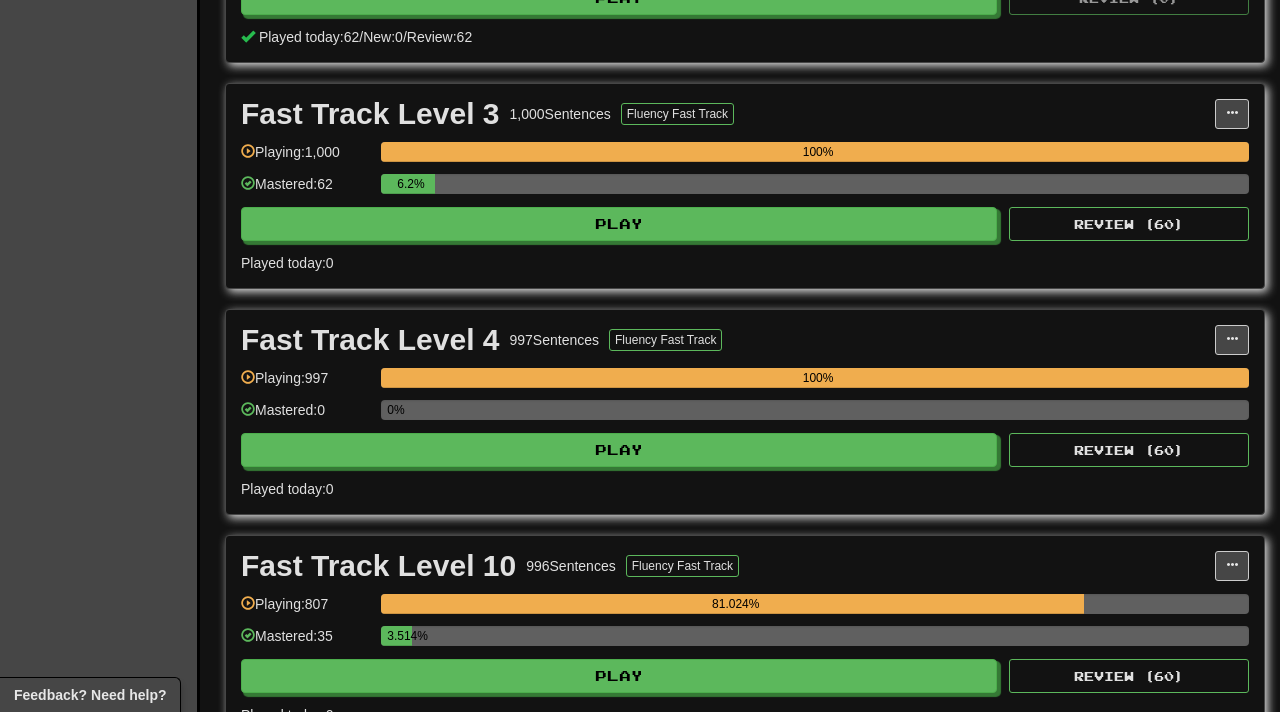 scroll, scrollTop: 1291, scrollLeft: 0, axis: vertical 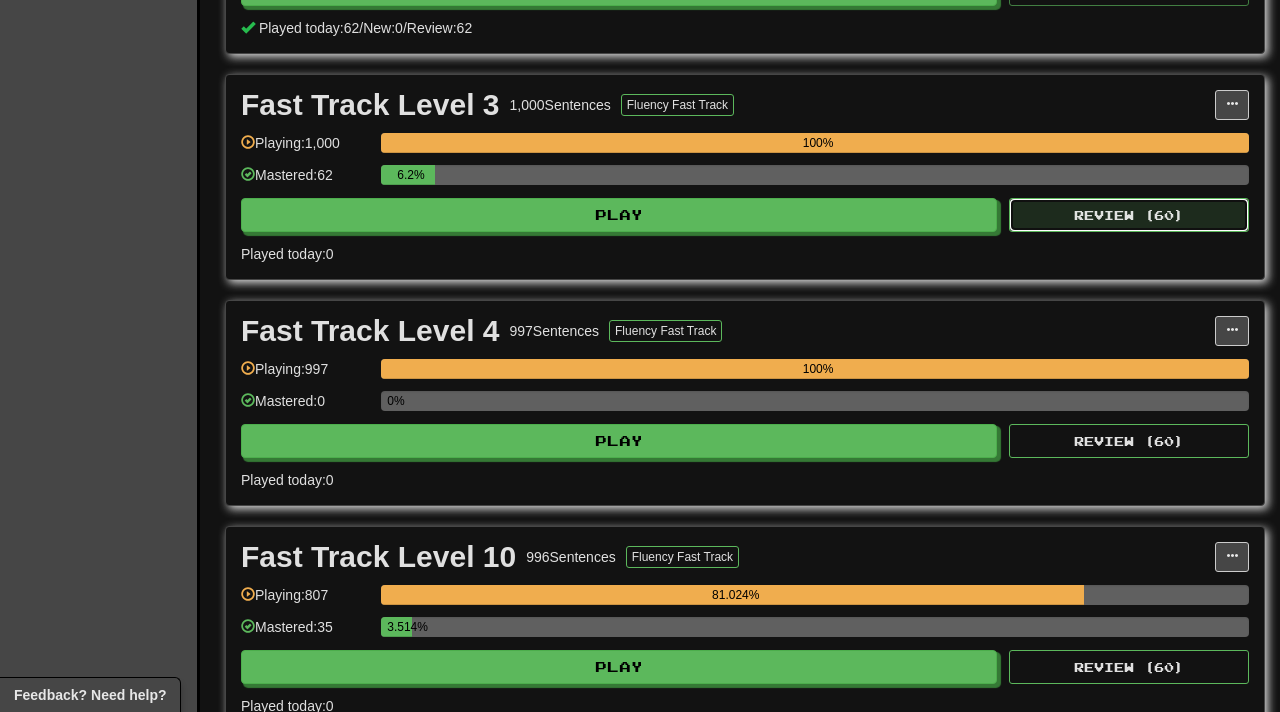 click on "Review ( 60 )" at bounding box center (1129, 215) 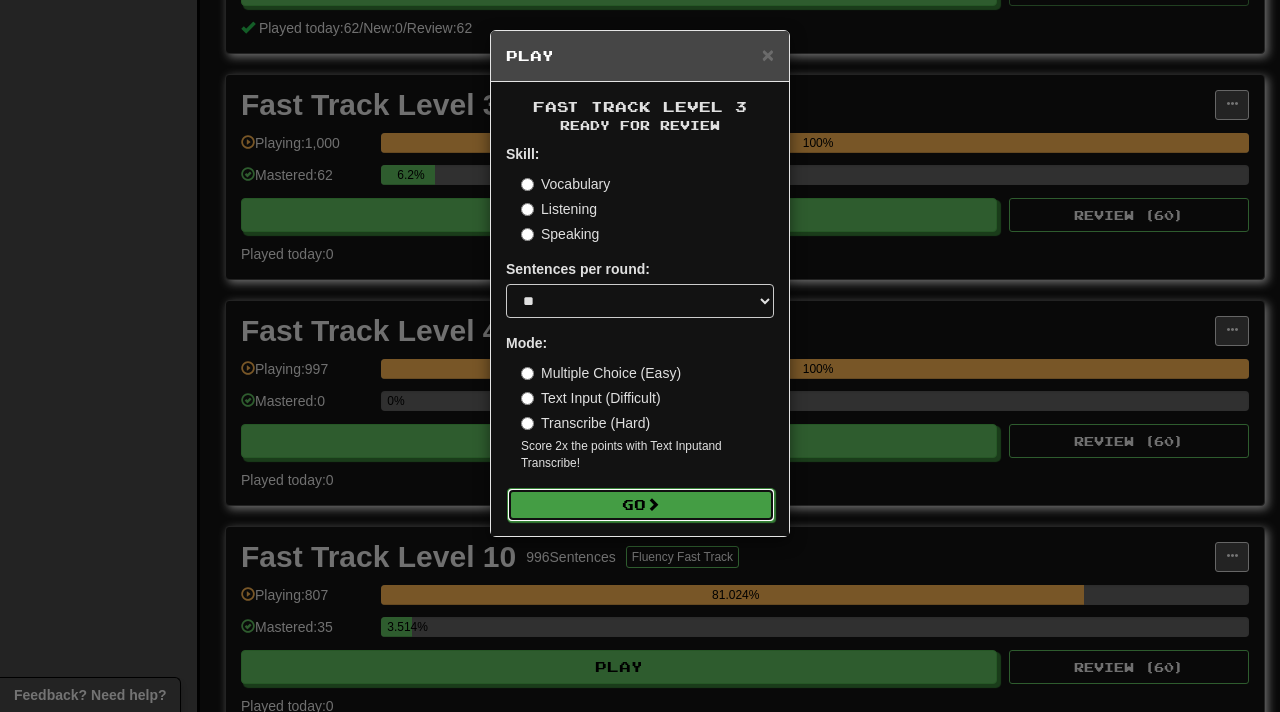 click on "Go" at bounding box center [641, 505] 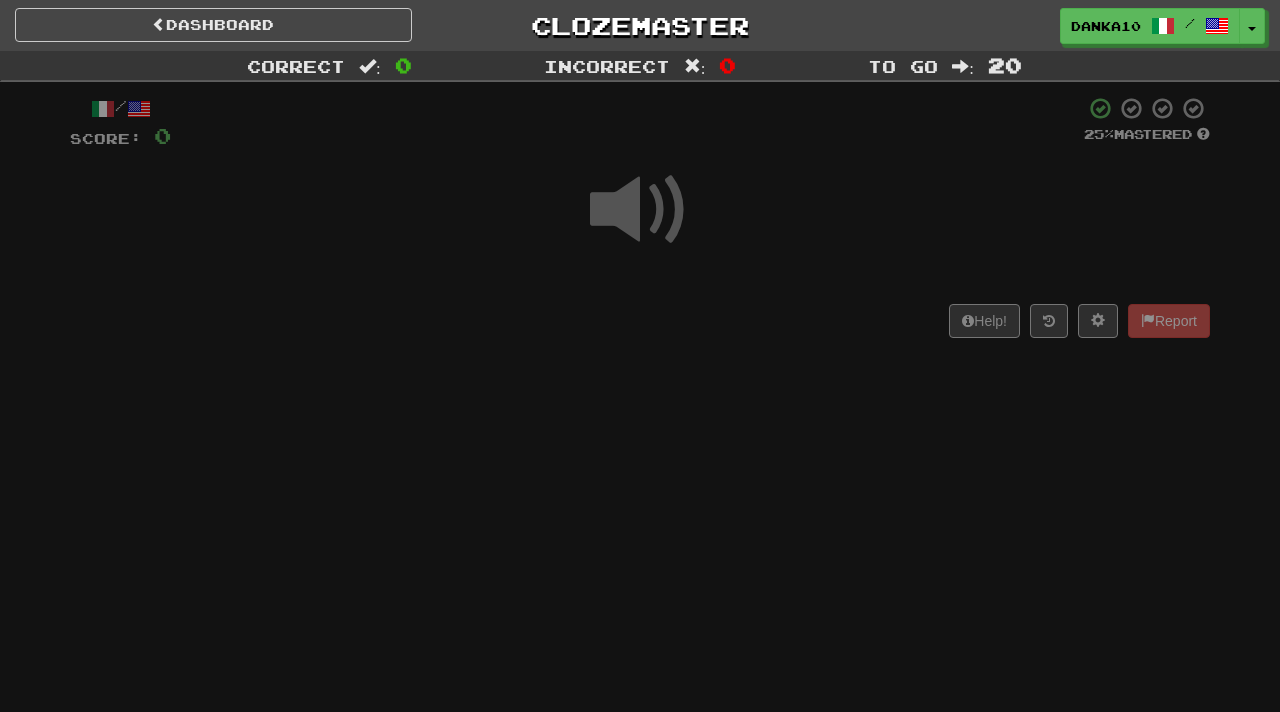 scroll, scrollTop: 0, scrollLeft: 0, axis: both 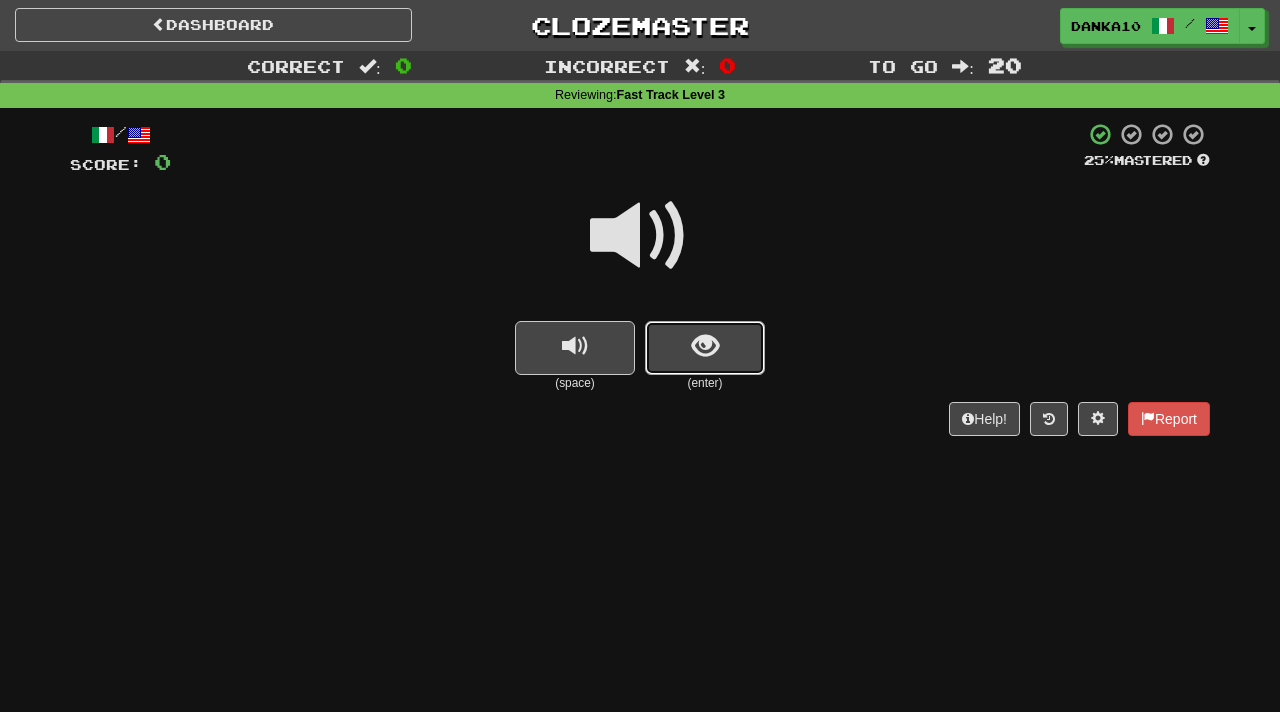 click at bounding box center (705, 346) 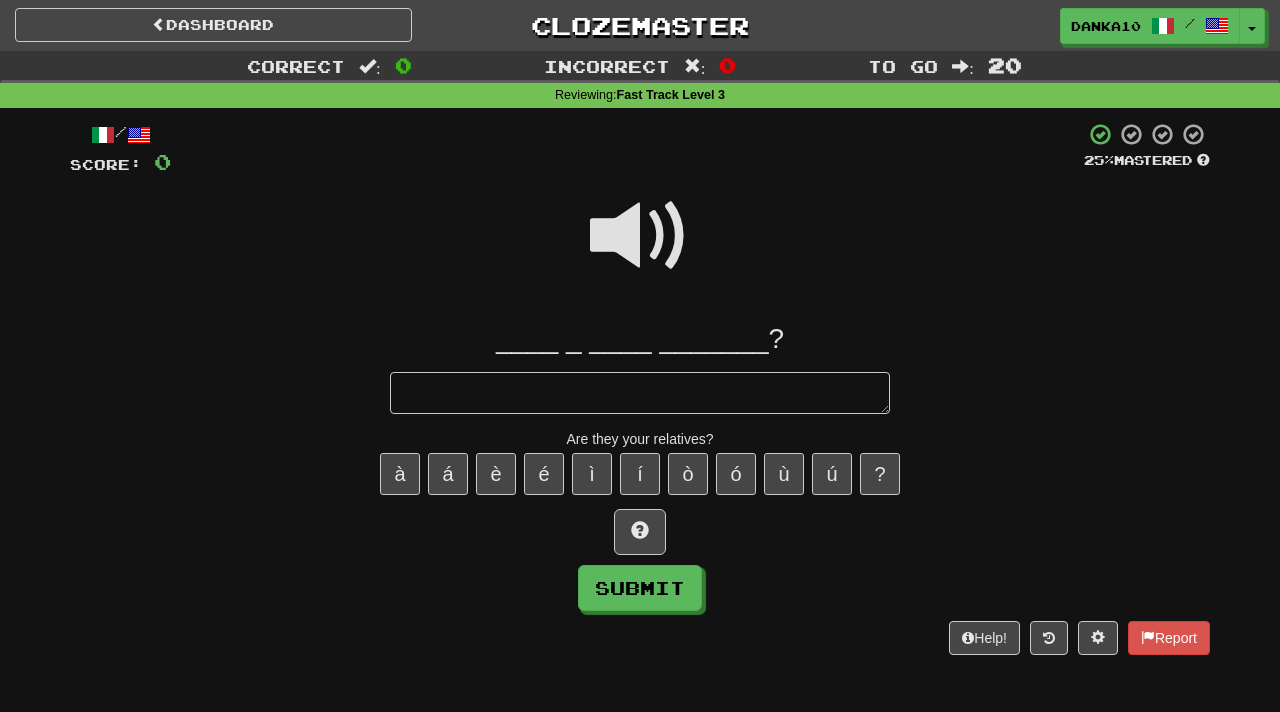 type on "*" 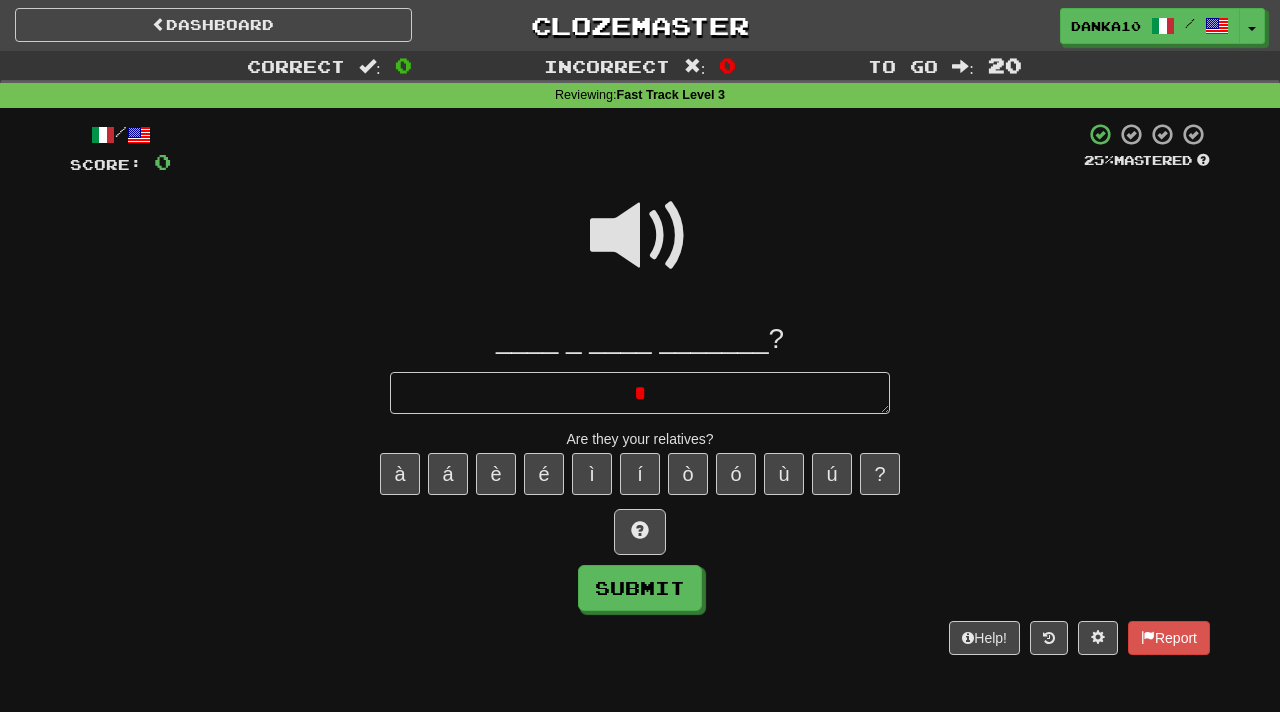 type on "*" 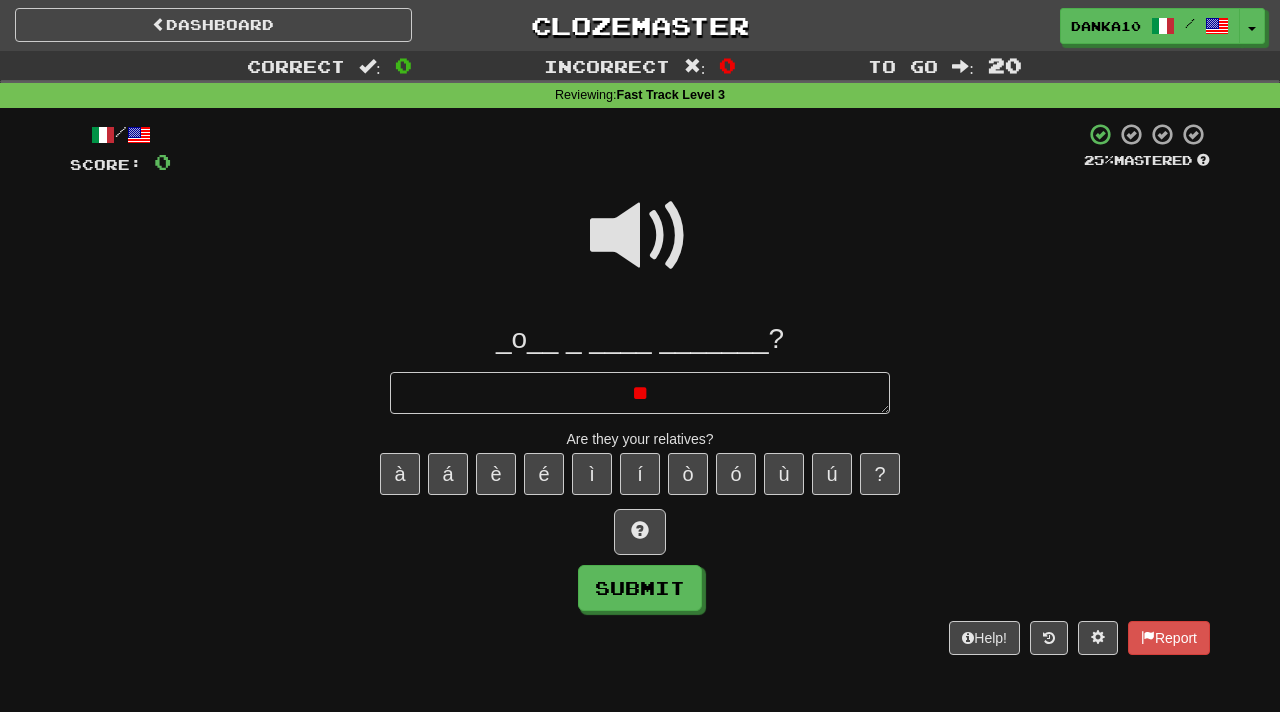 type on "*" 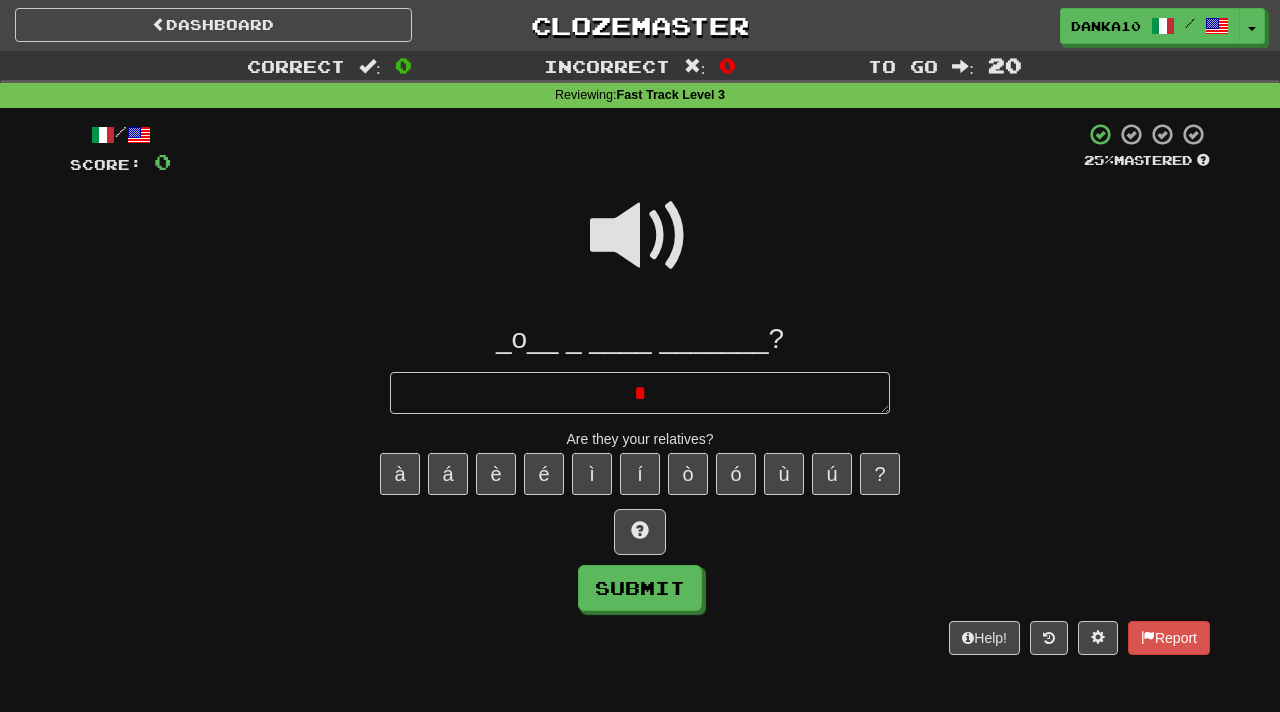 type 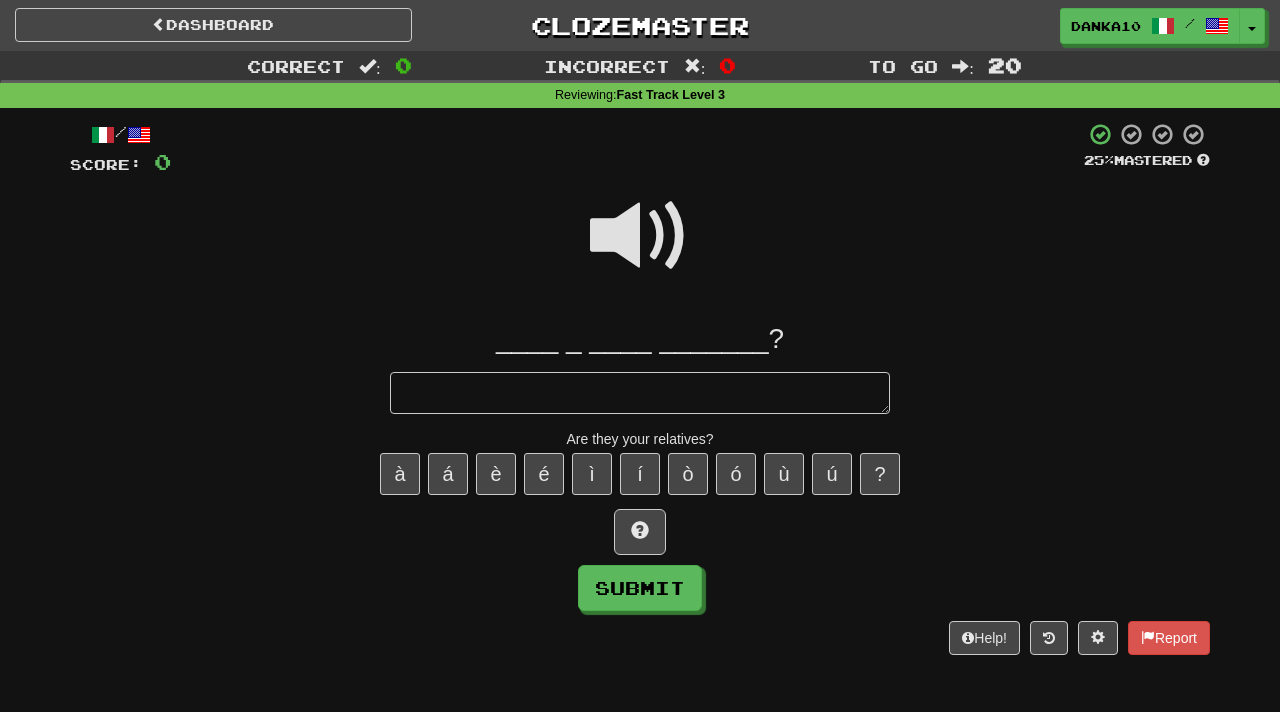 type on "*" 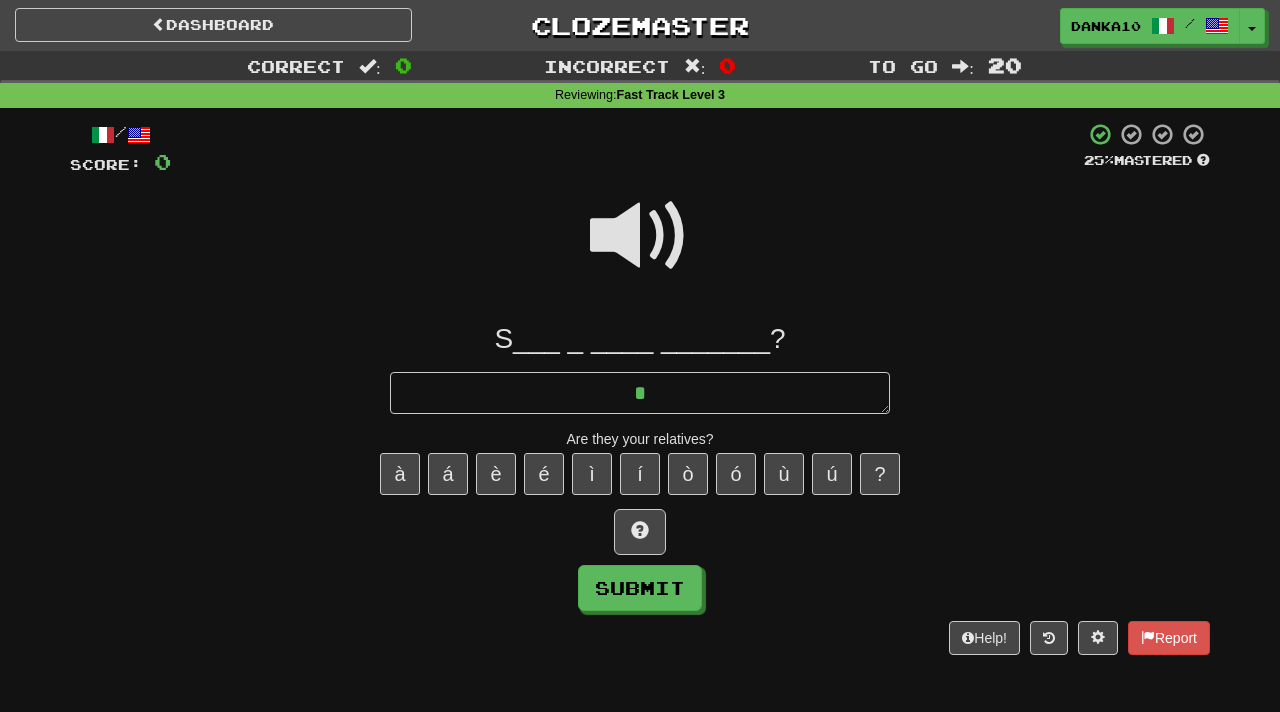 type on "*" 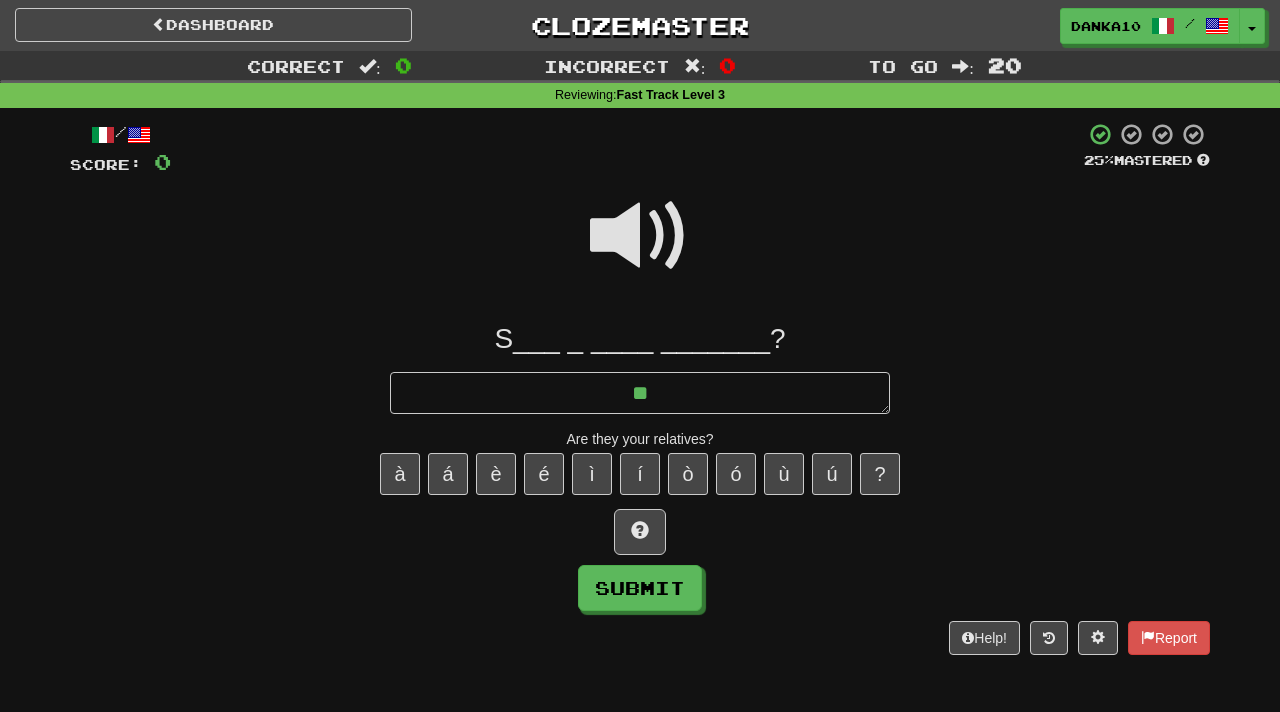 type on "***" 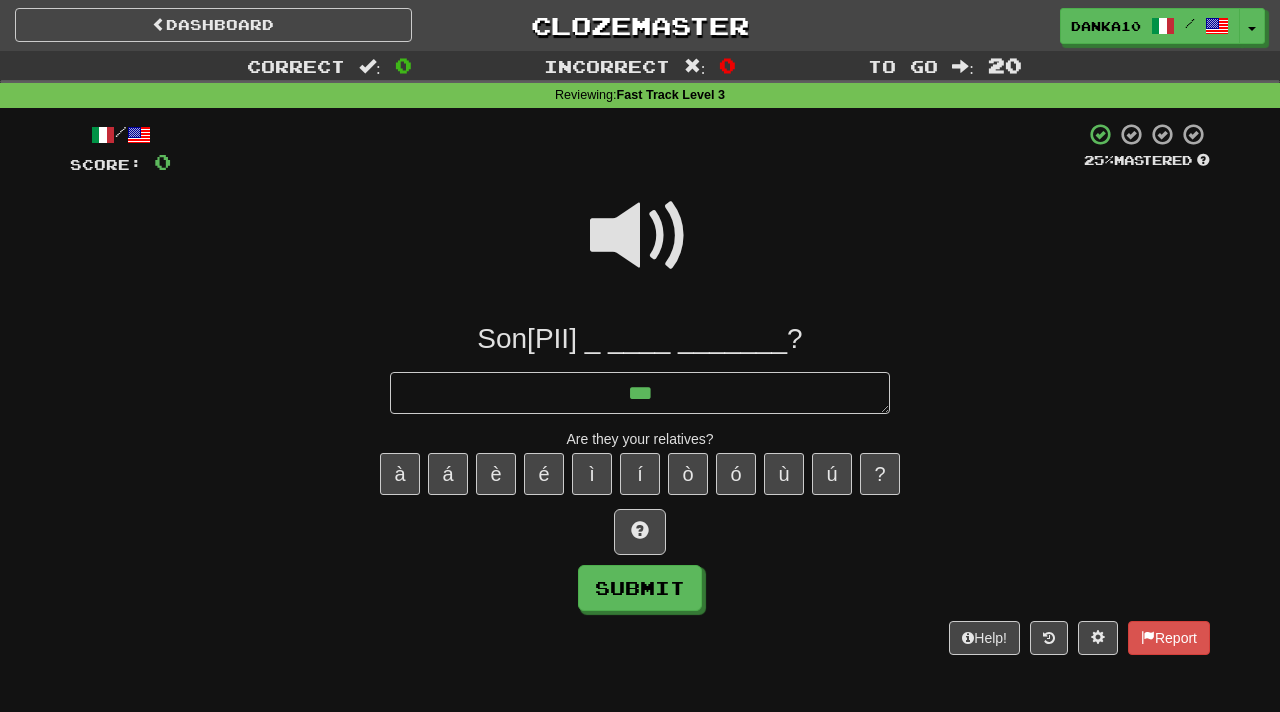 type on "*" 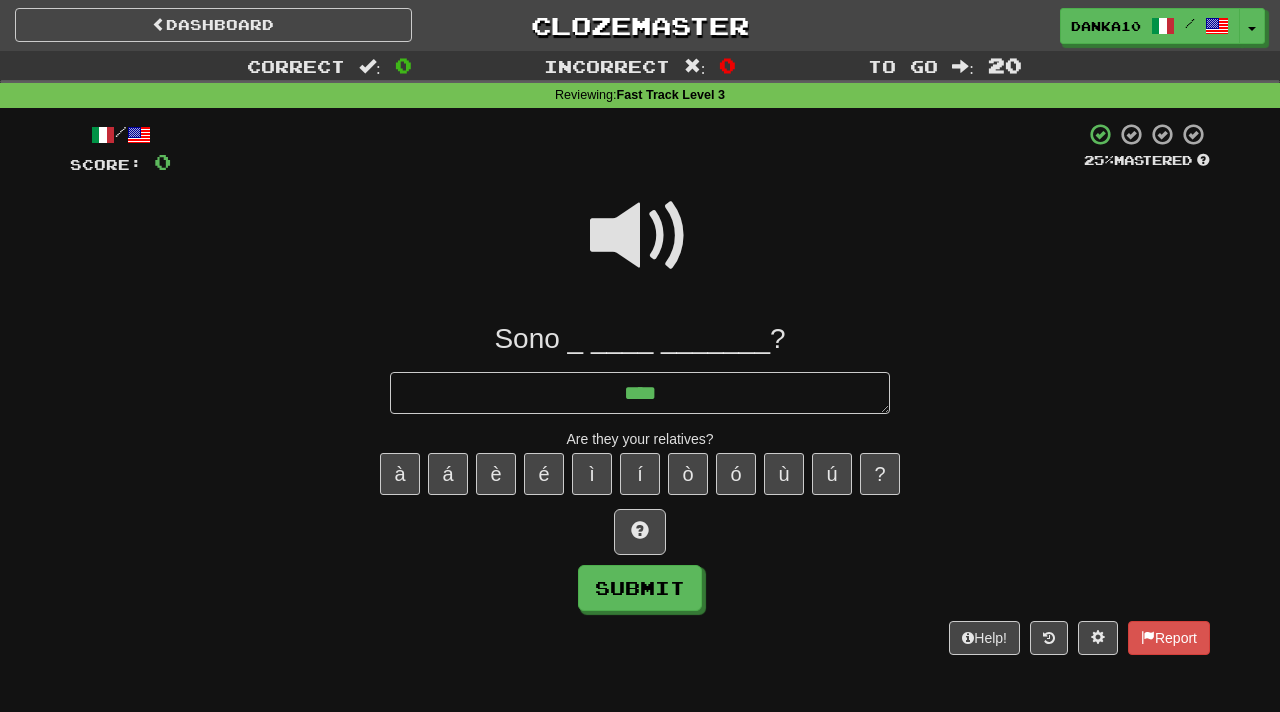 type on "*" 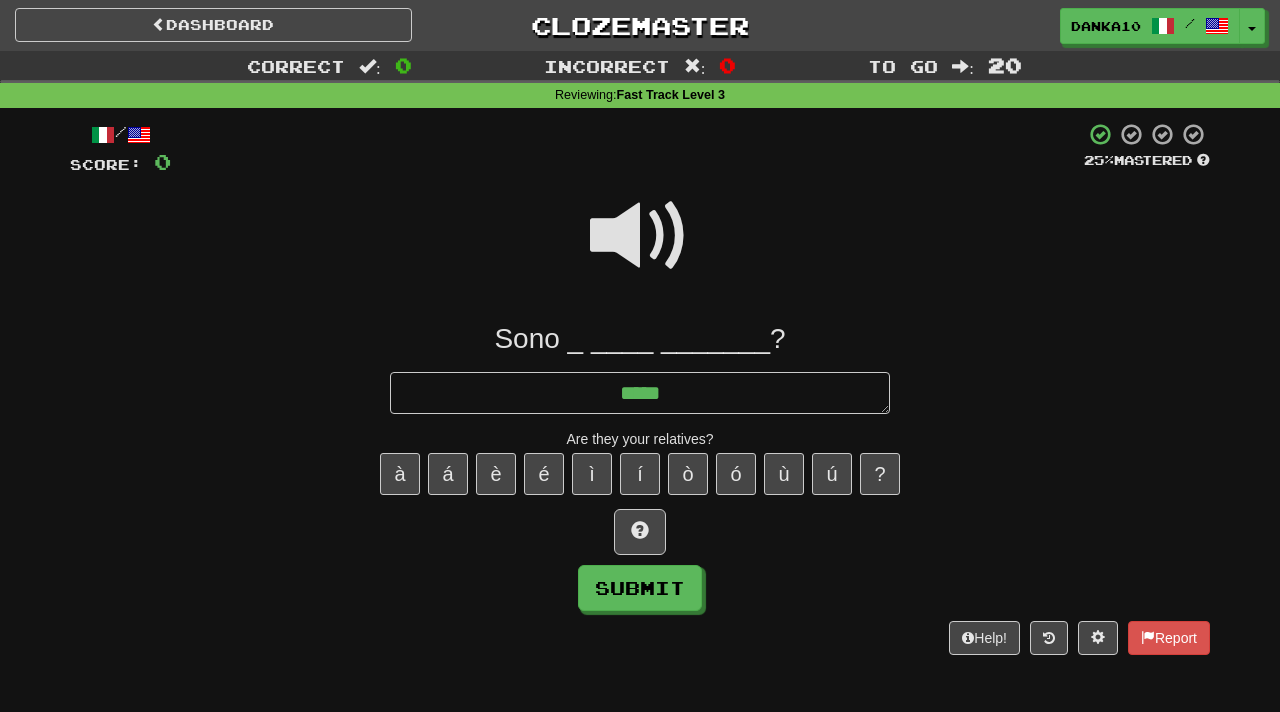type on "*" 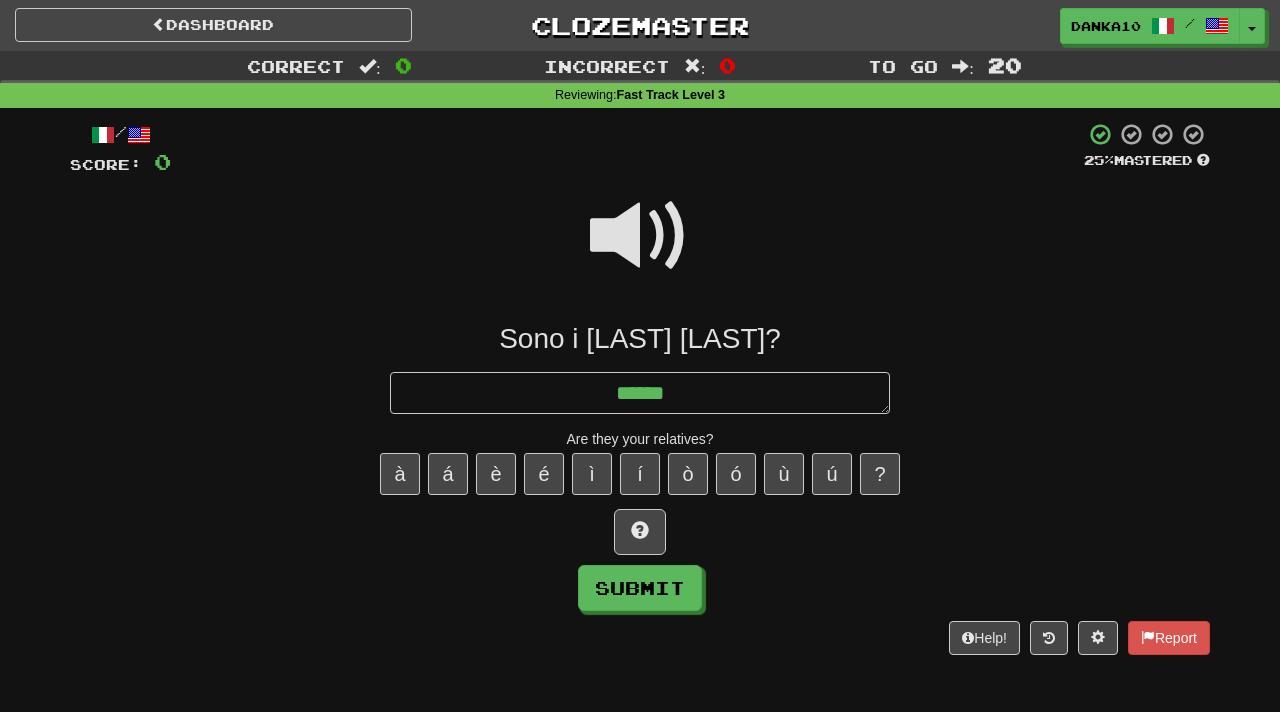 type on "******" 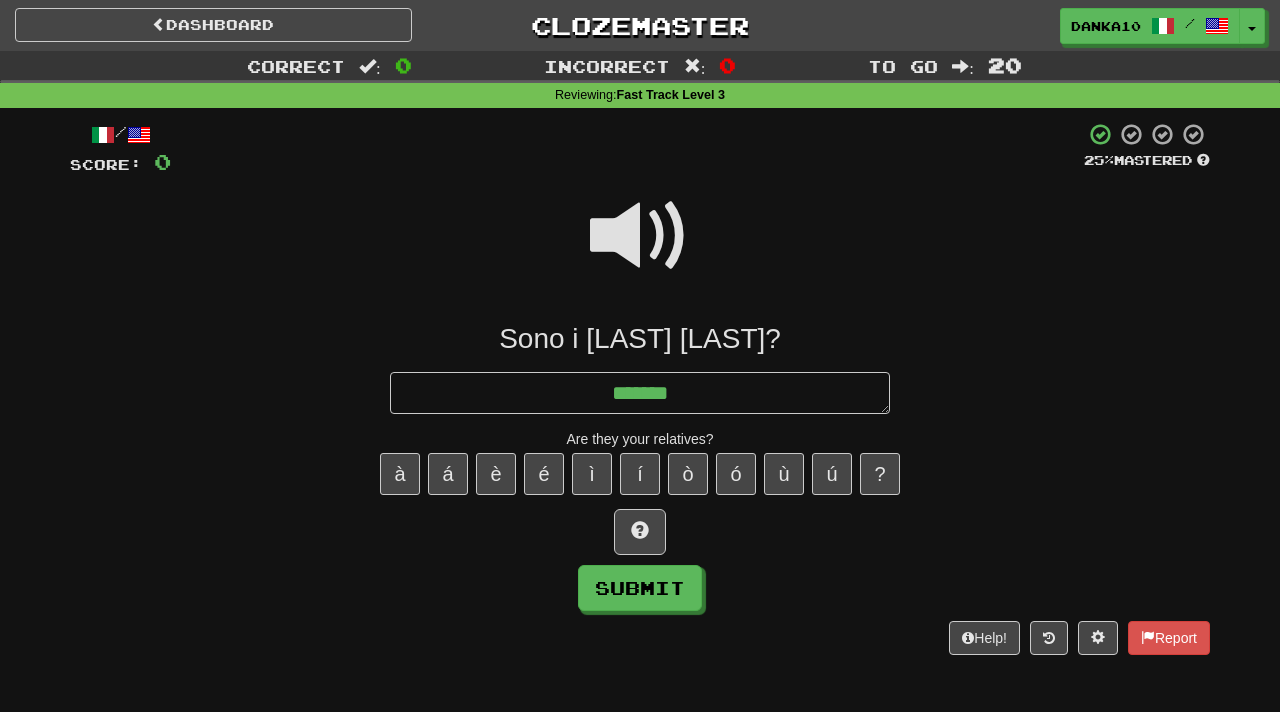 type on "*" 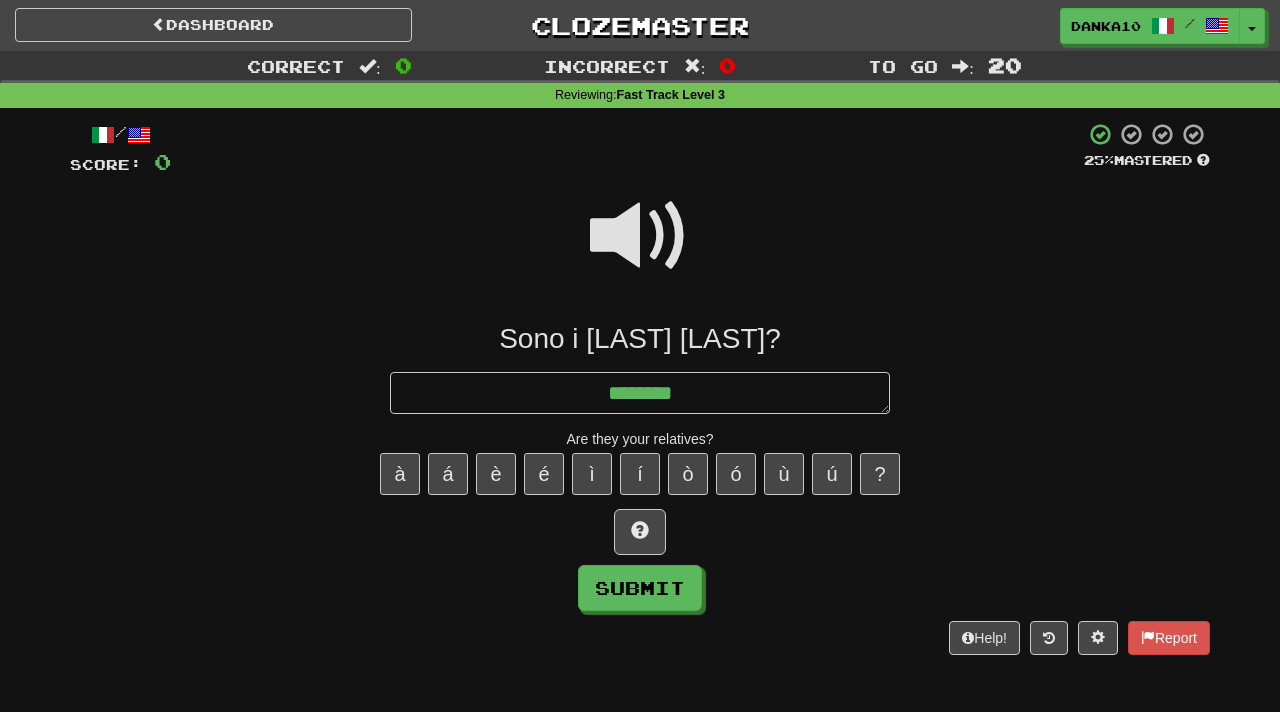 type on "*" 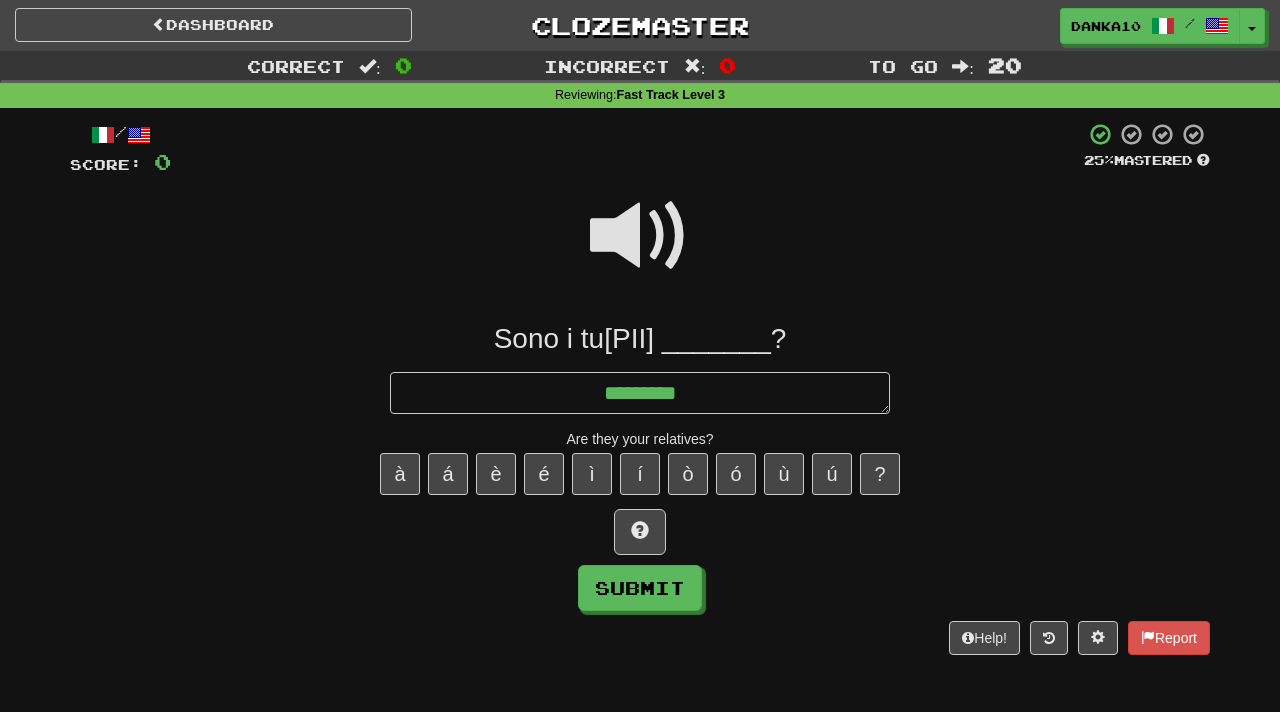 type on "**********" 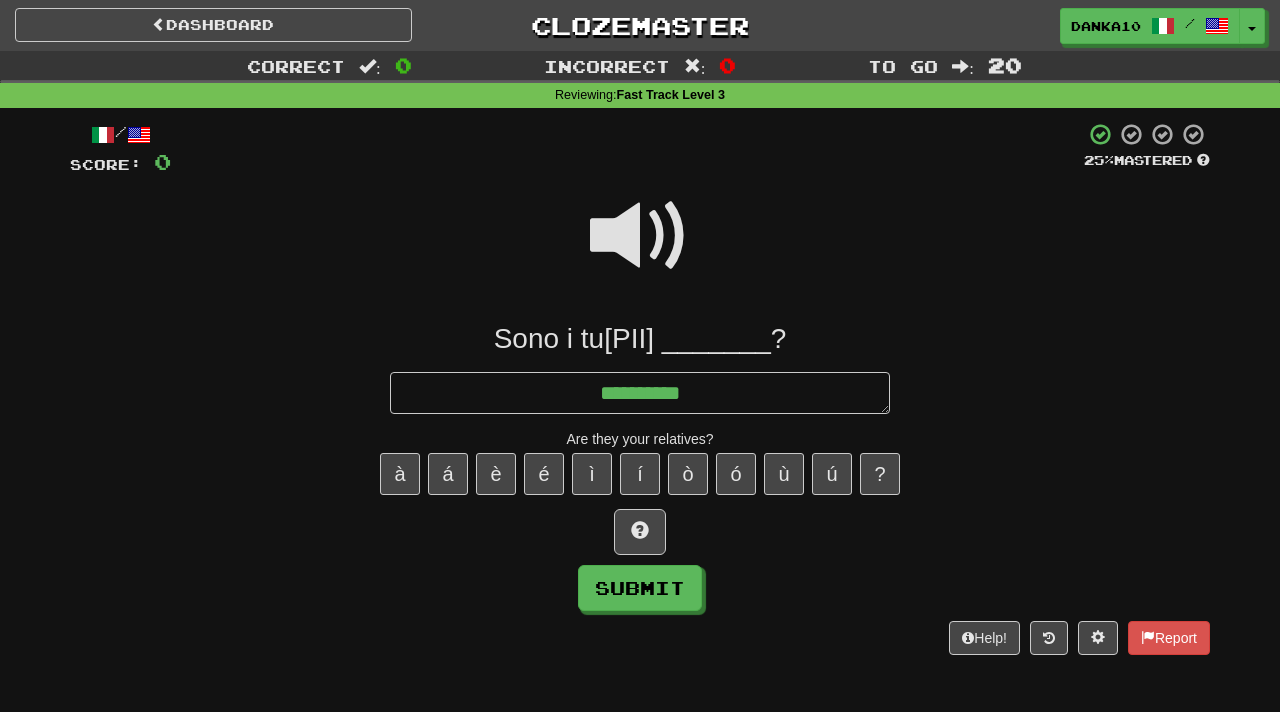 type on "*" 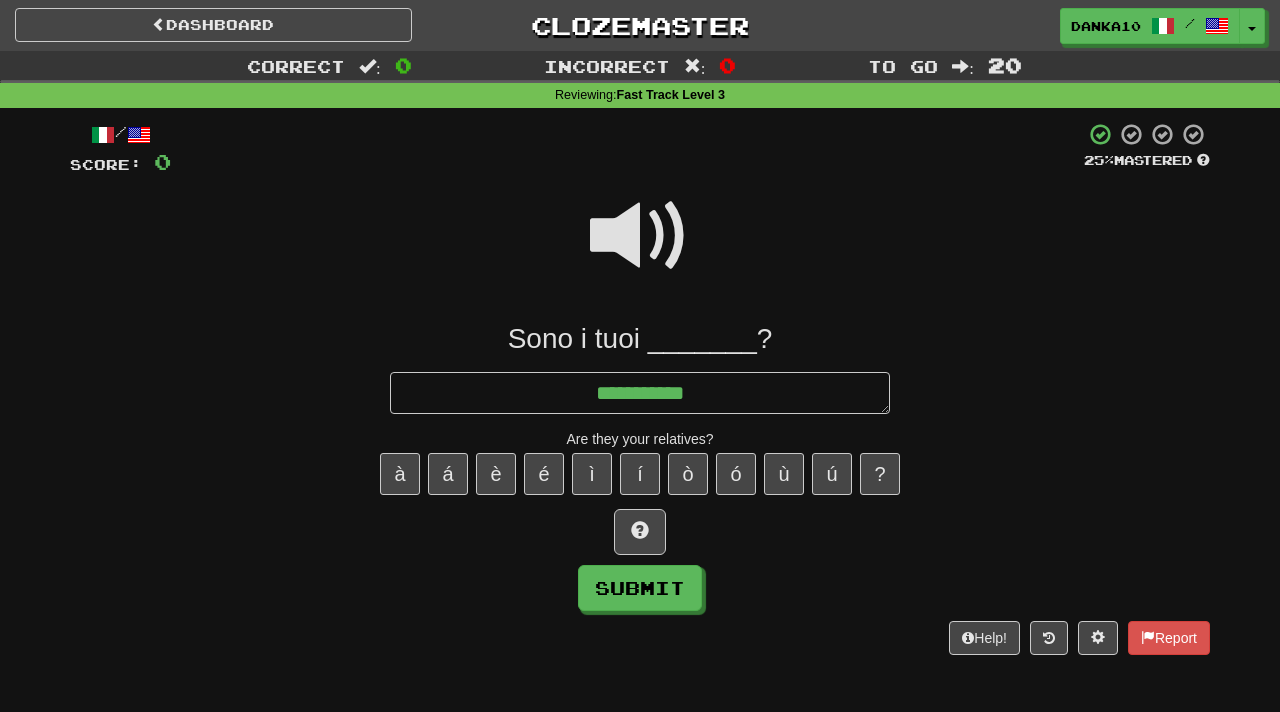 type on "*" 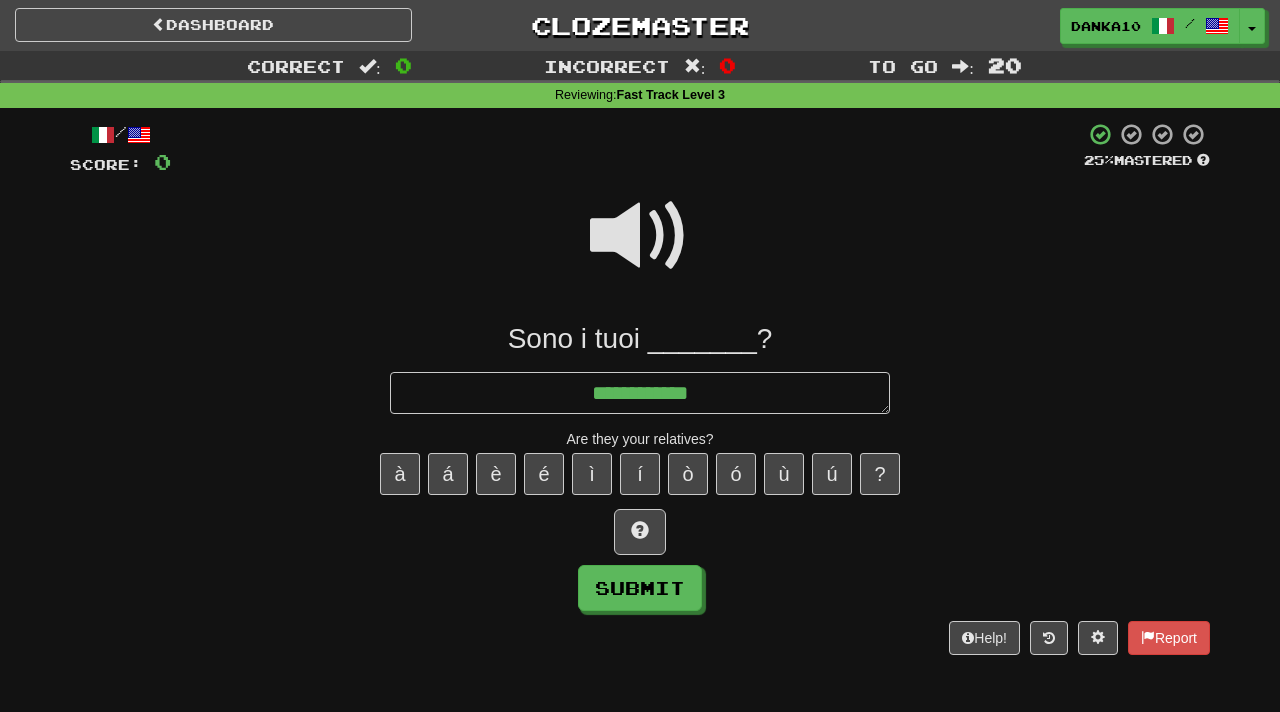 type on "*" 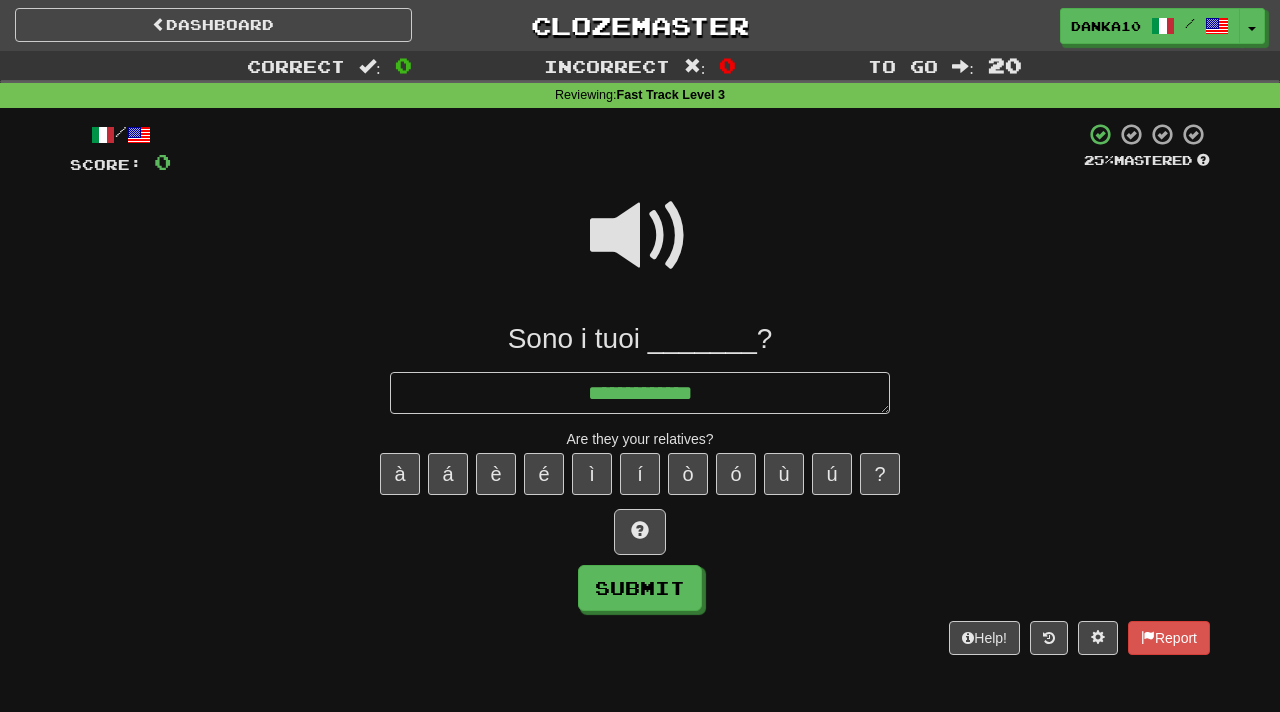 type on "*" 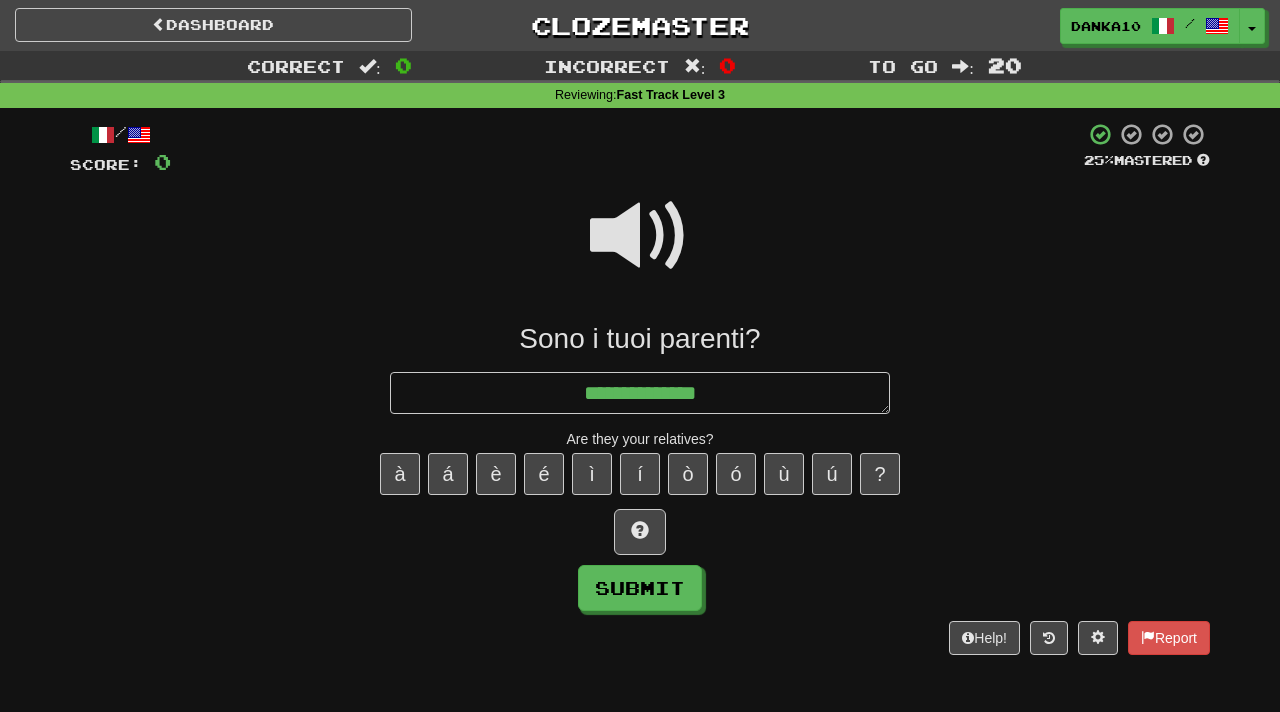 type on "*" 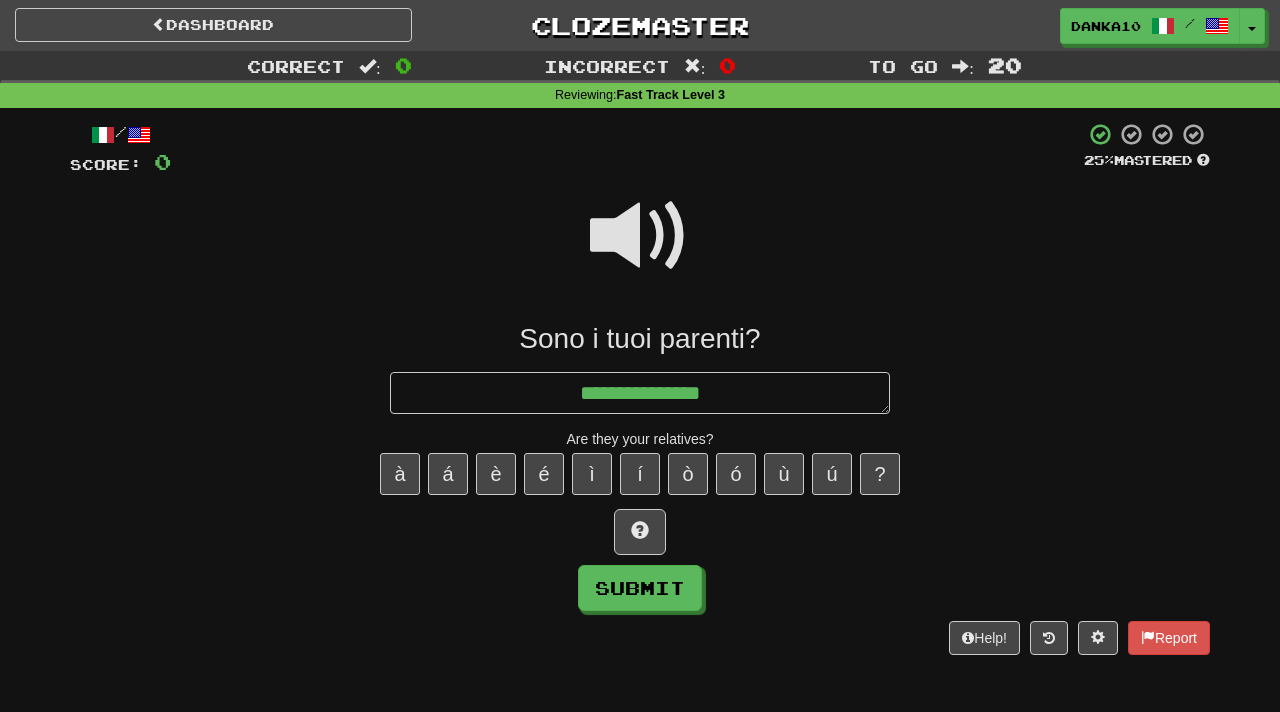 type on "*" 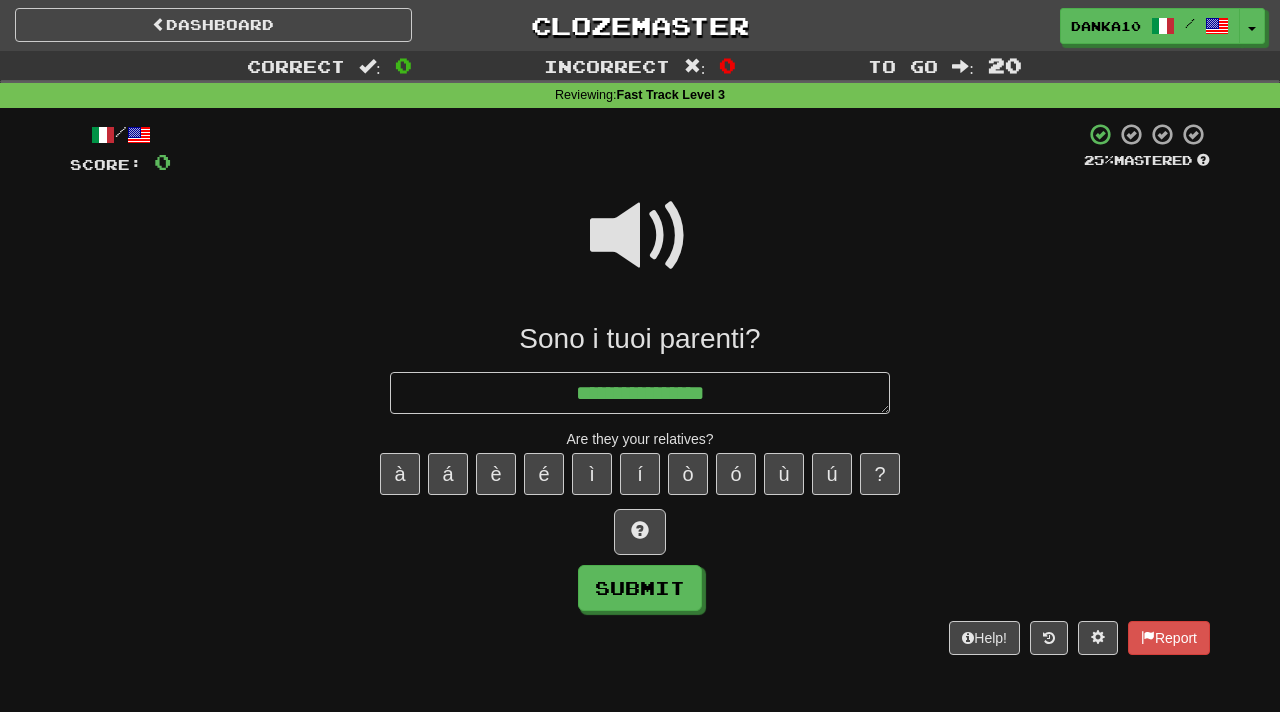 type on "*" 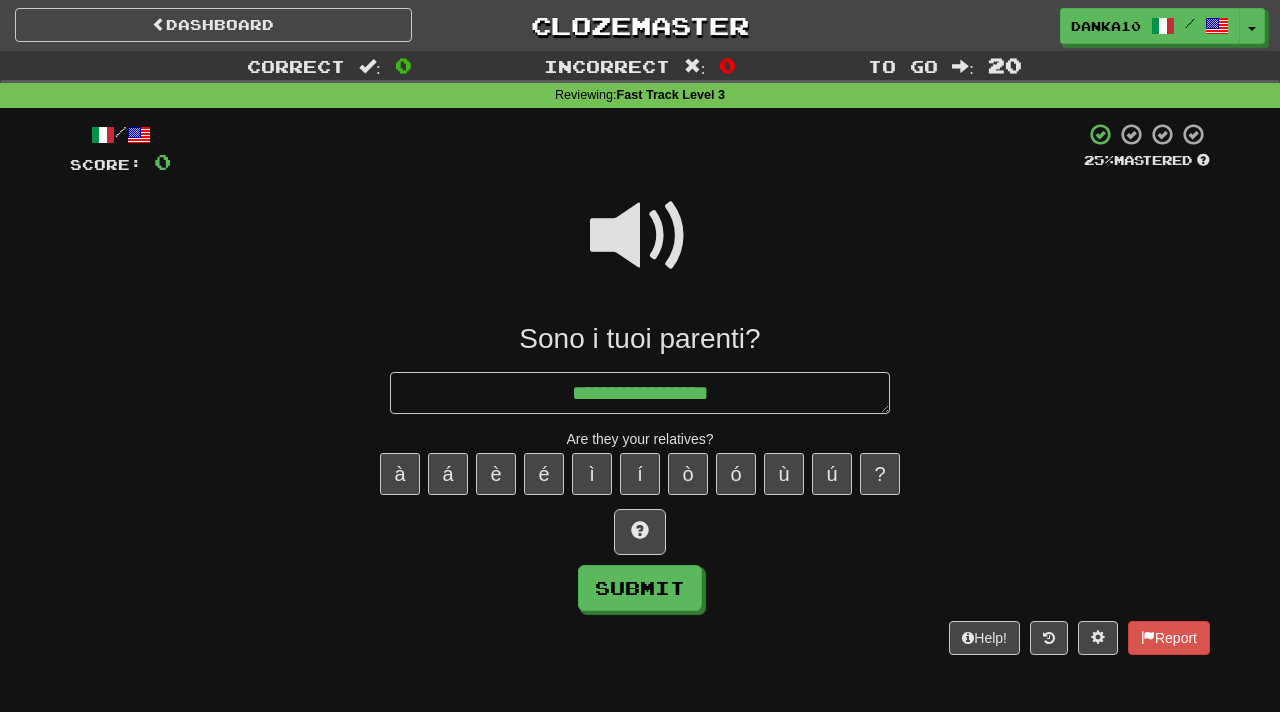 type on "*" 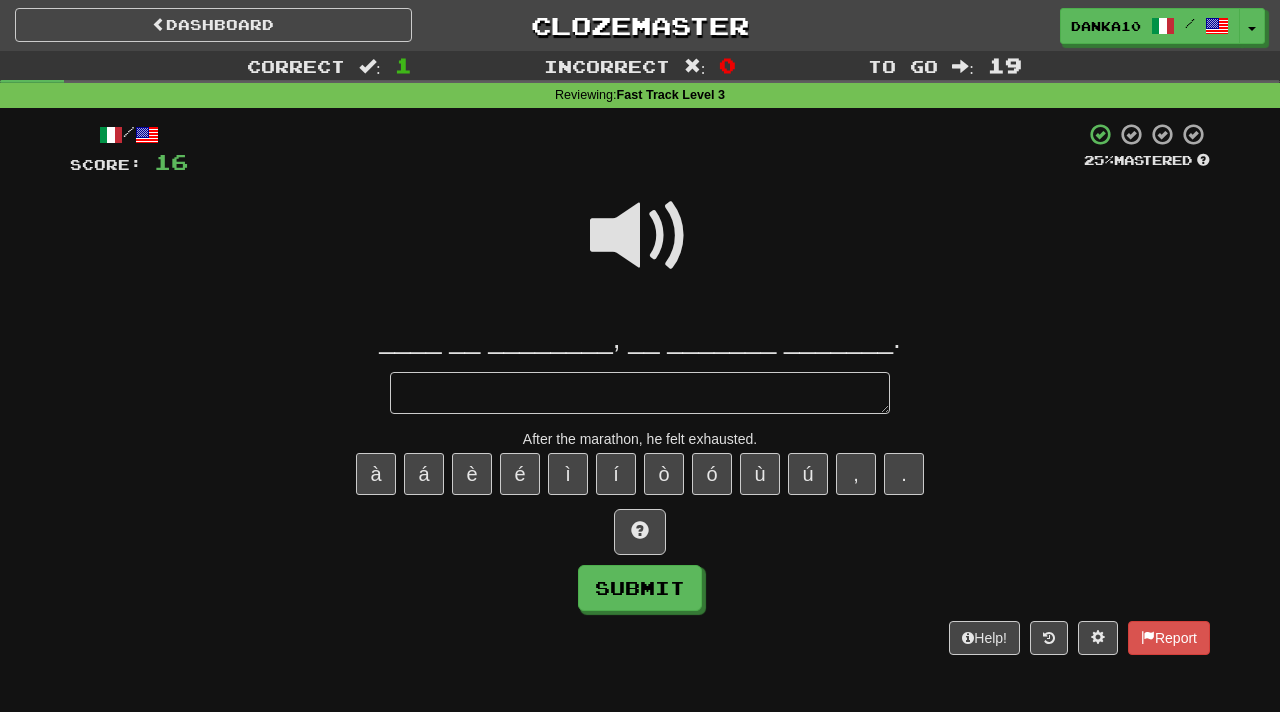 type on "*" 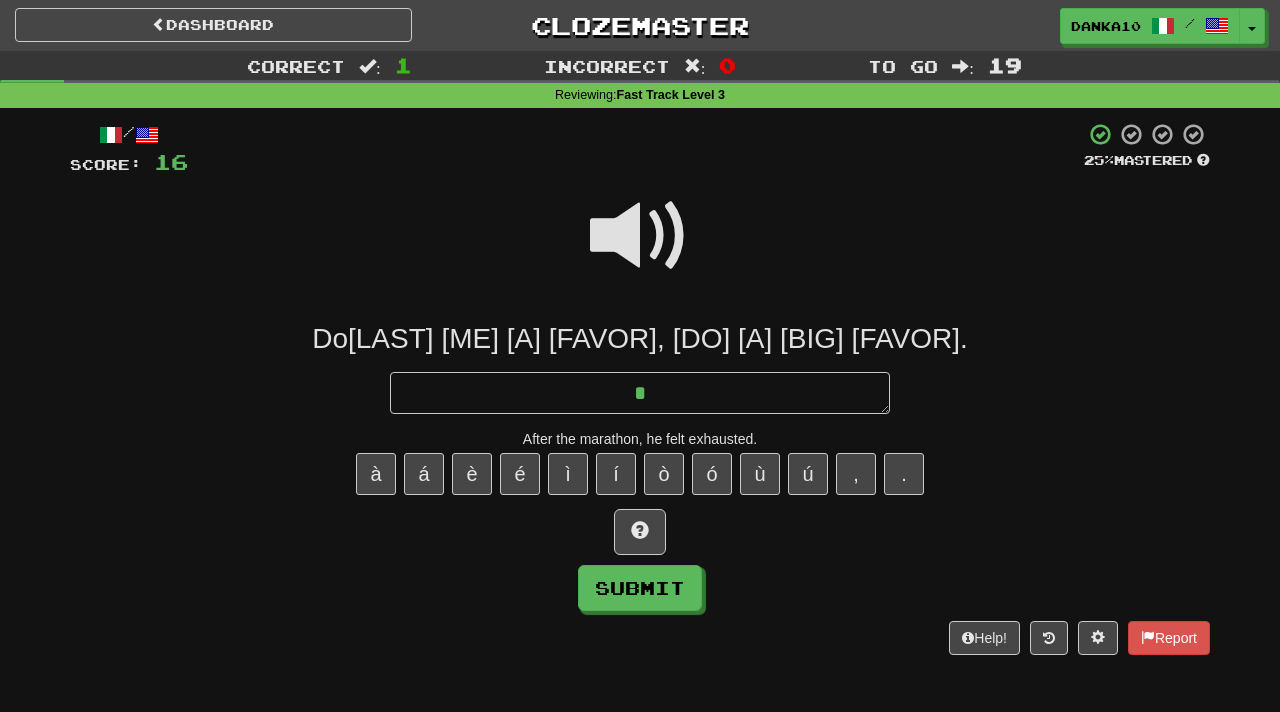 type on "*" 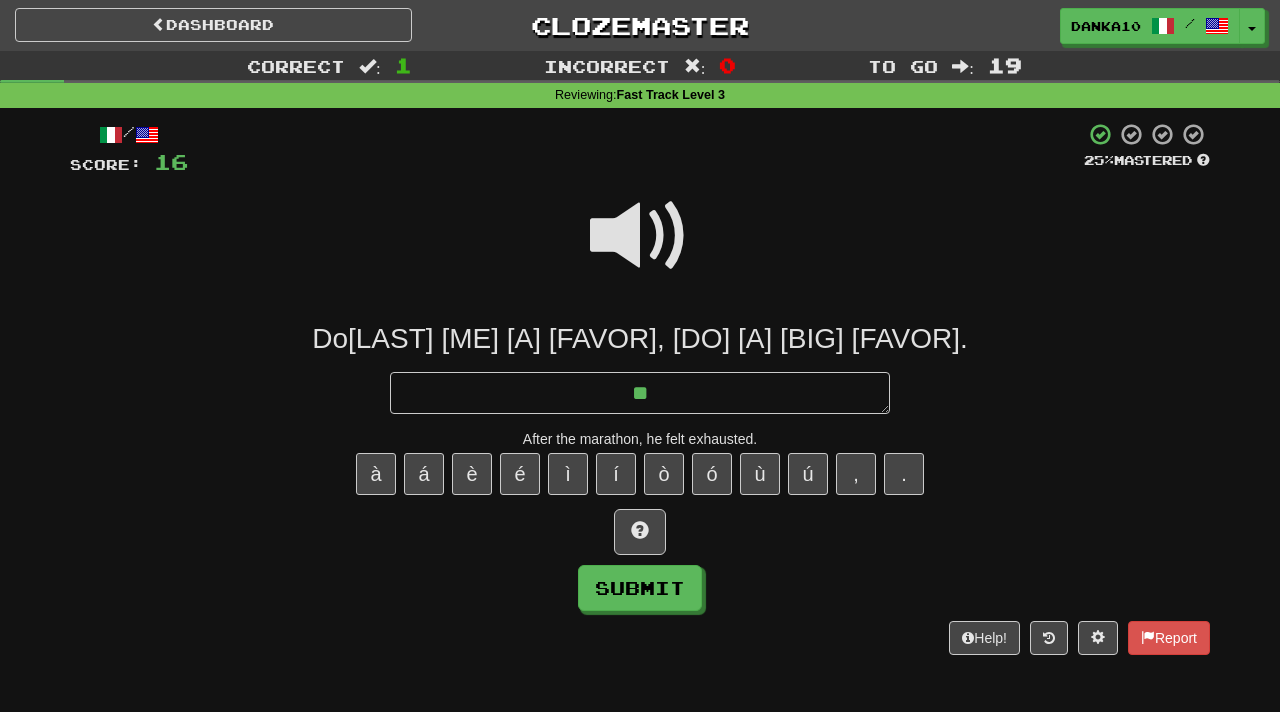 type on "*" 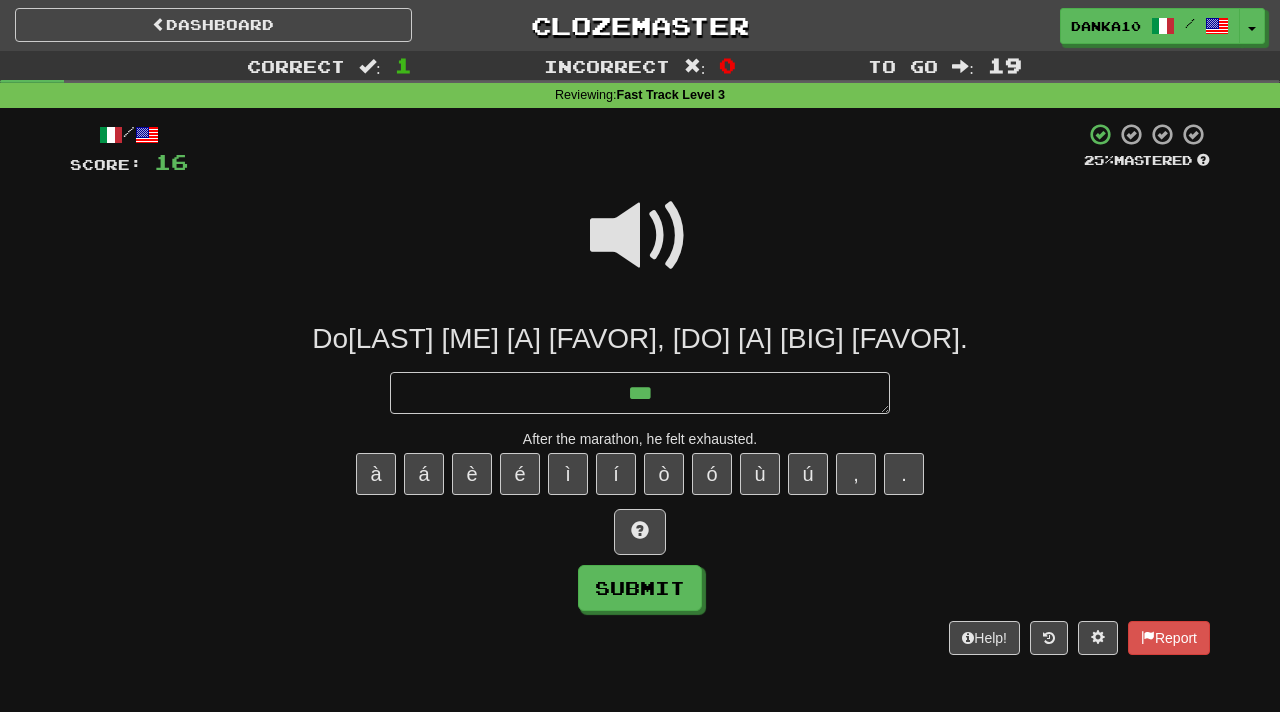 type on "*" 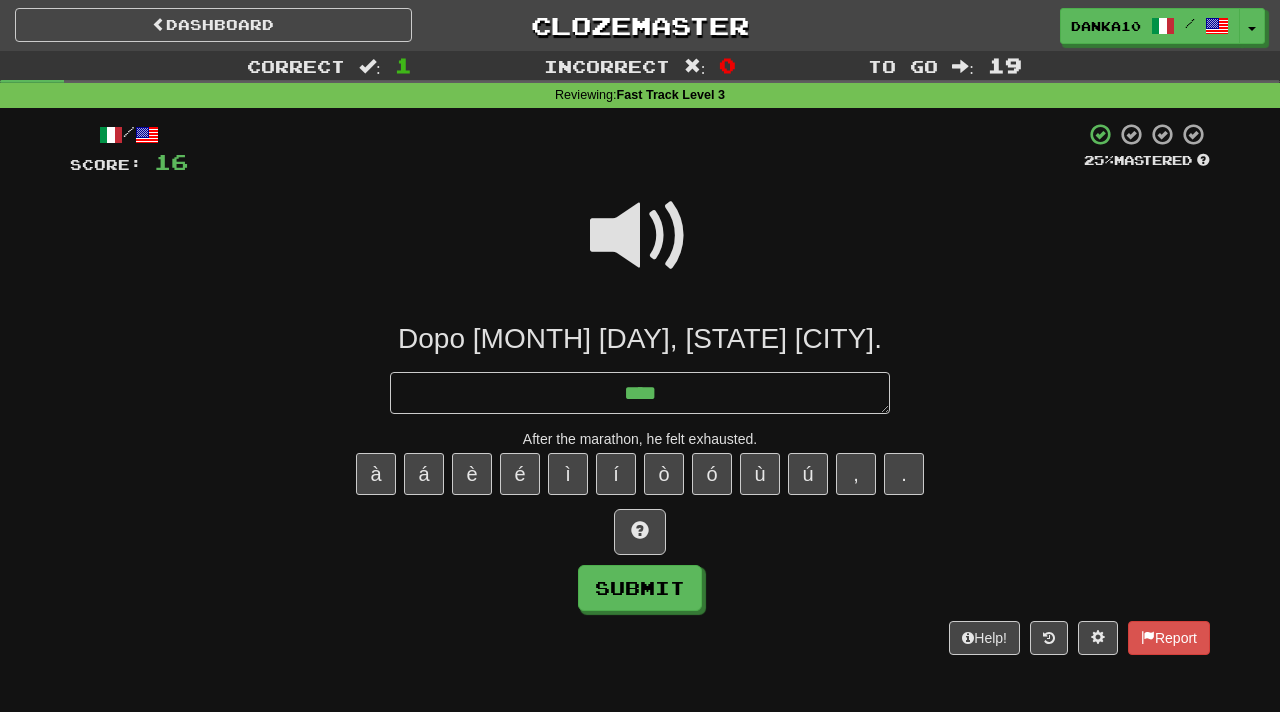 type on "*" 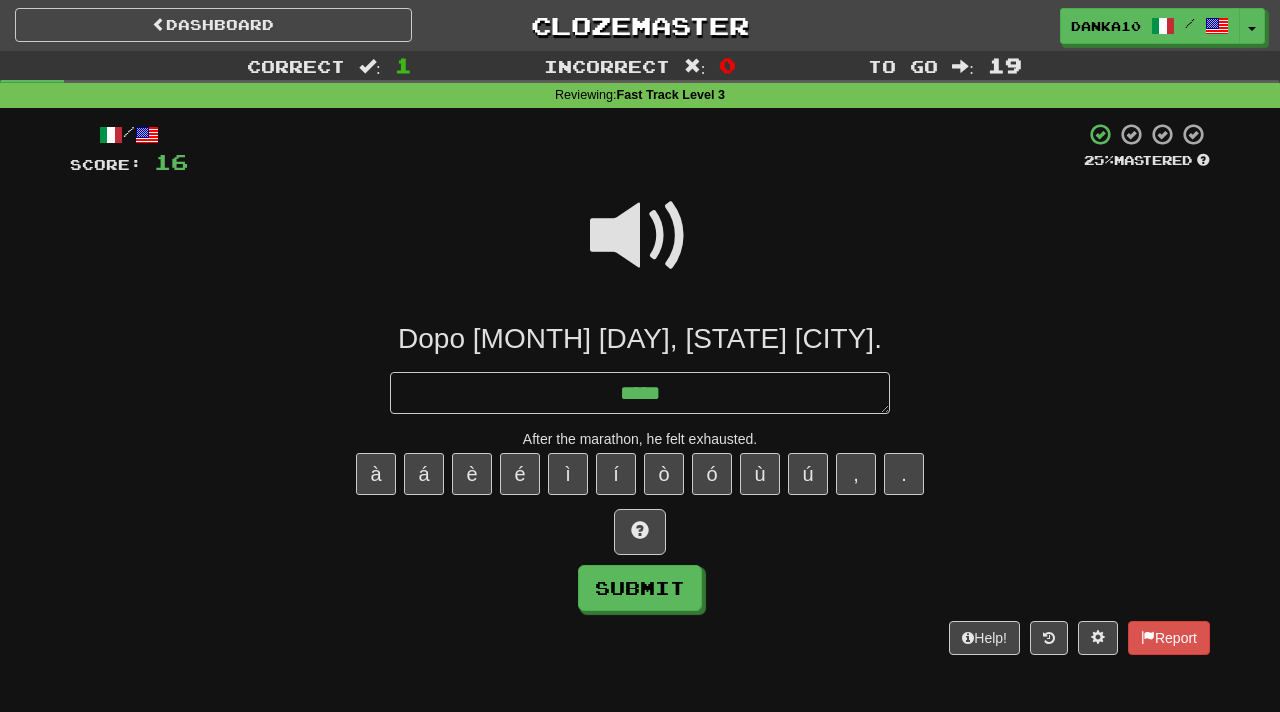 type on "*" 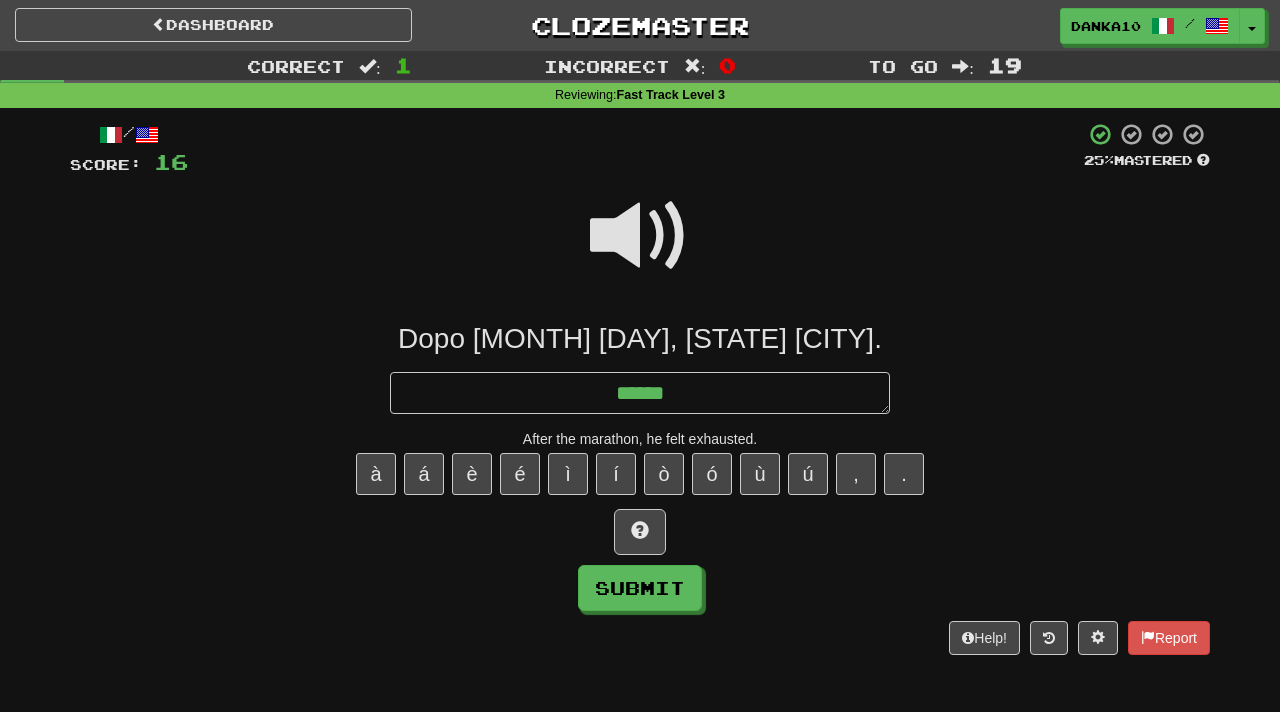 type on "*" 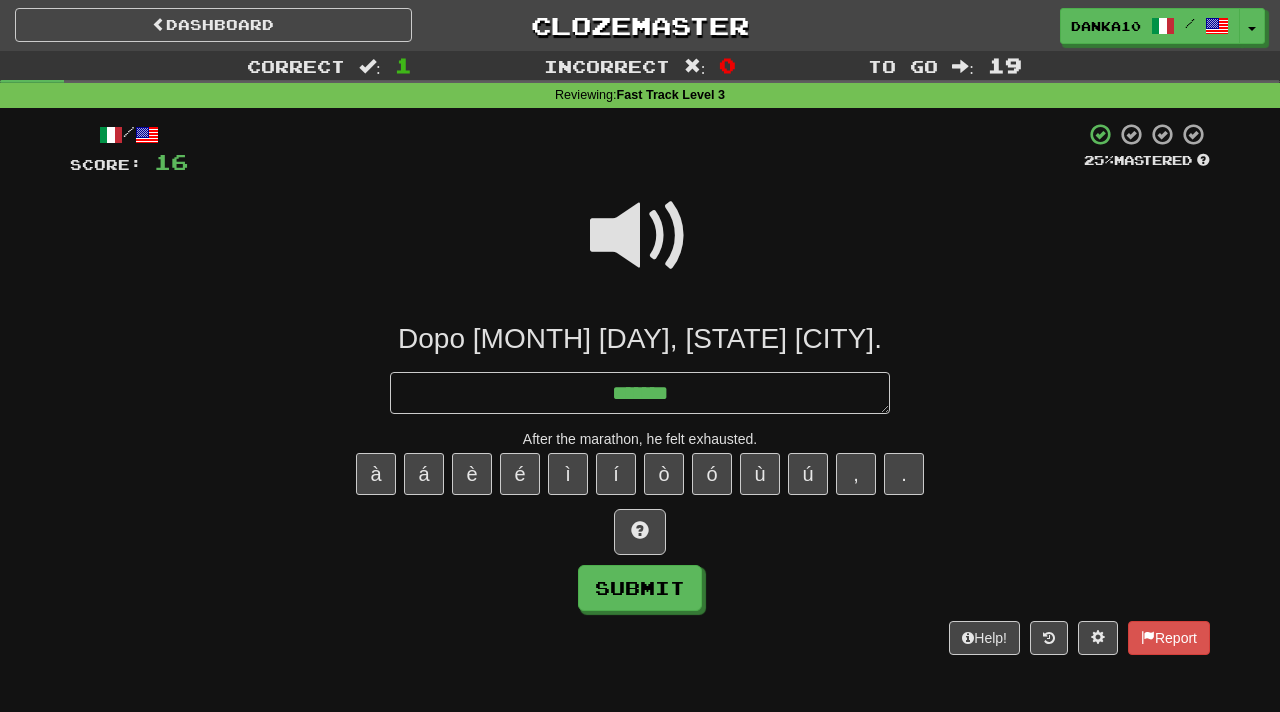 type on "*" 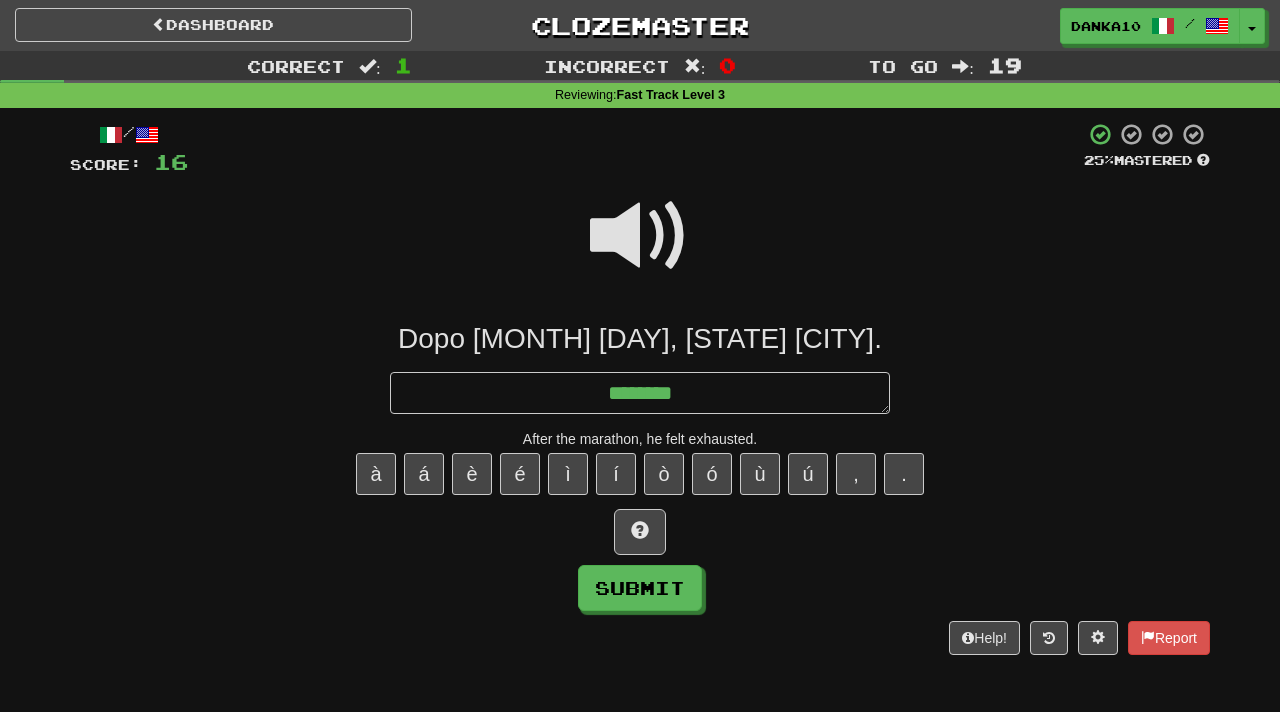 type on "*" 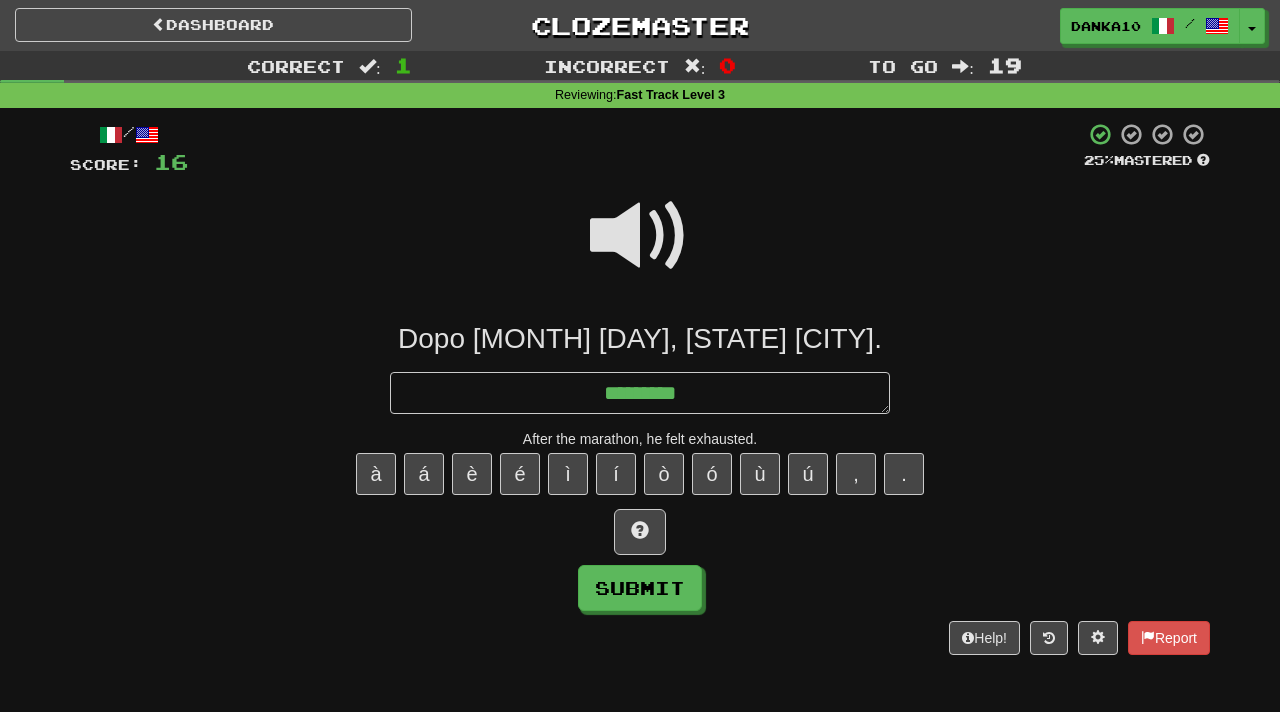type on "*" 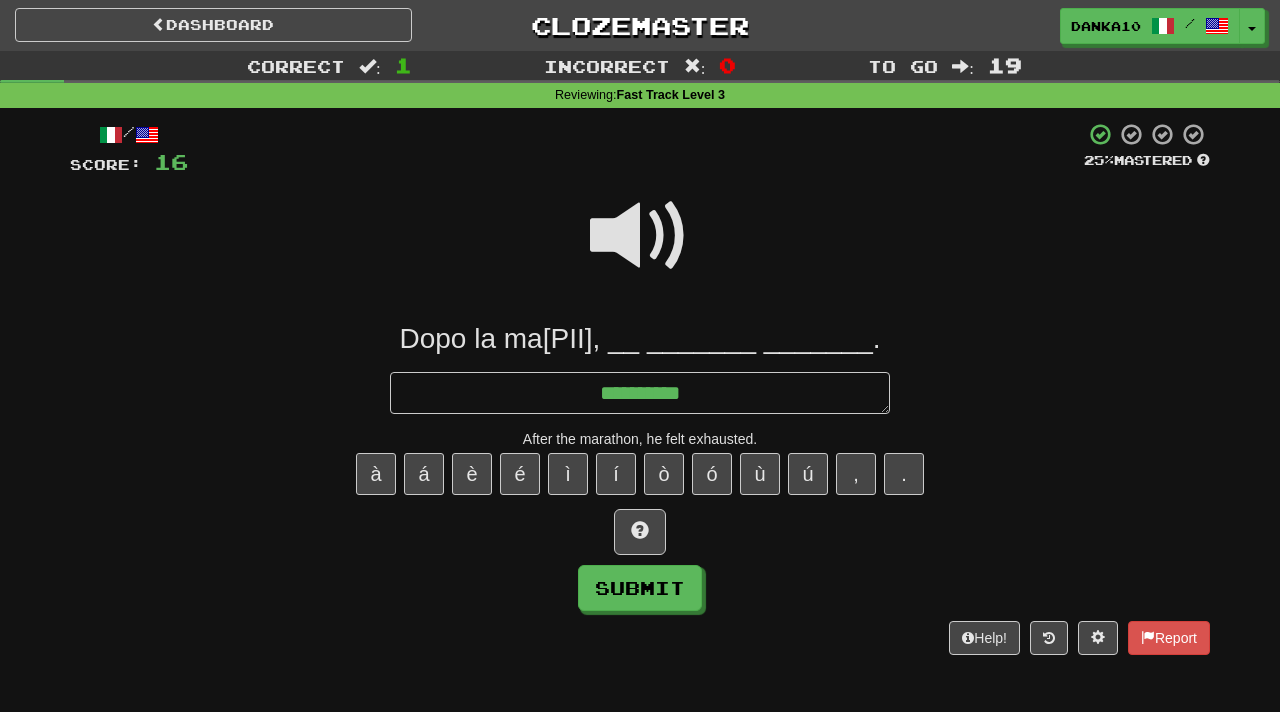 type on "**********" 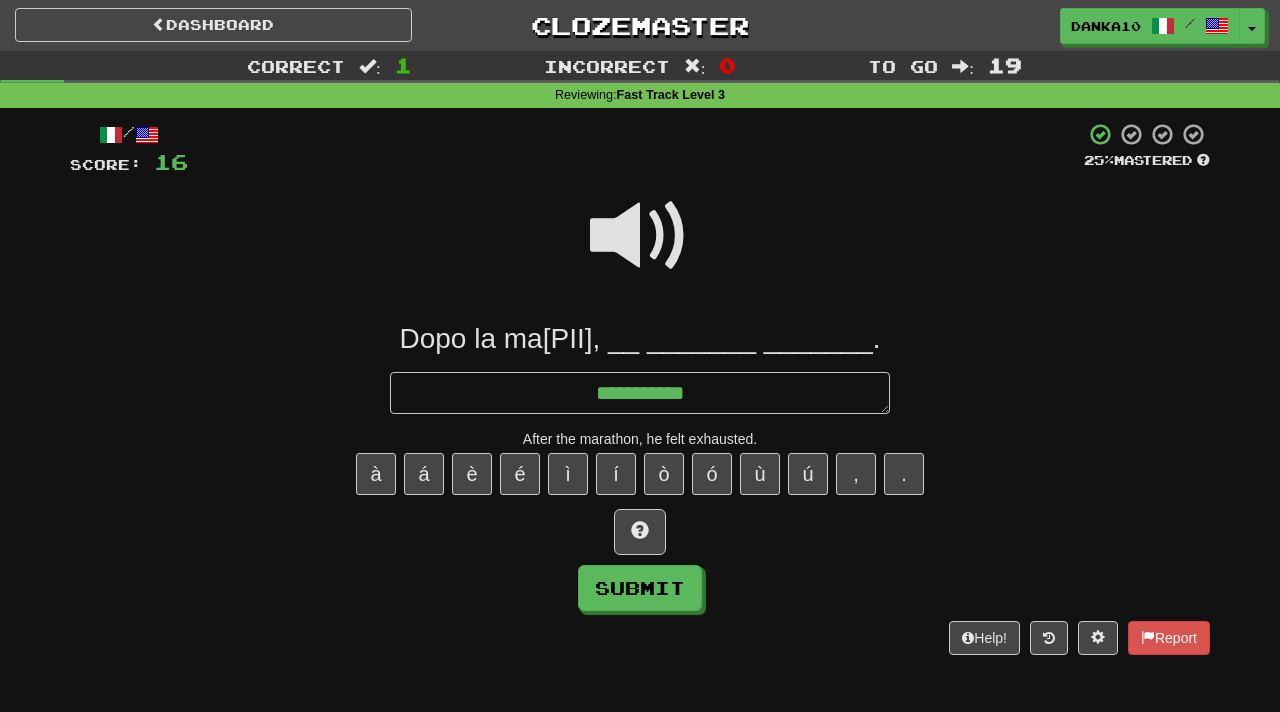 type on "*" 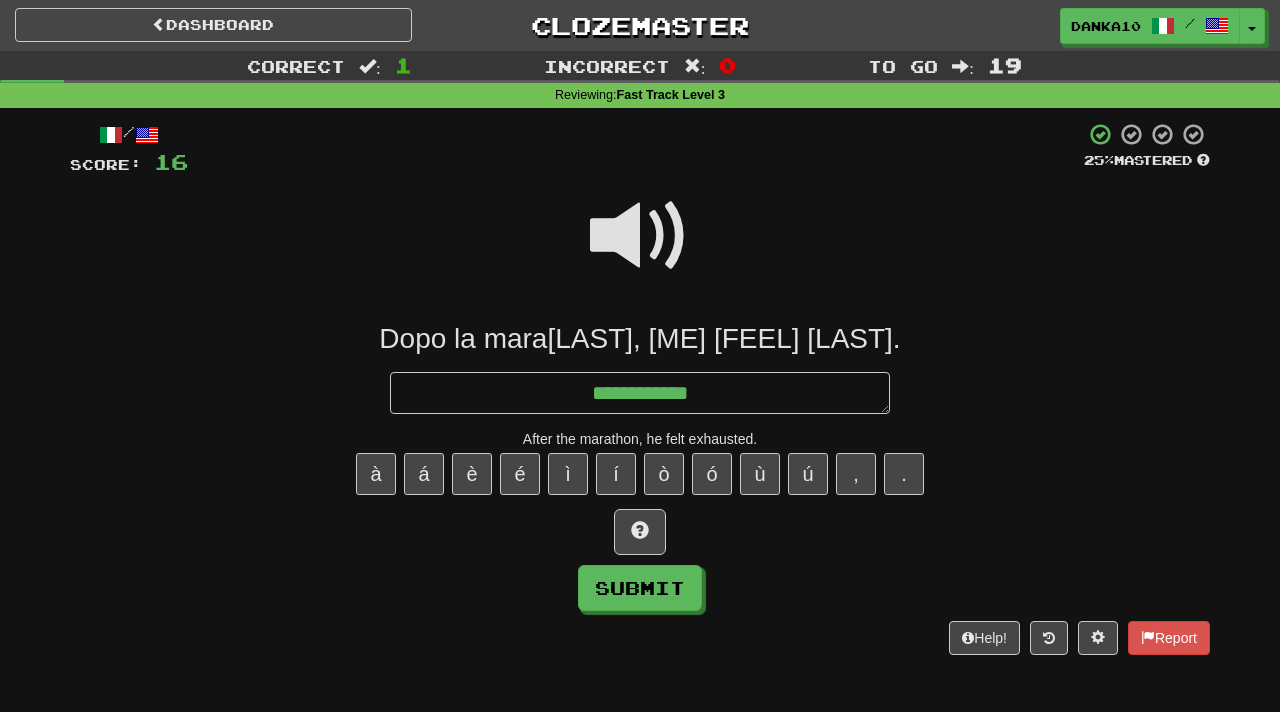 type on "*" 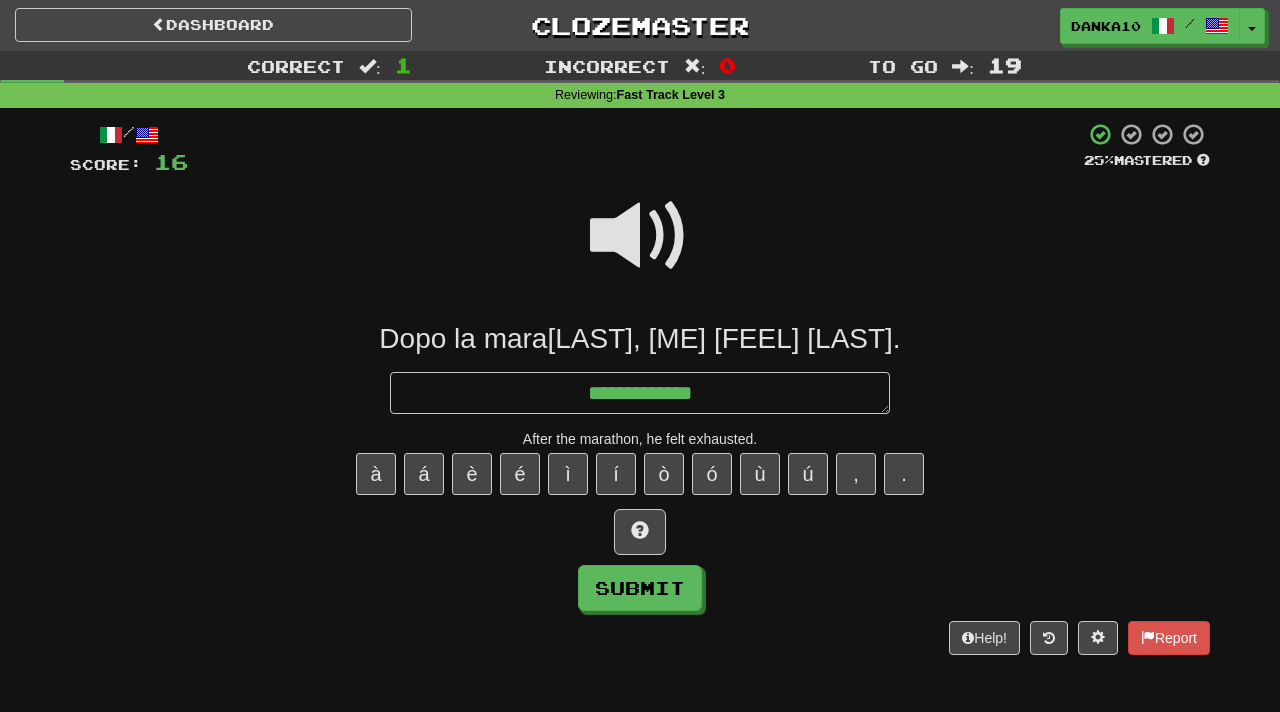 type on "*" 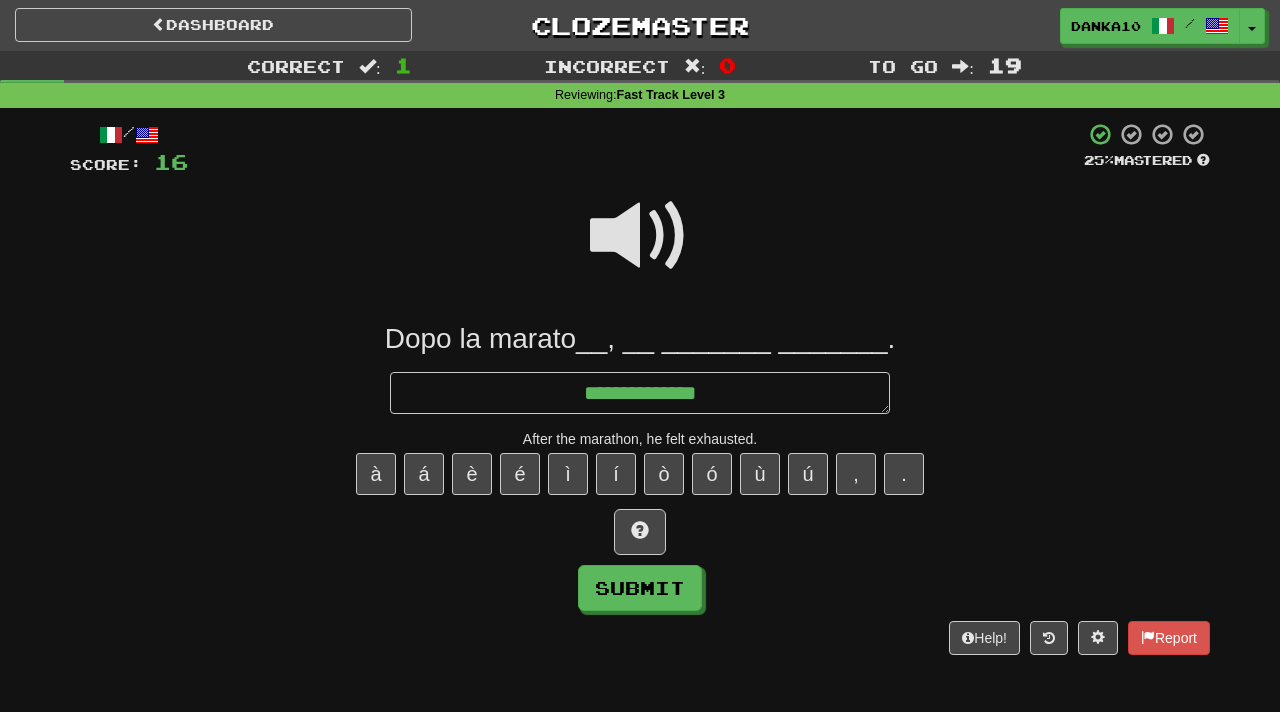 type on "*" 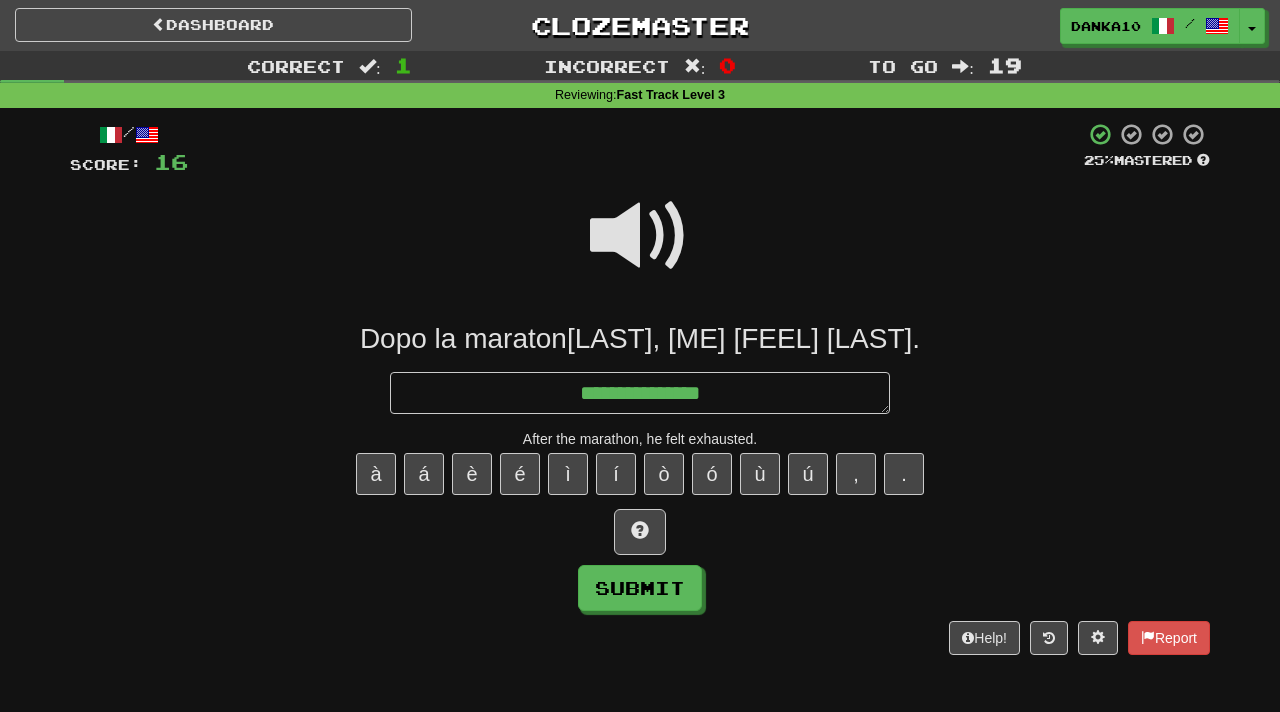 type on "*" 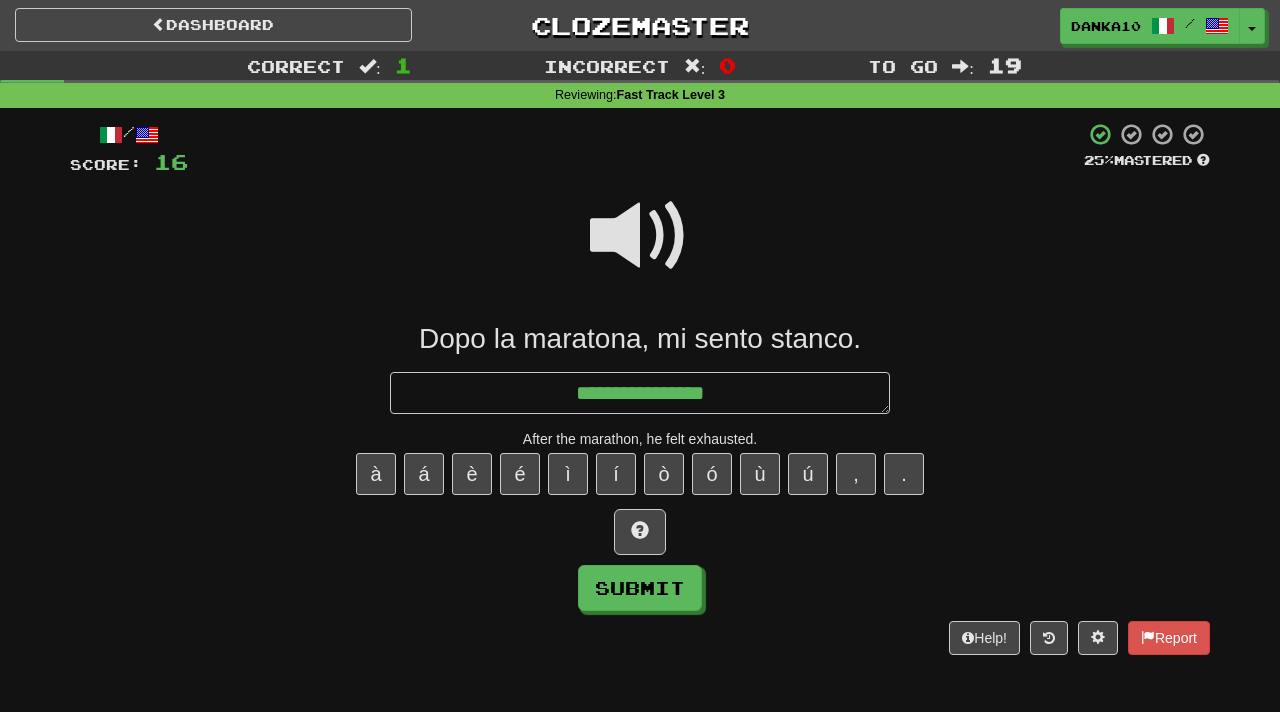 type on "*" 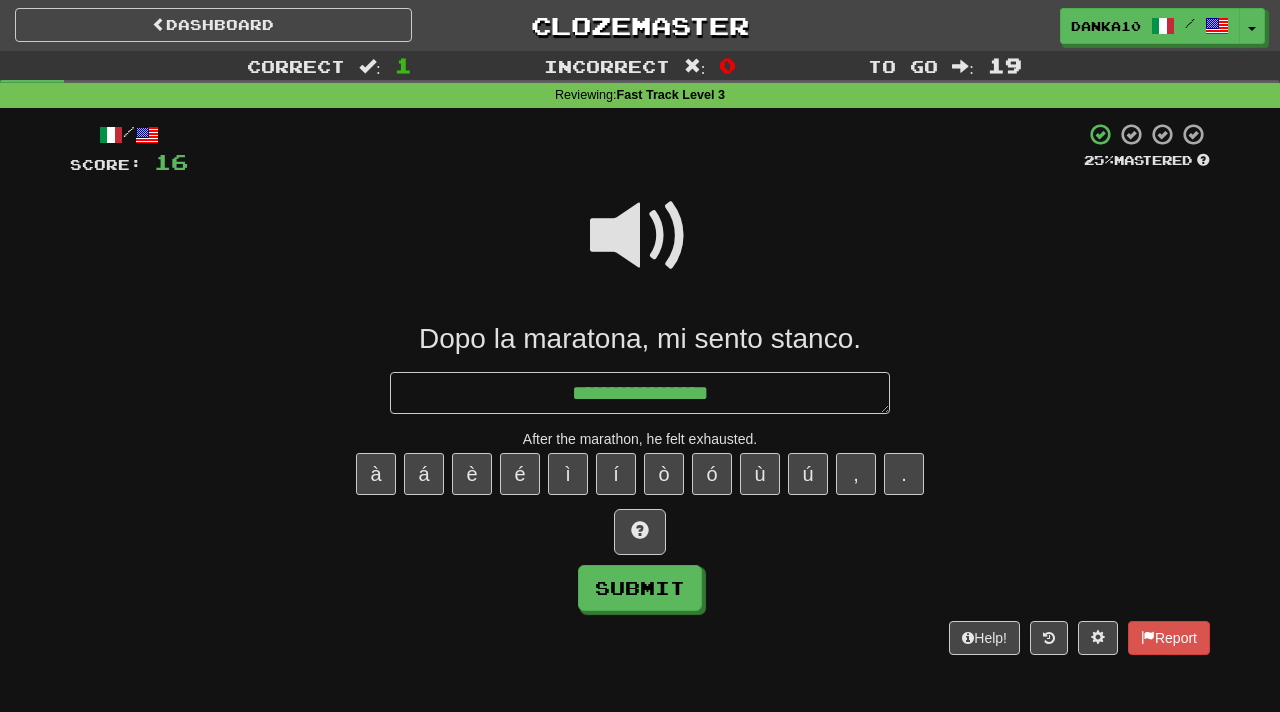 type on "*" 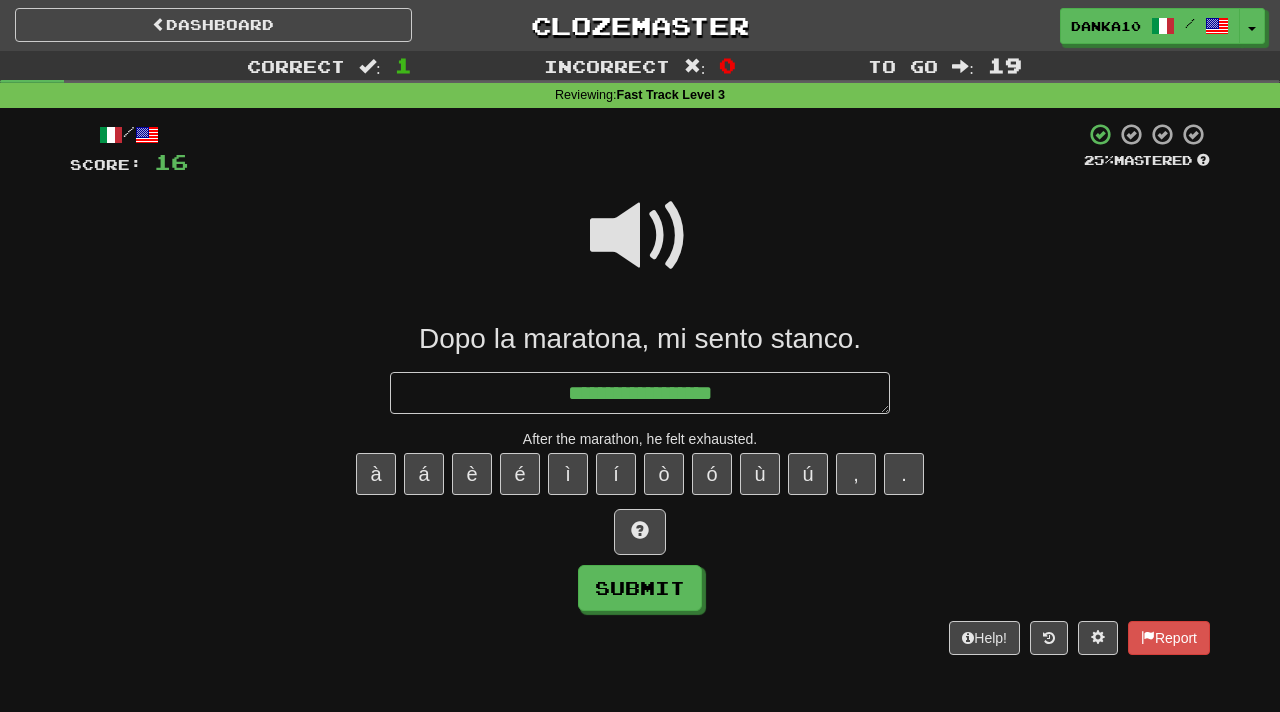 type on "*" 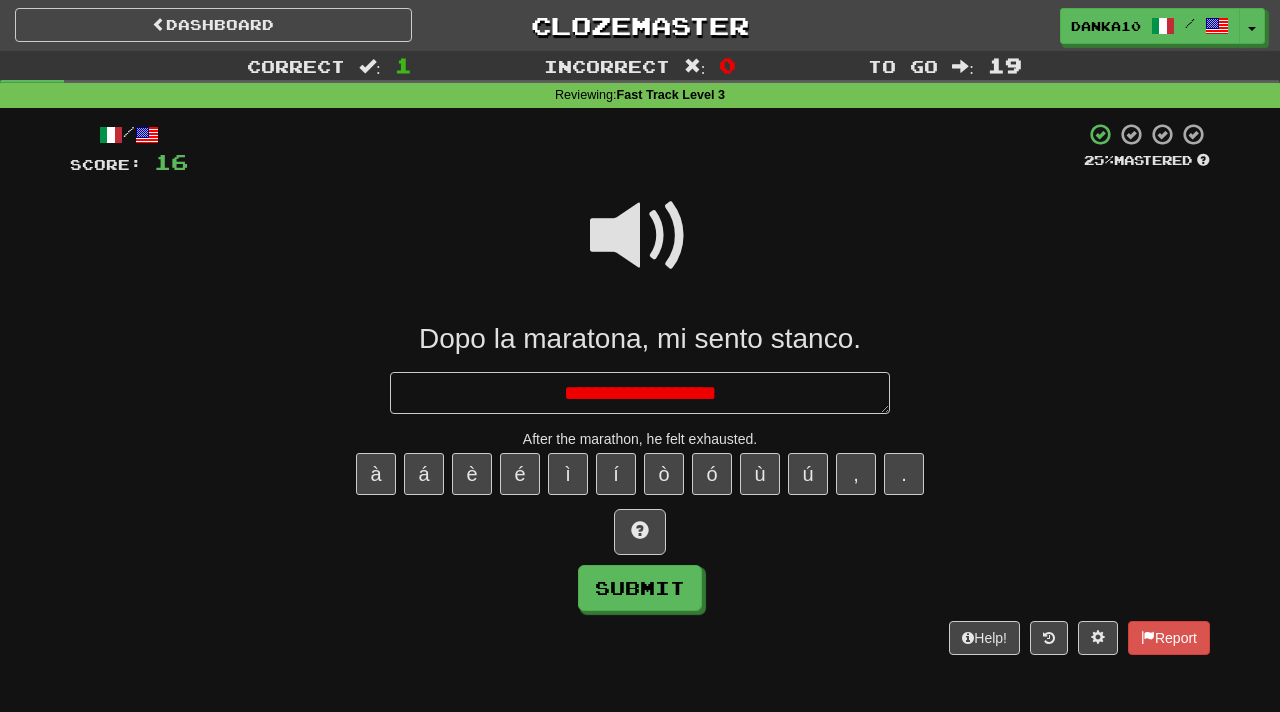 type on "*" 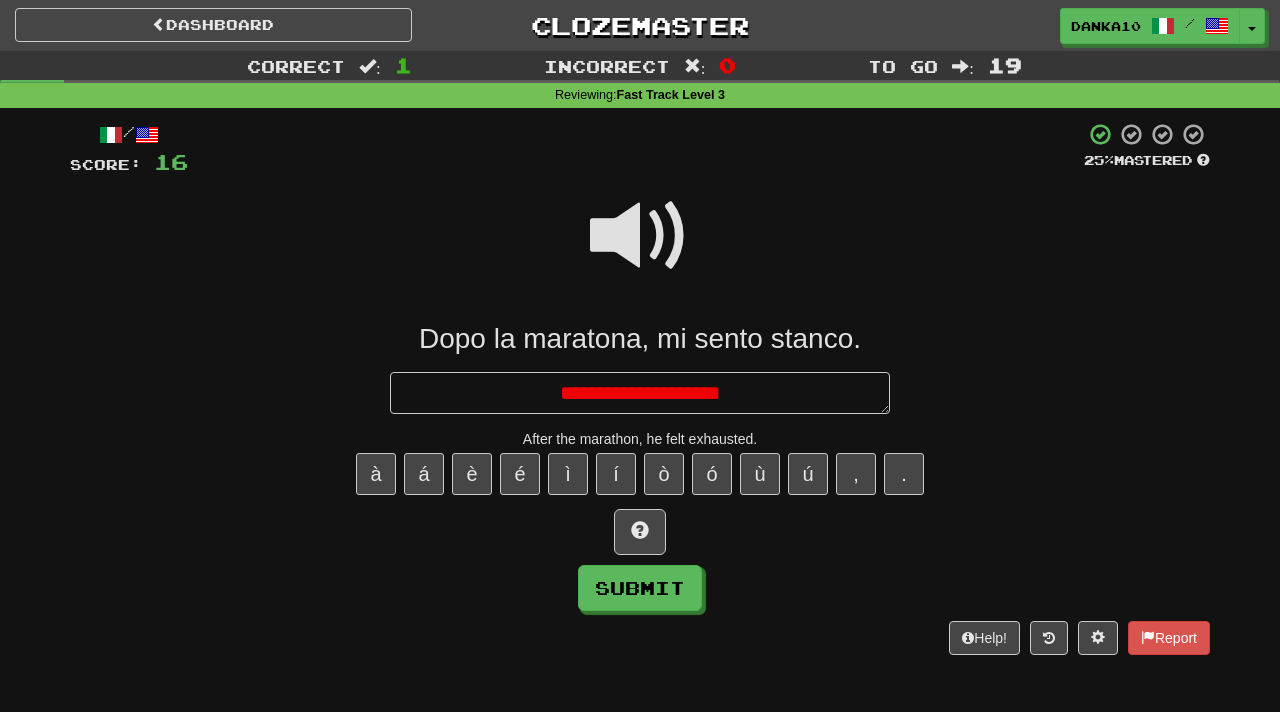 type on "*" 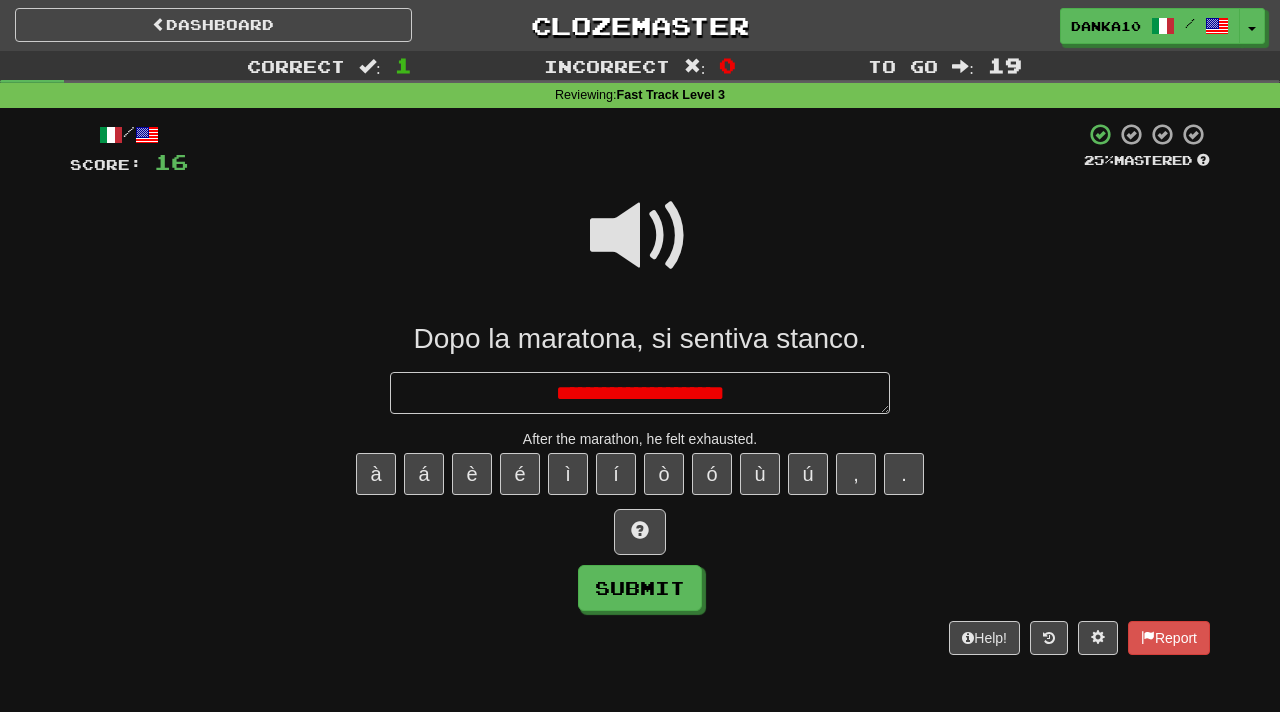 type on "*" 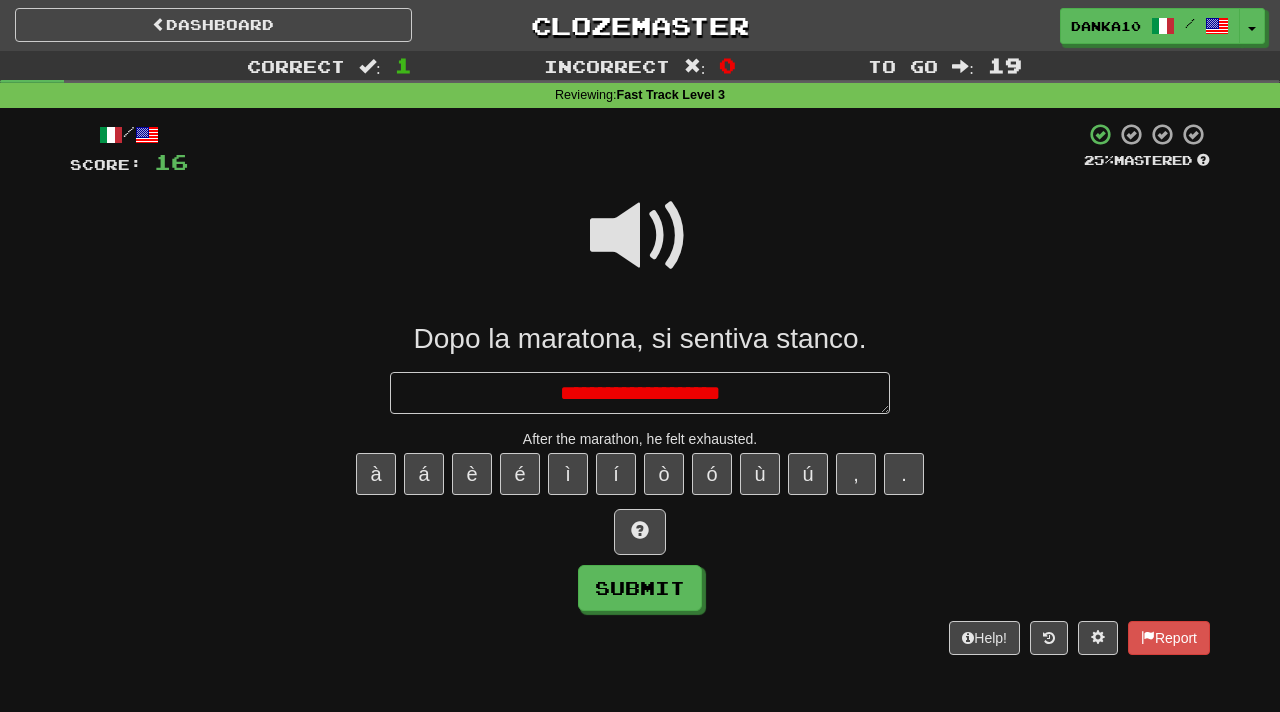 type on "*" 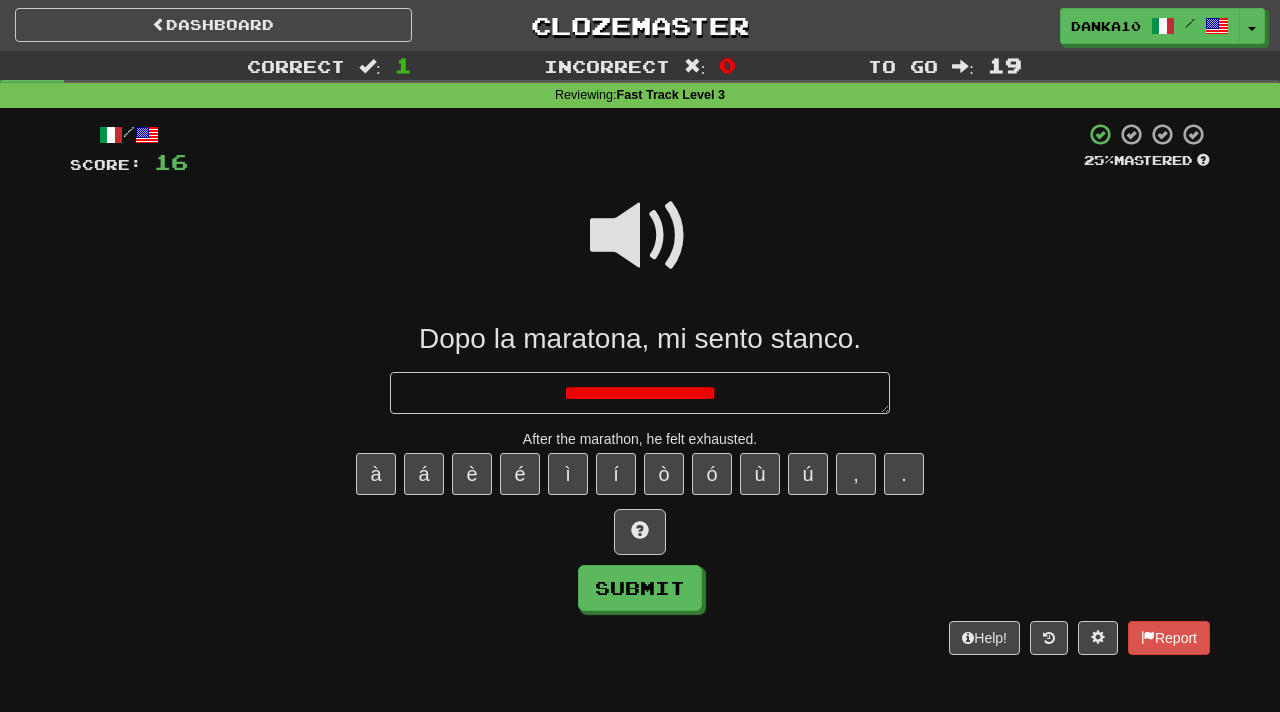 type on "*" 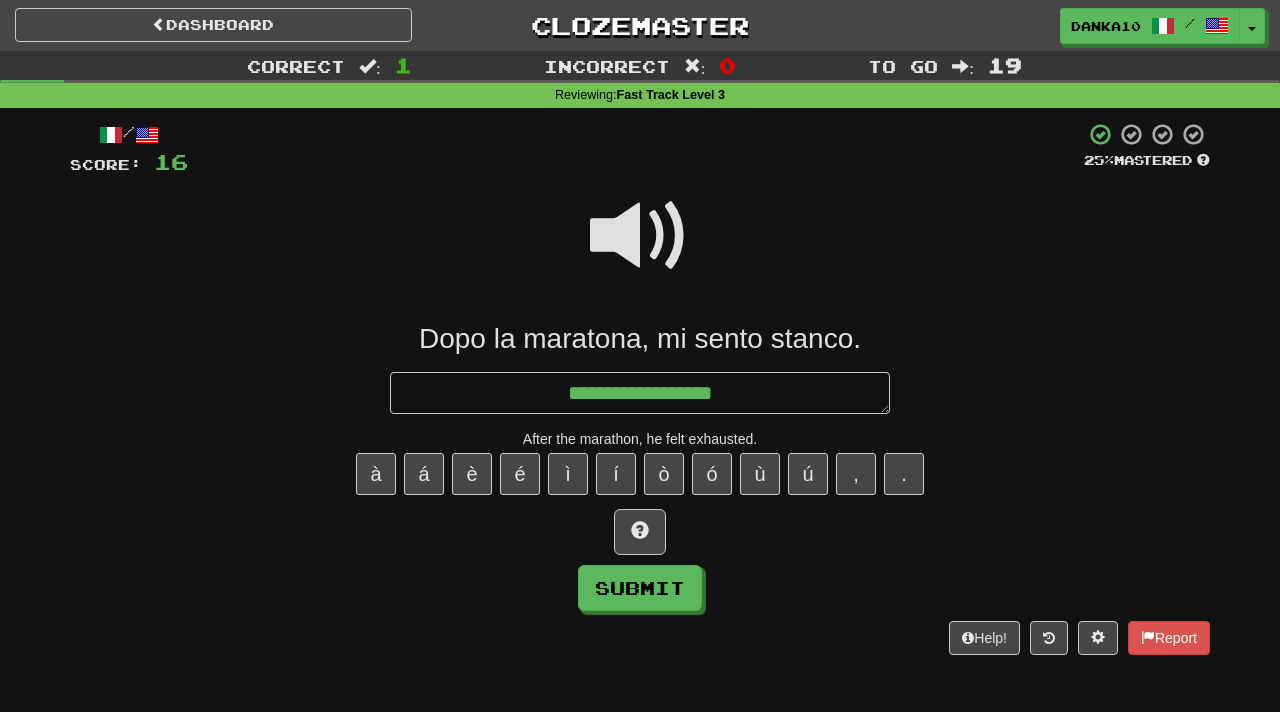 type on "*" 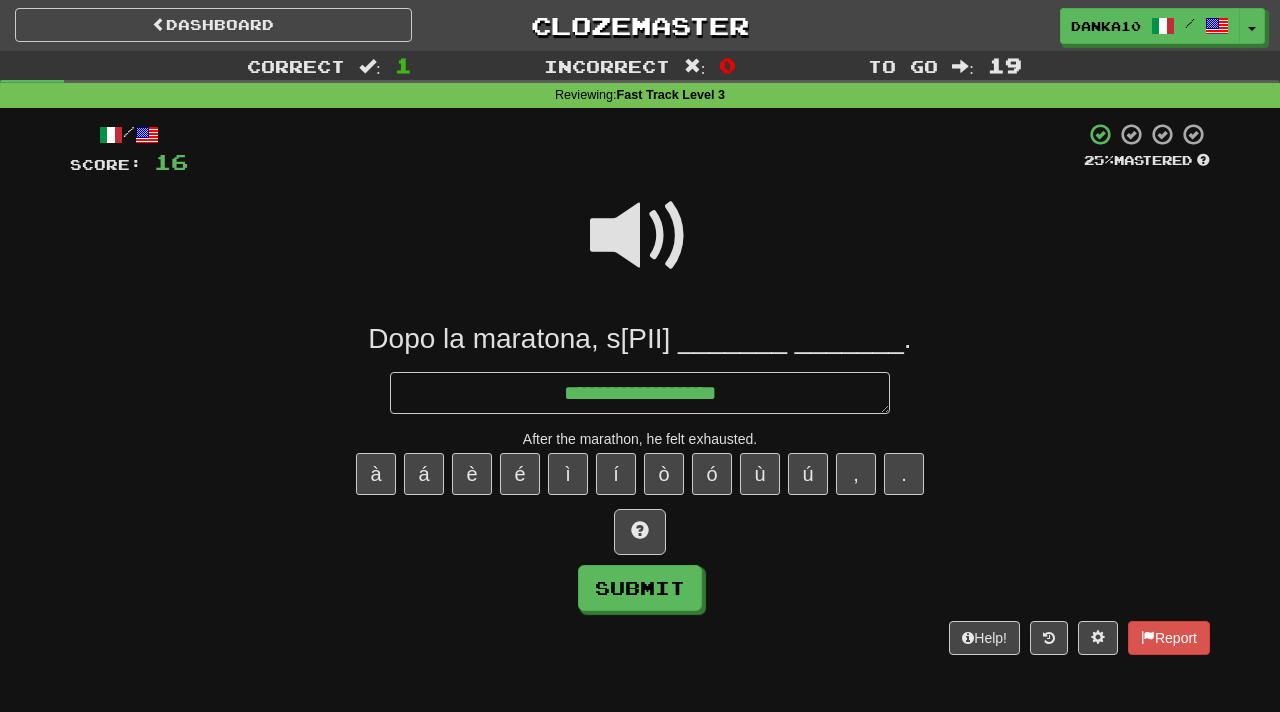 type on "*" 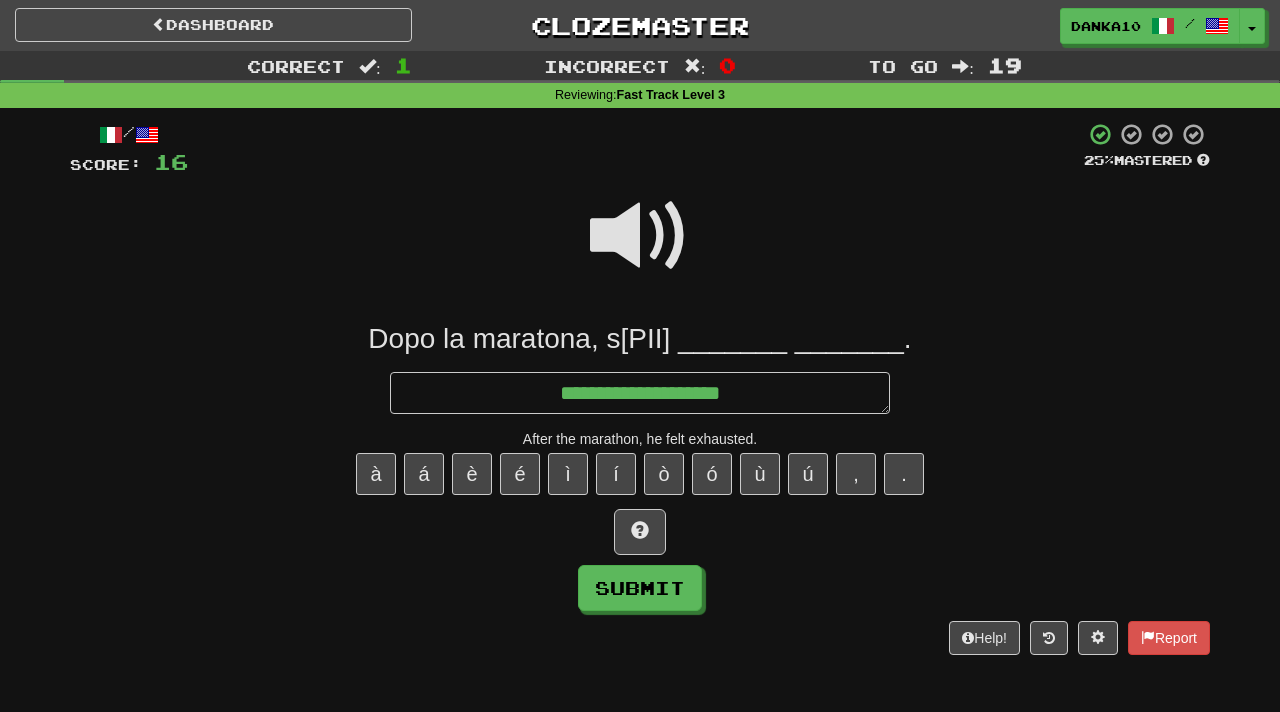 type on "**********" 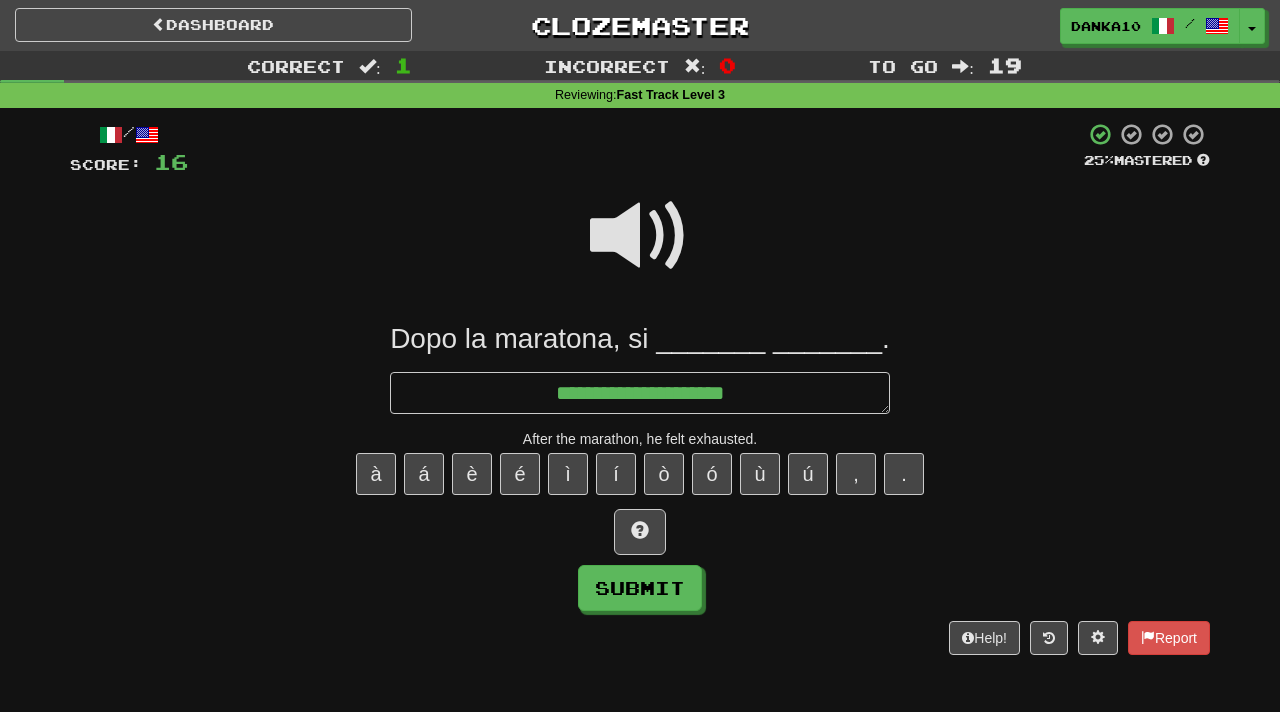 type on "*" 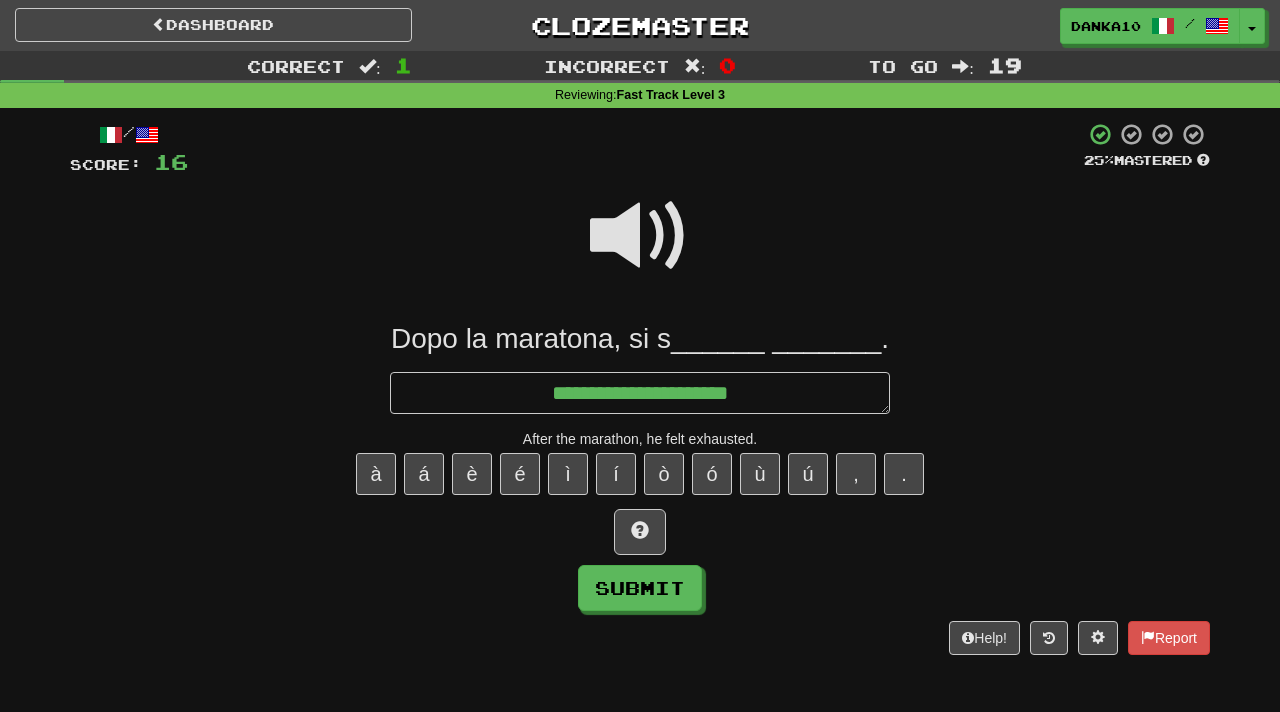 type on "*" 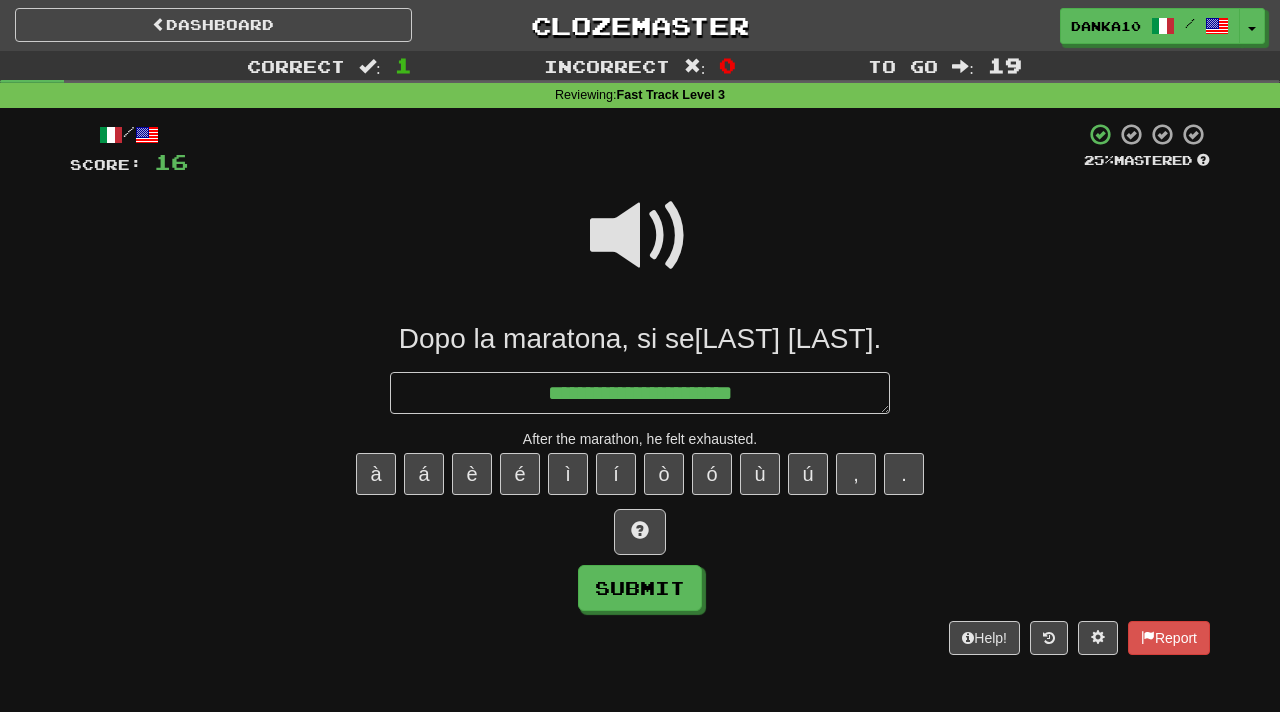 type on "*" 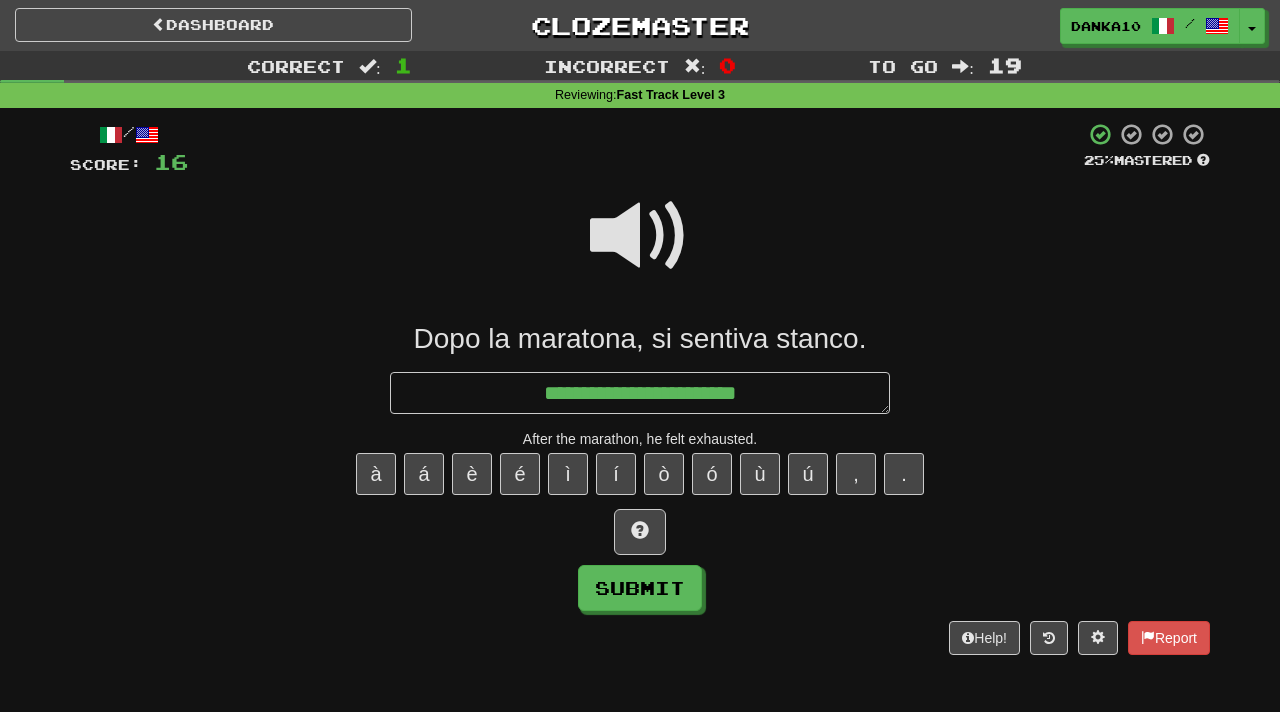 type on "*" 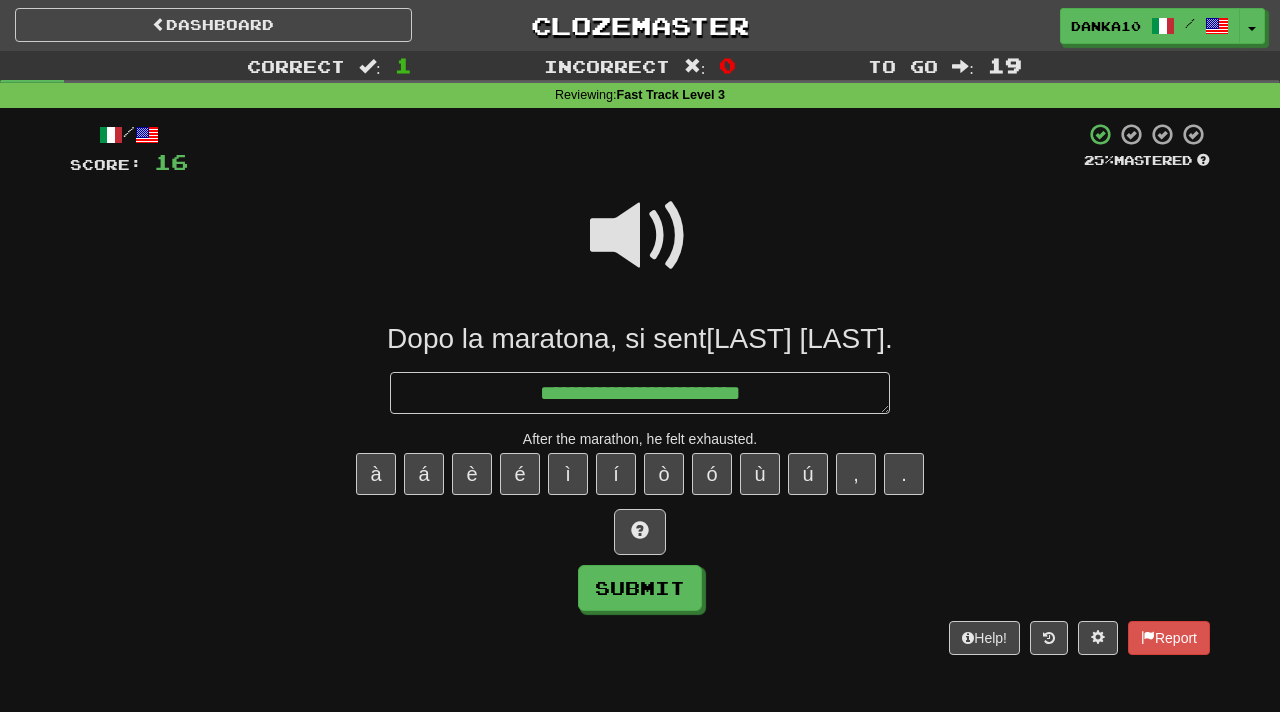 type on "*" 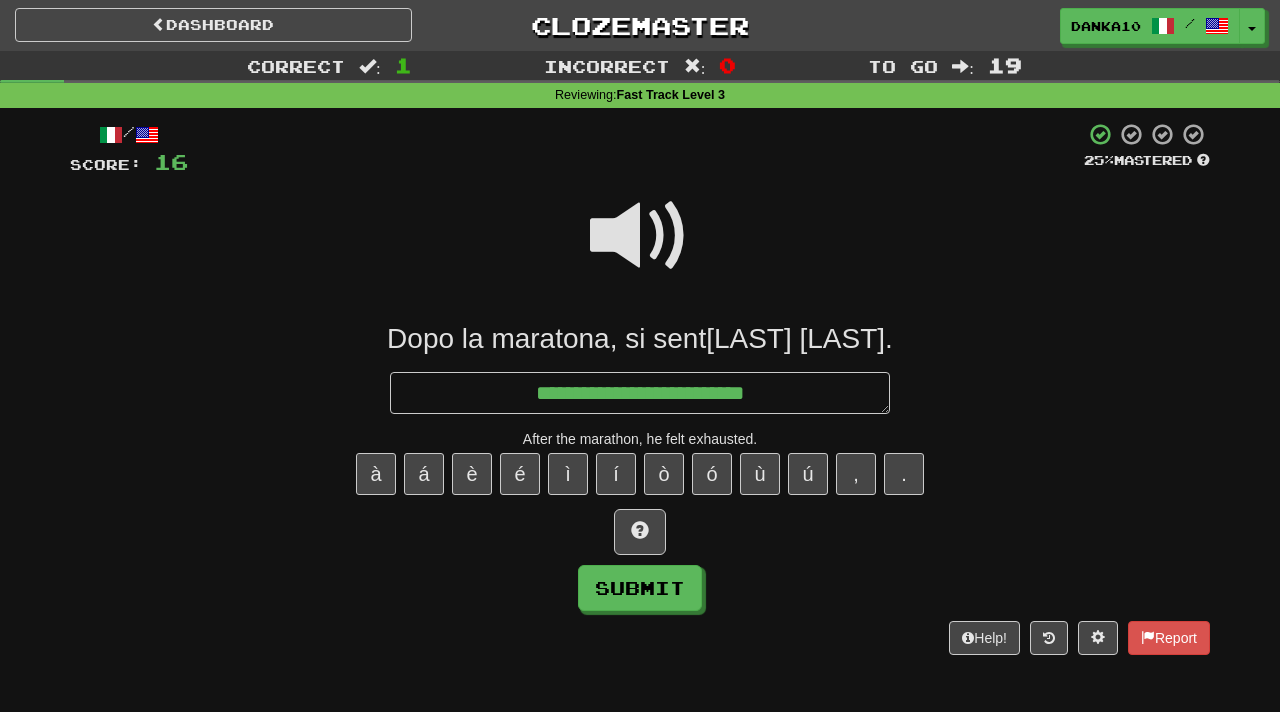 type on "*" 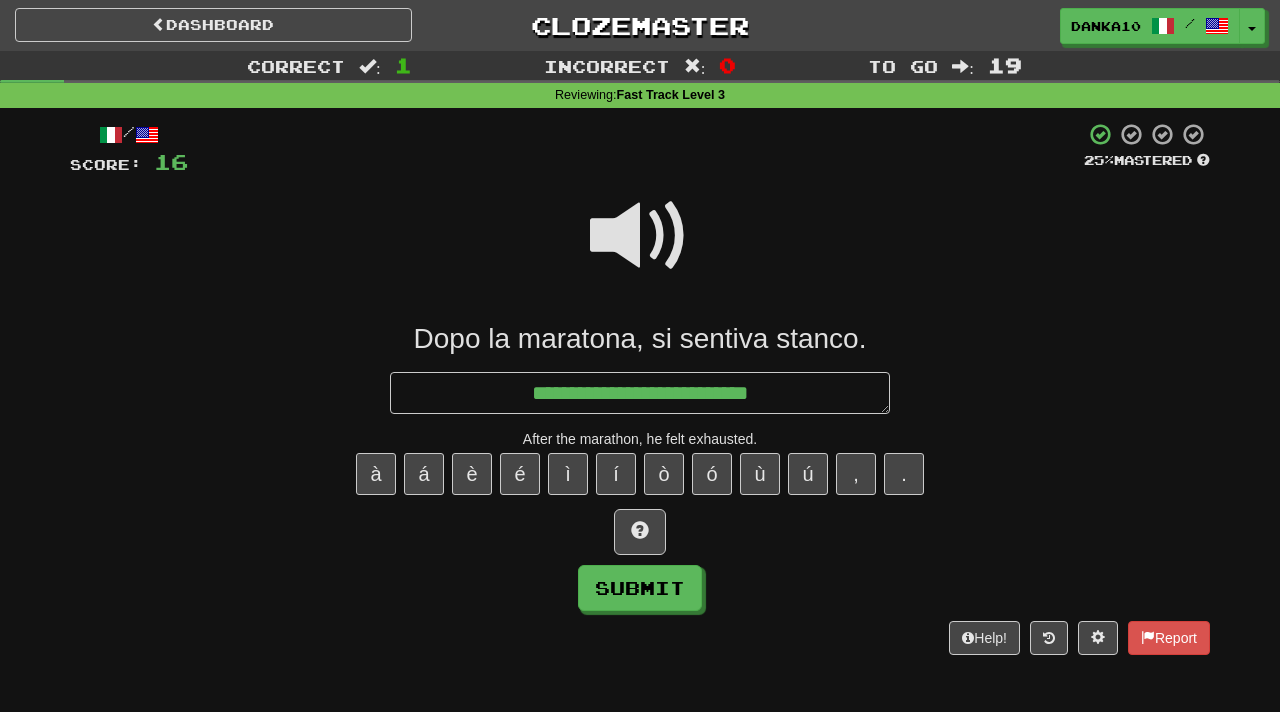 type on "*" 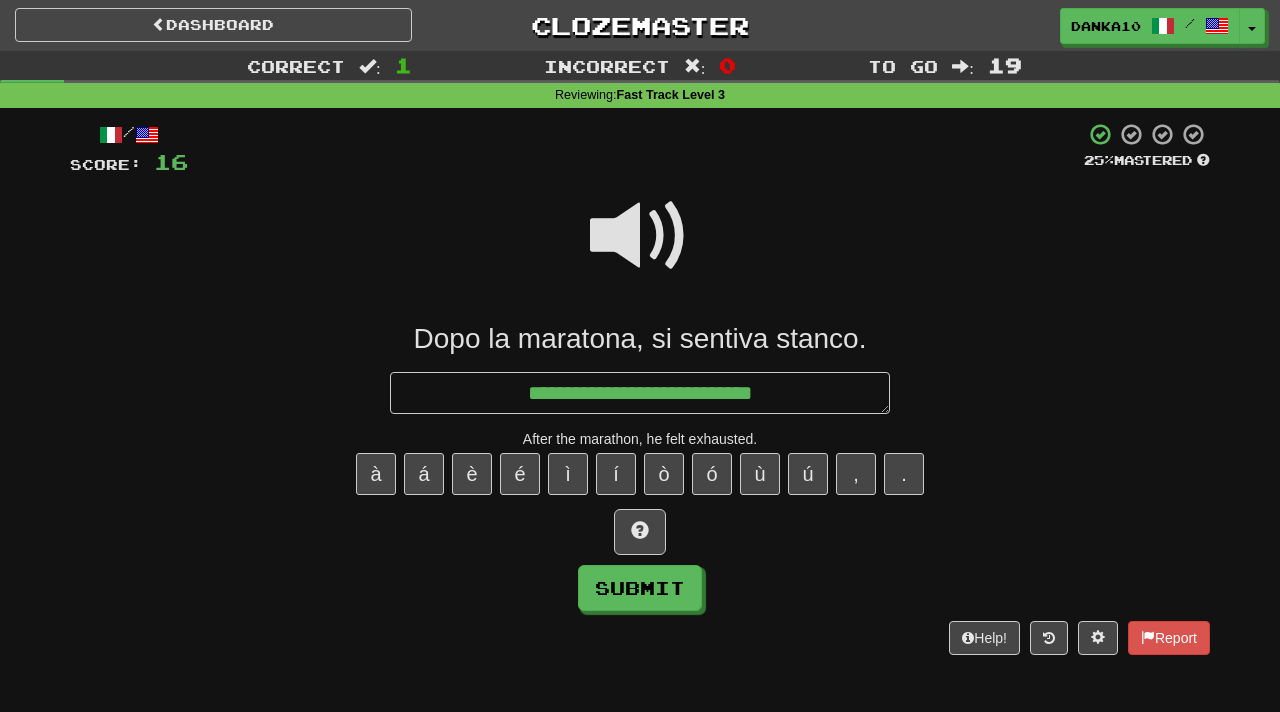 type on "*" 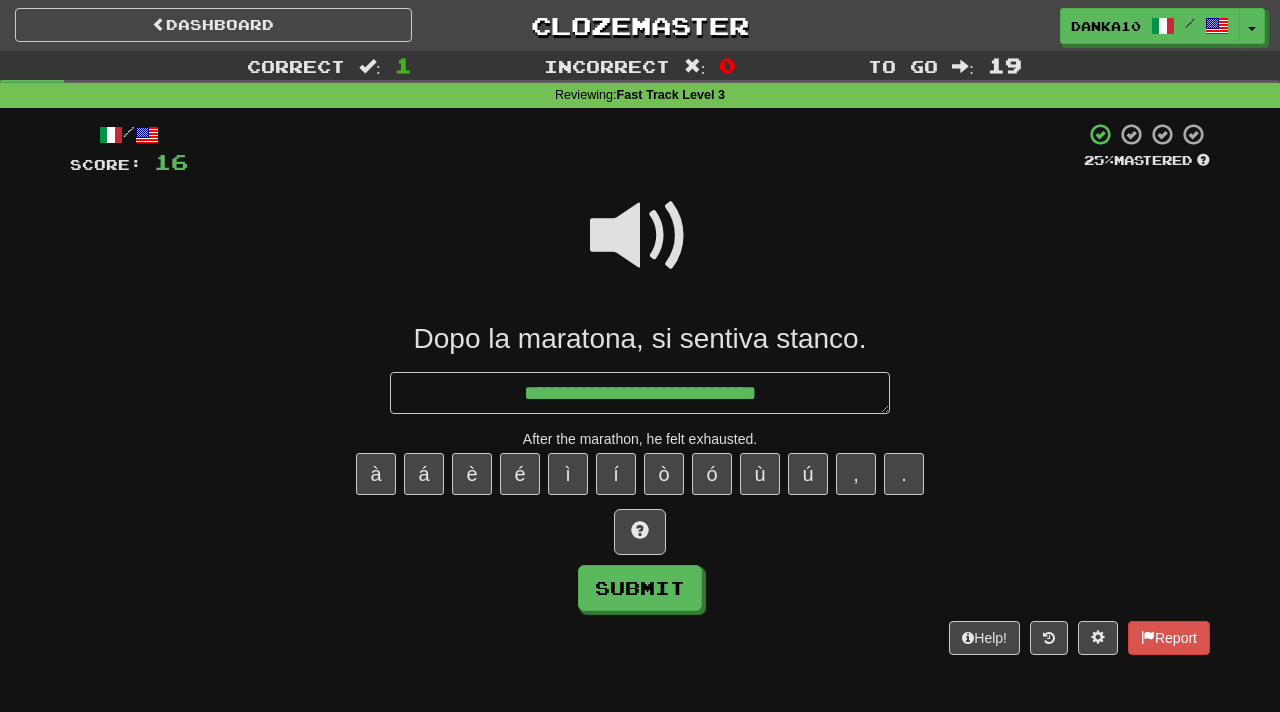 type on "*" 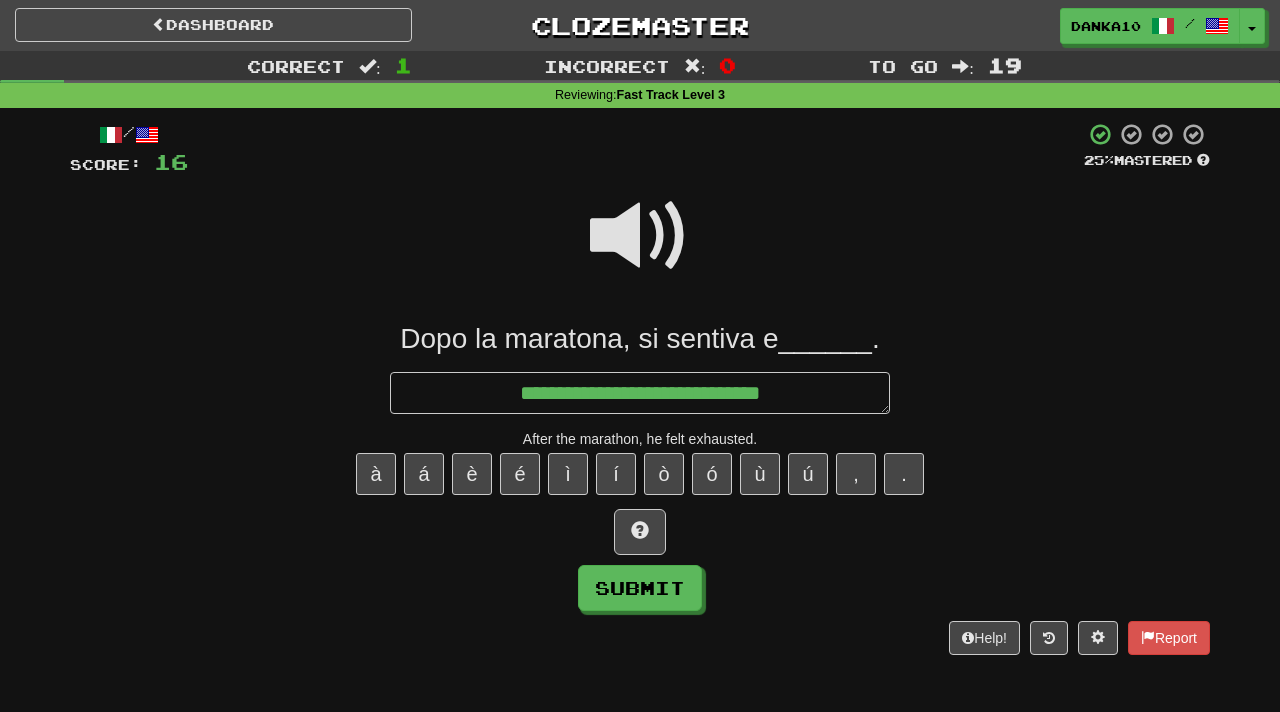 type on "*" 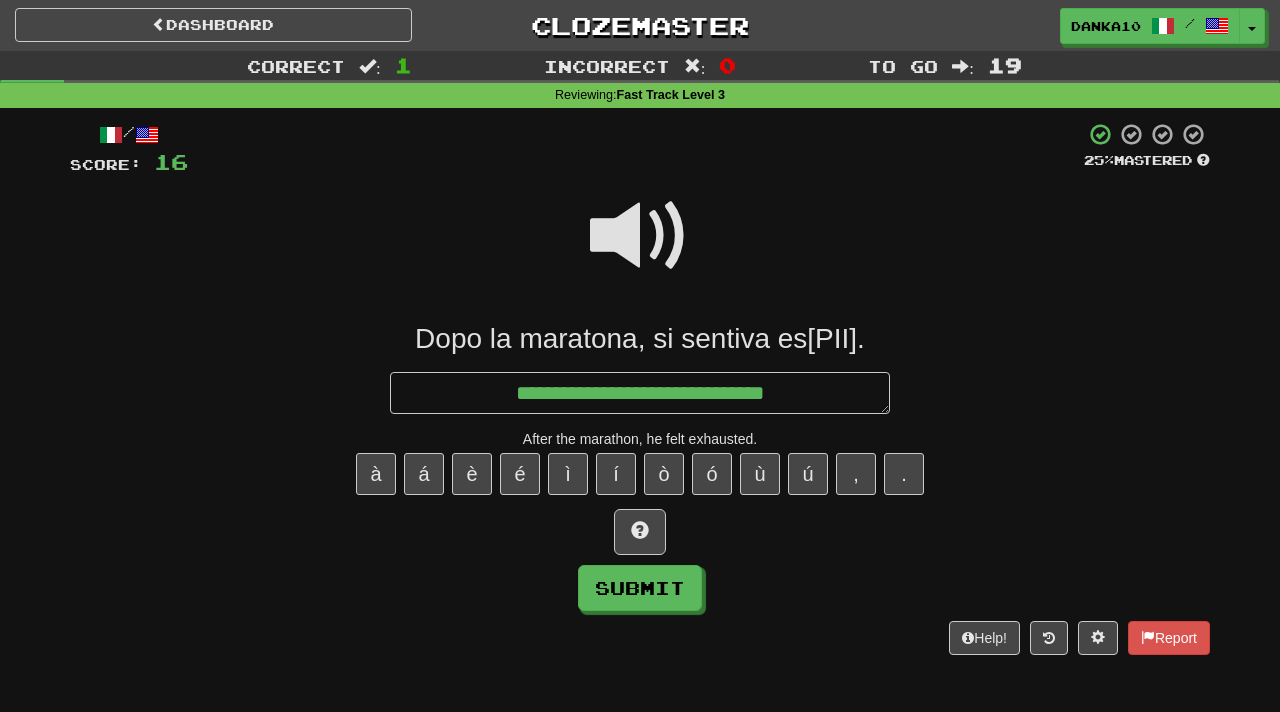 type on "*" 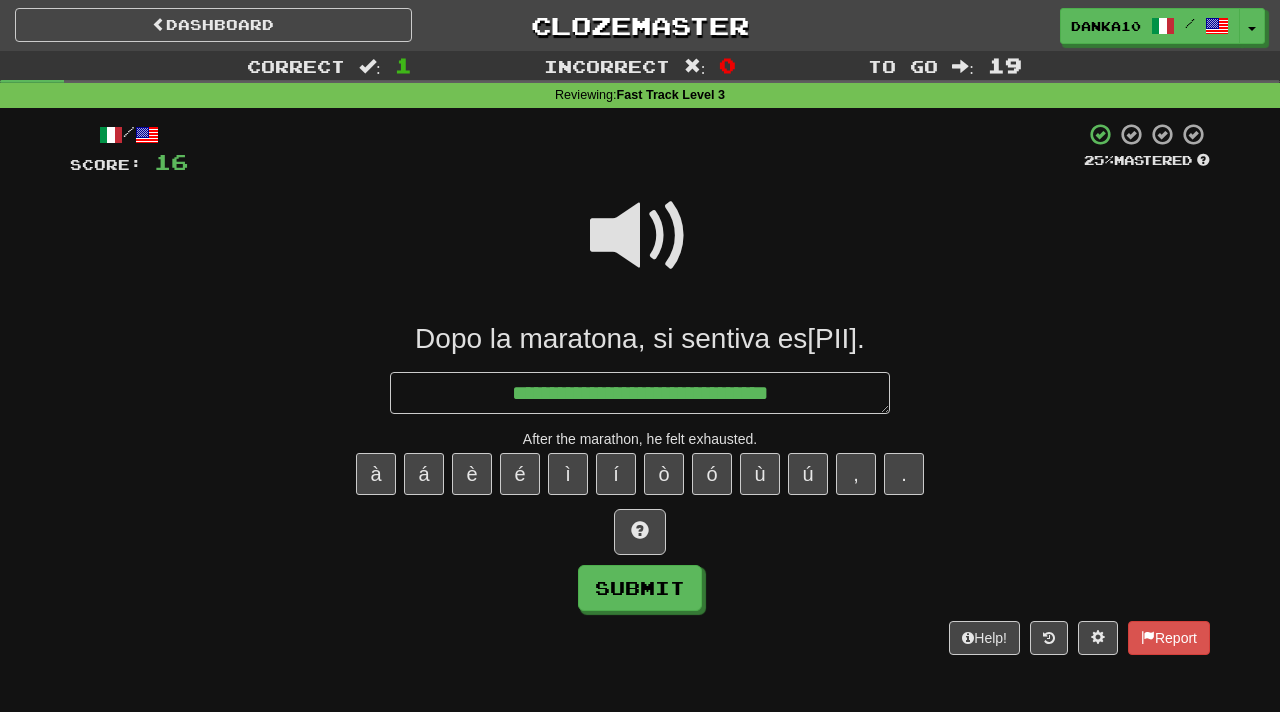 type on "*" 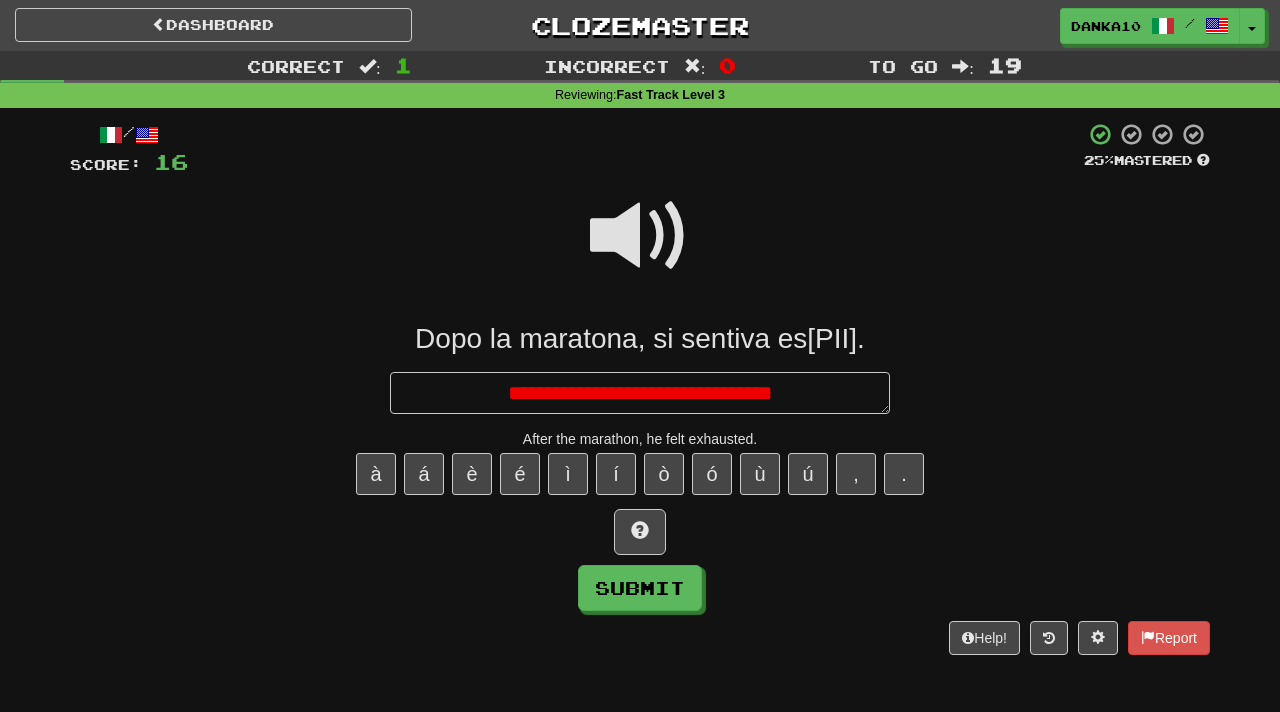 type on "*" 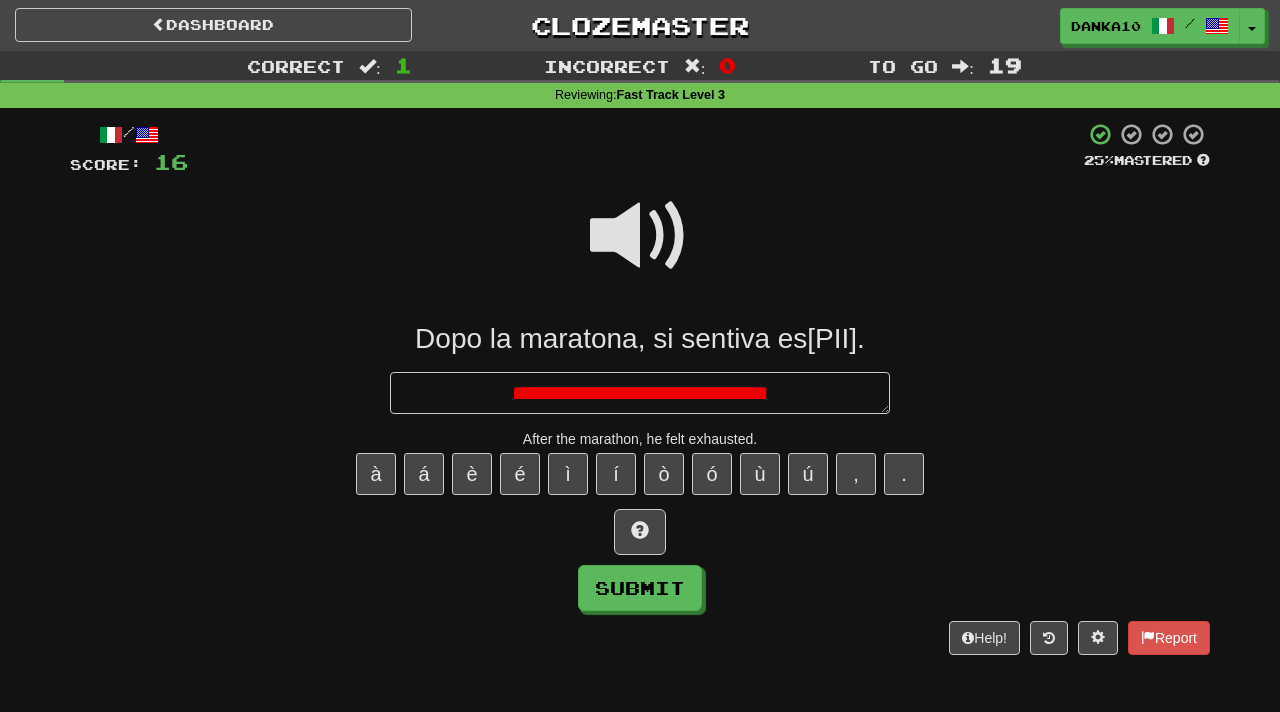 type on "*" 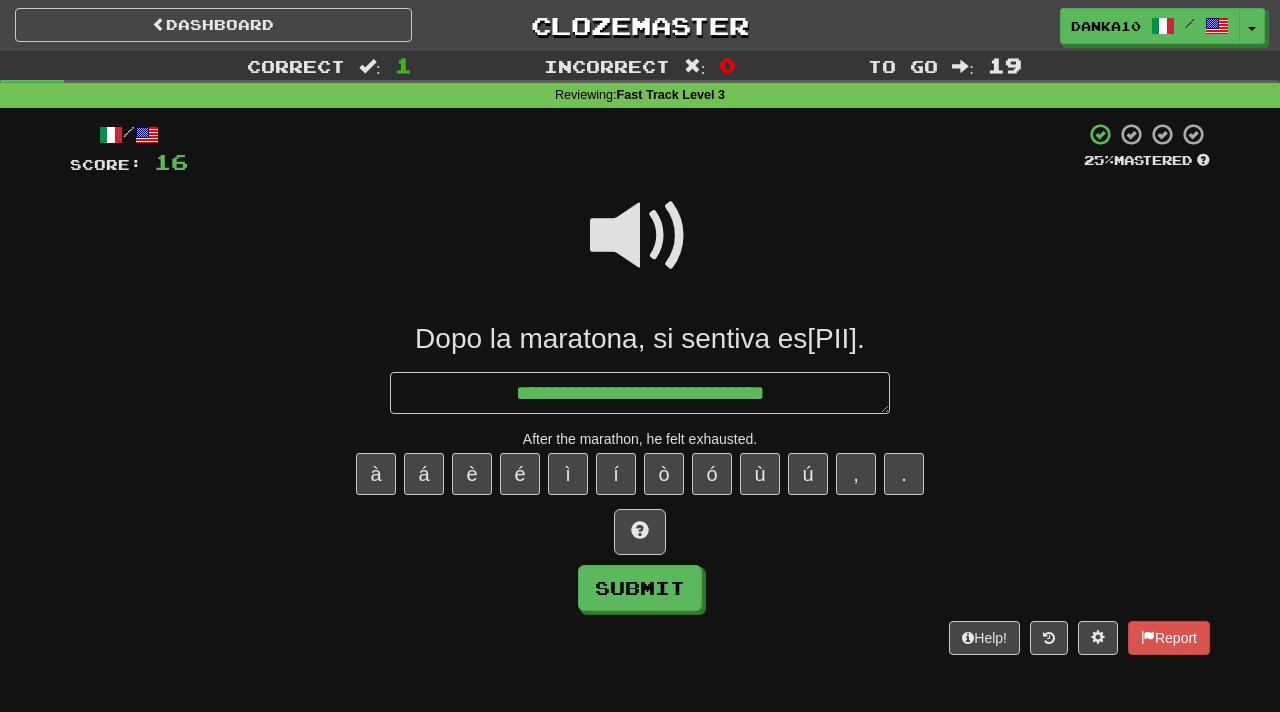 type on "*" 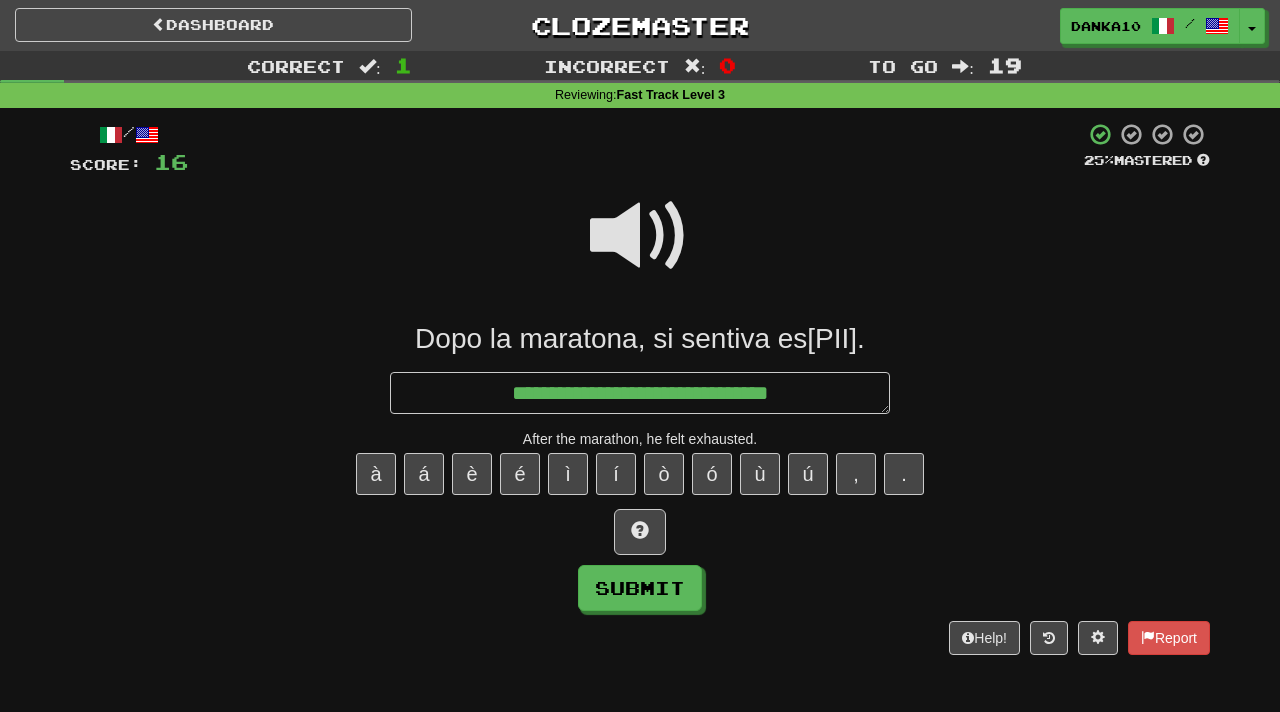 type on "*" 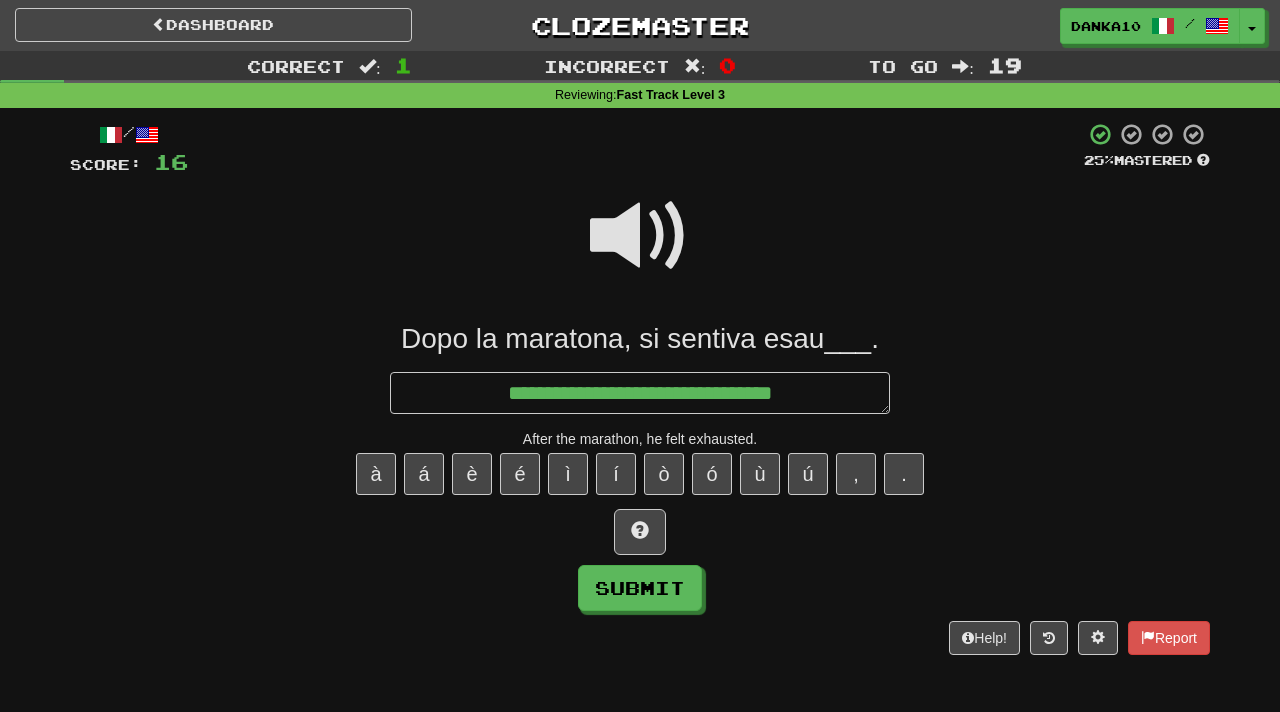 type on "*" 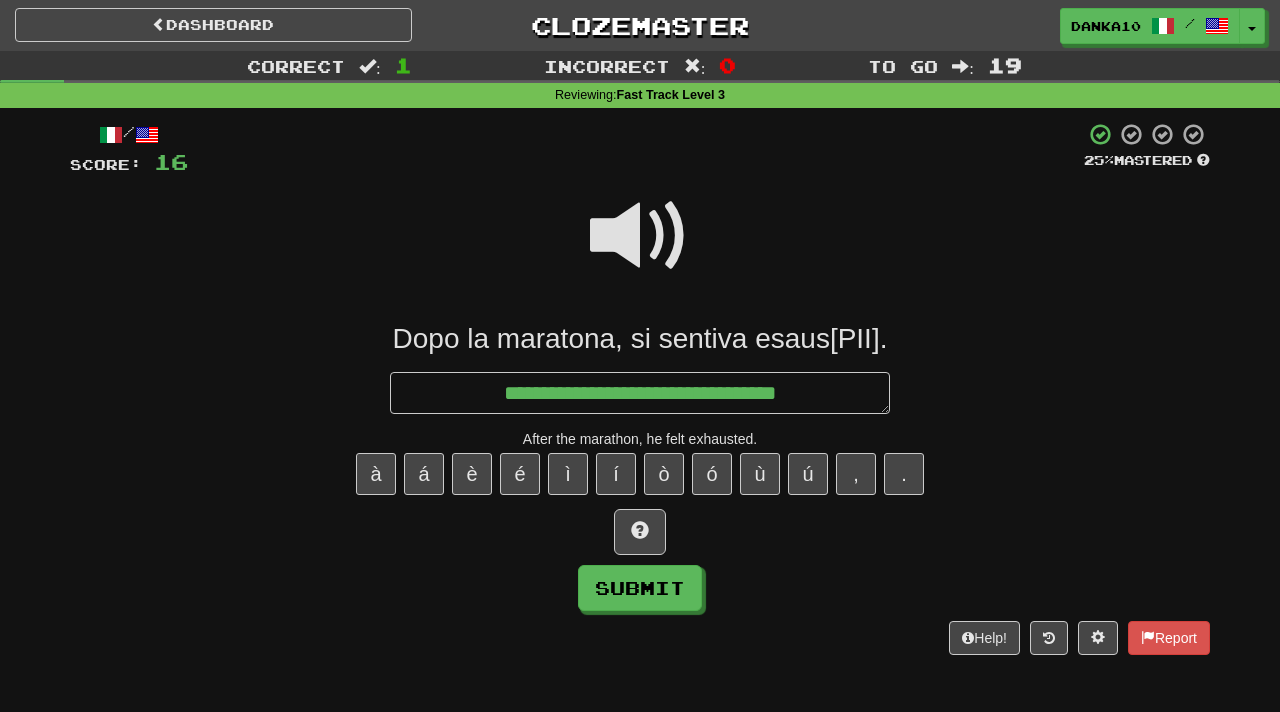 type on "**********" 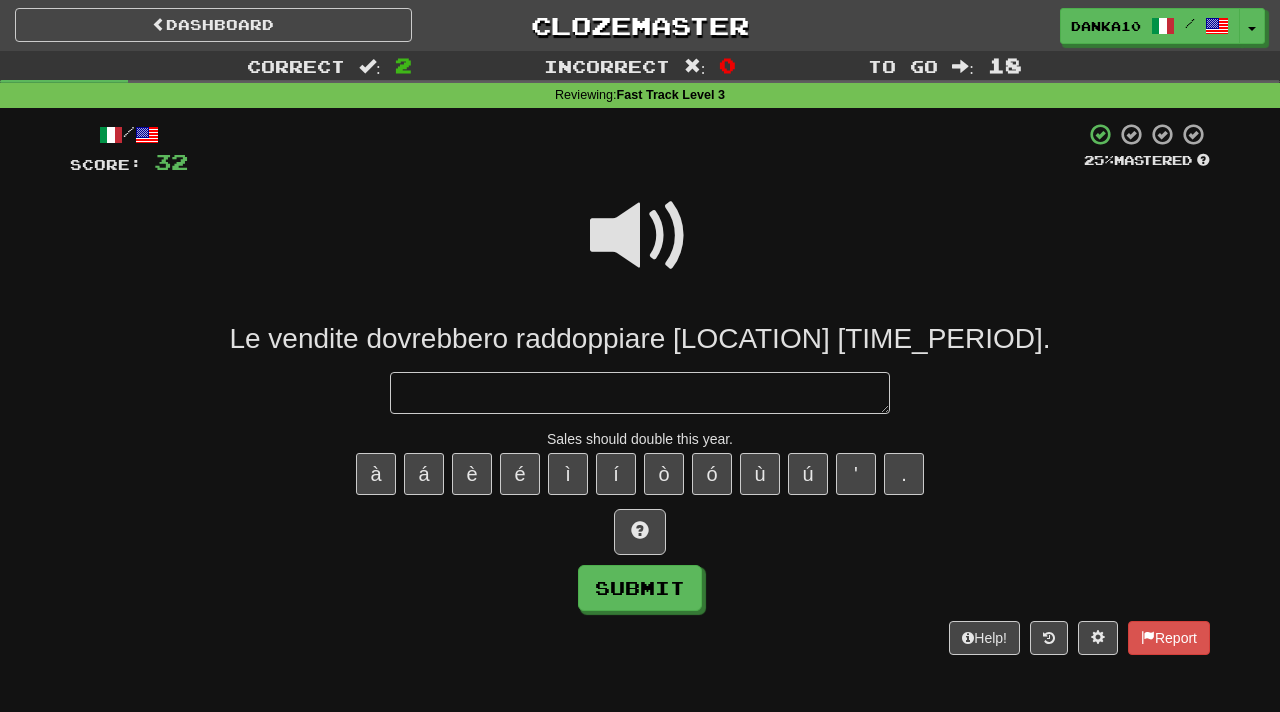 type on "*" 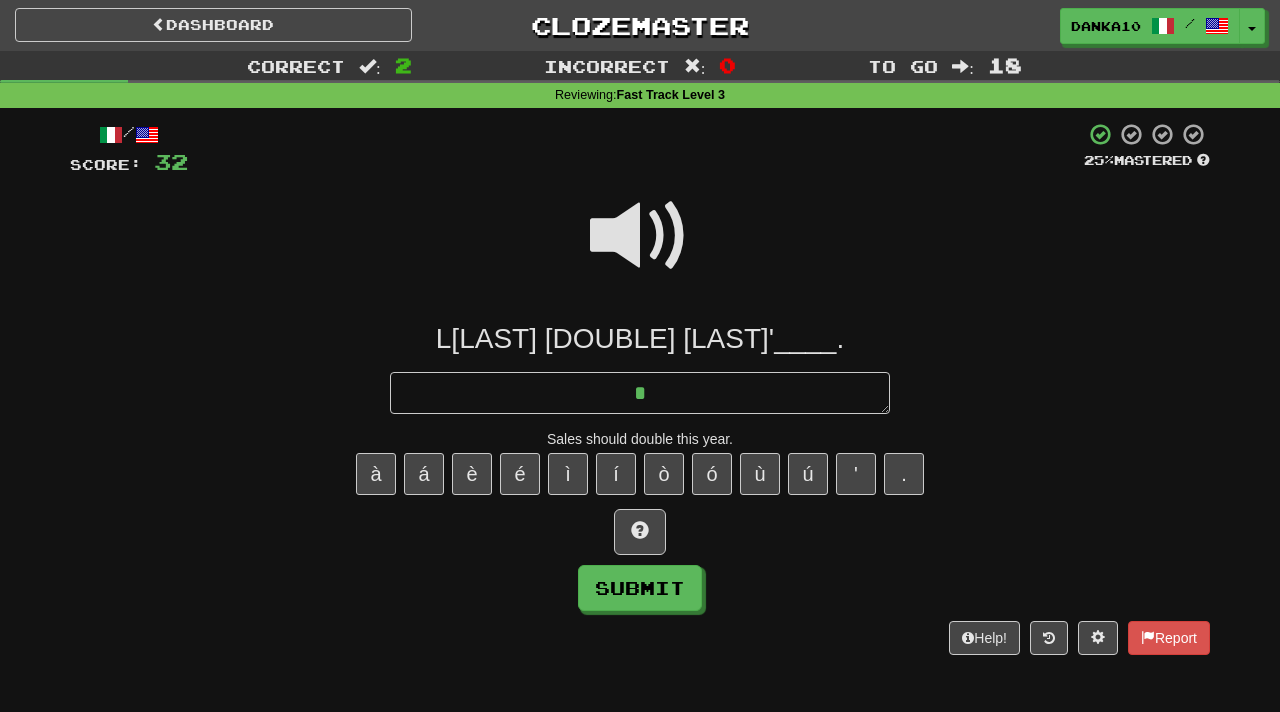 type on "*" 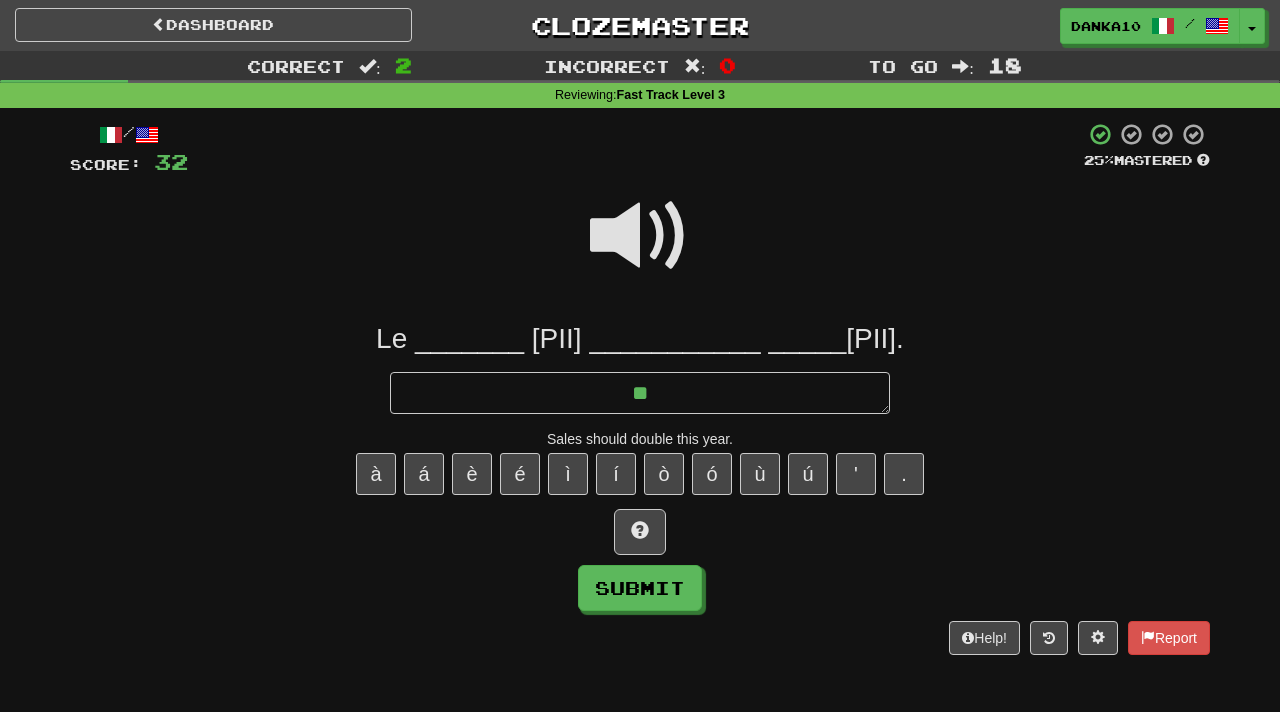 type on "*" 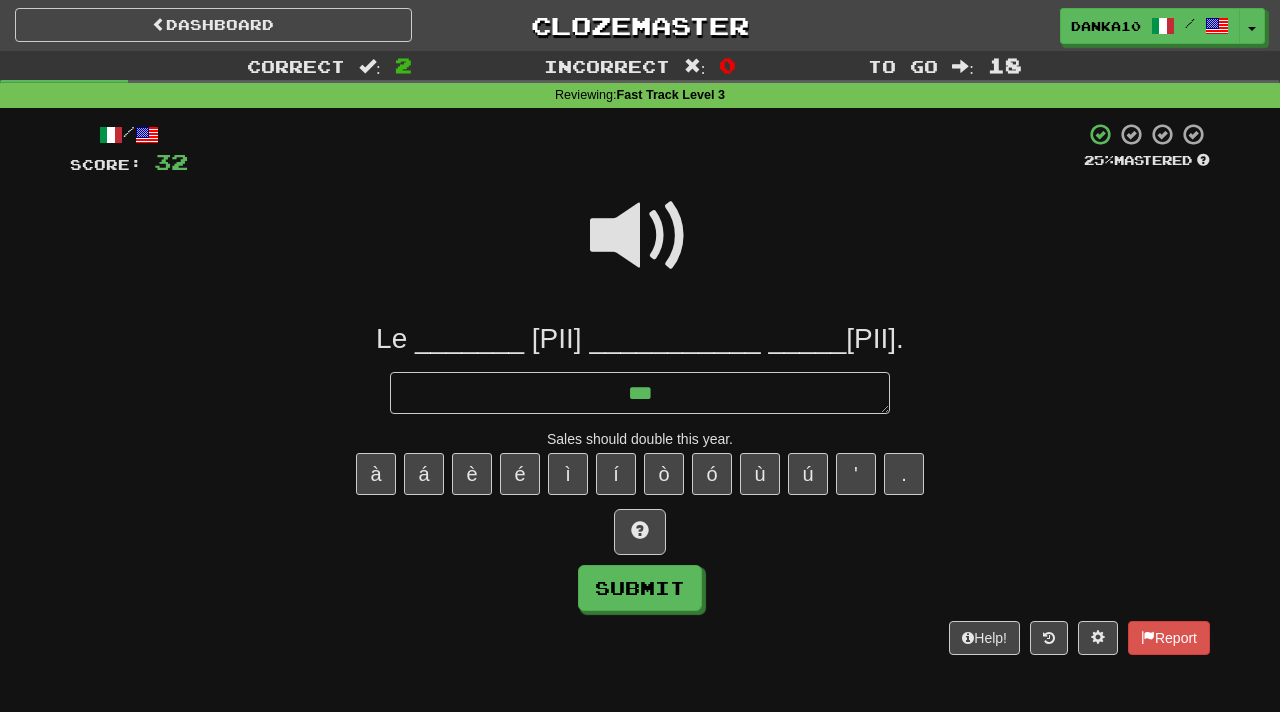 type on "*" 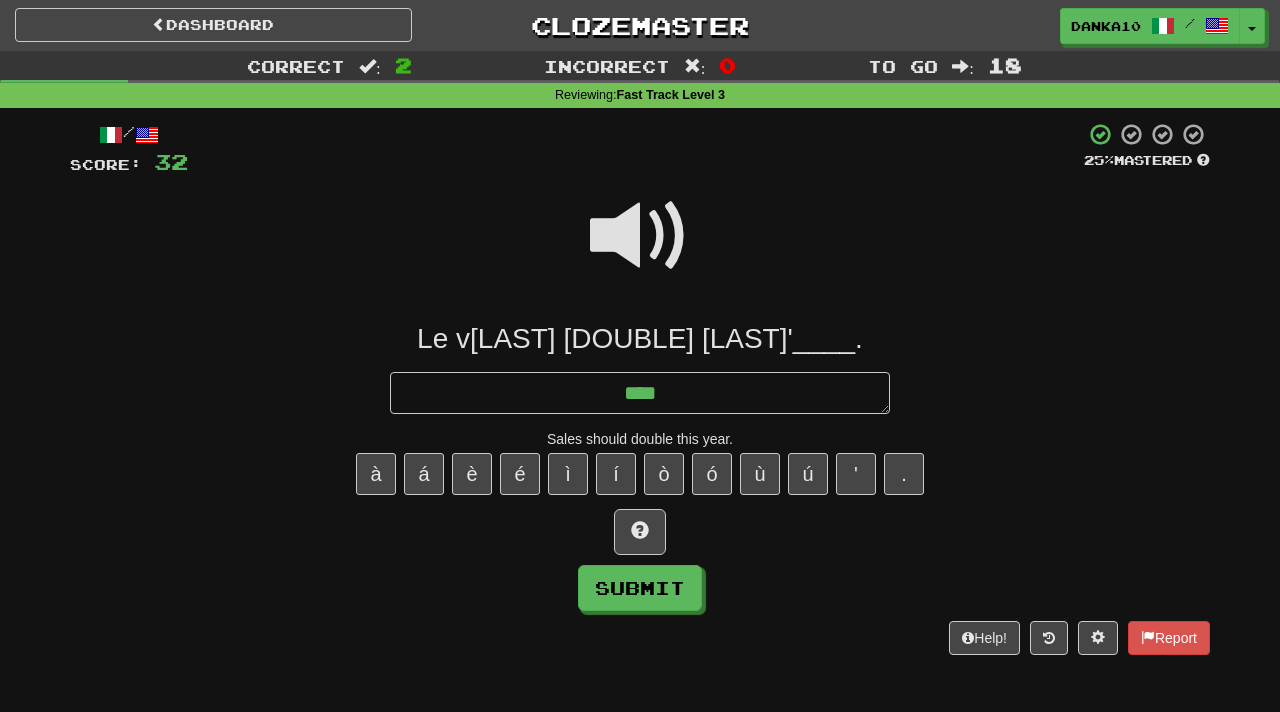 type on "*" 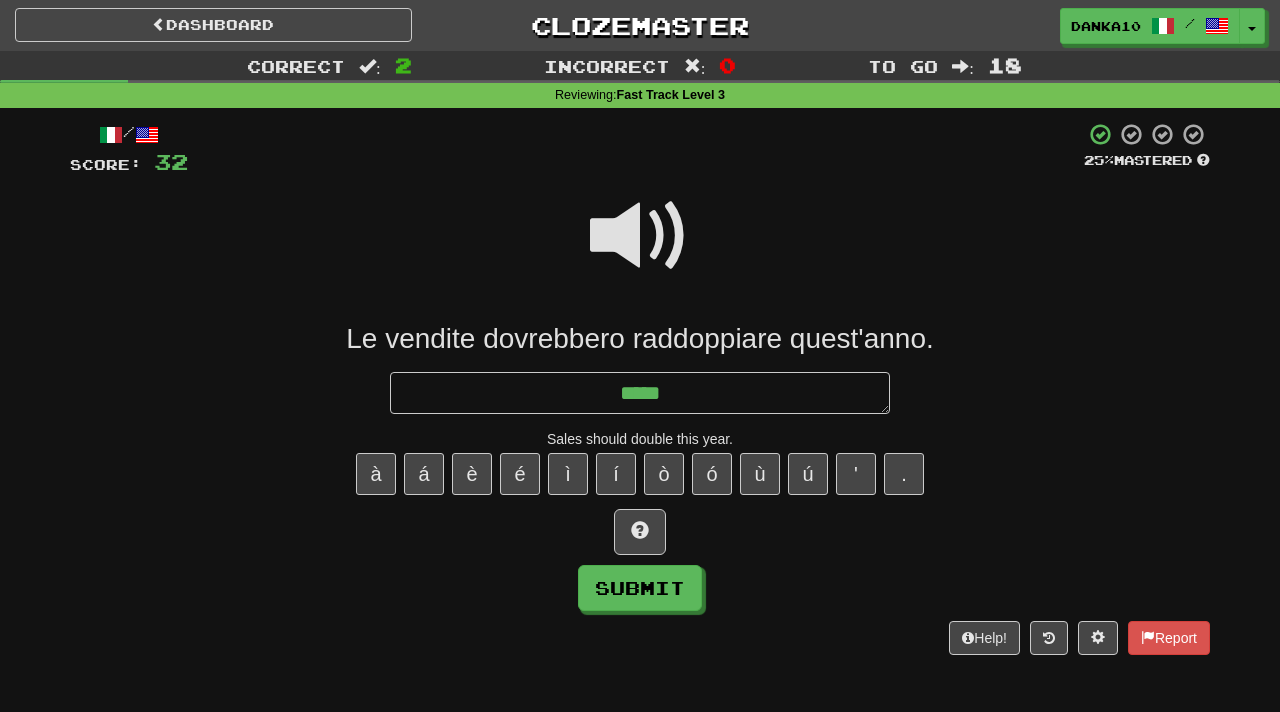 type on "*" 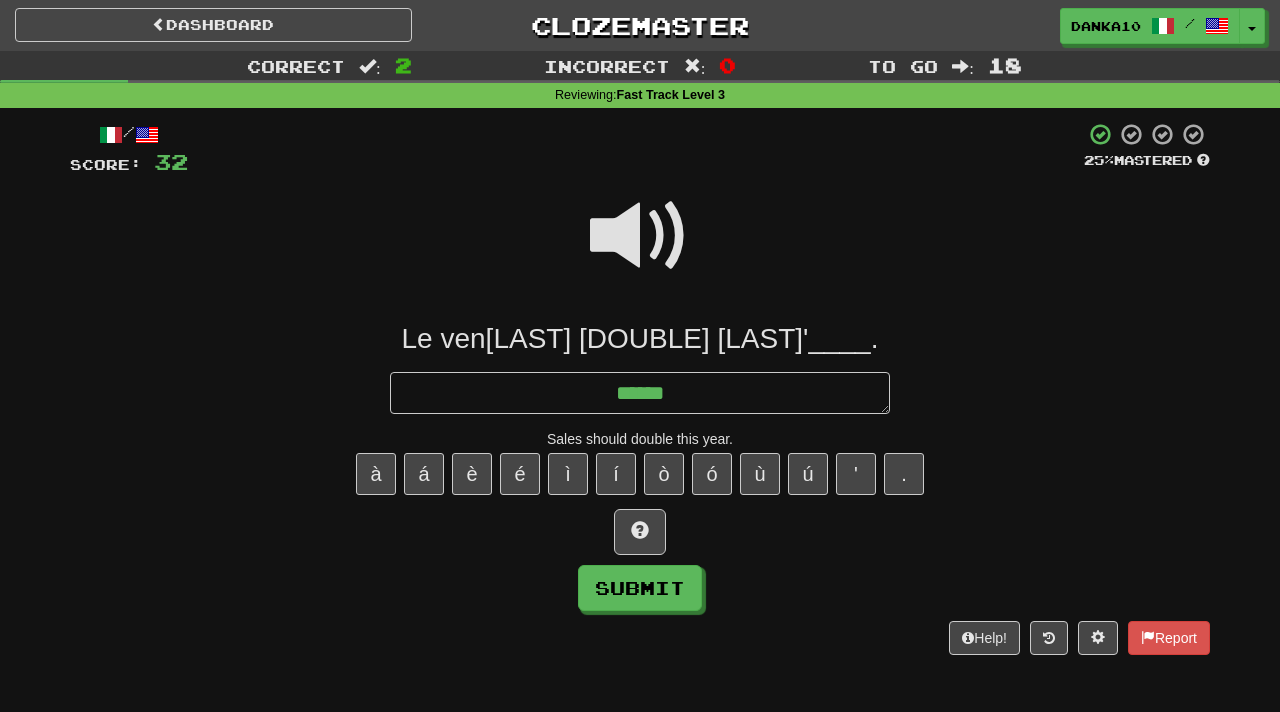 type on "*" 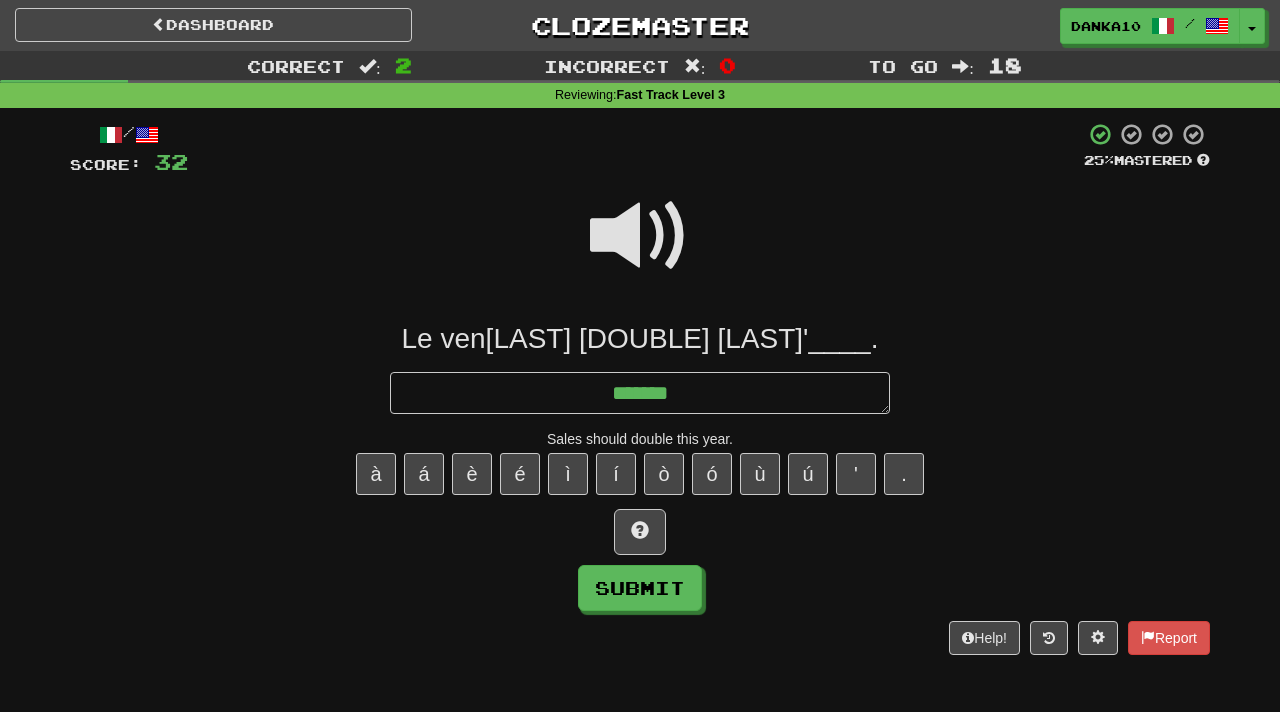 type on "*" 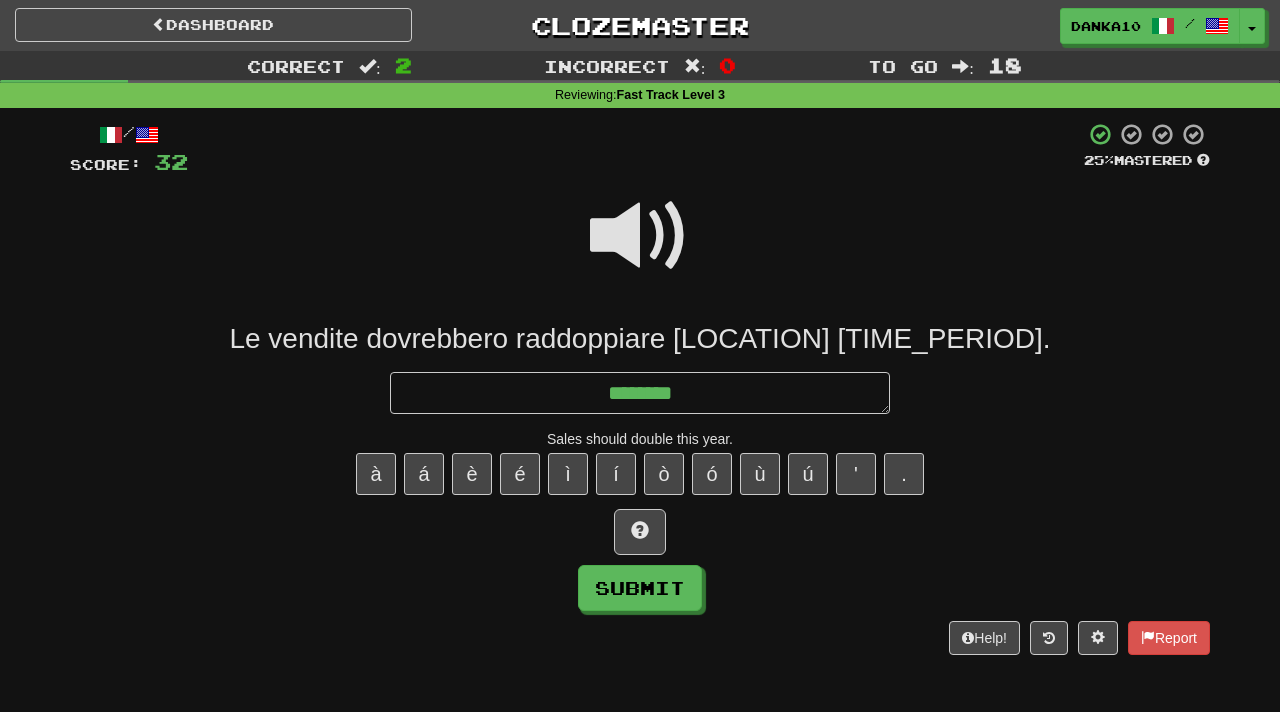 type on "*" 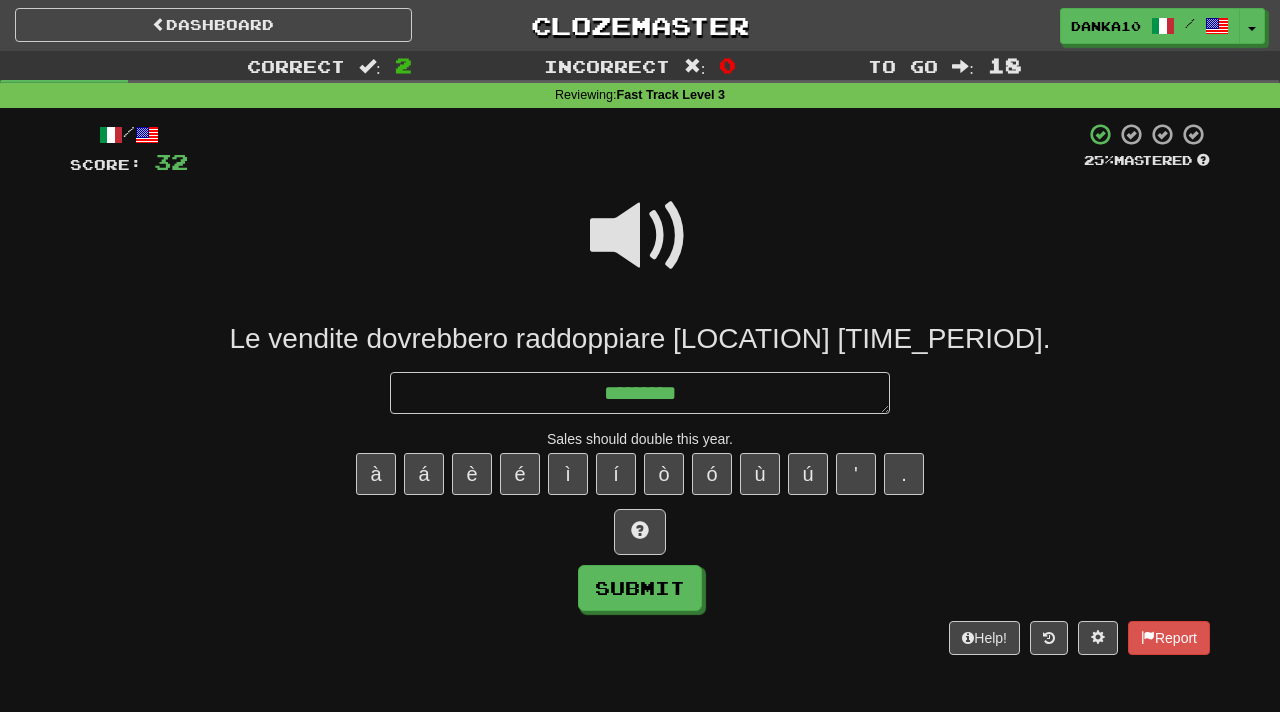 type on "*" 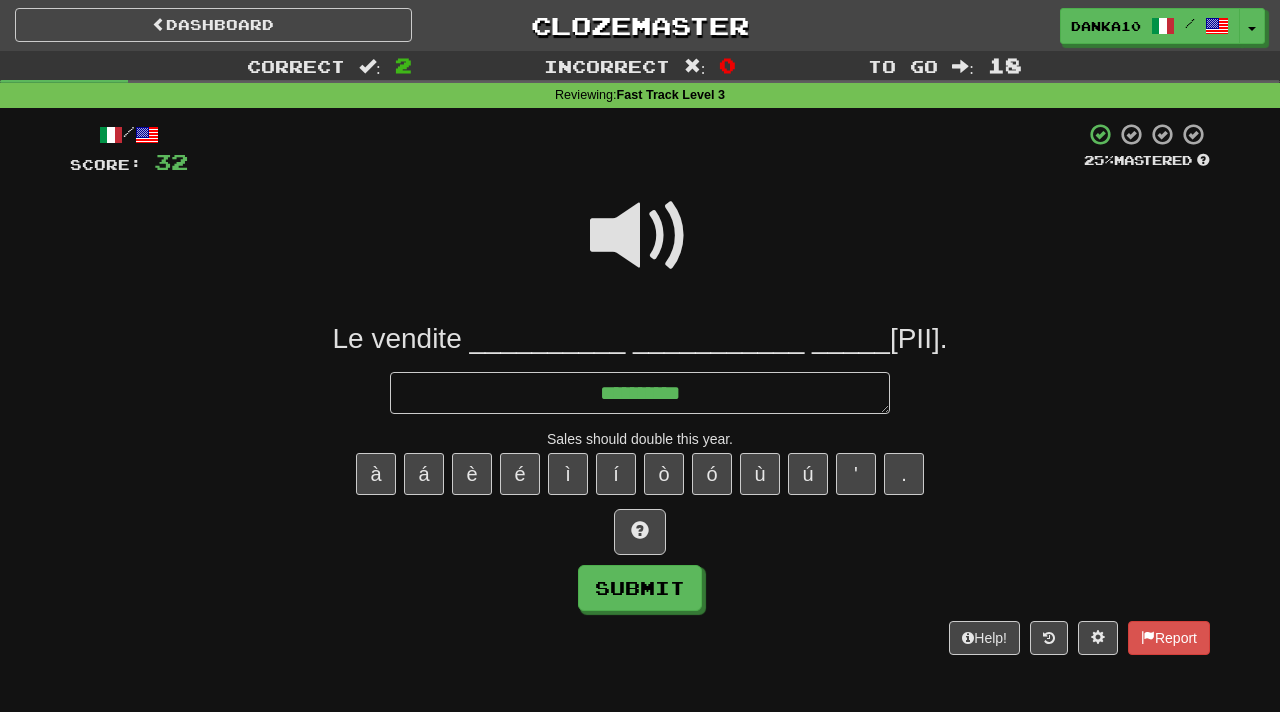 type on "*" 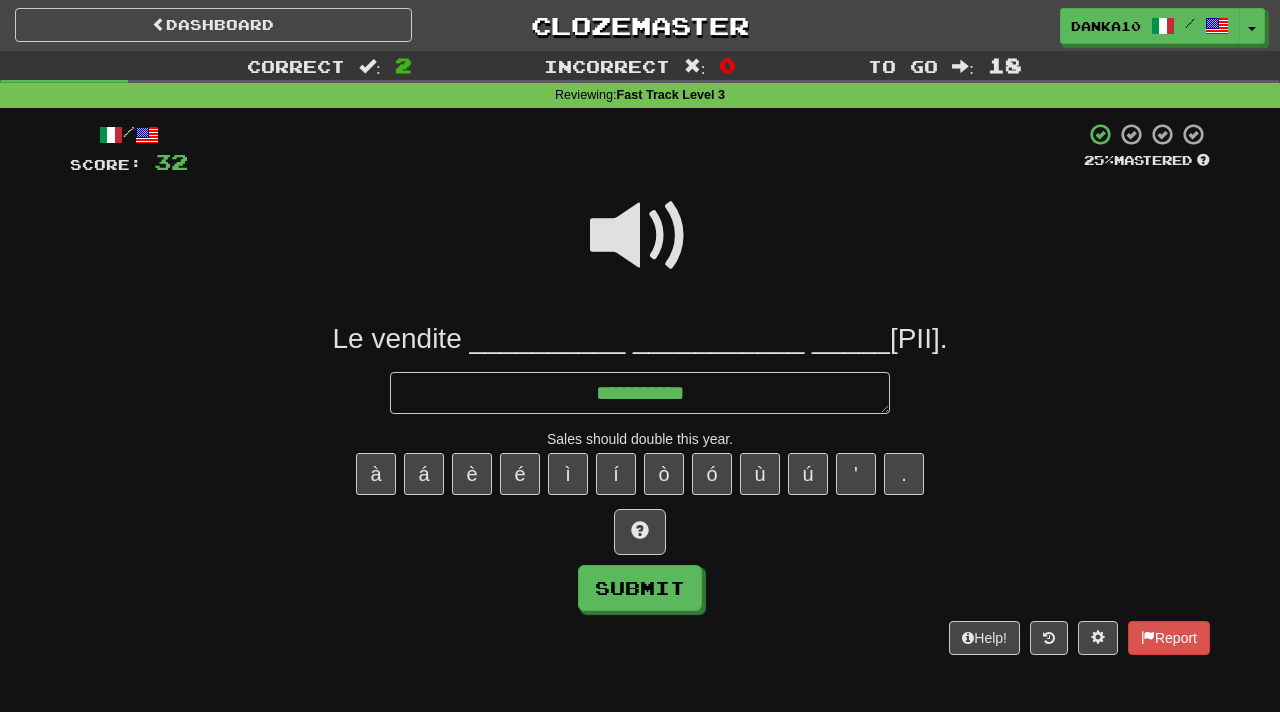 type on "*" 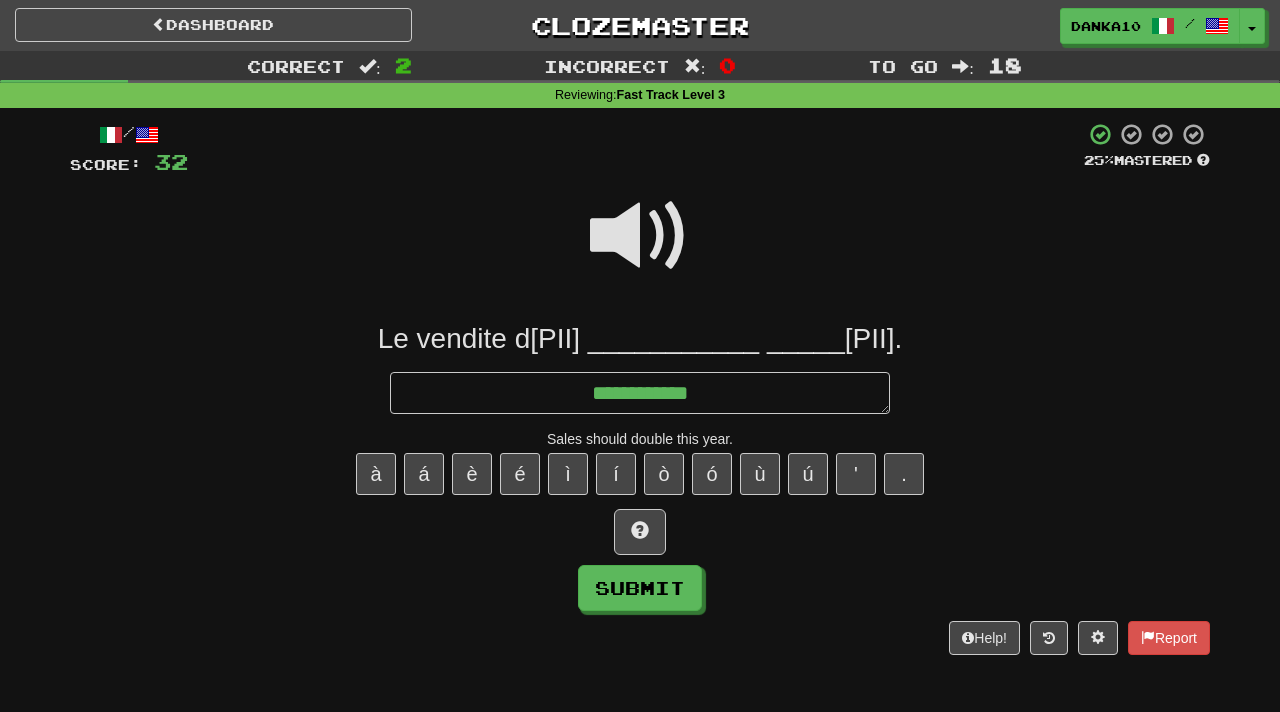 type on "*" 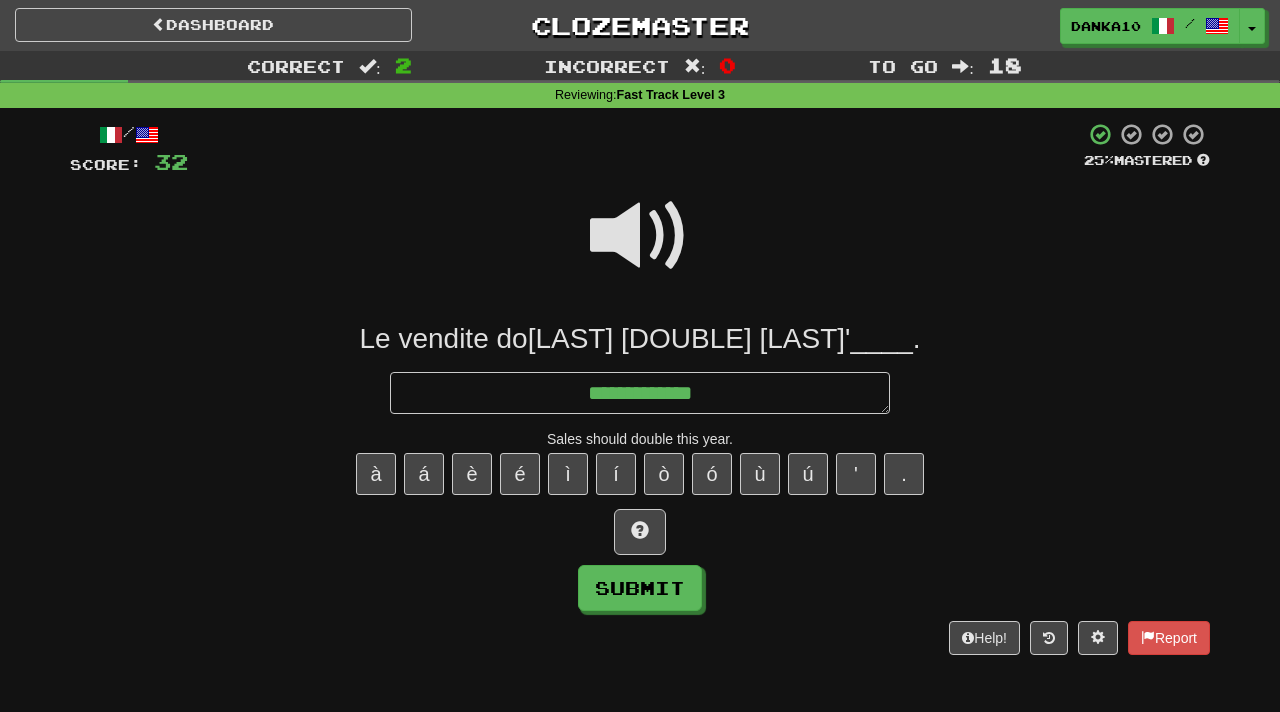 type on "*" 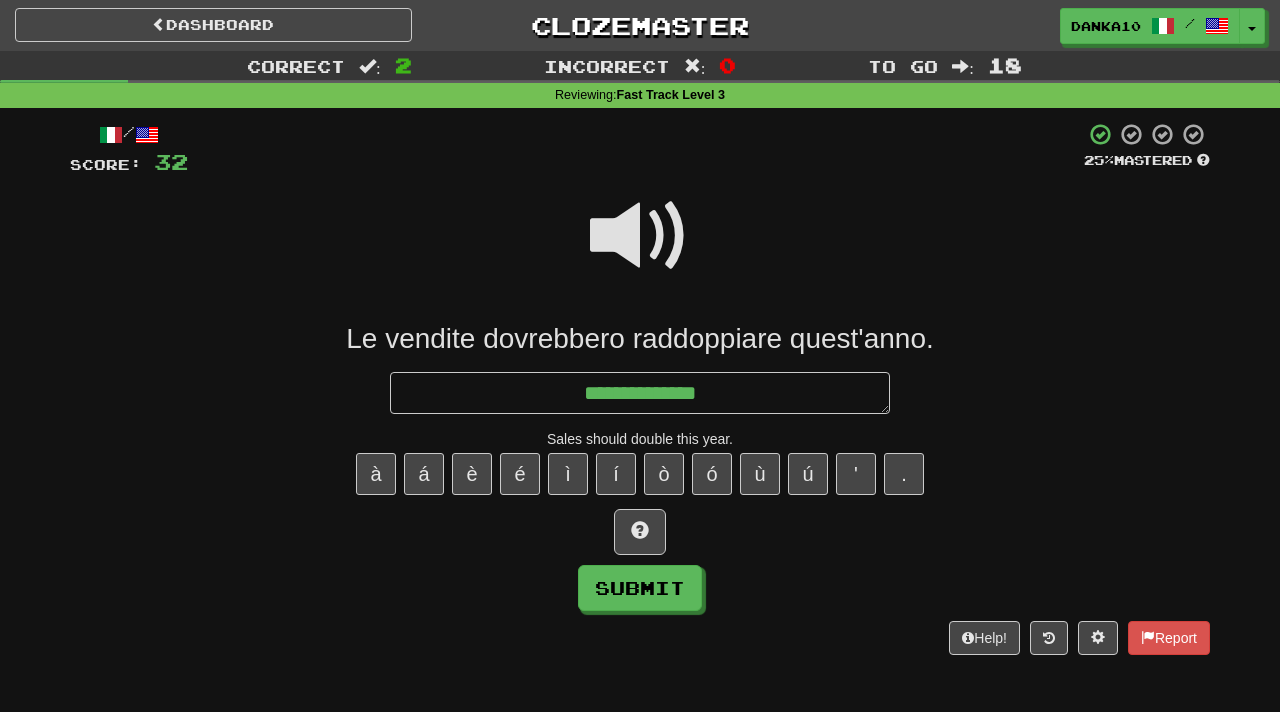 type on "*" 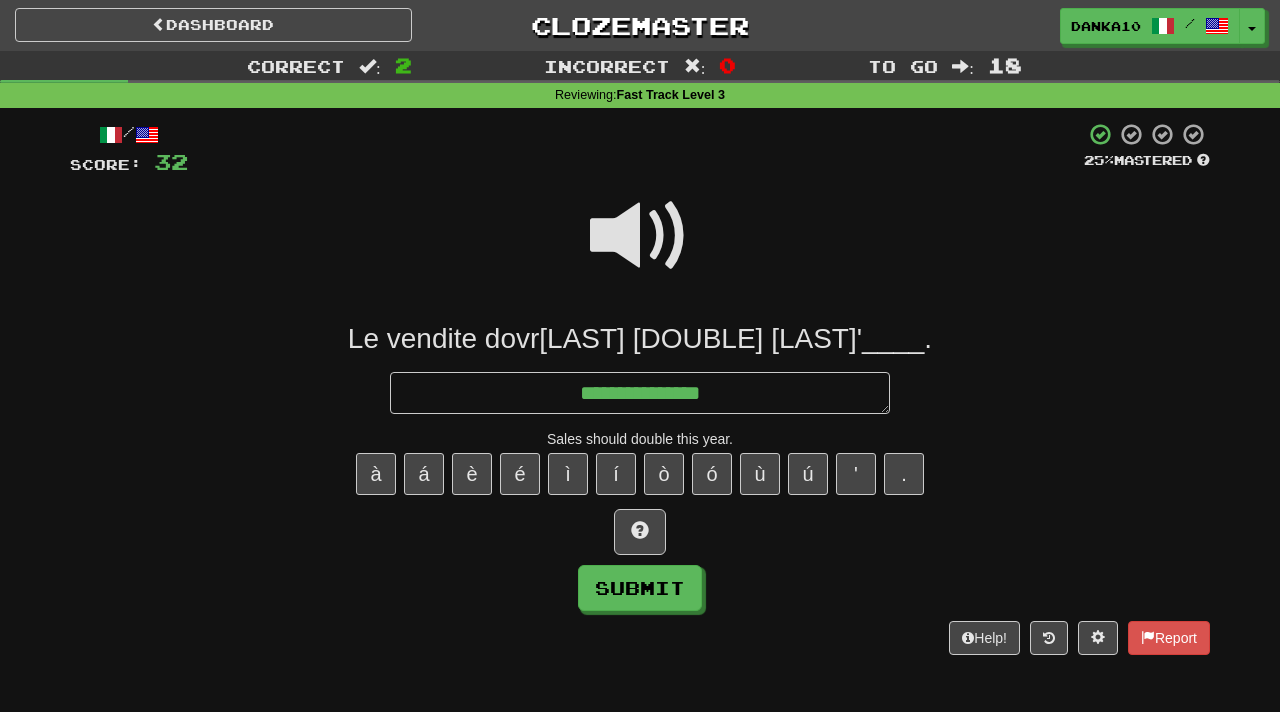 type on "*" 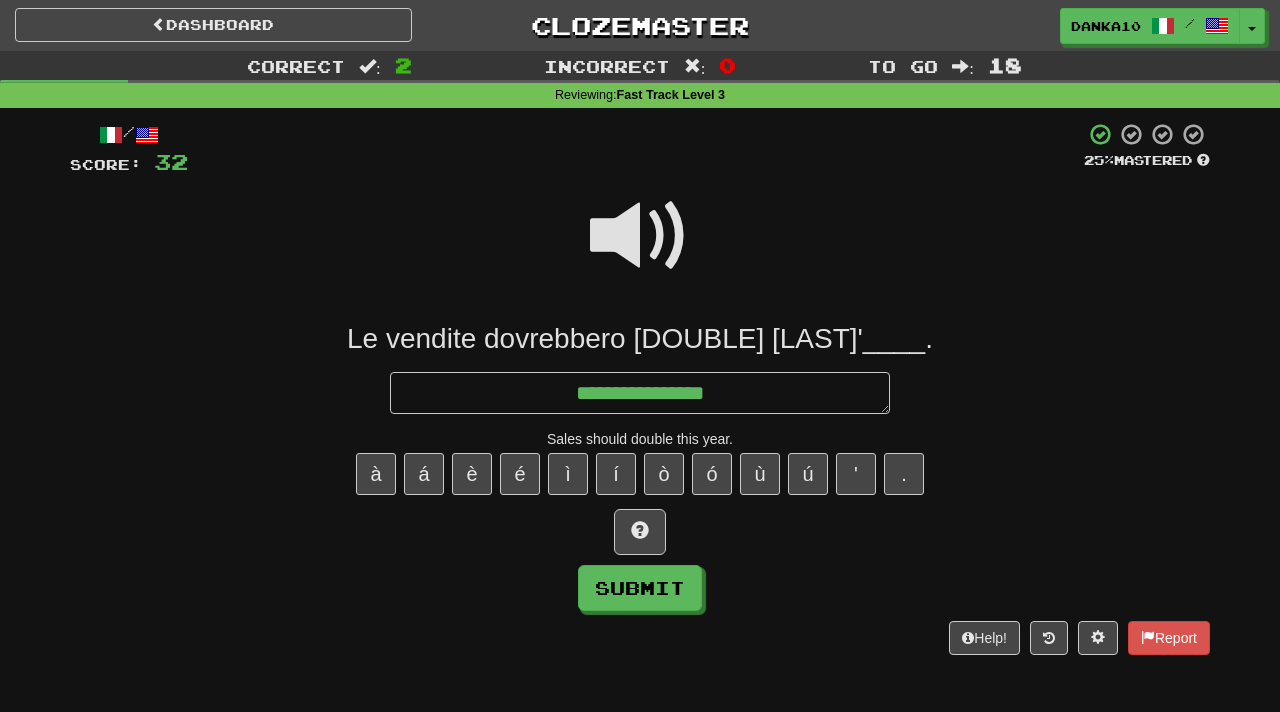 type on "*" 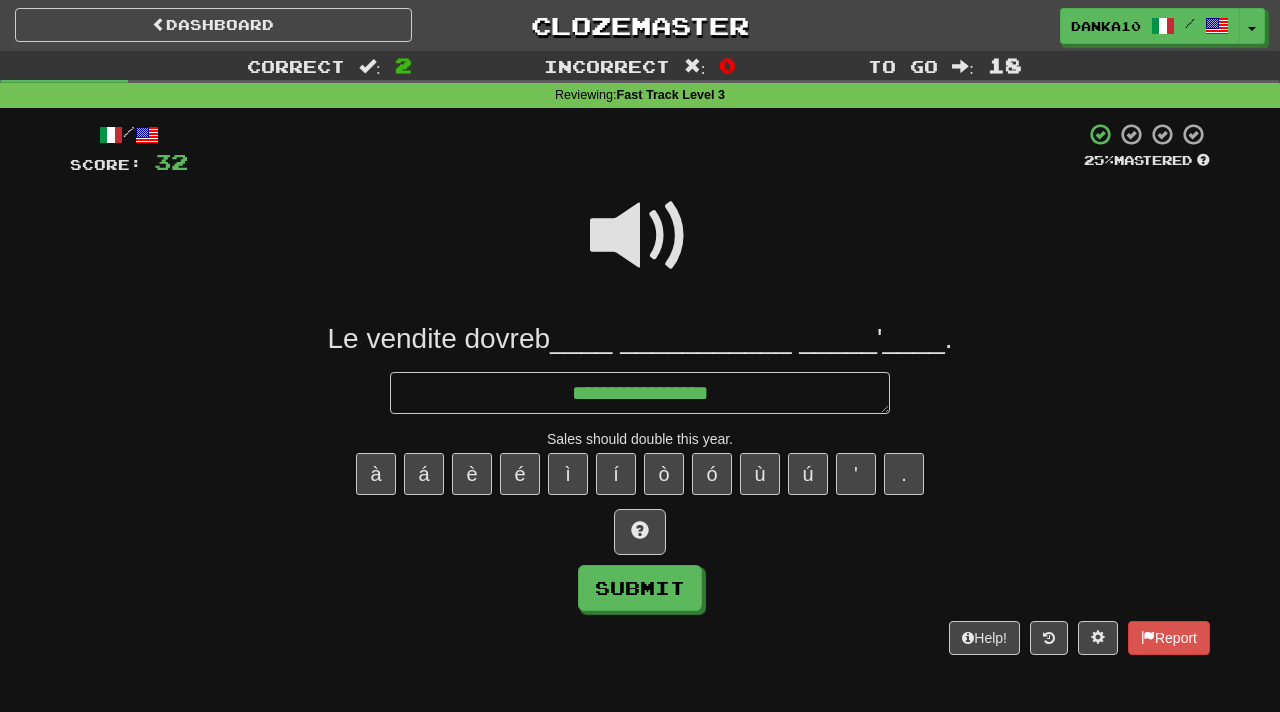 type on "*" 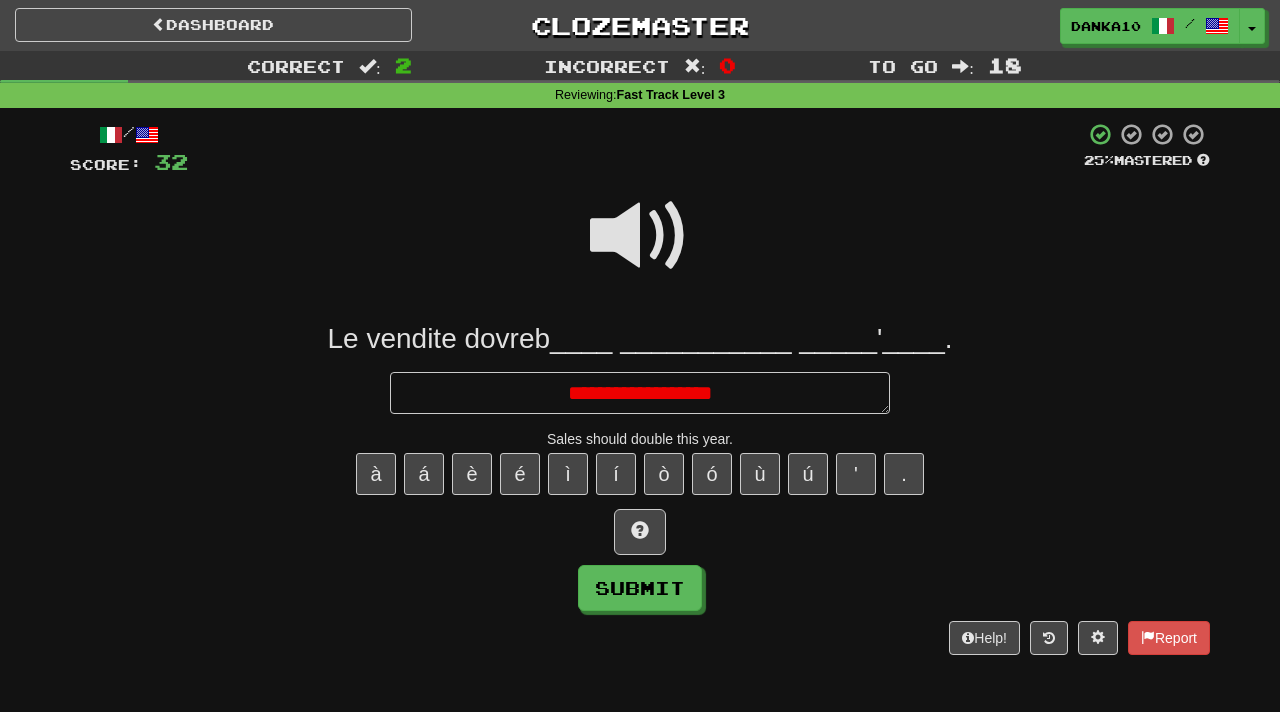 type on "*" 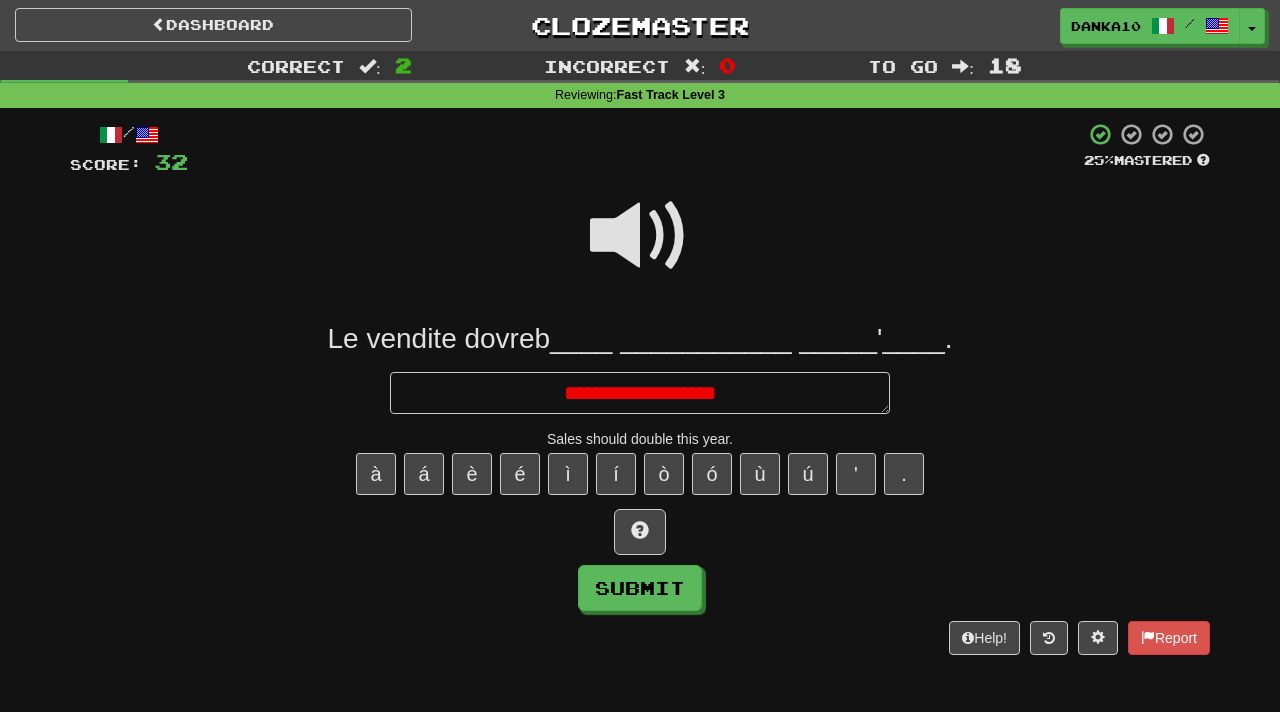 type on "*" 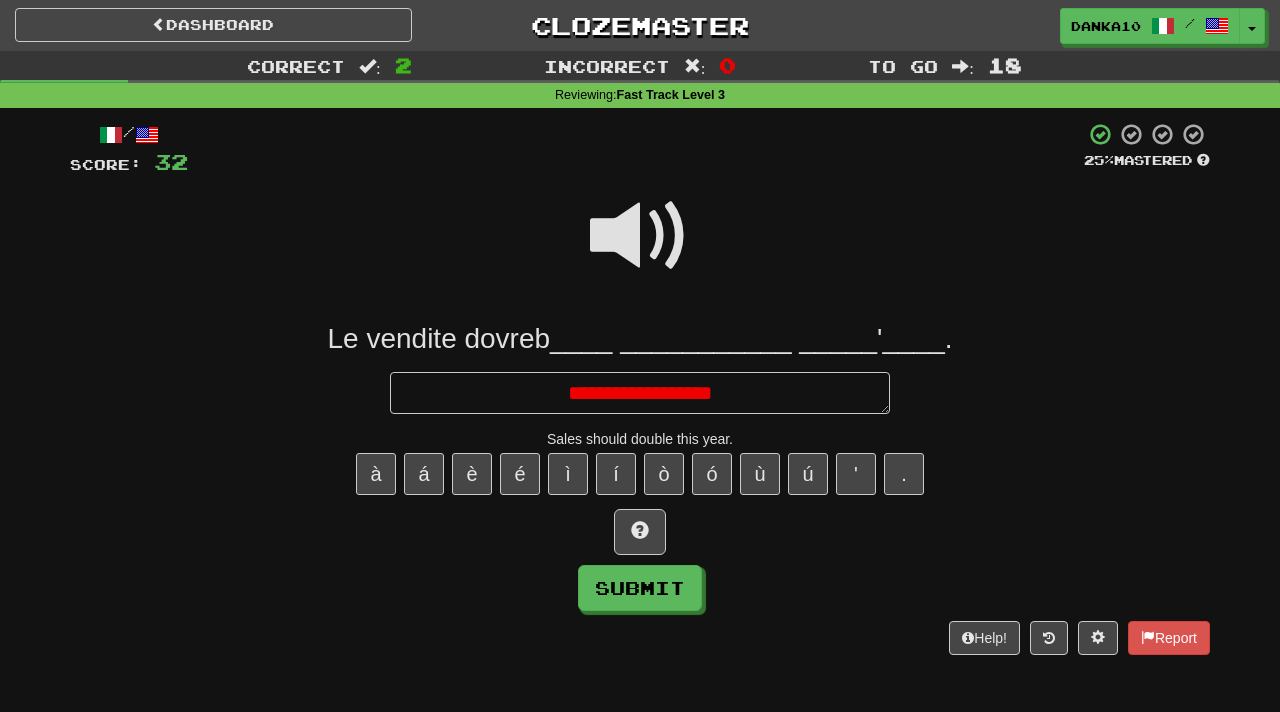 type on "*" 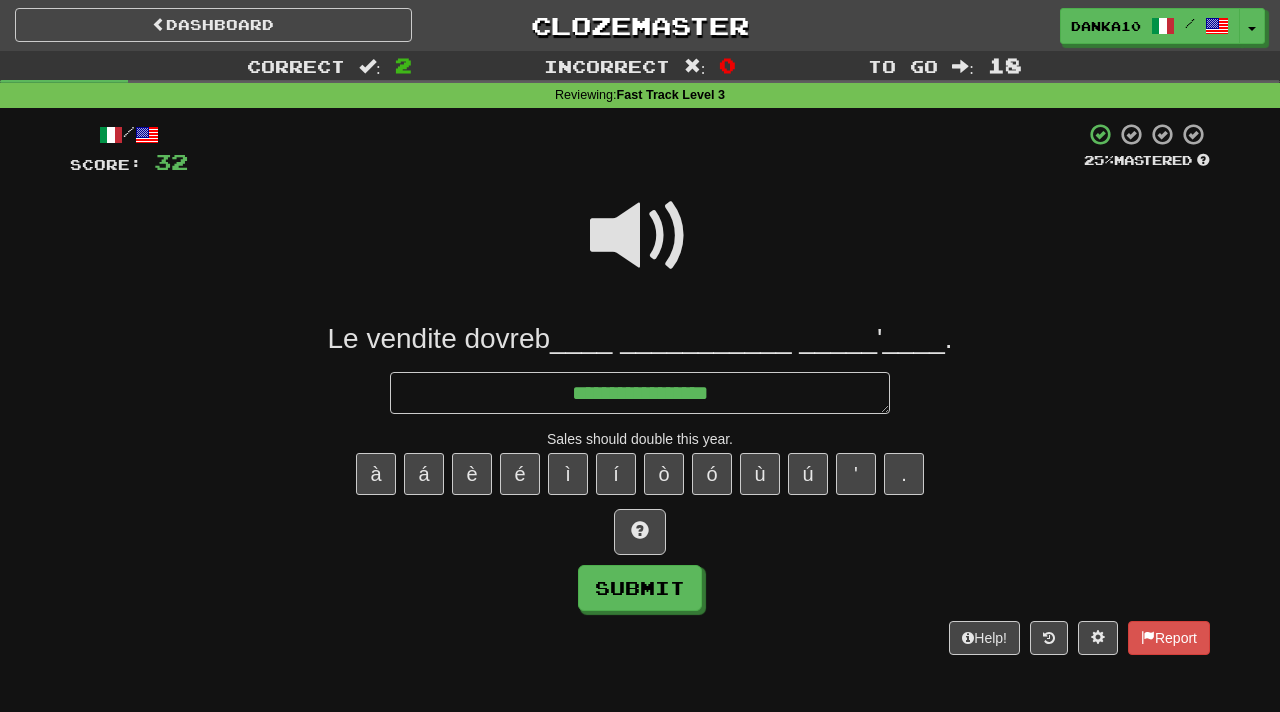 type on "*" 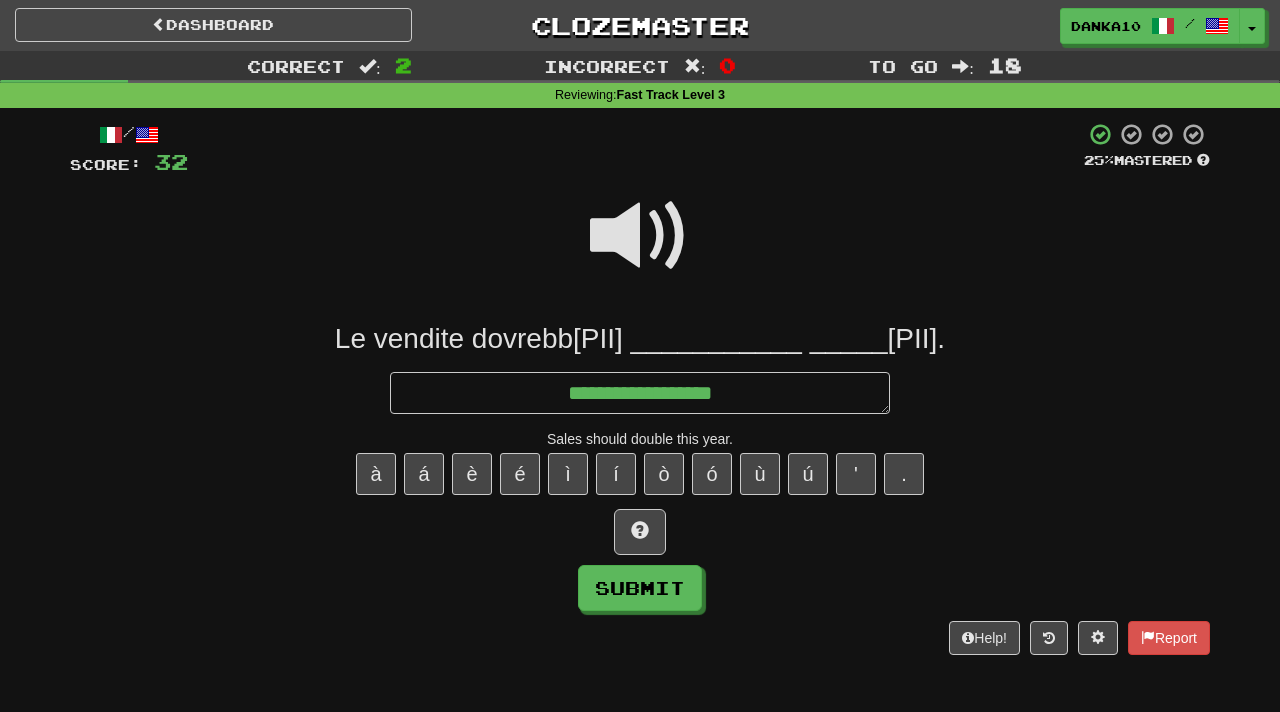 type on "*" 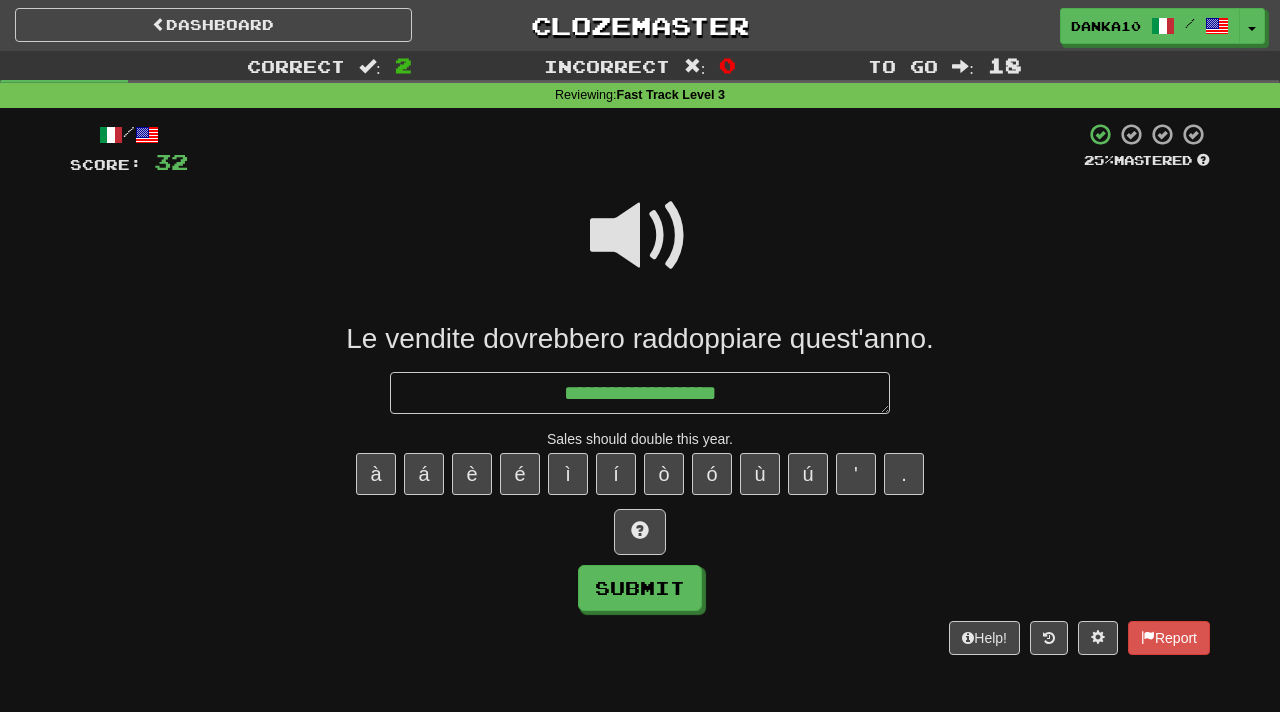 type on "*" 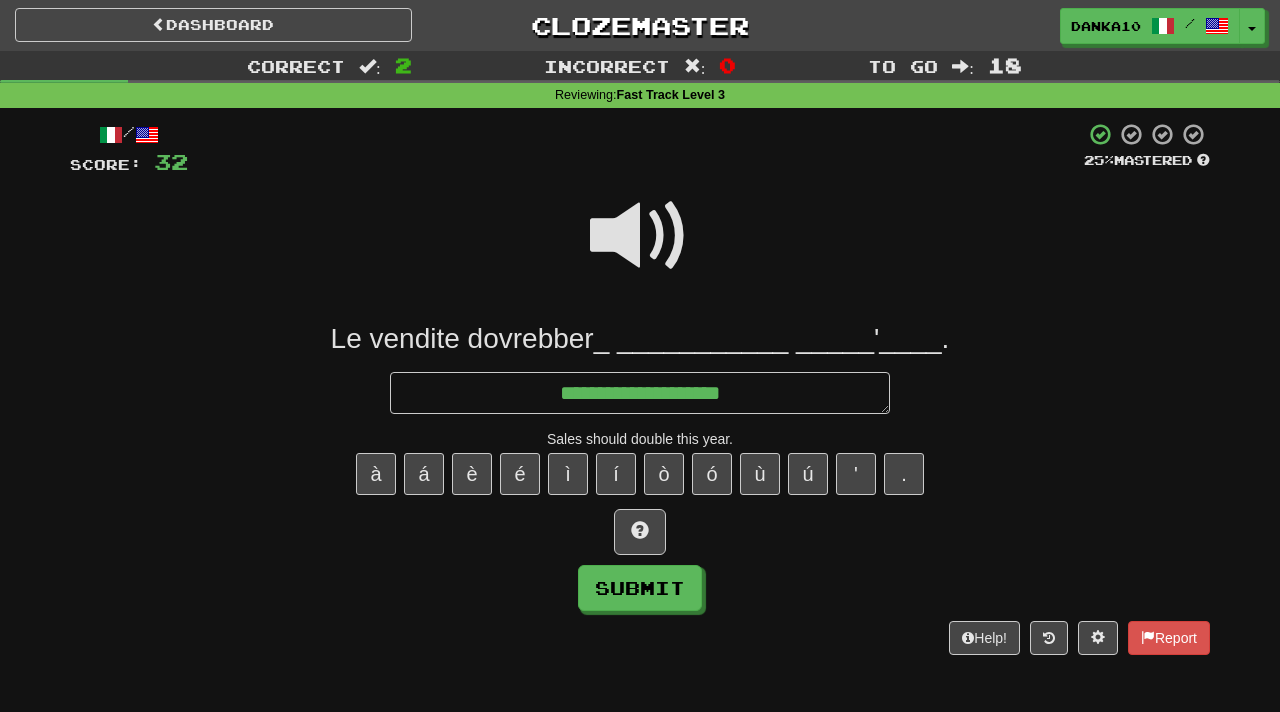 type on "*" 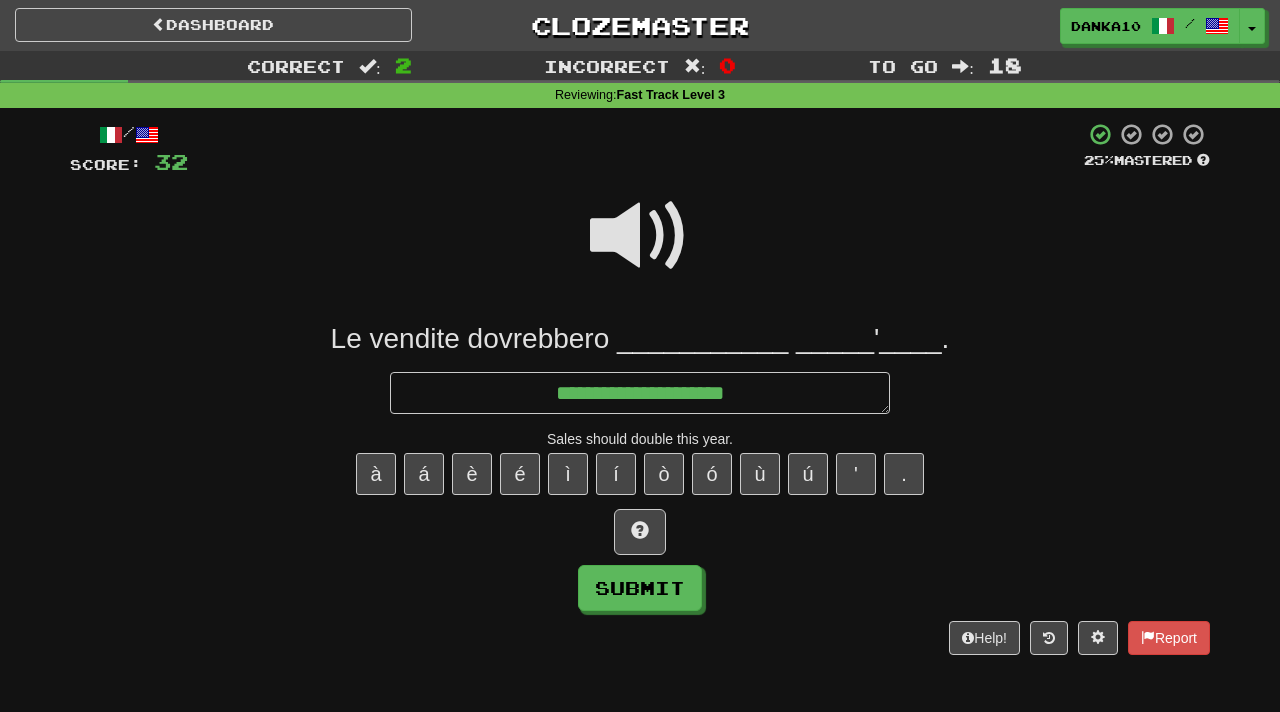 type on "*" 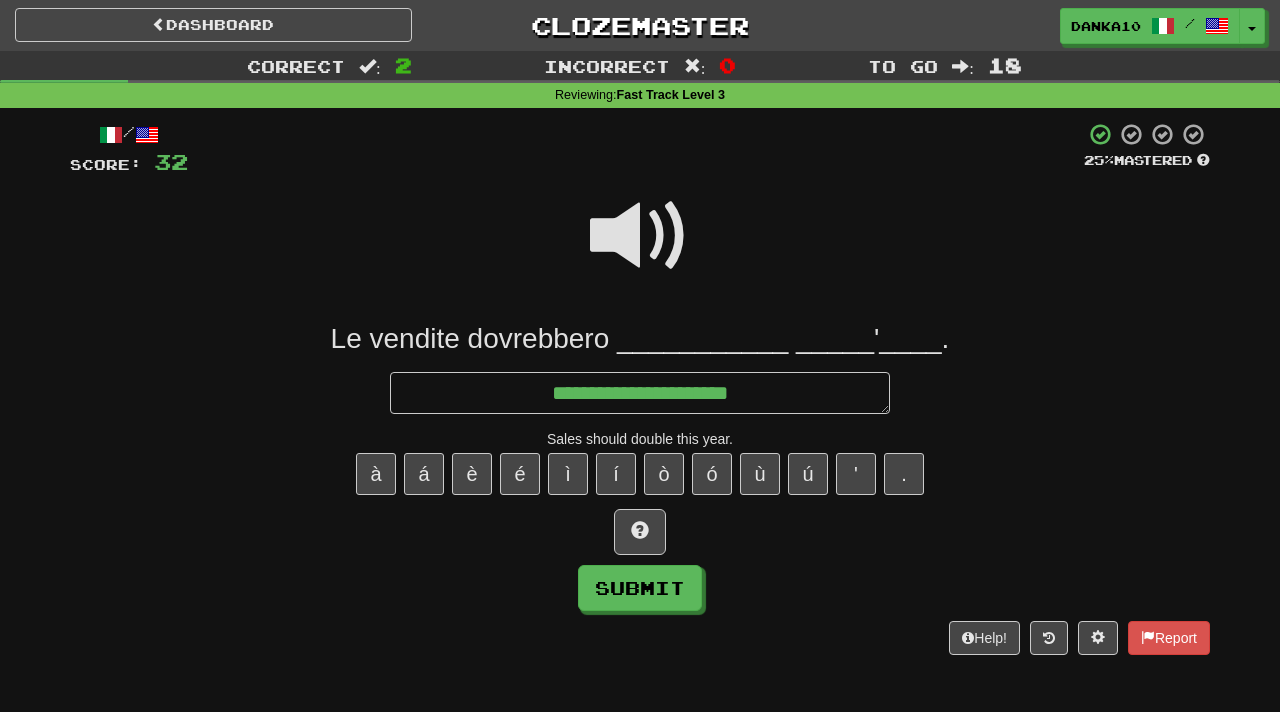 type on "*" 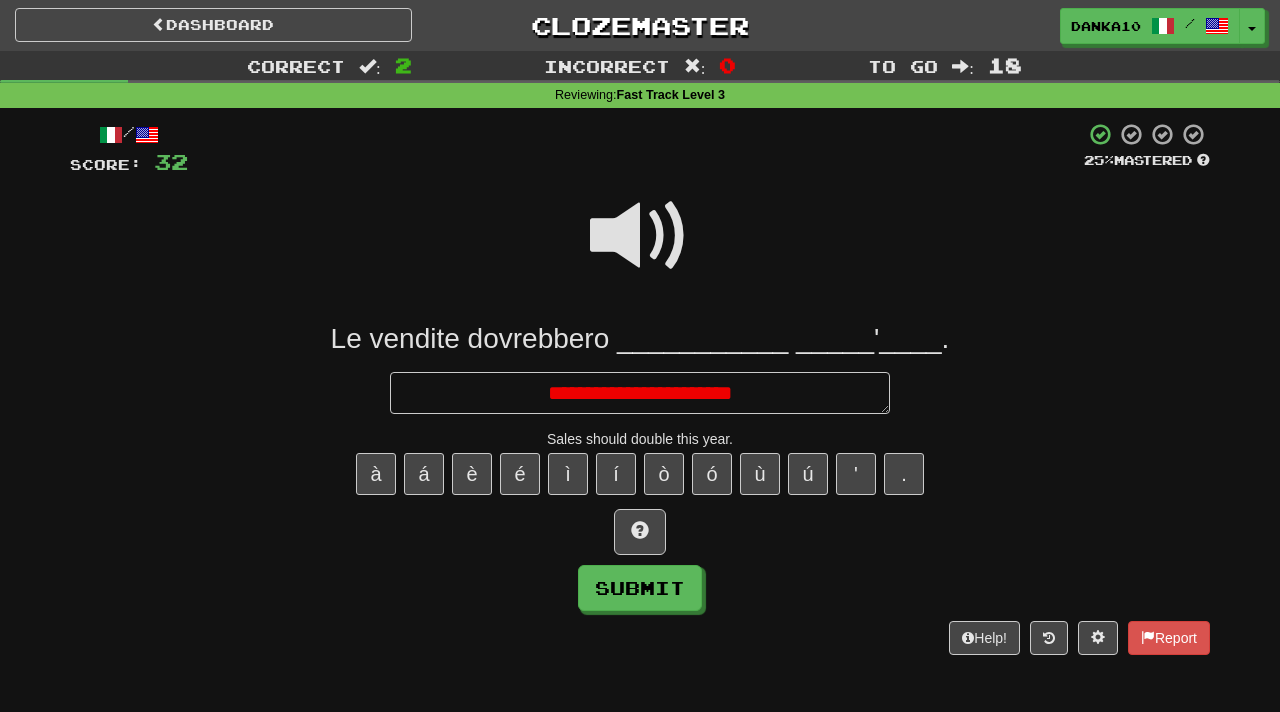 type on "*" 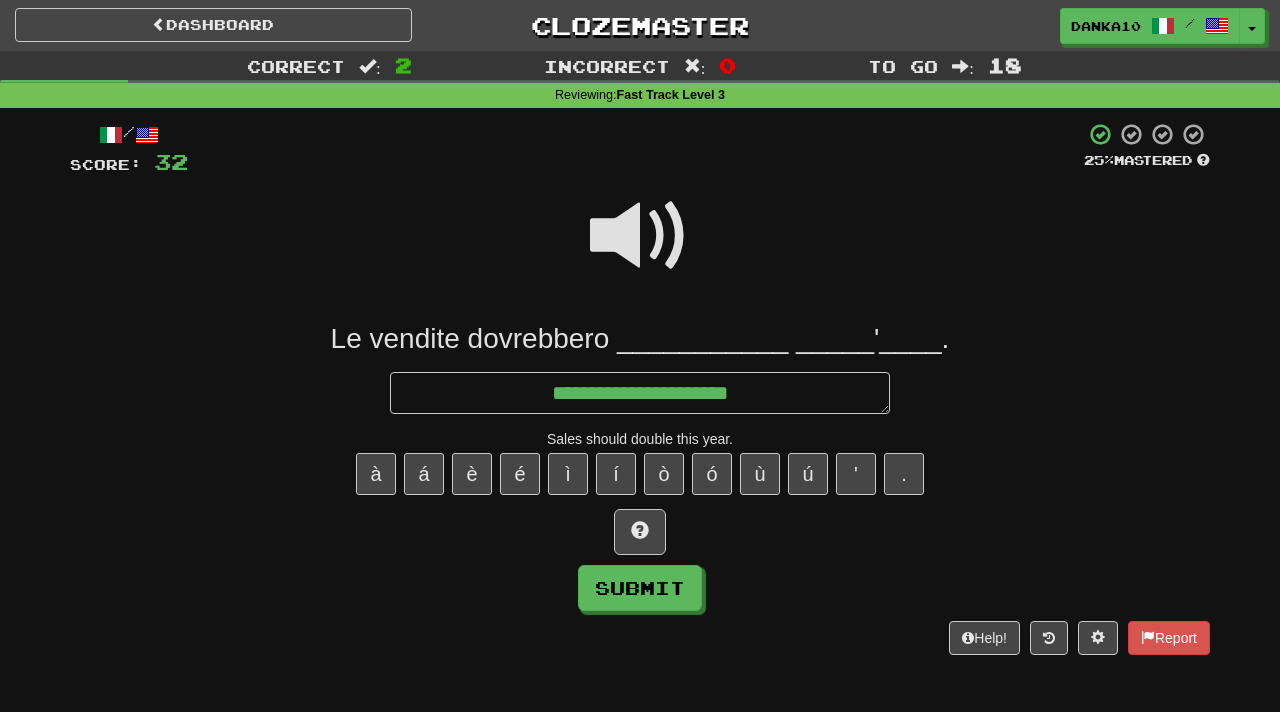 type on "*" 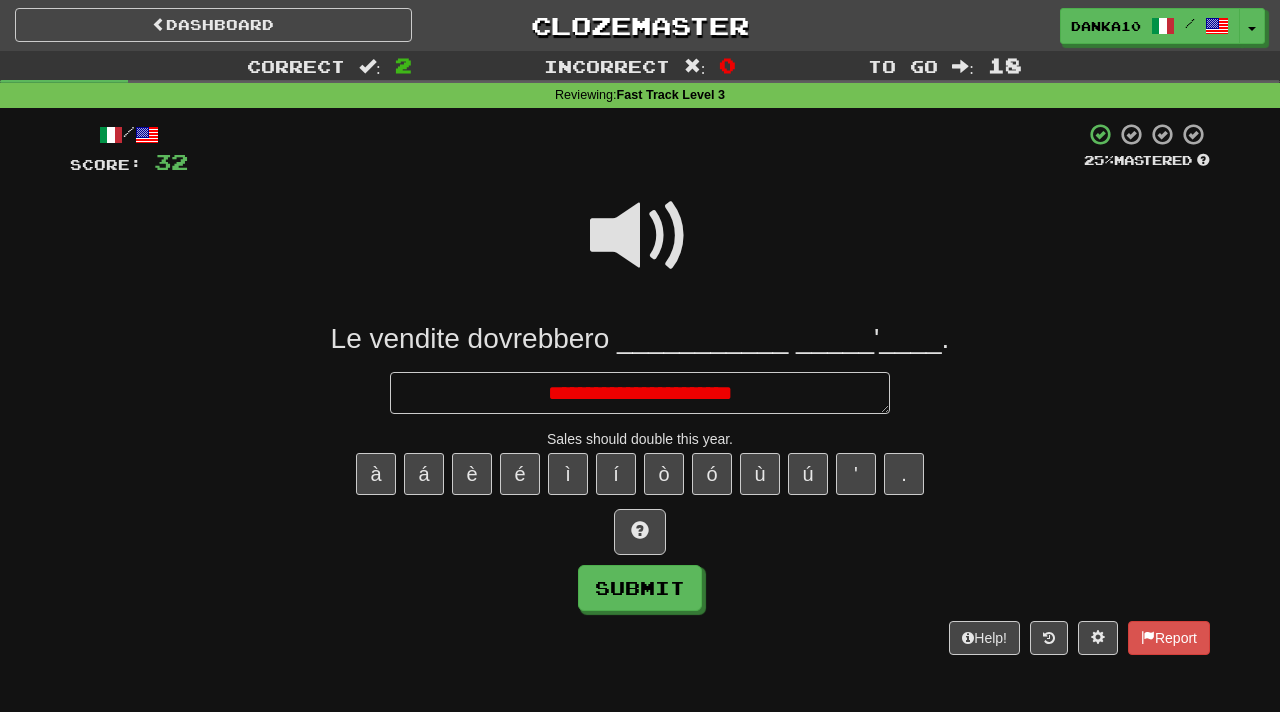 type on "*" 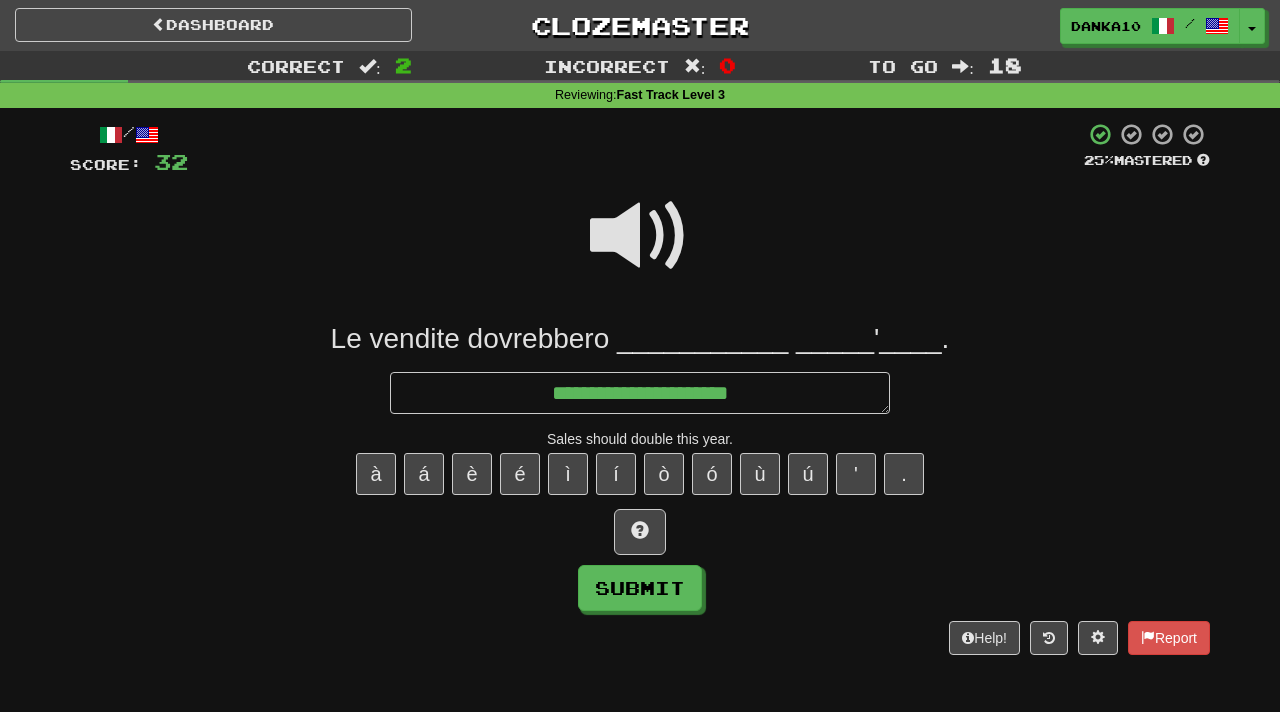 type on "*" 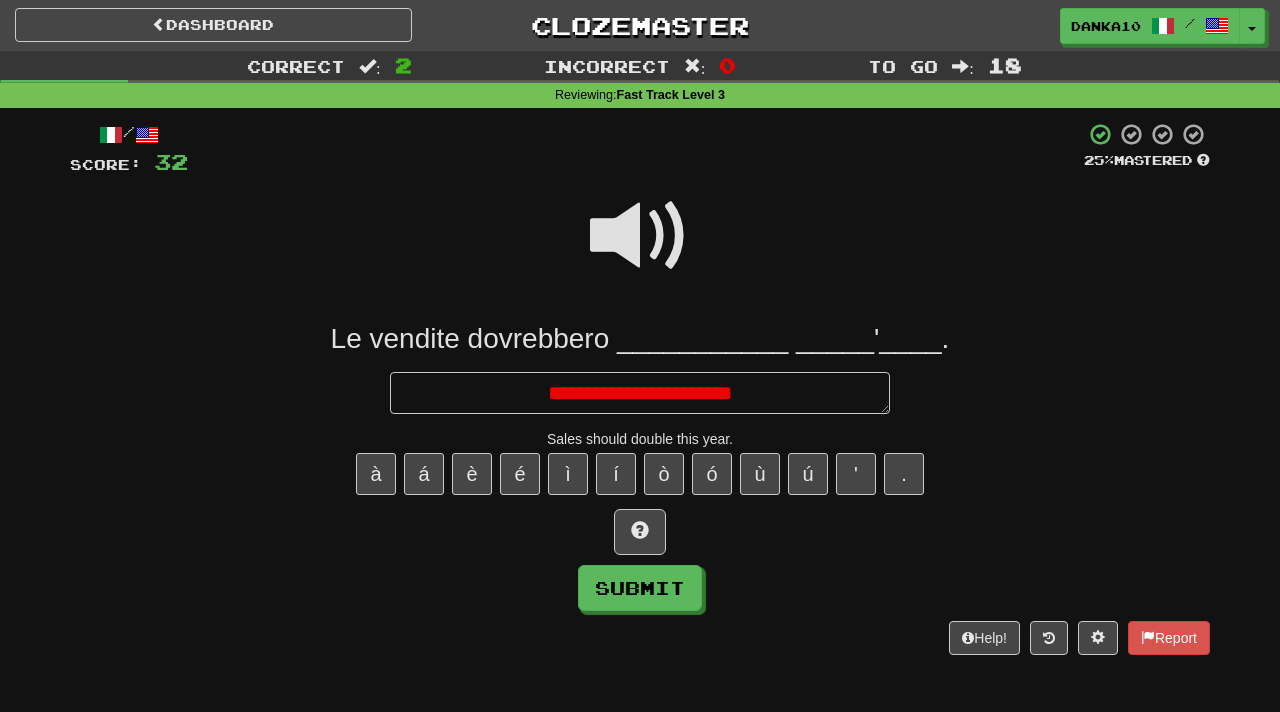 type on "*" 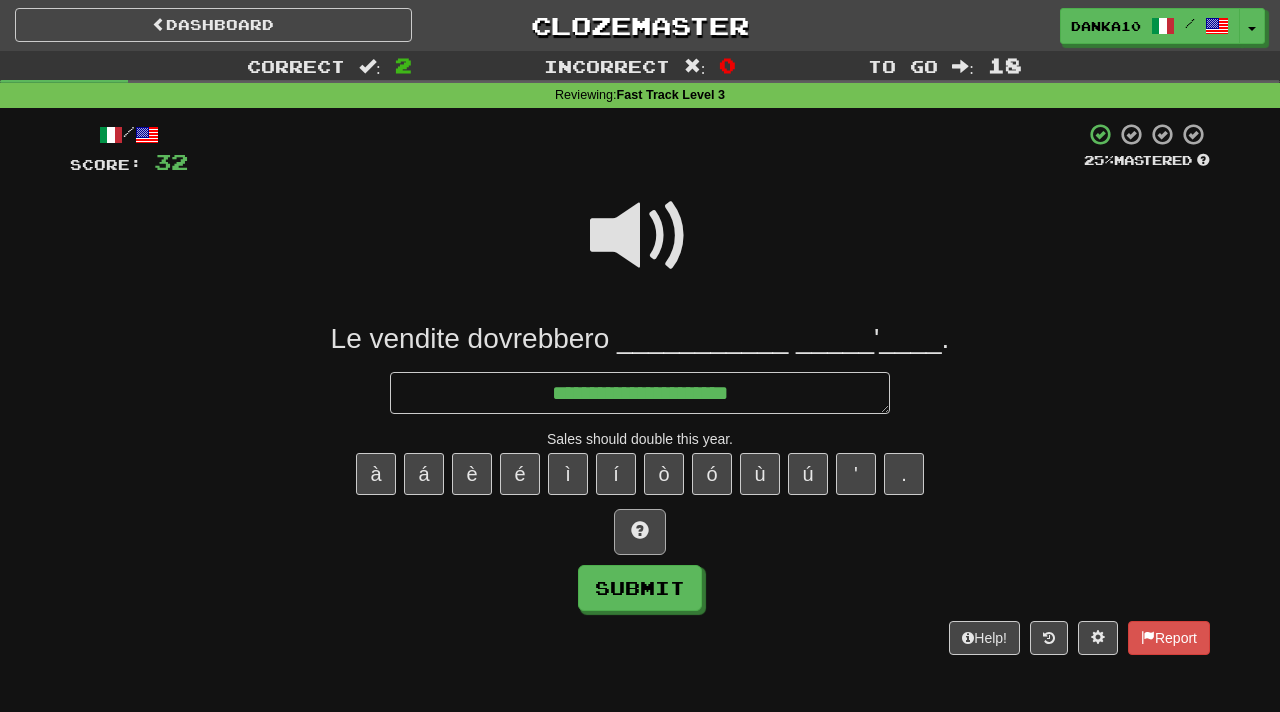 type on "**********" 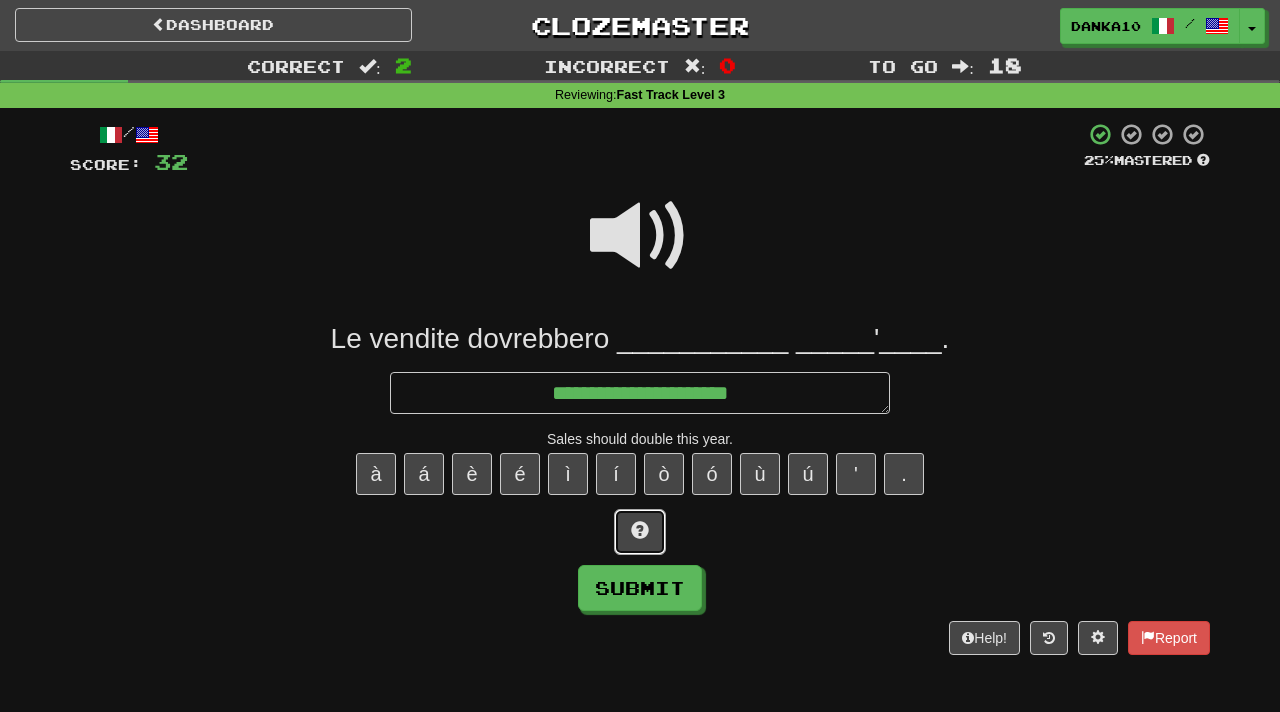click at bounding box center (640, 532) 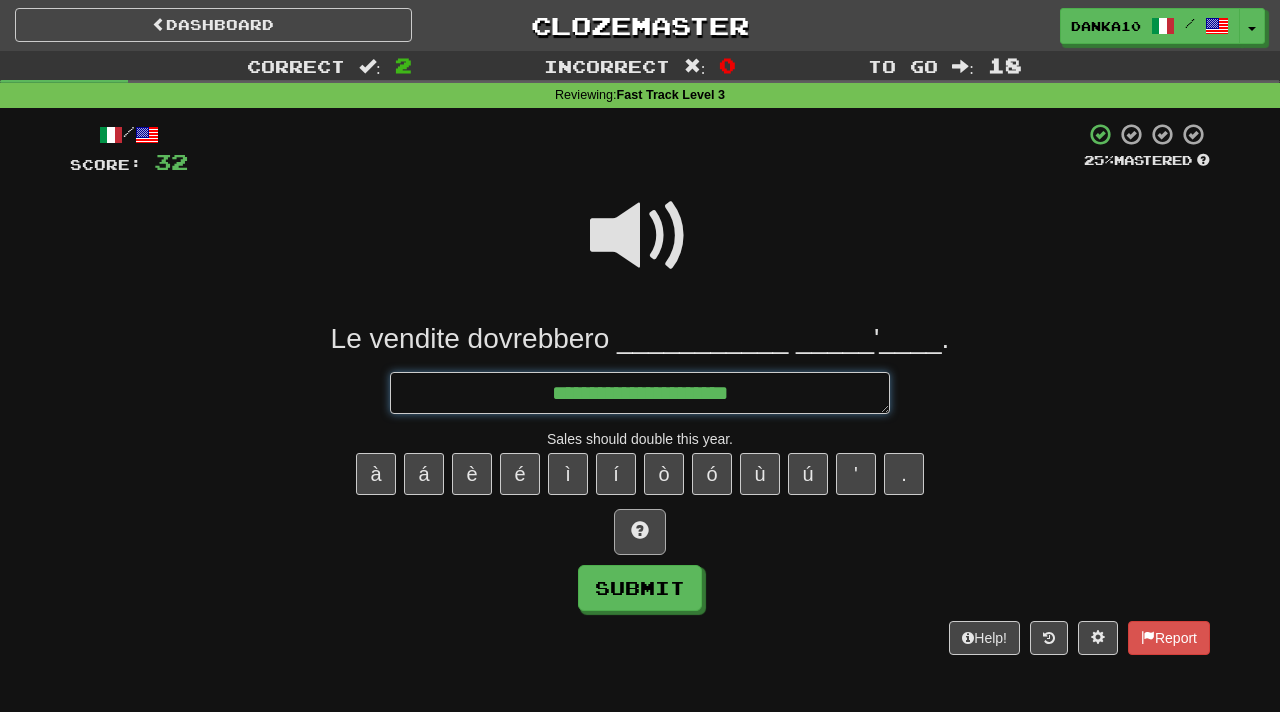 type on "*" 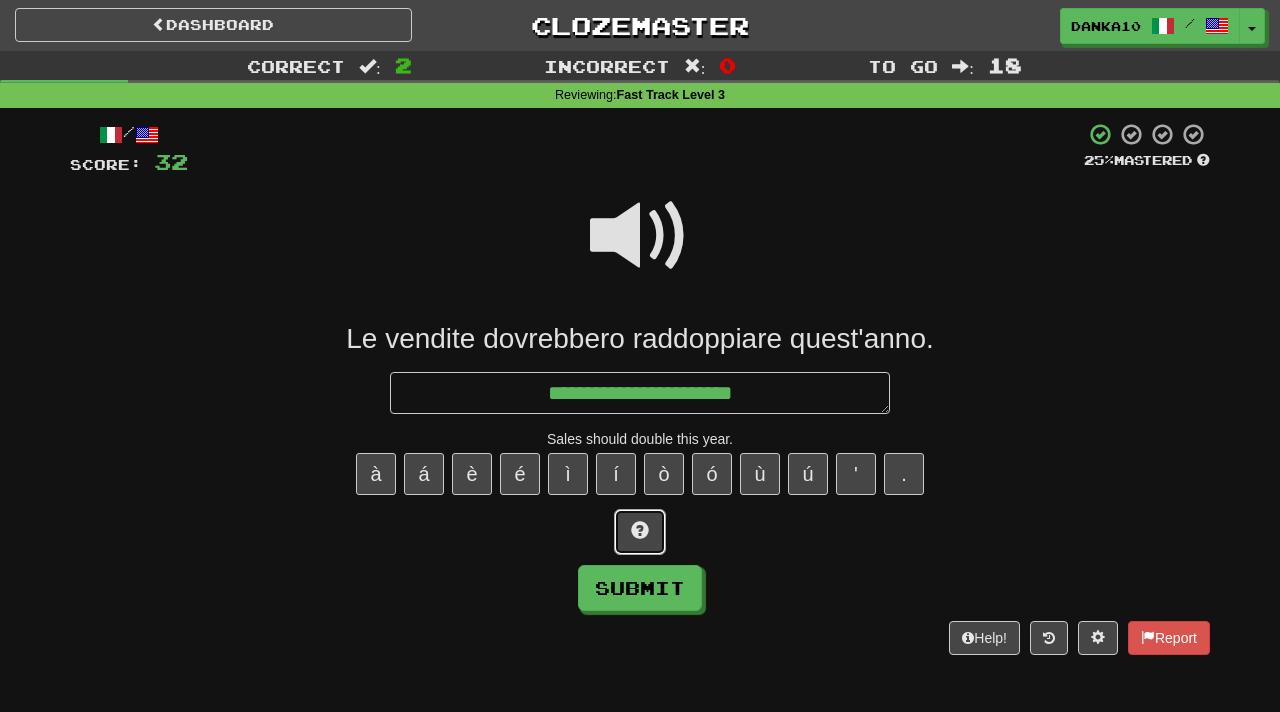 click at bounding box center [640, 532] 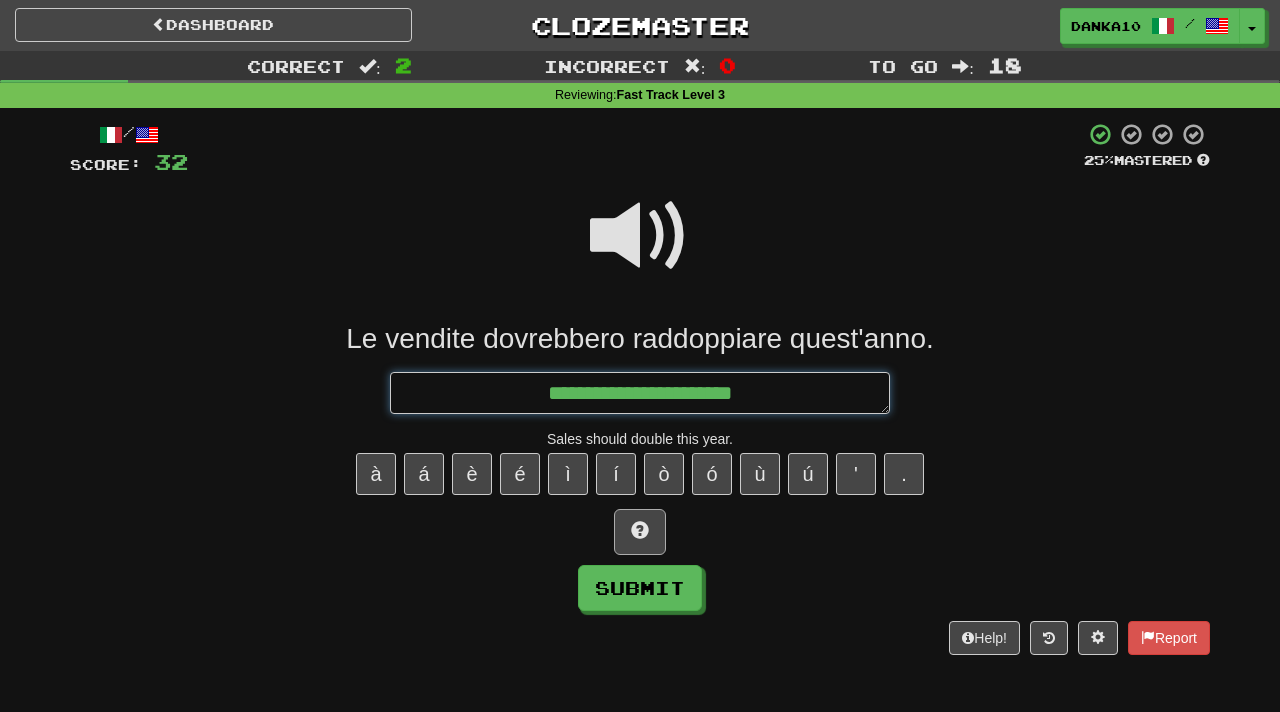 type on "*" 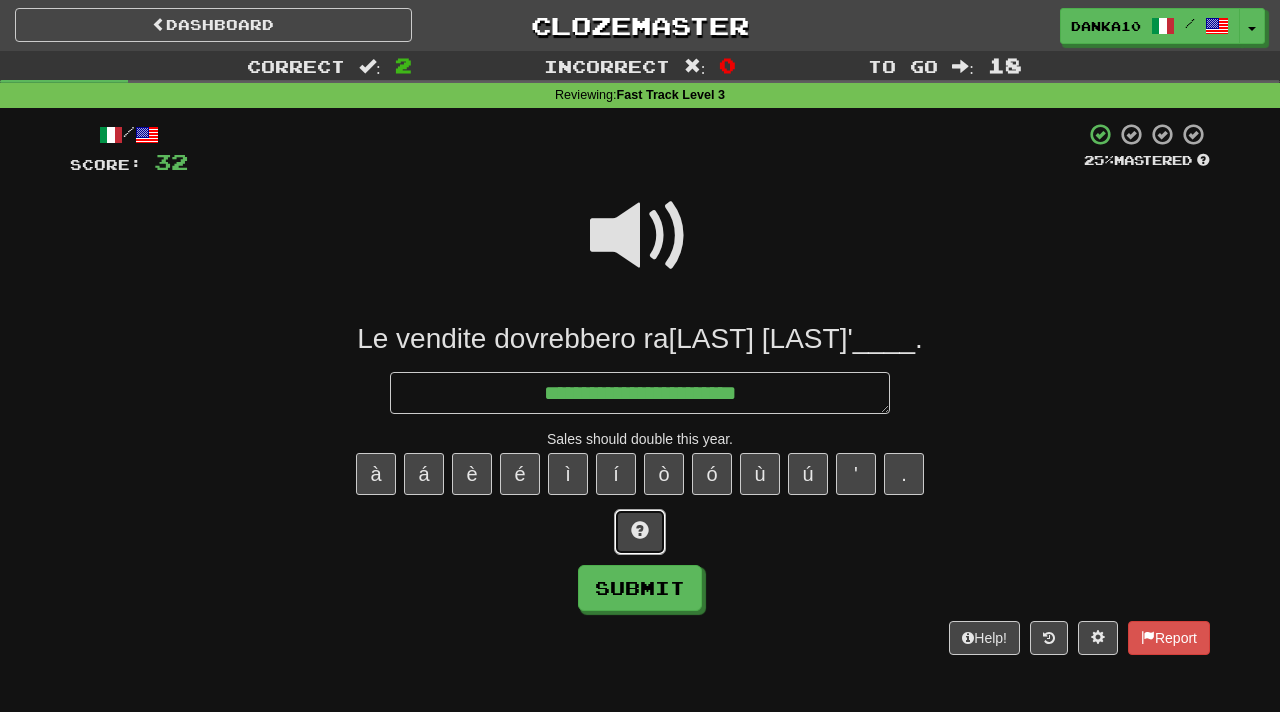 click at bounding box center (640, 532) 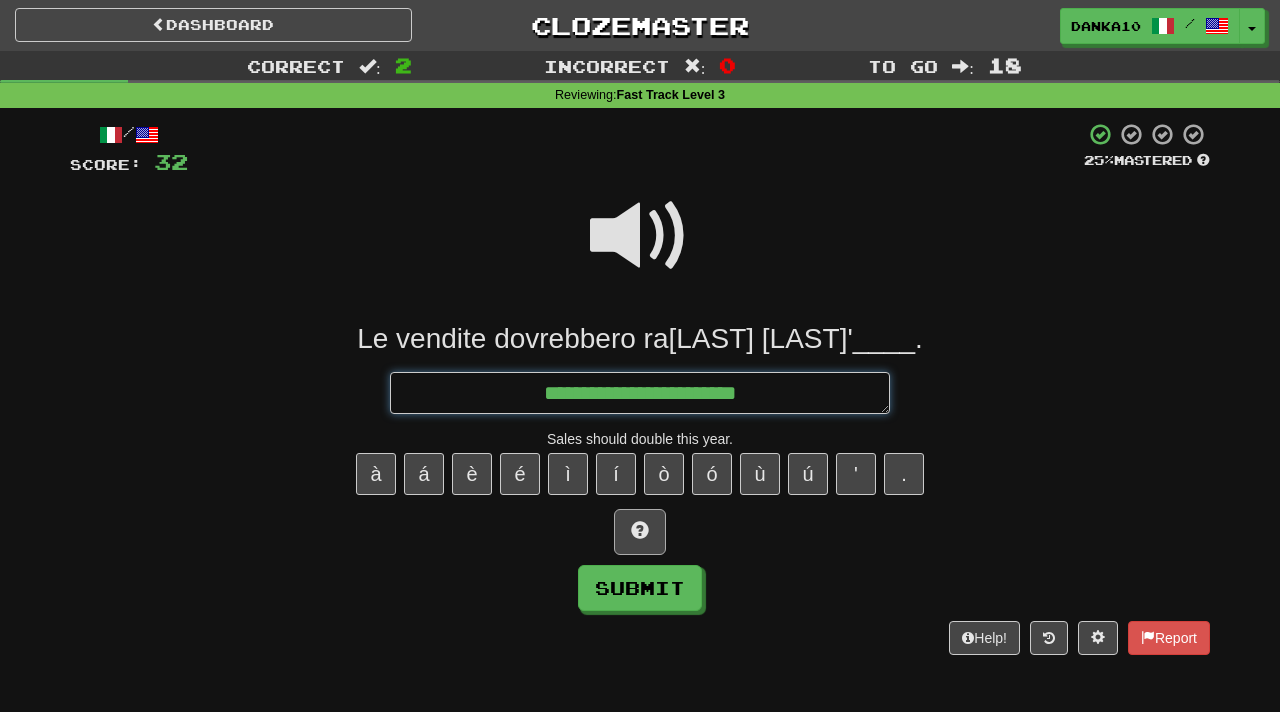 type on "*" 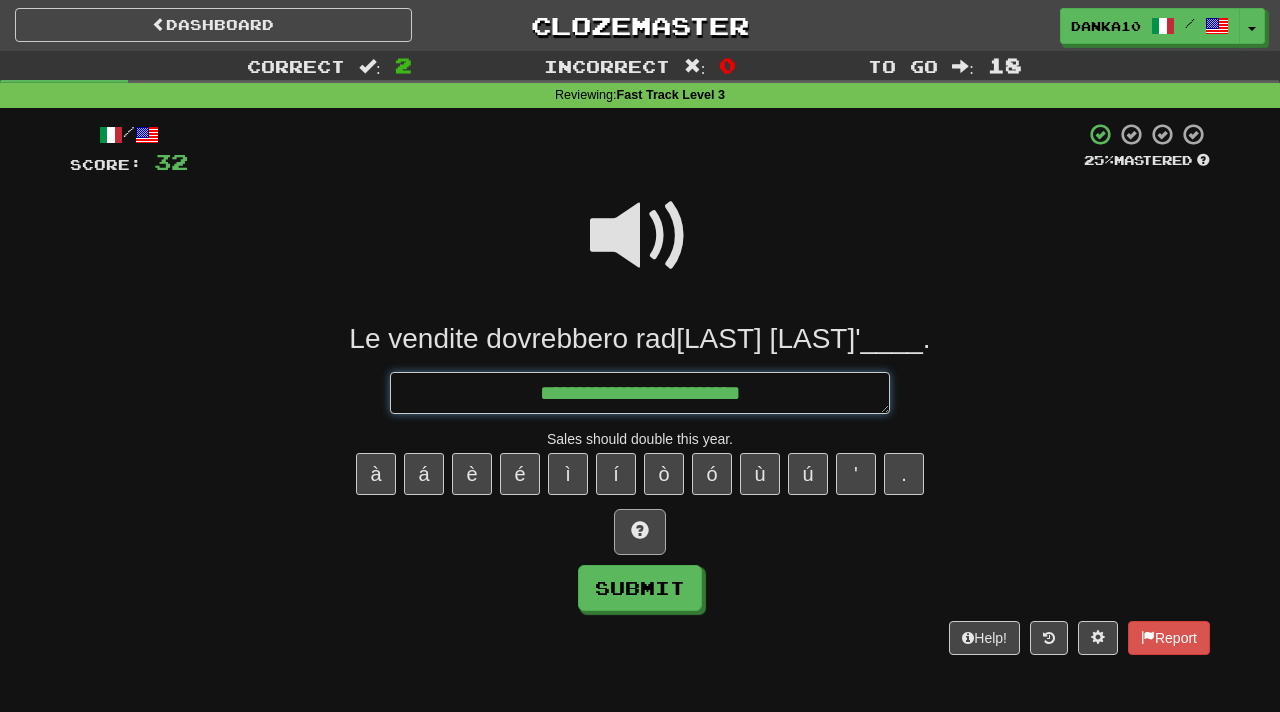 type on "*" 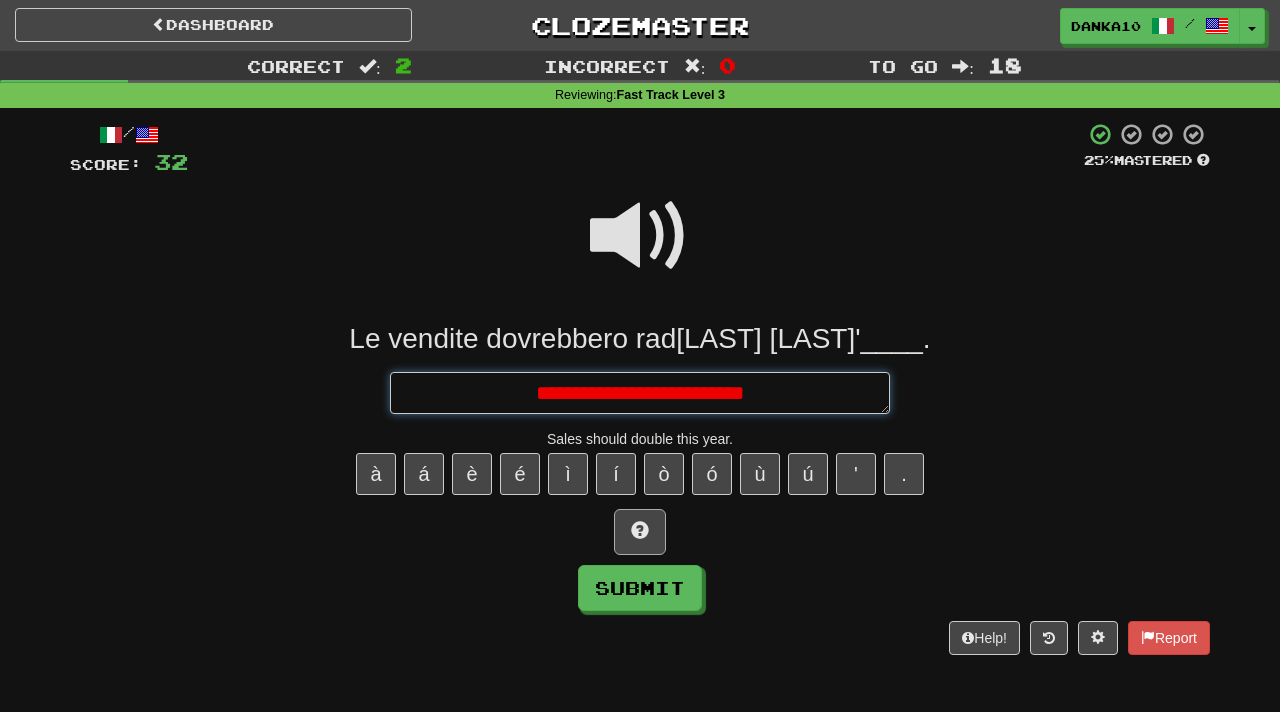 type on "*" 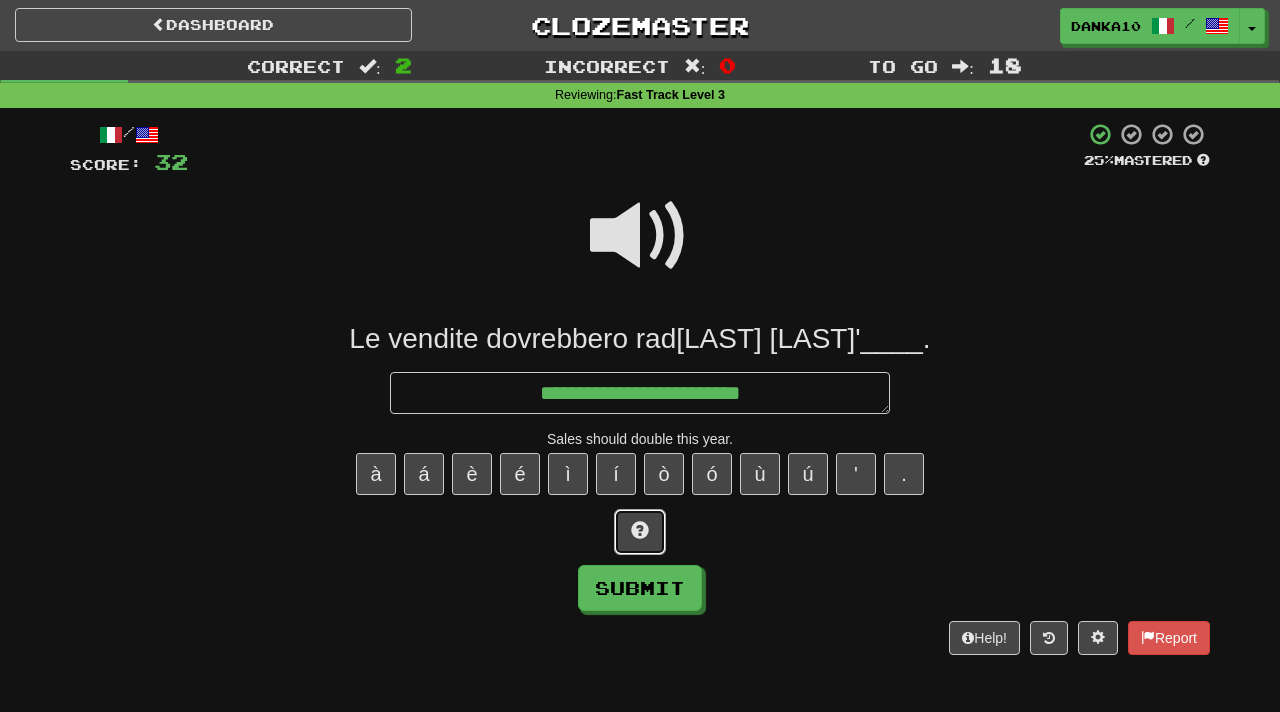 click at bounding box center (640, 532) 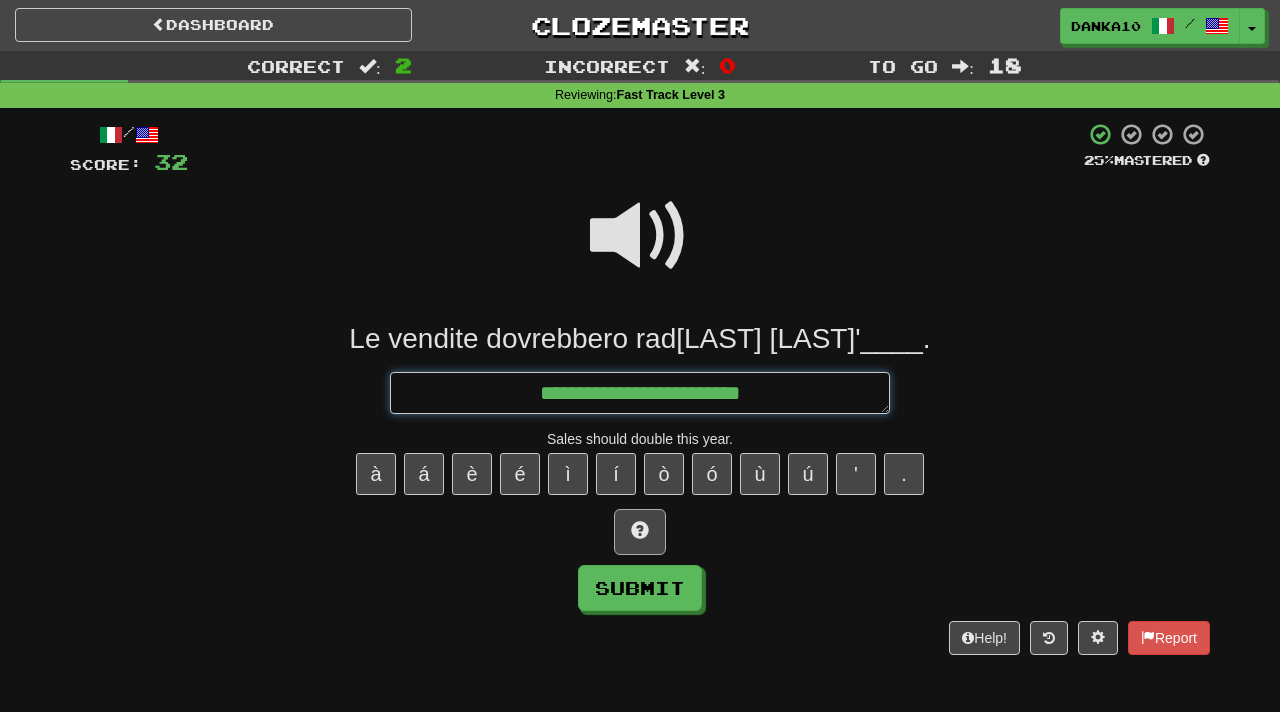 type on "*" 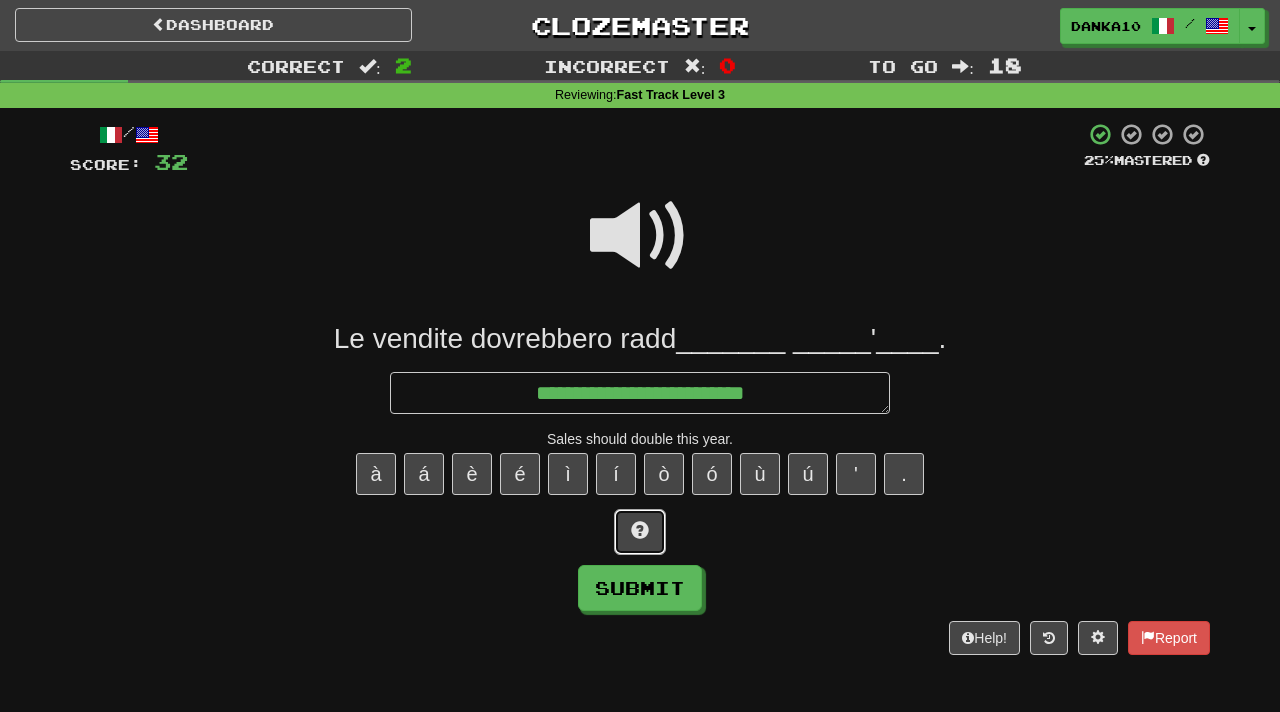 click at bounding box center [640, 532] 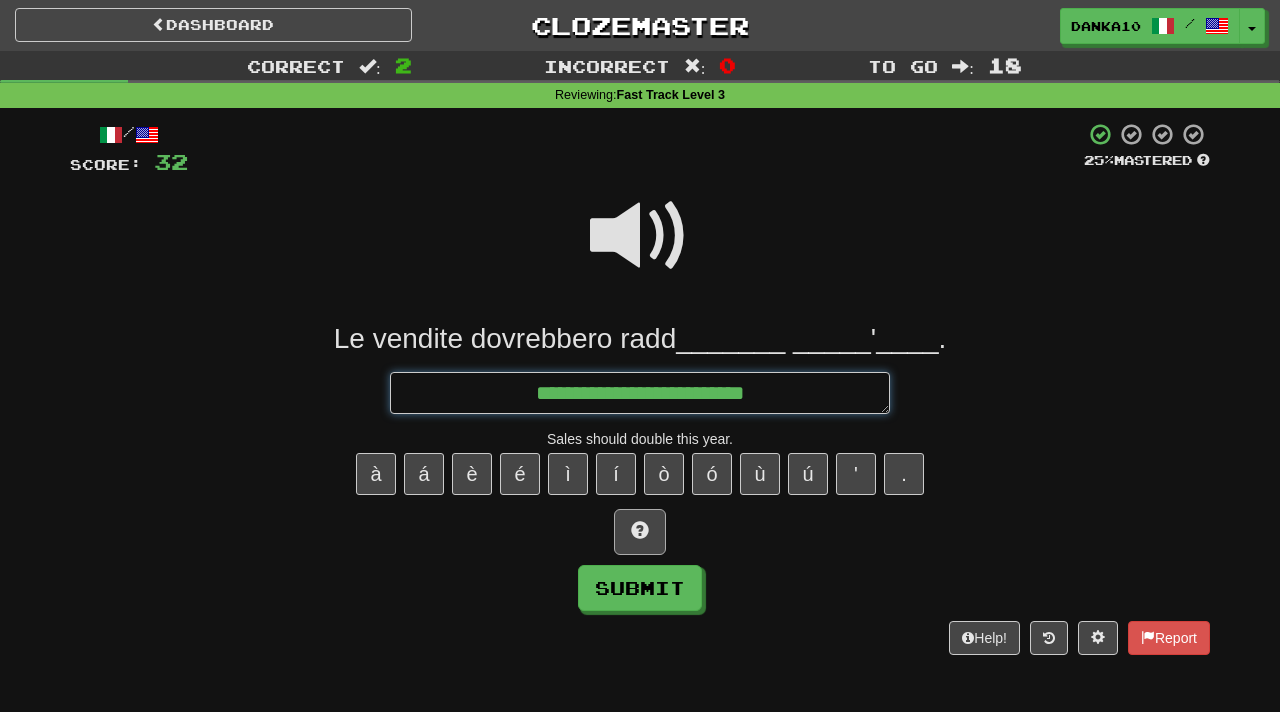 type on "*" 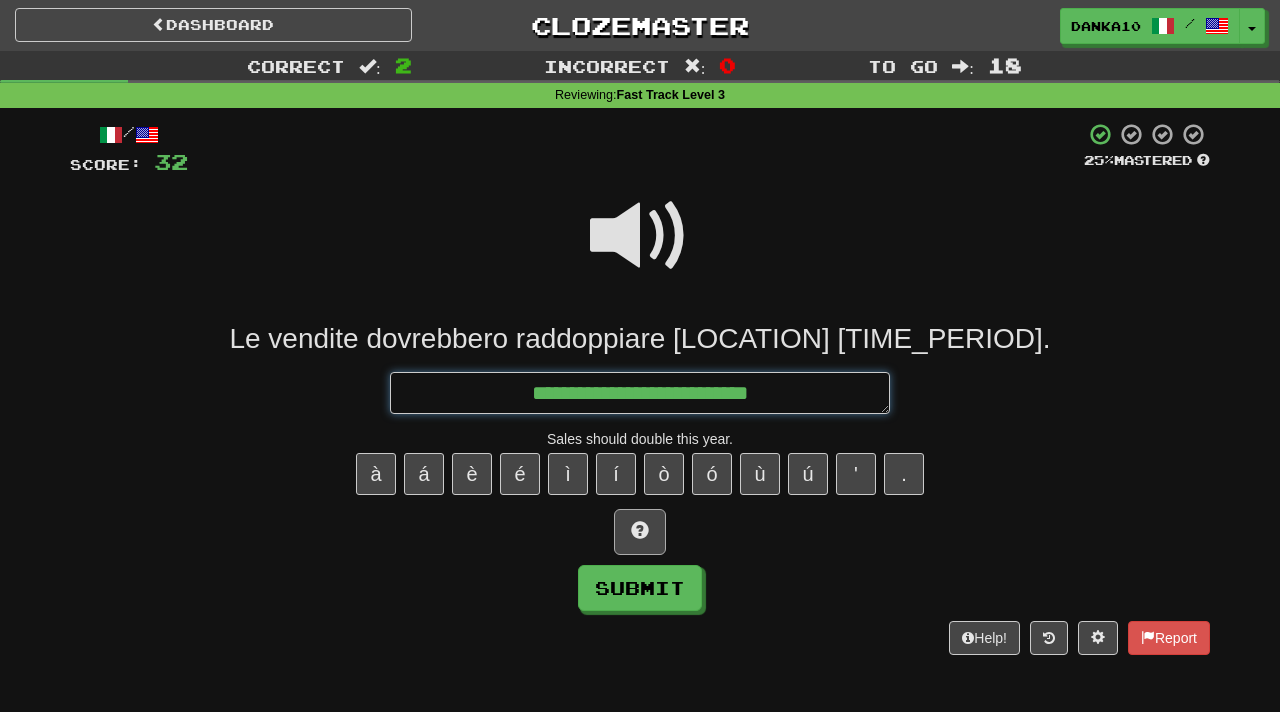 type on "*" 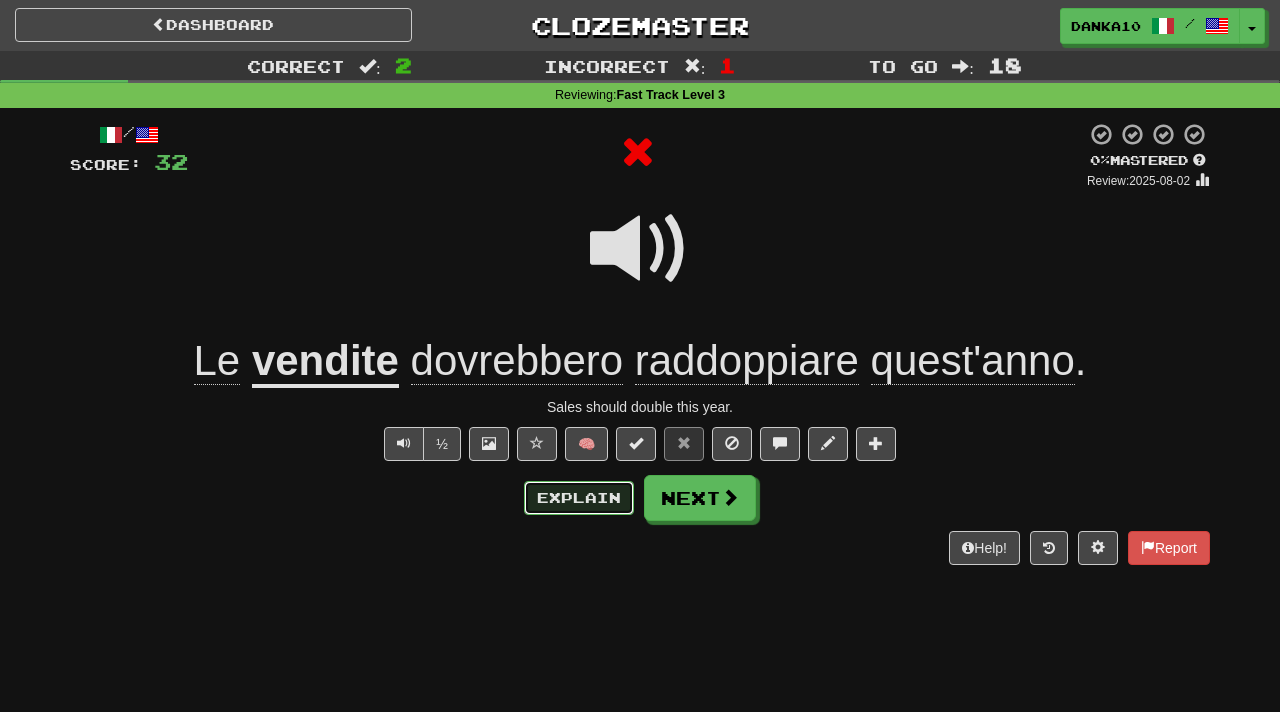 click on "Explain" at bounding box center (579, 498) 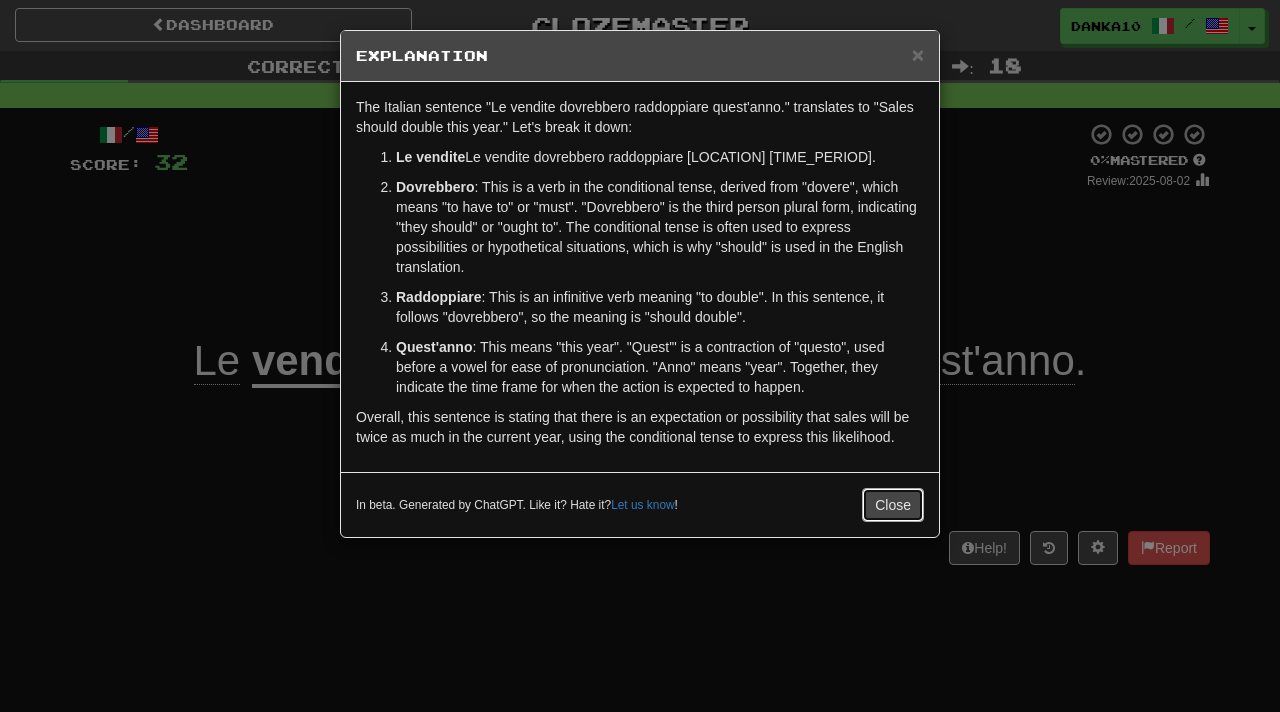 click on "Close" at bounding box center [893, 505] 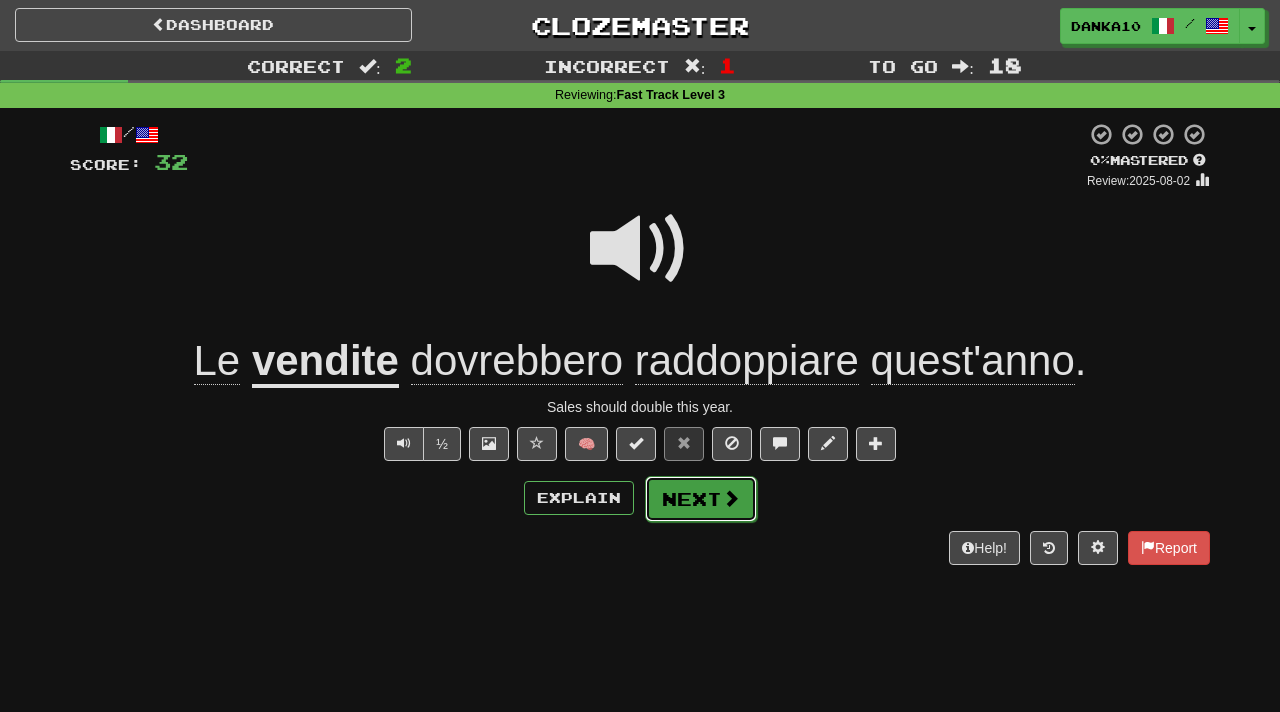 click at bounding box center (731, 498) 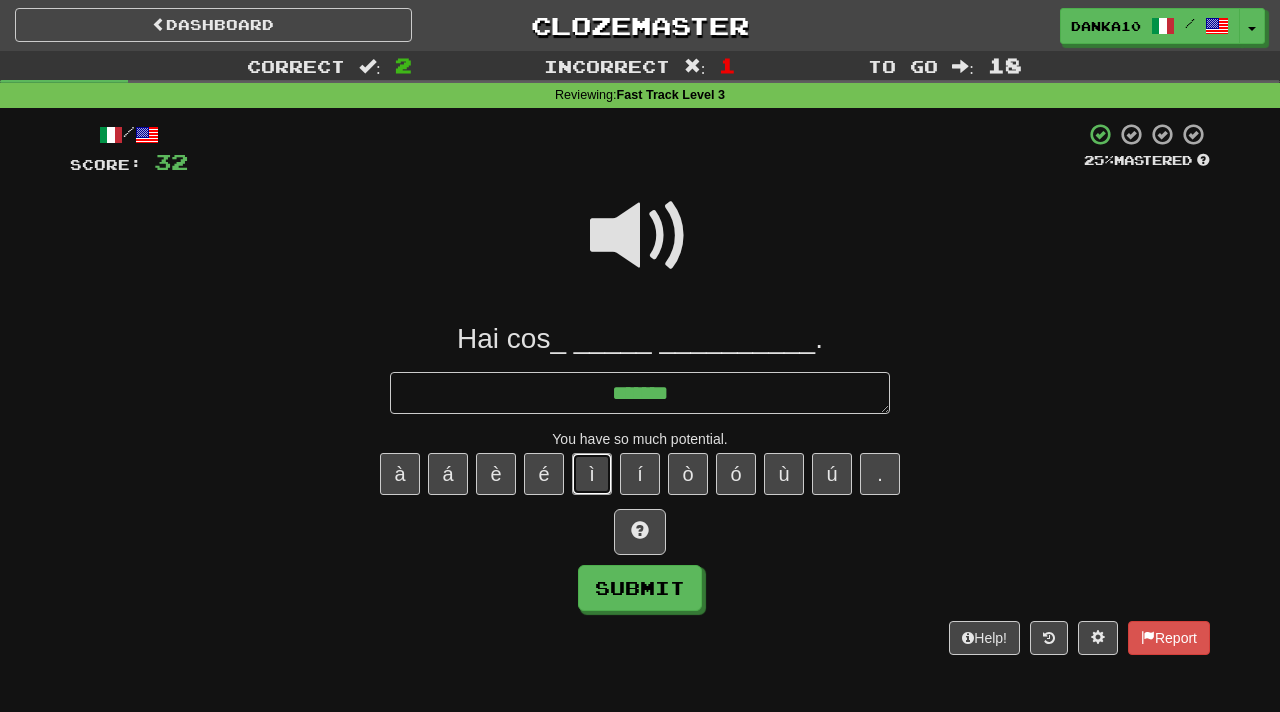 click on "ì" at bounding box center (592, 474) 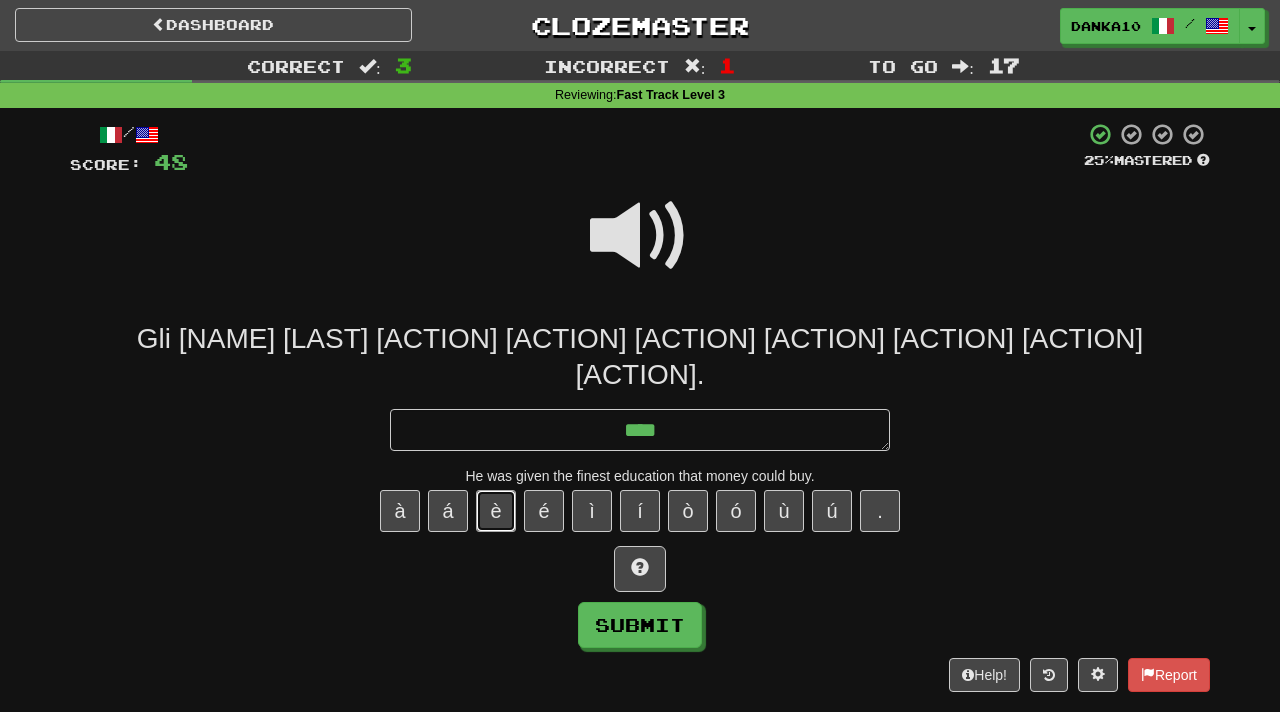 click on "è" at bounding box center (496, 511) 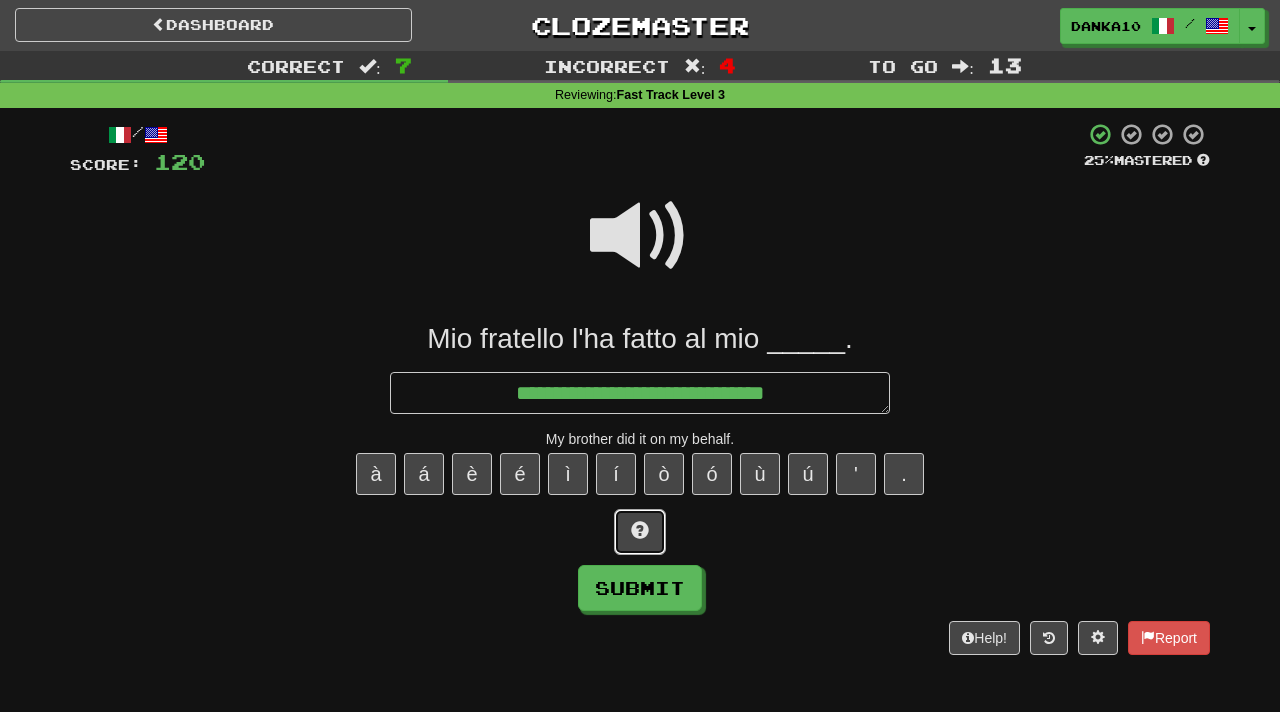 click at bounding box center [640, 532] 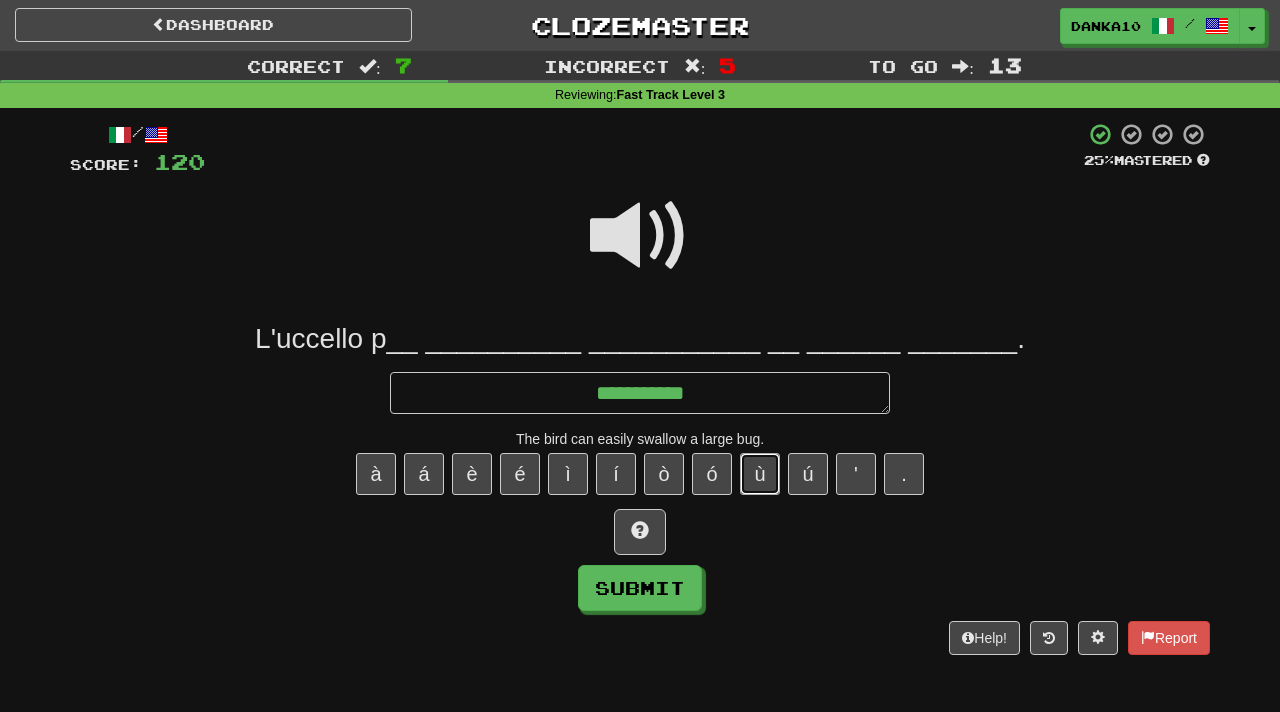 click on "ù" at bounding box center (760, 474) 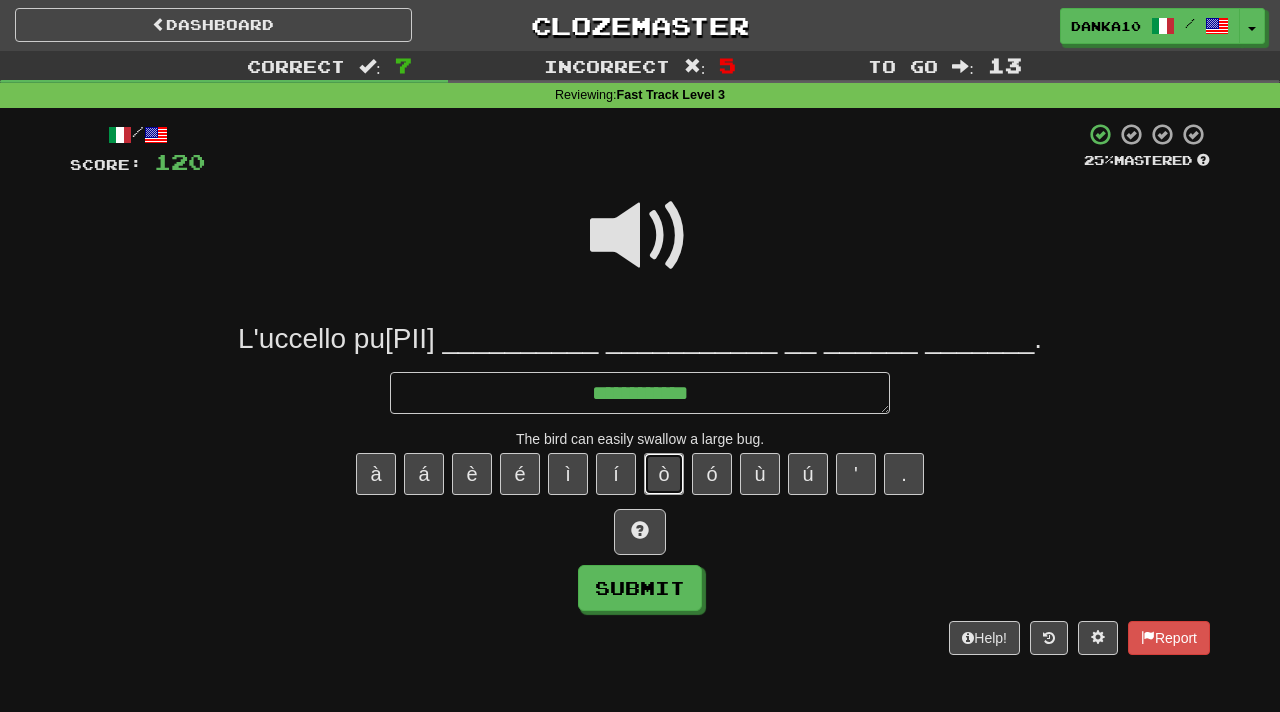 click on "ò" at bounding box center [664, 474] 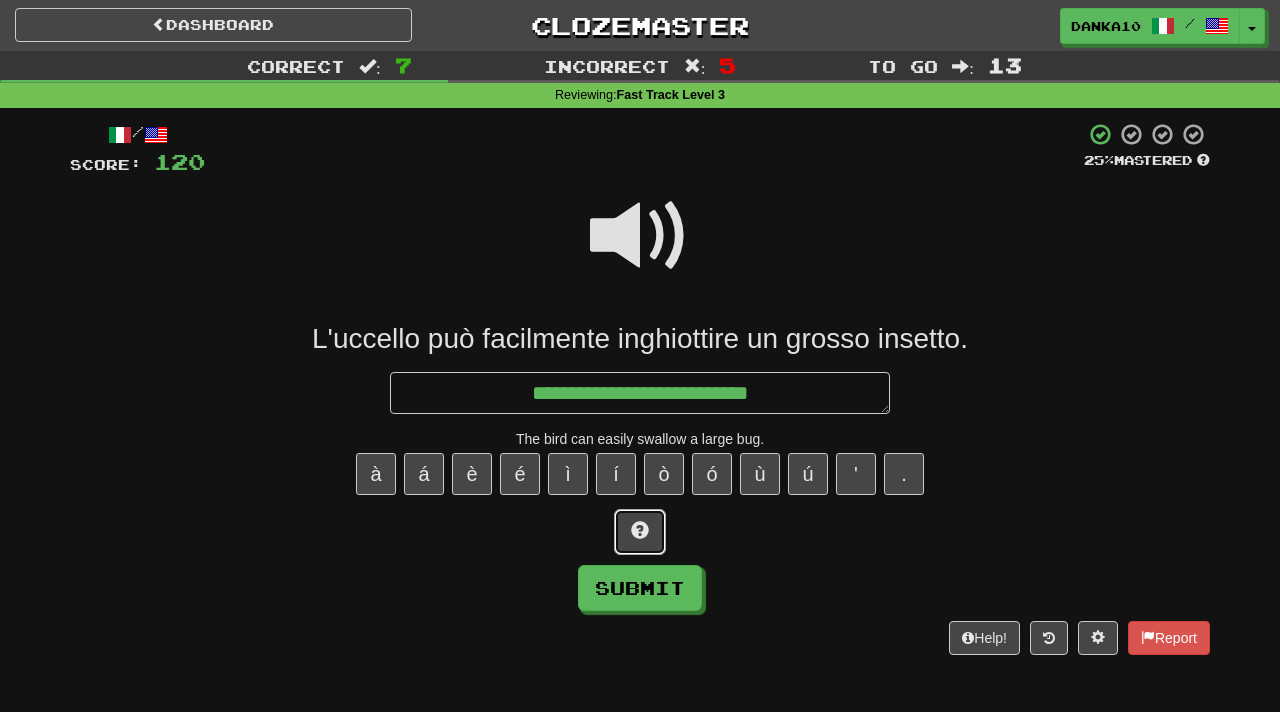 click at bounding box center [640, 532] 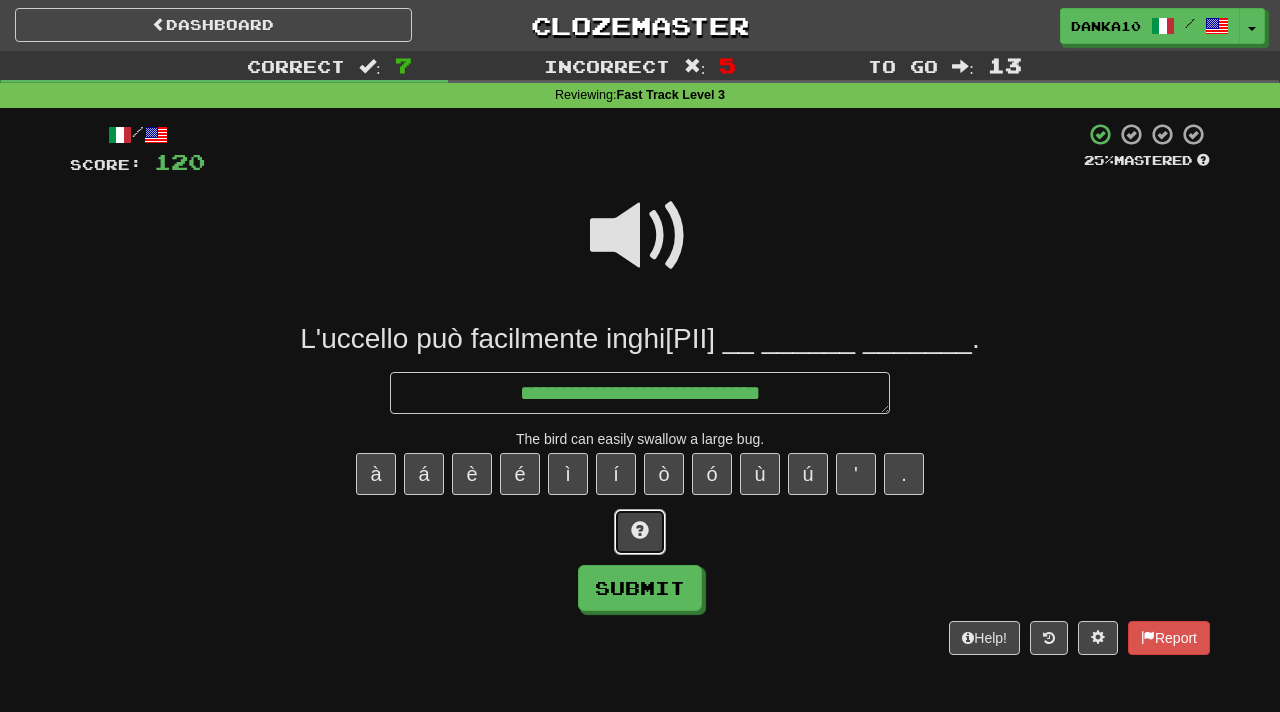 click at bounding box center [640, 530] 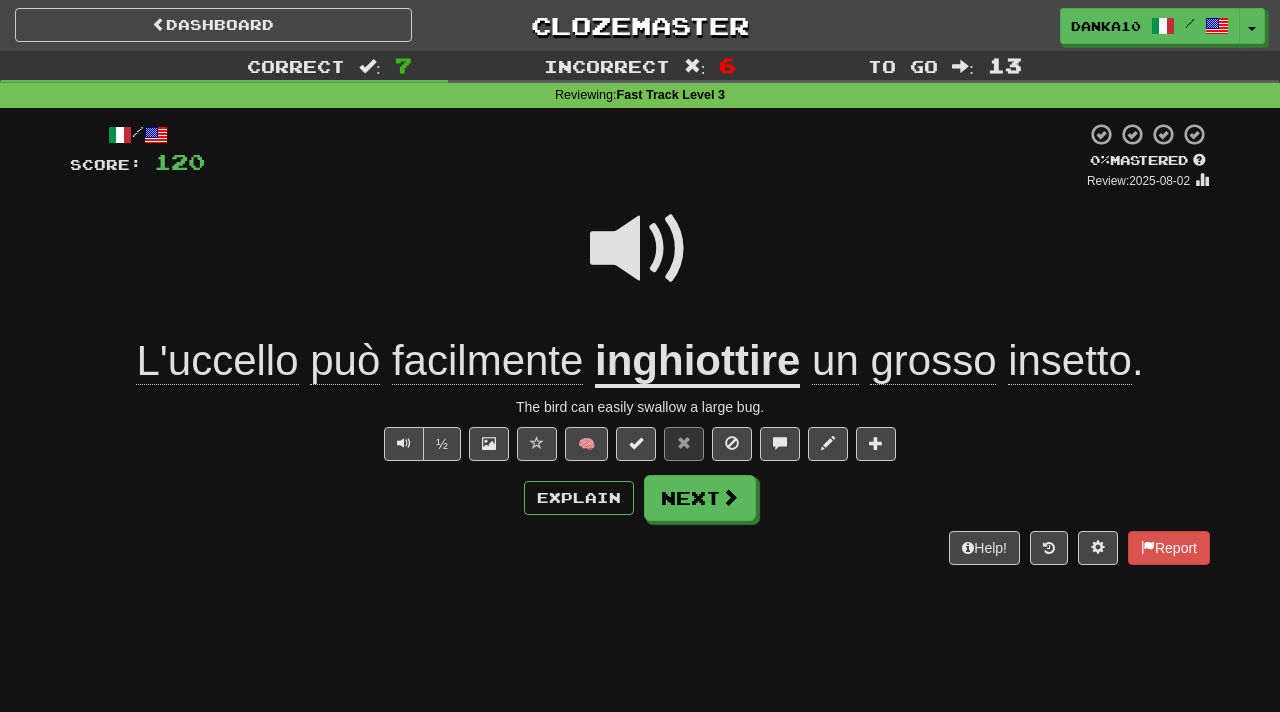click at bounding box center (640, 249) 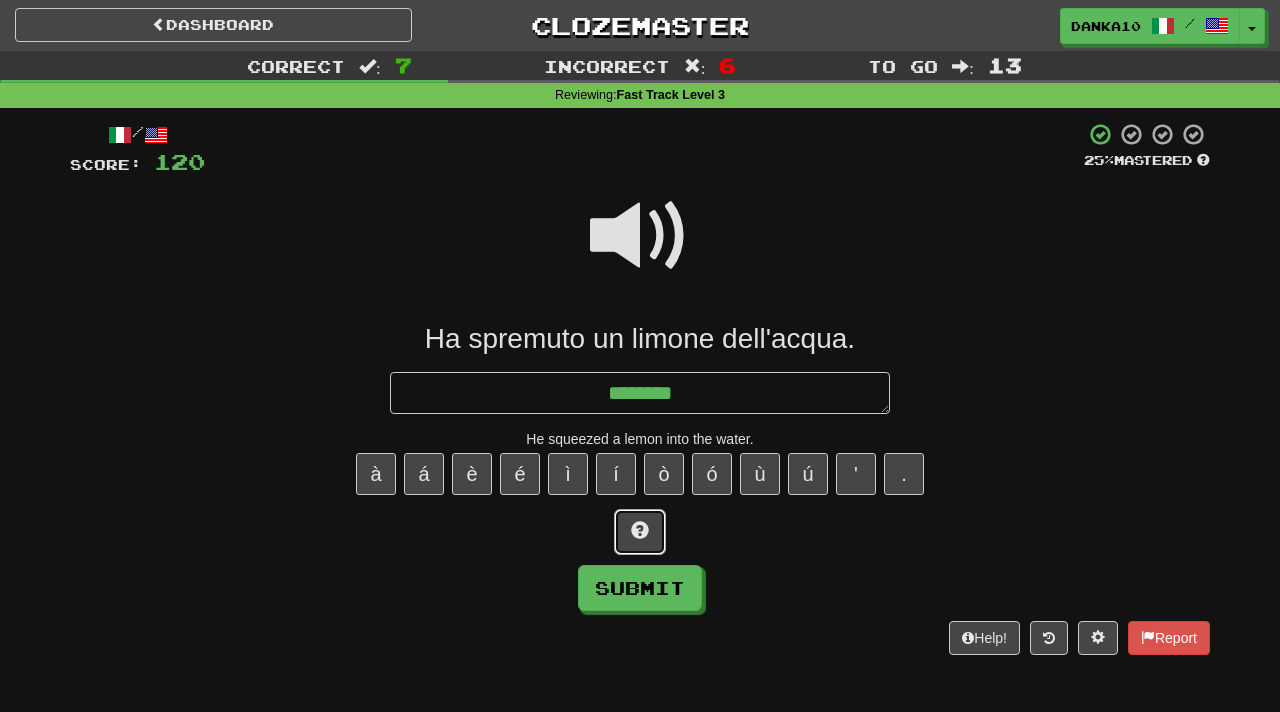 click at bounding box center [640, 530] 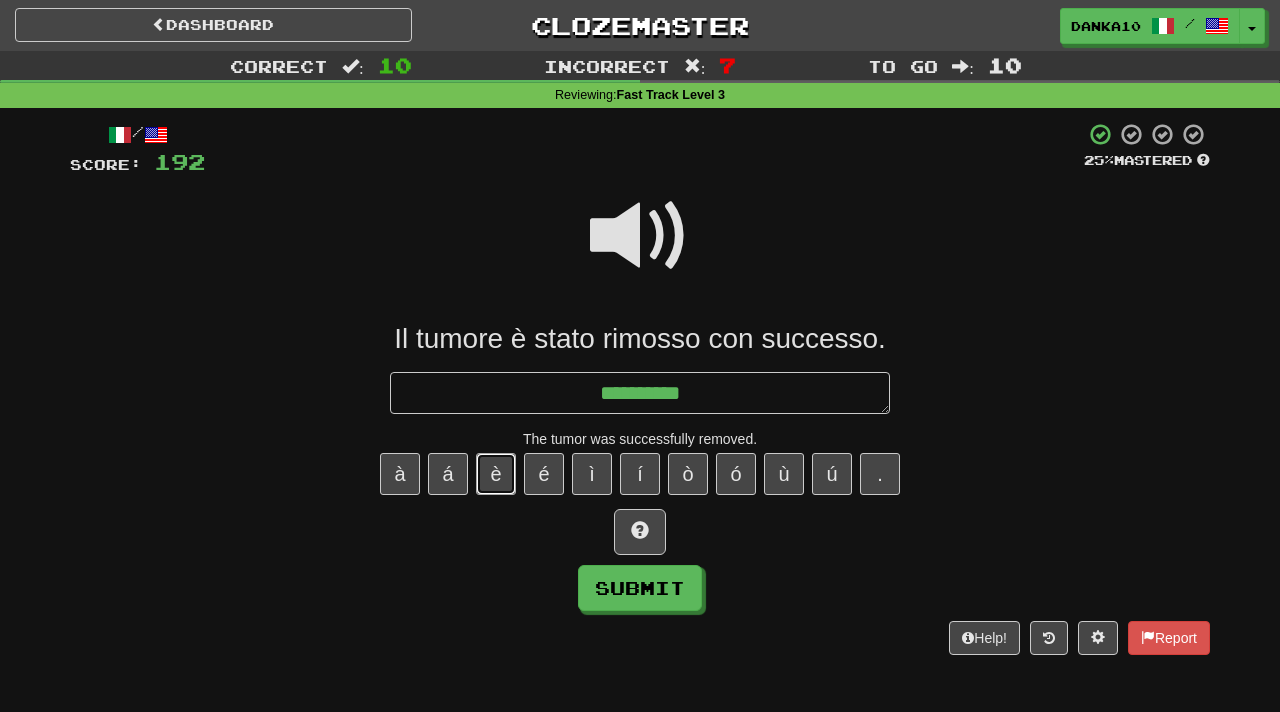 click on "è" at bounding box center [496, 474] 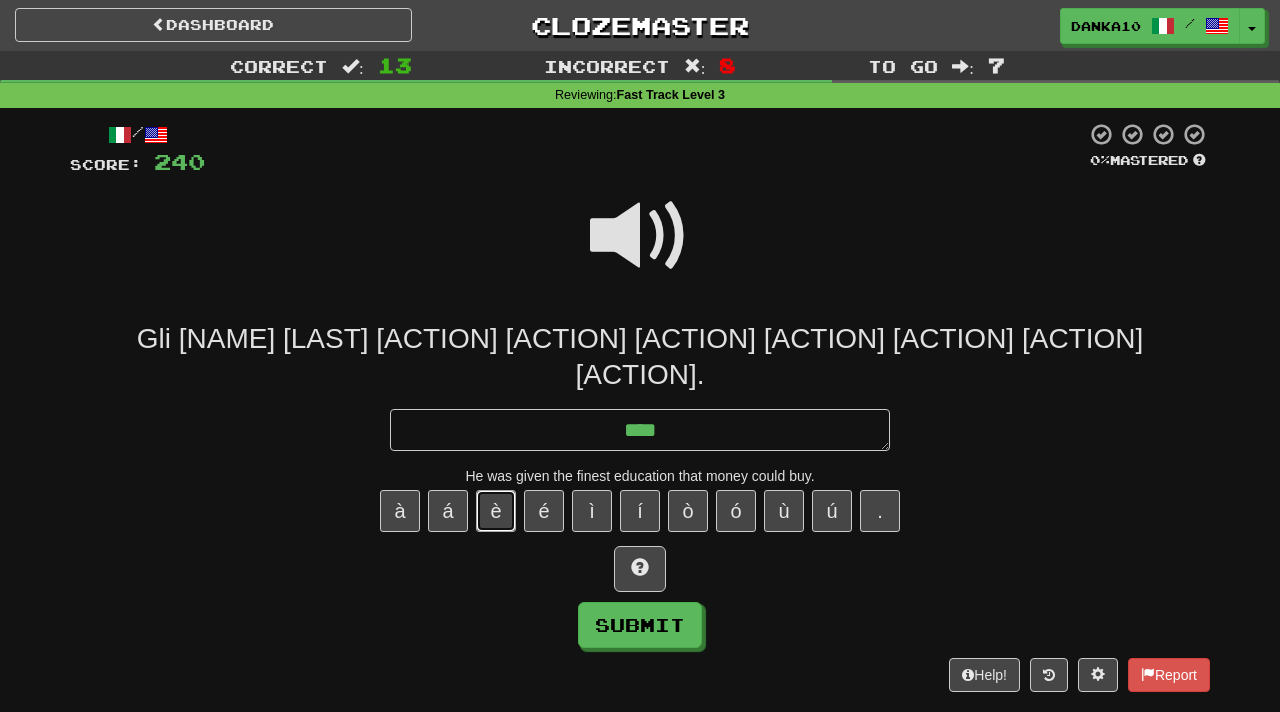 click on "è" at bounding box center [496, 511] 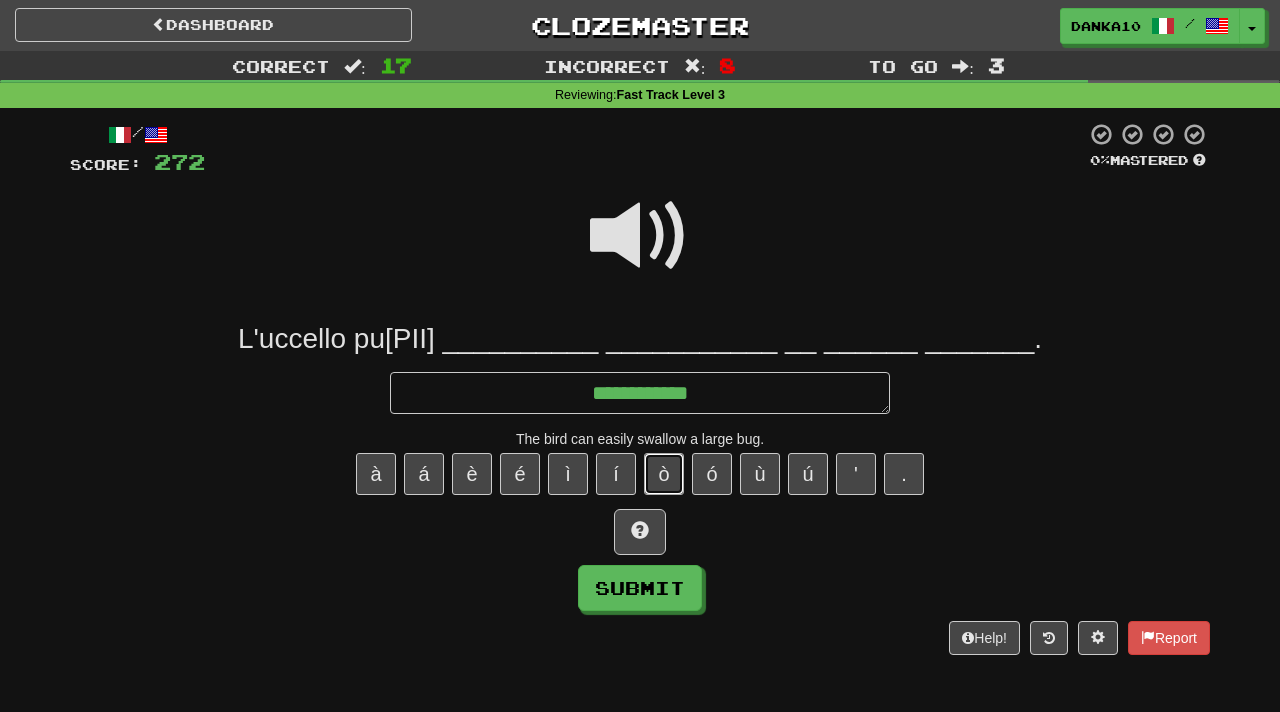 click on "ò" at bounding box center [664, 474] 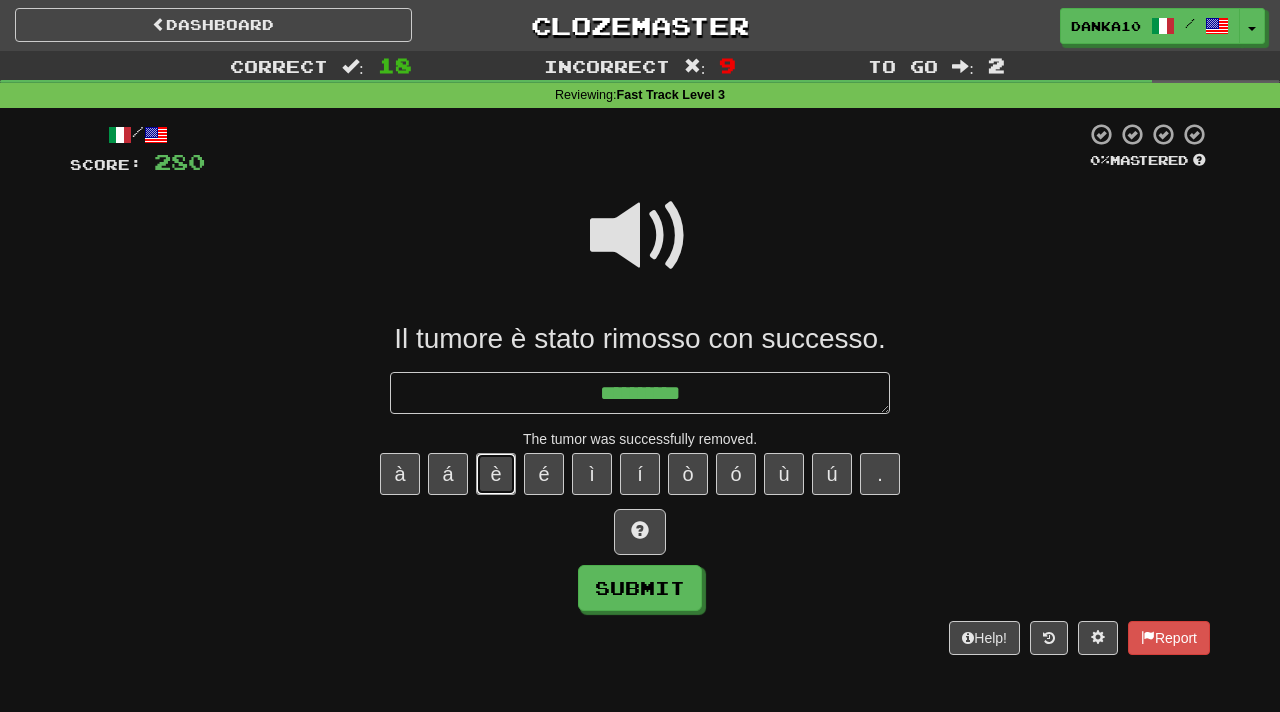 click on "è" at bounding box center [496, 474] 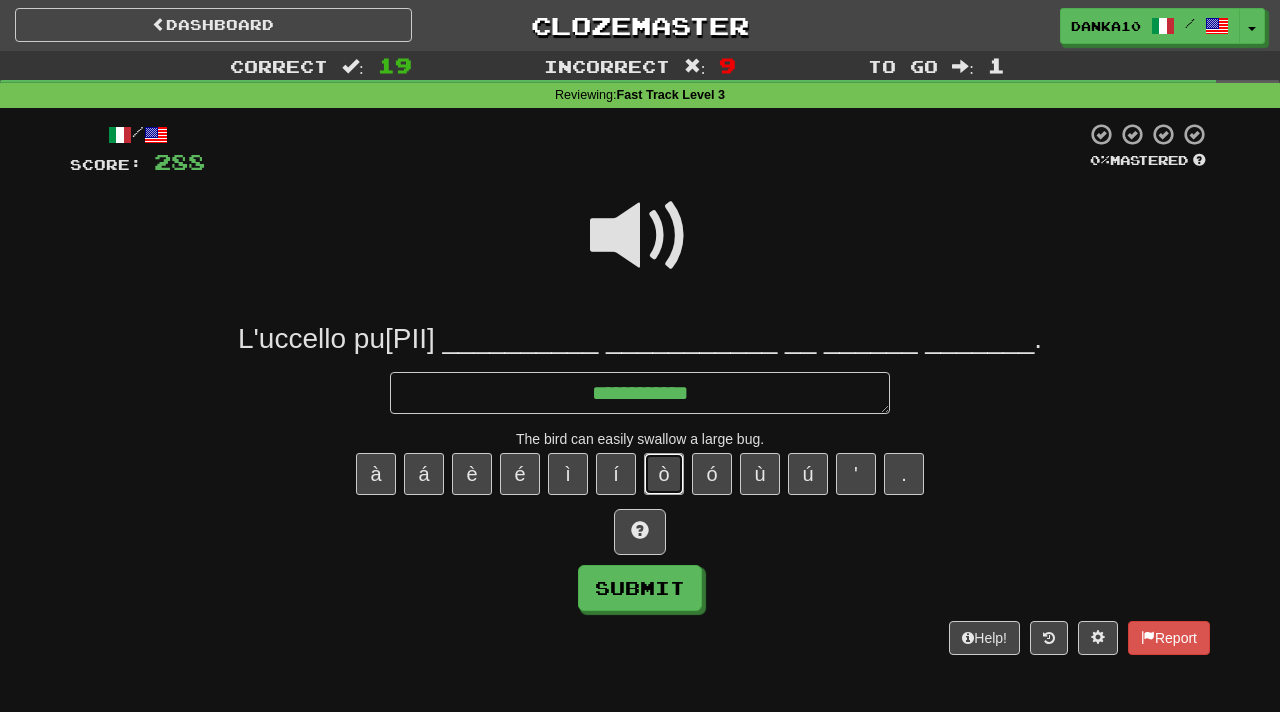 click on "ò" at bounding box center (664, 474) 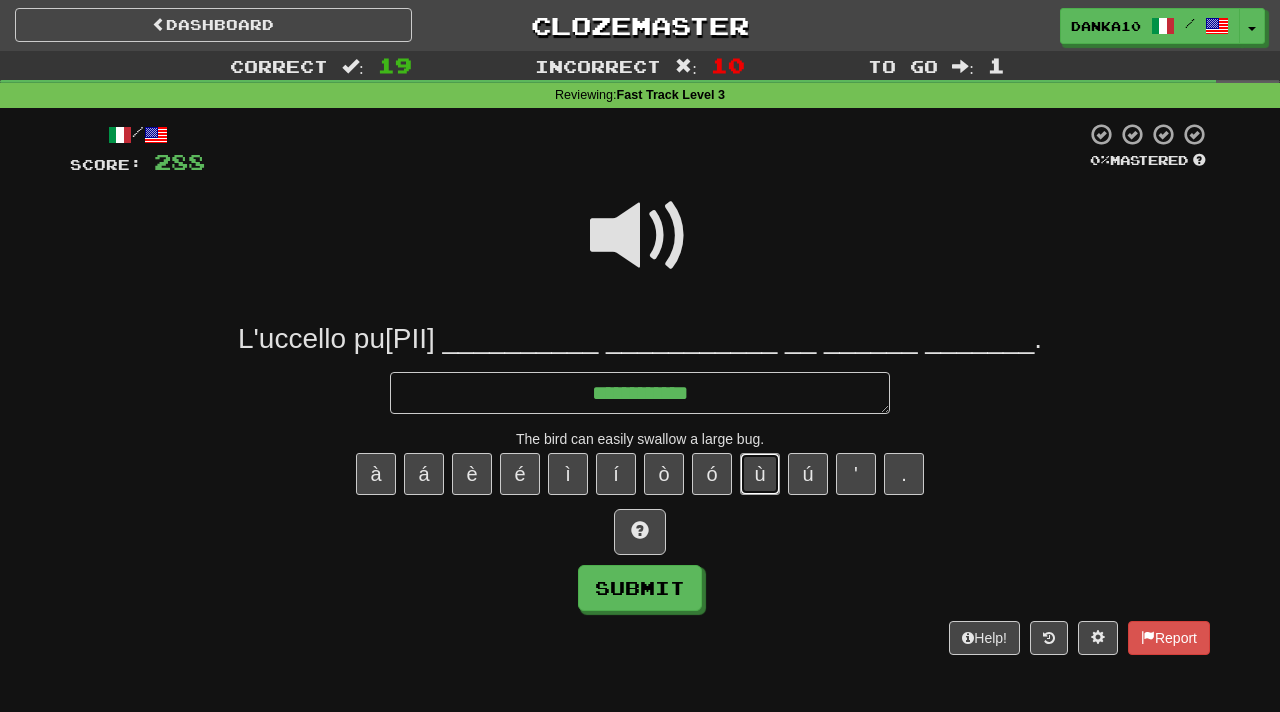 click on "ù" at bounding box center (760, 474) 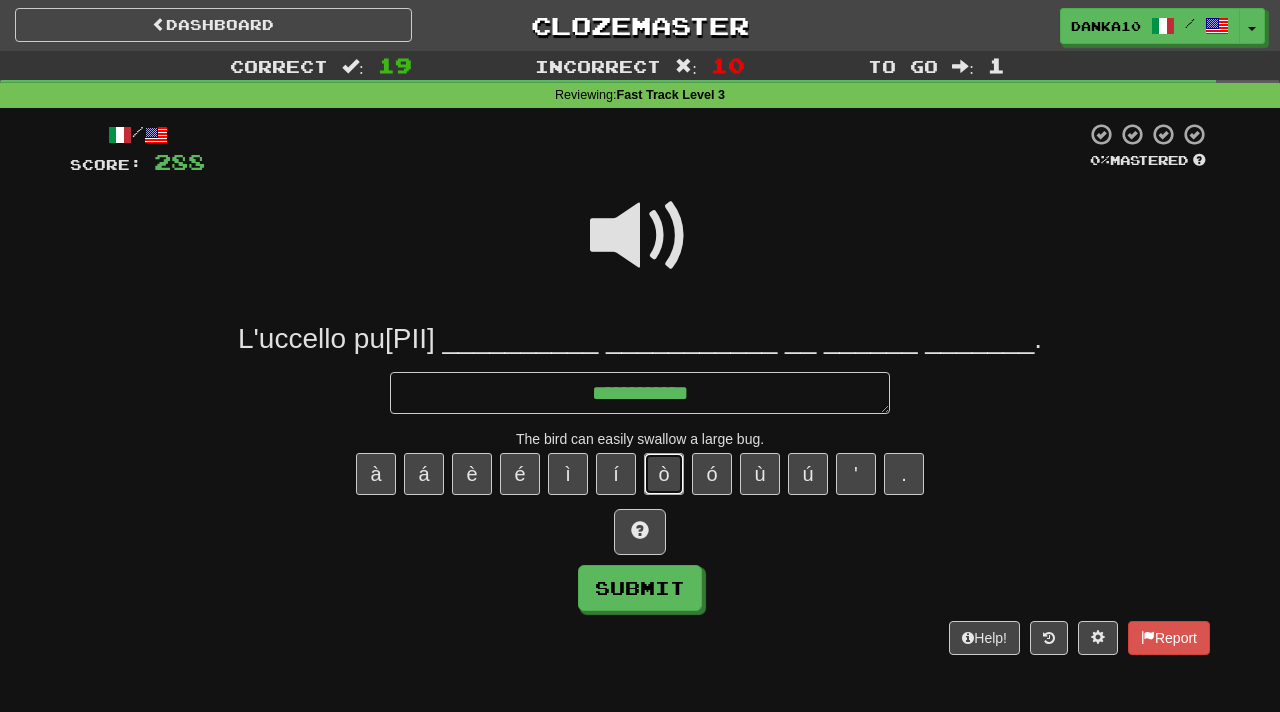 click on "ò" at bounding box center (664, 474) 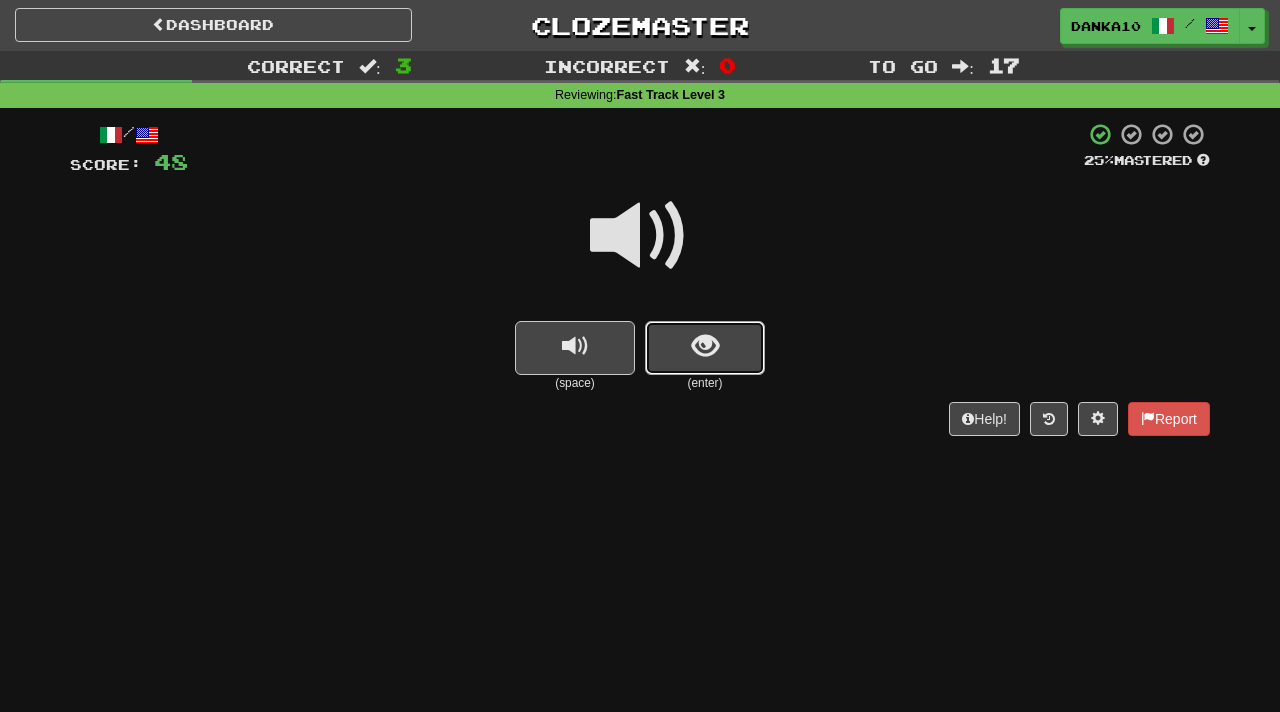 click at bounding box center (705, 346) 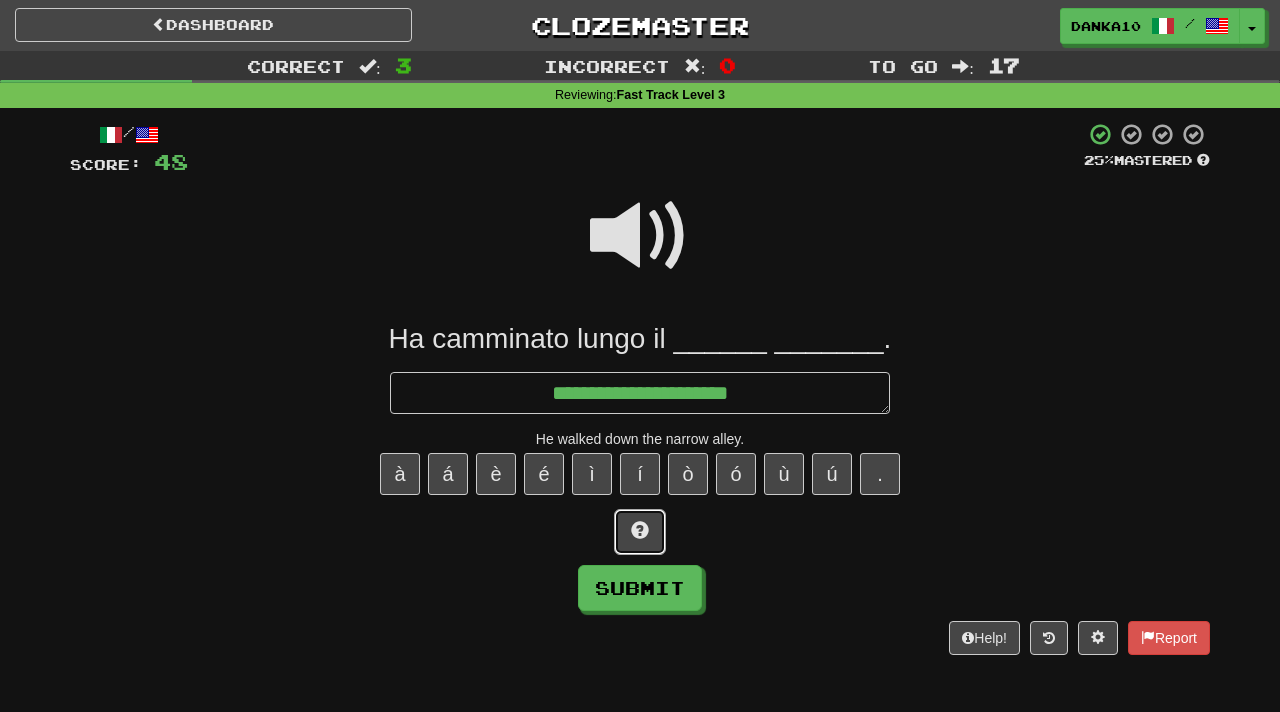 click at bounding box center [640, 532] 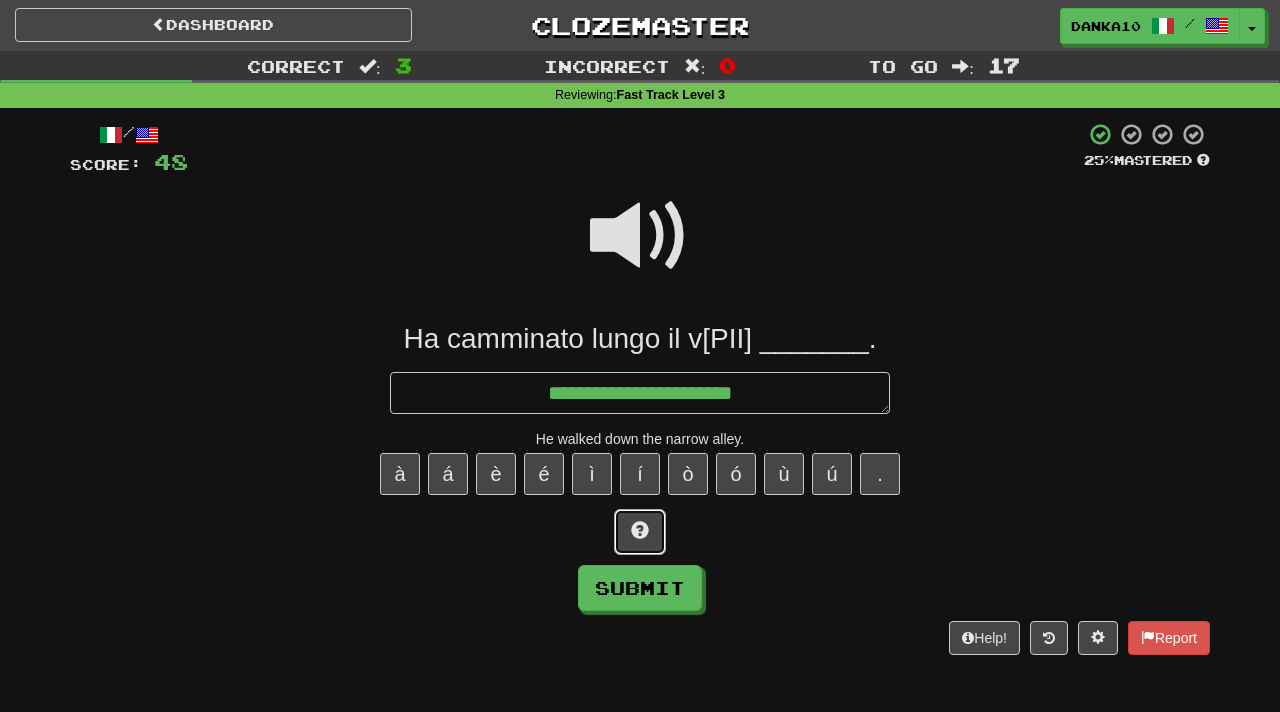 click at bounding box center (640, 532) 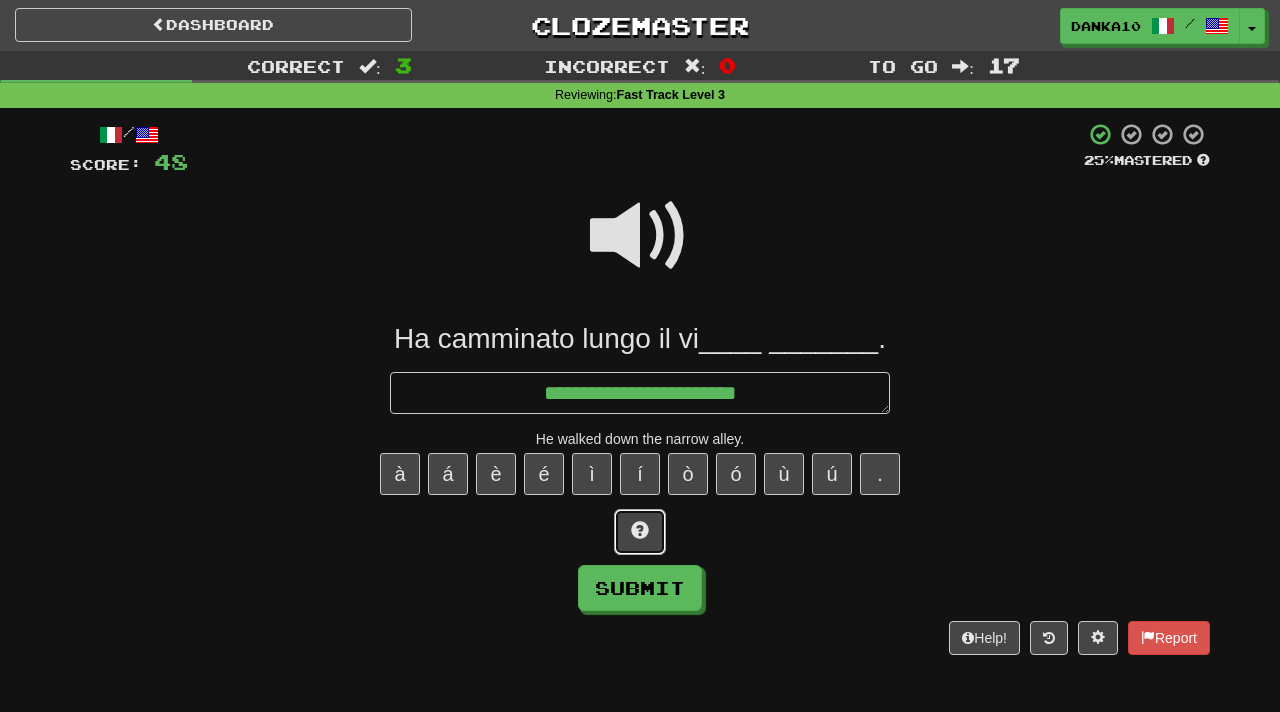 click at bounding box center (640, 532) 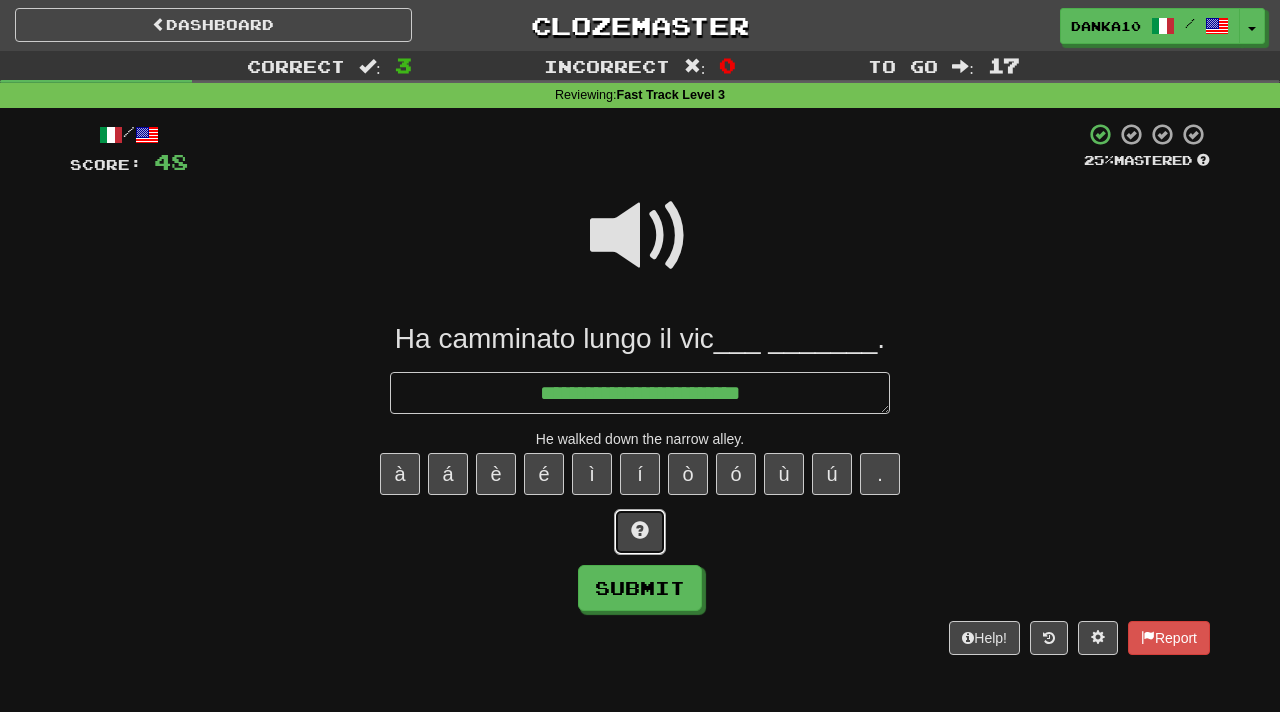click at bounding box center [640, 532] 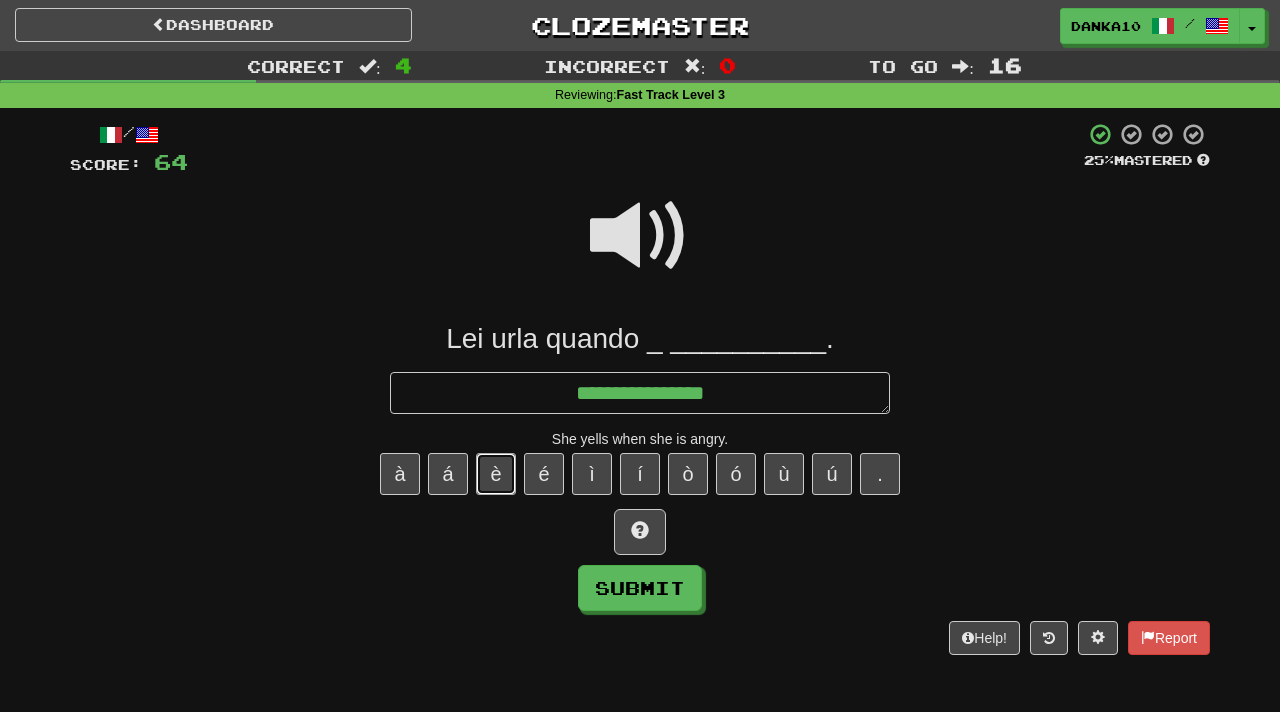 click on "è" at bounding box center [496, 474] 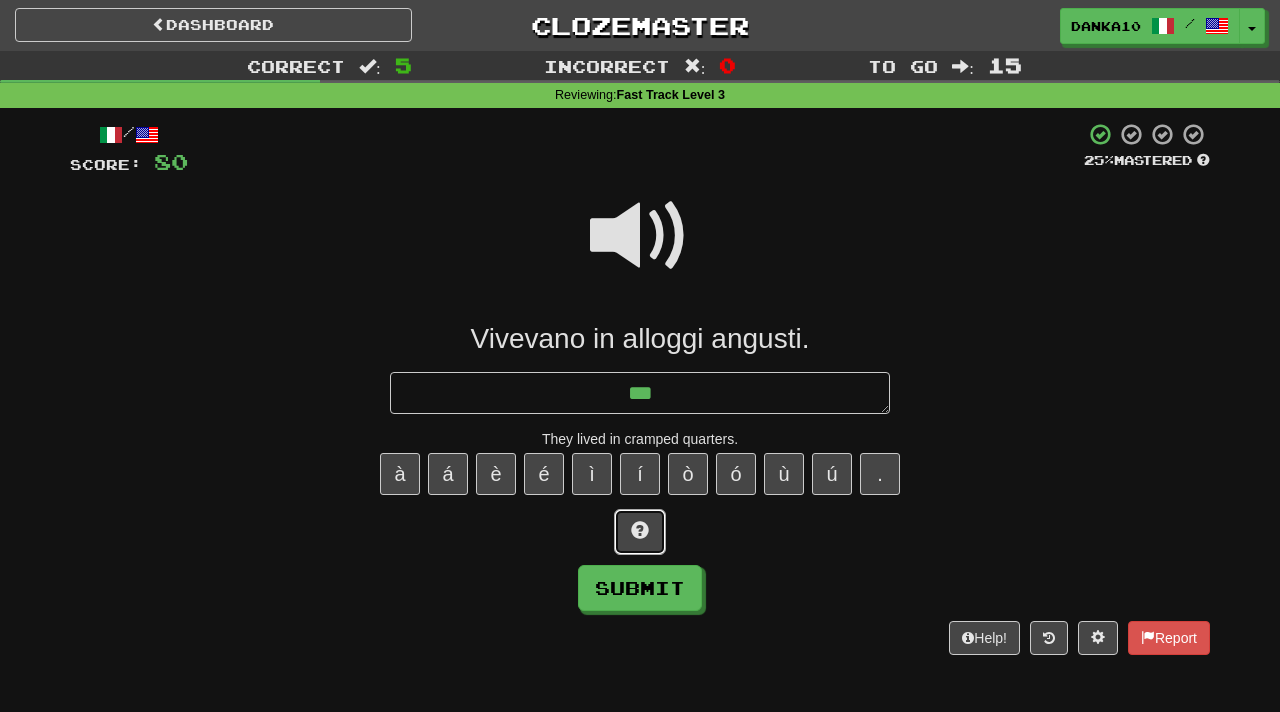 click at bounding box center [640, 532] 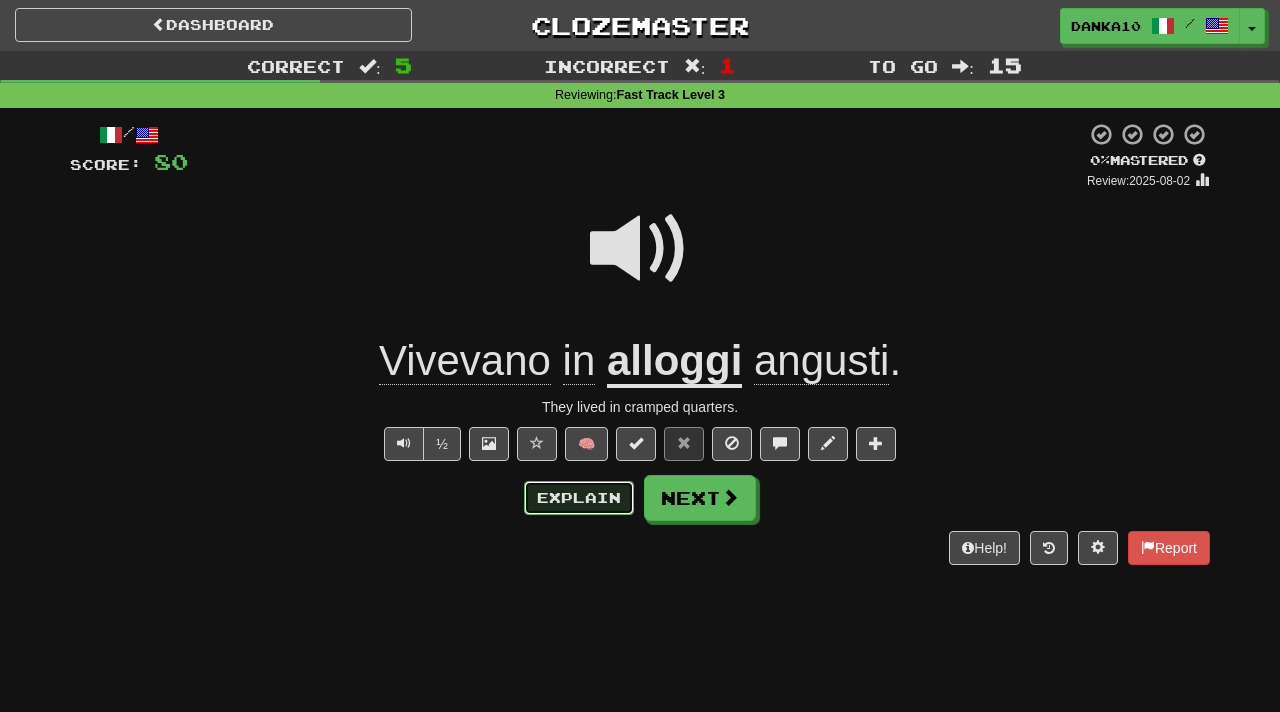 click on "Explain" at bounding box center [579, 498] 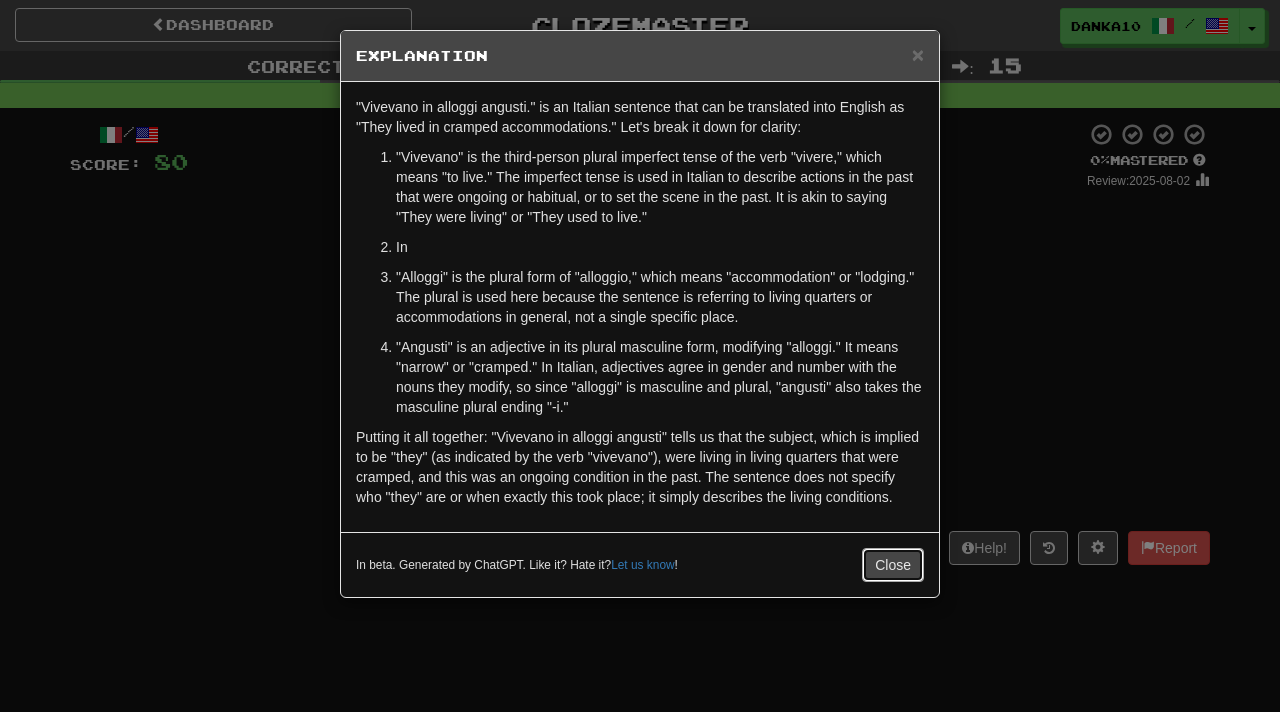 click on "Close" at bounding box center [893, 565] 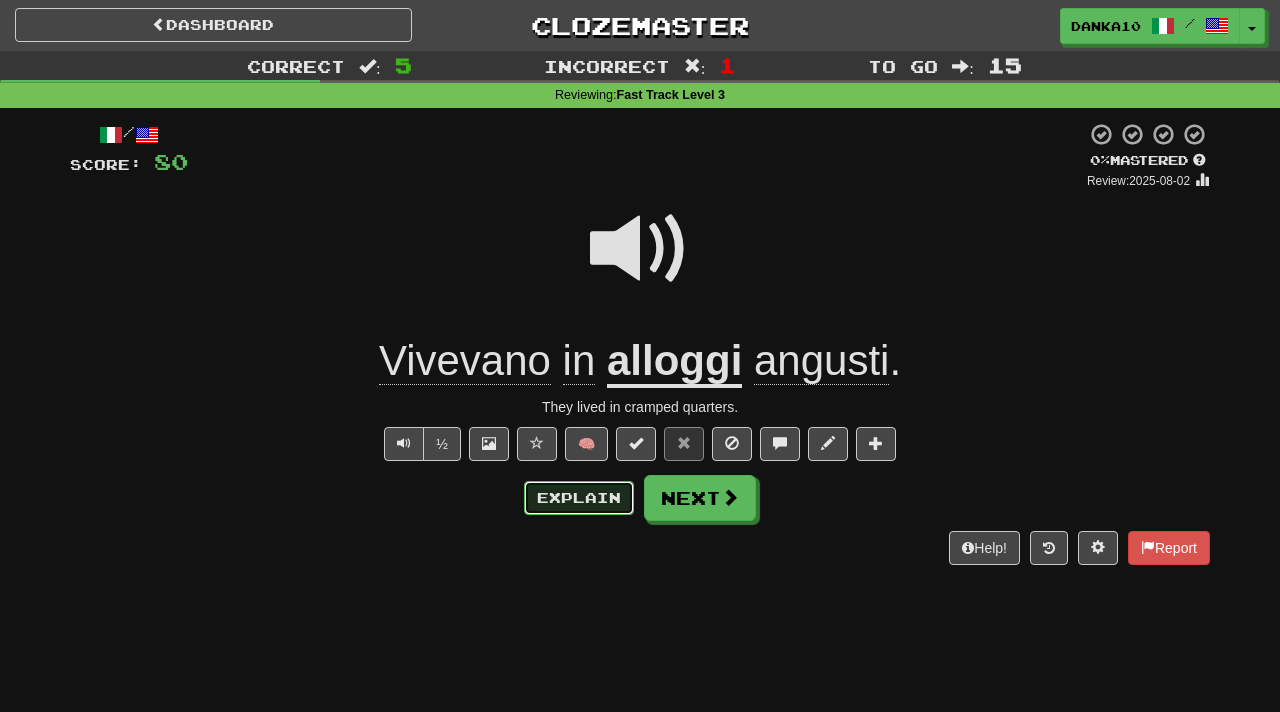 click on "Explain" at bounding box center [579, 498] 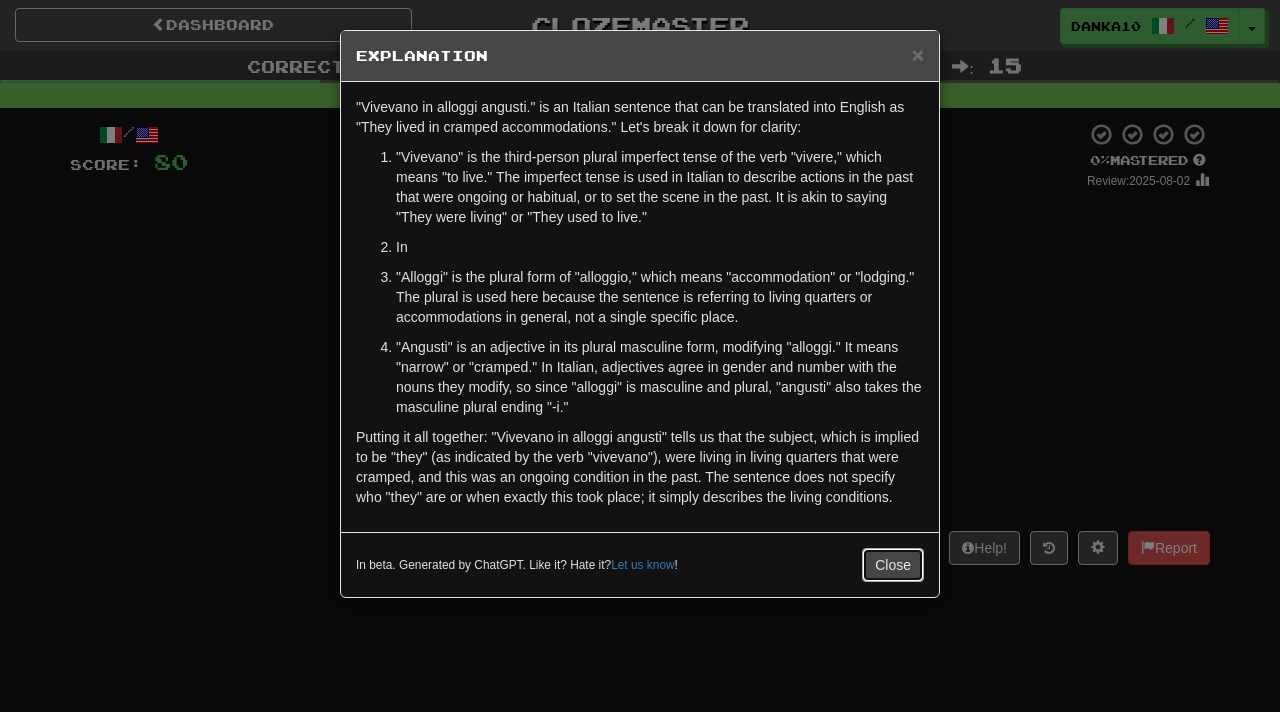 click on "Close" at bounding box center [893, 565] 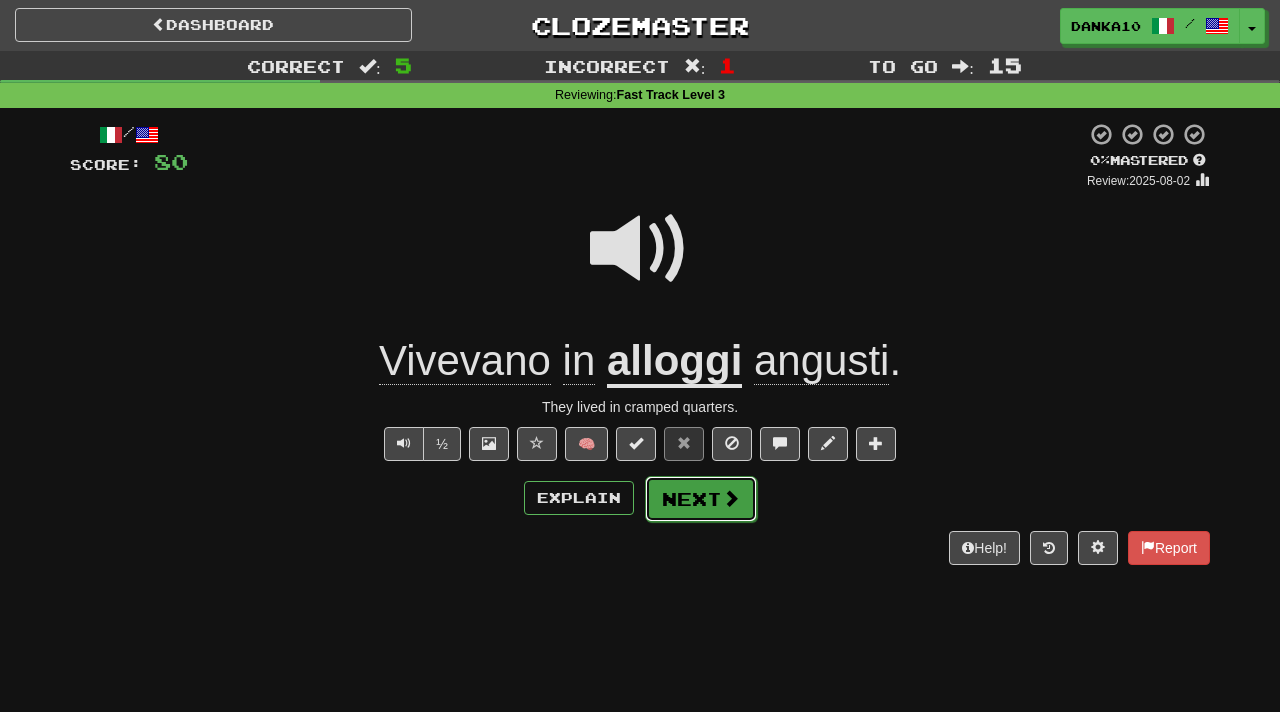 click on "Next" at bounding box center [701, 499] 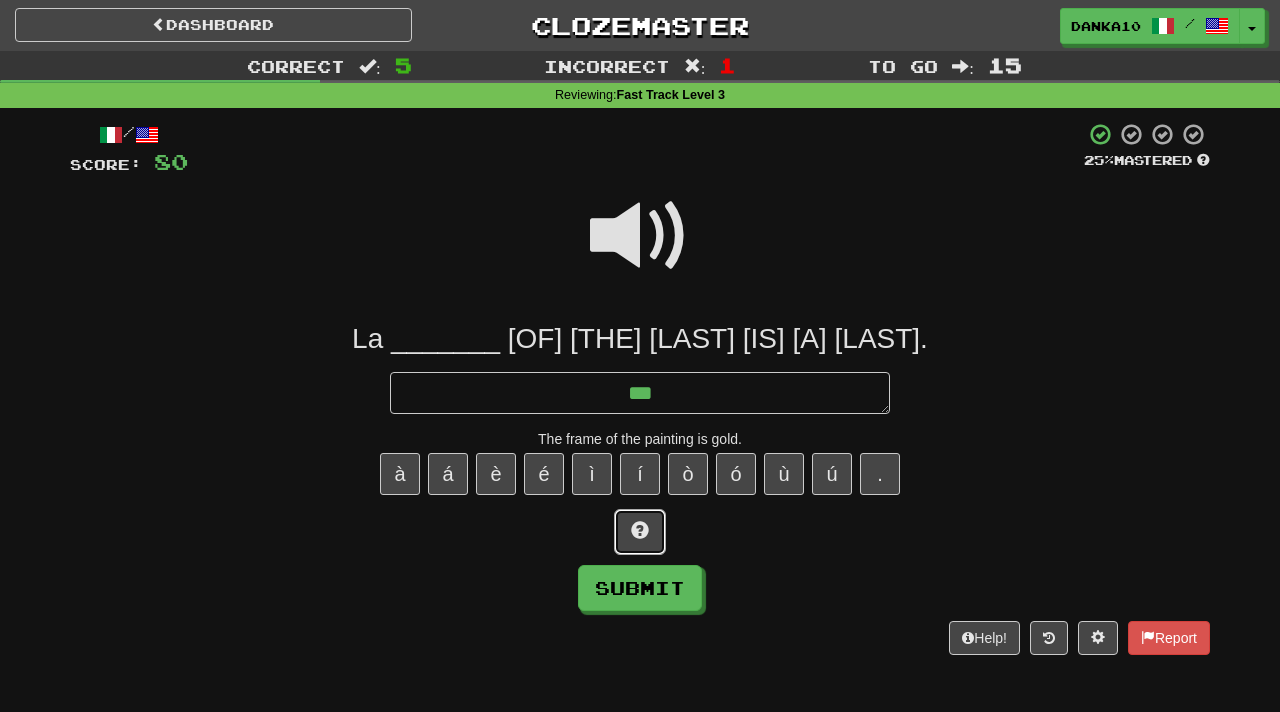 click at bounding box center (640, 532) 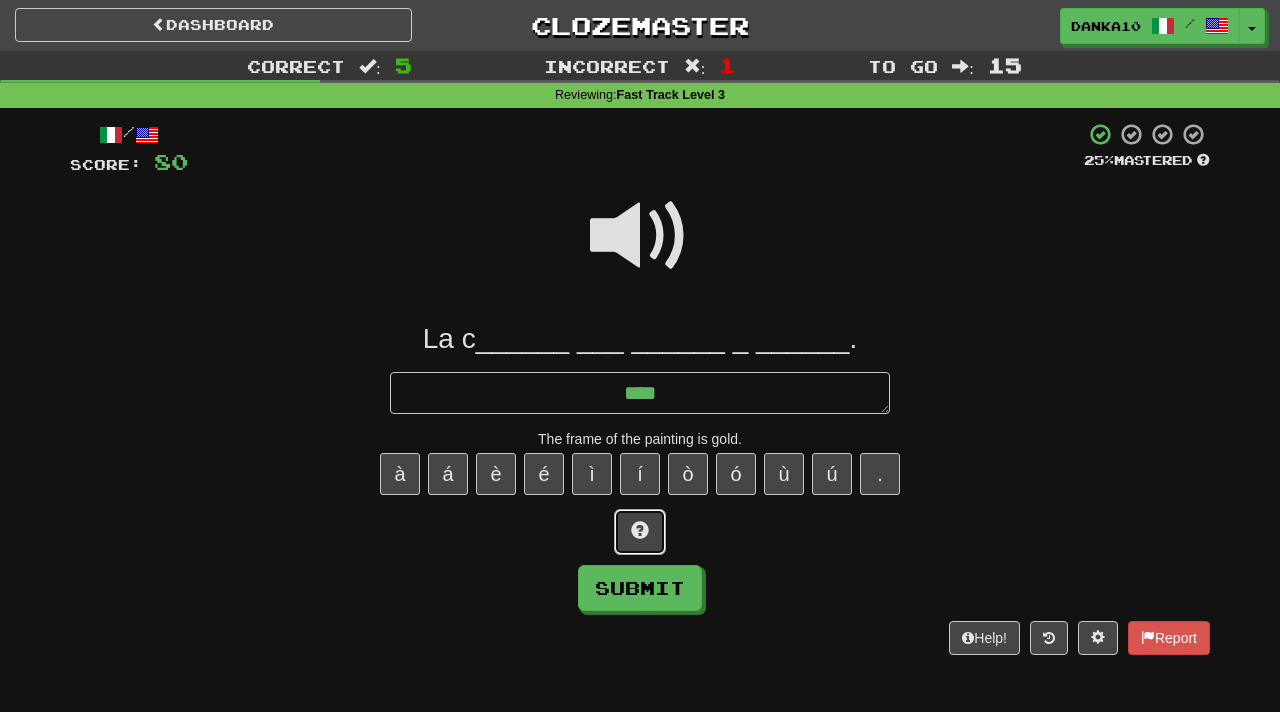 click at bounding box center (640, 532) 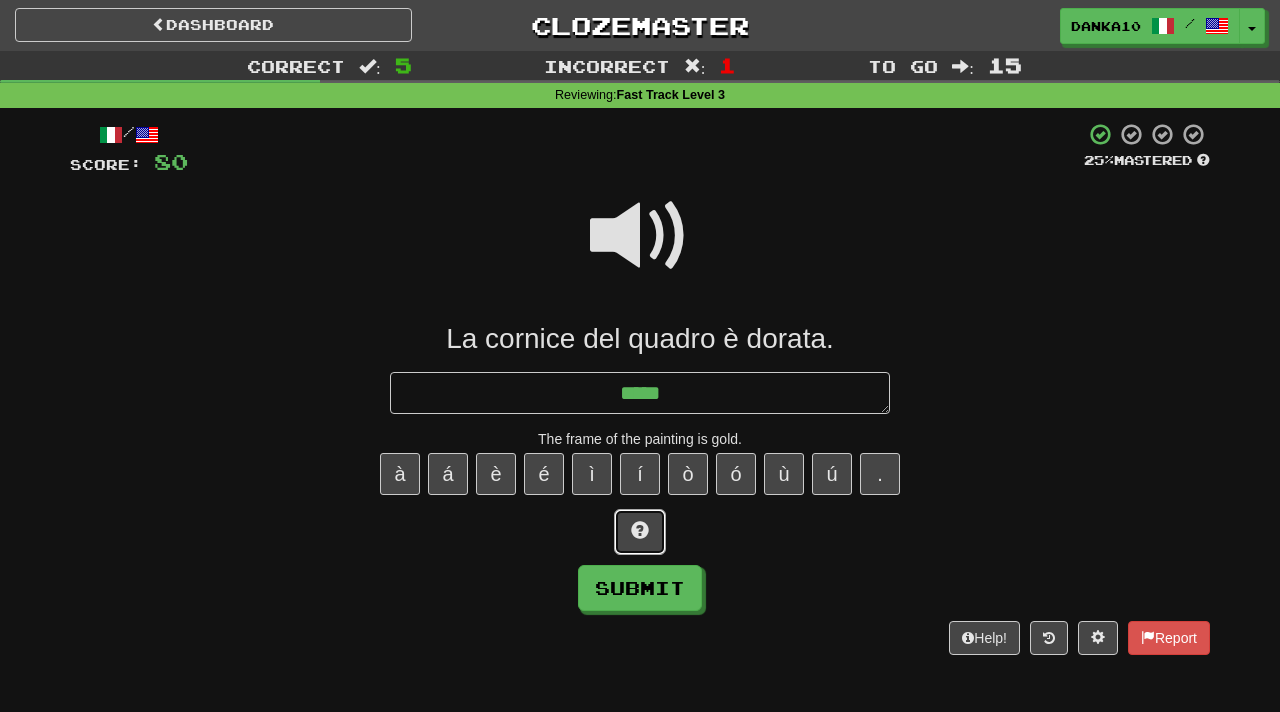 click at bounding box center [640, 532] 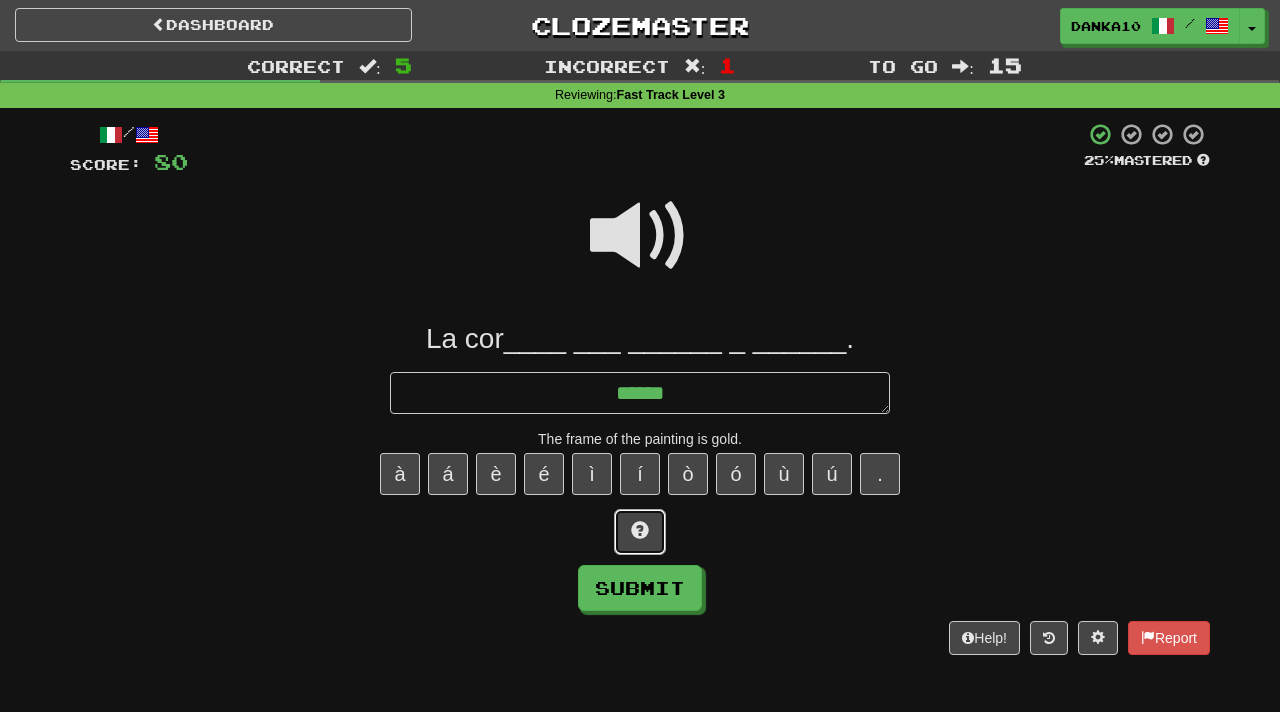 click at bounding box center (640, 532) 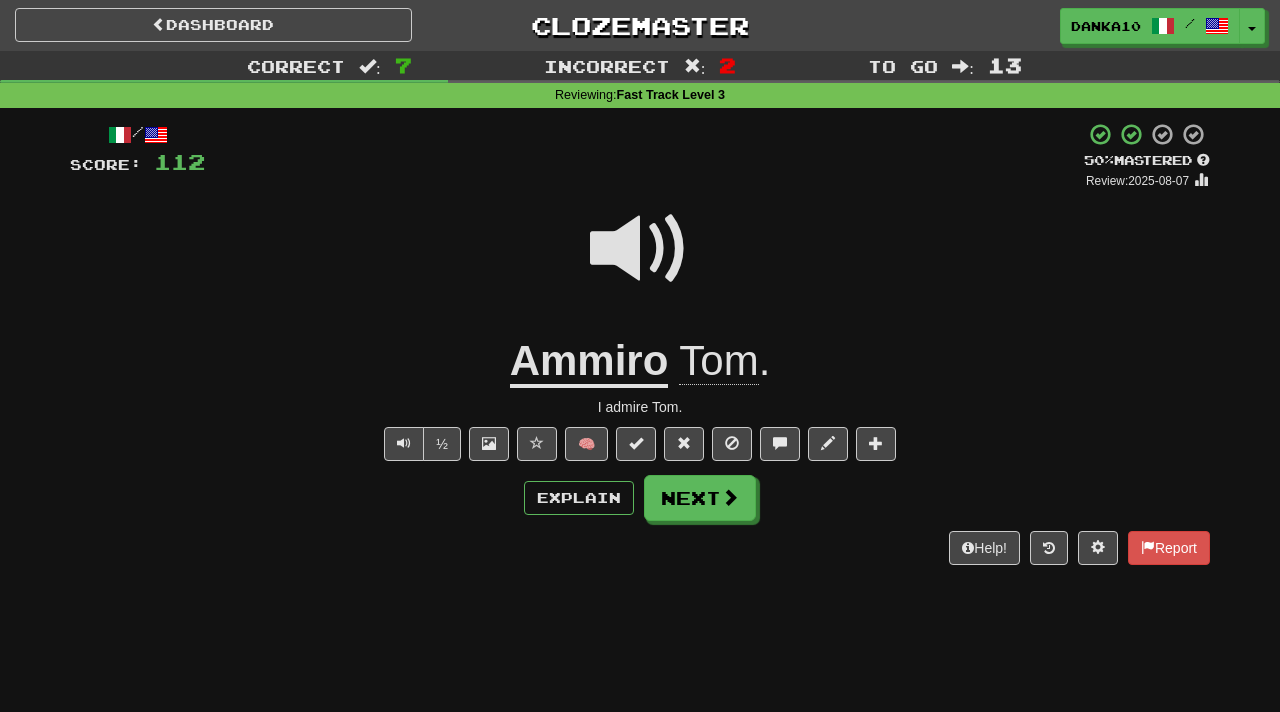 click at bounding box center [640, 249] 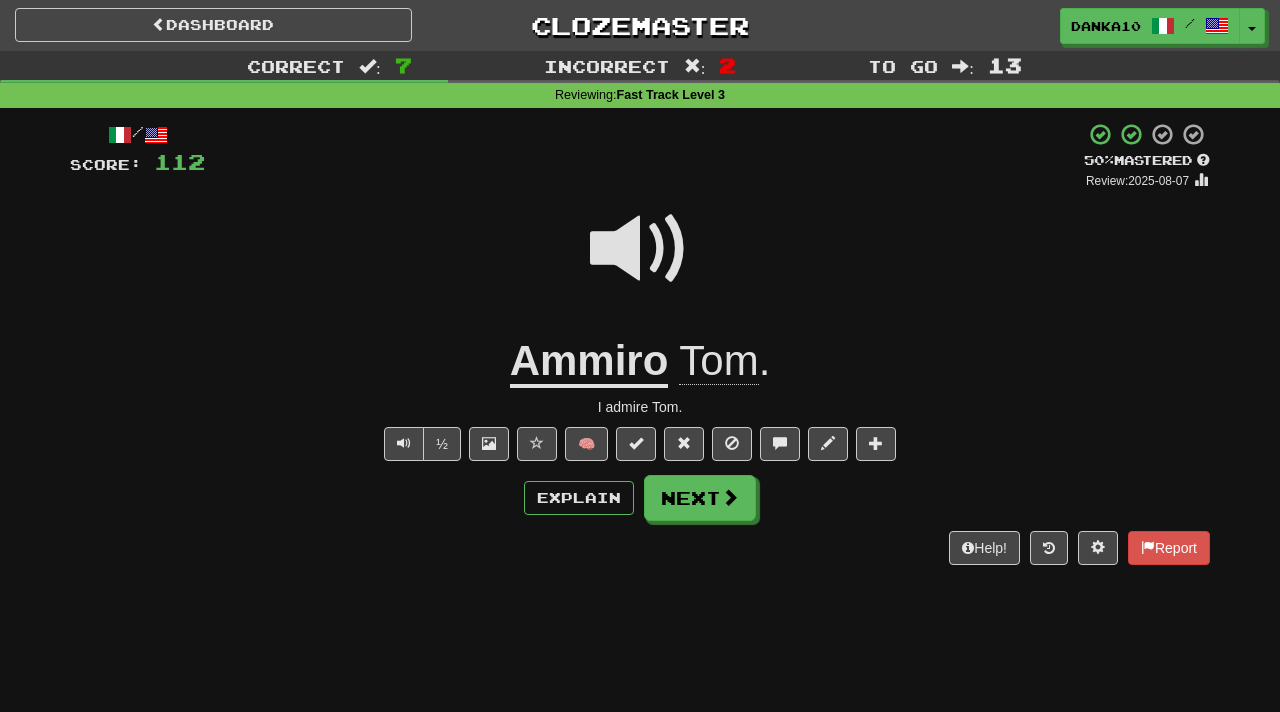click at bounding box center (640, 249) 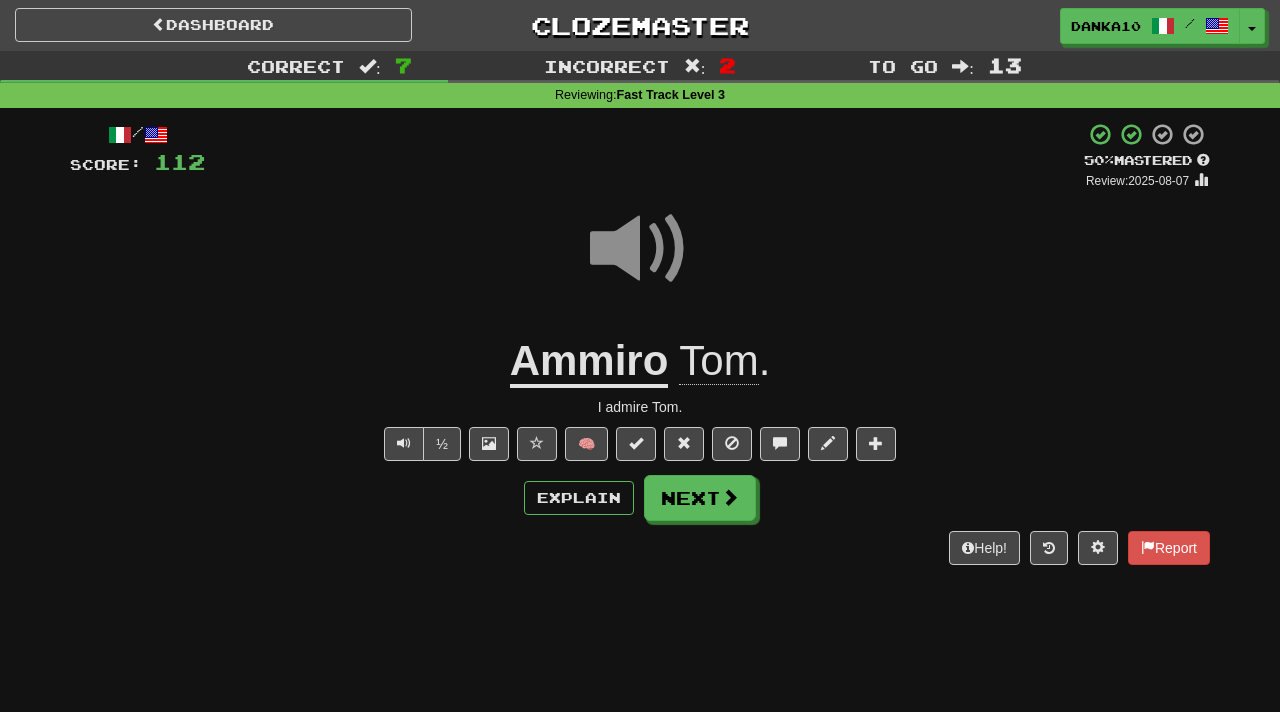 click on "/  Score:   112 + 16 50 %  Mastered Review:  2025-08-07 Ammiro   Tom . I admire Tom. ½ 🧠 Explain Next  Help!  Report" at bounding box center (640, 343) 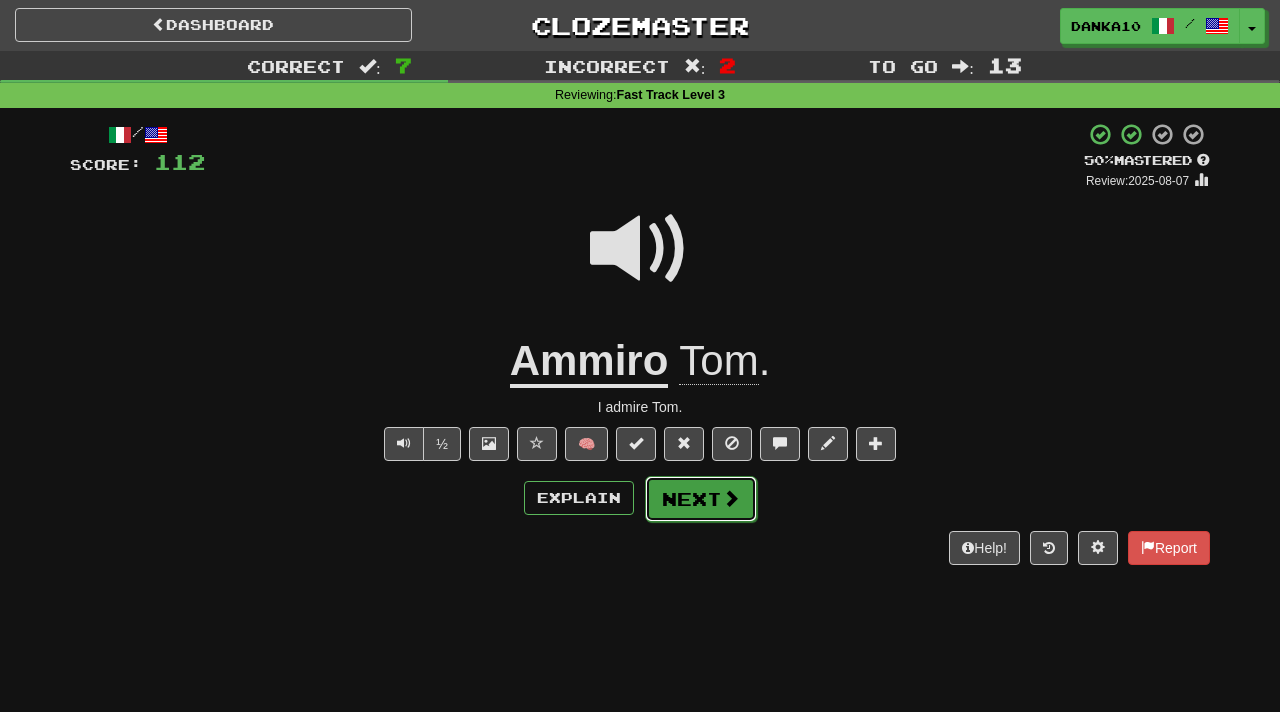 click on "Next" at bounding box center (701, 499) 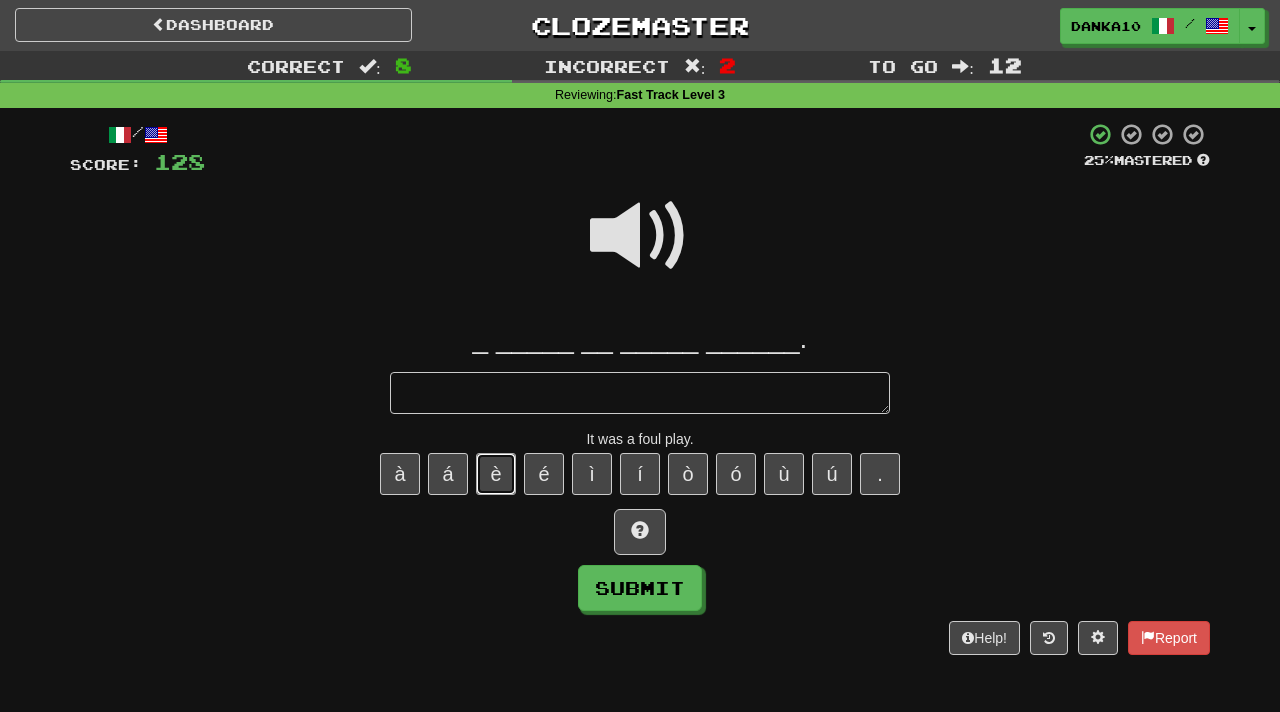click on "è" at bounding box center (496, 474) 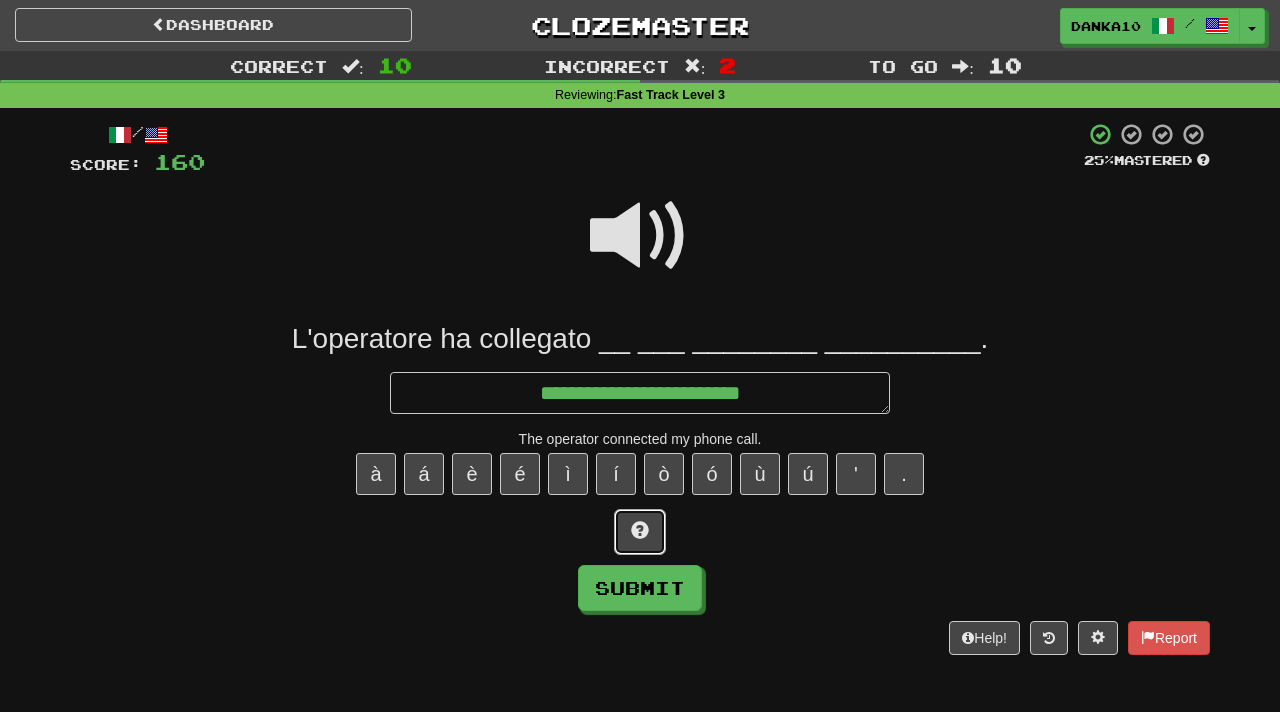 click at bounding box center [640, 532] 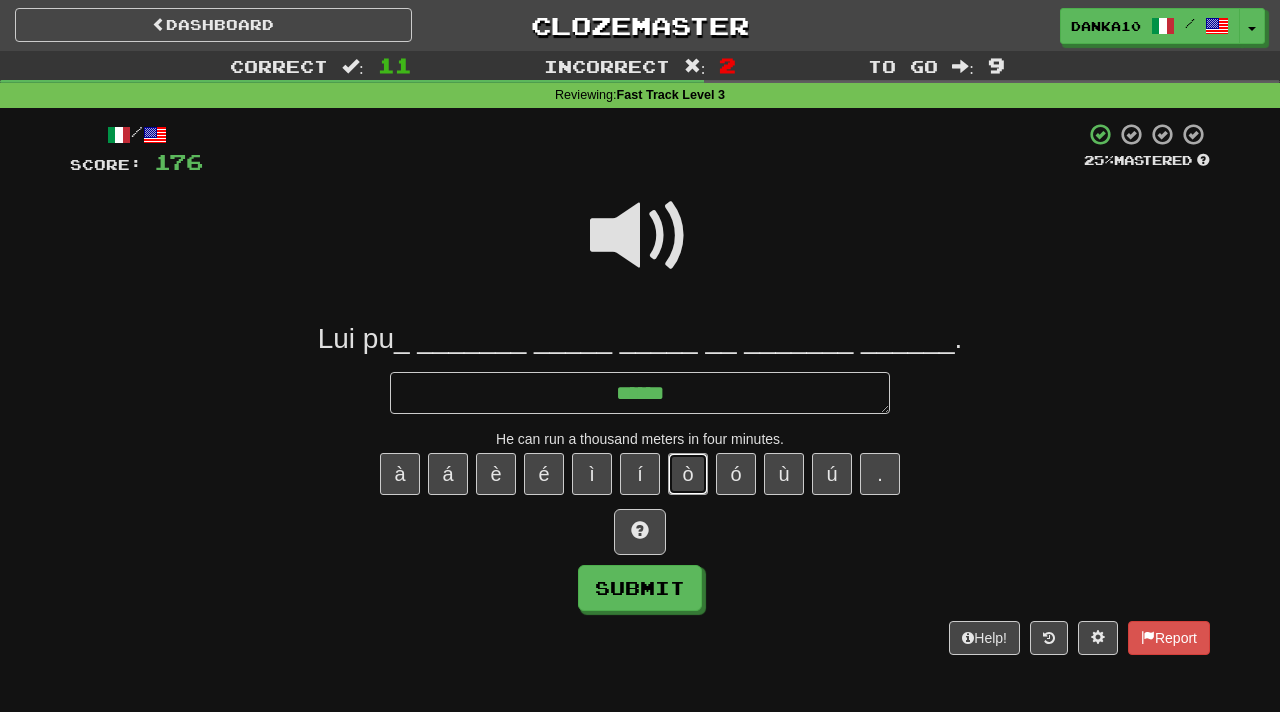 click on "ò" at bounding box center (688, 474) 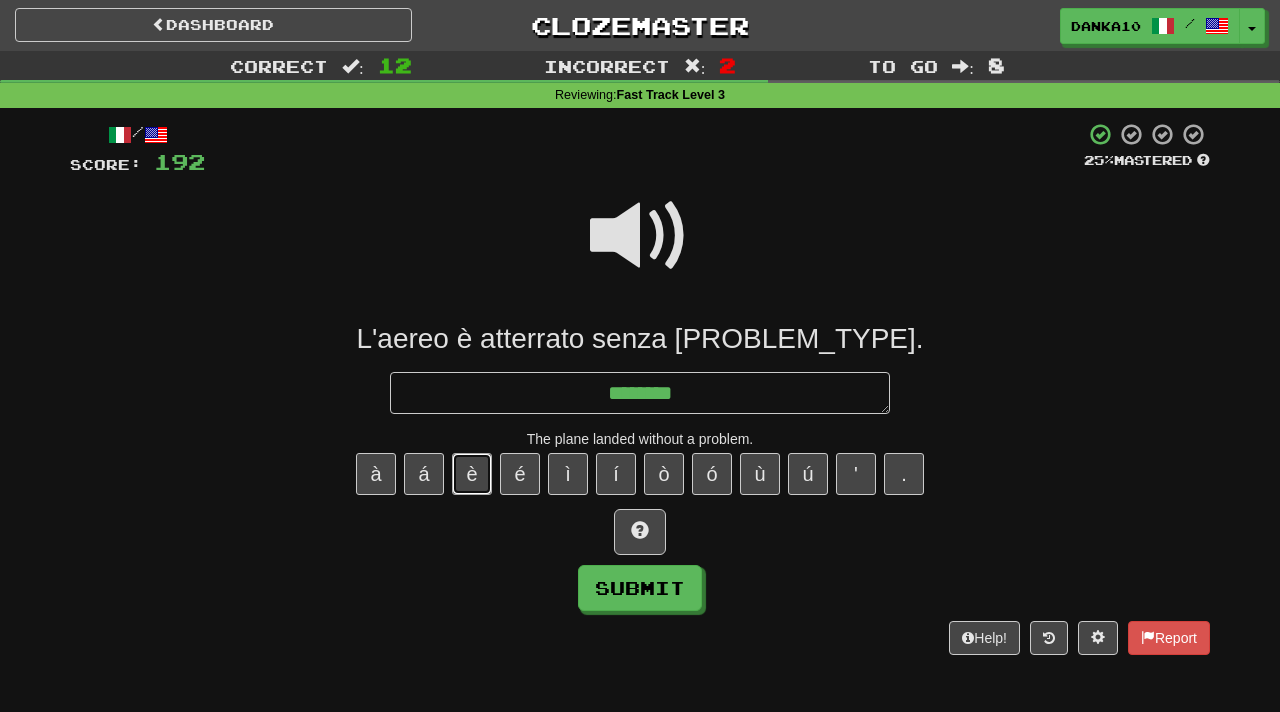 click on "è" at bounding box center [472, 474] 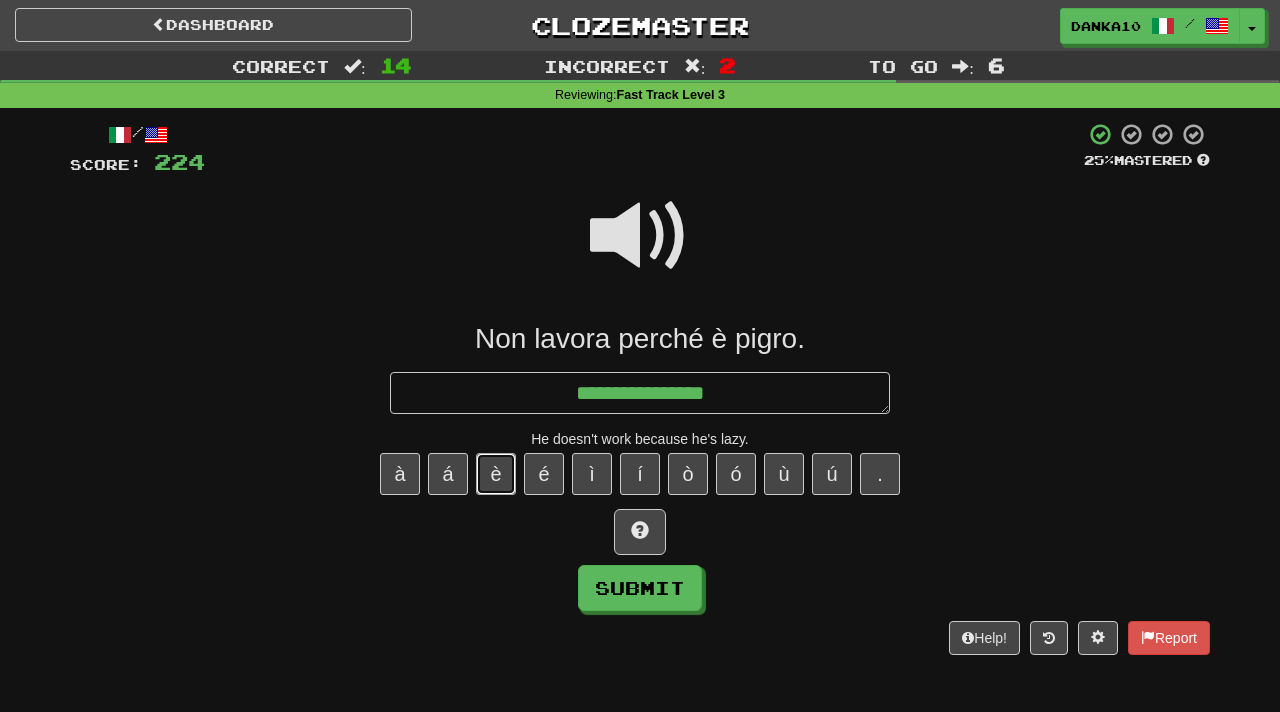 click on "è" at bounding box center (496, 474) 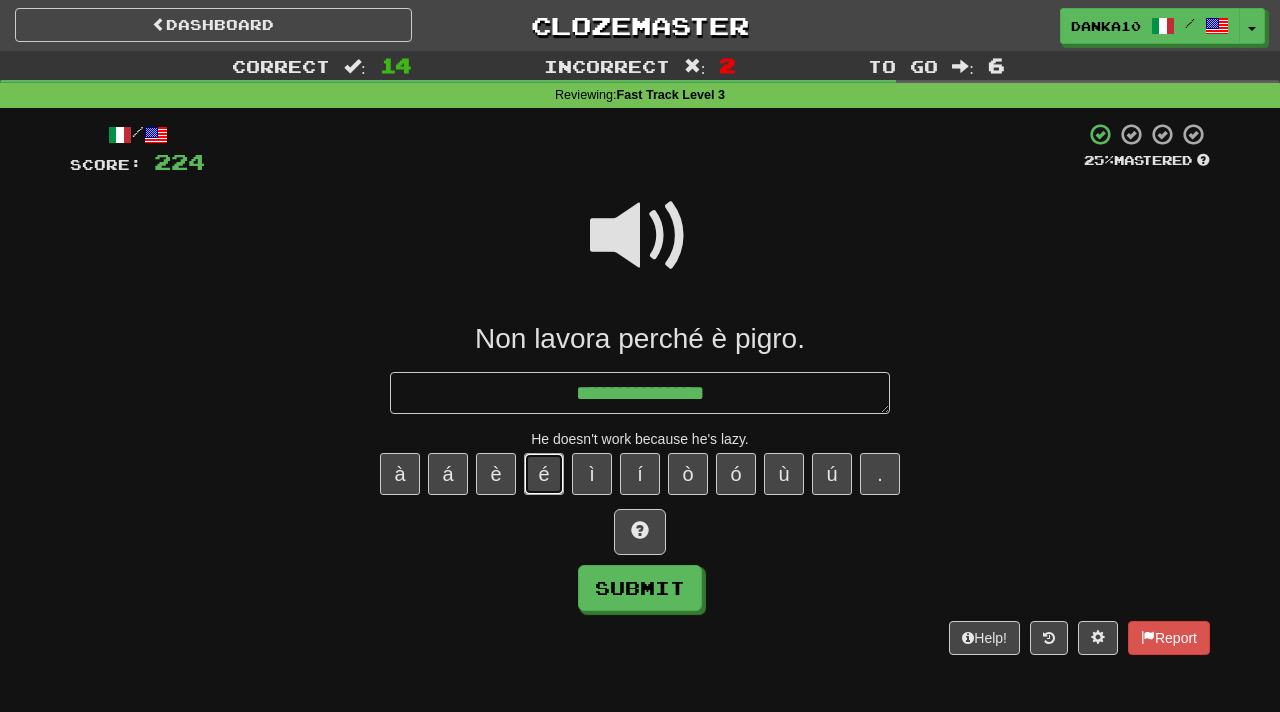 click on "é" at bounding box center (544, 474) 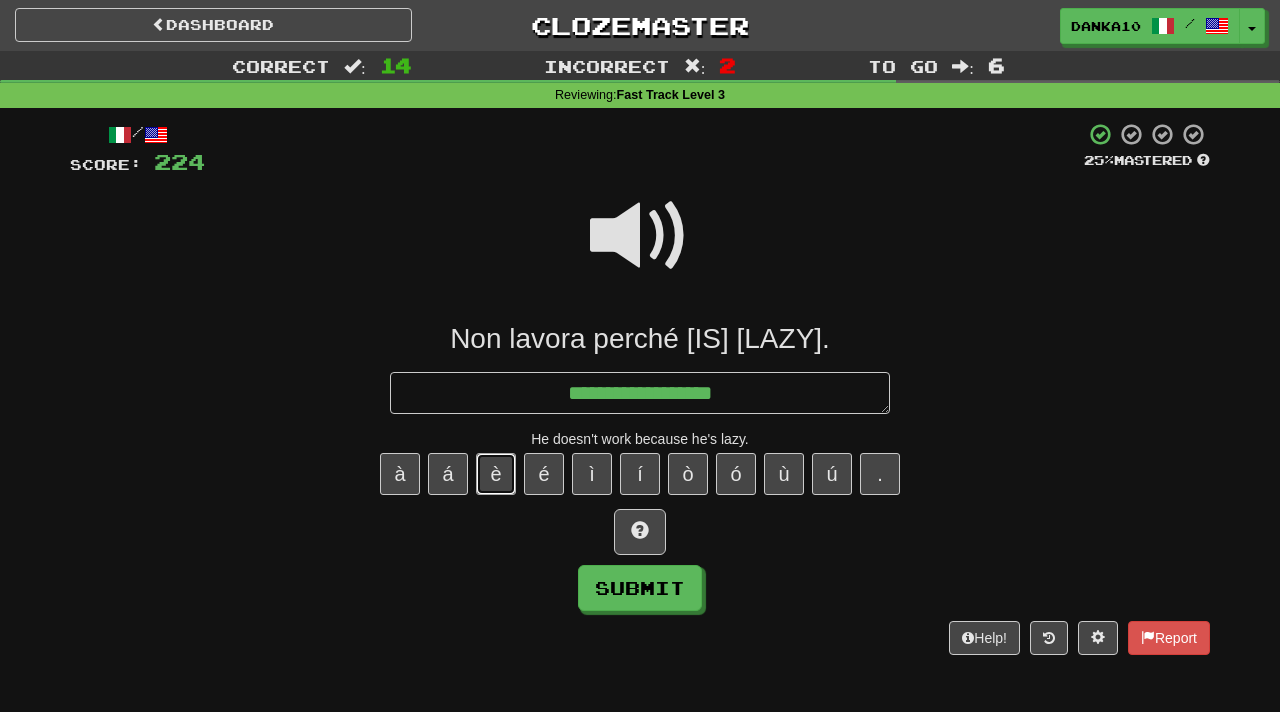 click on "è" at bounding box center (496, 474) 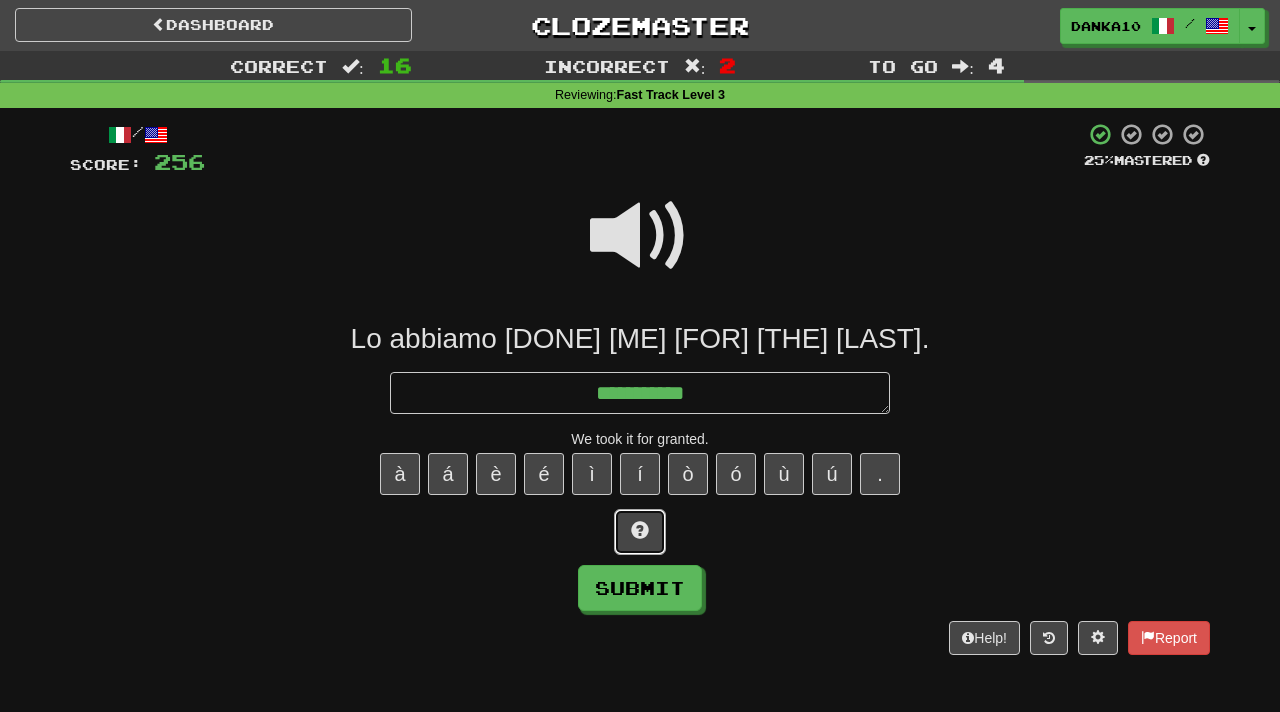 click at bounding box center (640, 532) 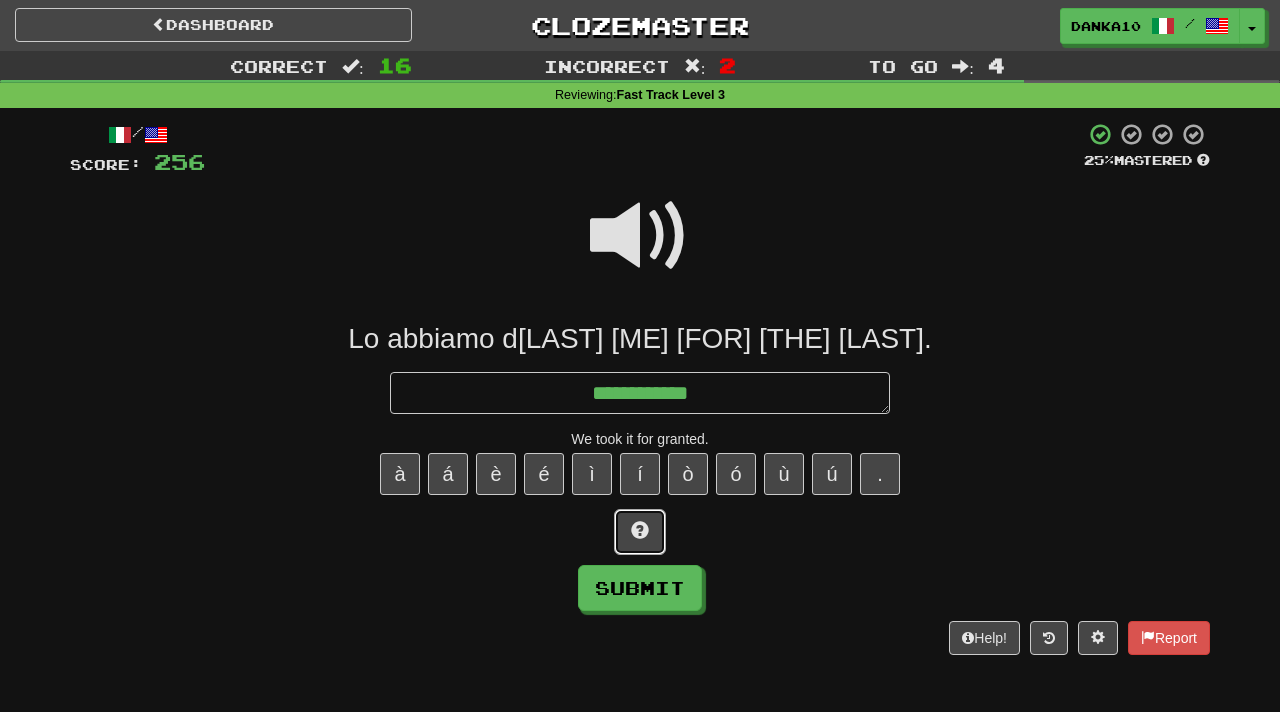 click at bounding box center [640, 532] 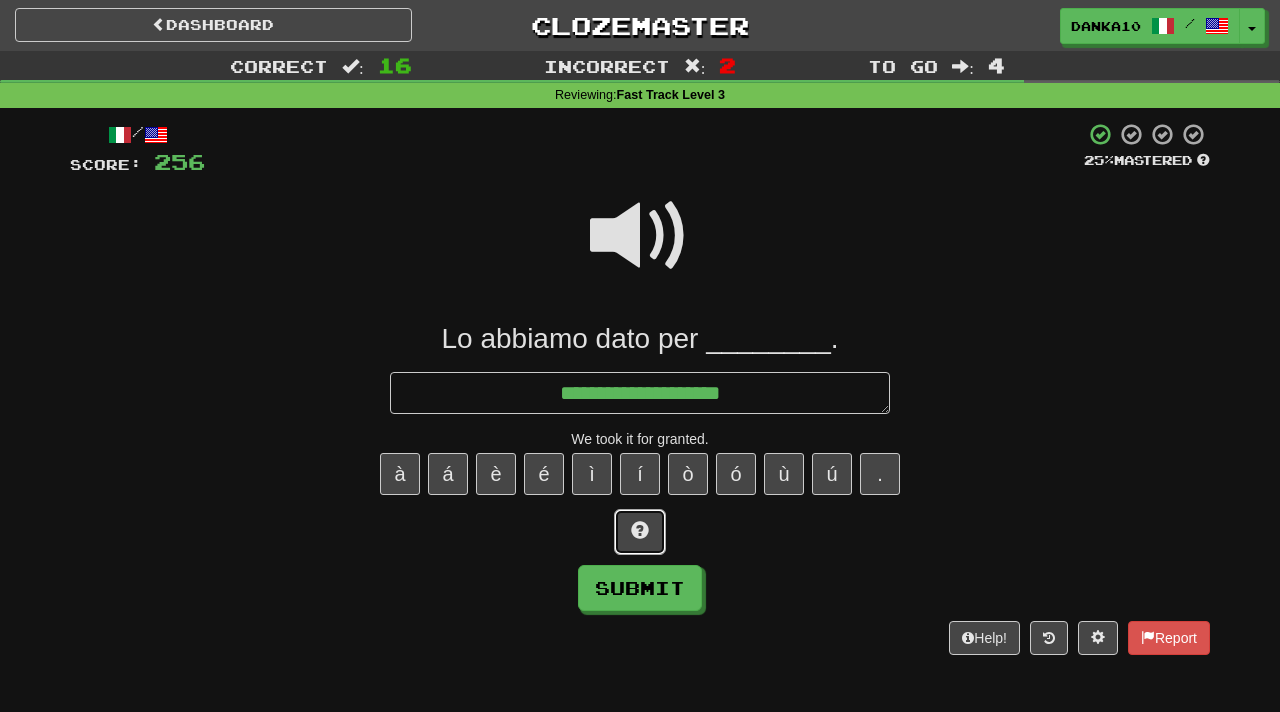 click at bounding box center (640, 530) 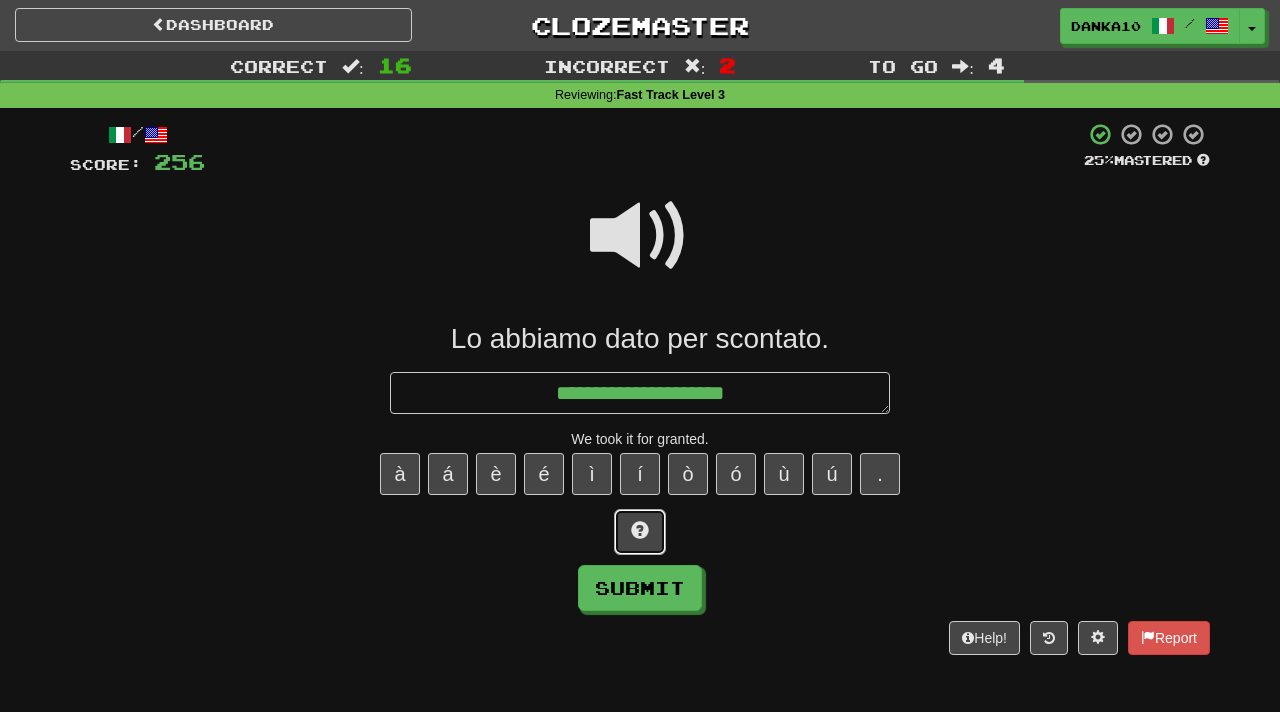 click at bounding box center [640, 530] 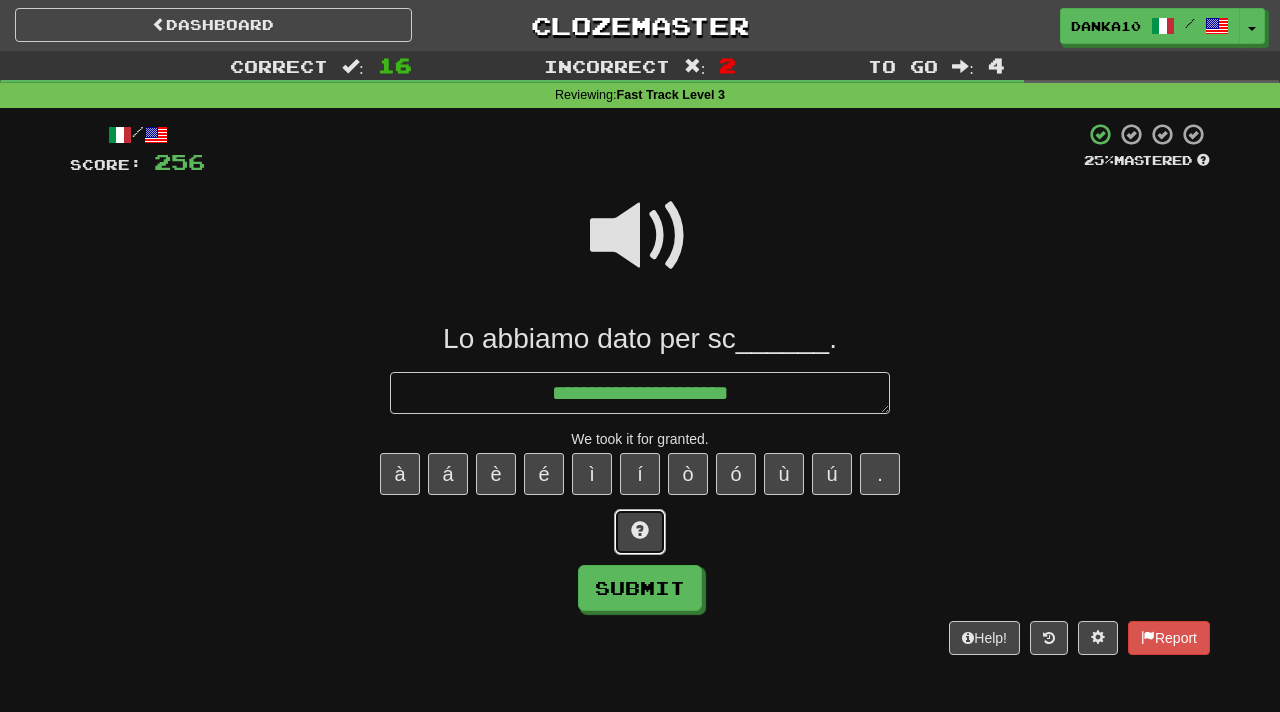 click at bounding box center [640, 530] 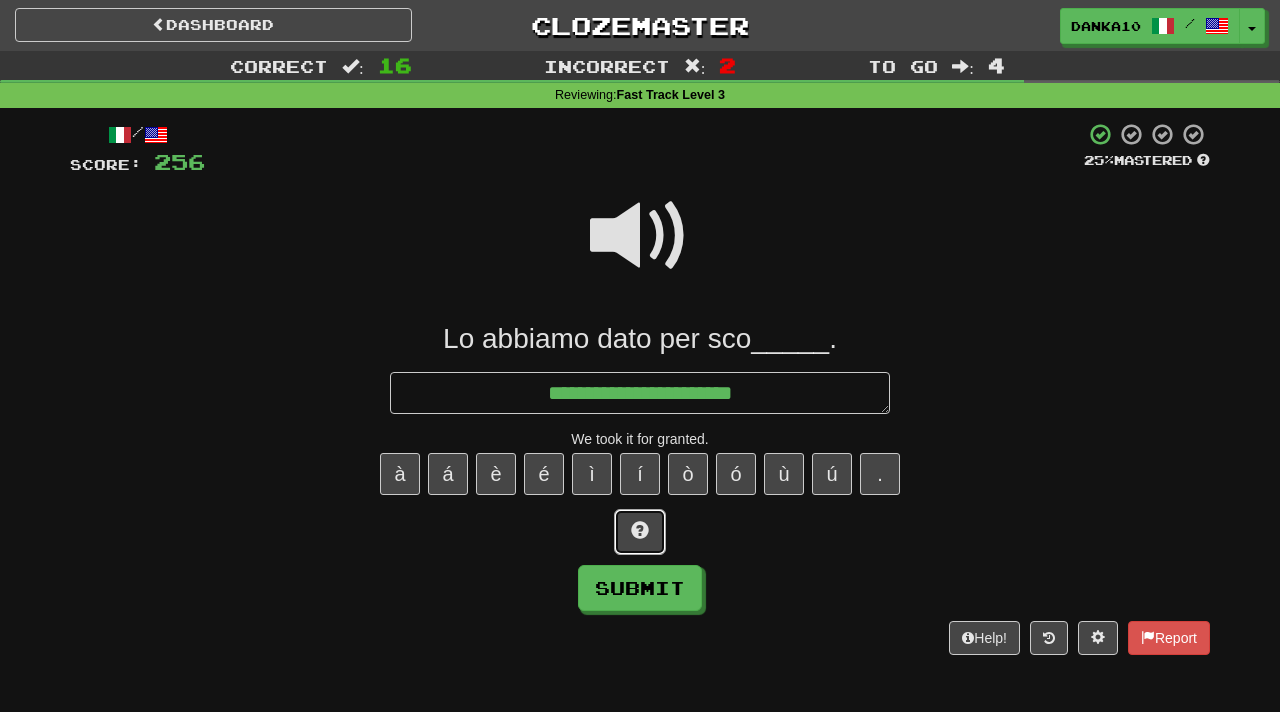 click at bounding box center (640, 530) 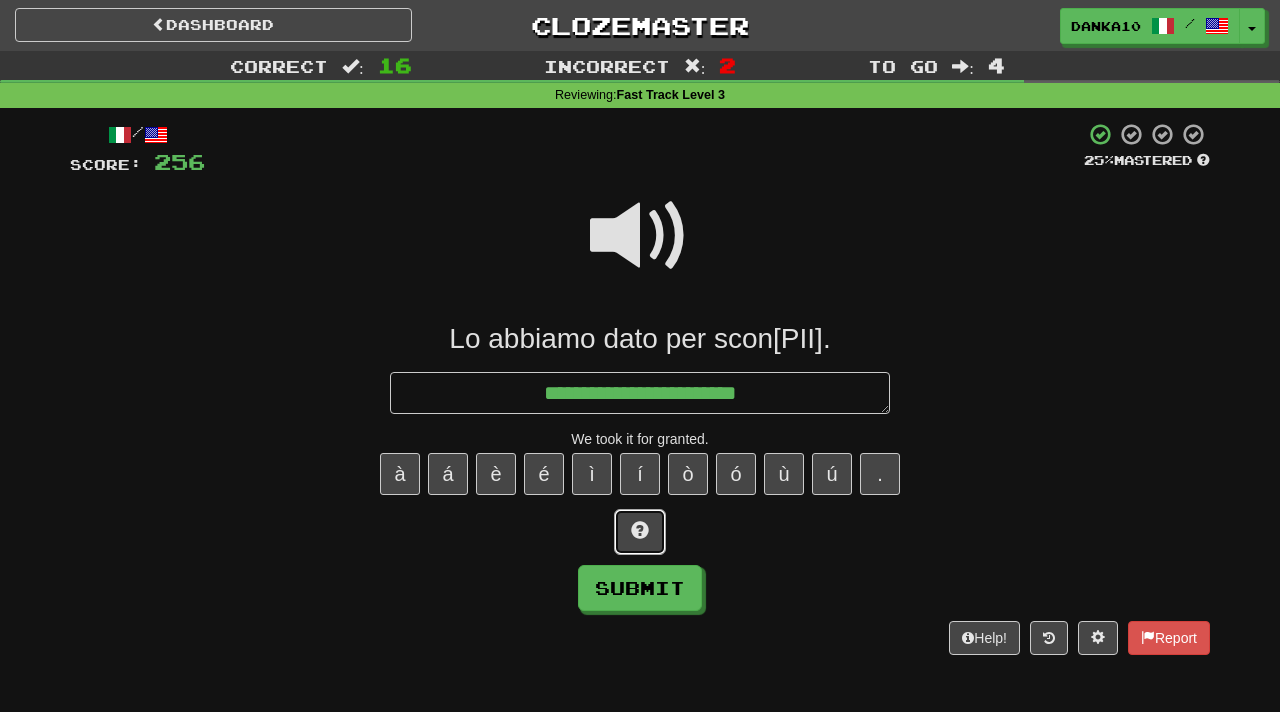 click at bounding box center (640, 530) 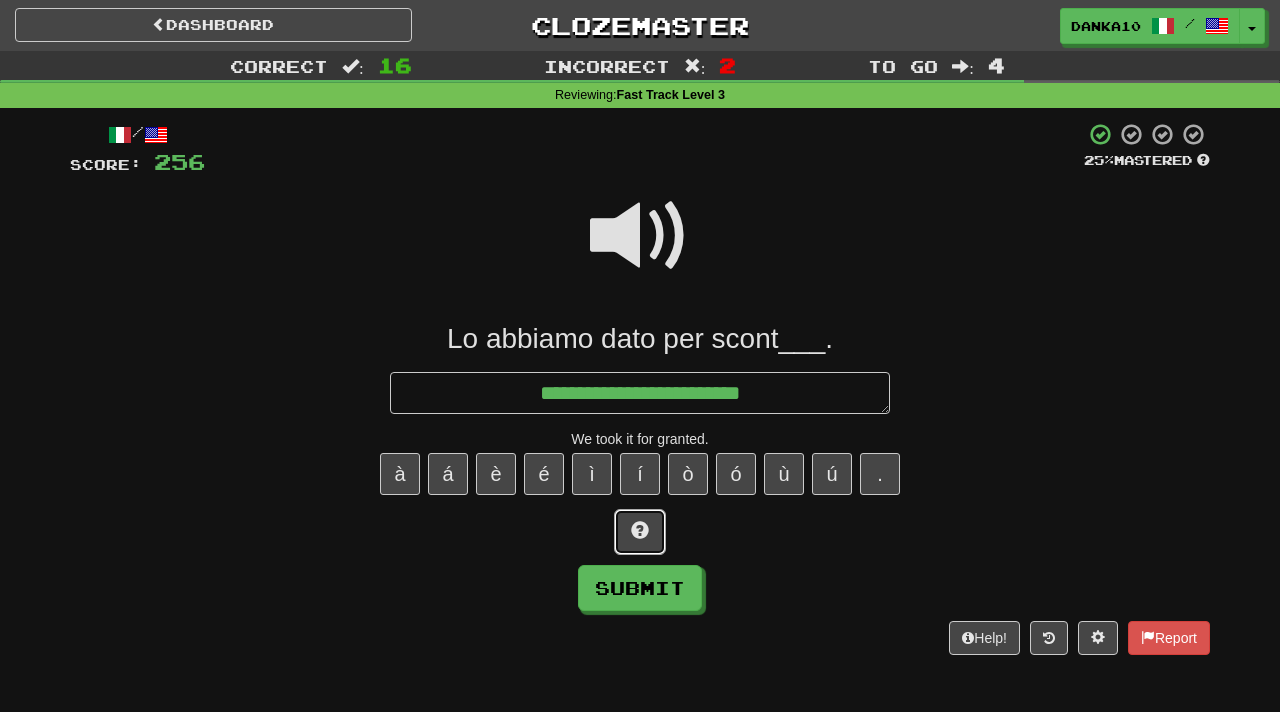 click at bounding box center [640, 530] 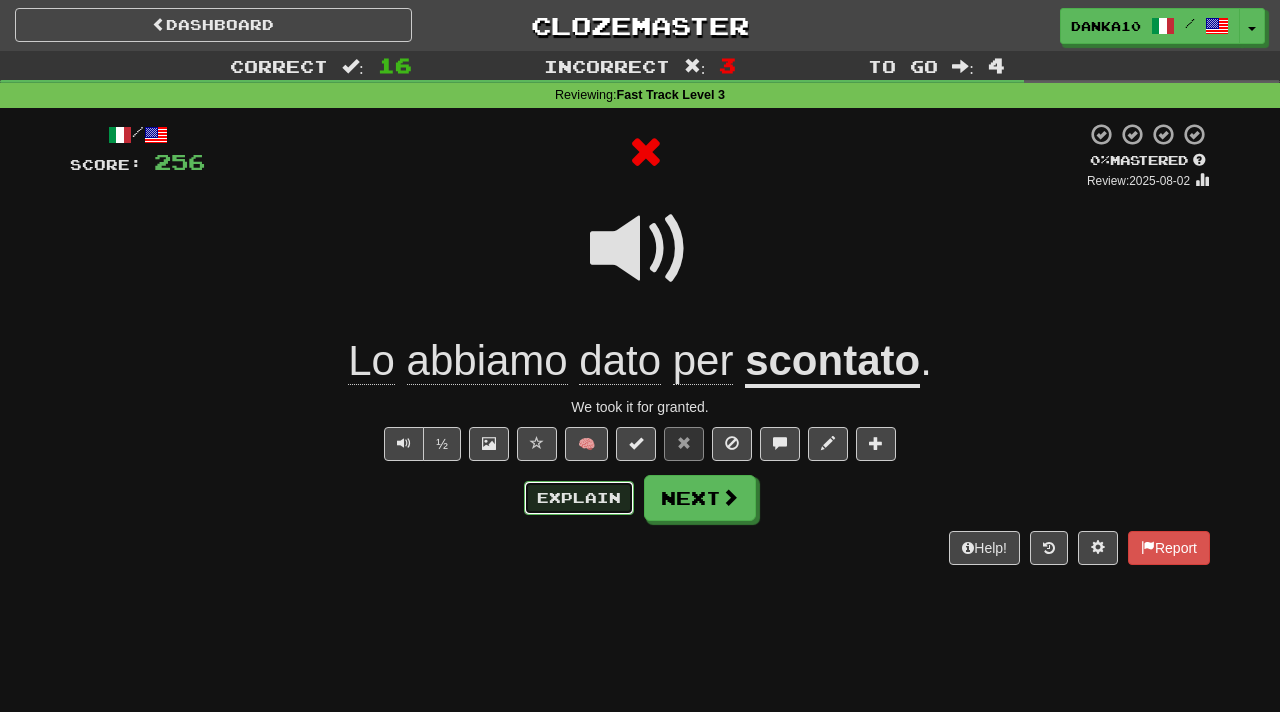 click on "Explain" at bounding box center [579, 498] 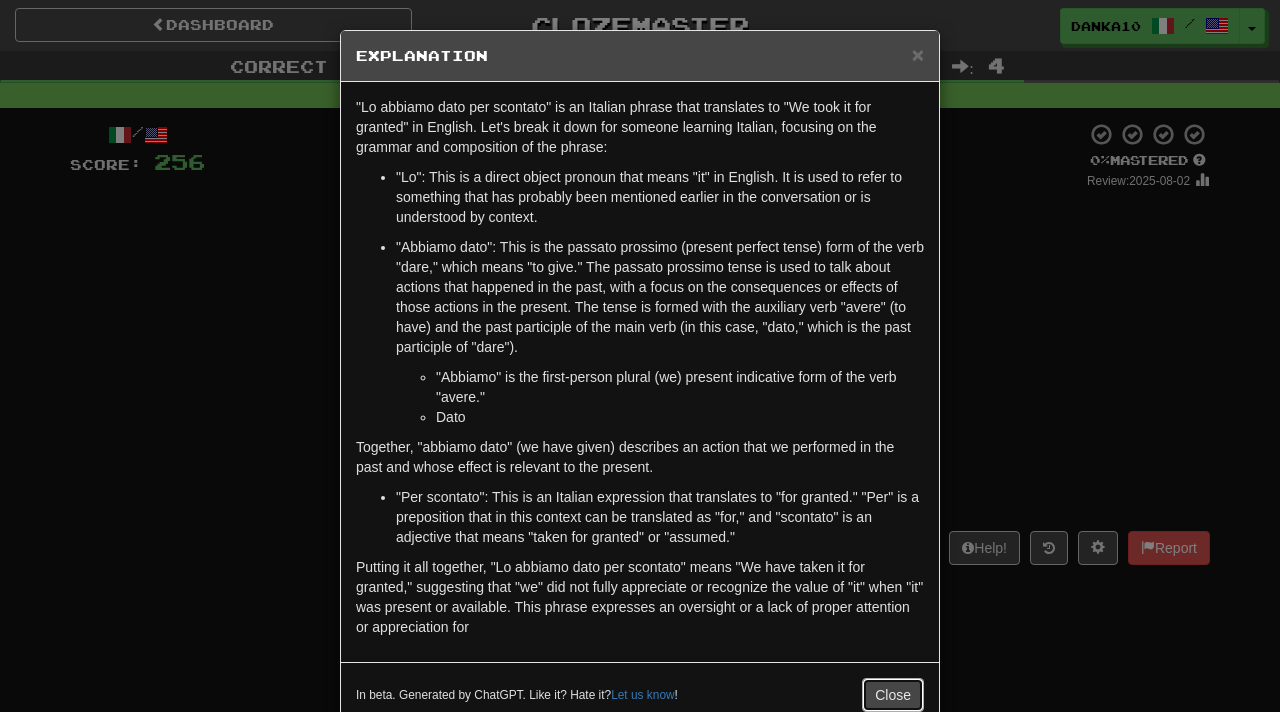 click on "Close" at bounding box center [893, 695] 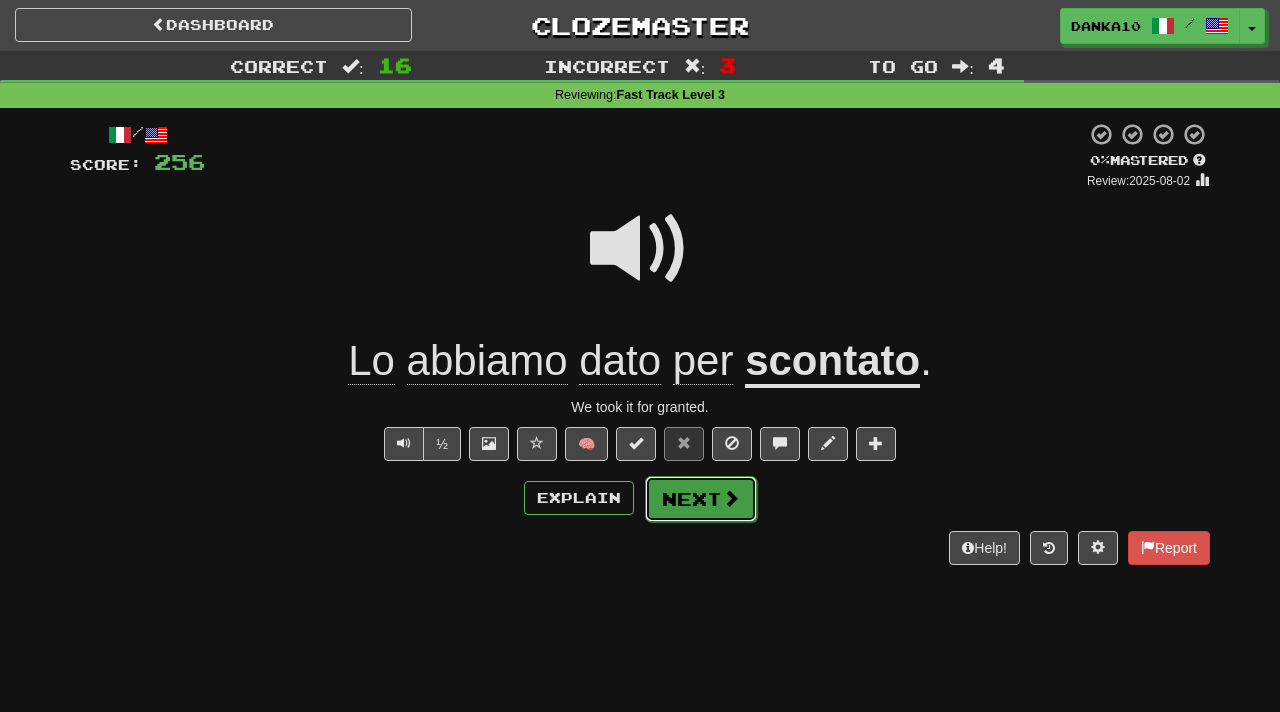 click on "Next" at bounding box center (701, 499) 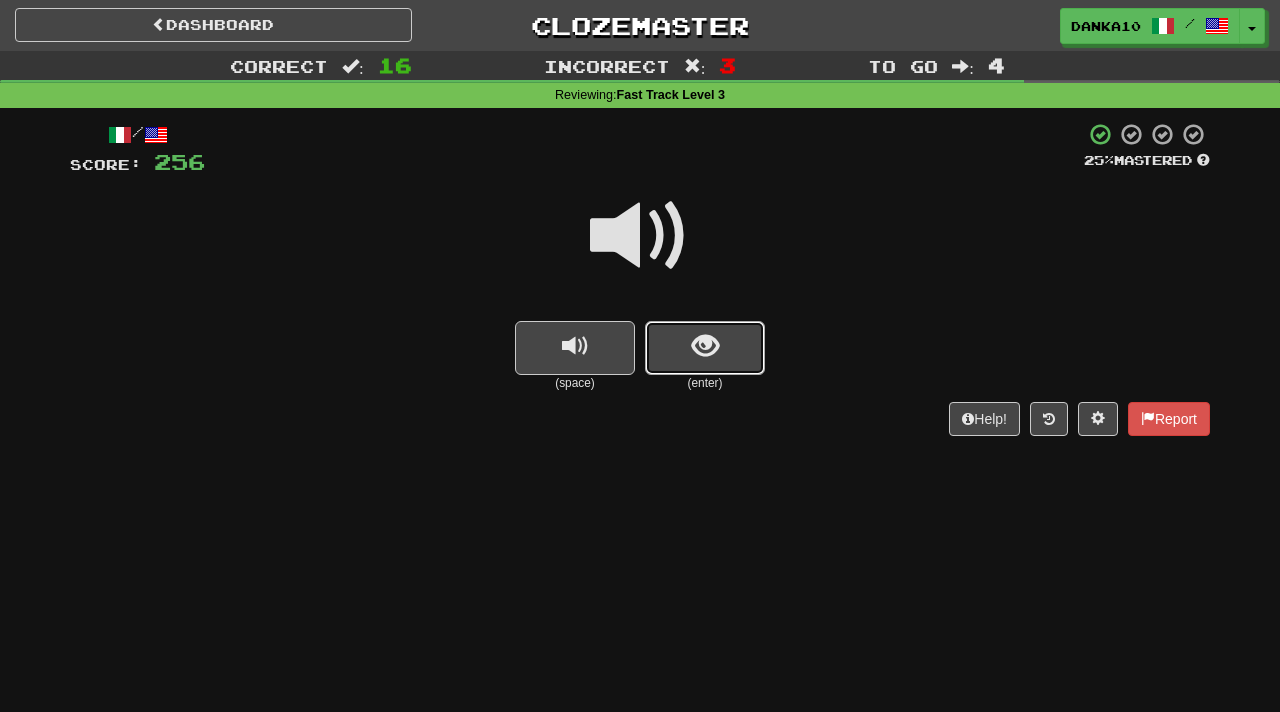 click at bounding box center [705, 346] 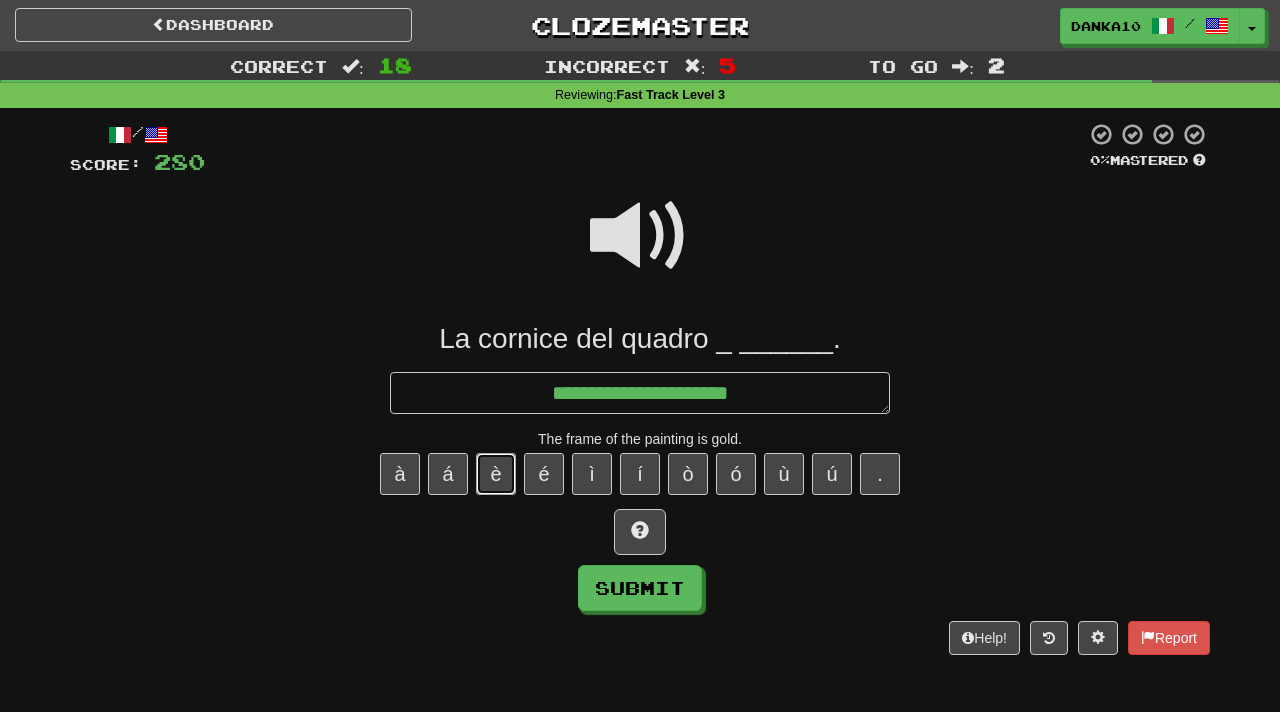 click on "è" at bounding box center (496, 474) 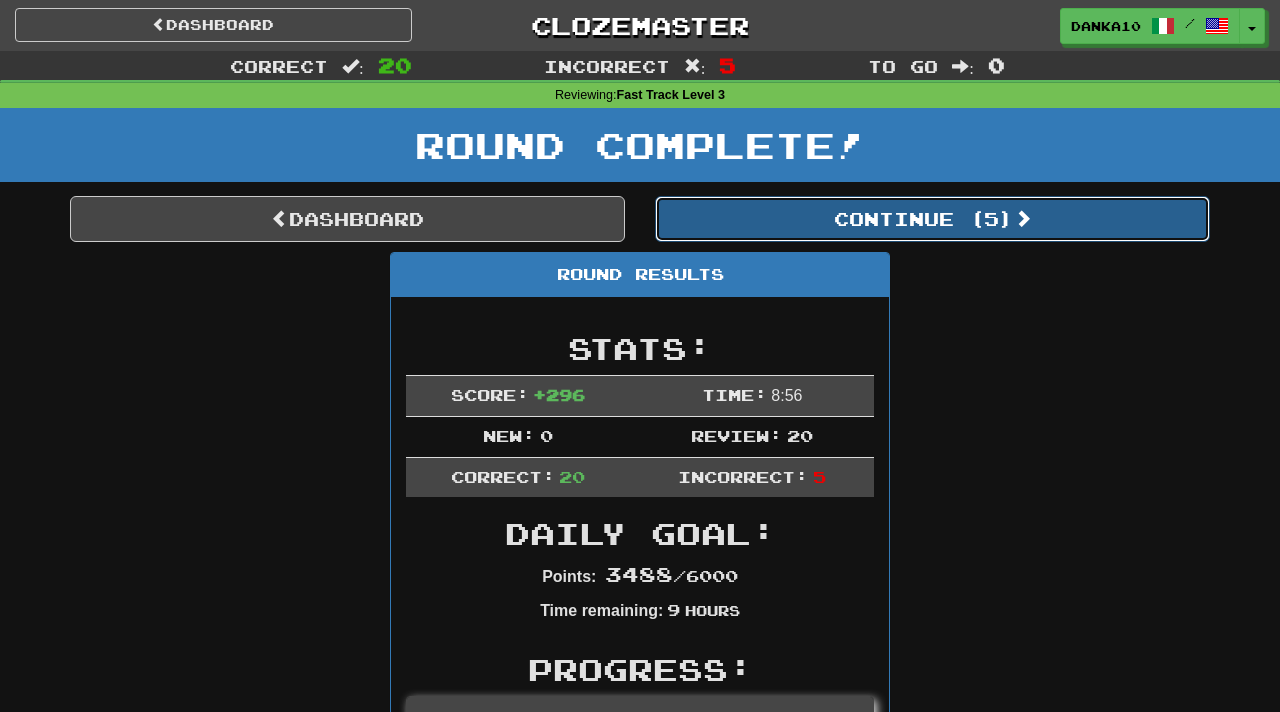 click on "Continue ( 5 )" at bounding box center [932, 219] 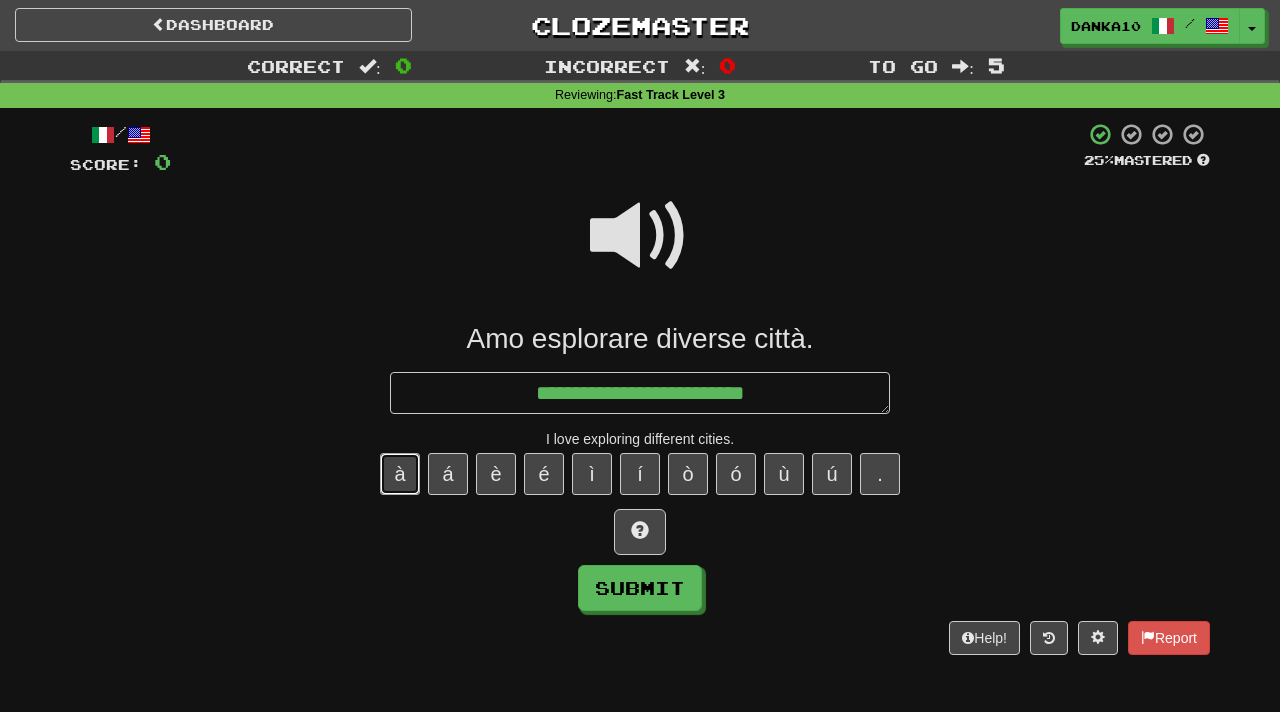 click on "à" at bounding box center (400, 474) 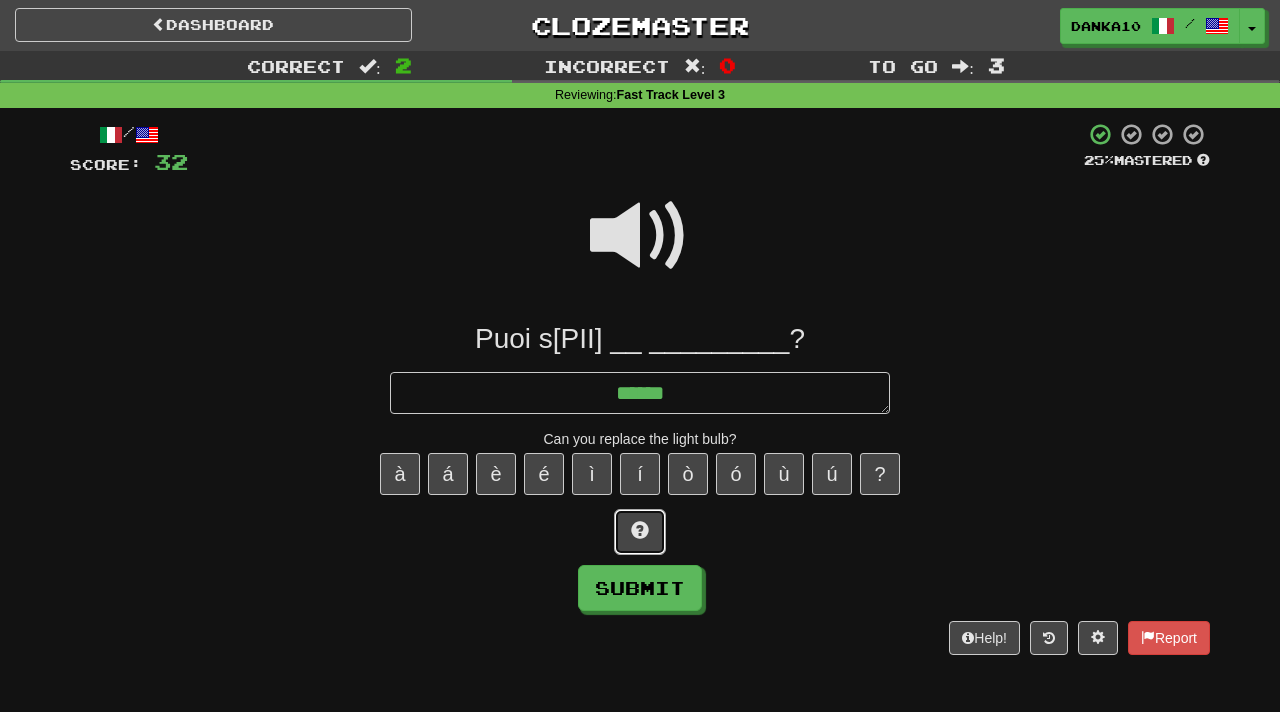click at bounding box center (640, 532) 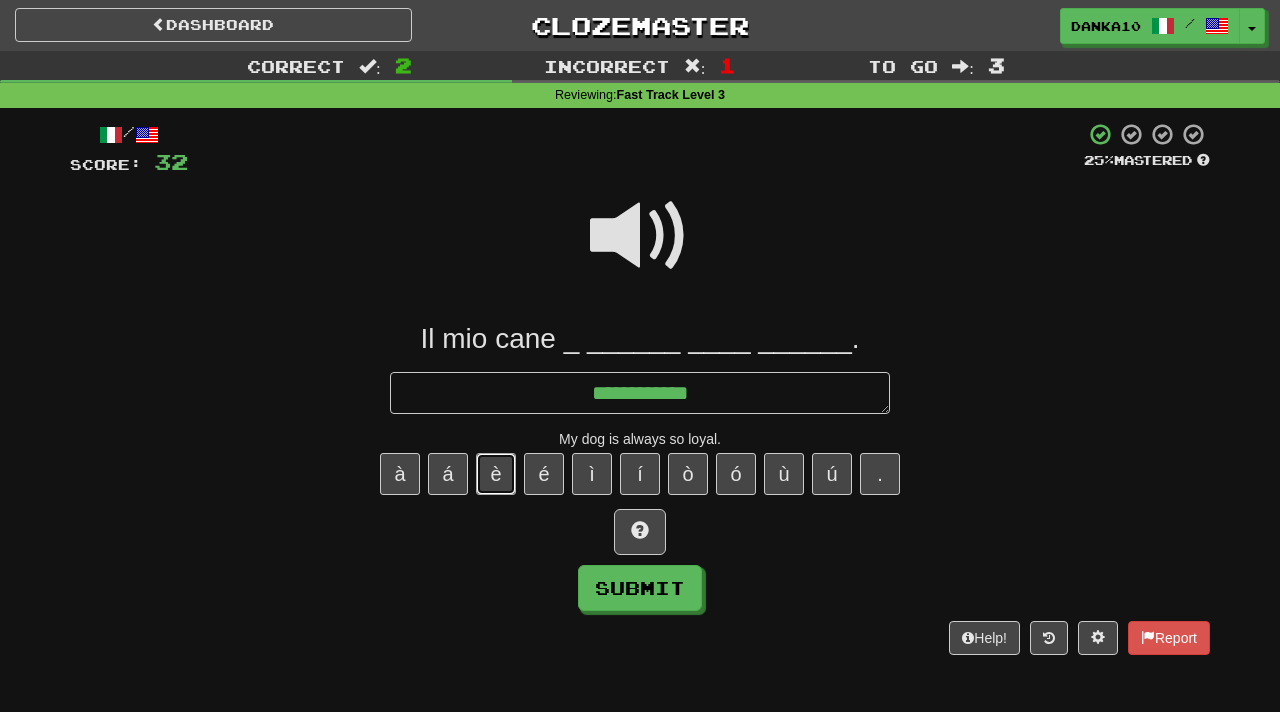 click on "è" at bounding box center (496, 474) 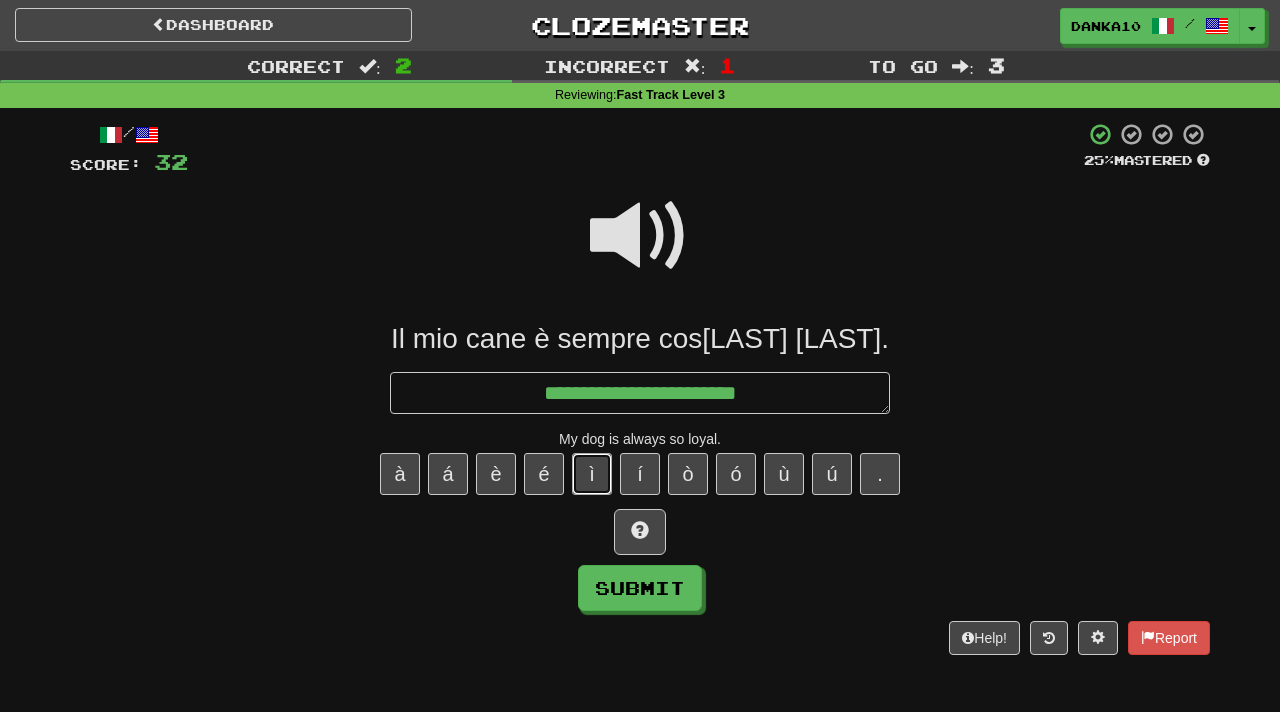 click on "ì" at bounding box center [592, 474] 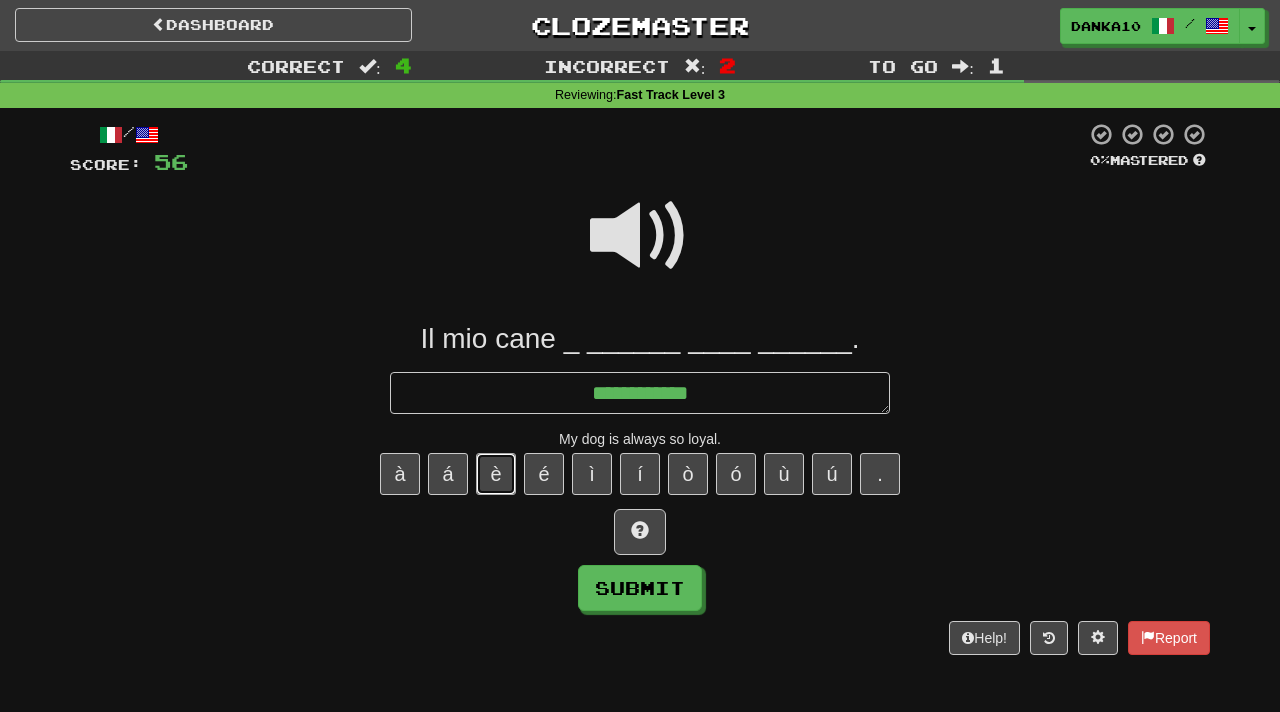 click on "è" at bounding box center (496, 474) 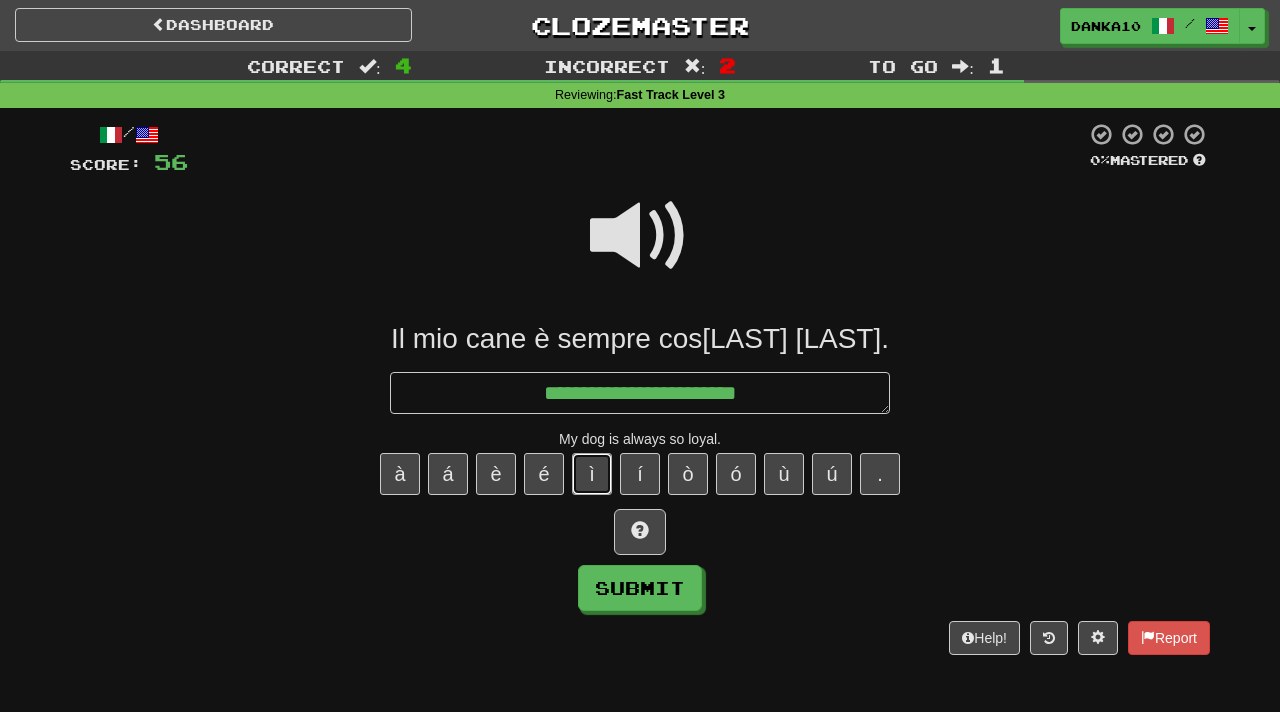 click on "ì" at bounding box center (592, 474) 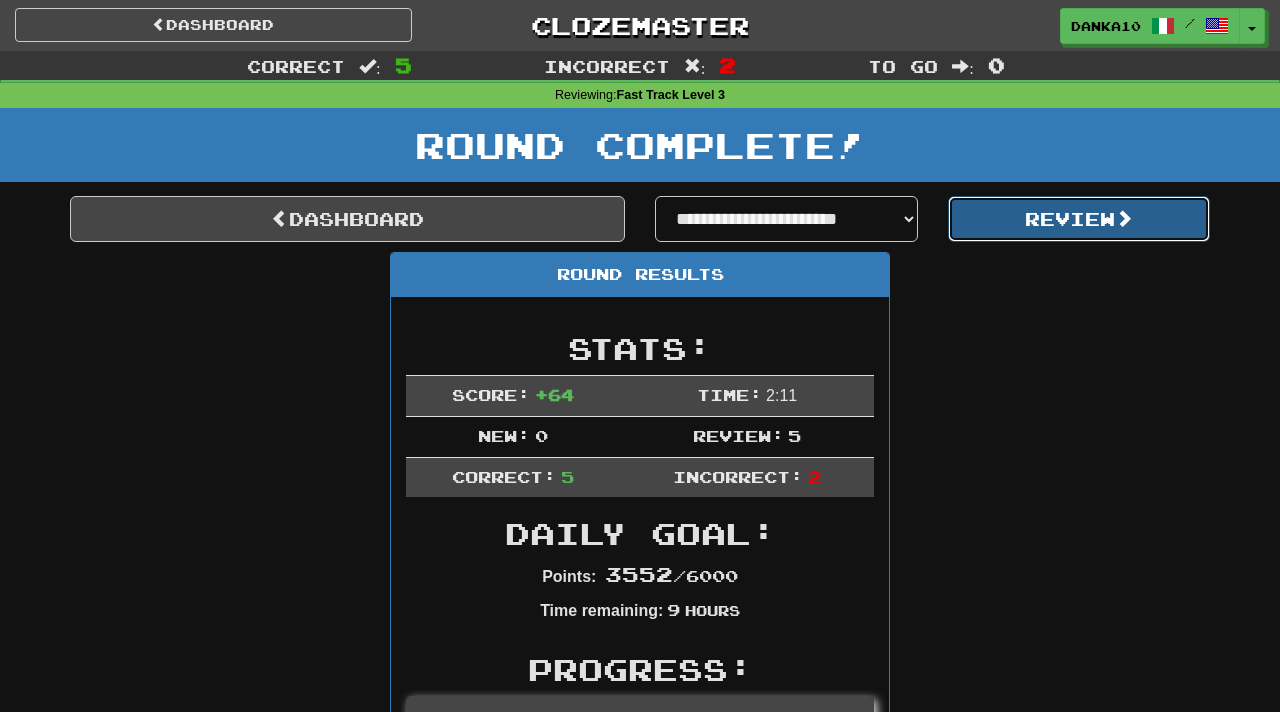 click on "Review" at bounding box center (1079, 219) 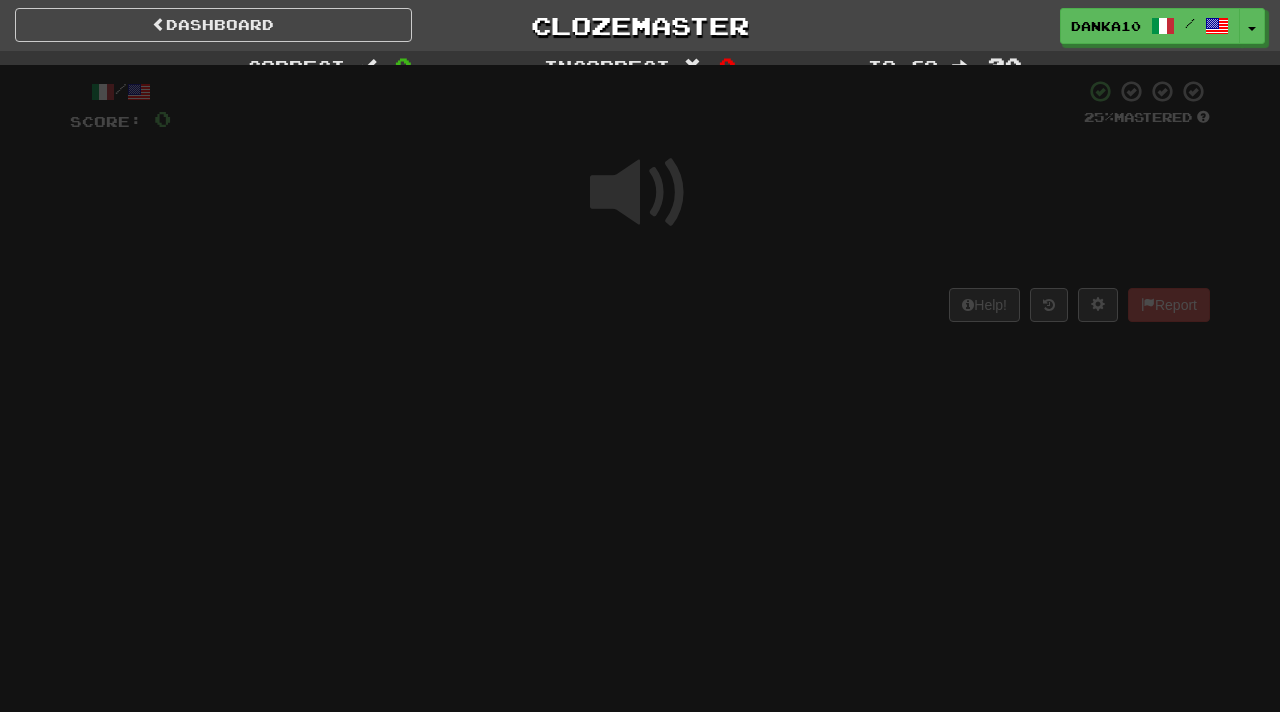 scroll, scrollTop: 0, scrollLeft: 0, axis: both 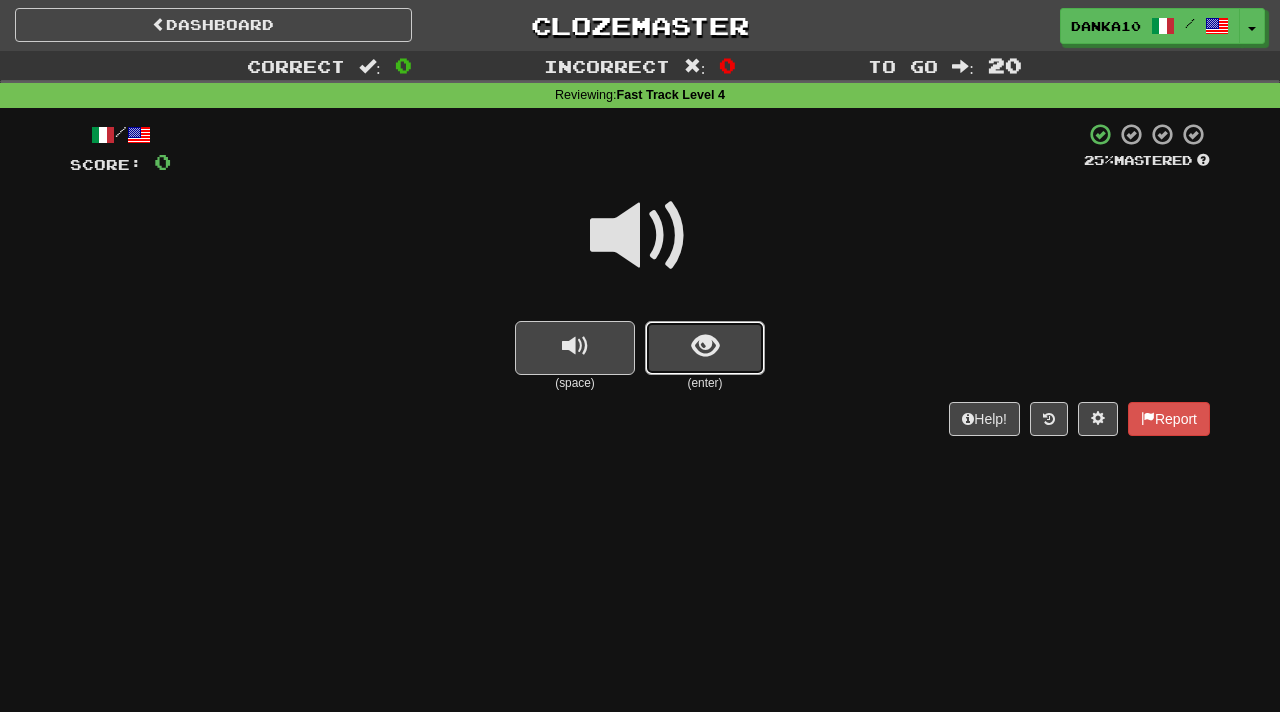 click at bounding box center [705, 348] 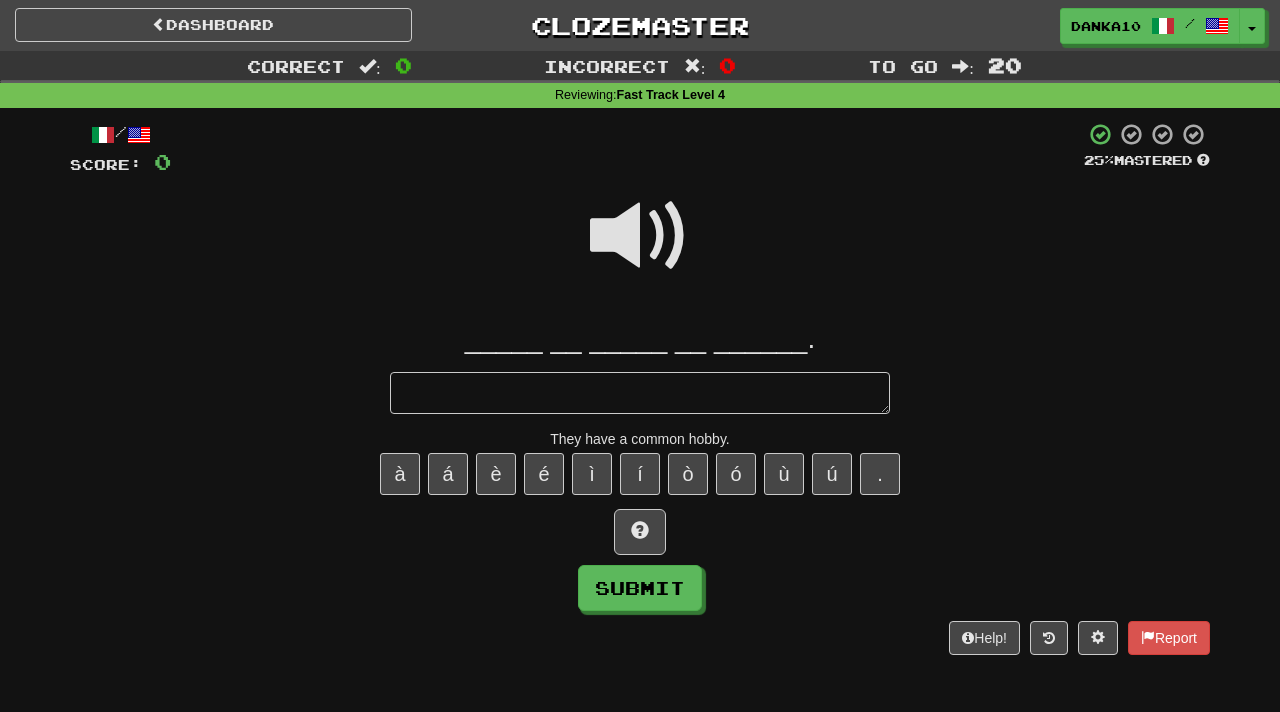 type on "*" 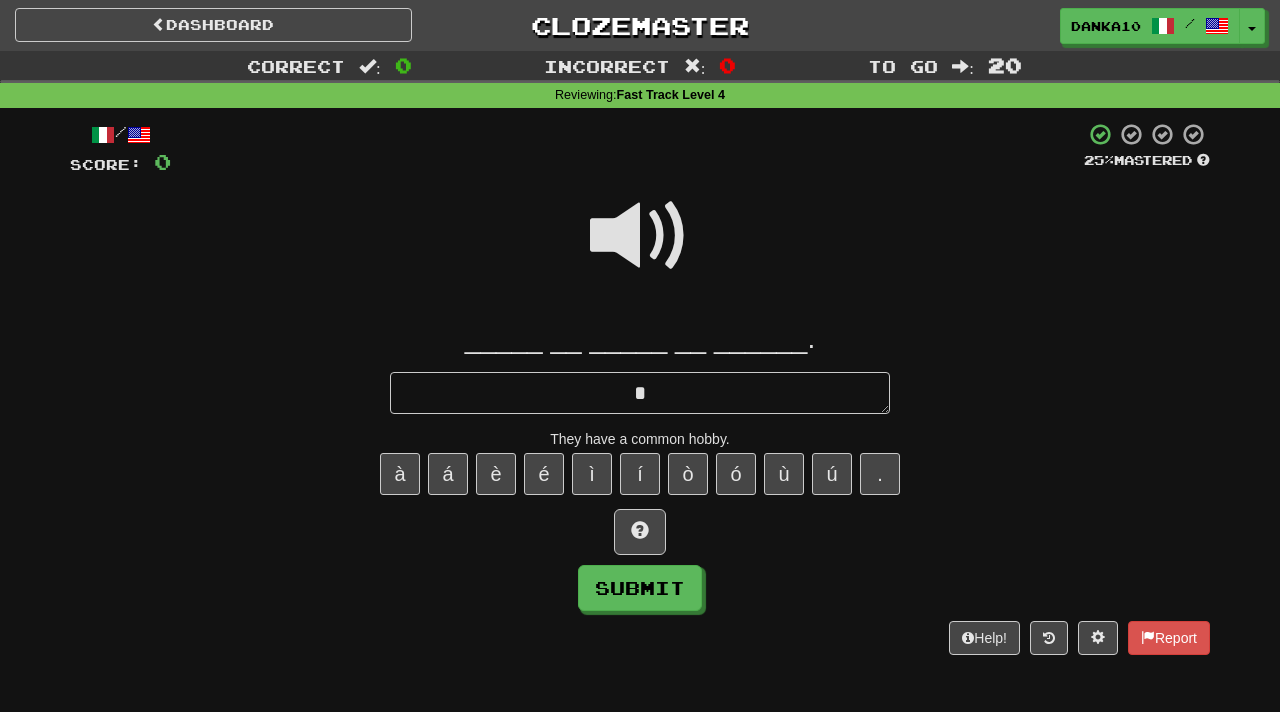 type on "*" 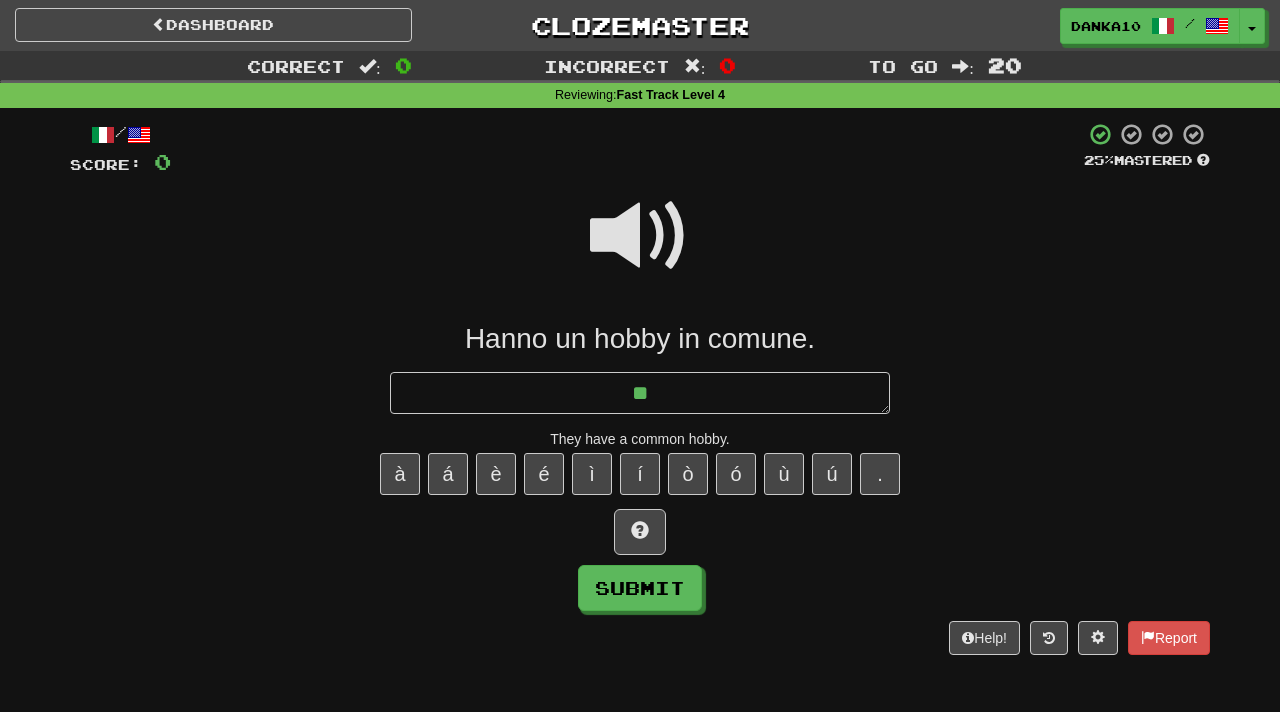 type on "*" 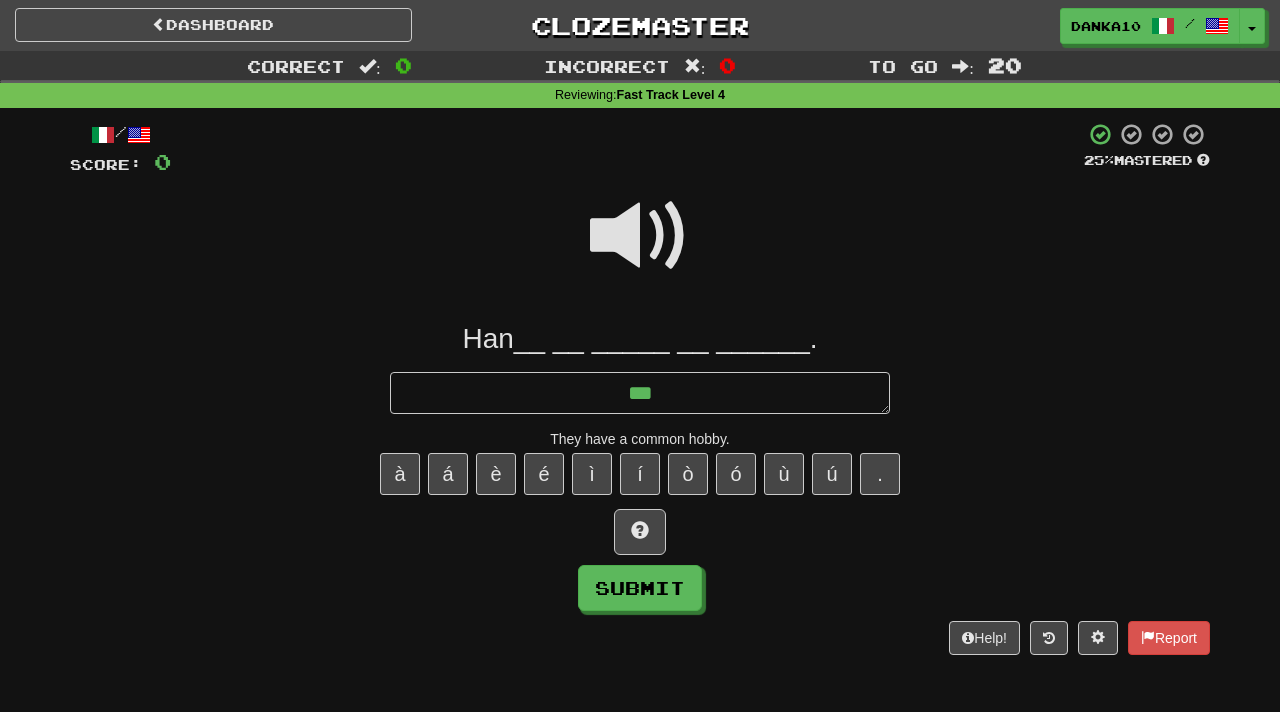 type on "*" 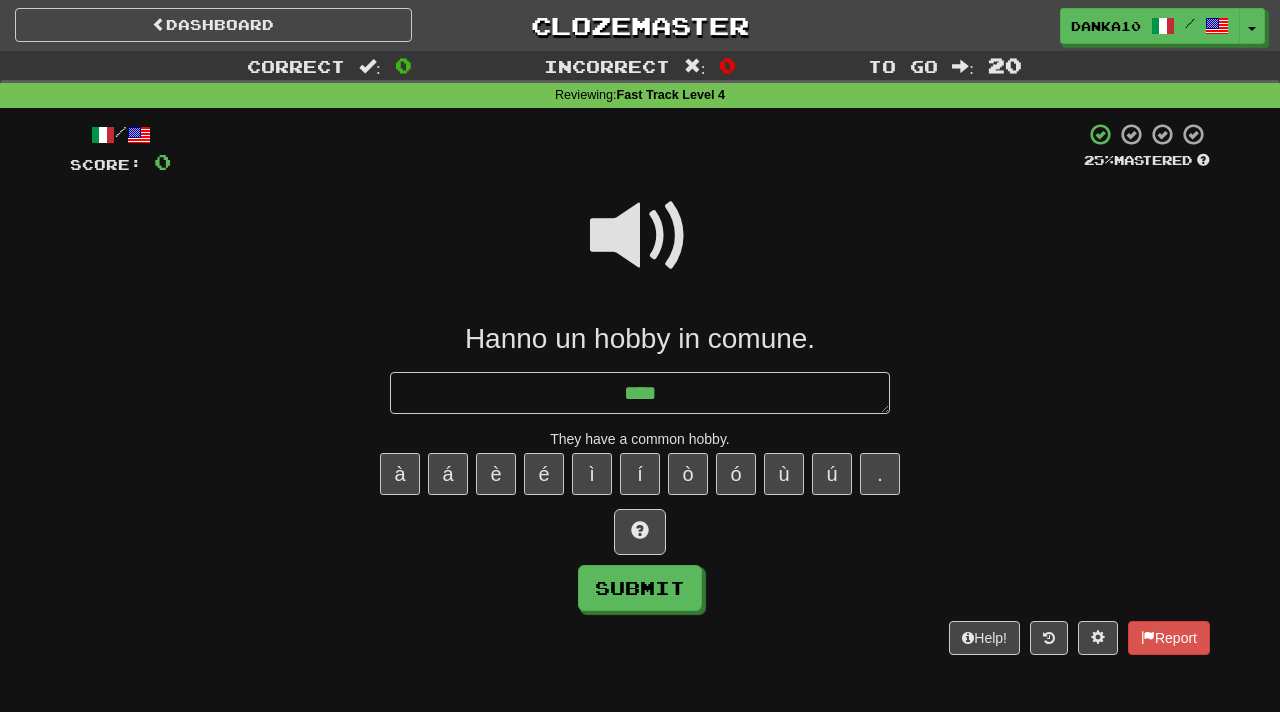 type on "*" 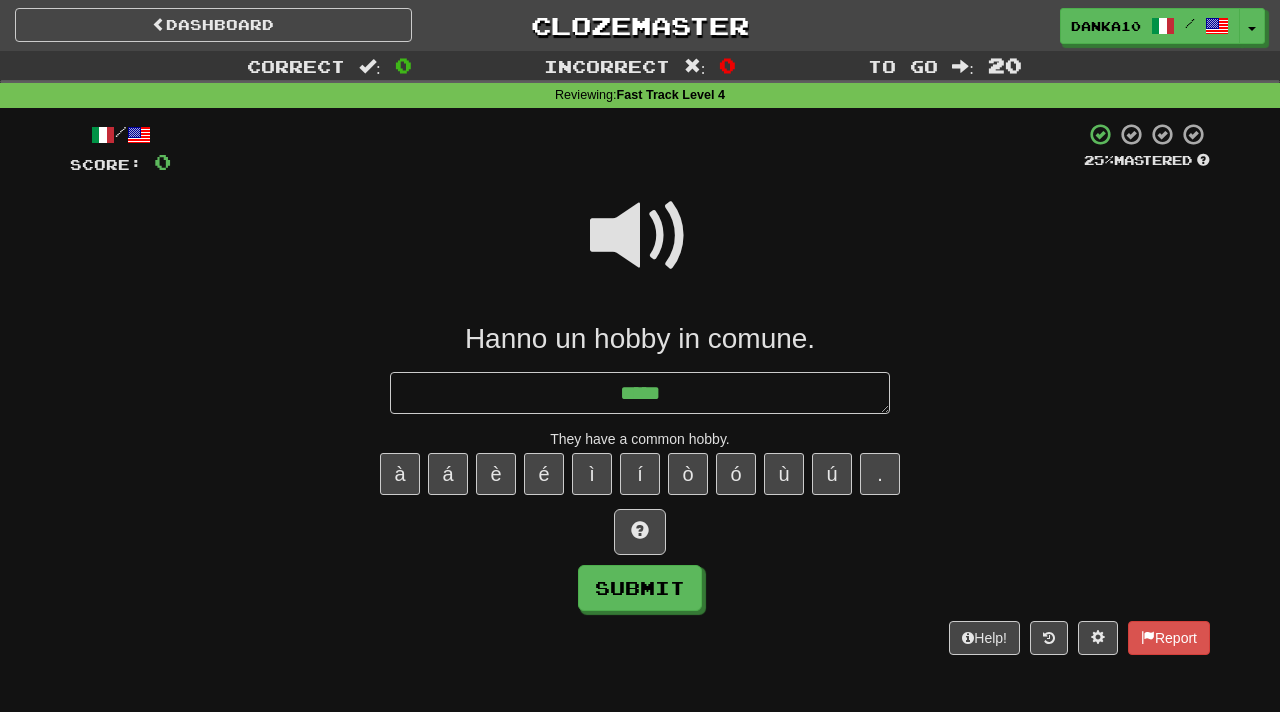 type on "*" 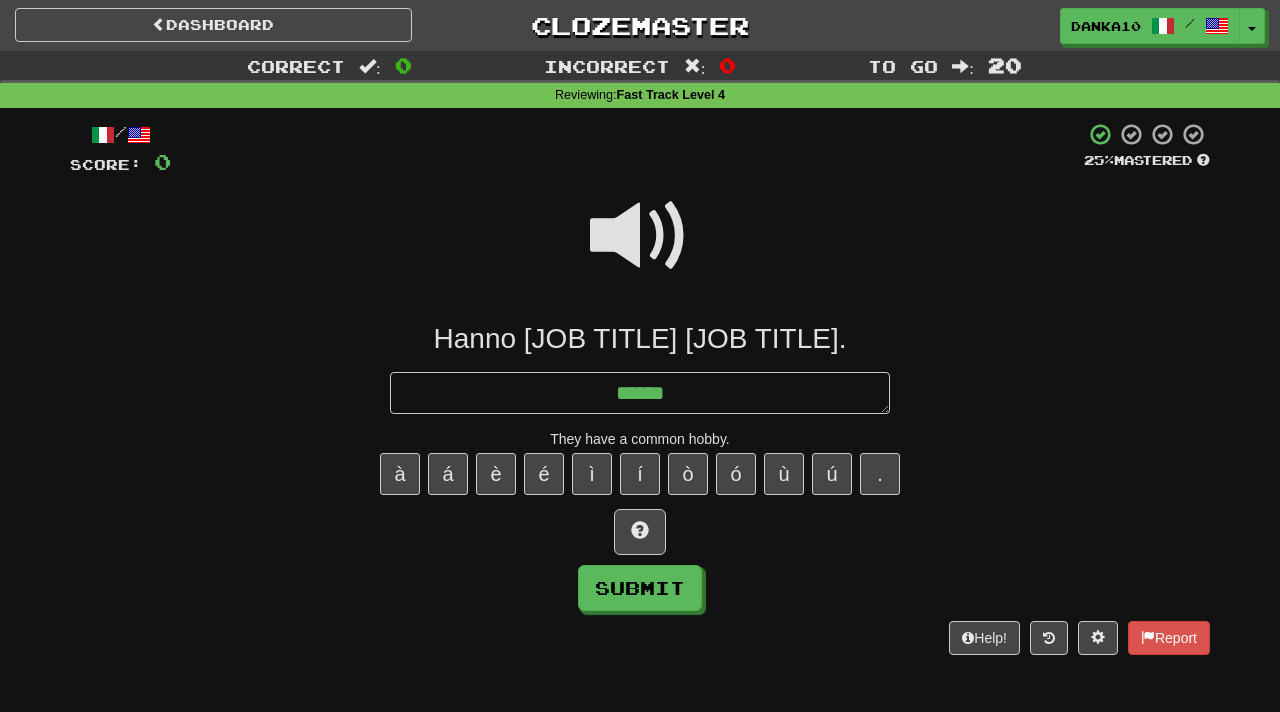 type on "*" 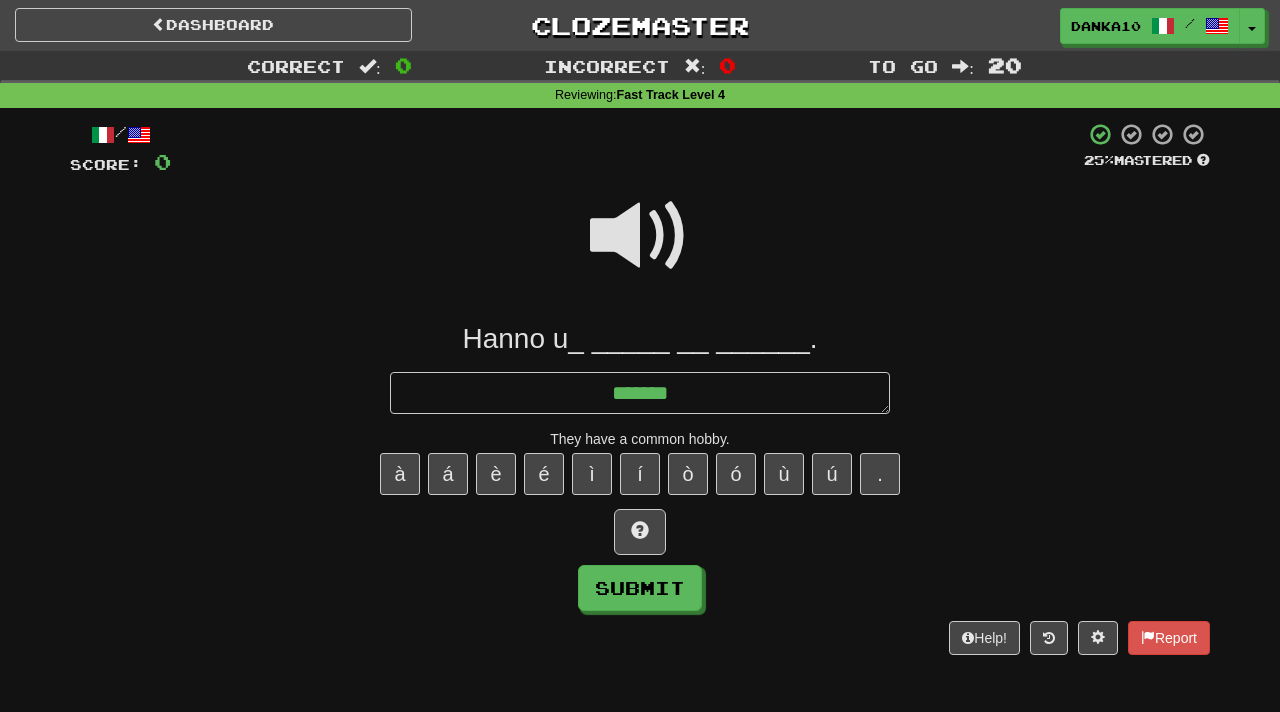 type on "*" 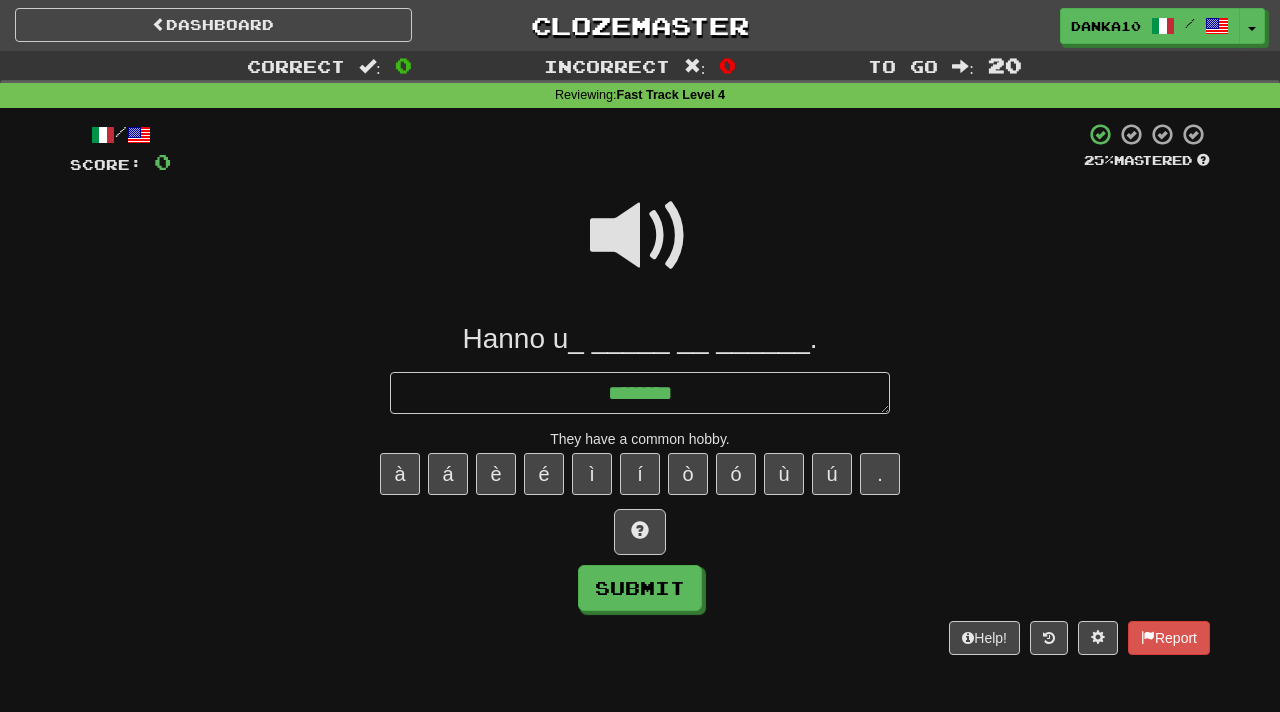 type on "*" 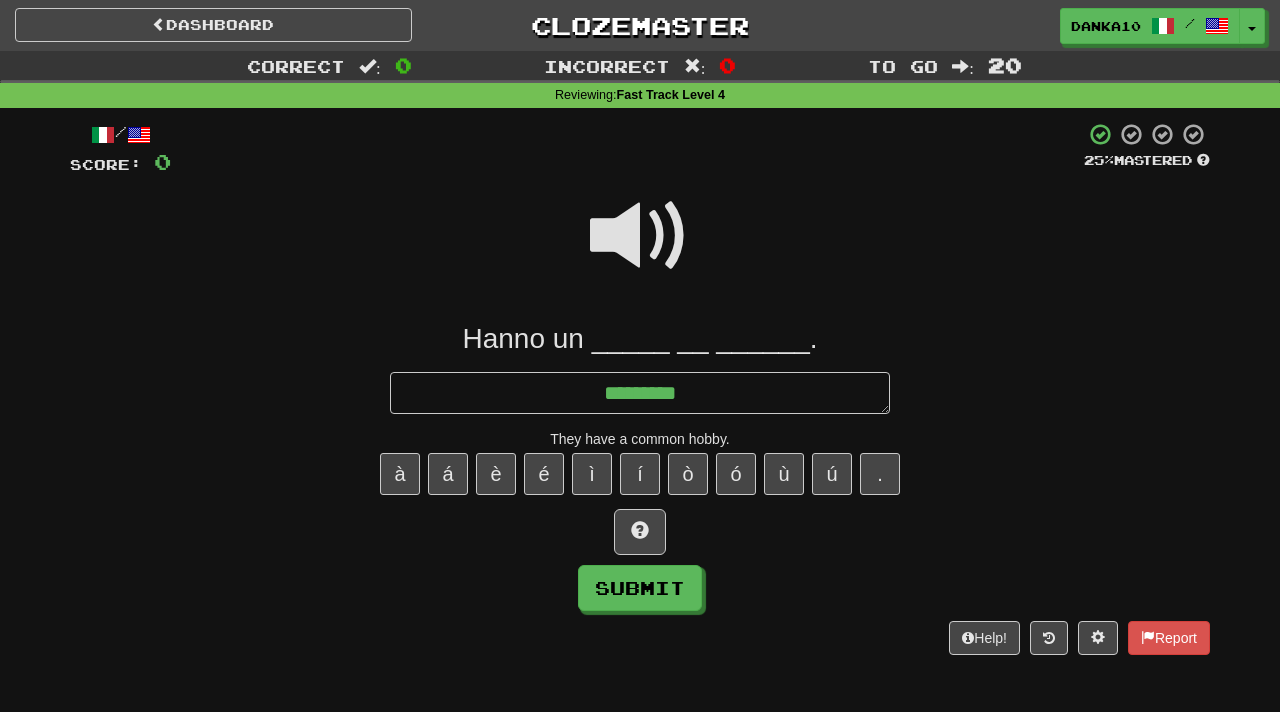 type on "*" 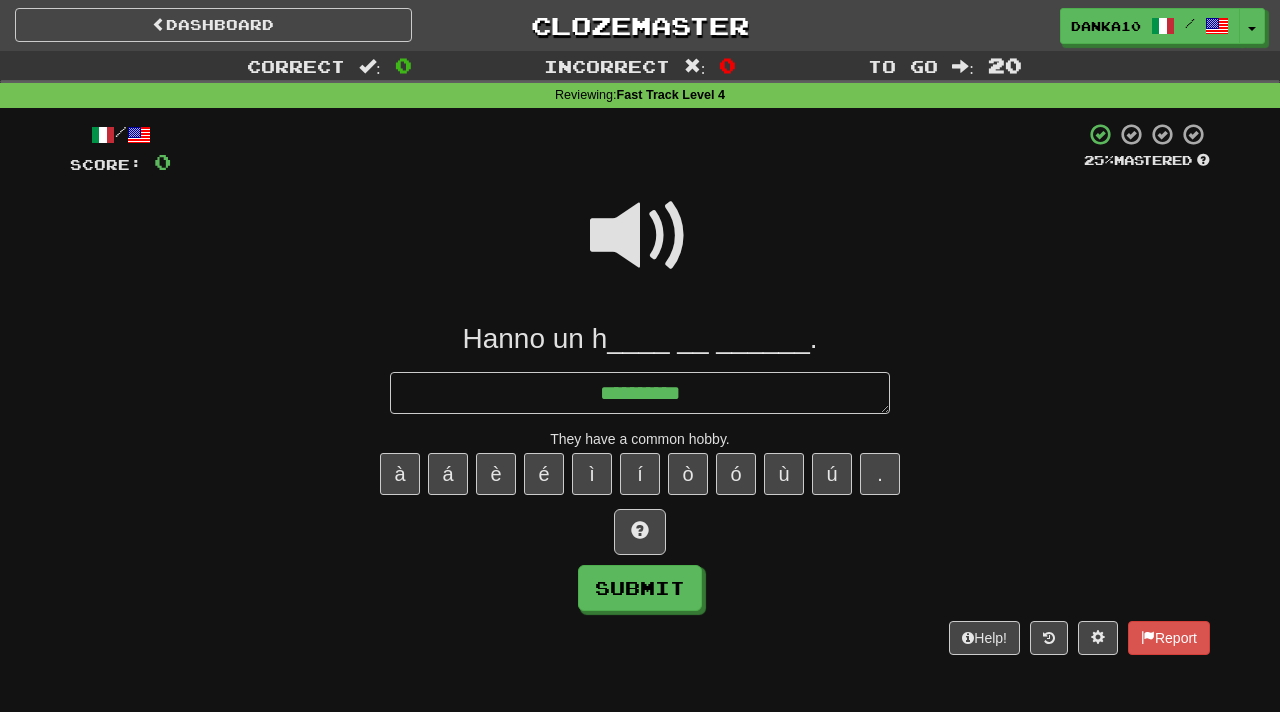 type on "*" 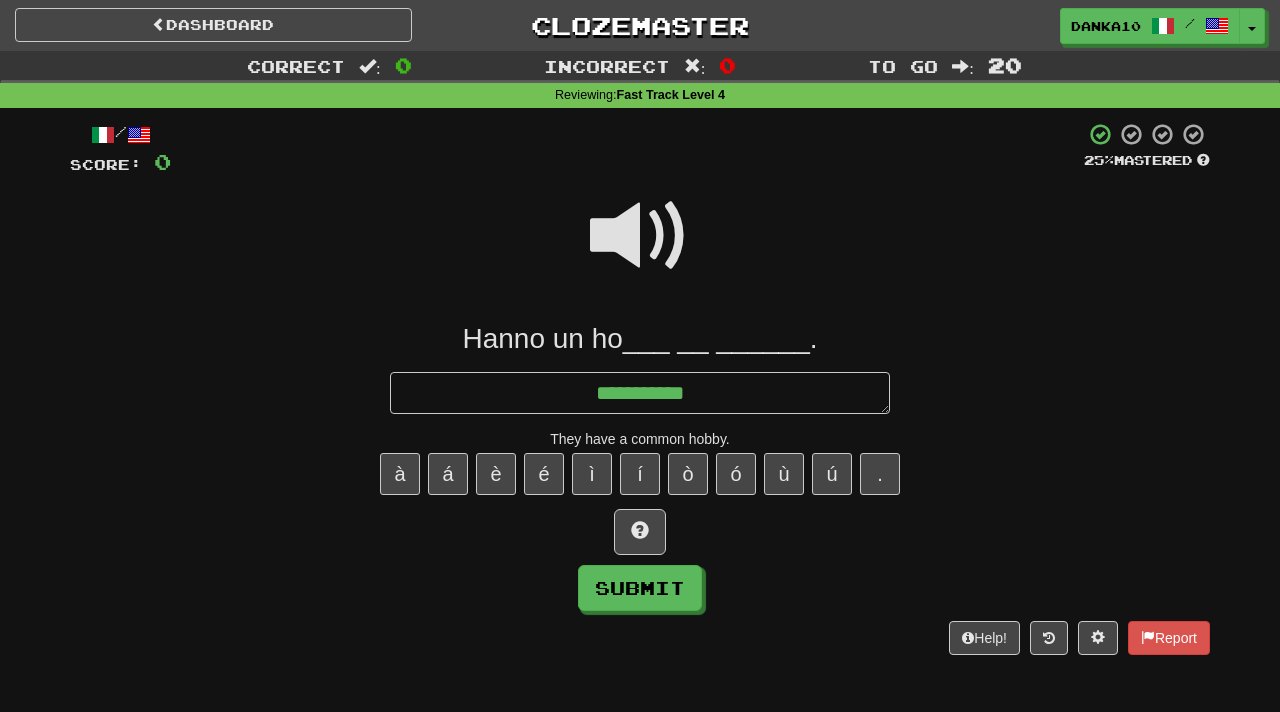 type on "*" 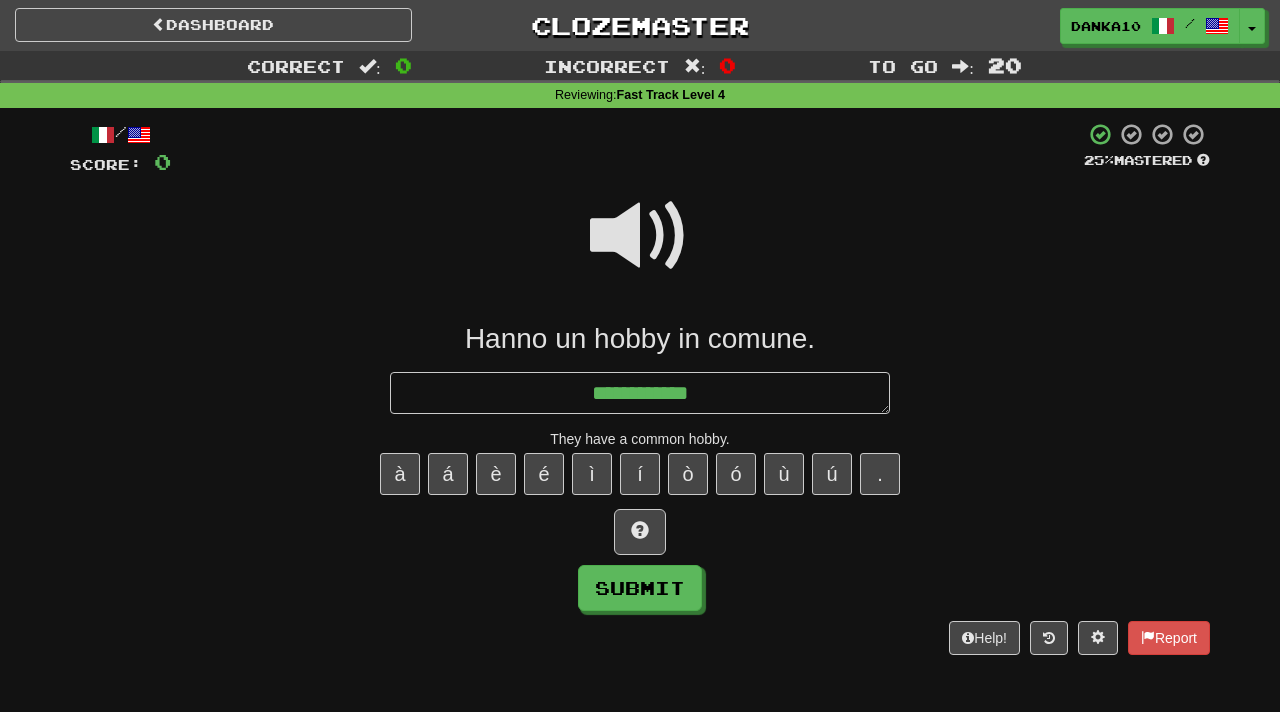 type on "*" 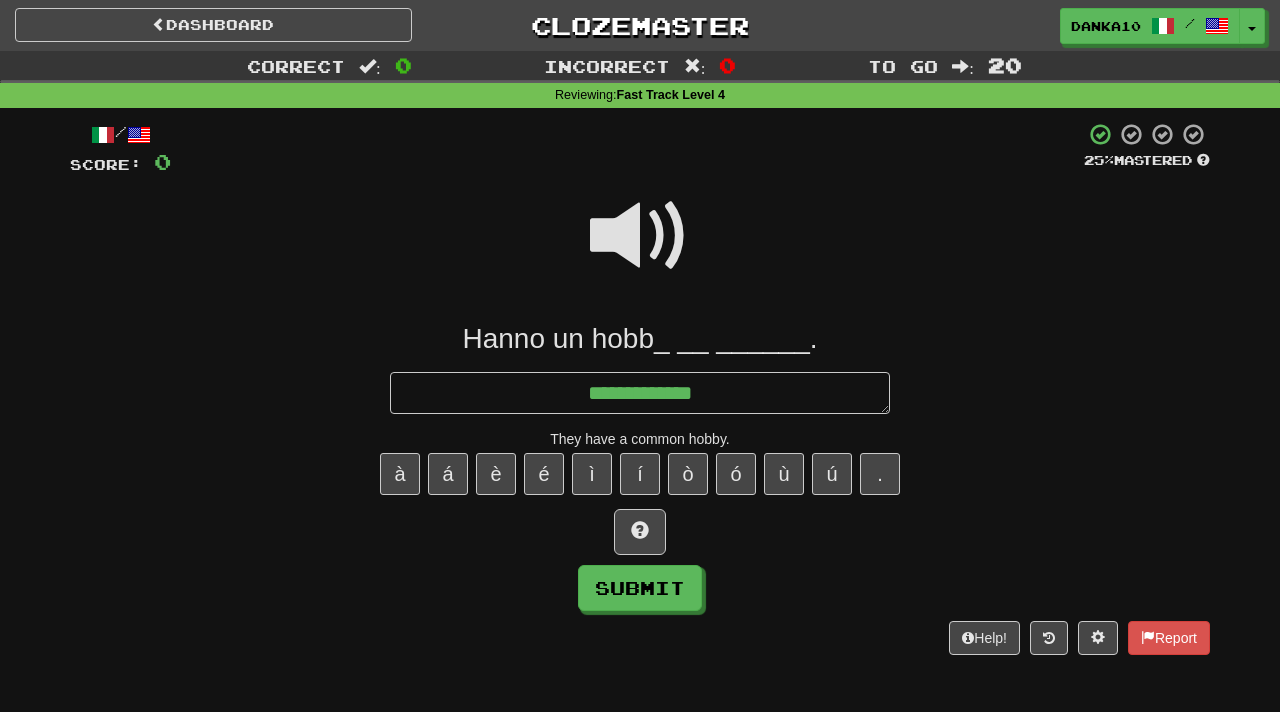 type on "*" 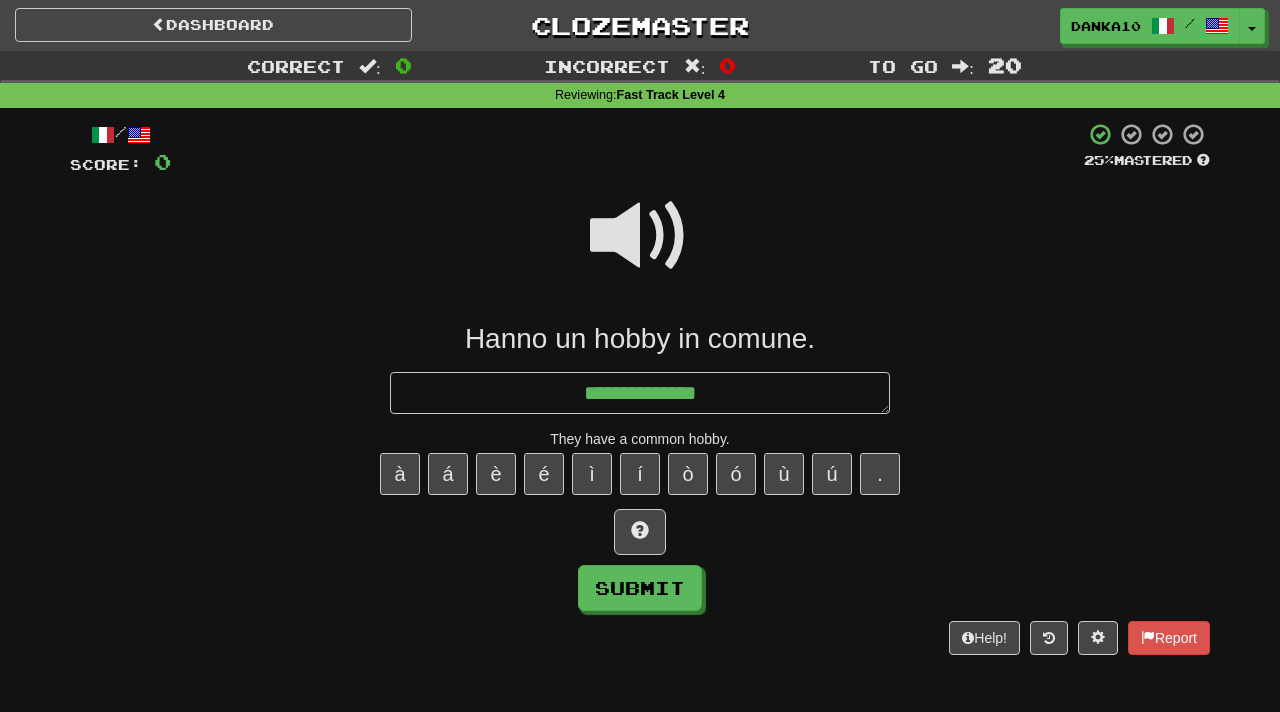 type on "*" 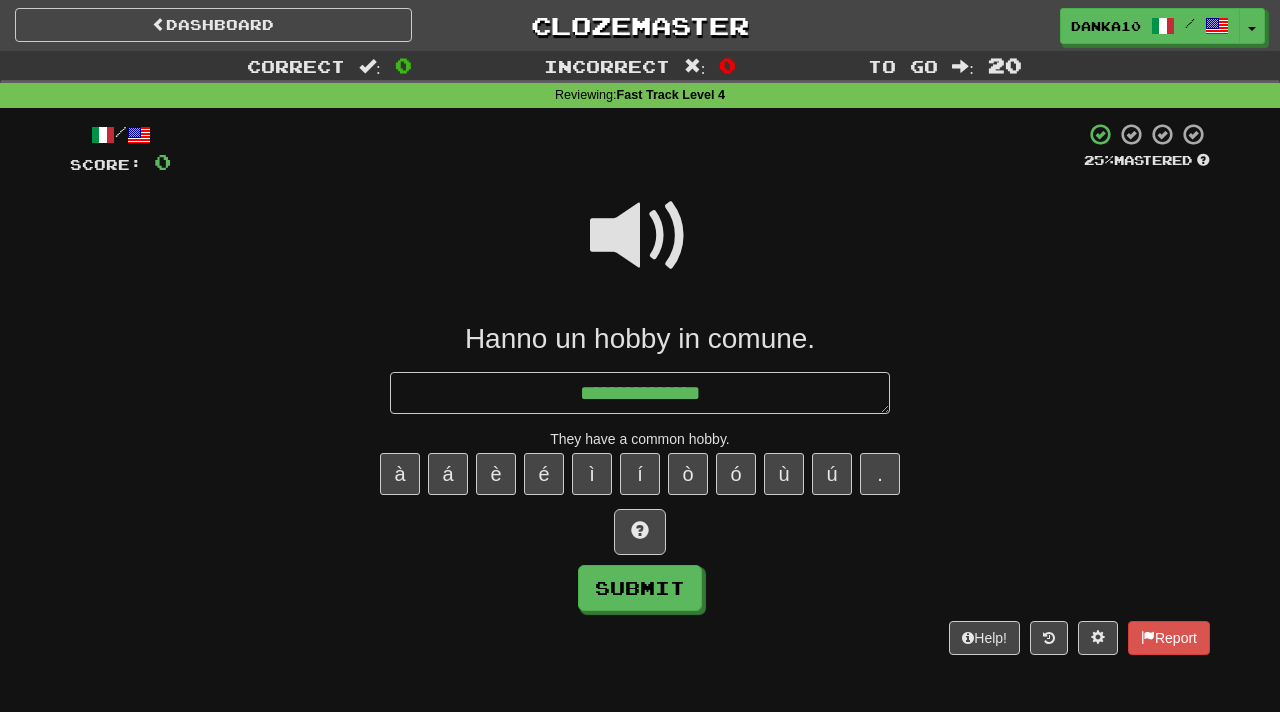 type on "*" 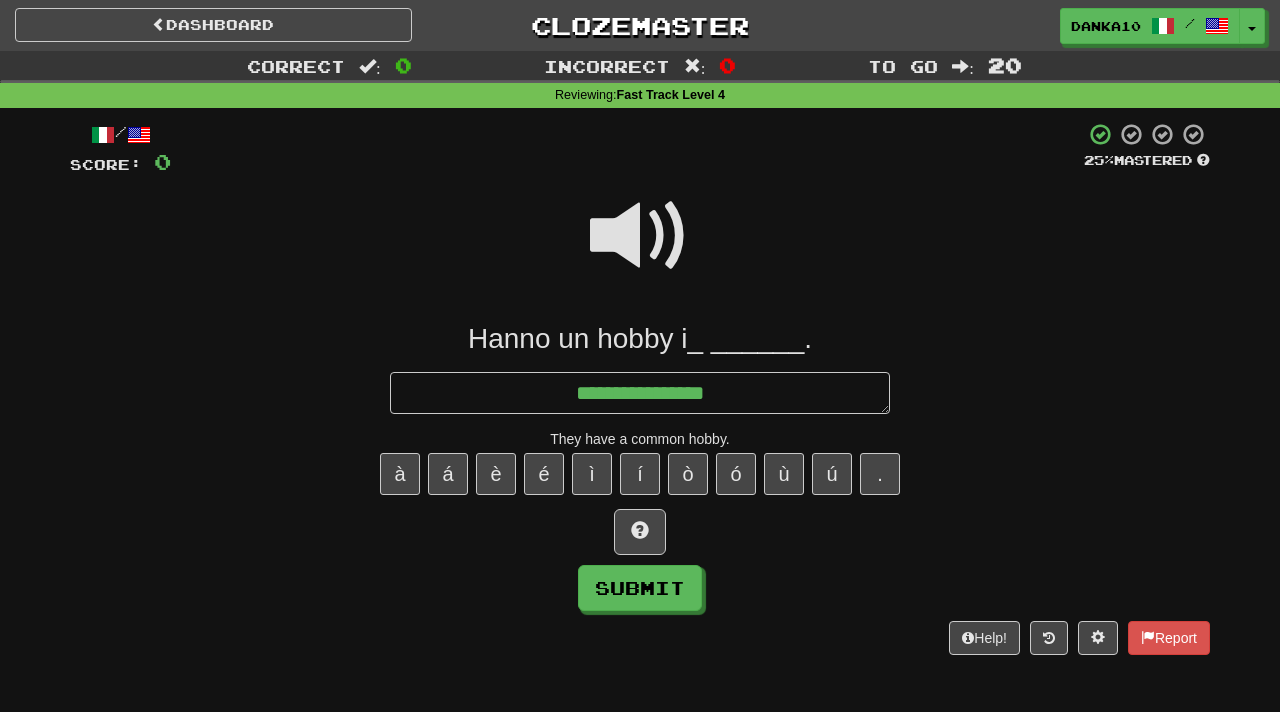type on "*" 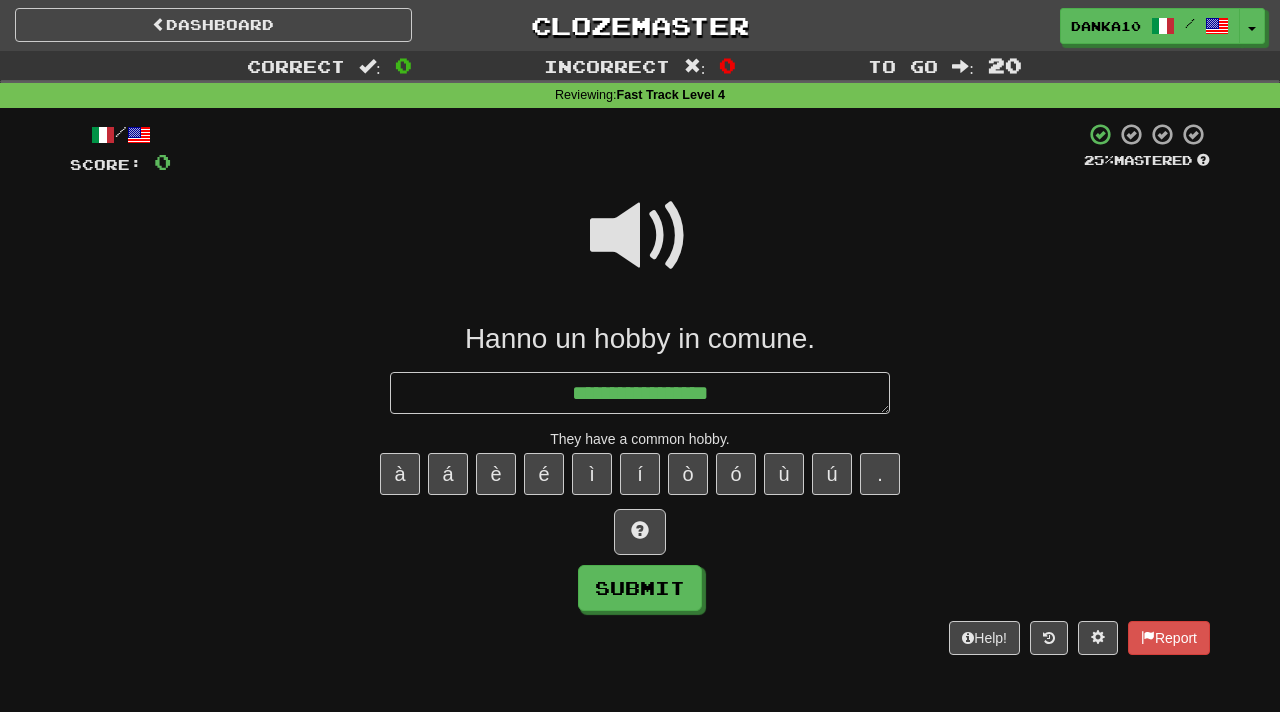type on "*" 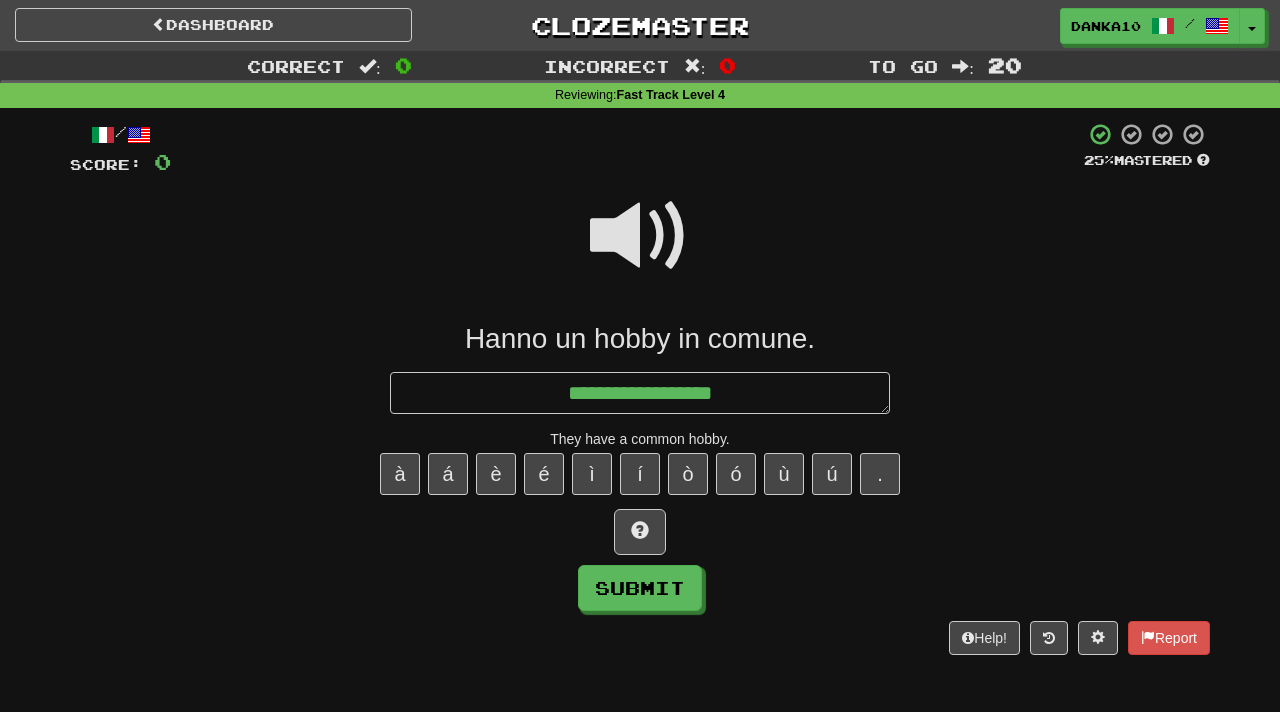 type on "*" 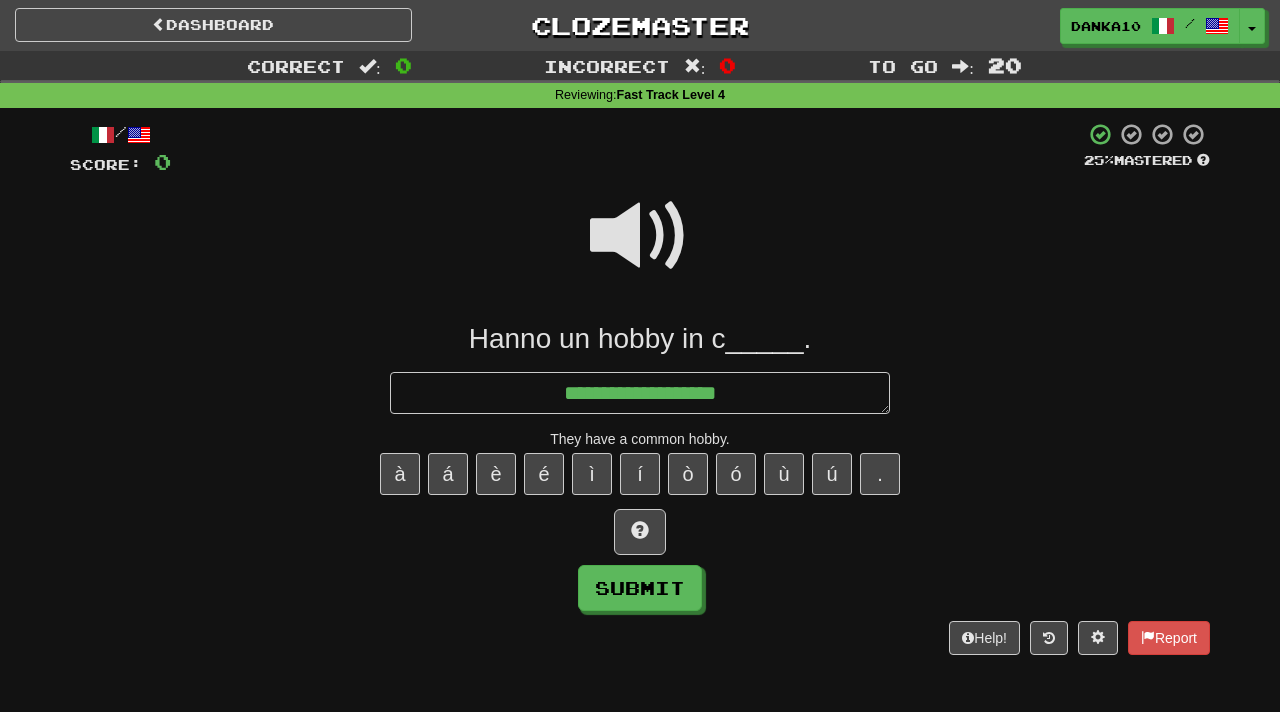 type on "*" 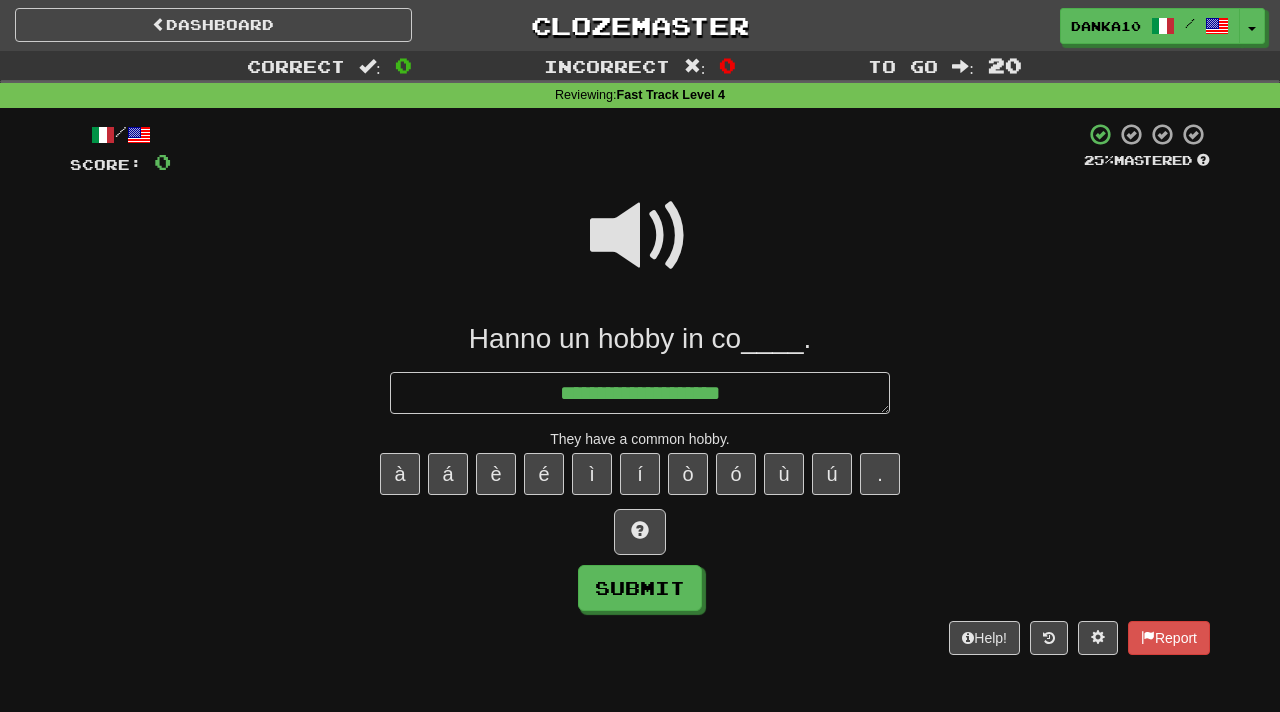 type on "*" 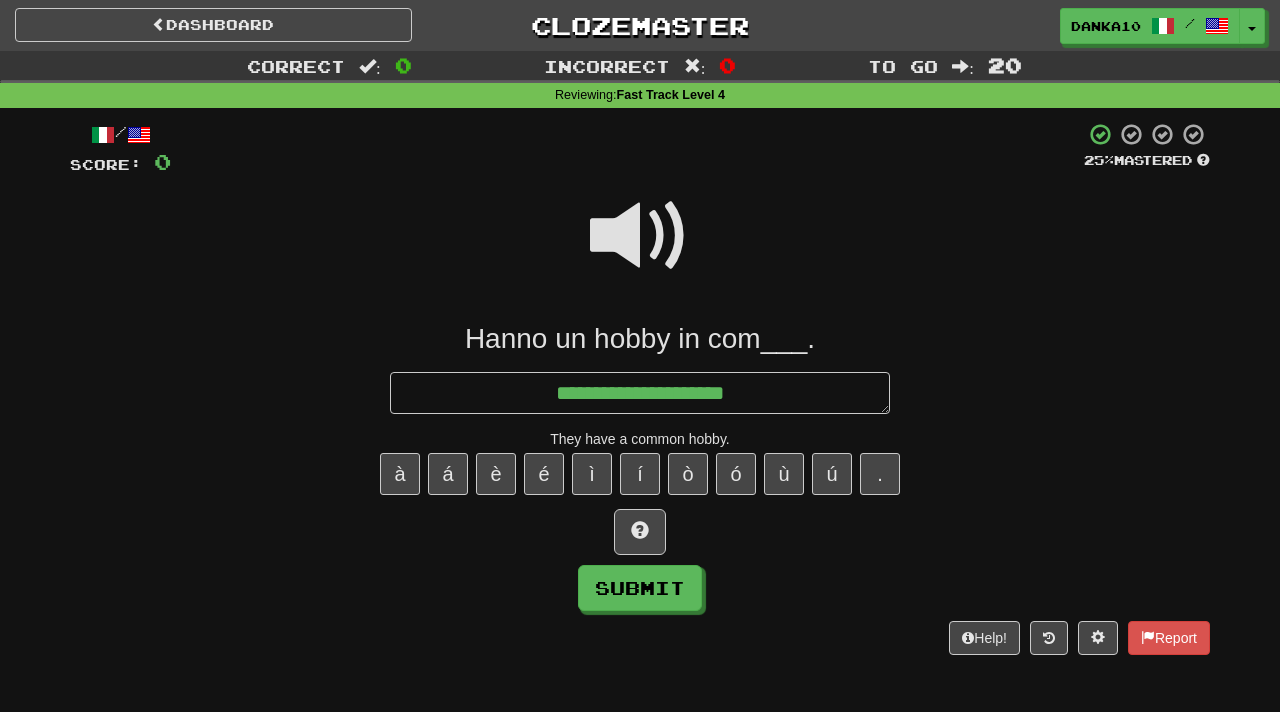 type on "*" 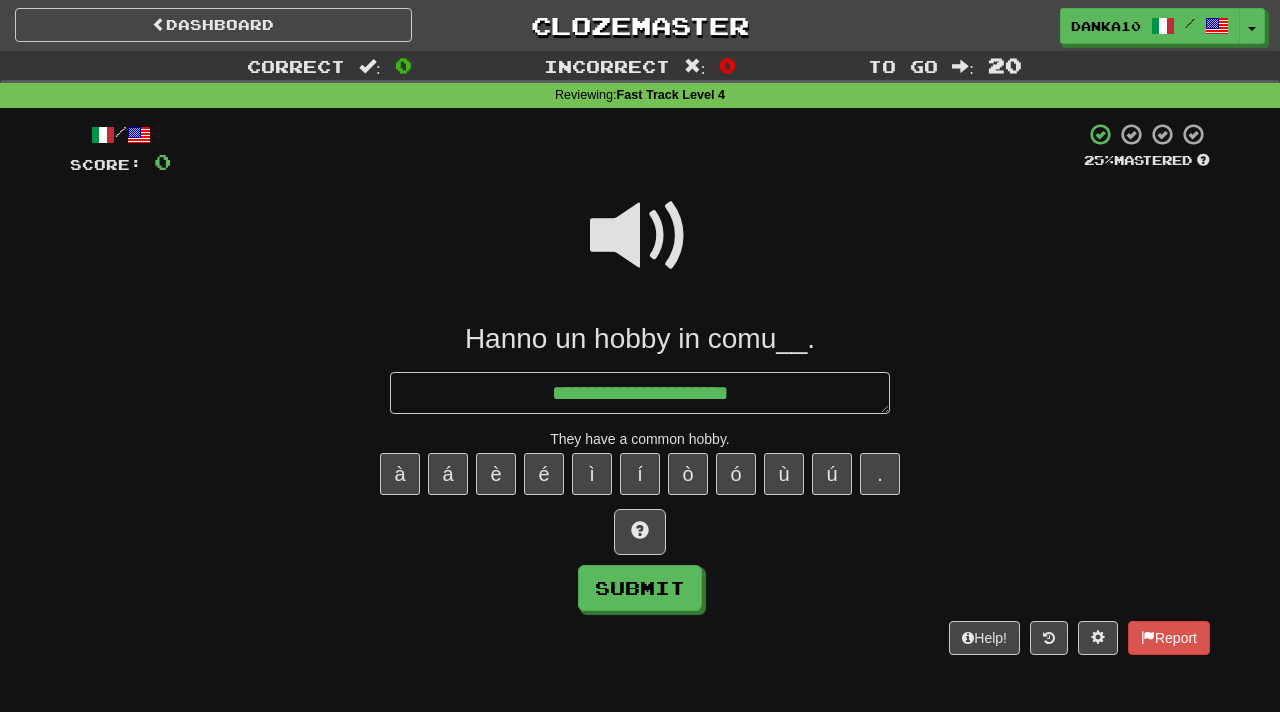 type on "*" 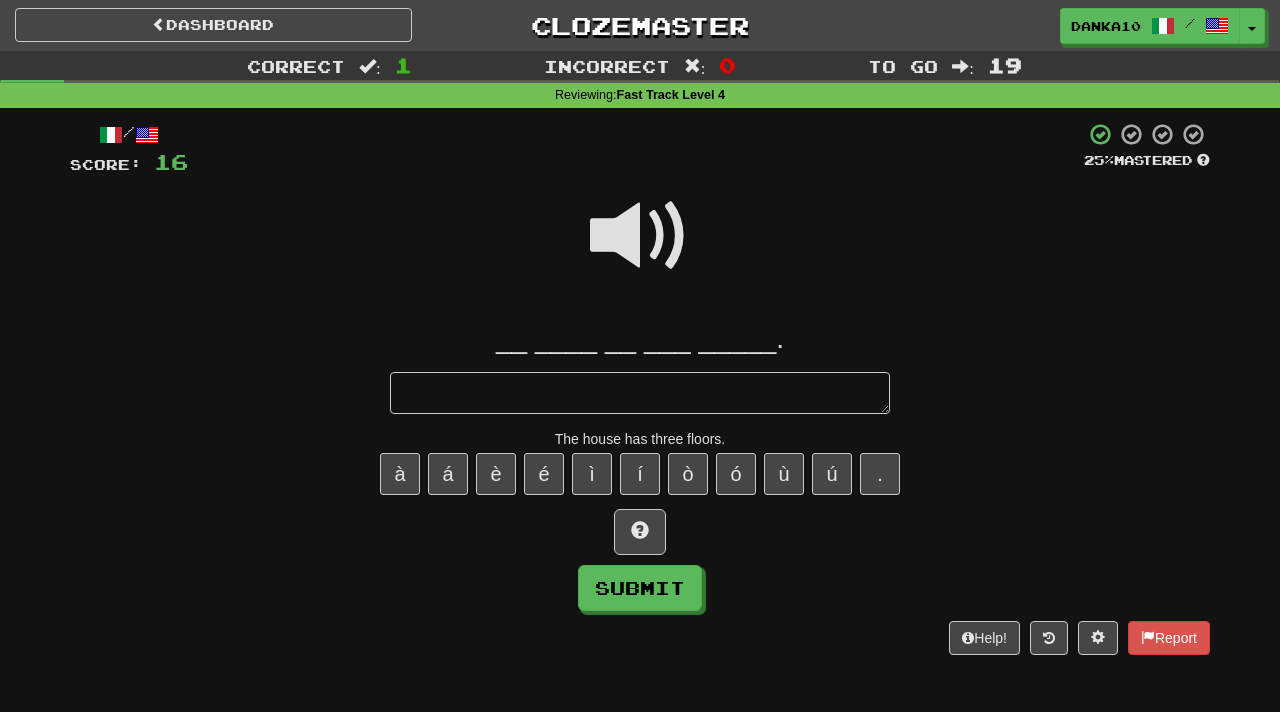 type on "*" 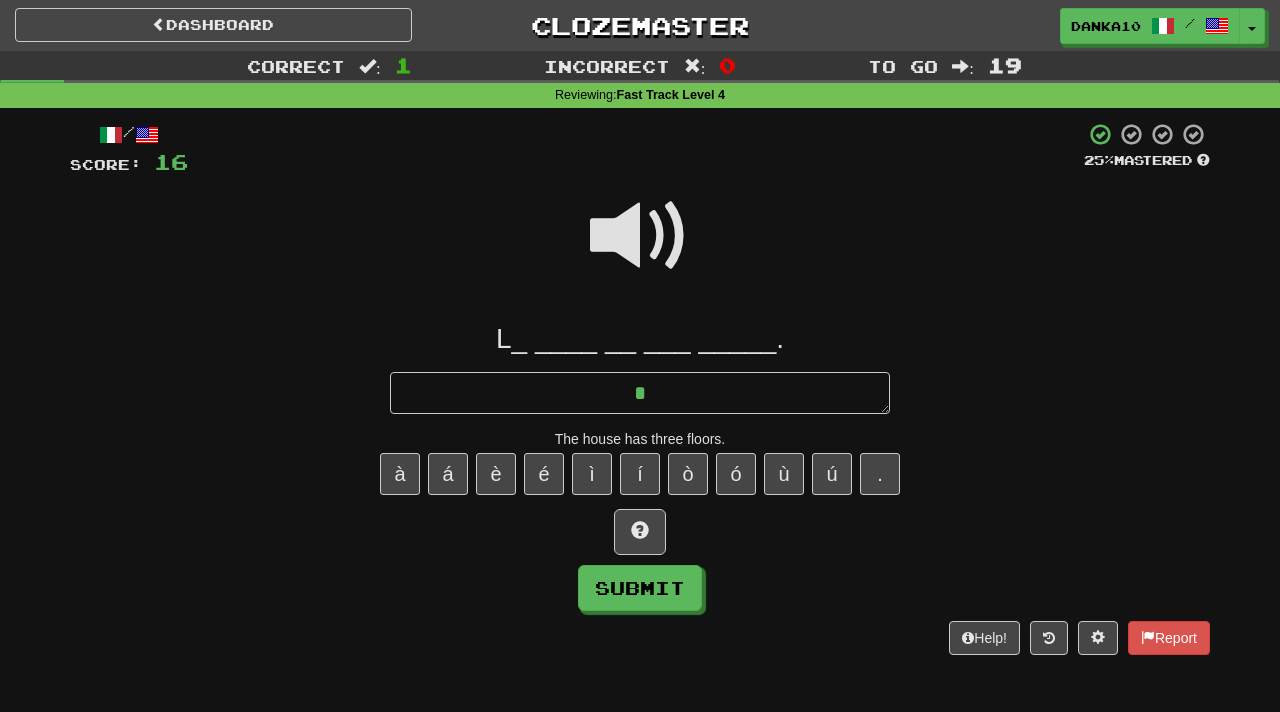 type on "*" 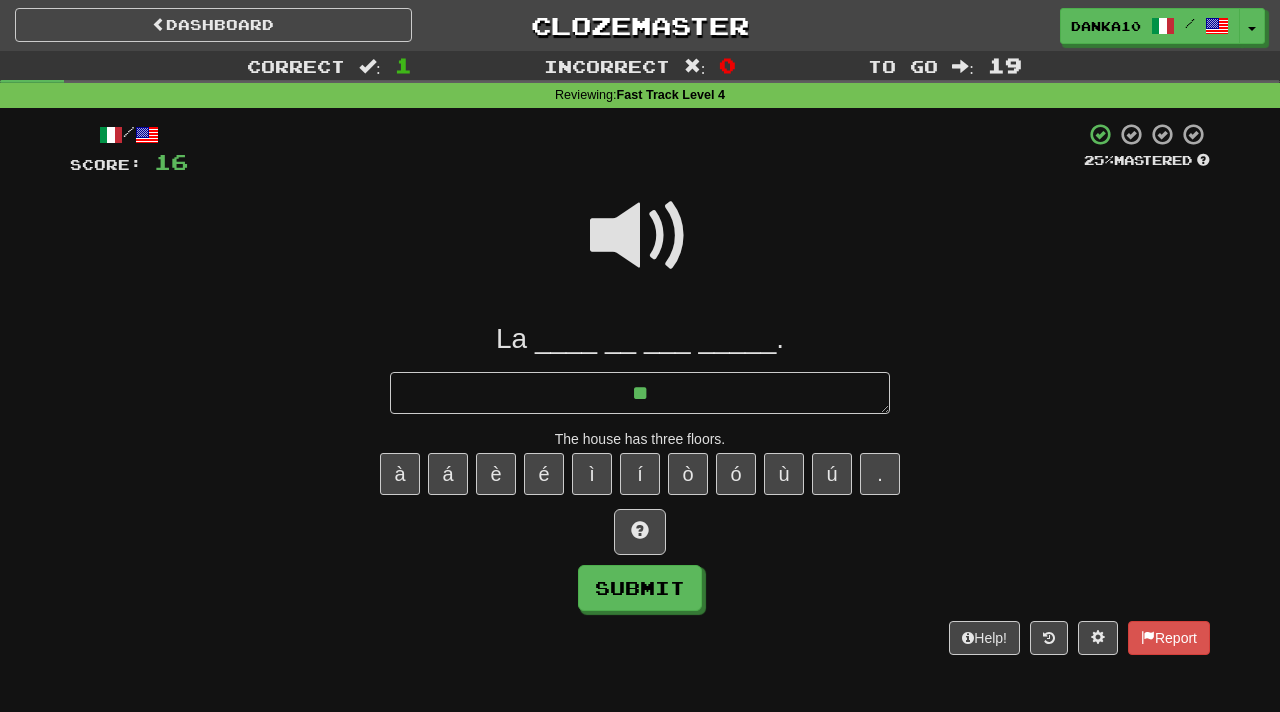 type on "*" 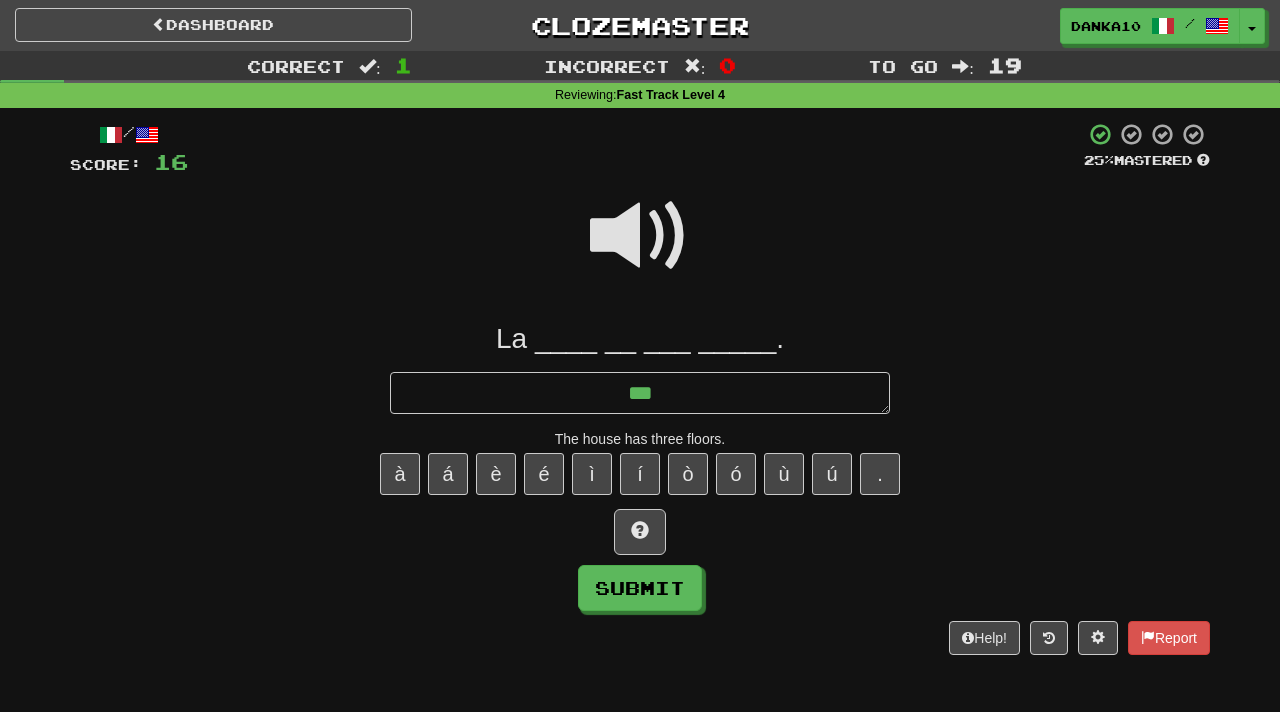 type on "*" 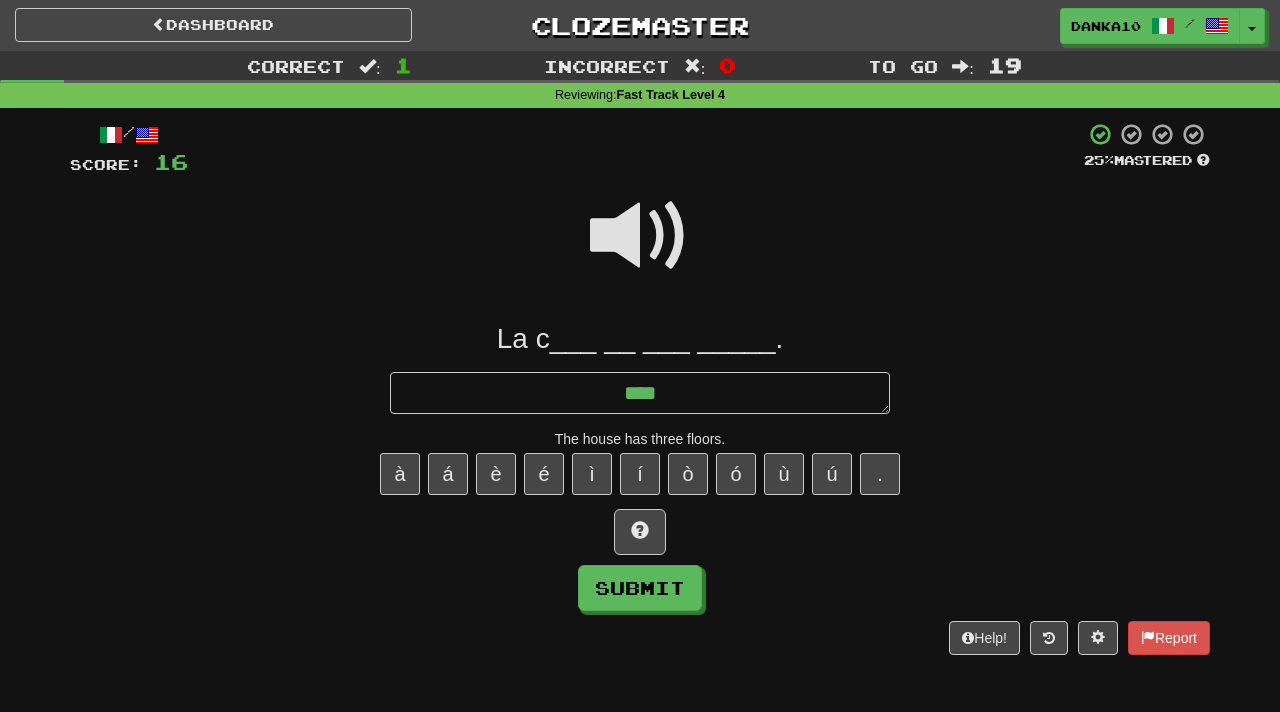 type on "*" 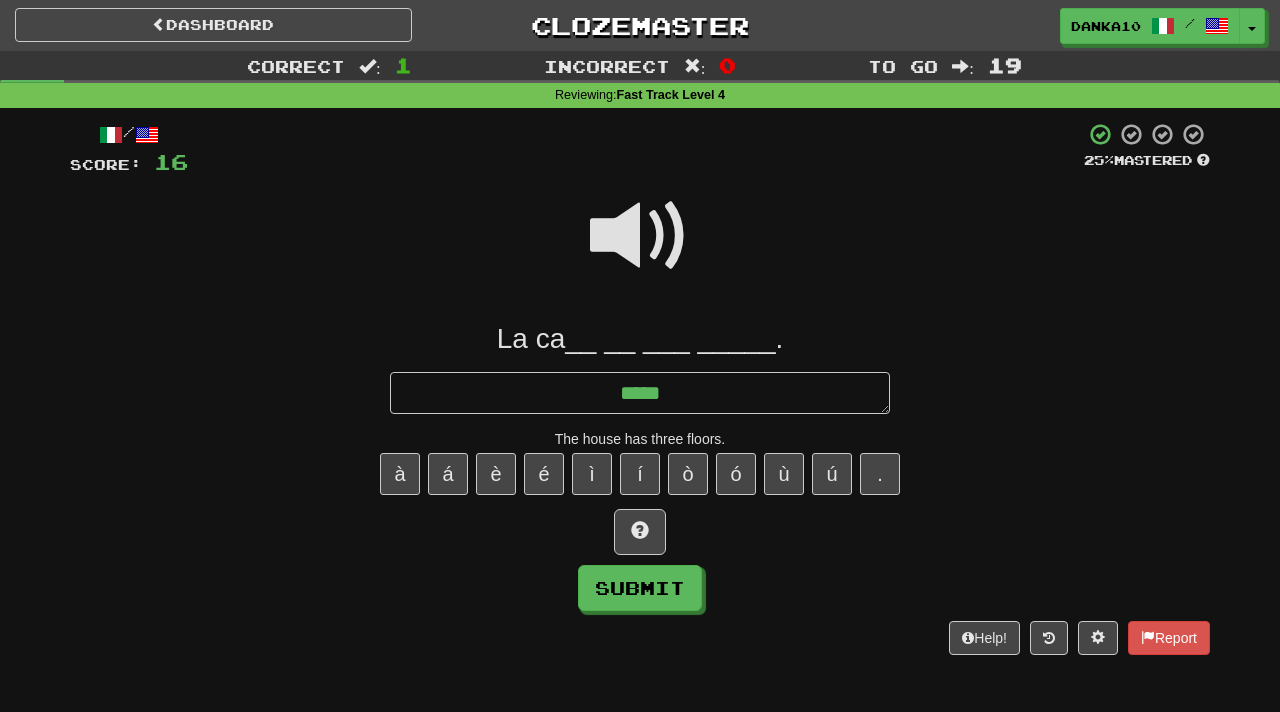 type on "*" 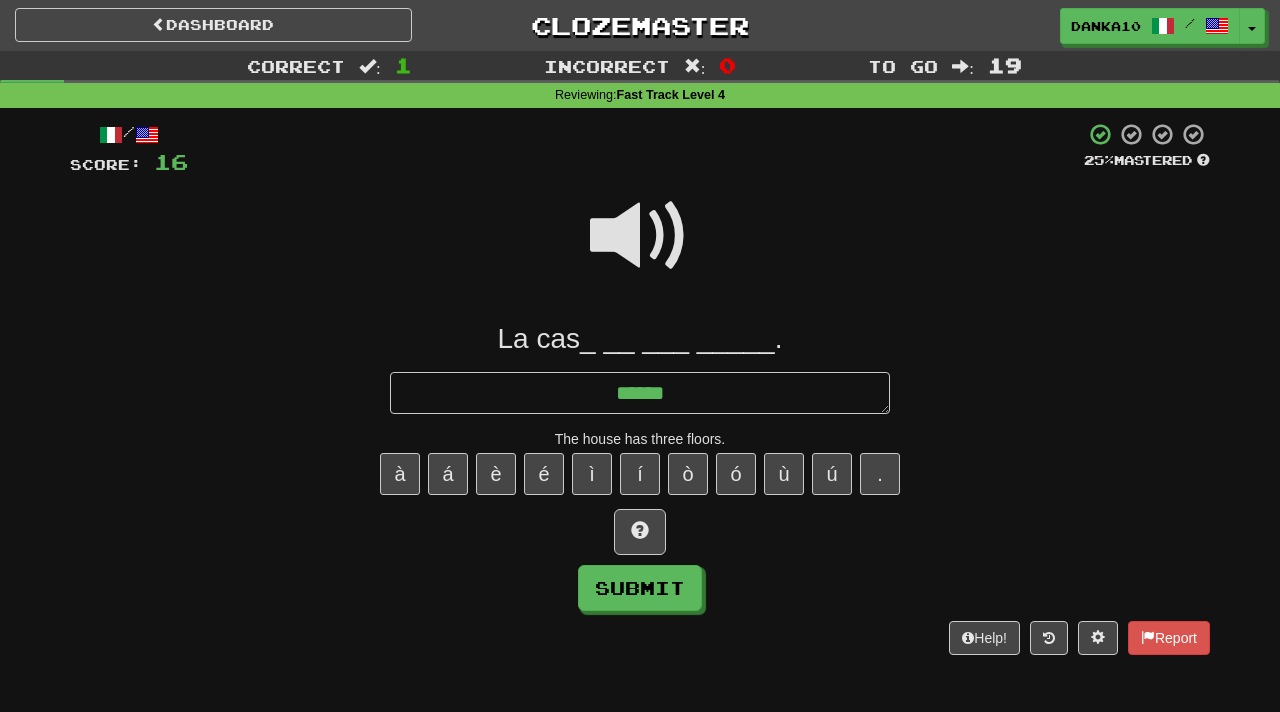 type on "*" 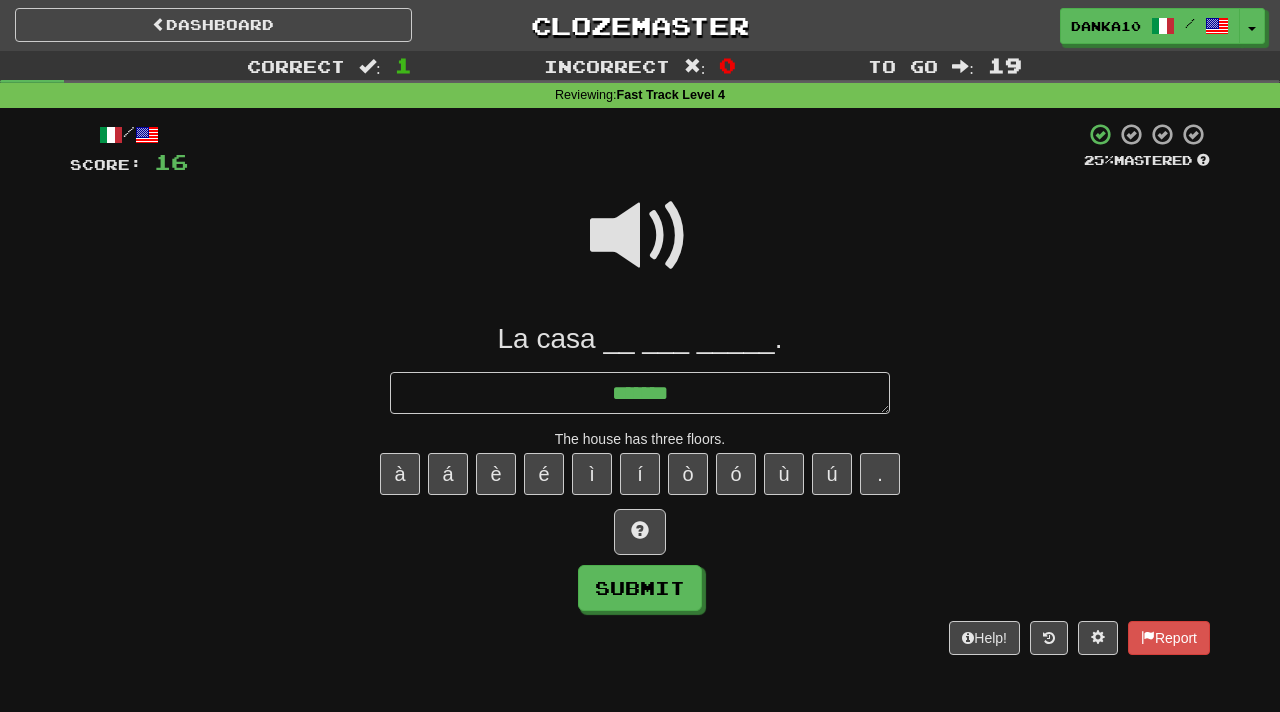type on "*" 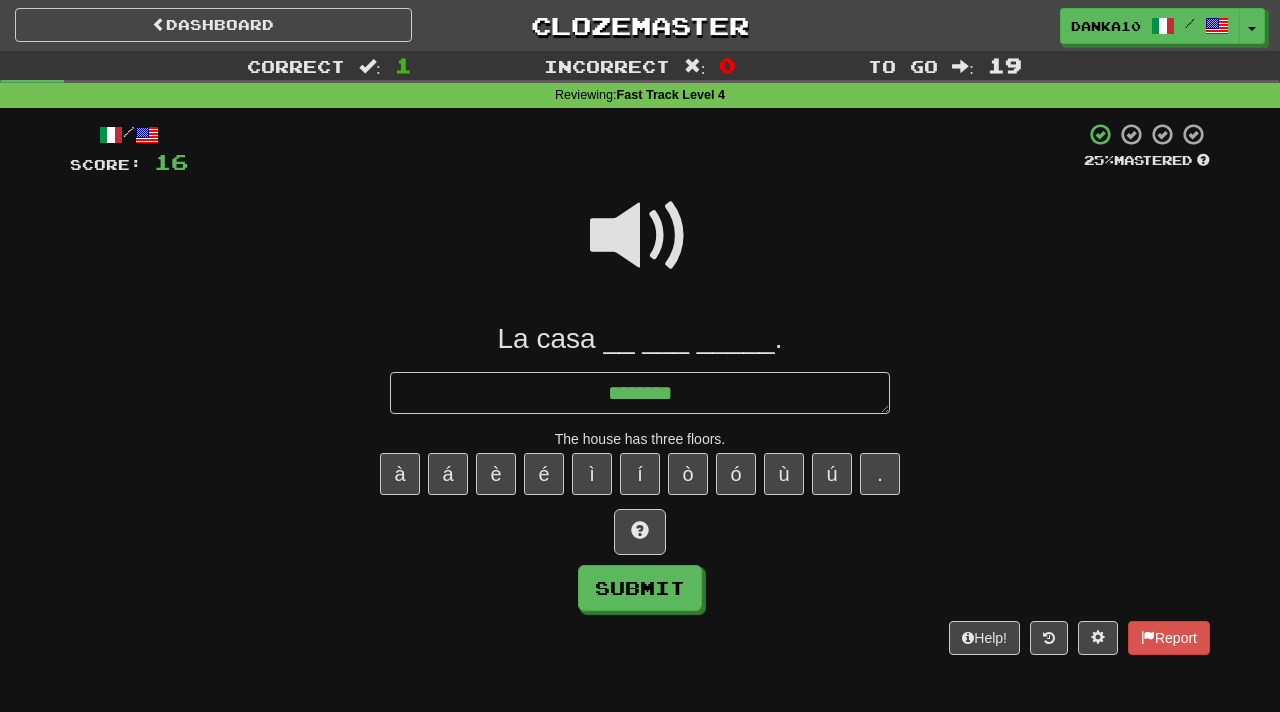 type on "*" 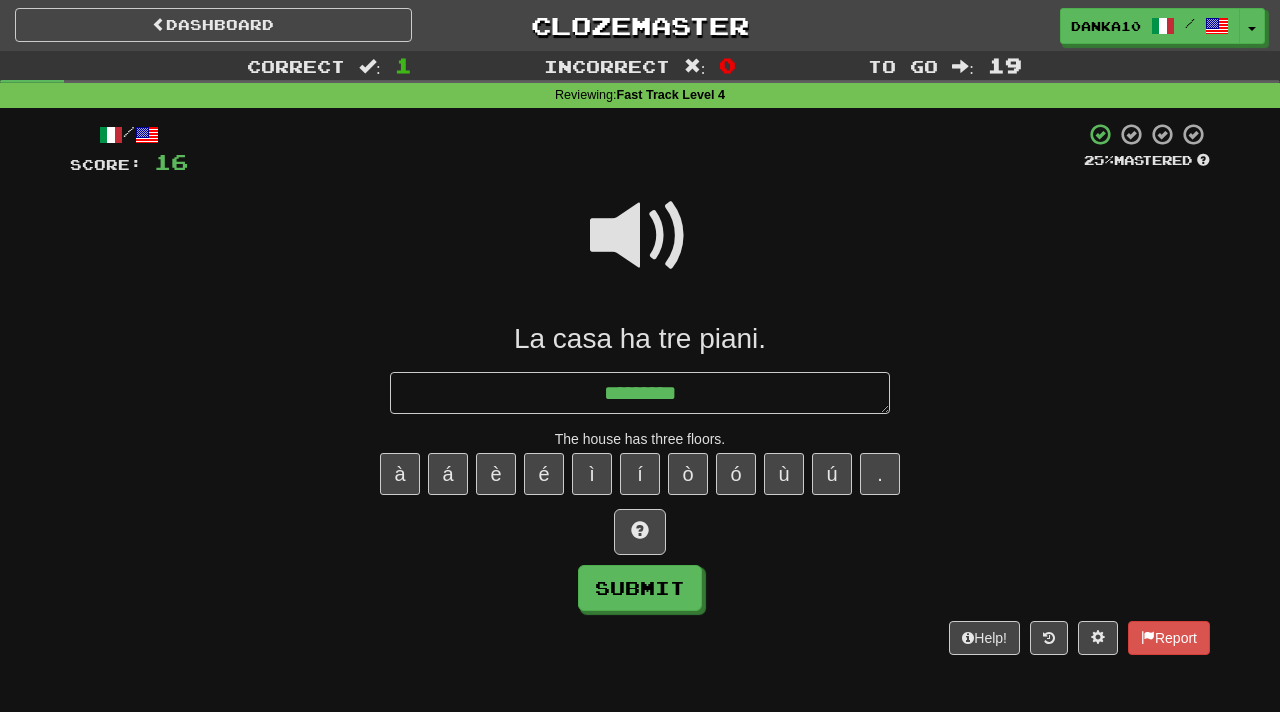 type on "*" 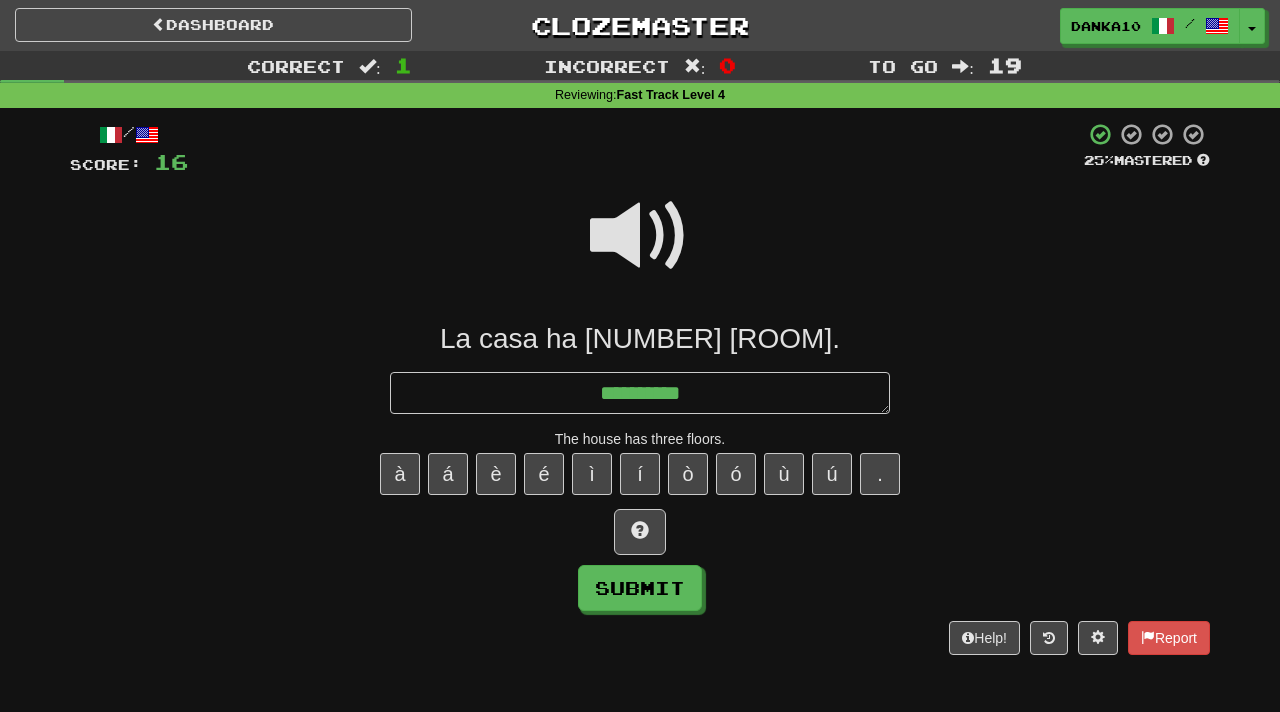 type on "*" 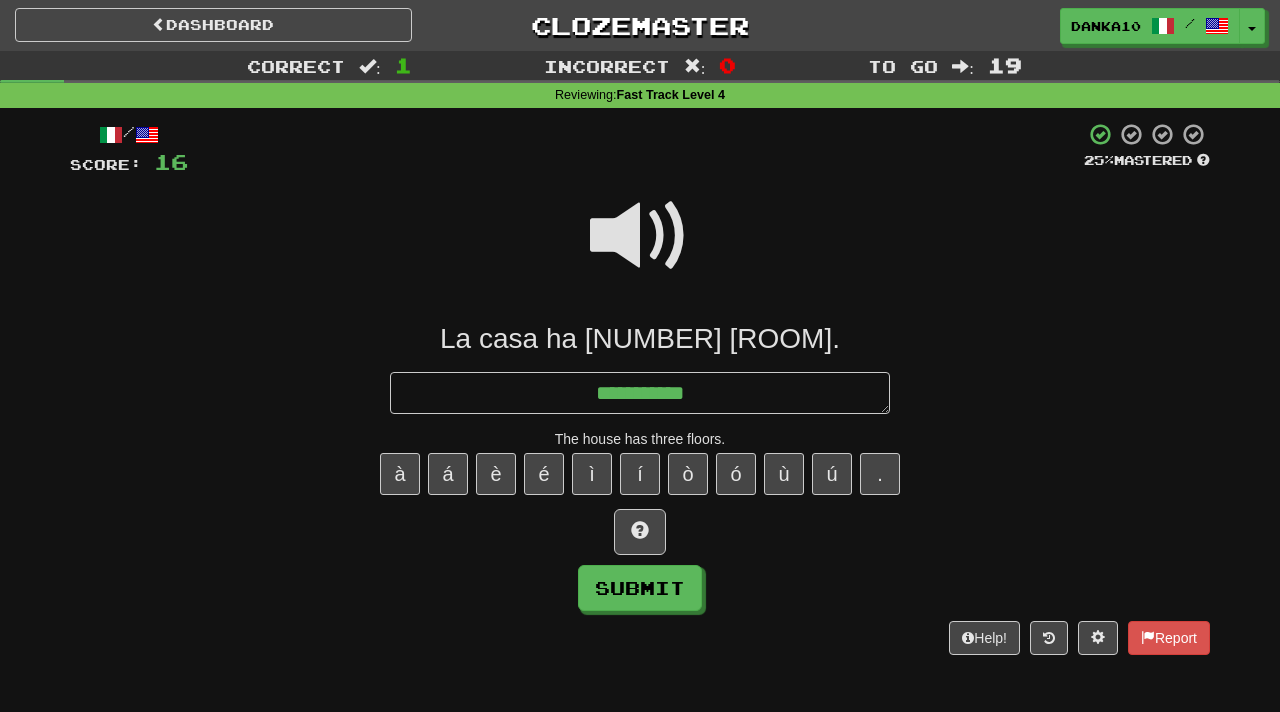 type on "*" 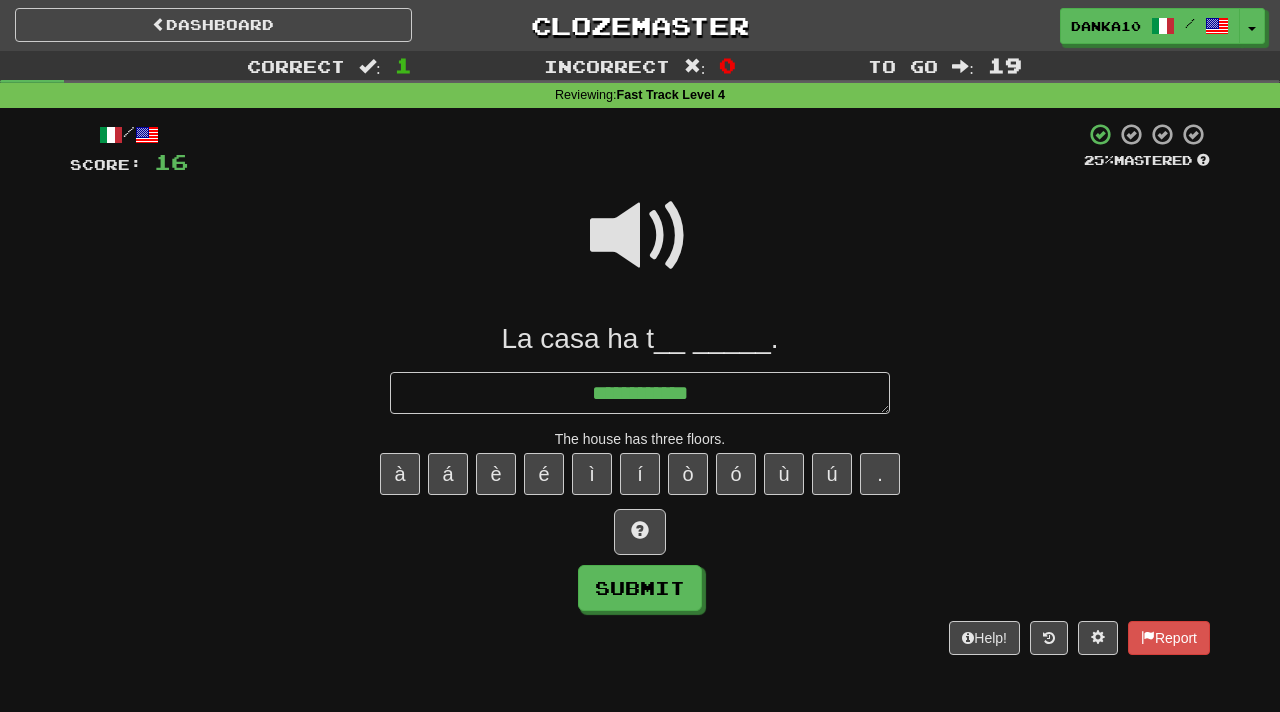 type on "*" 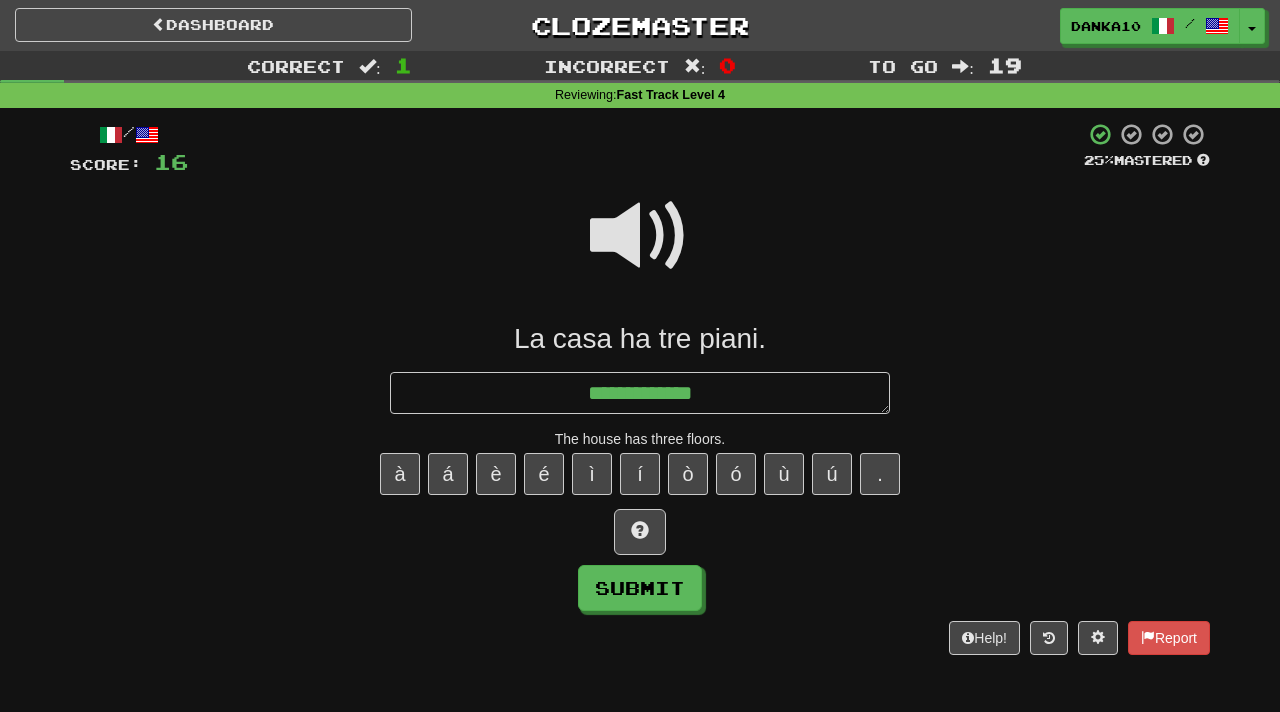 type on "**********" 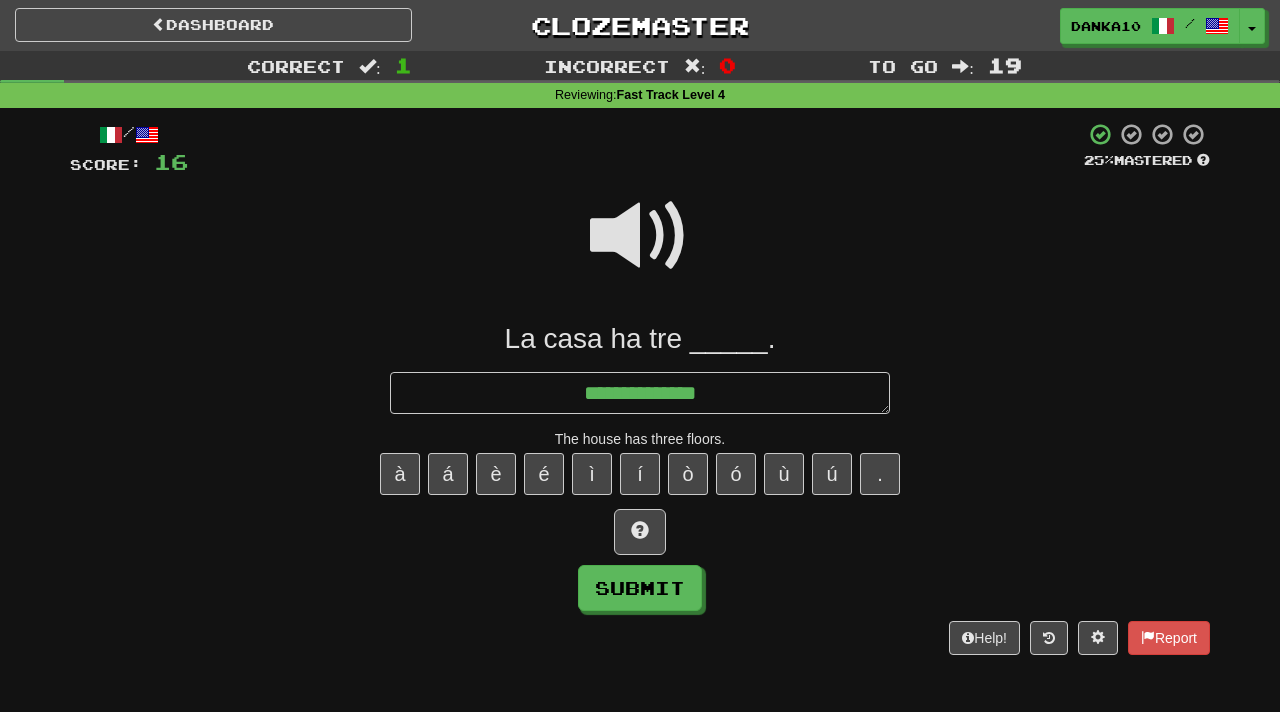 type on "*" 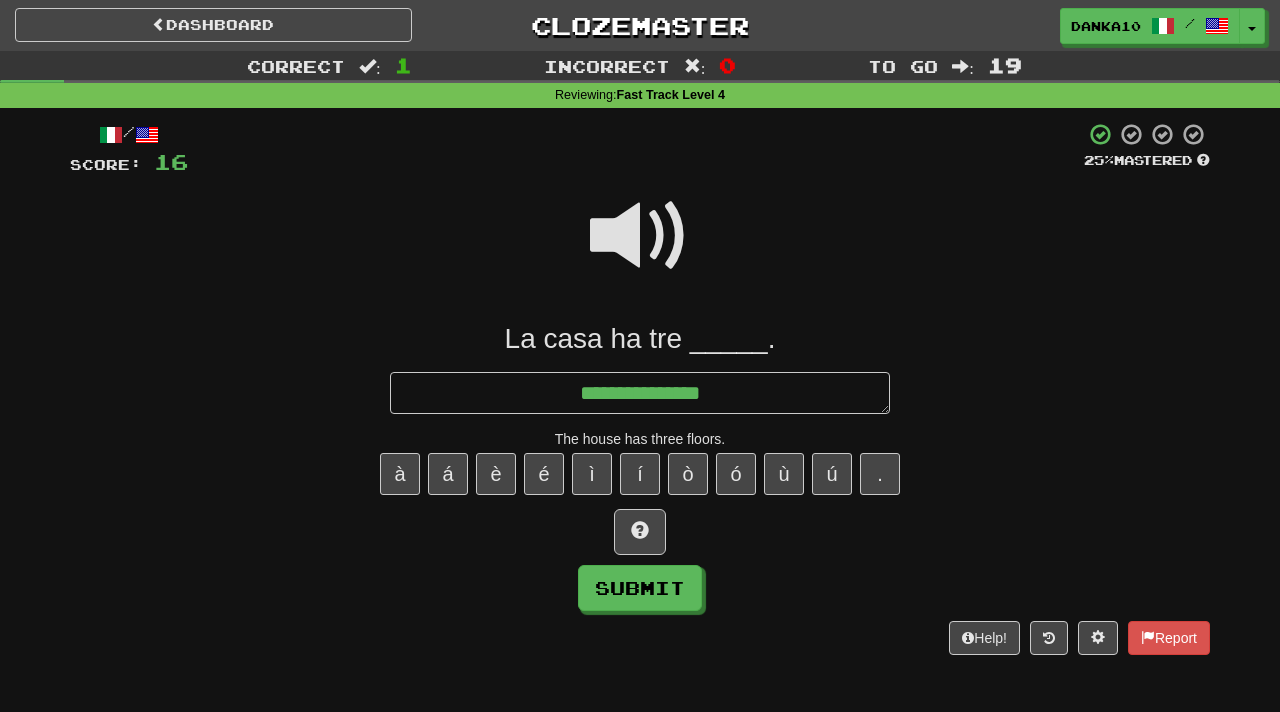 type on "*" 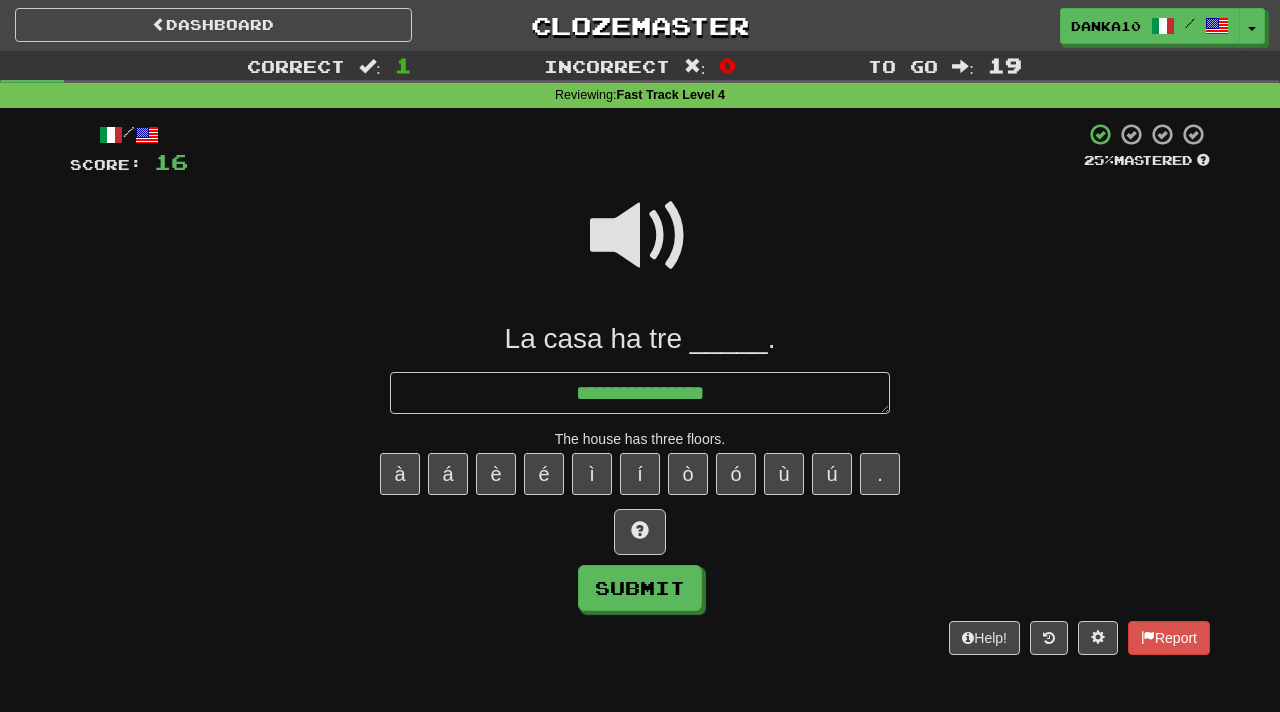 type on "*" 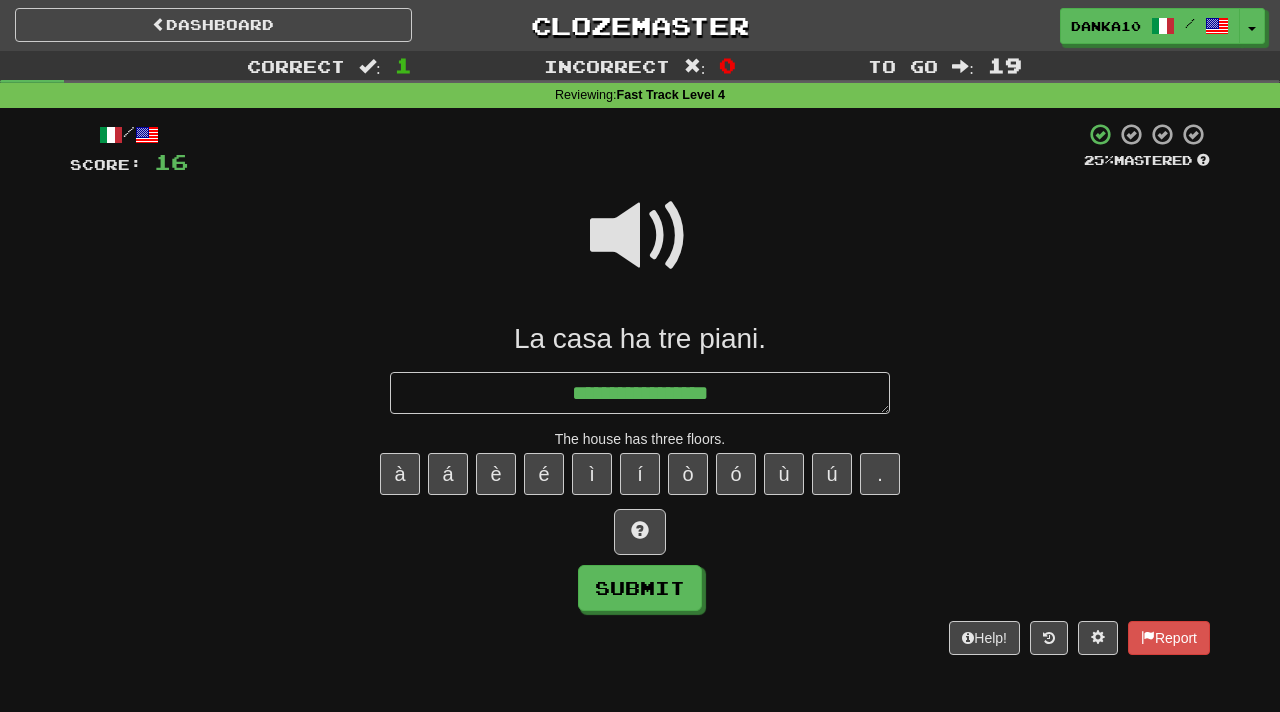 type on "*" 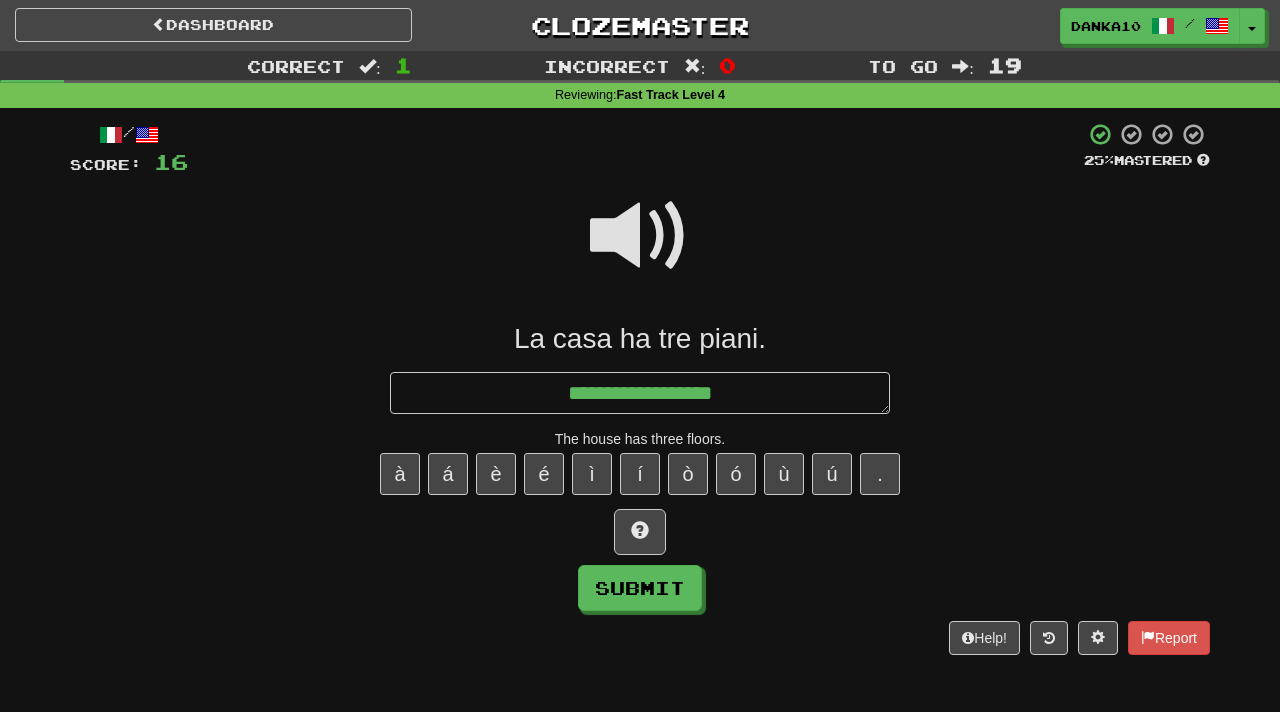 type on "*" 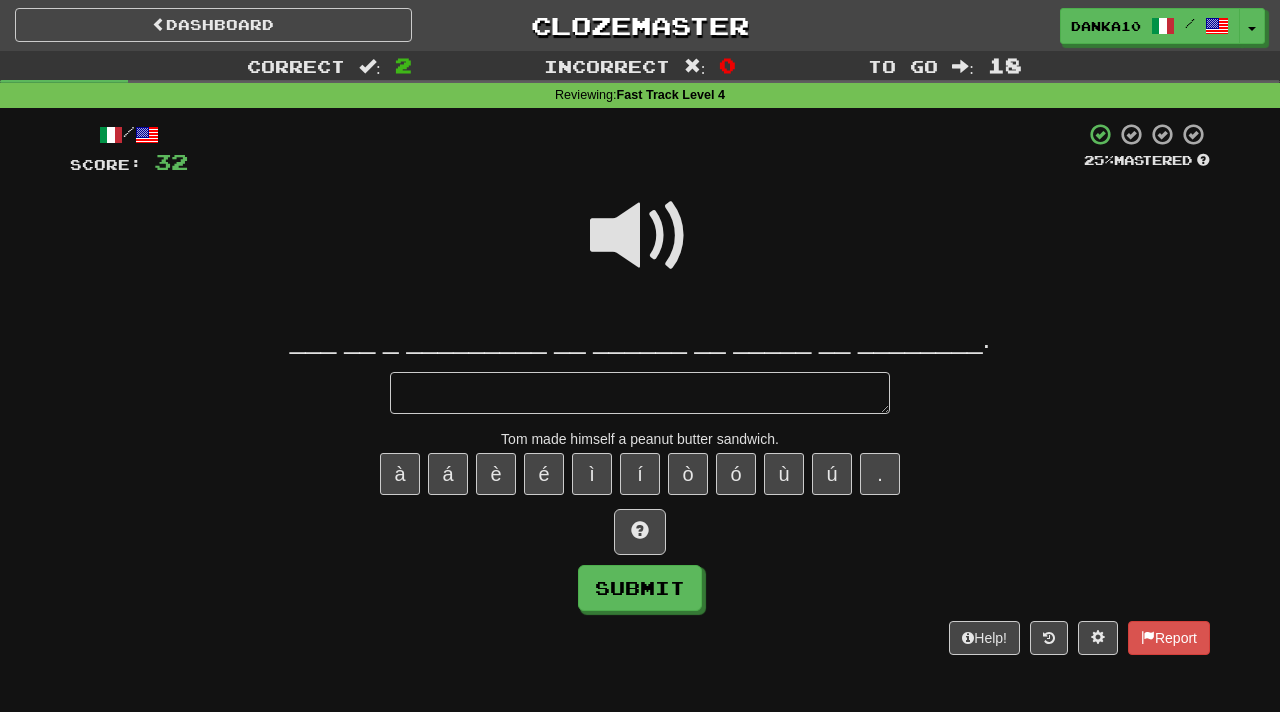 type on "*" 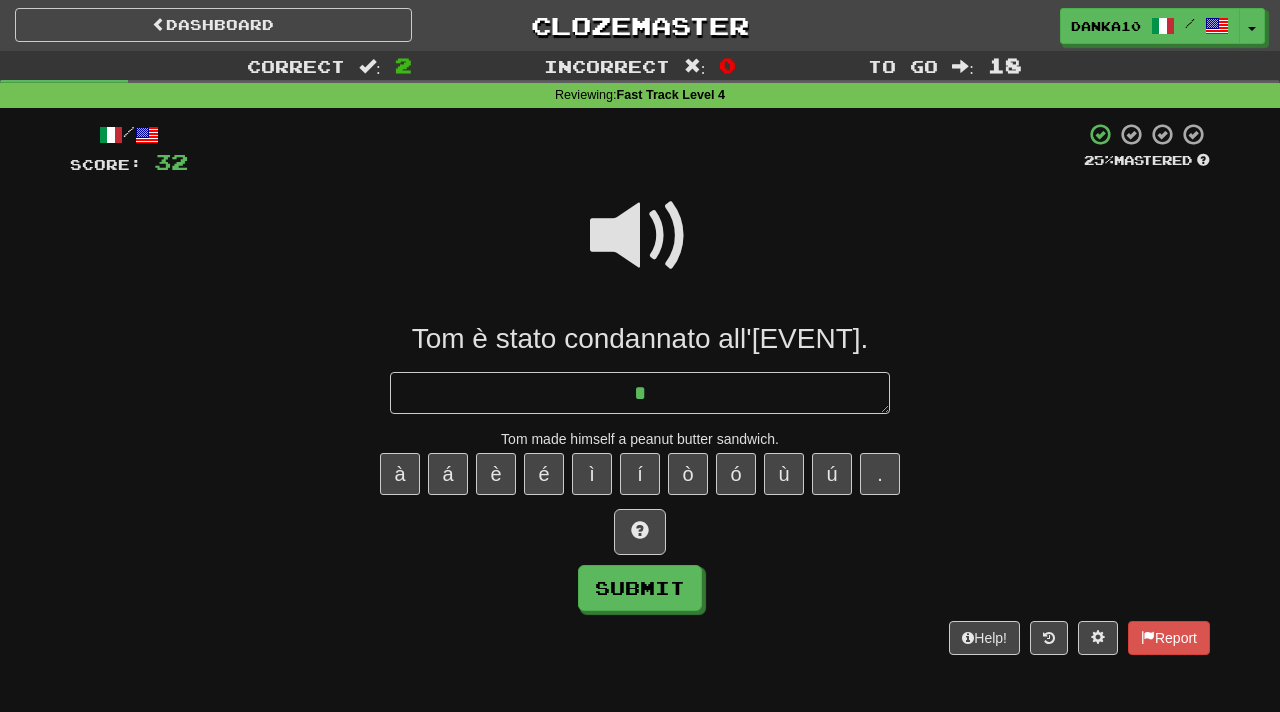 type on "*" 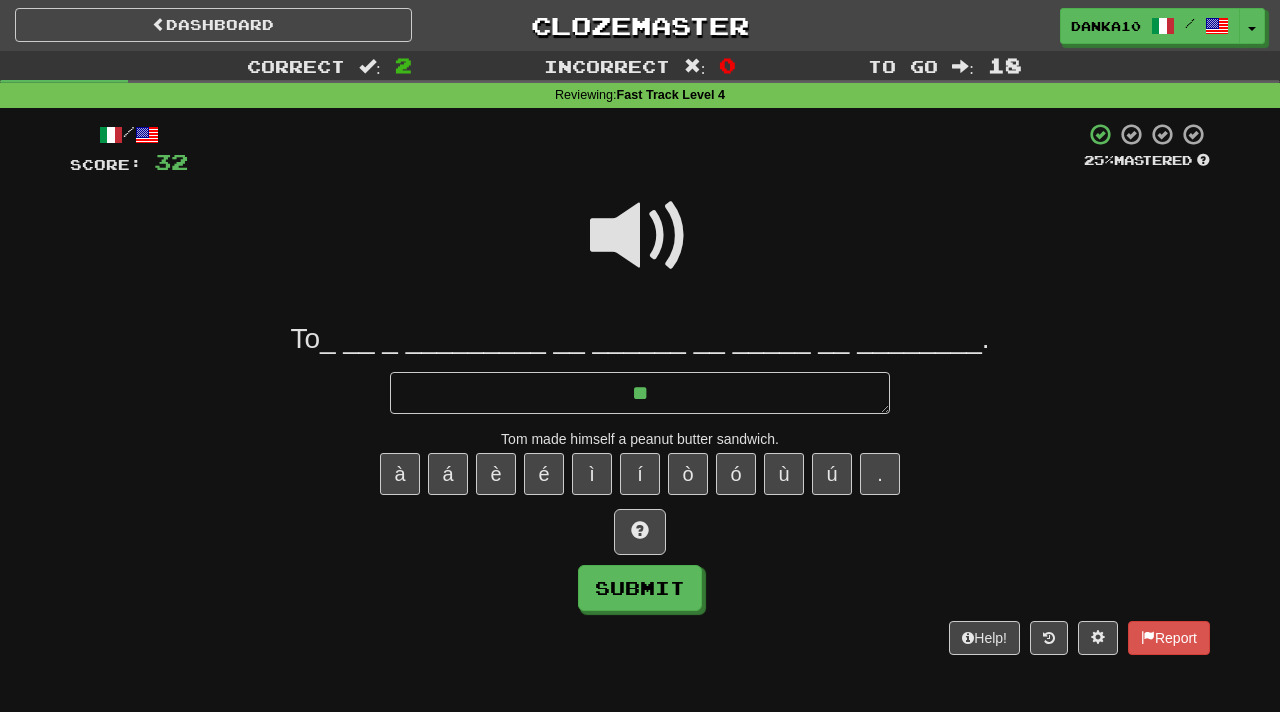 type on "*" 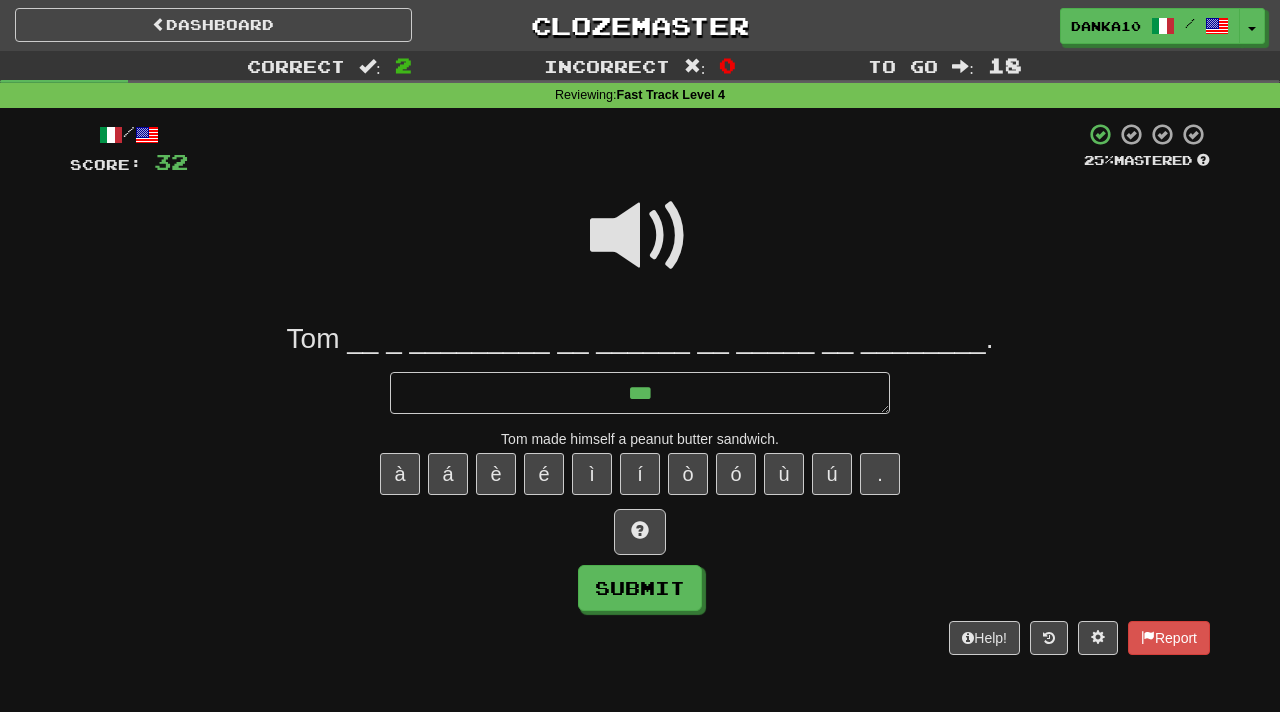 type on "*" 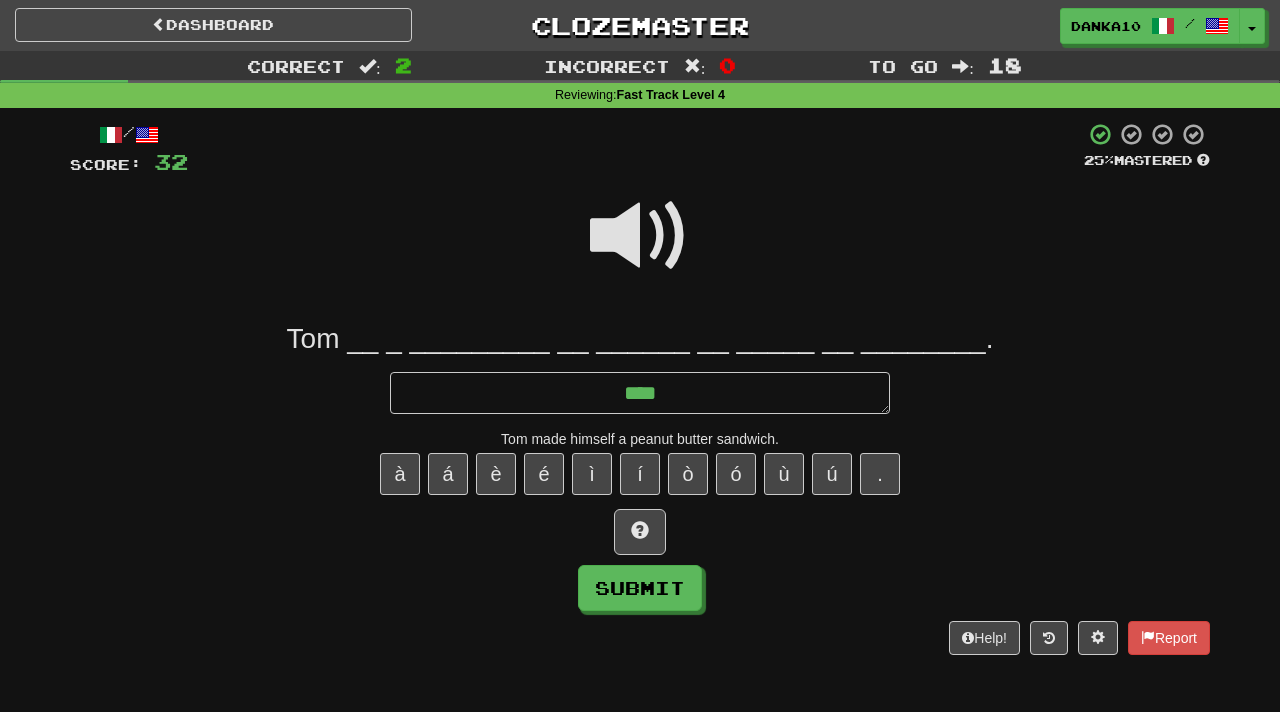 type on "*" 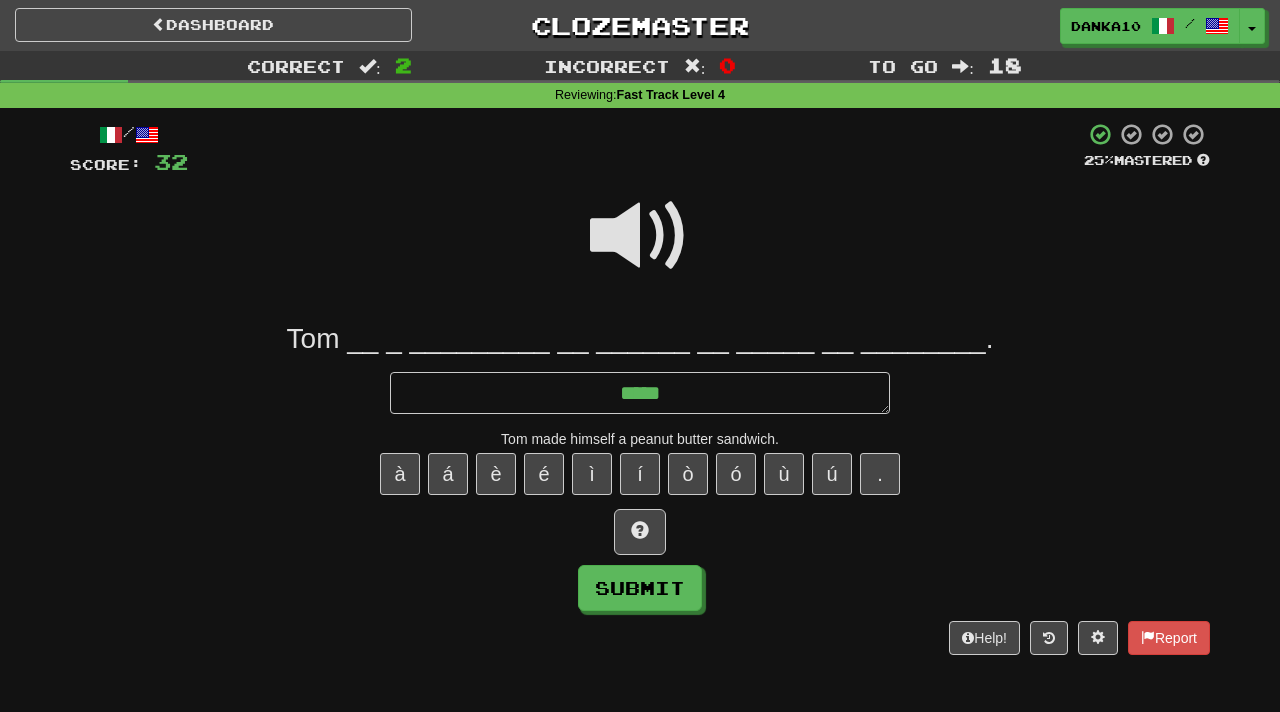 type on "*" 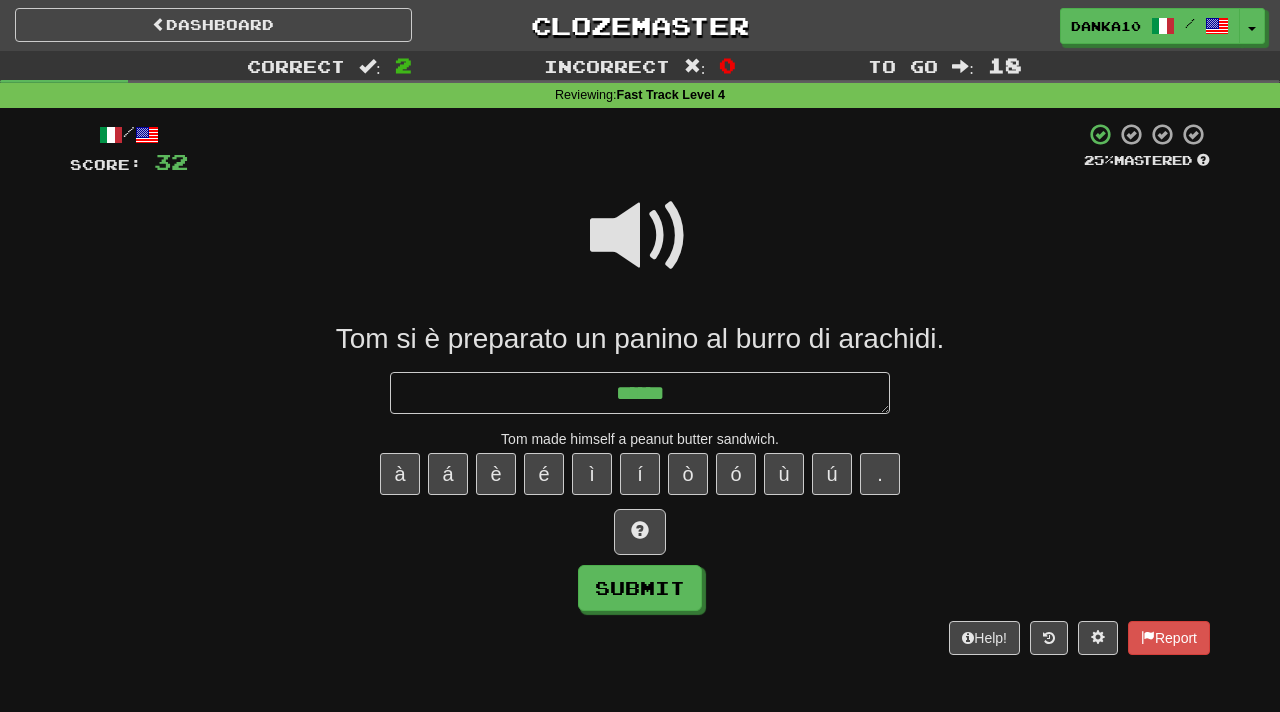 type on "*" 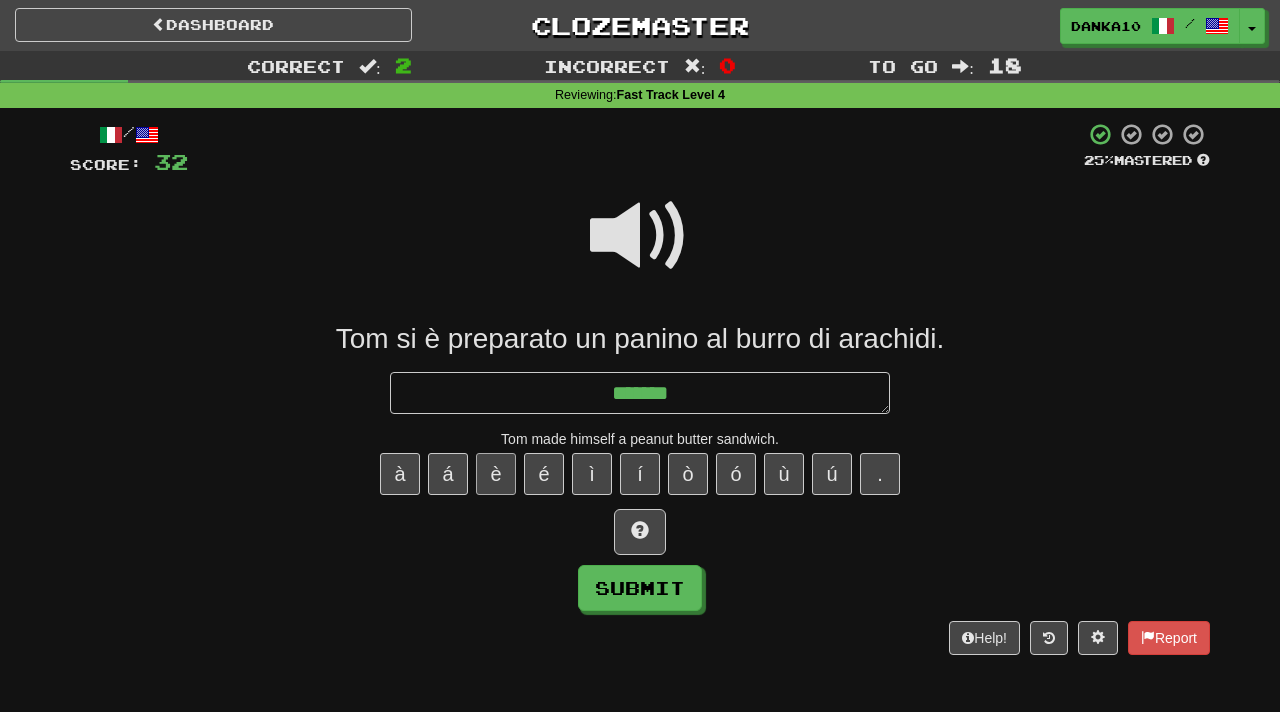 type on "******" 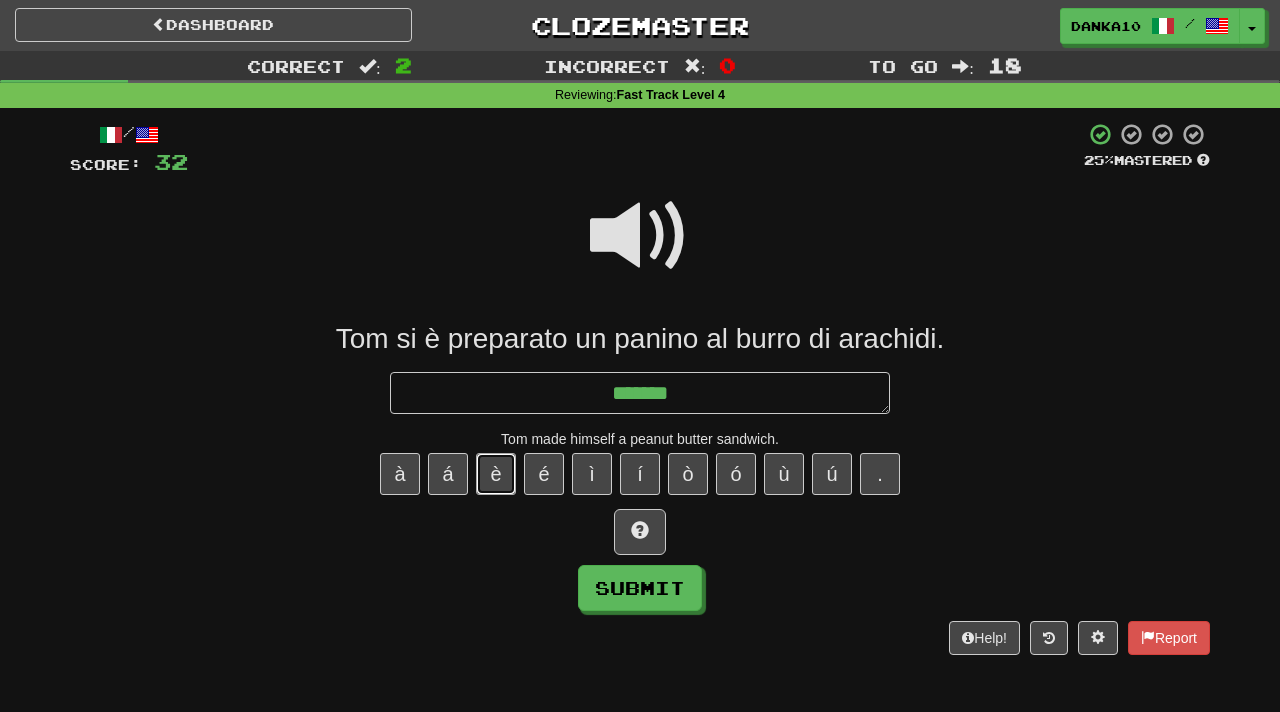 click on "è" at bounding box center [496, 474] 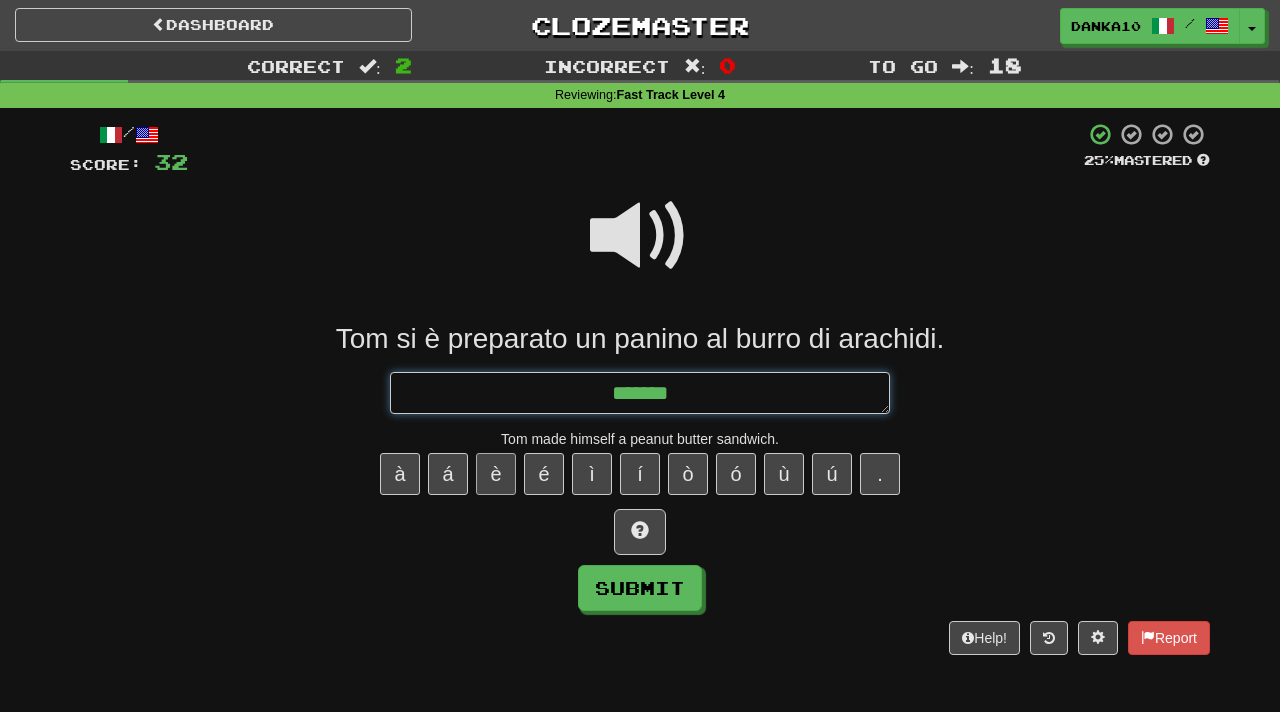 type on "*" 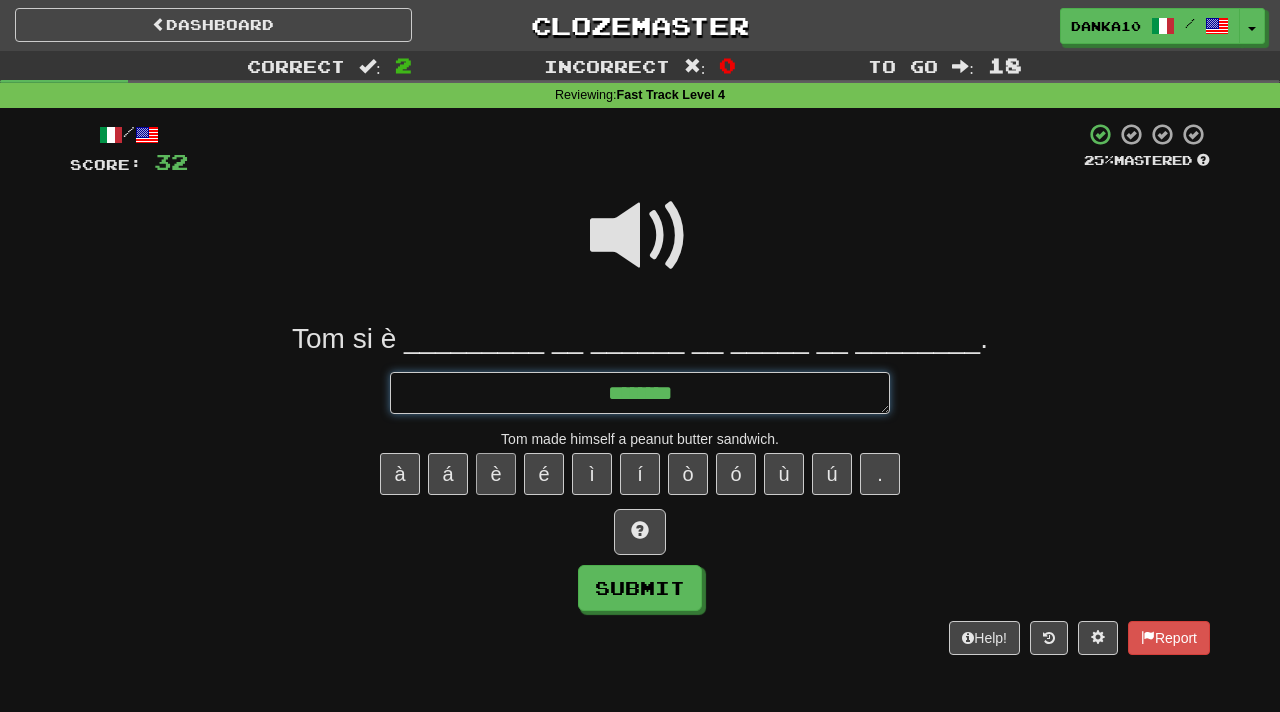 type on "*" 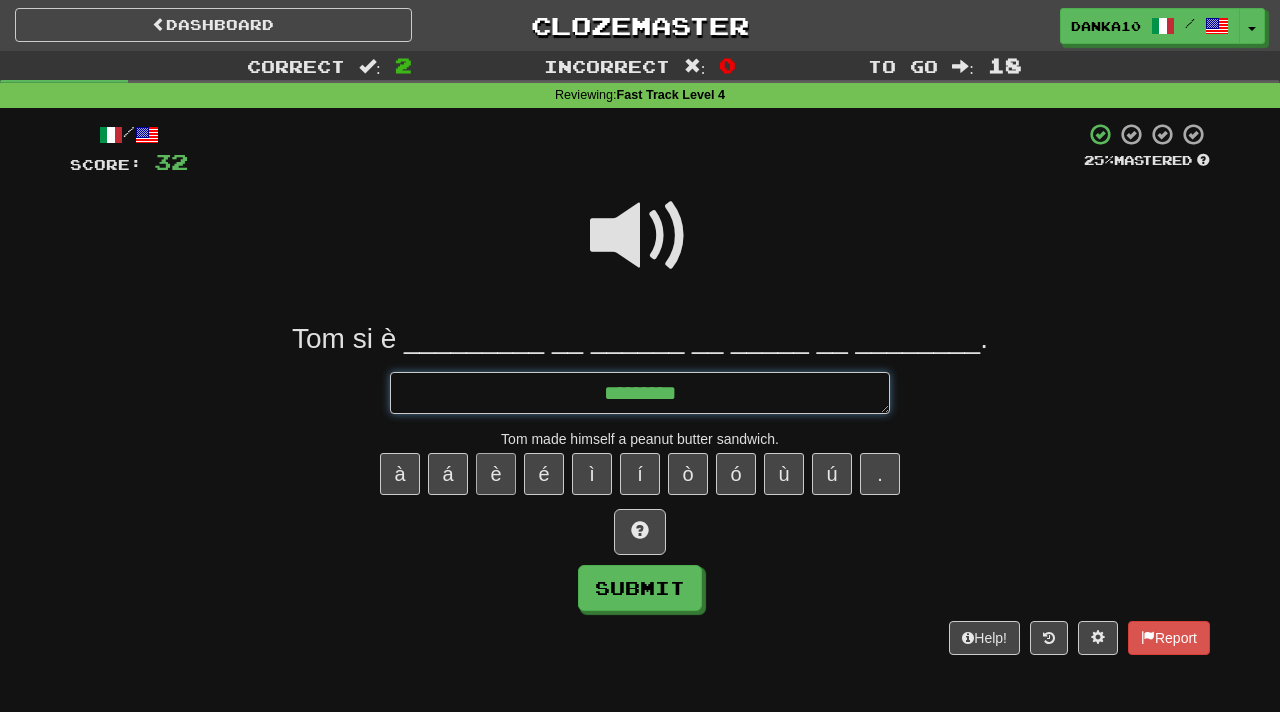 type on "*" 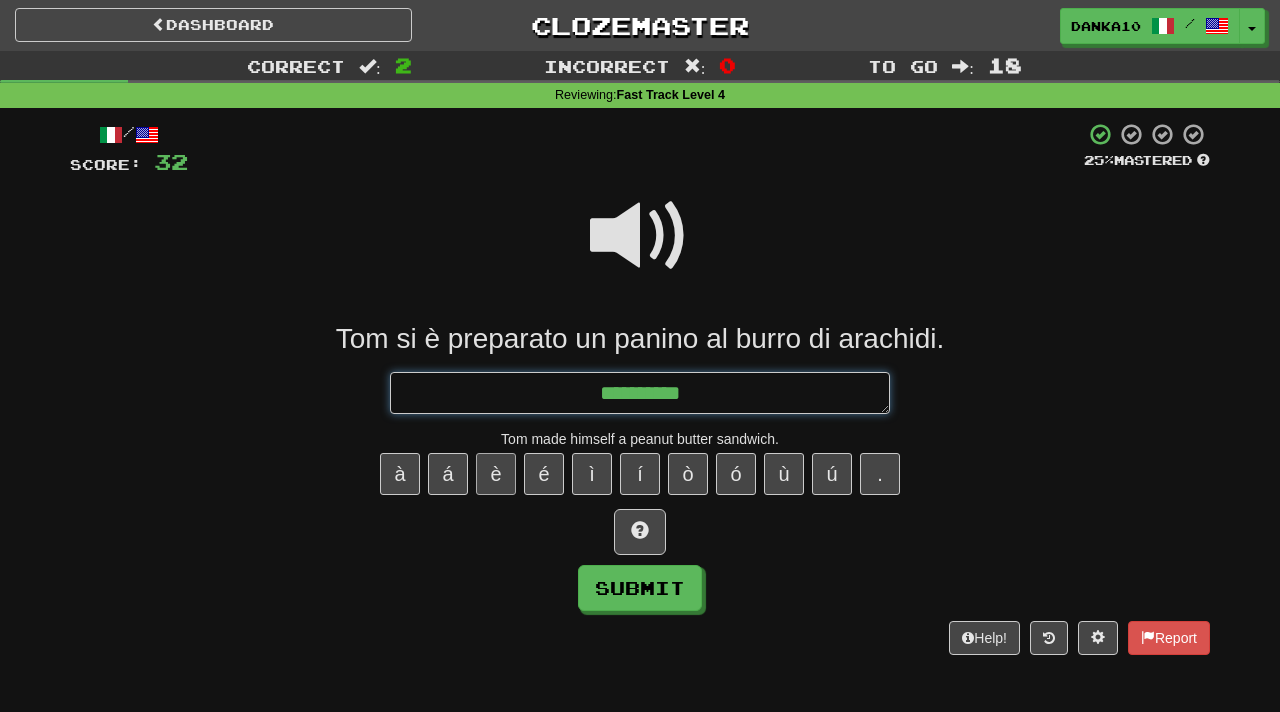 type on "*" 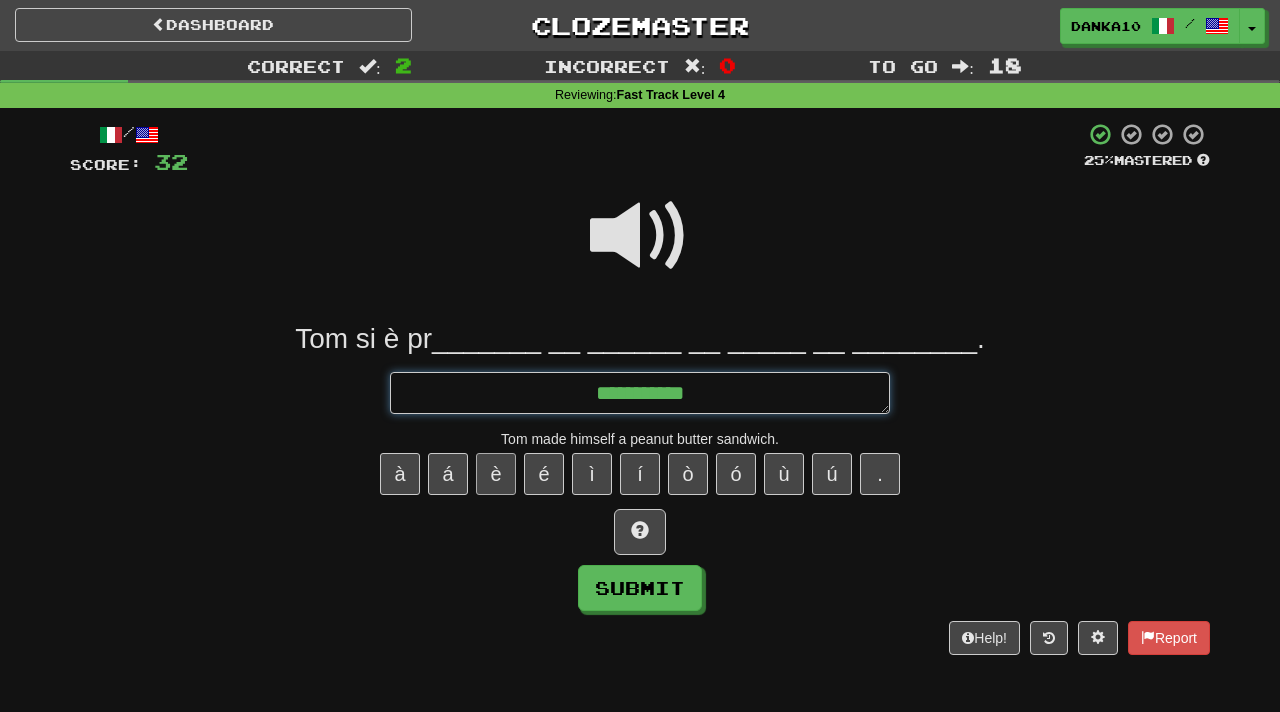 type on "*" 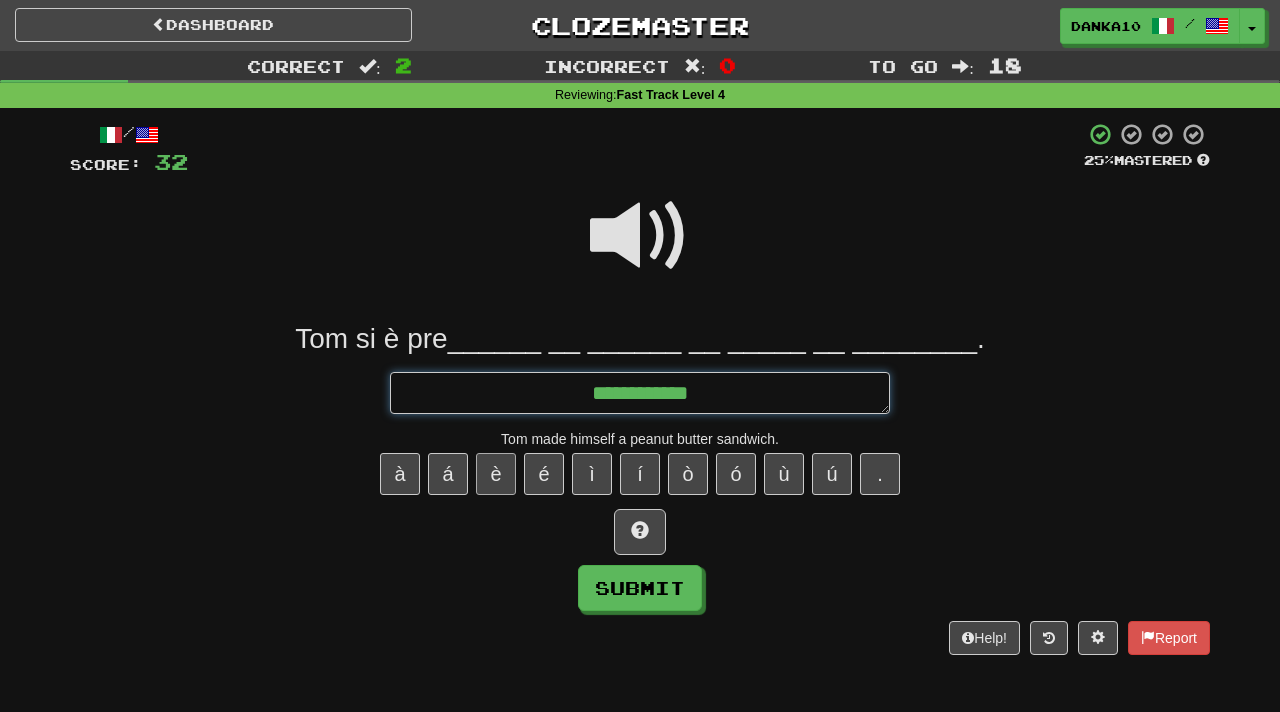 type on "*" 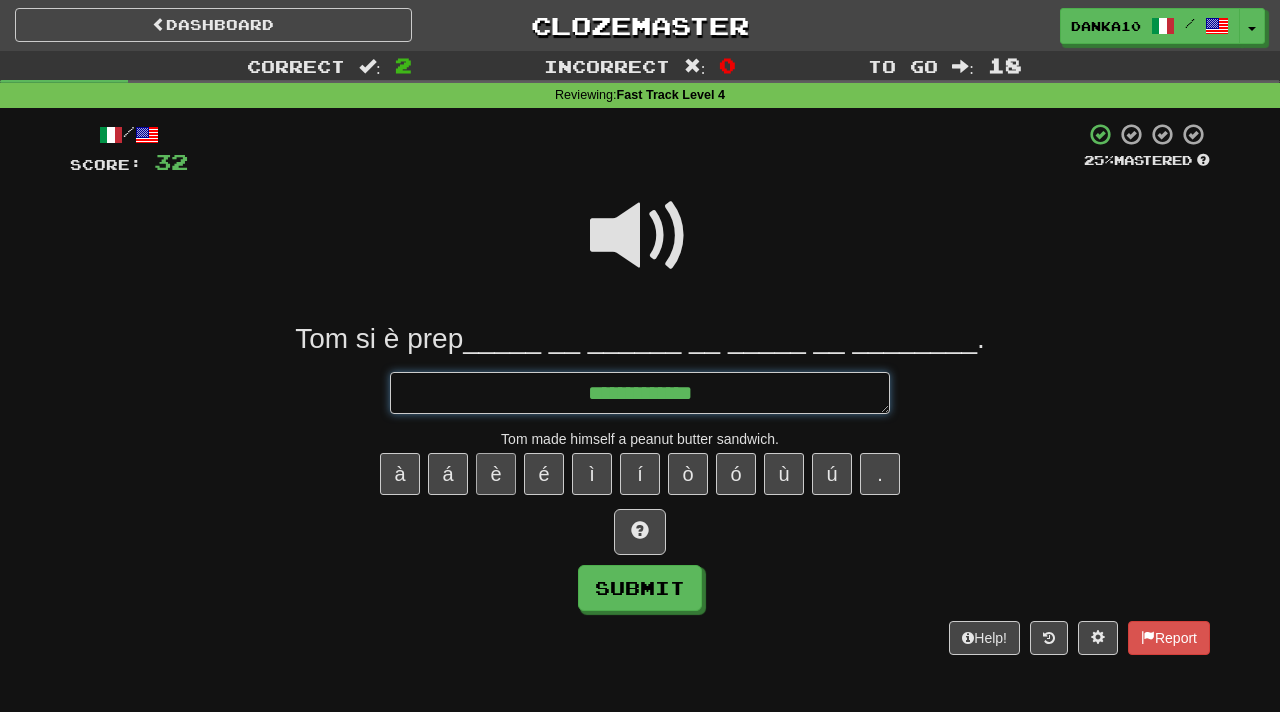 type on "*" 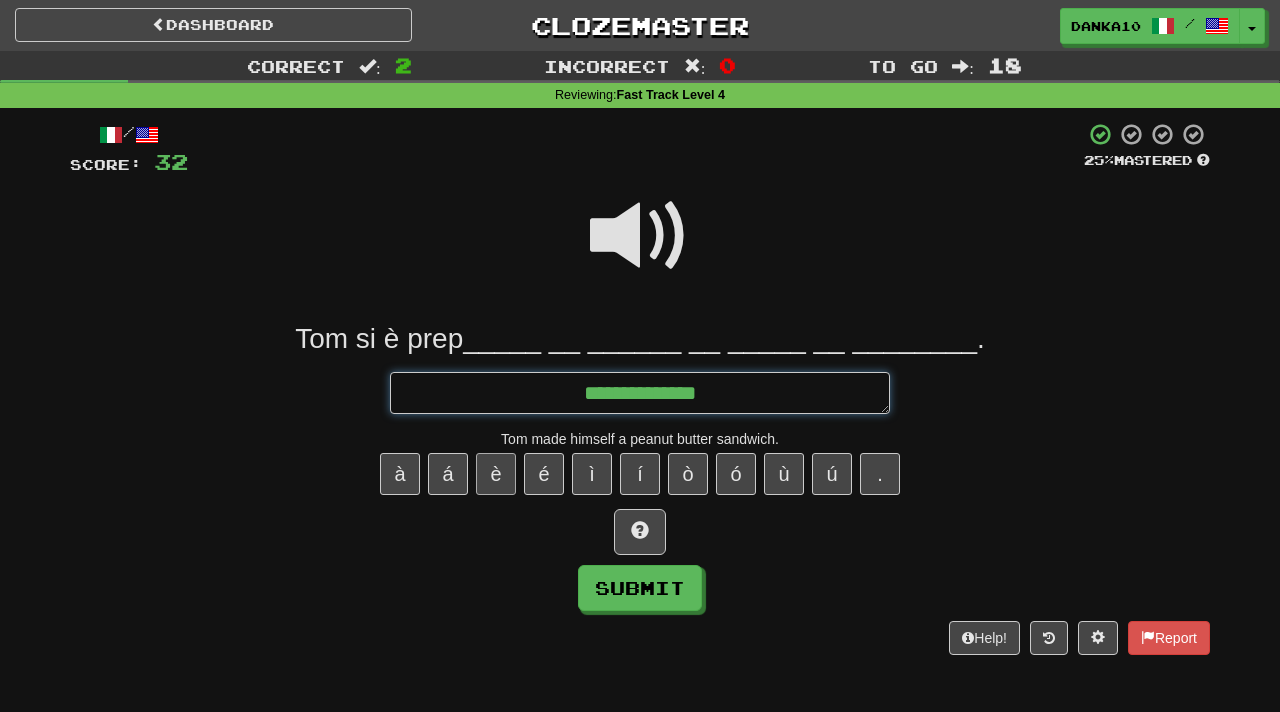 type on "*" 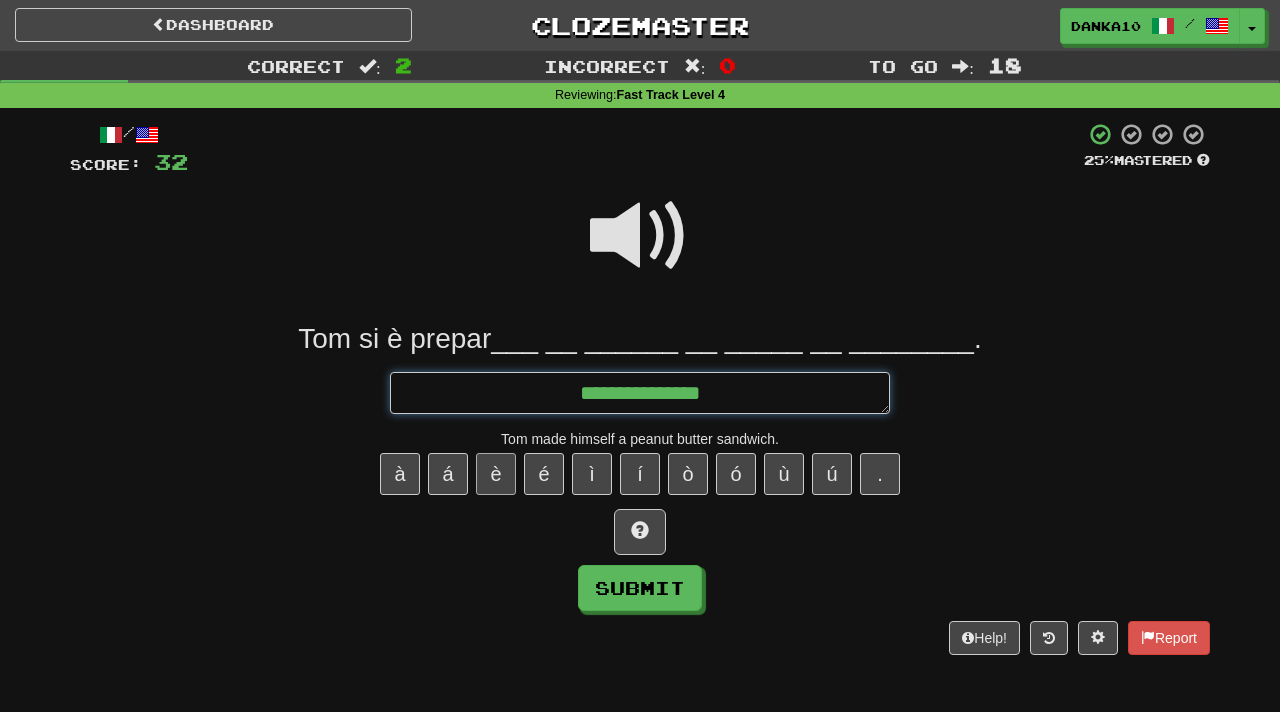 type on "*" 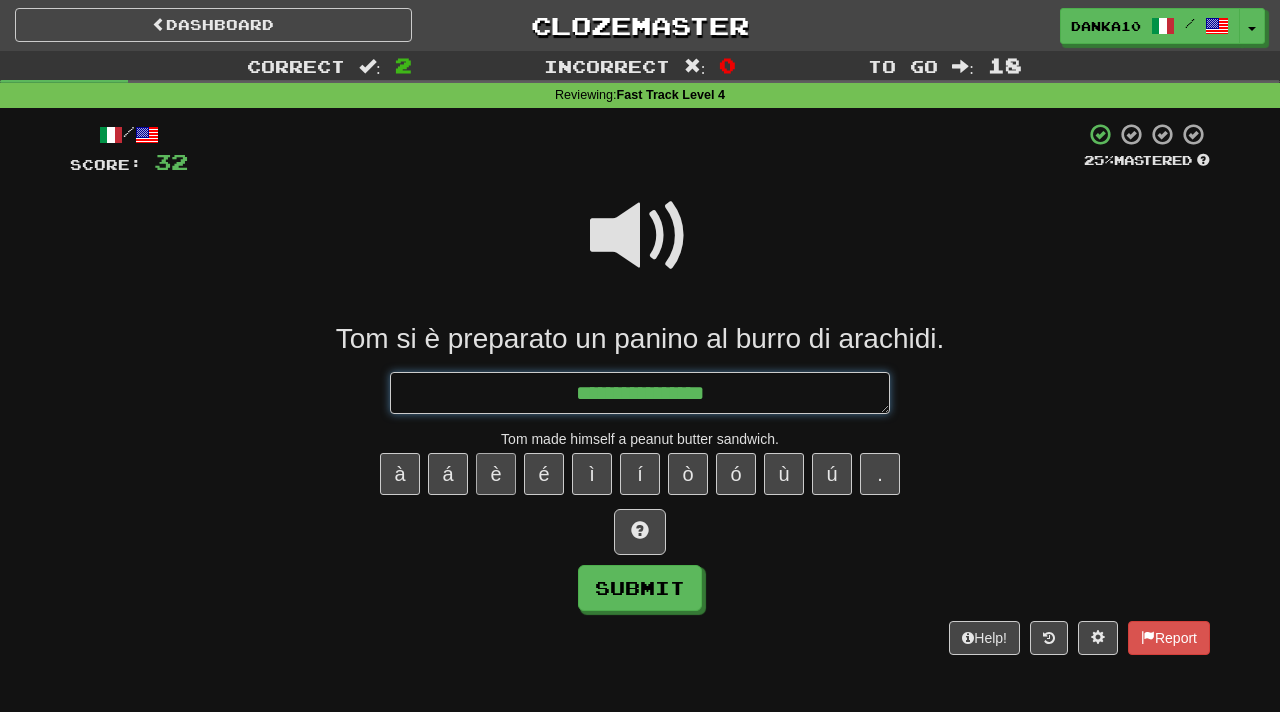 type on "*" 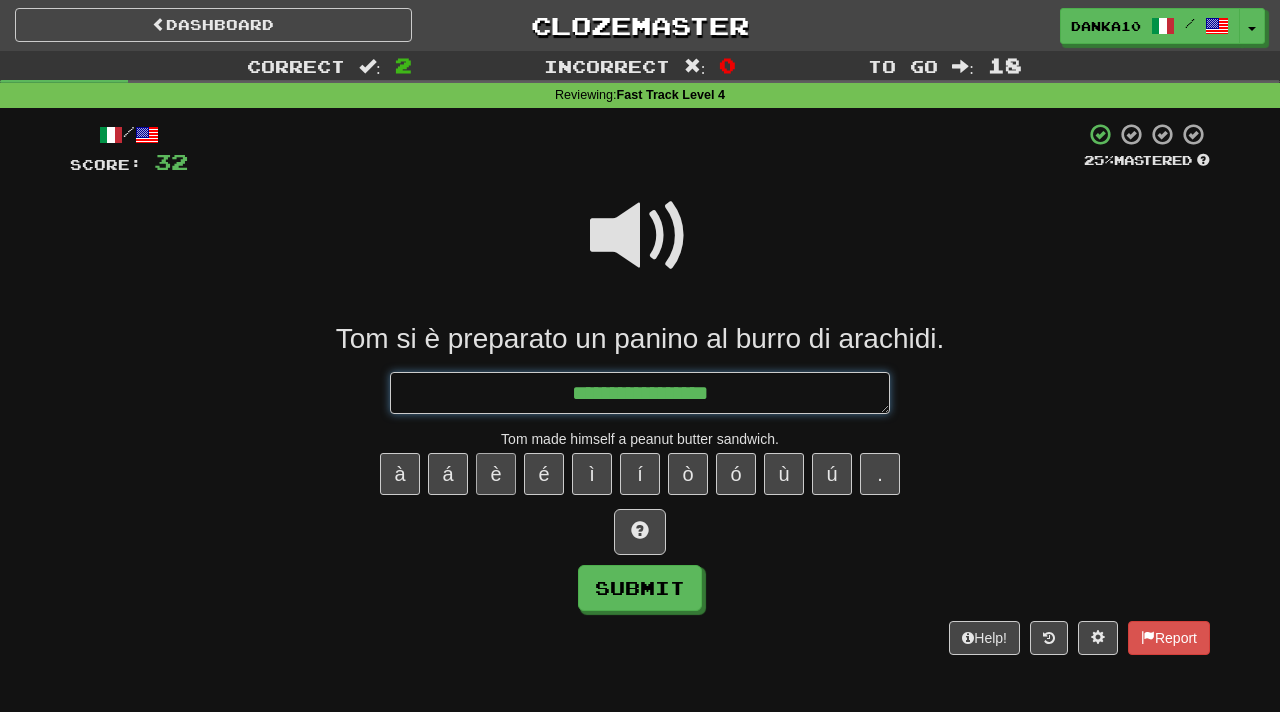 type on "**********" 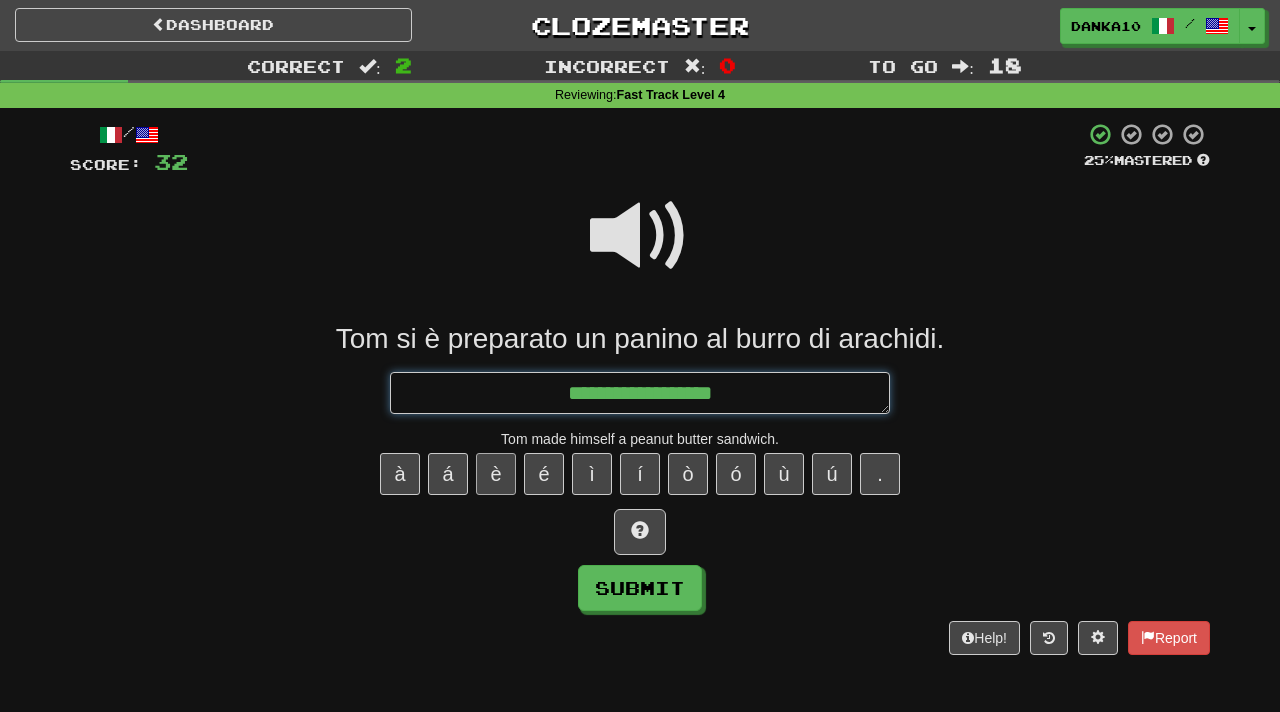 type on "*" 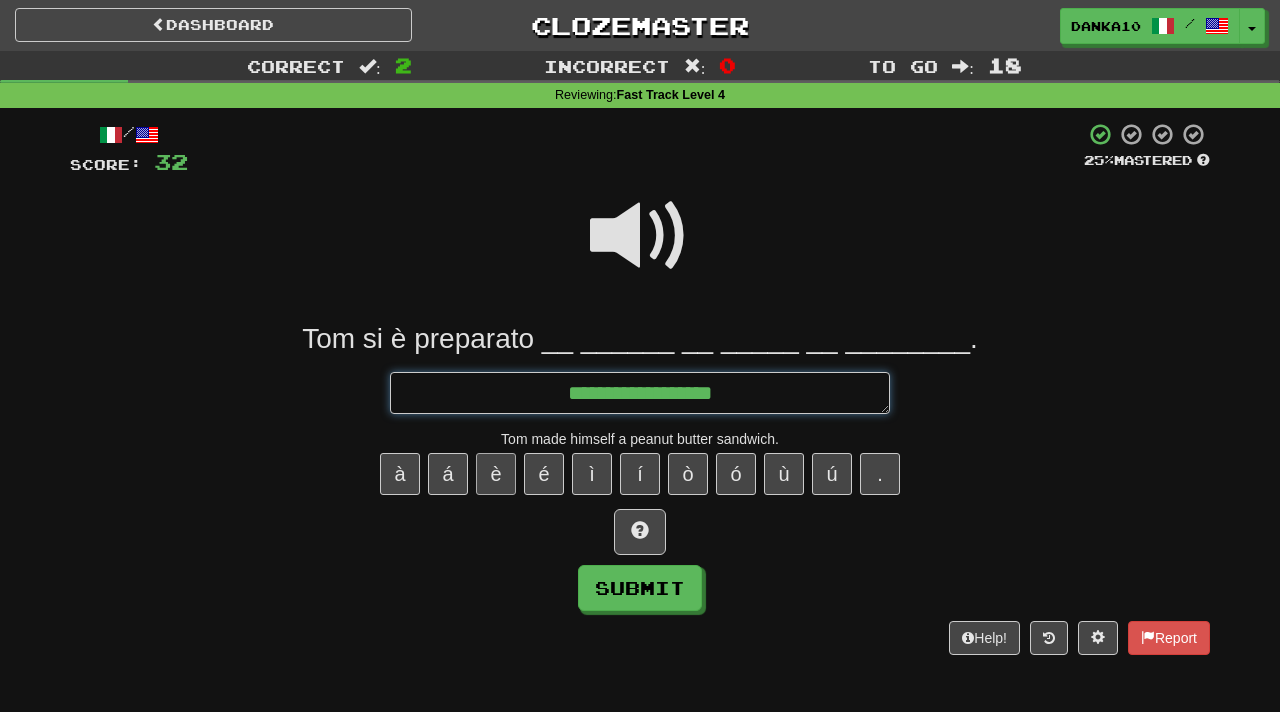 type on "**********" 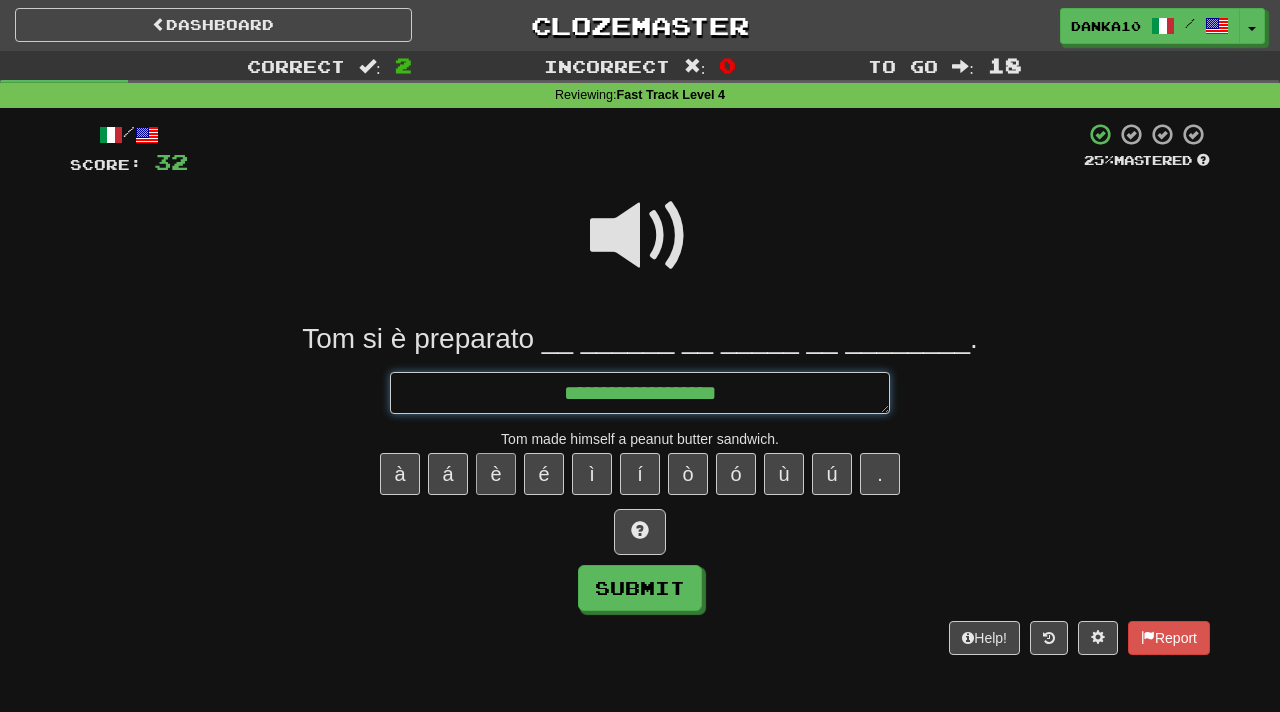 type on "*" 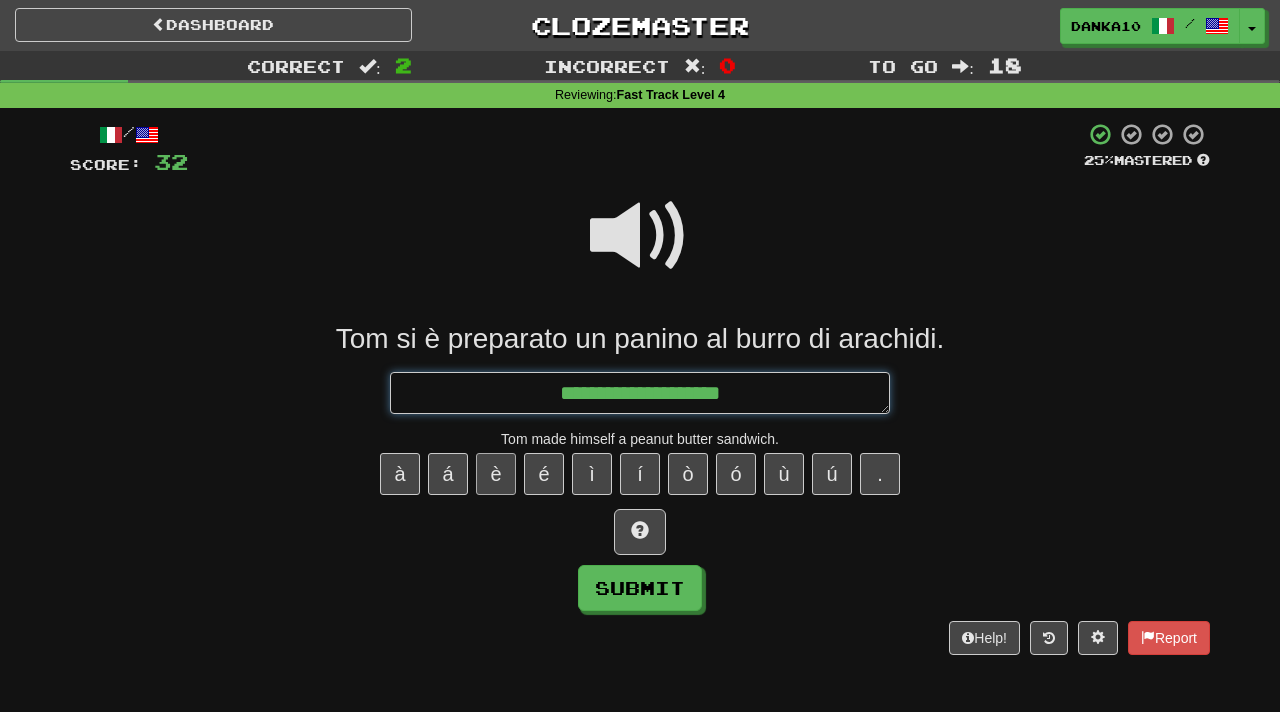 type on "*" 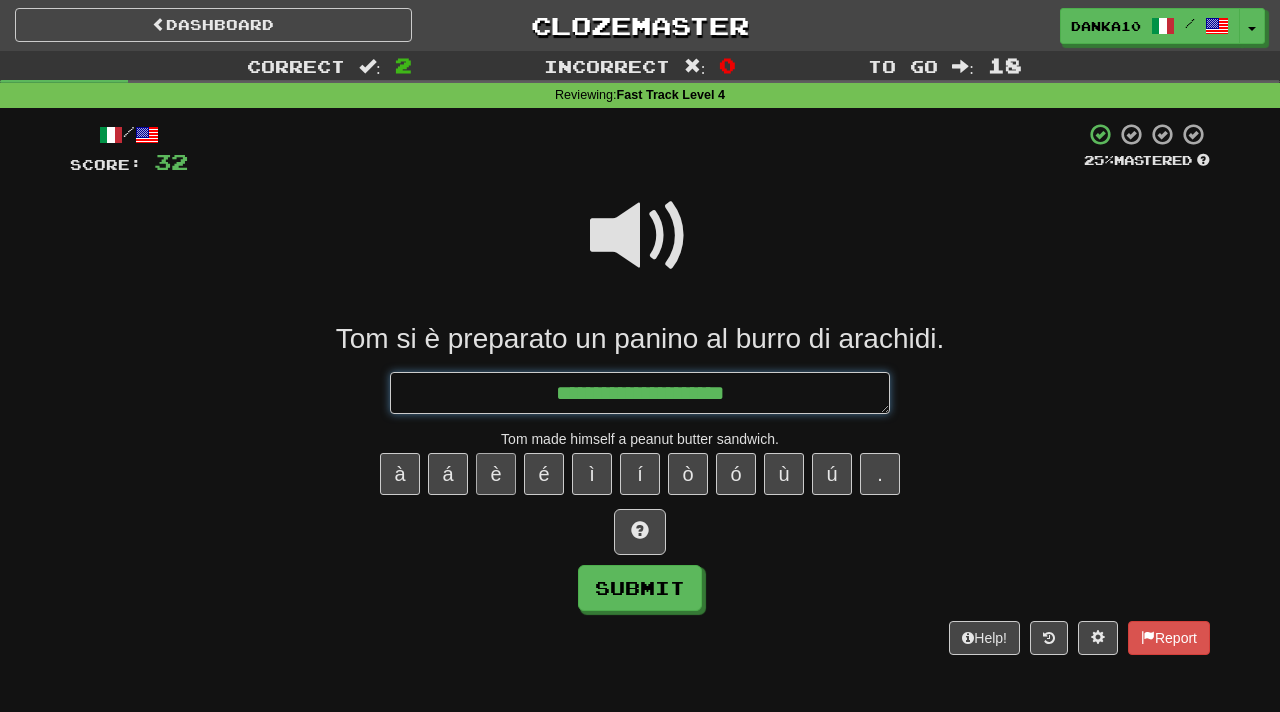 type on "*" 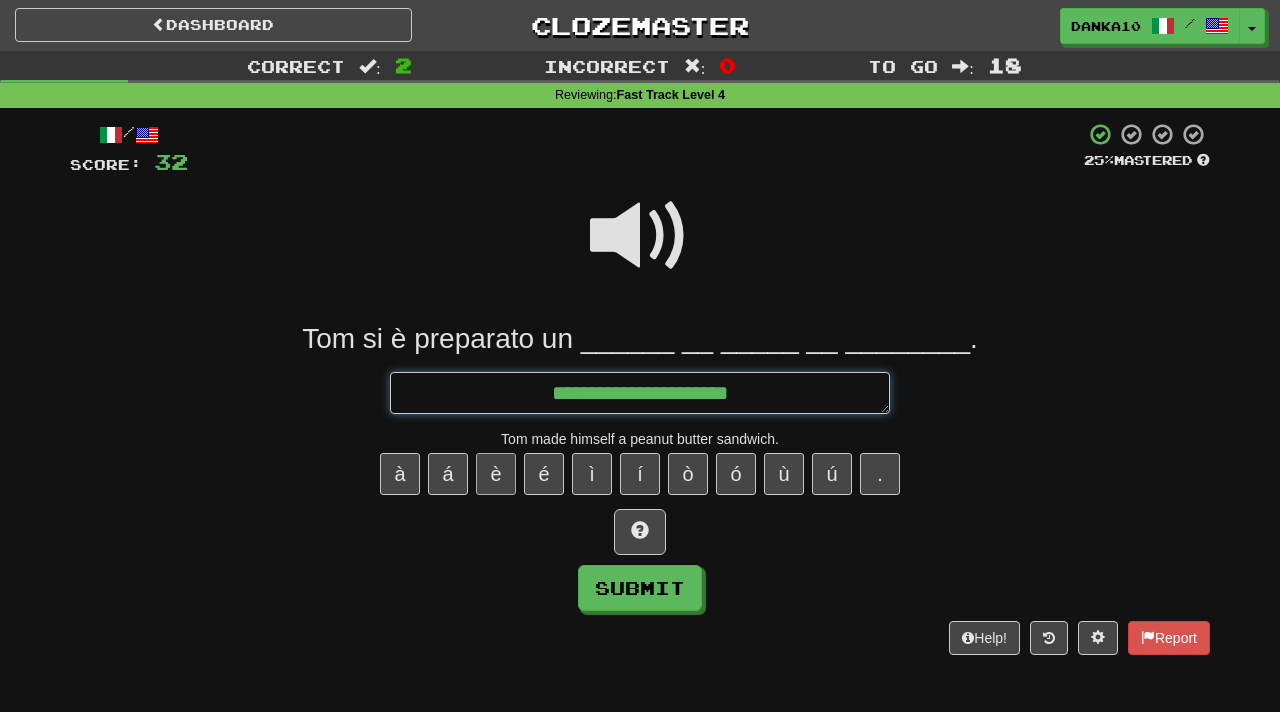 type on "*" 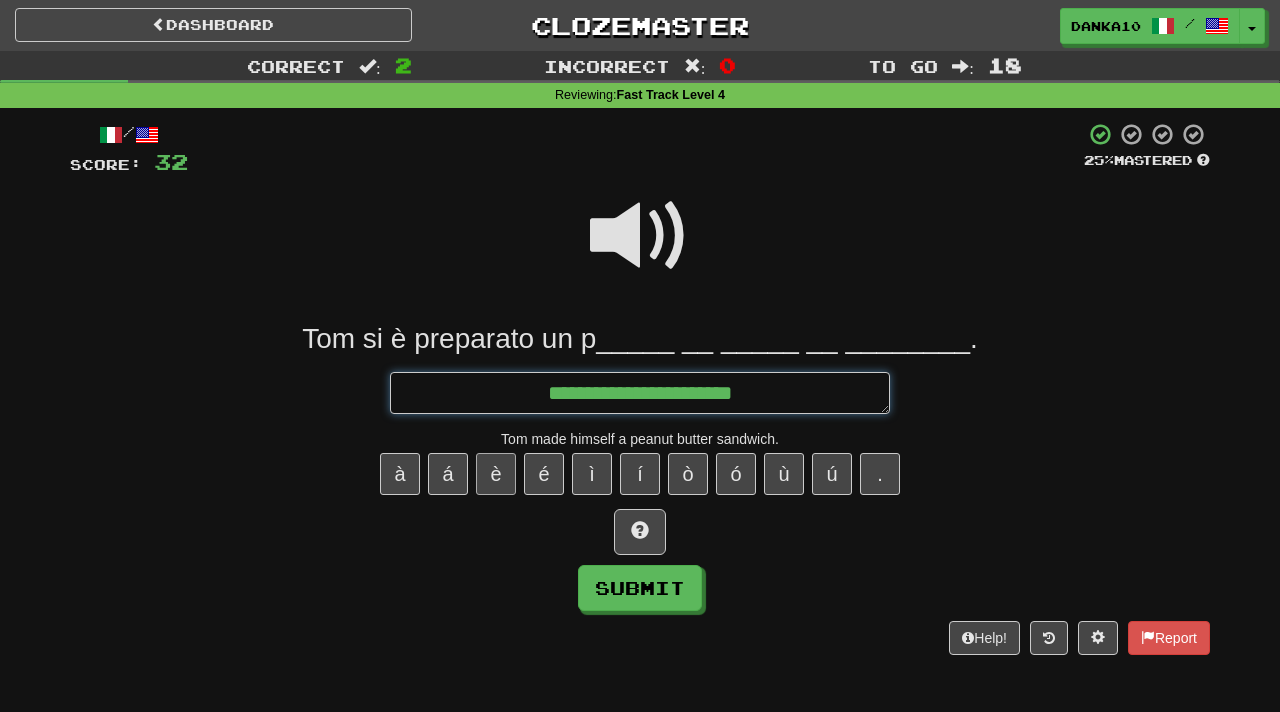 type on "*" 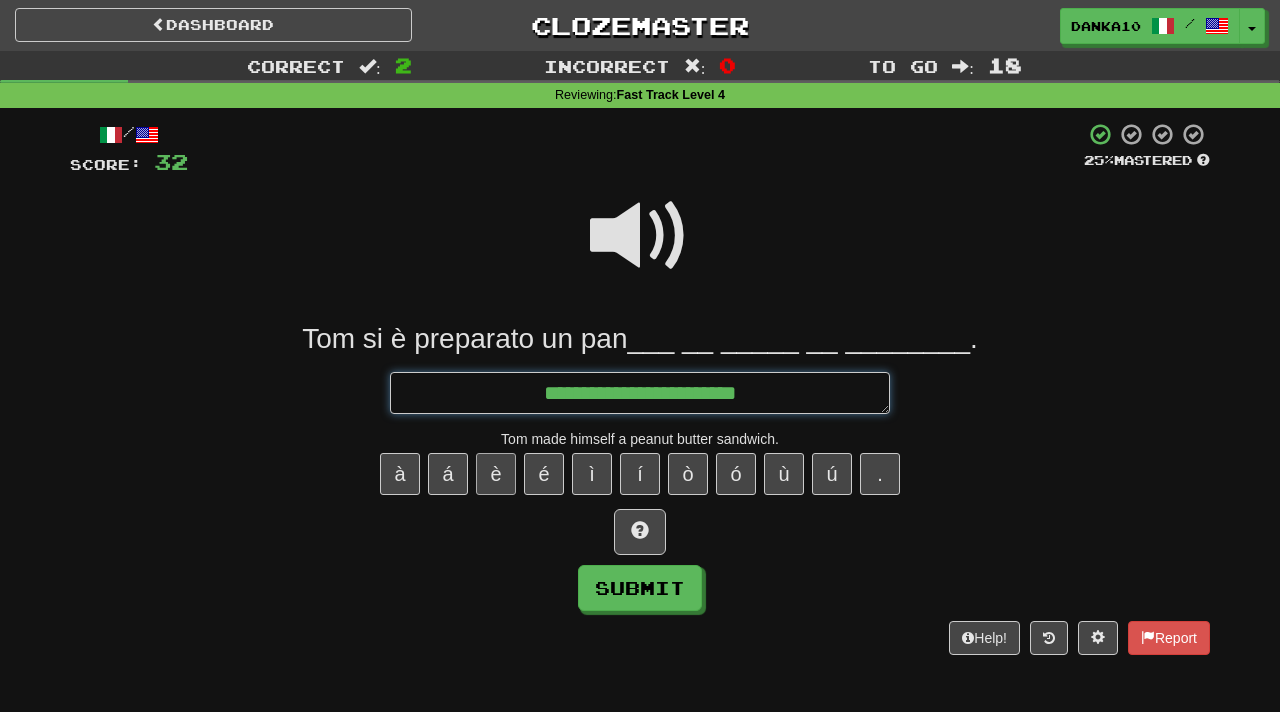 type on "*" 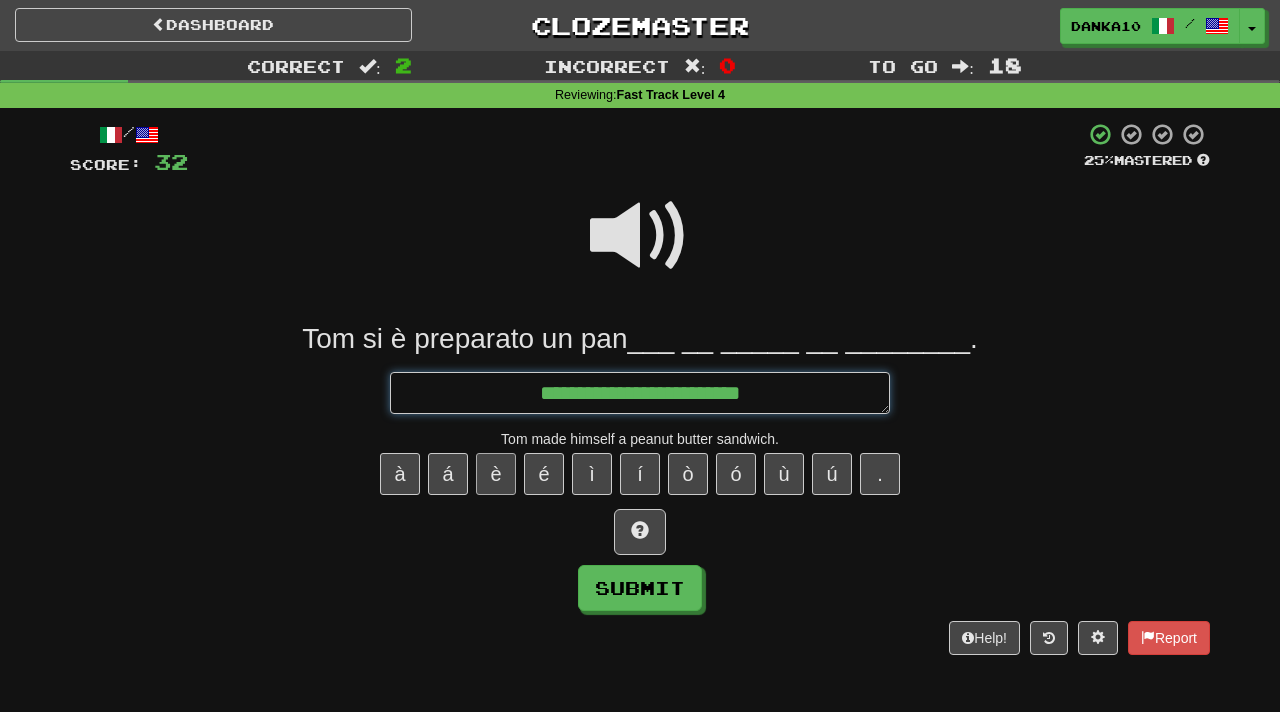 type on "**********" 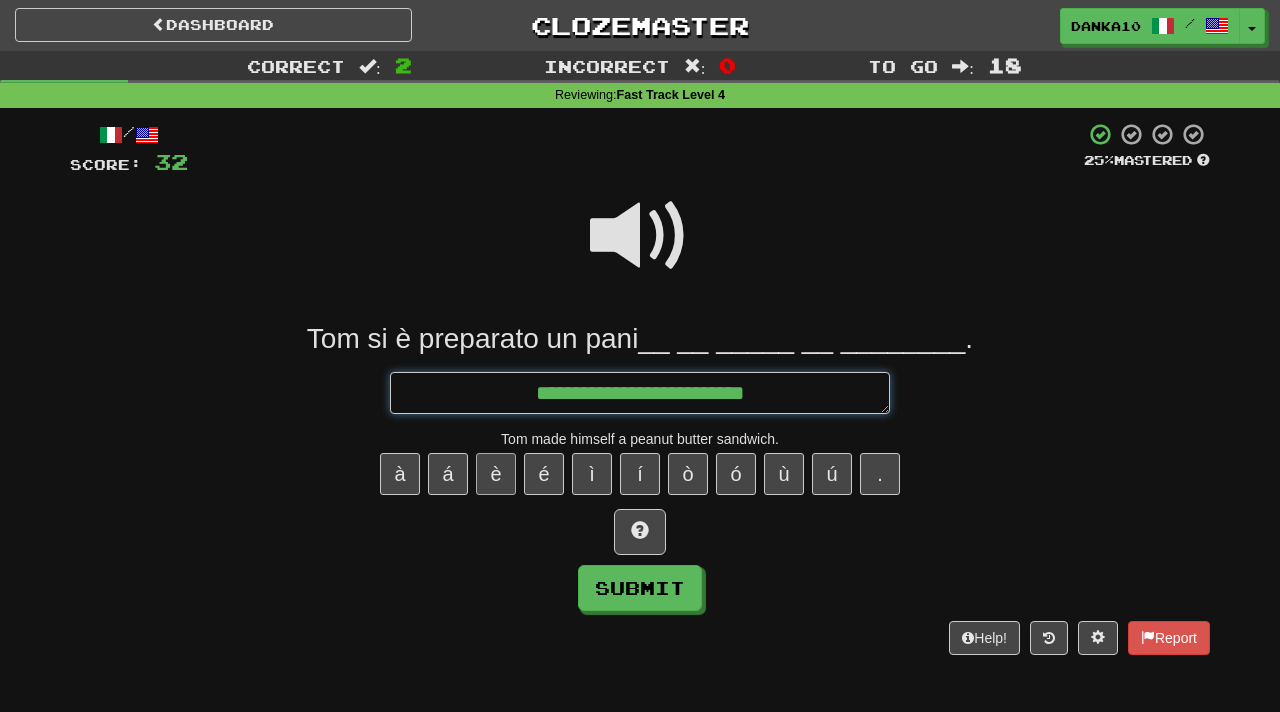 type on "*" 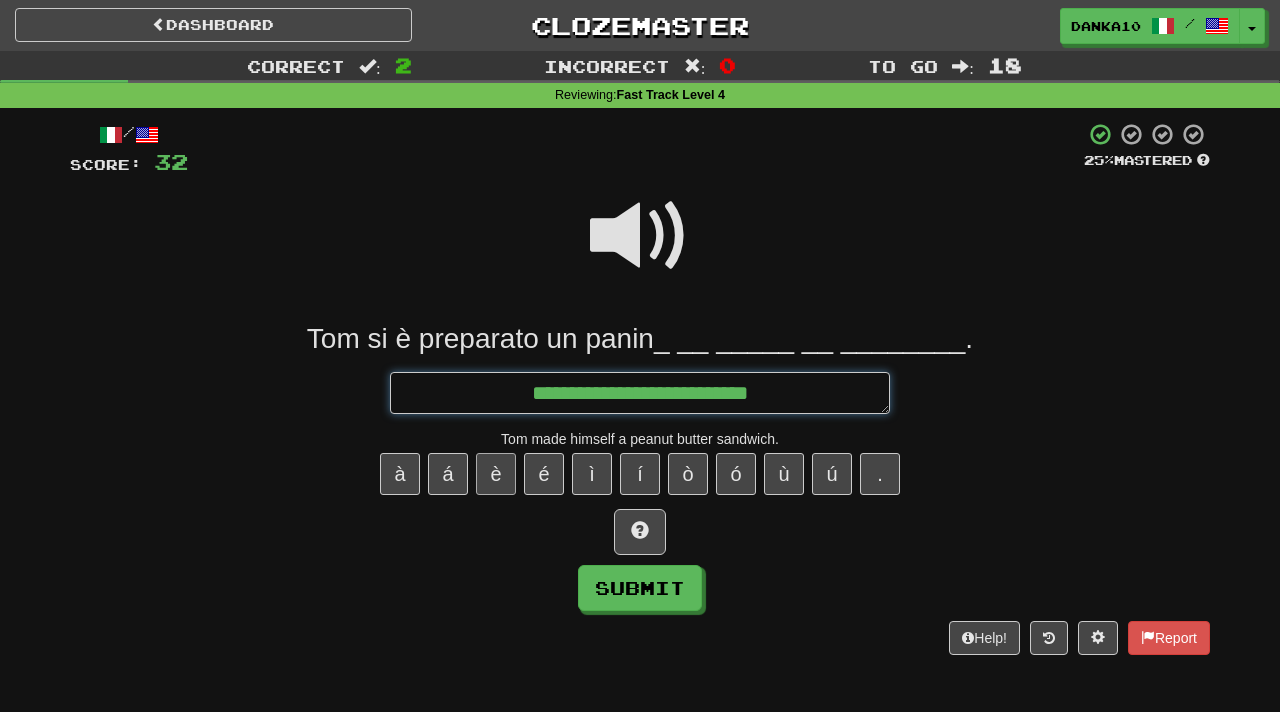 type on "*" 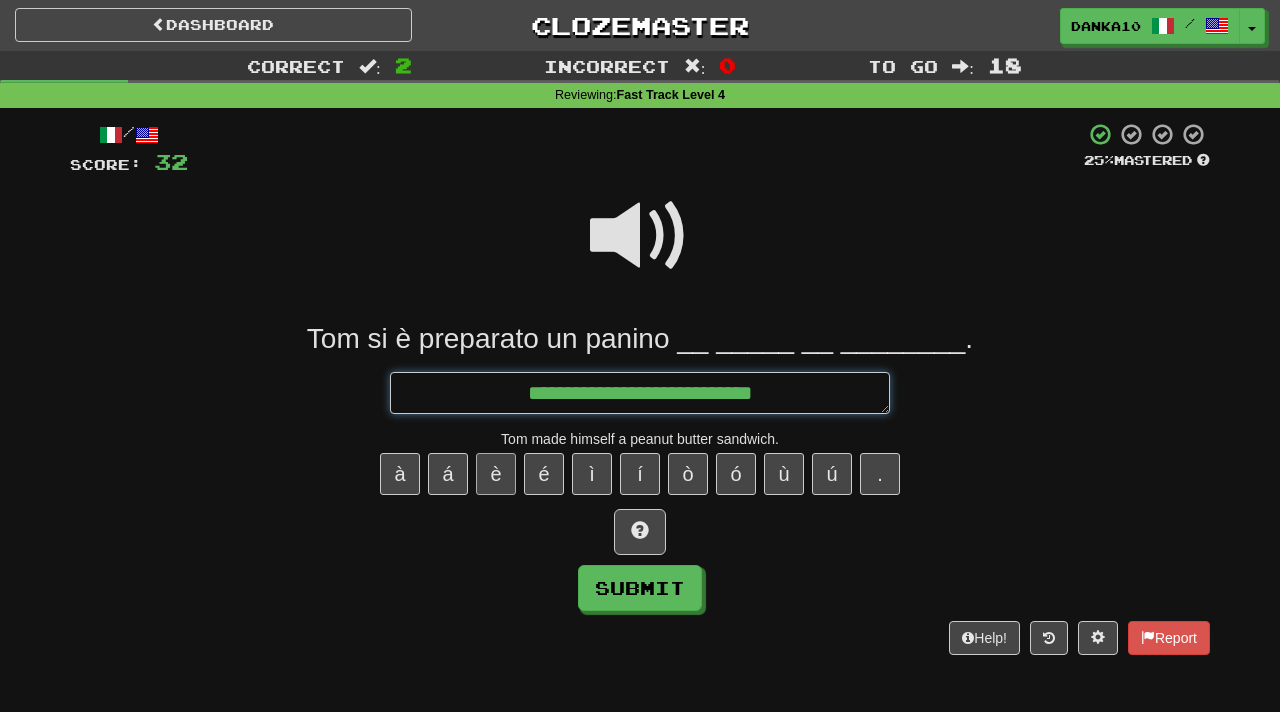 type on "*" 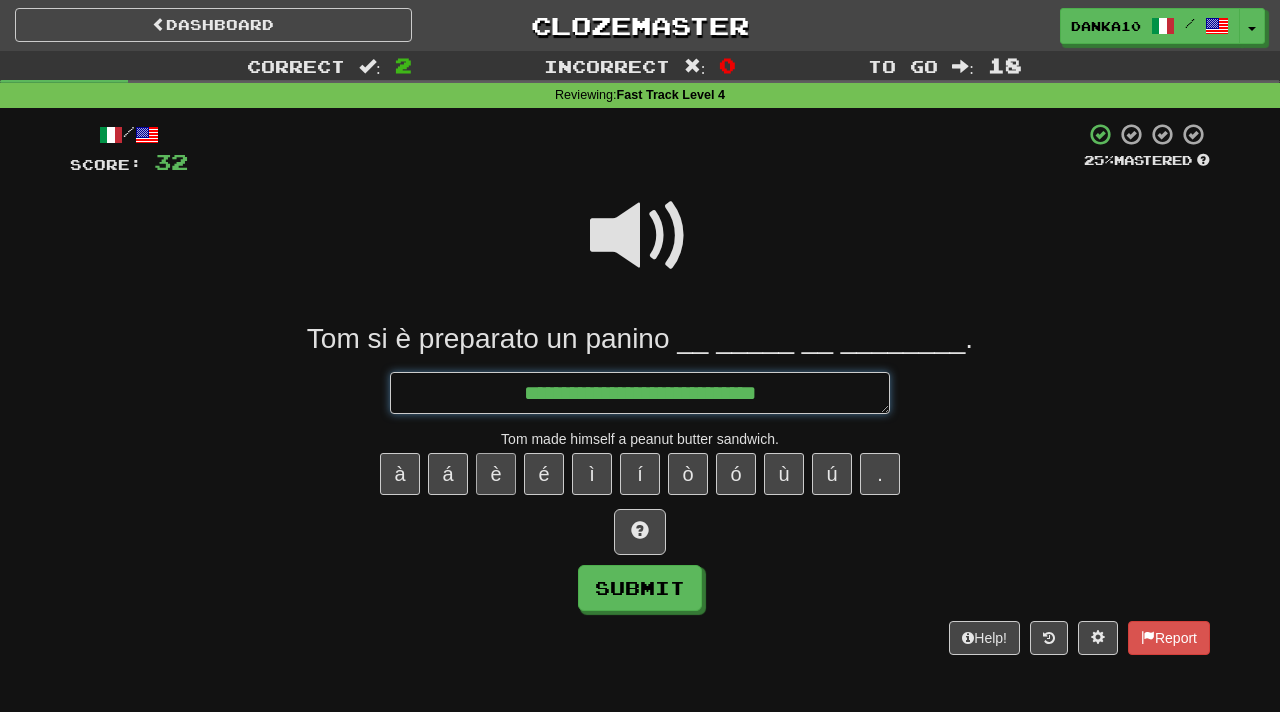 type on "*" 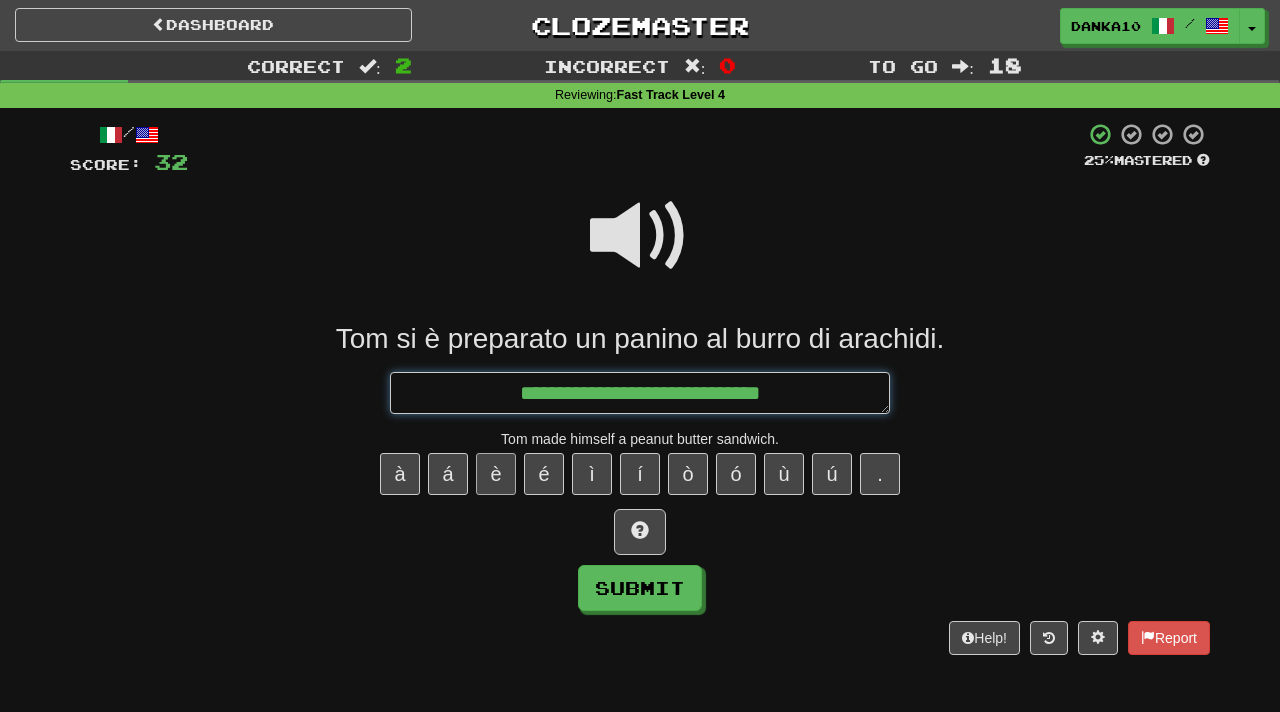 type on "*" 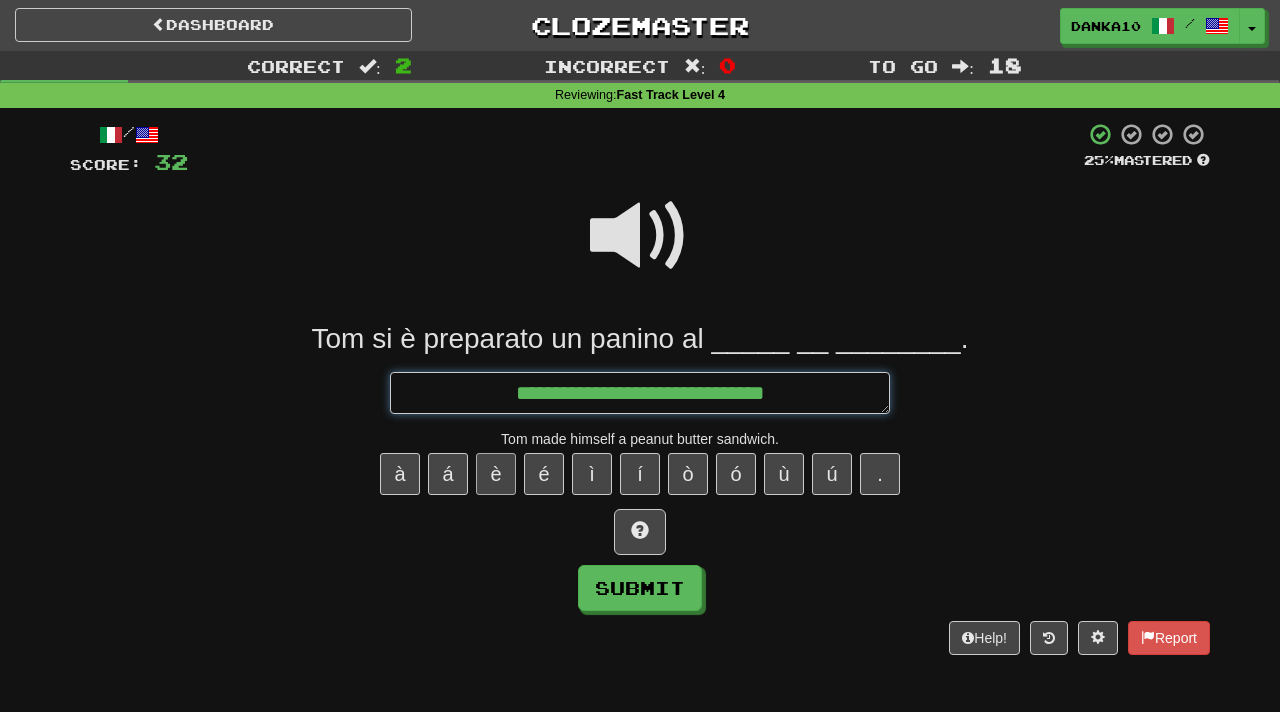 type on "*" 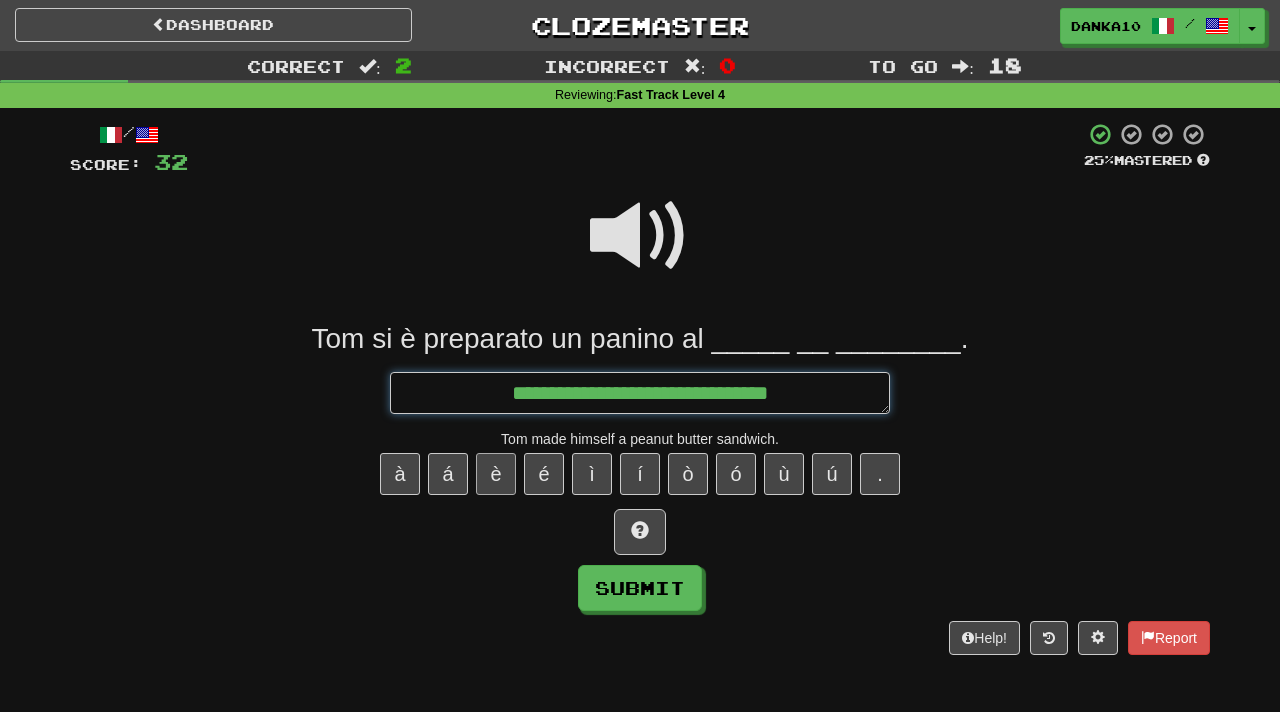 type on "*" 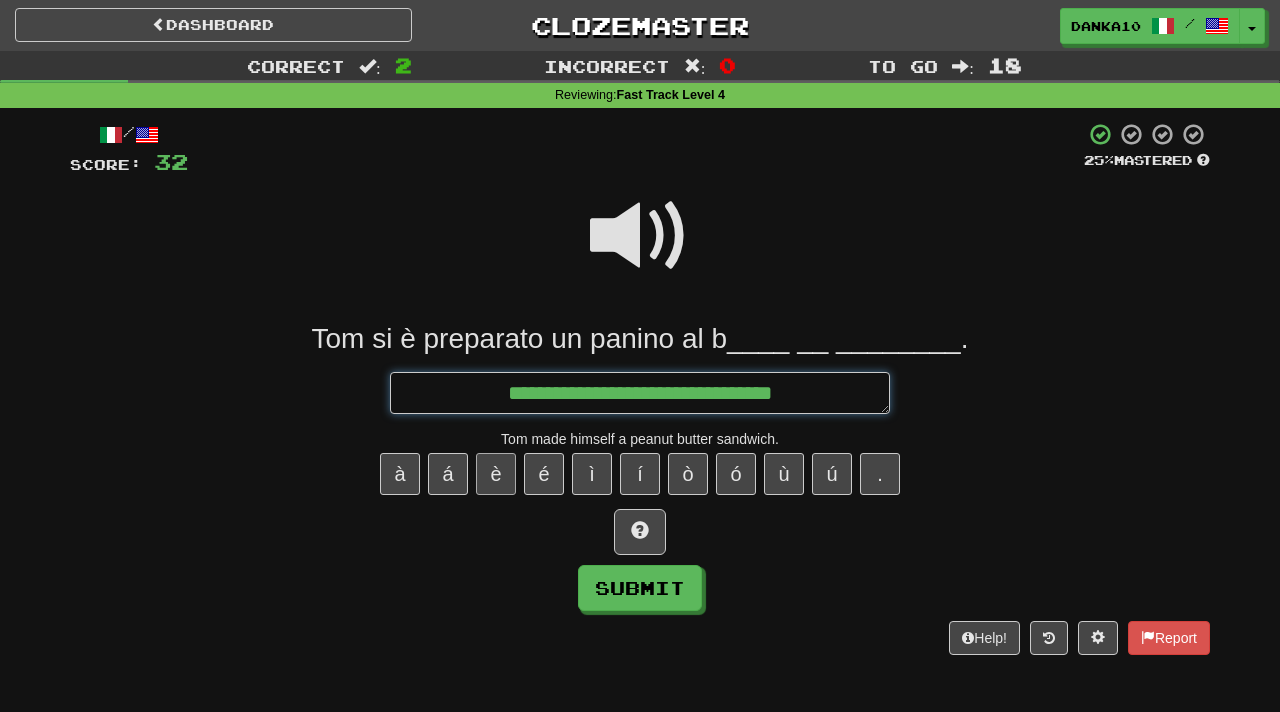 type on "*" 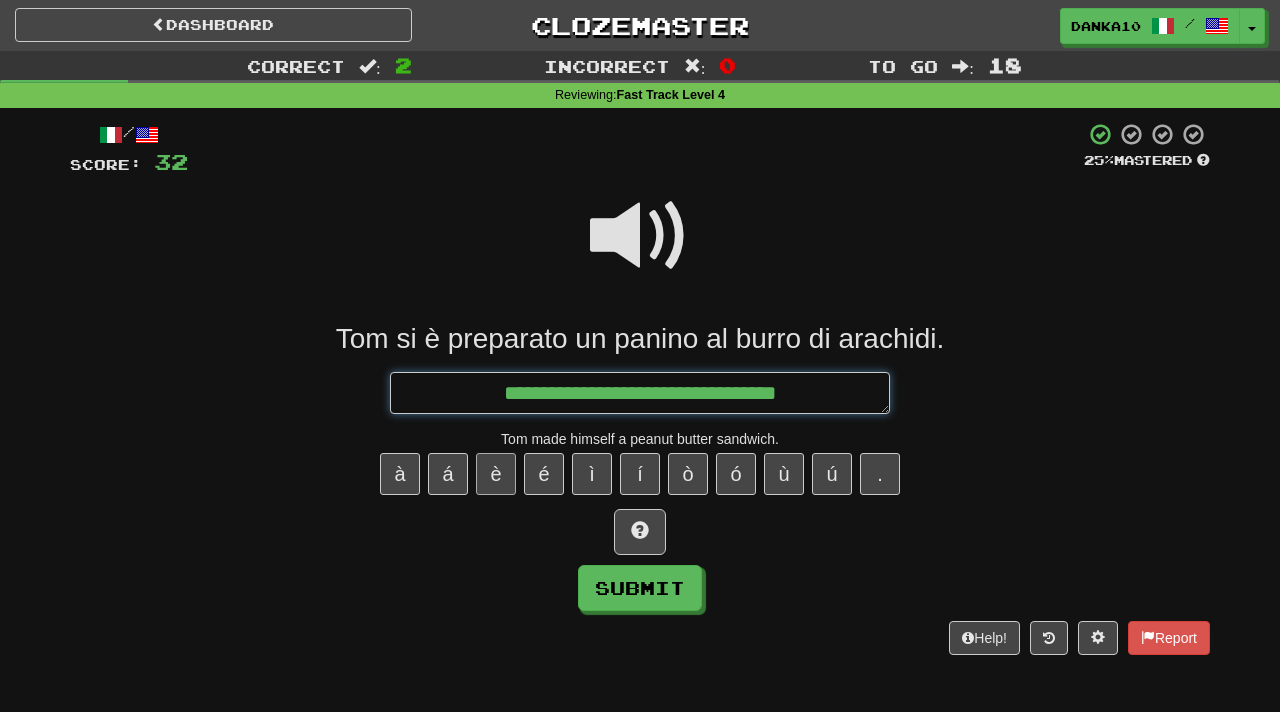 type on "*" 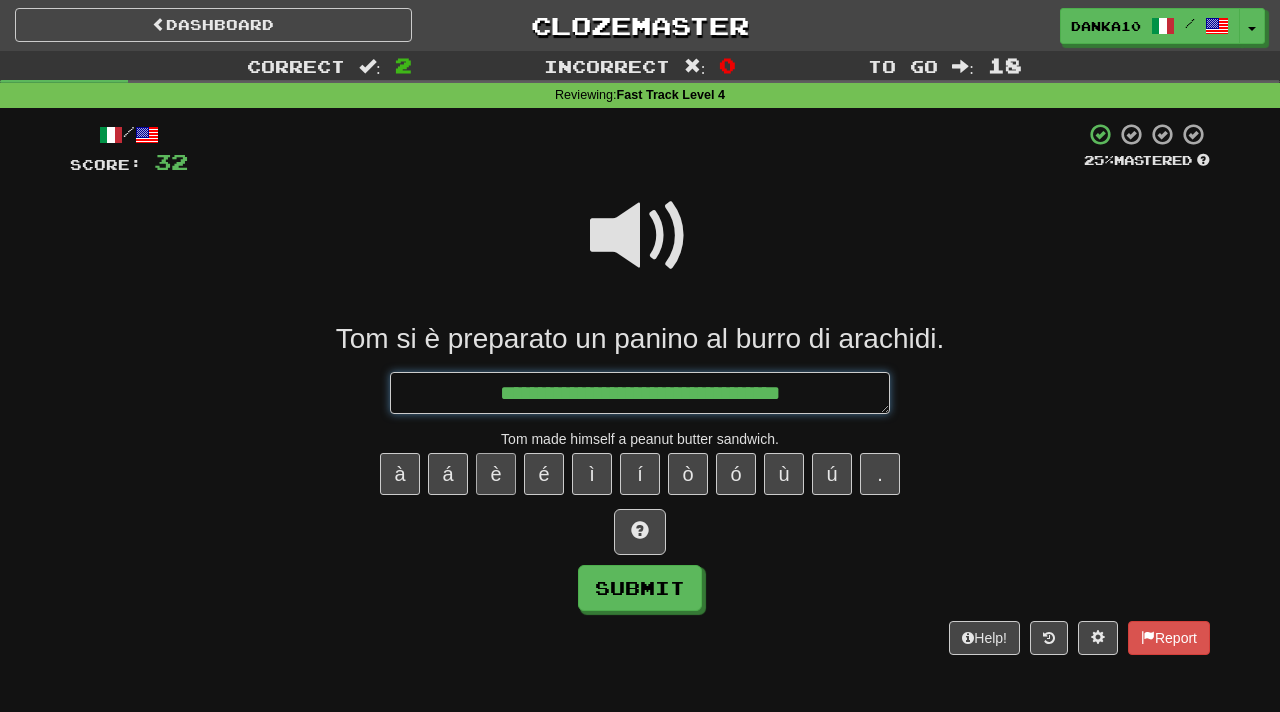 type on "*" 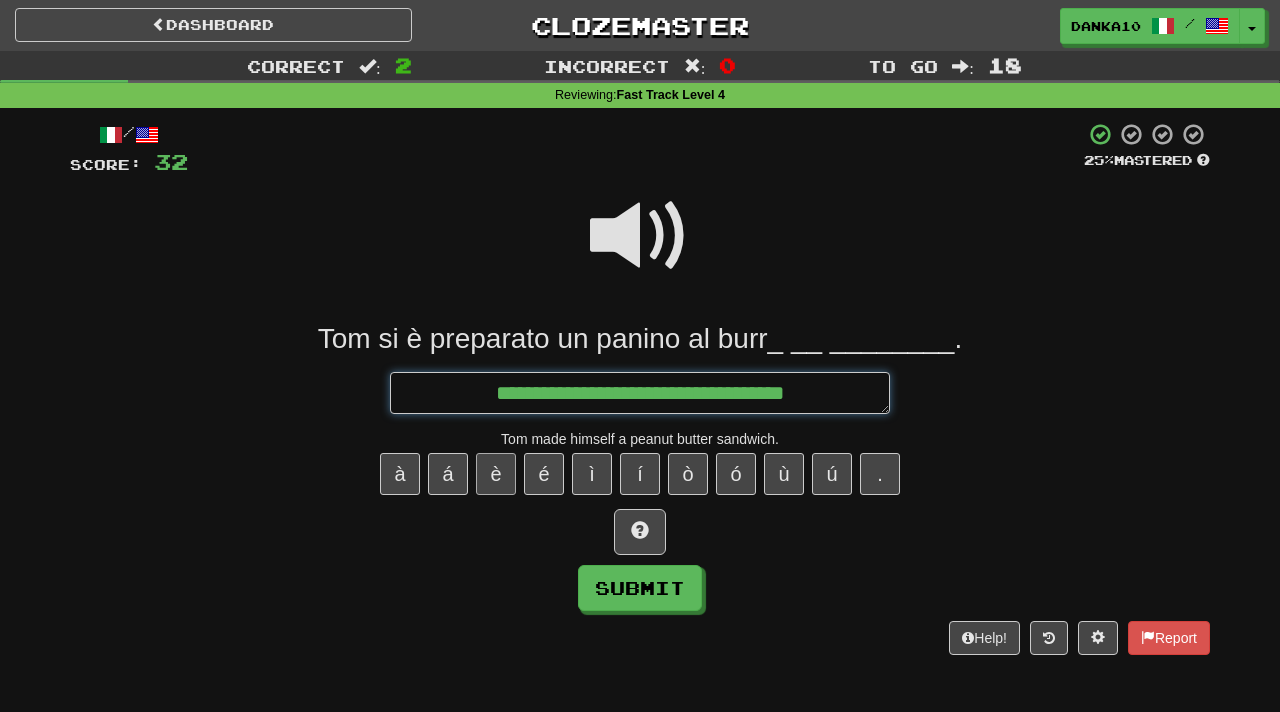 type on "*" 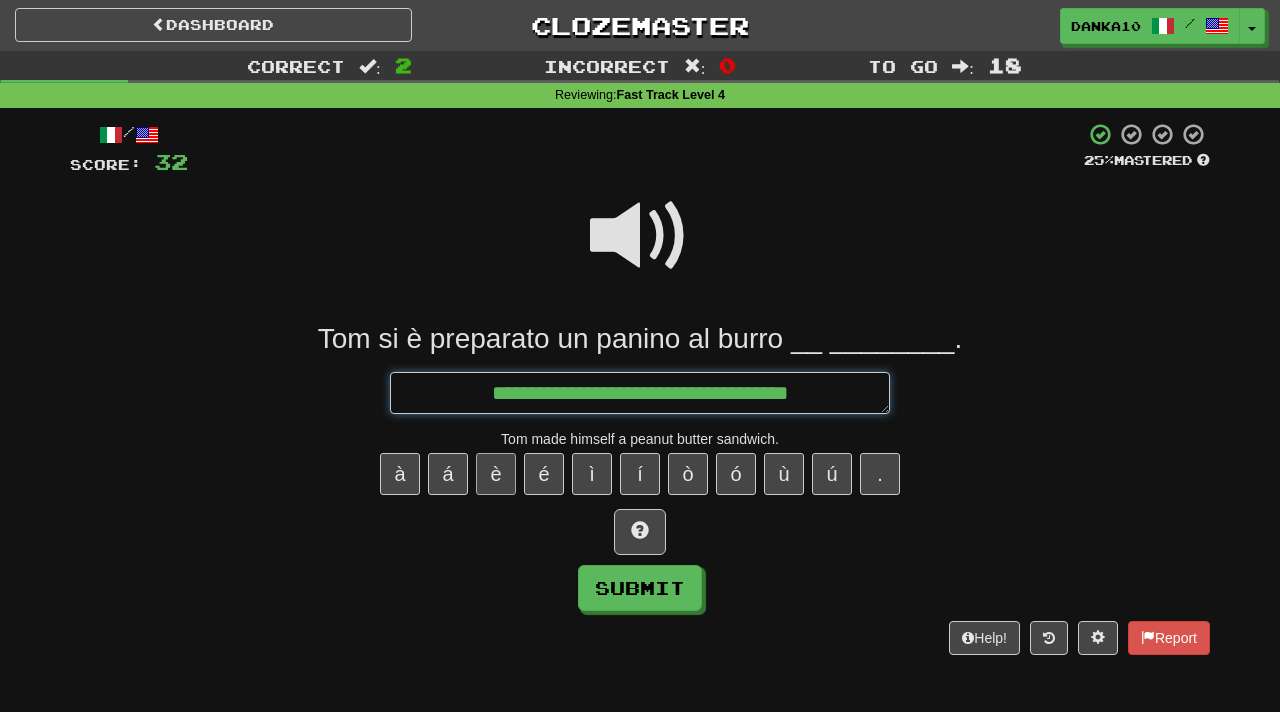 type on "*" 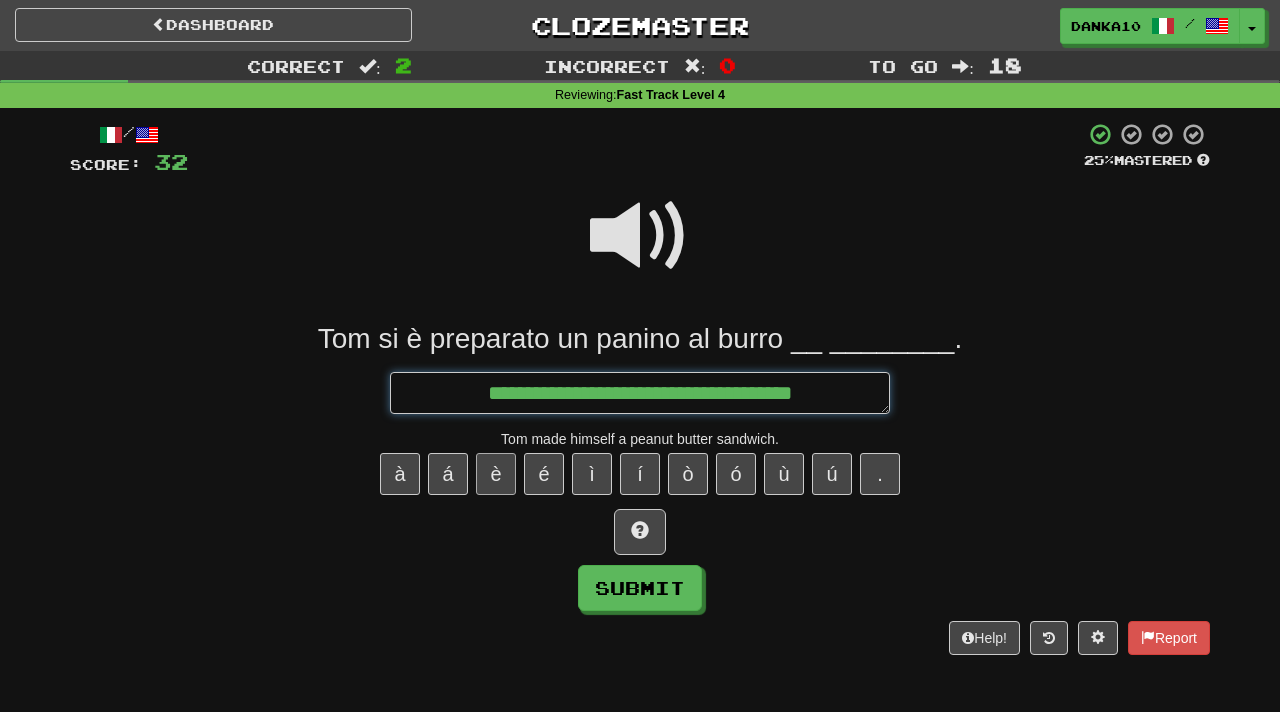 type on "*" 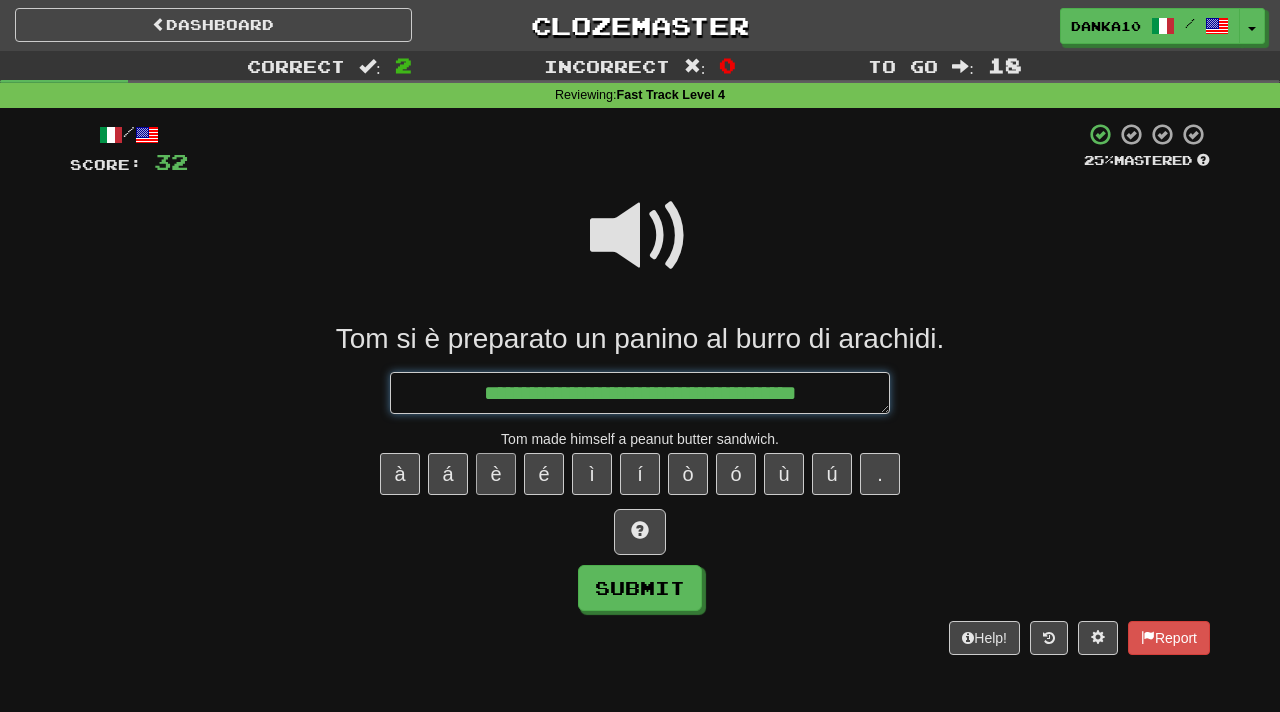 type on "*" 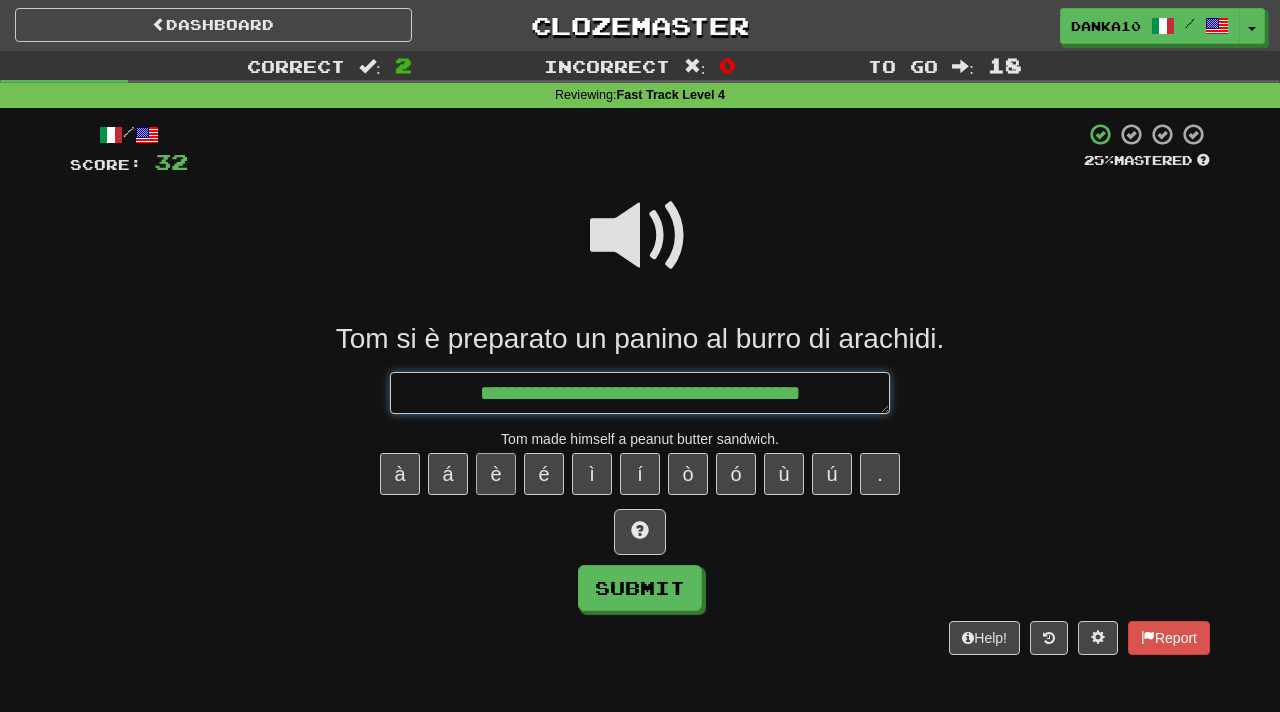 type on "*" 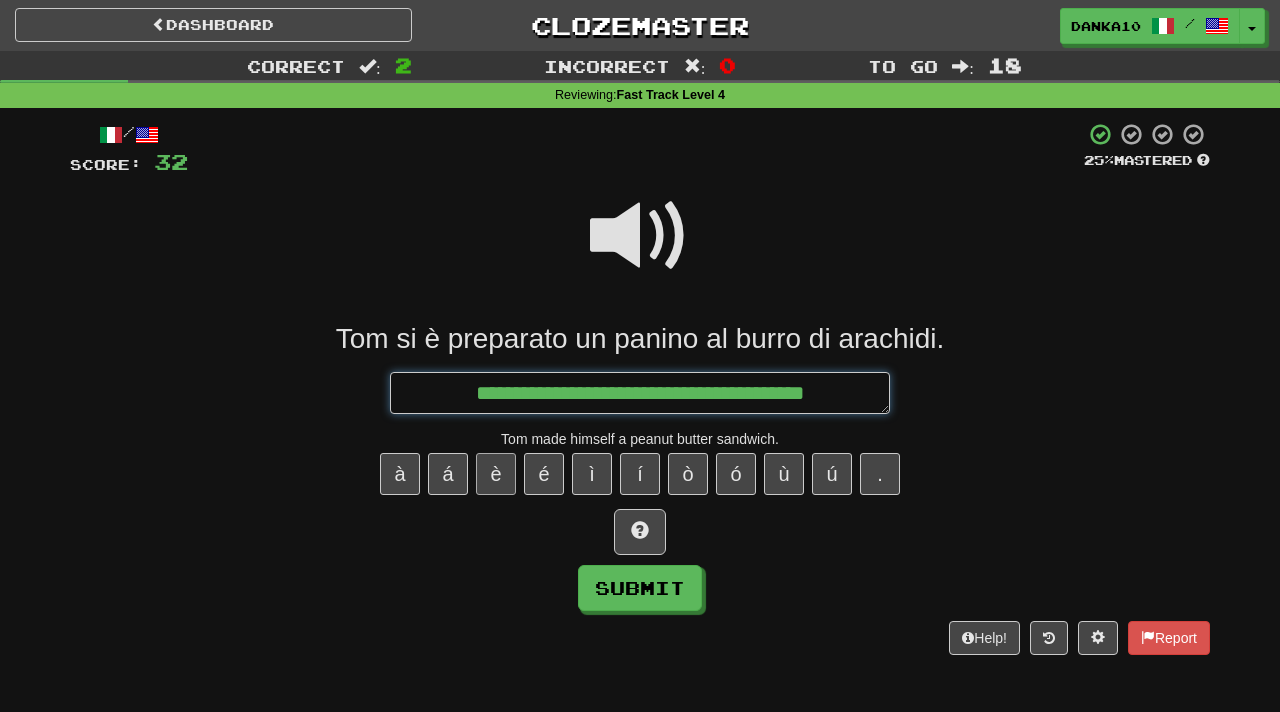 type on "*" 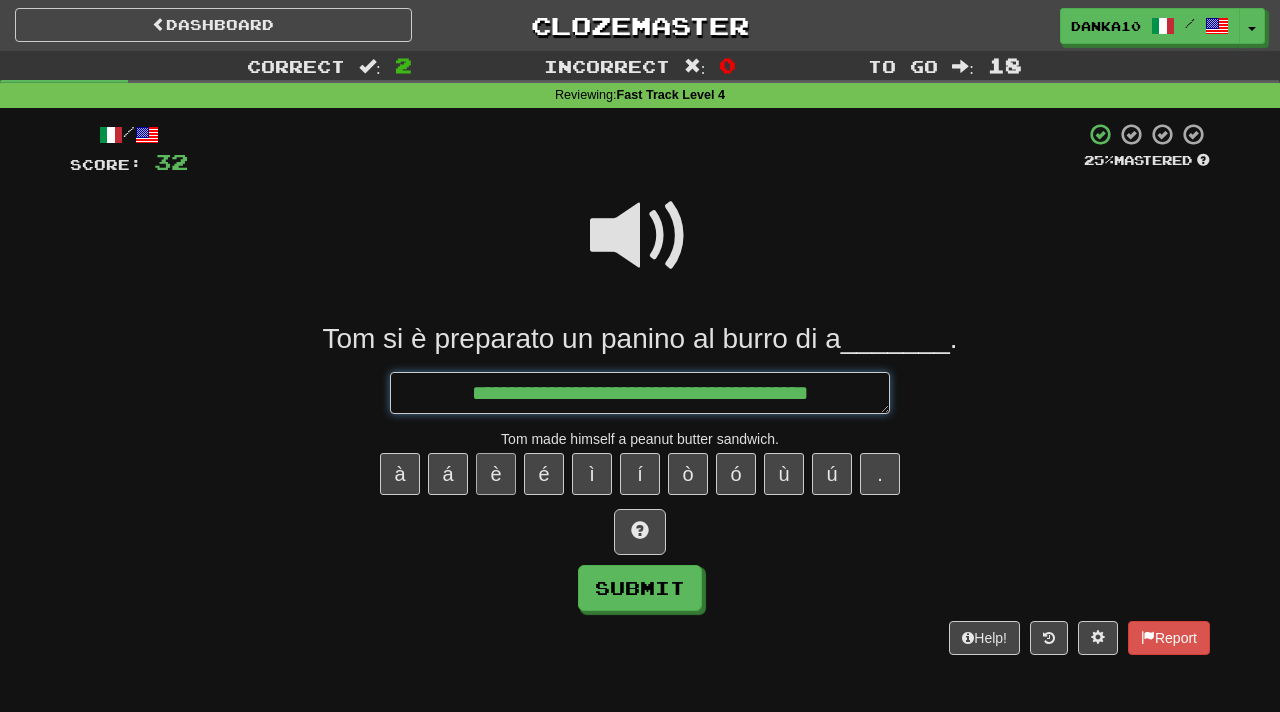 type on "*" 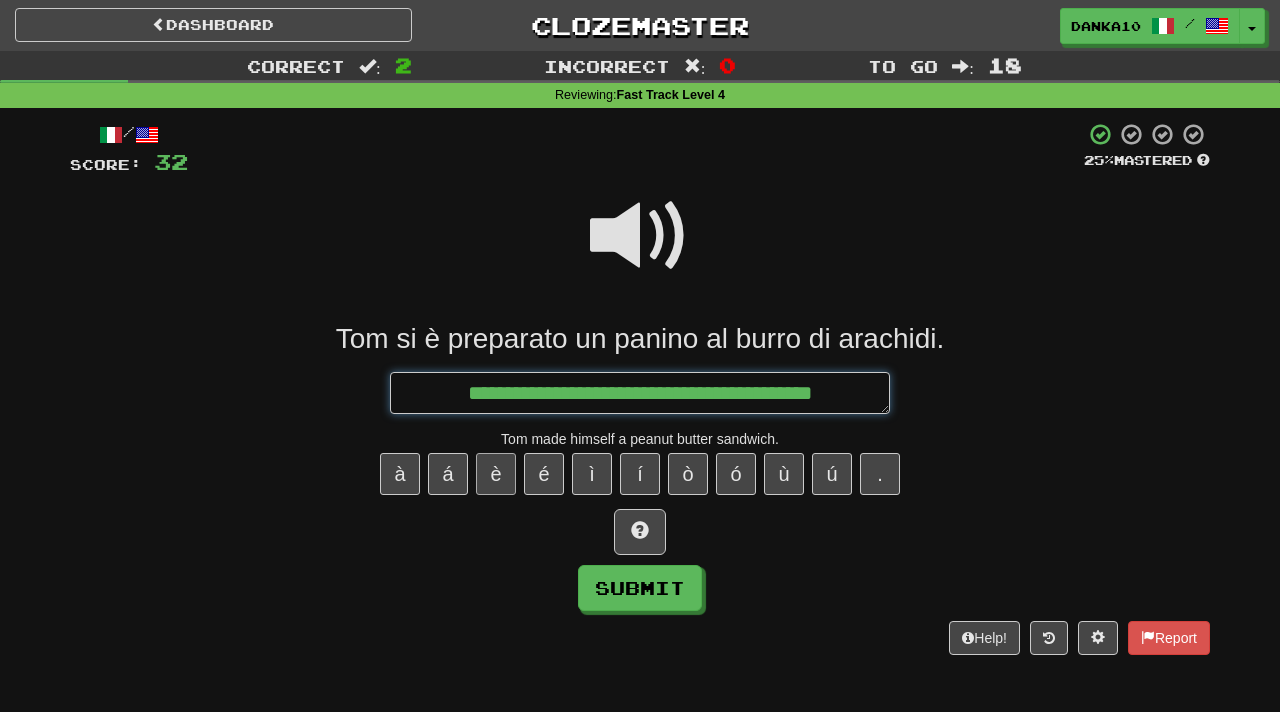 type on "*" 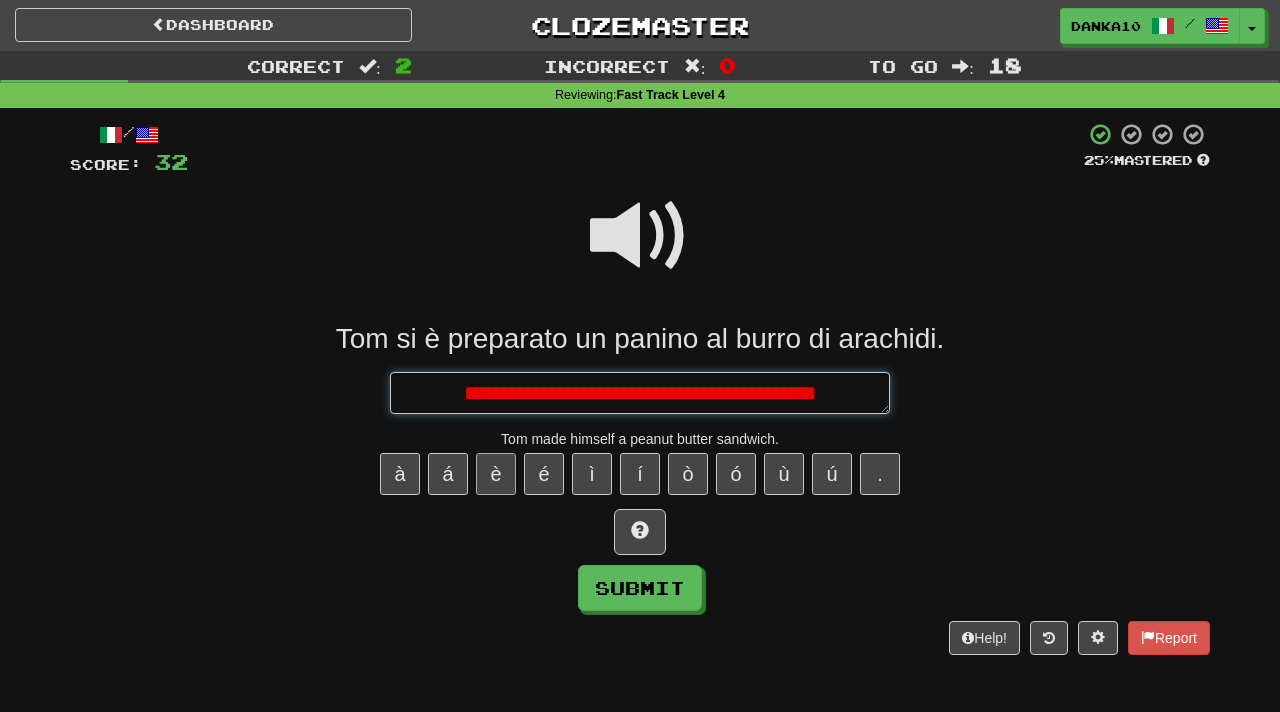 type on "*" 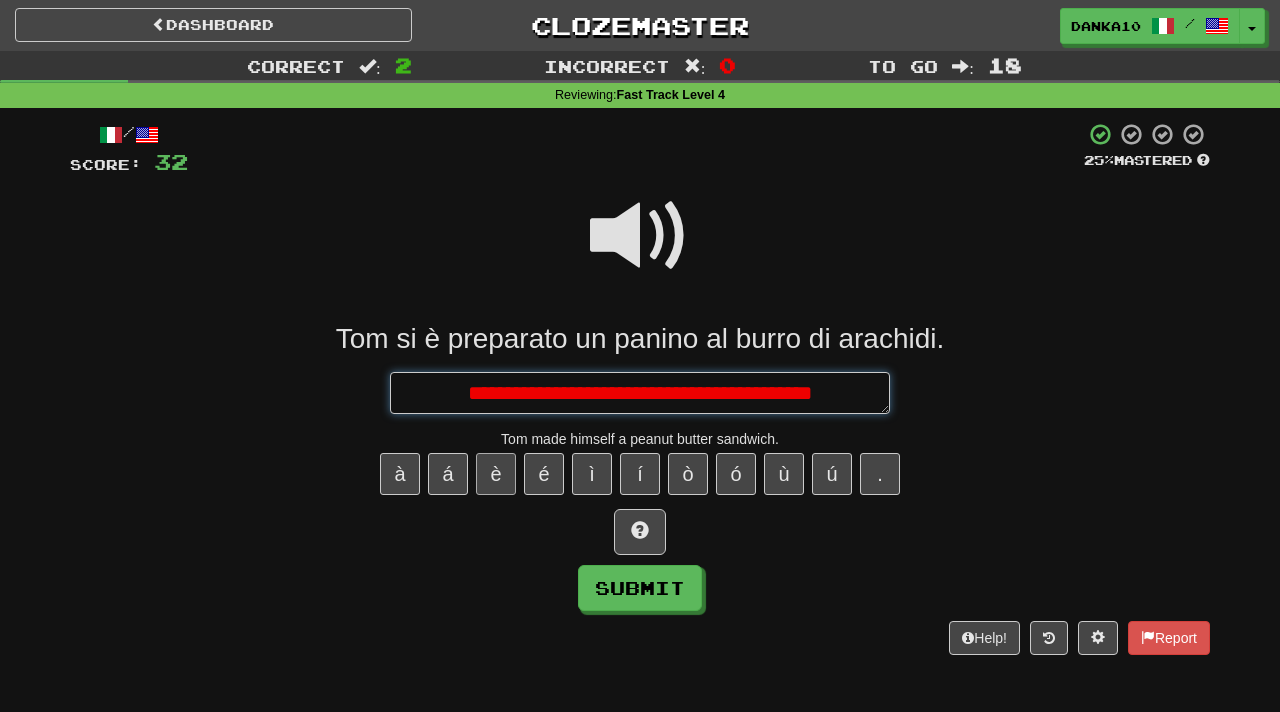 type on "*" 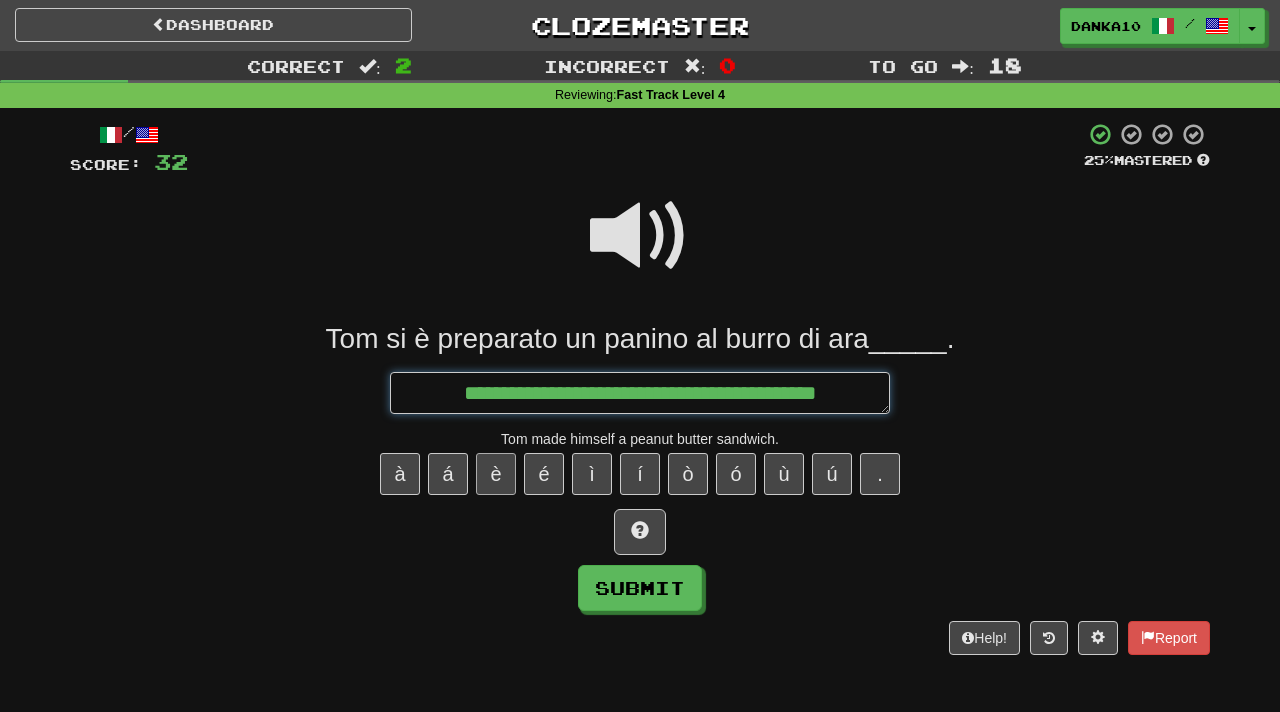 type on "*" 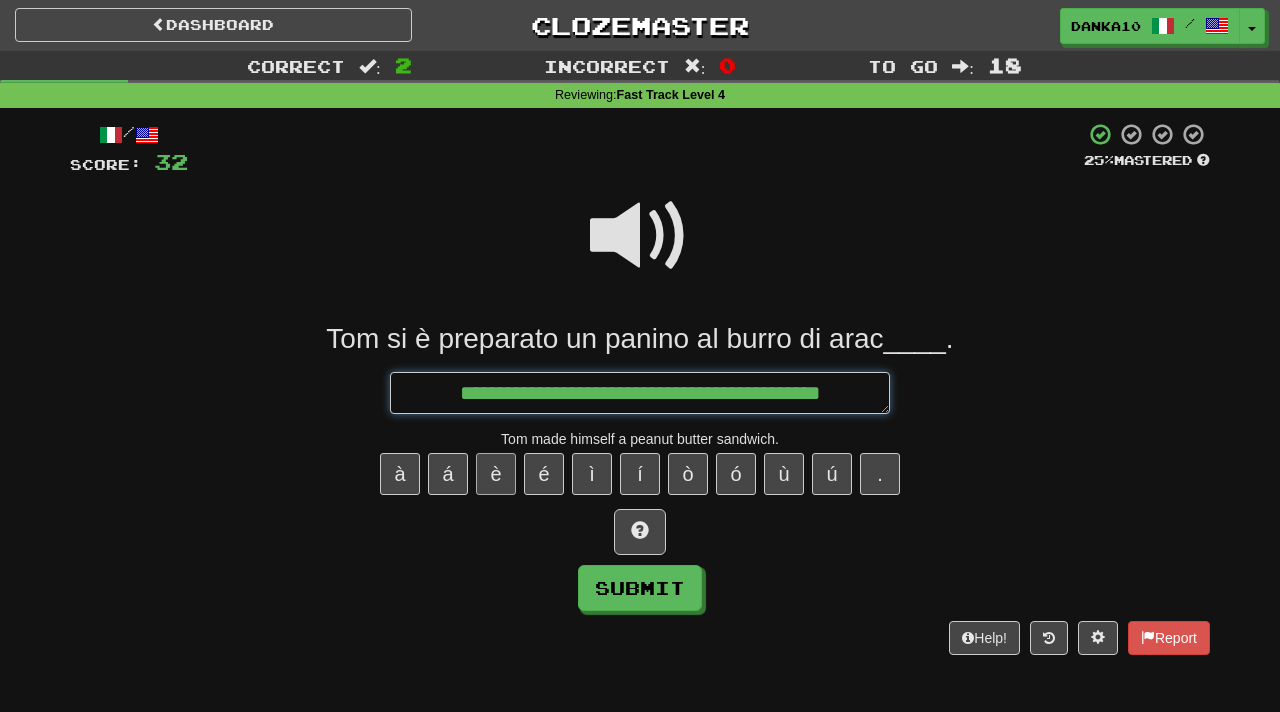 type on "*" 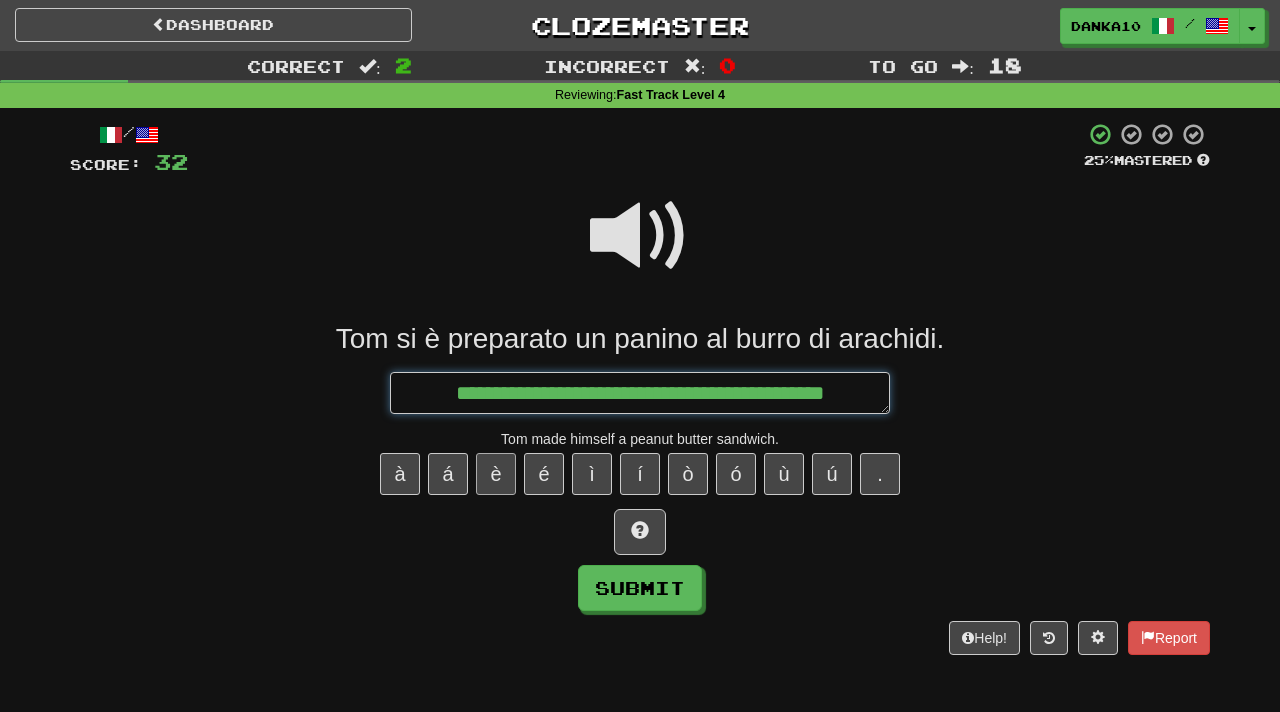 type on "*" 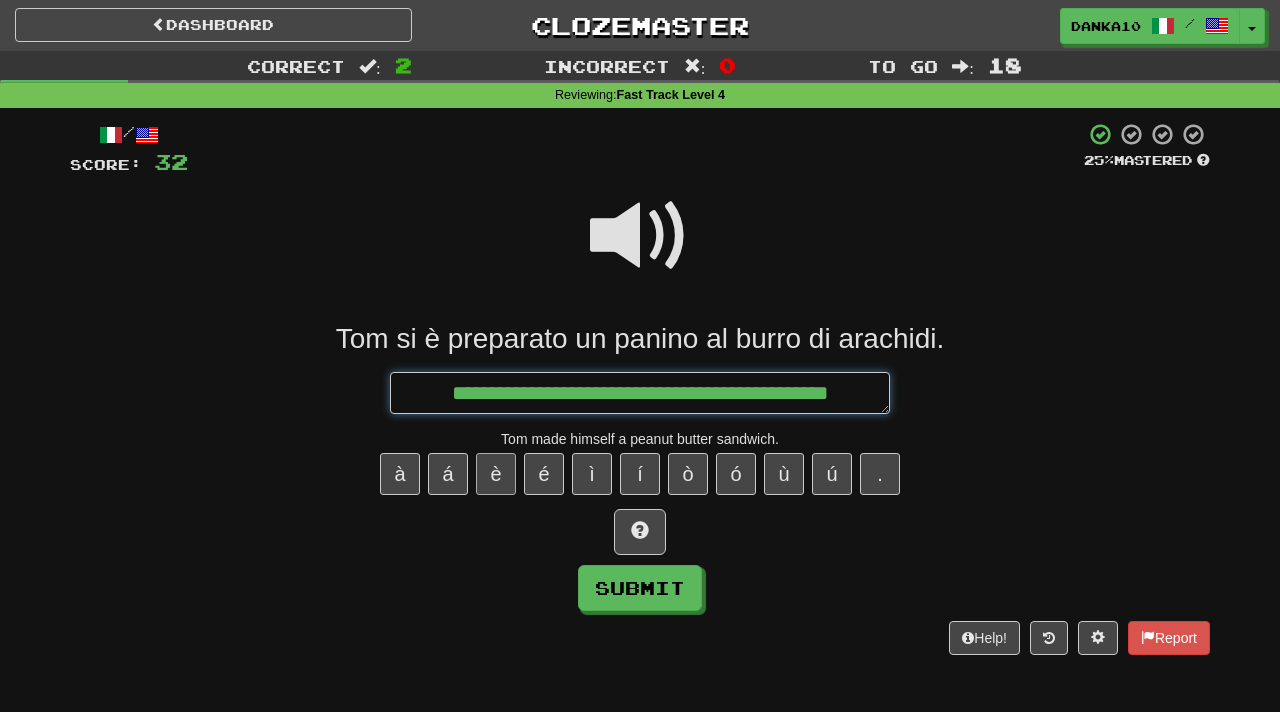 type on "*" 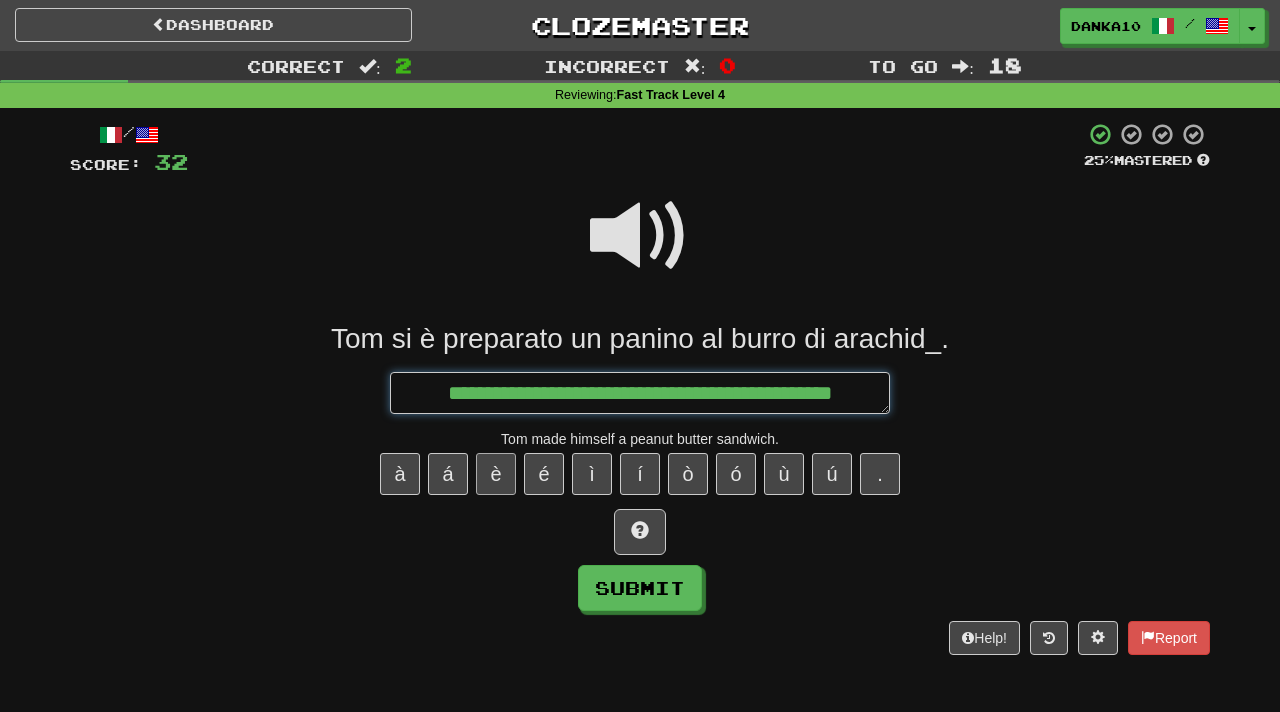 type on "*" 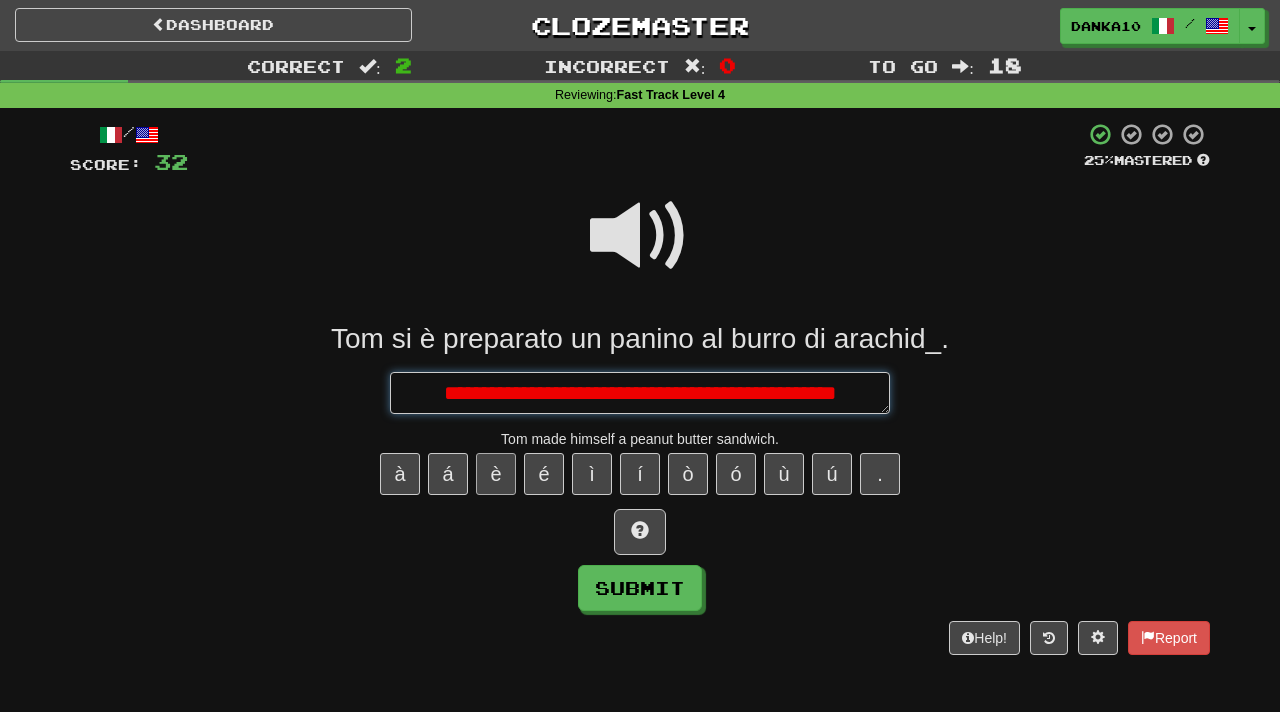 type on "*" 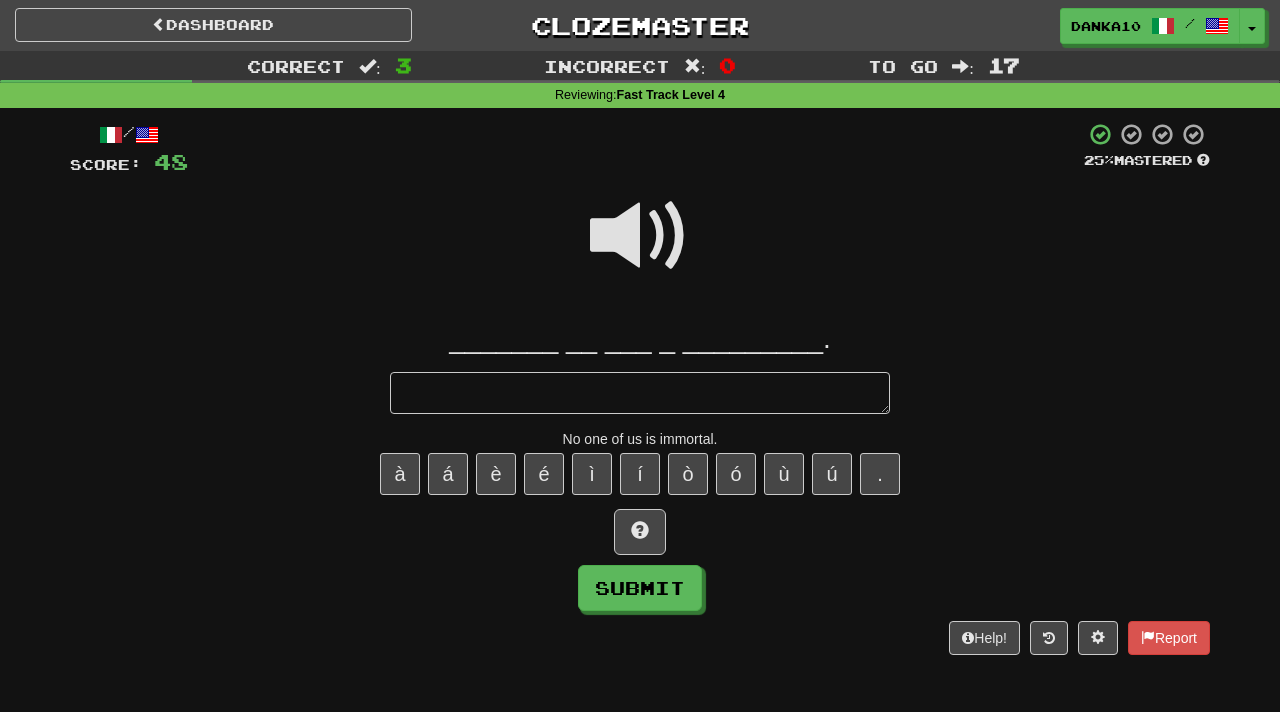 type on "*" 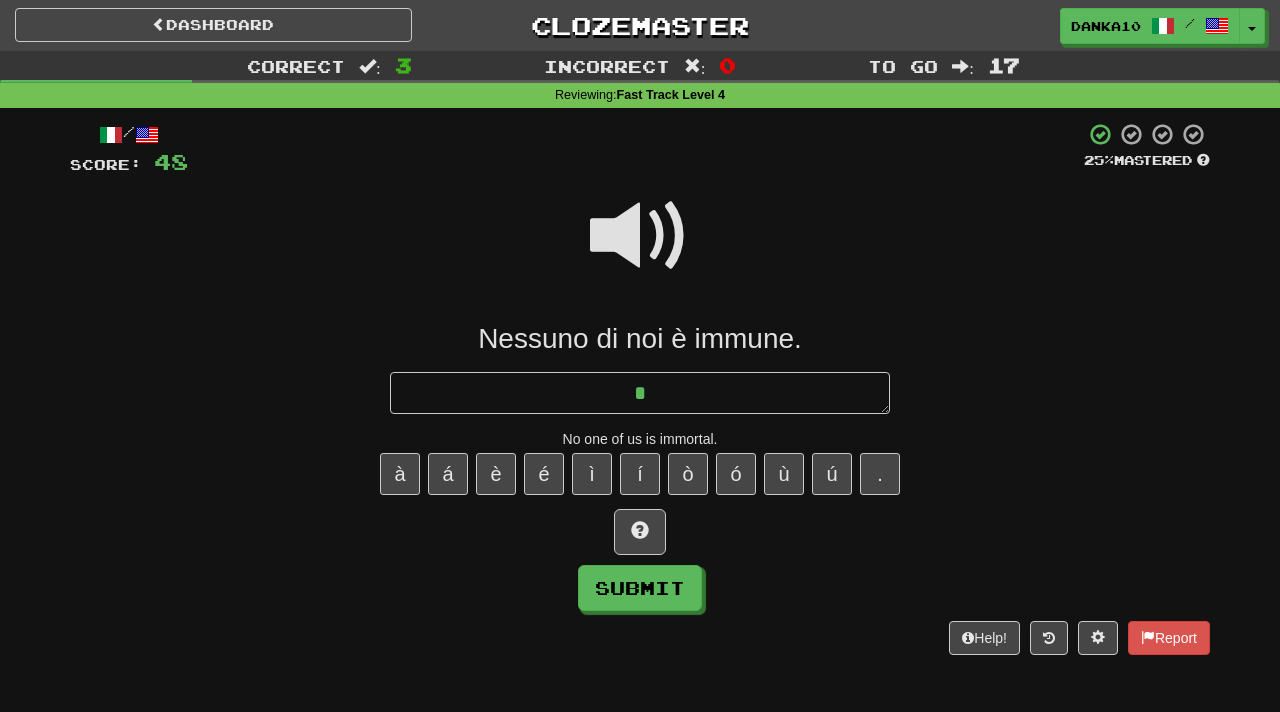 type on "*" 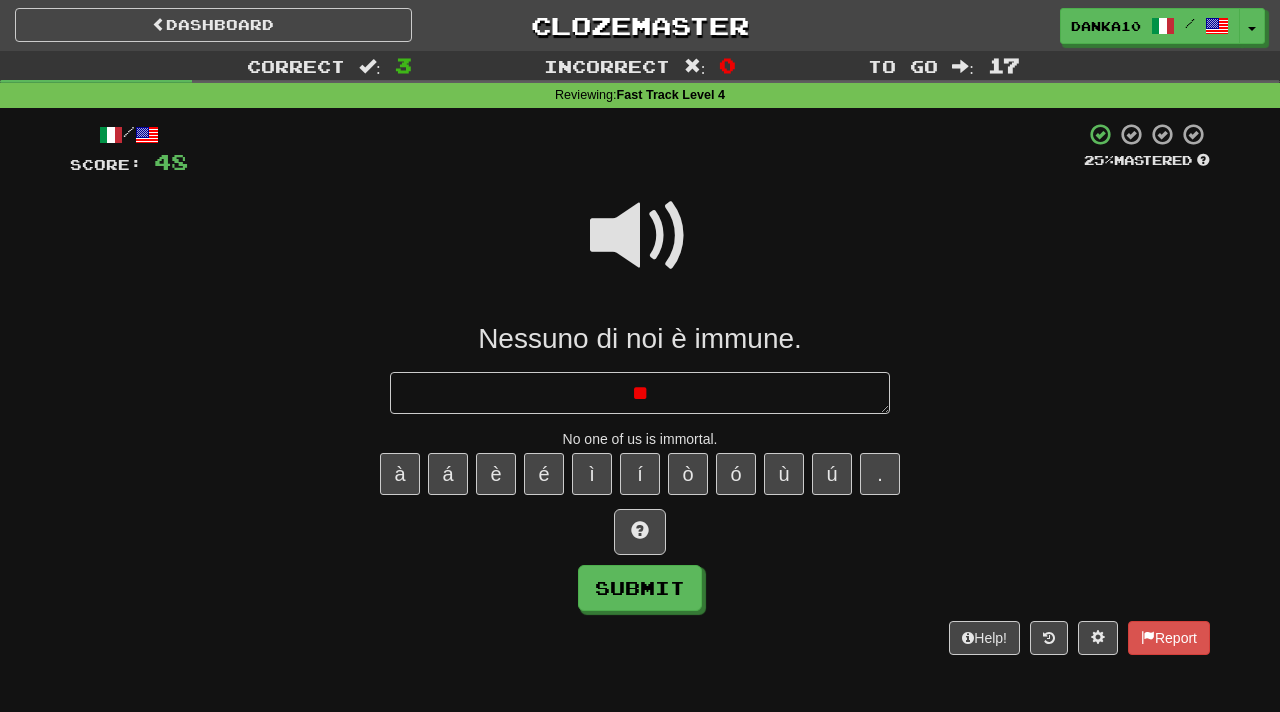type on "*" 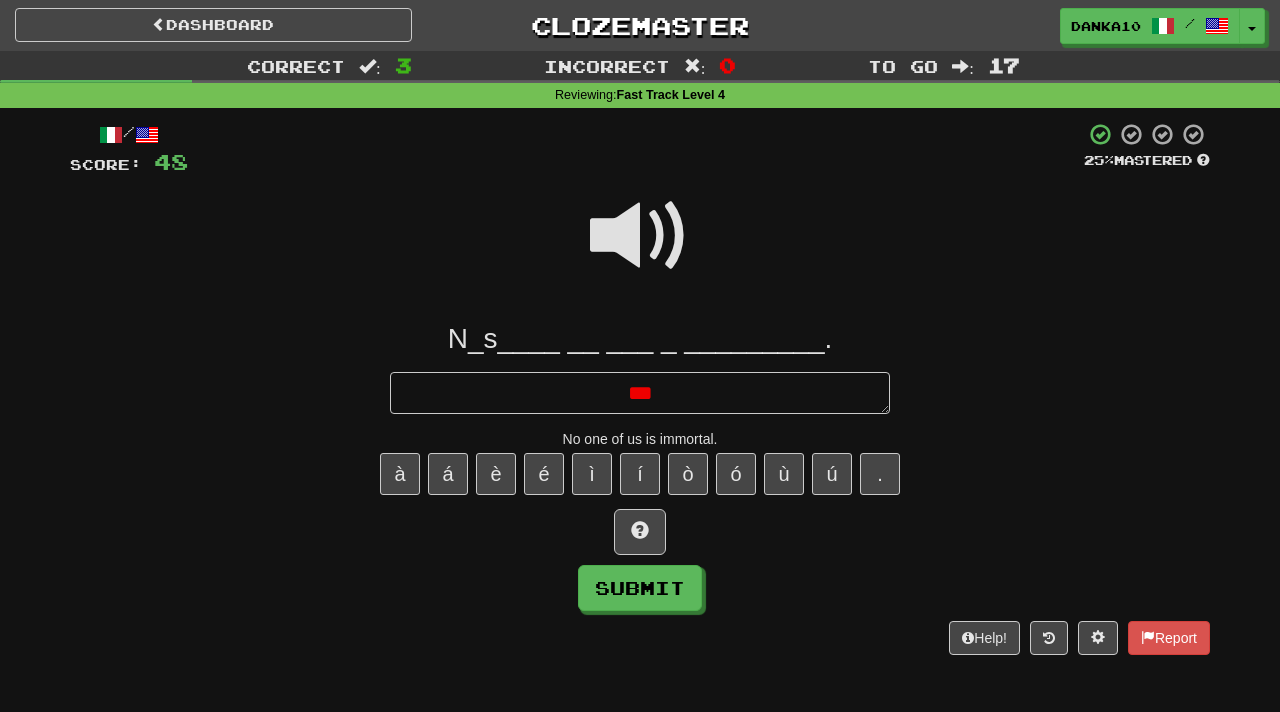 type on "*" 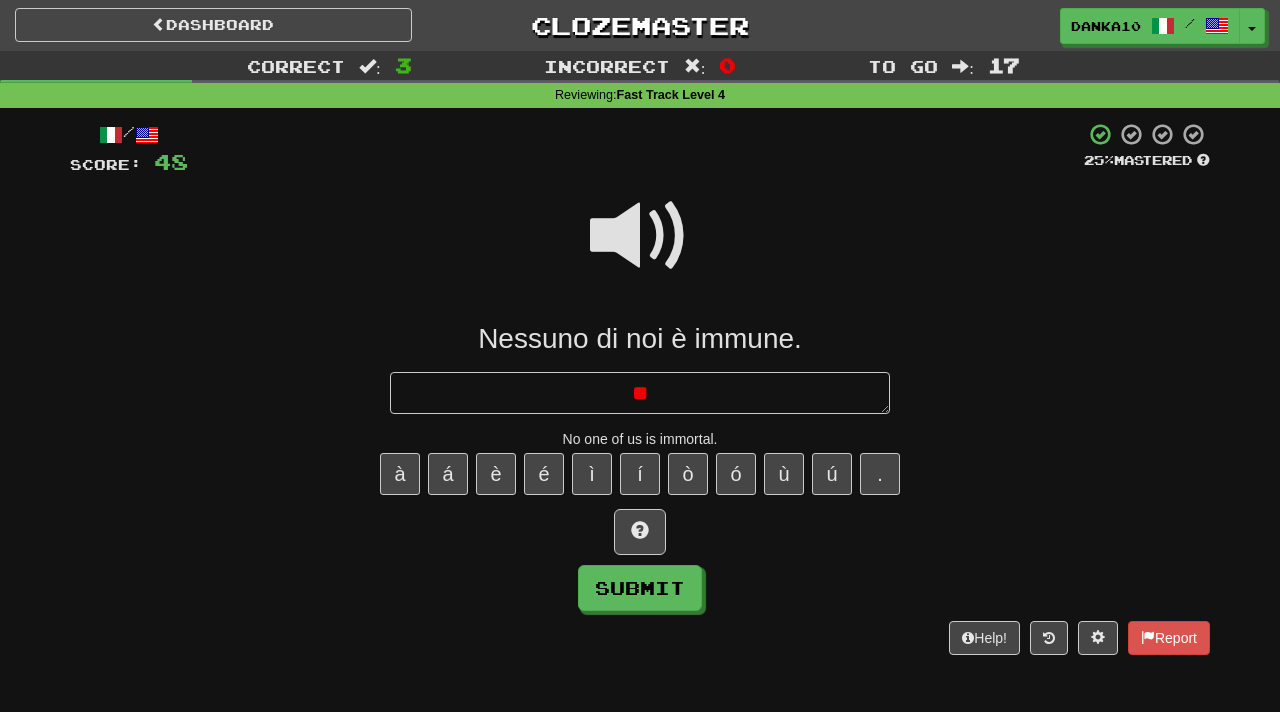 type on "*" 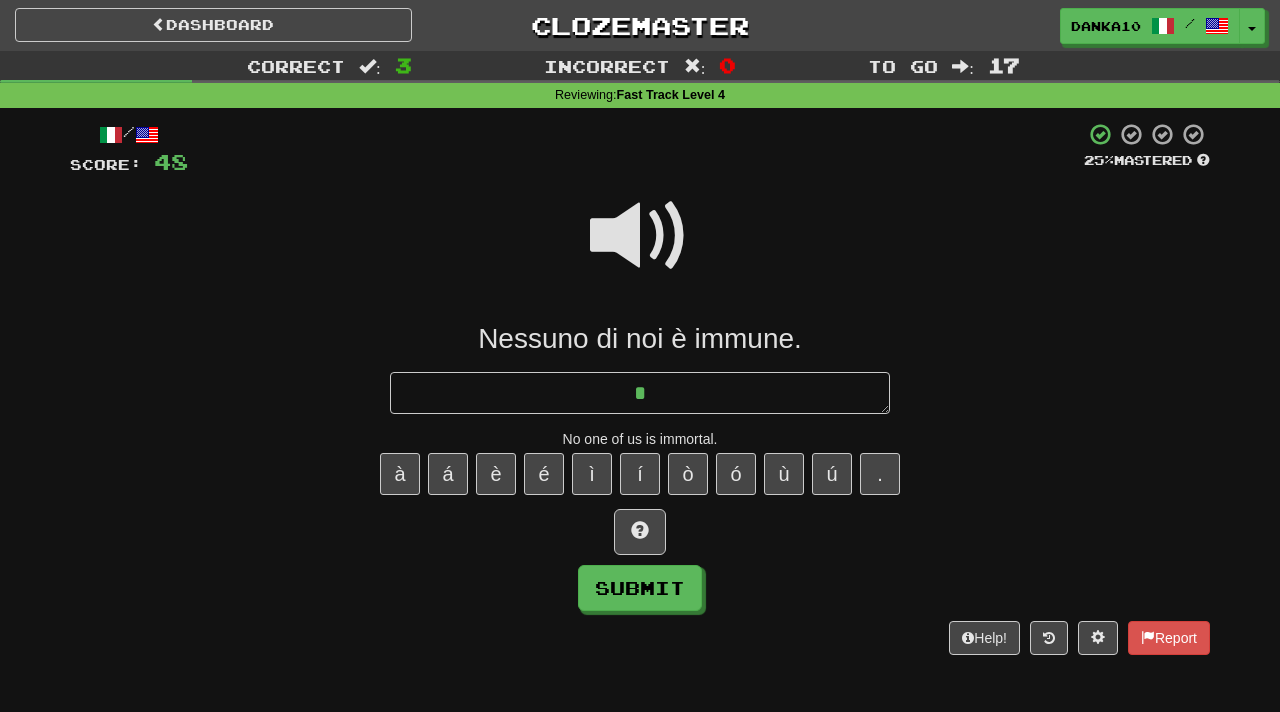 type on "*" 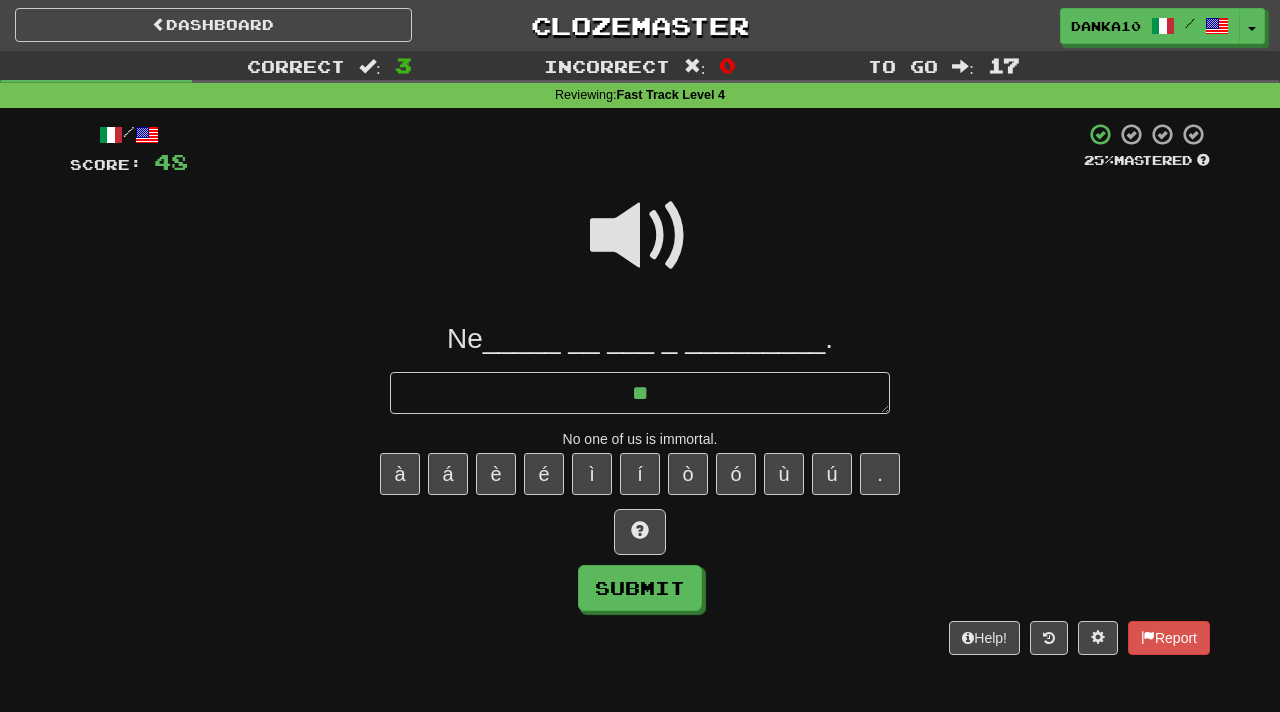 type on "*" 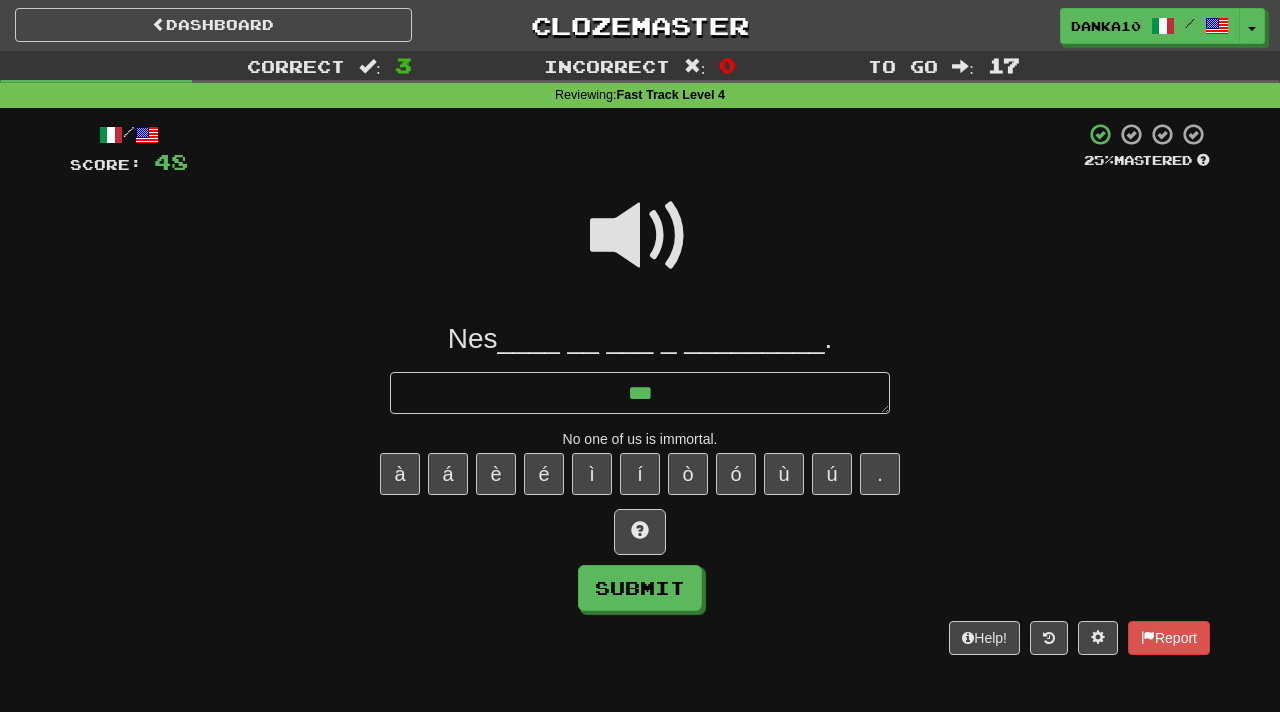 type on "*" 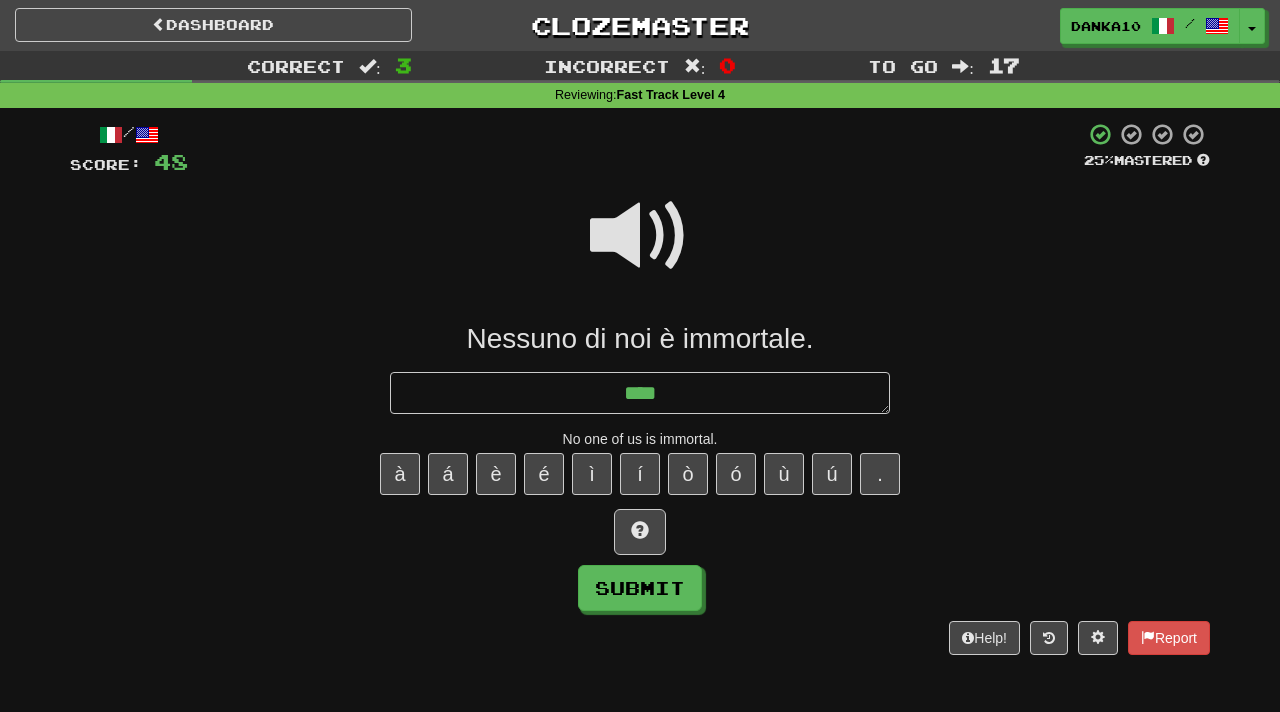 type on "*" 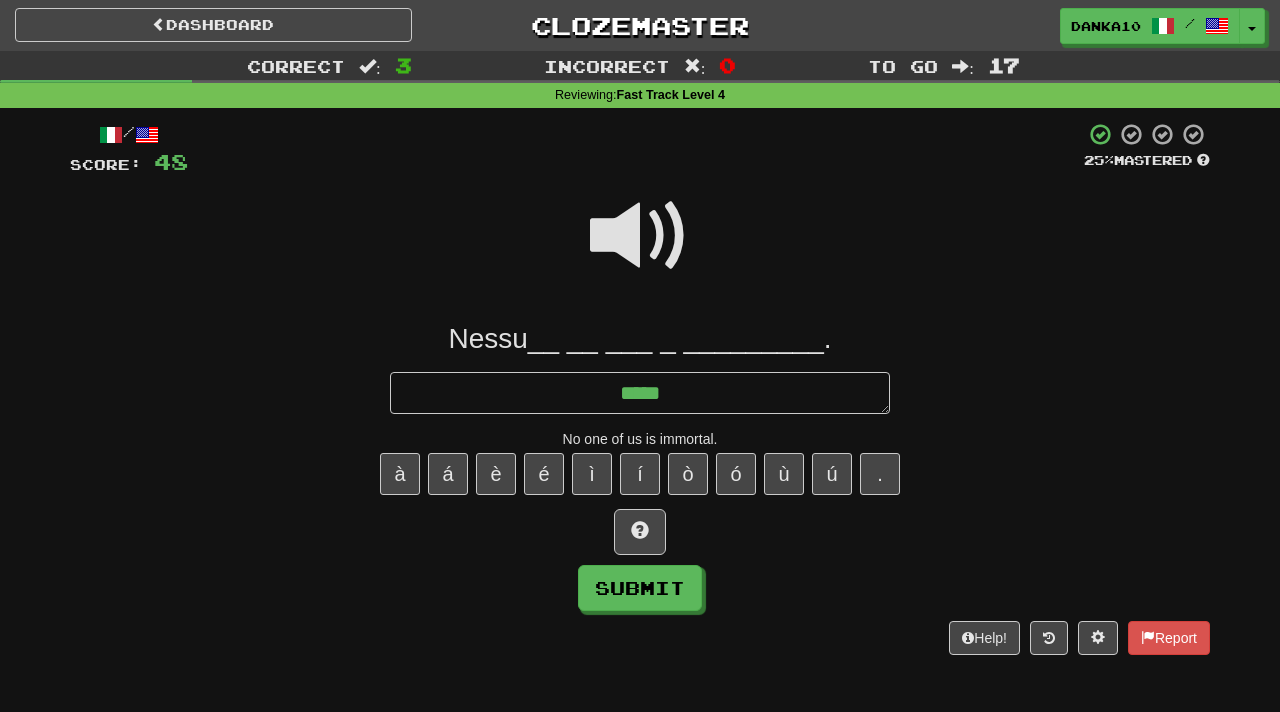 type 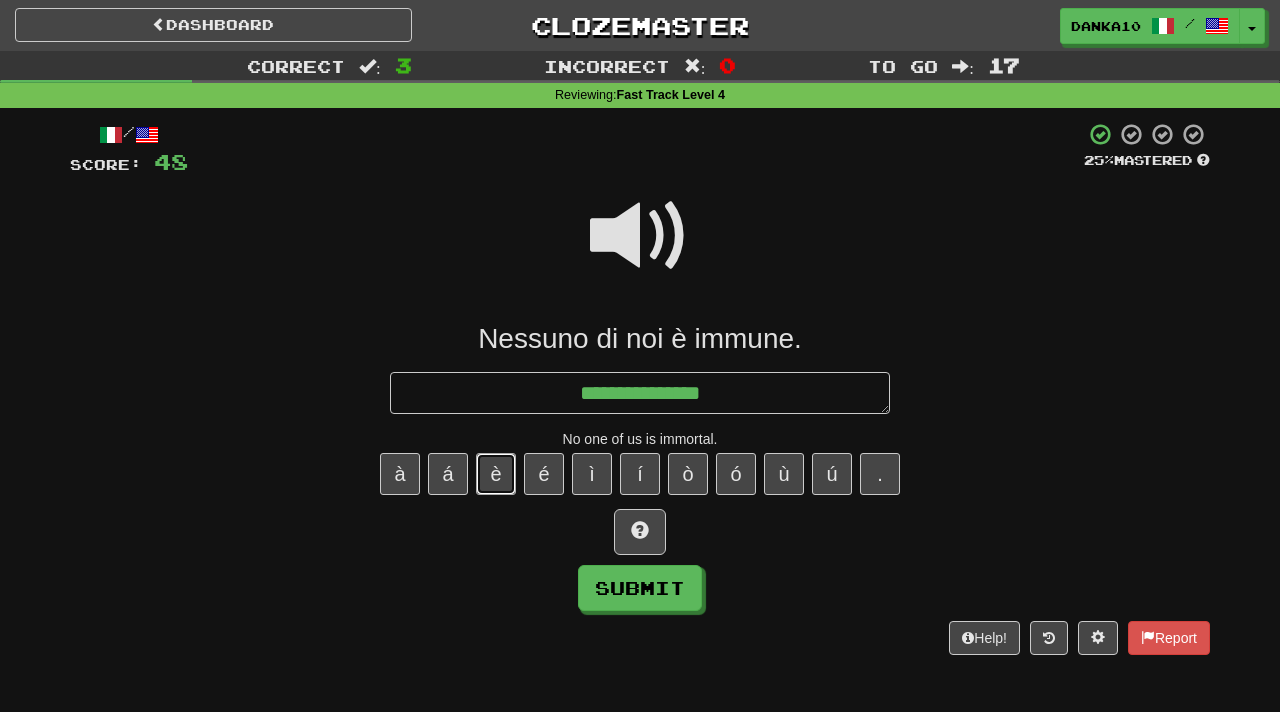 click on "è" at bounding box center (496, 474) 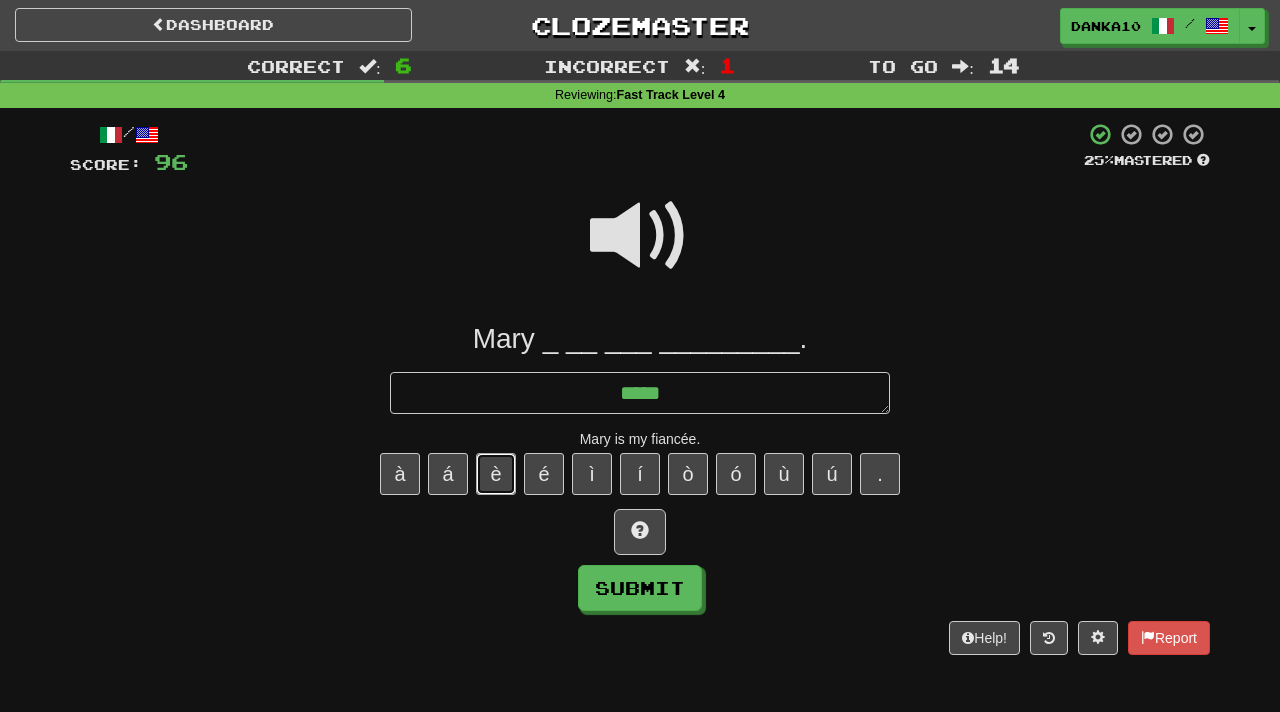 click on "è" at bounding box center (496, 474) 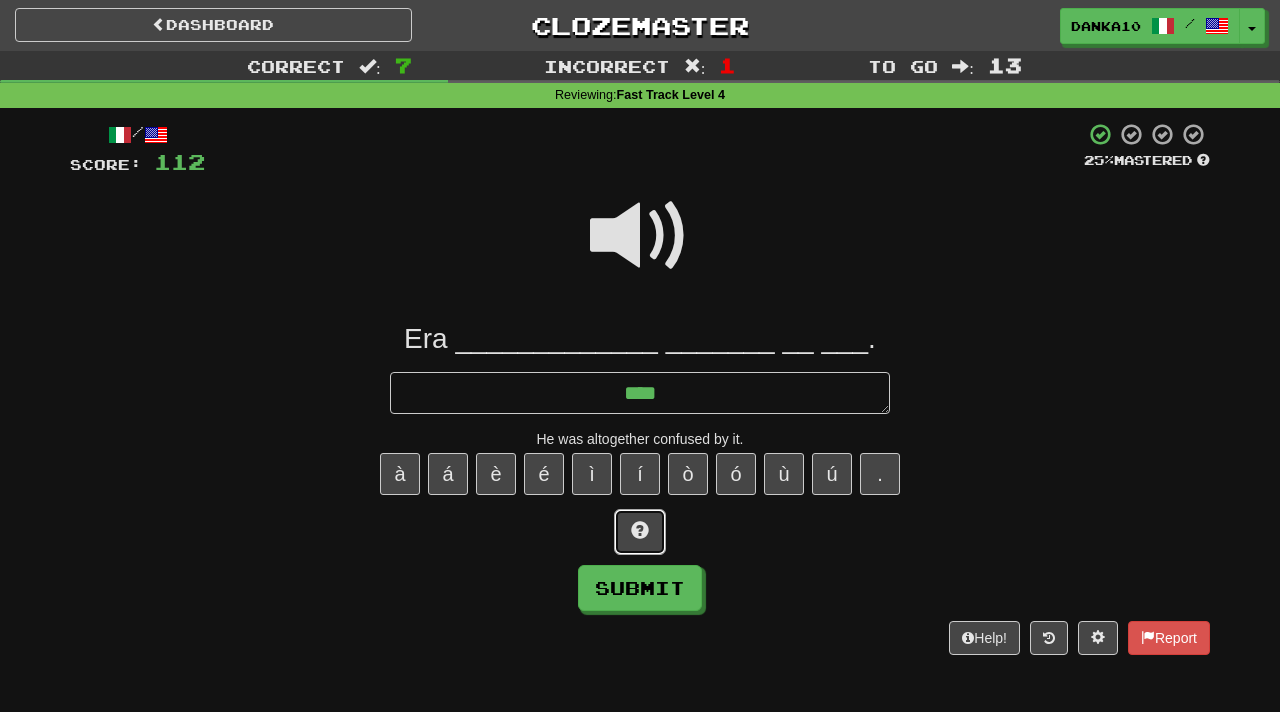 click at bounding box center [640, 530] 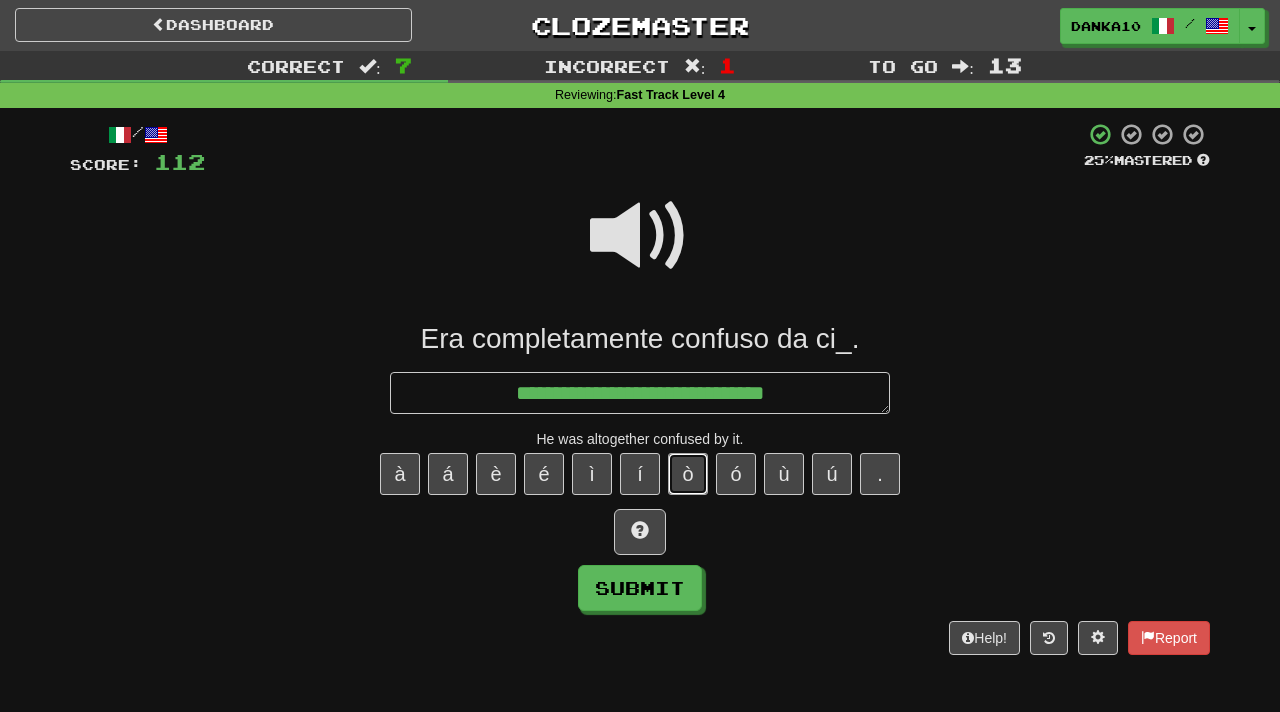 click on "ò" at bounding box center [688, 474] 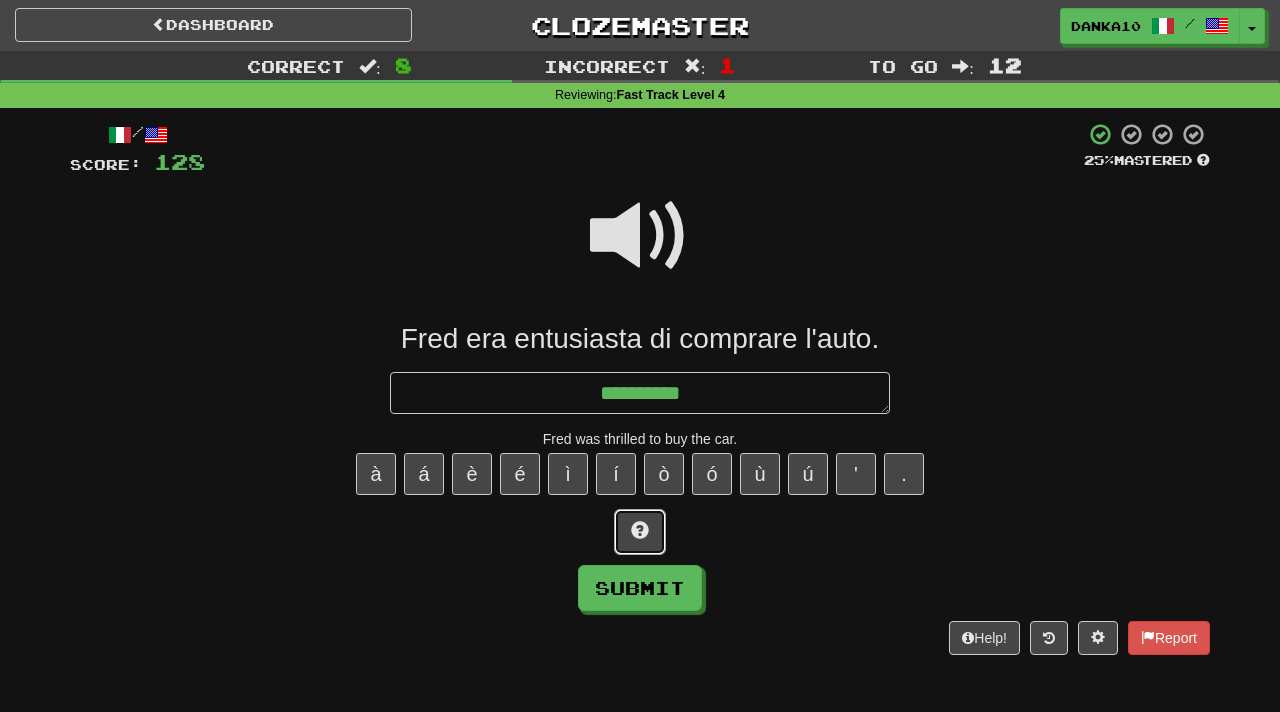 click at bounding box center (640, 532) 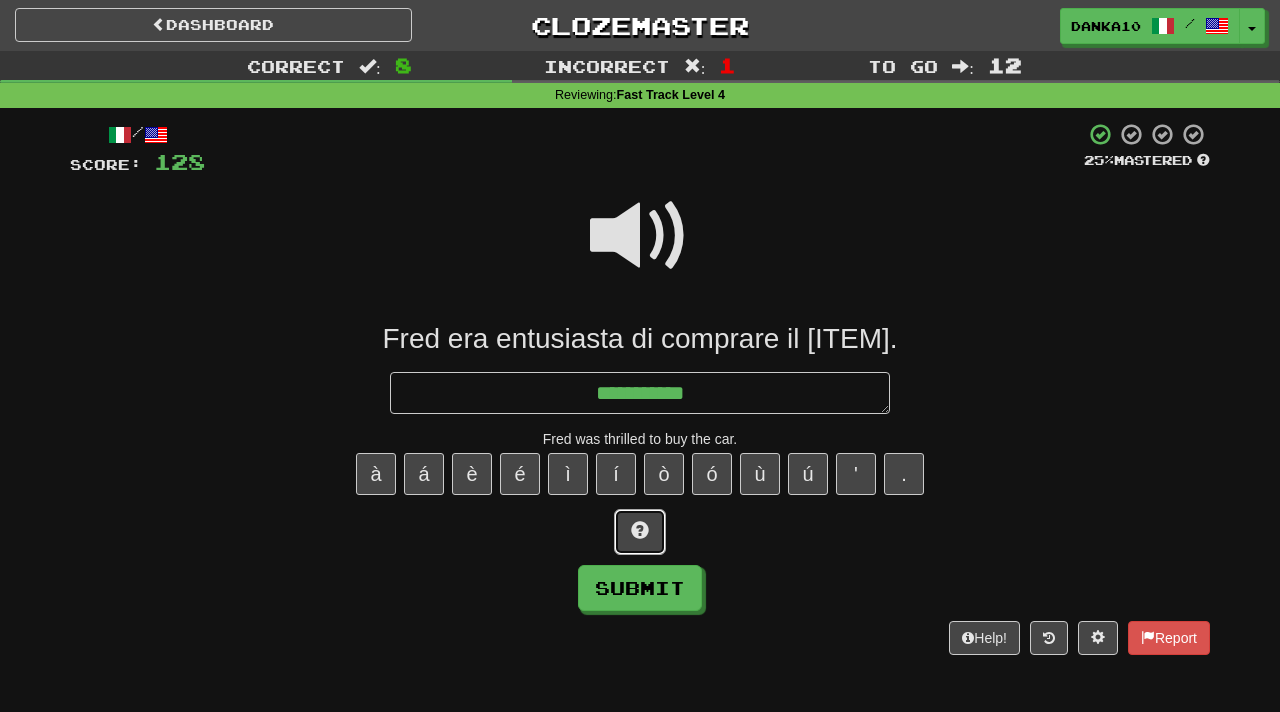 click at bounding box center (640, 532) 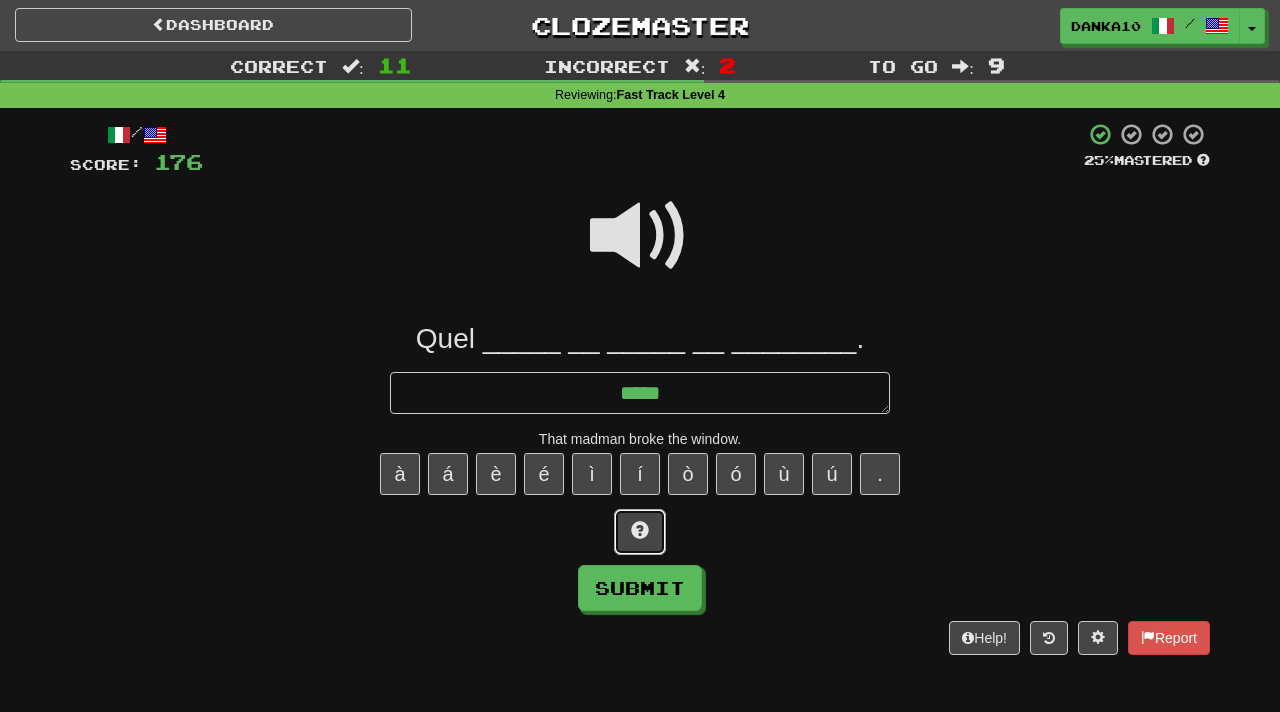 click at bounding box center [640, 532] 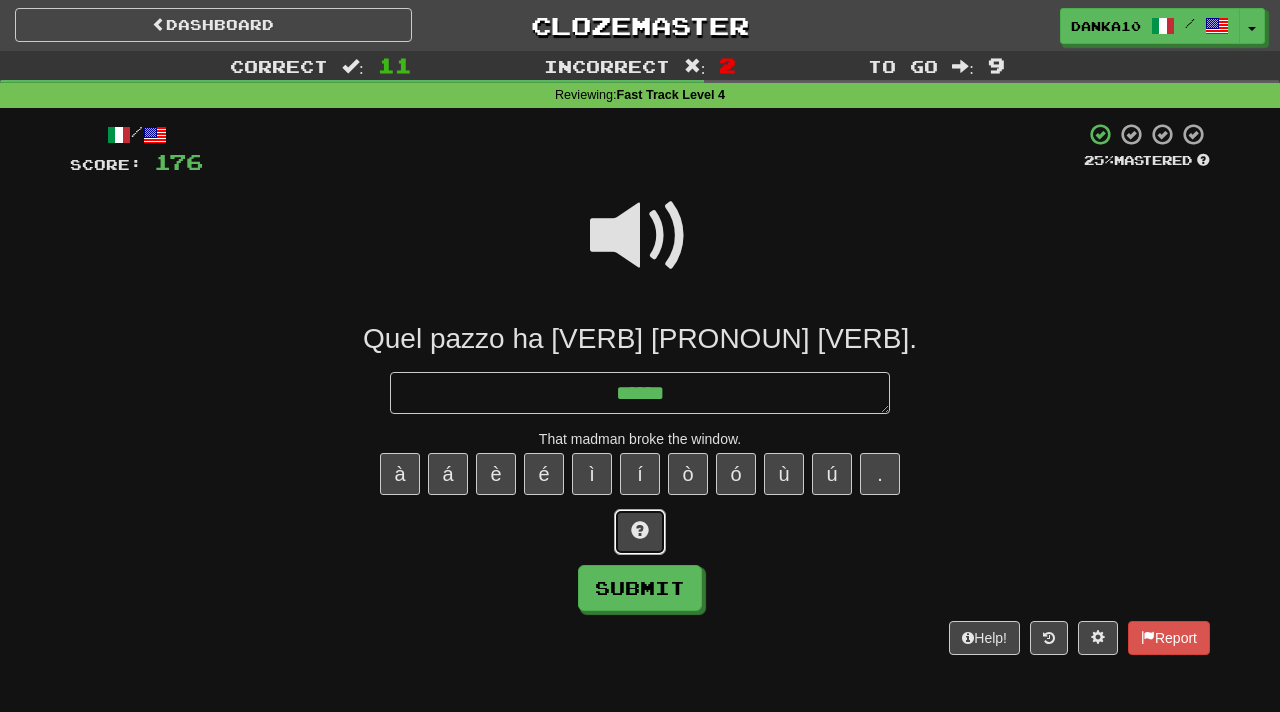 click at bounding box center (640, 532) 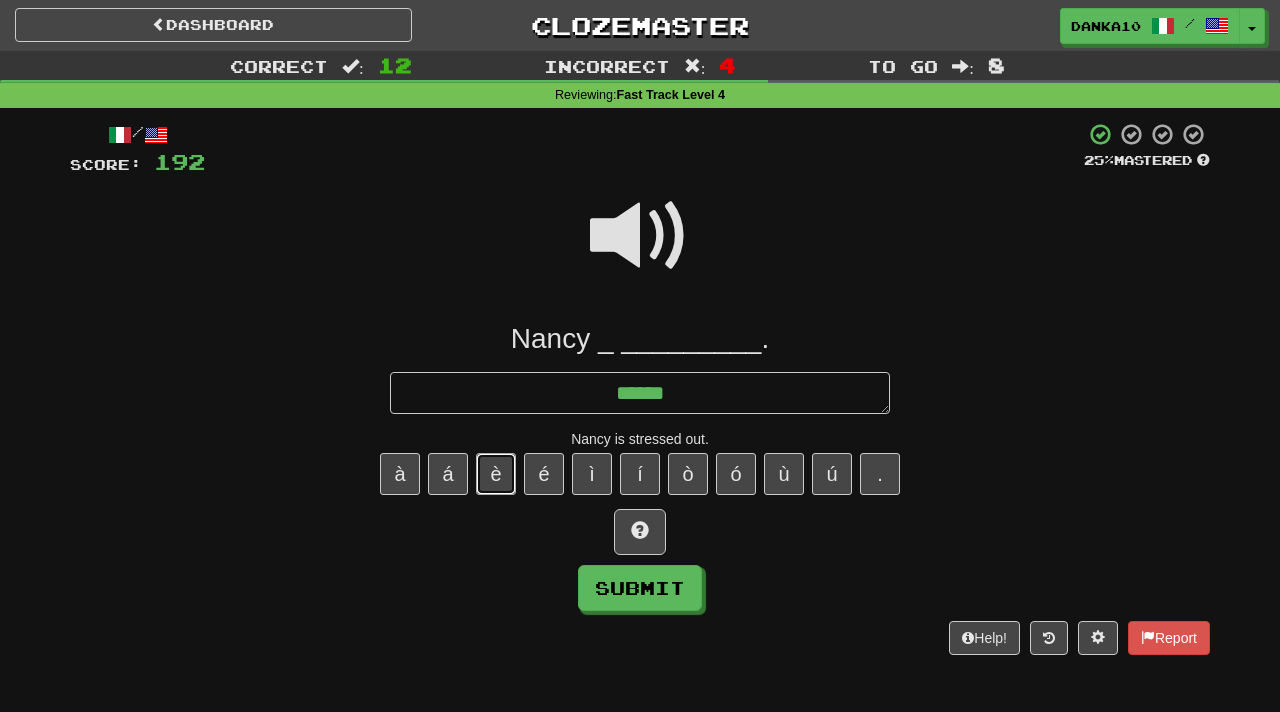click on "è" at bounding box center (496, 474) 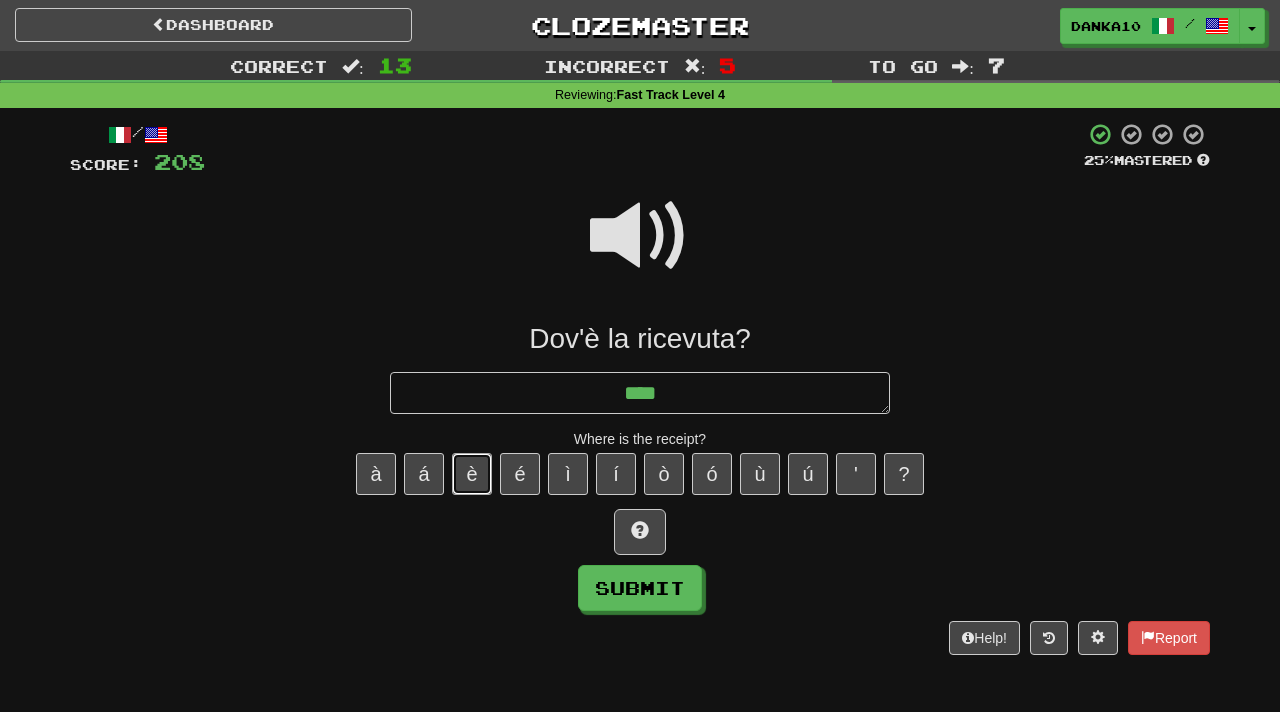 click on "è" at bounding box center (472, 474) 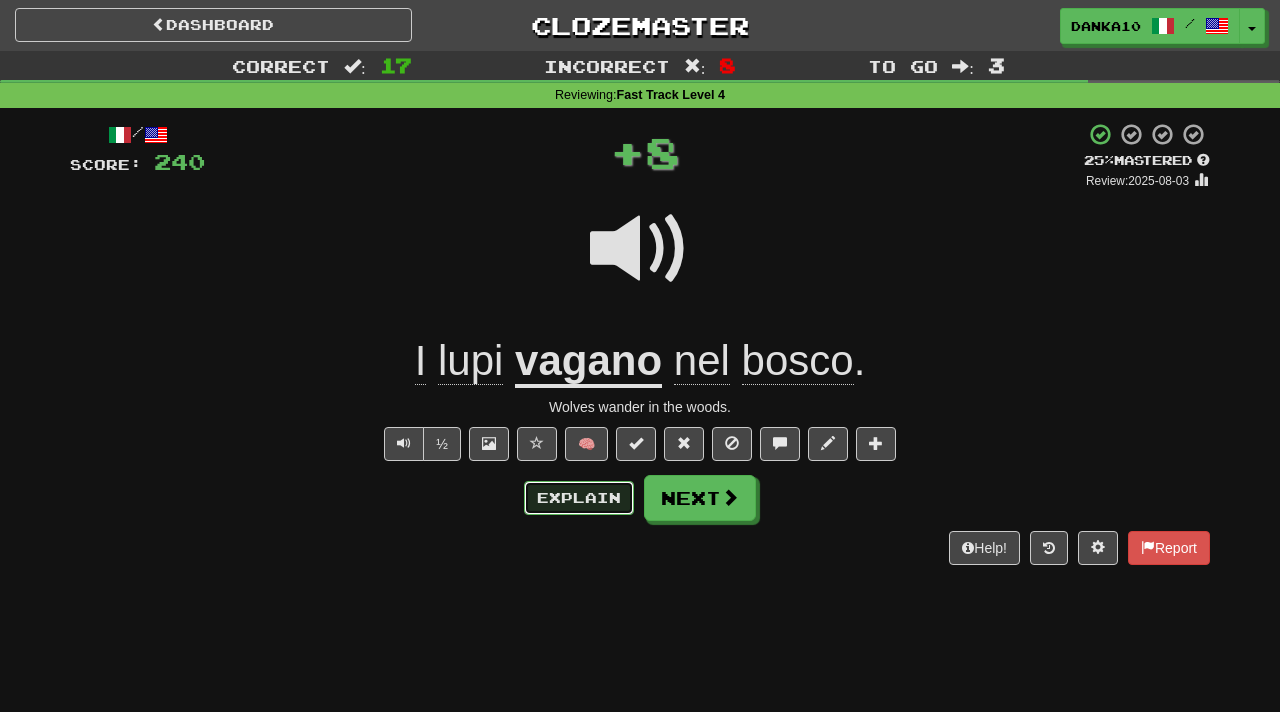 click on "Explain" at bounding box center (579, 498) 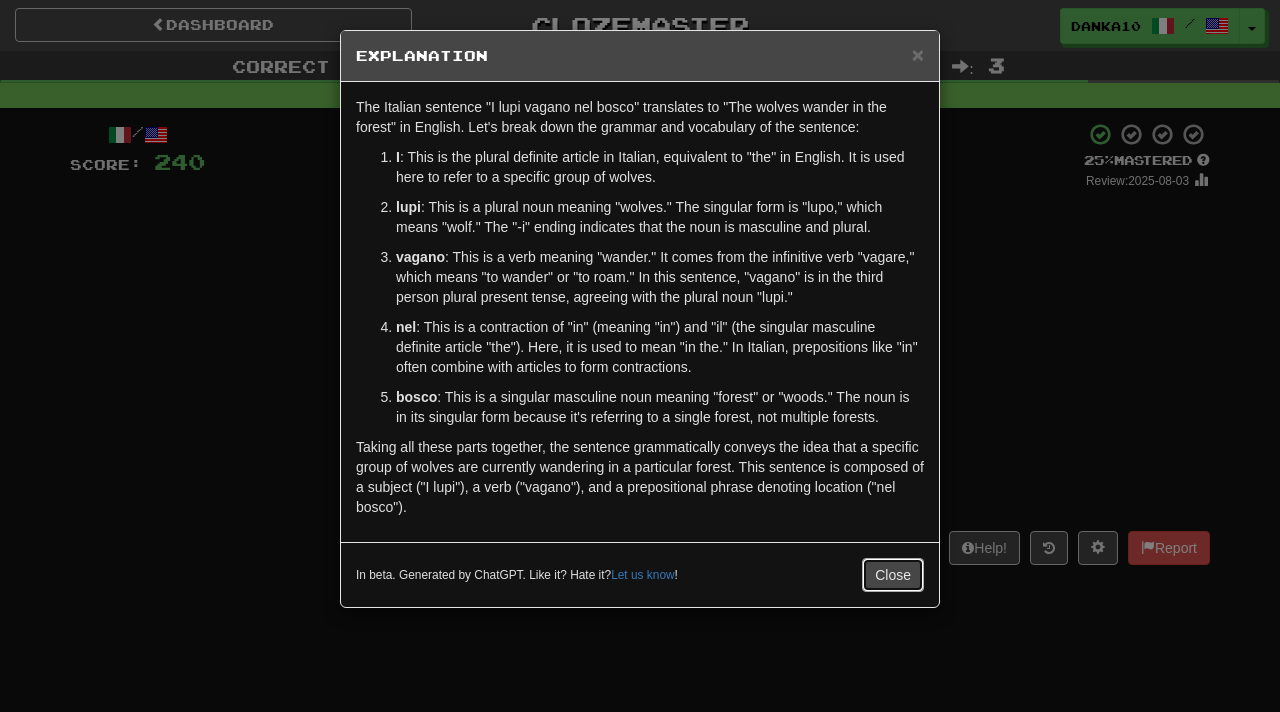 click on "Close" at bounding box center [893, 575] 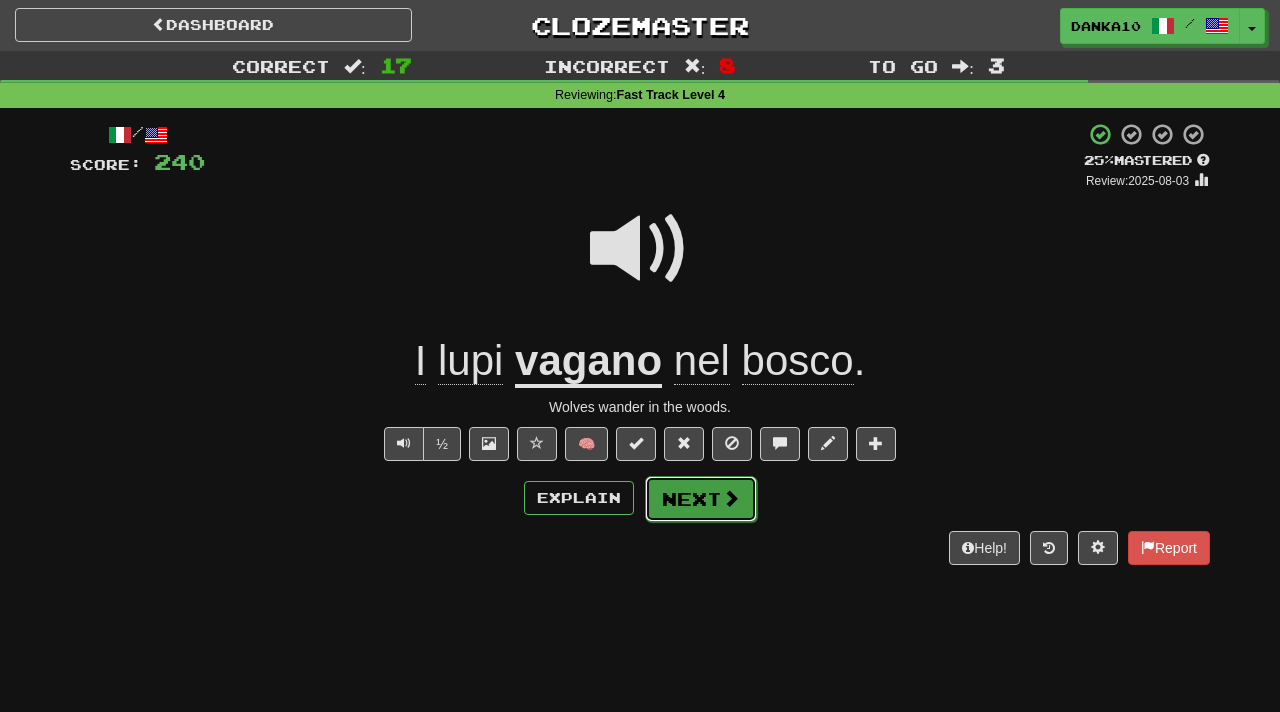 click on "Next" at bounding box center [701, 499] 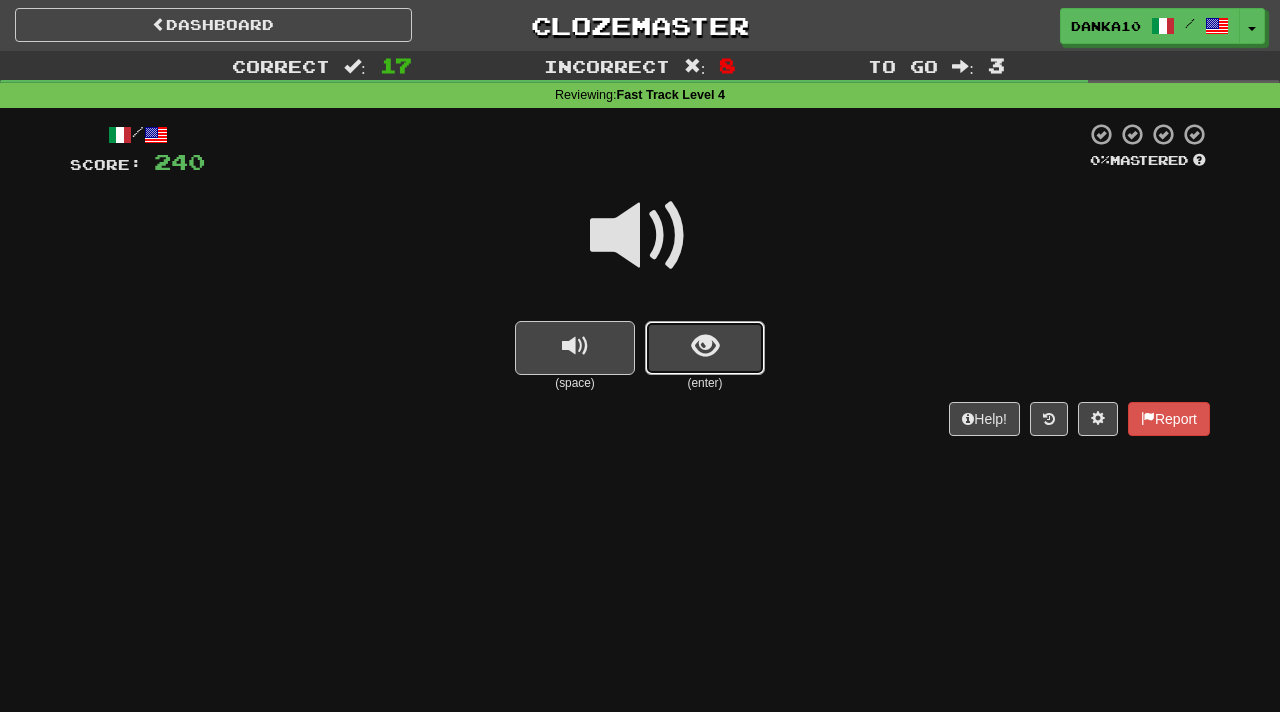 click at bounding box center [705, 348] 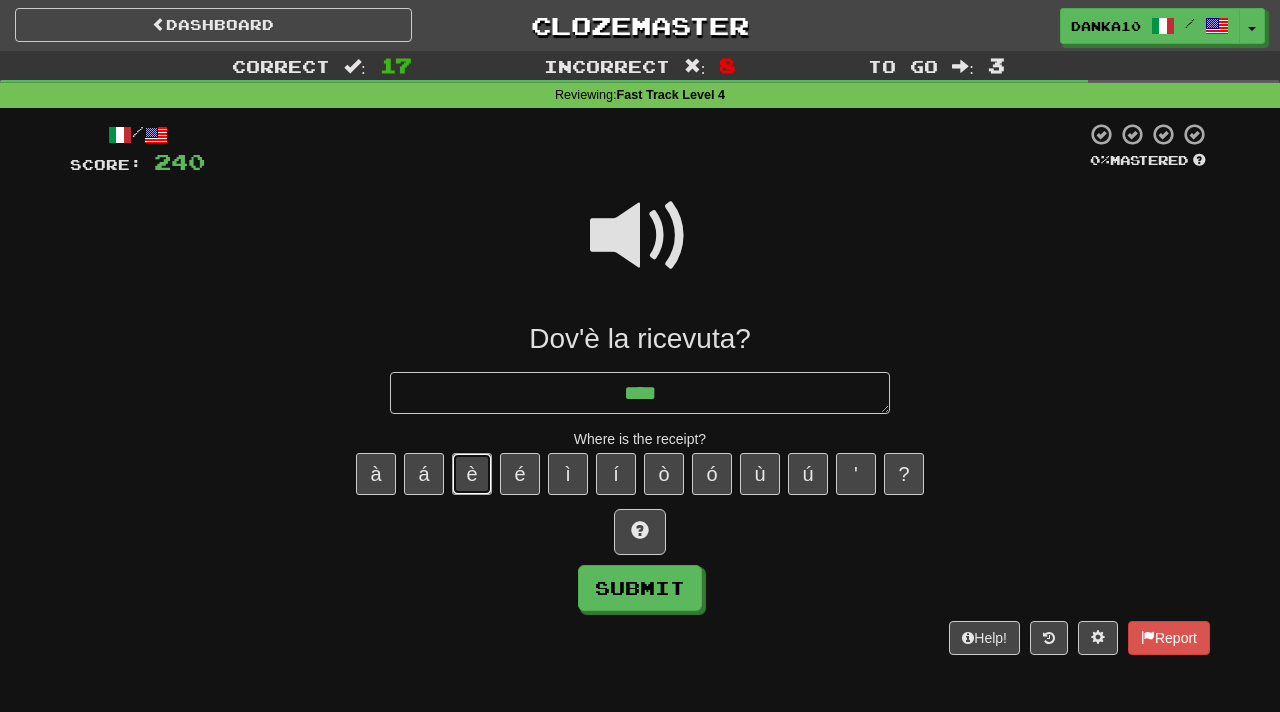 click on "è" at bounding box center (472, 474) 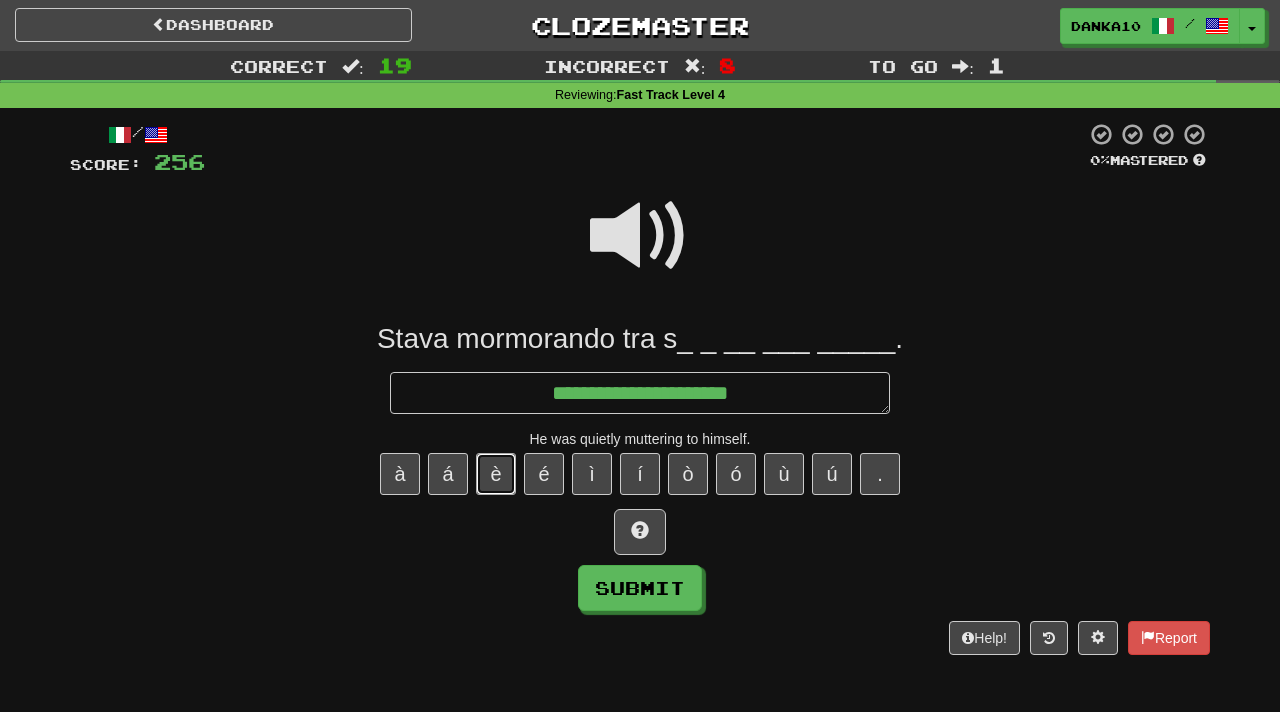 click on "è" at bounding box center (496, 474) 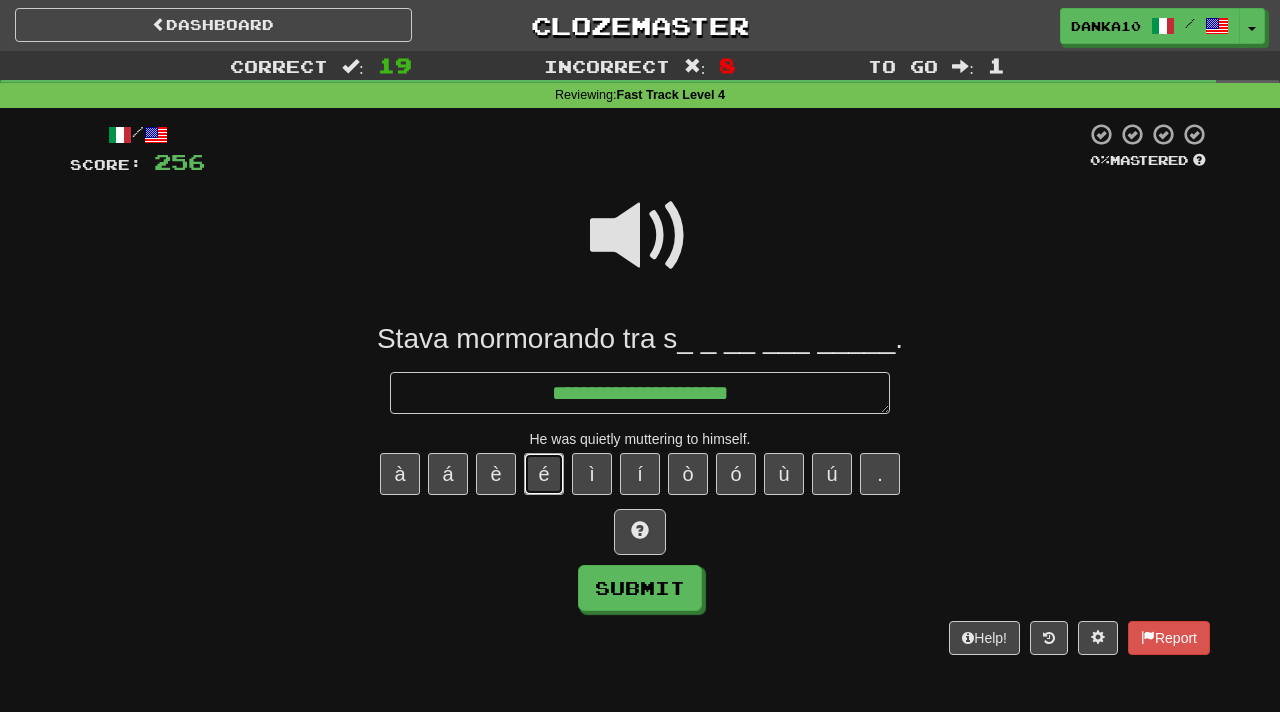 click on "é" at bounding box center (544, 474) 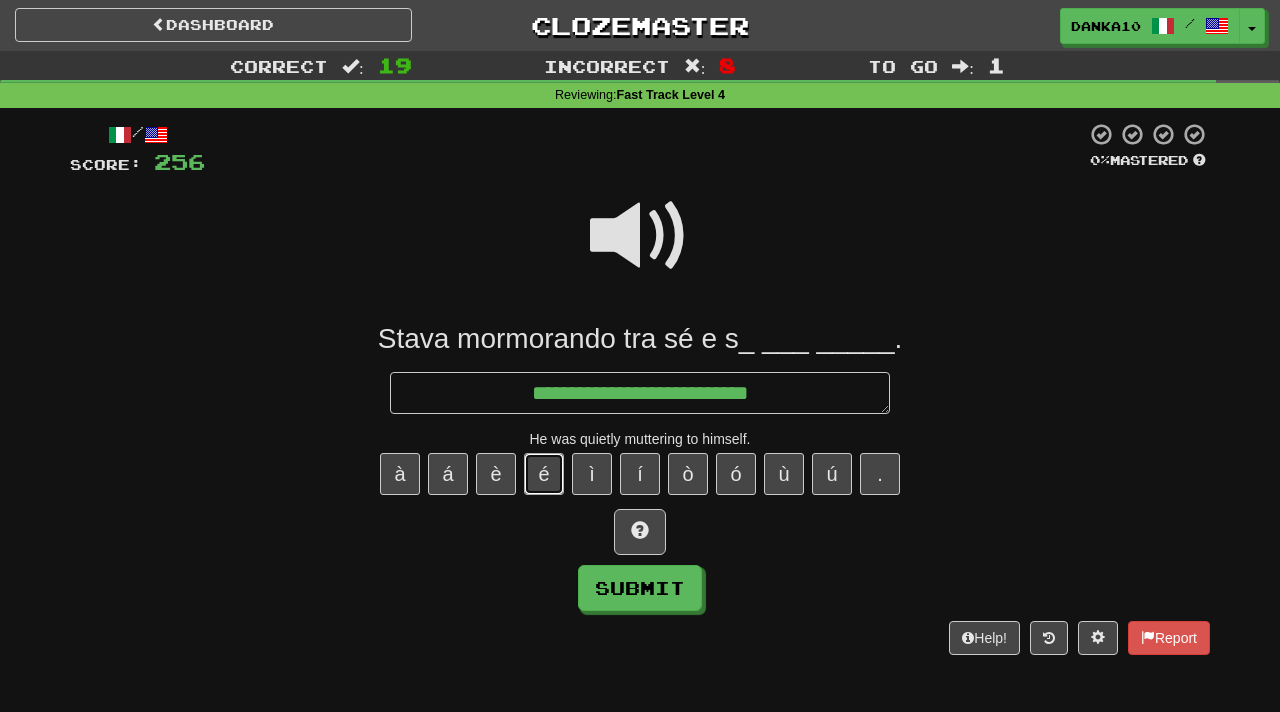 click on "é" at bounding box center [544, 474] 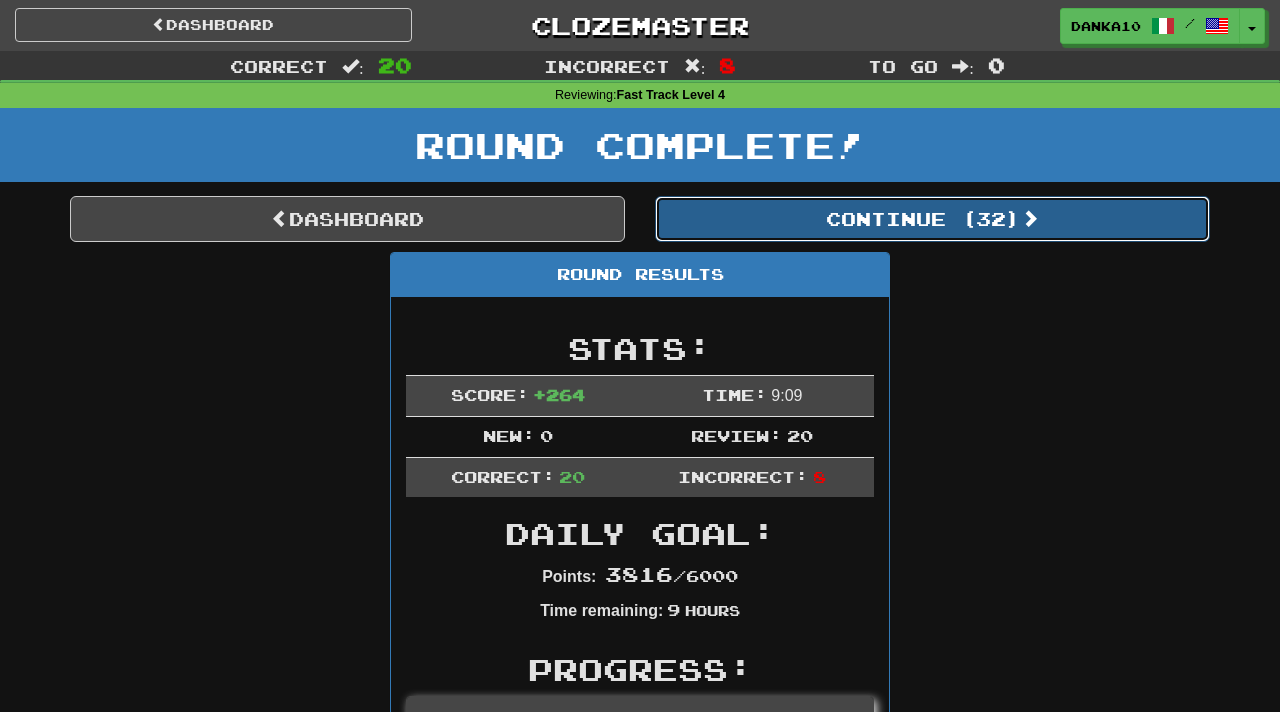 click on "Continue ( 32 )" at bounding box center [932, 219] 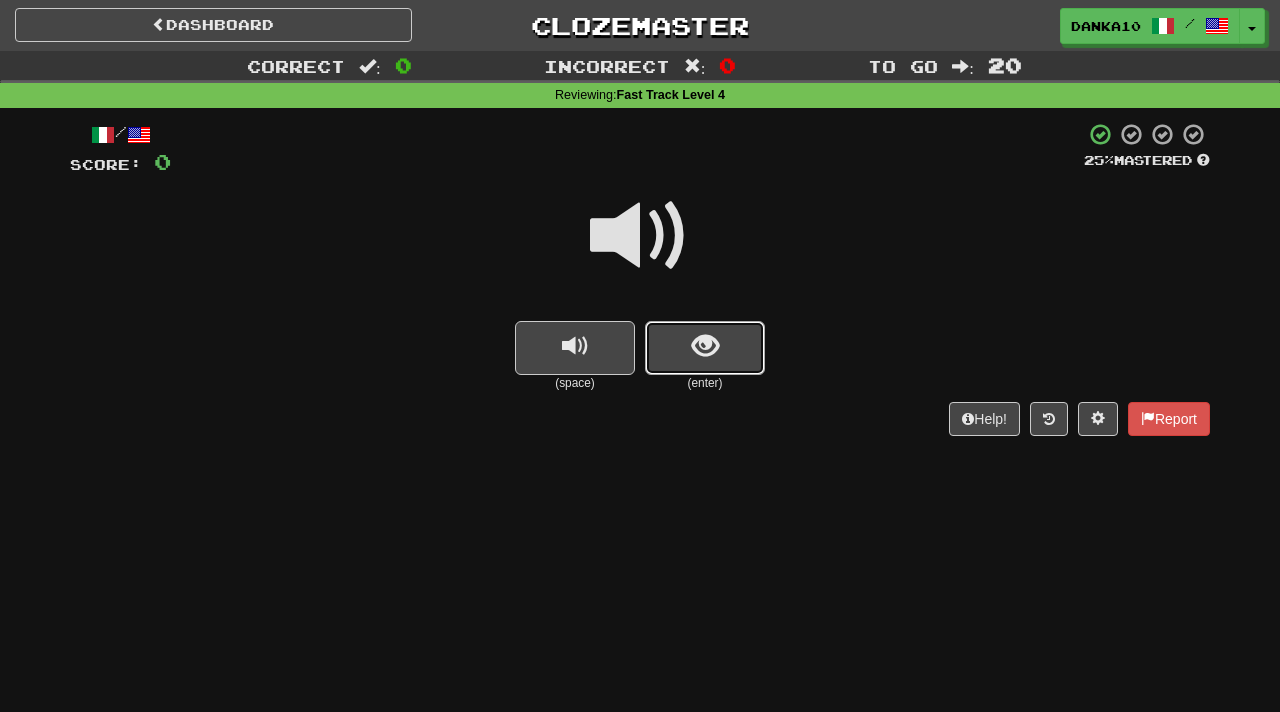 click at bounding box center (705, 348) 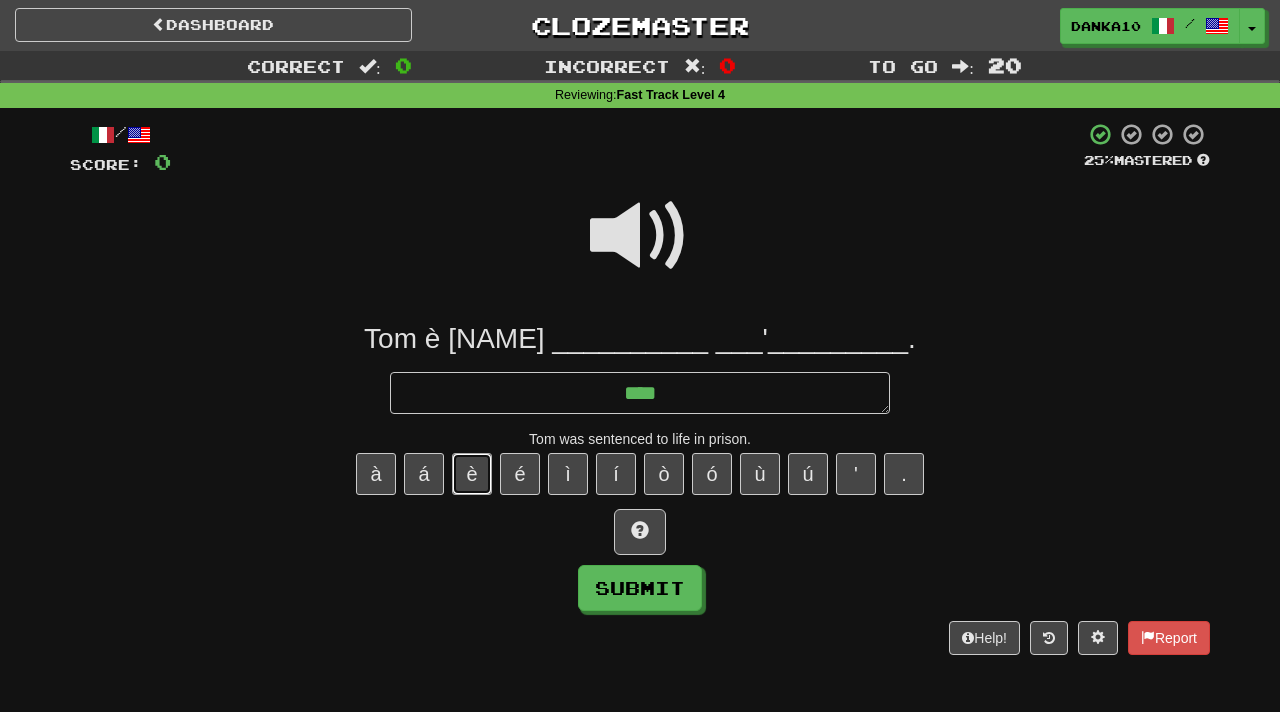 click on "è" at bounding box center (472, 474) 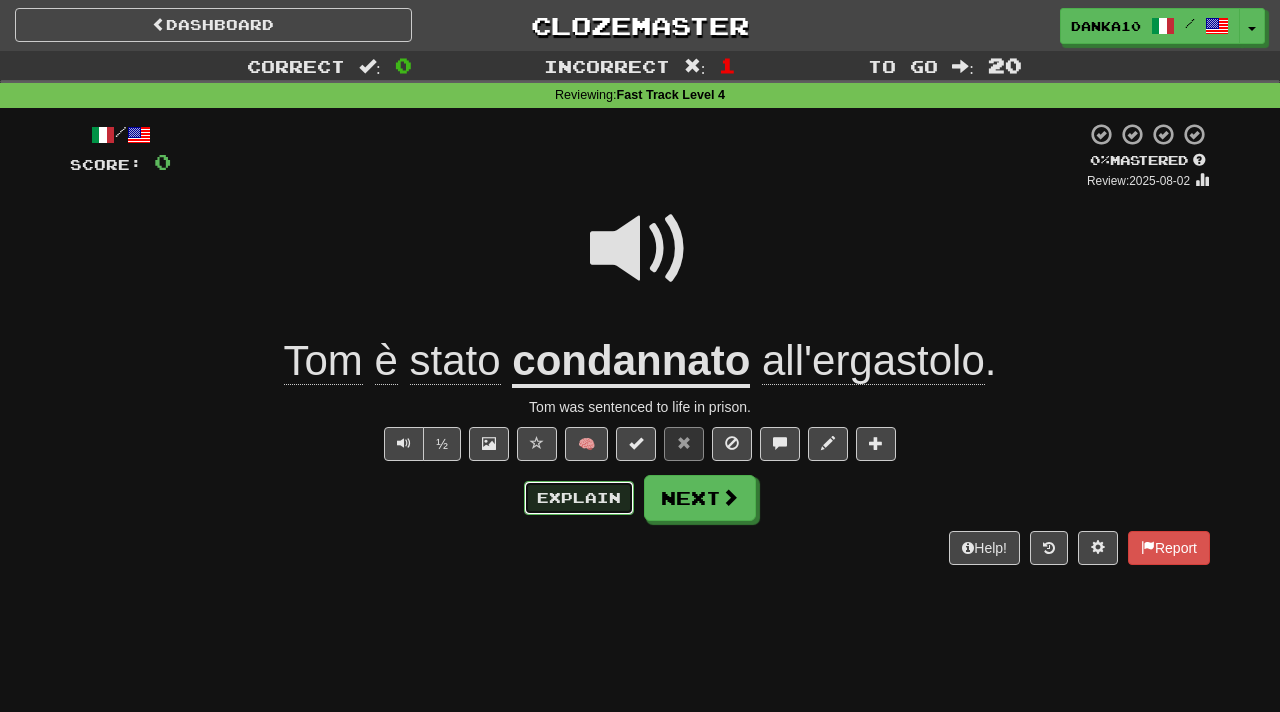 click on "Explain" at bounding box center (579, 498) 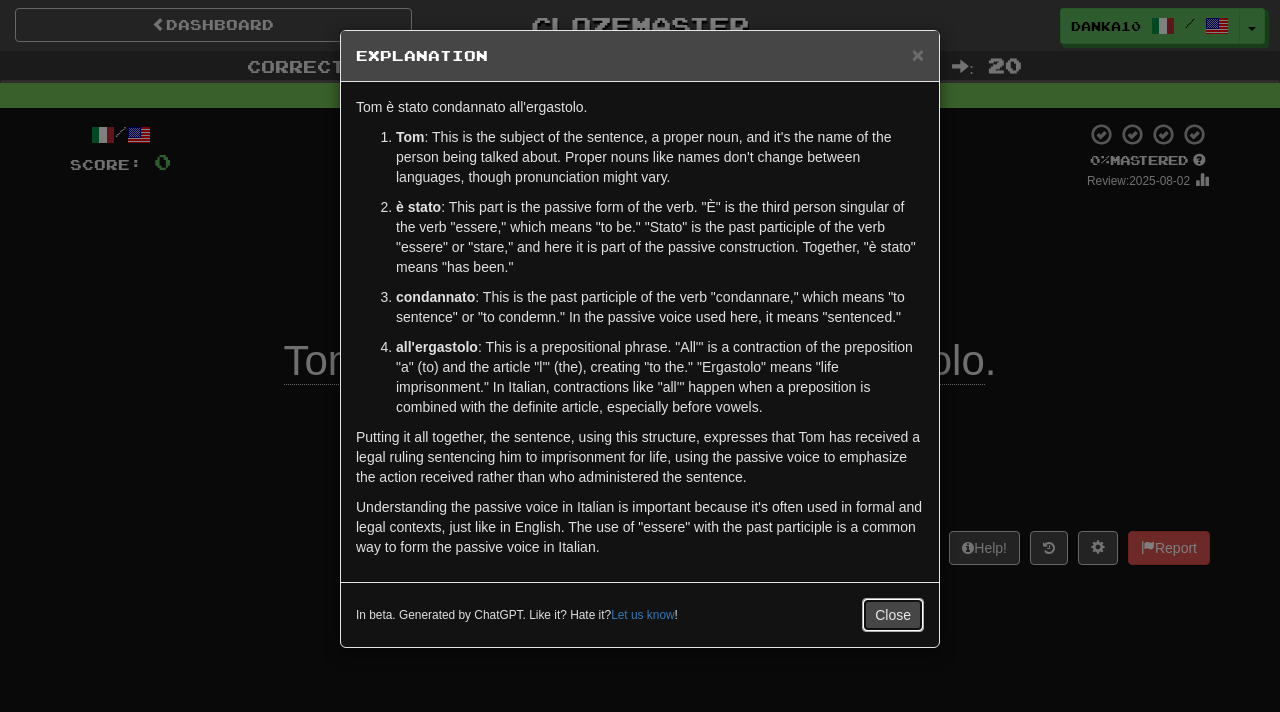 click on "Close" at bounding box center [893, 615] 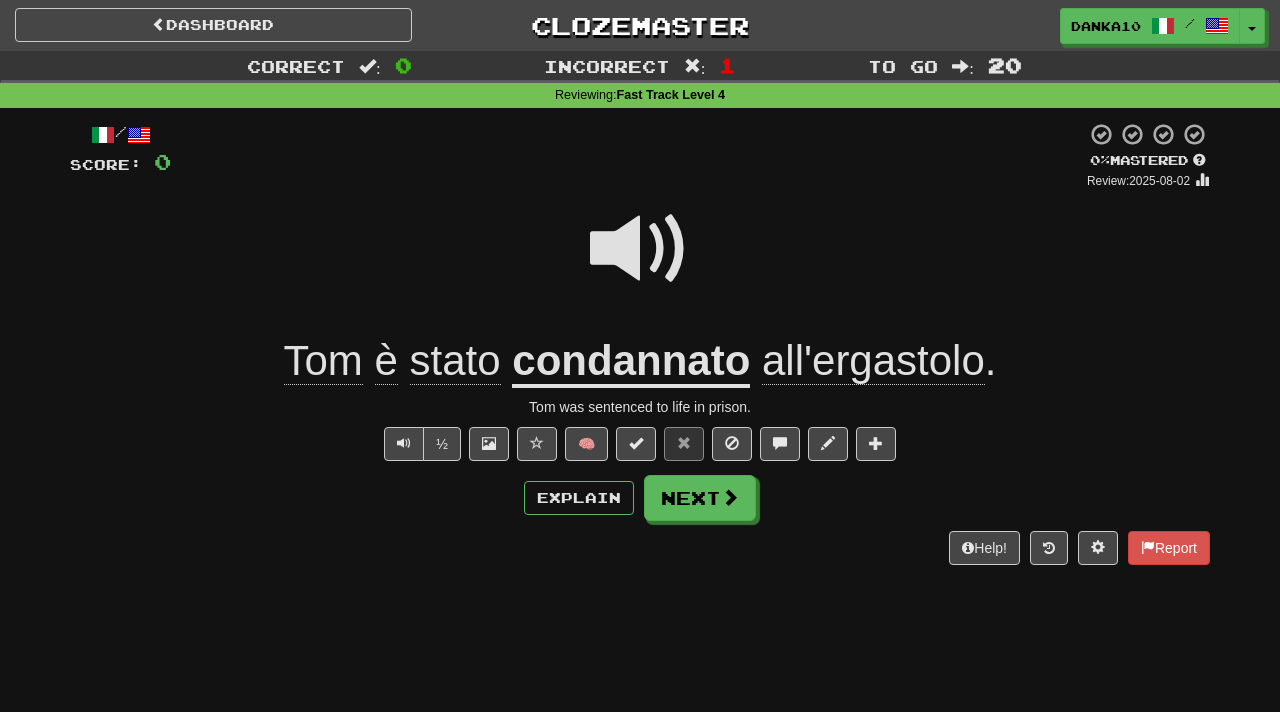 click on "/  Score:   0 0 %  Mastered Review:  2025-08-02 Tom   è   stato   condannato   all'ergastolo . Tom was sentenced to life in prison. ½ 🧠 Explain Next  Help!  Report" at bounding box center [640, 343] 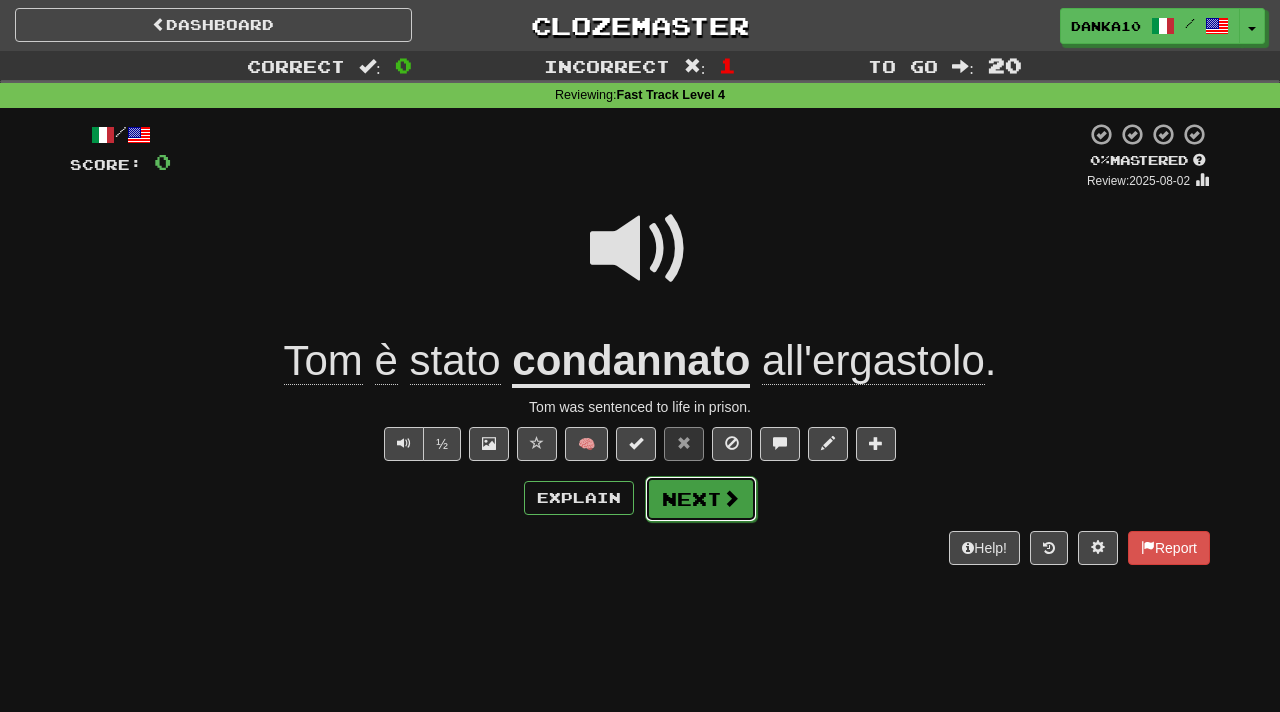 click on "Next" at bounding box center [701, 499] 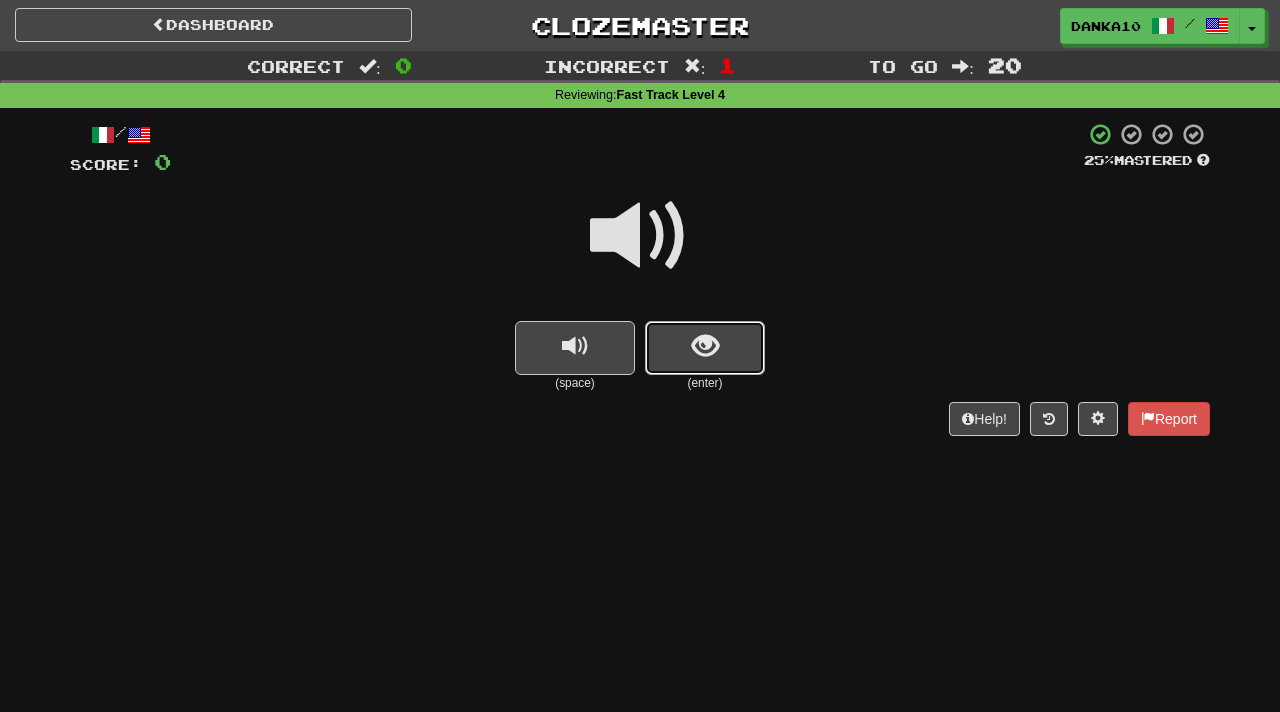 click at bounding box center [705, 348] 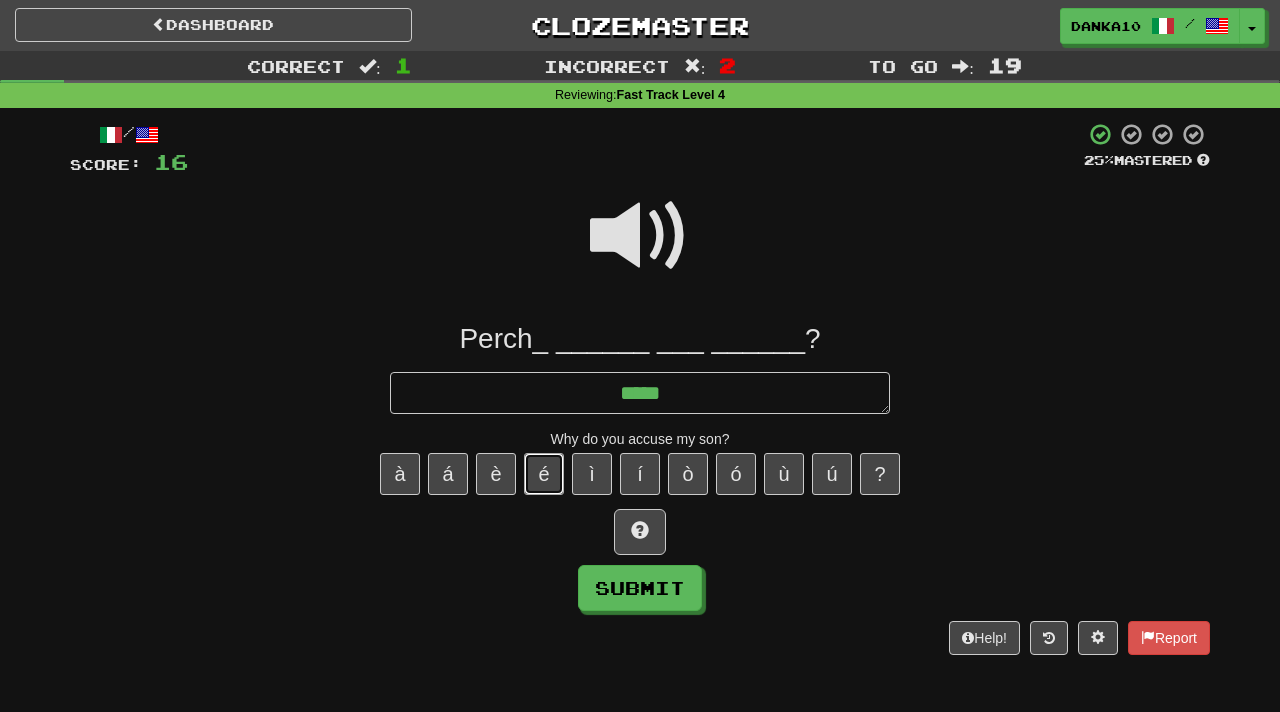 click on "é" at bounding box center [544, 474] 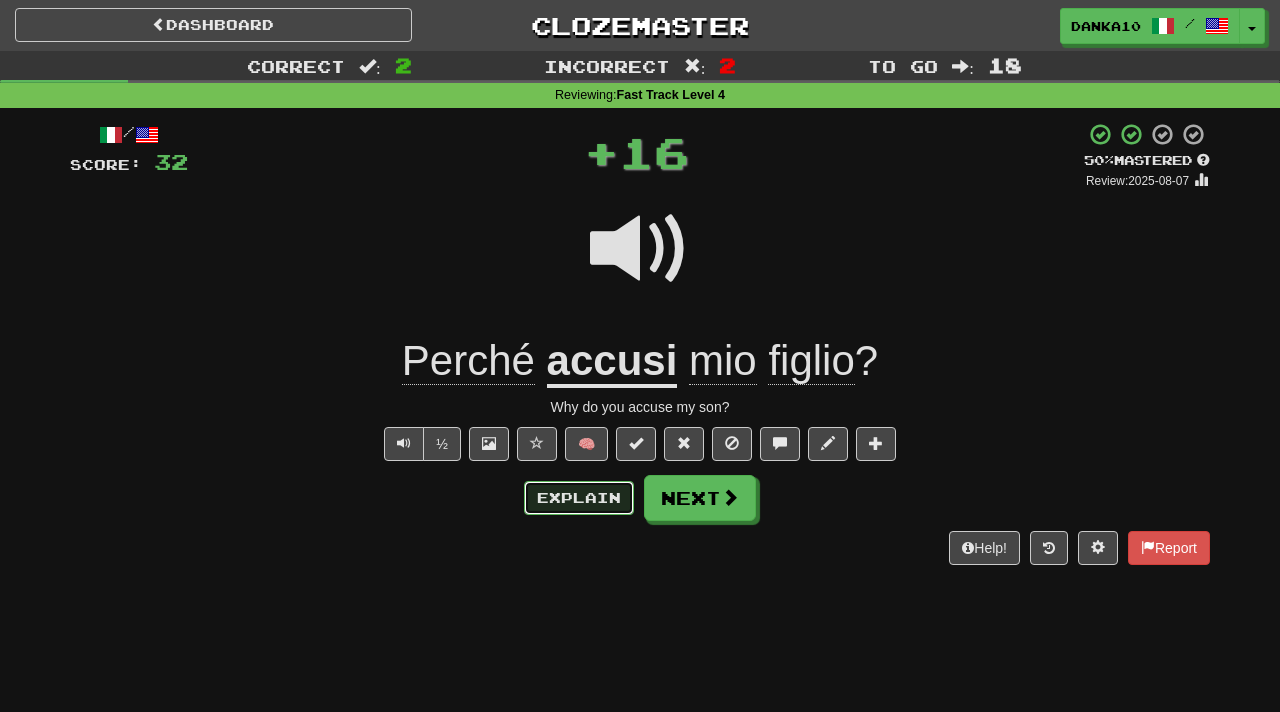 click on "Explain" at bounding box center [579, 498] 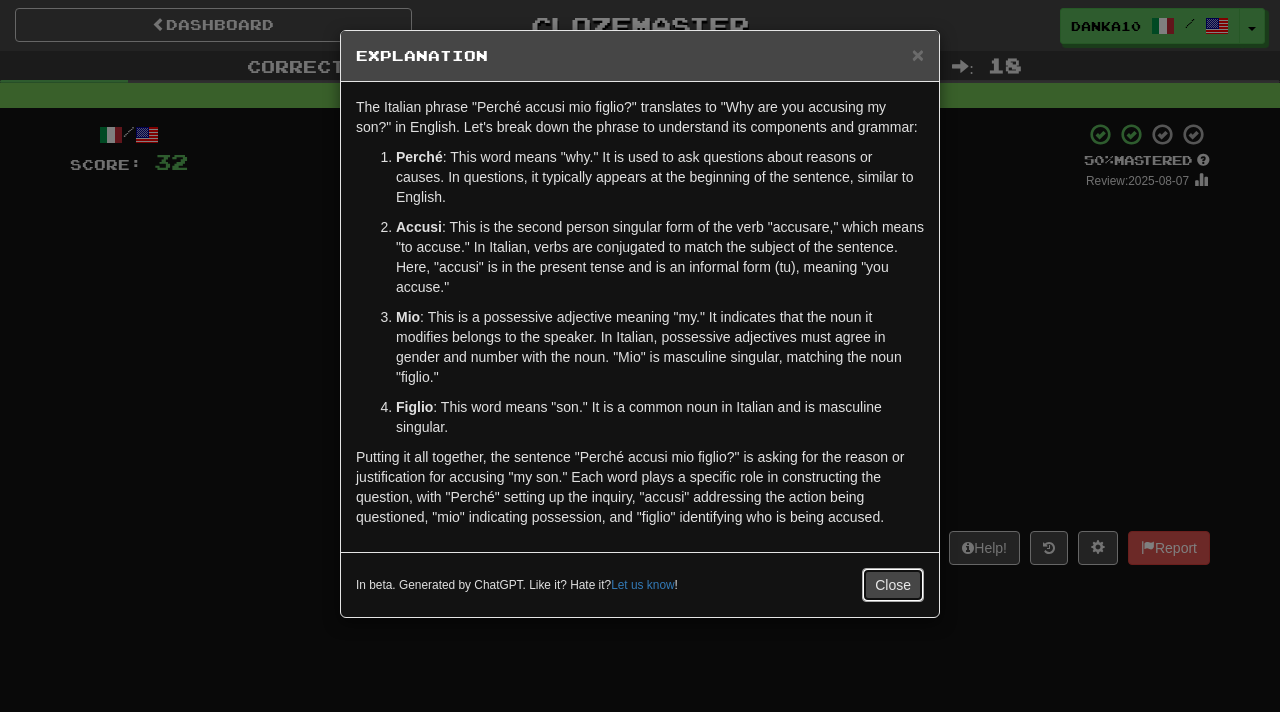 click on "× Explanation The Italian phrase "Perché accusi mio figlio?" translates to "Why are you accusing my son?" in English. Let's break down the phrase to understand its components and grammar:
Perché : This word means "why." It is used to ask questions about reasons or causes. In questions, it typically appears at the beginning of the sentence, similar to English.
Accusi : This is the second person singular form of the verb "accusare," which means "to accuse." In Italian, verbs are conjugated to match the subject of the sentence. Here, "accusi" is in the present tense and is an informal form (tu), meaning "you accuse."
Mio : This is a possessive adjective meaning "my." It indicates that the noun it modifies belongs to the speaker. In Italian, possessive adjectives must agree in gender and number with the noun. "Mio" is masculine singular, matching the noun "figlio."
Figlio : This word means "son." It is a common noun in Italian and is masculine singular.
Let us know ! Close" at bounding box center [640, 324] 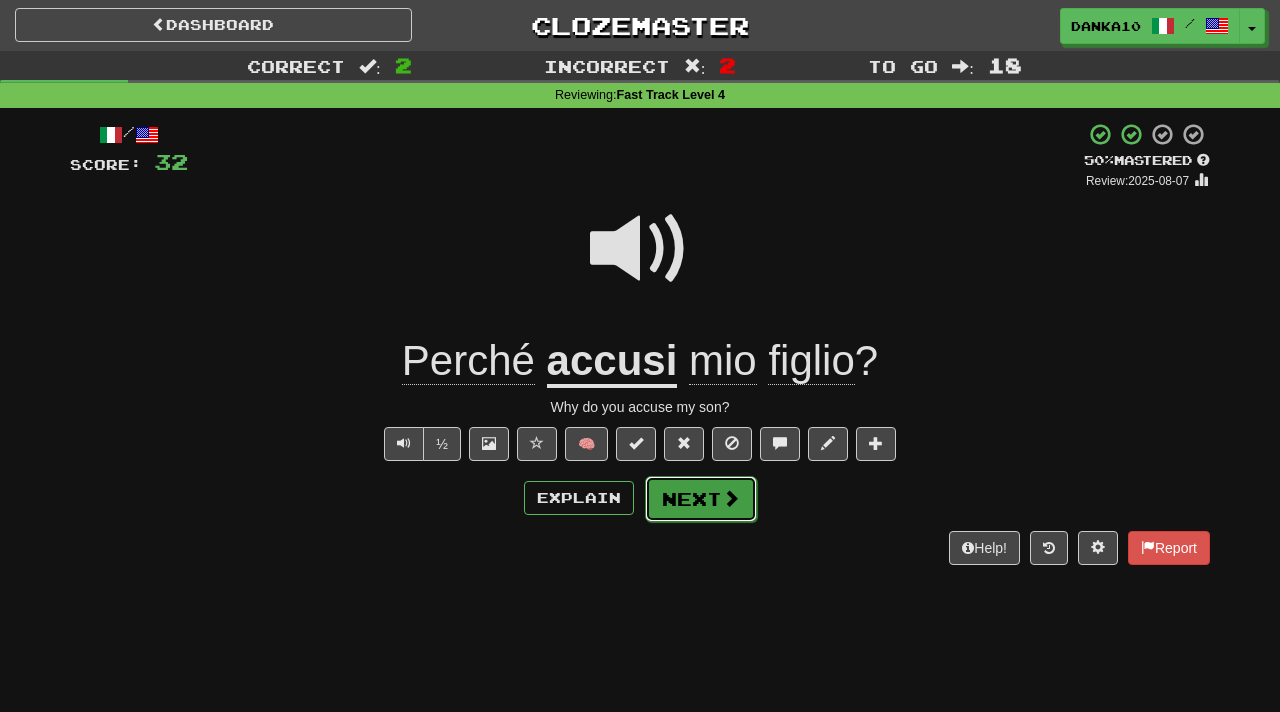 click on "Next" at bounding box center [701, 499] 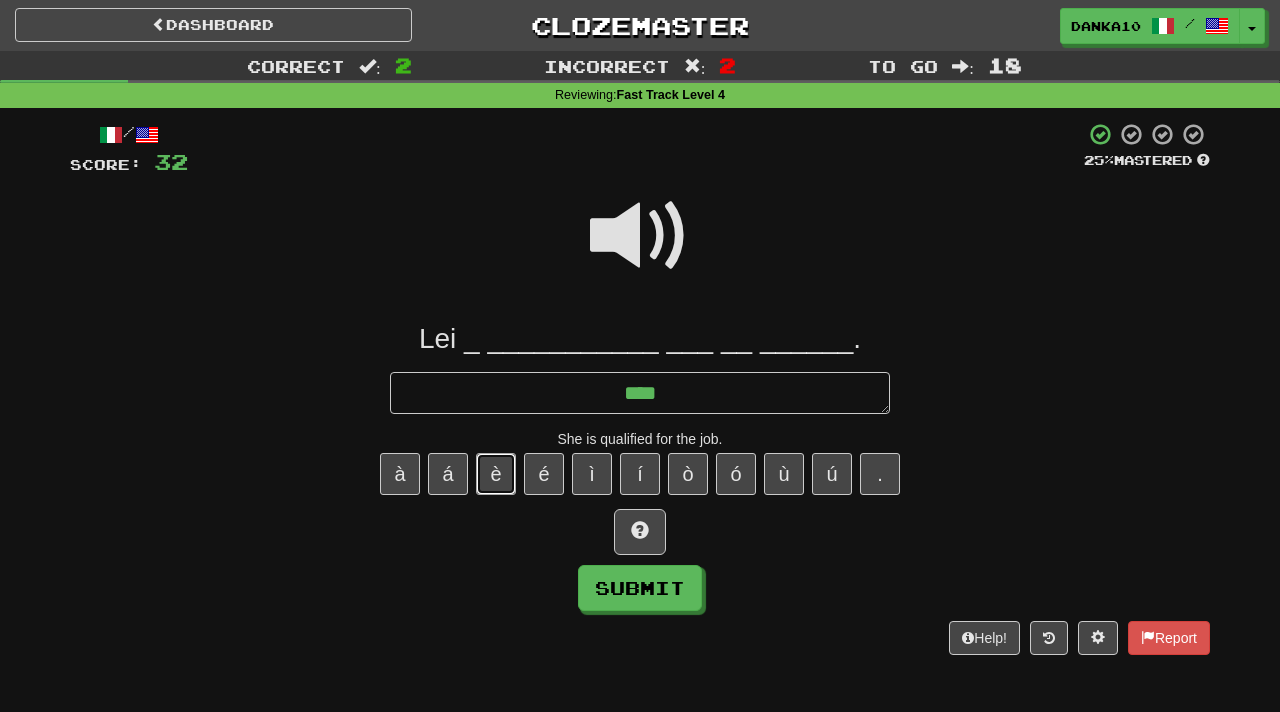 click on "è" at bounding box center [496, 474] 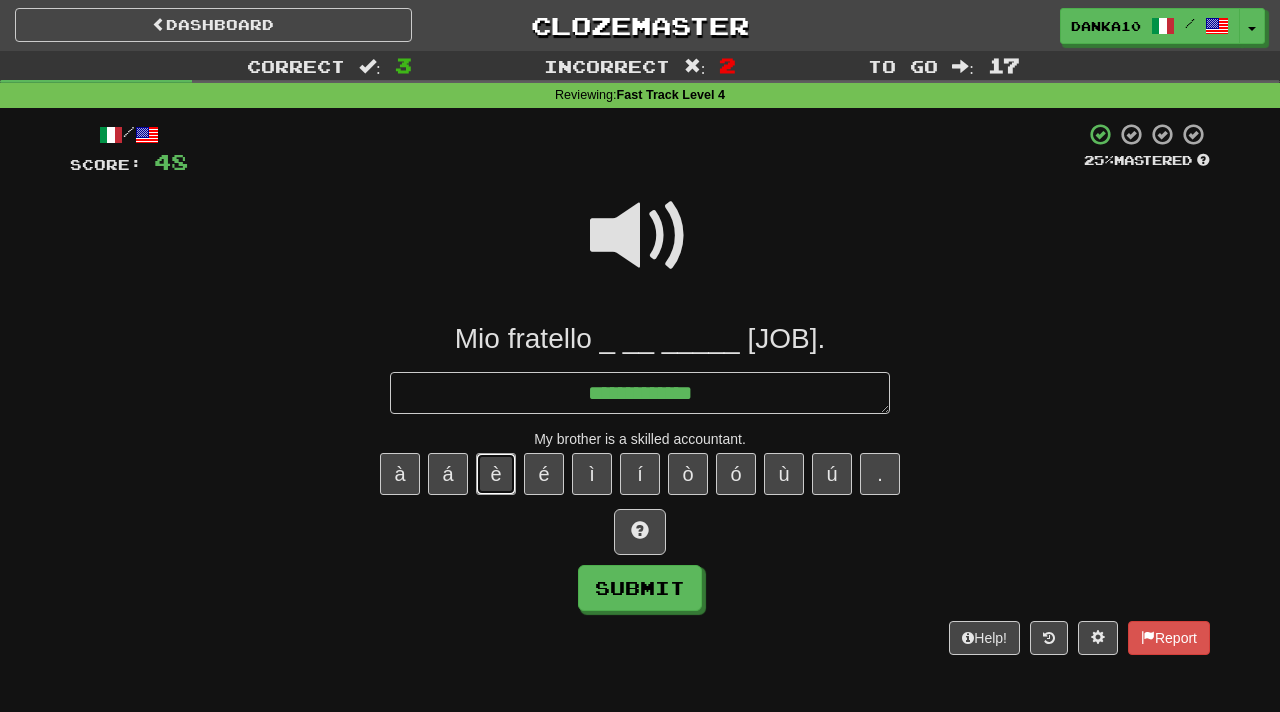 click on "è" at bounding box center [496, 474] 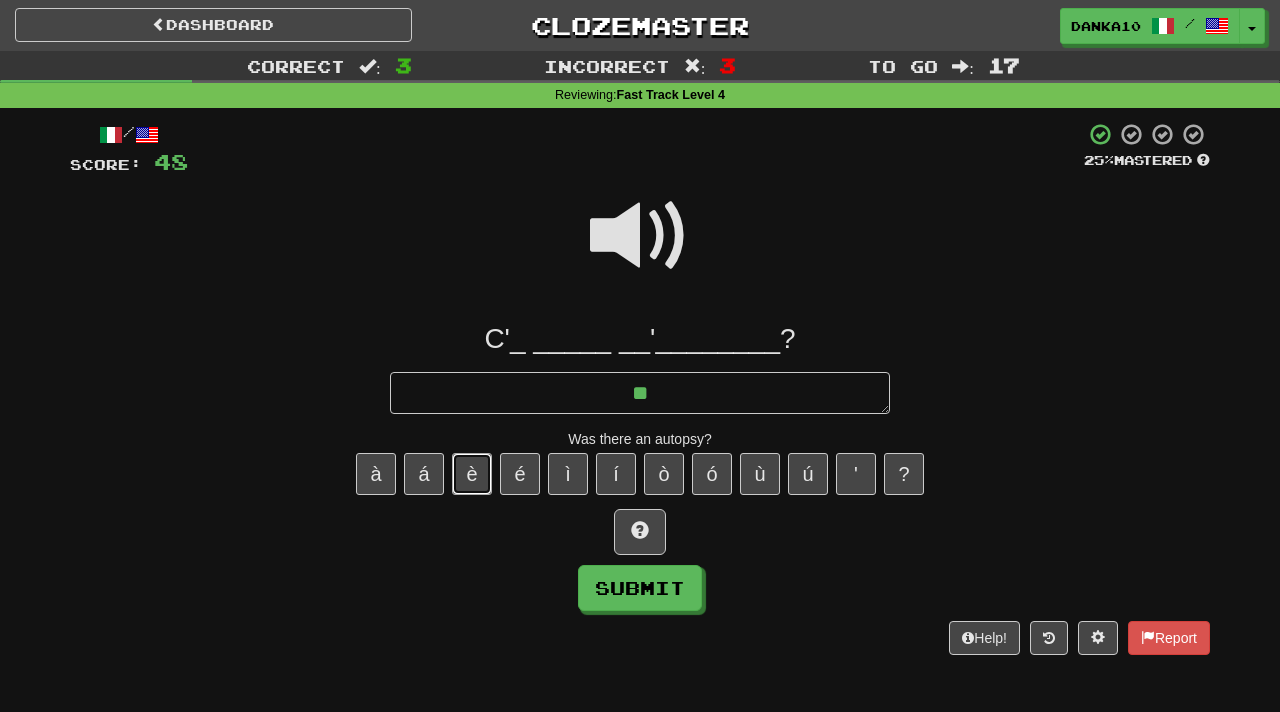 click on "è" at bounding box center (472, 474) 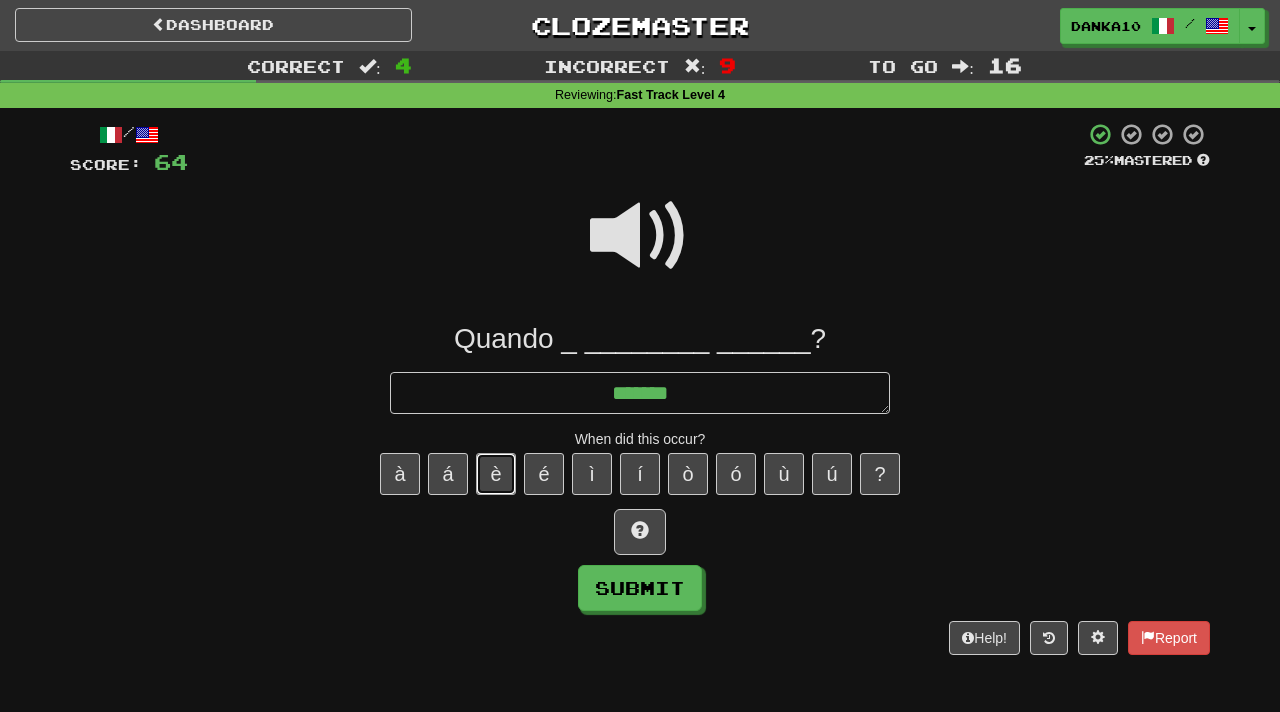 click on "è" at bounding box center (496, 474) 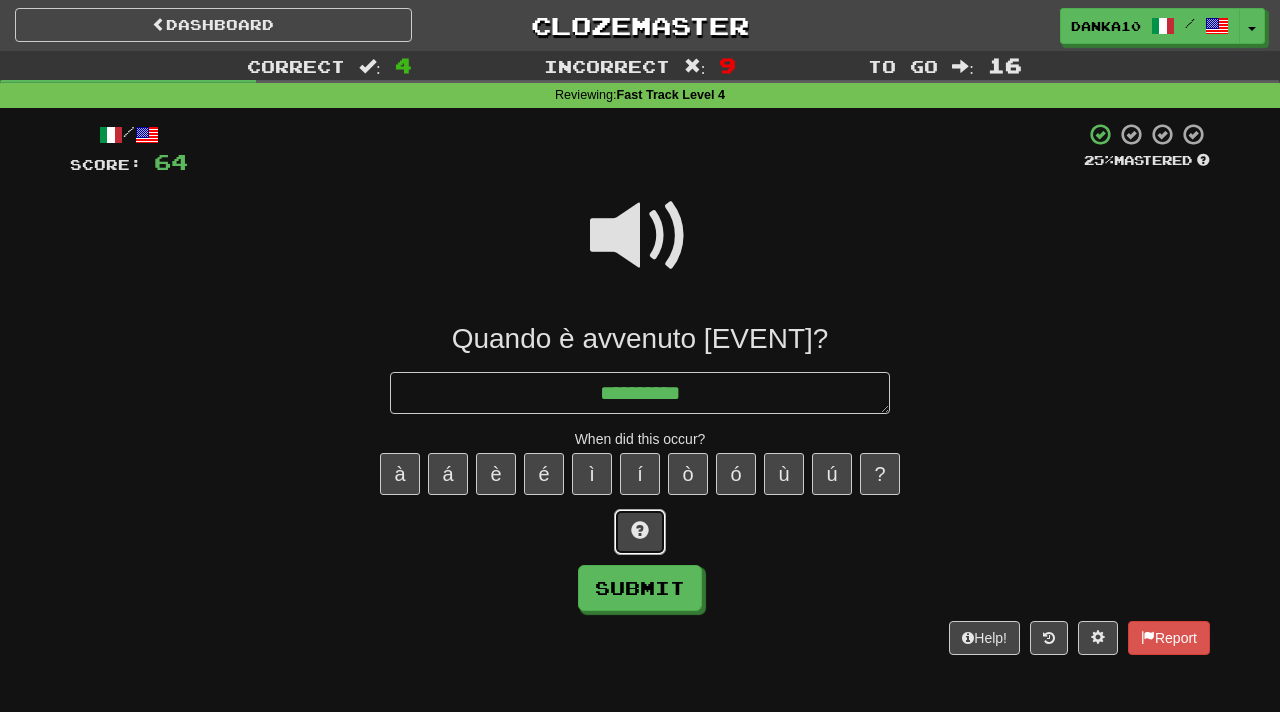 click at bounding box center (640, 530) 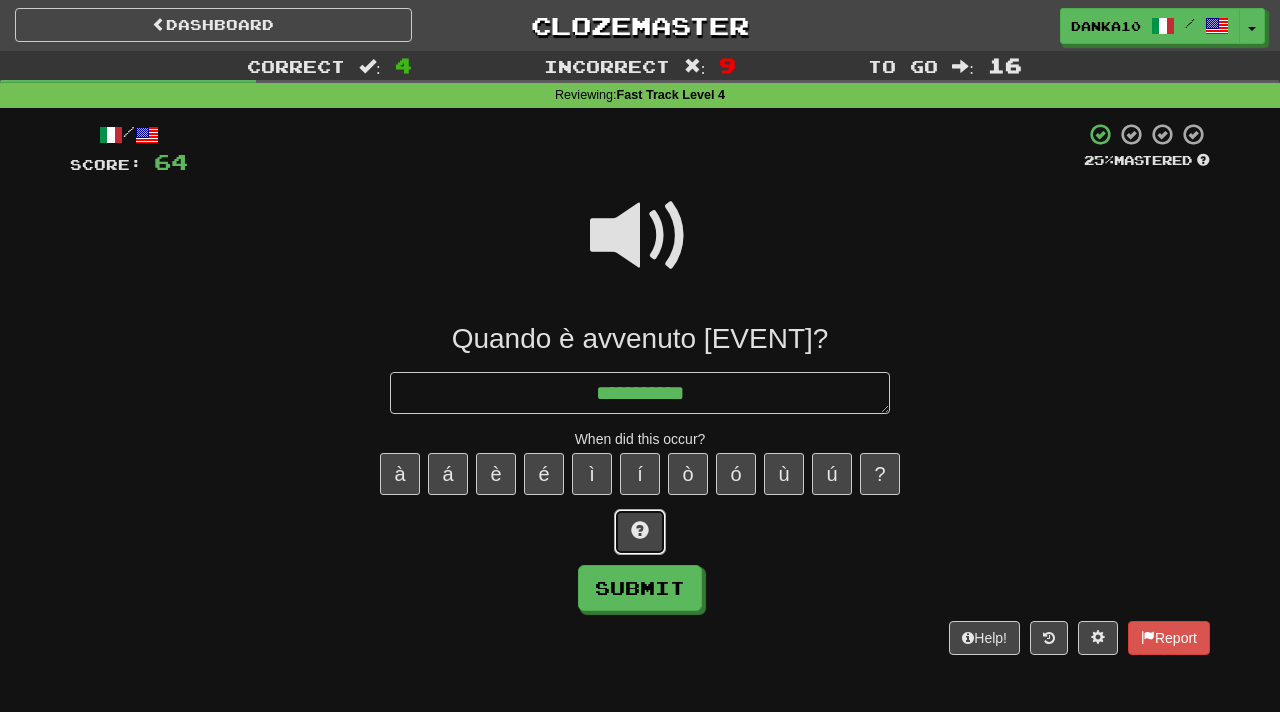 click at bounding box center (640, 530) 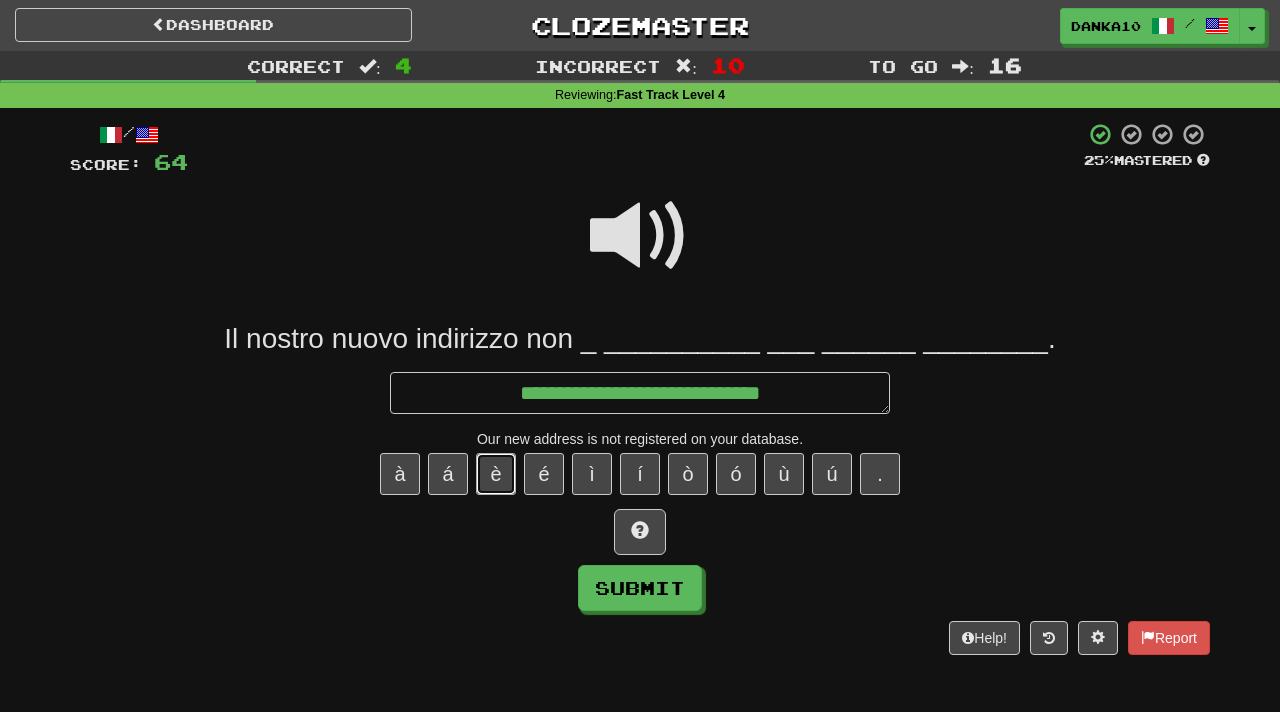 click on "è" at bounding box center (496, 474) 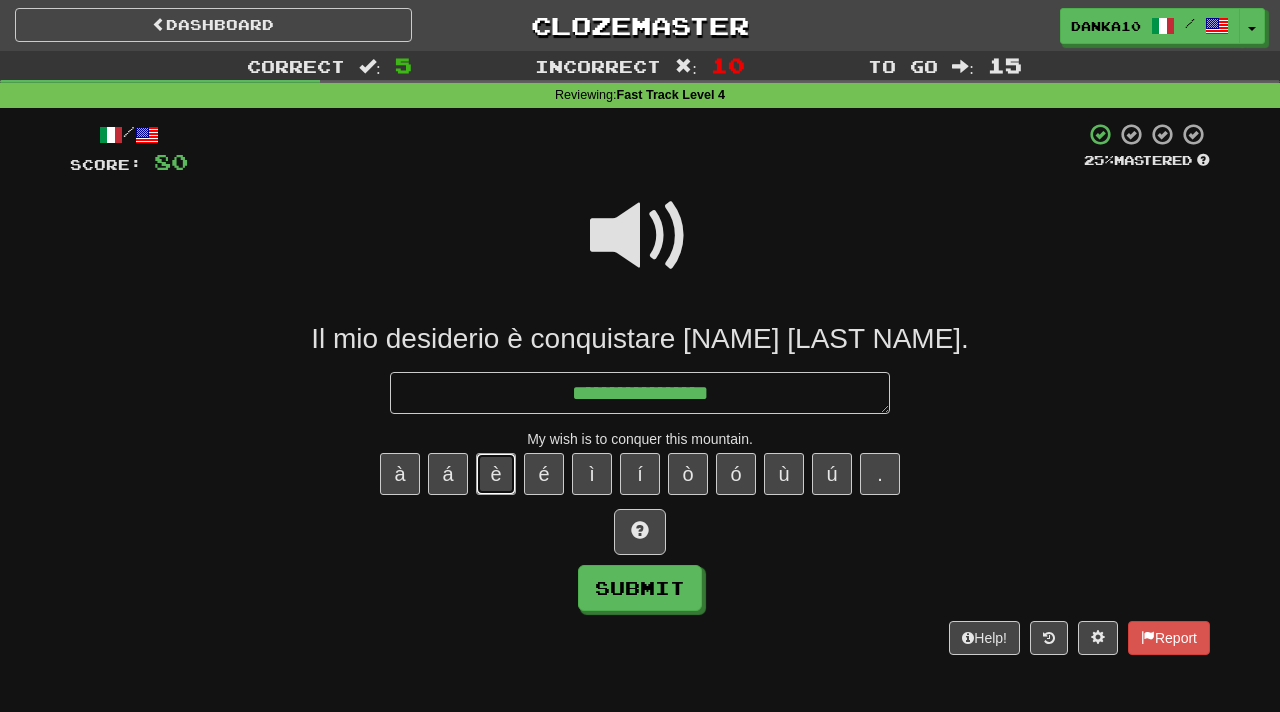 click on "è" at bounding box center [496, 474] 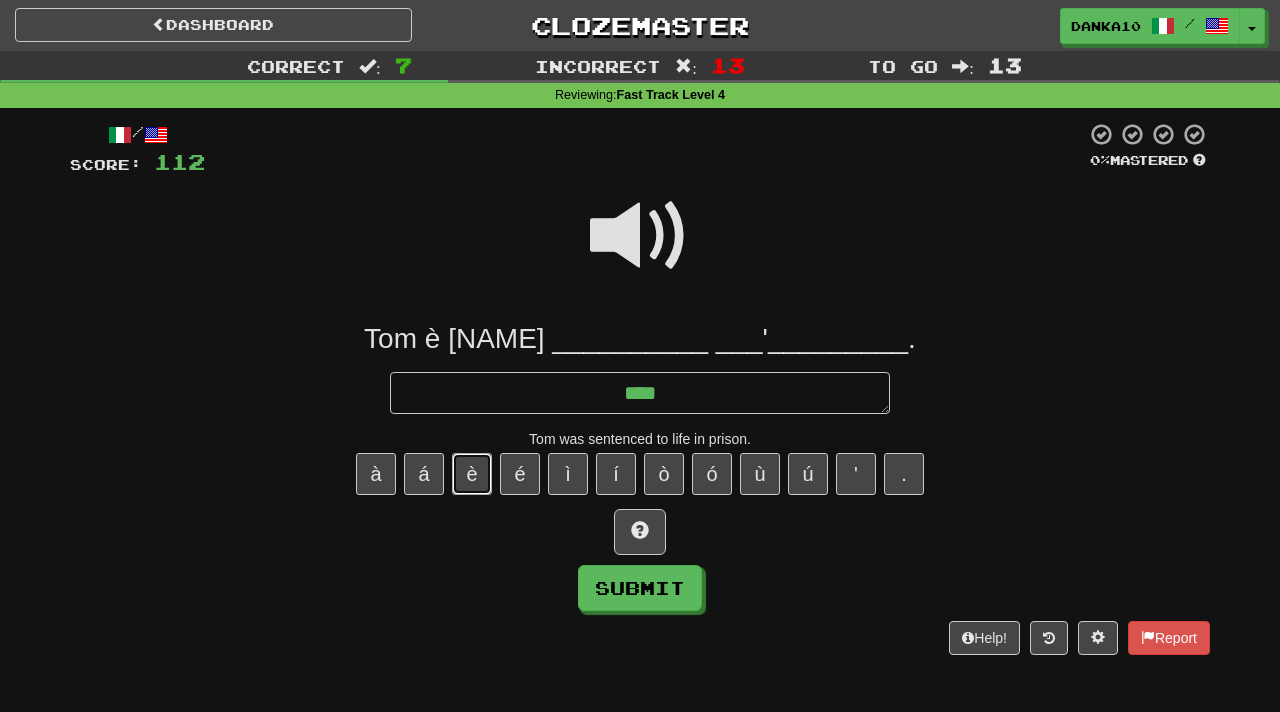click on "è" at bounding box center [472, 474] 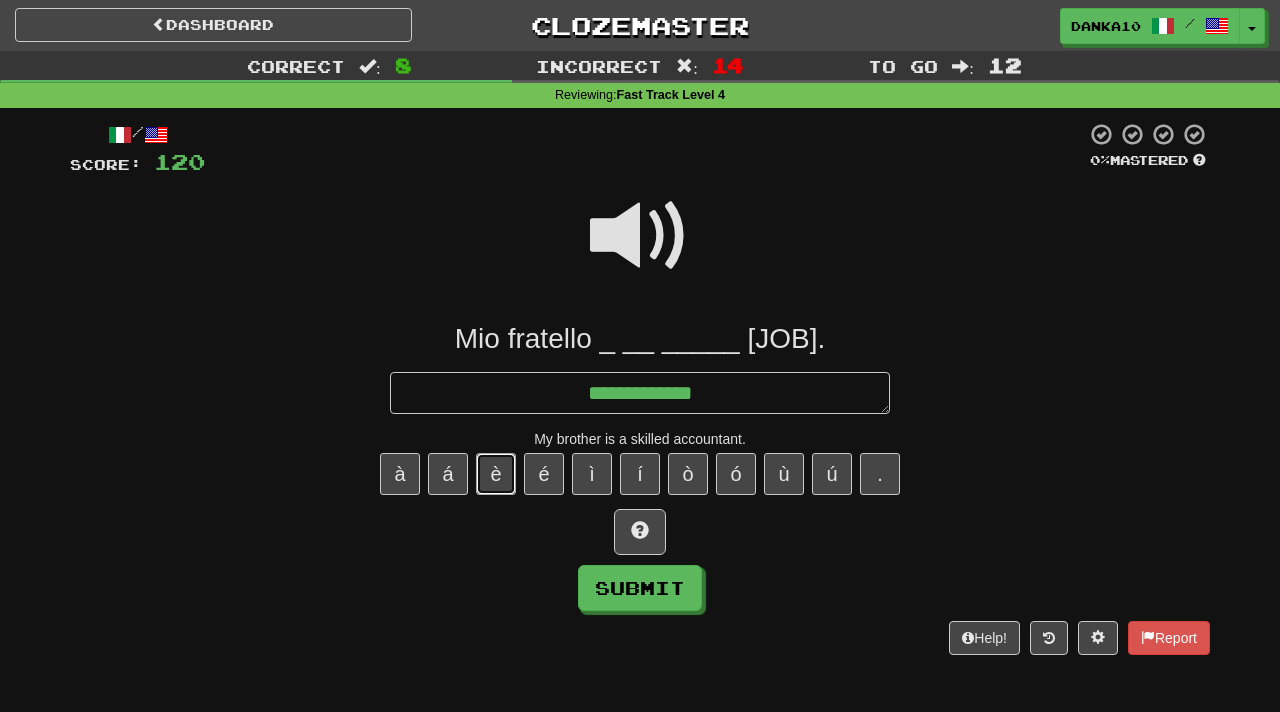 click on "è" at bounding box center (496, 474) 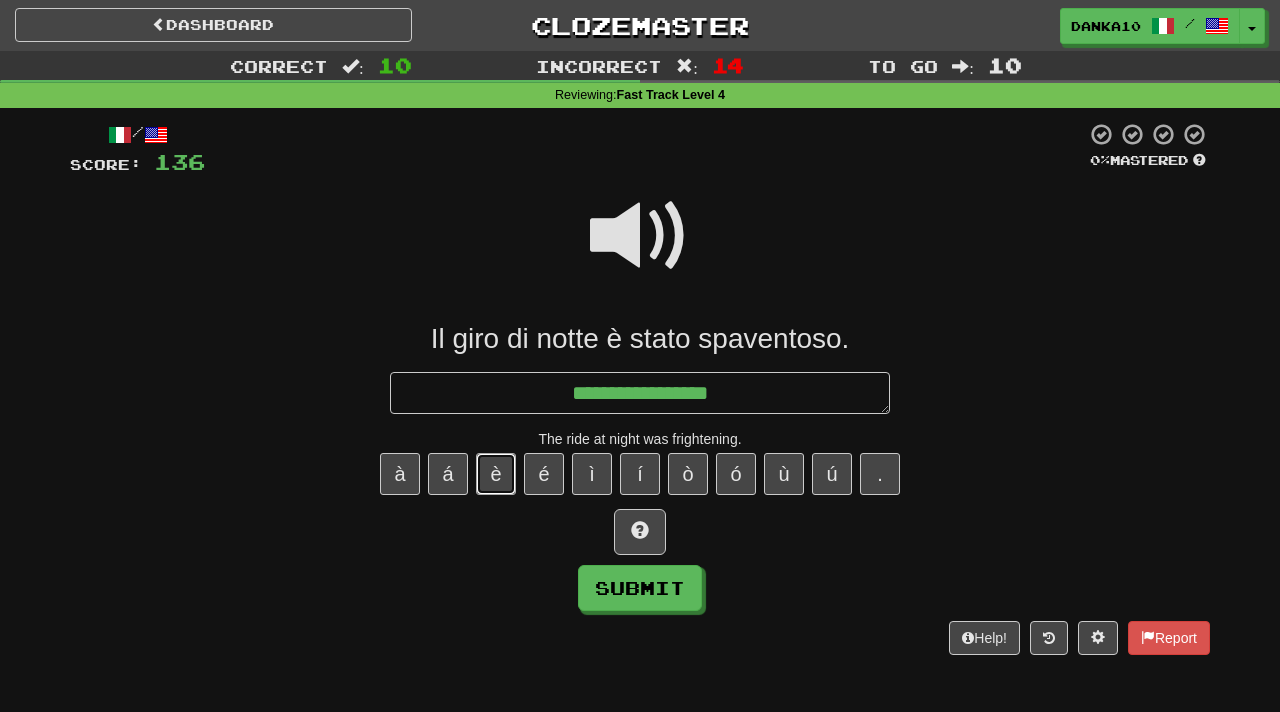 click on "è" at bounding box center (496, 474) 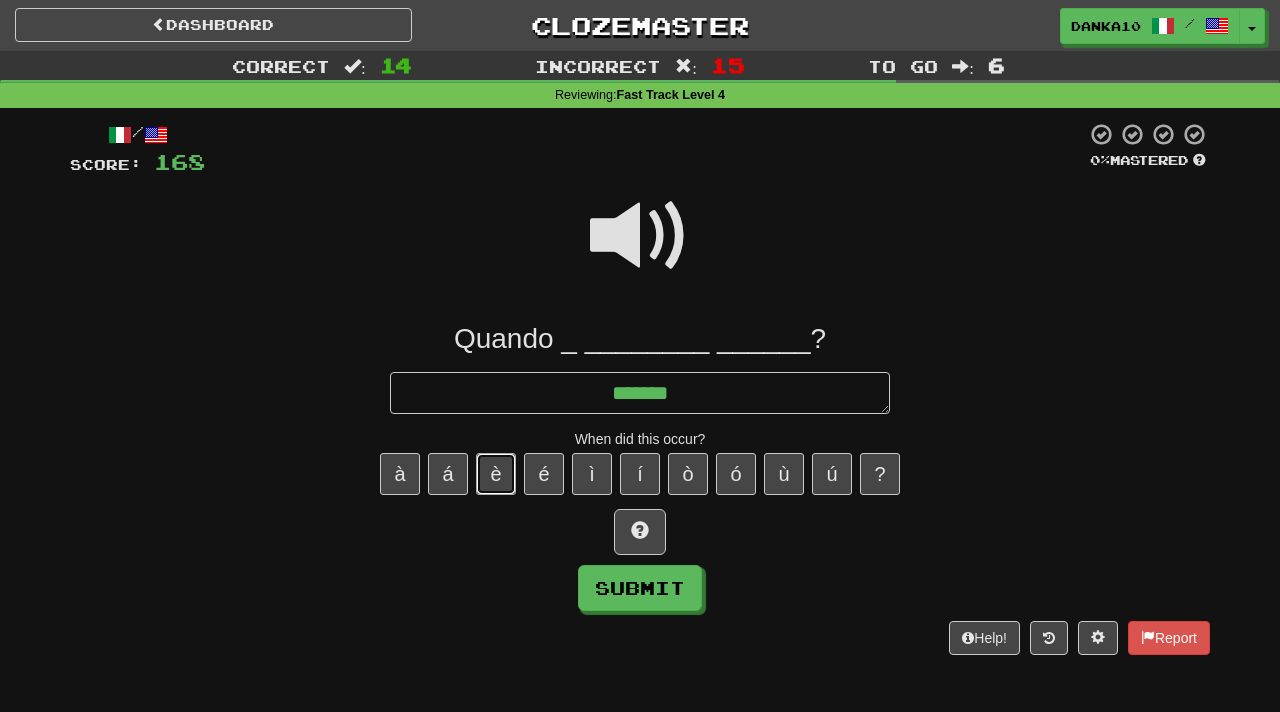 click on "è" at bounding box center [496, 474] 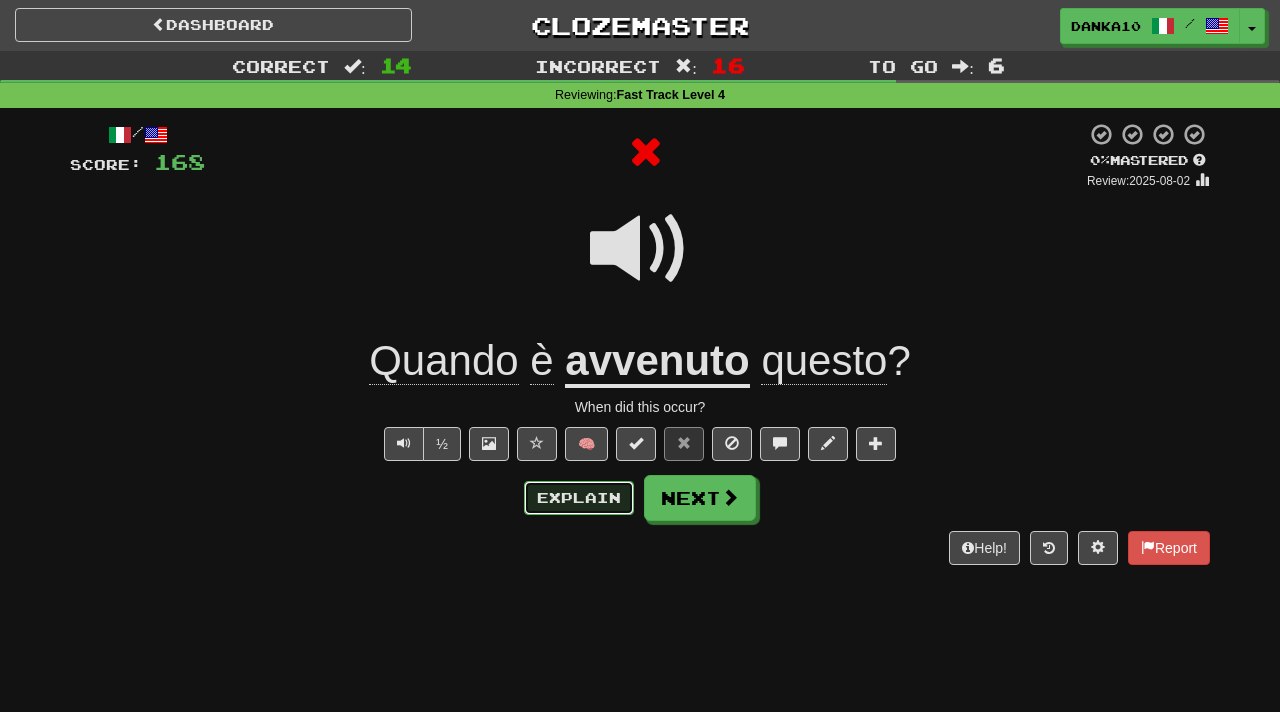 click on "Explain" at bounding box center (579, 498) 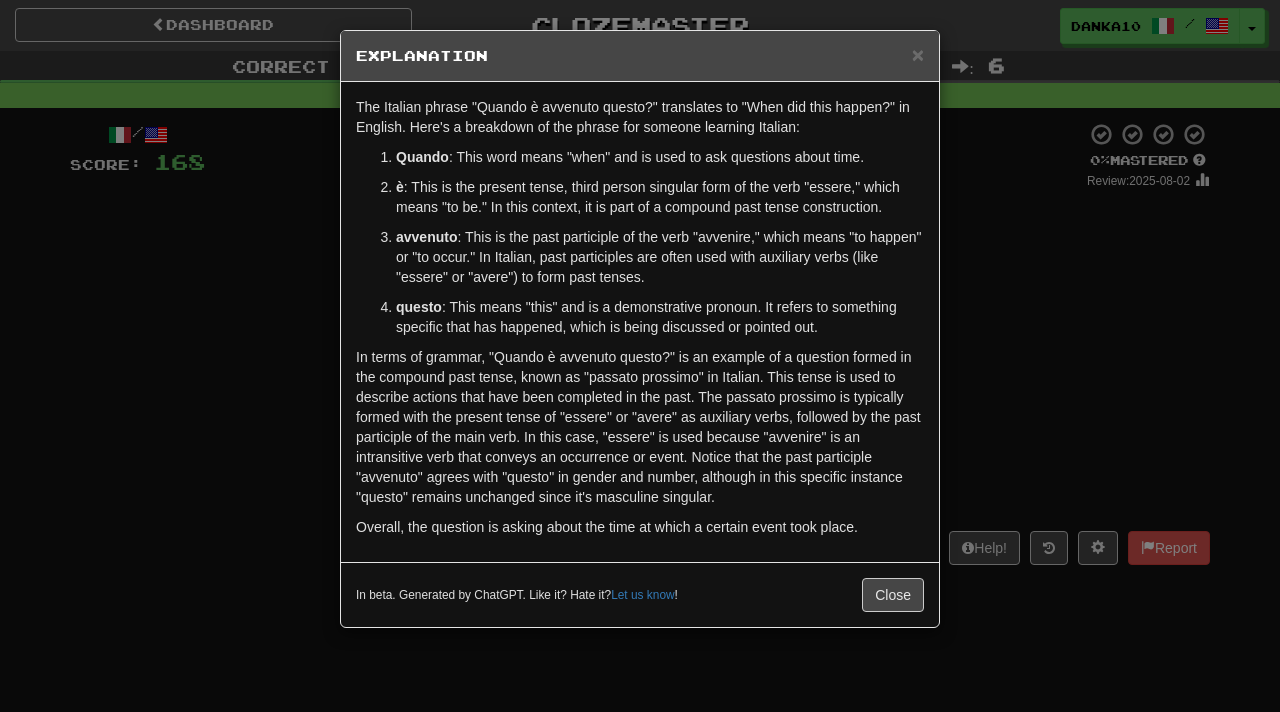 click on "In beta. Generated by ChatGPT. Like it? Hate it?  Let us know ! Close" at bounding box center [640, 595] 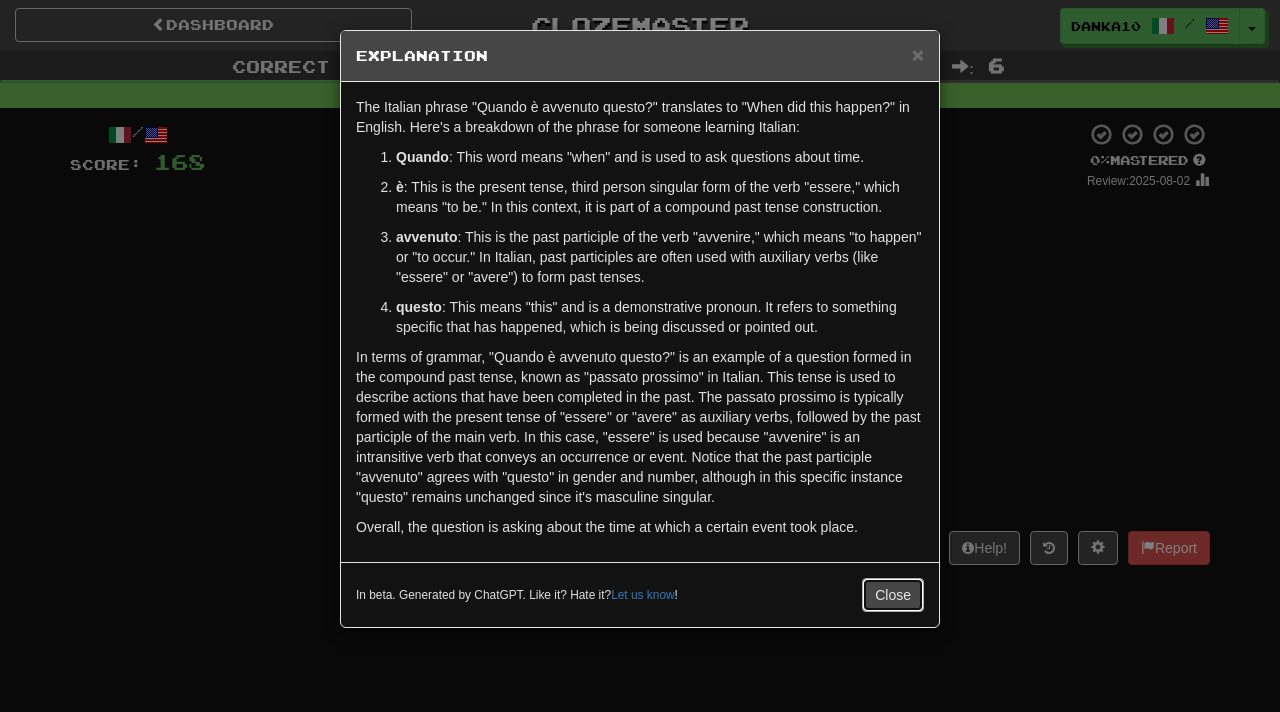click on "Close" at bounding box center [893, 595] 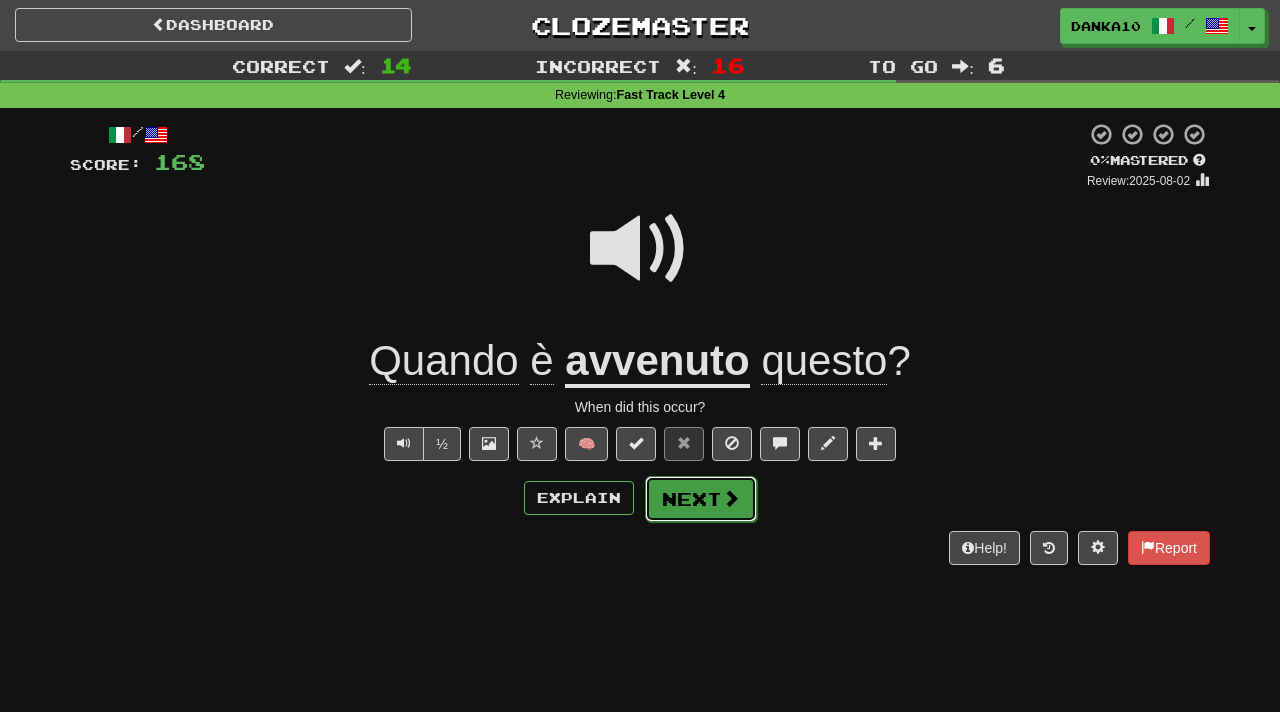click on "Next" at bounding box center (701, 499) 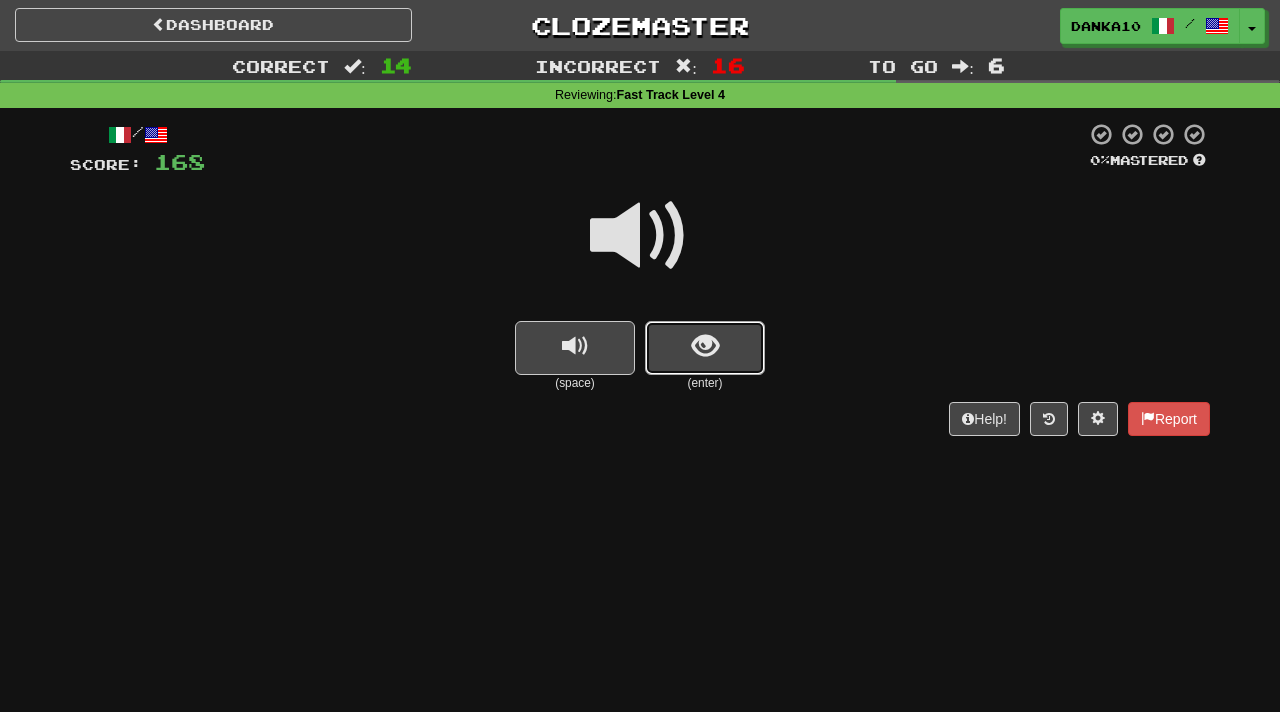 click at bounding box center [705, 348] 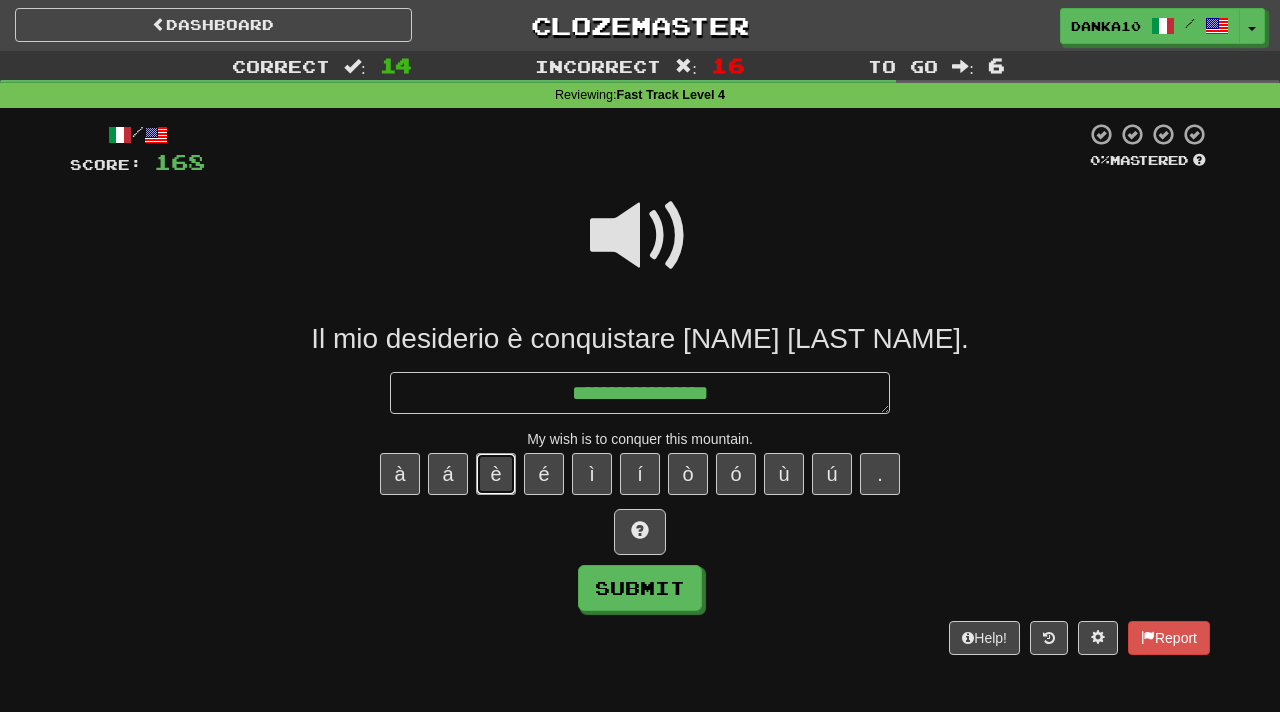 click on "è" at bounding box center [496, 474] 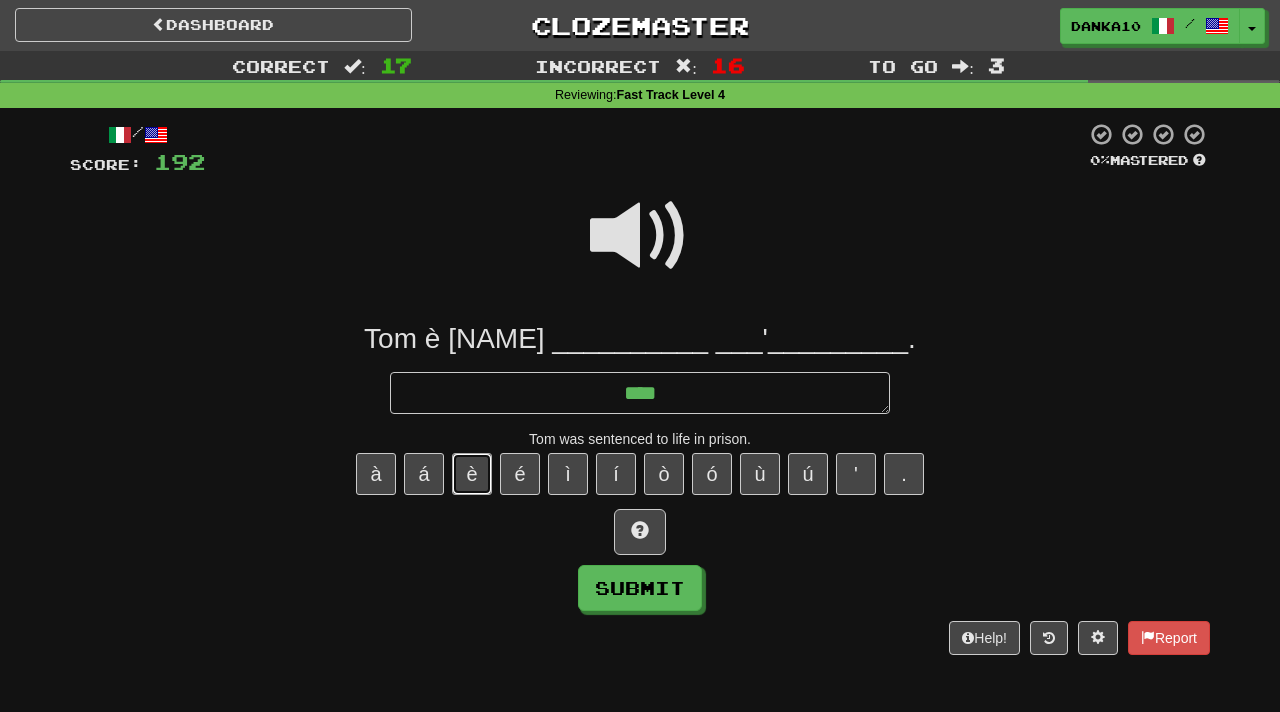 click on "è" at bounding box center (472, 474) 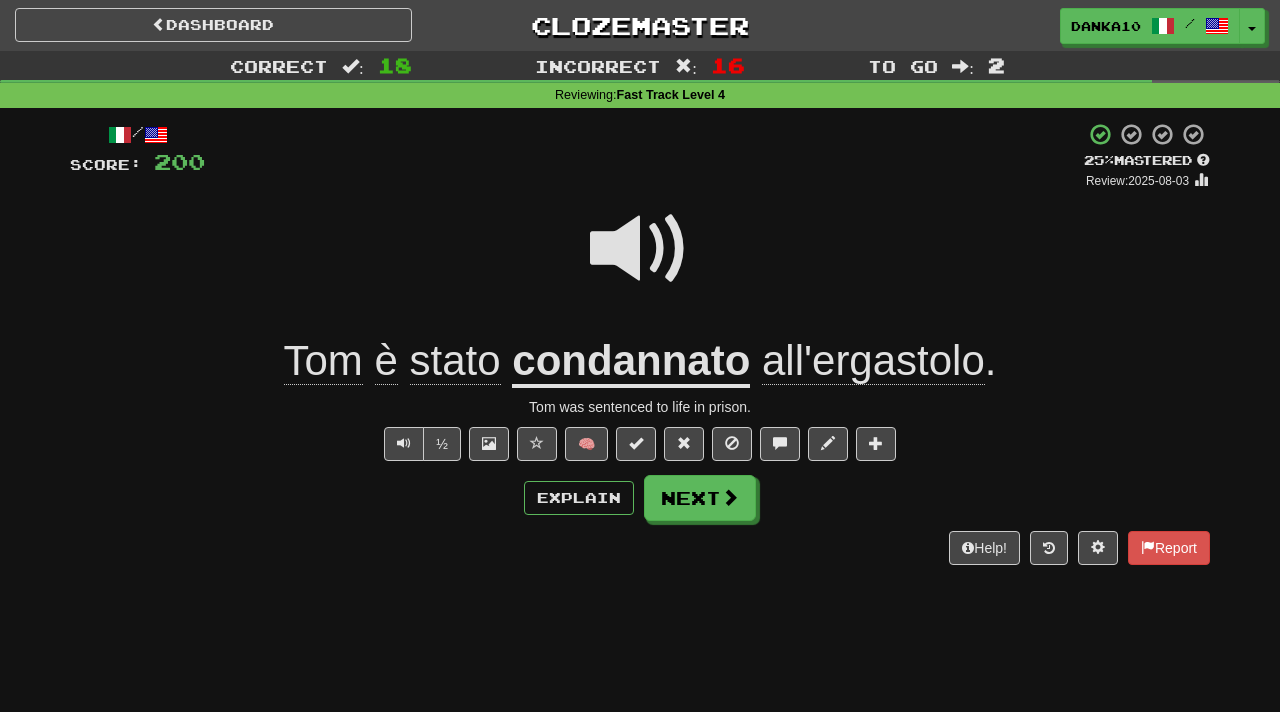 click at bounding box center (640, 249) 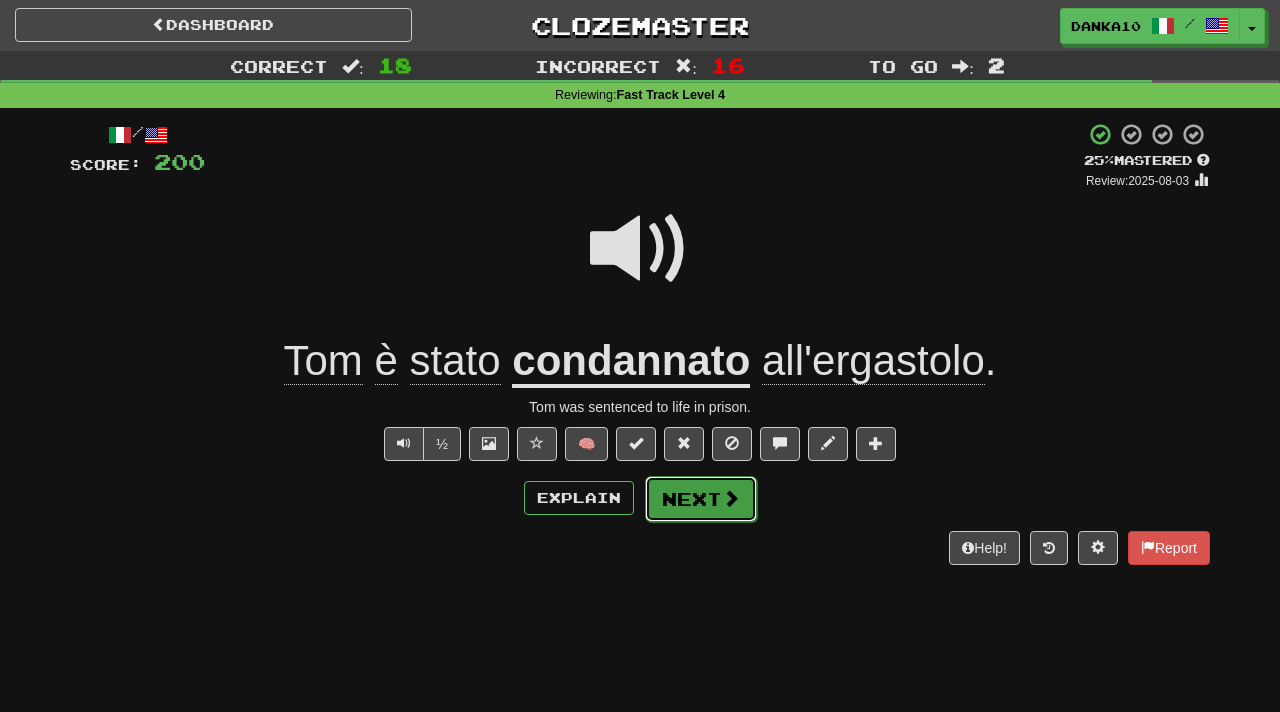 click on "Next" at bounding box center (701, 499) 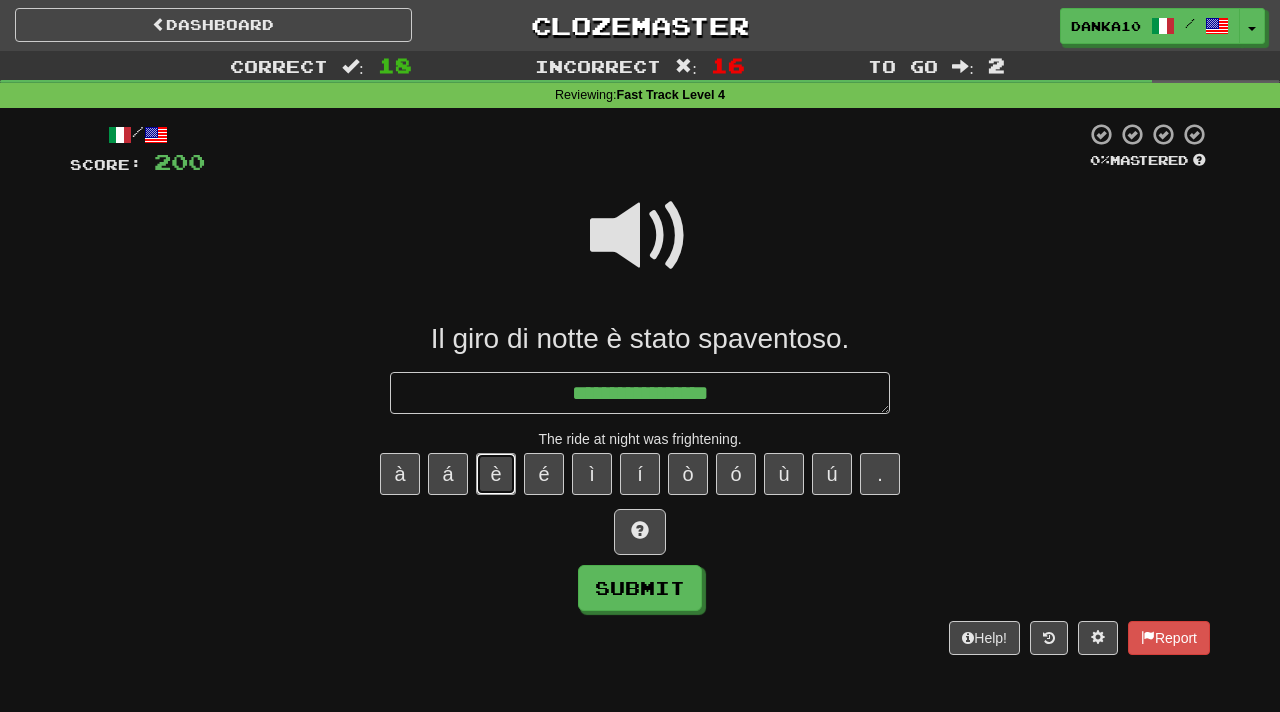 click on "è" at bounding box center [496, 474] 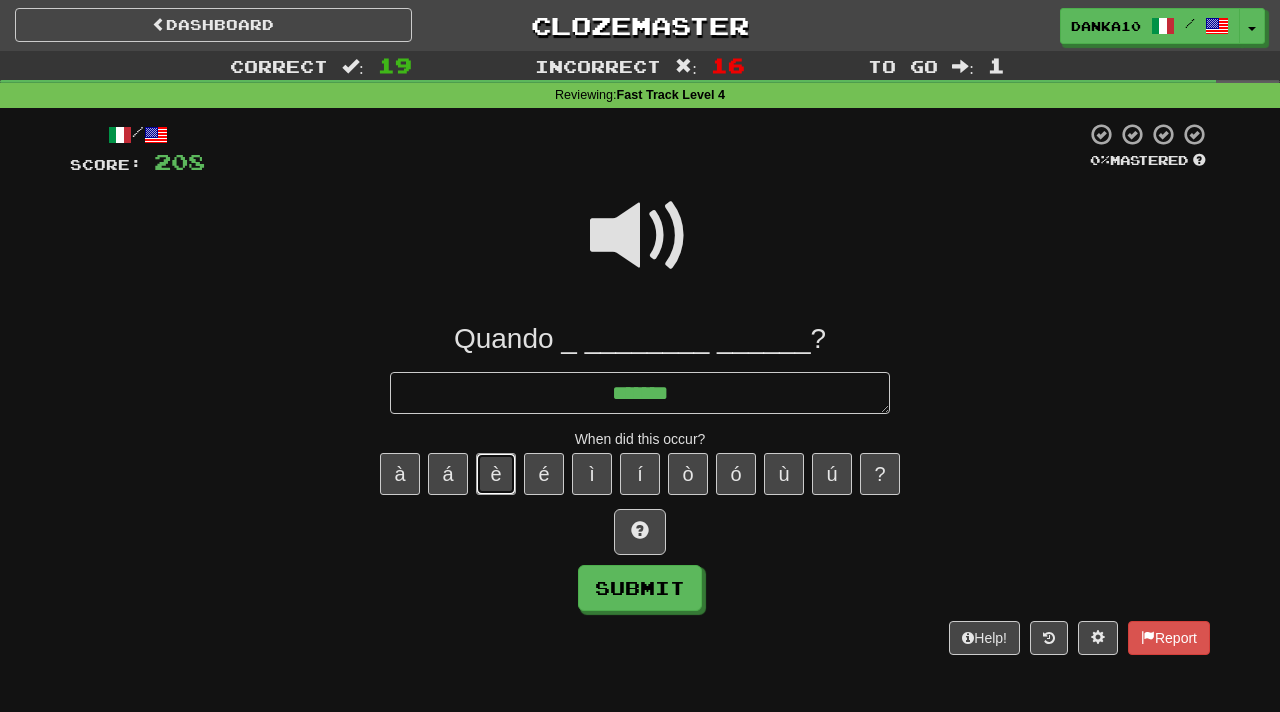 click on "è" at bounding box center [496, 474] 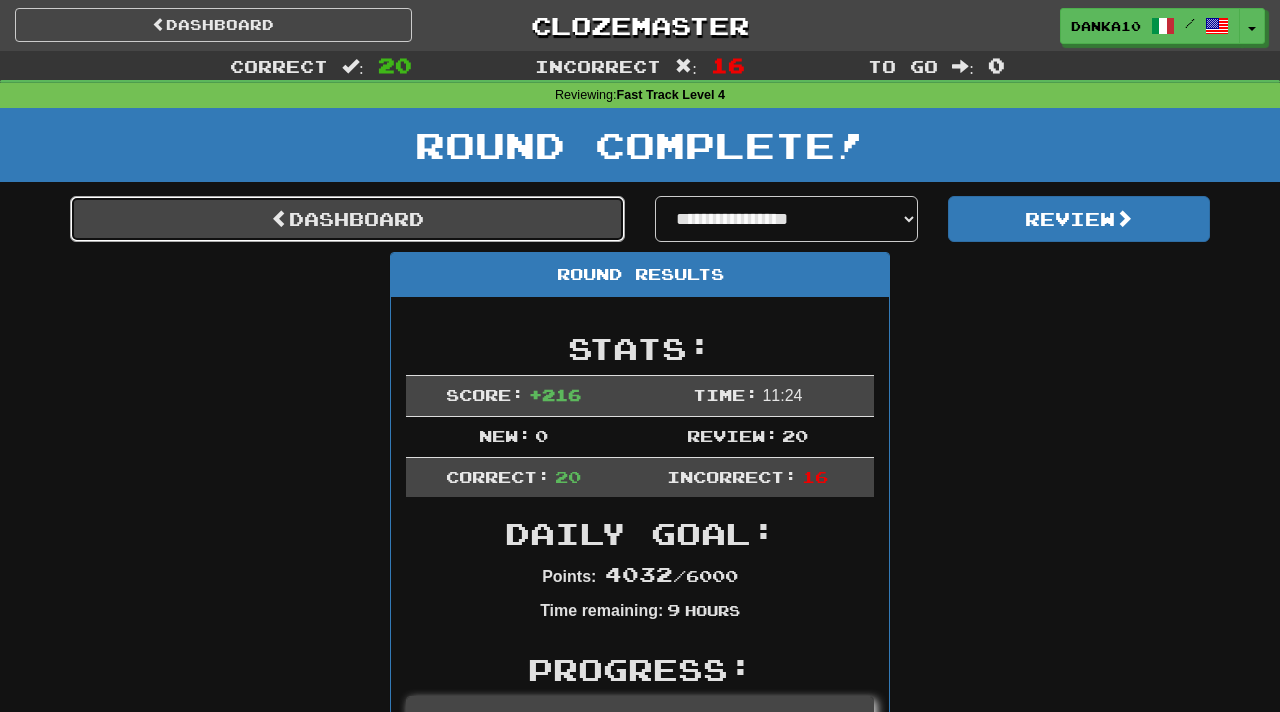 click on "Dashboard" at bounding box center (347, 219) 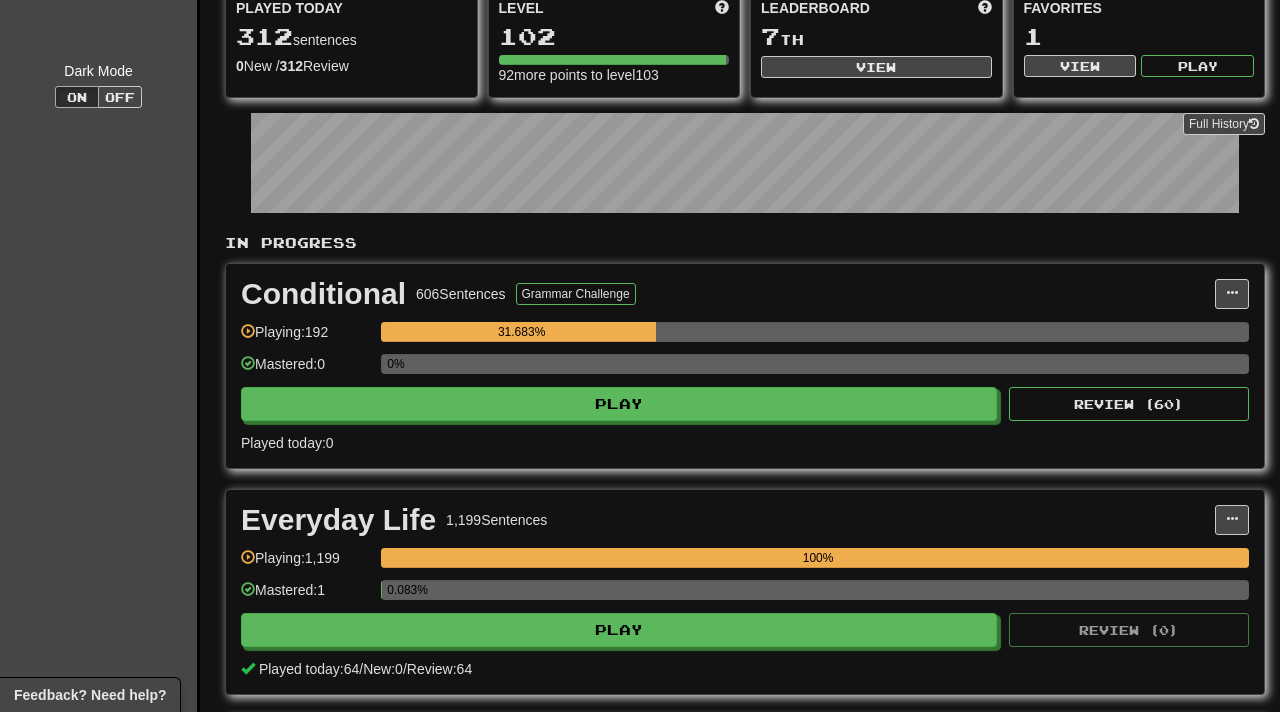 scroll, scrollTop: 215, scrollLeft: 0, axis: vertical 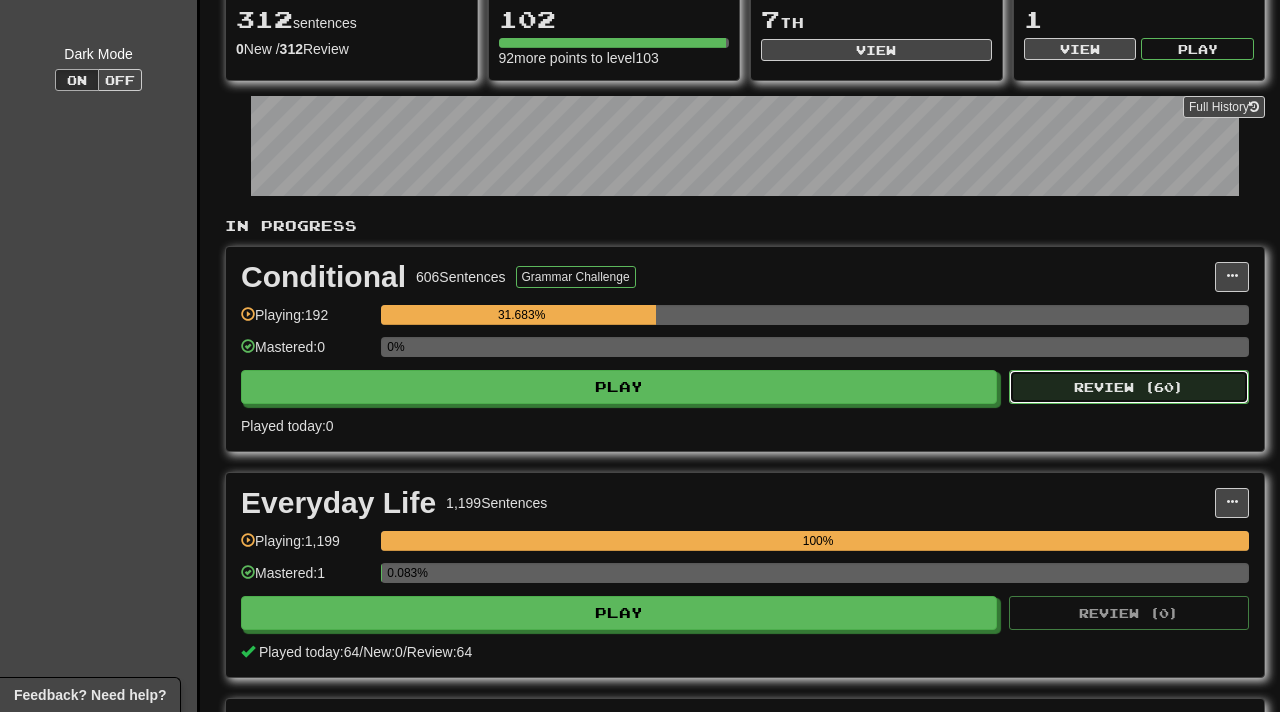 click on "Review ( 60 )" at bounding box center [1129, 387] 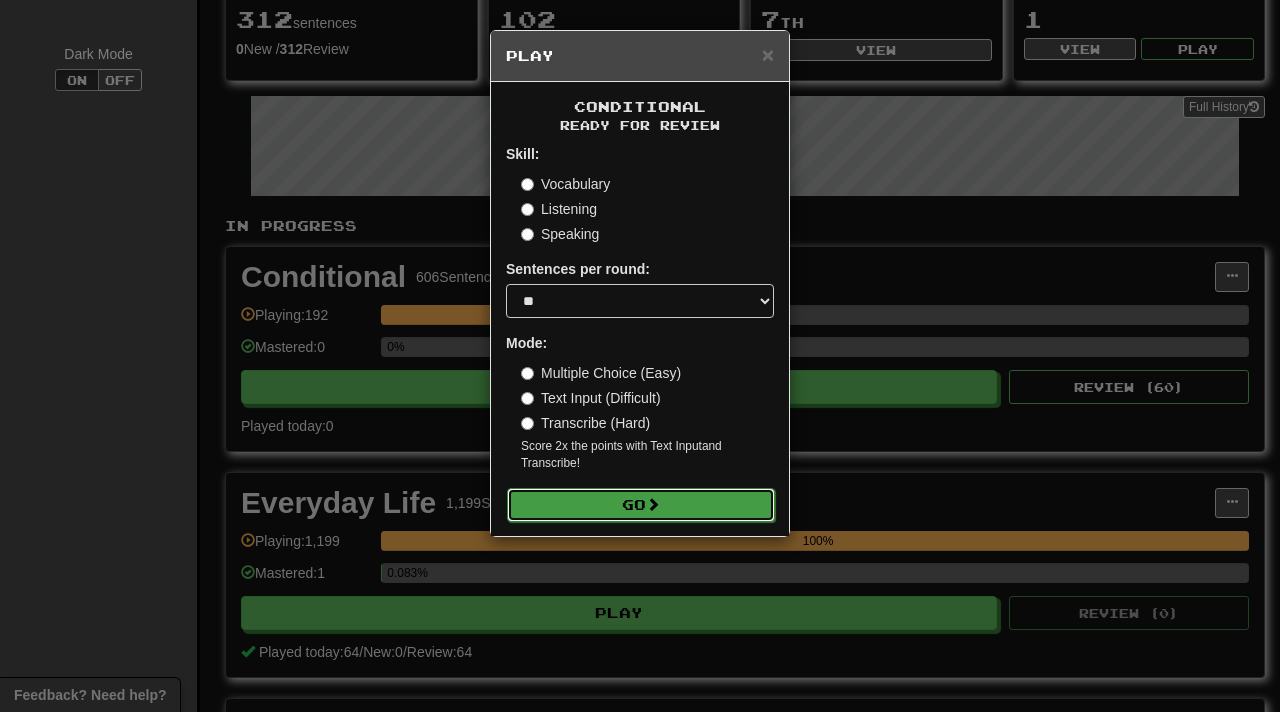 click on "Go" at bounding box center (641, 505) 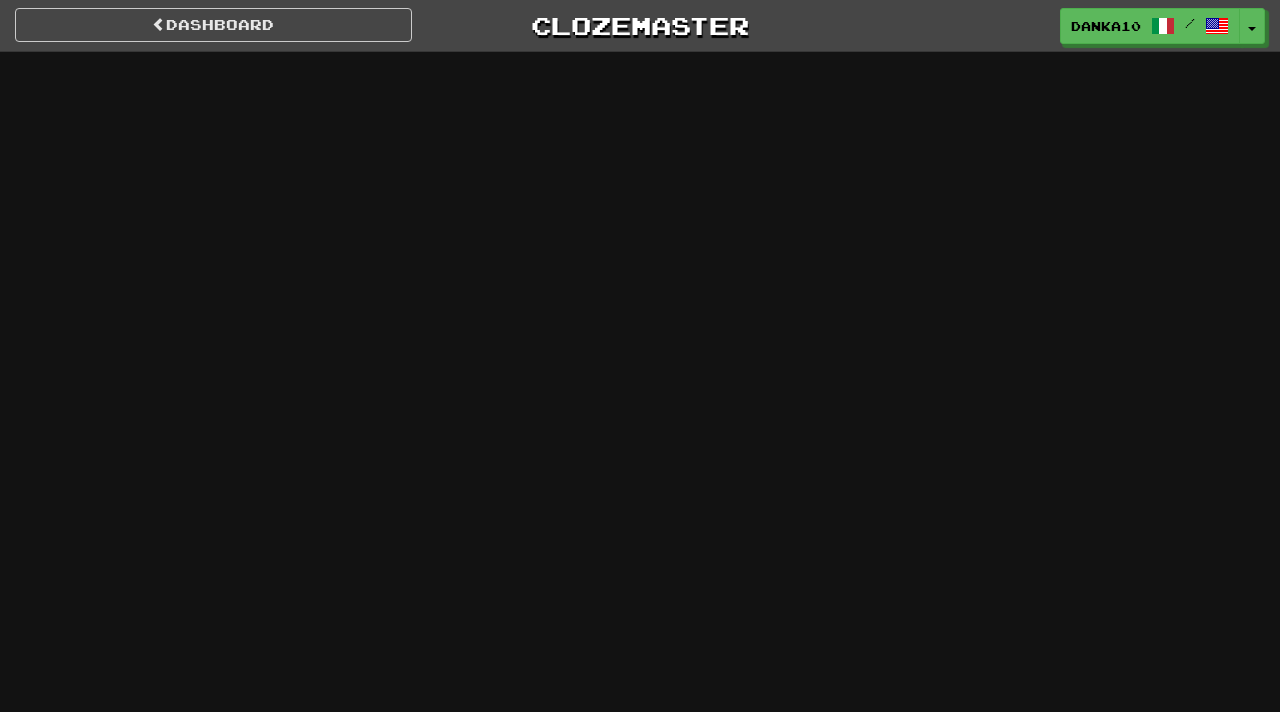 scroll, scrollTop: 0, scrollLeft: 0, axis: both 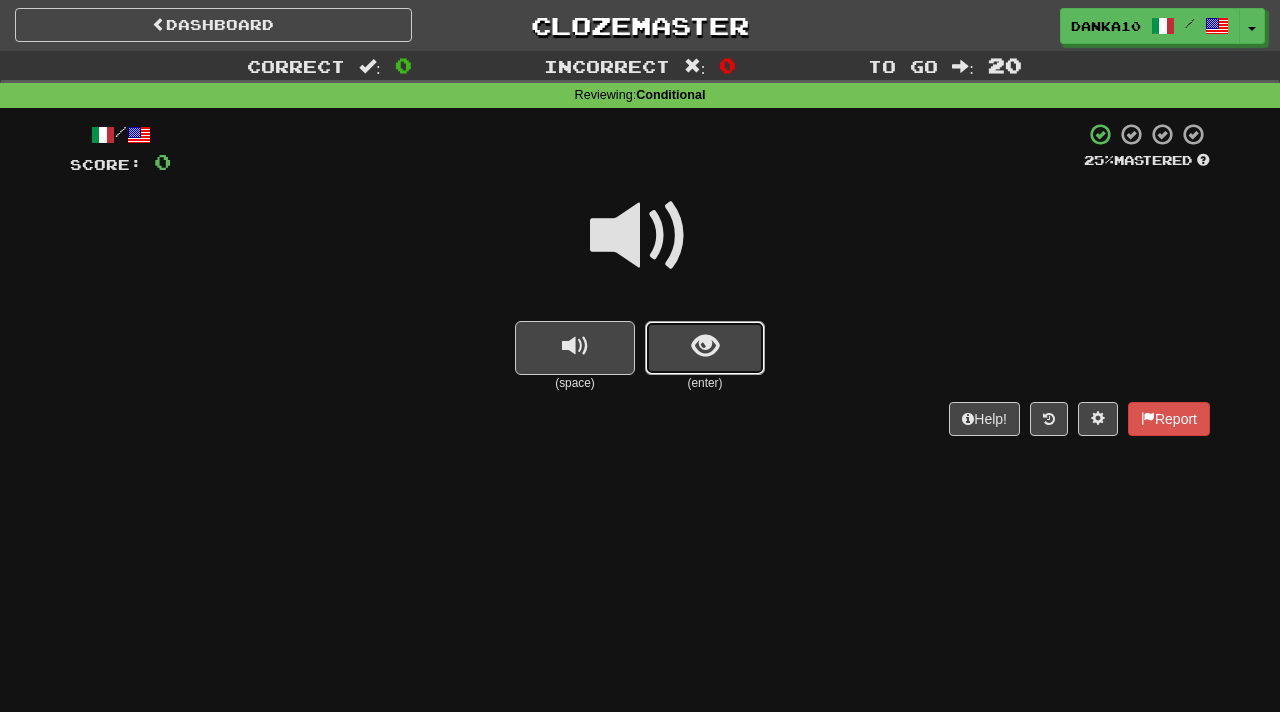click at bounding box center [705, 348] 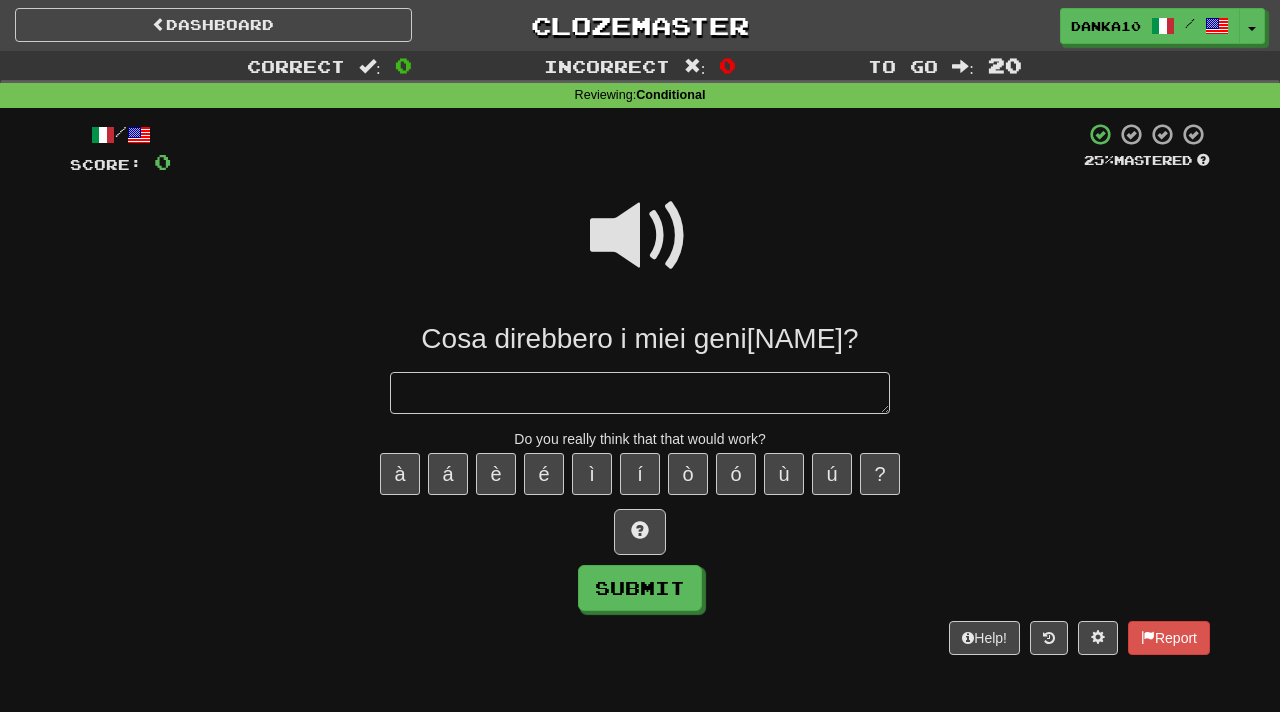 scroll, scrollTop: 79, scrollLeft: 0, axis: vertical 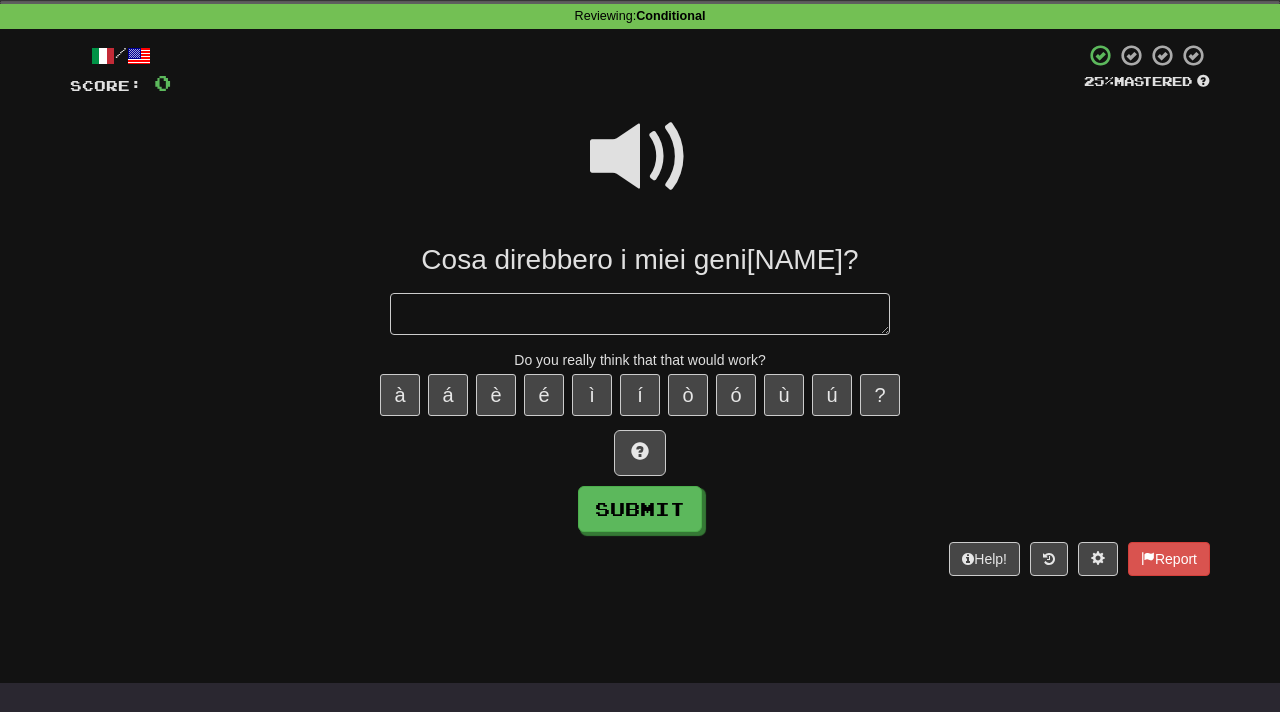 type on "*" 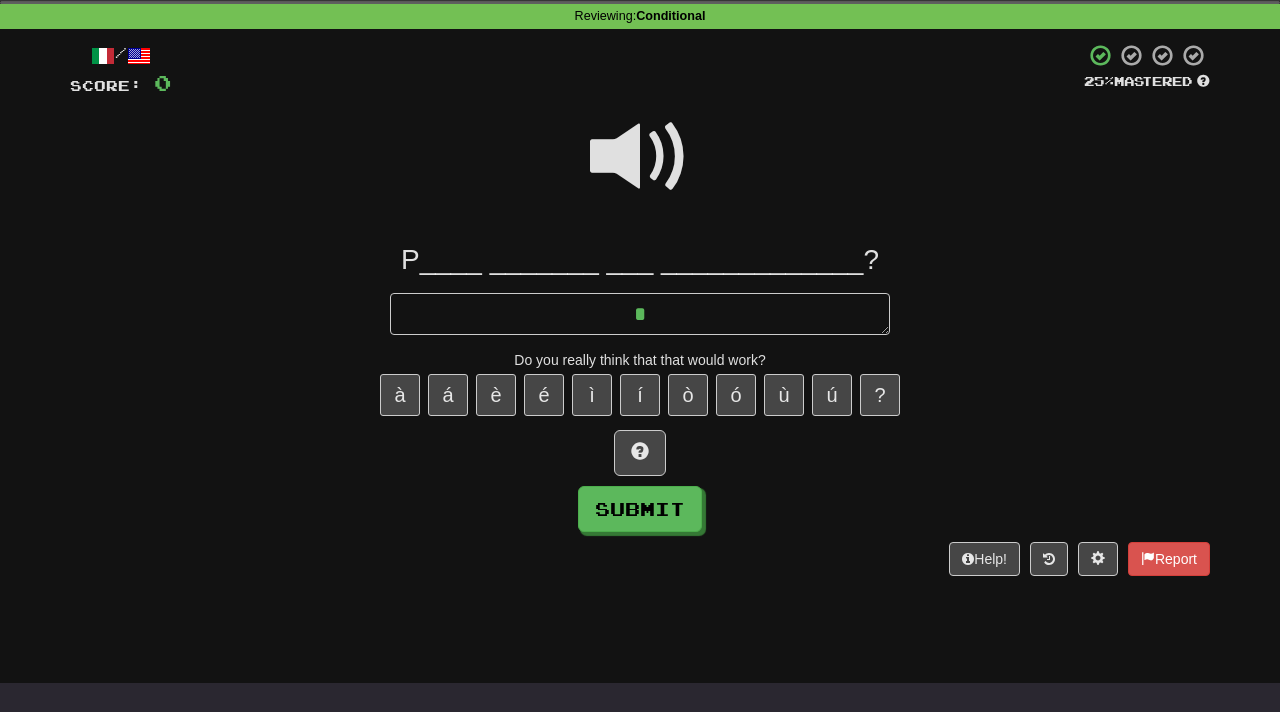 type on "*" 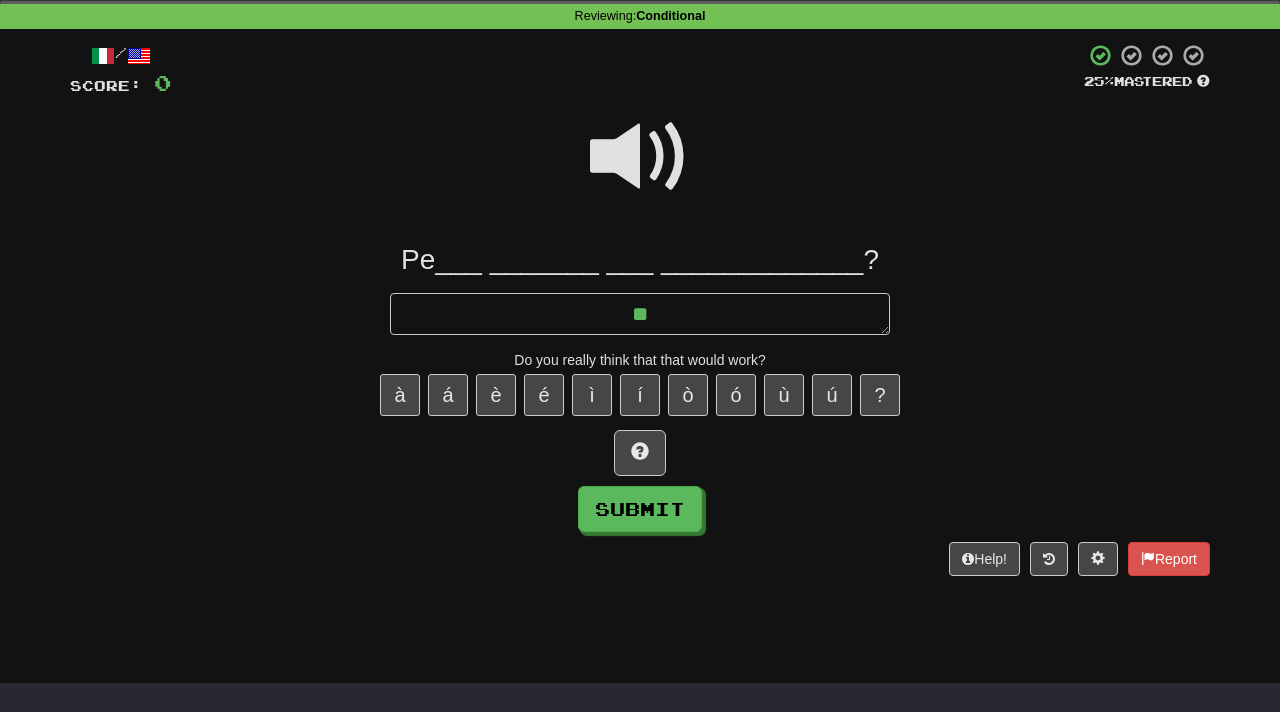 type on "*" 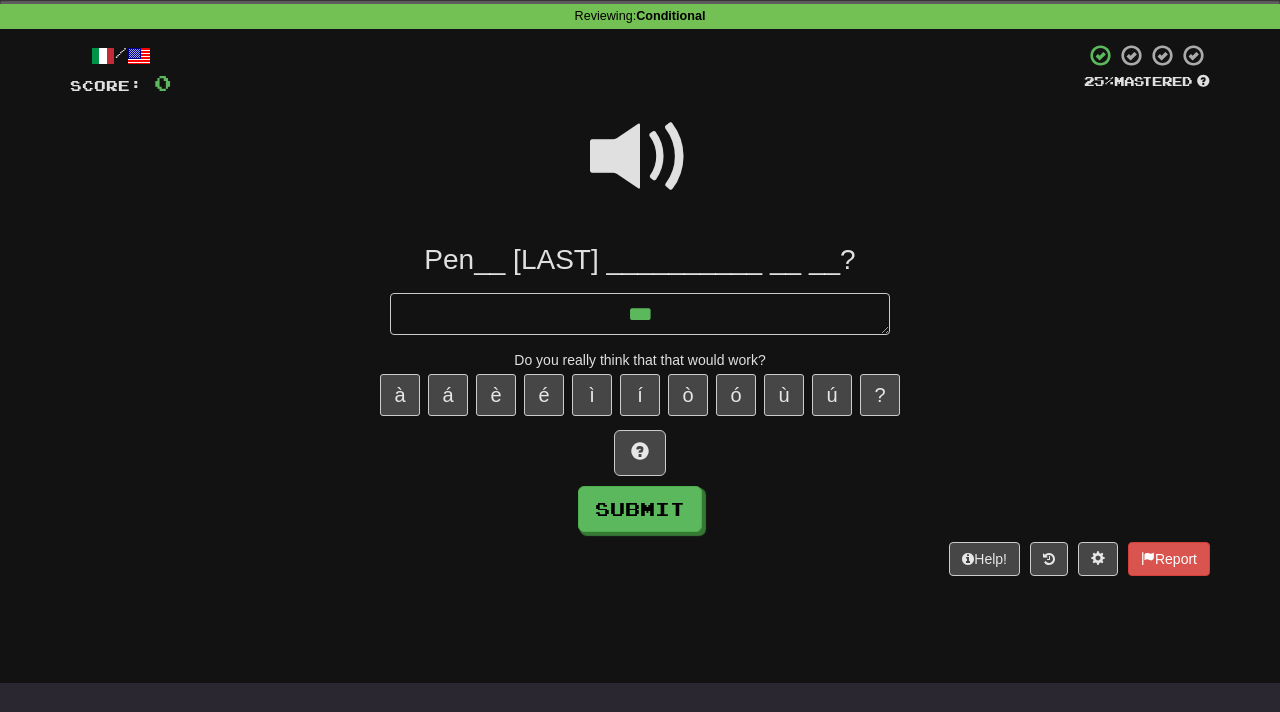 type on "*" 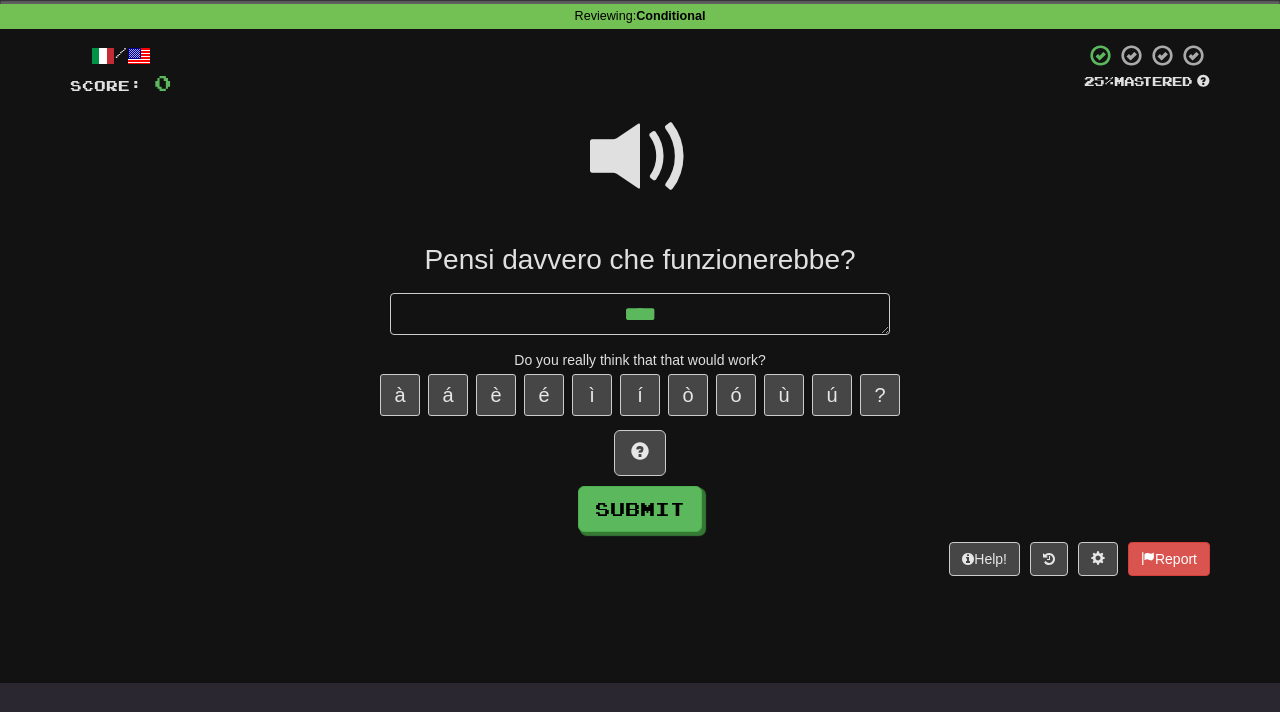 type on "*" 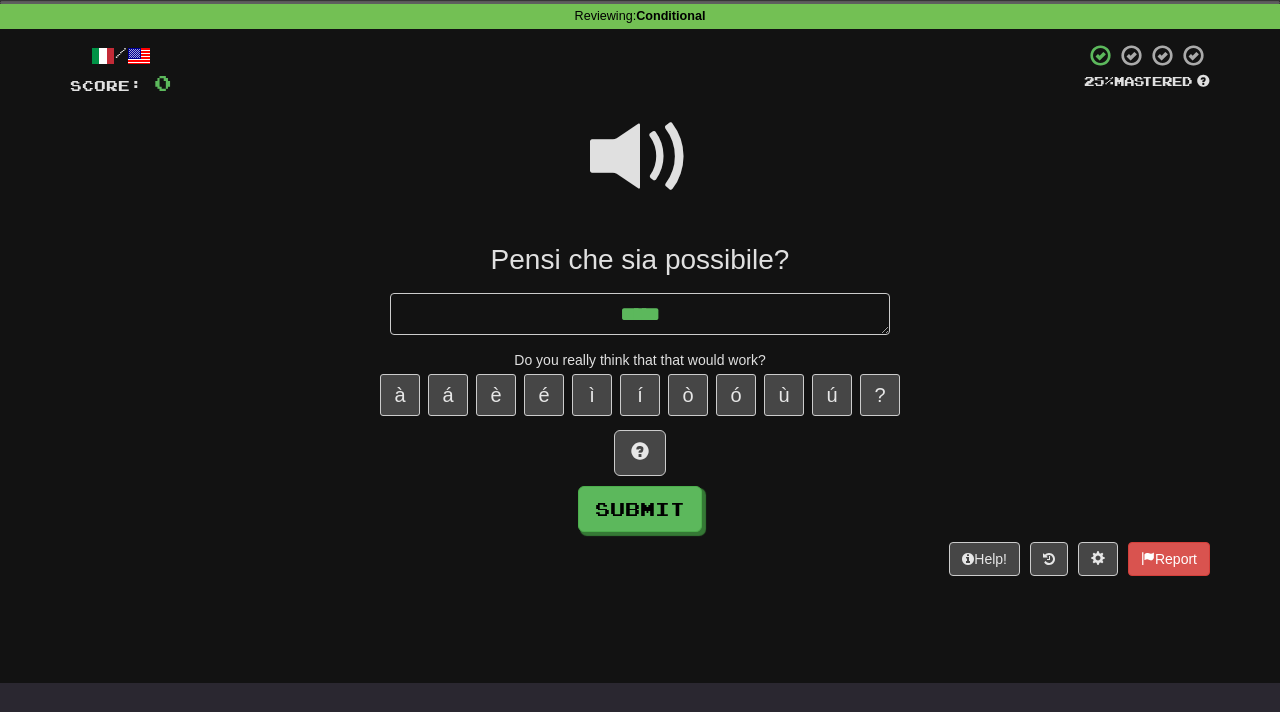 type on "*" 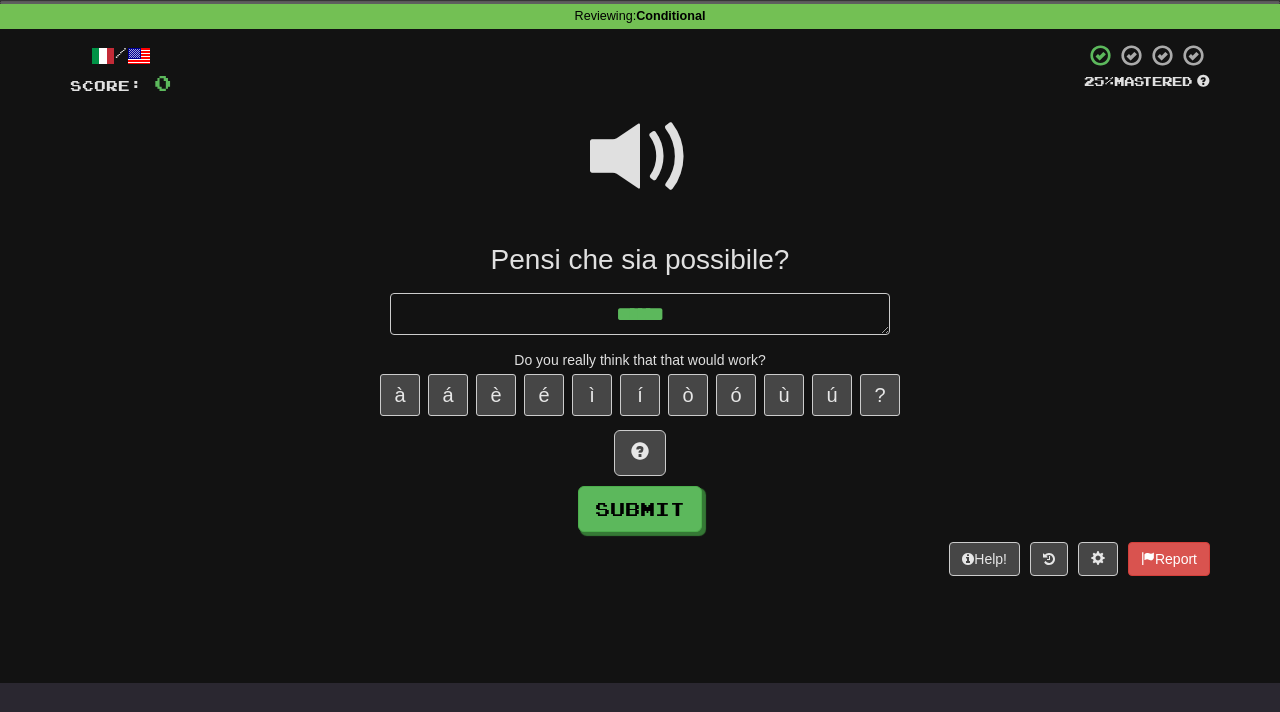 type on "*" 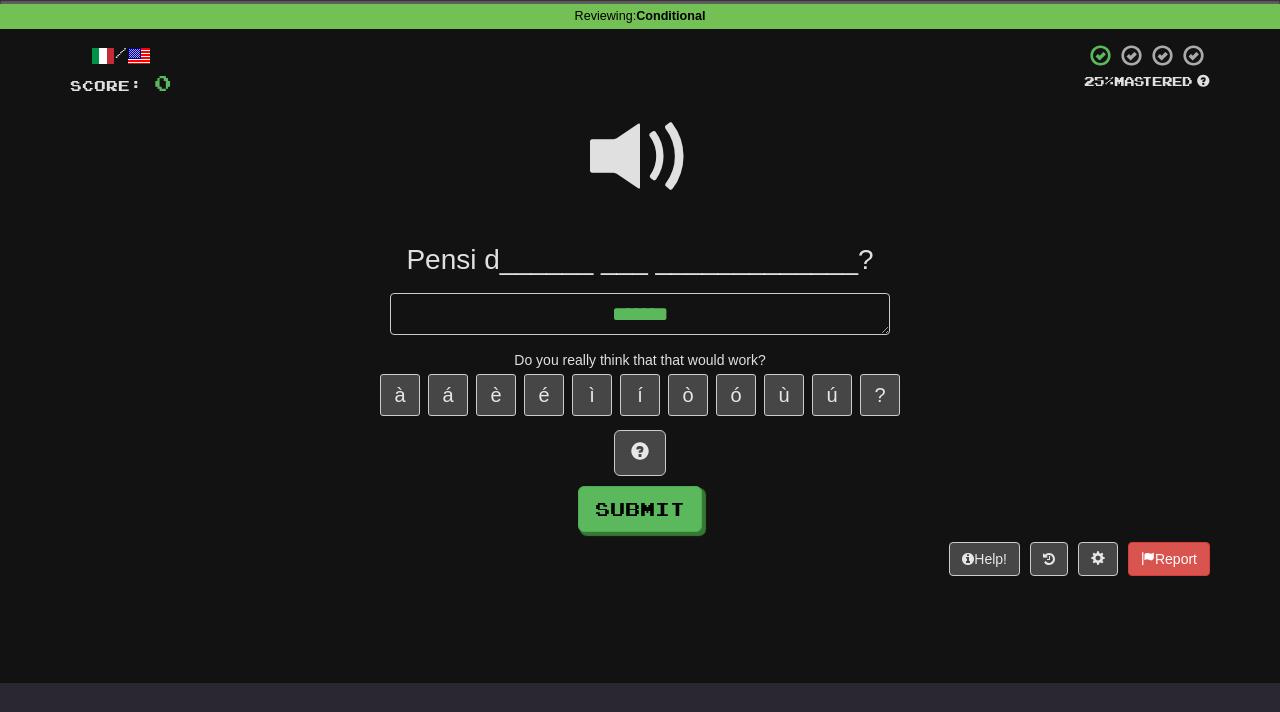type on "********" 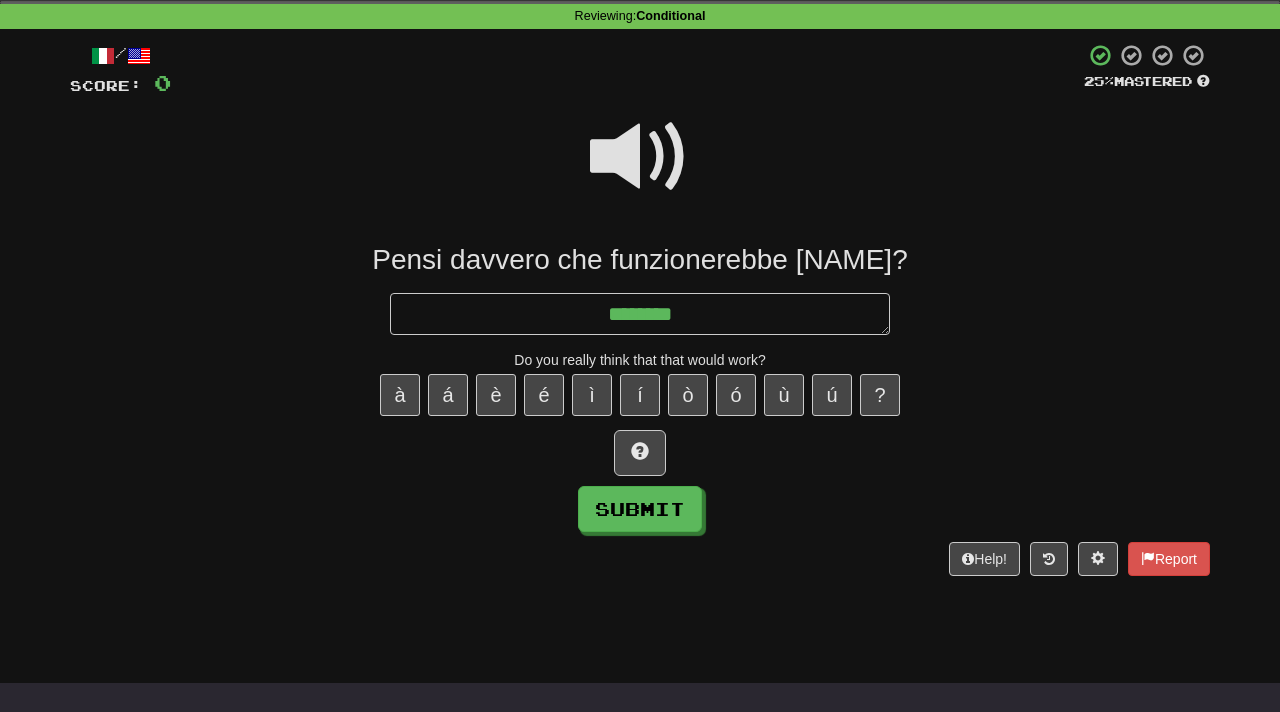 type on "*" 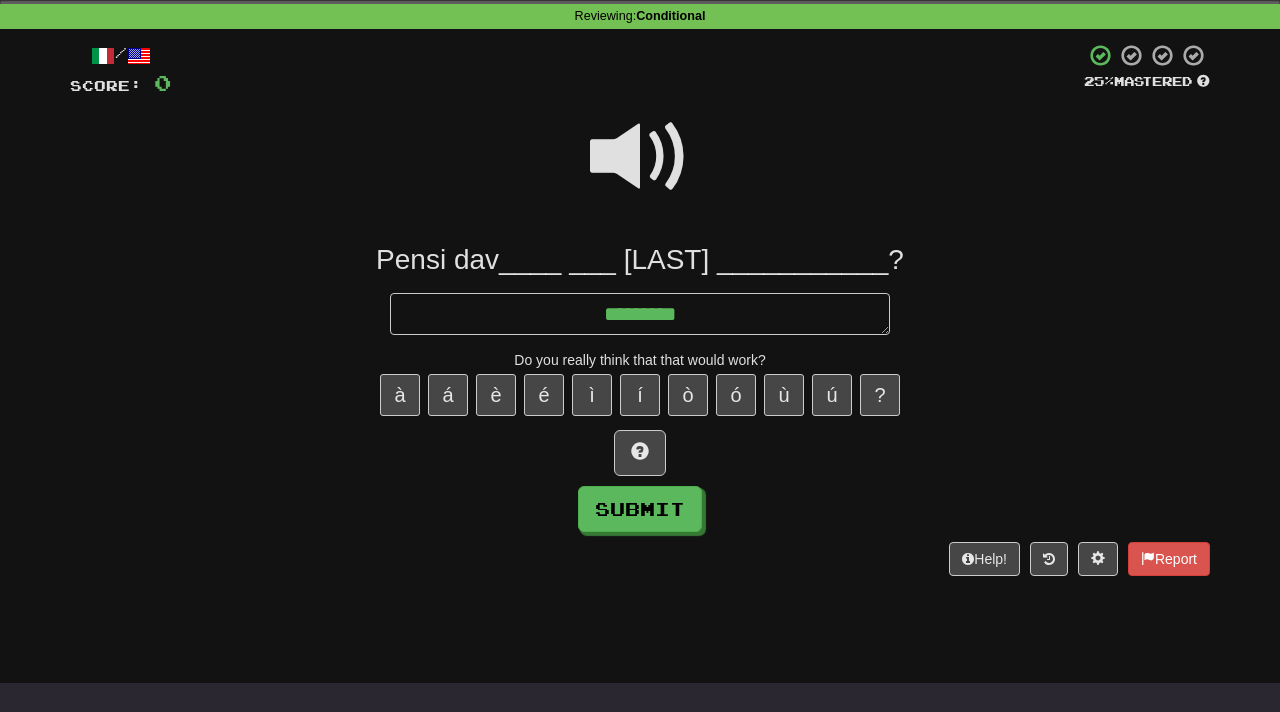 type on "*" 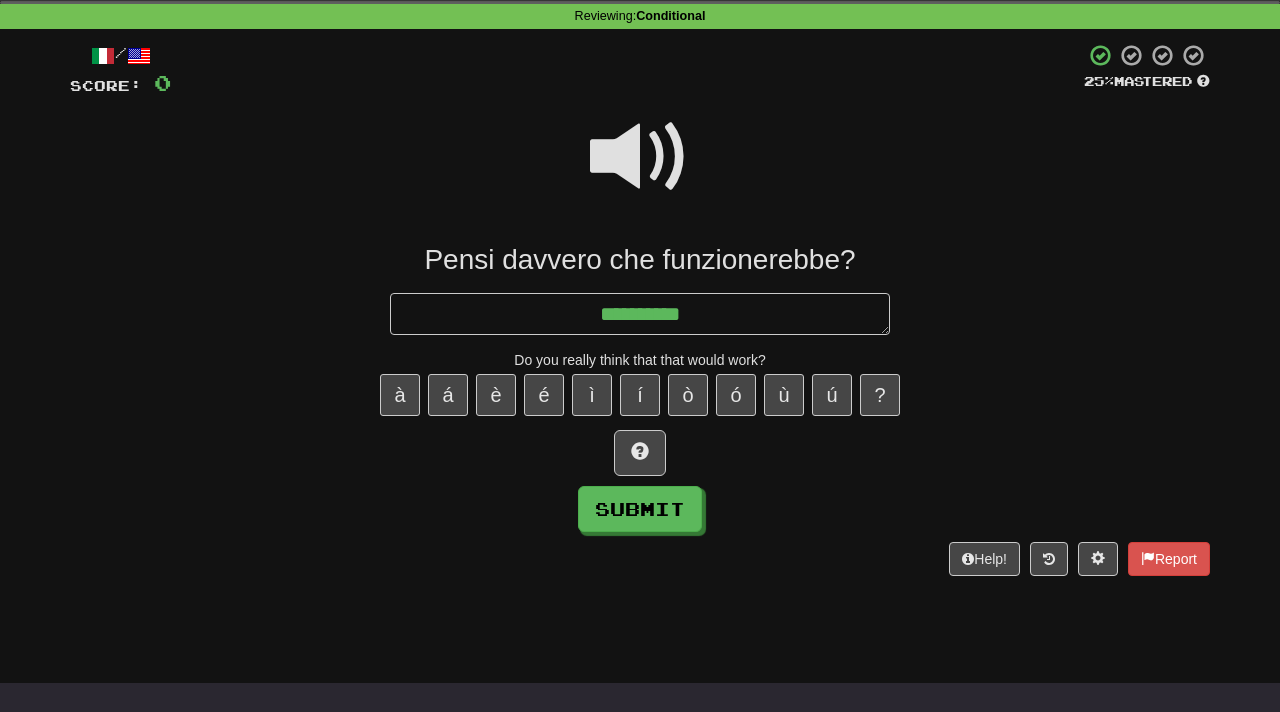 type on "*" 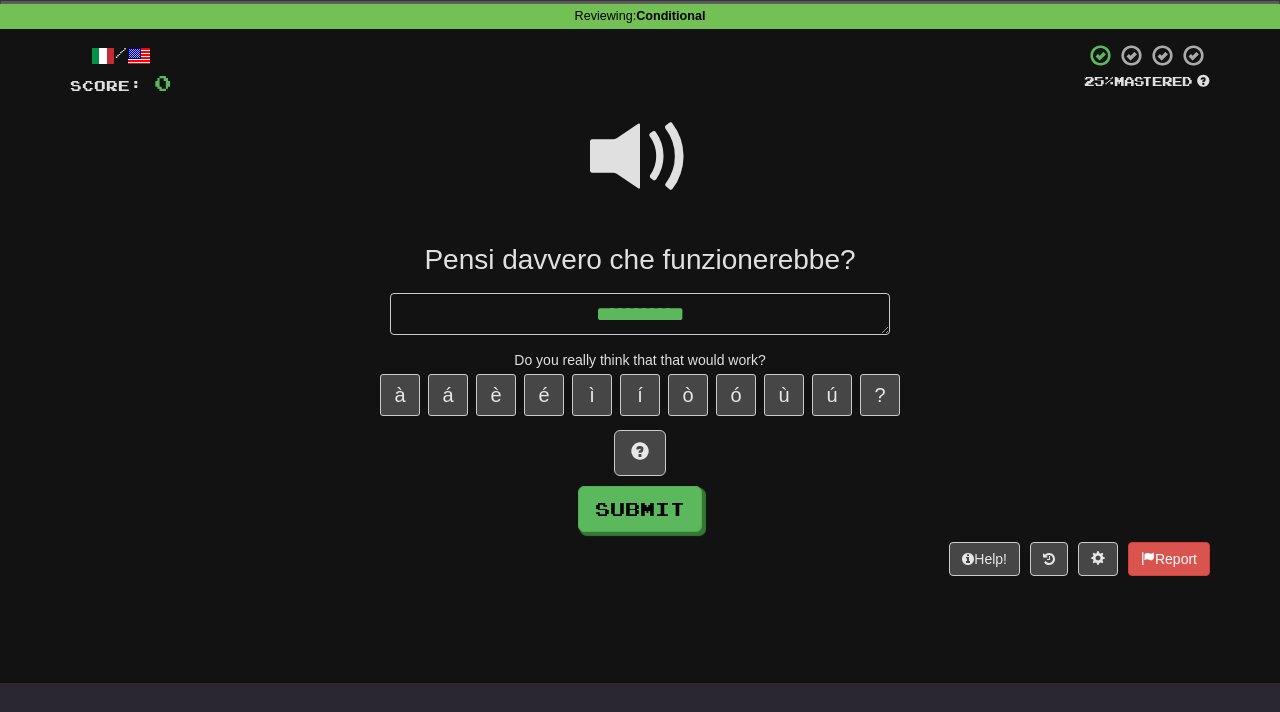 type on "*" 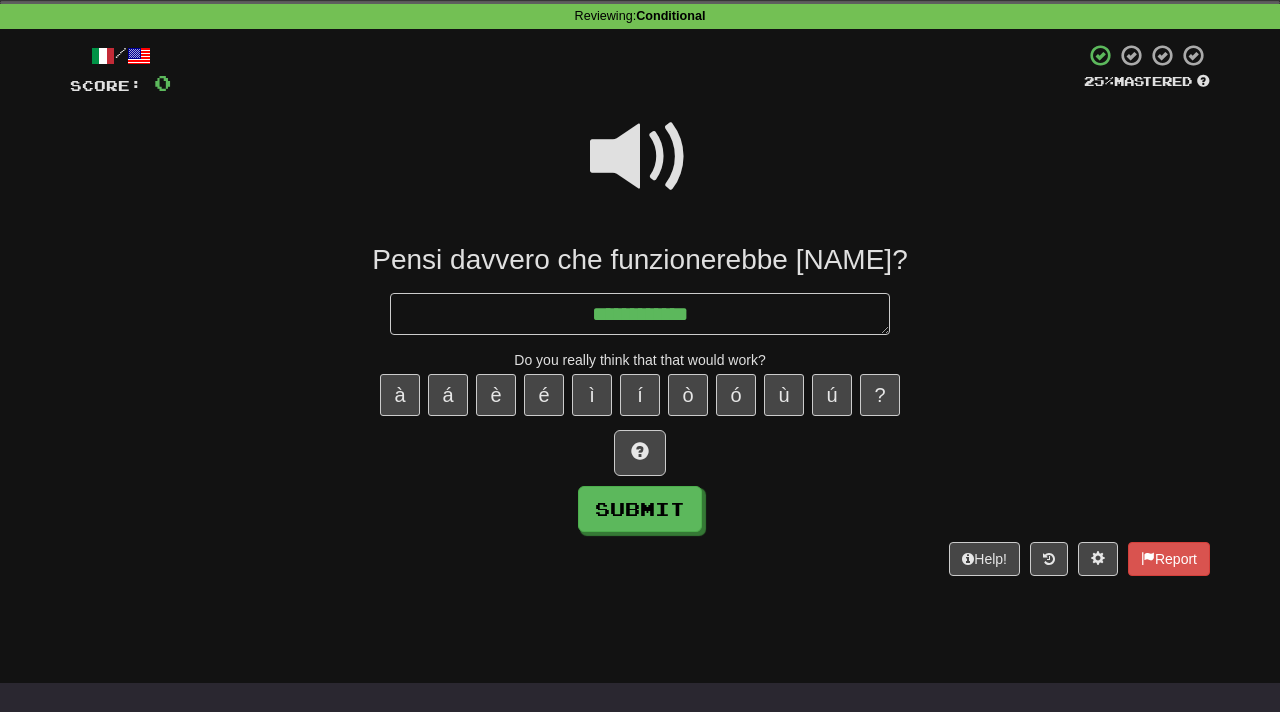 type on "*" 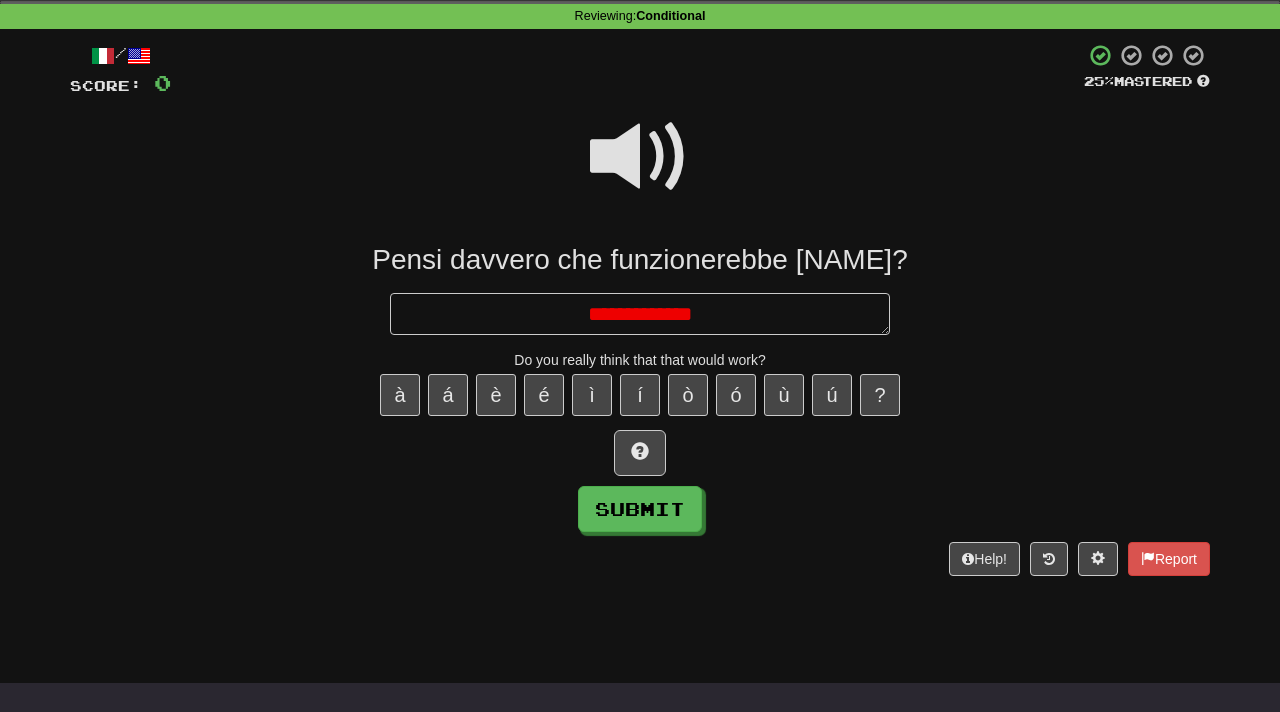type on "*" 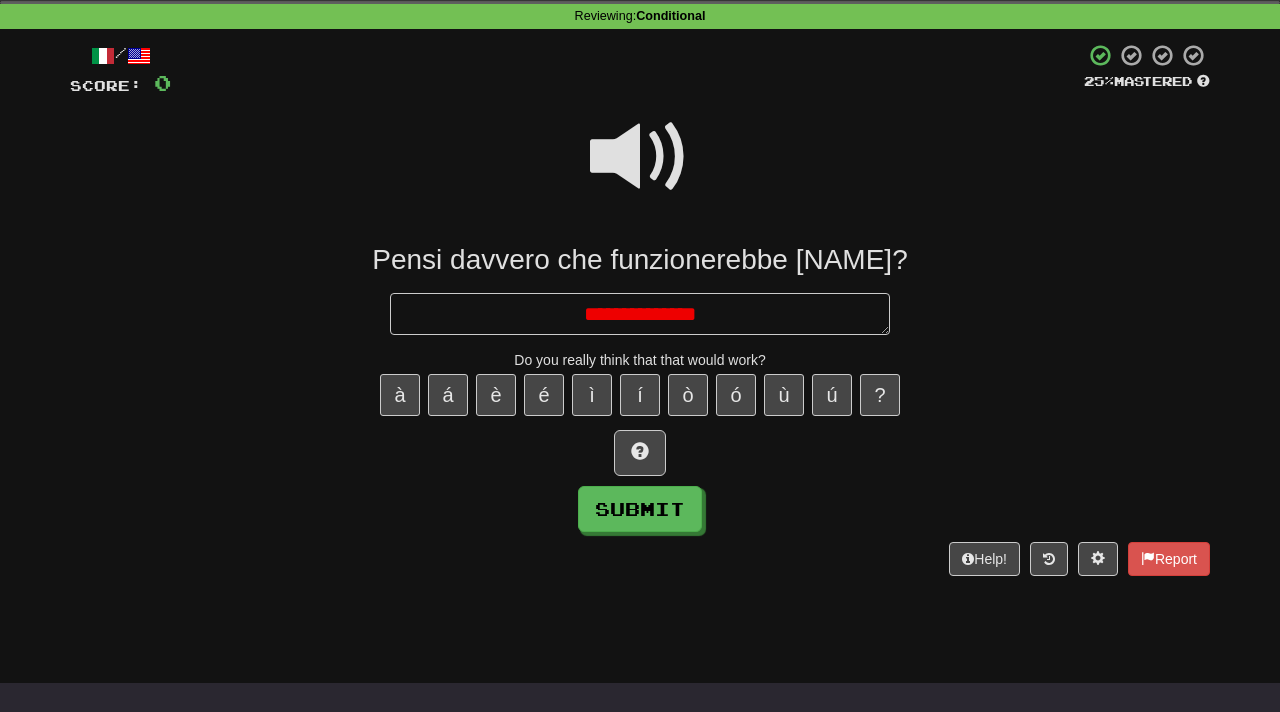 type on "*" 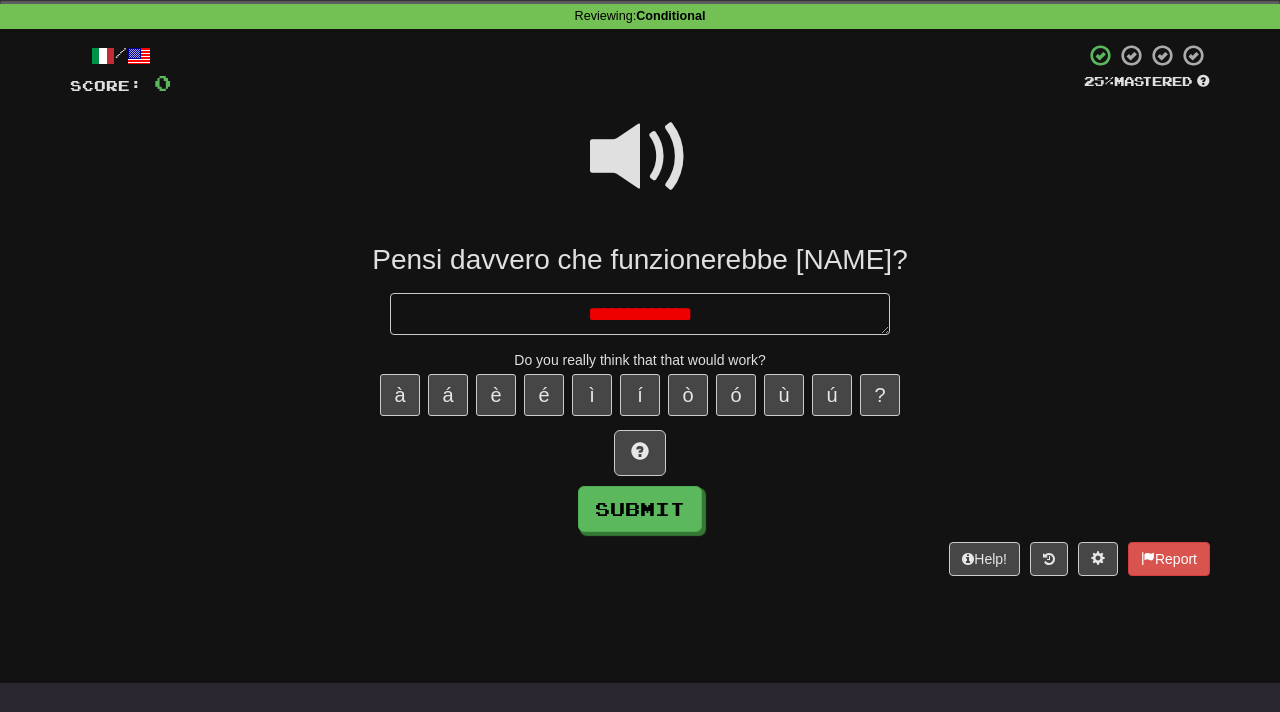 type on "*" 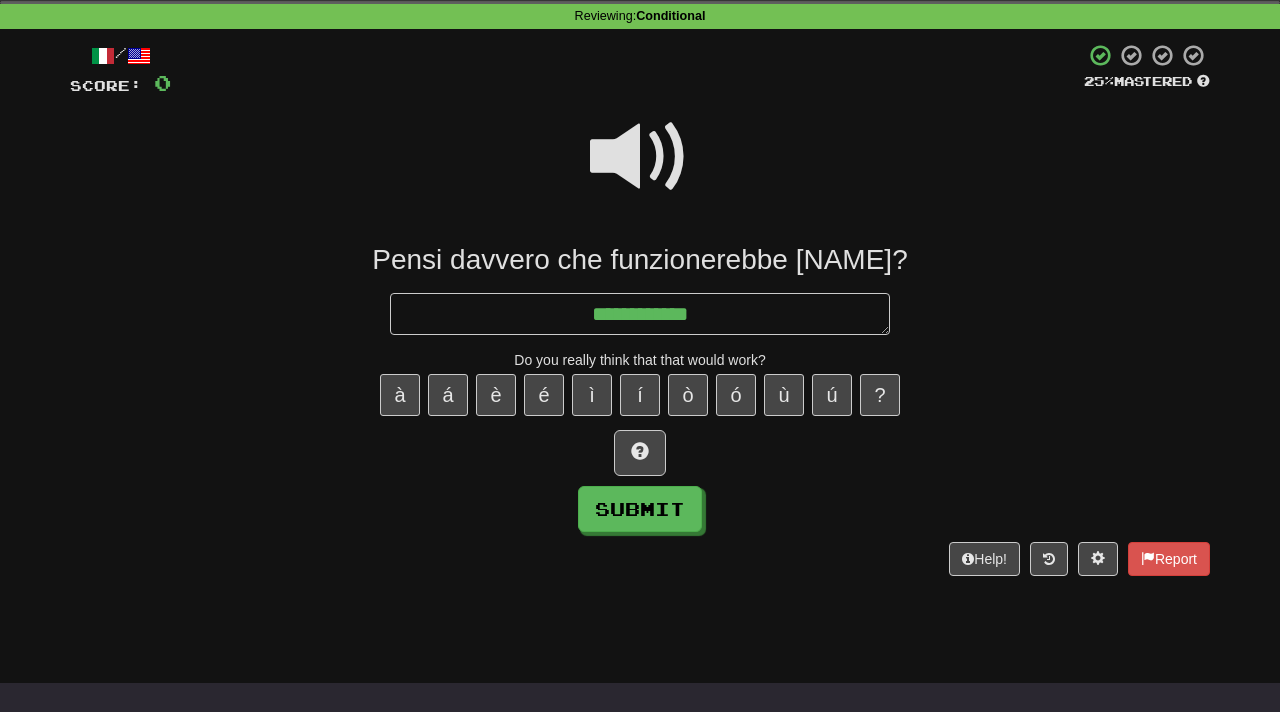 type on "*" 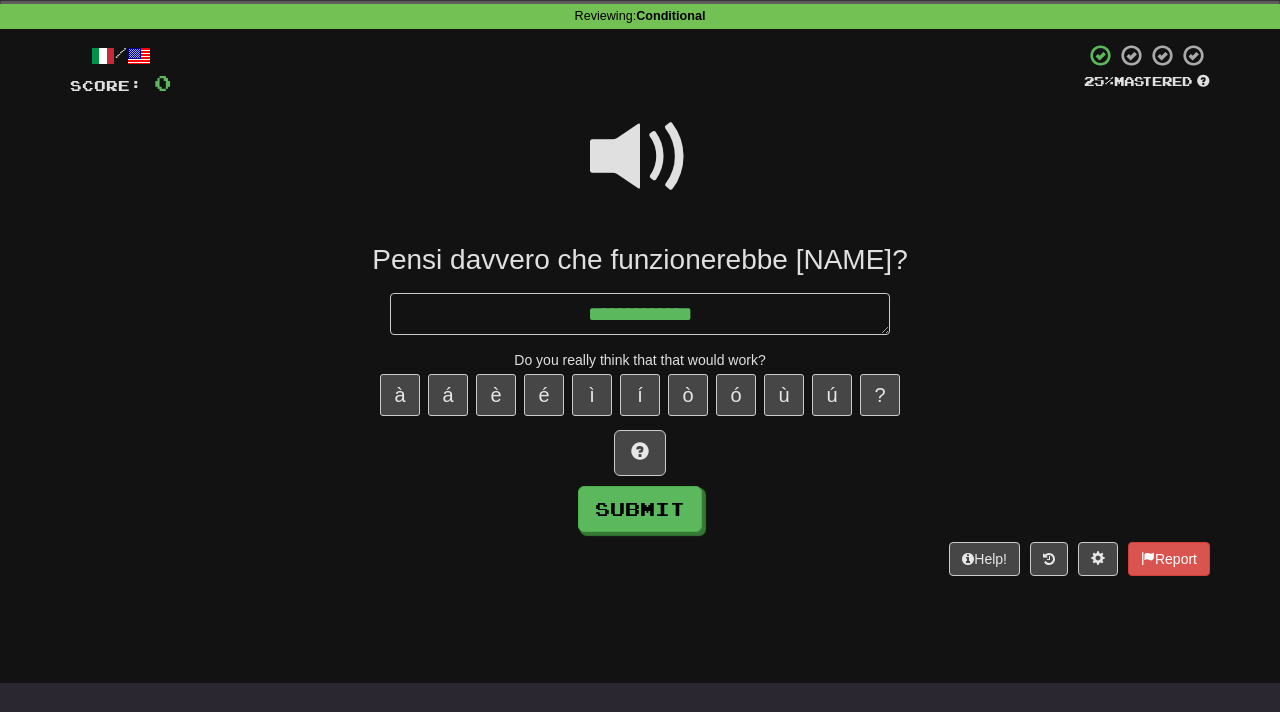 type on "*" 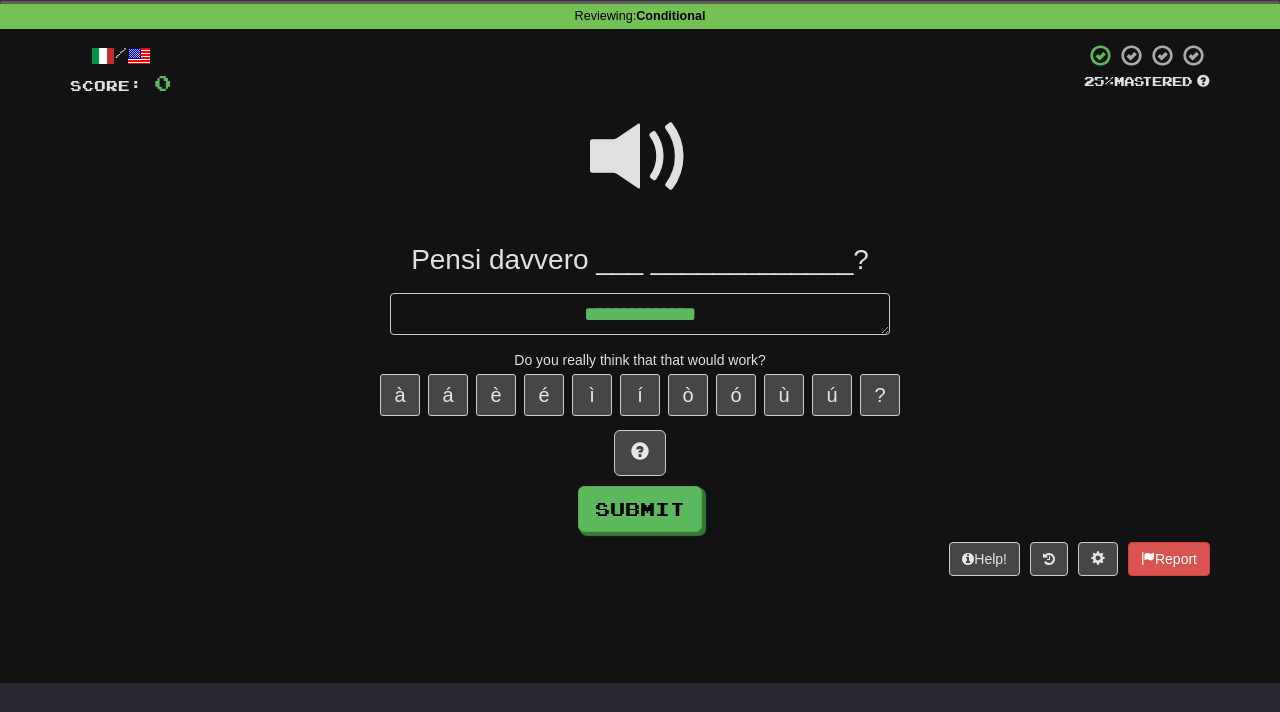 type on "*" 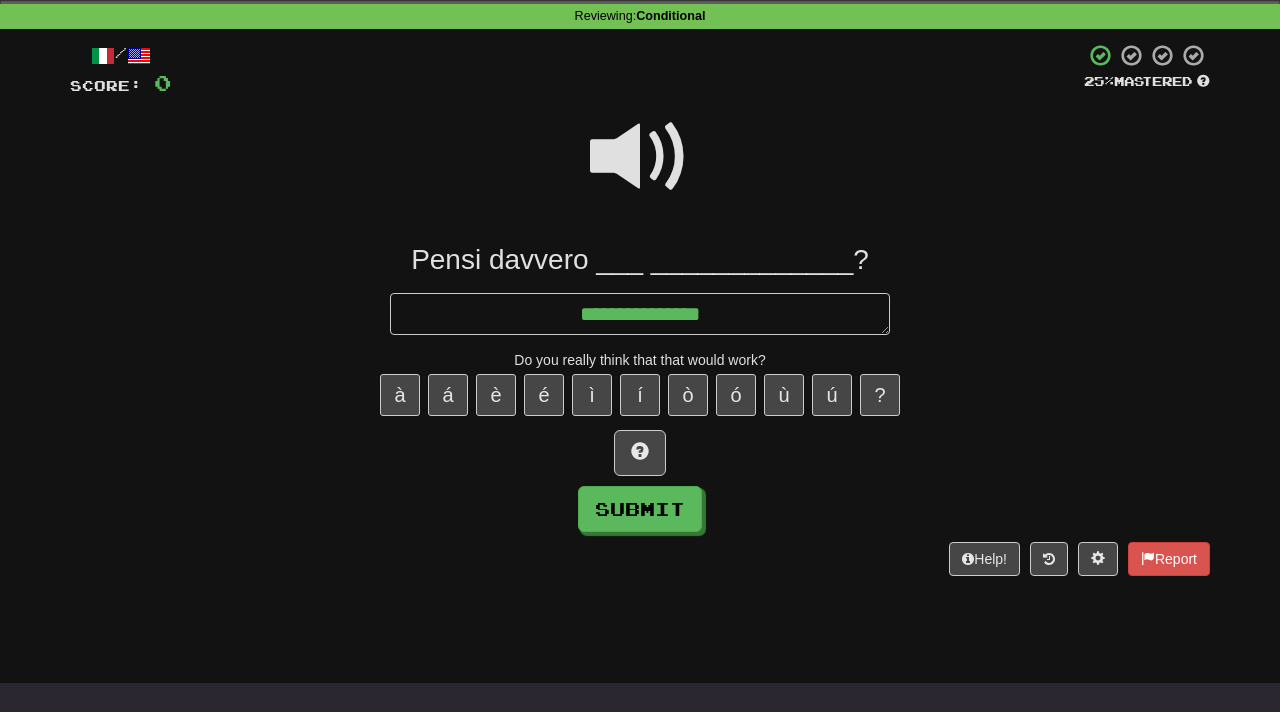 type on "*" 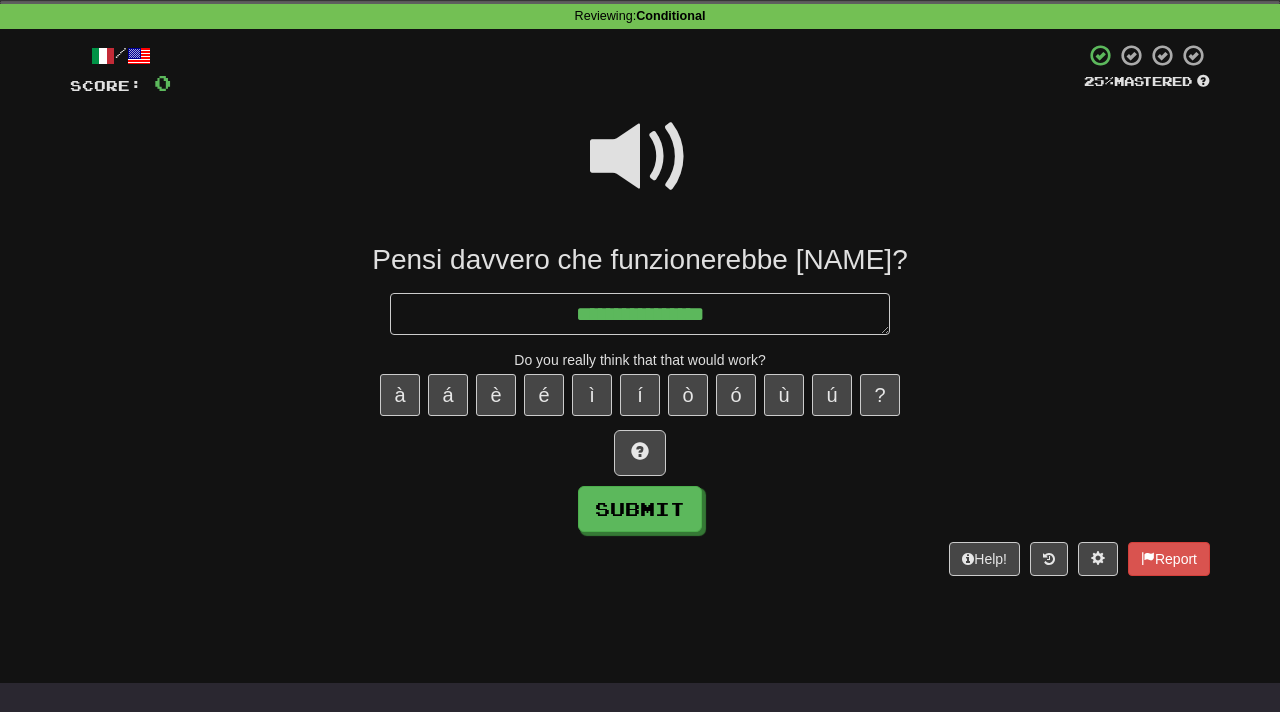 type on "*" 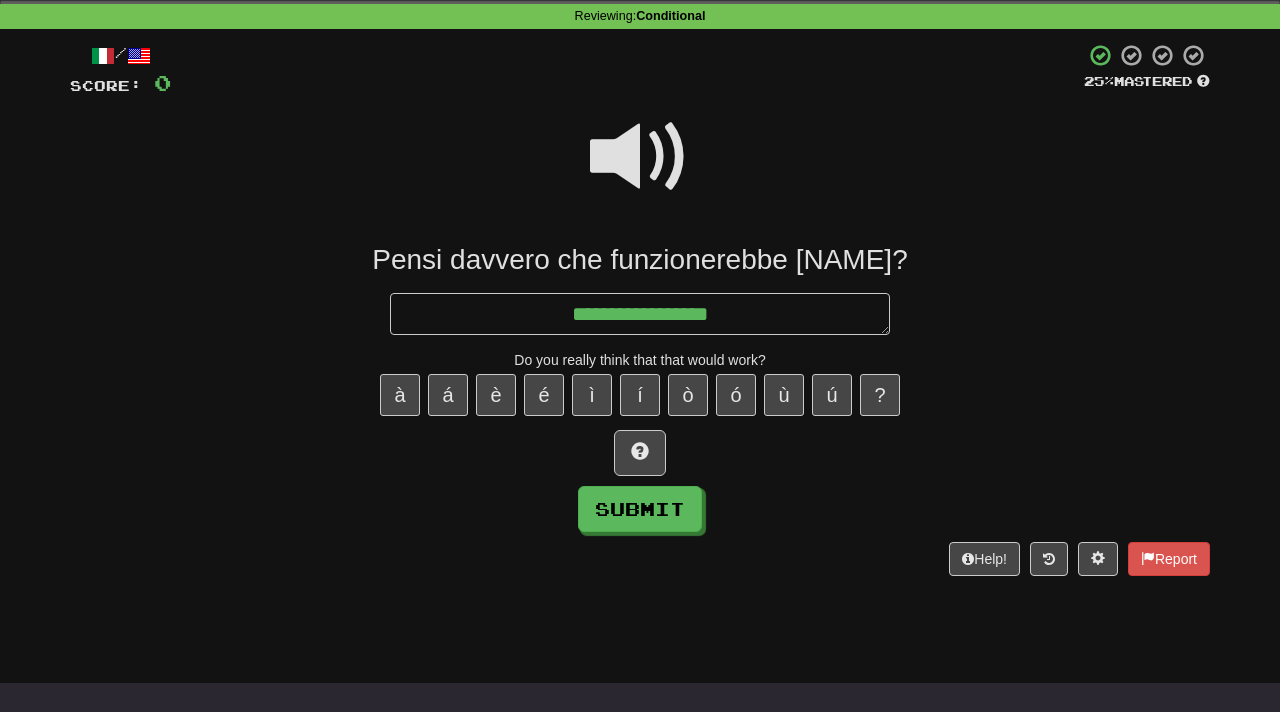 type on "*" 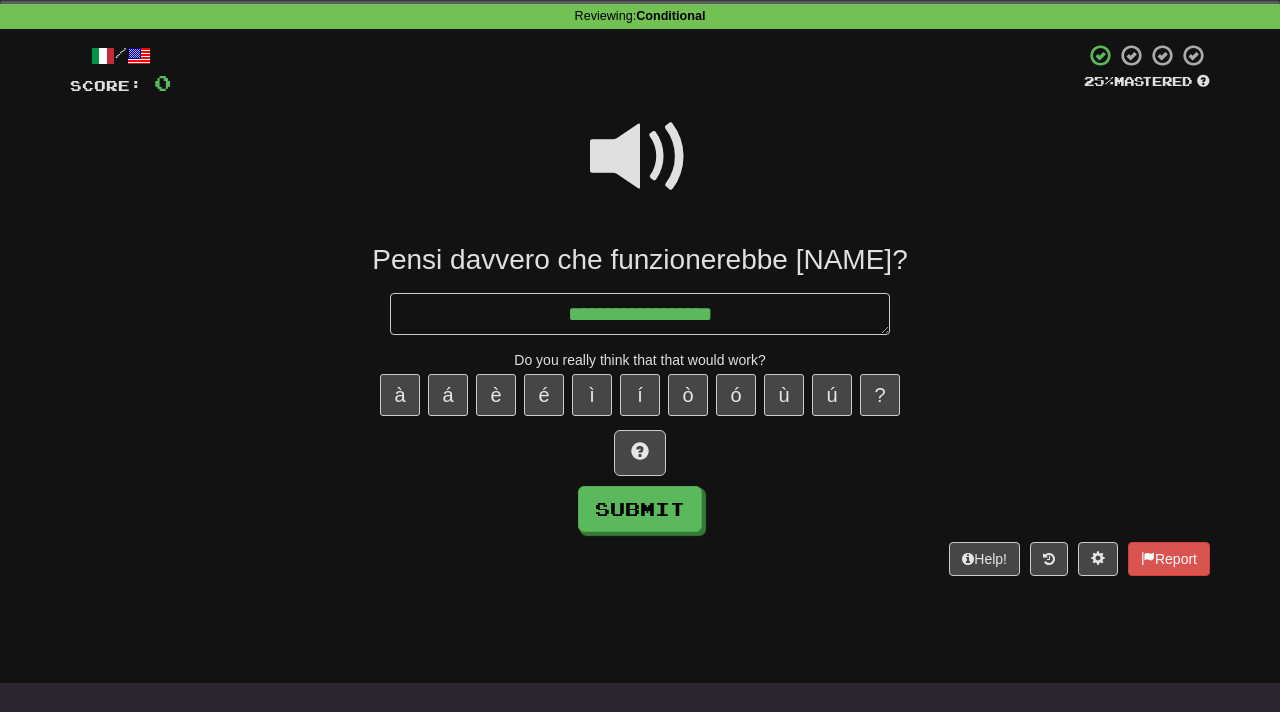 type on "*" 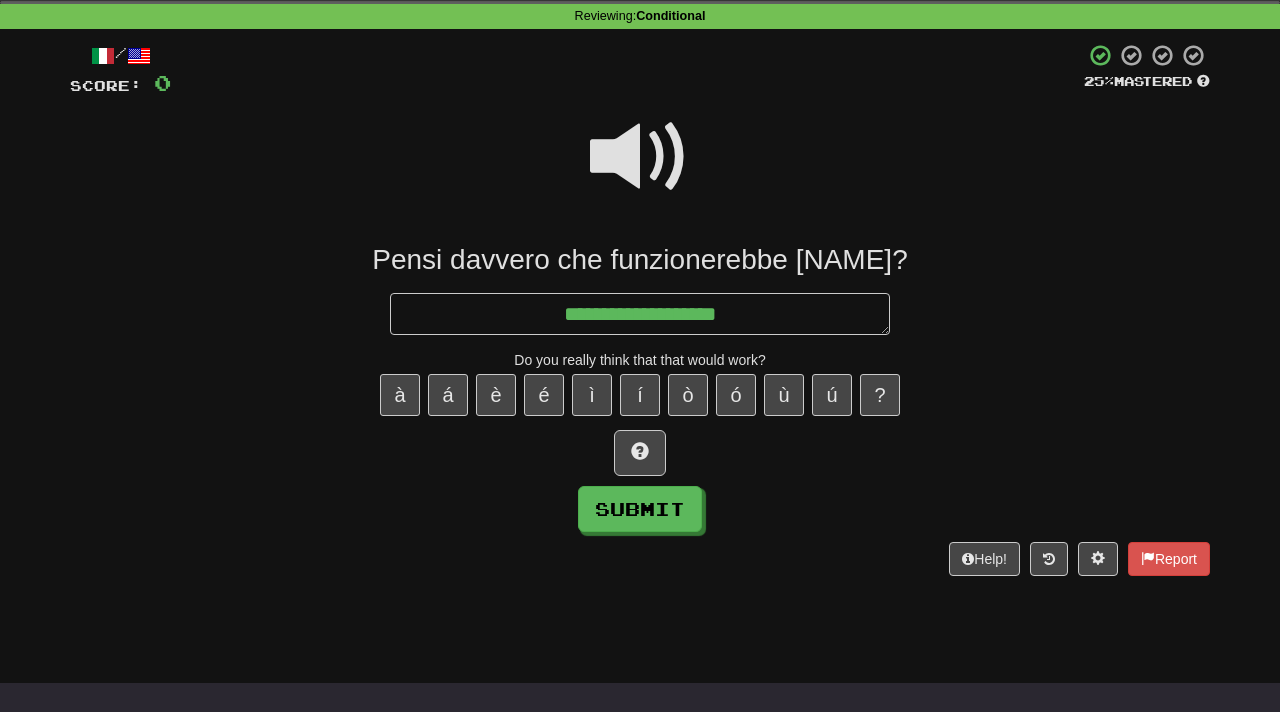 type on "*" 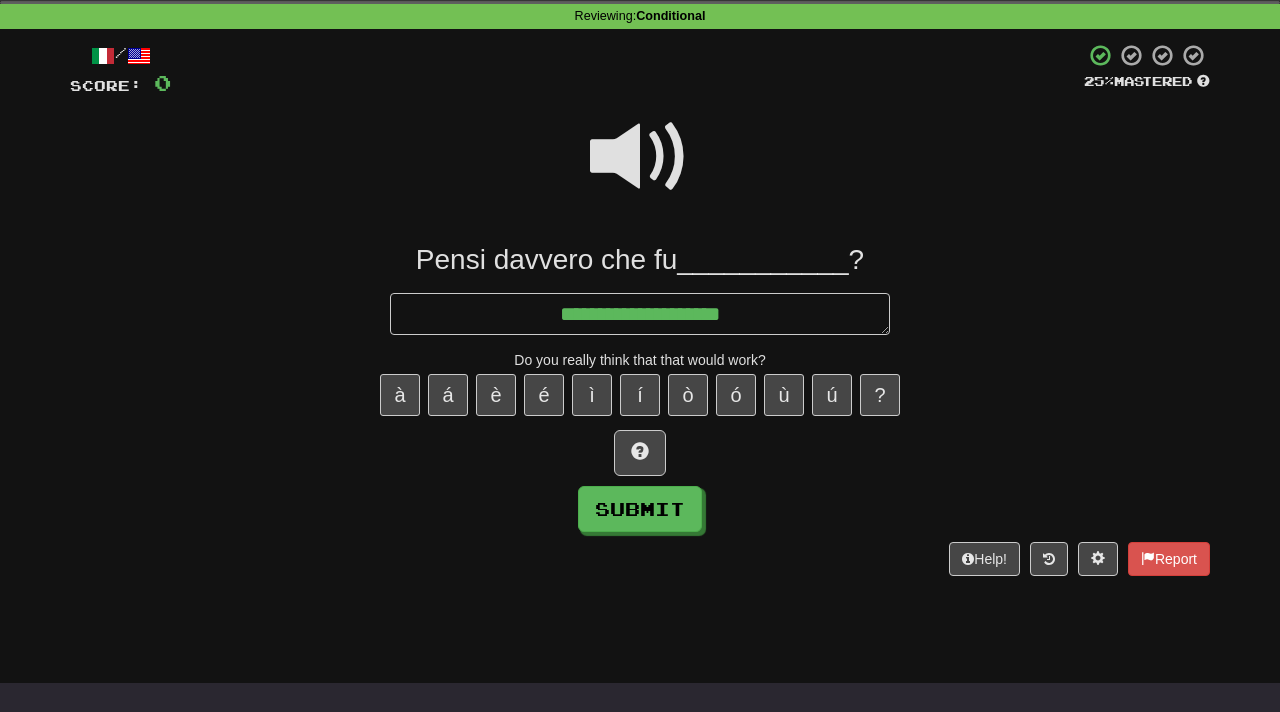 type on "*" 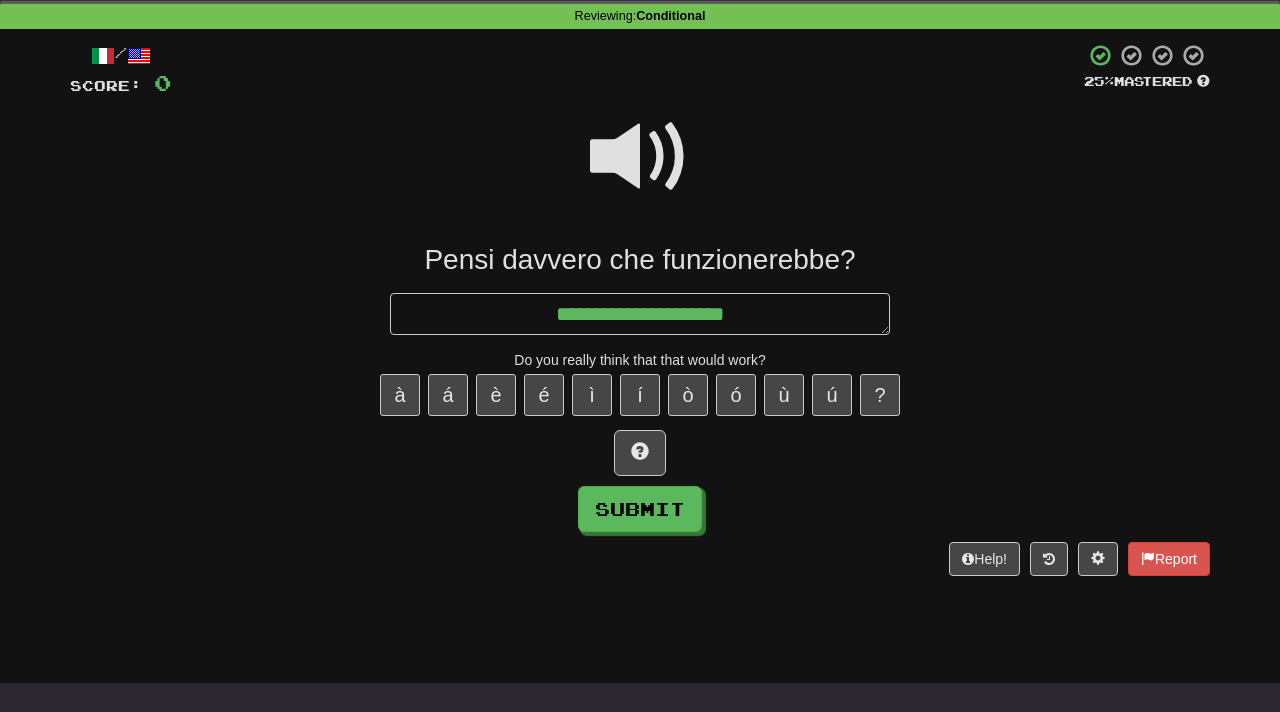 type on "*" 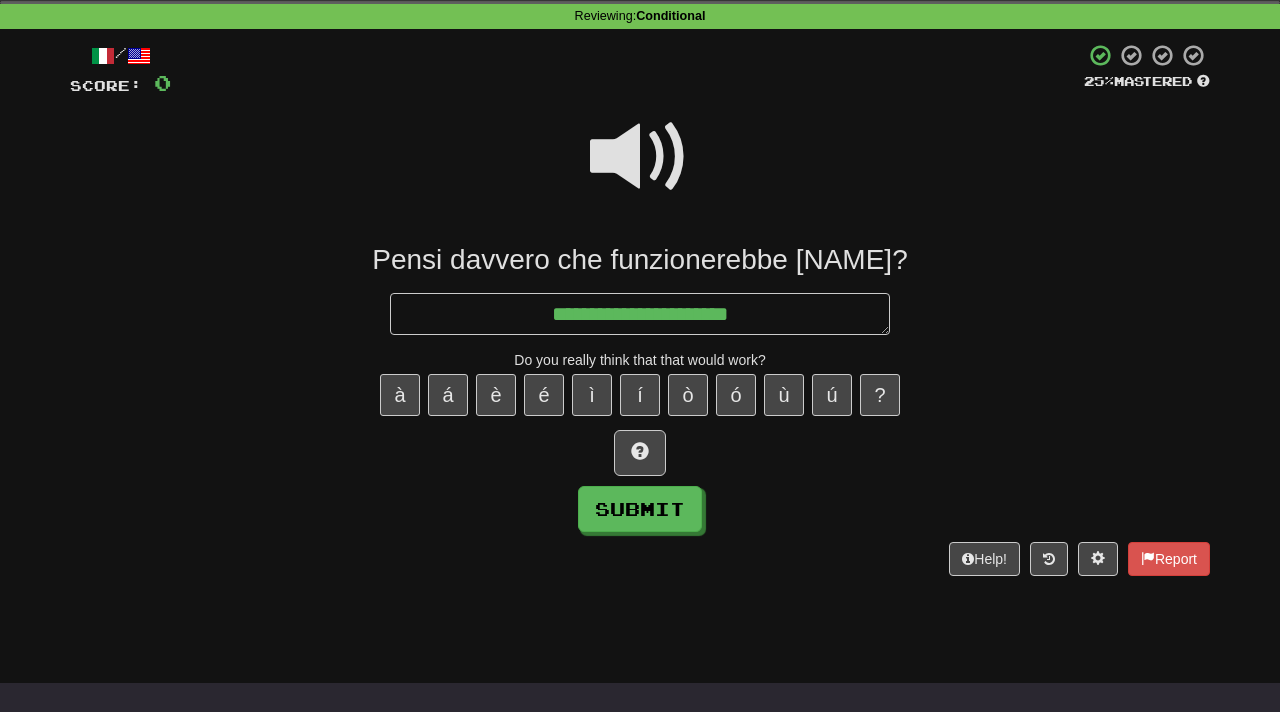type on "**********" 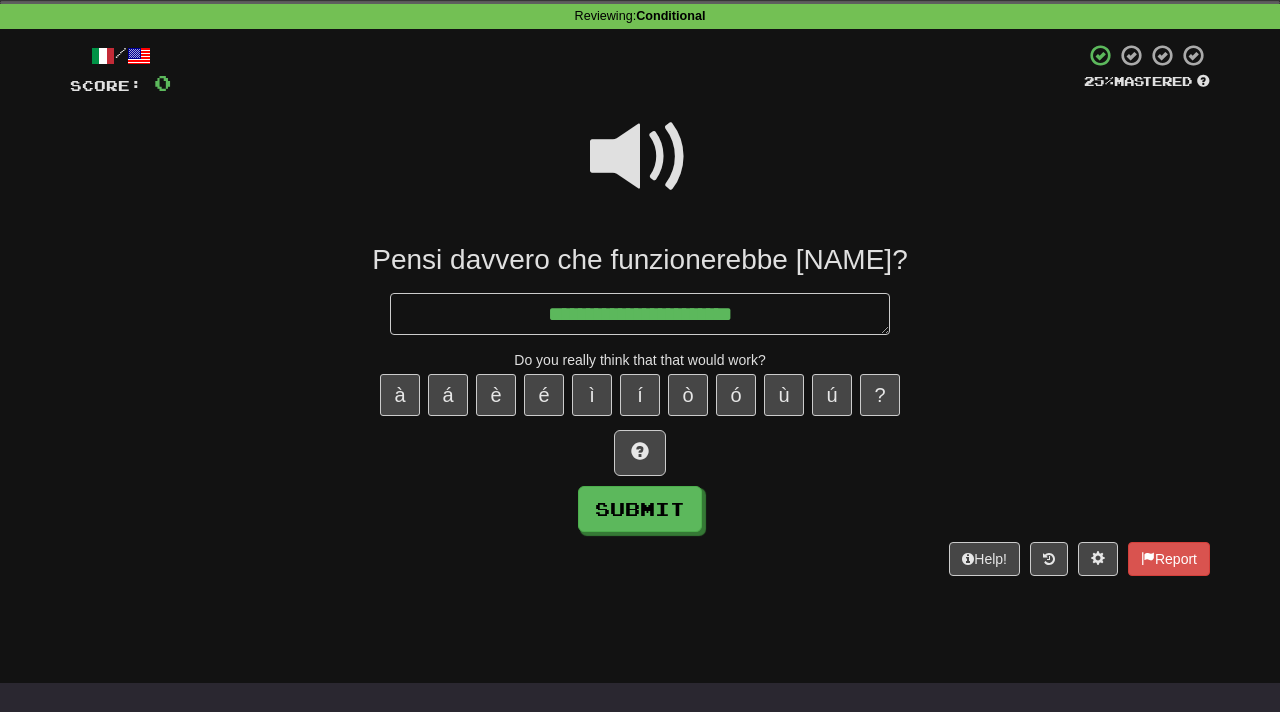 type on "*" 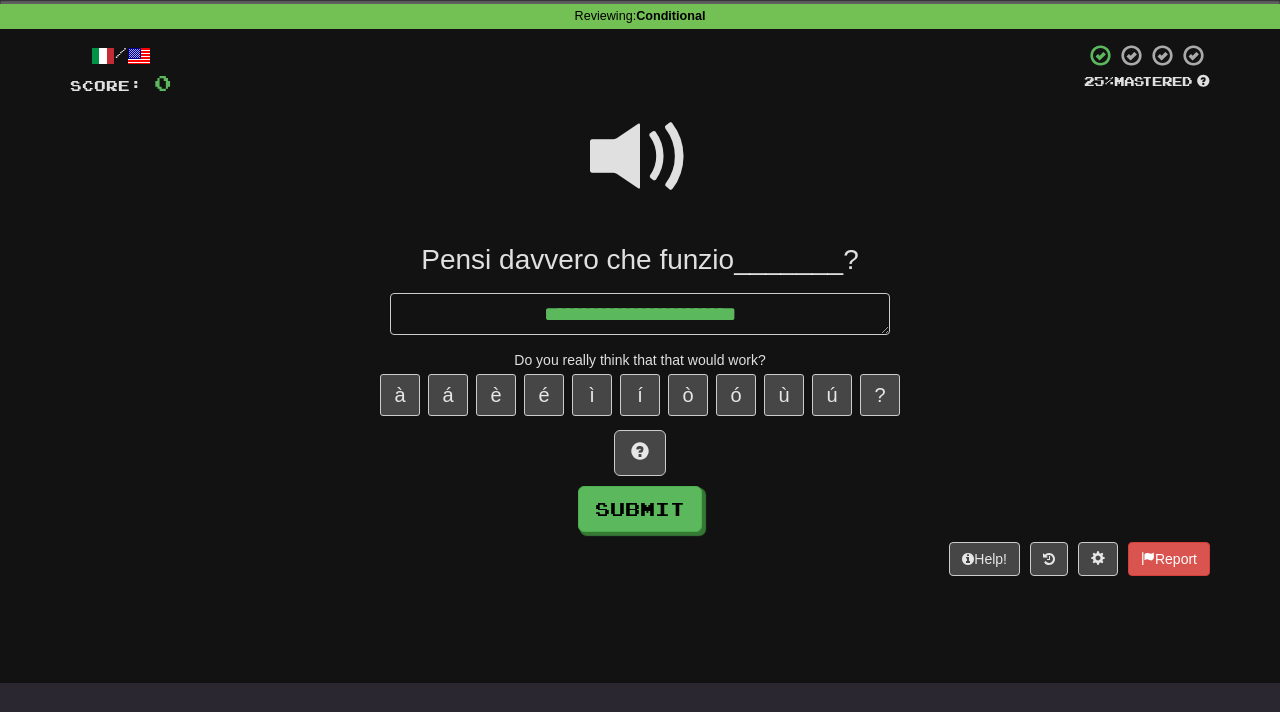 type on "*" 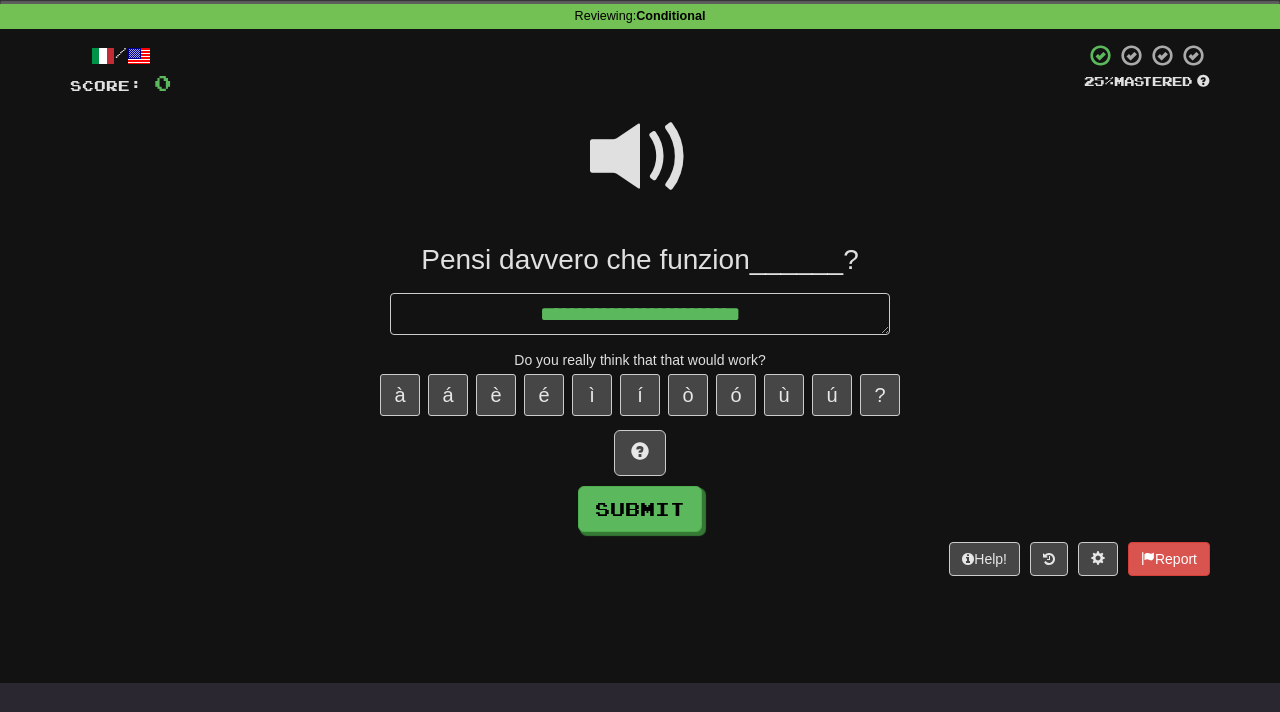 type on "*" 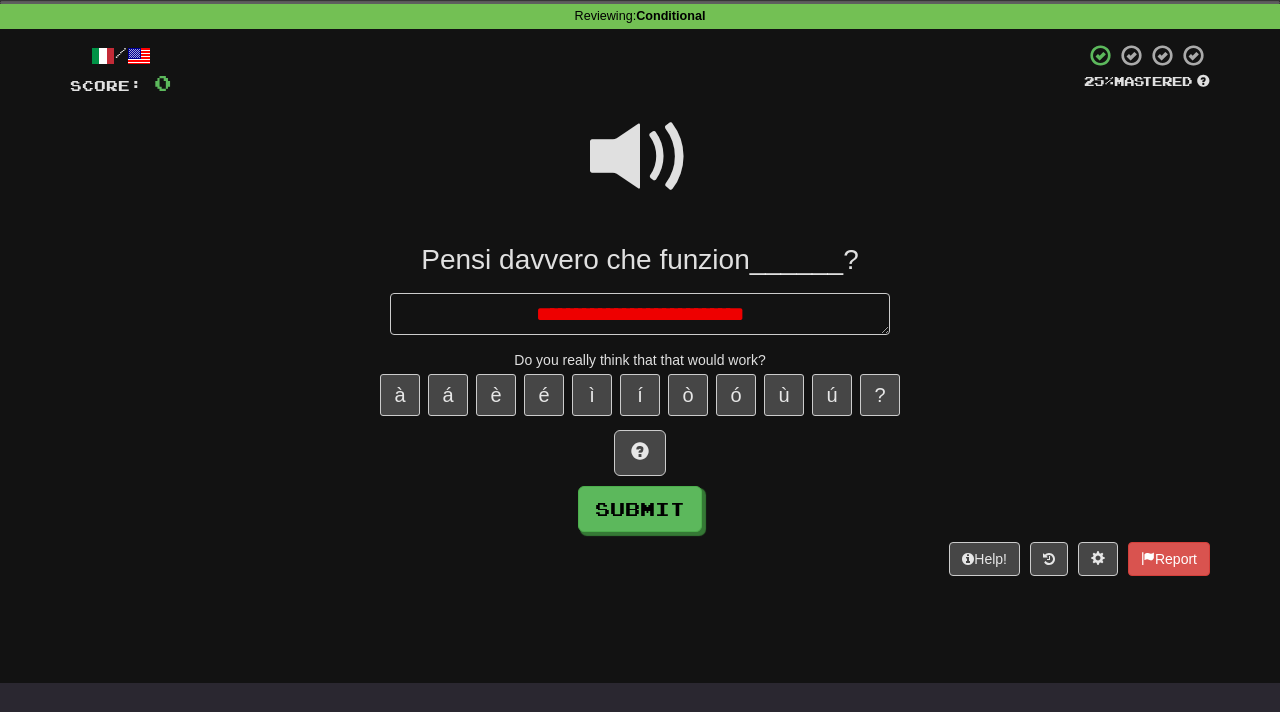 type on "*" 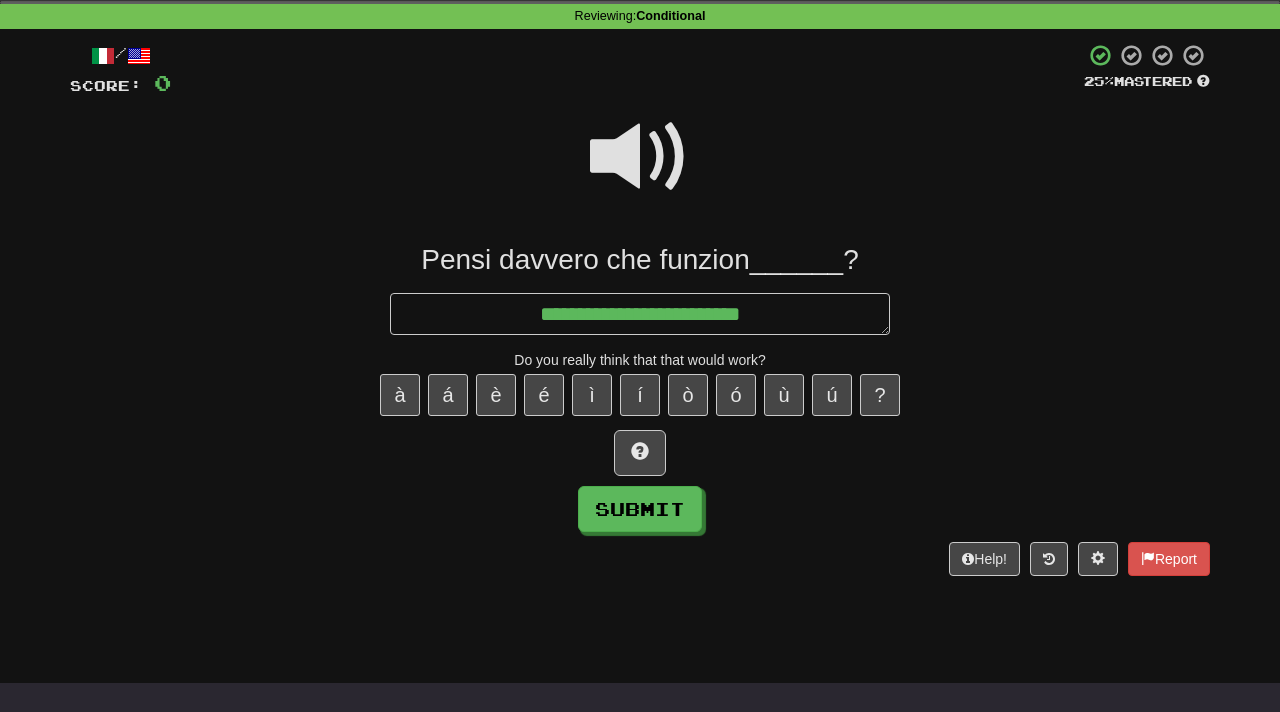 type on "*" 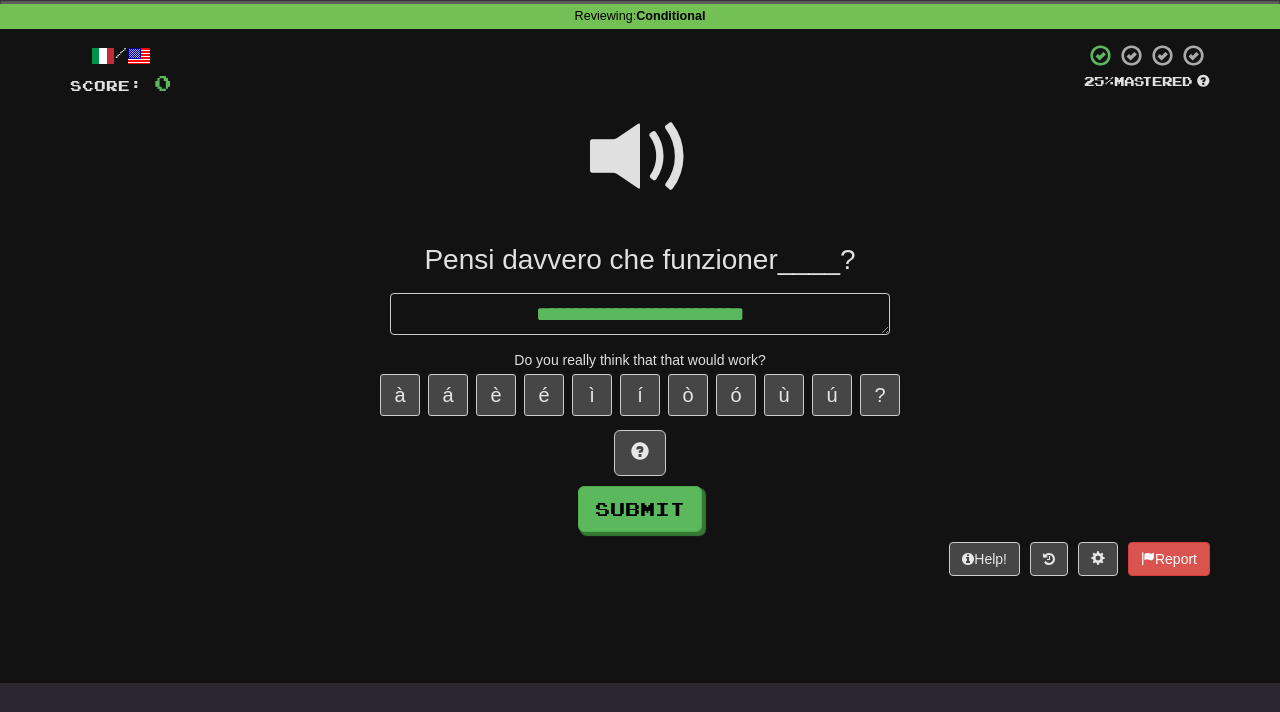 type on "*" 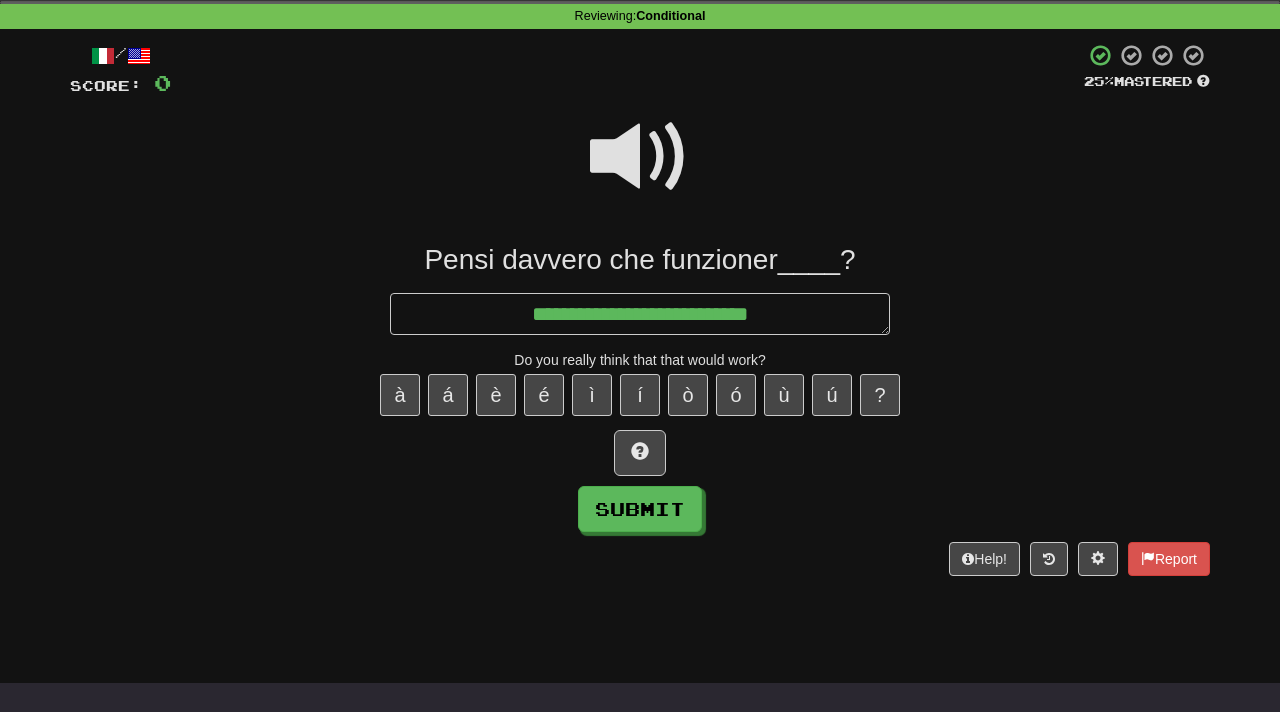 type on "*" 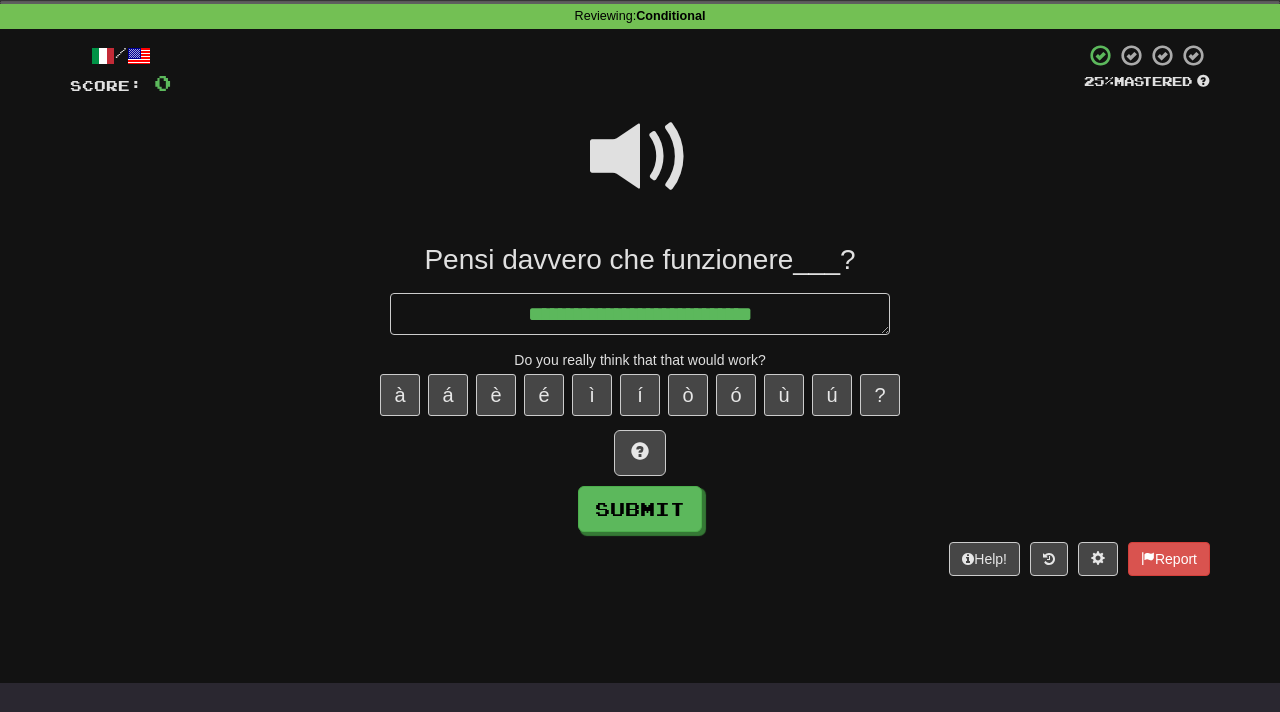 type on "*" 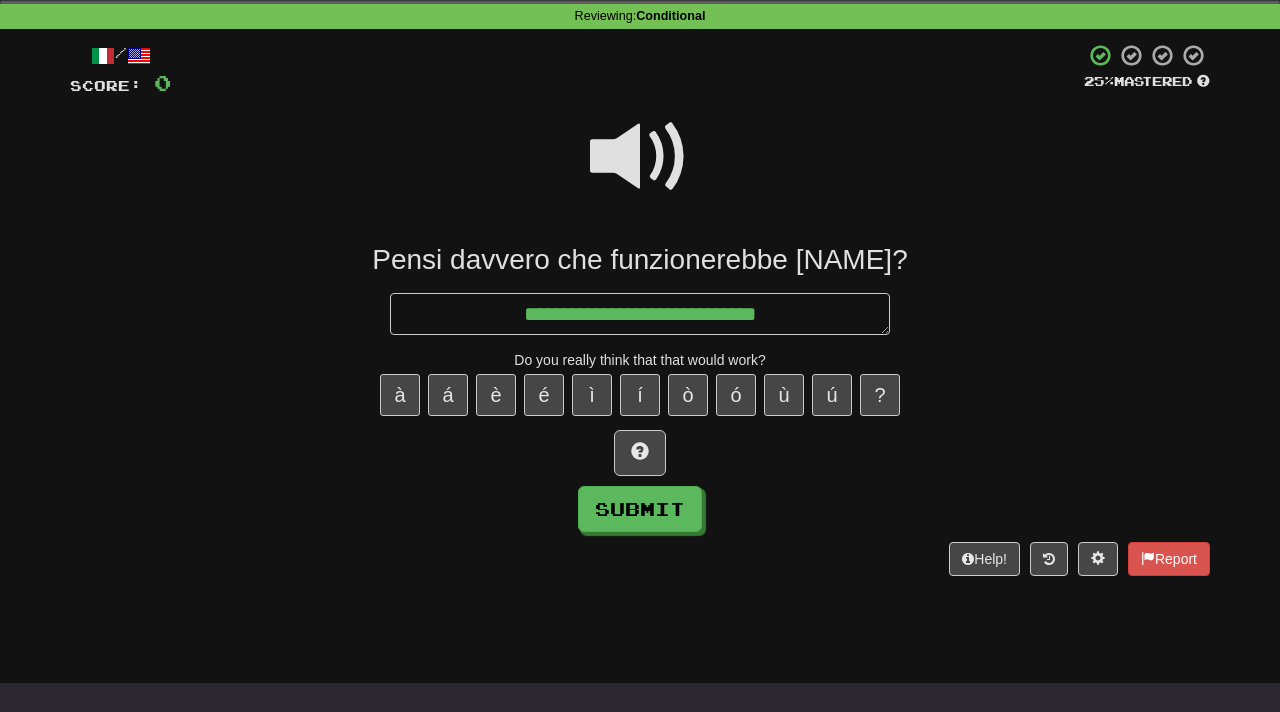 type on "*" 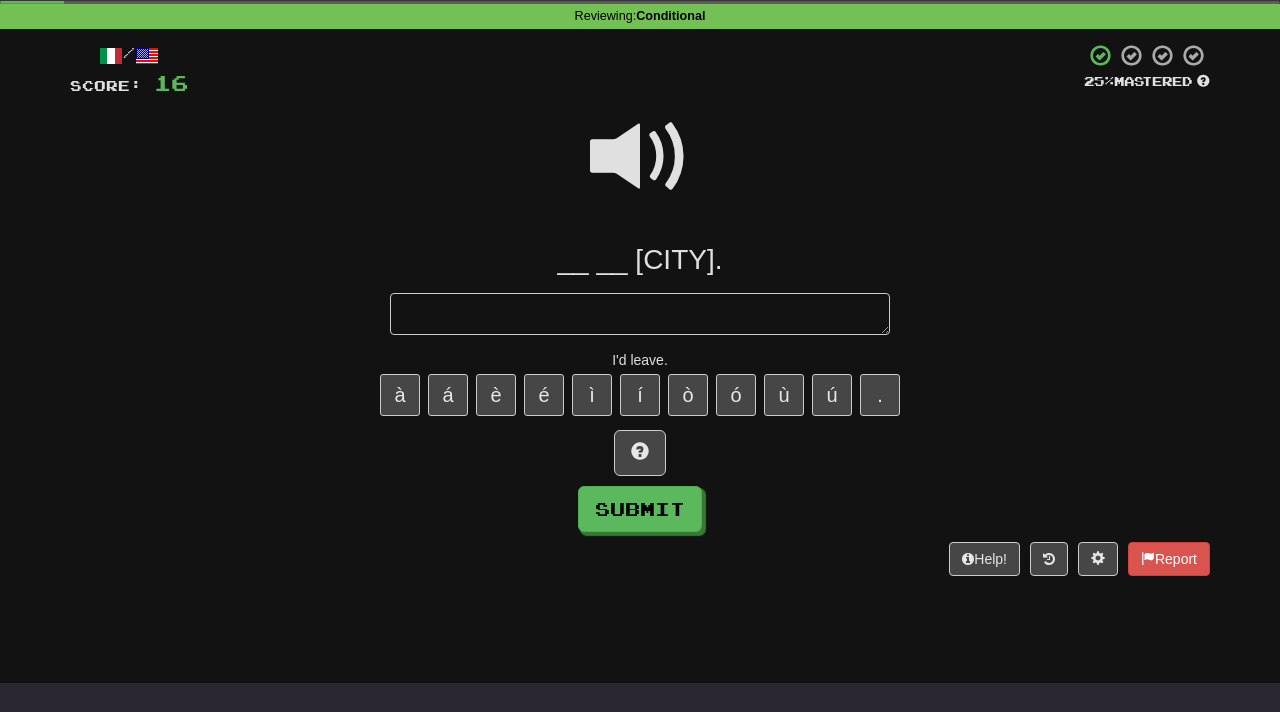 type on "*" 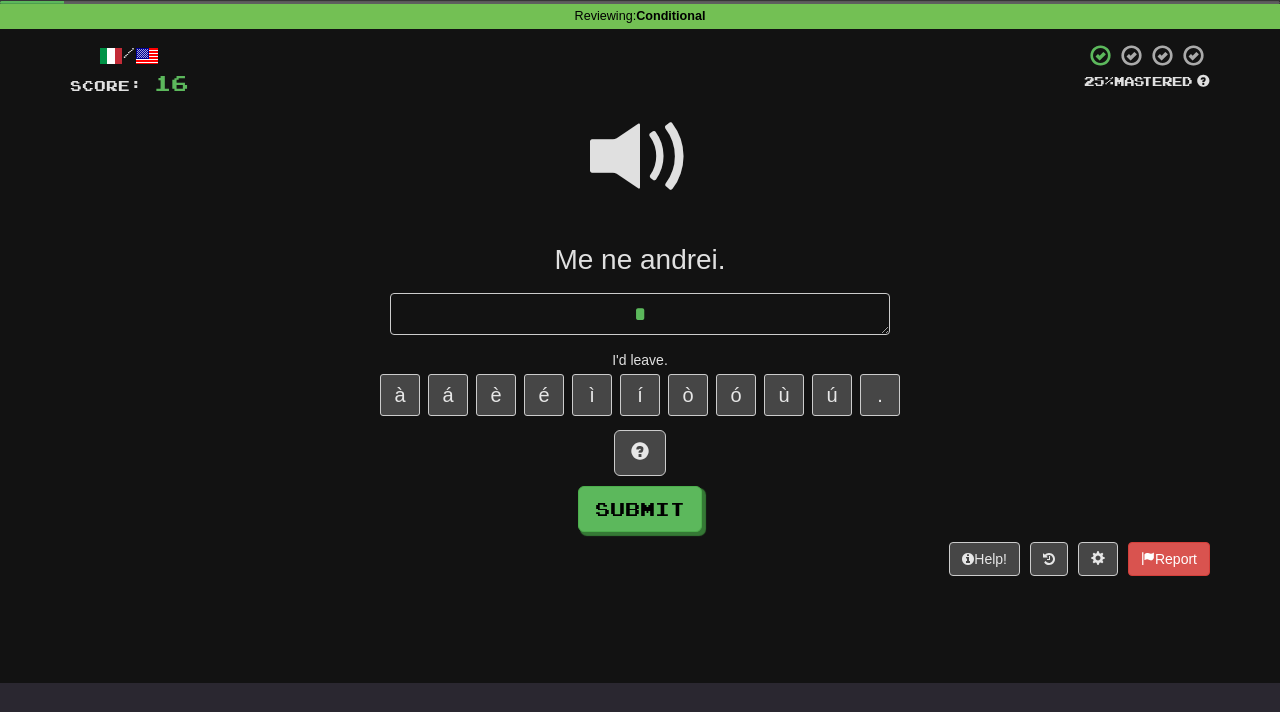 type on "*" 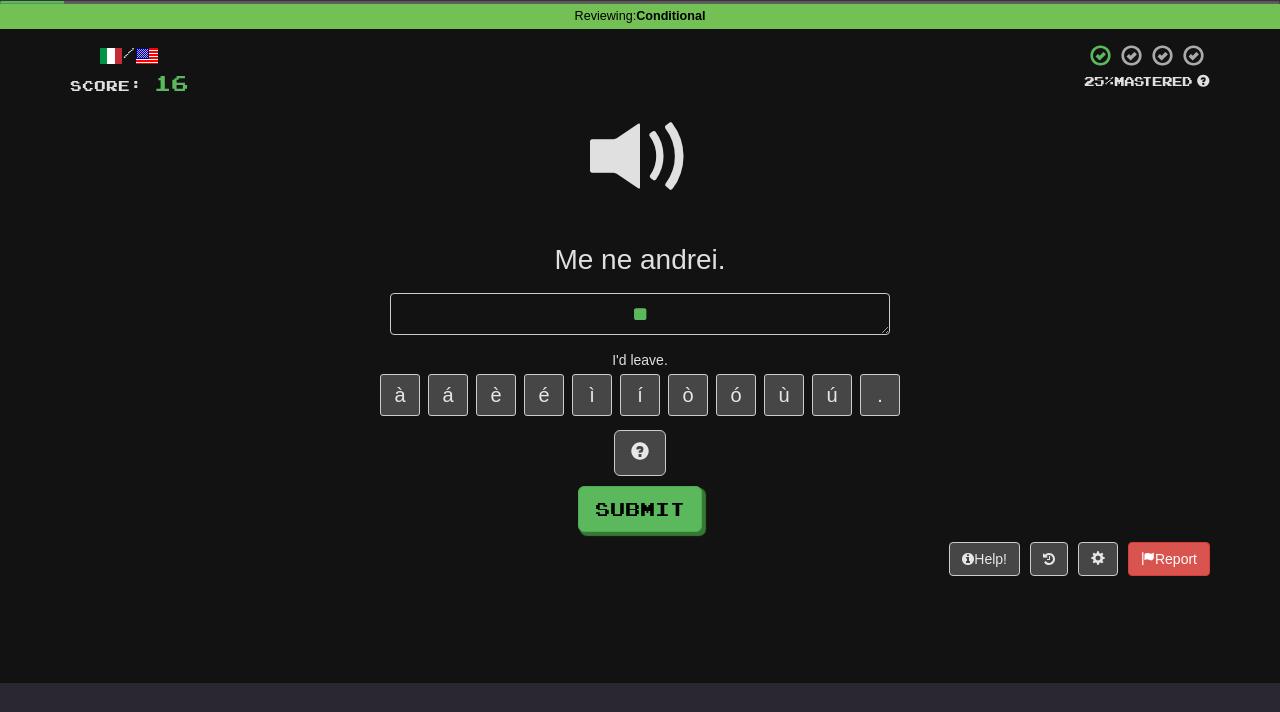 type on "*" 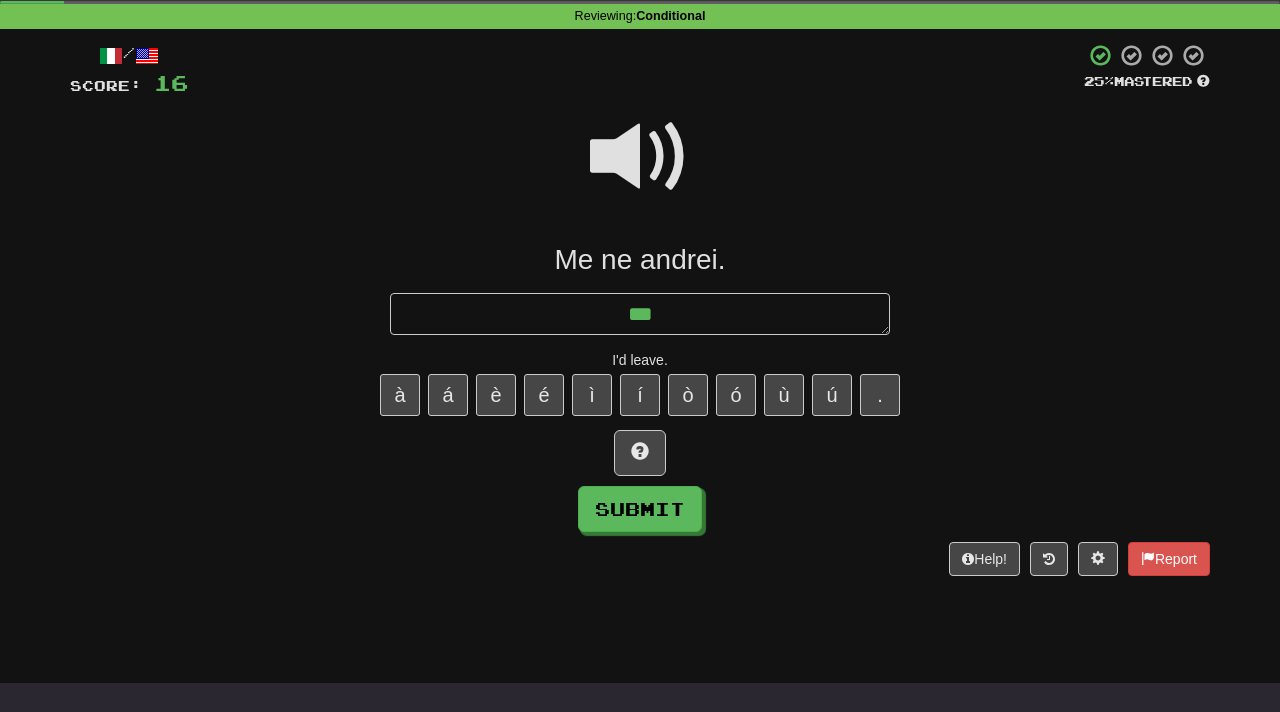 type on "*" 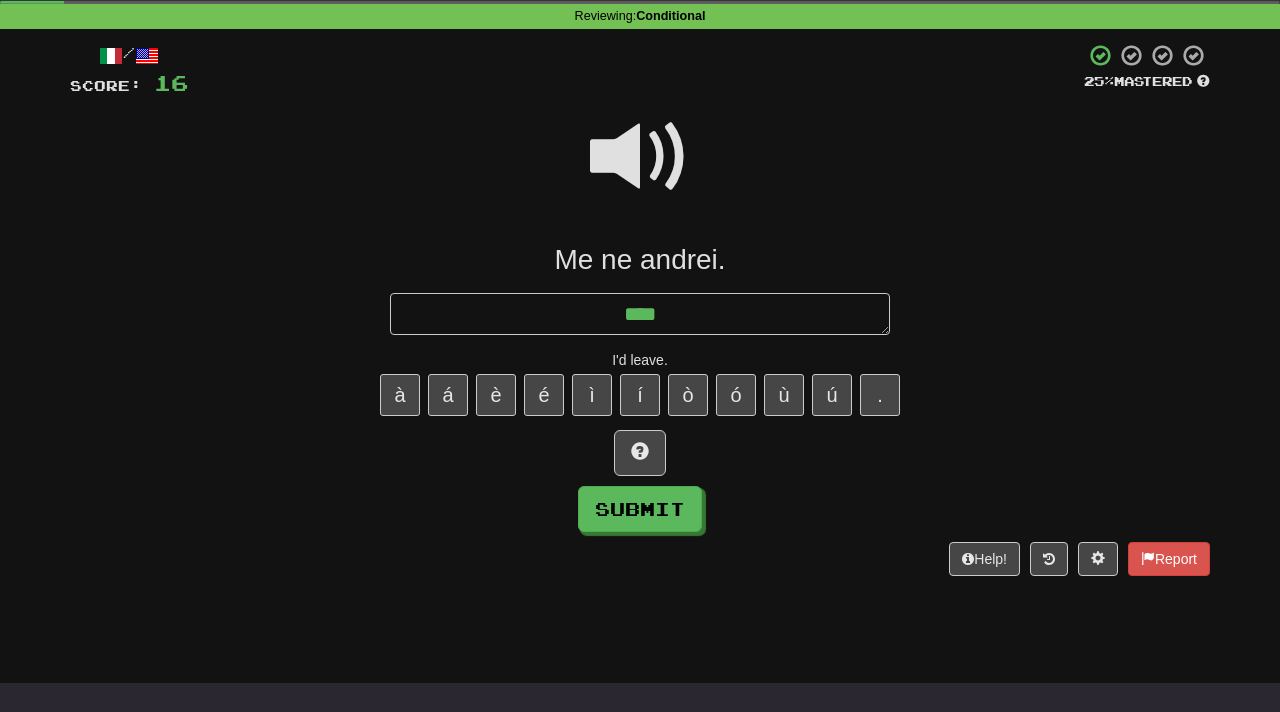 type on "*" 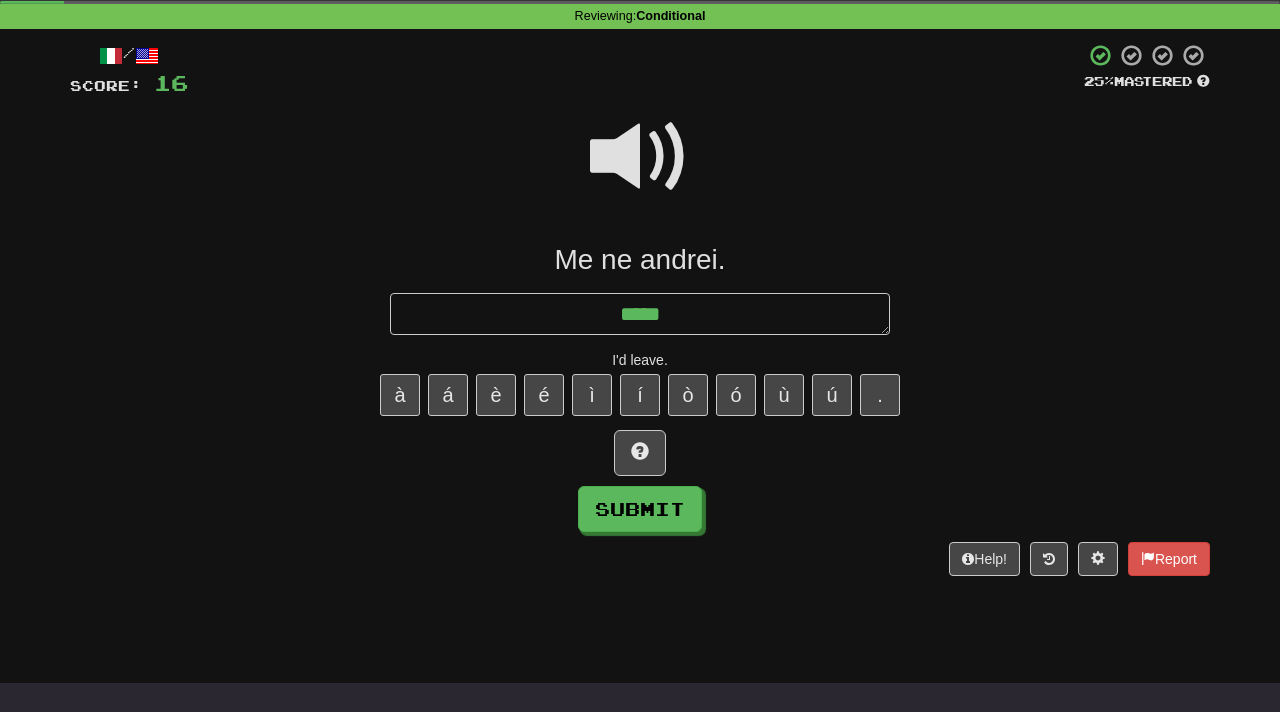 type on "*" 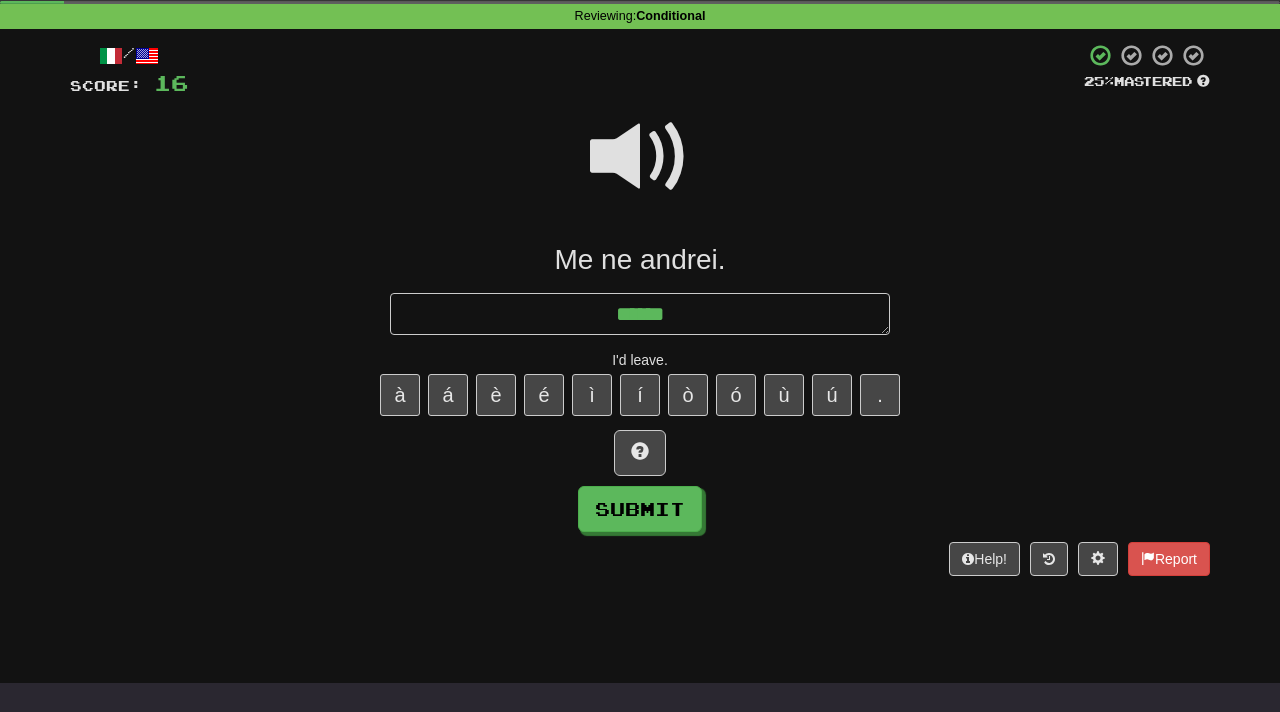 type on "*" 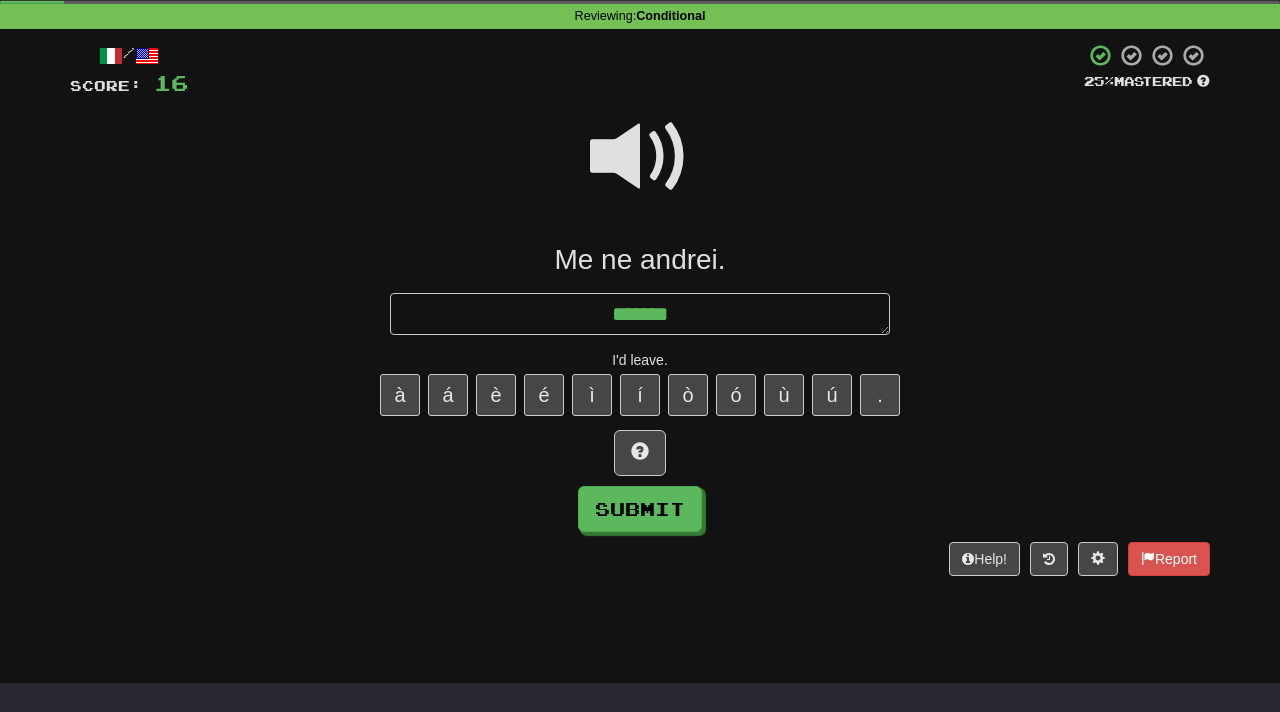 type on "*" 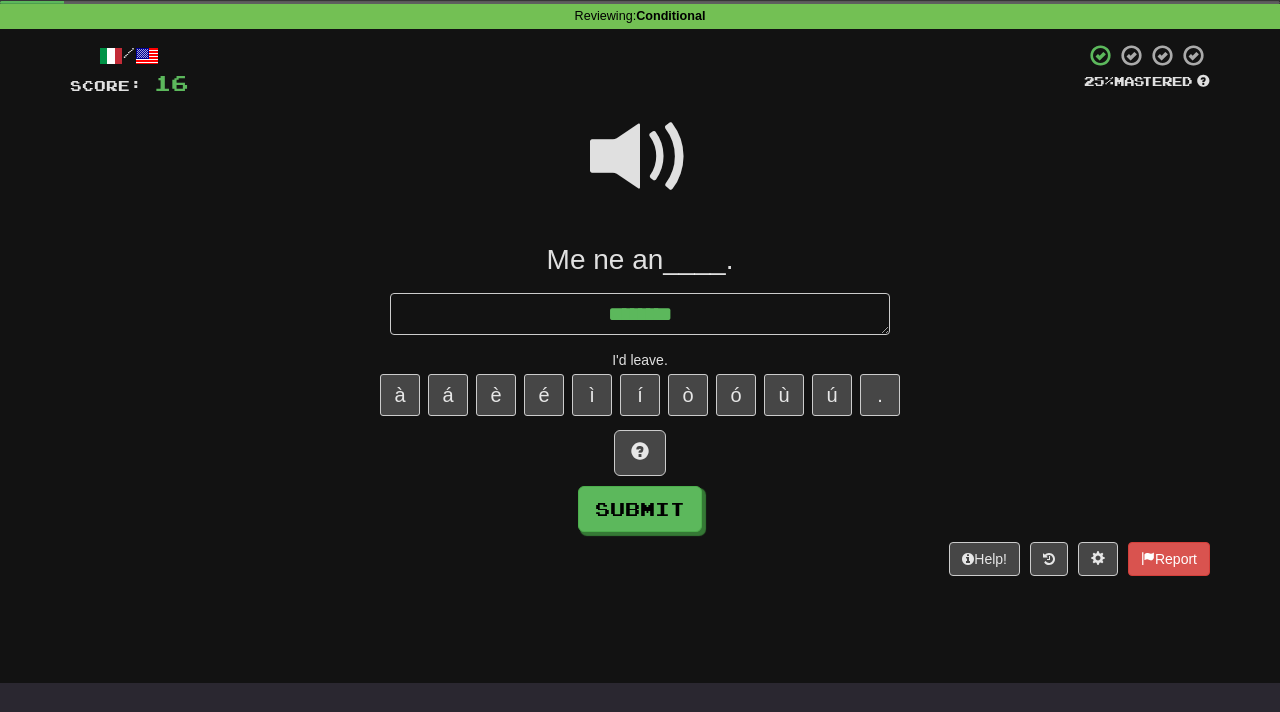 type on "*" 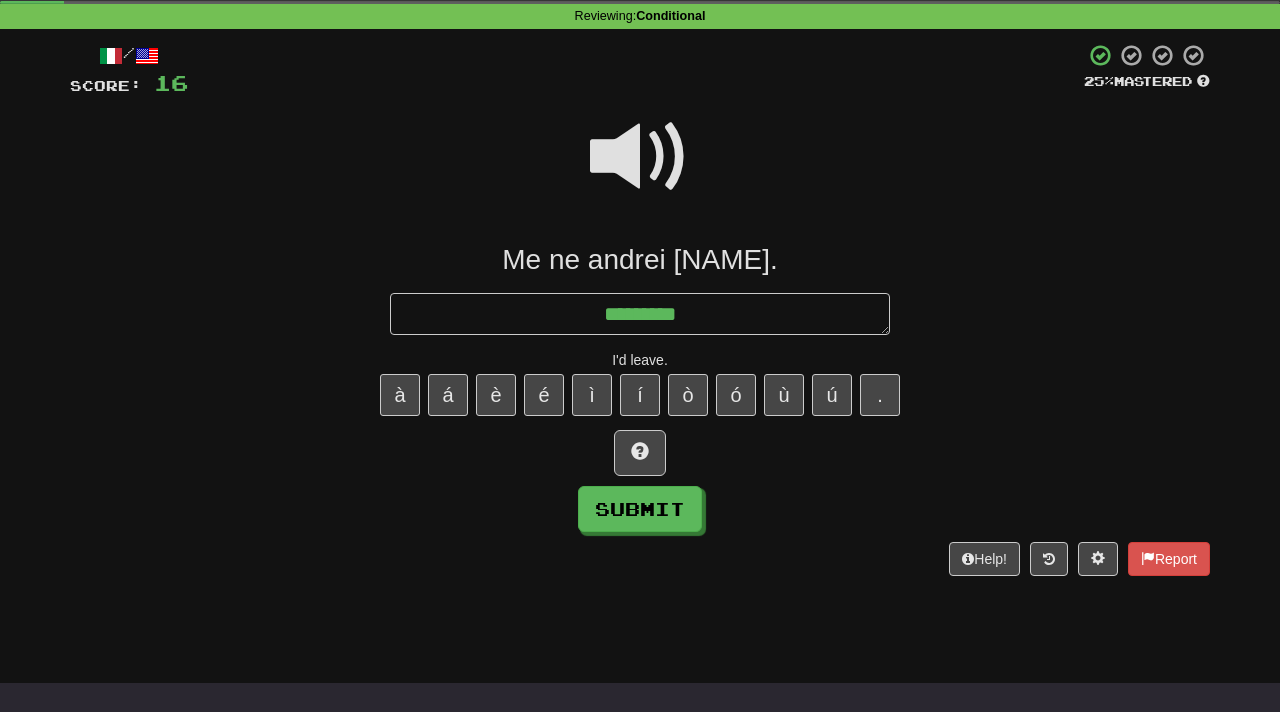 type on "*" 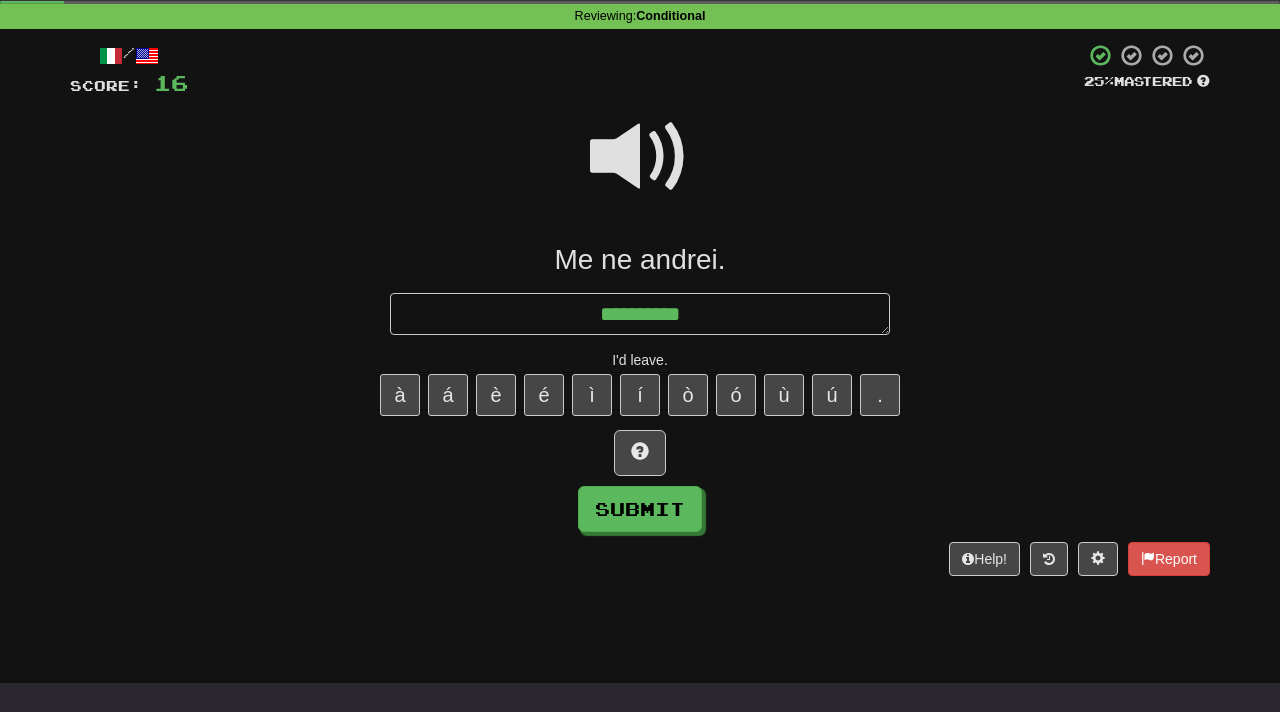 type on "**********" 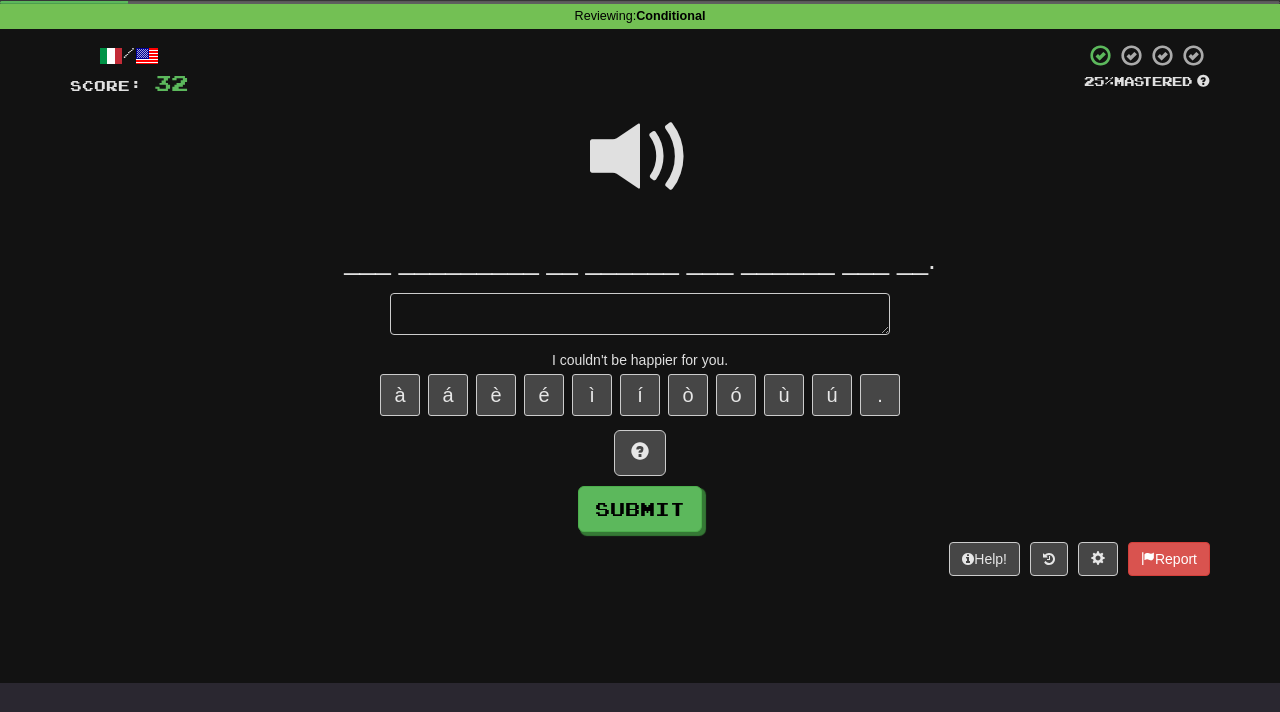 type on "*" 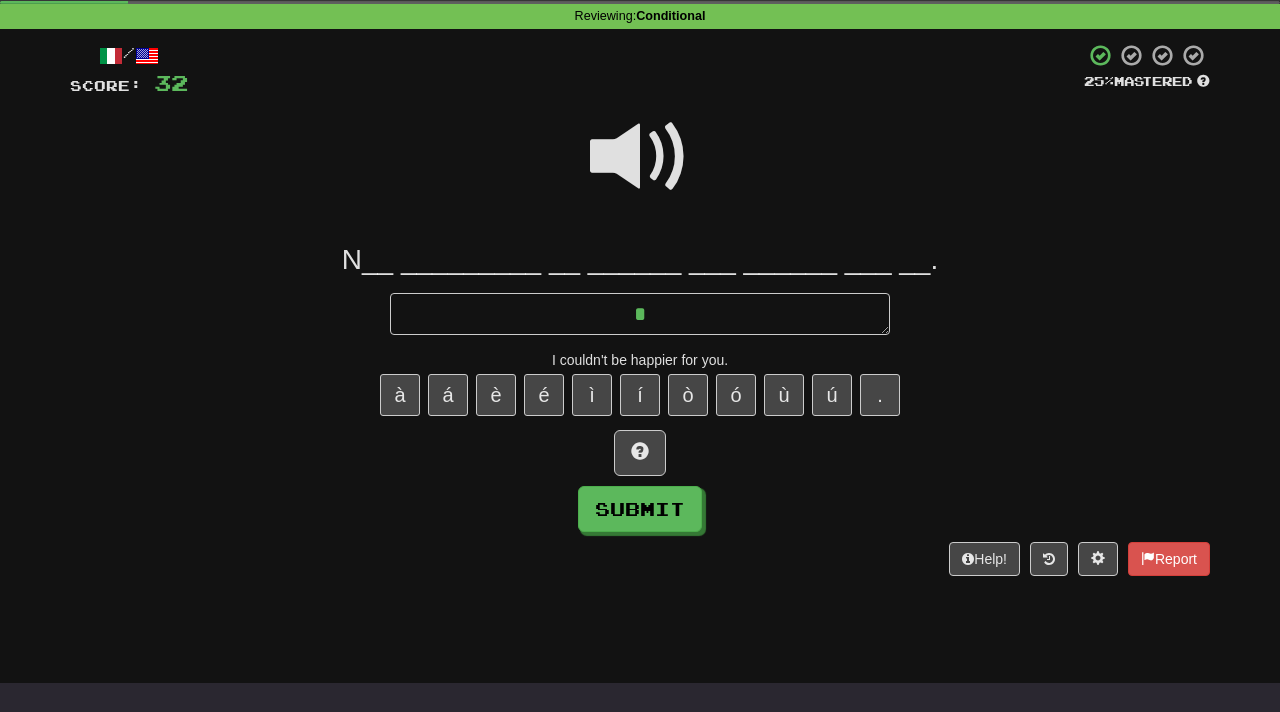 type on "*" 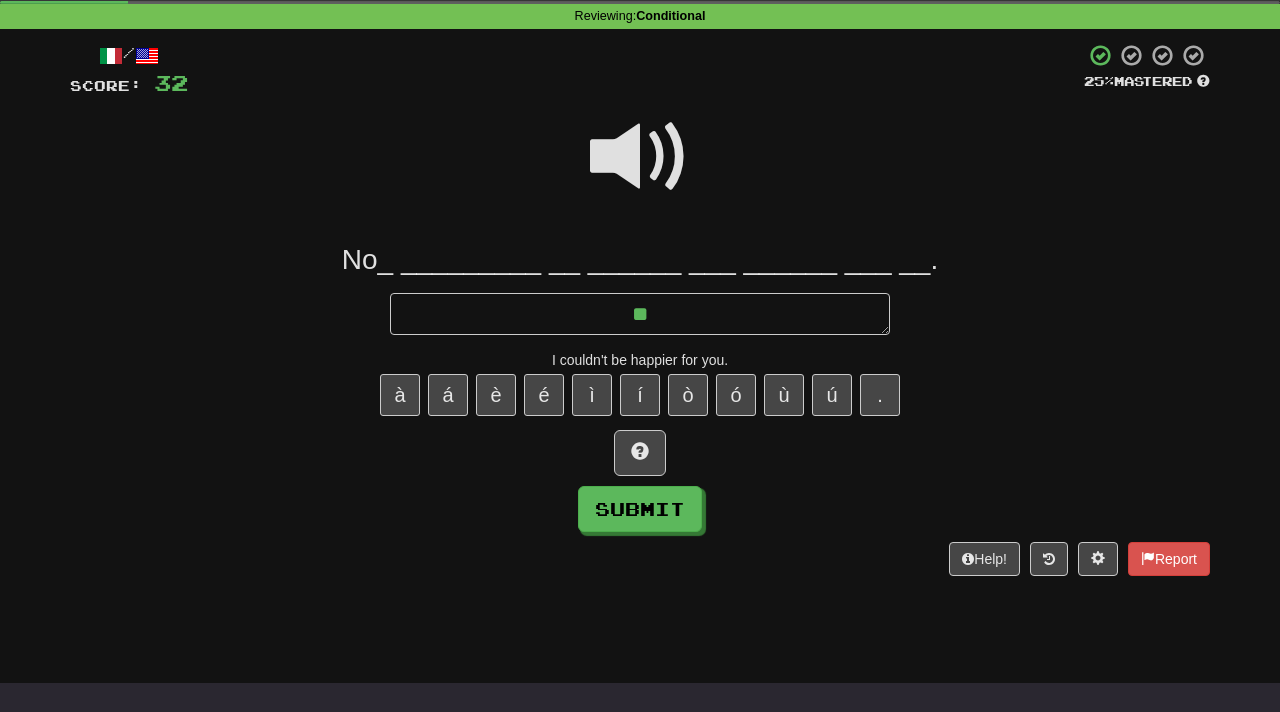 type on "*" 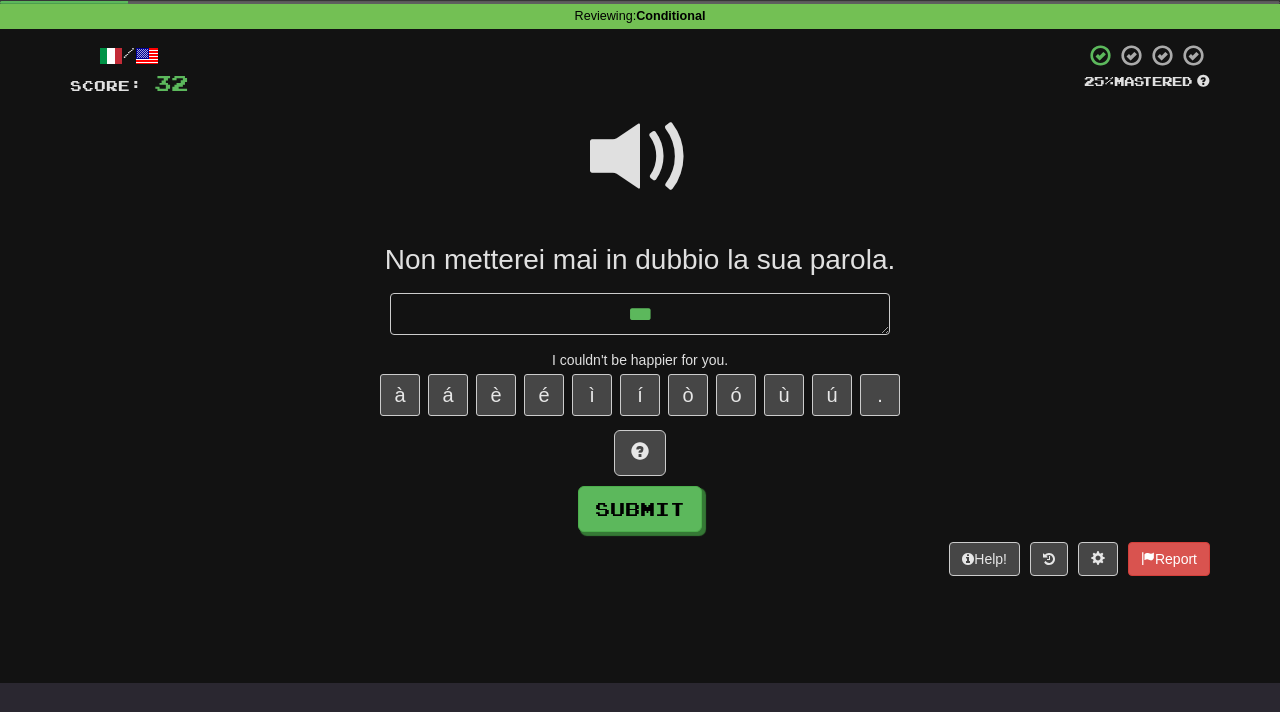 type on "*" 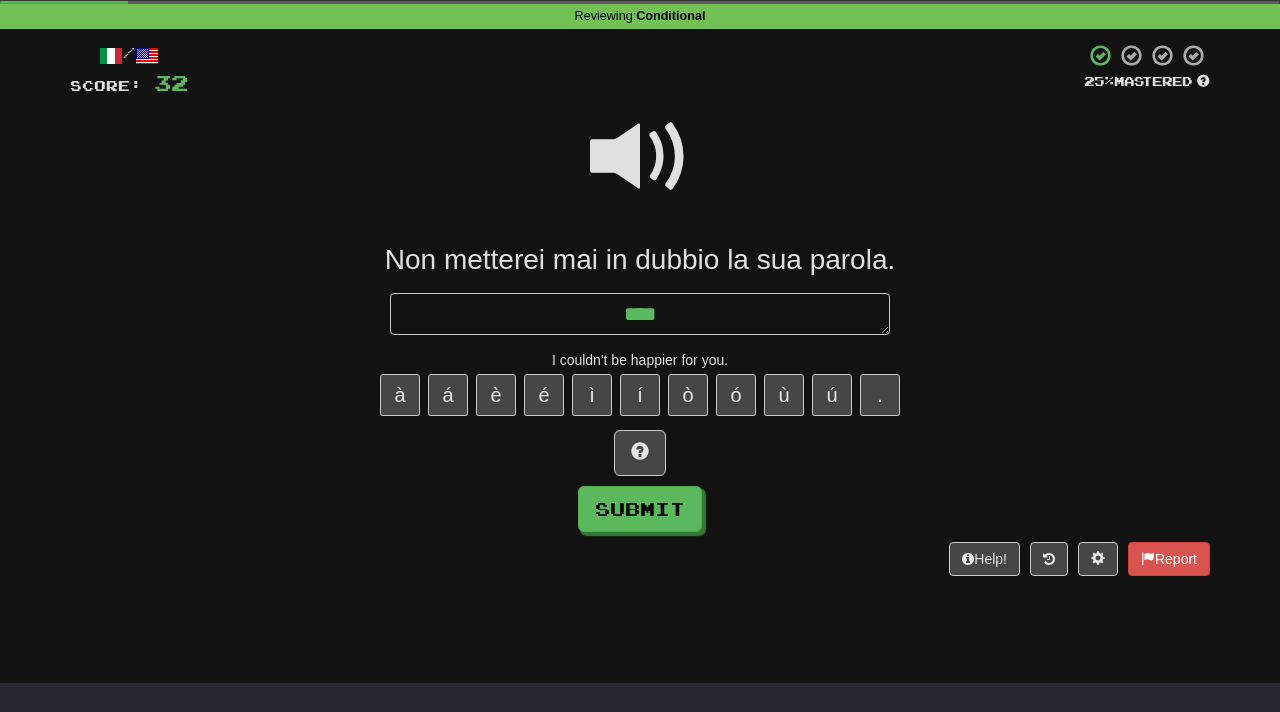 type on "*" 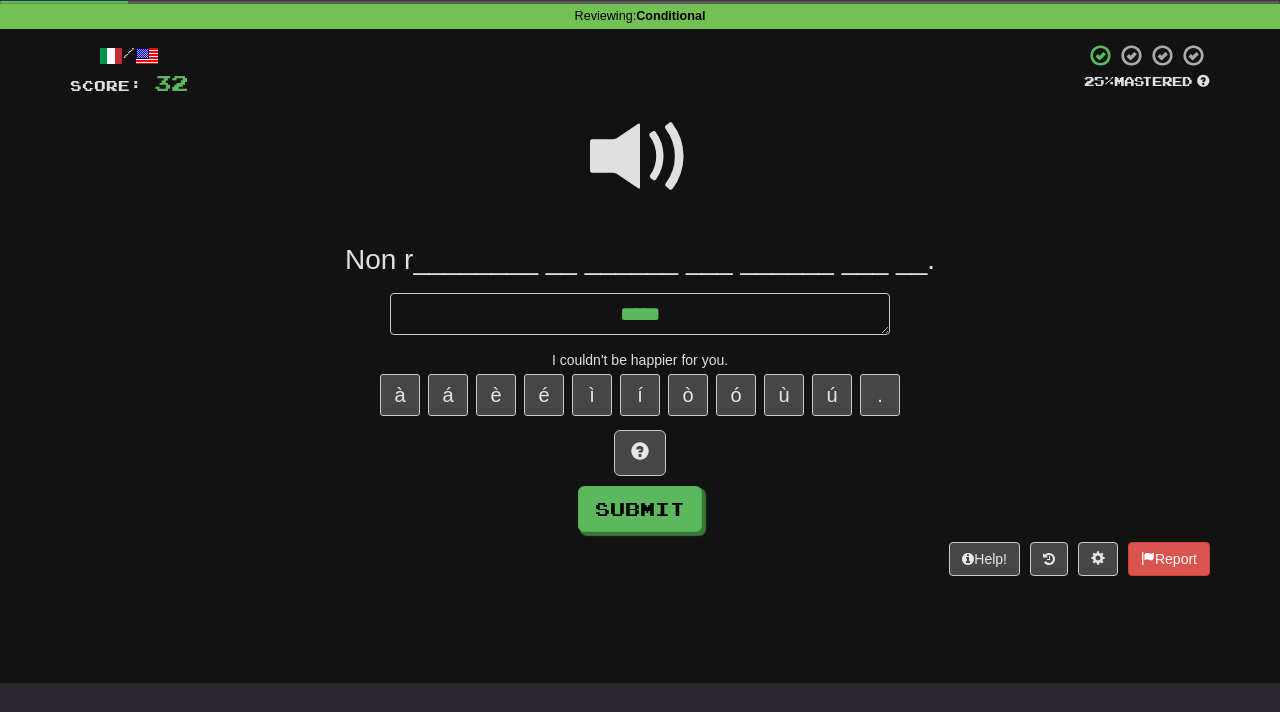 type on "*" 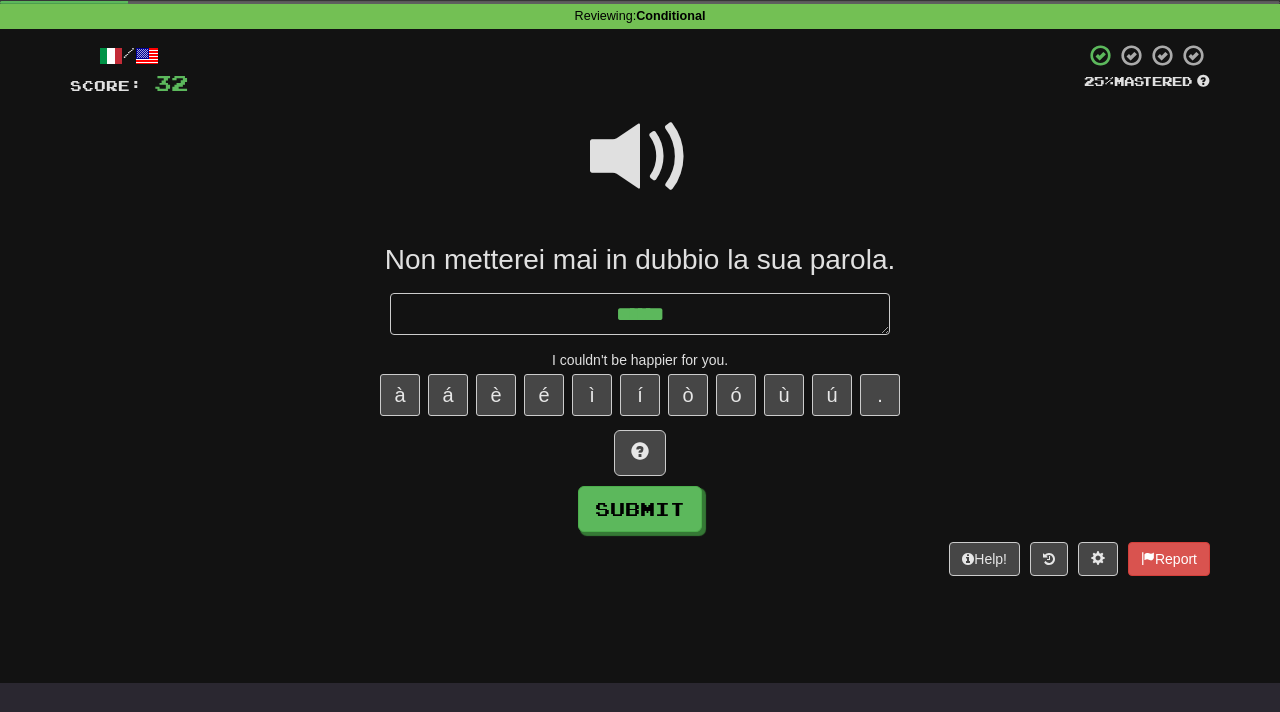 type on "*" 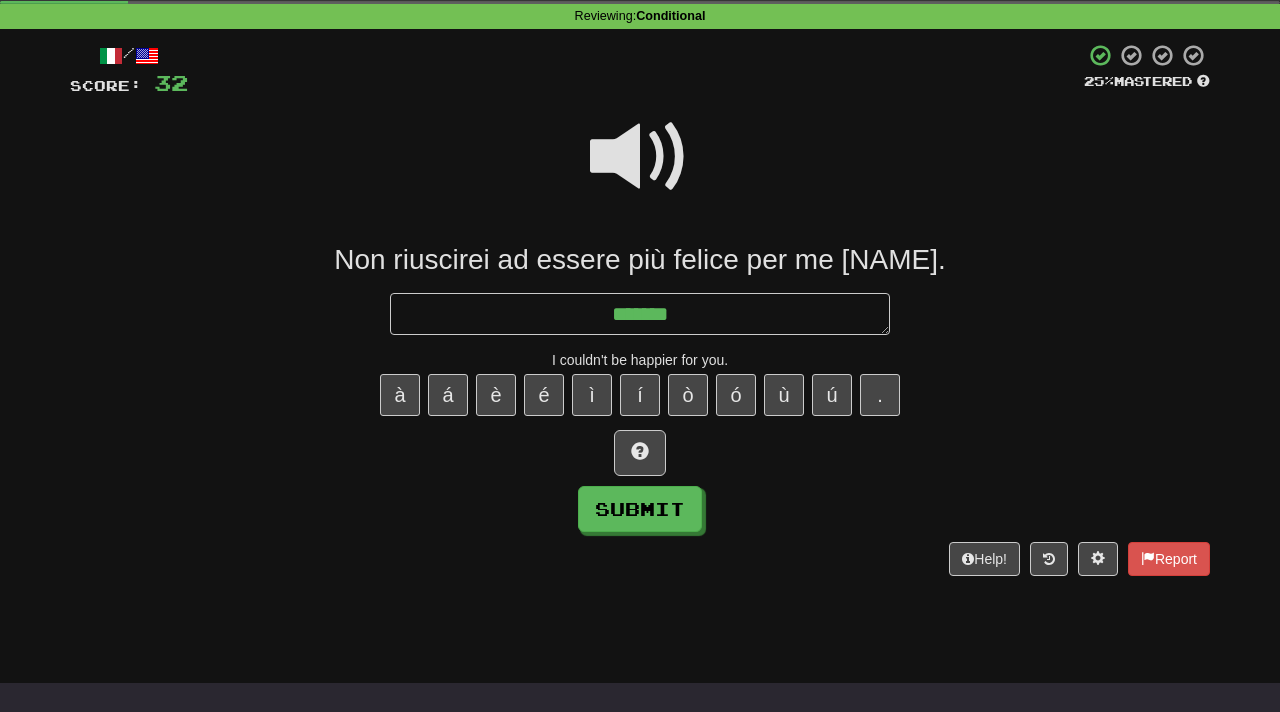 type on "*" 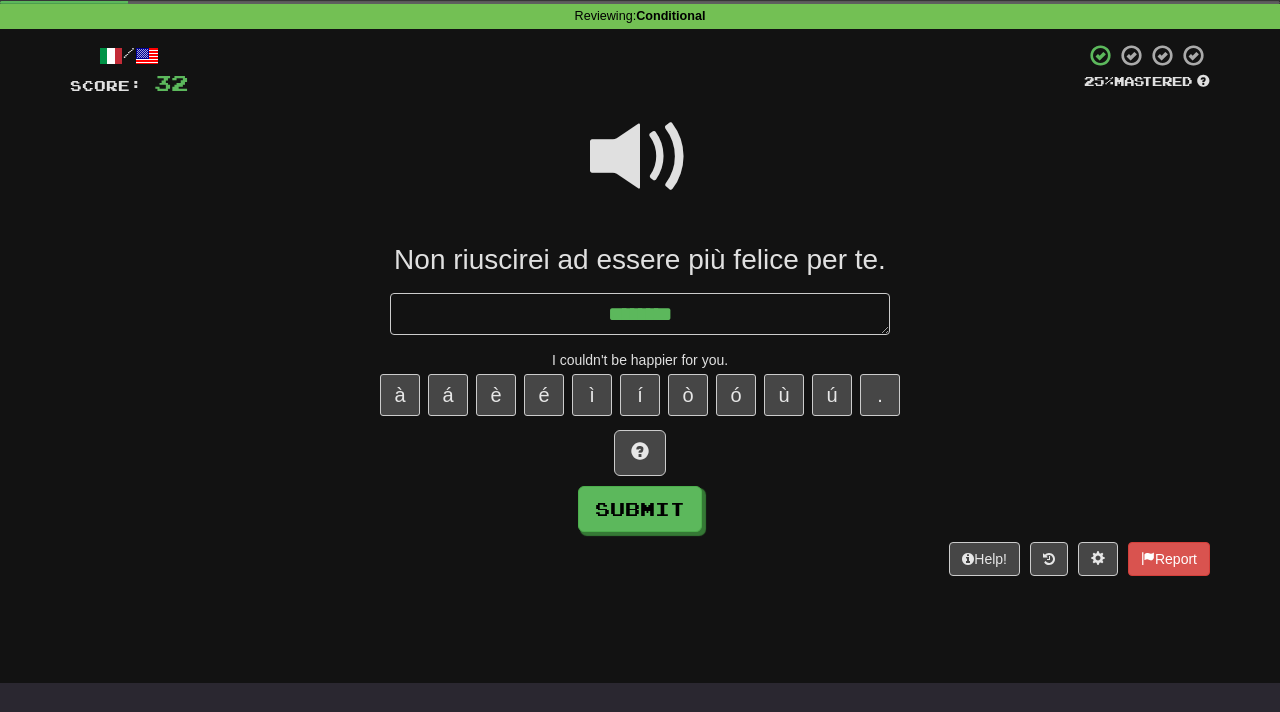 type on "*" 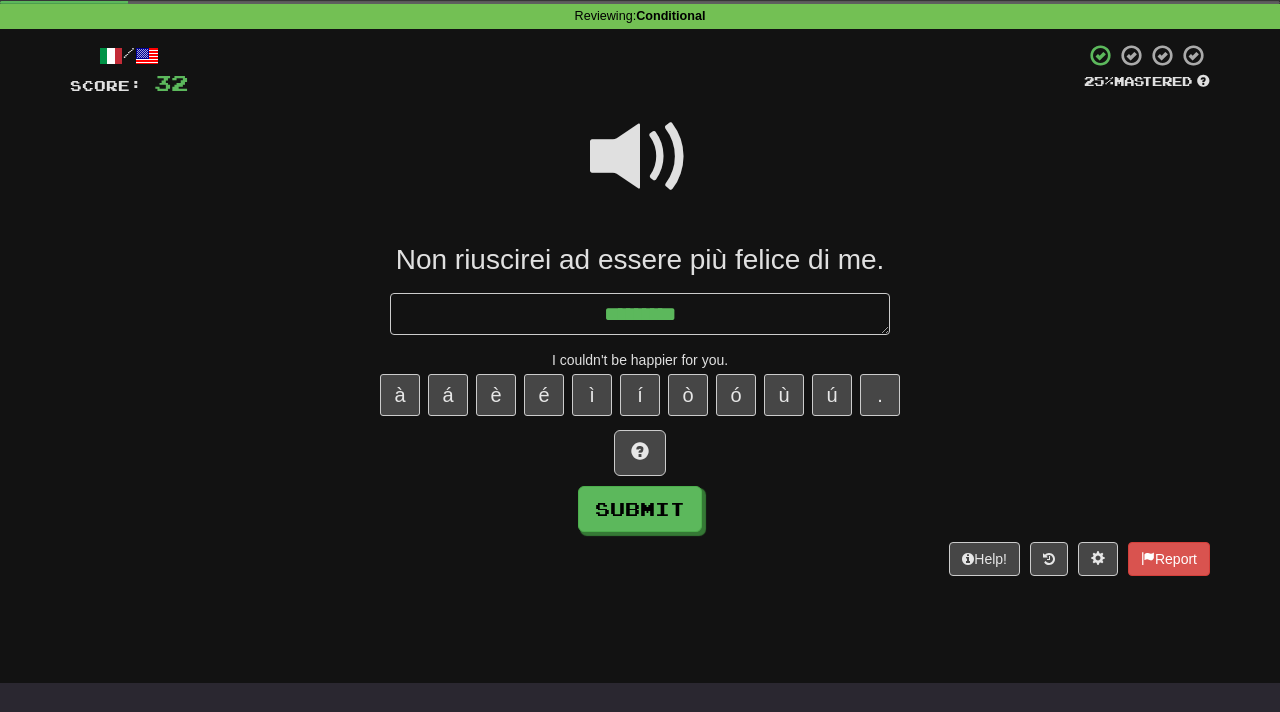 type on "*" 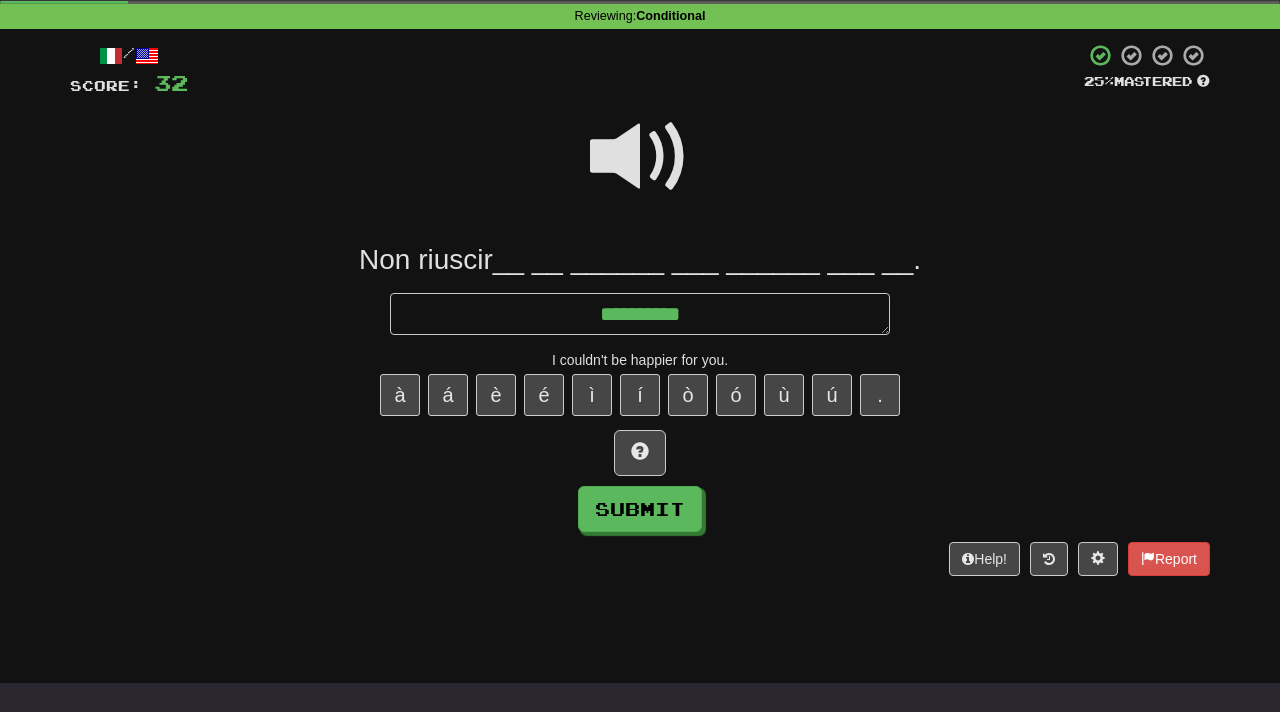 type on "*" 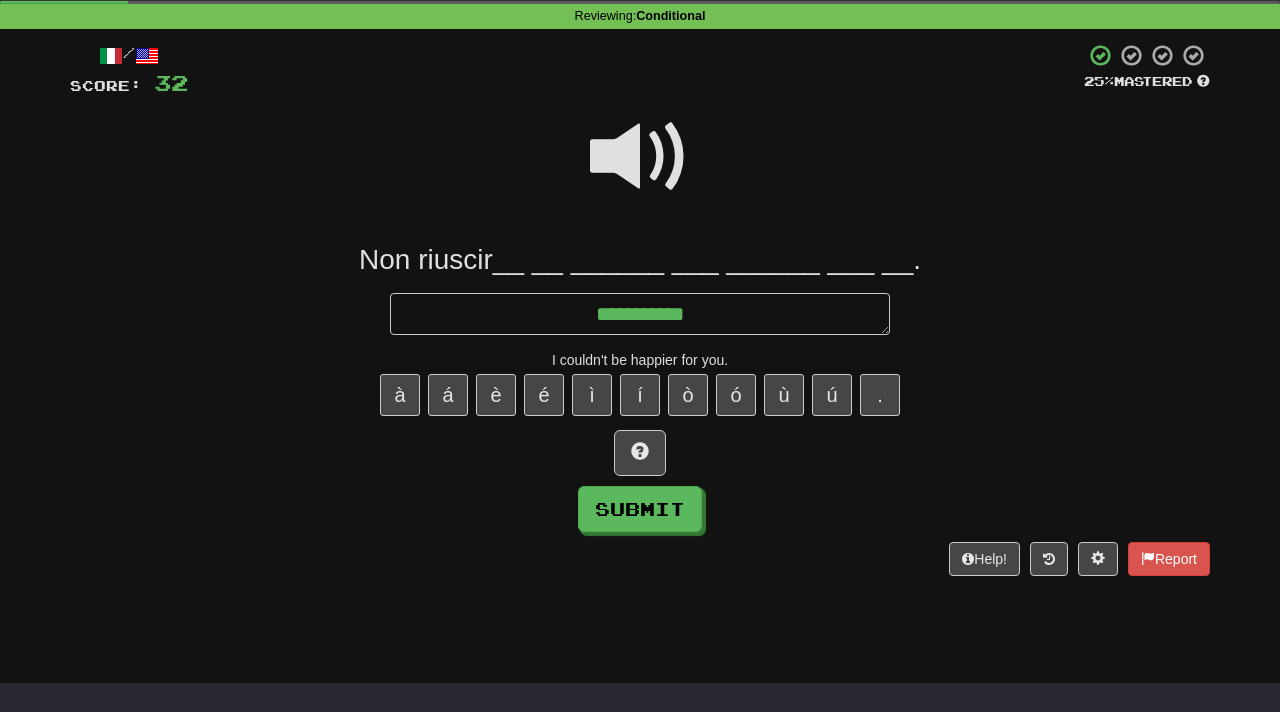 type on "*" 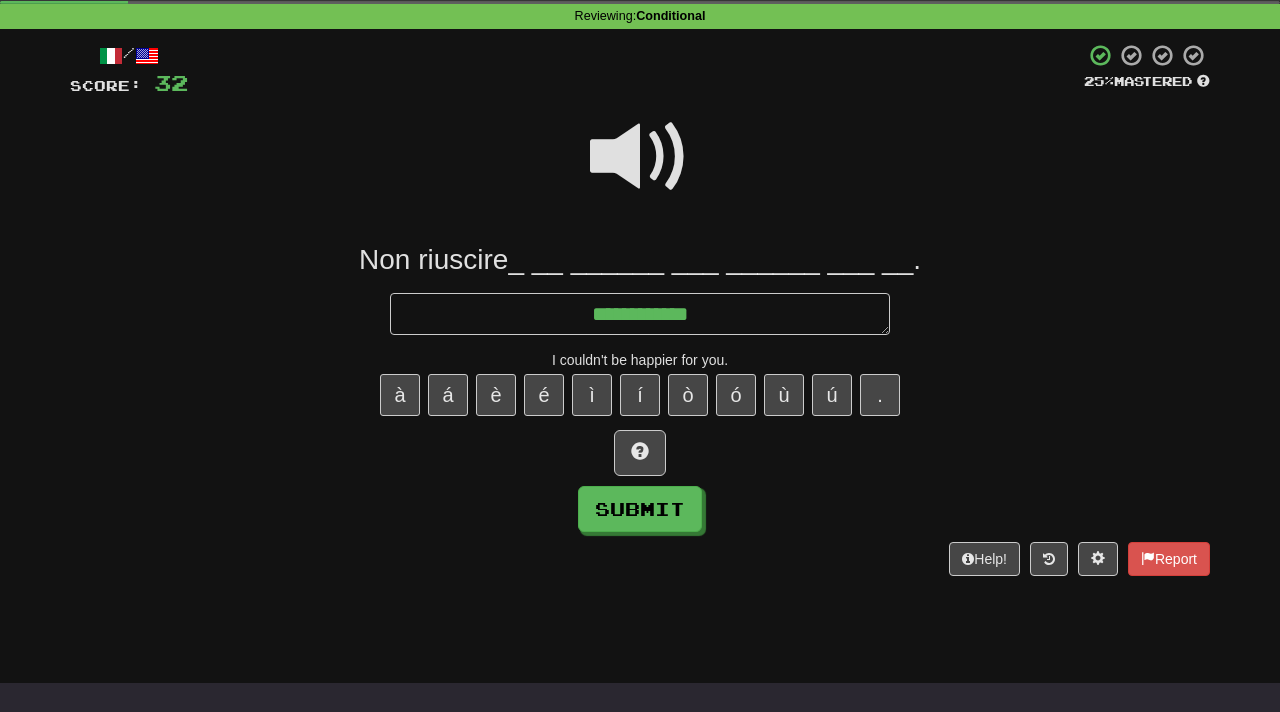 type on "*" 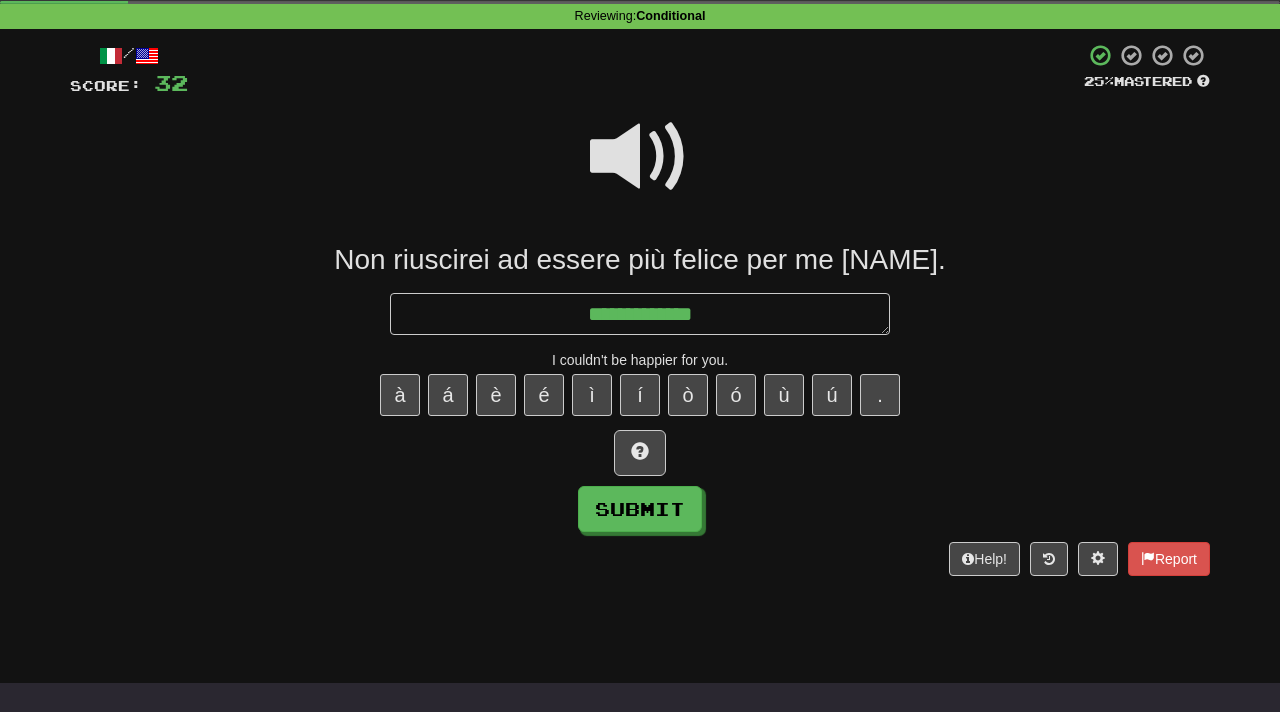 type on "*" 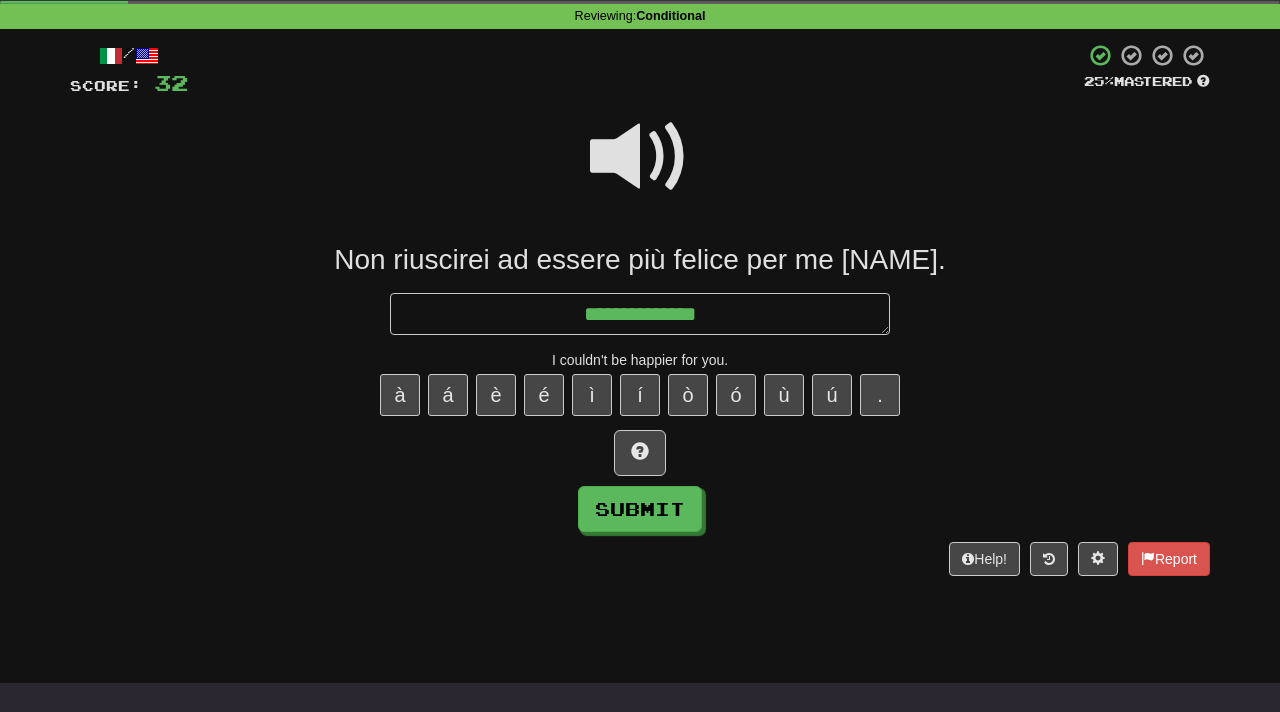 type on "*" 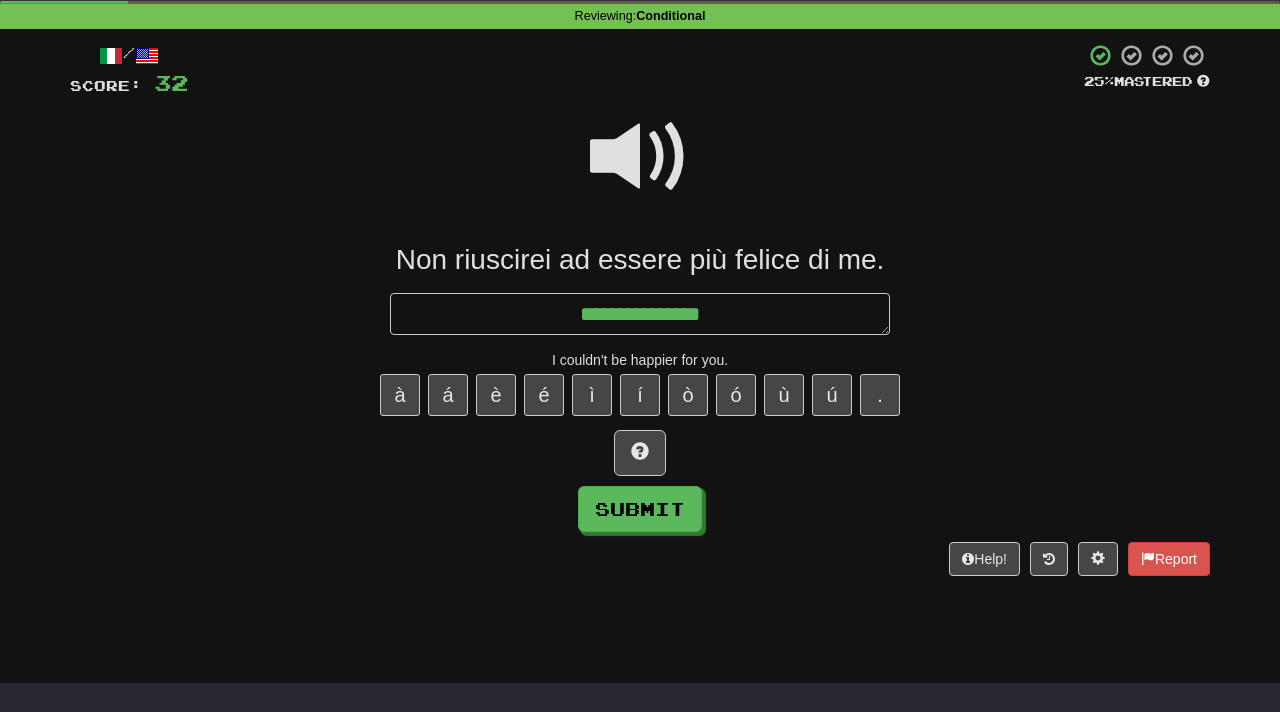 type on "*" 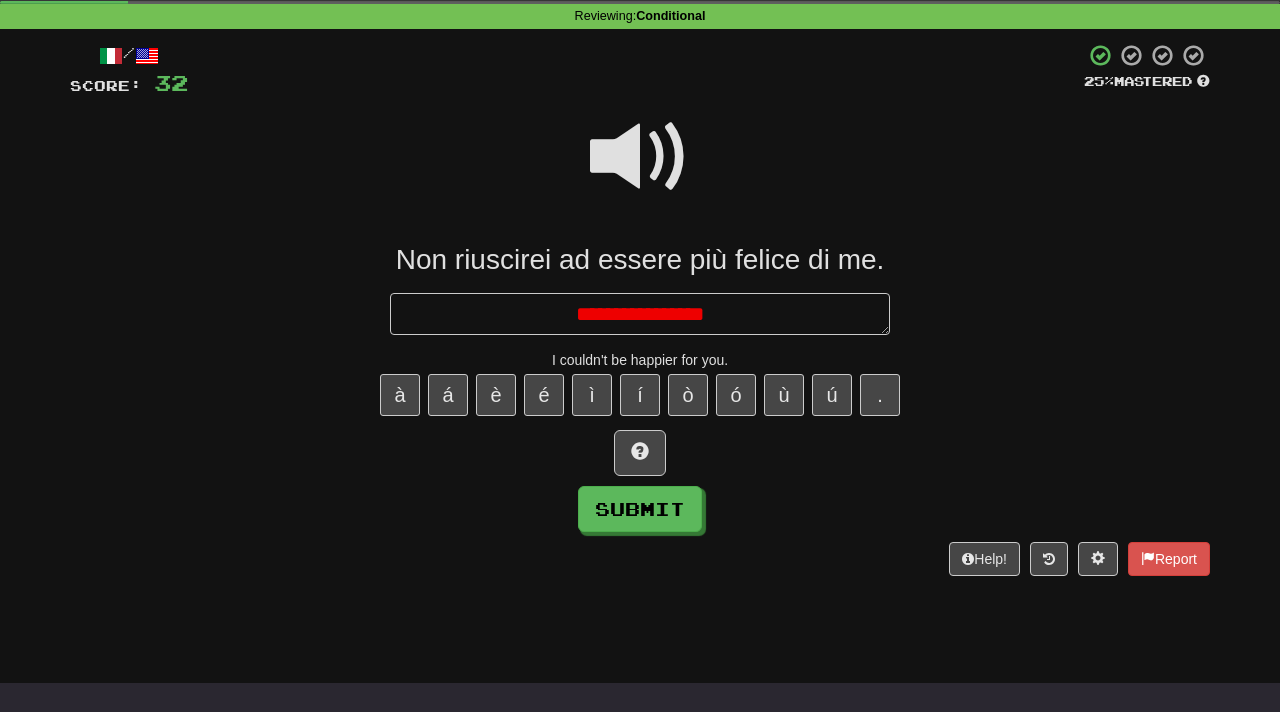 type on "*" 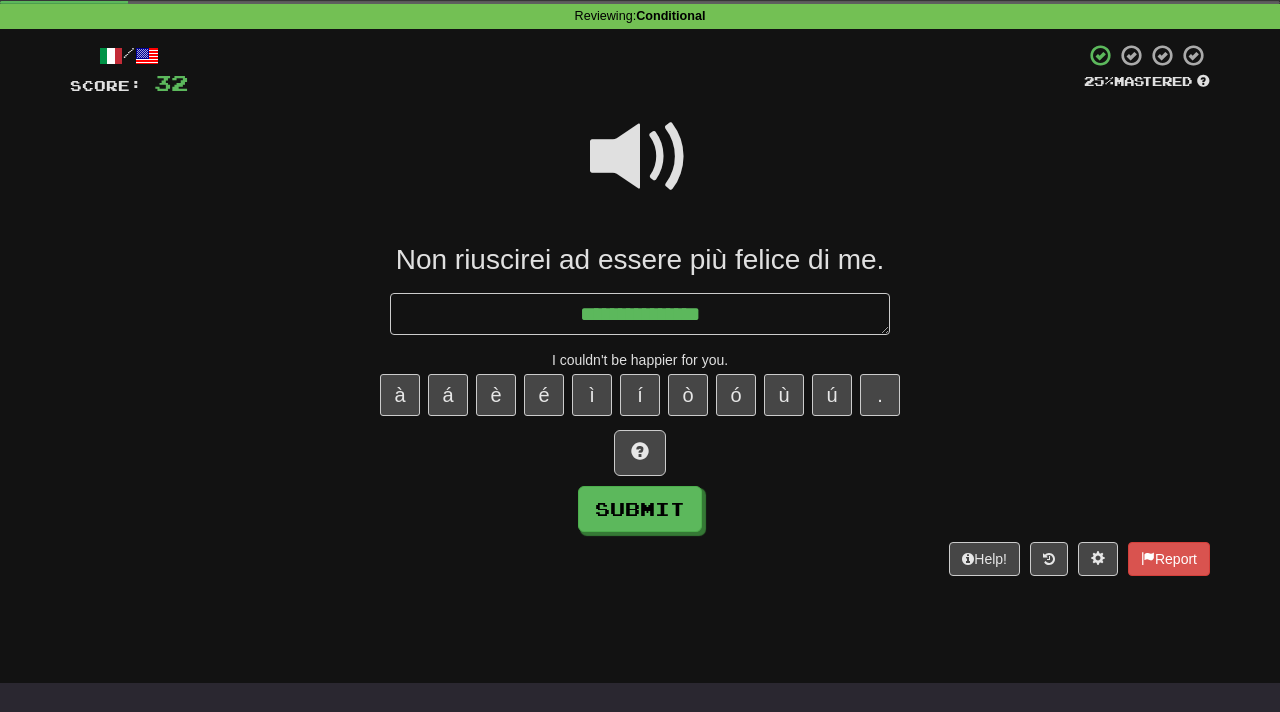 type on "*" 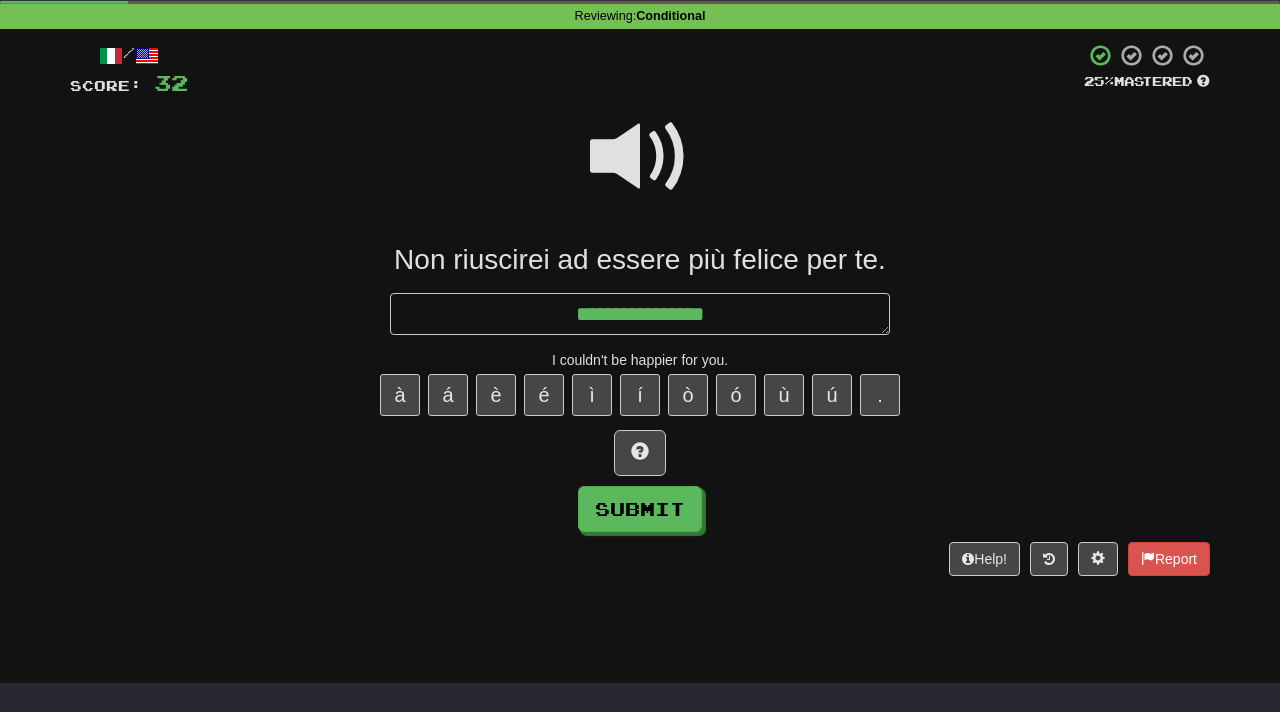 type on "*" 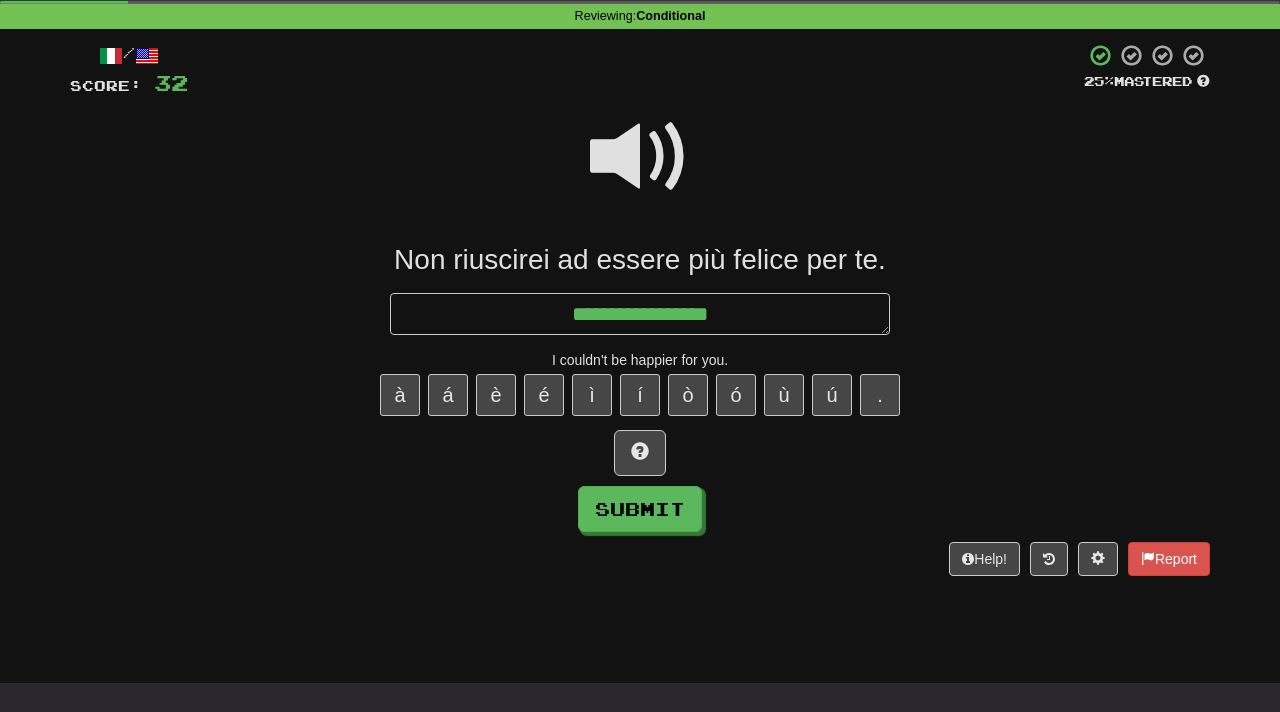 type on "*" 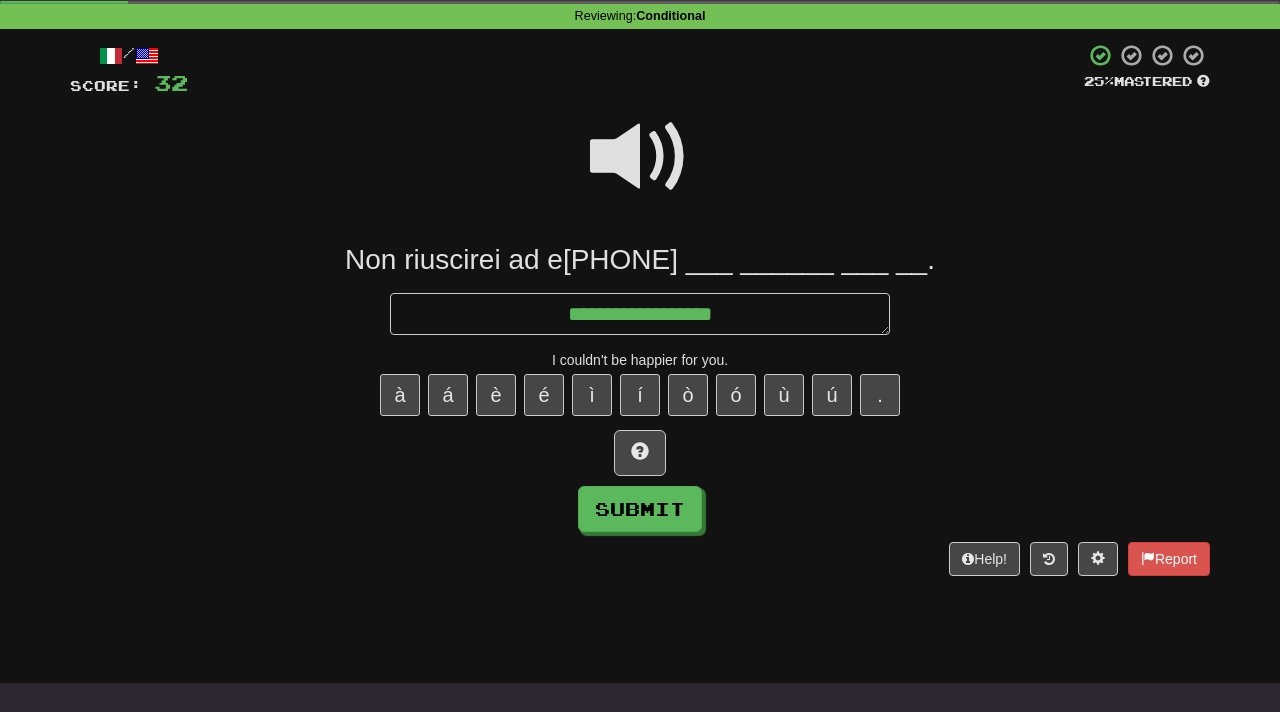 type on "*" 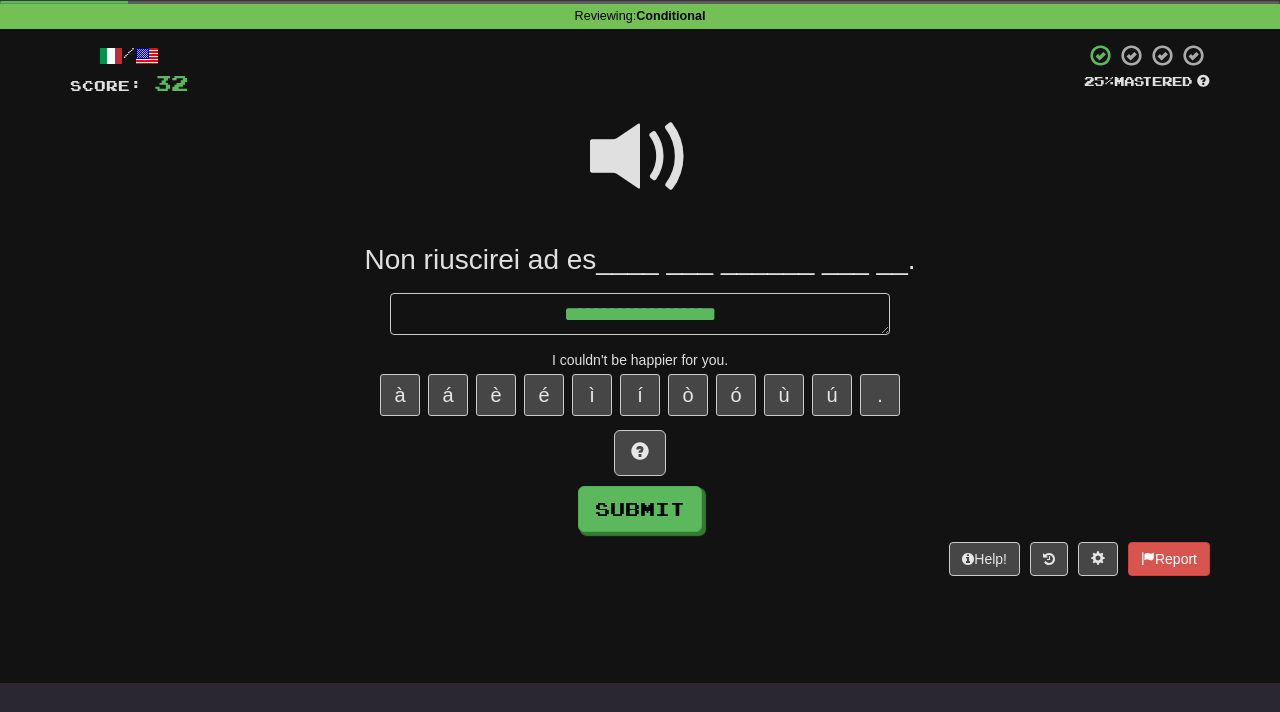 type on "*" 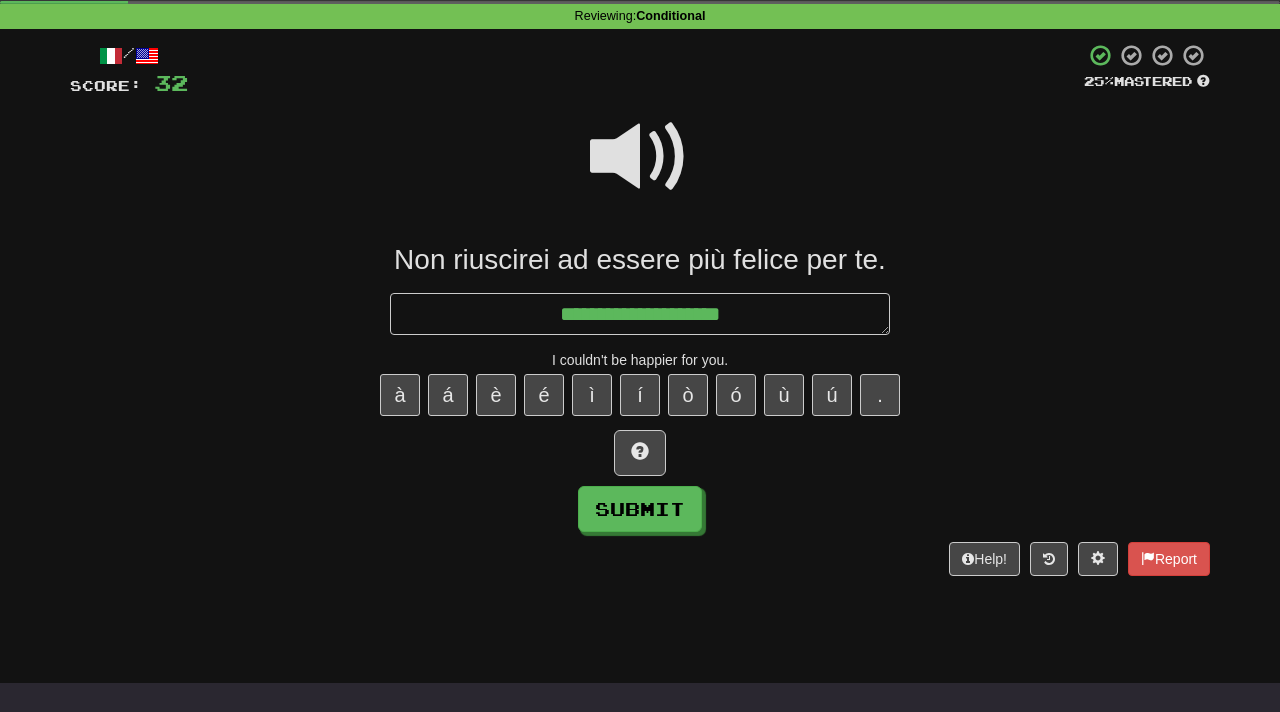type on "*" 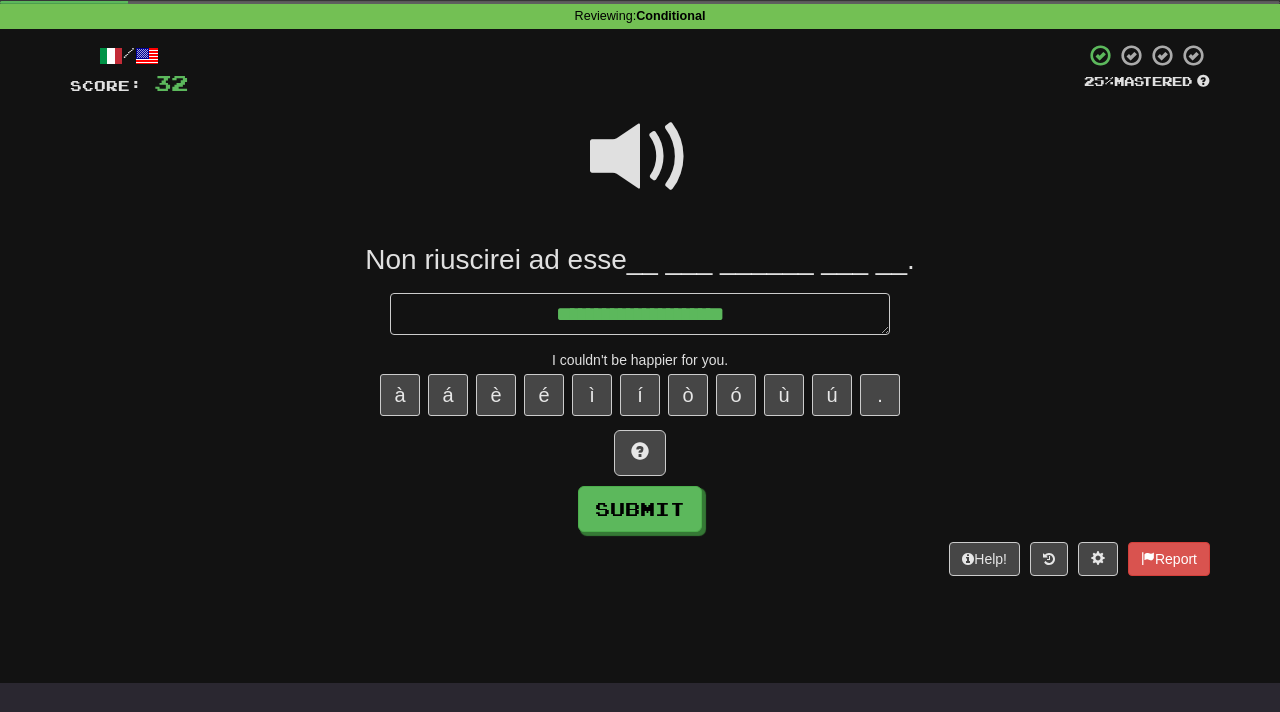 type on "**********" 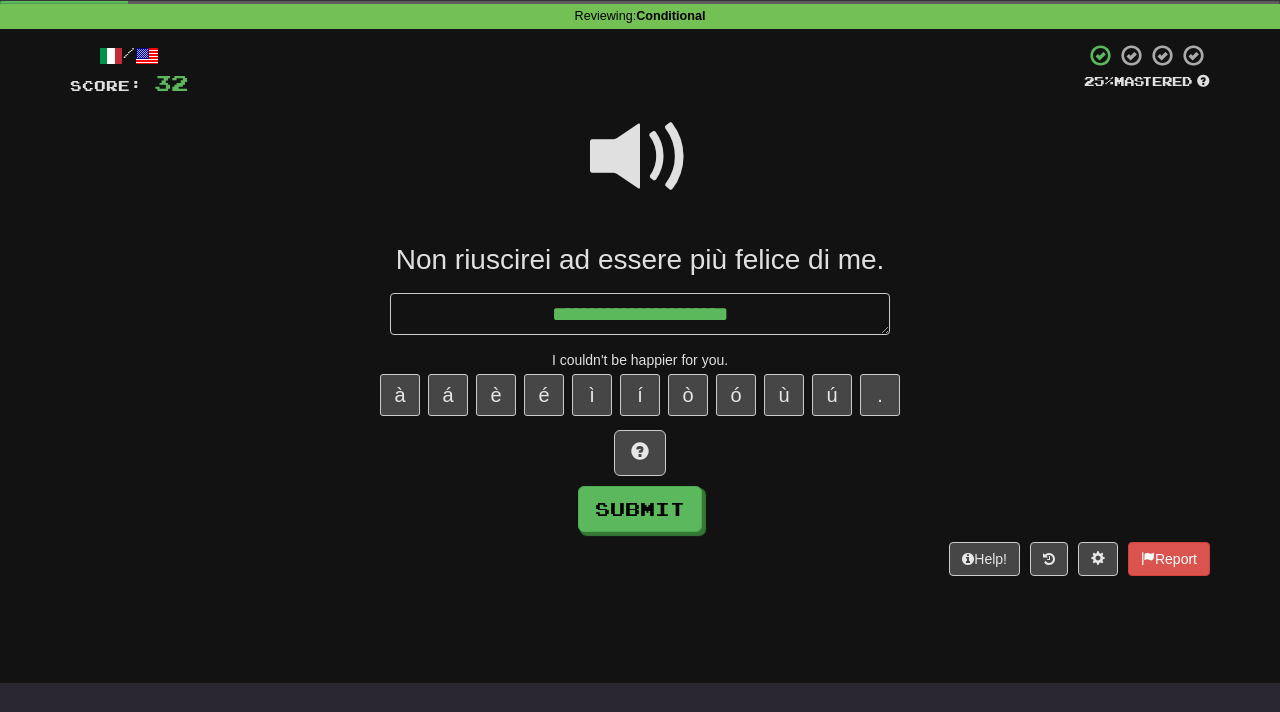 type on "*" 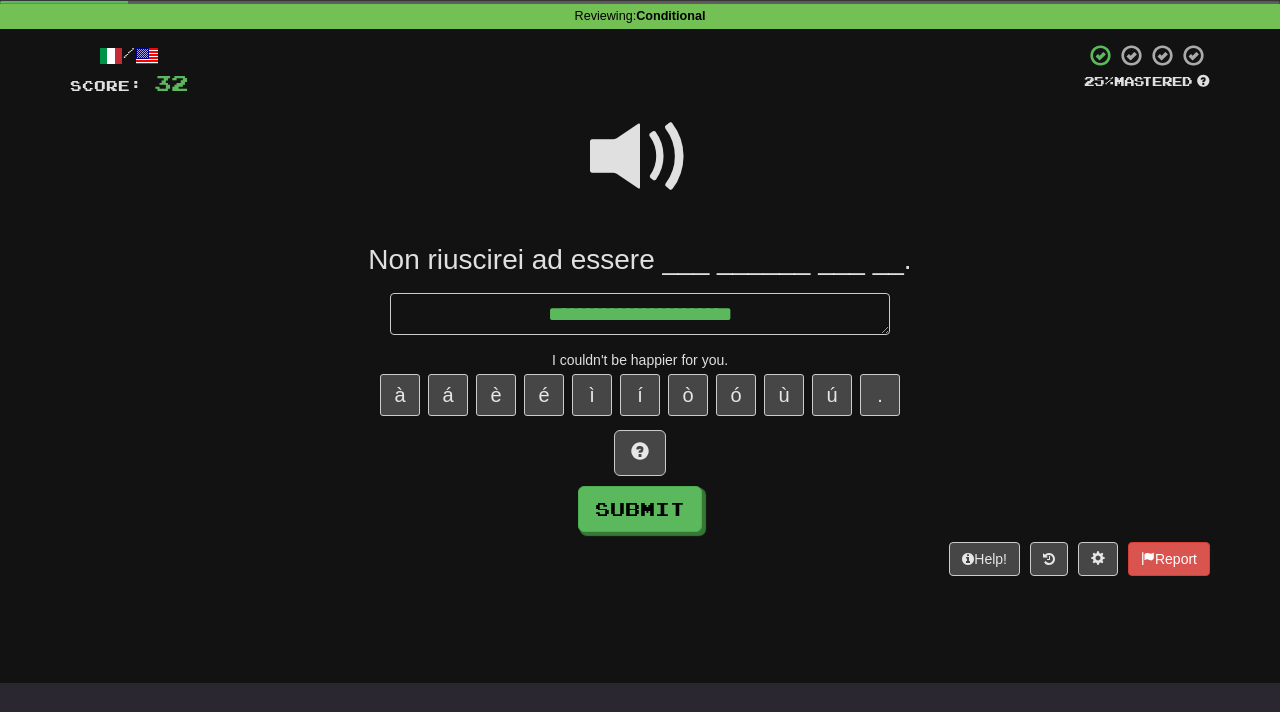 type on "*" 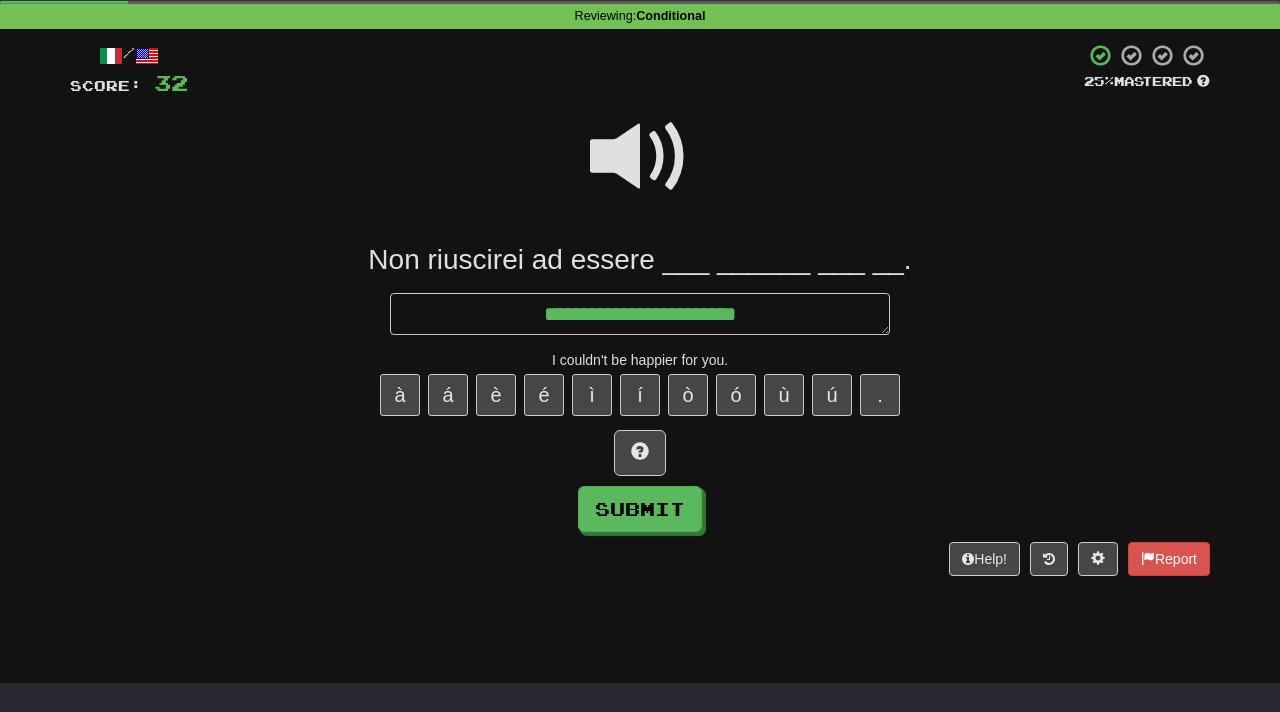 type on "*" 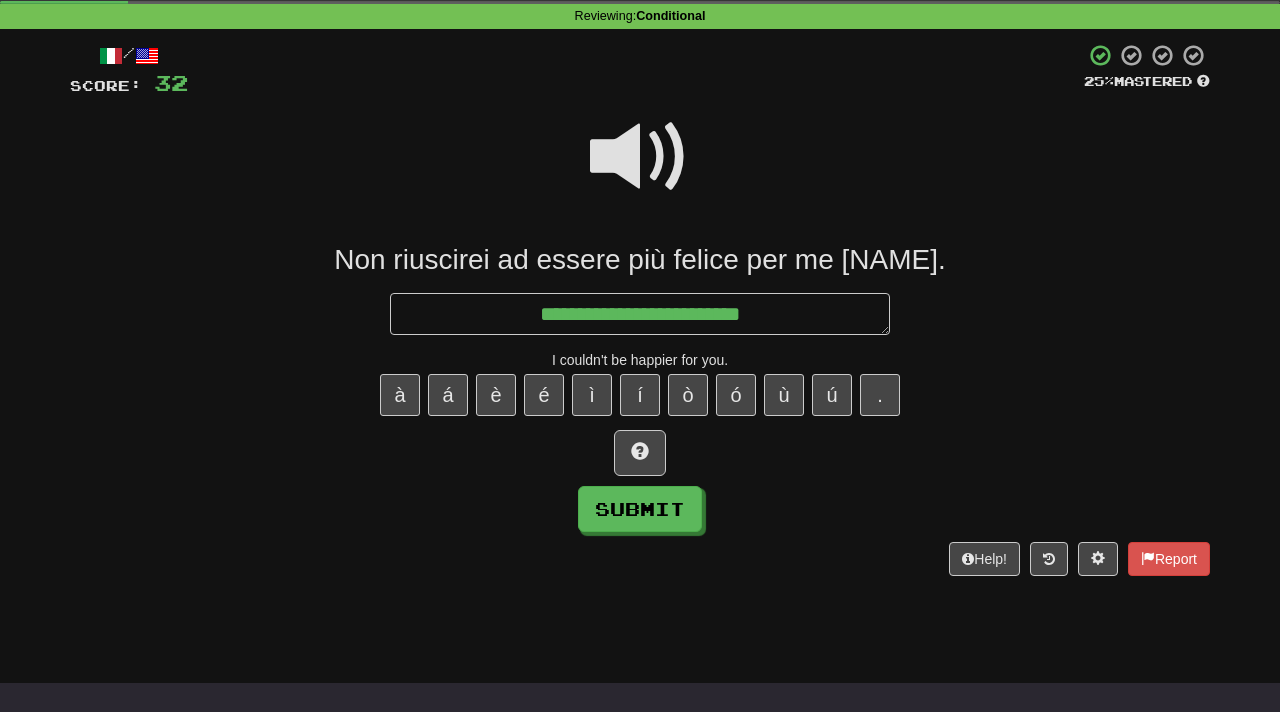 type on "*" 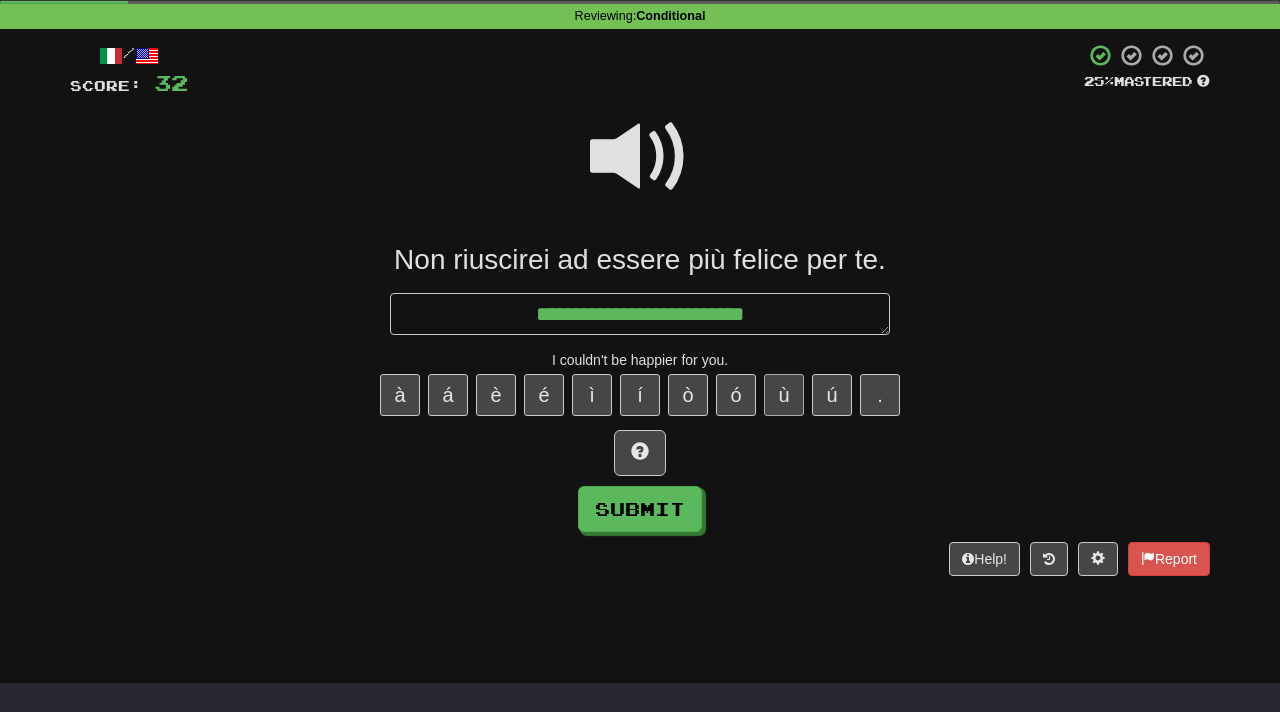 type on "**********" 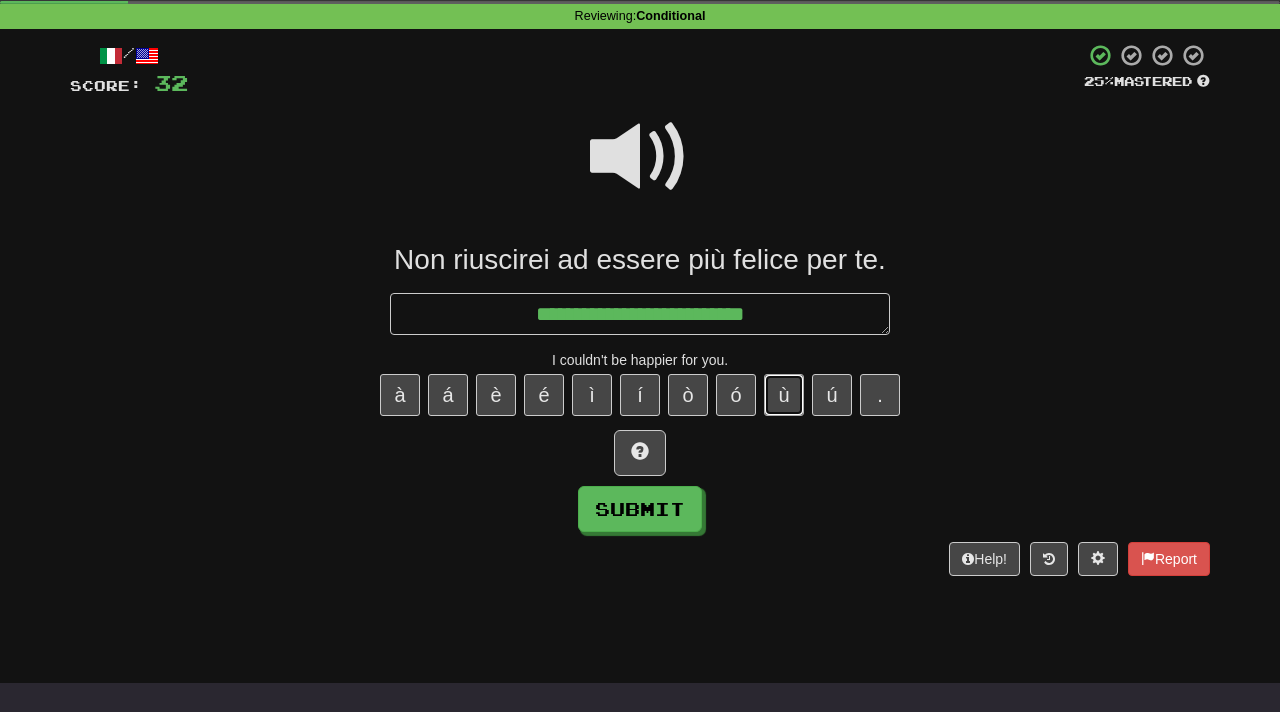 click on "ù" at bounding box center [784, 395] 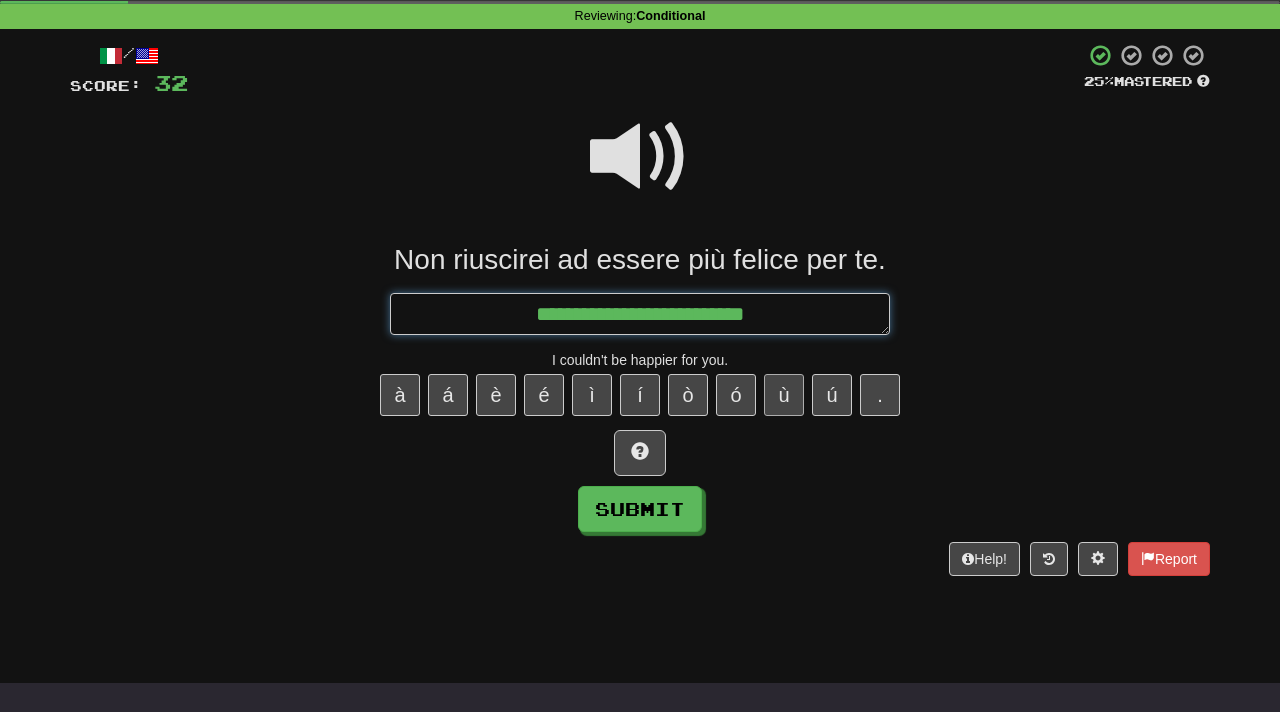 type on "*" 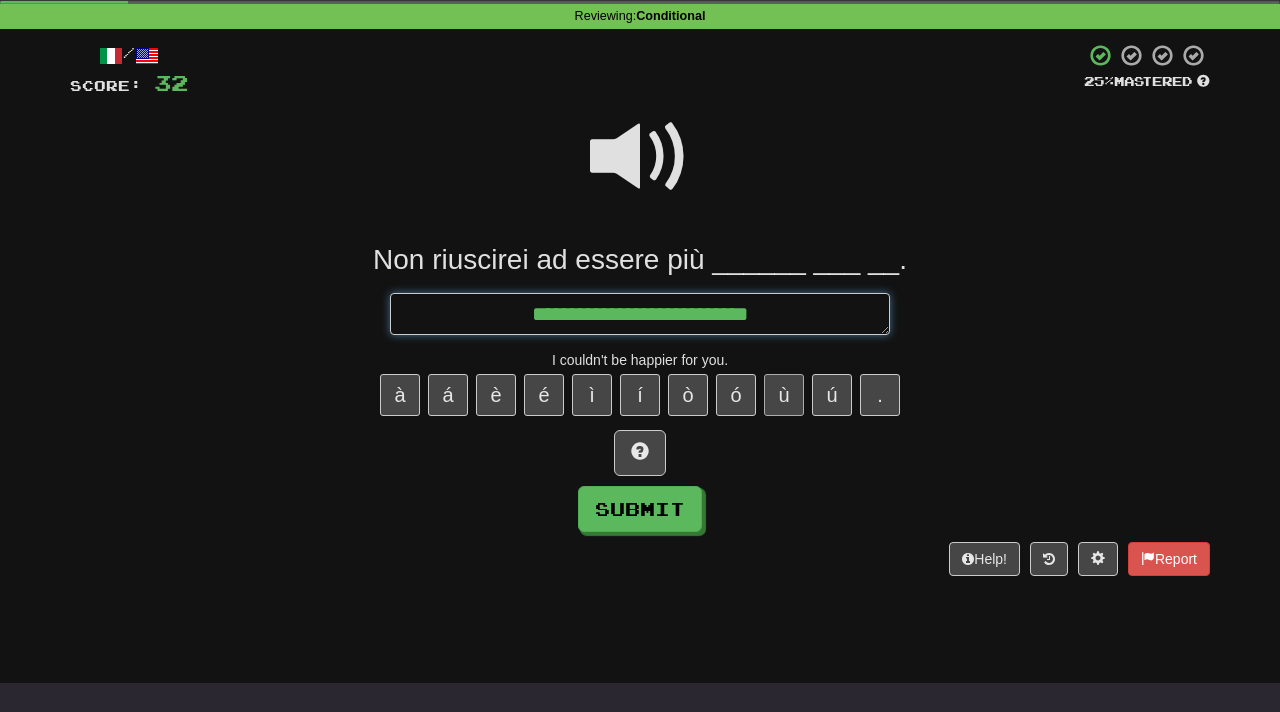 type on "*" 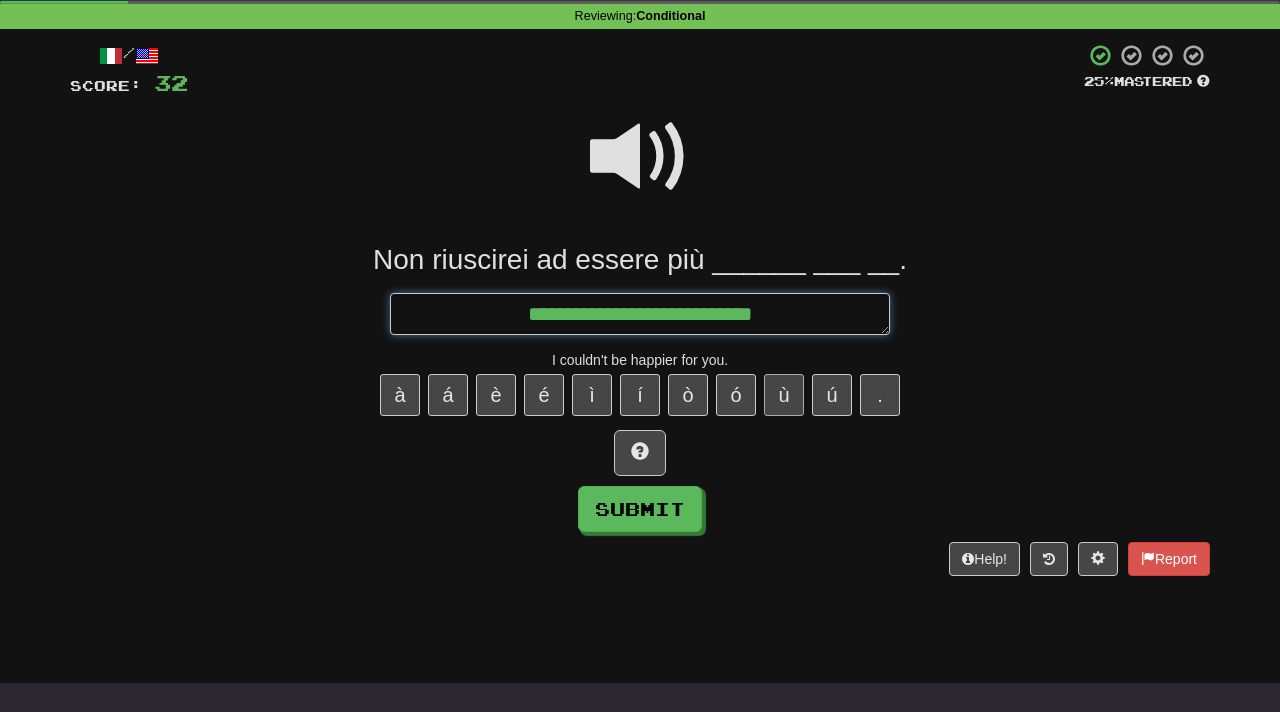 type on "*" 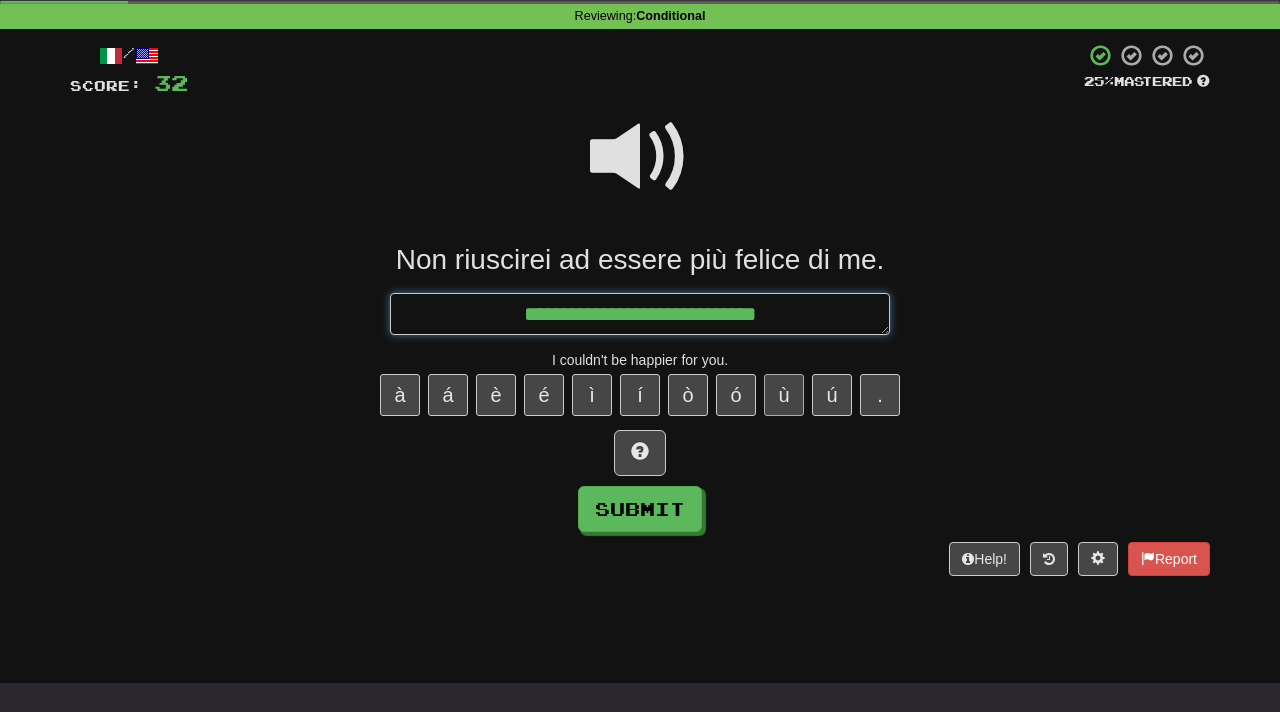 type on "*" 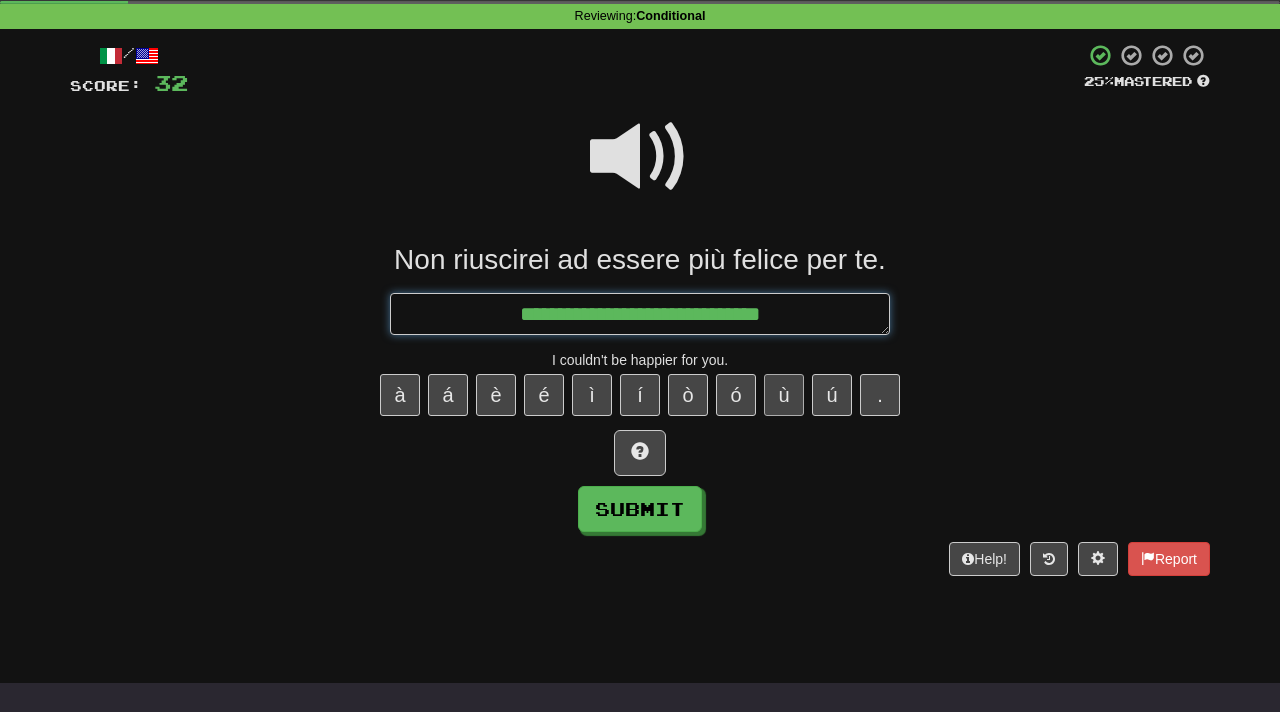 type on "*" 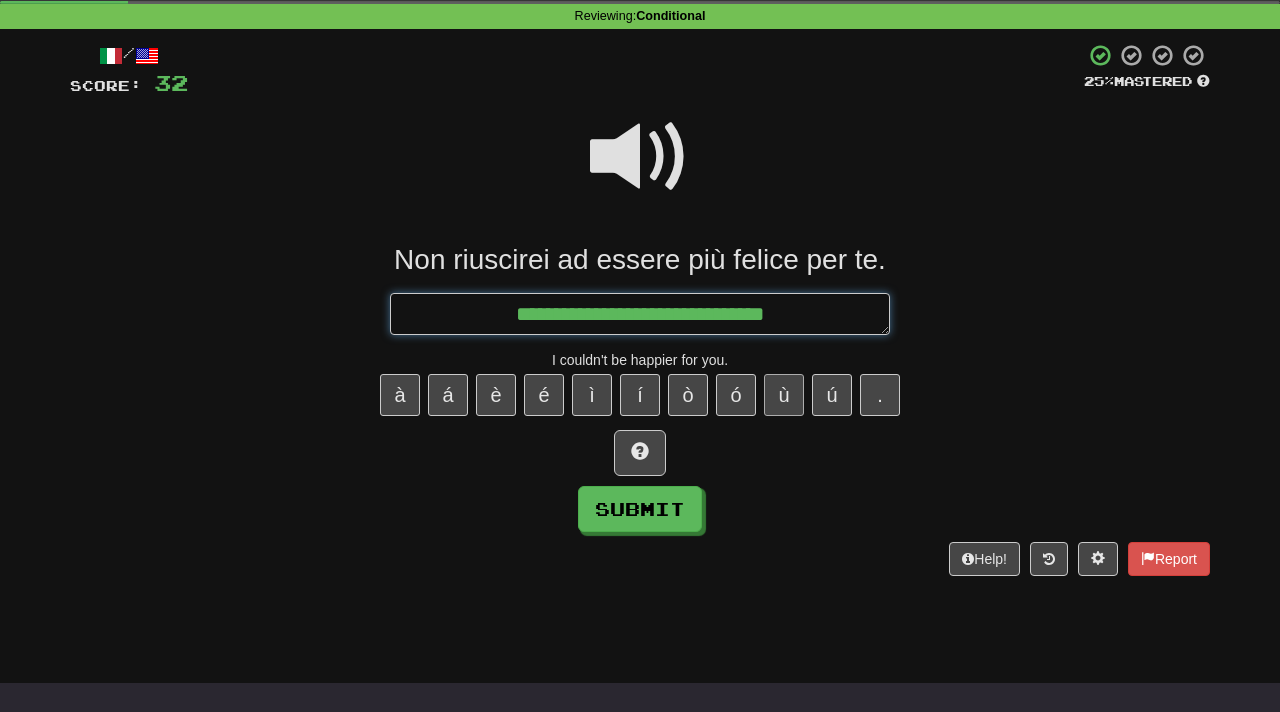 type on "**********" 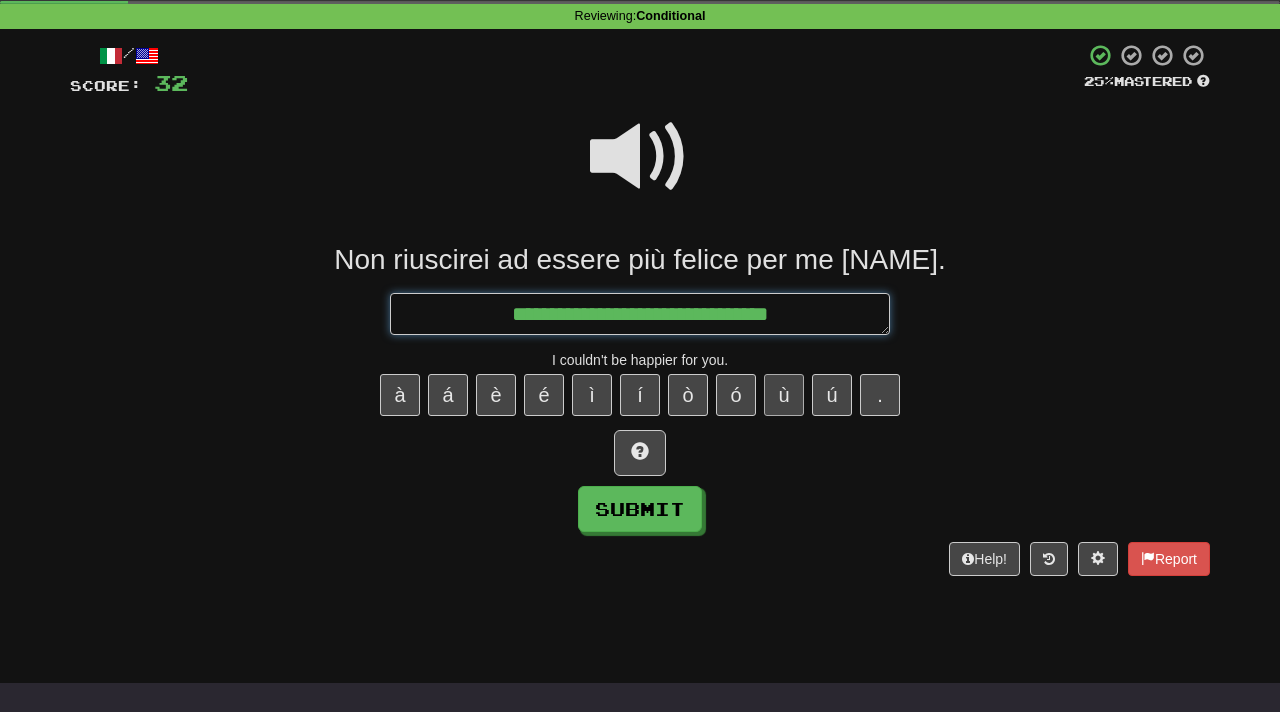 type on "*" 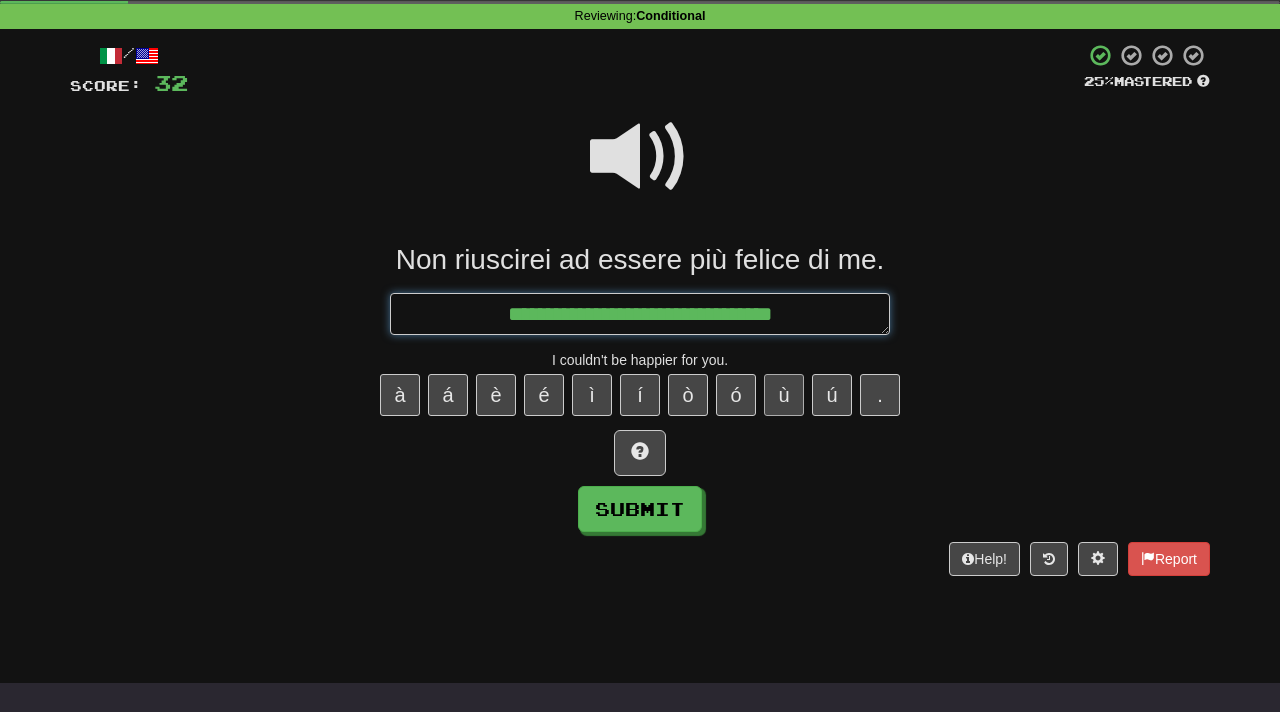 type on "*" 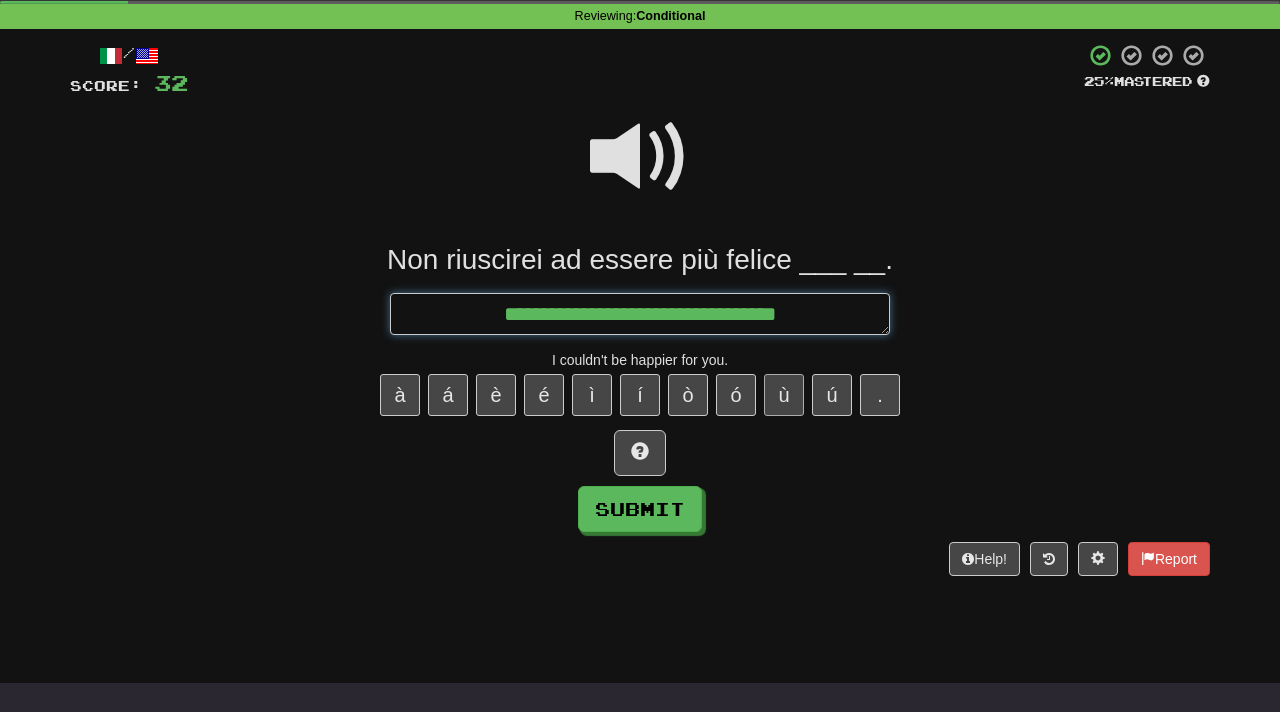 type on "*" 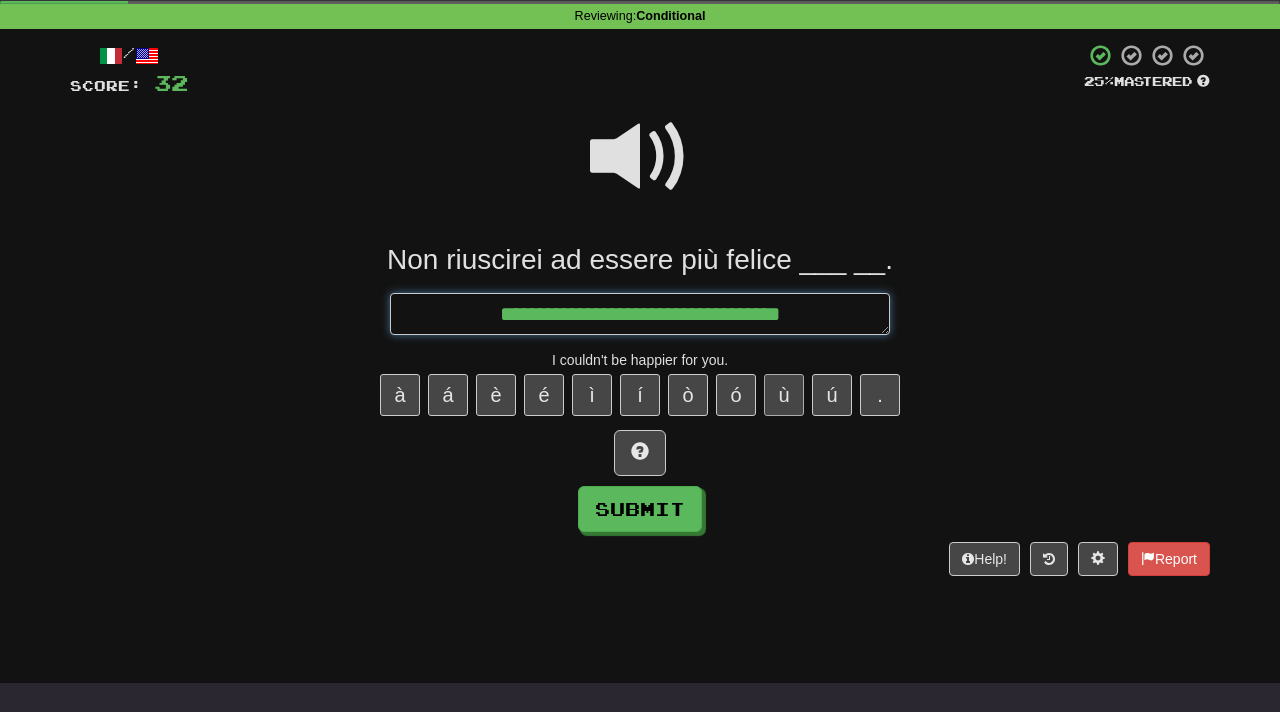 type on "**********" 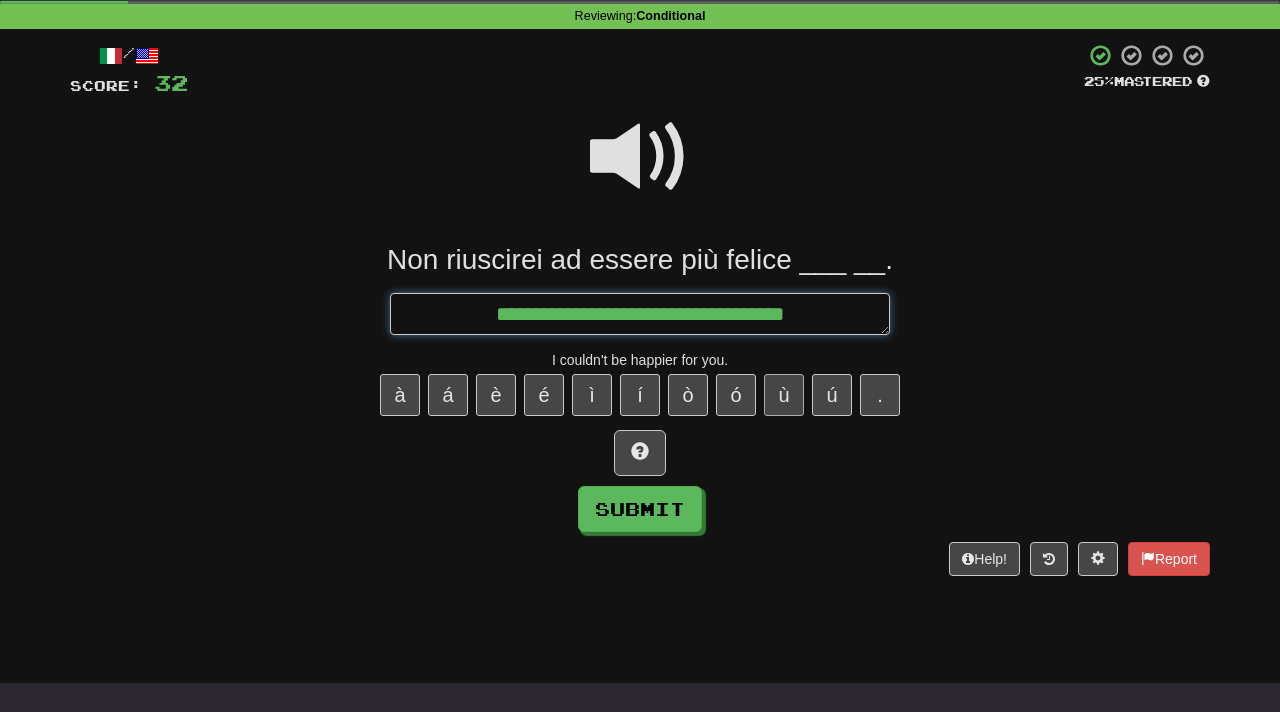 type on "*" 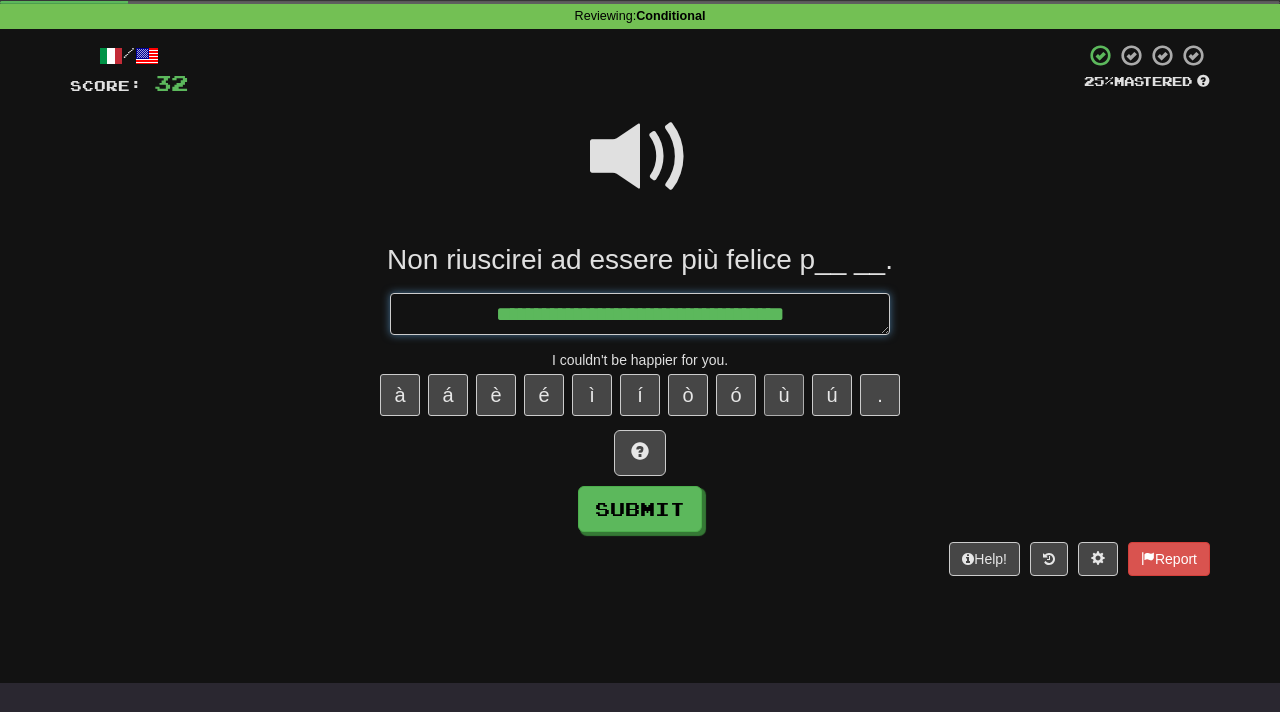type on "**********" 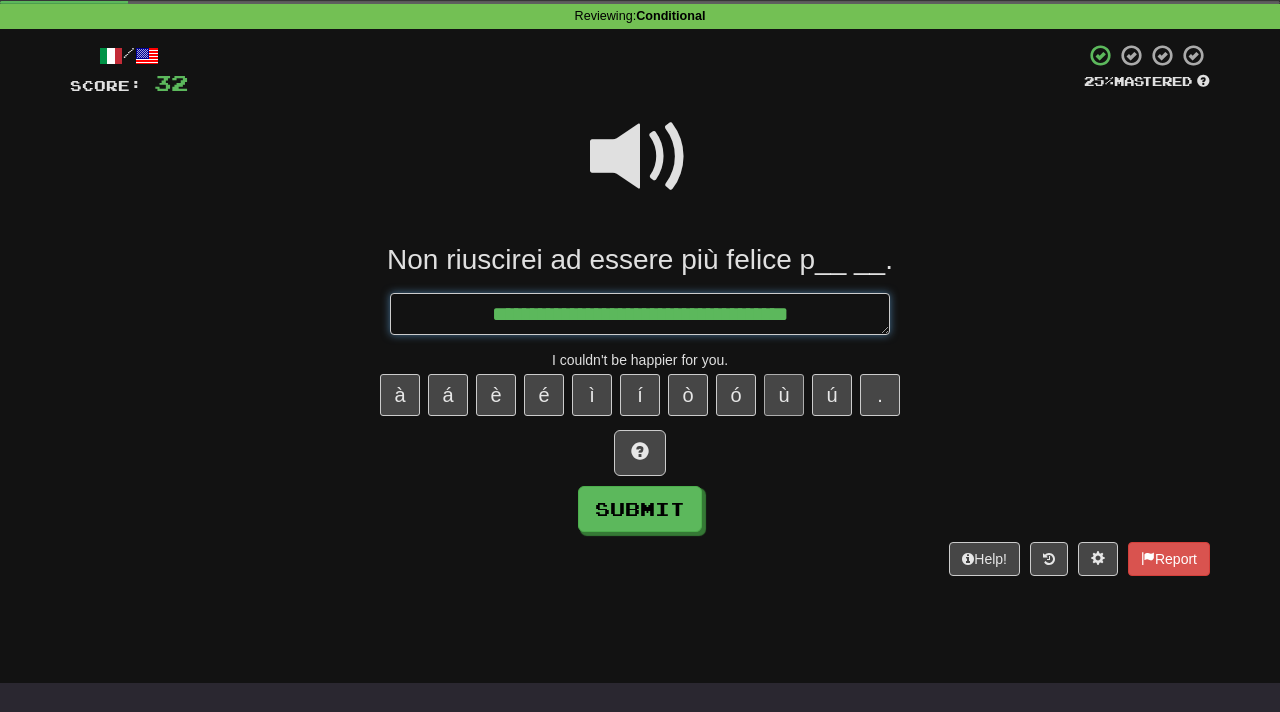 type on "*" 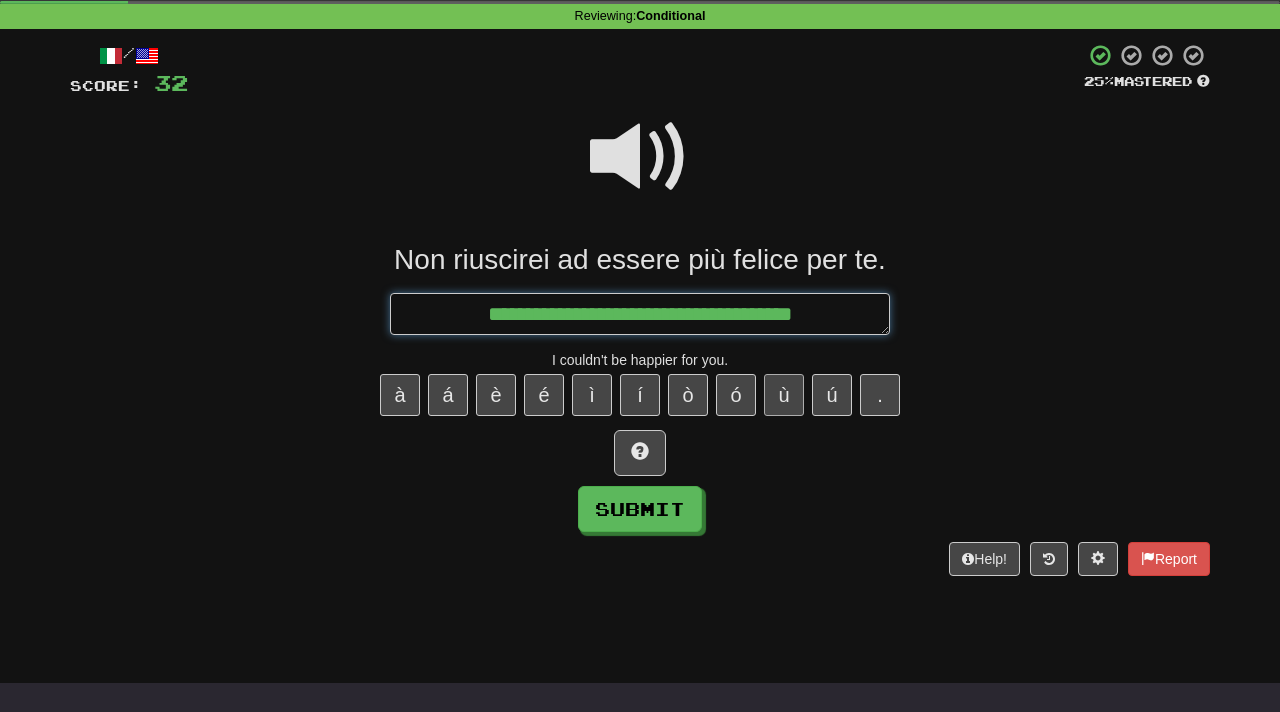 type on "*" 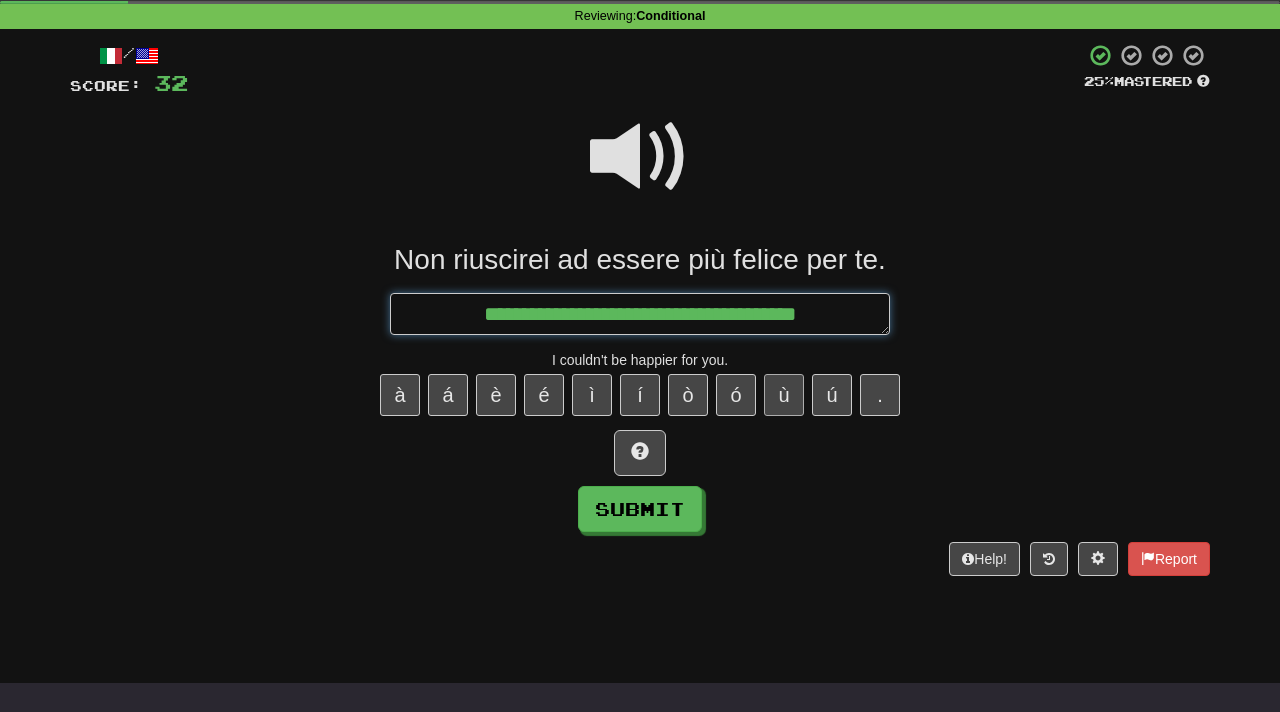 type on "*" 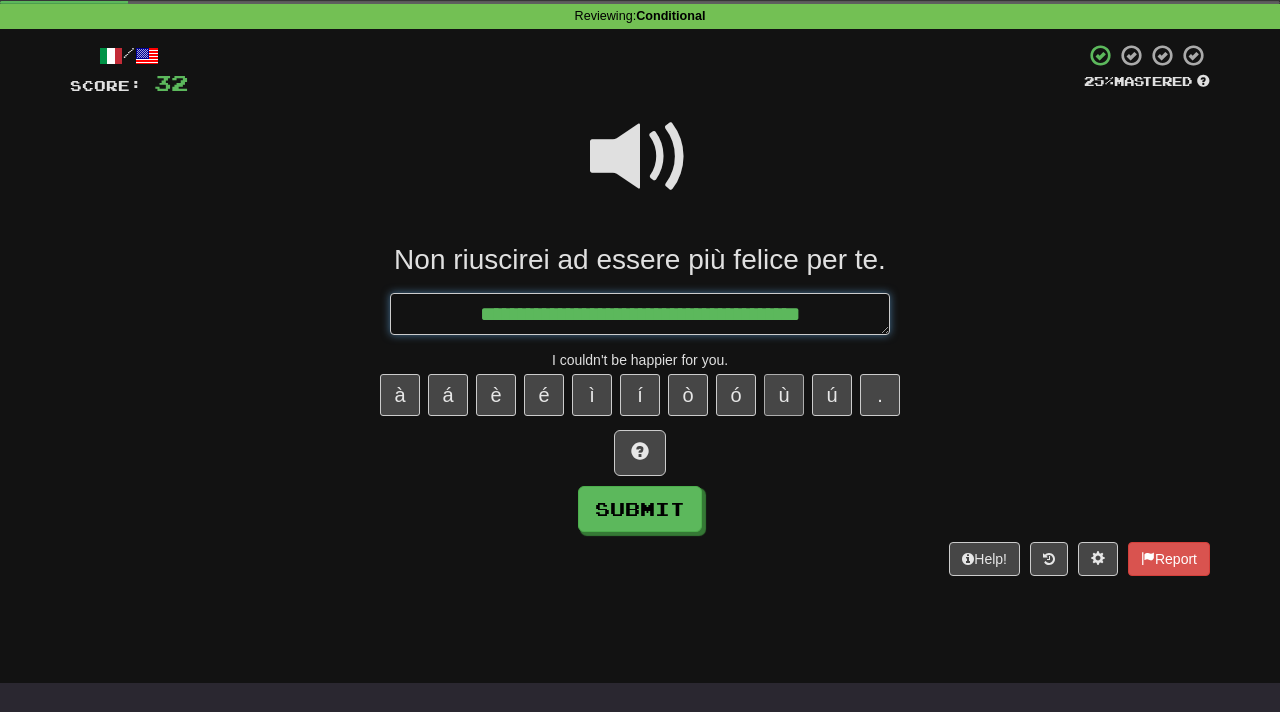 type on "*" 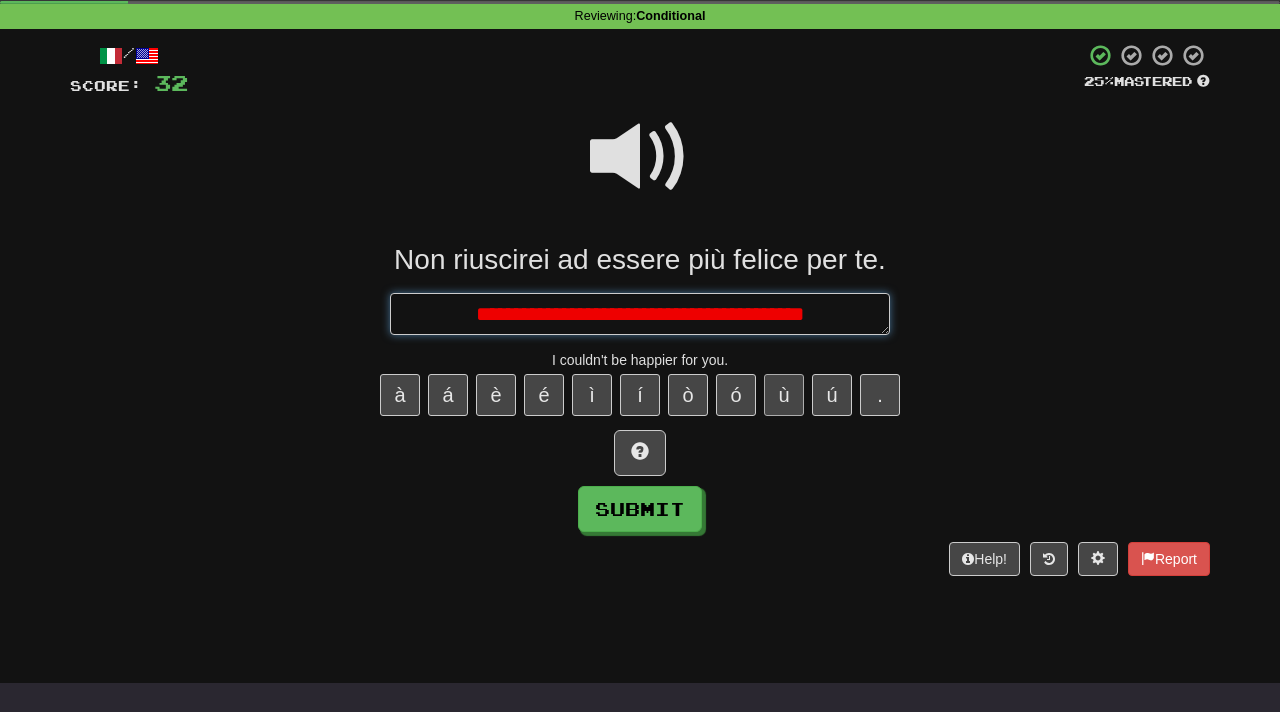 type on "*" 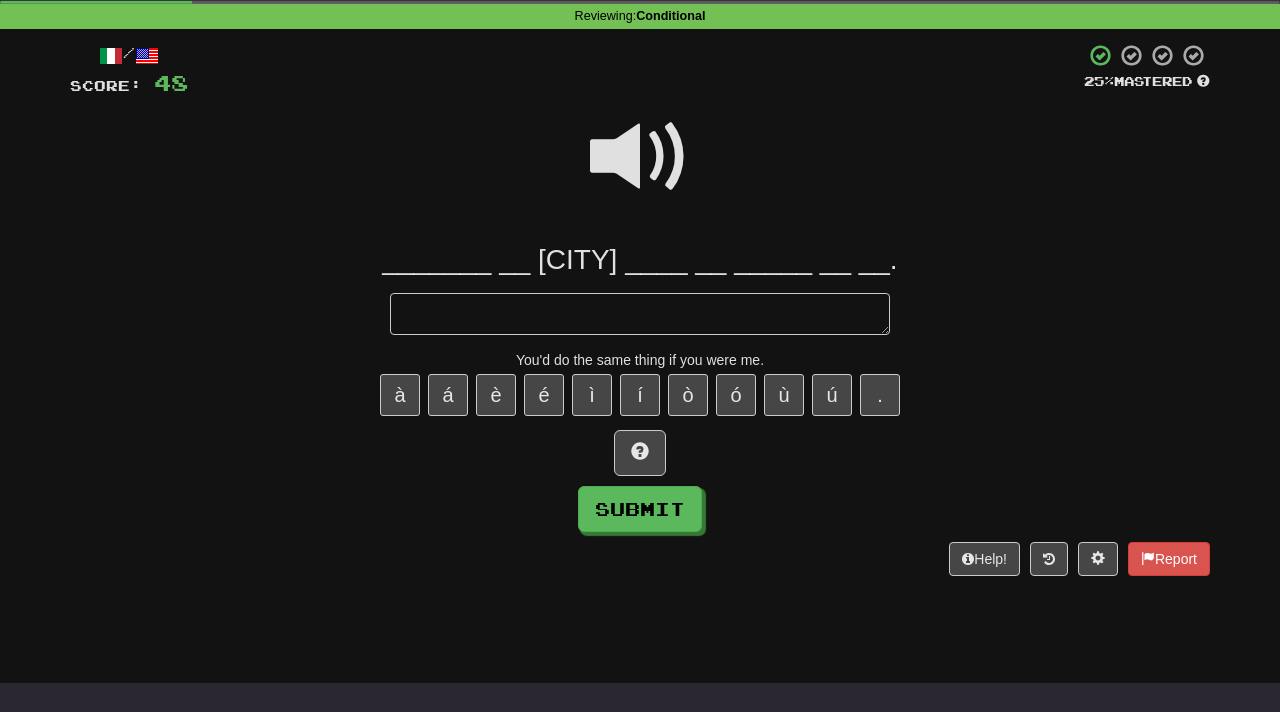 type on "*" 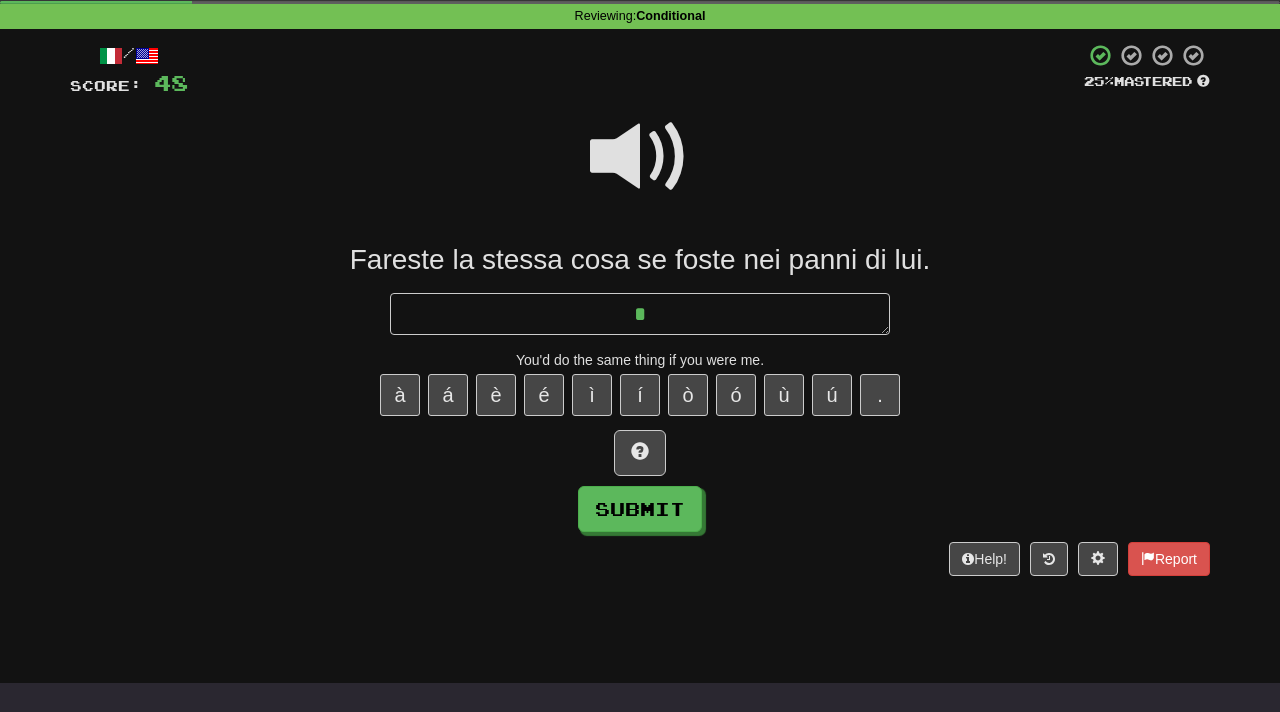 type on "**" 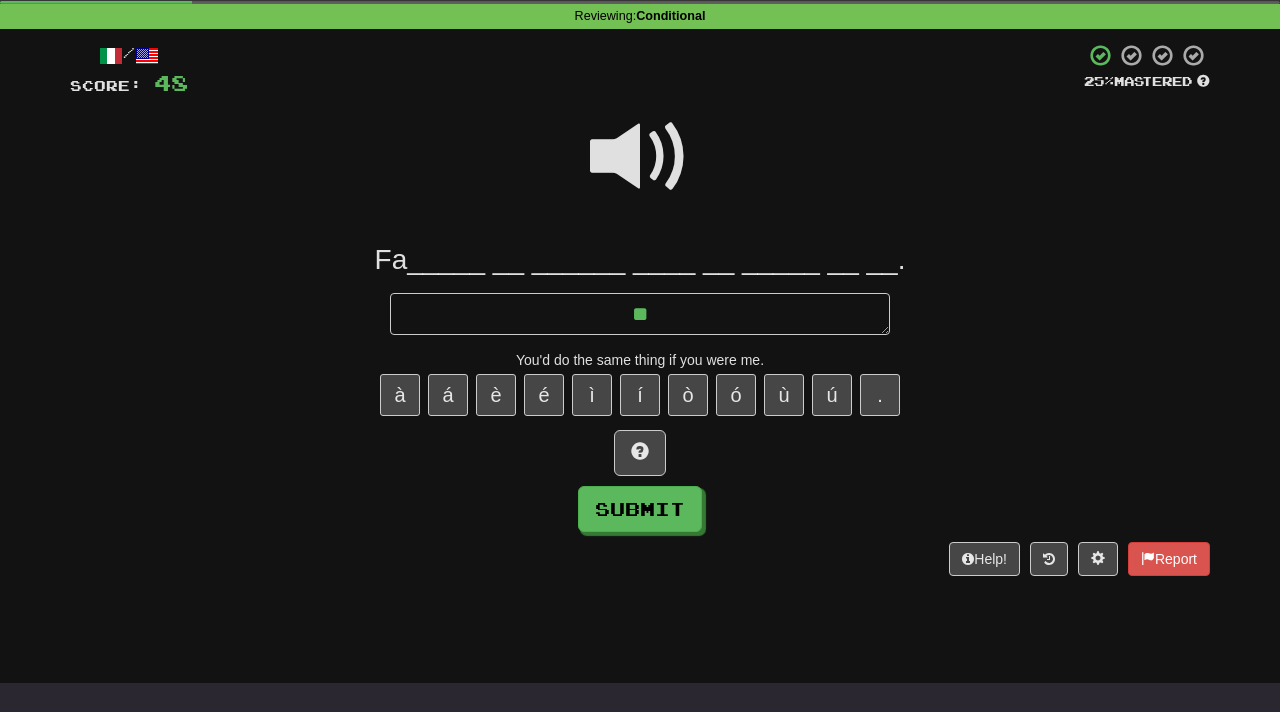 type on "*" 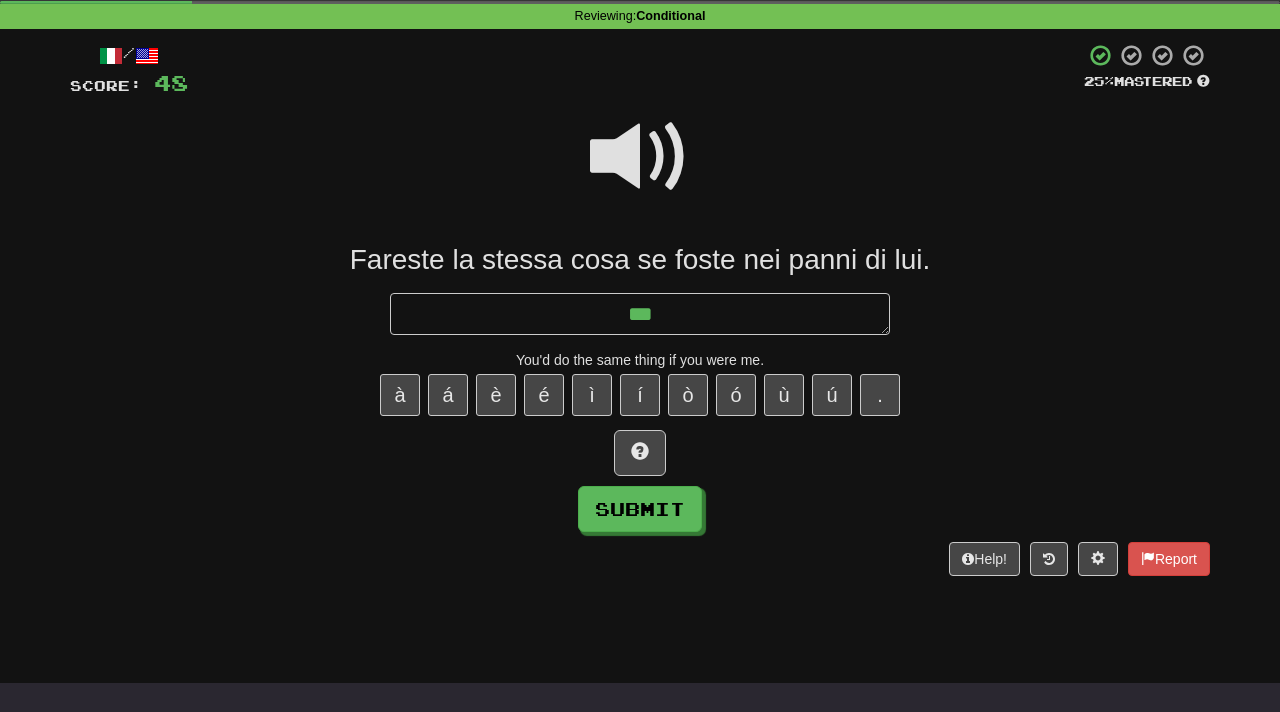 type on "*" 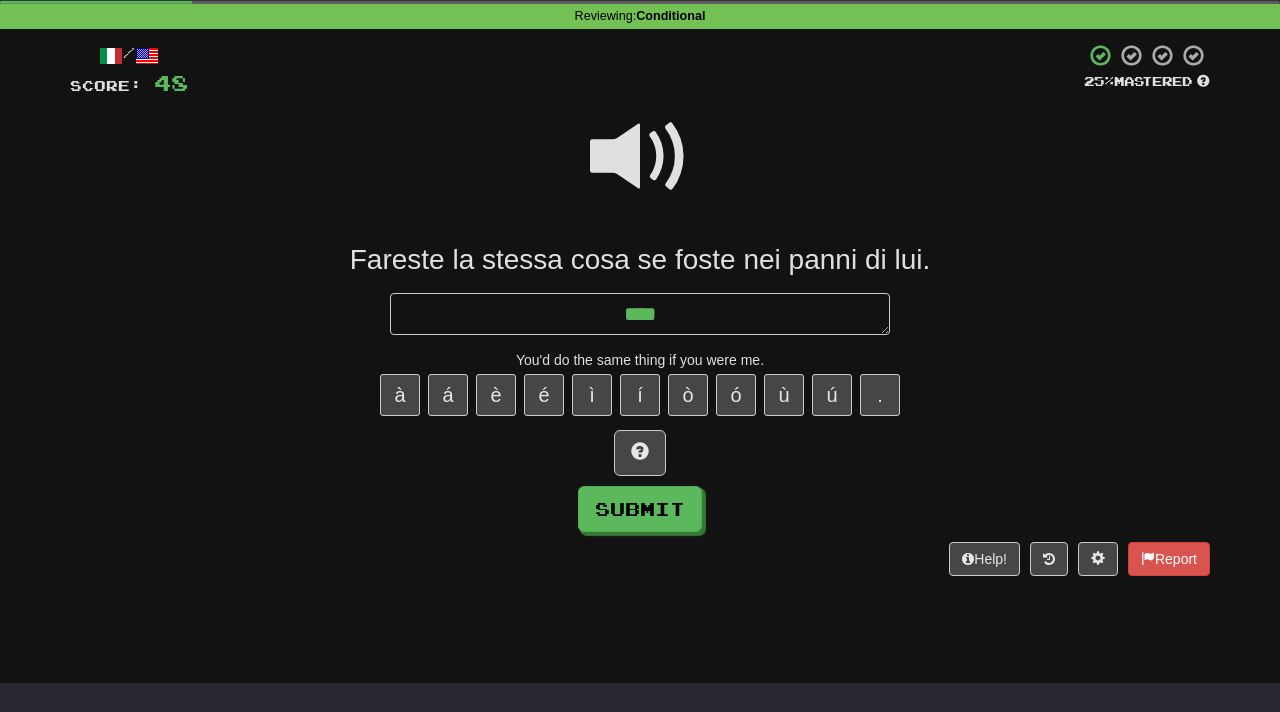 type on "*" 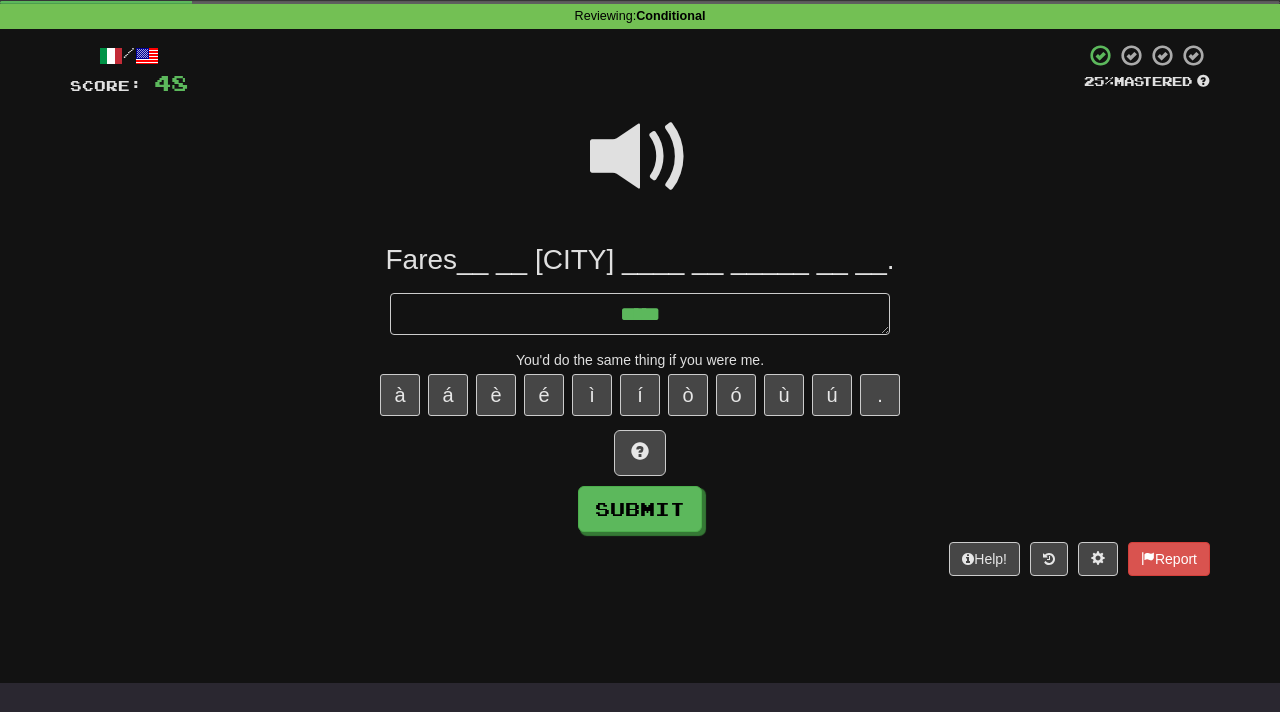type on "*" 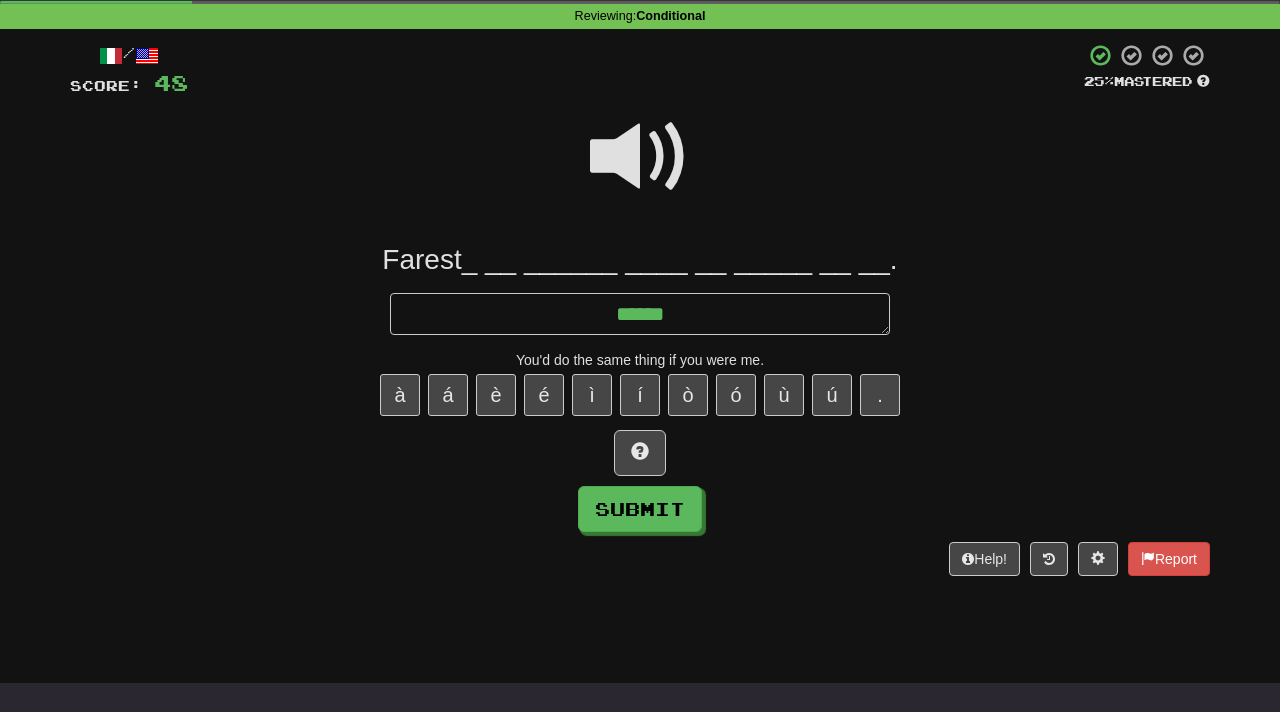 type on "*" 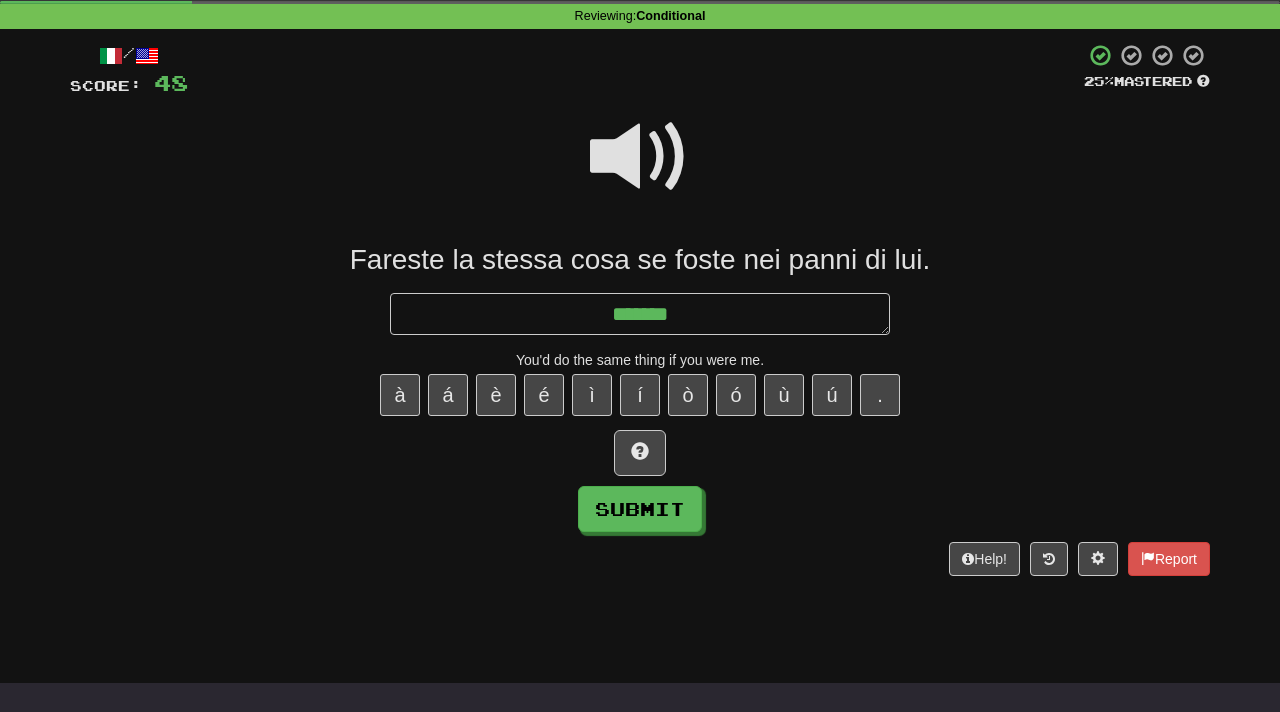 type on "*" 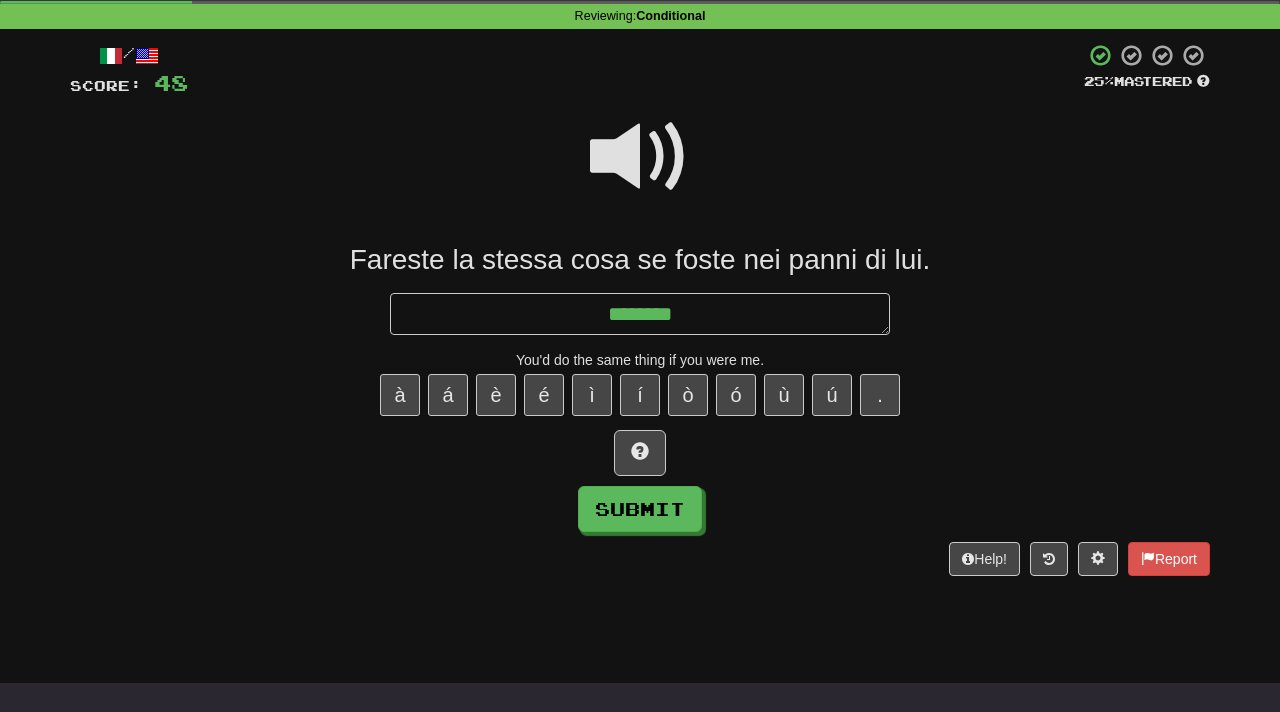 type on "*" 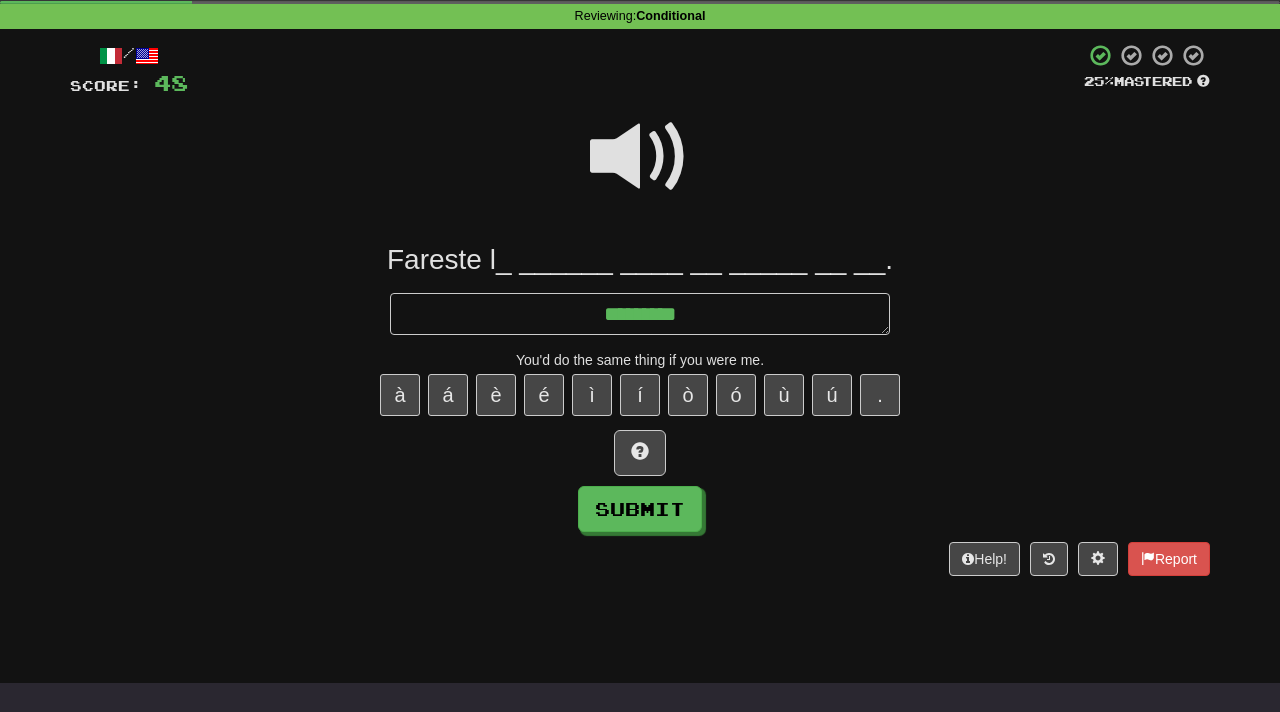 type on "*" 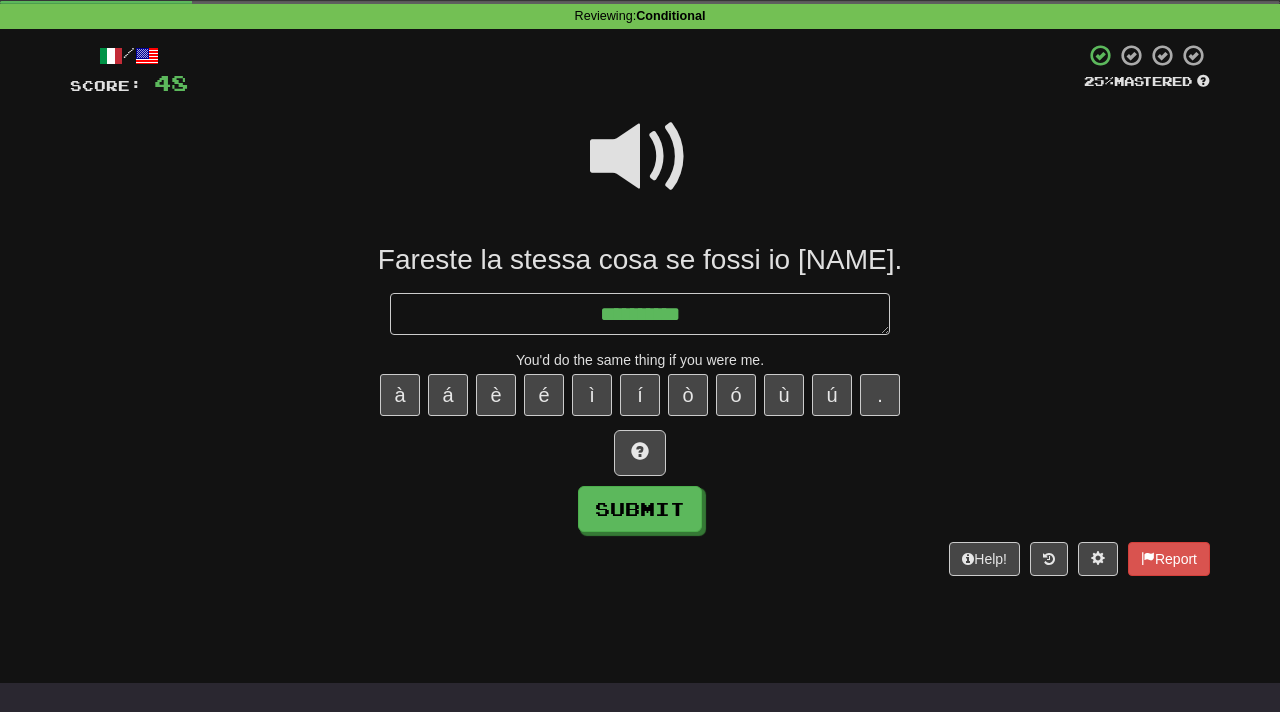 type on "*" 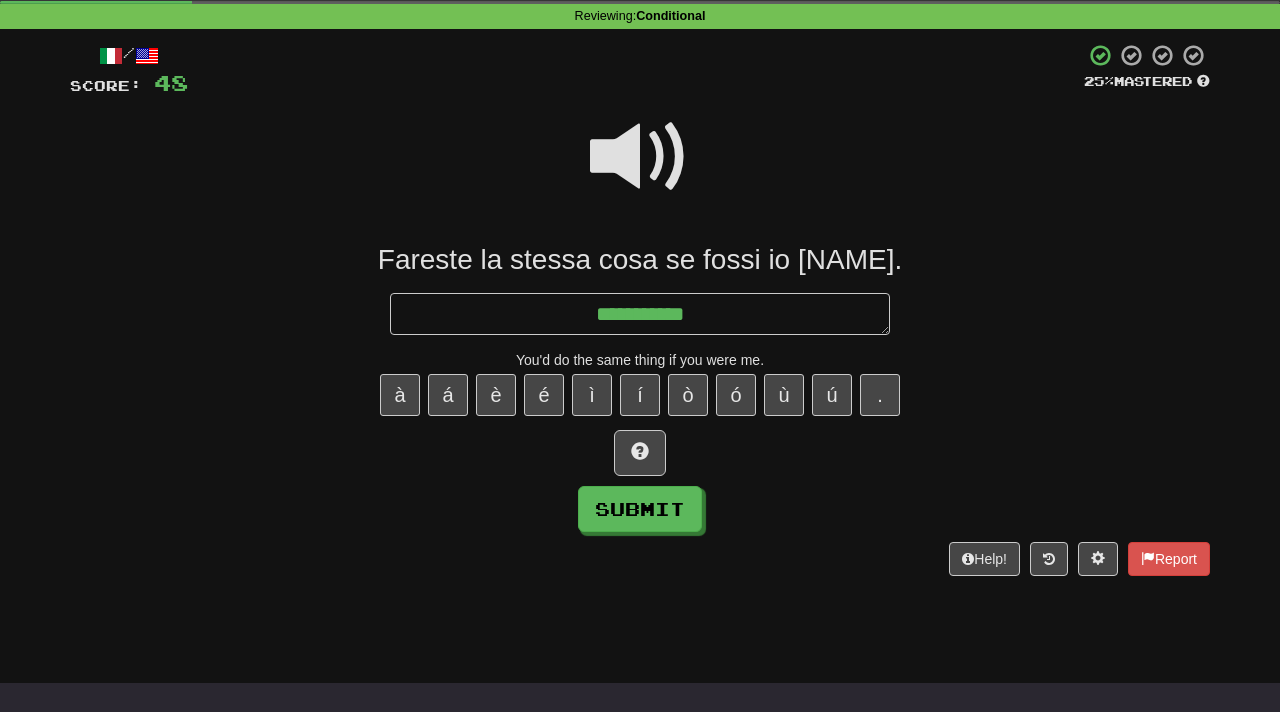 type on "*" 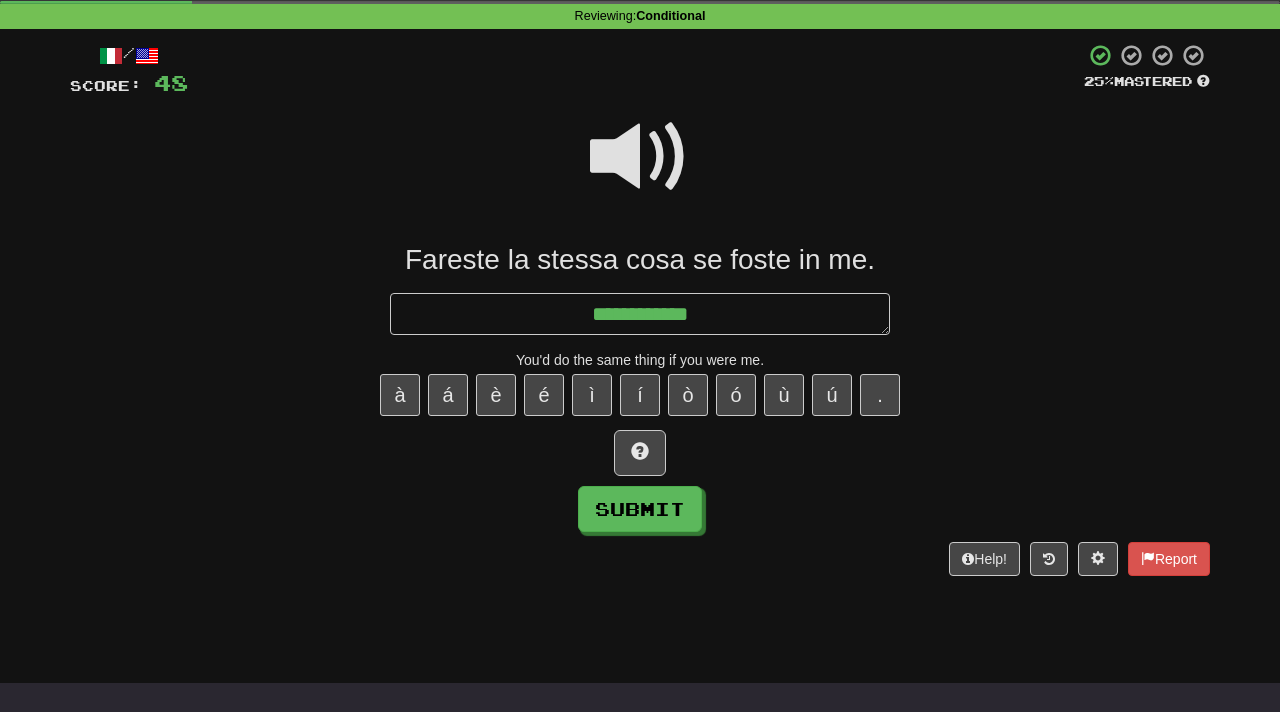 type on "**********" 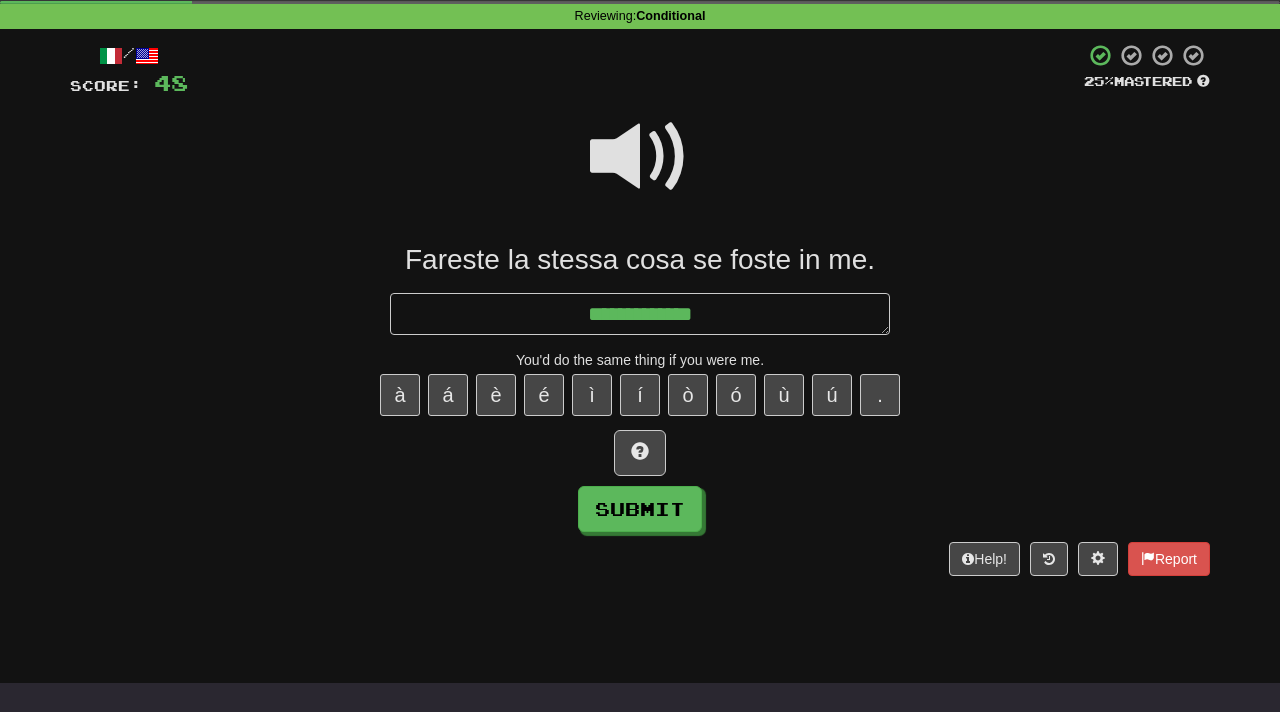 type on "*" 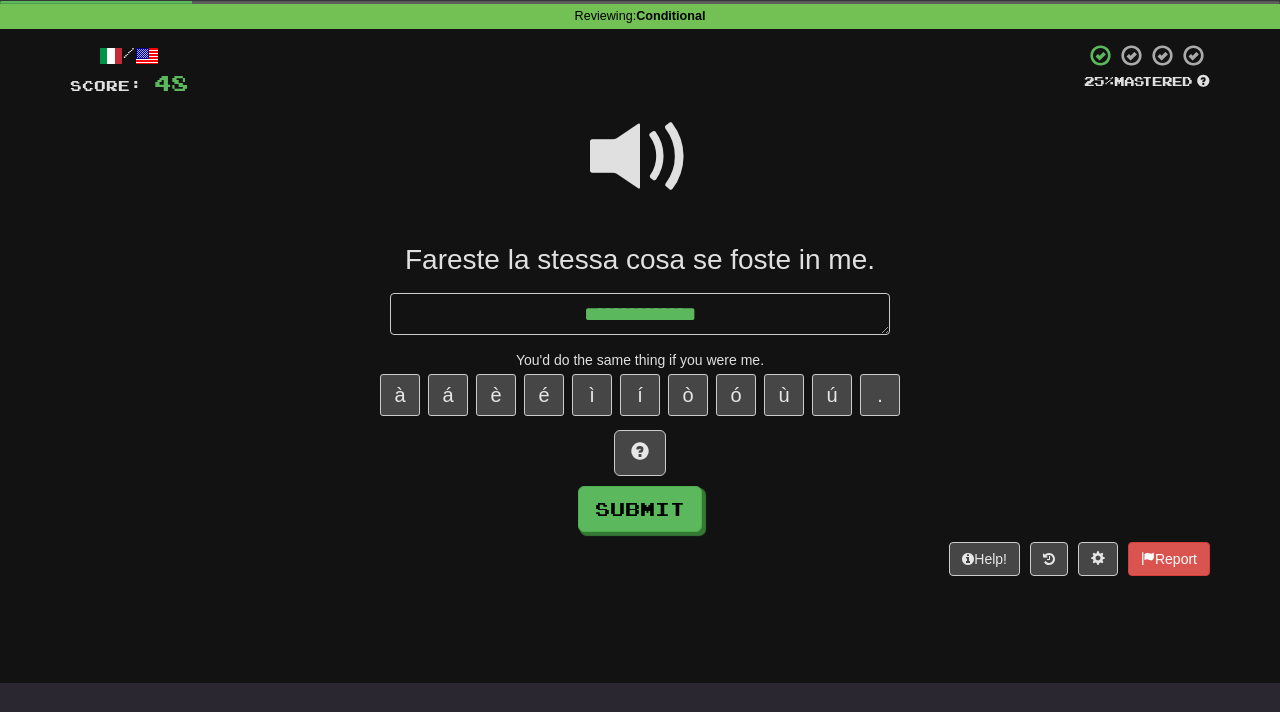type on "*" 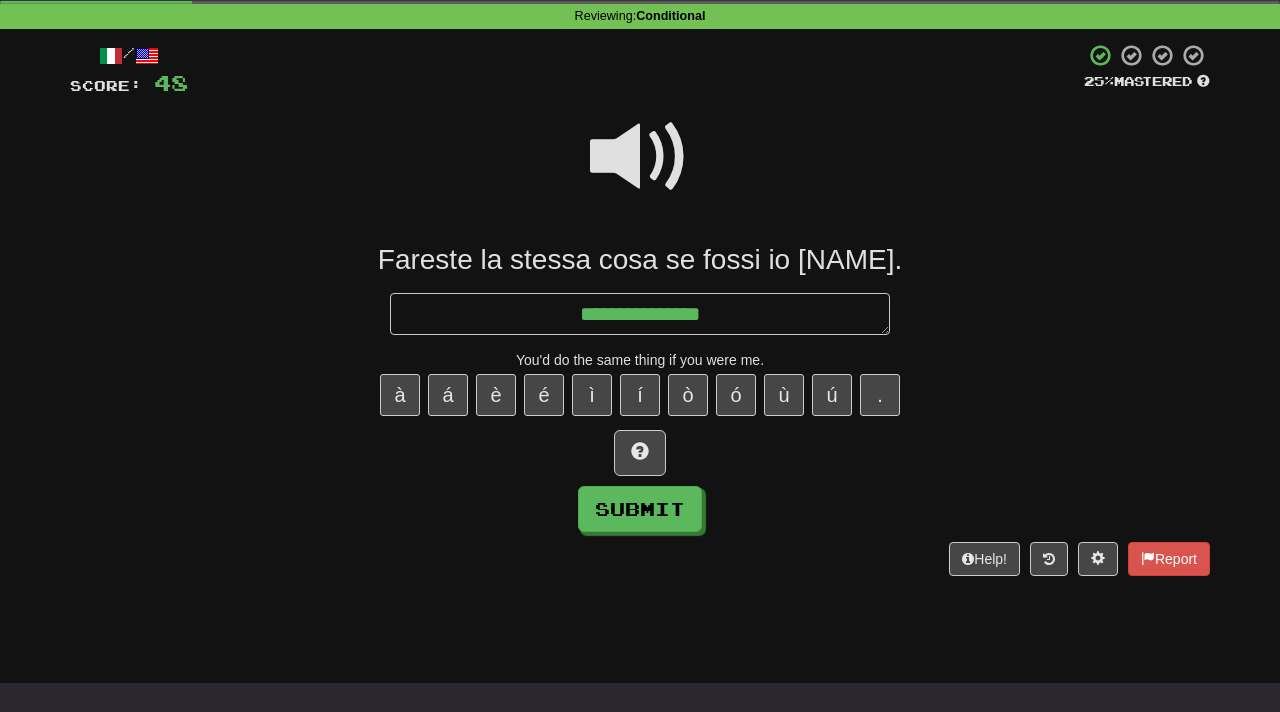 type on "*" 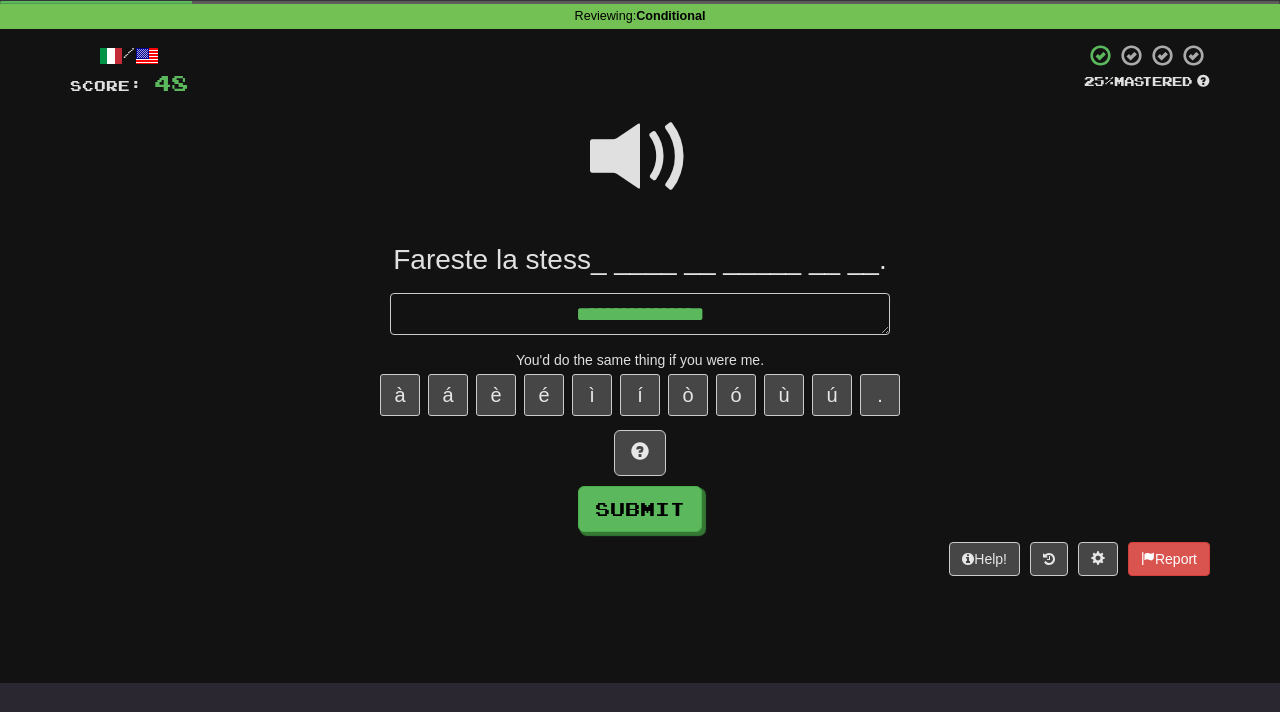 type on "*" 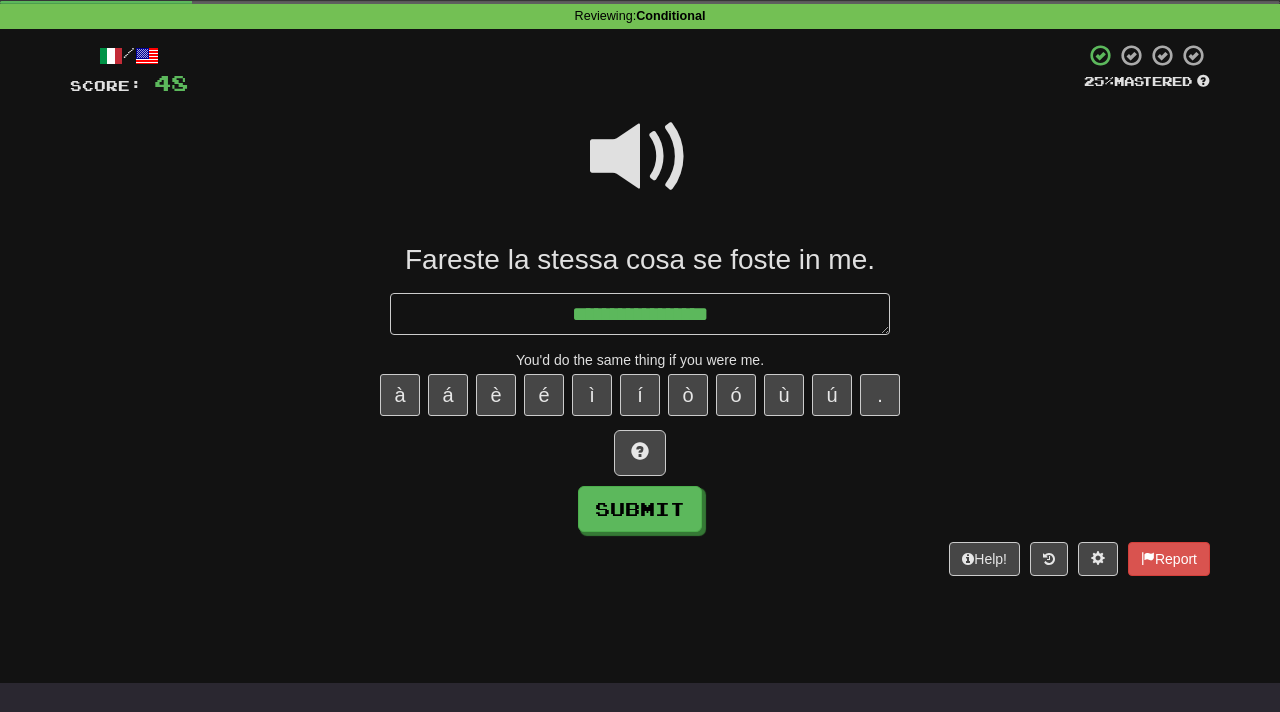 type 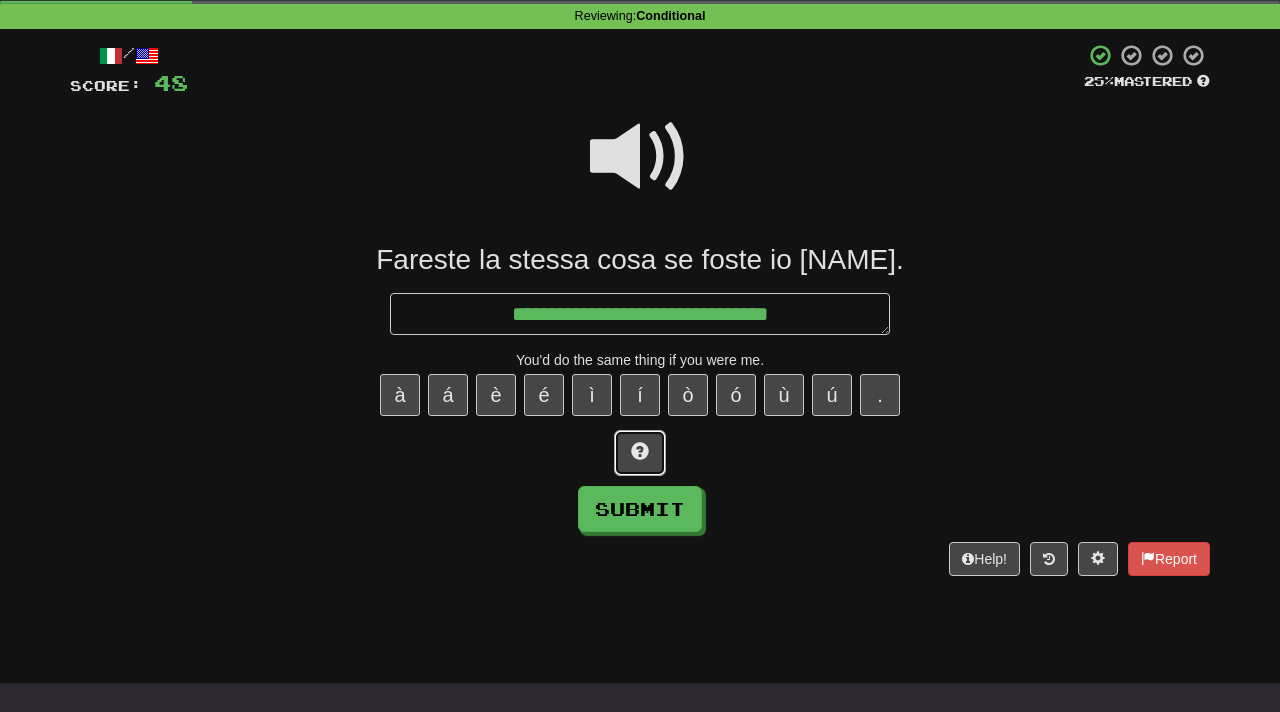 click at bounding box center [640, 453] 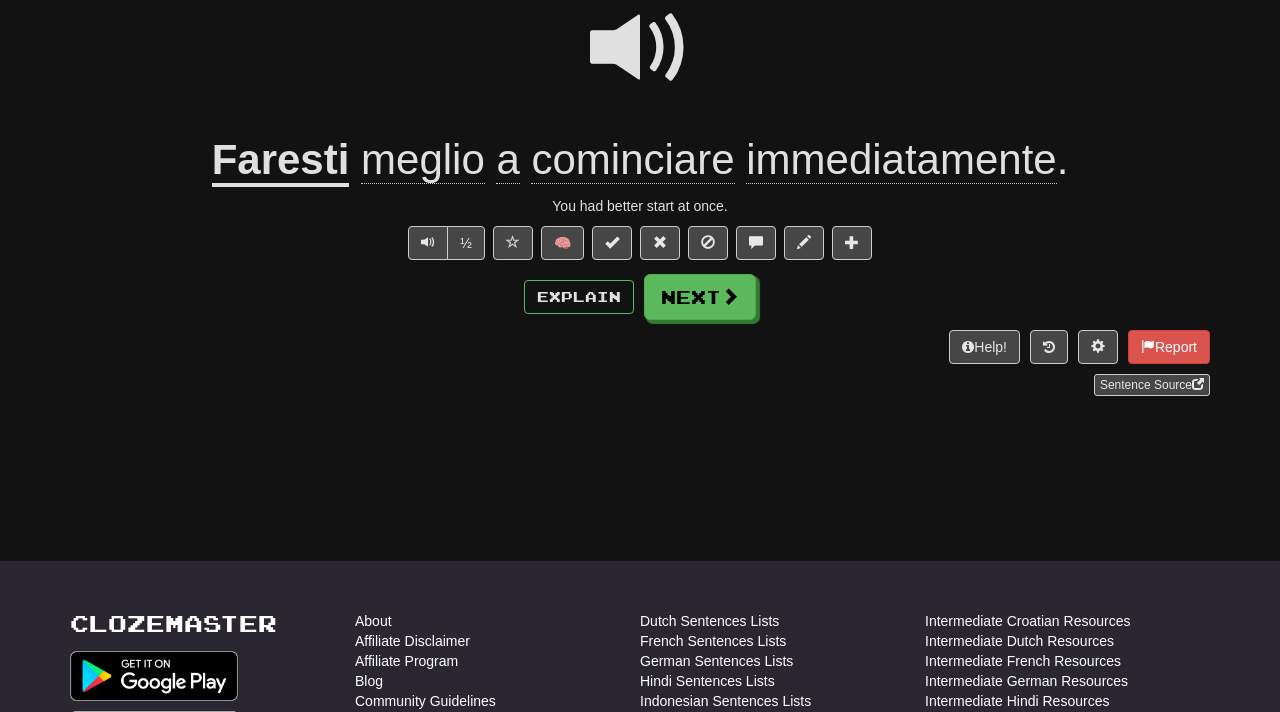 scroll, scrollTop: 0, scrollLeft: 0, axis: both 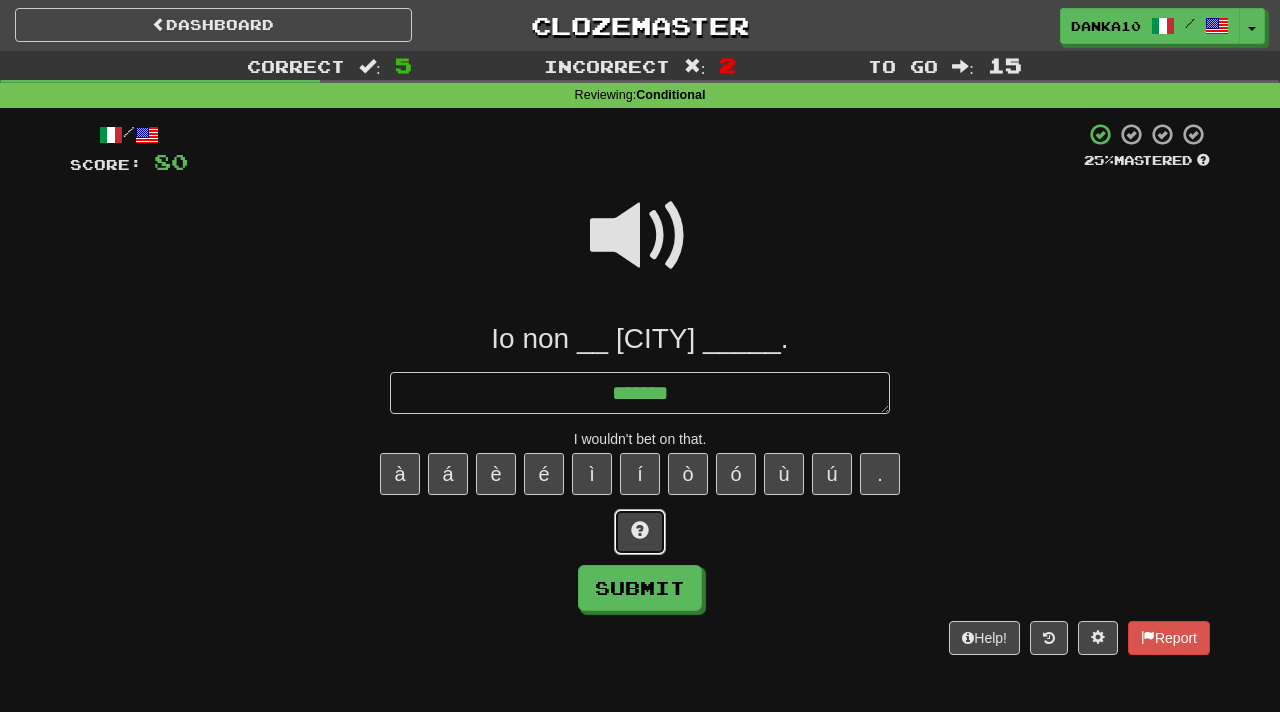click at bounding box center (640, 532) 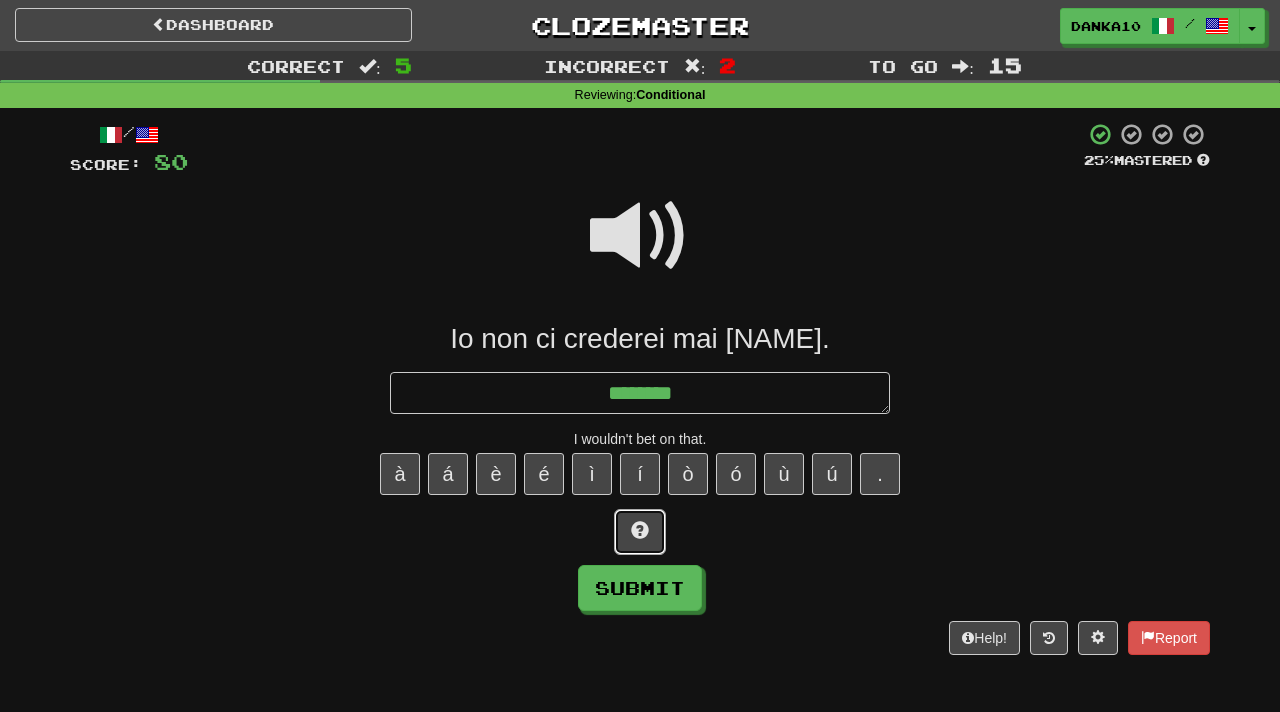click at bounding box center [640, 532] 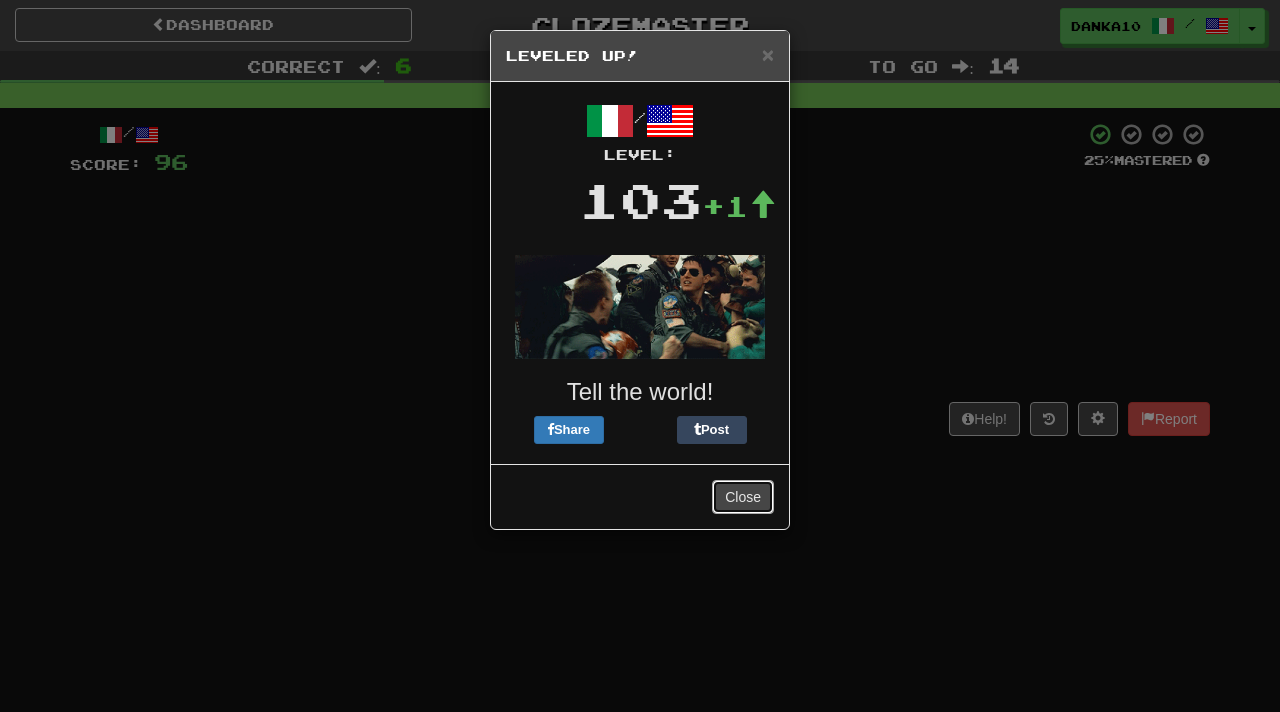 click on "Close" at bounding box center [743, 497] 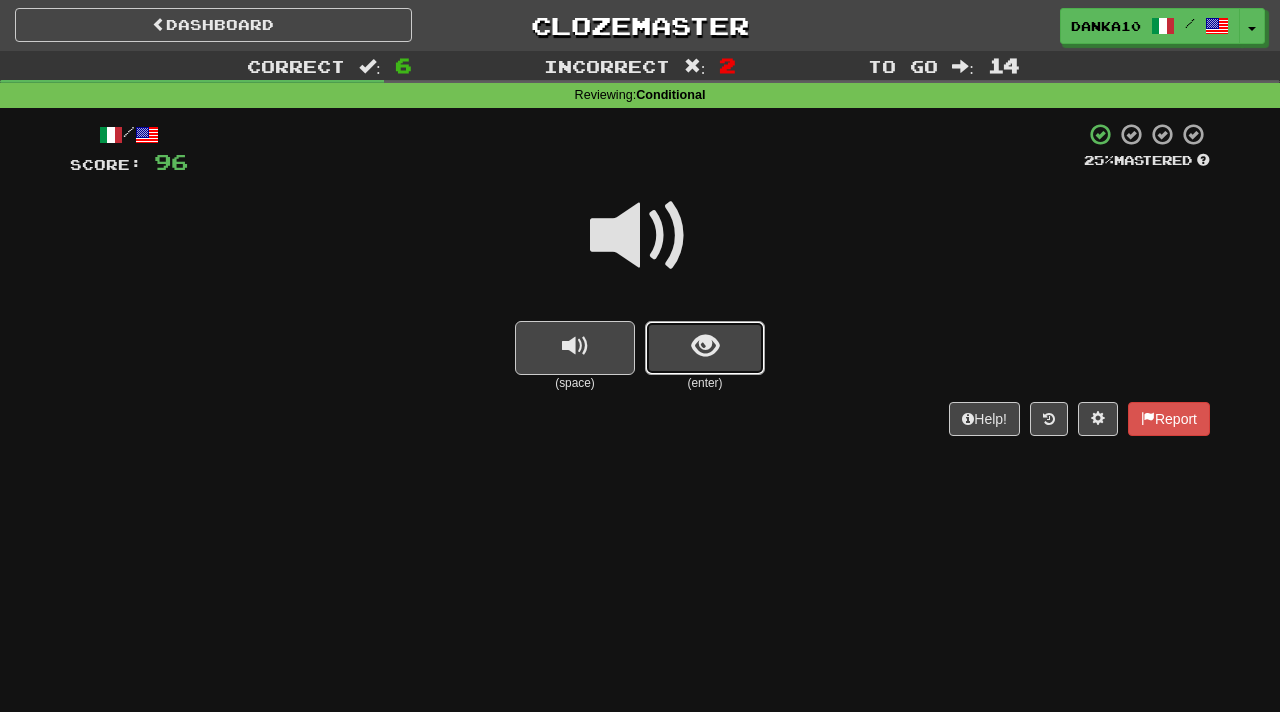 click at bounding box center [705, 348] 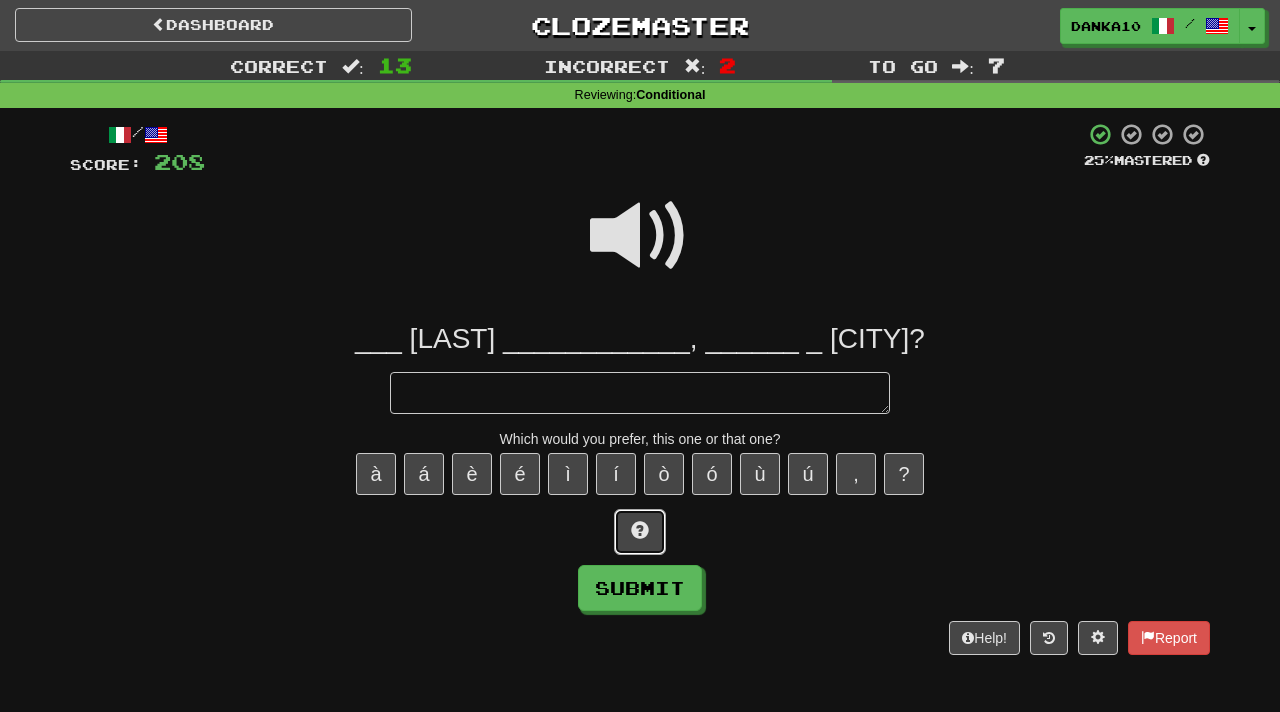 click at bounding box center [640, 532] 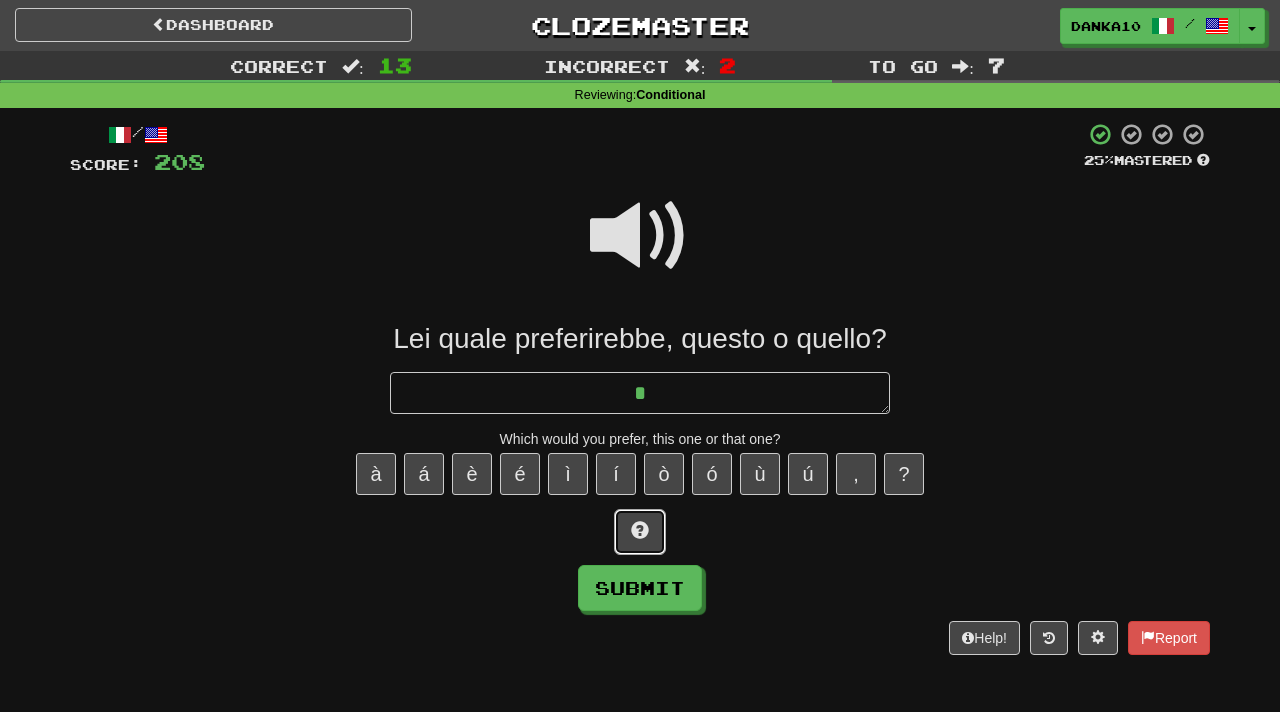 click at bounding box center [640, 532] 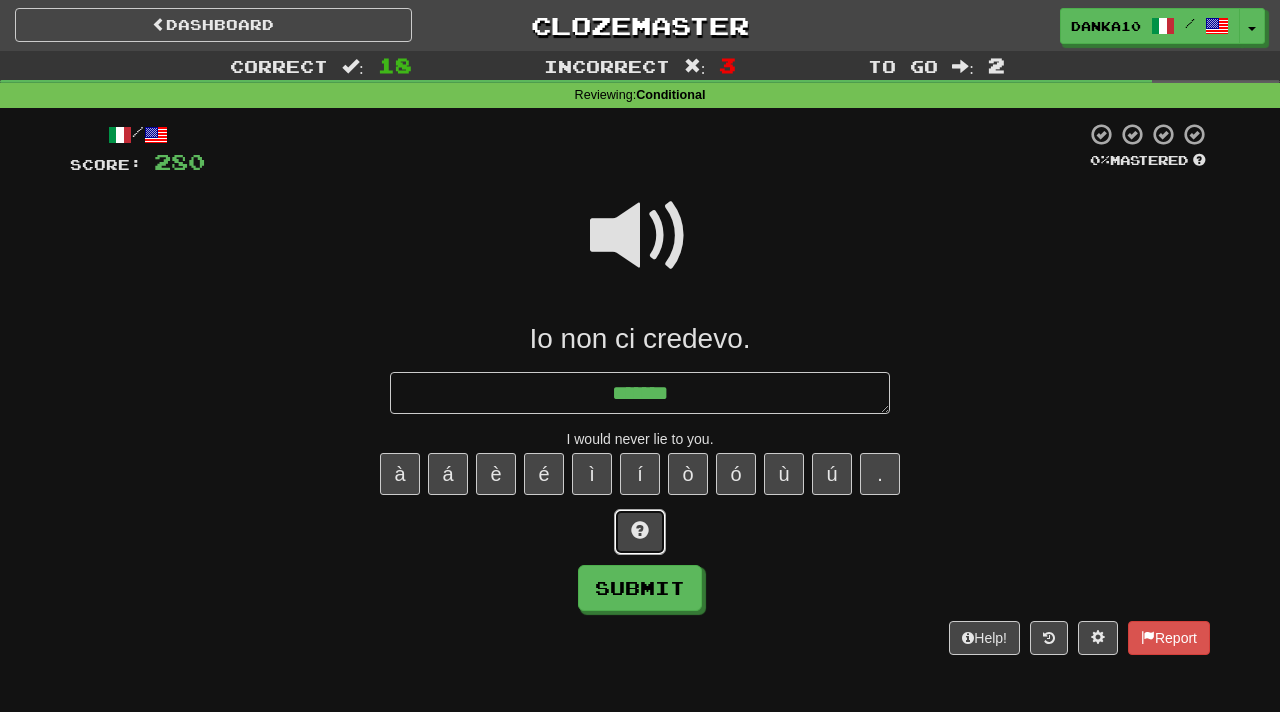 click at bounding box center (640, 530) 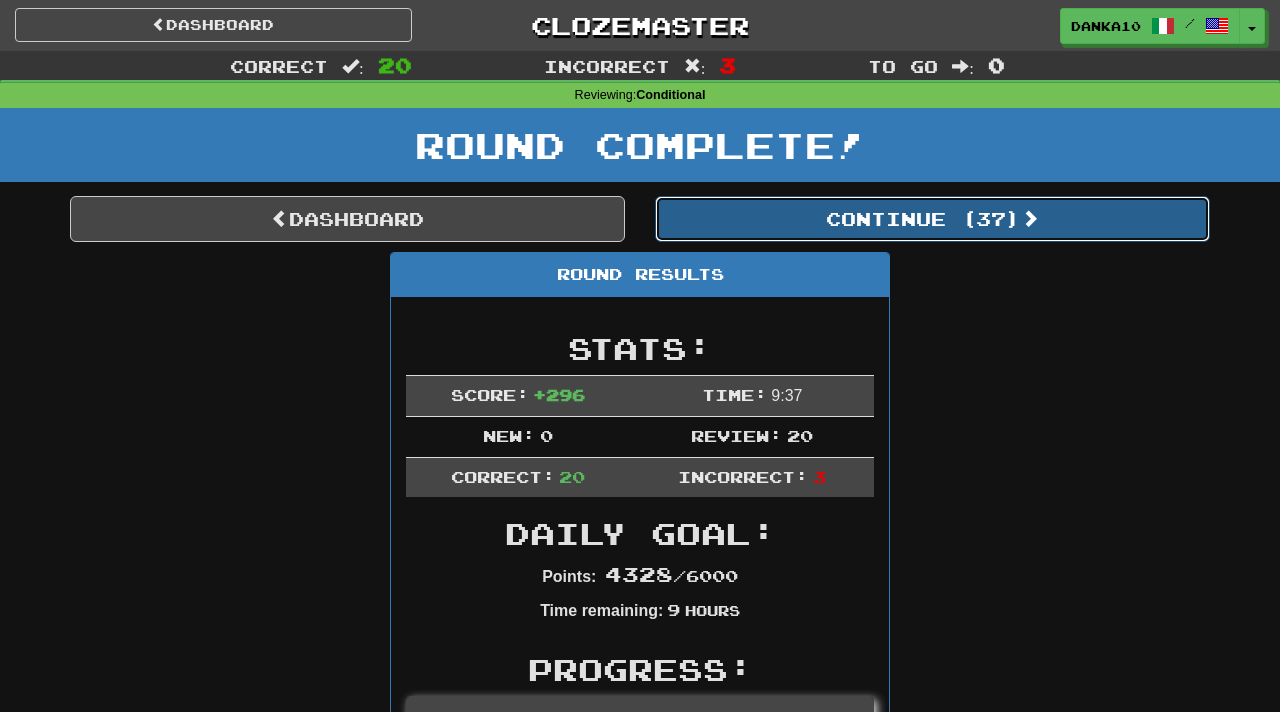 click on "Continue ( 37 )" at bounding box center (932, 219) 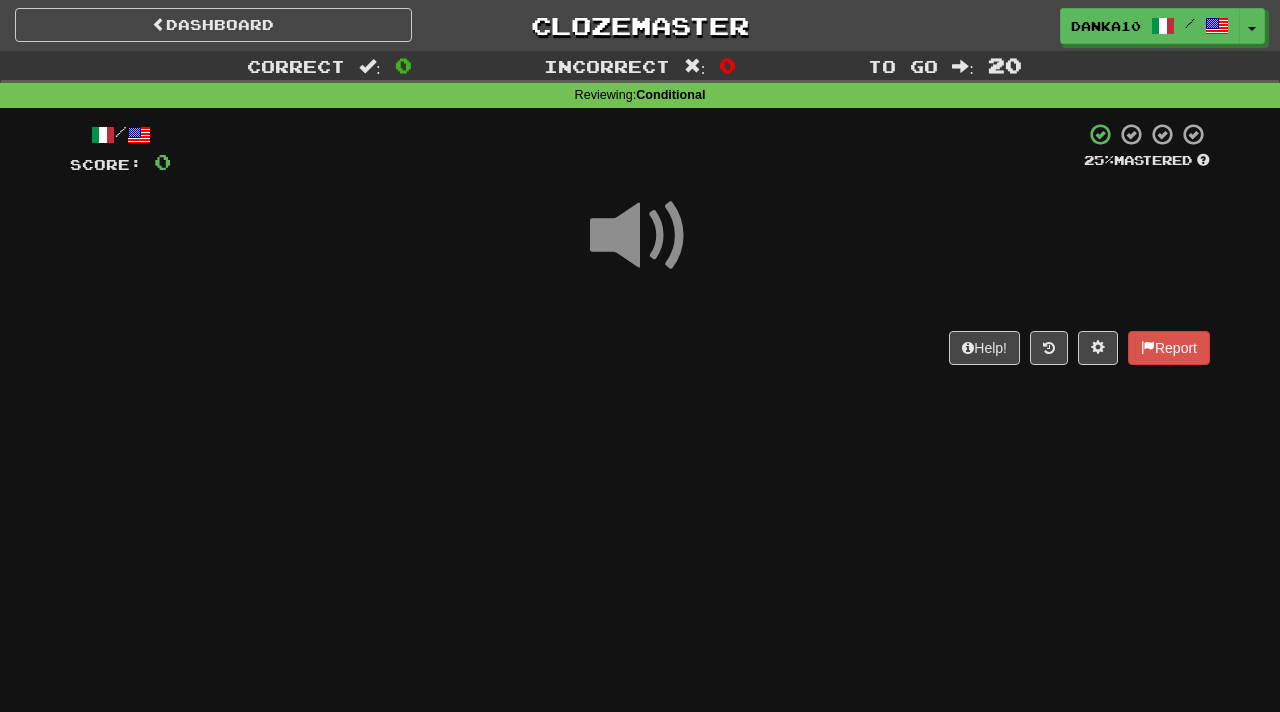 click at bounding box center [640, 236] 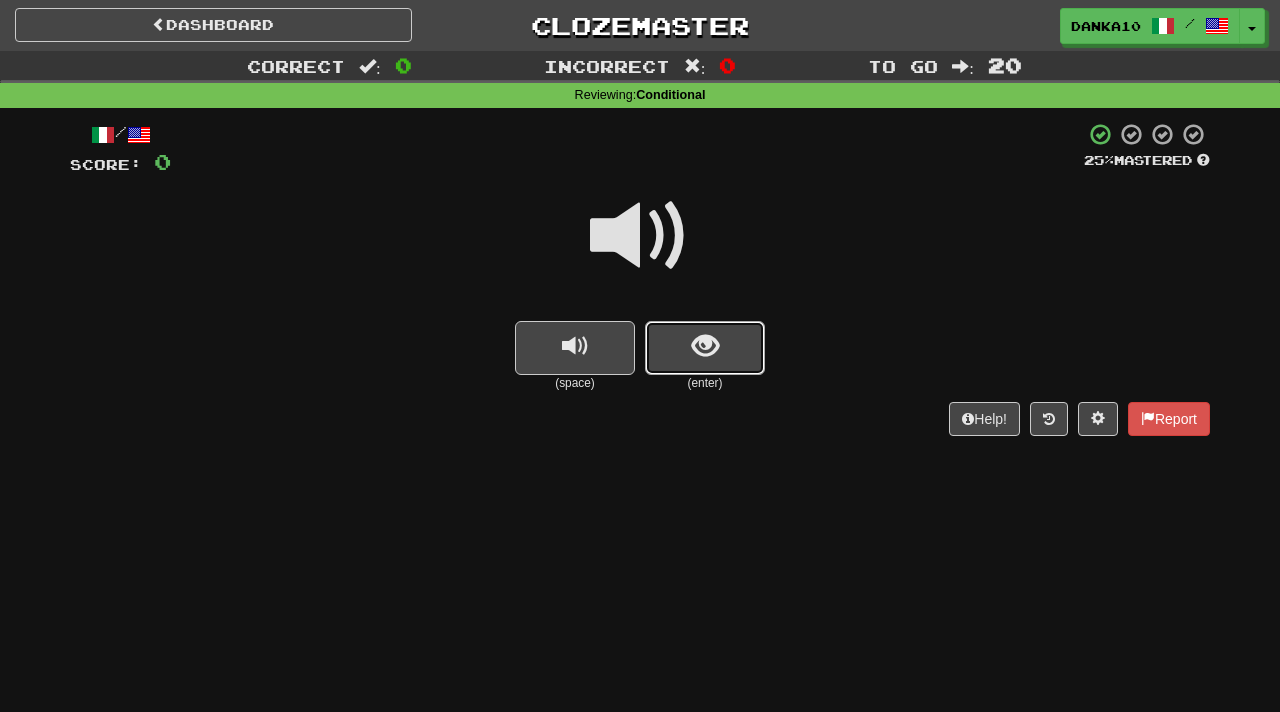 click at bounding box center (705, 348) 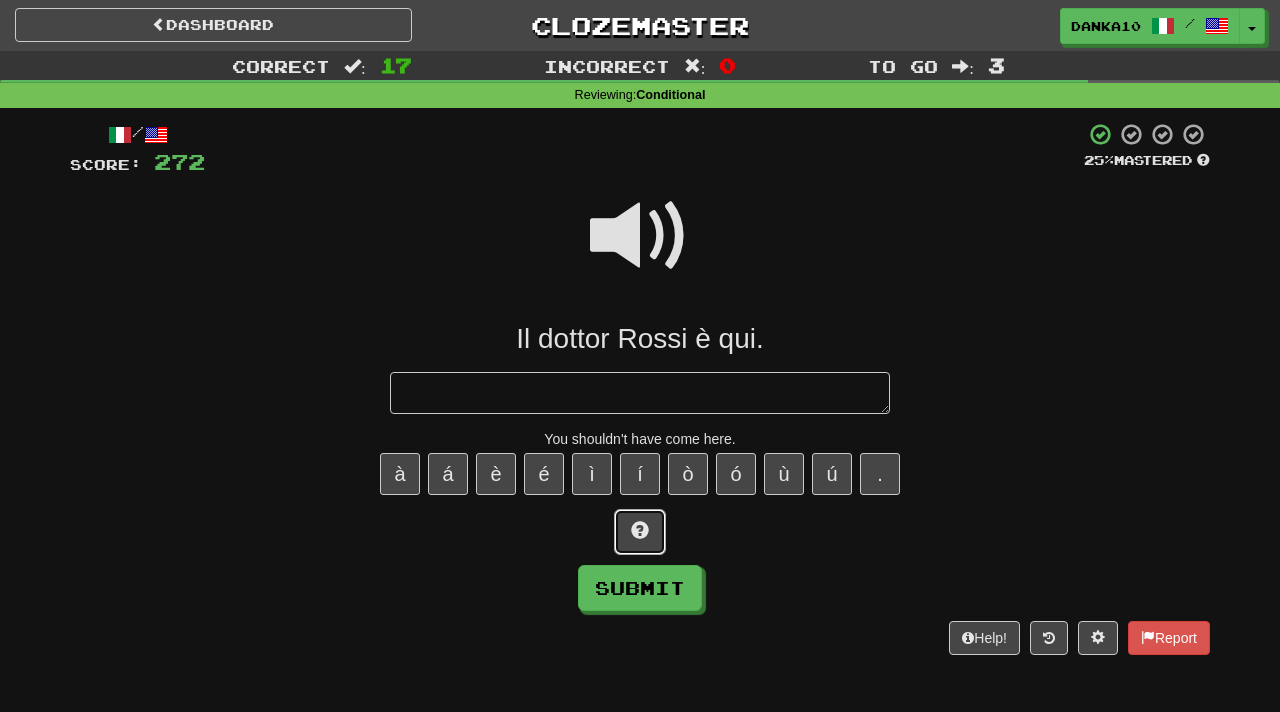 click at bounding box center (640, 532) 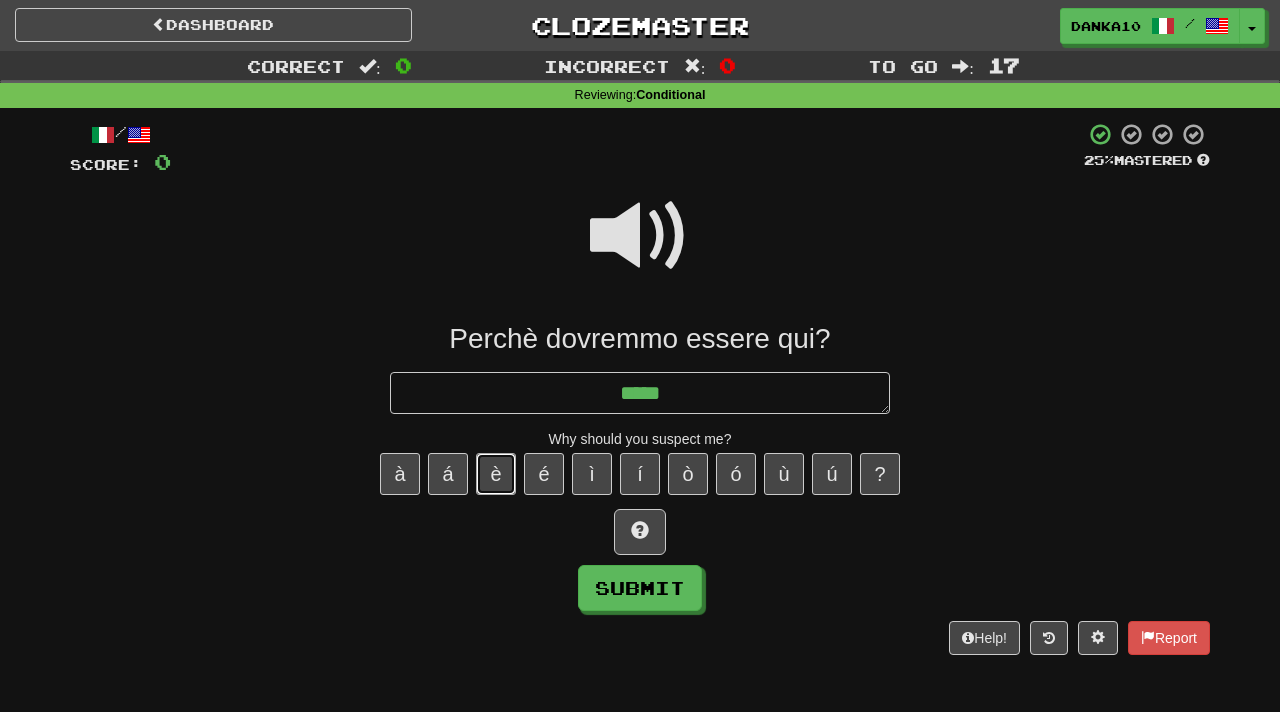 click on "è" at bounding box center [496, 474] 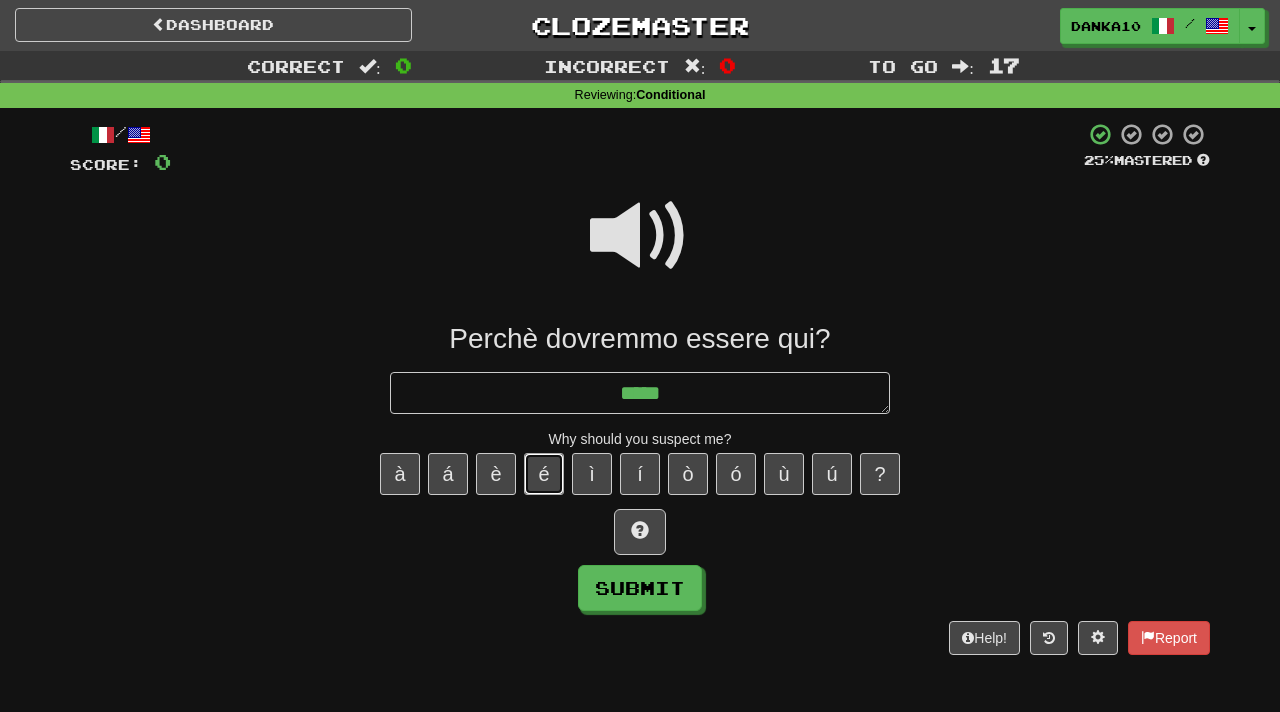 click on "é" at bounding box center (544, 474) 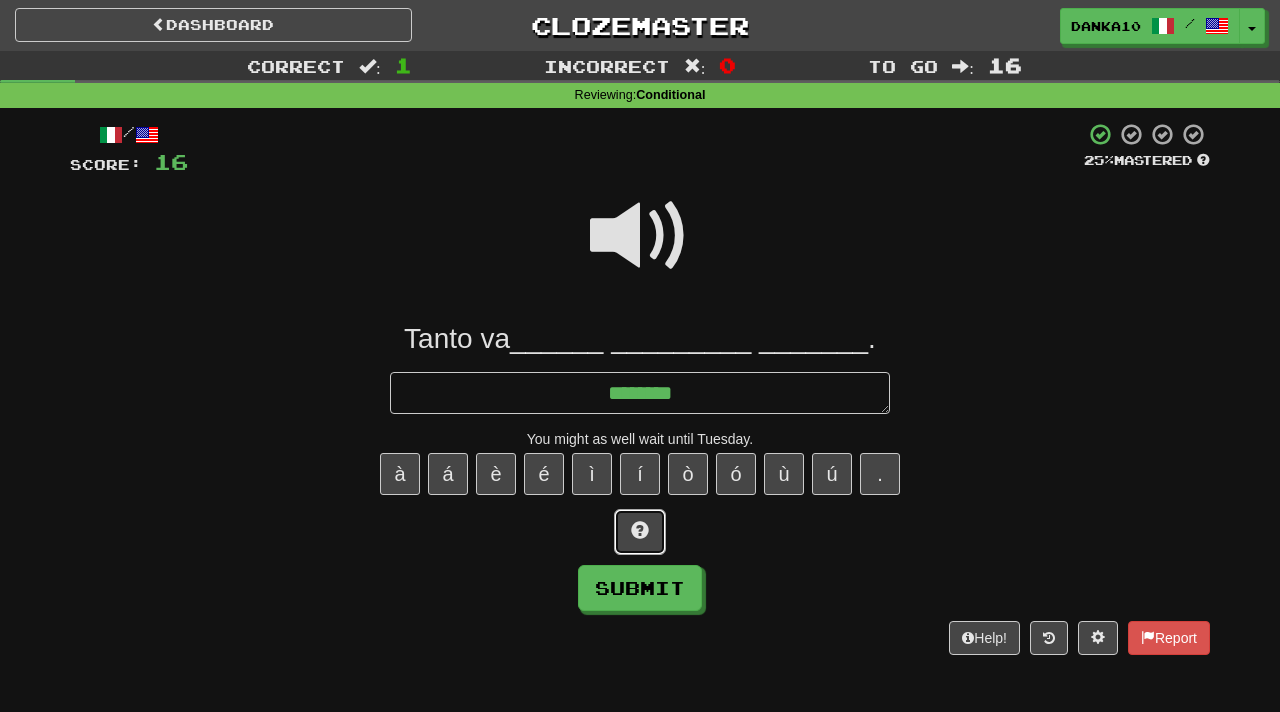 click at bounding box center (640, 530) 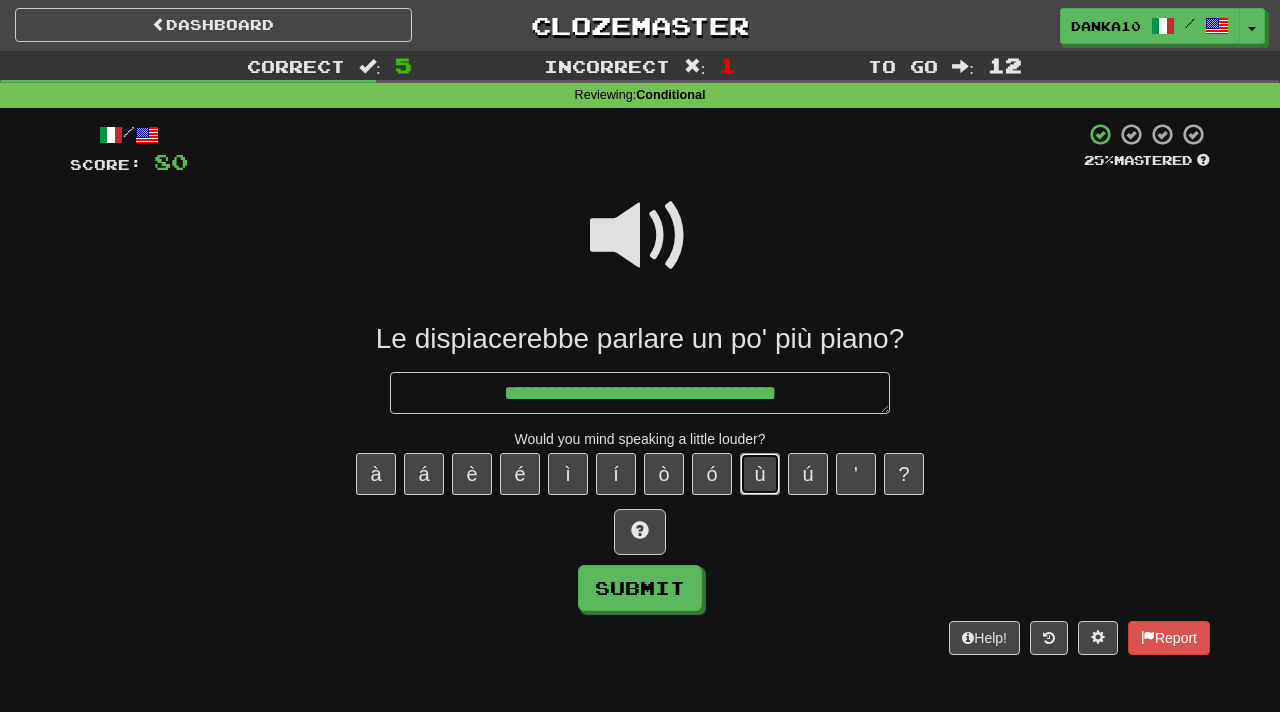 click on "ù" at bounding box center (760, 474) 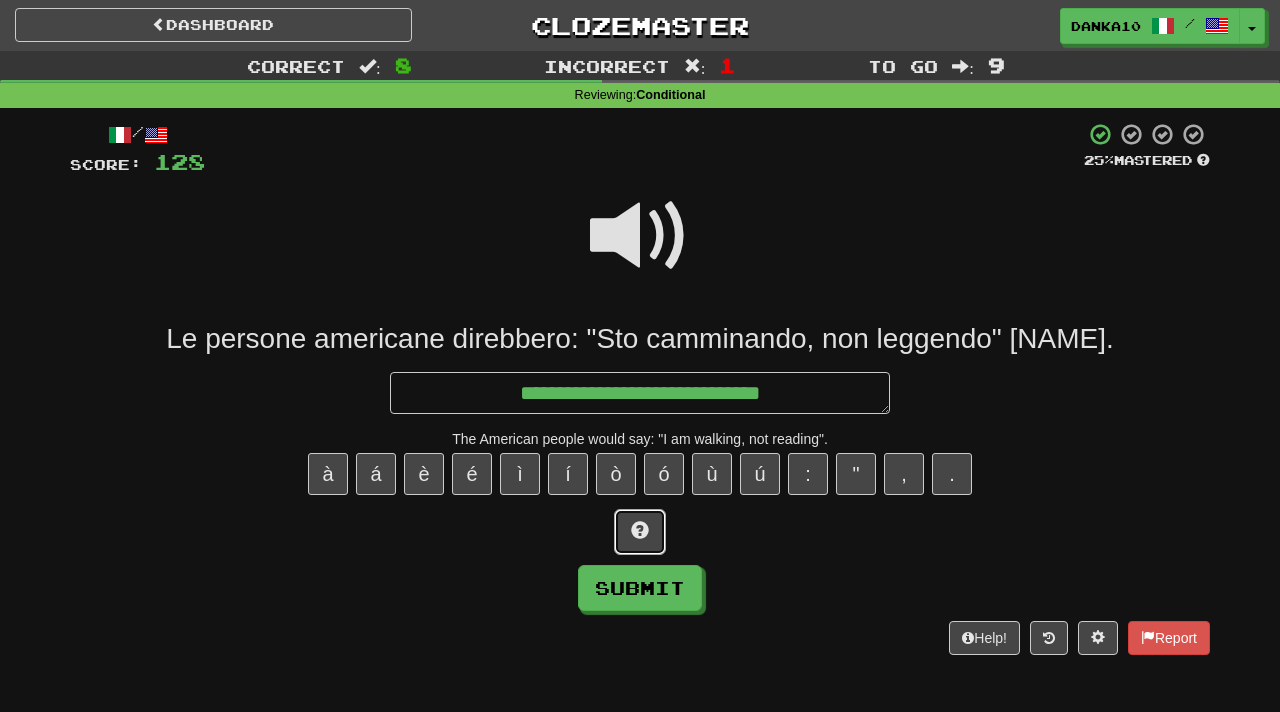 click at bounding box center [640, 530] 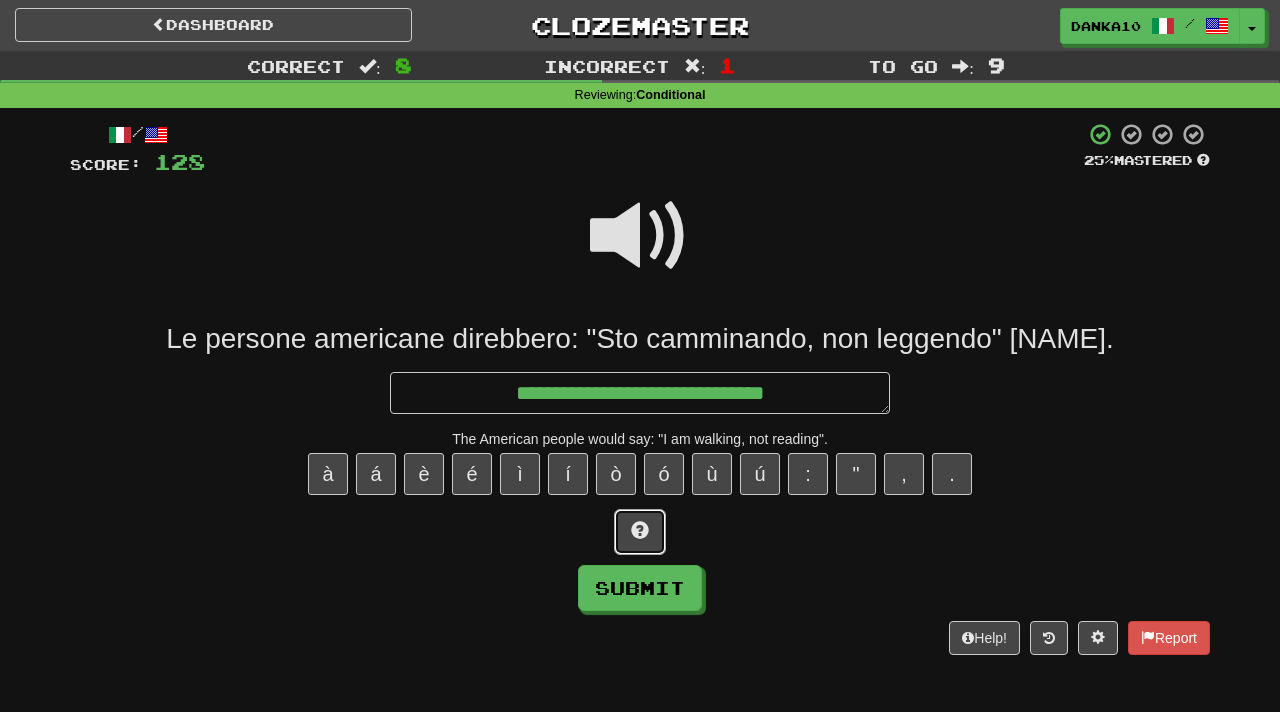 click at bounding box center (640, 530) 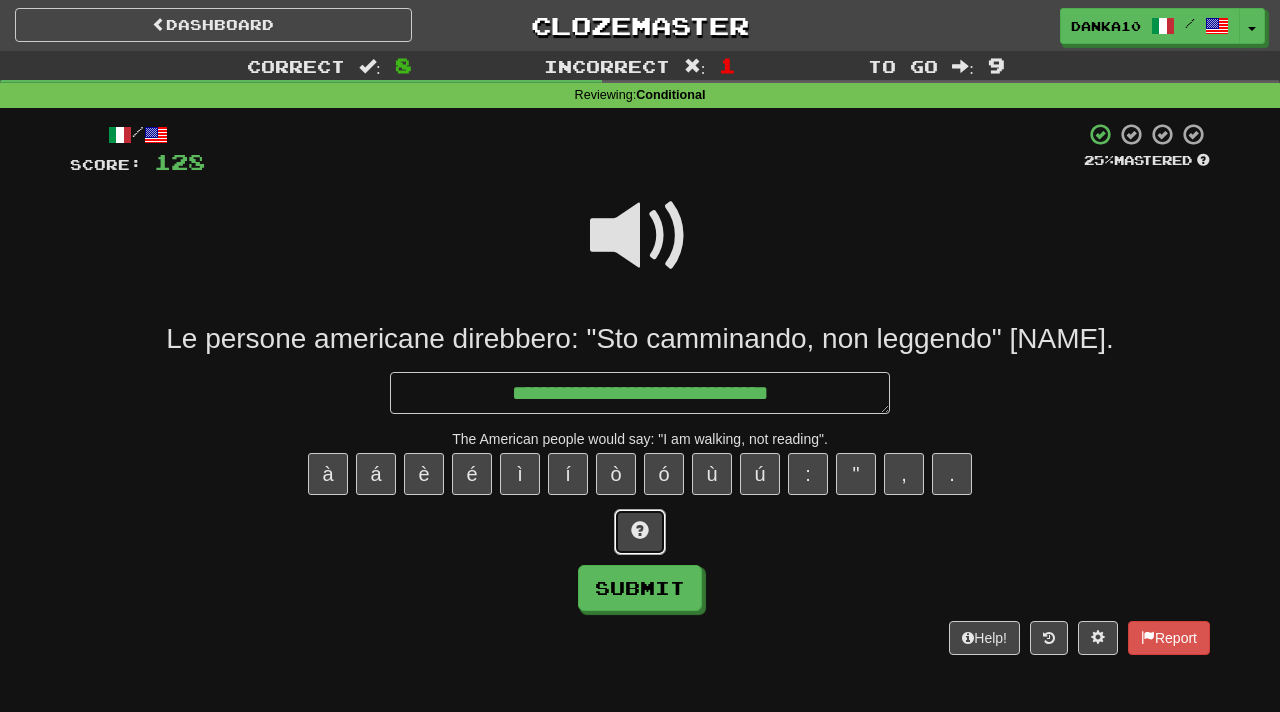 click at bounding box center [640, 530] 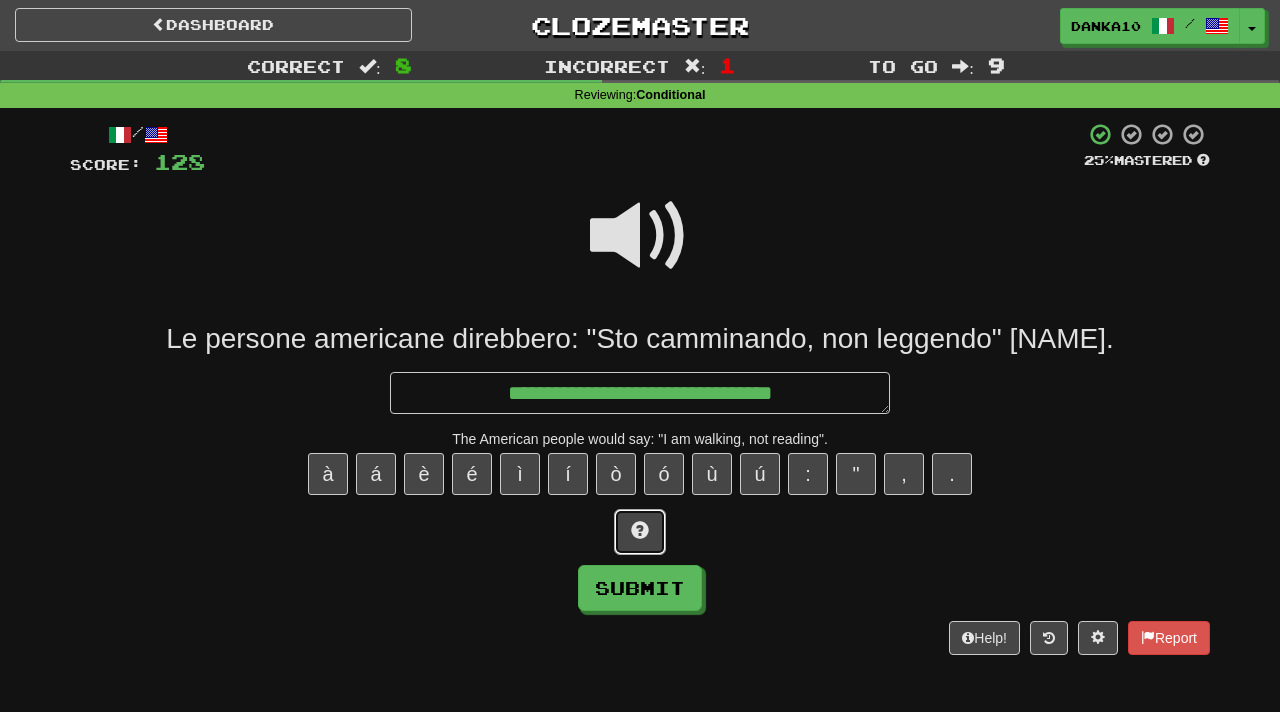 click at bounding box center [640, 530] 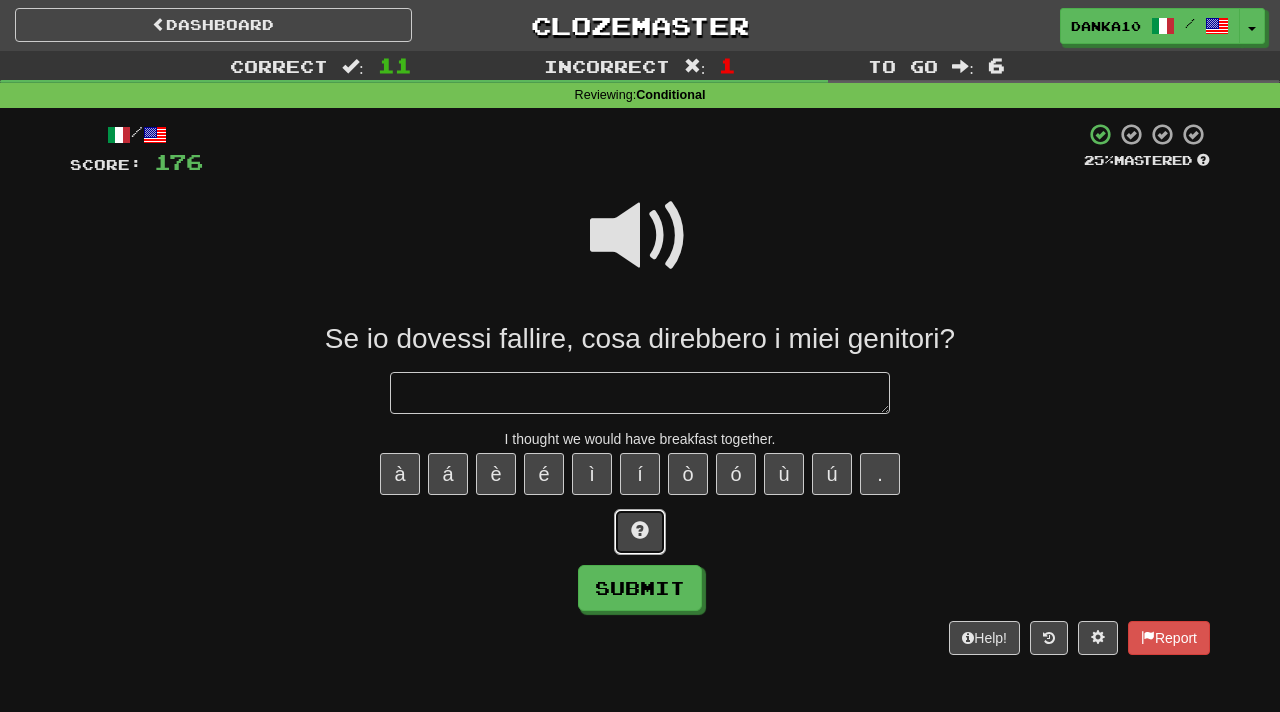 click at bounding box center (640, 532) 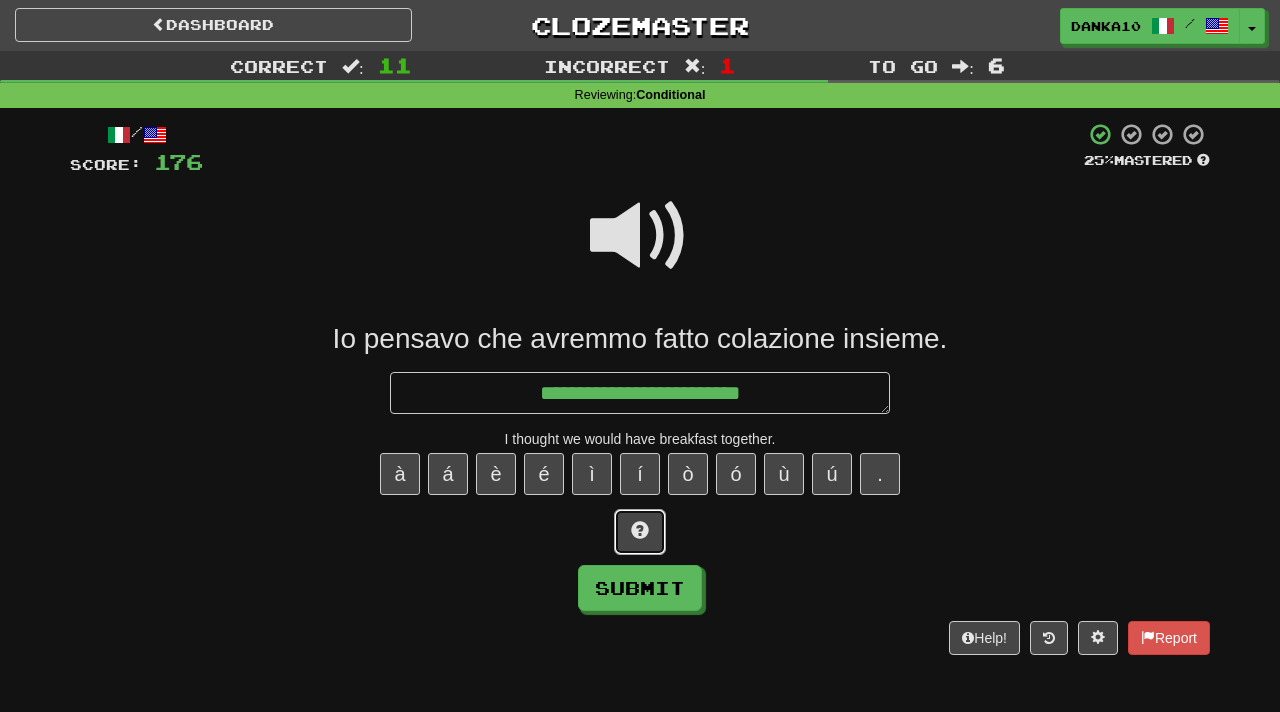 click at bounding box center [640, 532] 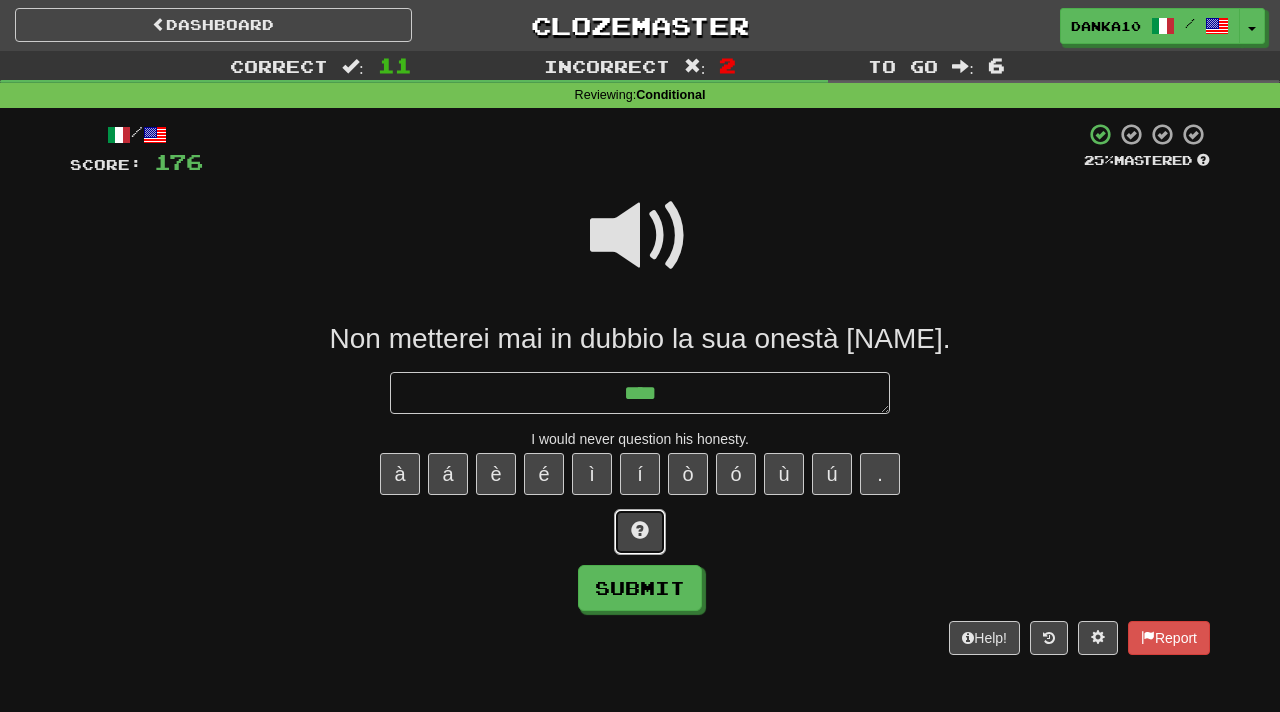 click at bounding box center [640, 532] 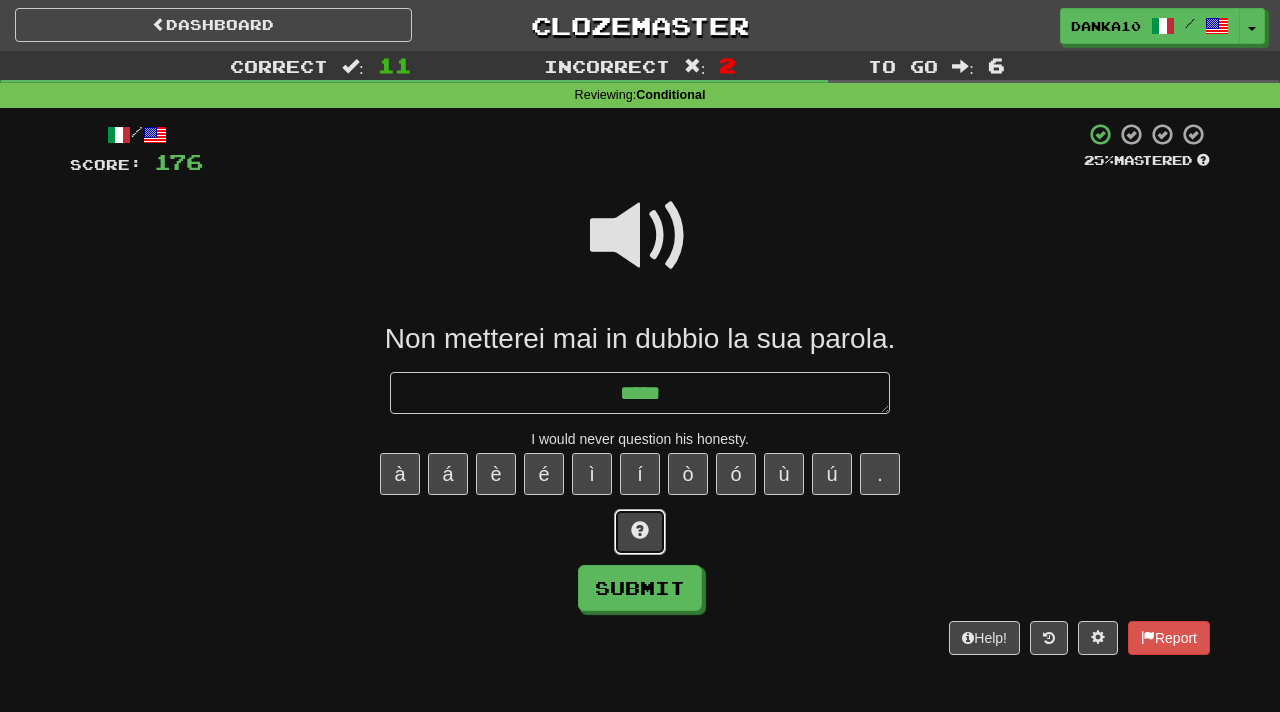 click at bounding box center (640, 532) 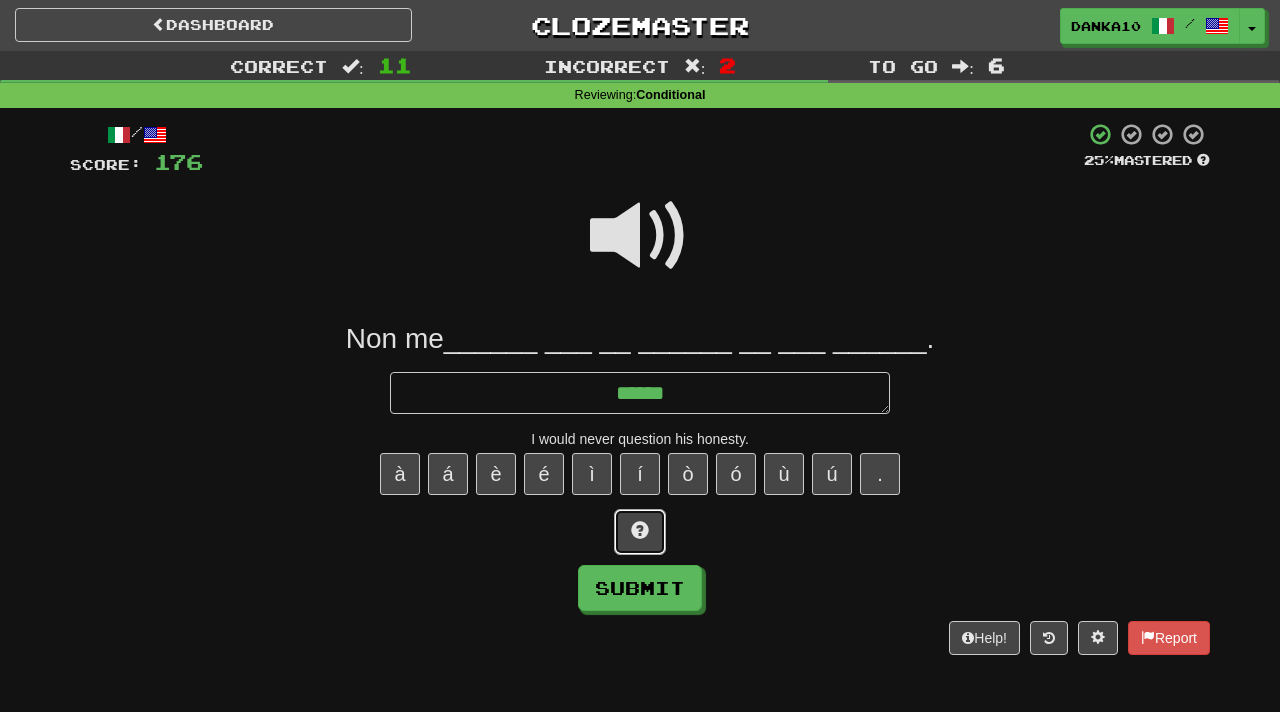 click at bounding box center (640, 532) 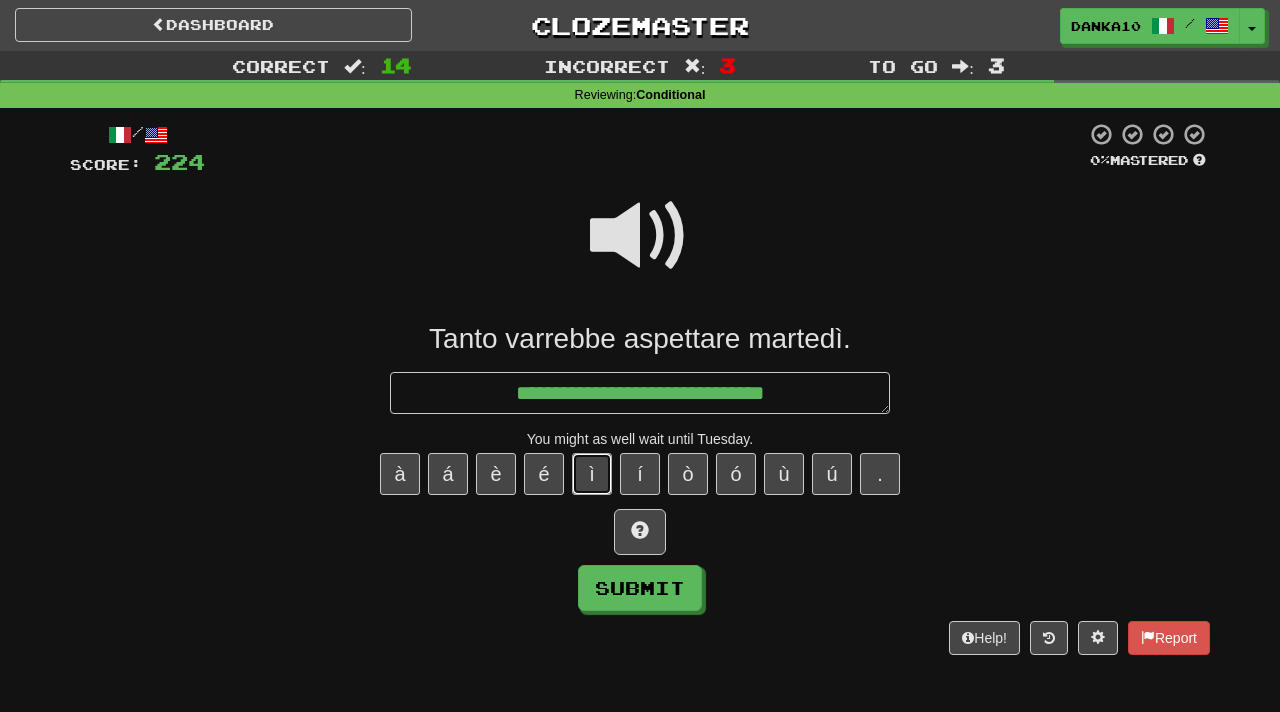 click on "ì" at bounding box center [592, 474] 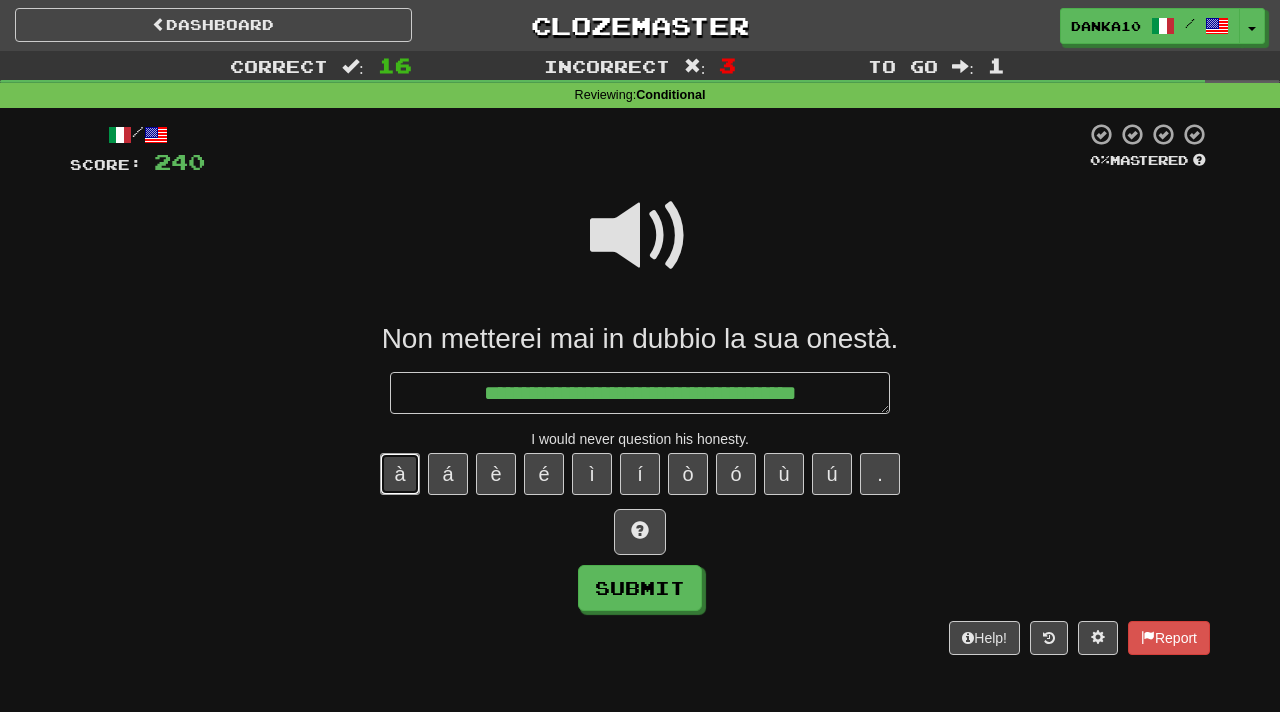 click on "à" at bounding box center [400, 474] 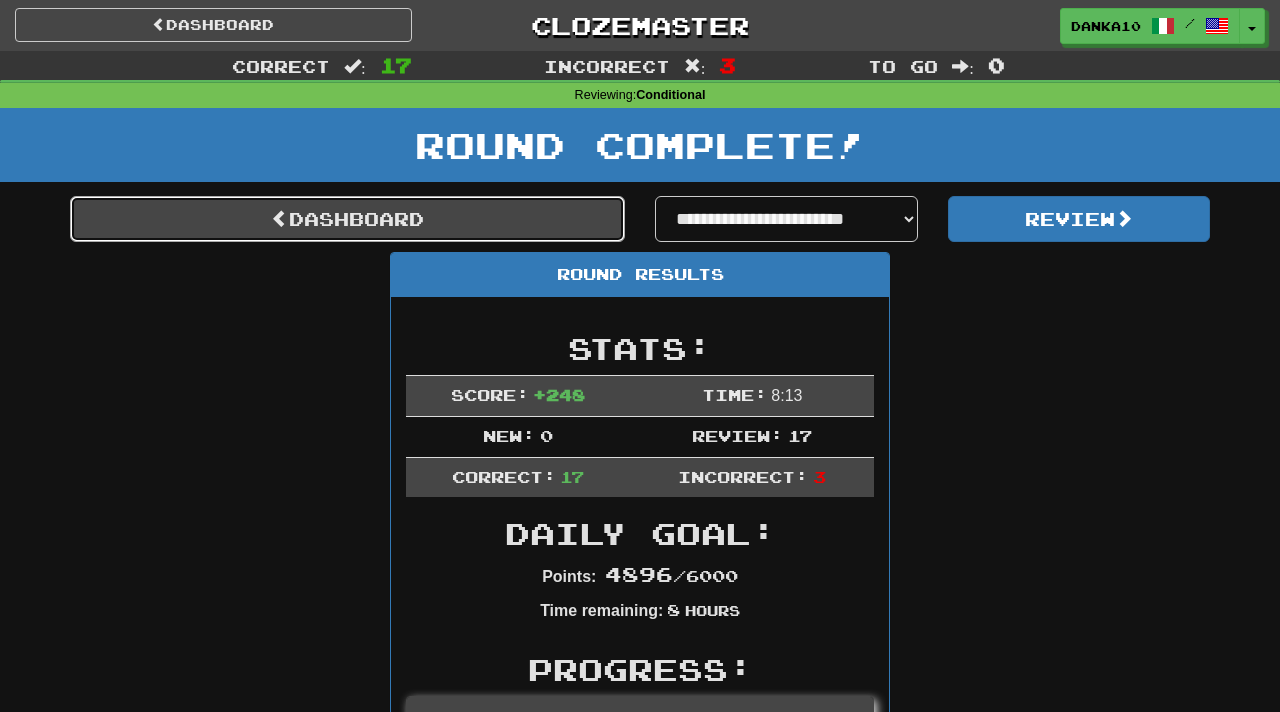 click at bounding box center (280, 218) 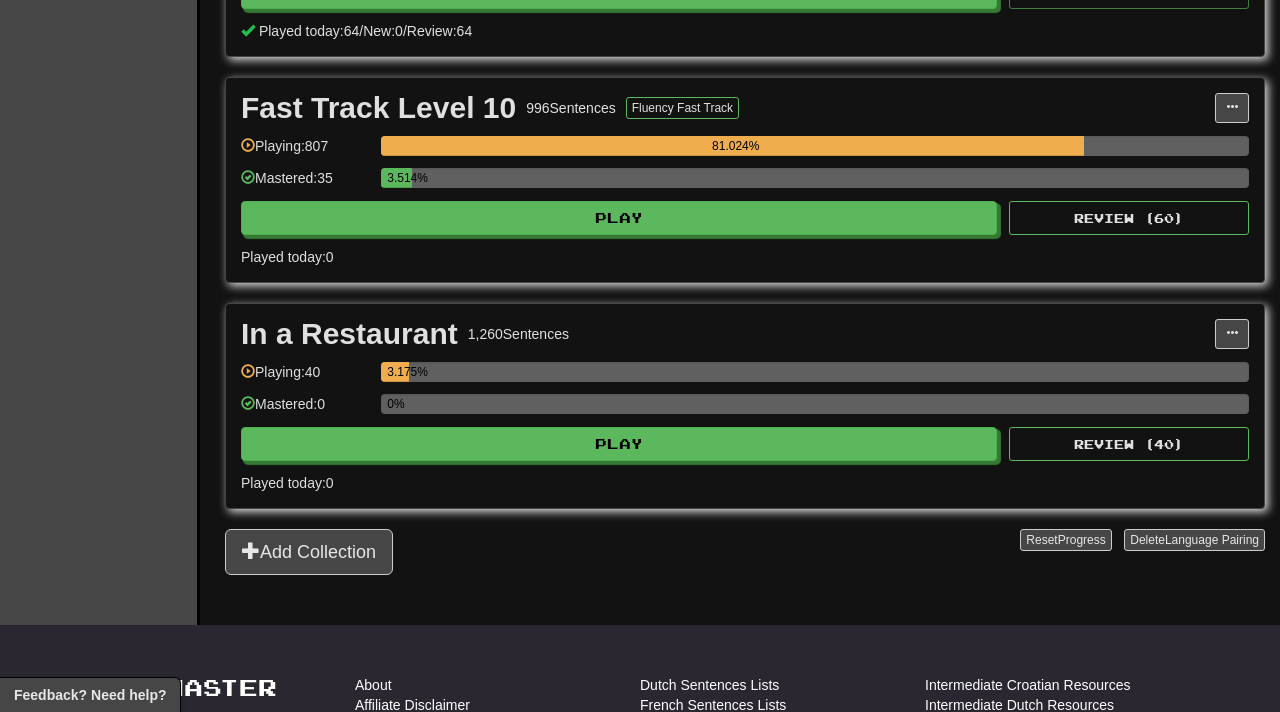 scroll, scrollTop: 1751, scrollLeft: 0, axis: vertical 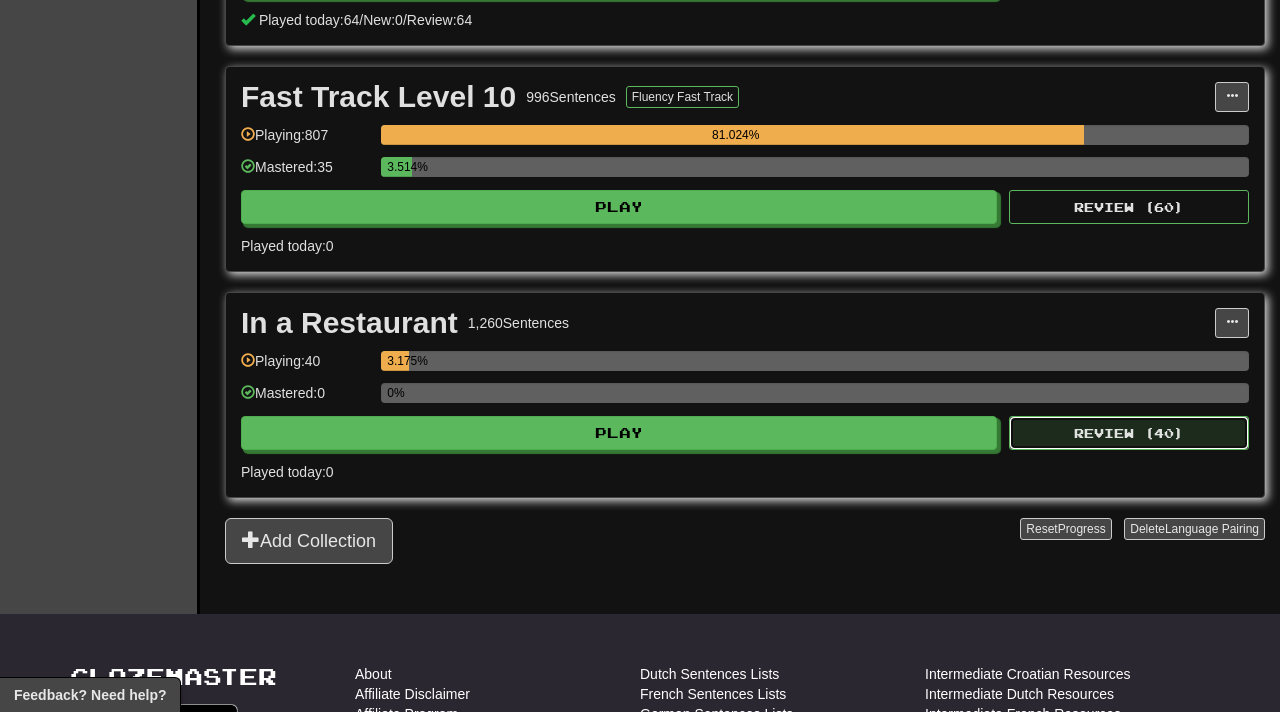 click on "Review ( 40 )" at bounding box center (1129, 433) 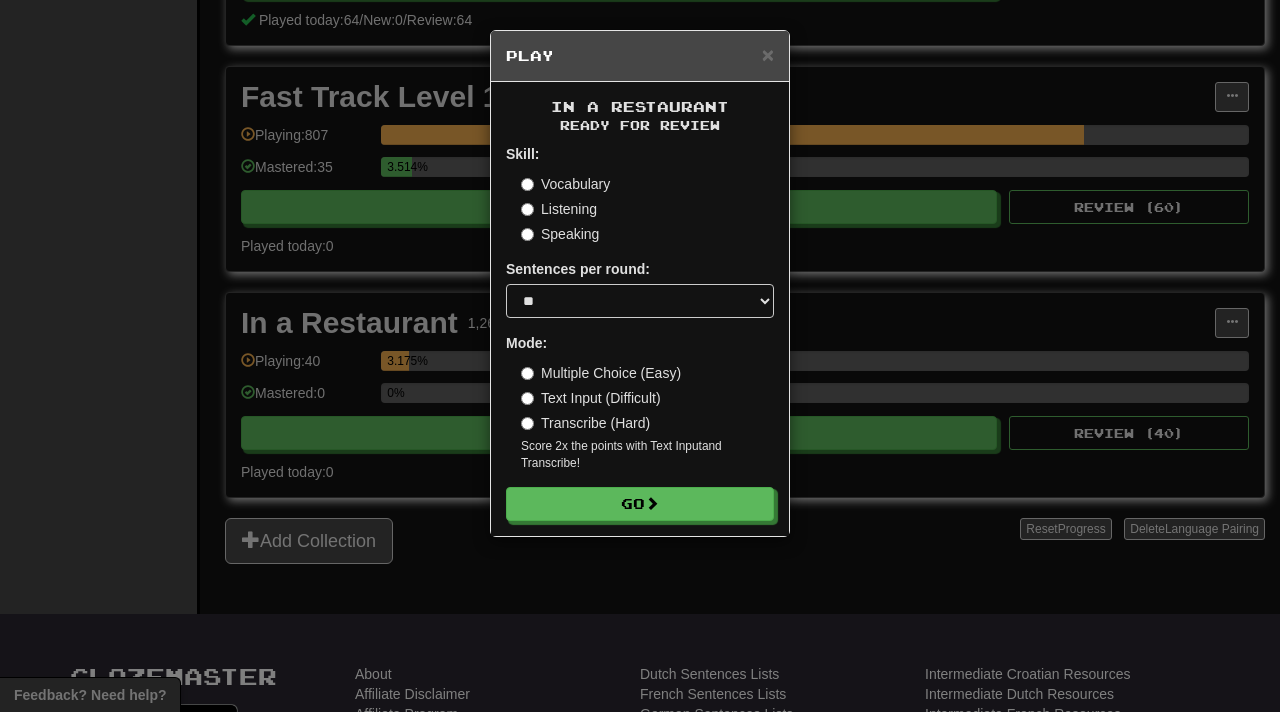 click on "Multiple Choice (Easy) Text Input (Difficult) Transcribe (Hard) Score 2x the points with Text Input  and Transcribe !" at bounding box center (647, 417) 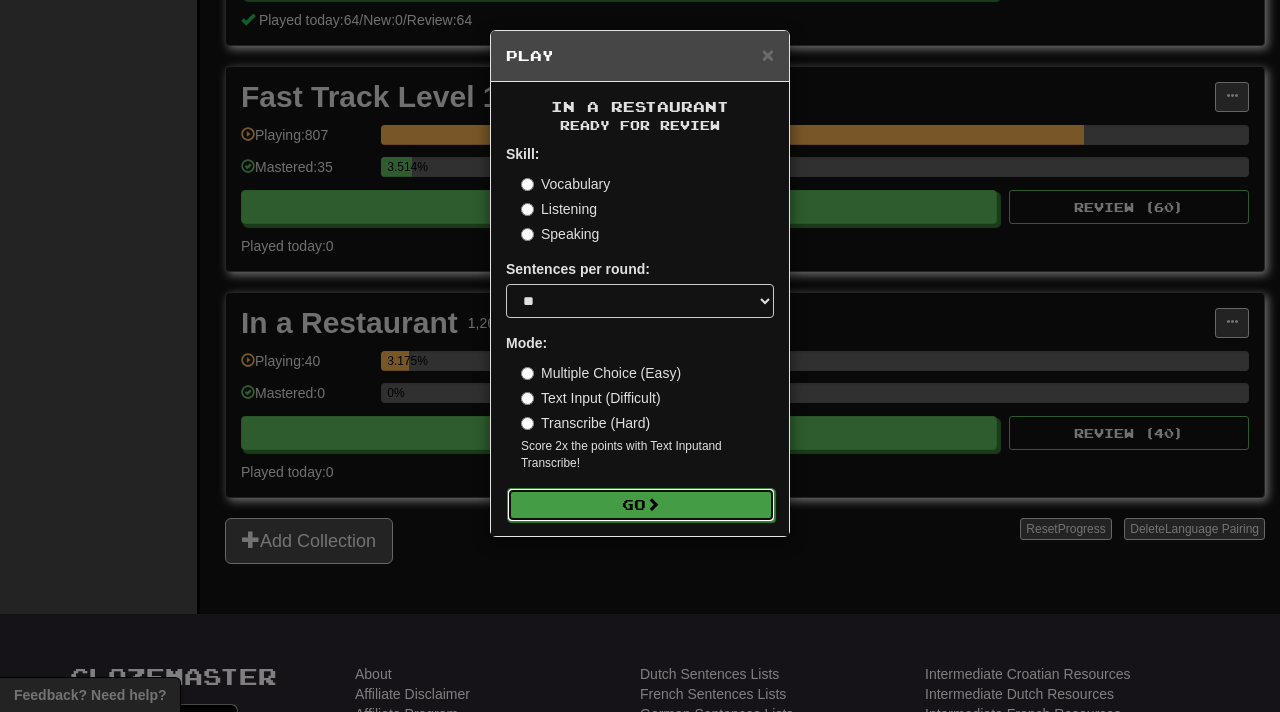 click on "Go" at bounding box center (641, 505) 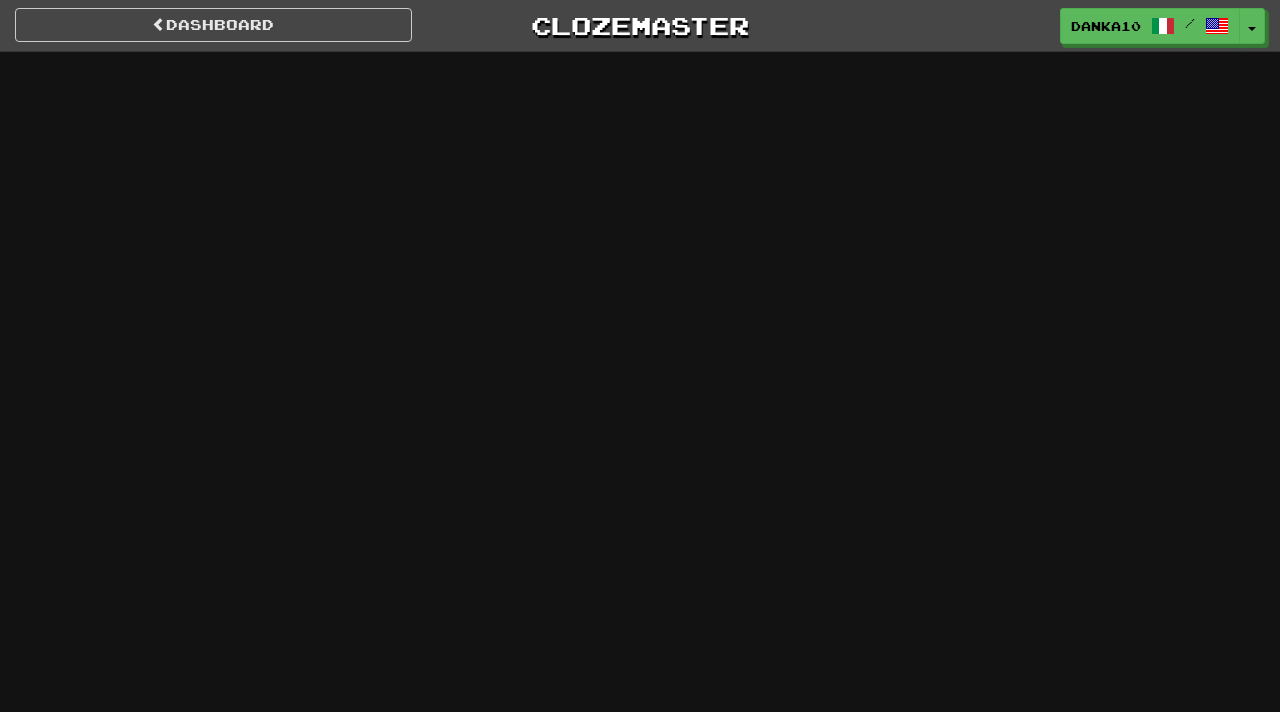 scroll, scrollTop: 0, scrollLeft: 0, axis: both 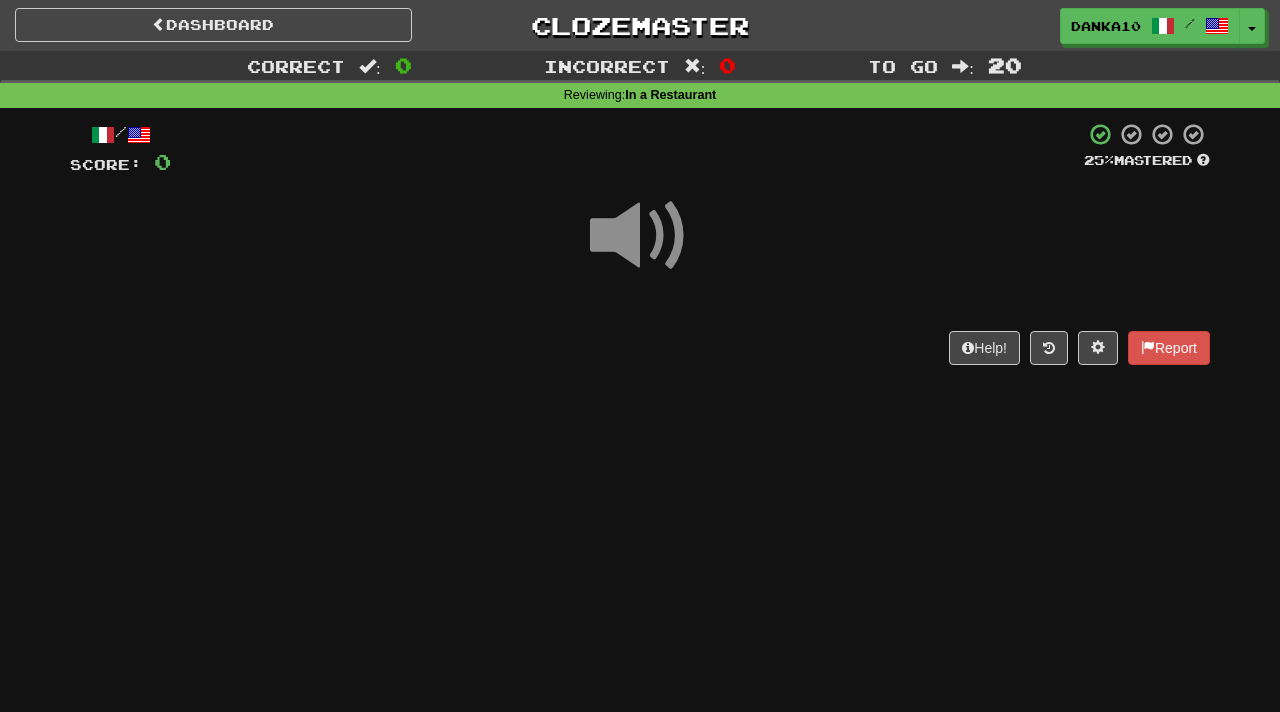 click at bounding box center (640, 236) 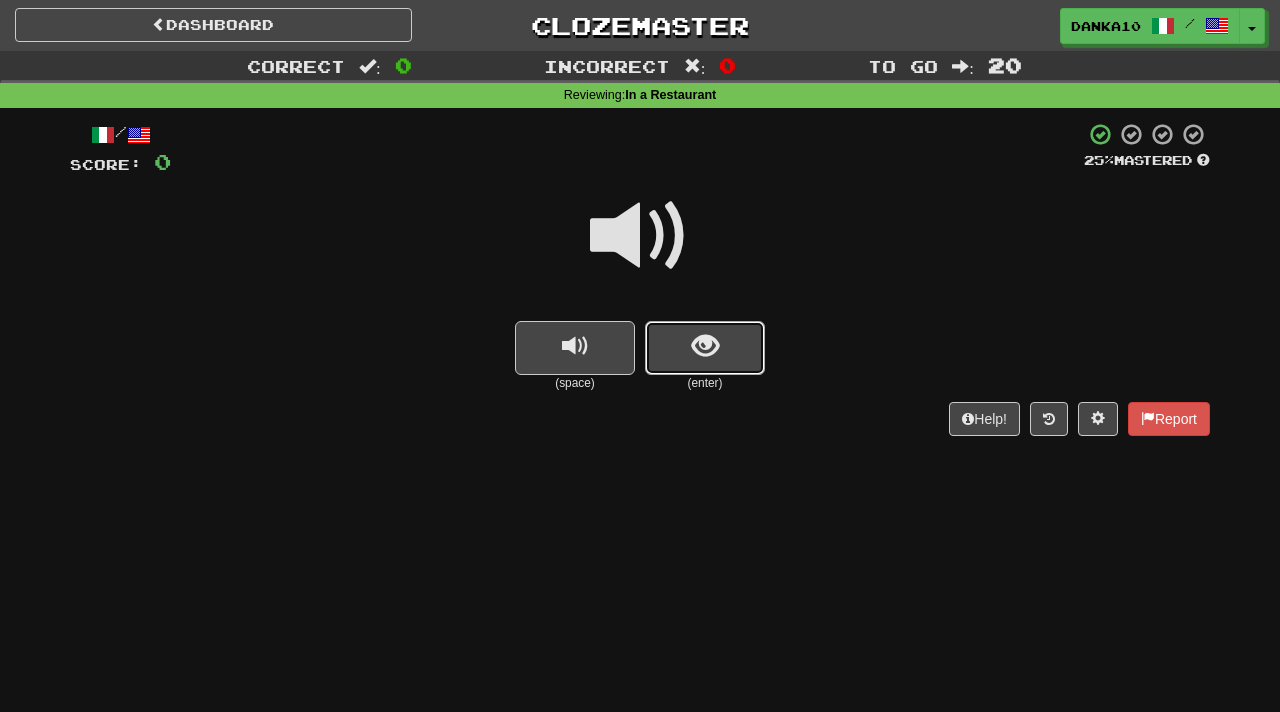 click at bounding box center (705, 348) 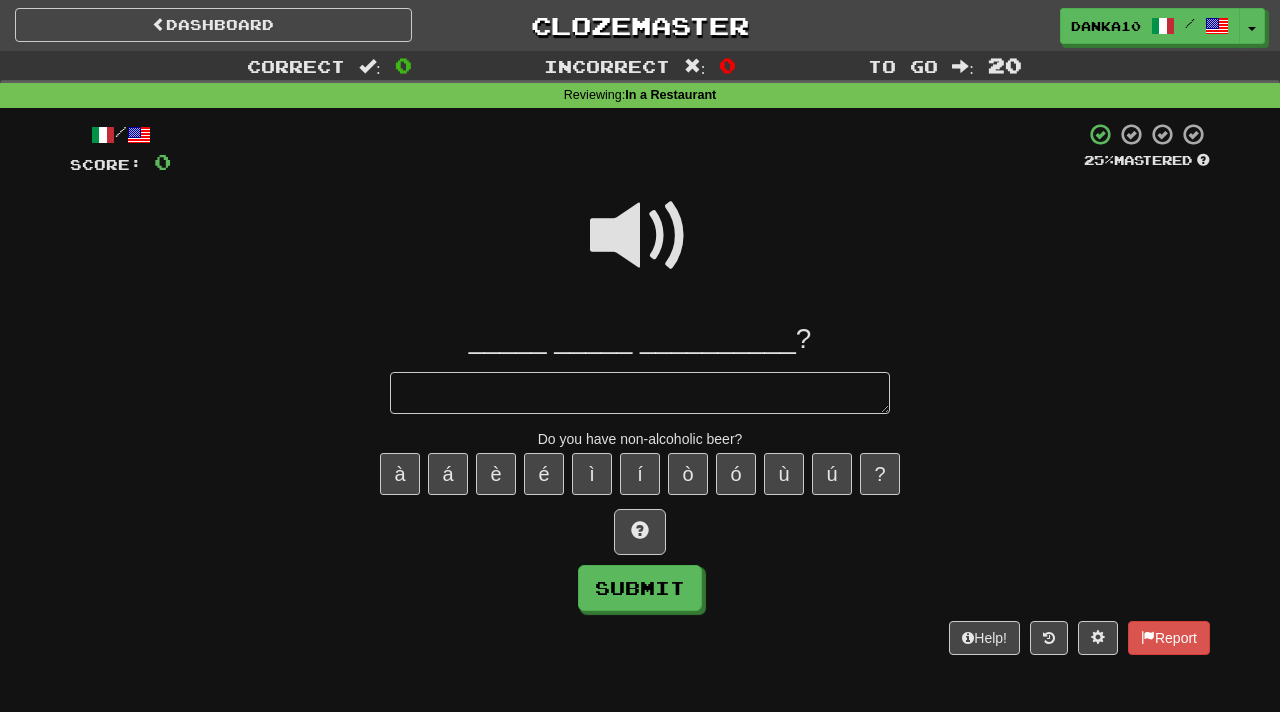 type on "*" 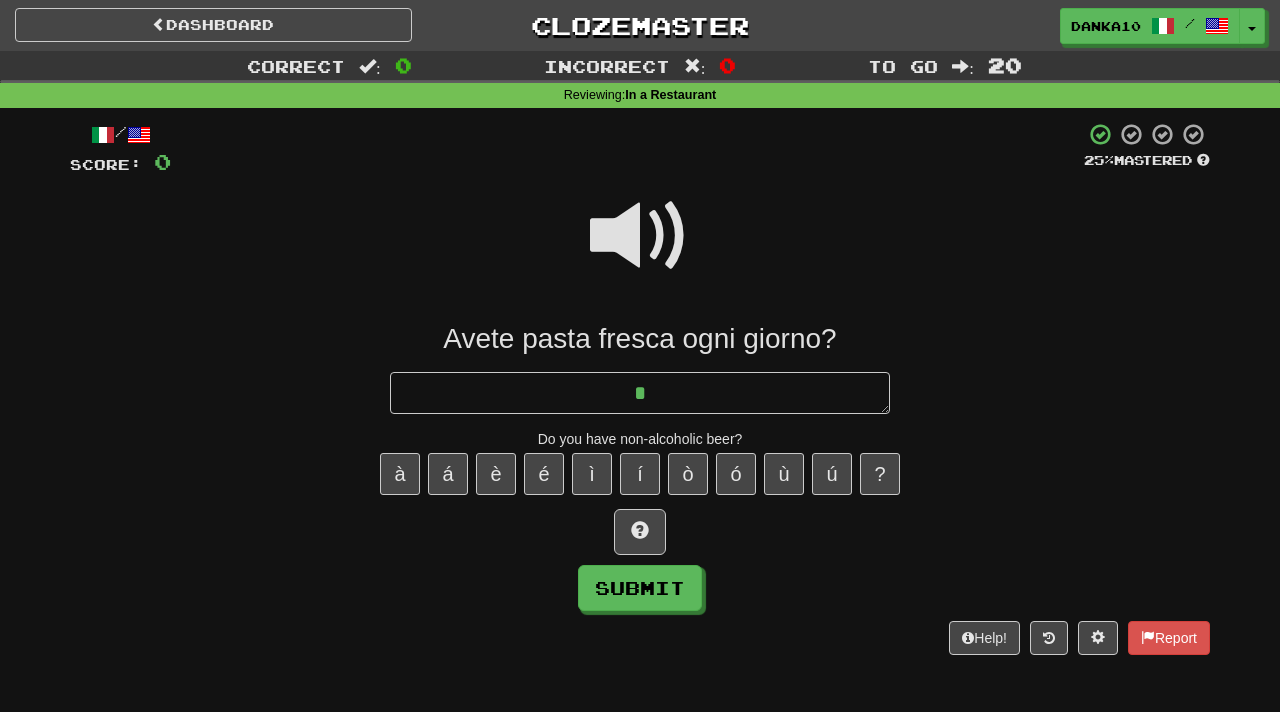 type on "*" 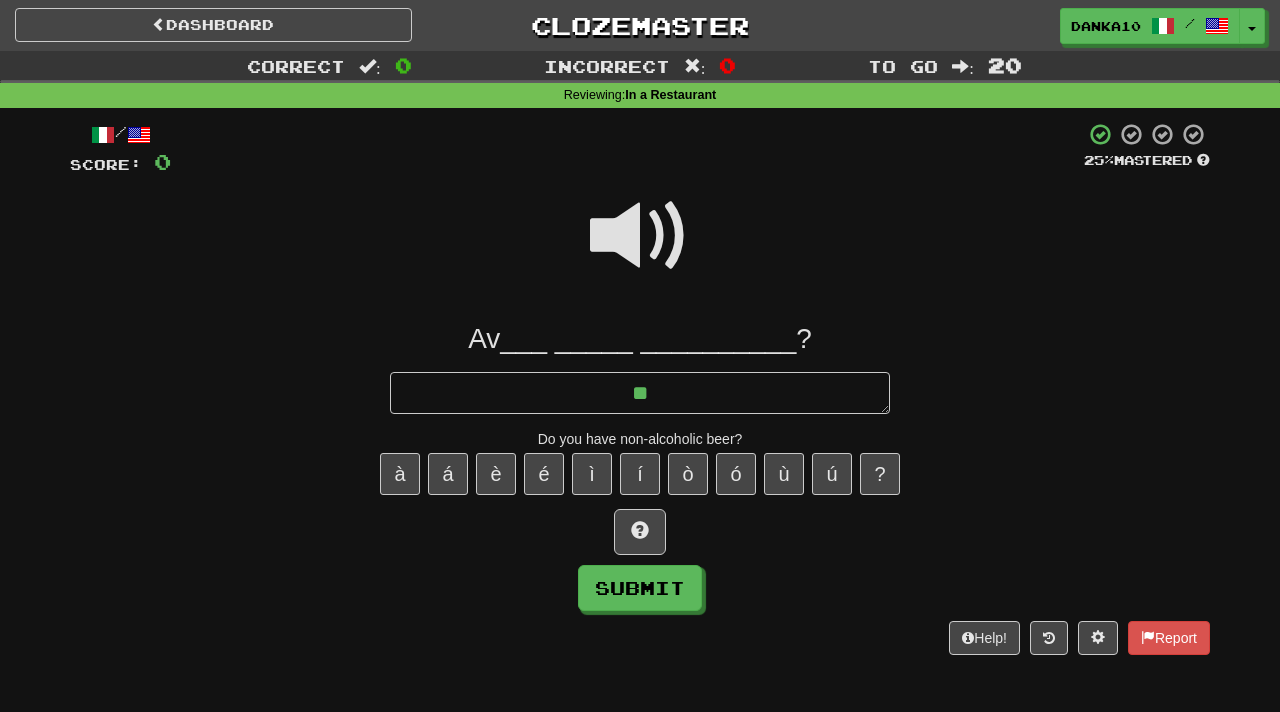 type on "*" 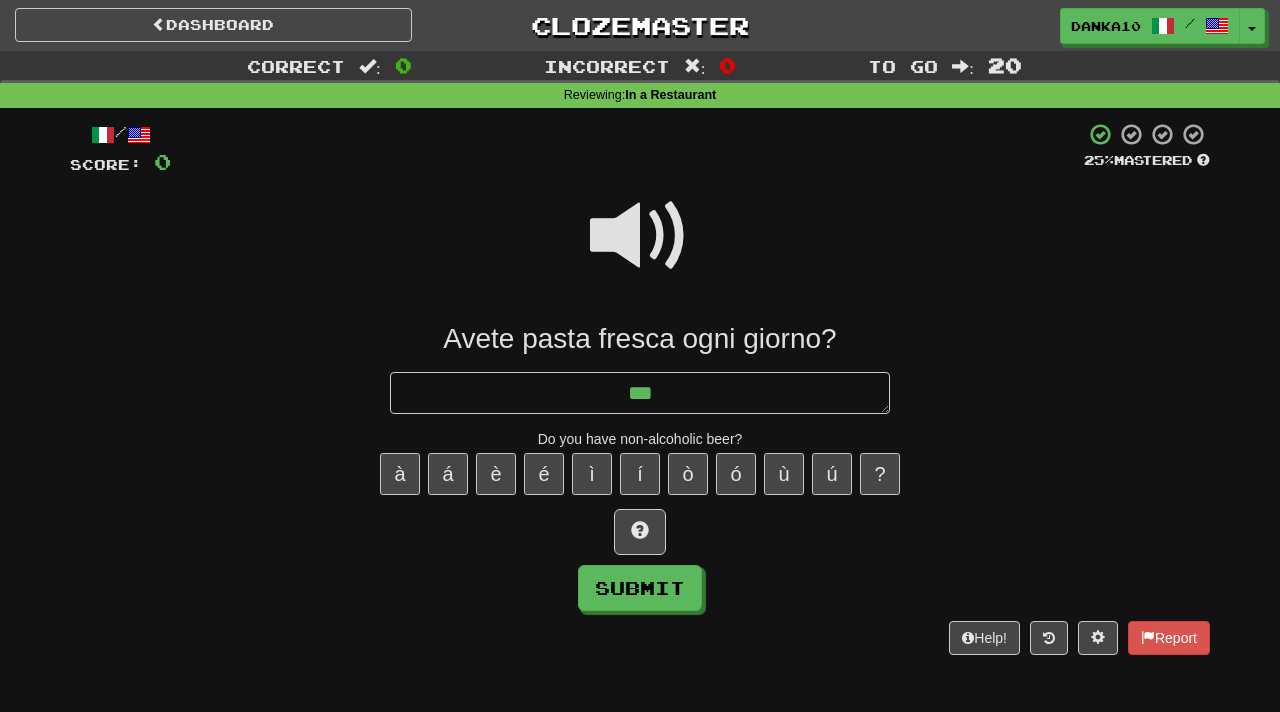 type on "*" 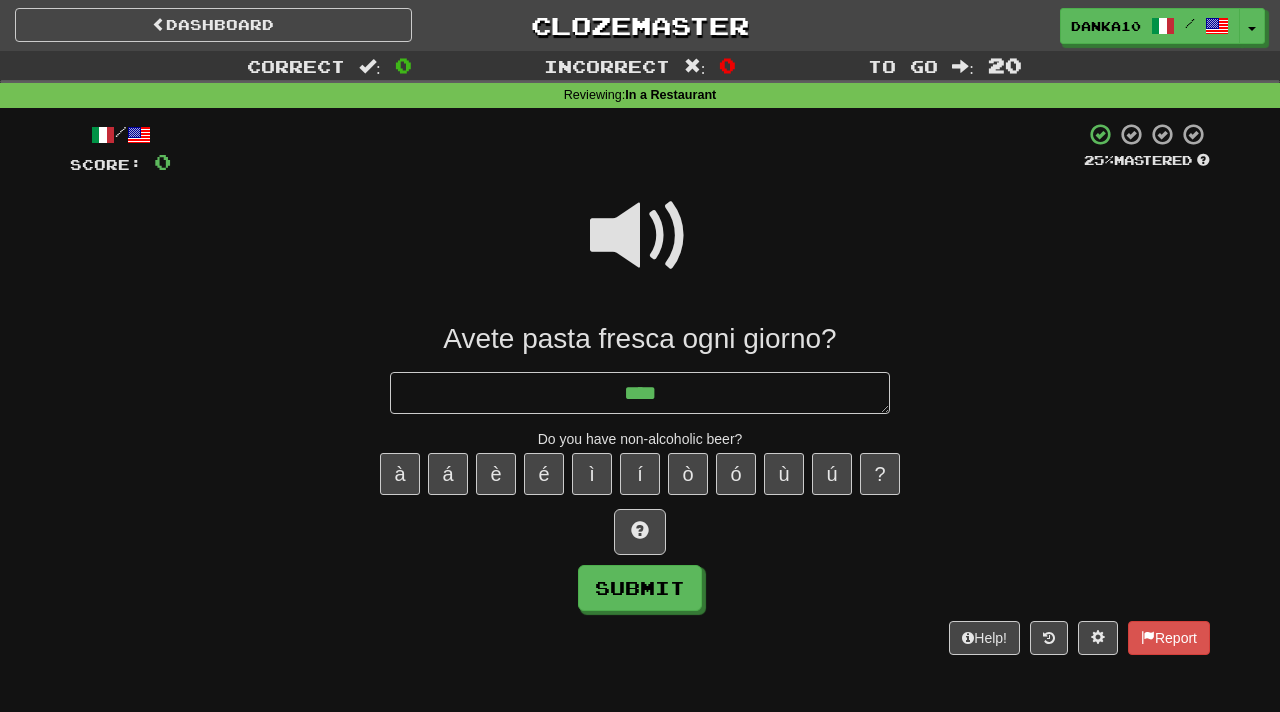 type on "*****" 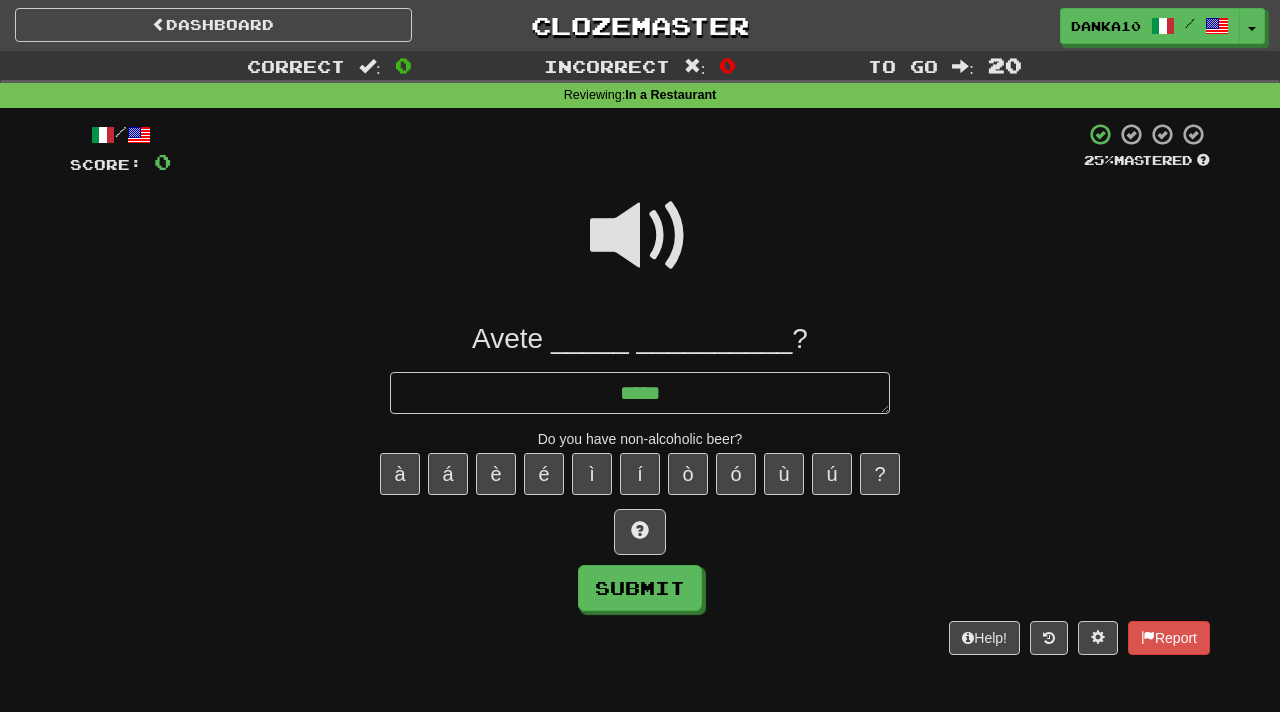 type on "*" 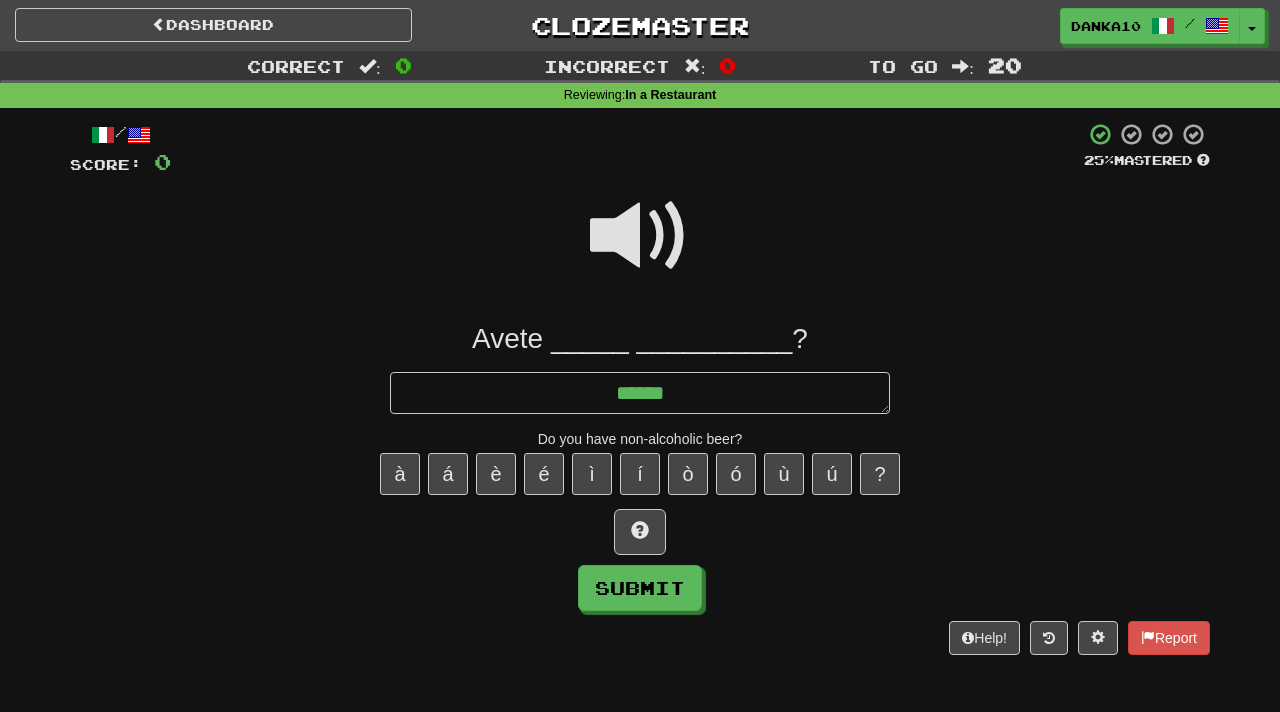type on "*" 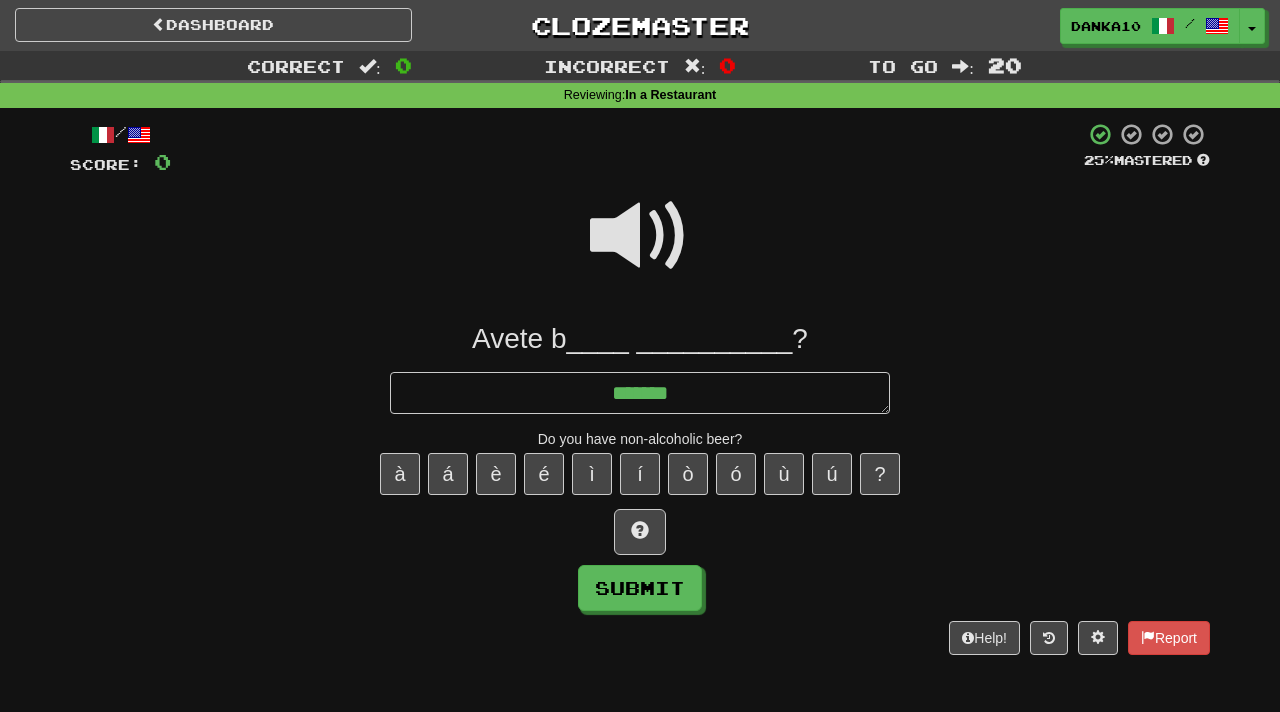 type on "*" 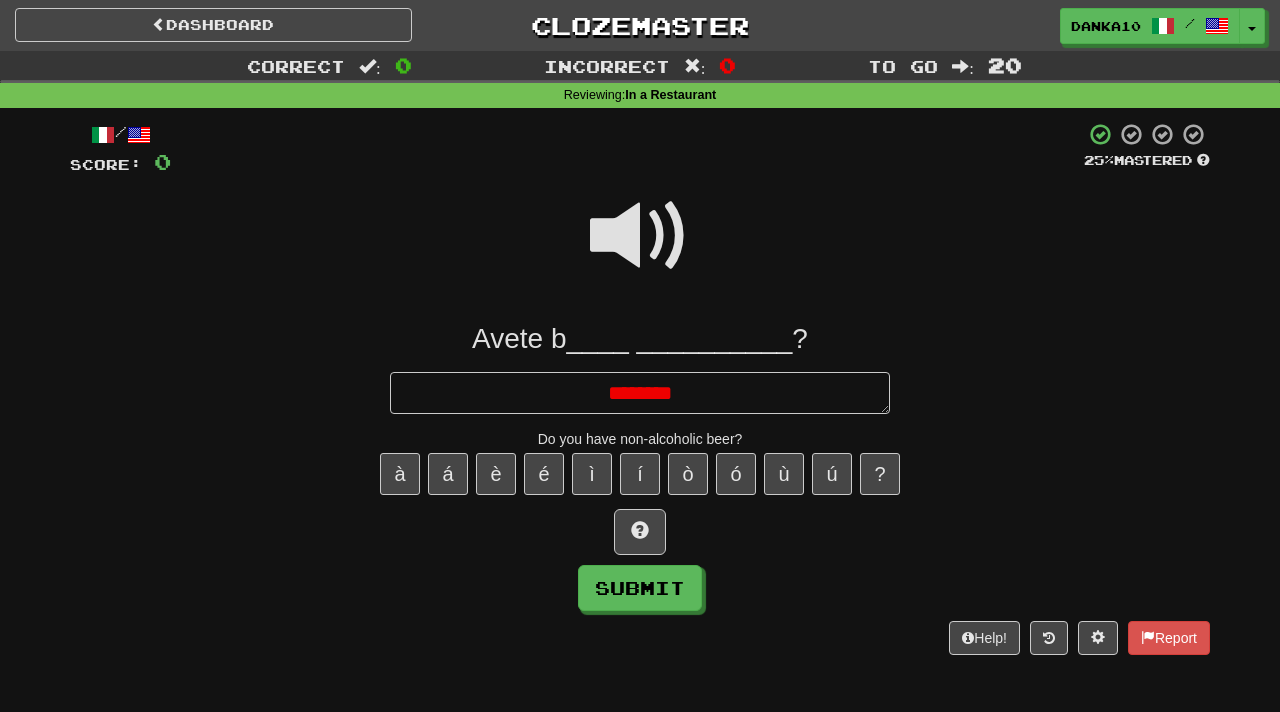 type on "*" 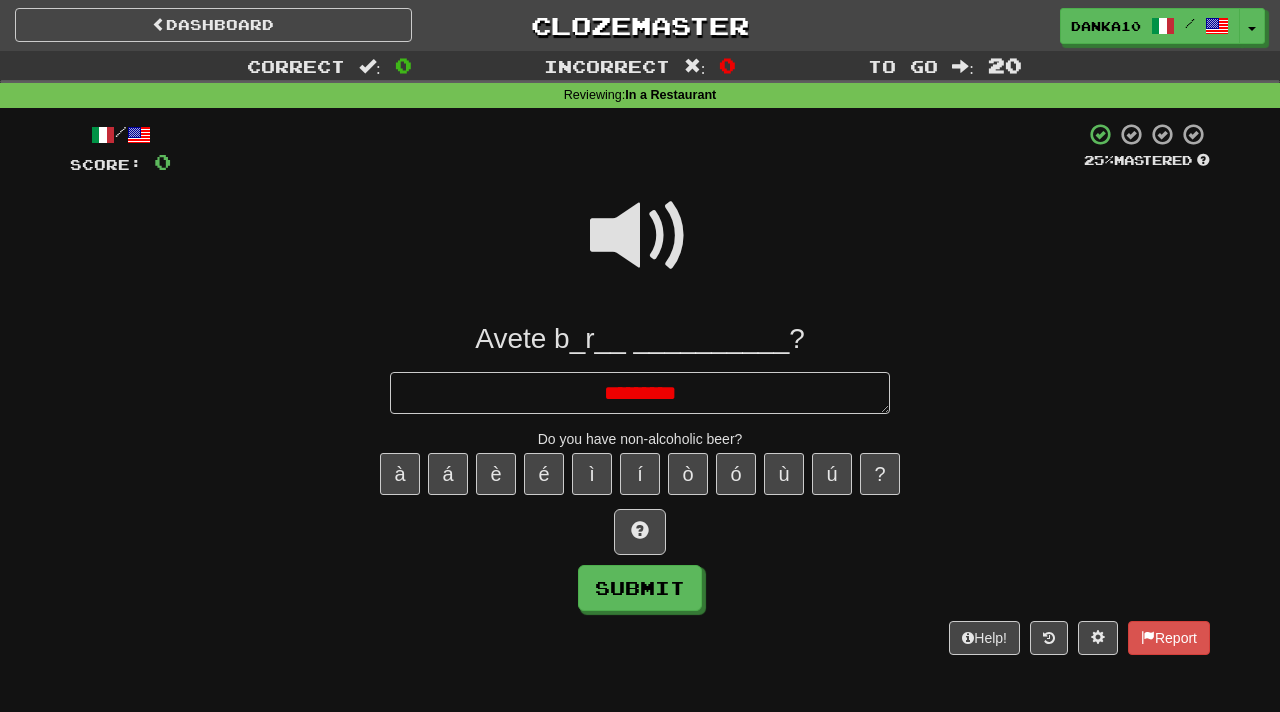 type on "*" 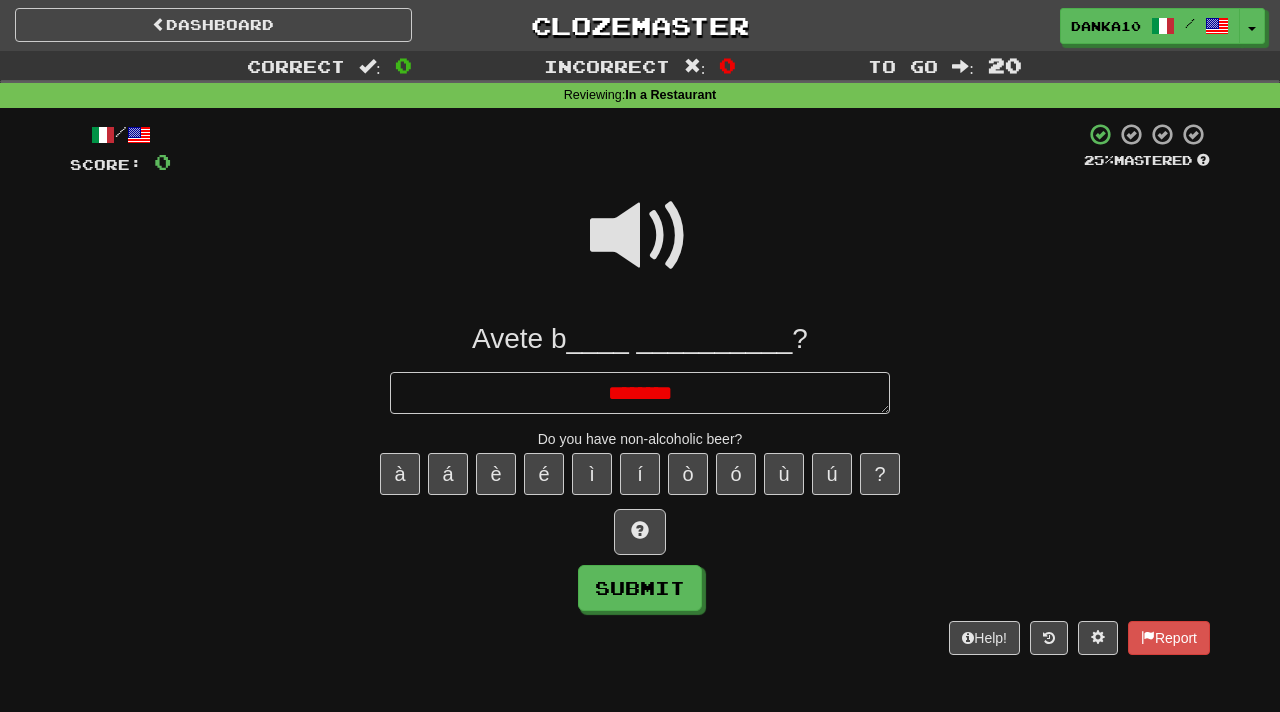 type on "*" 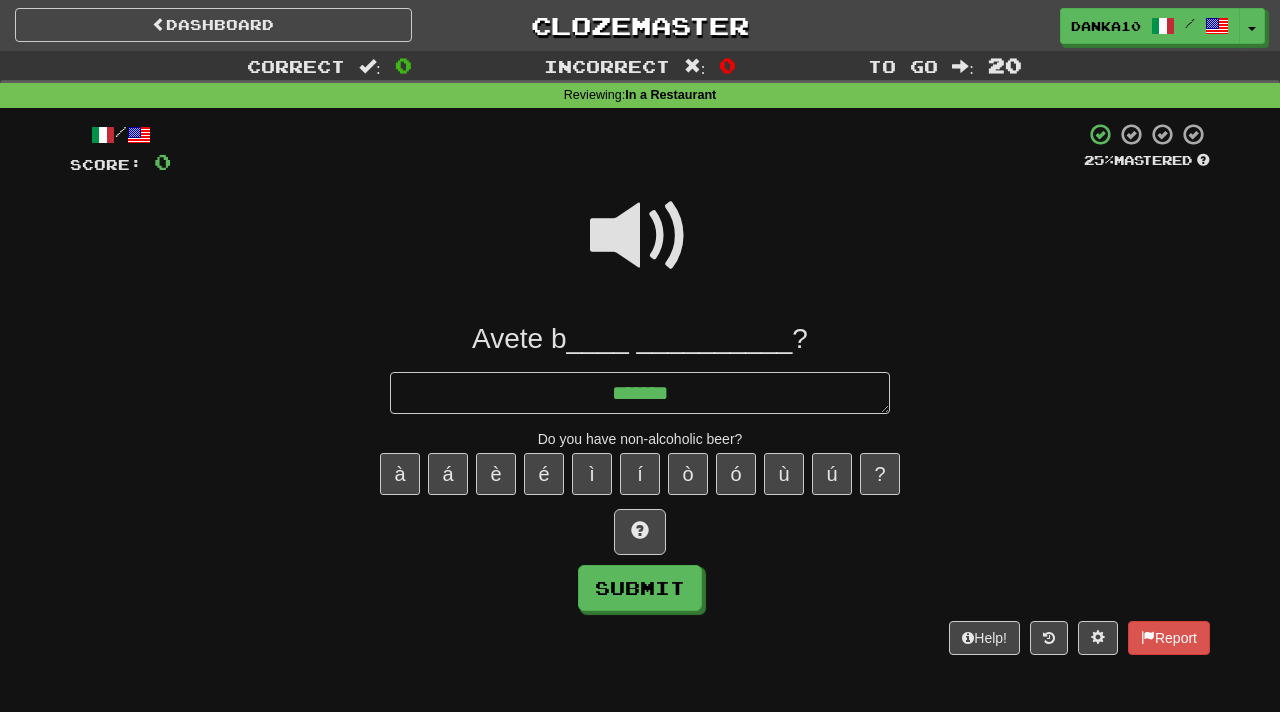 type on "*" 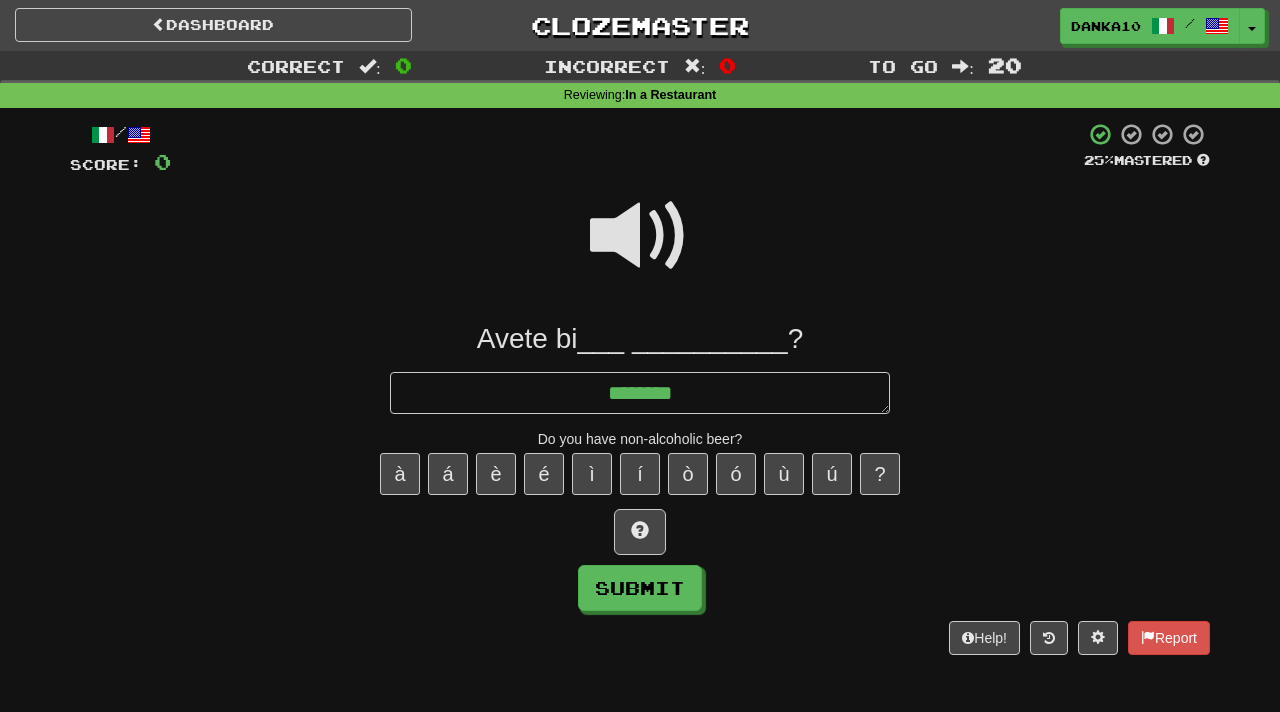 type on "*" 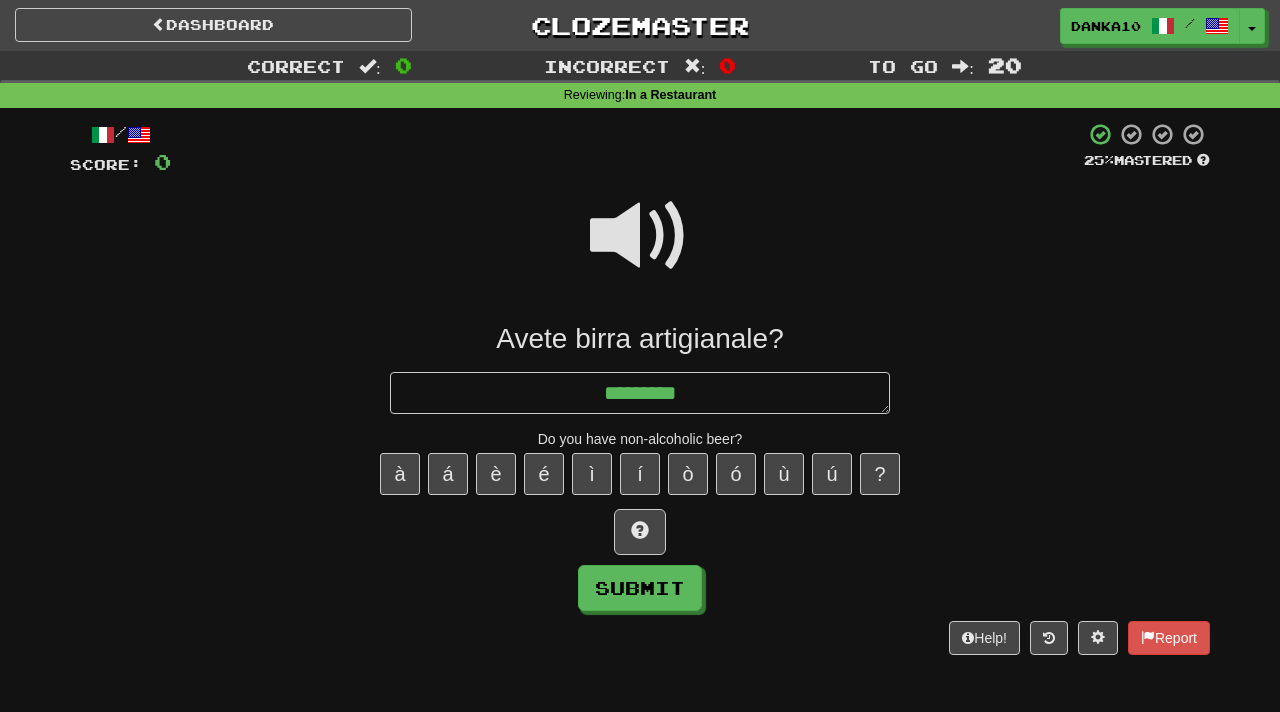 type on "*" 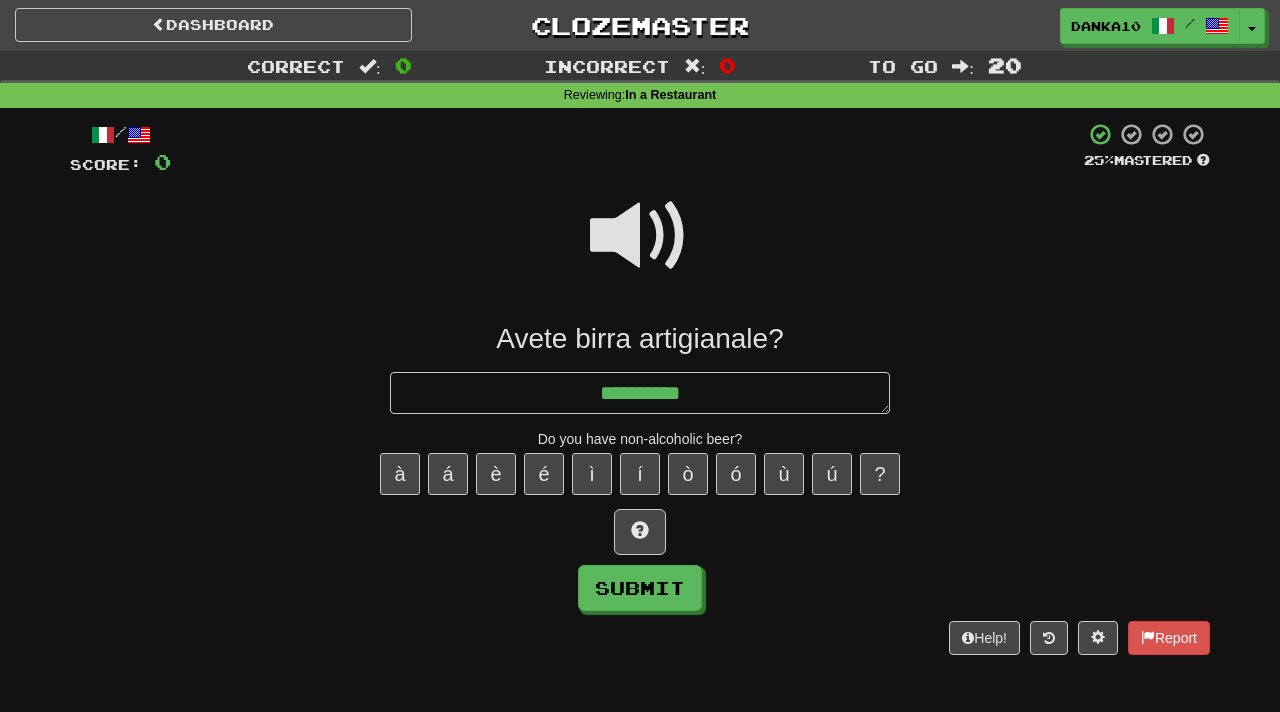 type on "*" 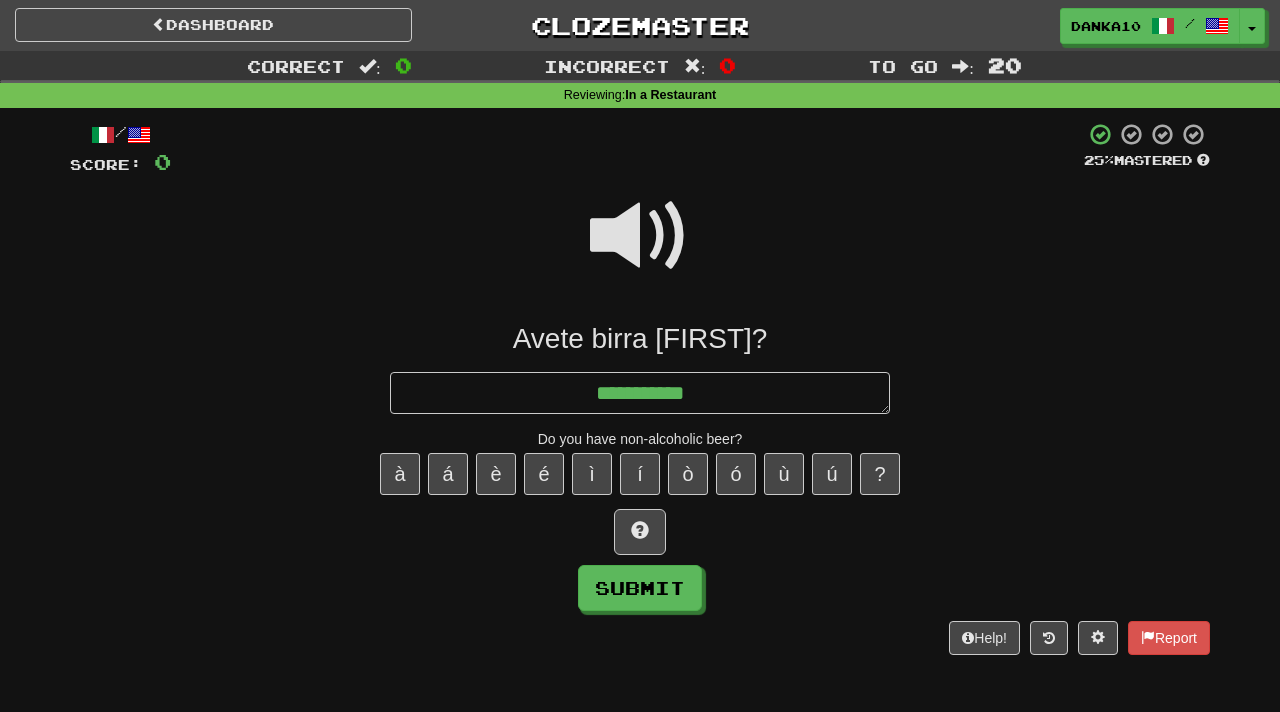 type on "**********" 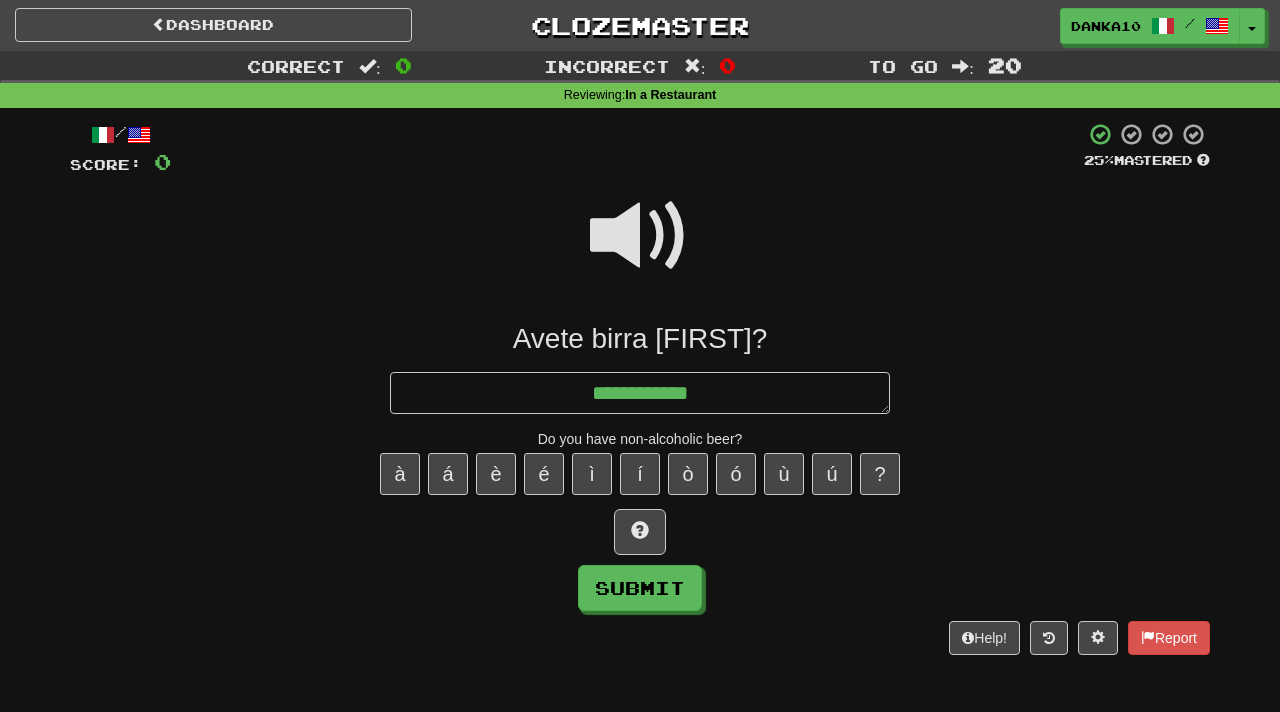type on "*" 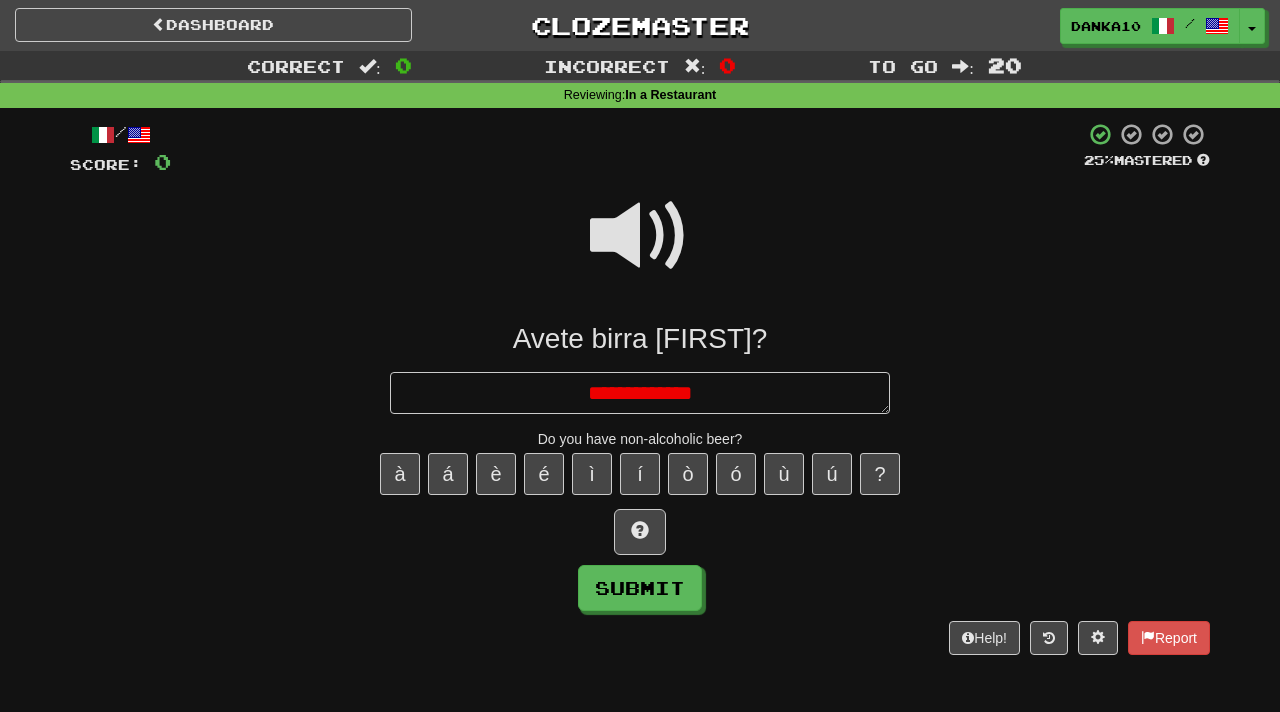 type on "*" 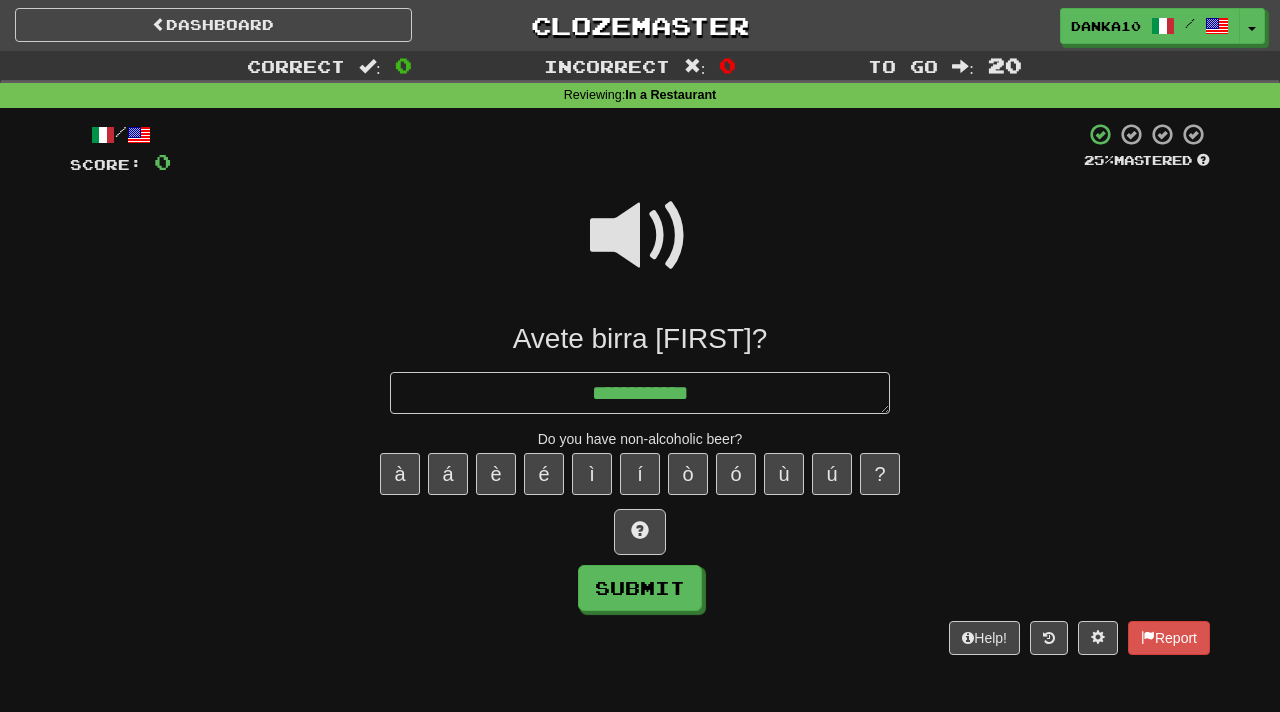 type on "*" 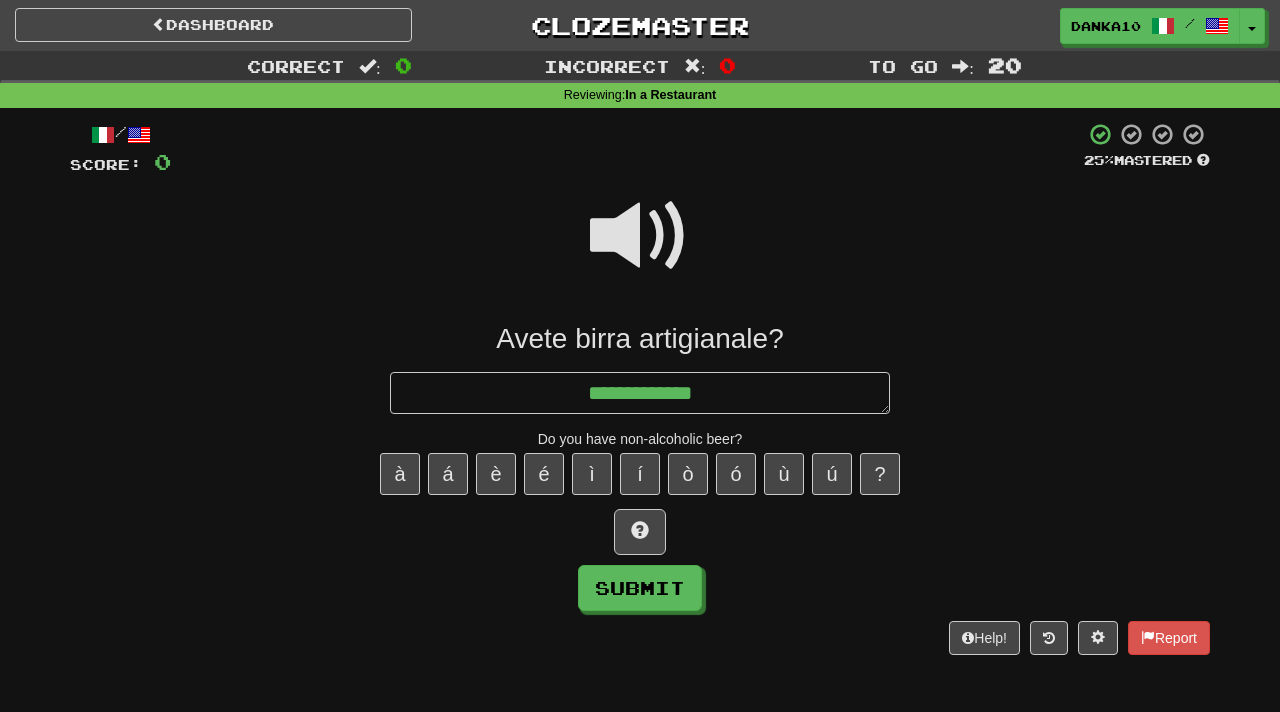 type on "*" 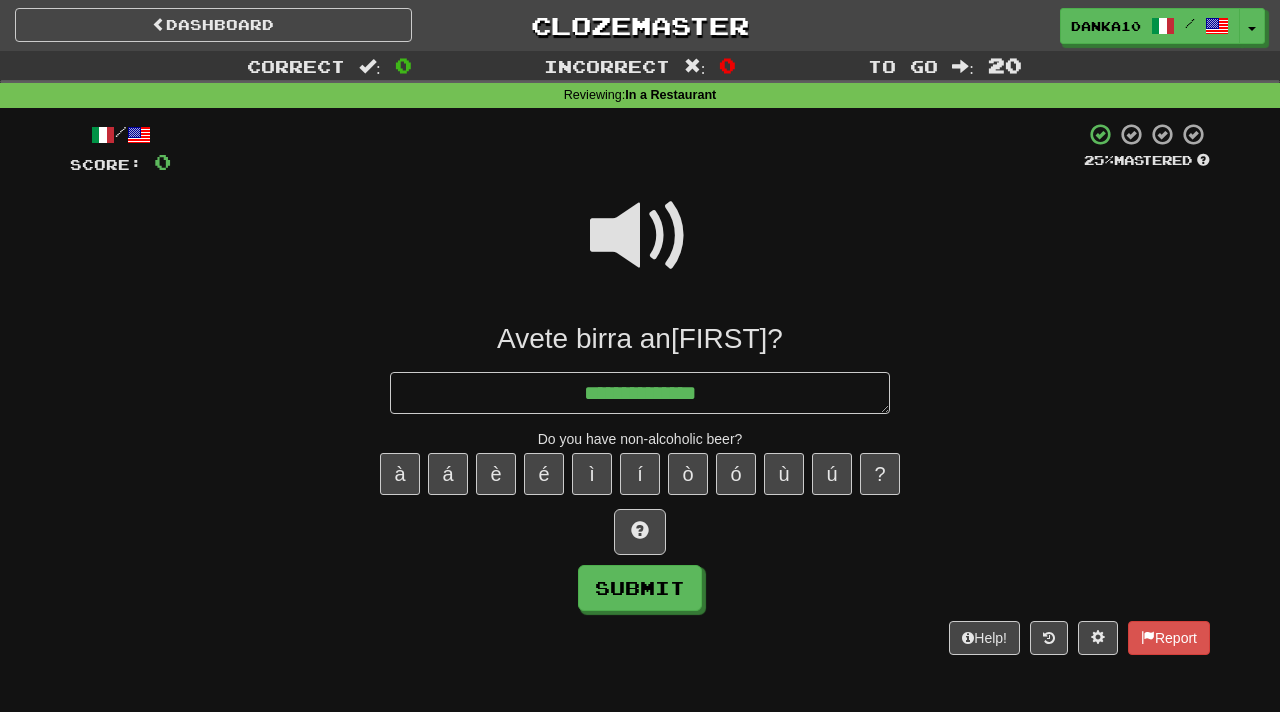 type on "*" 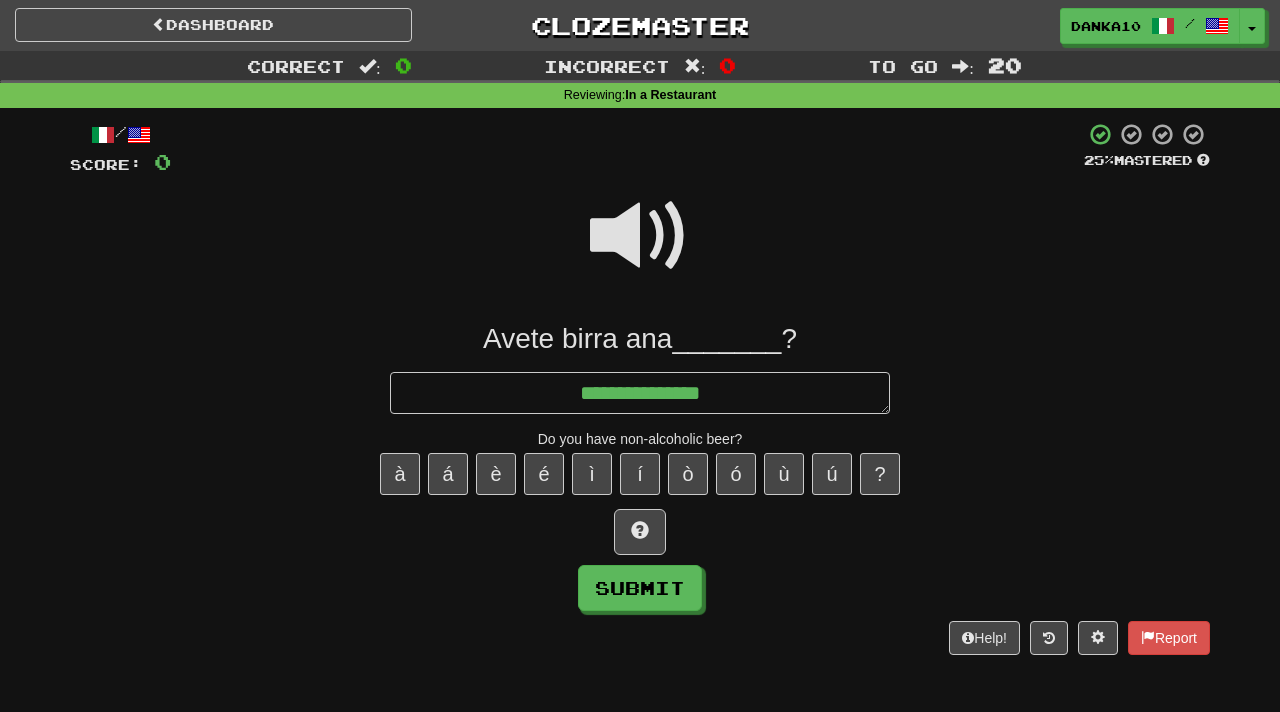 type on "*" 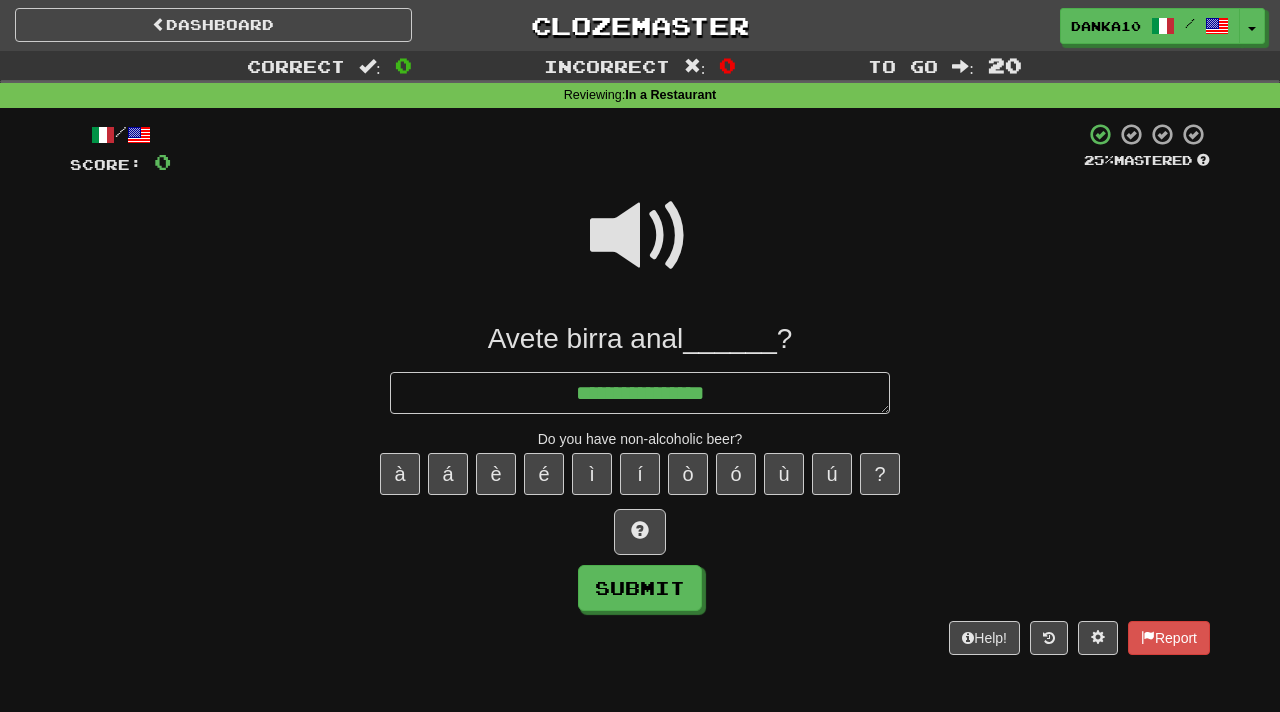 type on "*" 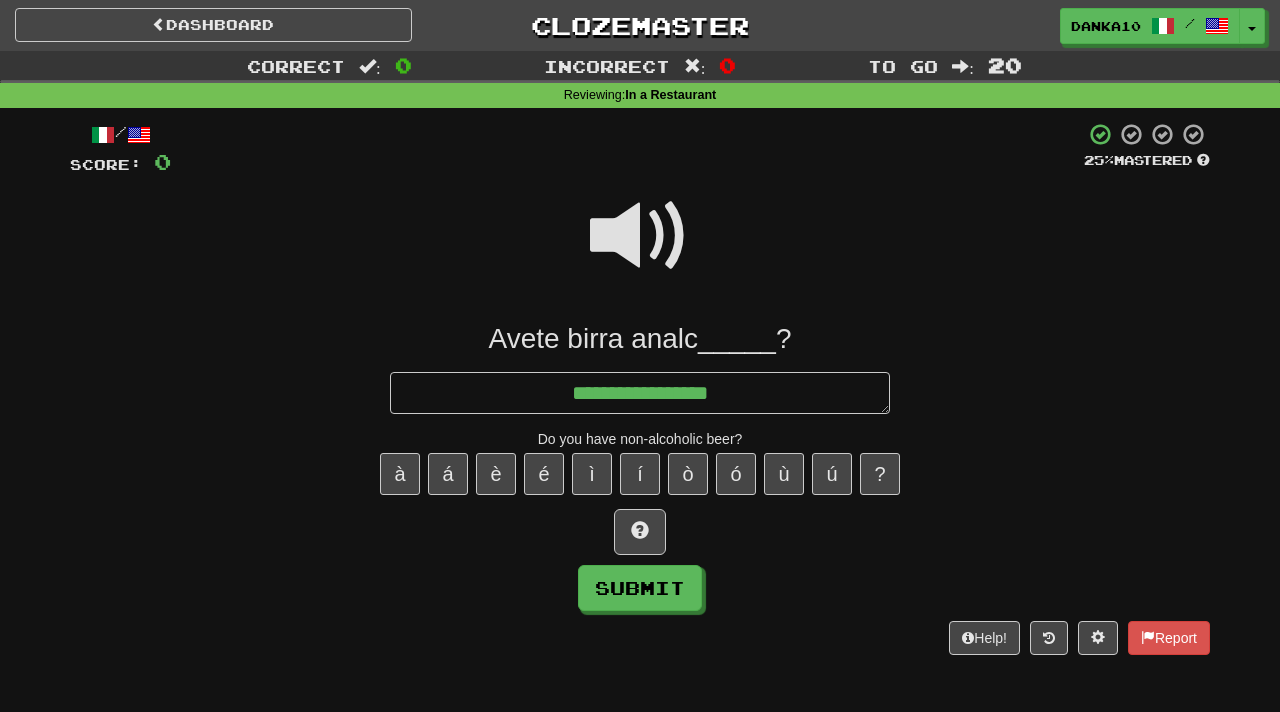 type on "*" 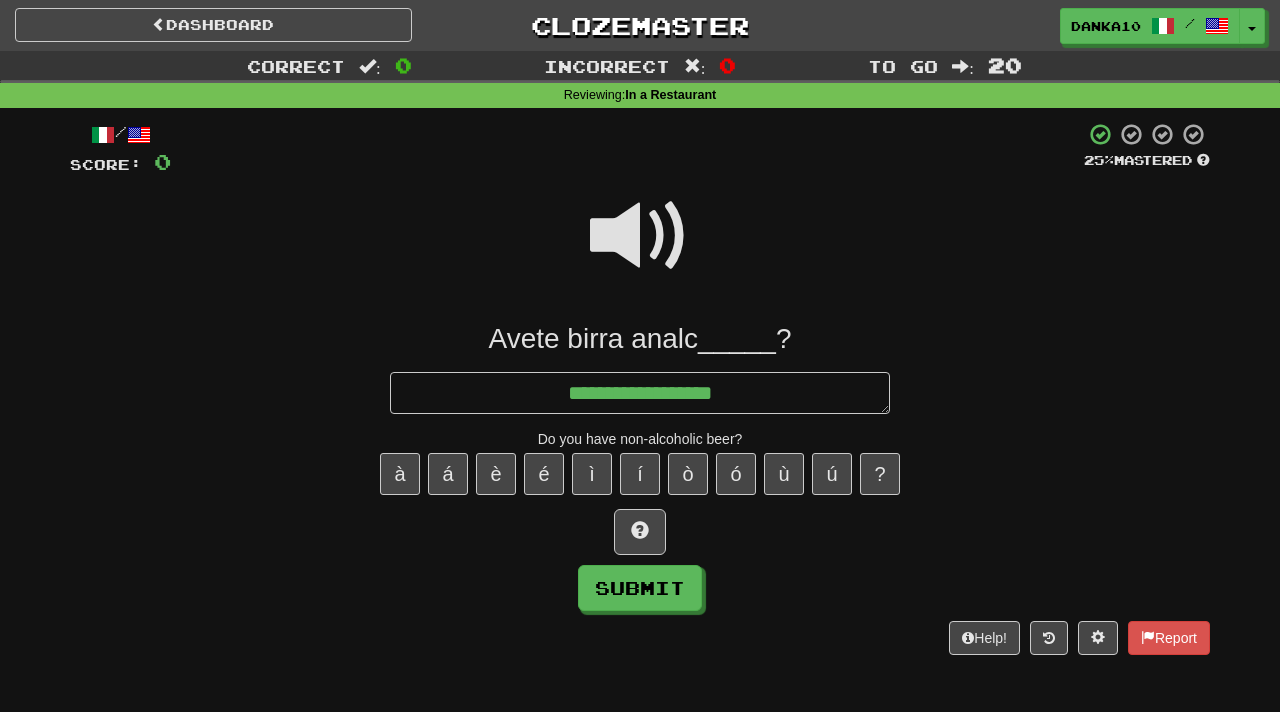 type on "*" 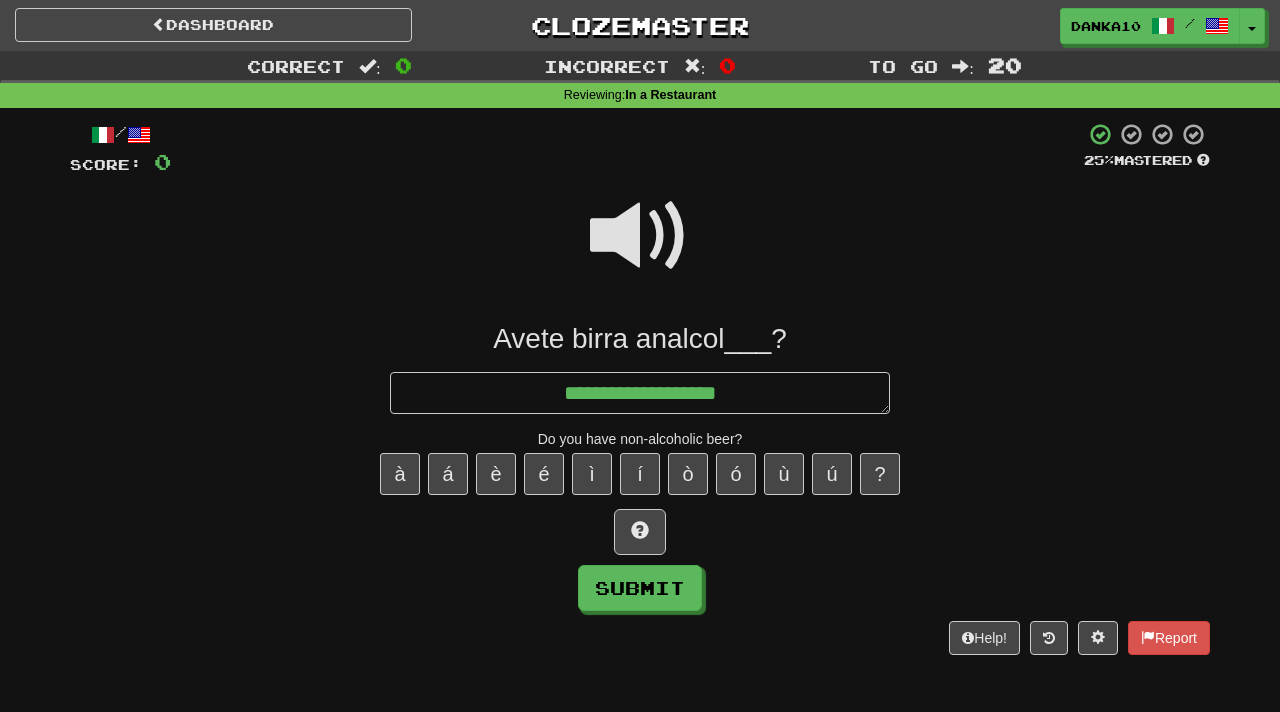 type on "**********" 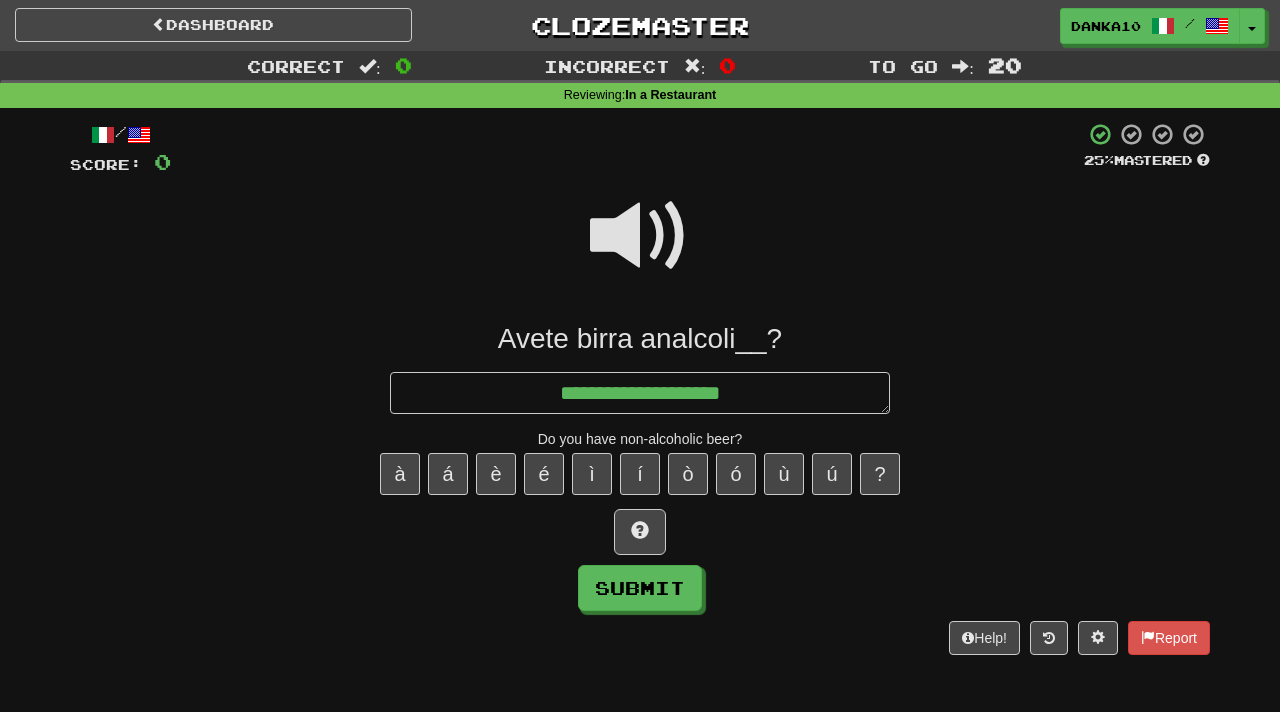 type on "*" 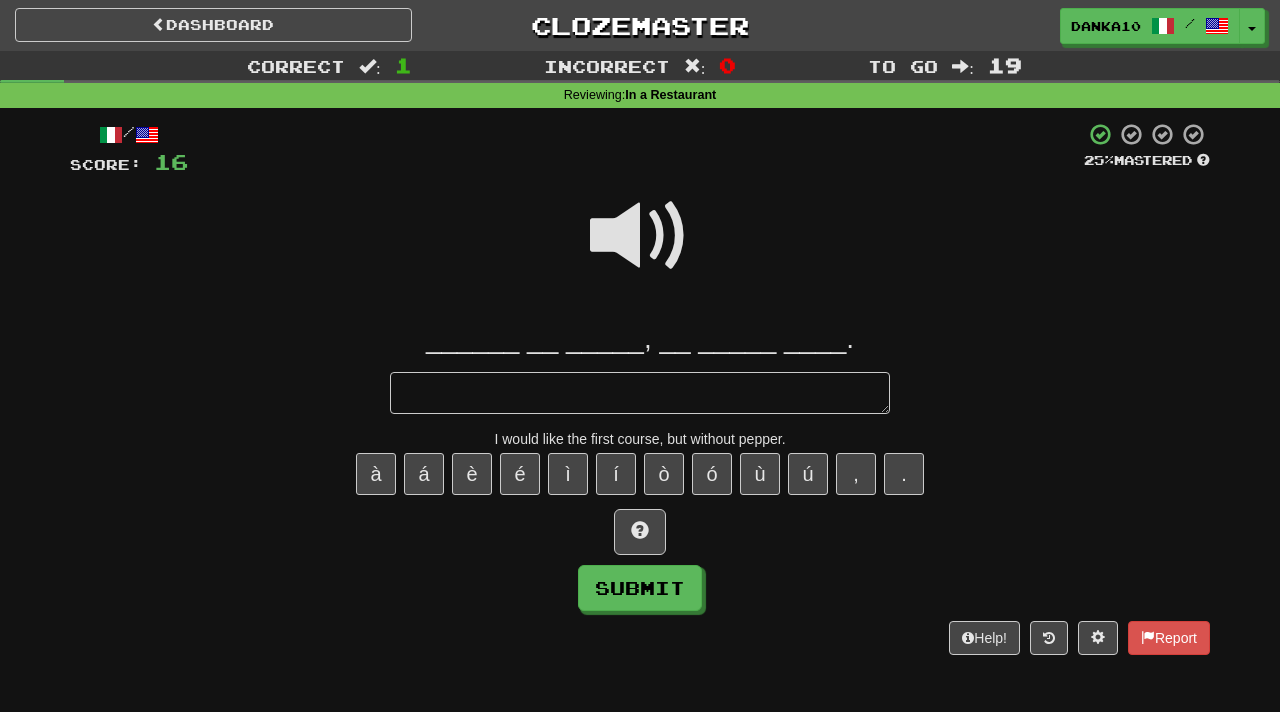 type on "*" 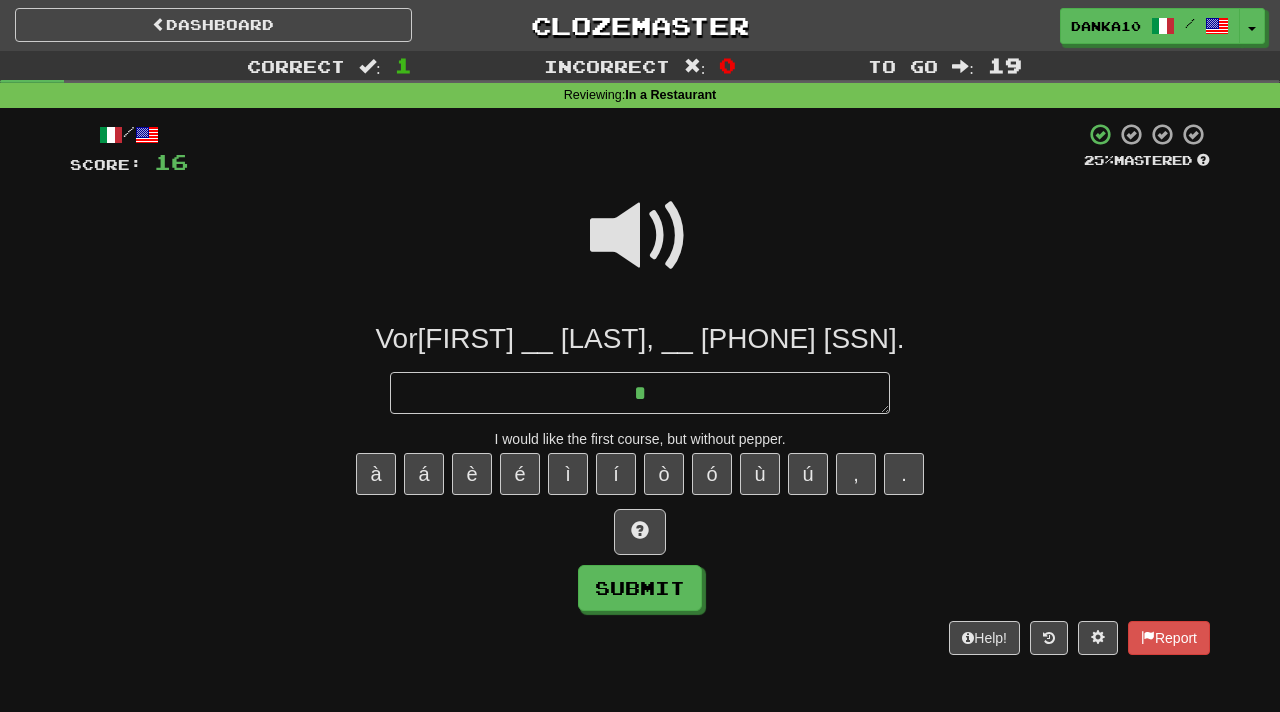 type on "*" 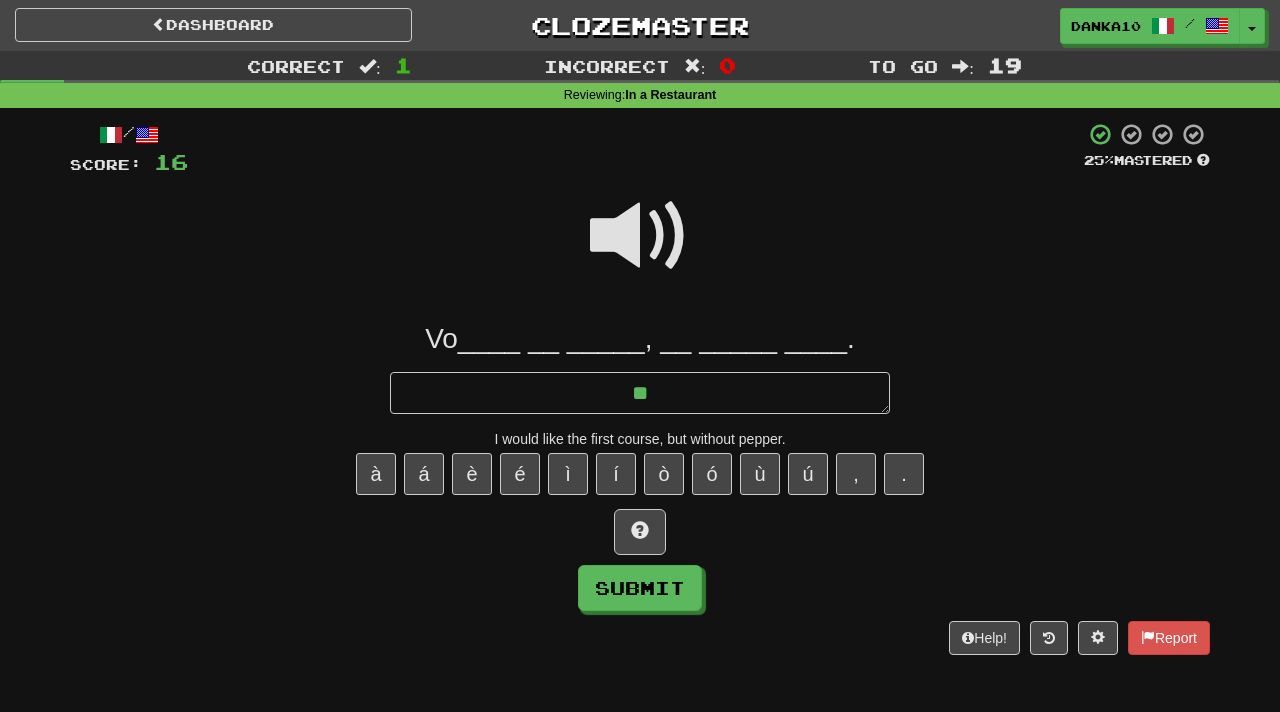 type on "*" 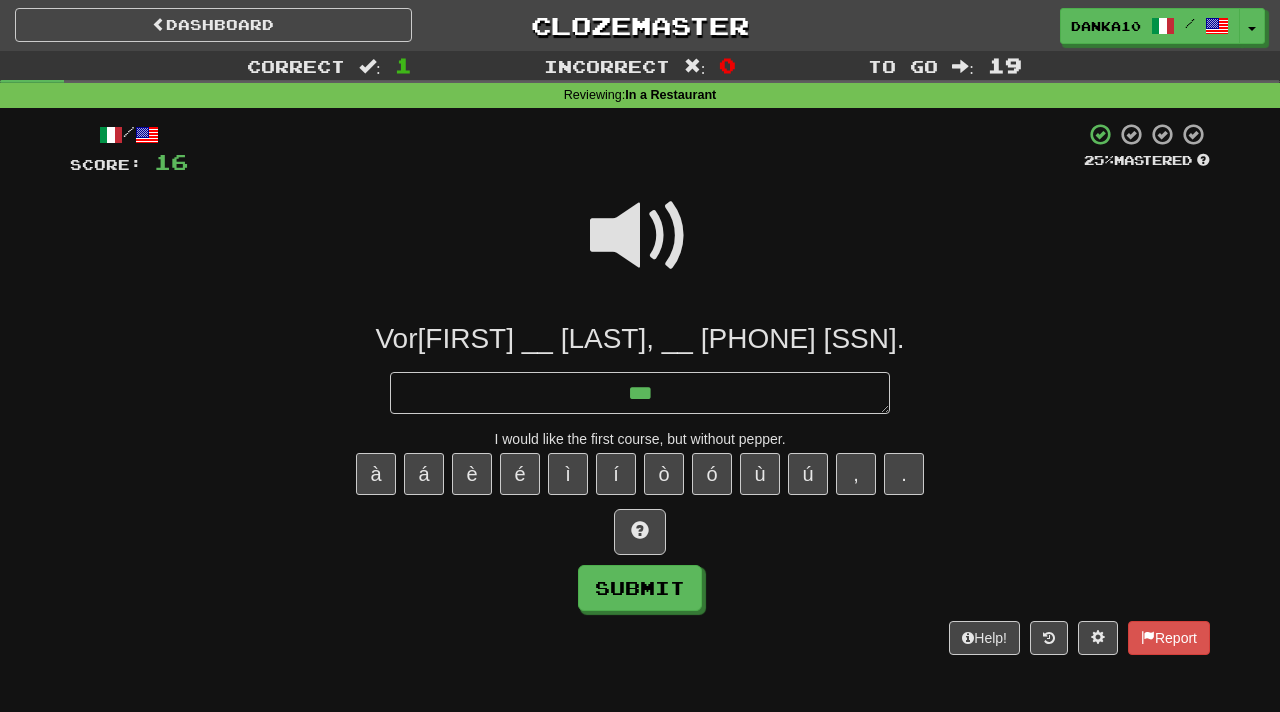 type on "*" 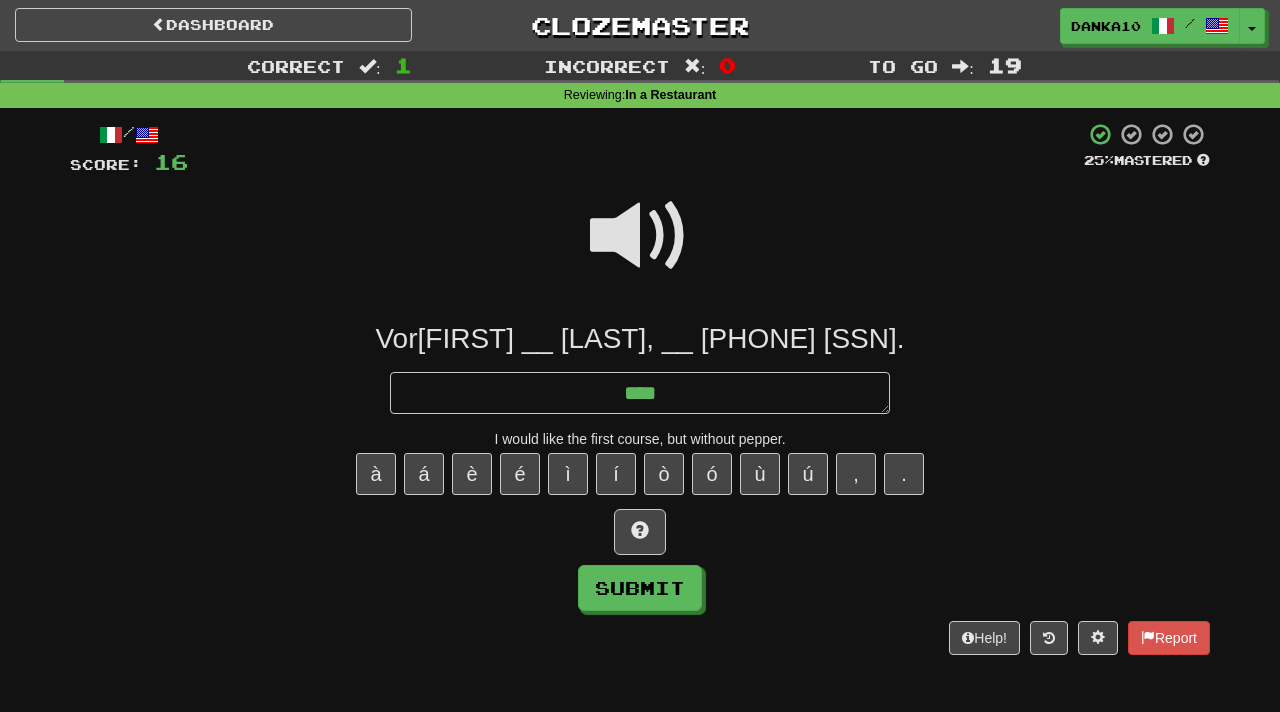 type on "*" 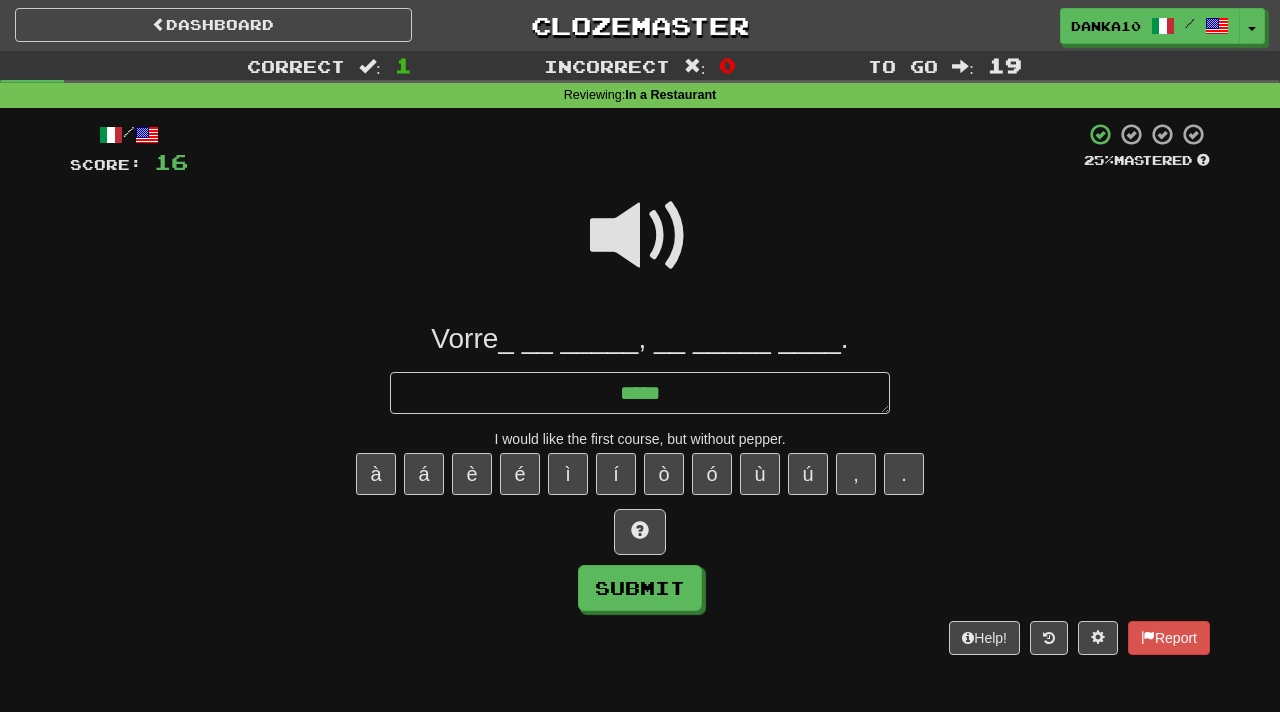 type on "*" 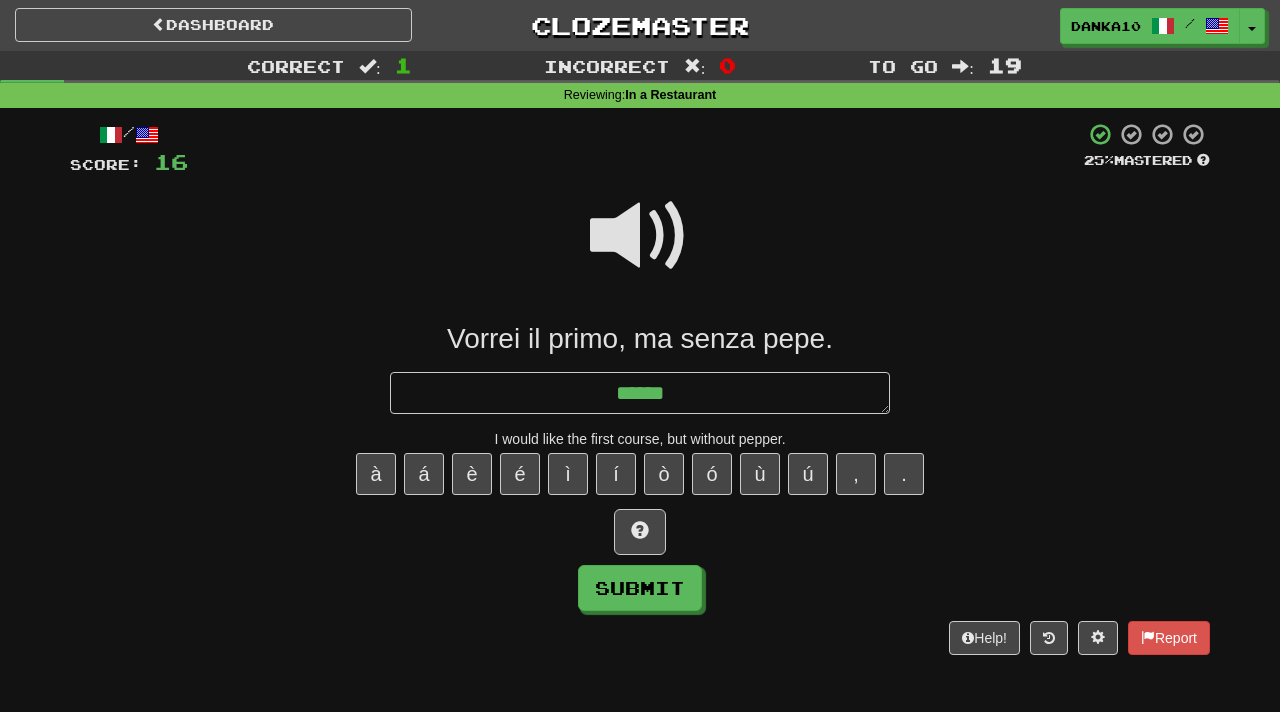 type on "*" 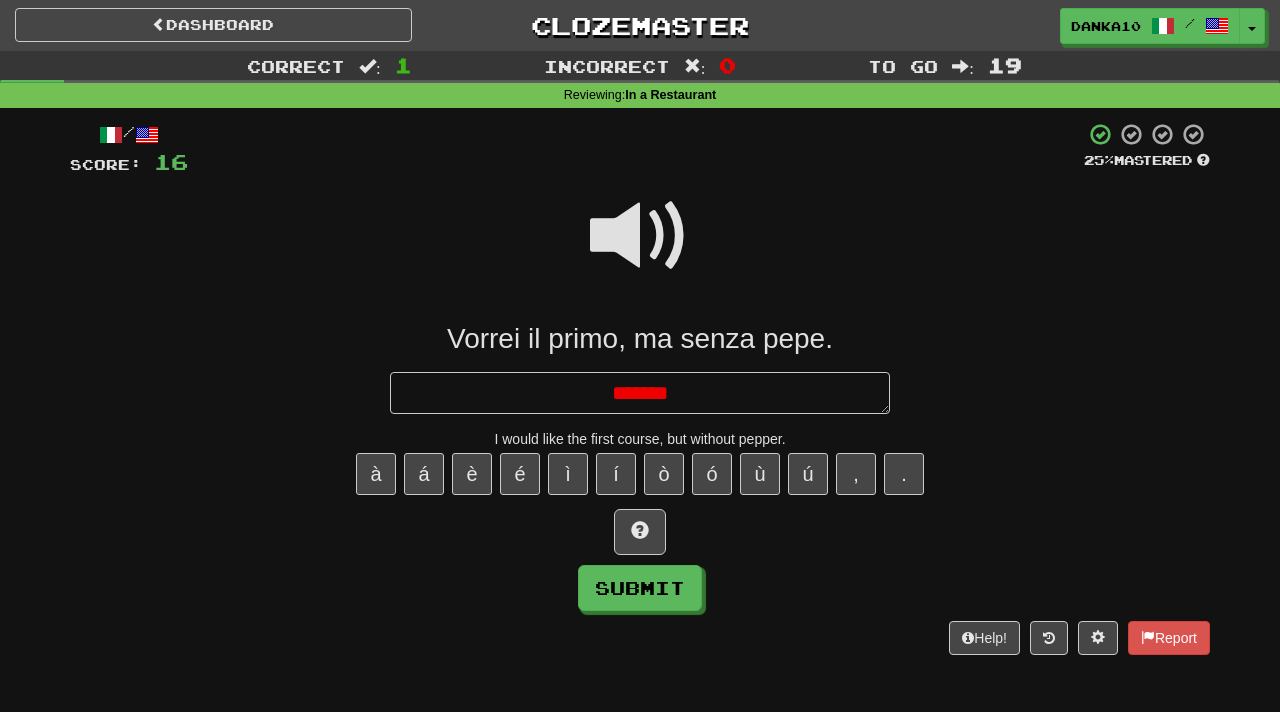 type on "*" 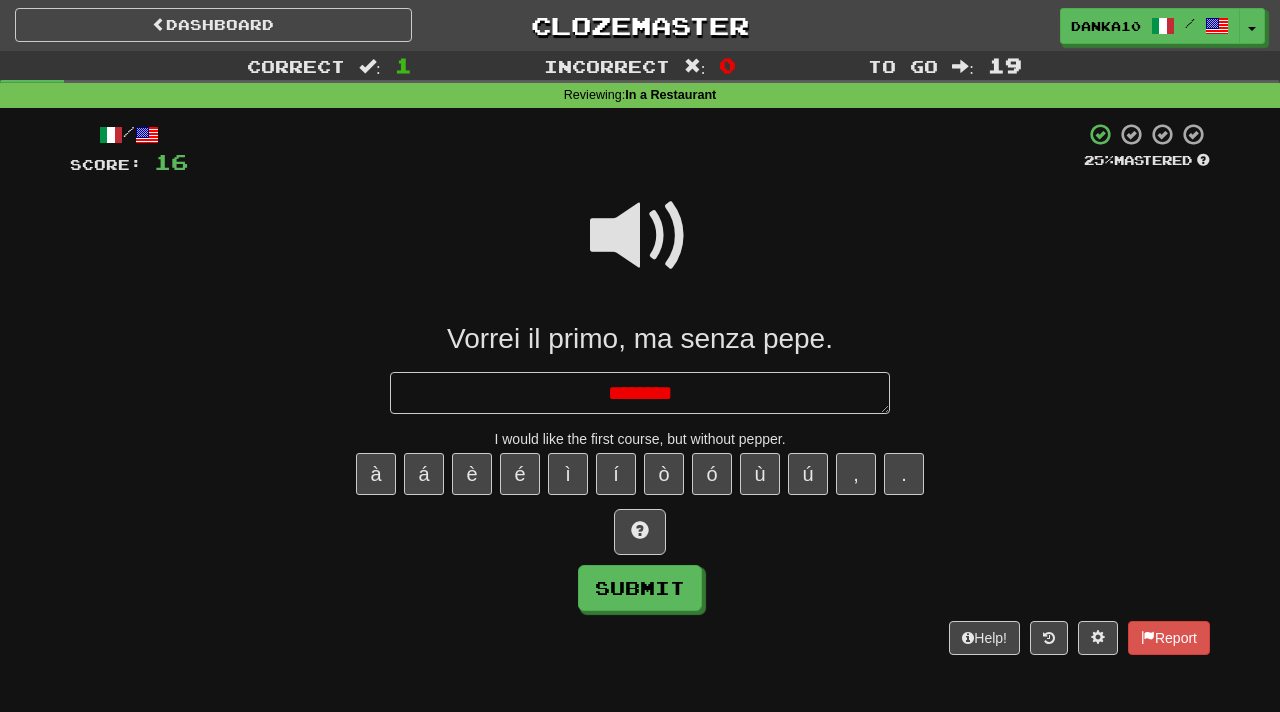 type on "*" 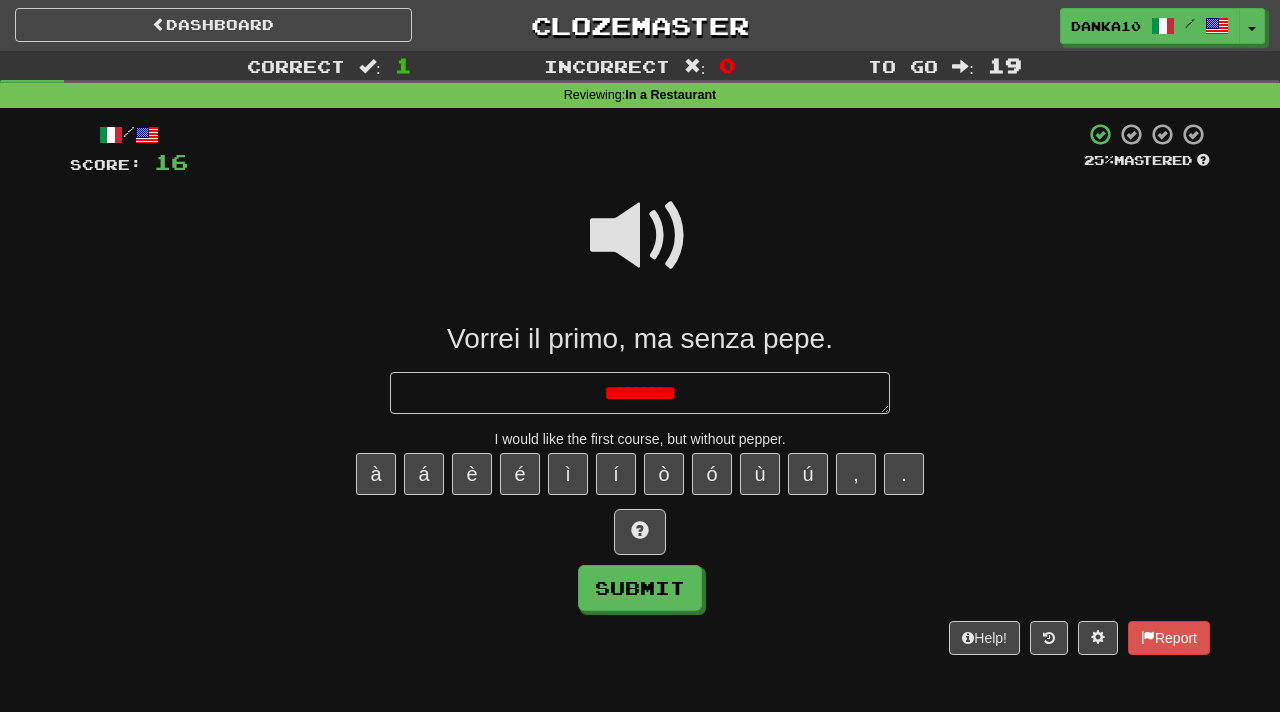 type on "*" 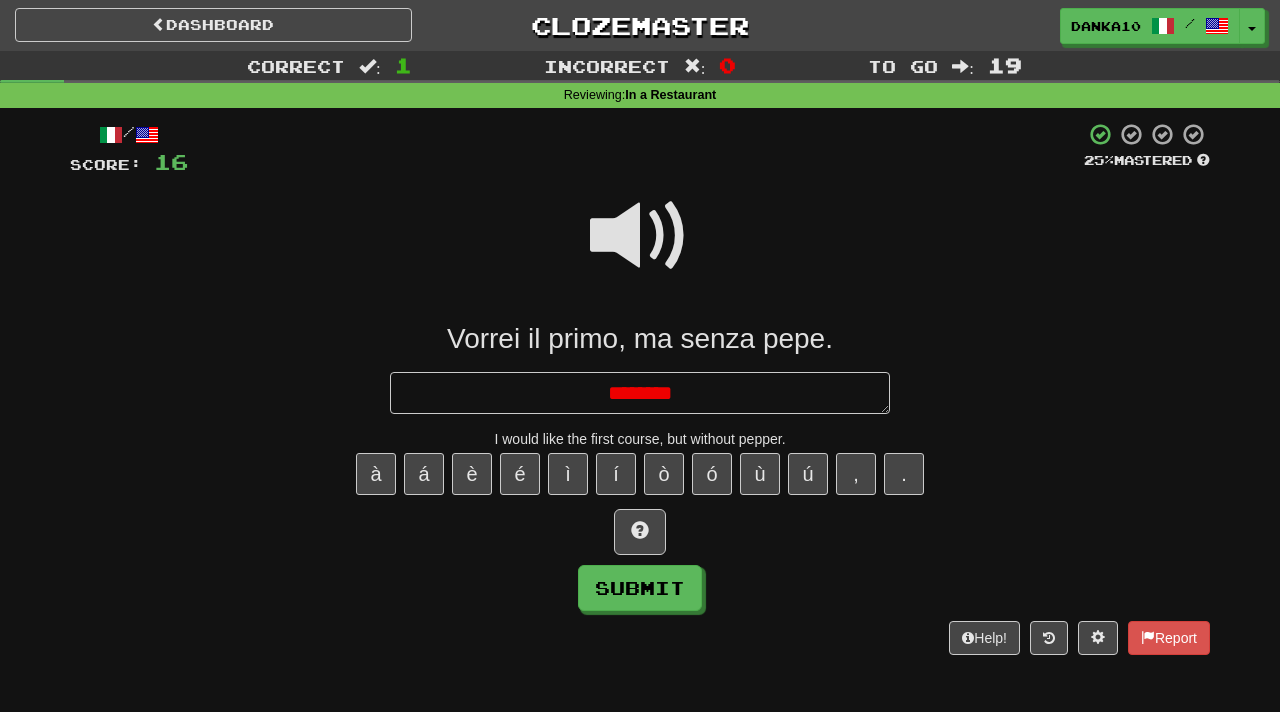 type on "*" 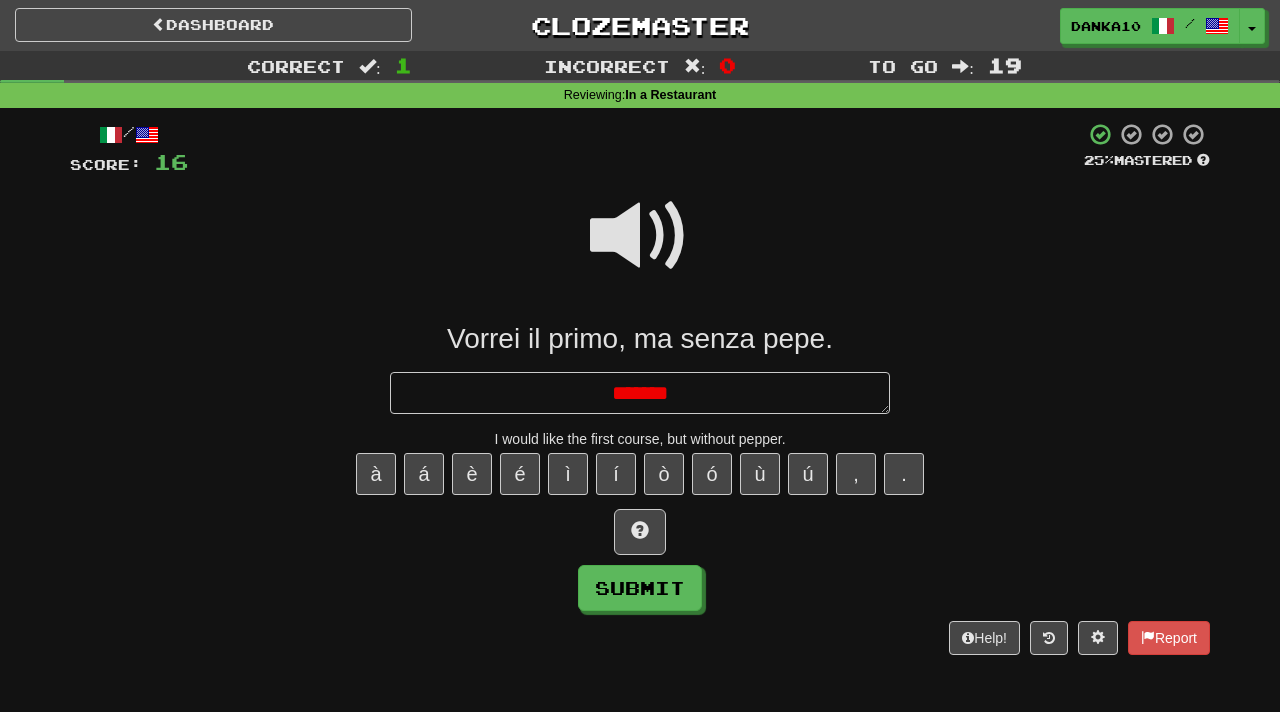 type on "*" 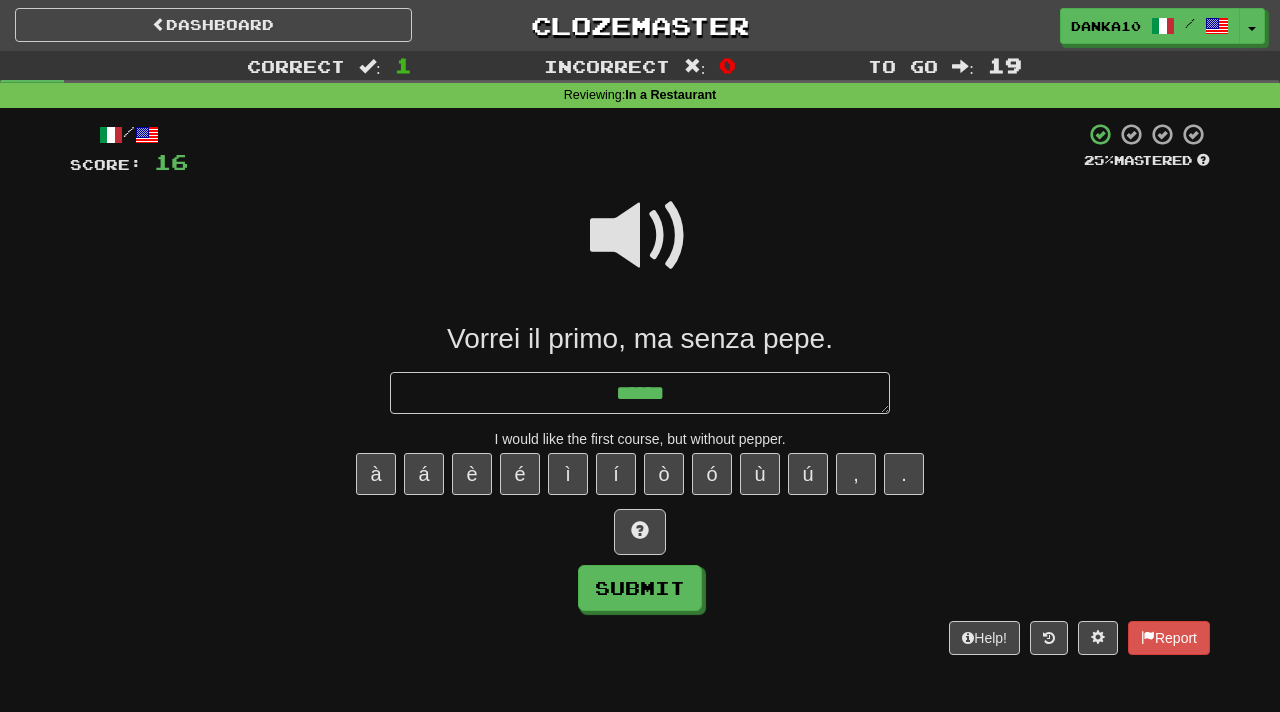 type on "*" 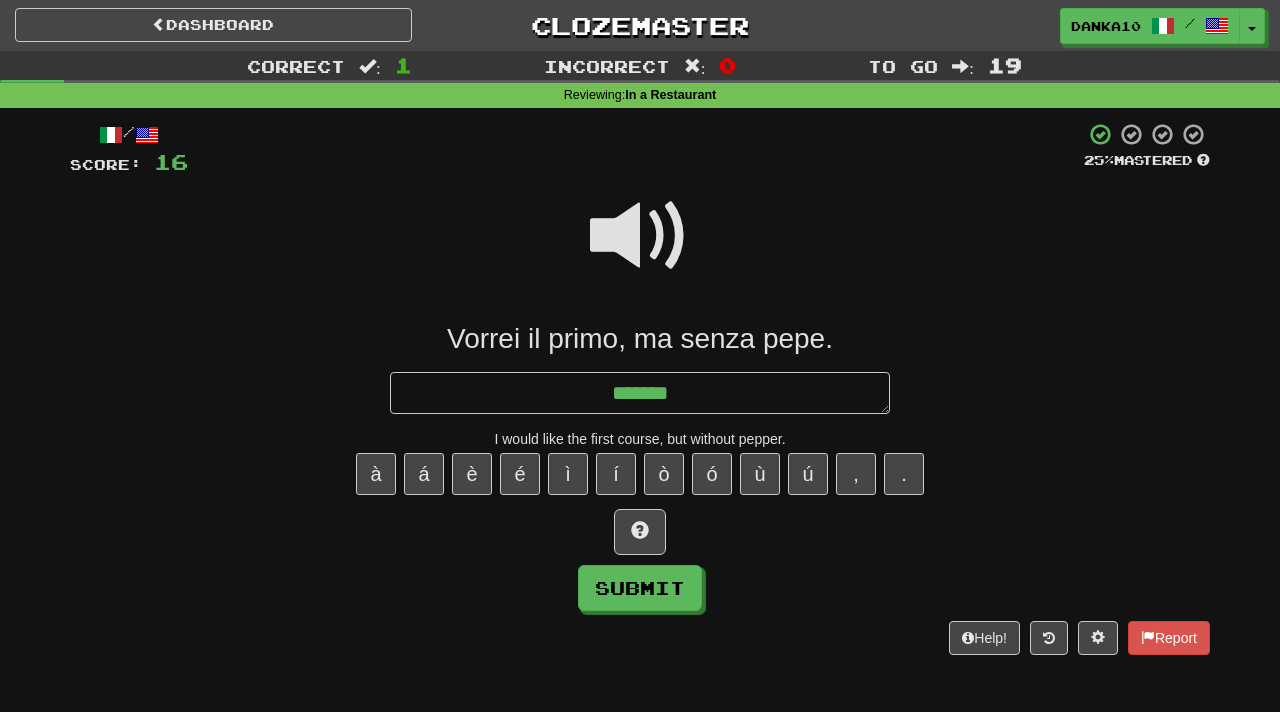 type on "*" 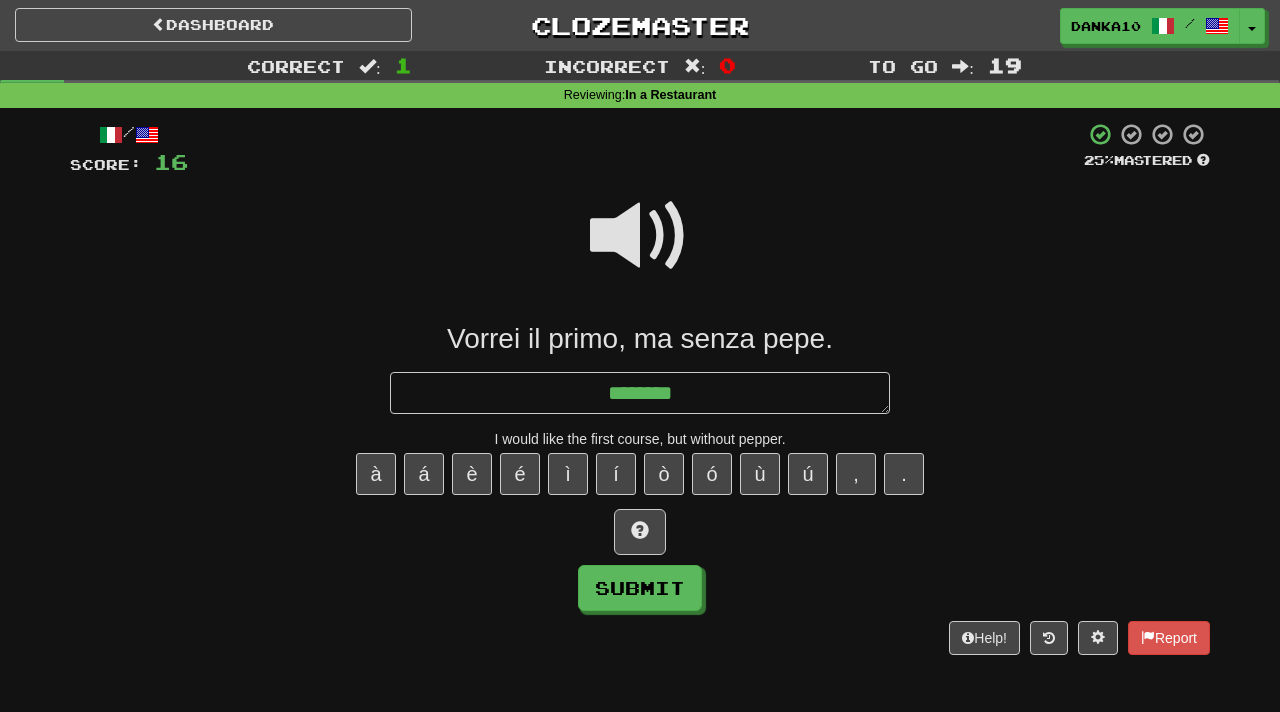 type on "*" 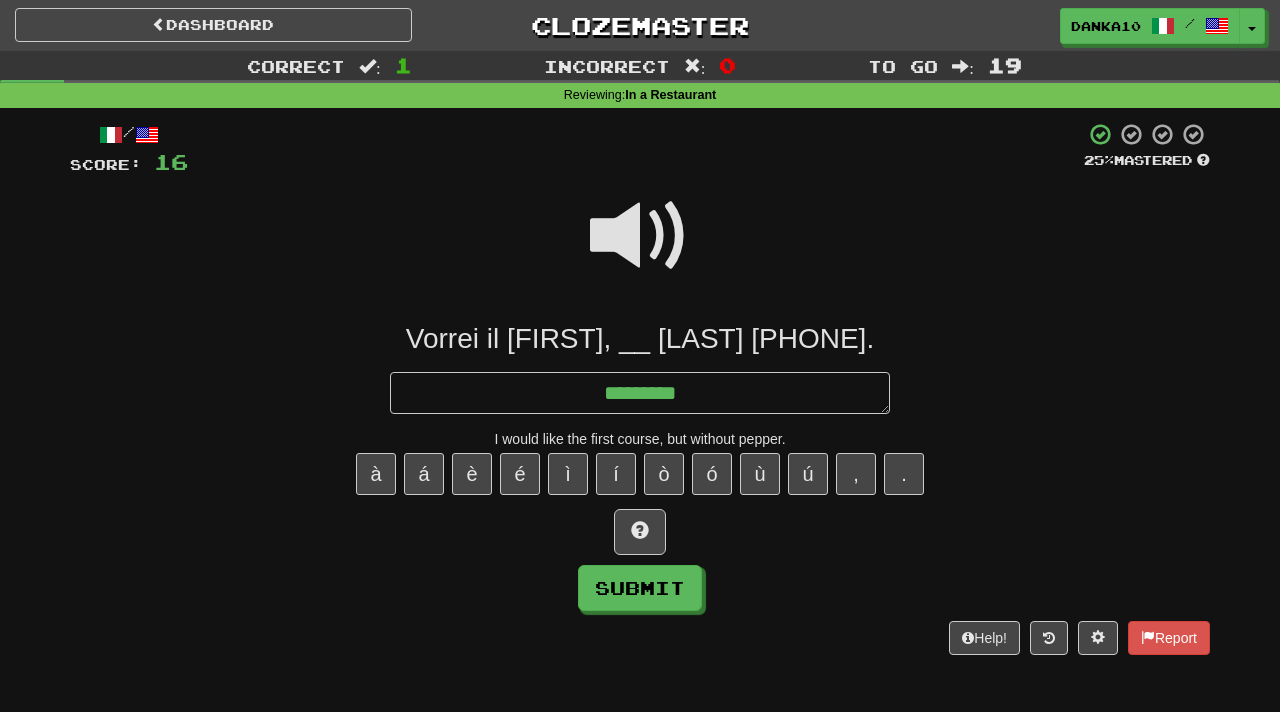 type on "*" 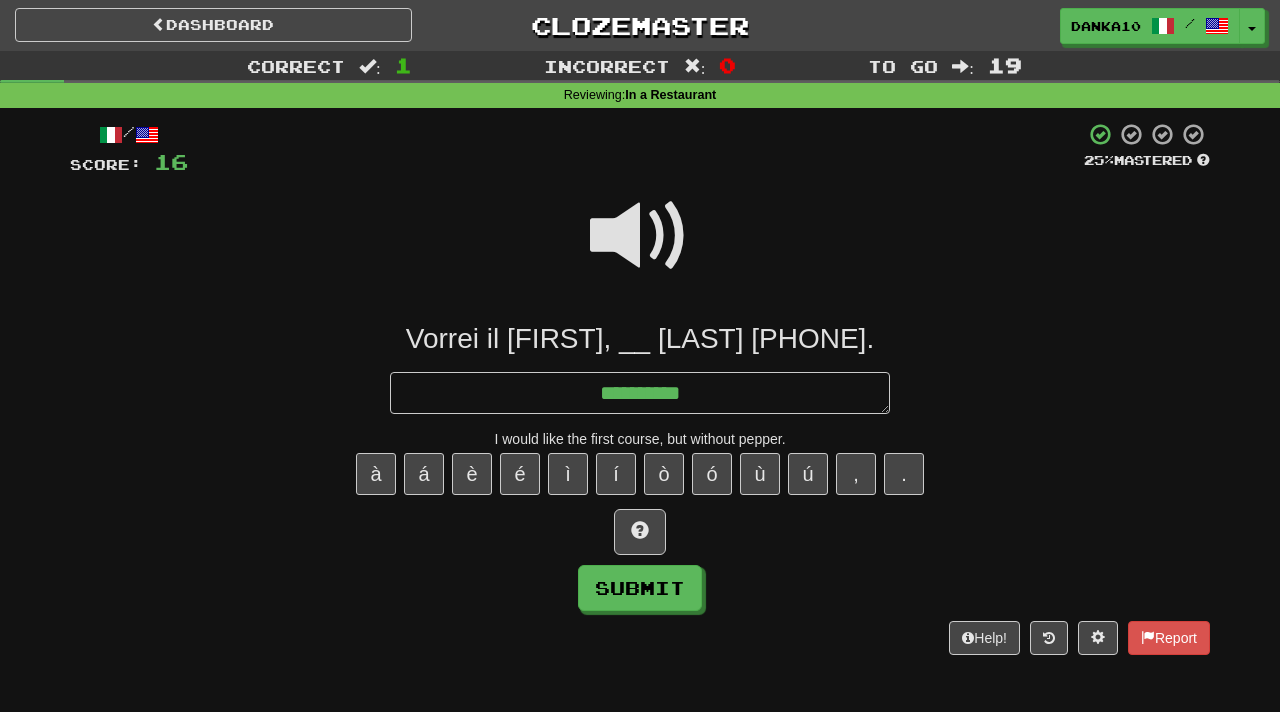 type on "*" 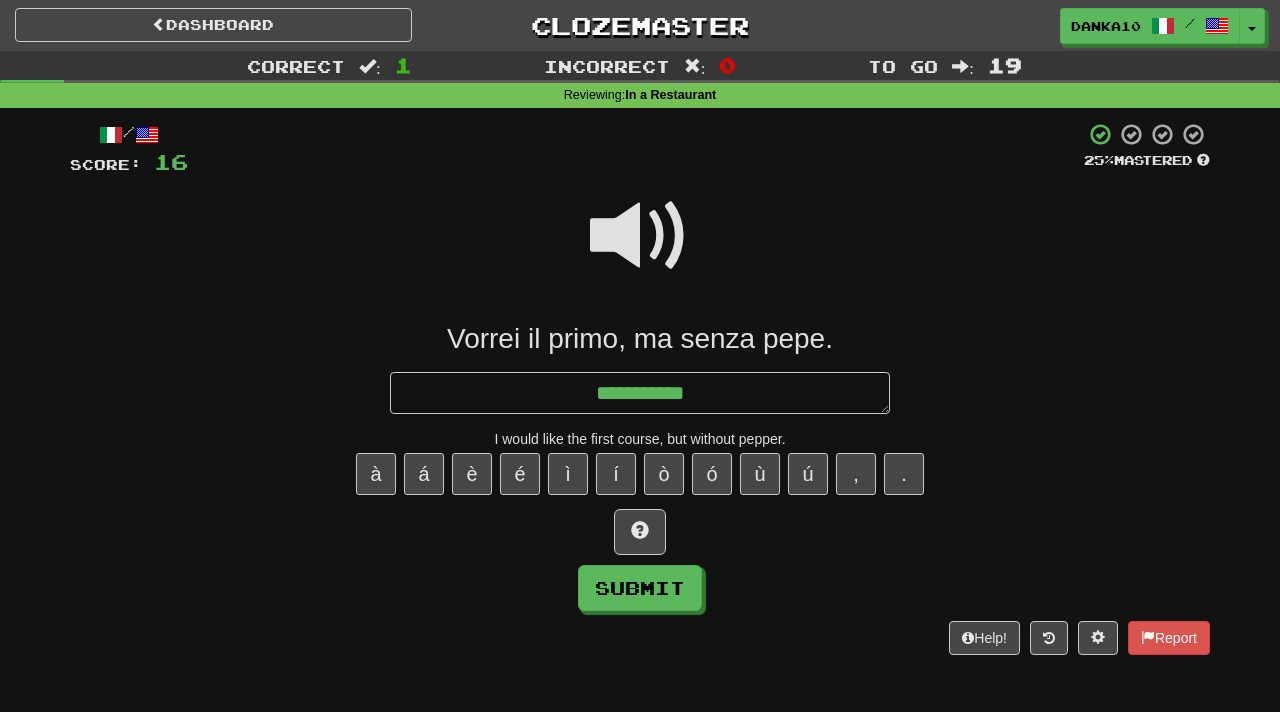 type on "*" 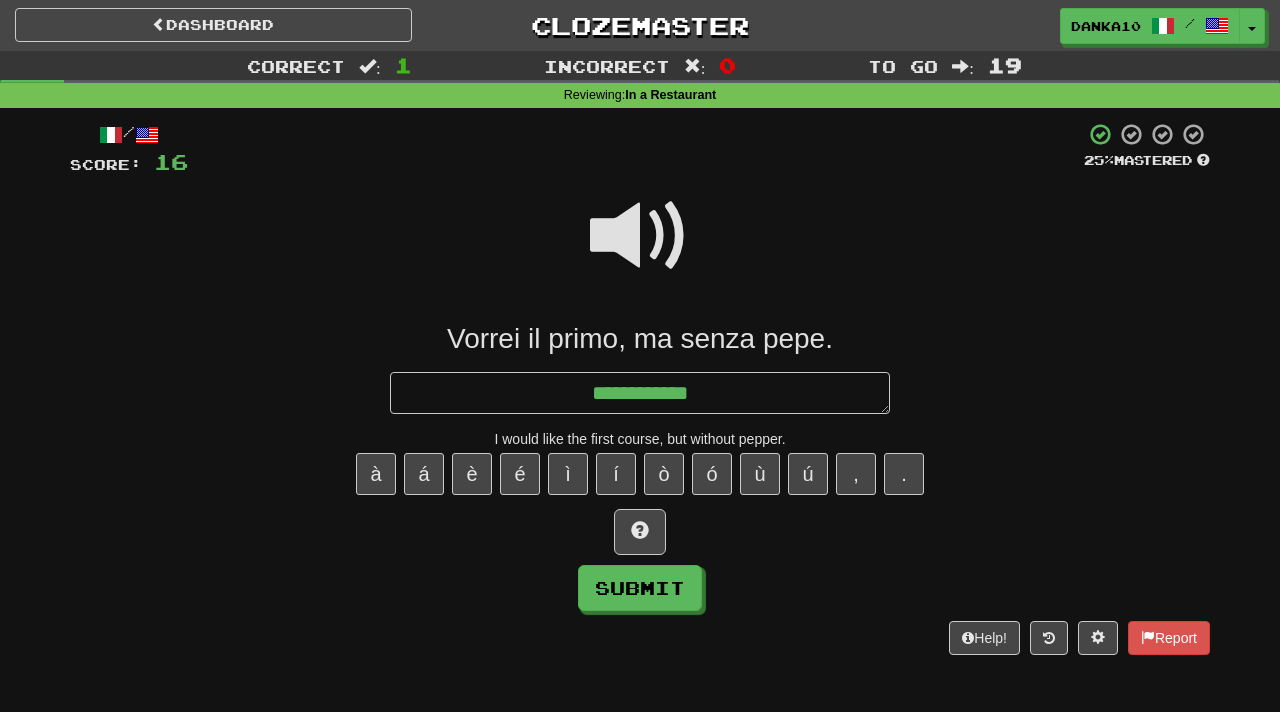 type on "*" 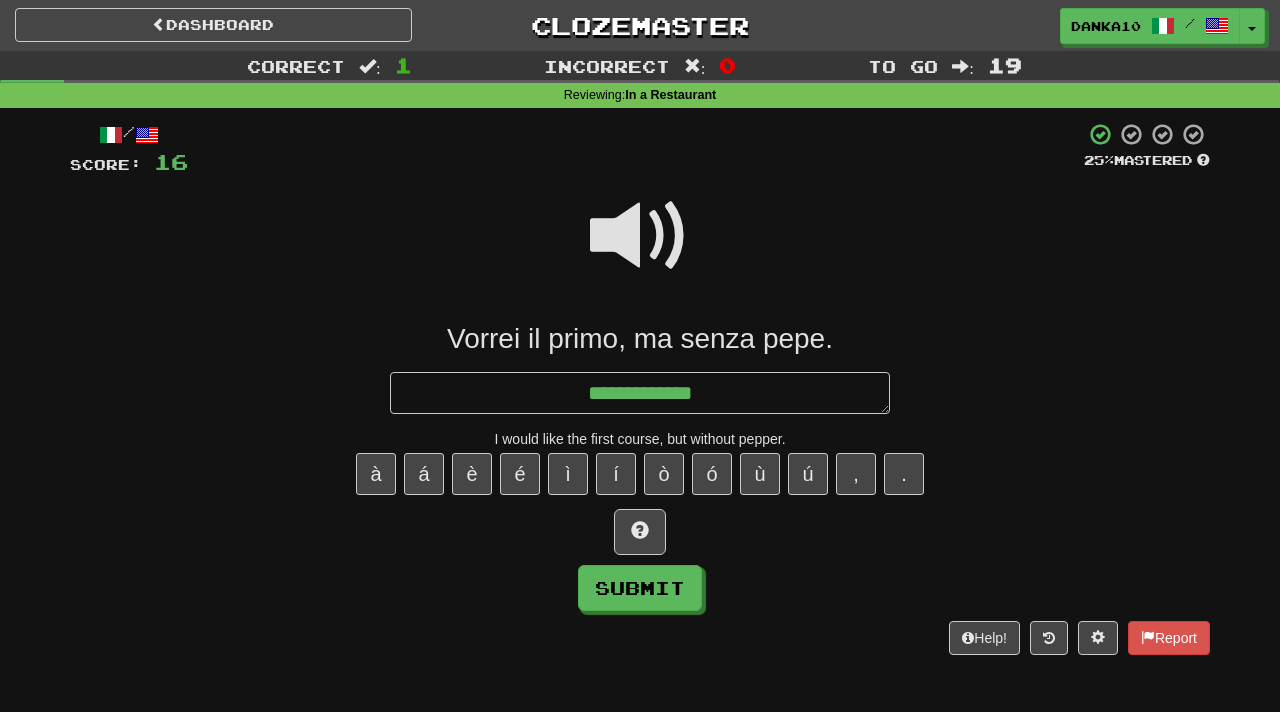 type on "*" 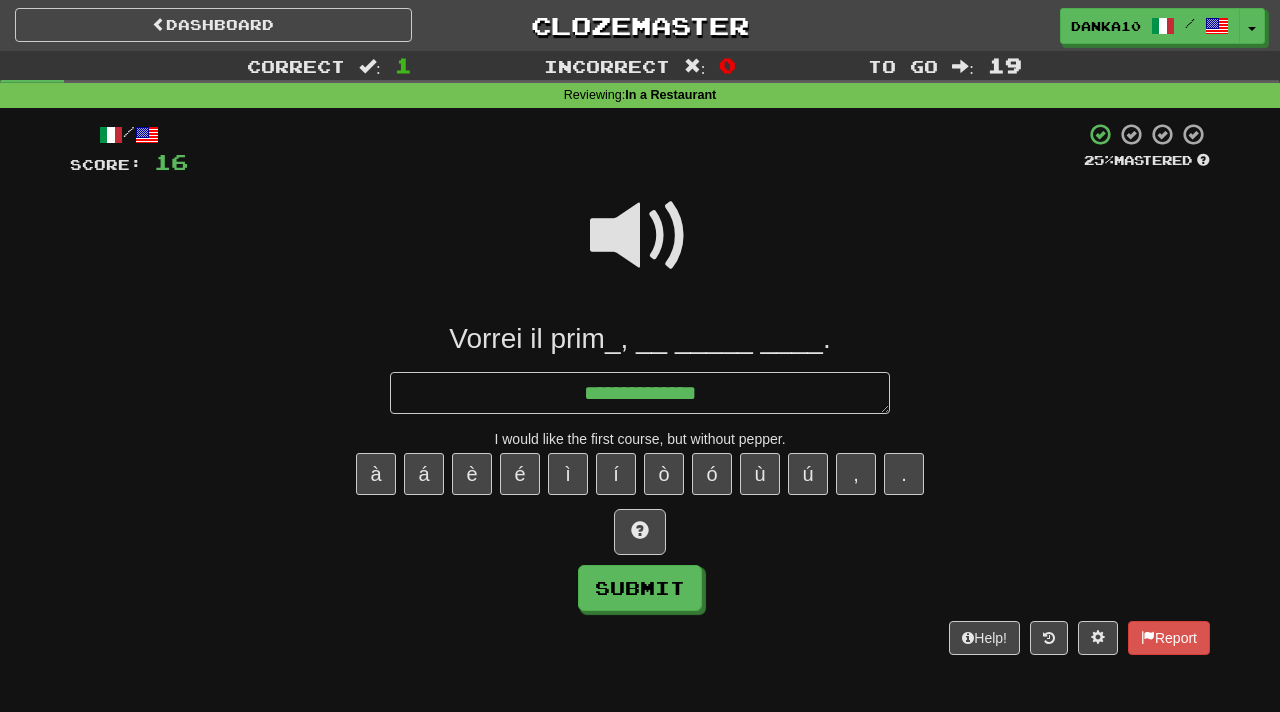type on "*" 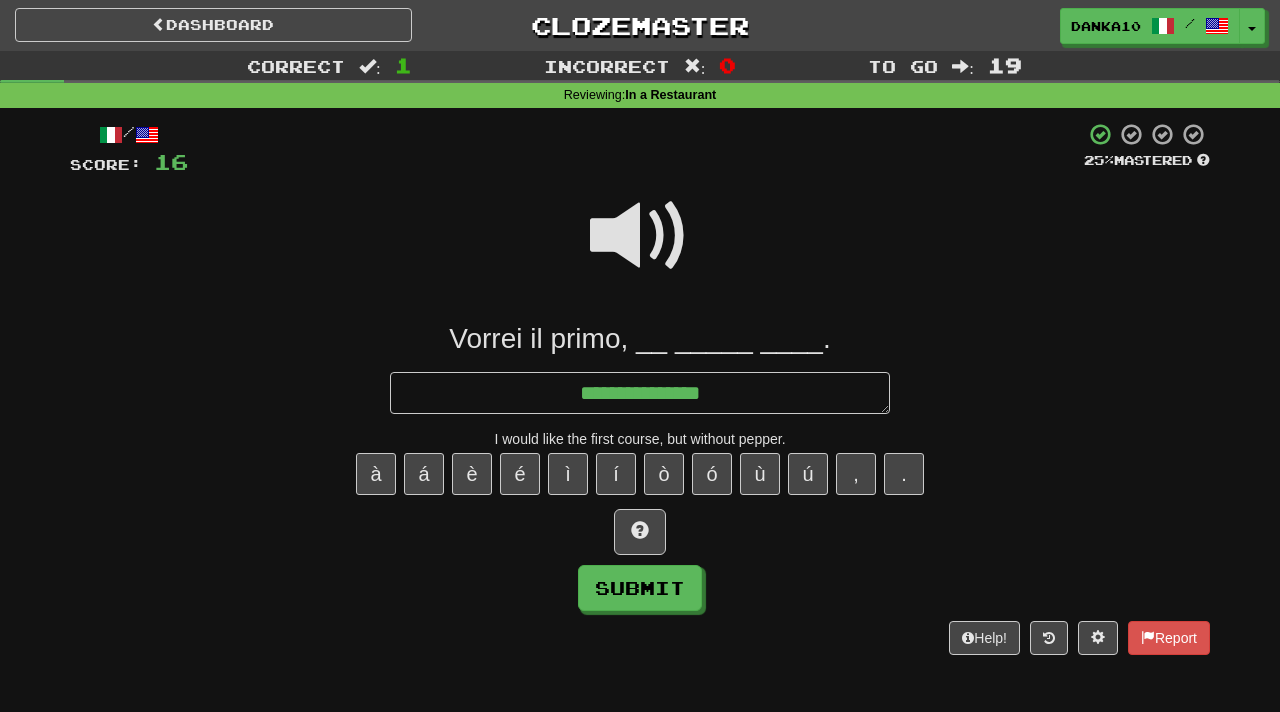 type on "*" 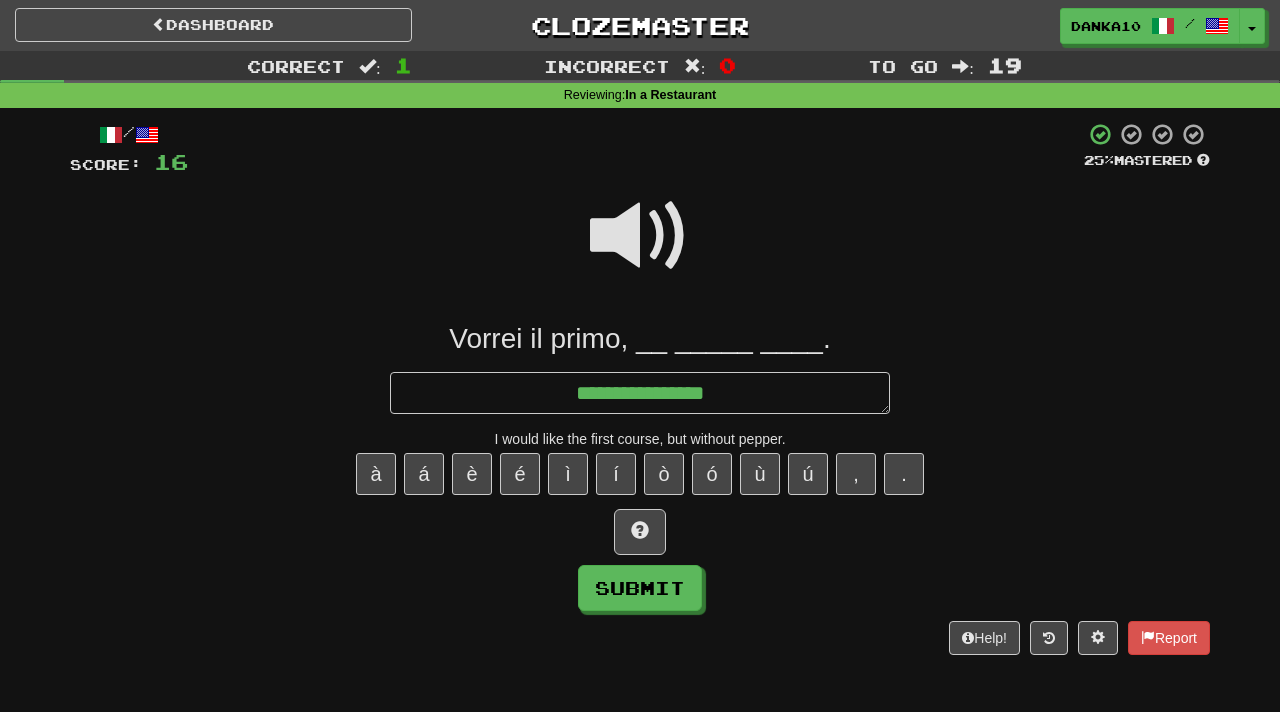 type on "*" 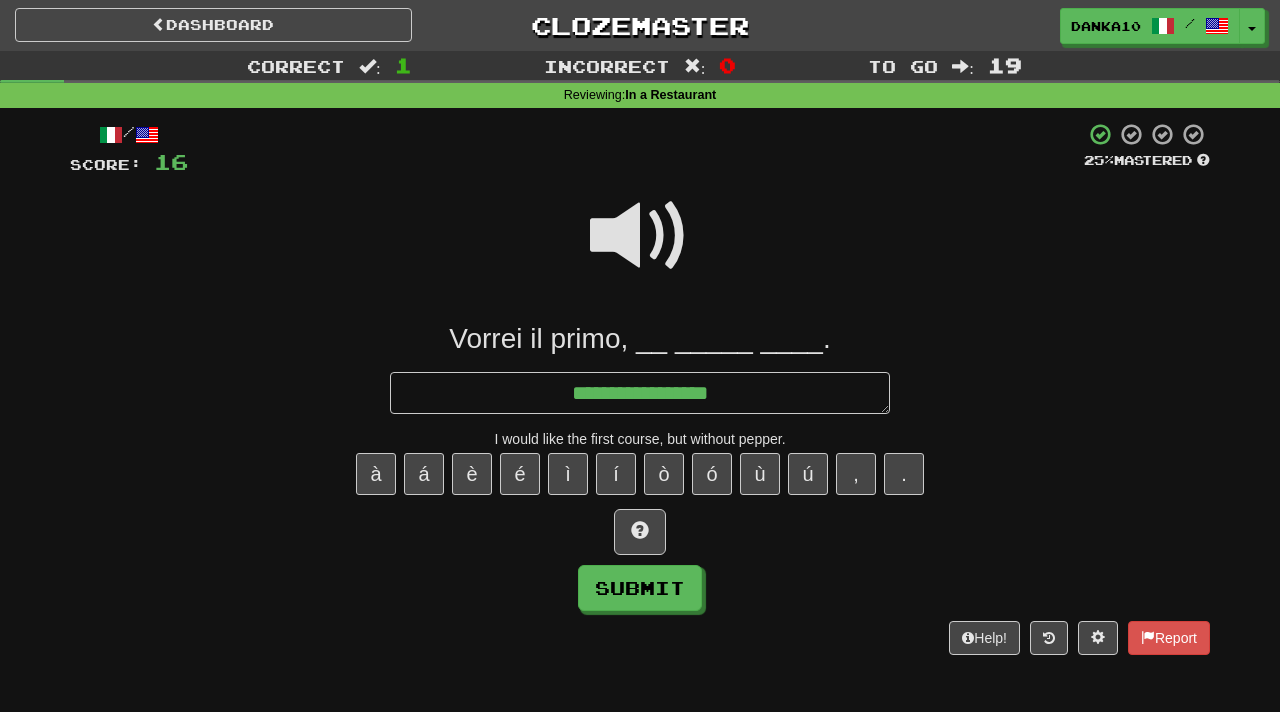 type on "*" 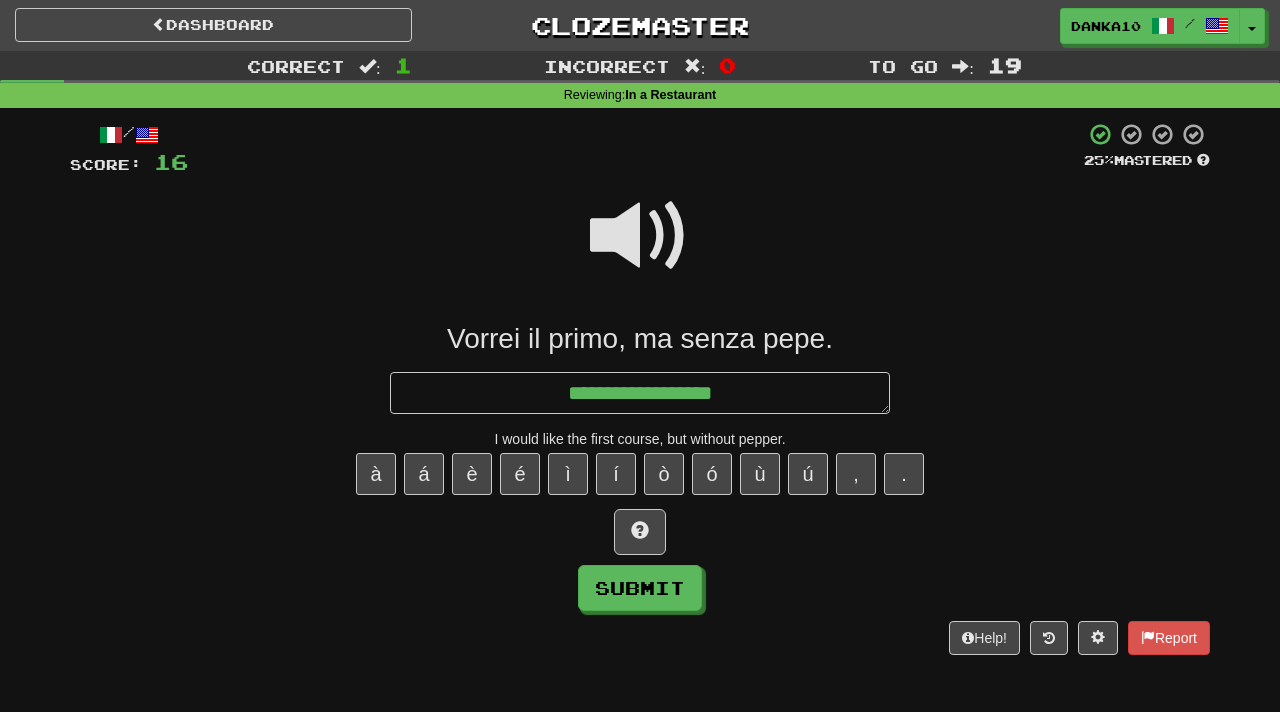 type on "*" 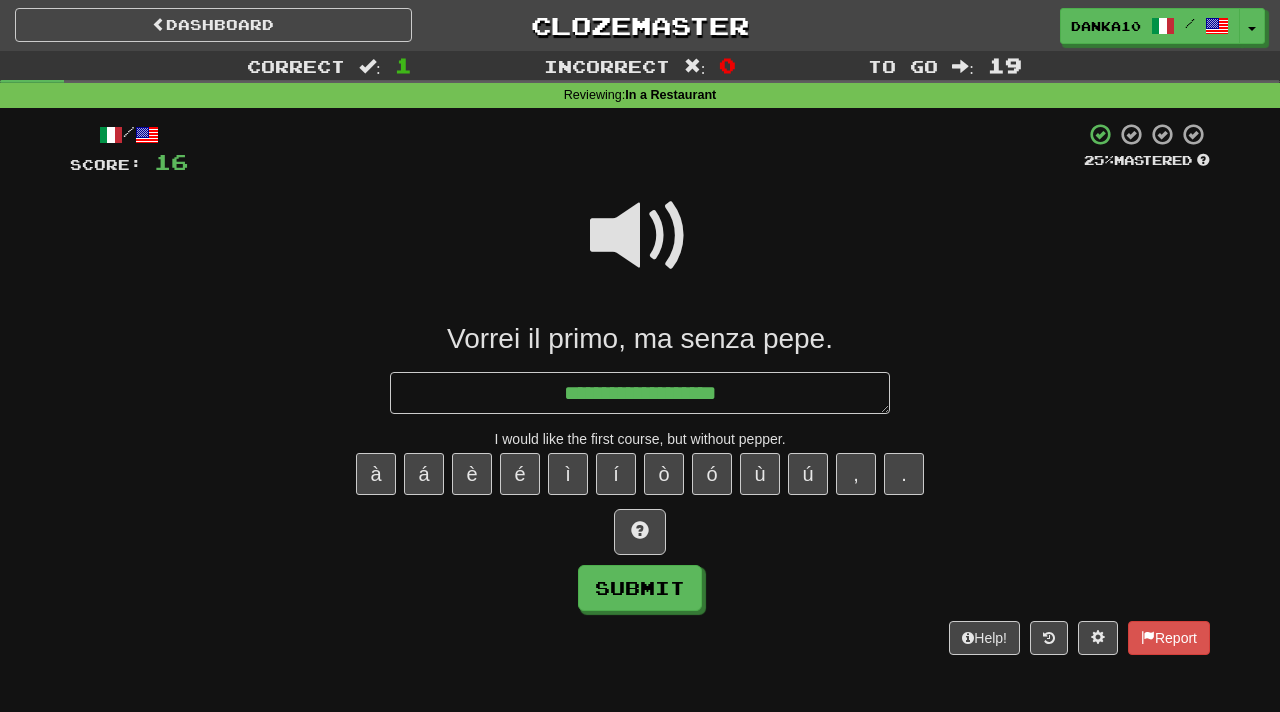 type on "*" 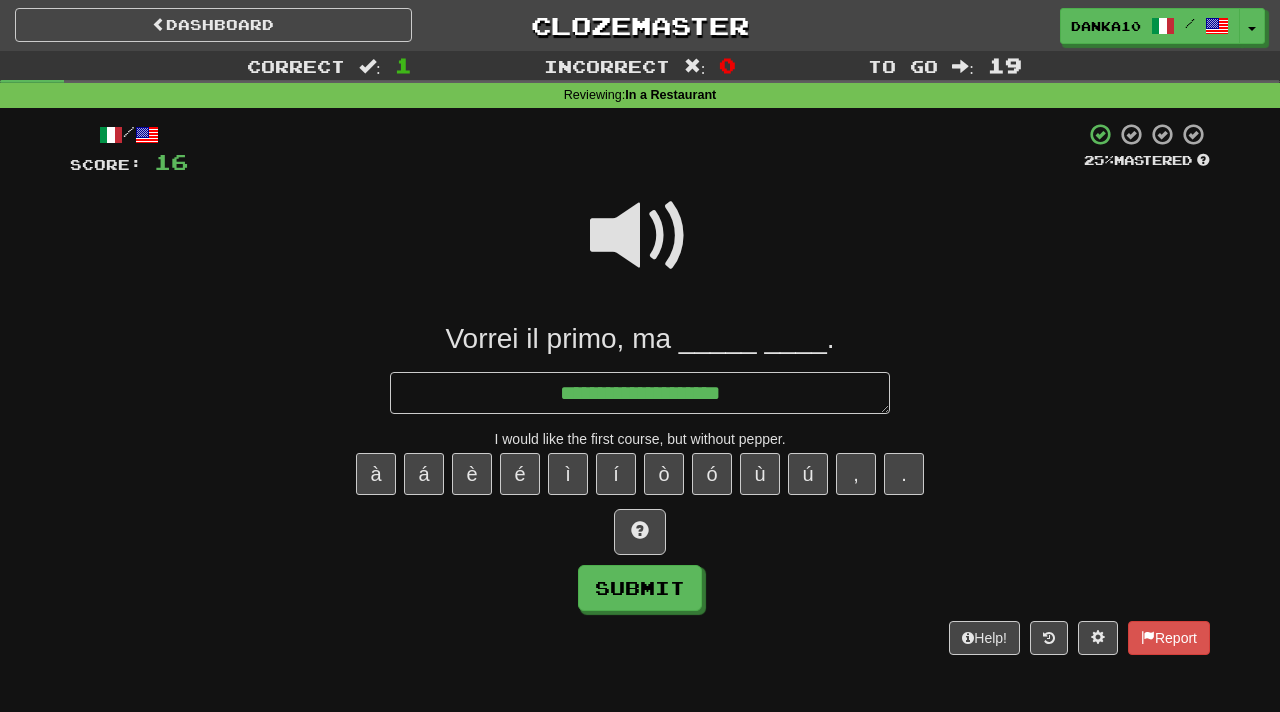 type on "*" 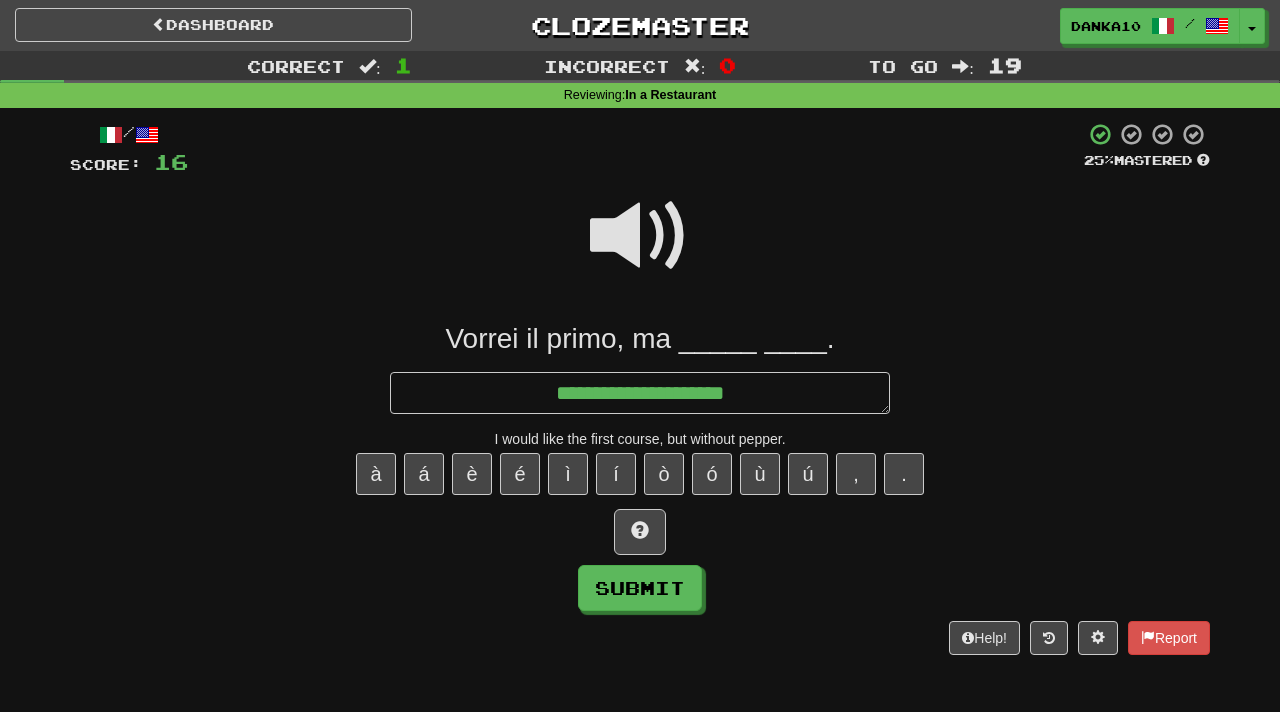 type on "**********" 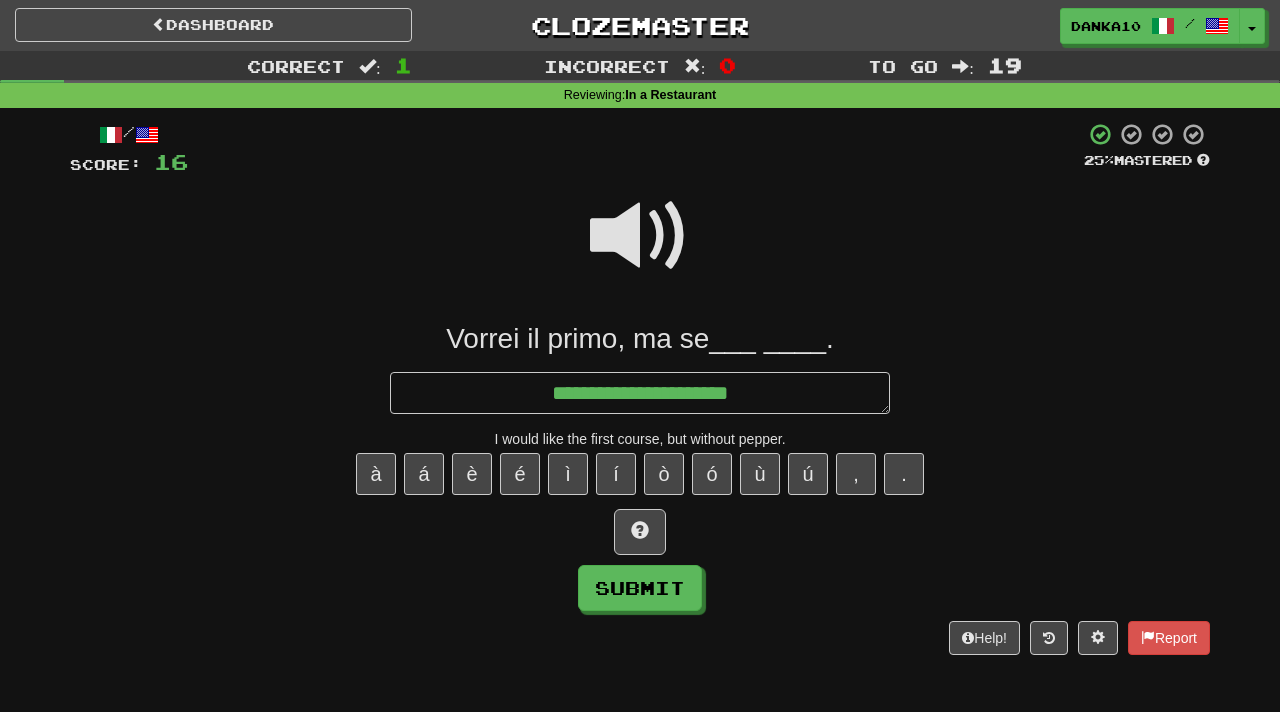type on "*" 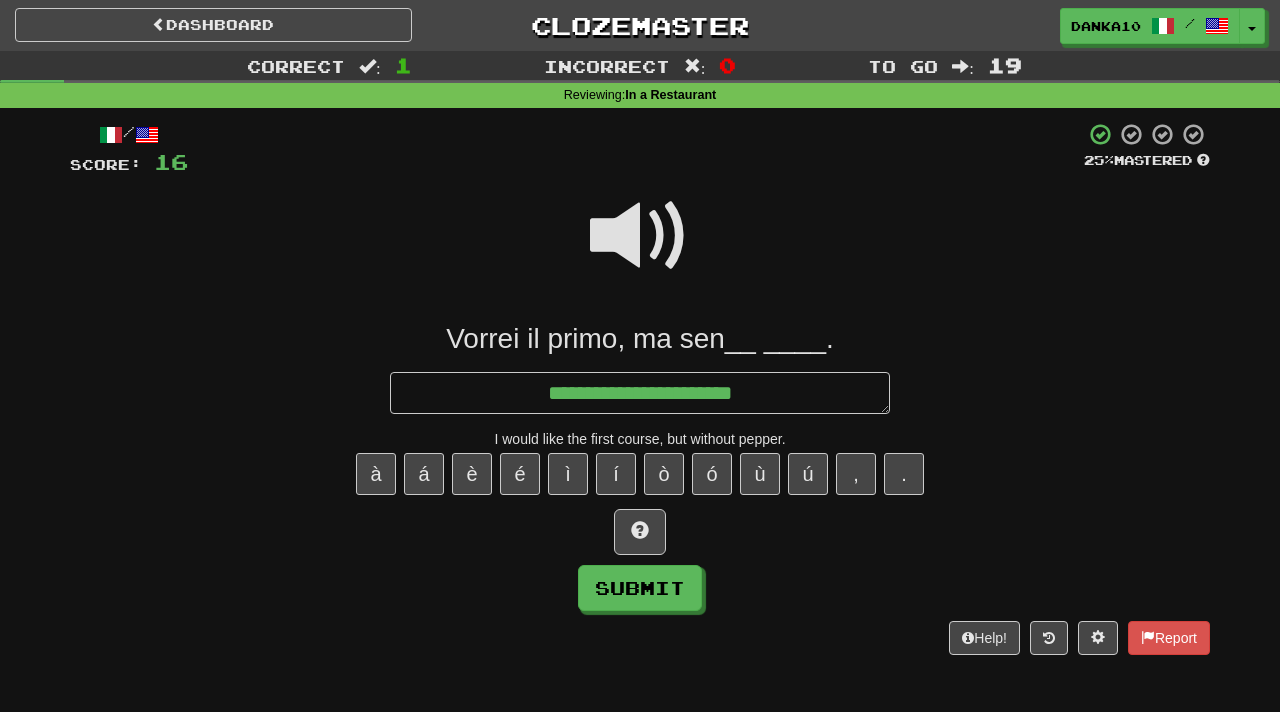 type on "*" 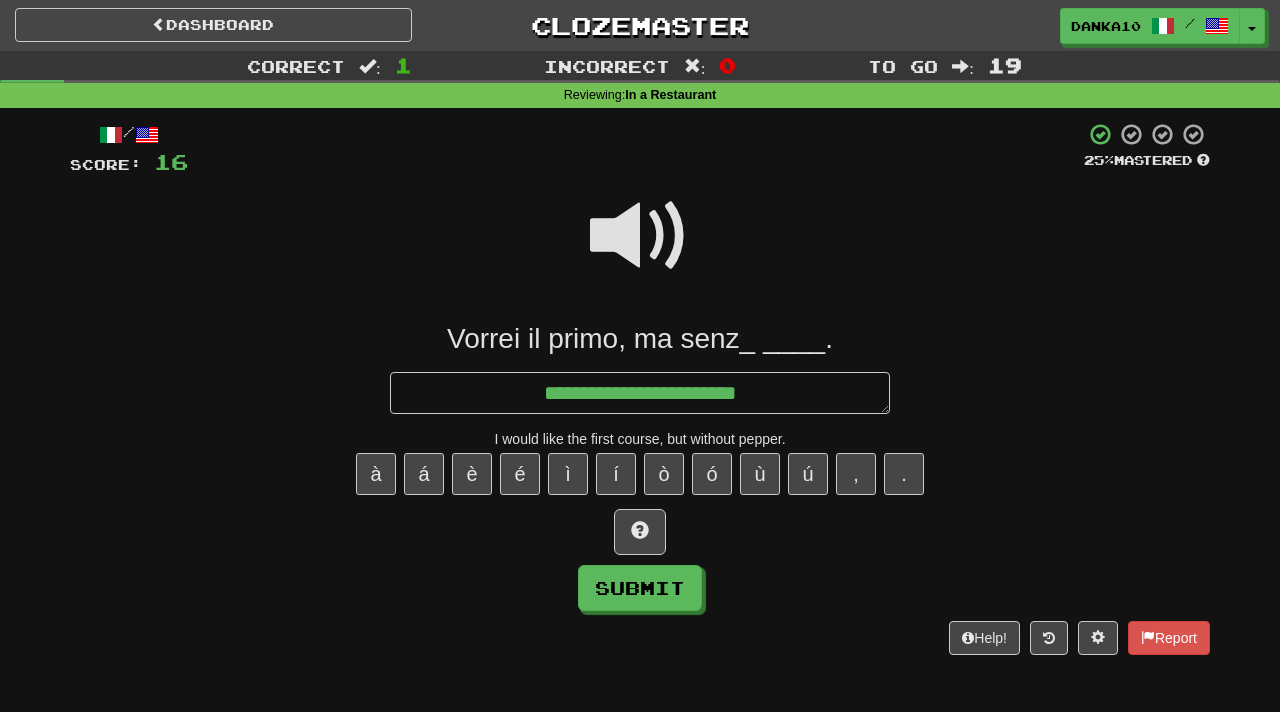 type on "*" 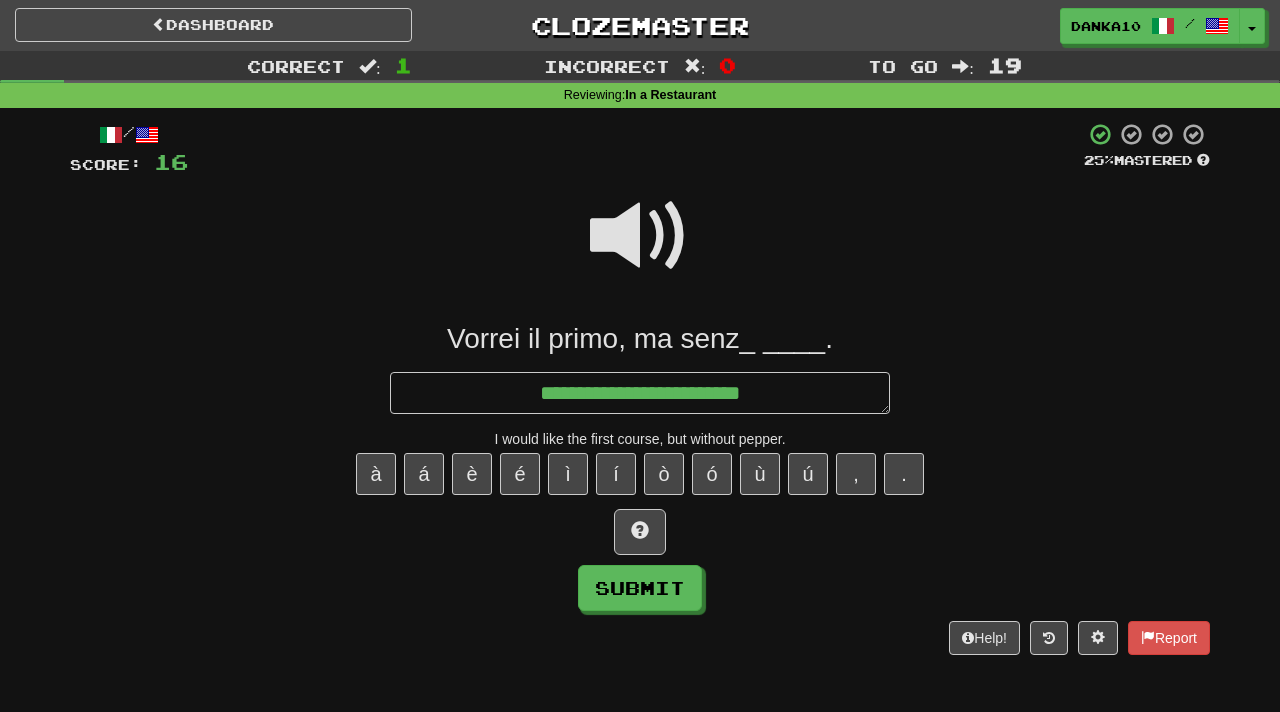 type on "*" 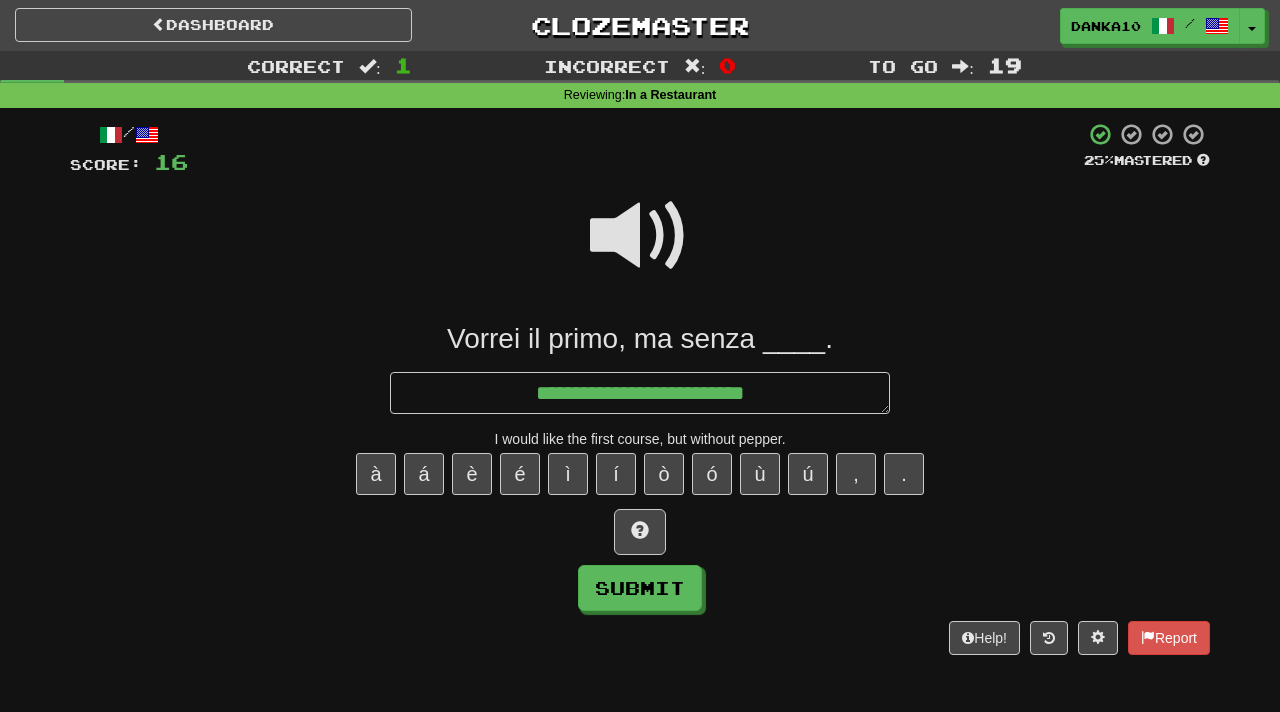 type on "*" 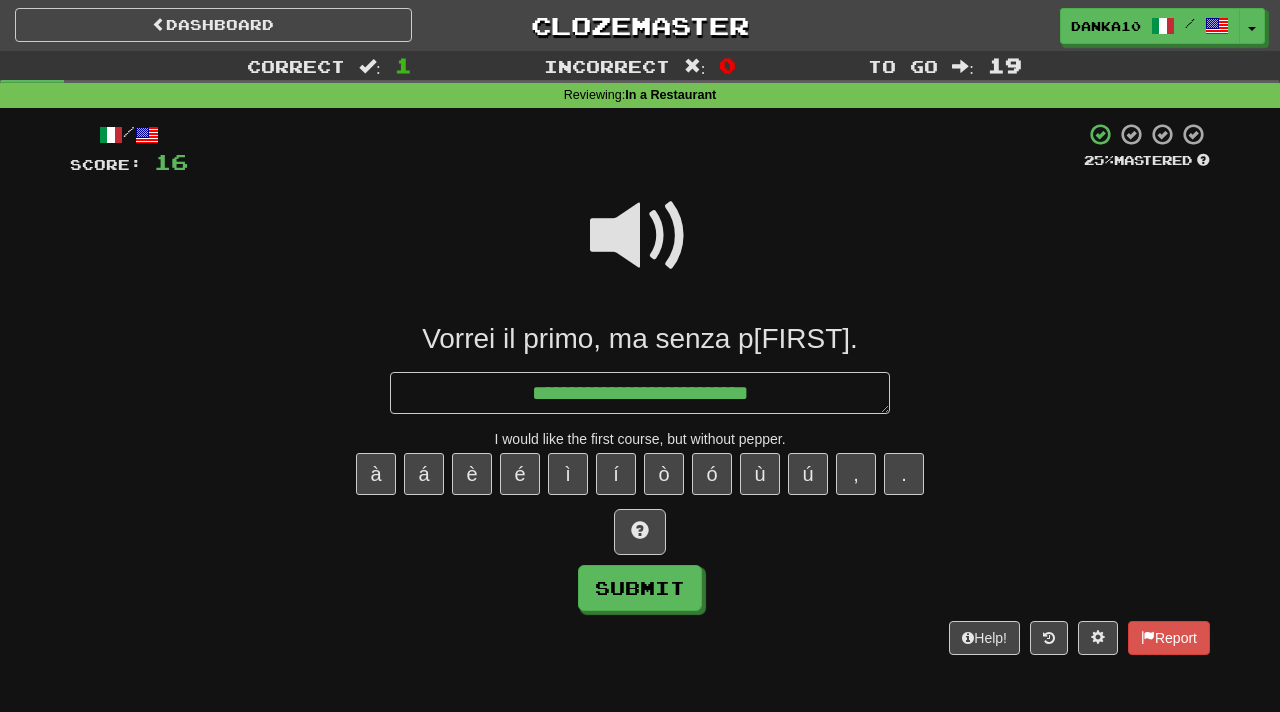 type on "*" 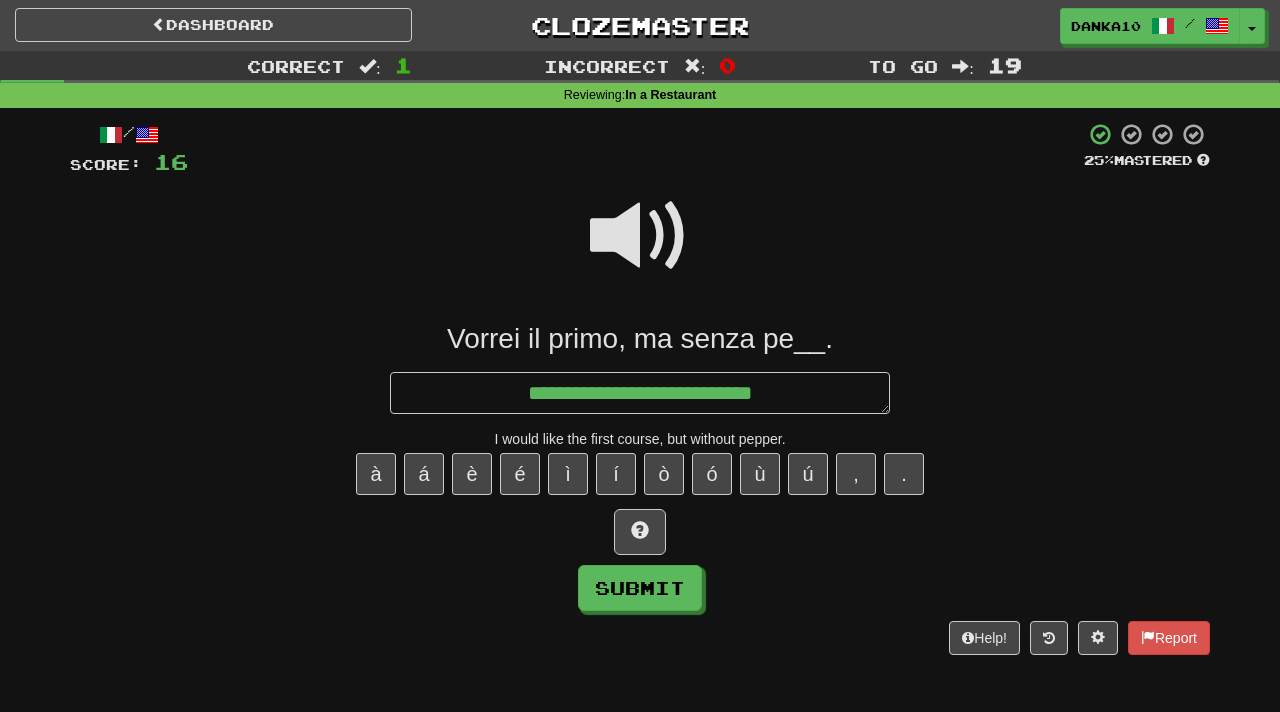 type on "*" 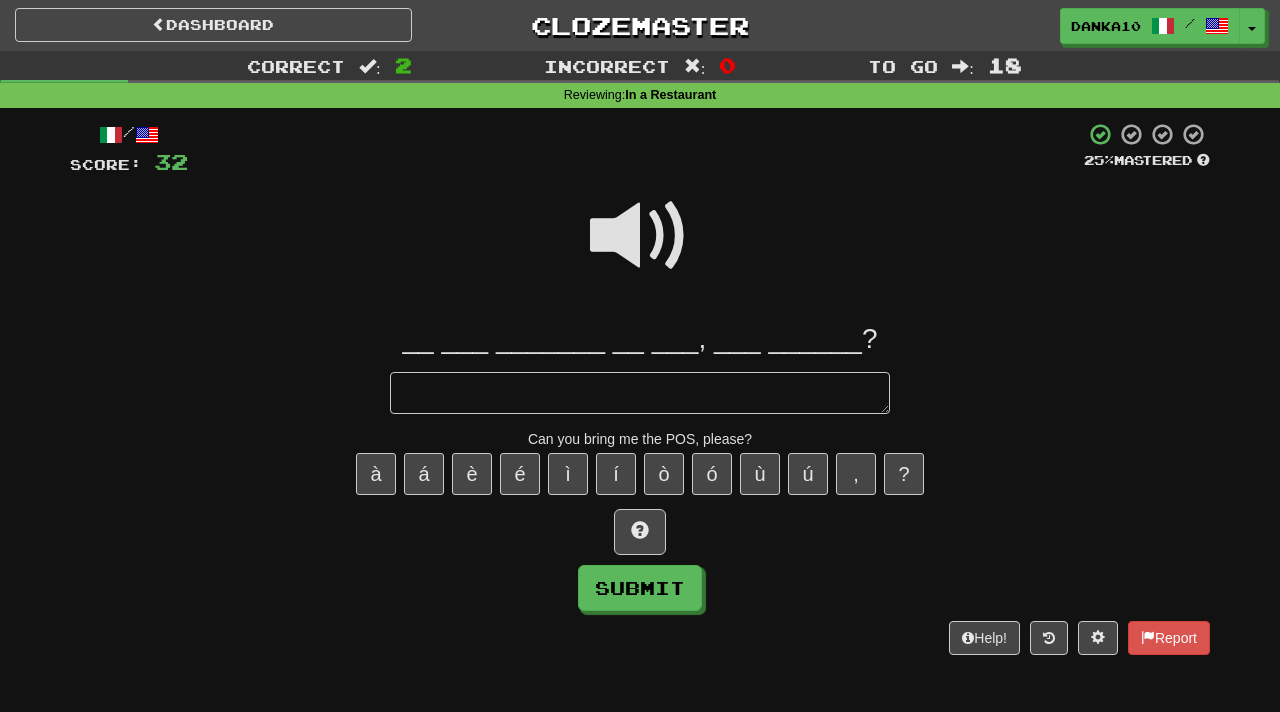 type on "*" 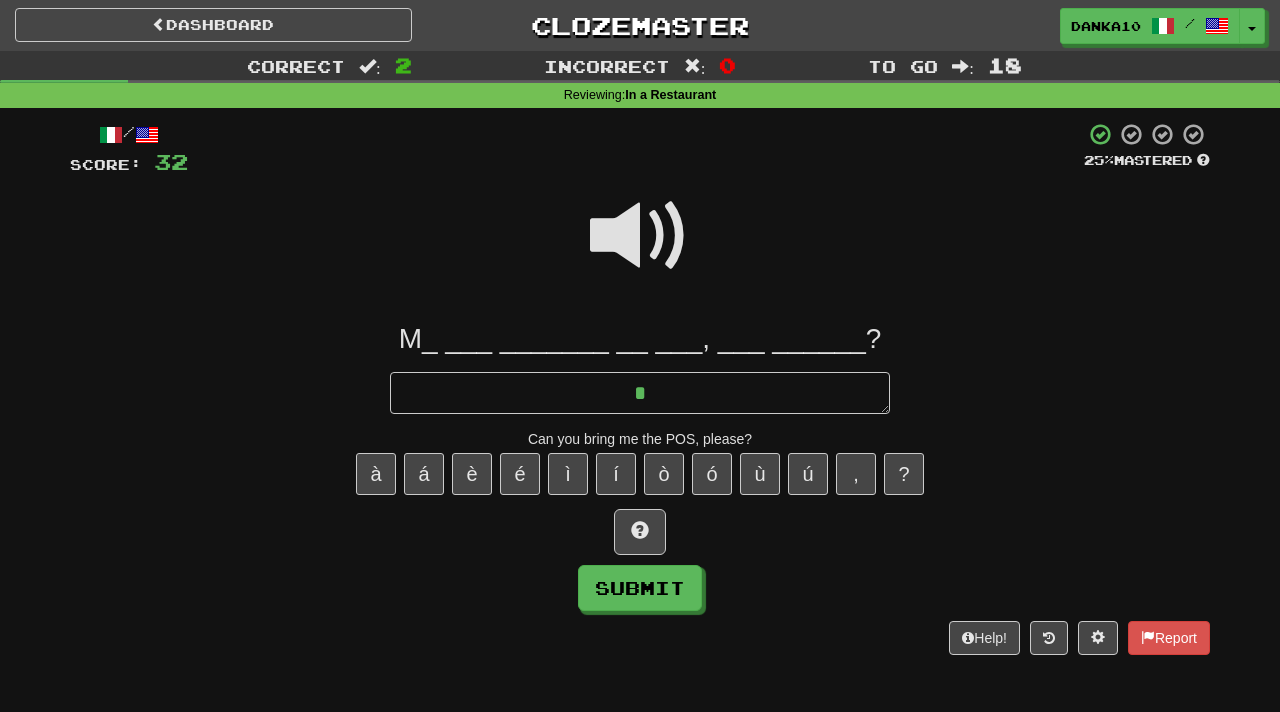 type on "*" 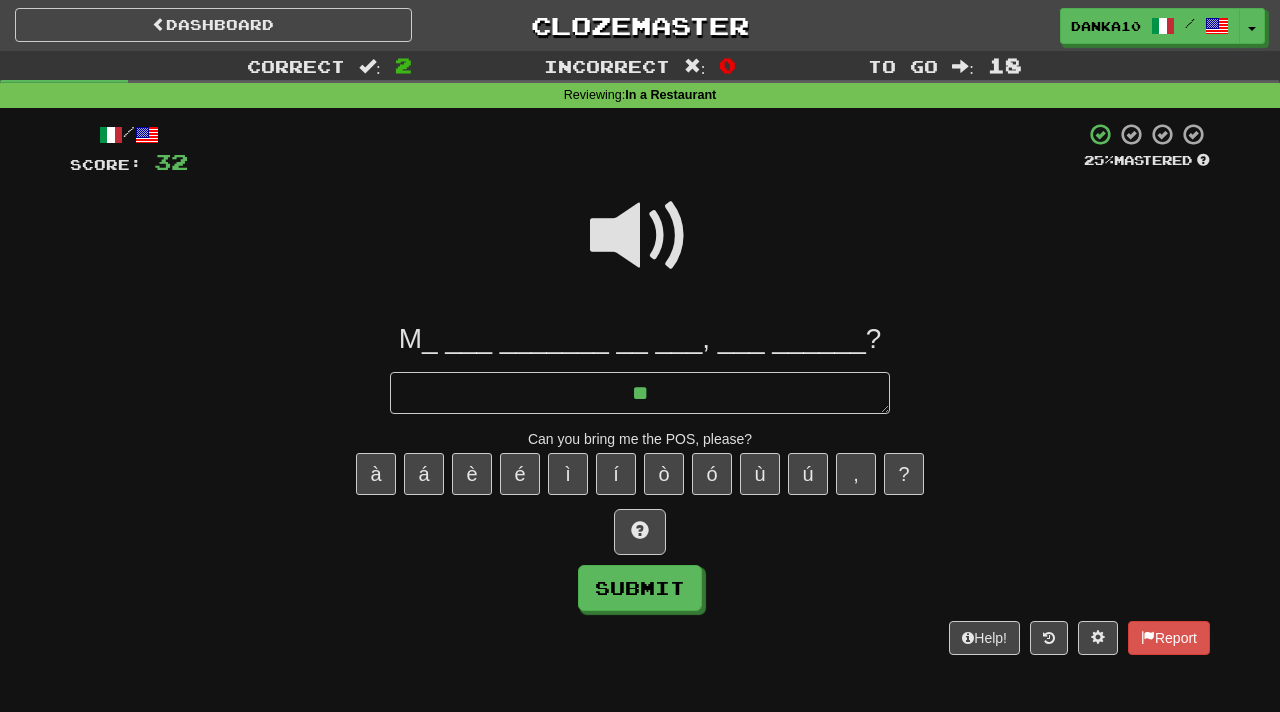 type on "**" 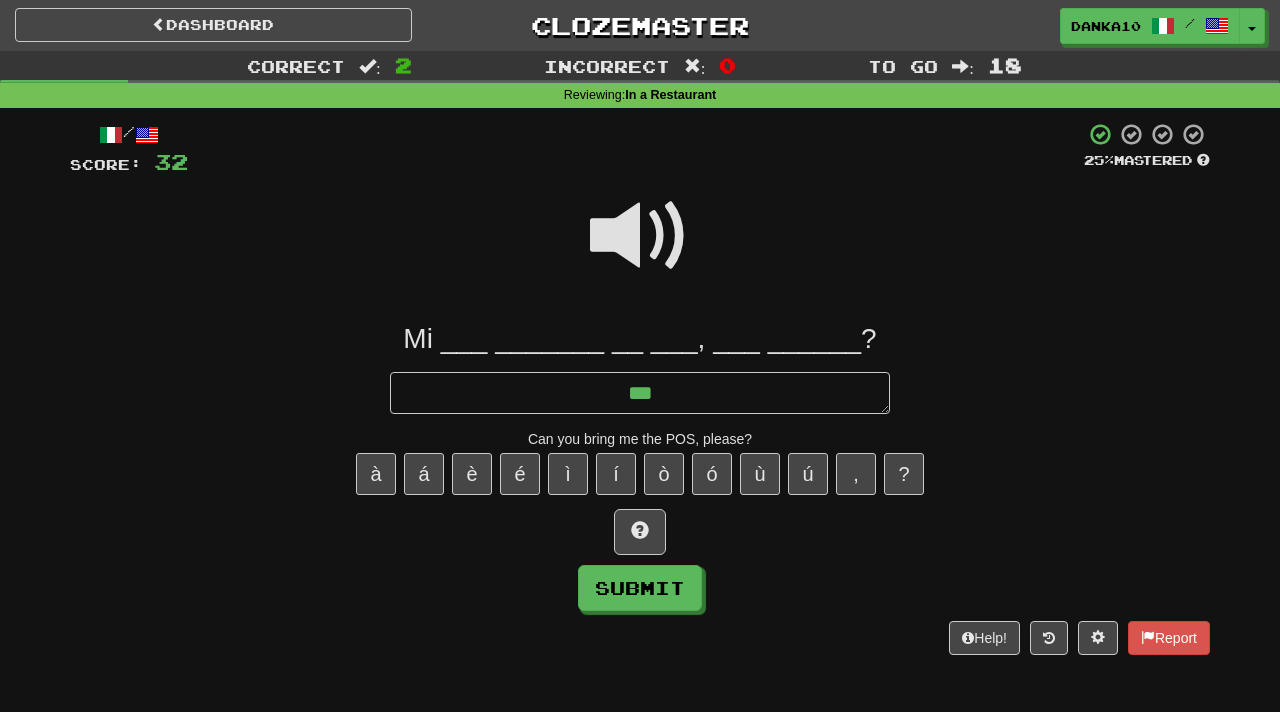 type on "*" 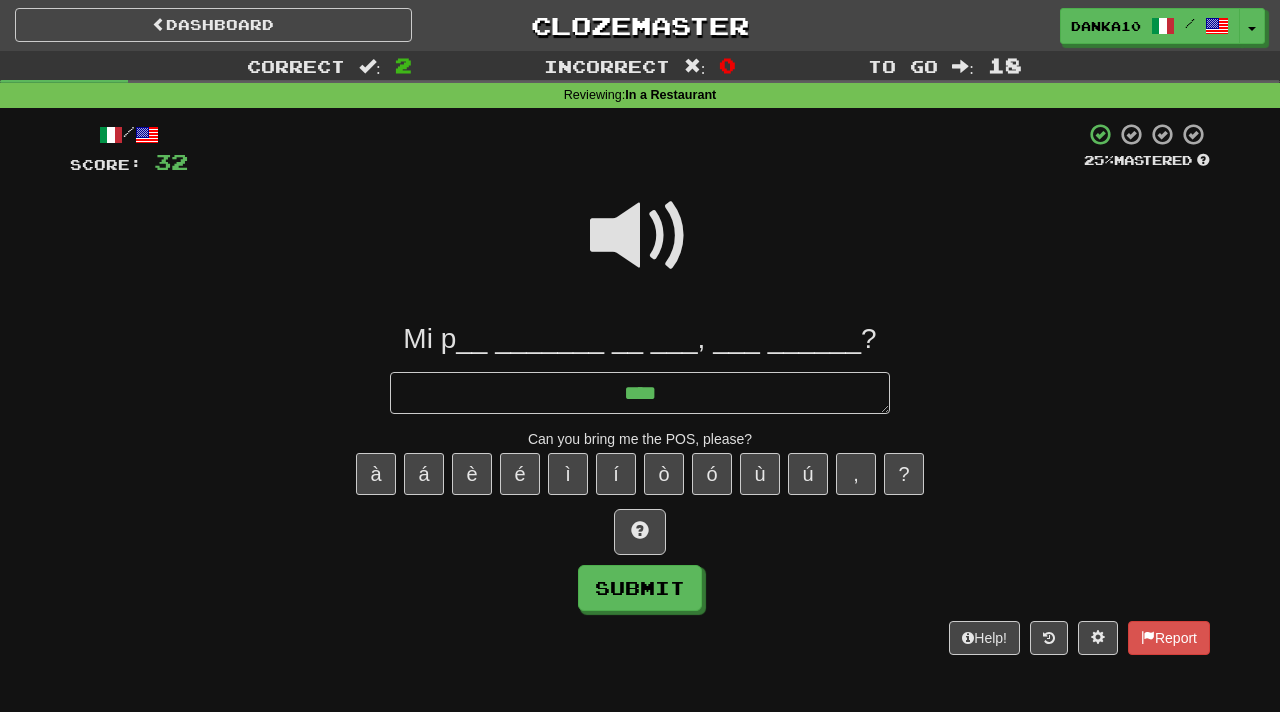 type on "*" 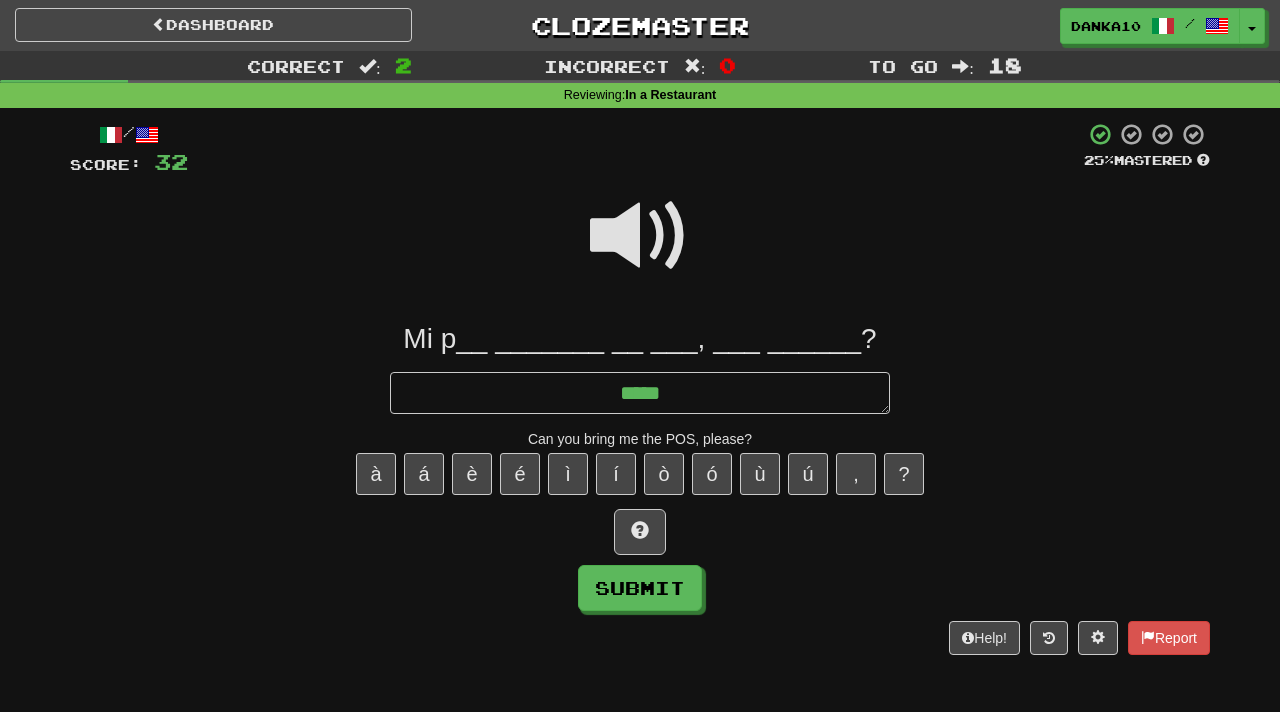type on "*" 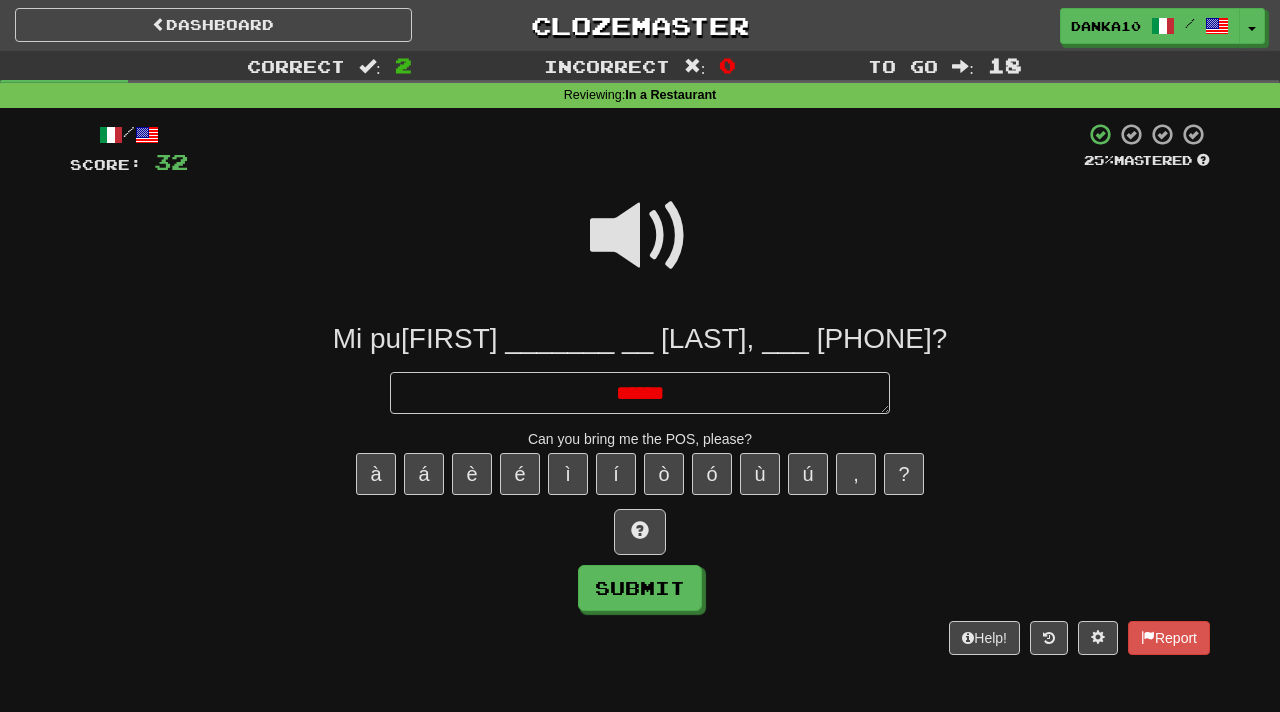 type on "*" 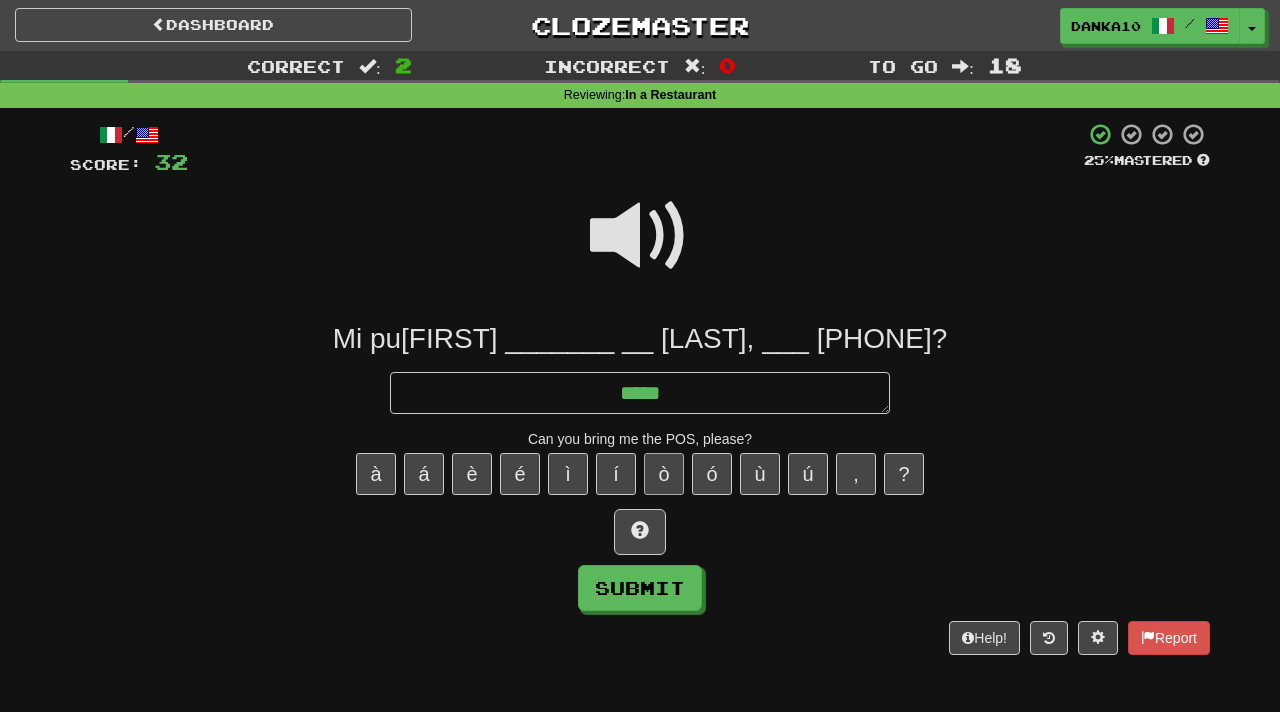 type on "*****" 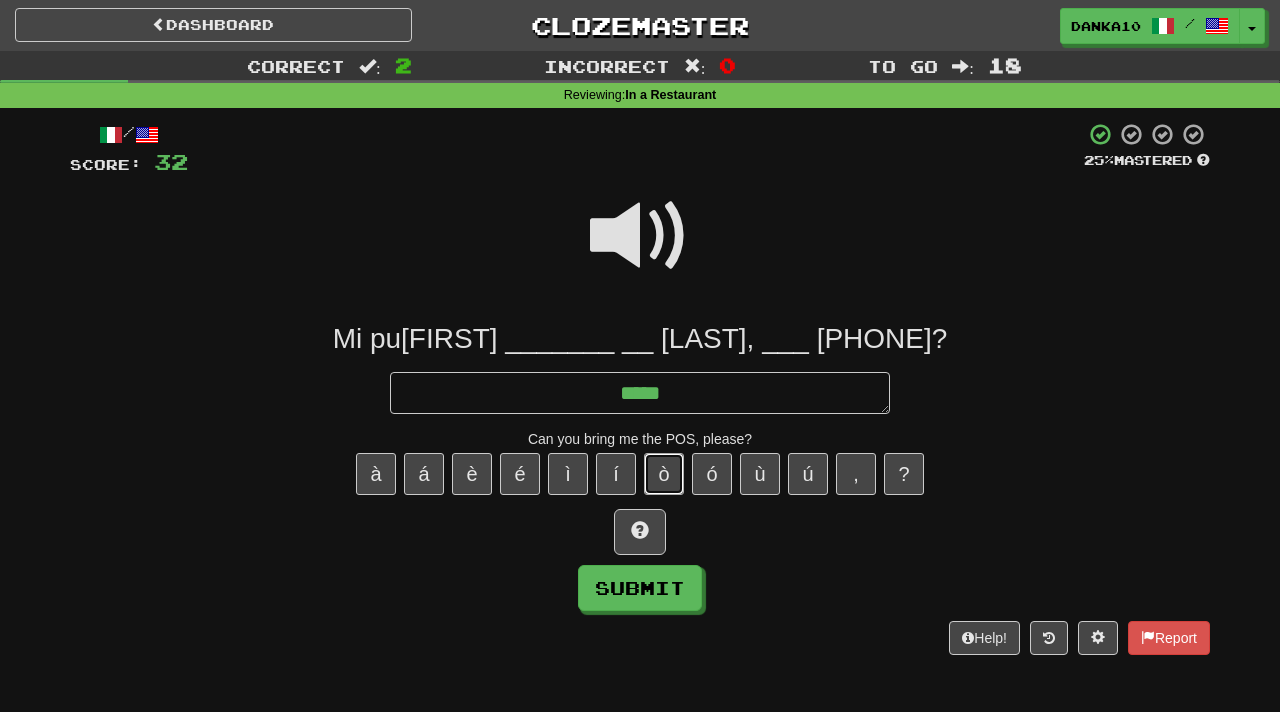 click on "ò" at bounding box center (664, 474) 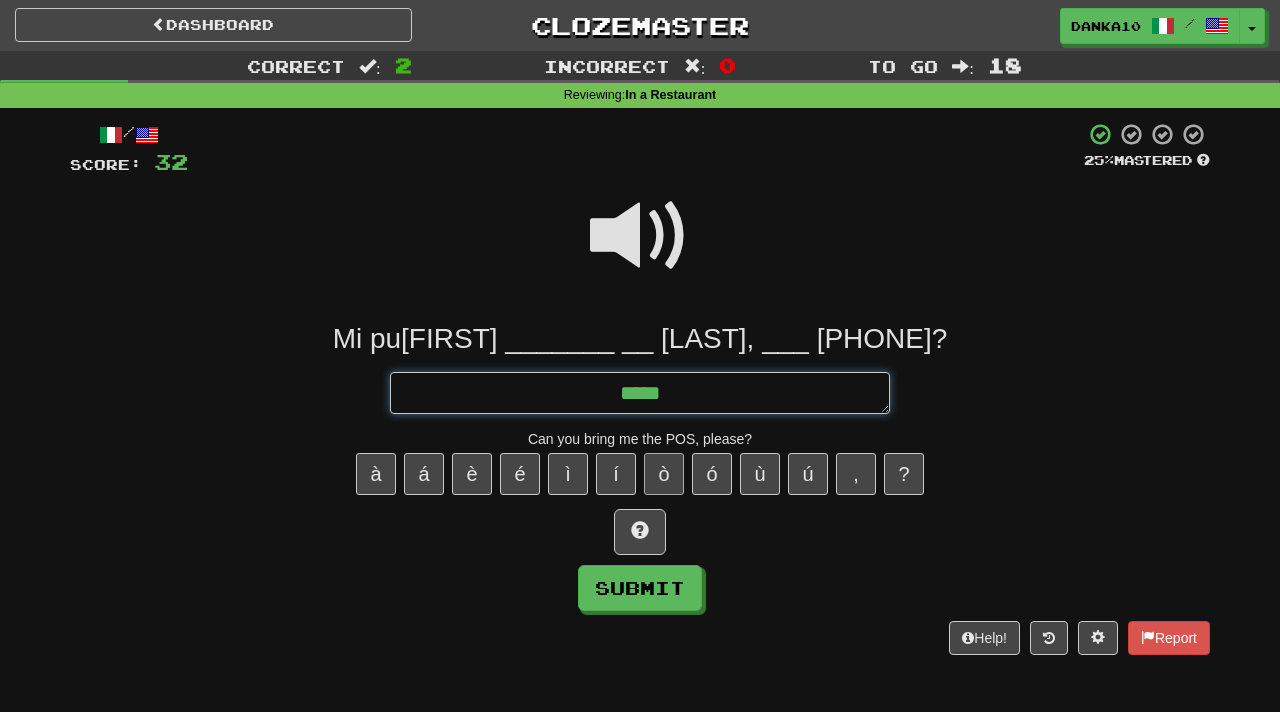 type on "*" 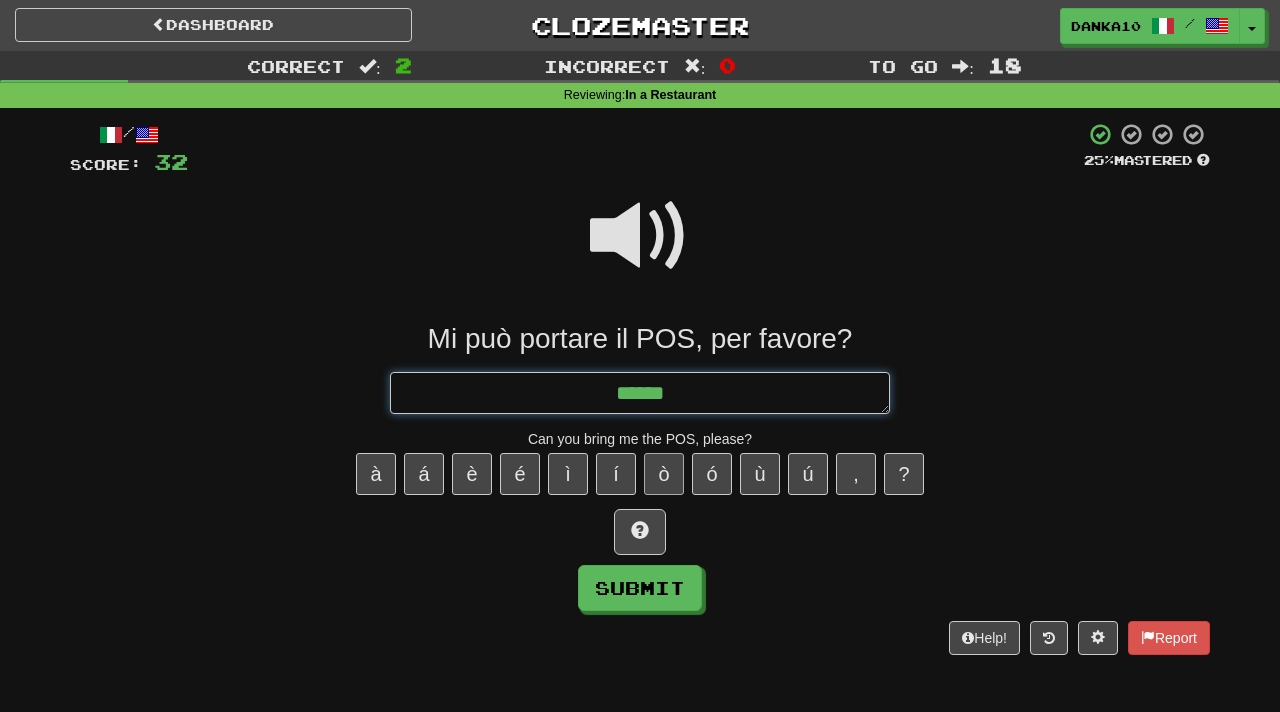 type on "*" 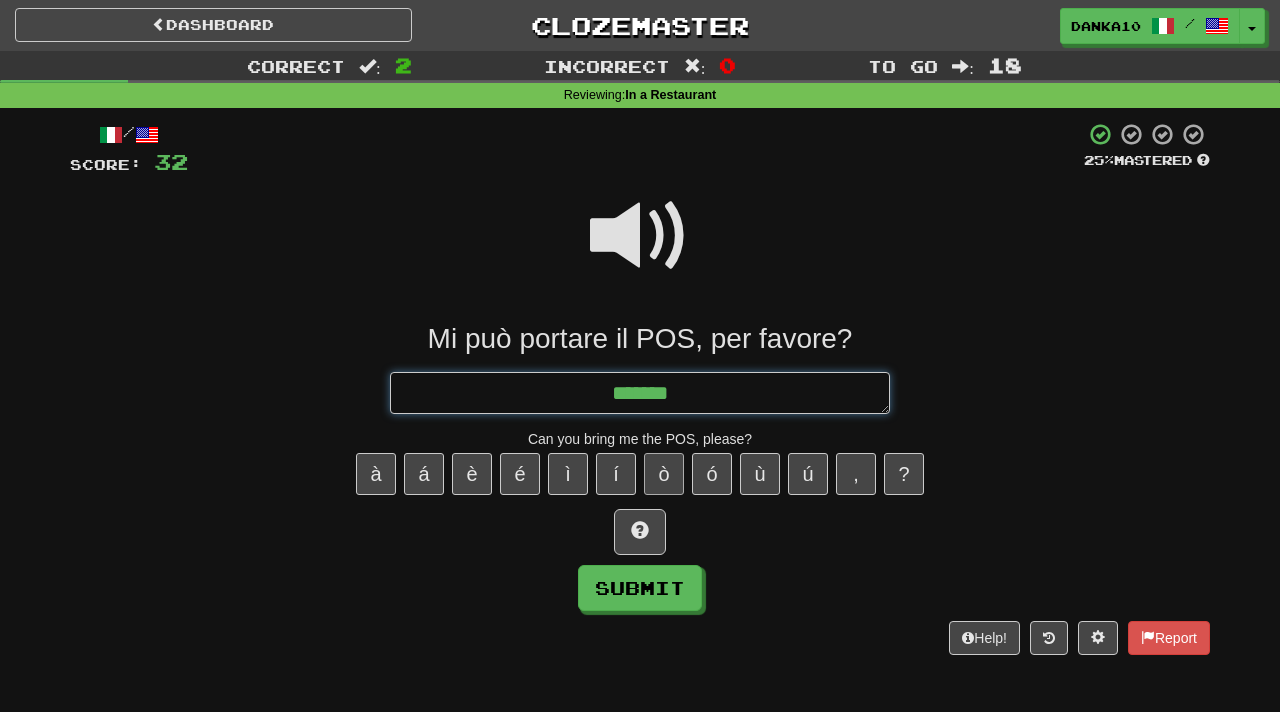 type on "*" 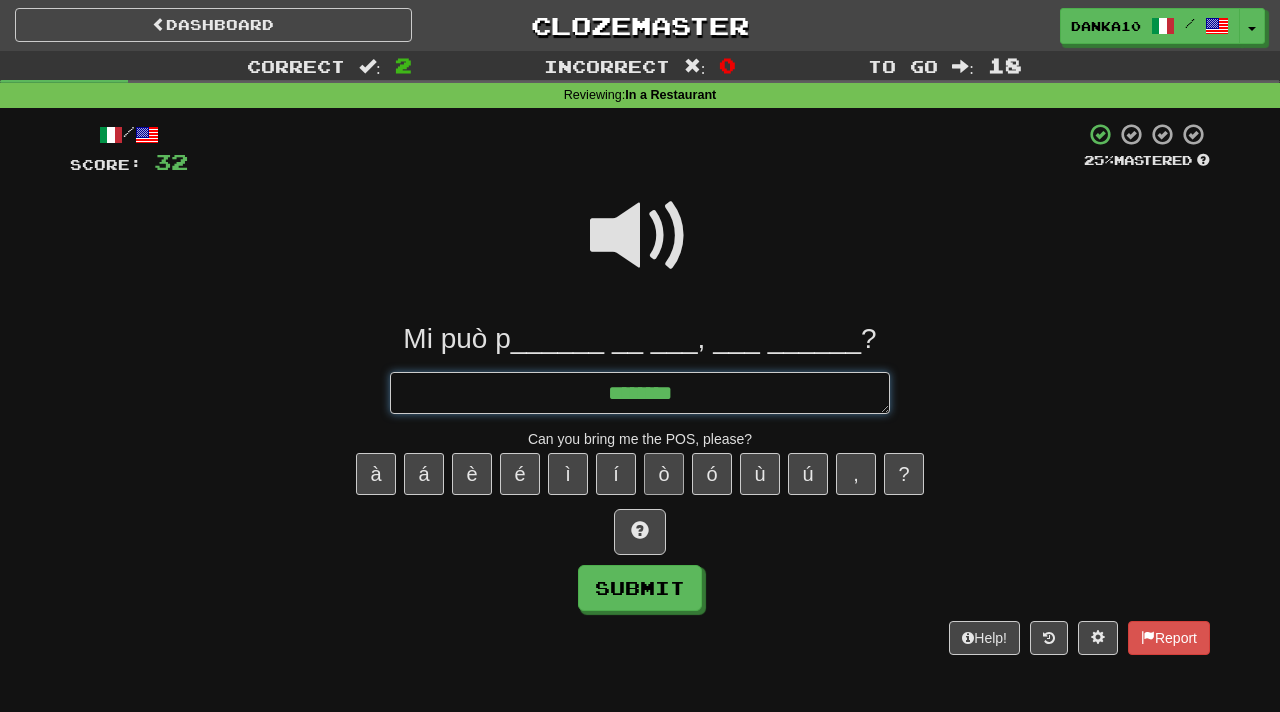 type on "*" 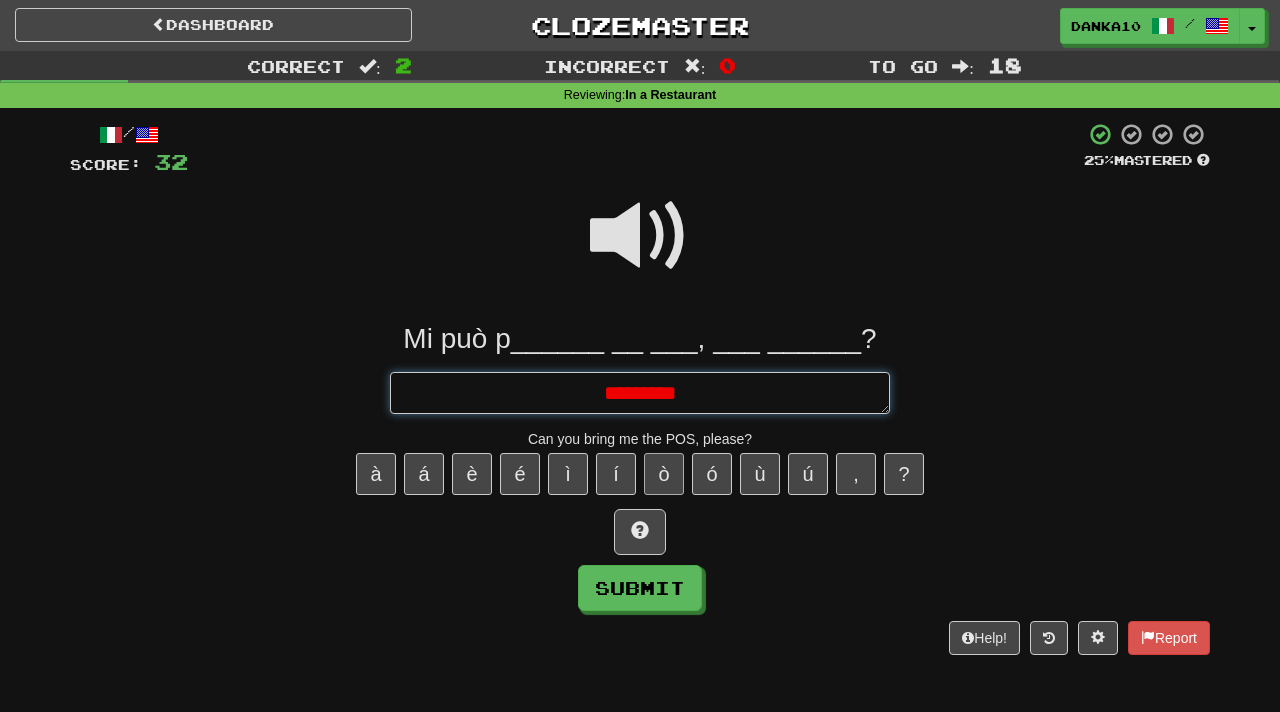 type on "*" 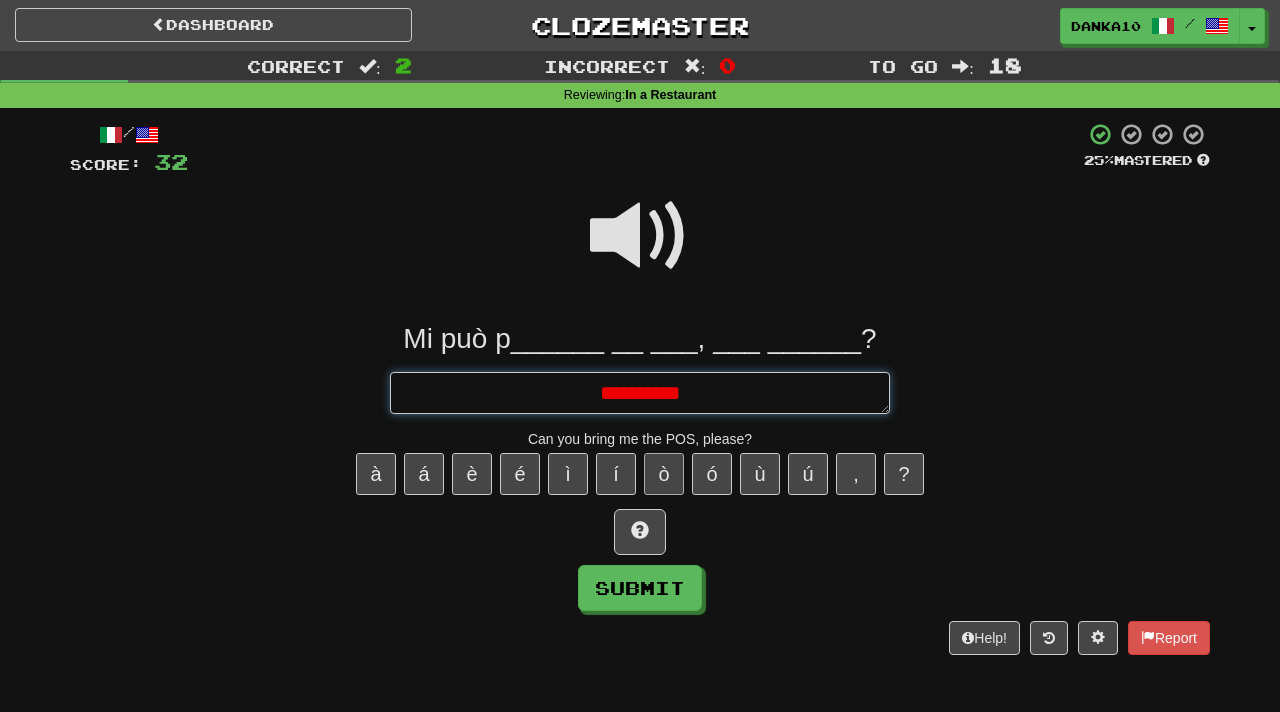 type on "*" 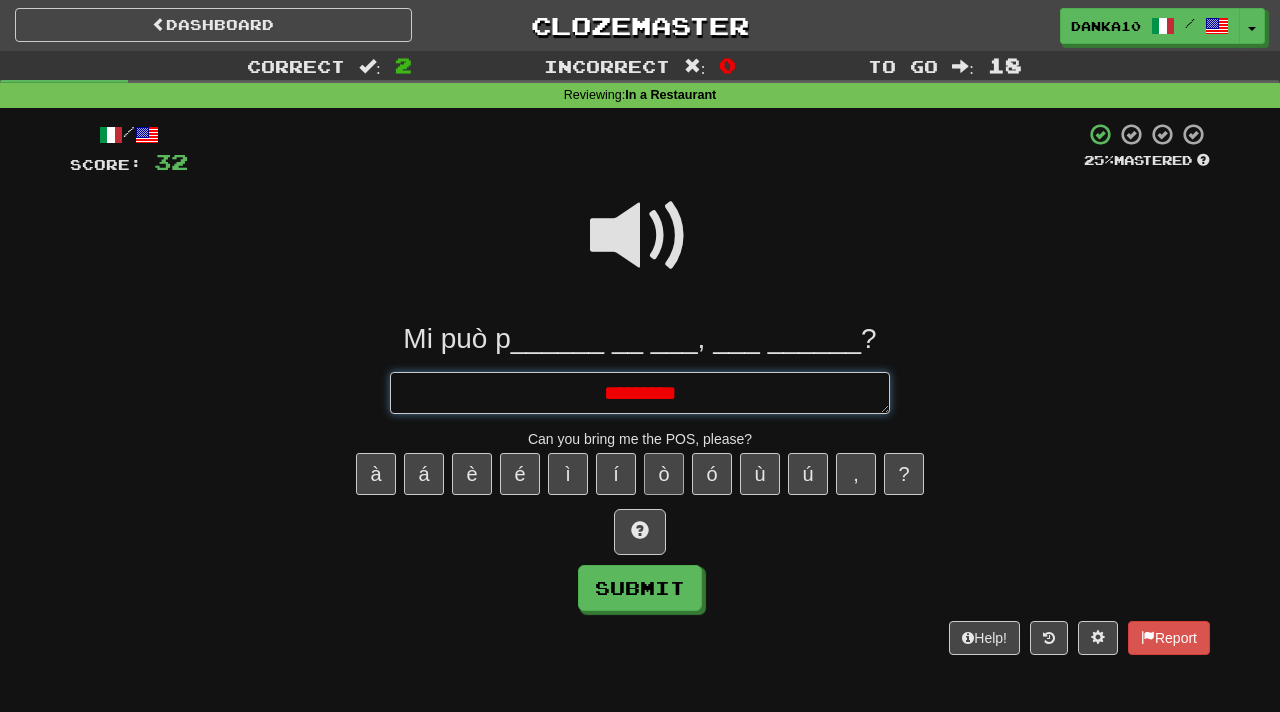type on "*" 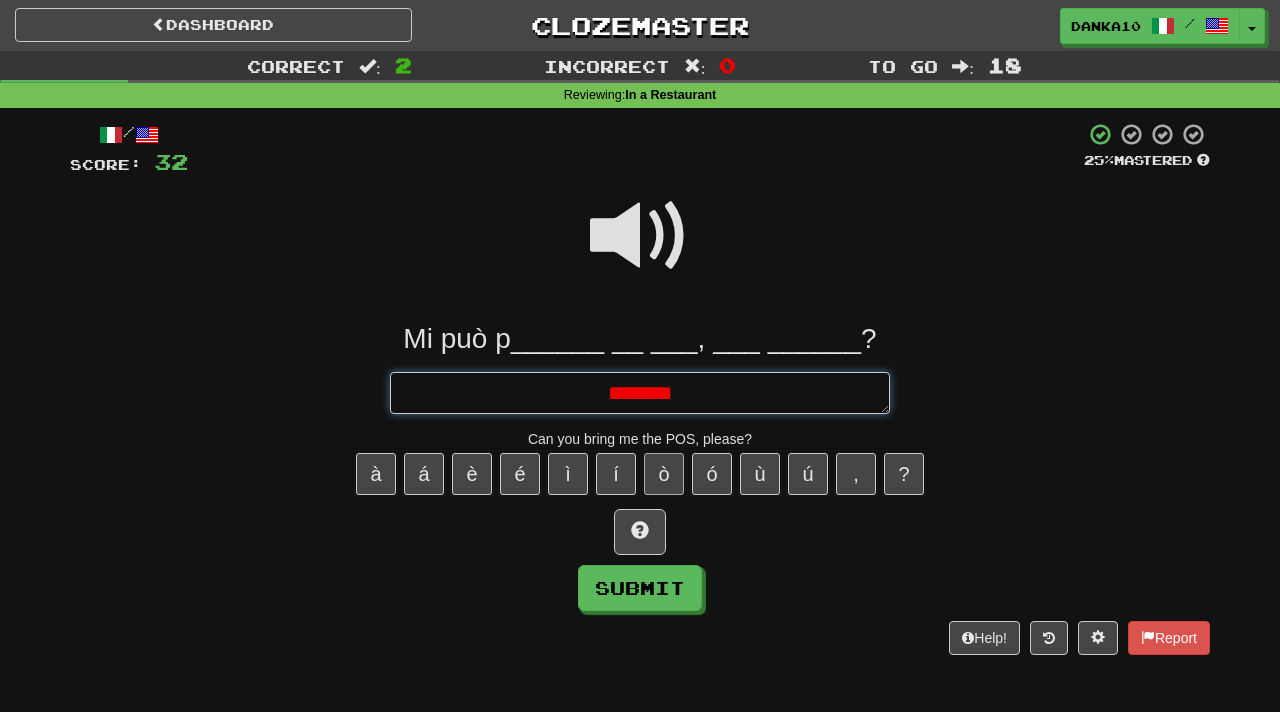 type on "*" 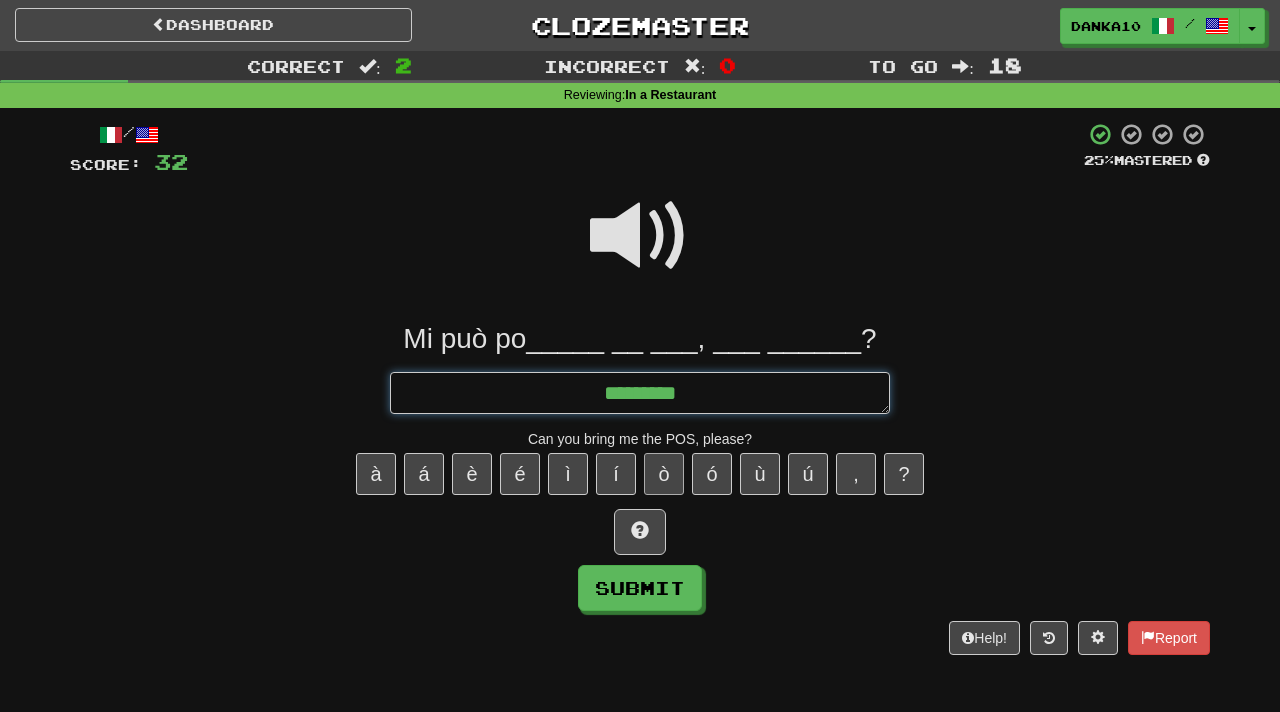 type on "*" 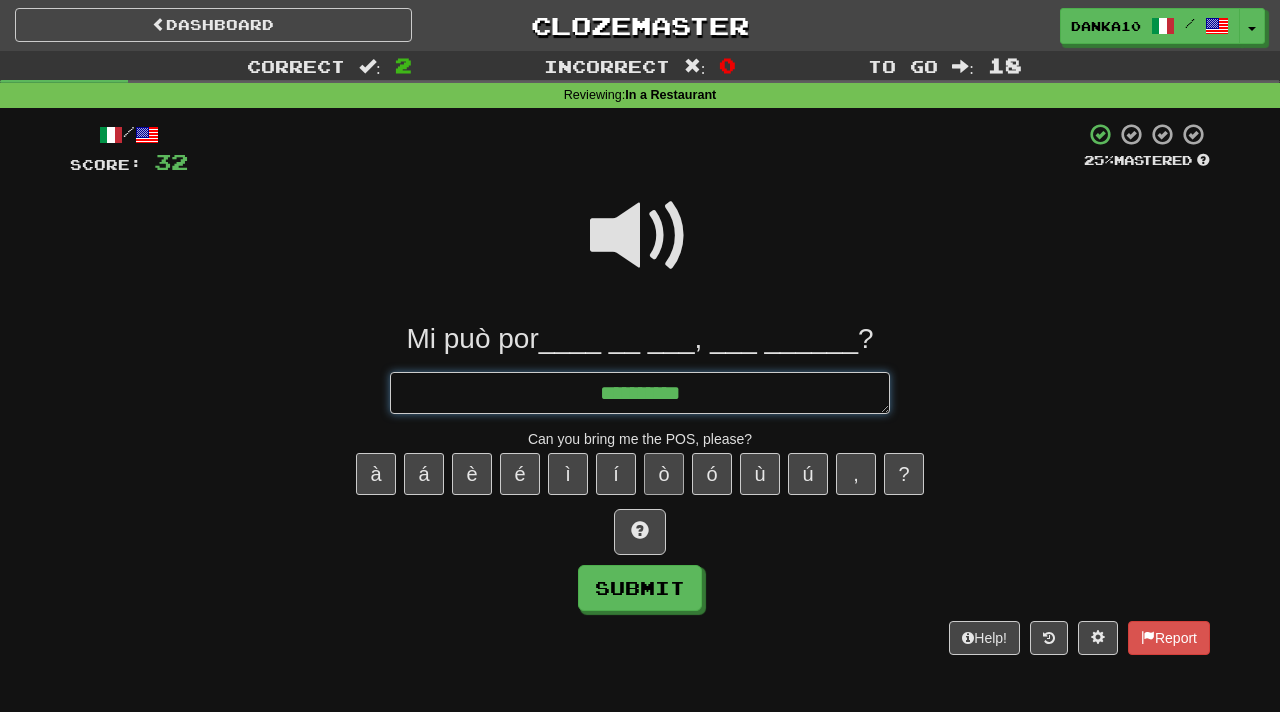 type on "*" 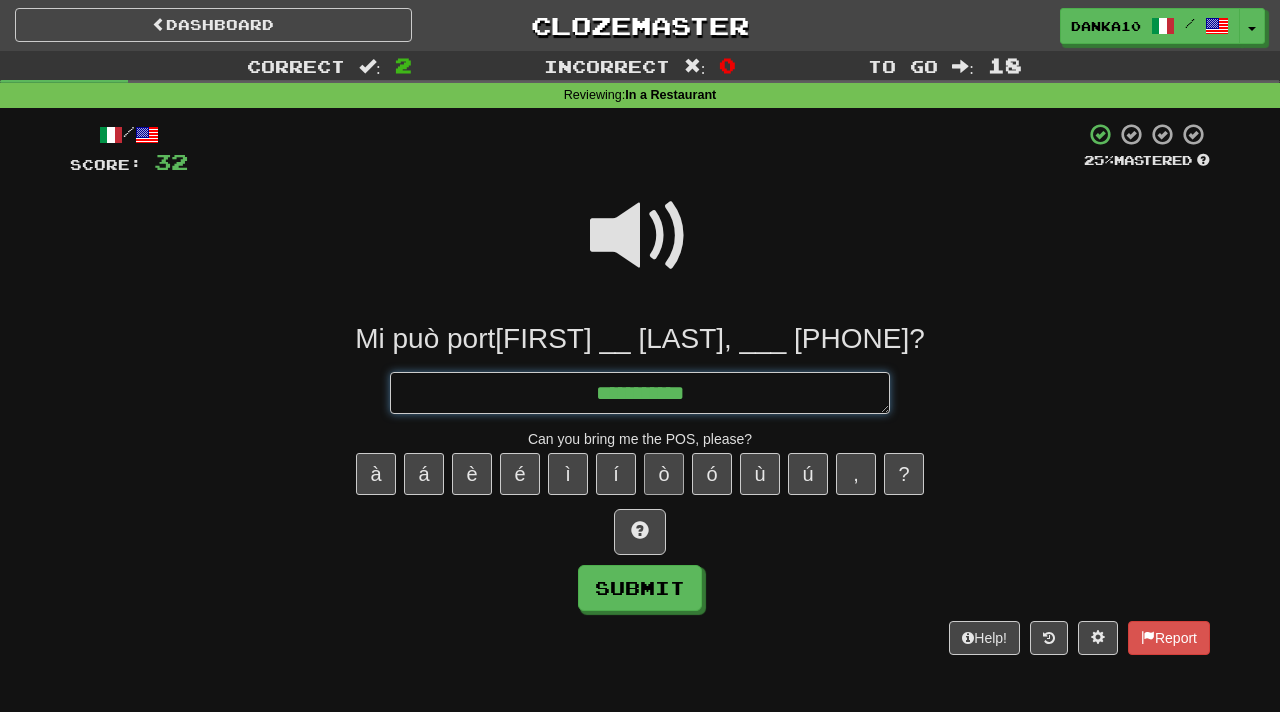 type on "*" 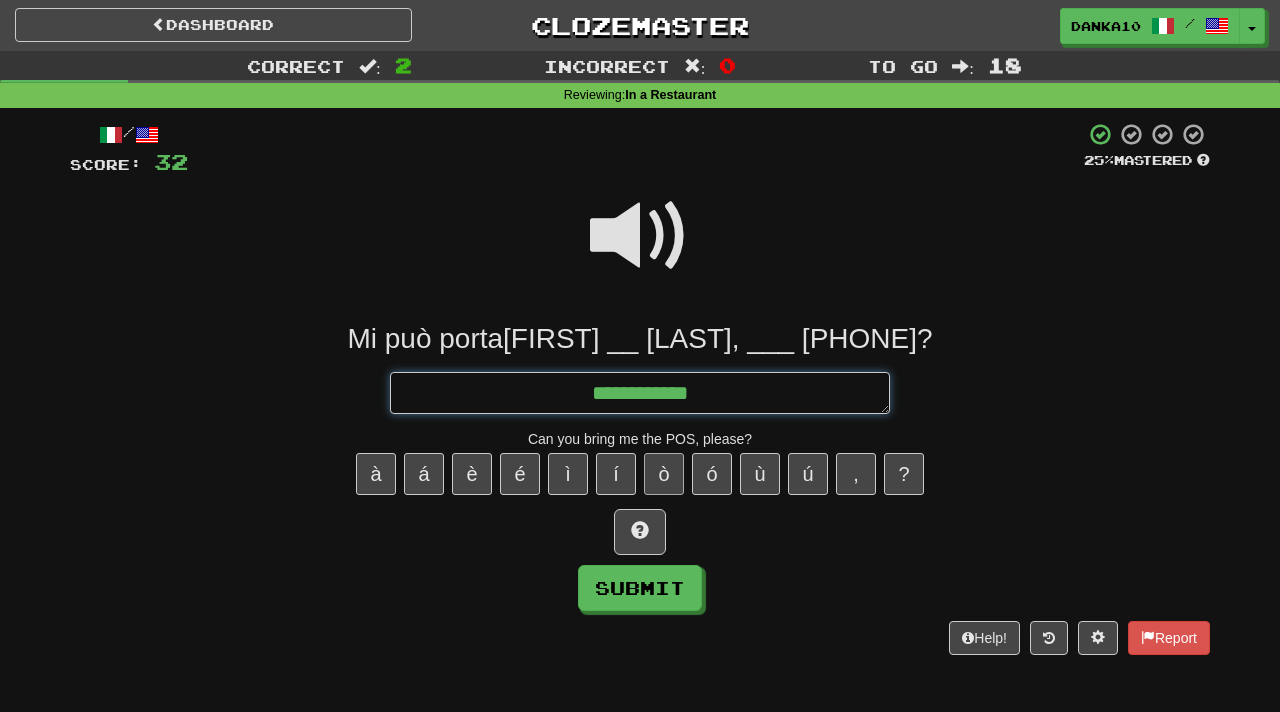 type on "*" 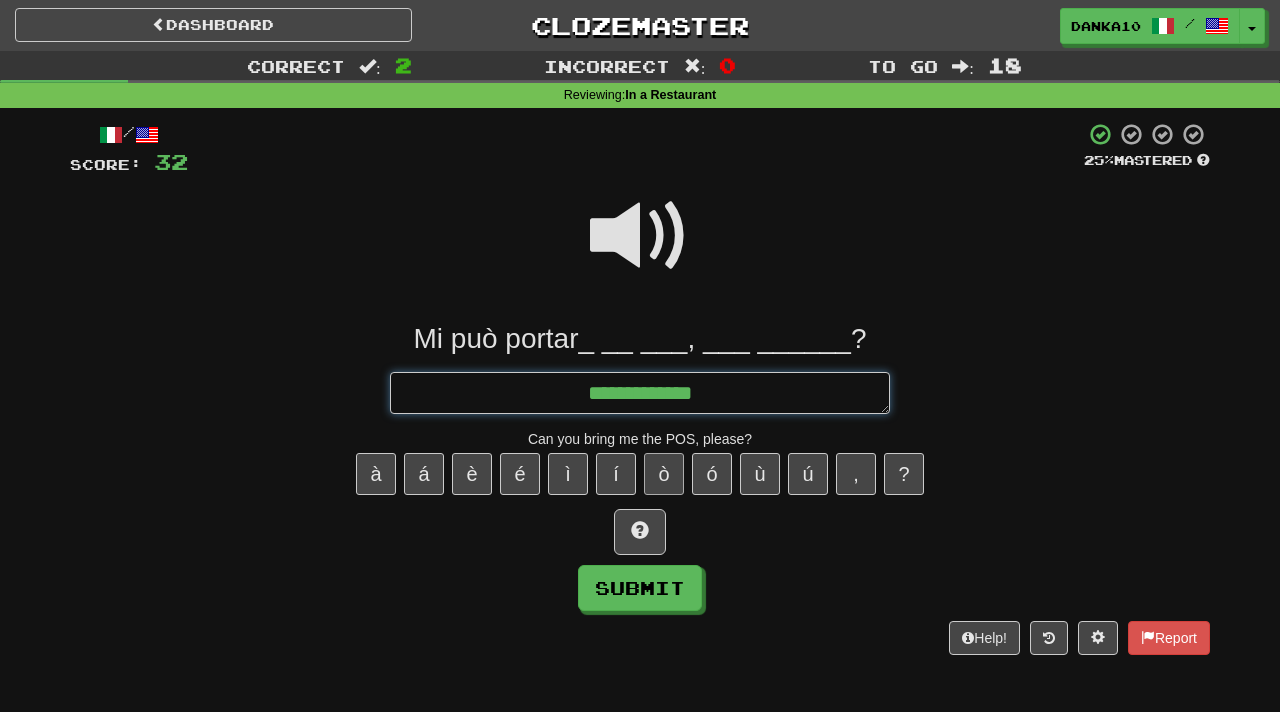 type on "*" 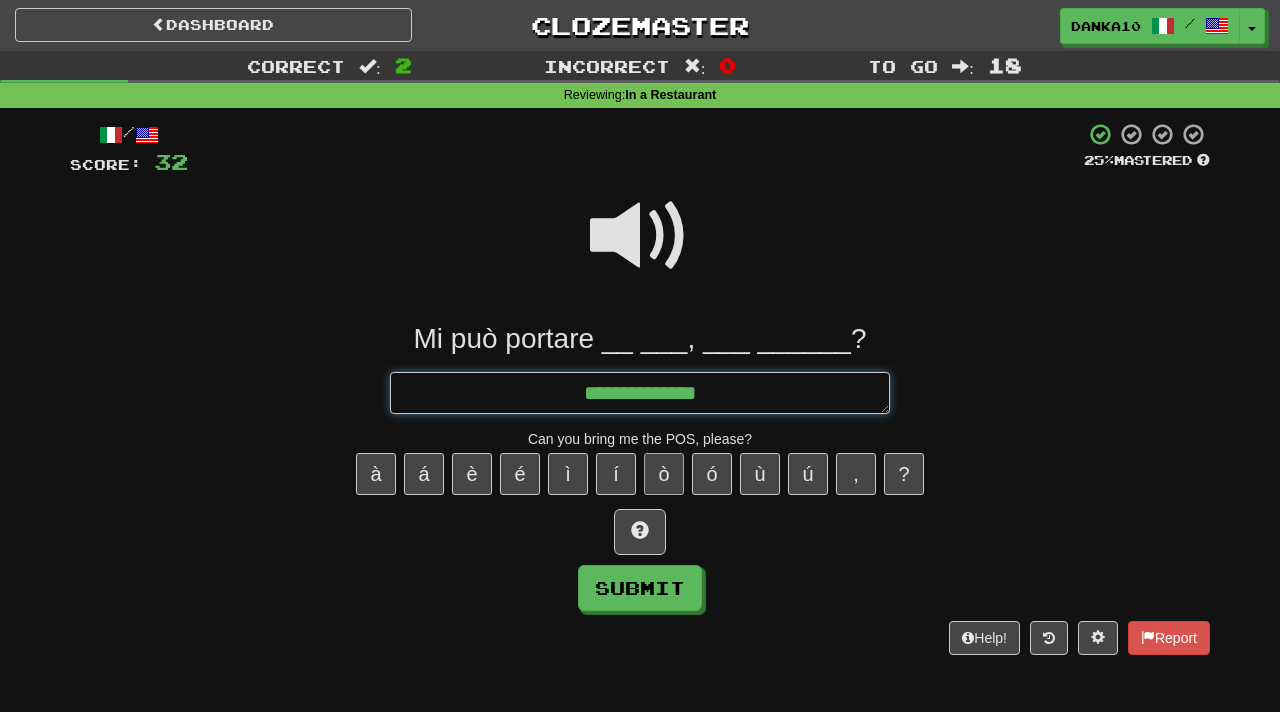 type on "*" 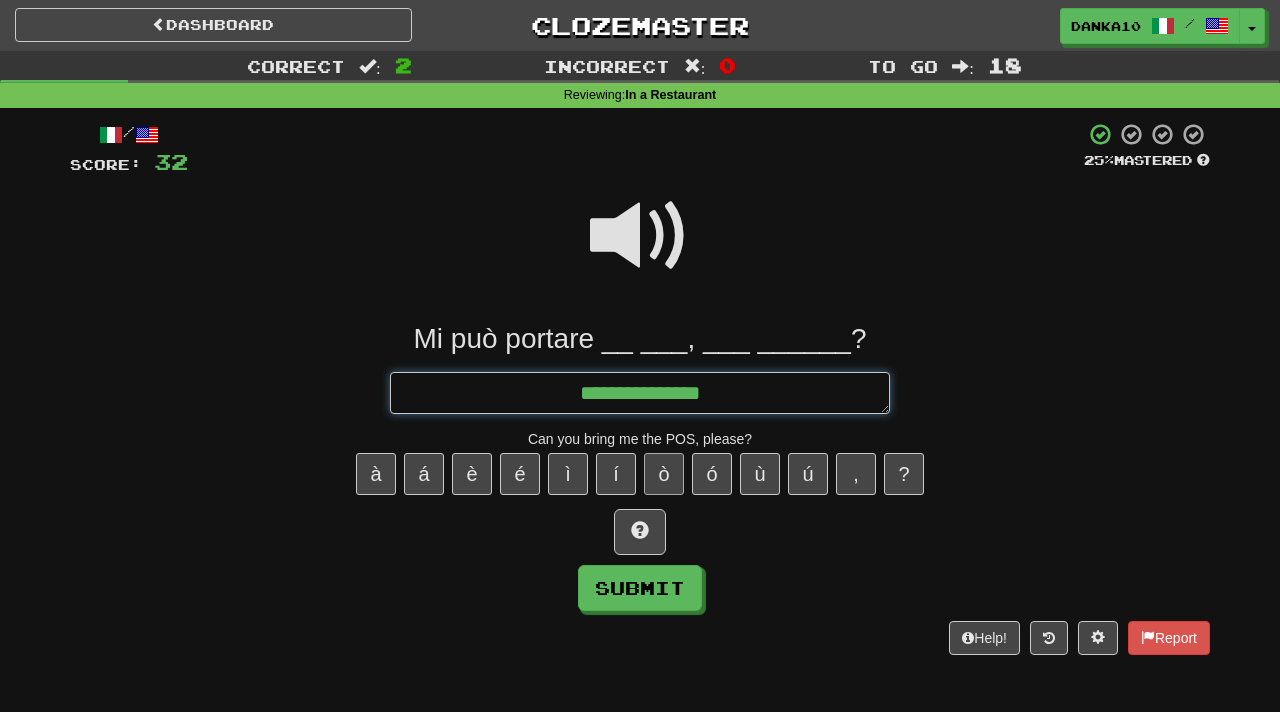 type on "*" 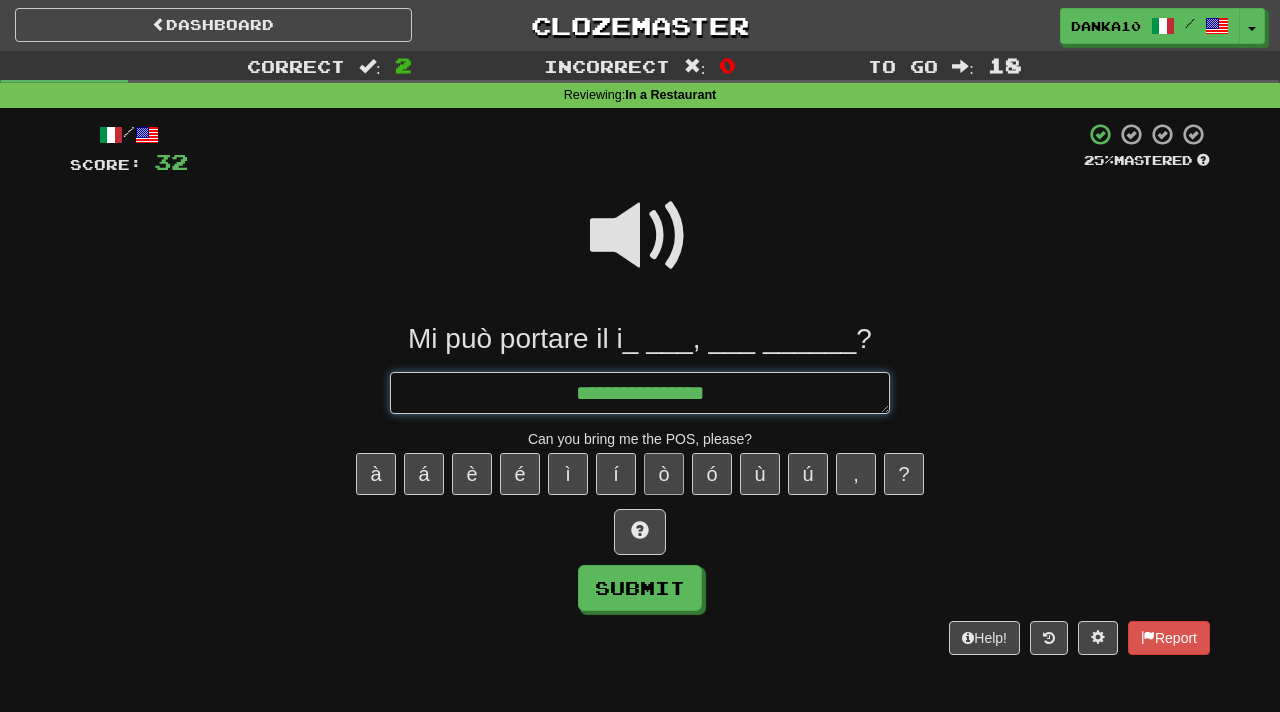 type on "*" 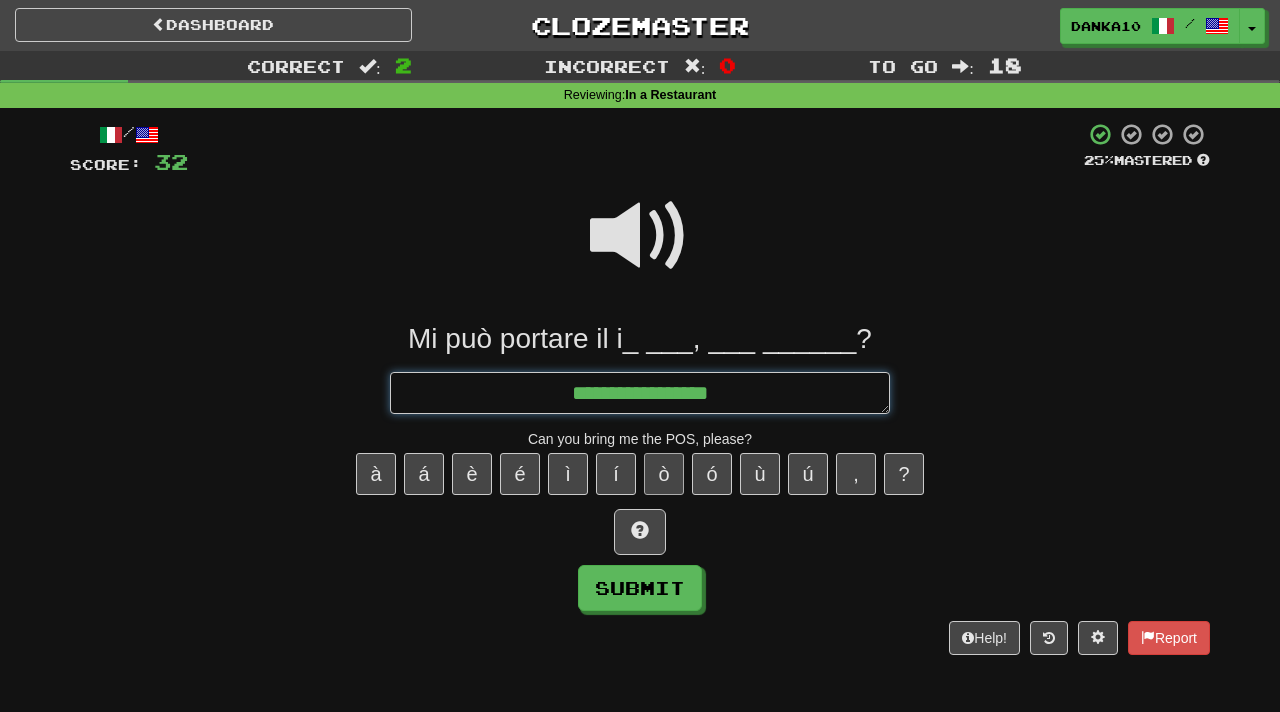 type on "*" 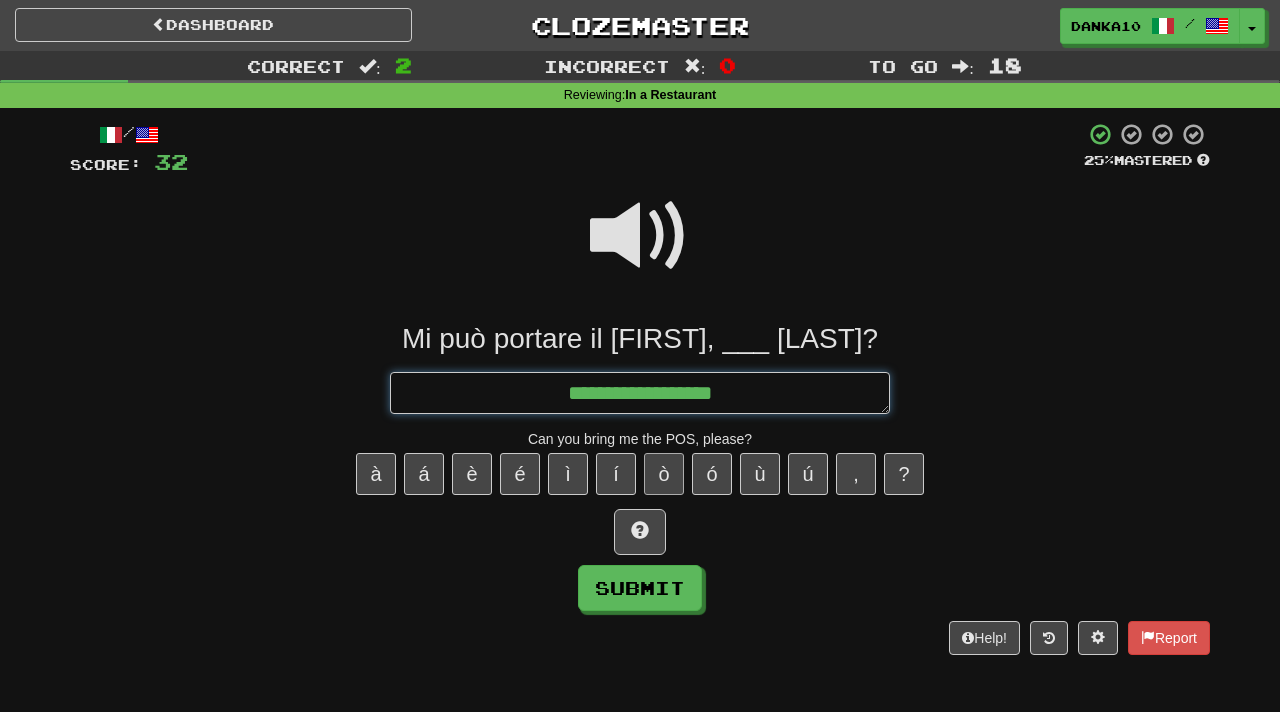 type on "*" 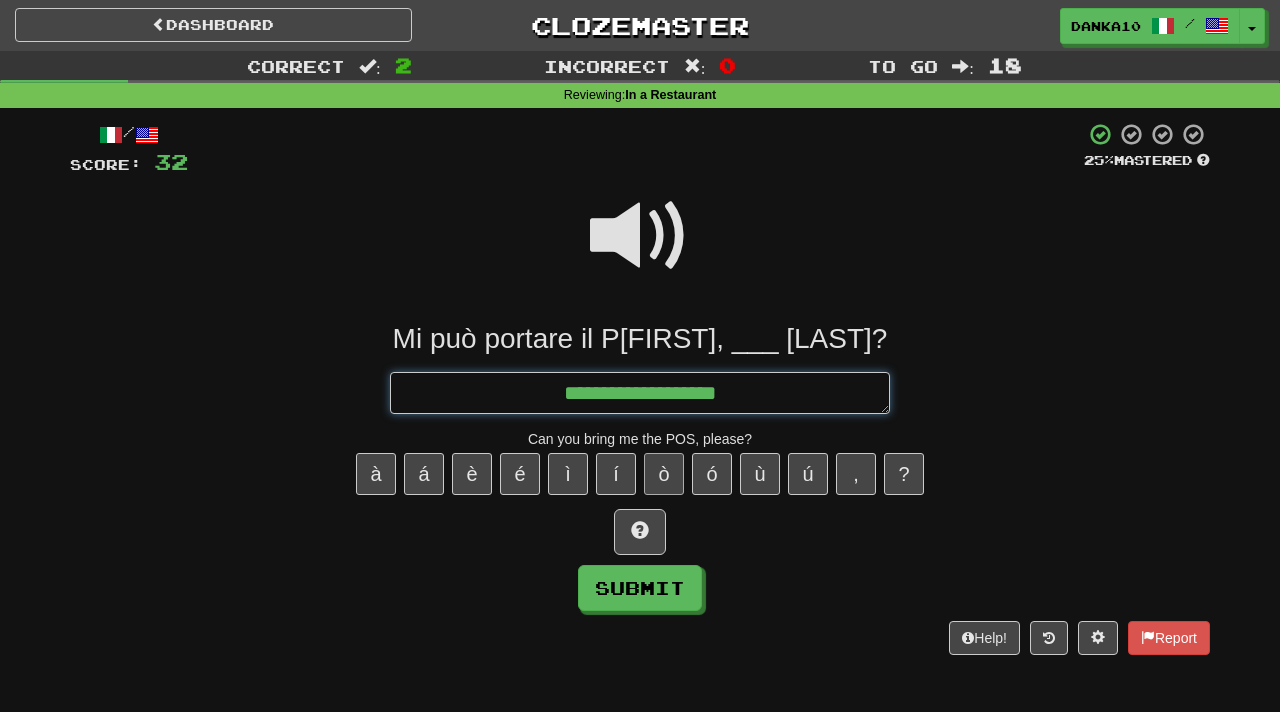 type on "*" 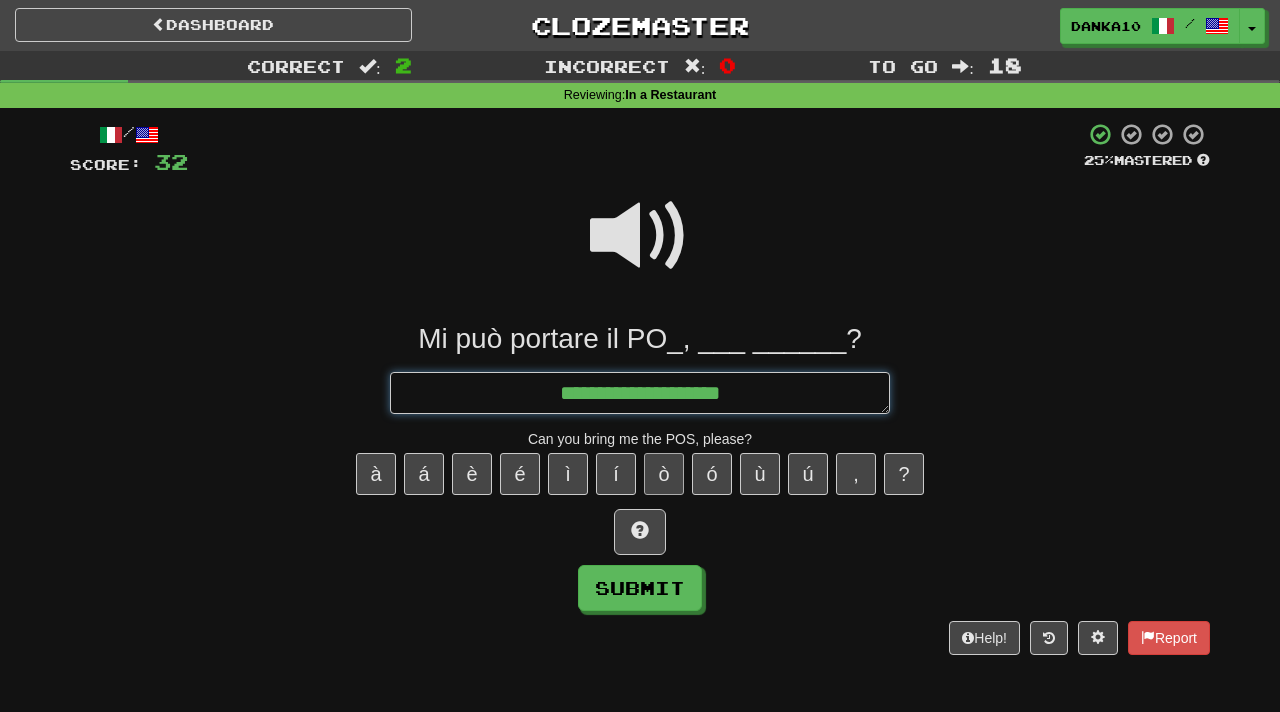 type on "*" 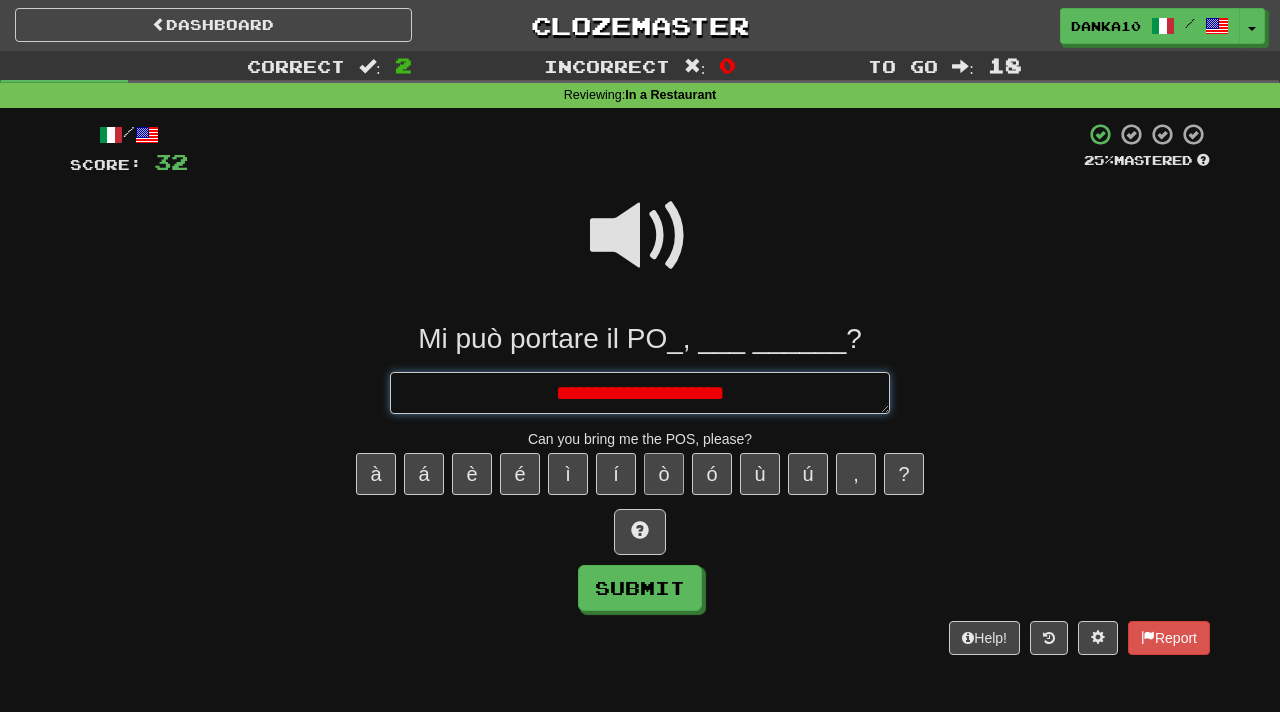 type on "*" 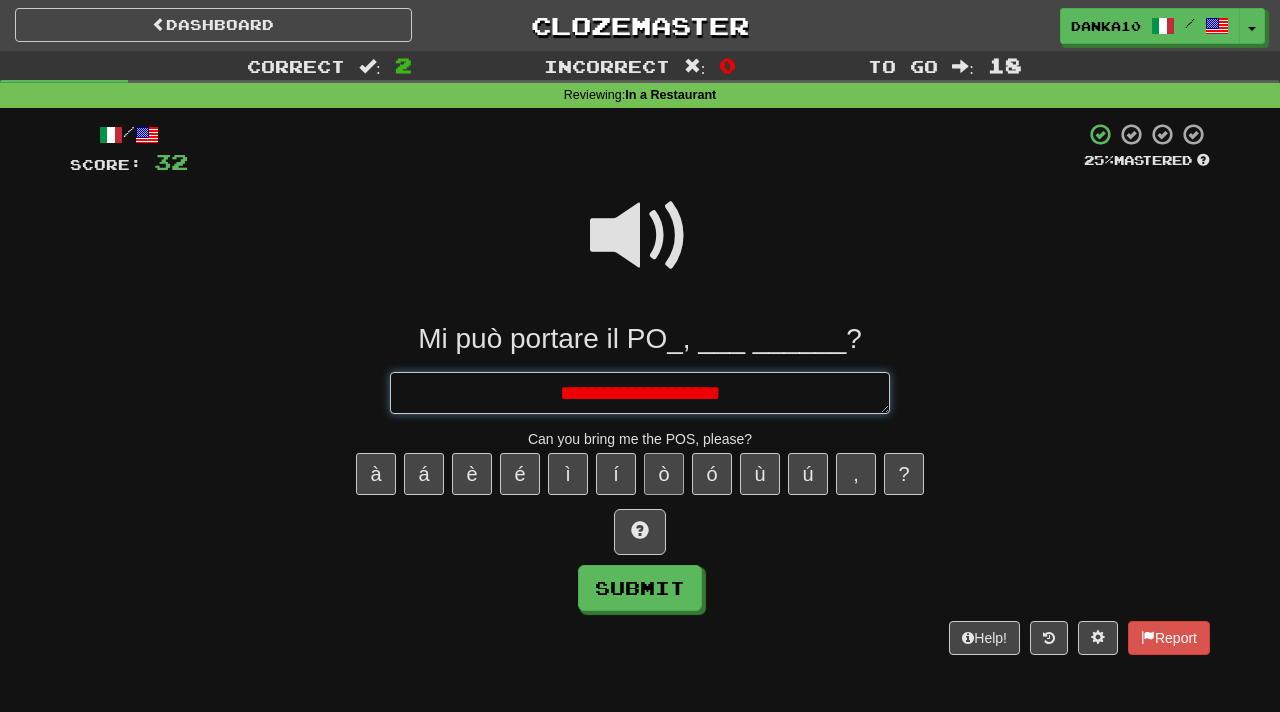 type on "*" 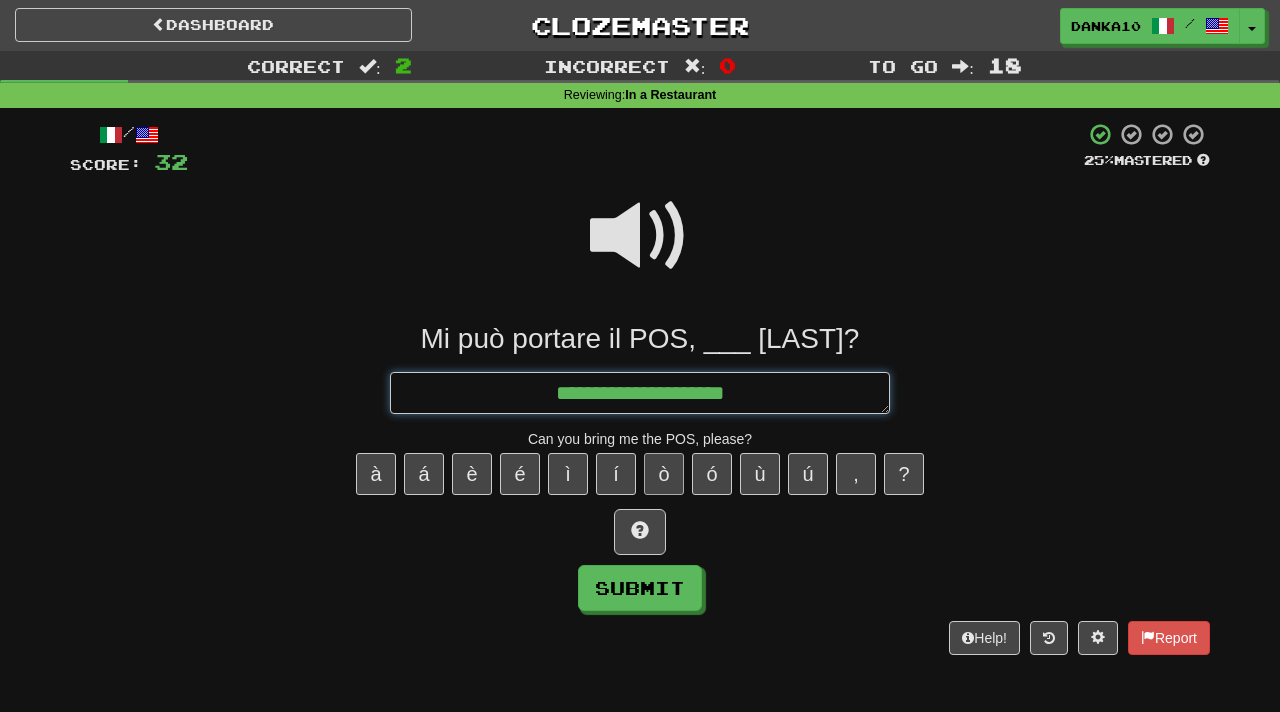 type on "*" 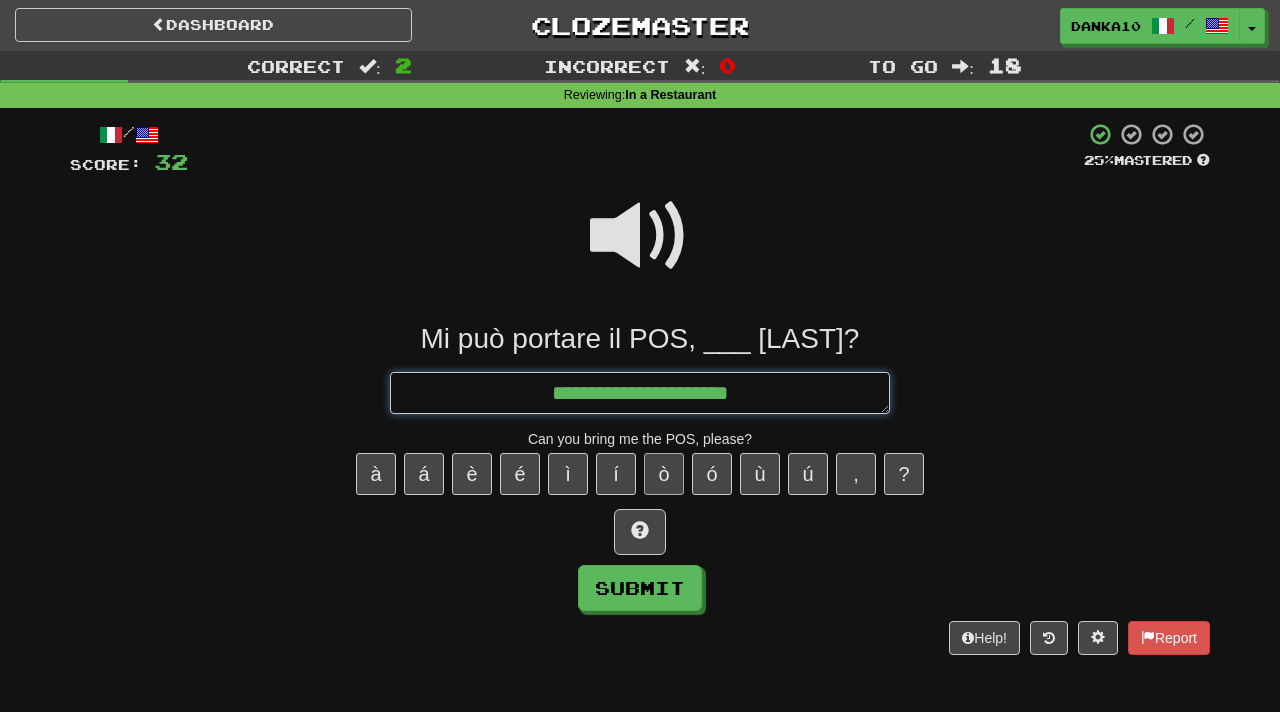 type on "*" 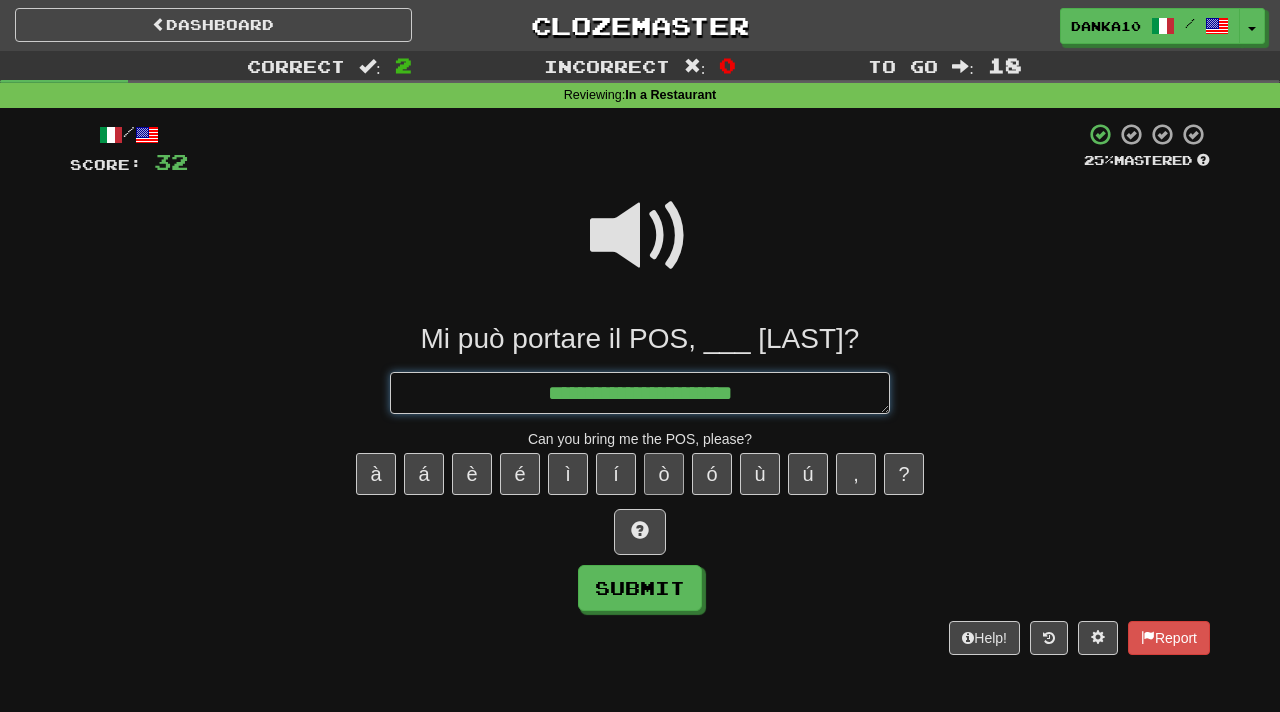 type on "*" 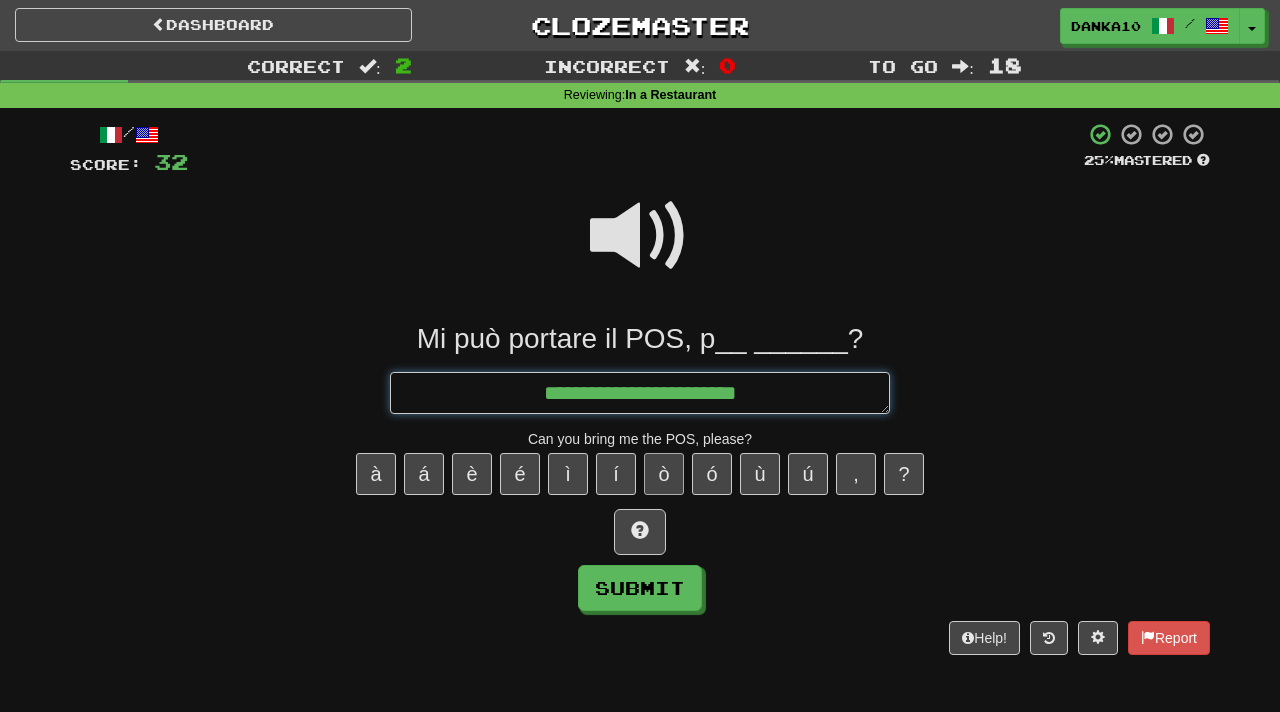 type on "*" 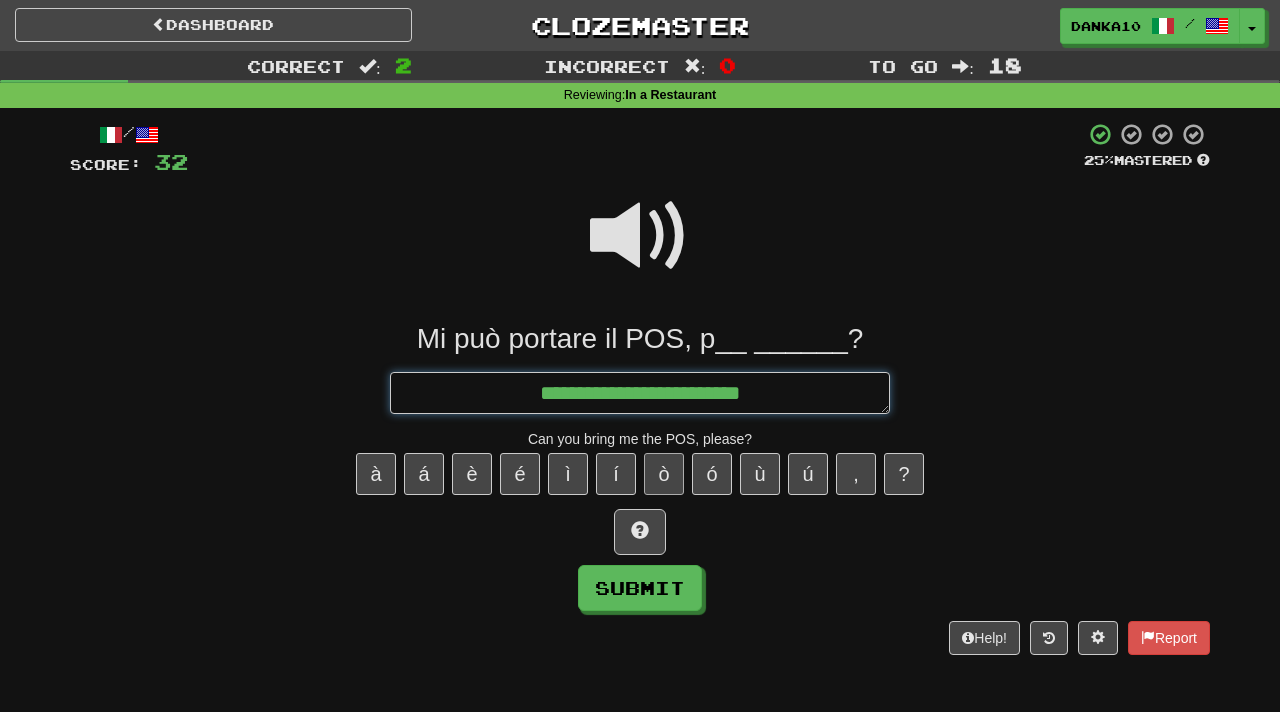 type on "*" 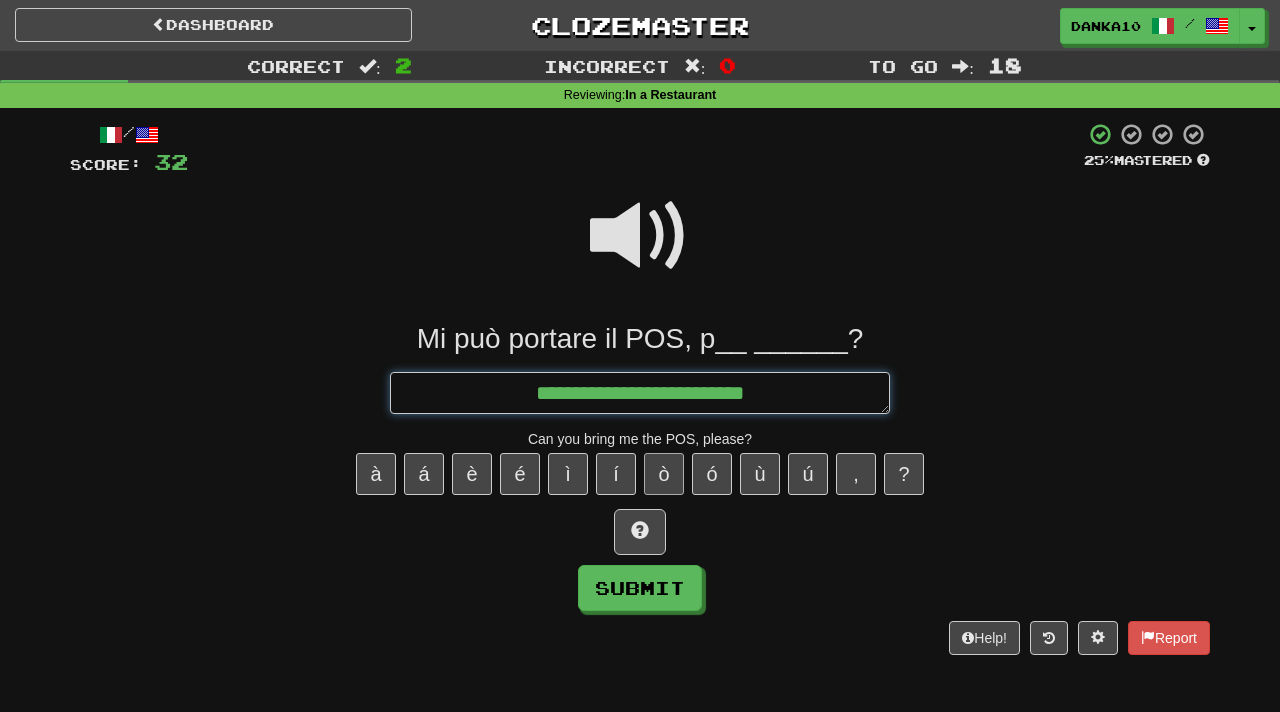 type on "*" 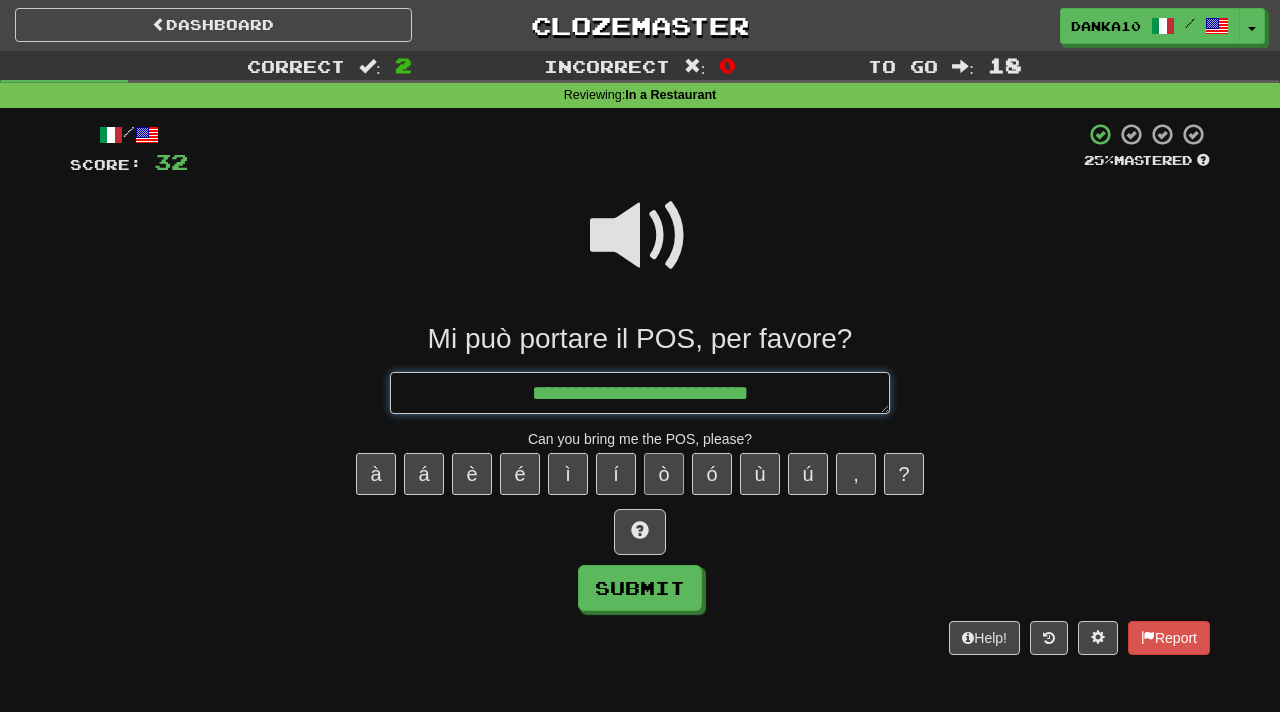 type on "*" 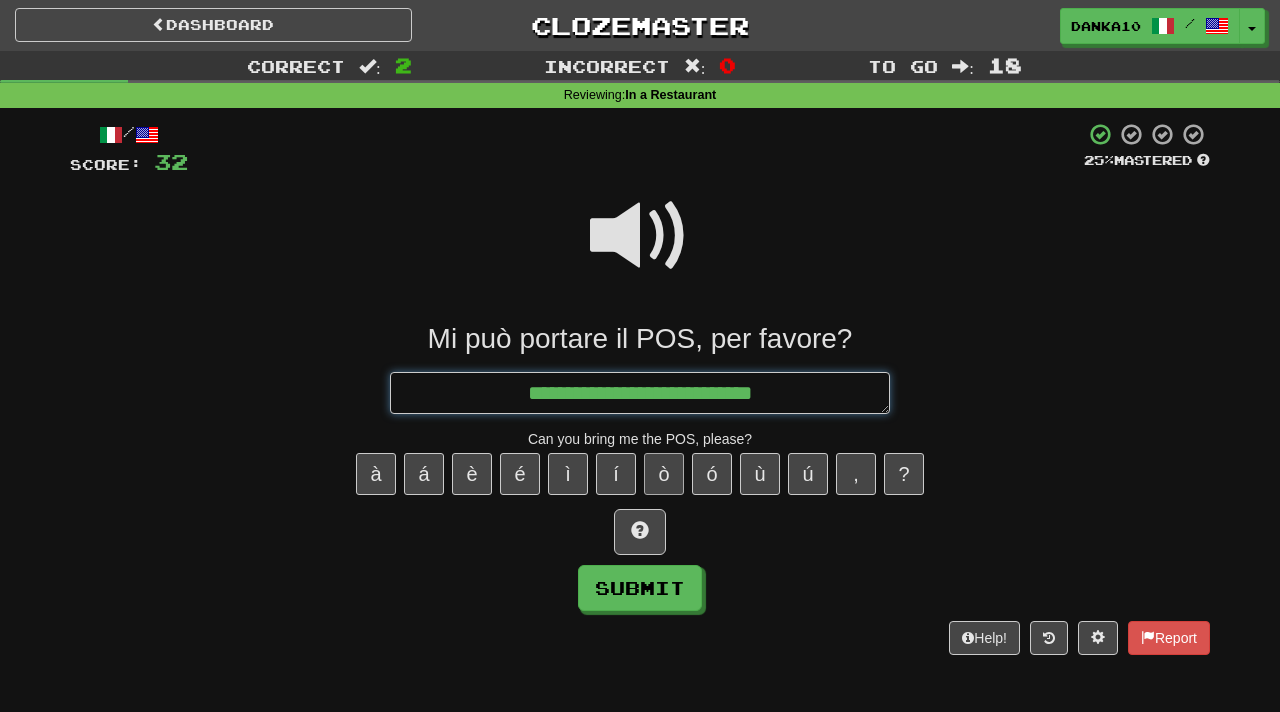 type on "*" 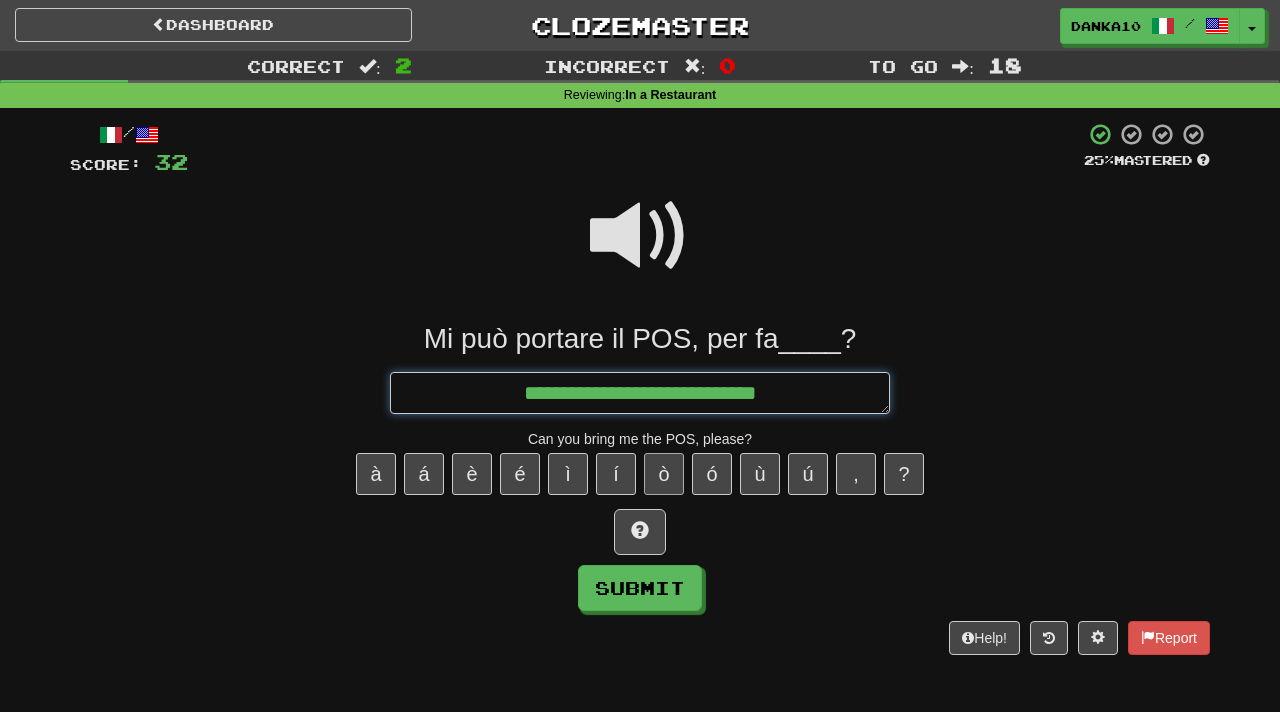 type on "*" 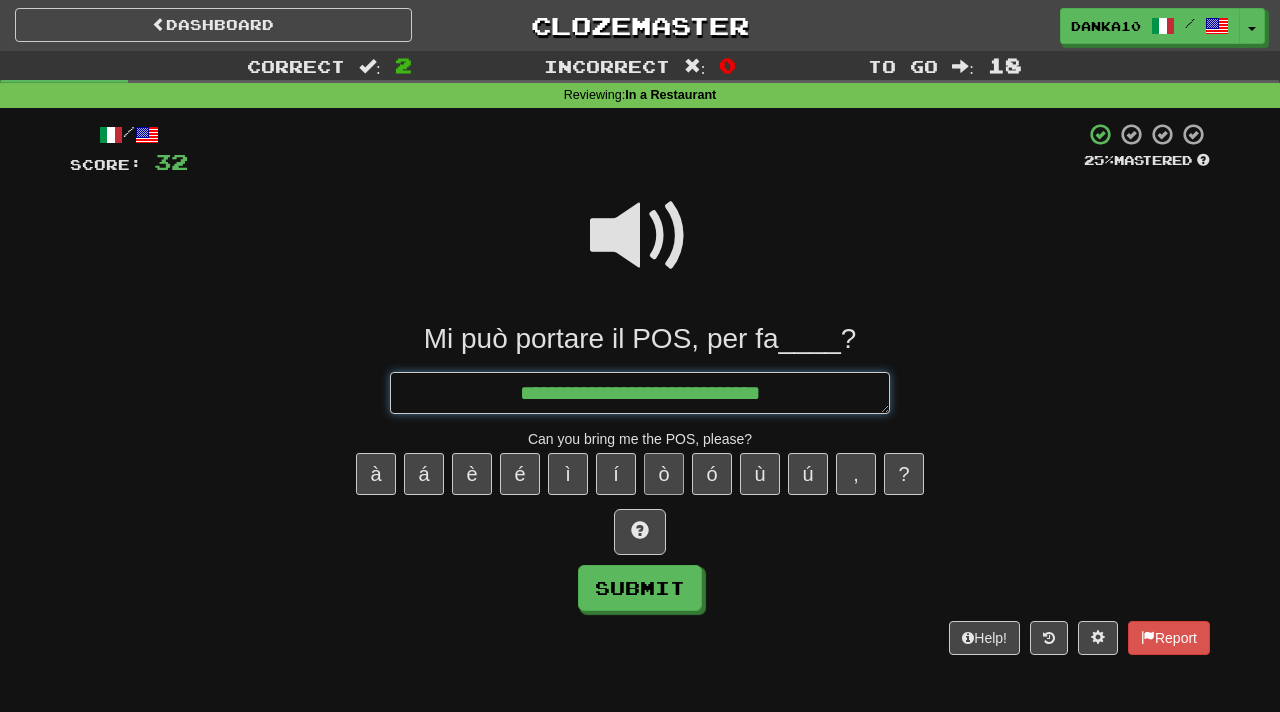 type on "*" 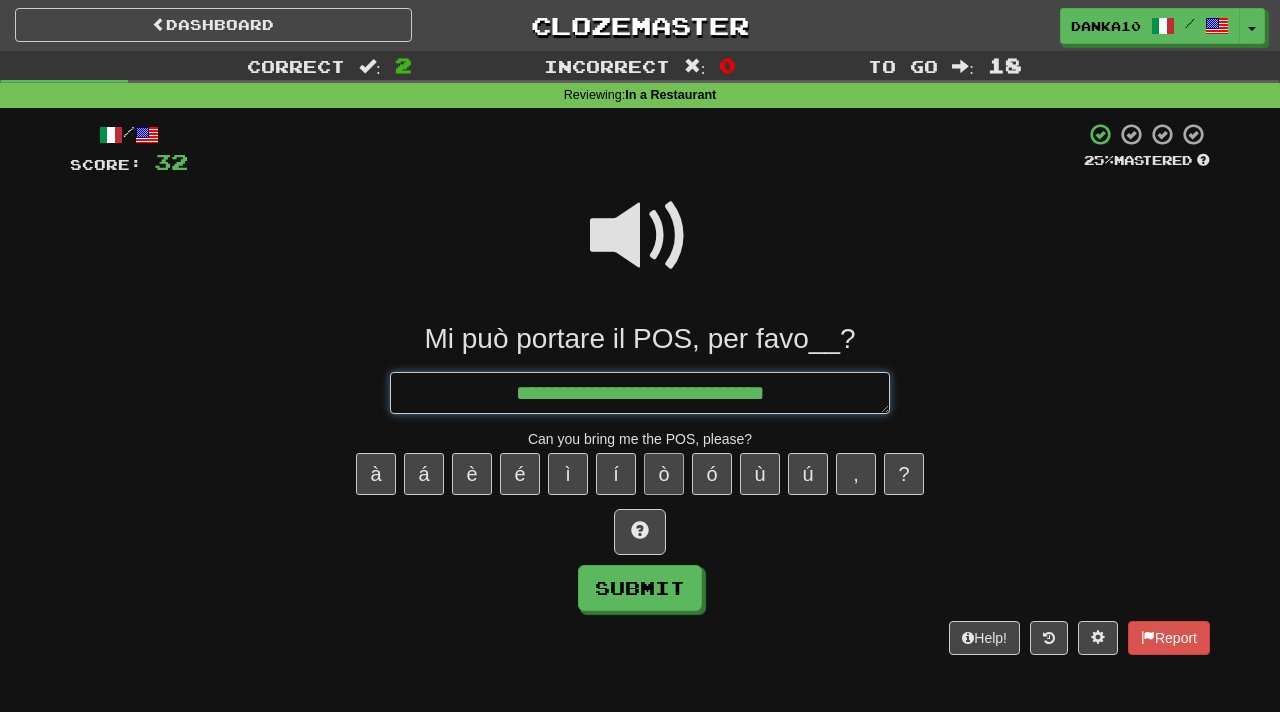 type on "*" 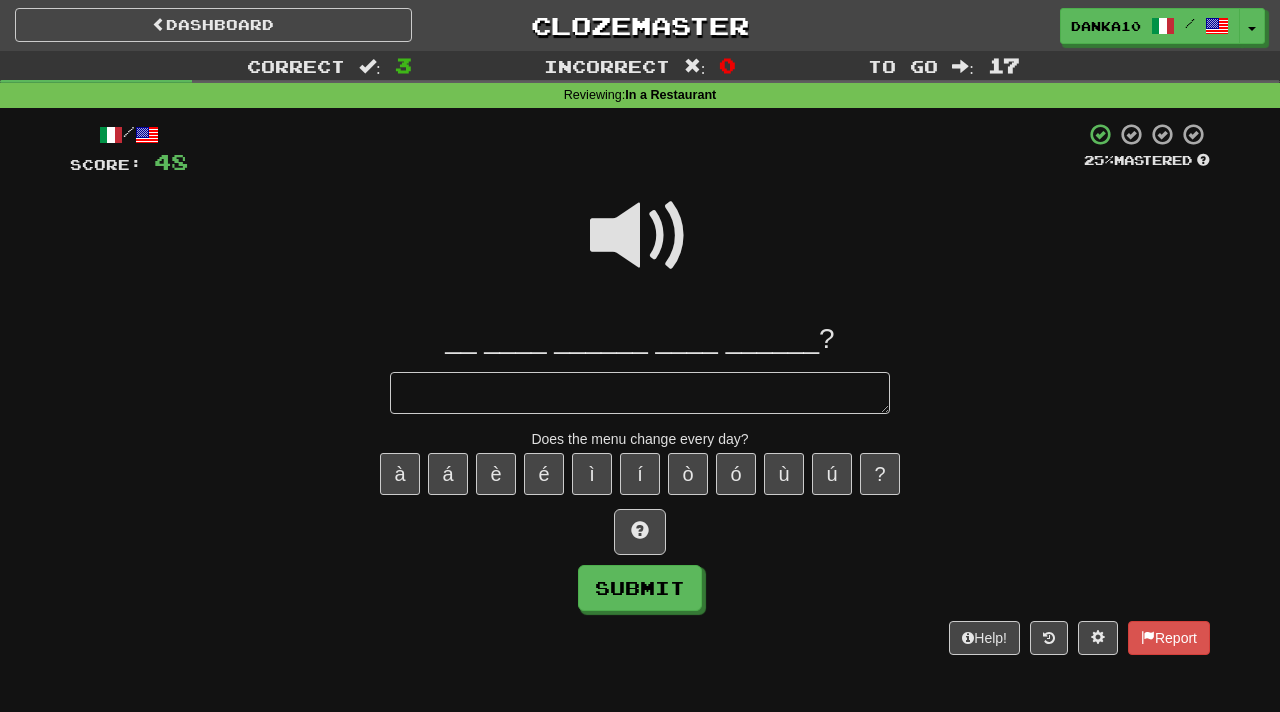 type on "*" 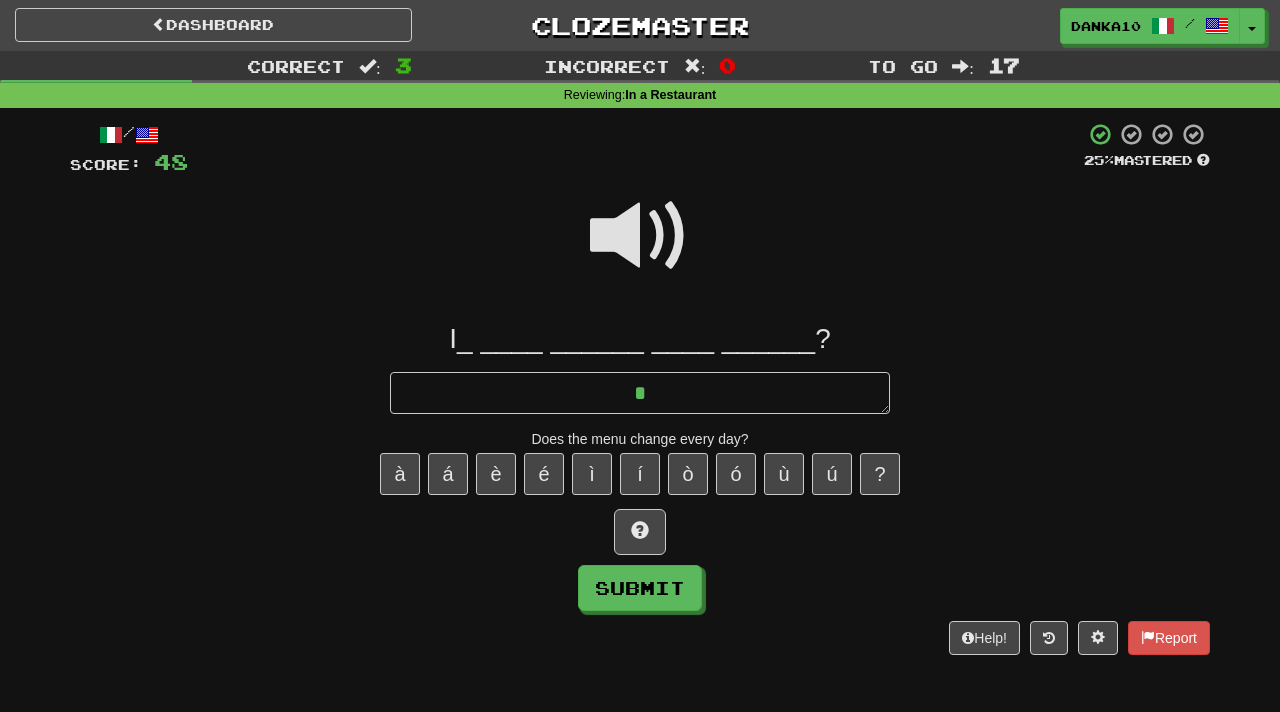 type on "*" 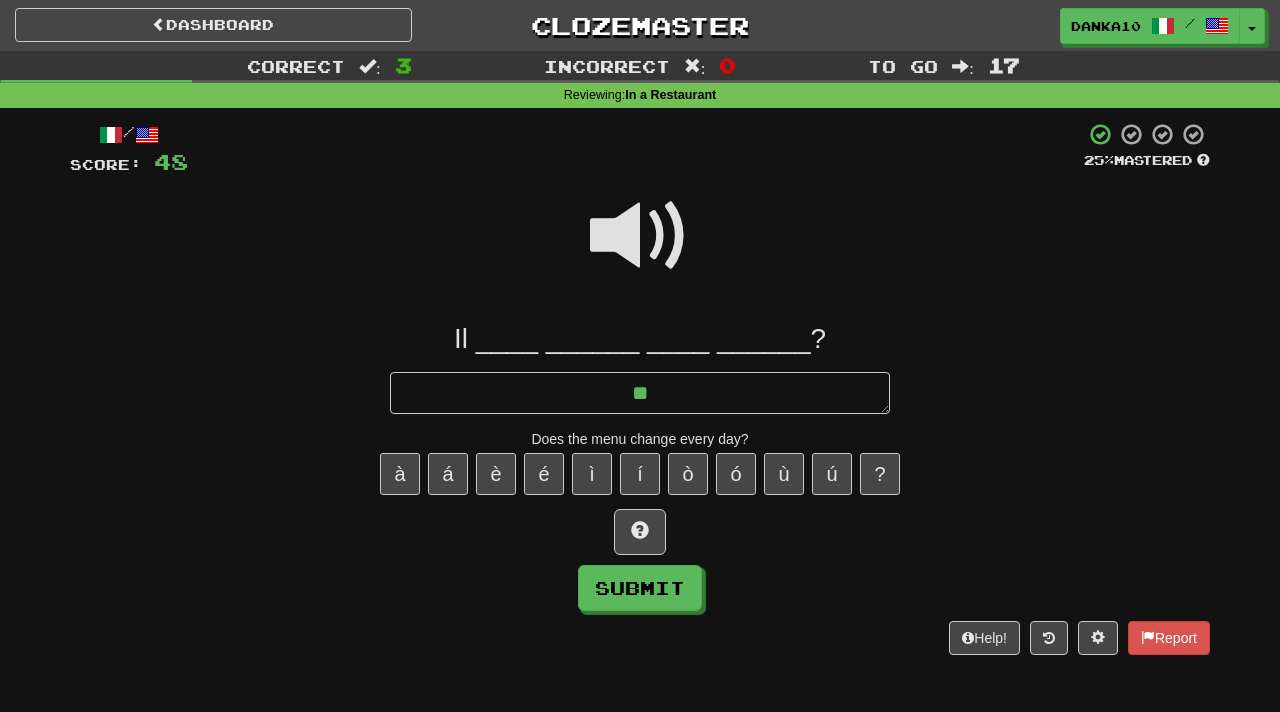 type on "*" 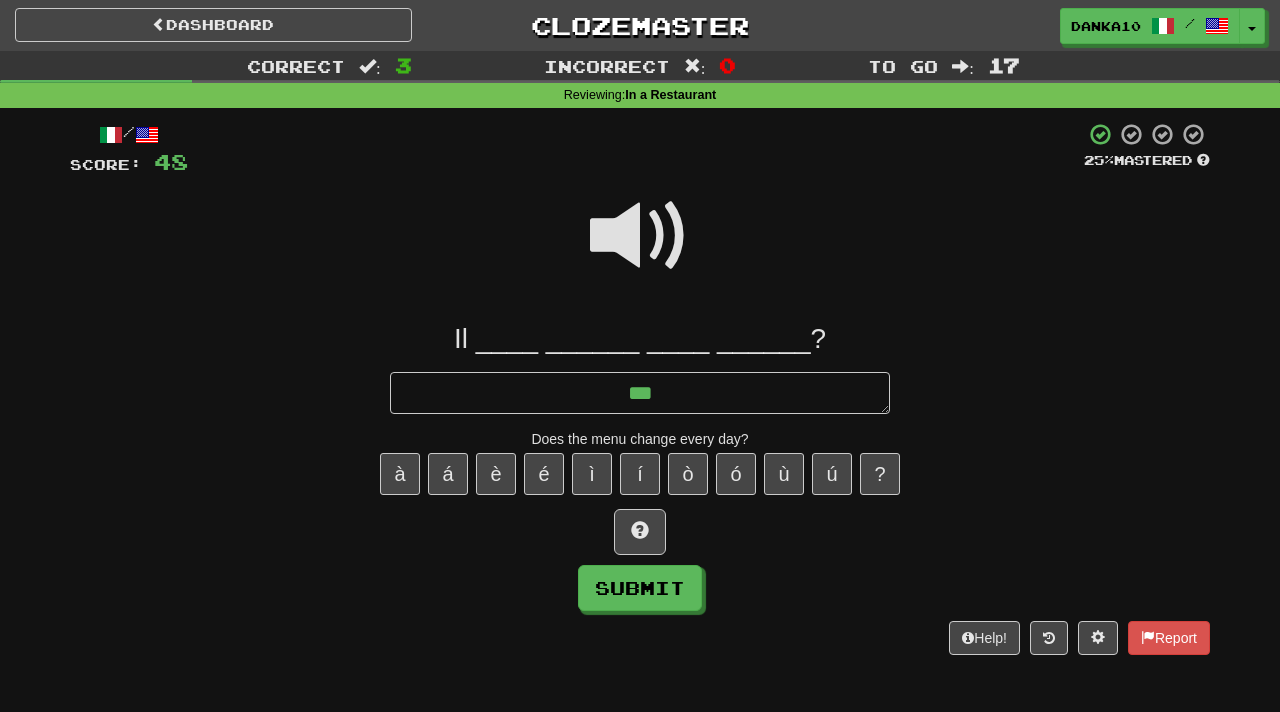 type 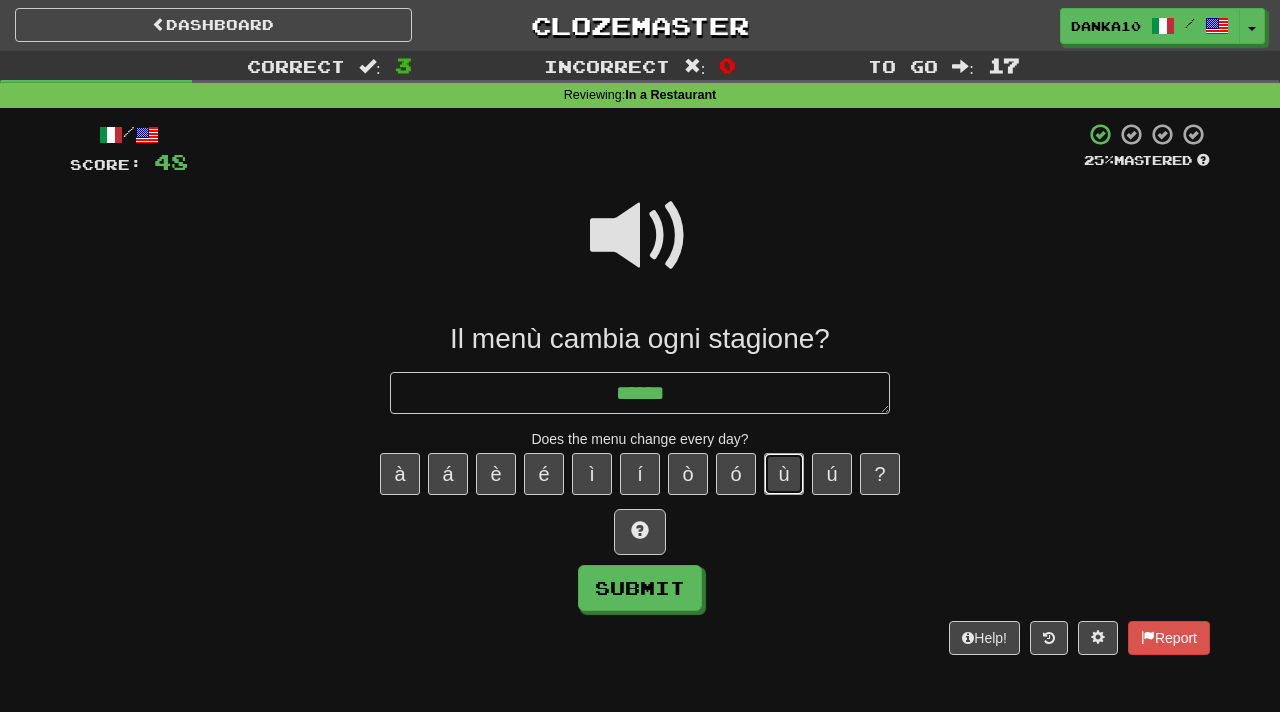 click on "ù" at bounding box center (784, 474) 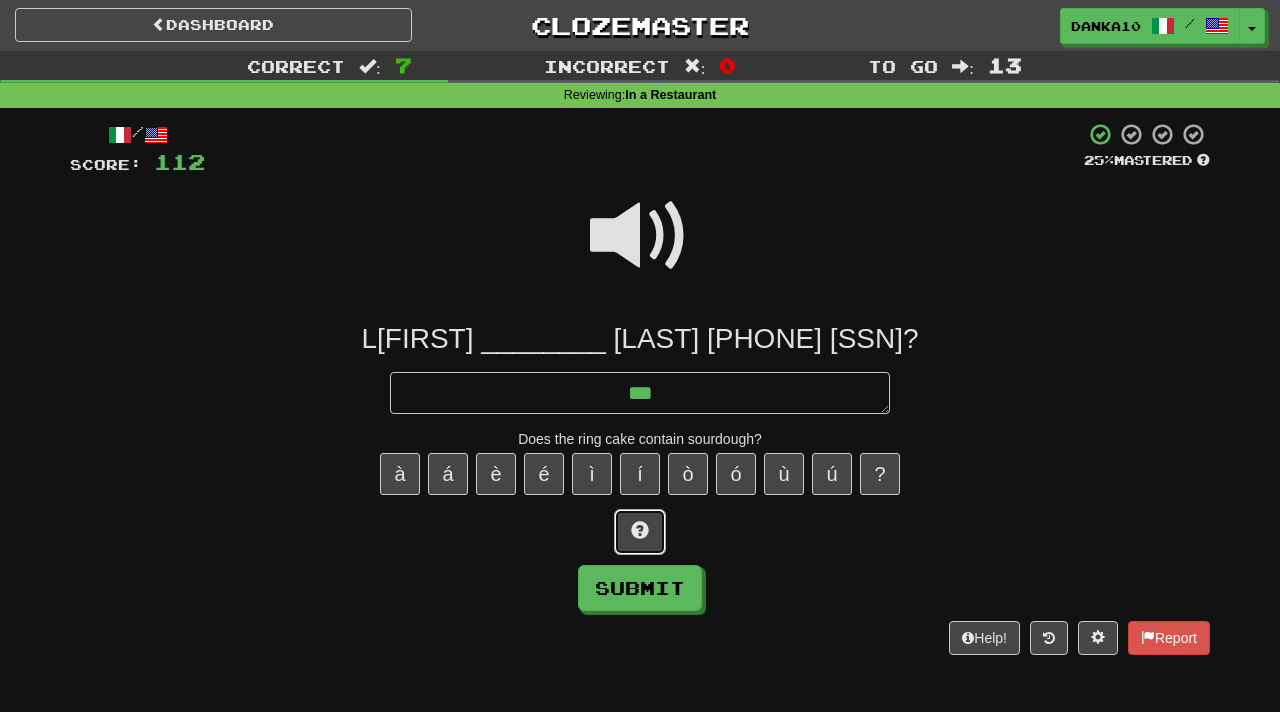 click at bounding box center (640, 530) 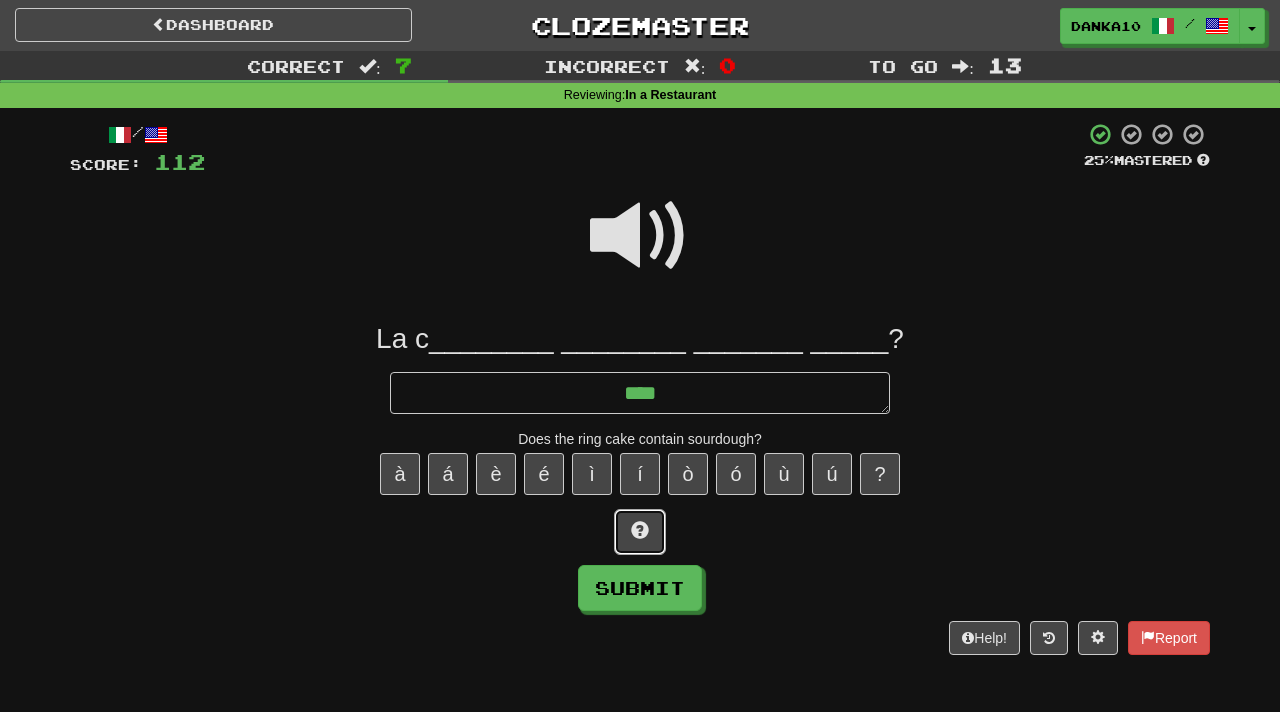 click at bounding box center [640, 530] 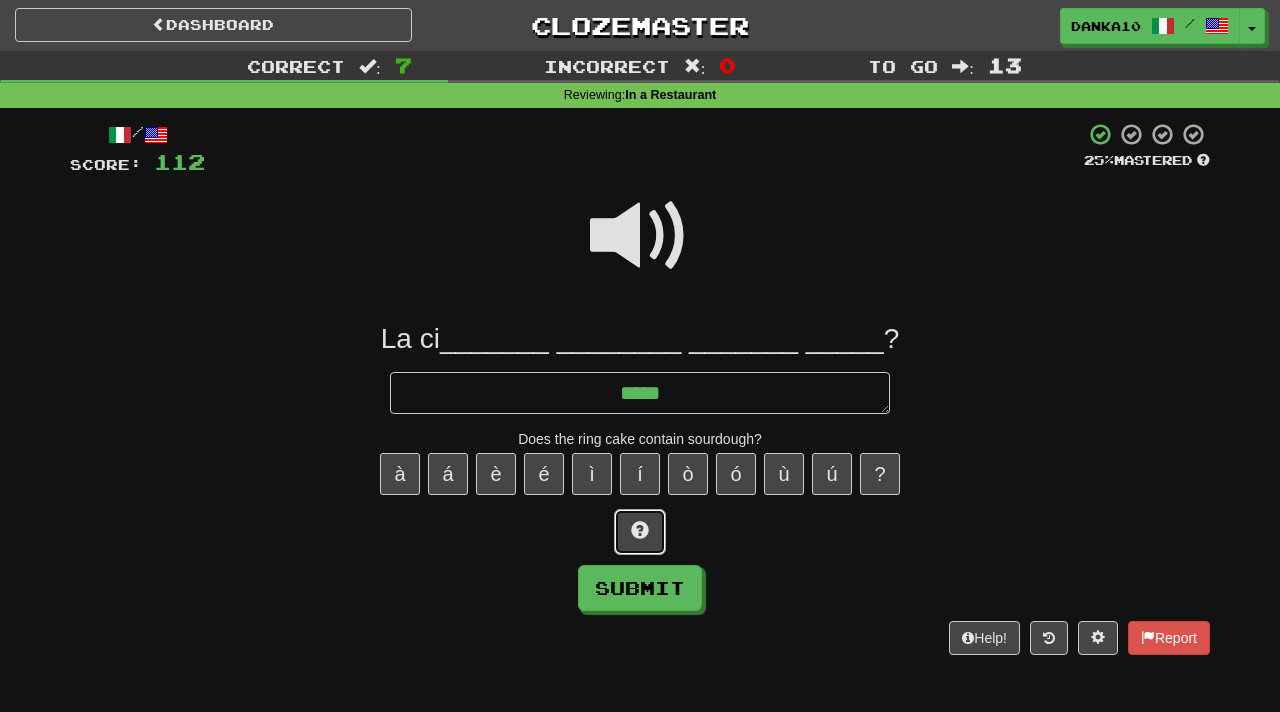 click at bounding box center [640, 530] 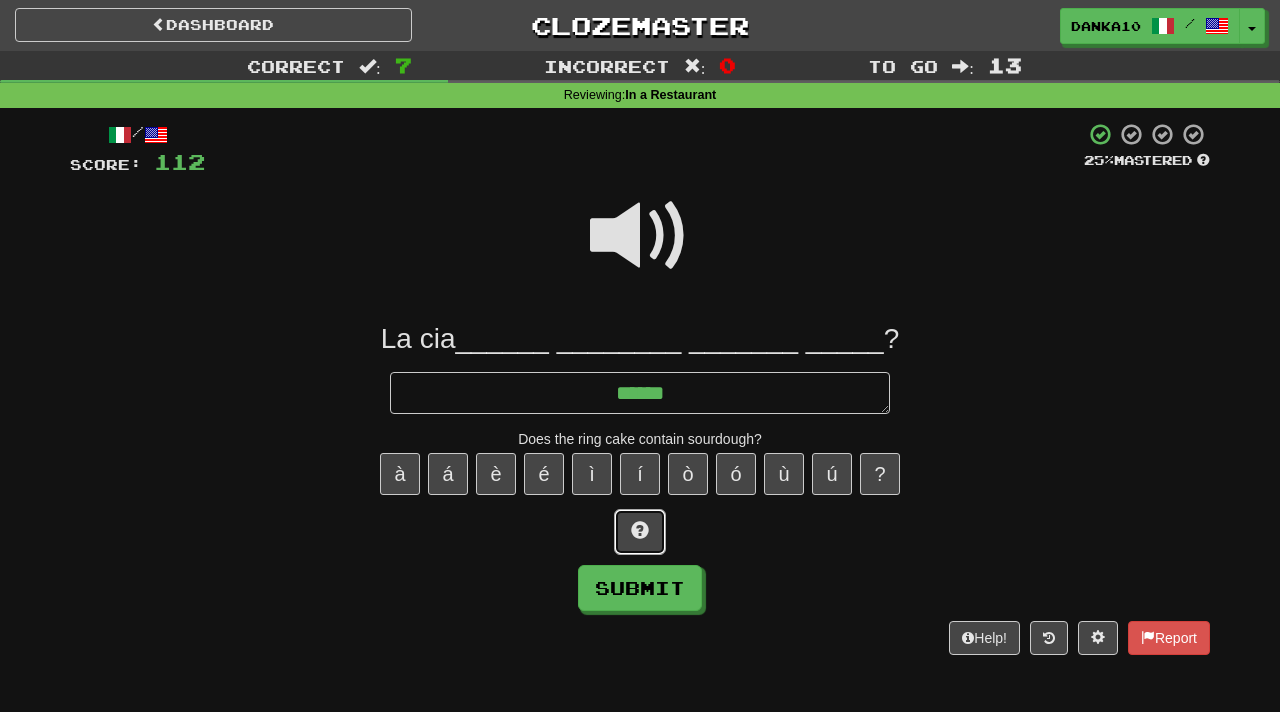 click at bounding box center [640, 530] 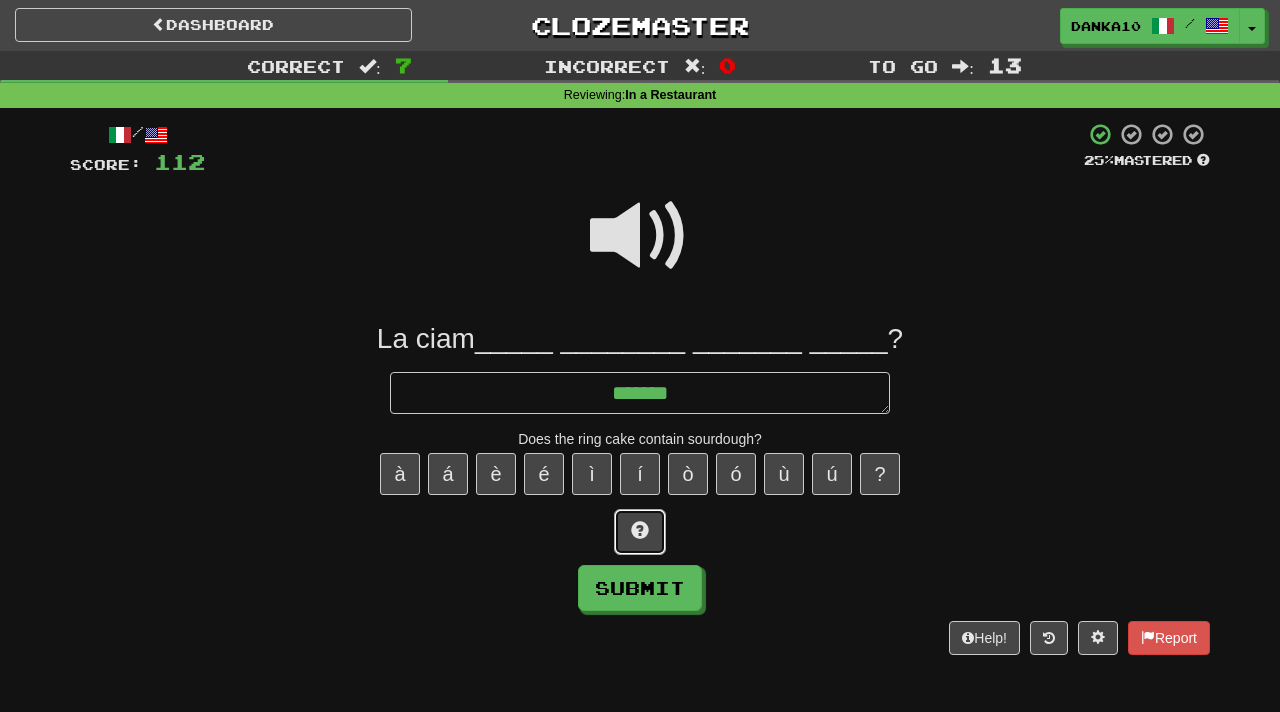click at bounding box center (640, 530) 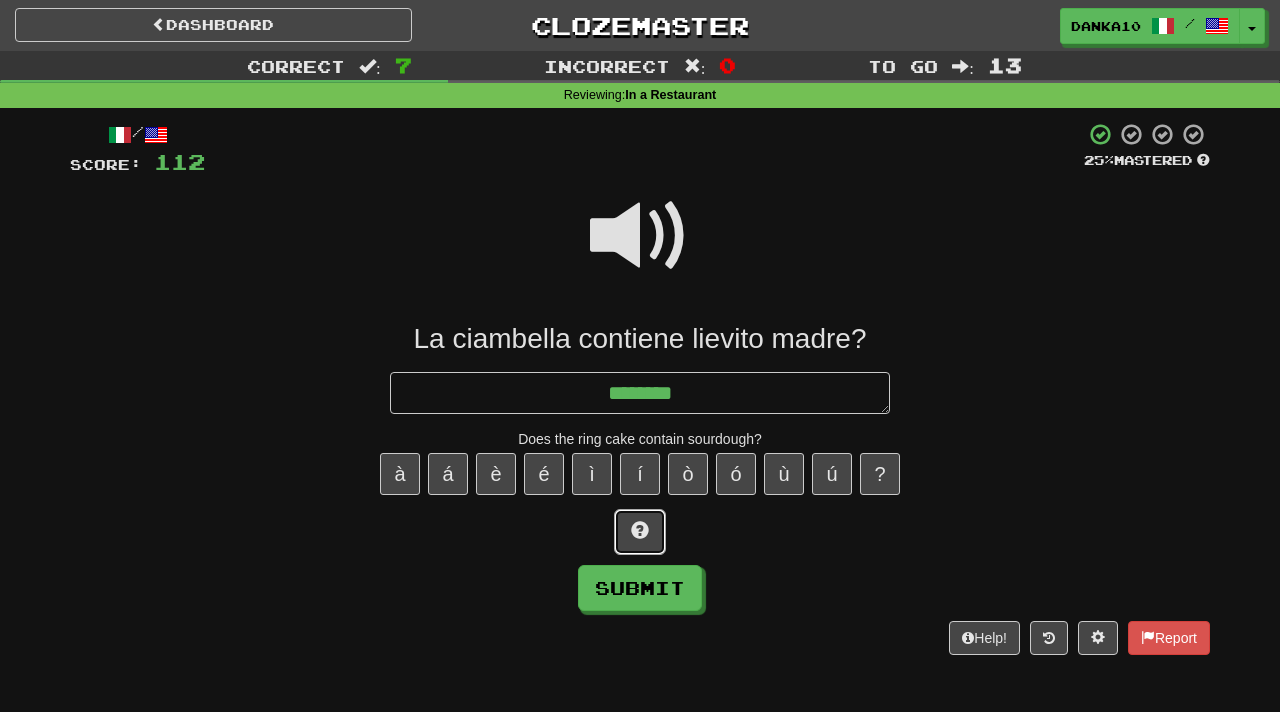 click at bounding box center (640, 530) 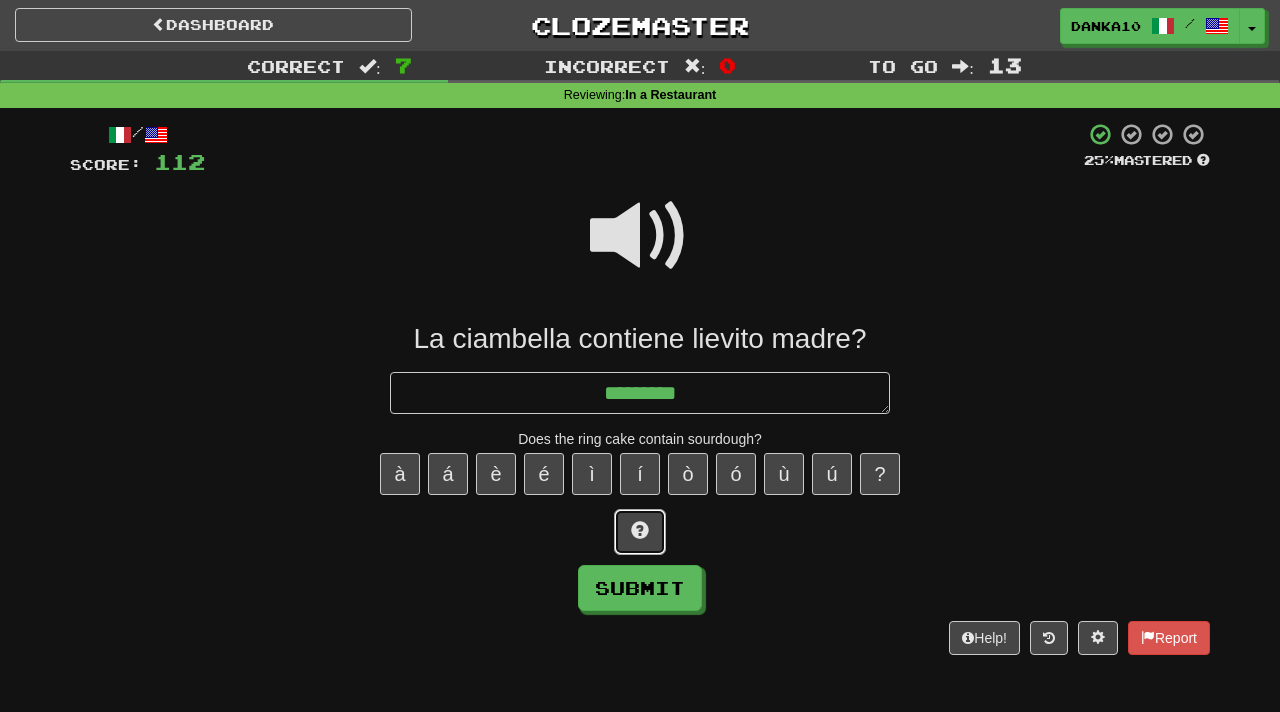 click at bounding box center (640, 530) 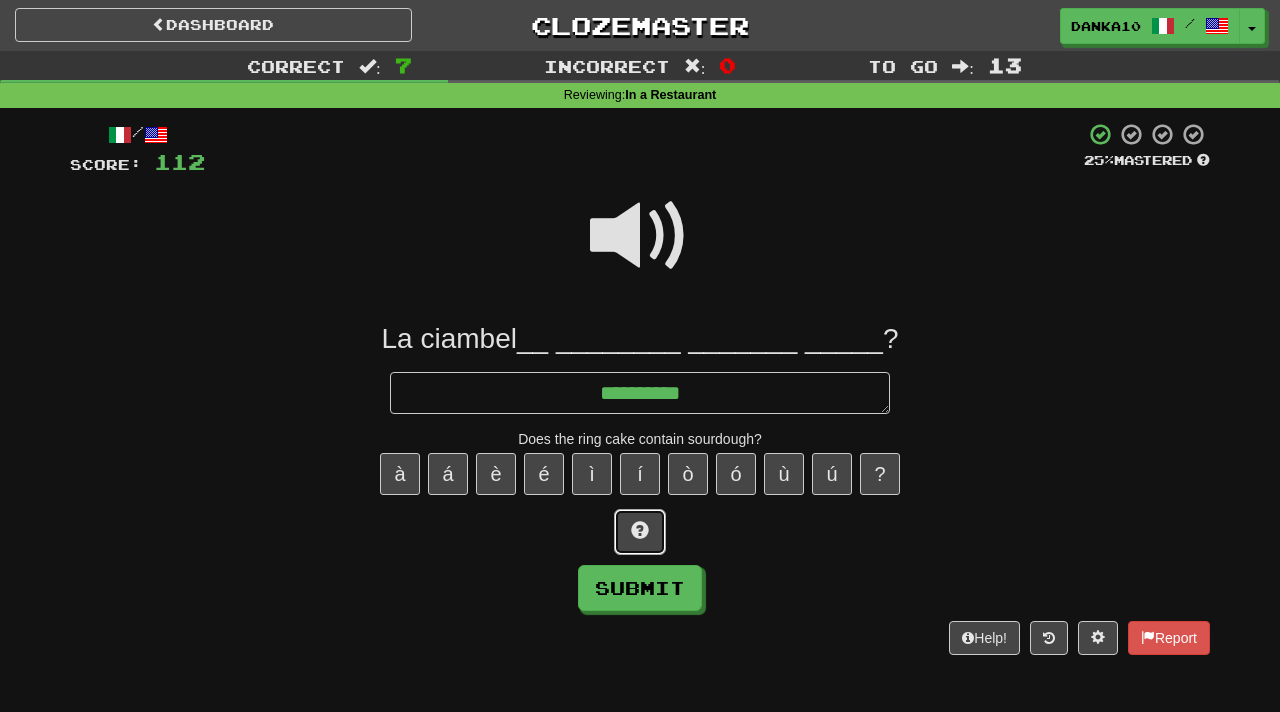 click at bounding box center [640, 530] 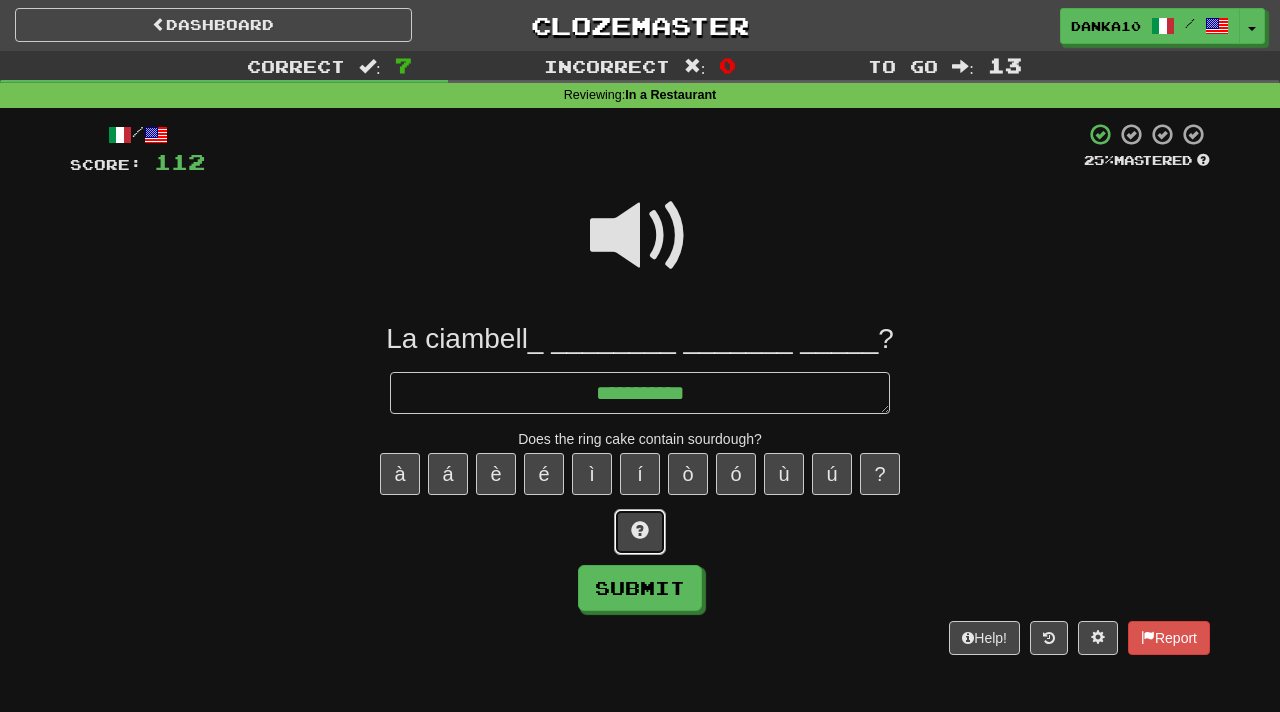 click at bounding box center (640, 530) 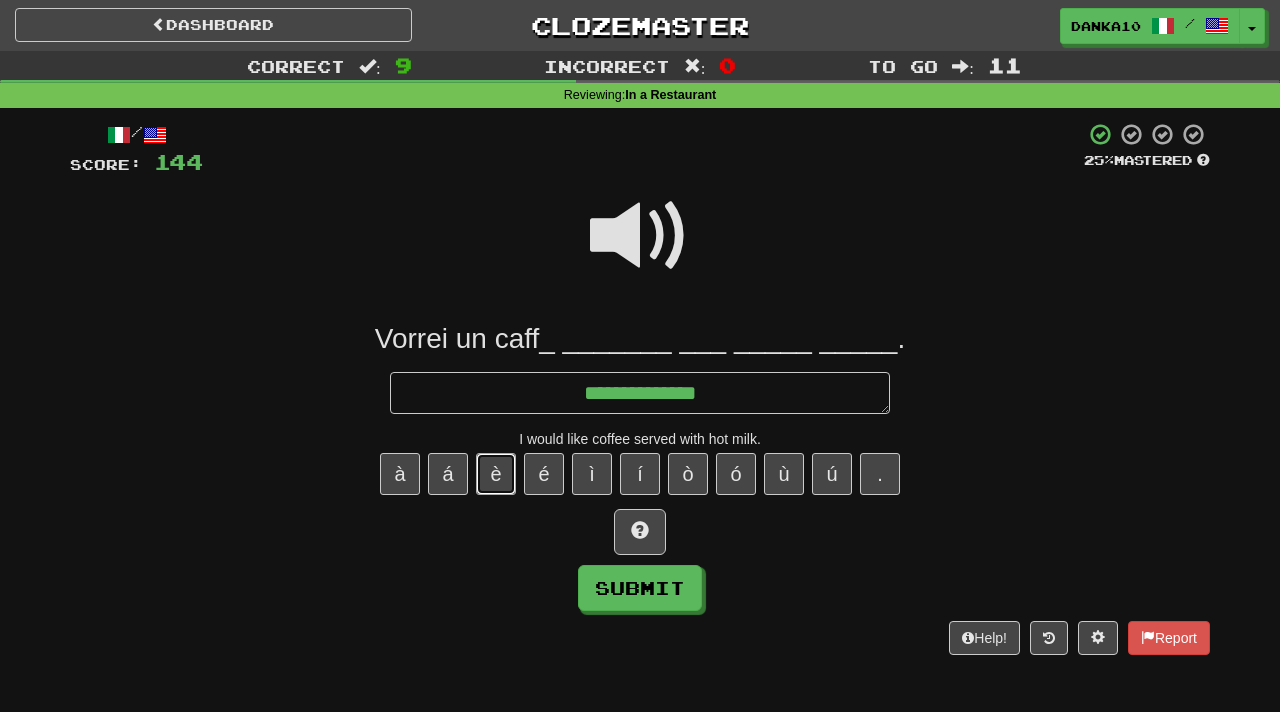 click on "è" at bounding box center [496, 474] 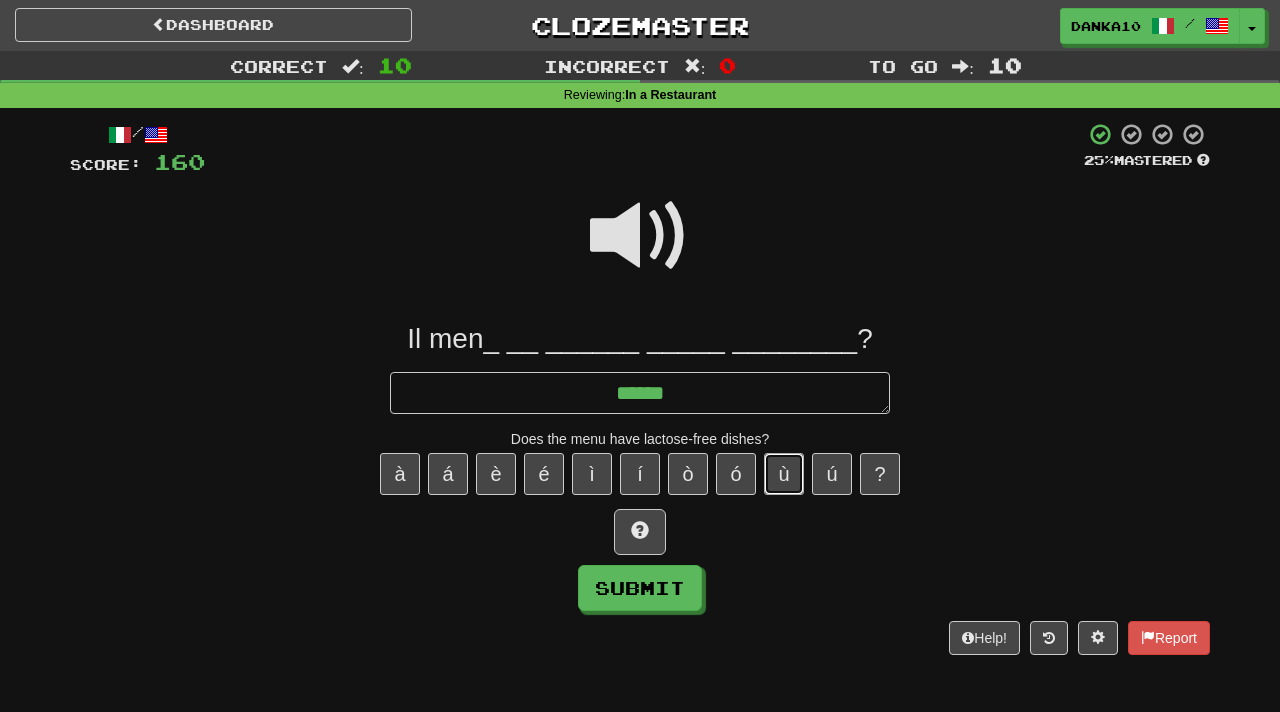click on "ù" at bounding box center [784, 474] 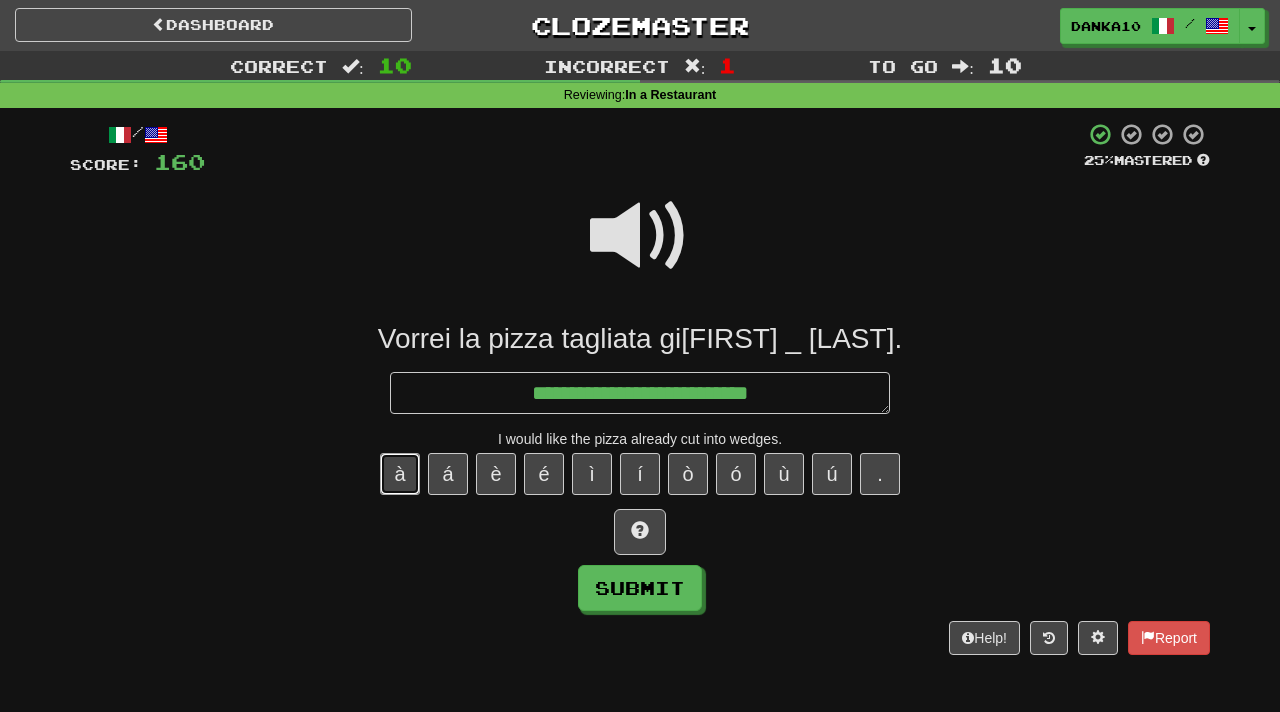 click on "à" at bounding box center (400, 474) 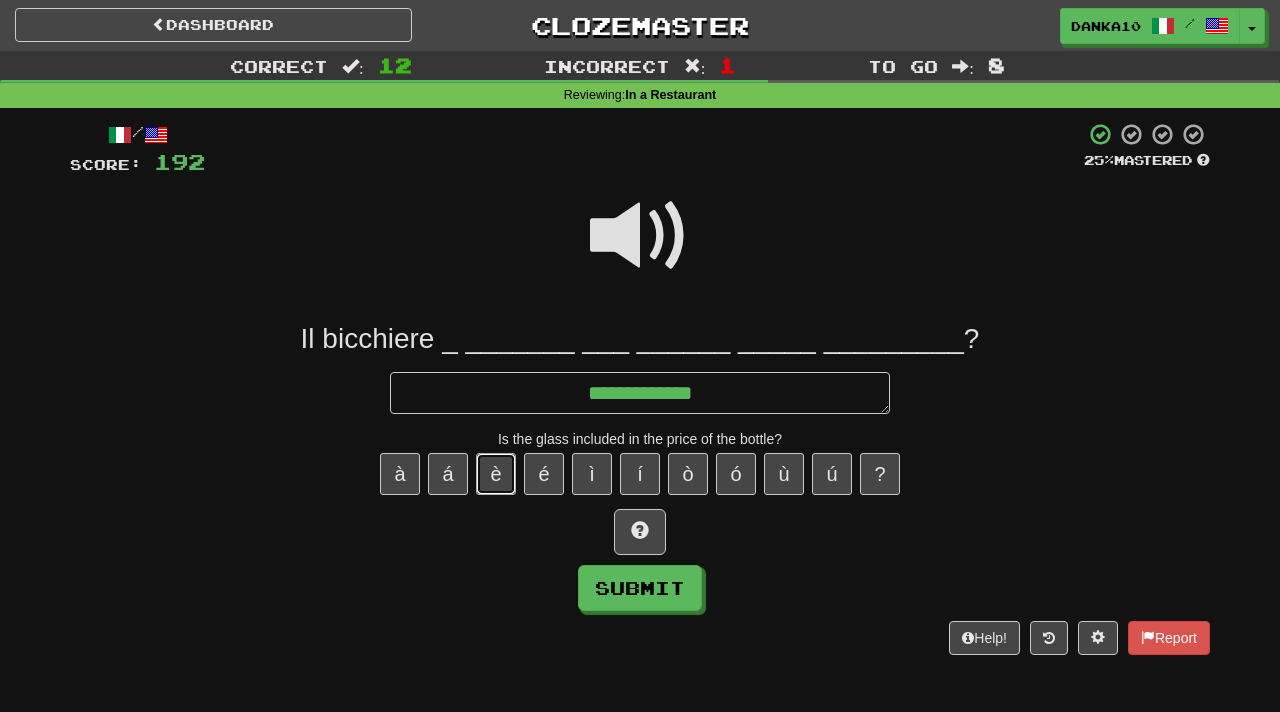 click on "è" at bounding box center (496, 474) 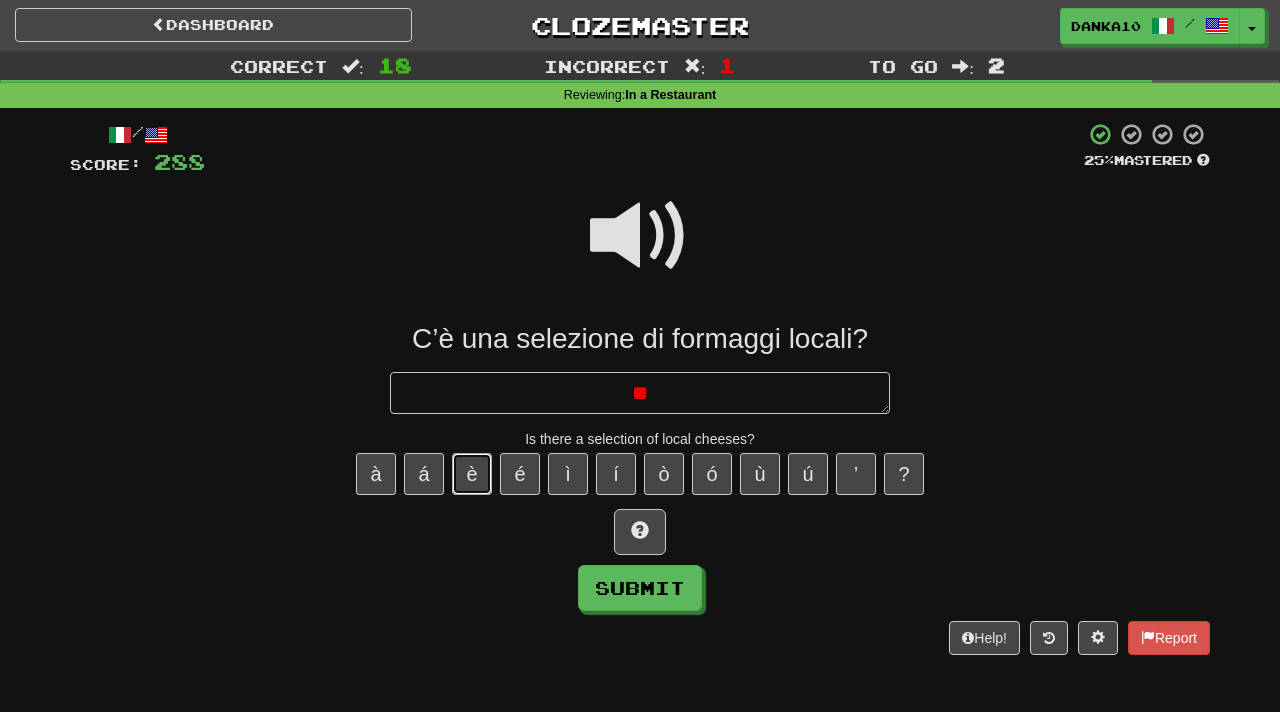 click on "è" at bounding box center [472, 474] 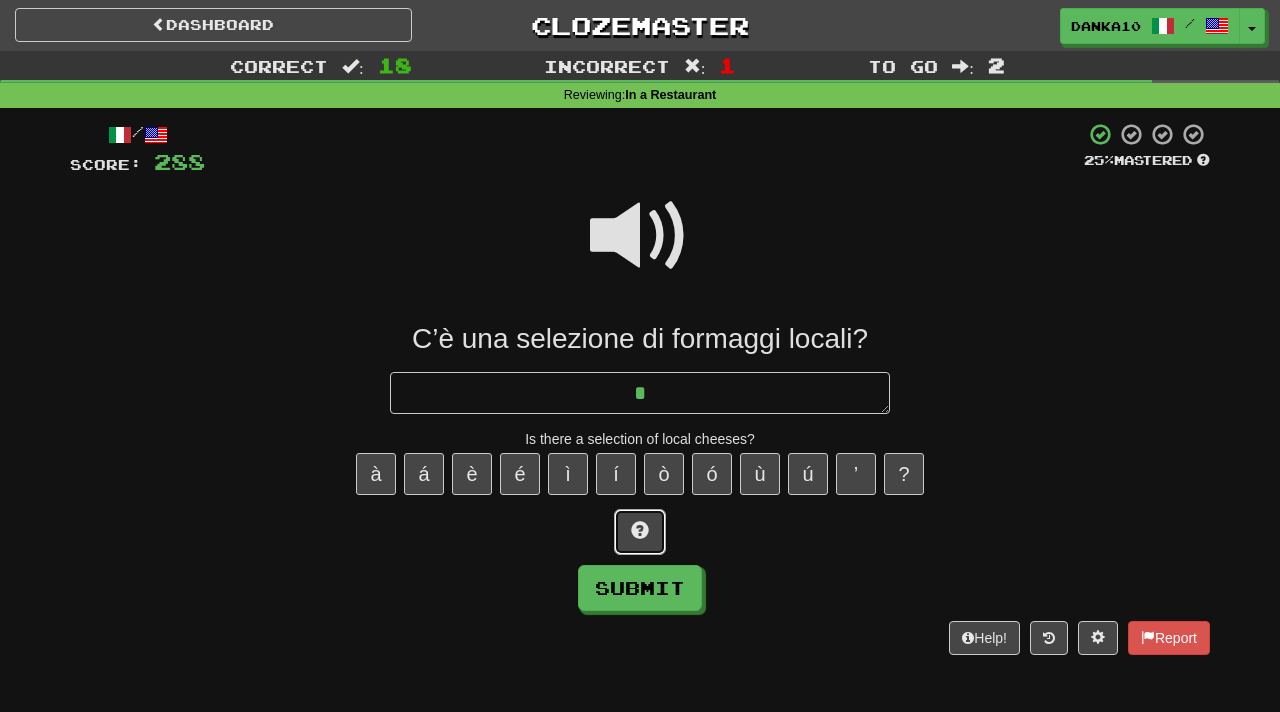 click at bounding box center (640, 530) 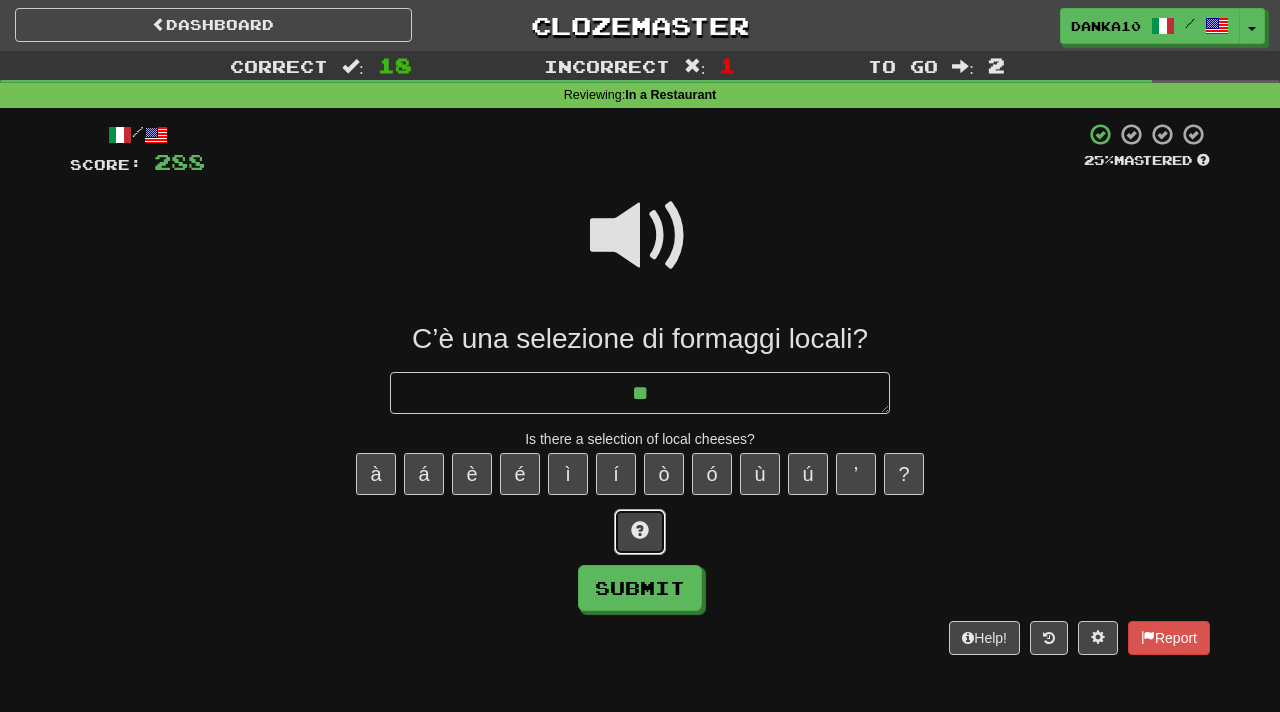 click at bounding box center [640, 530] 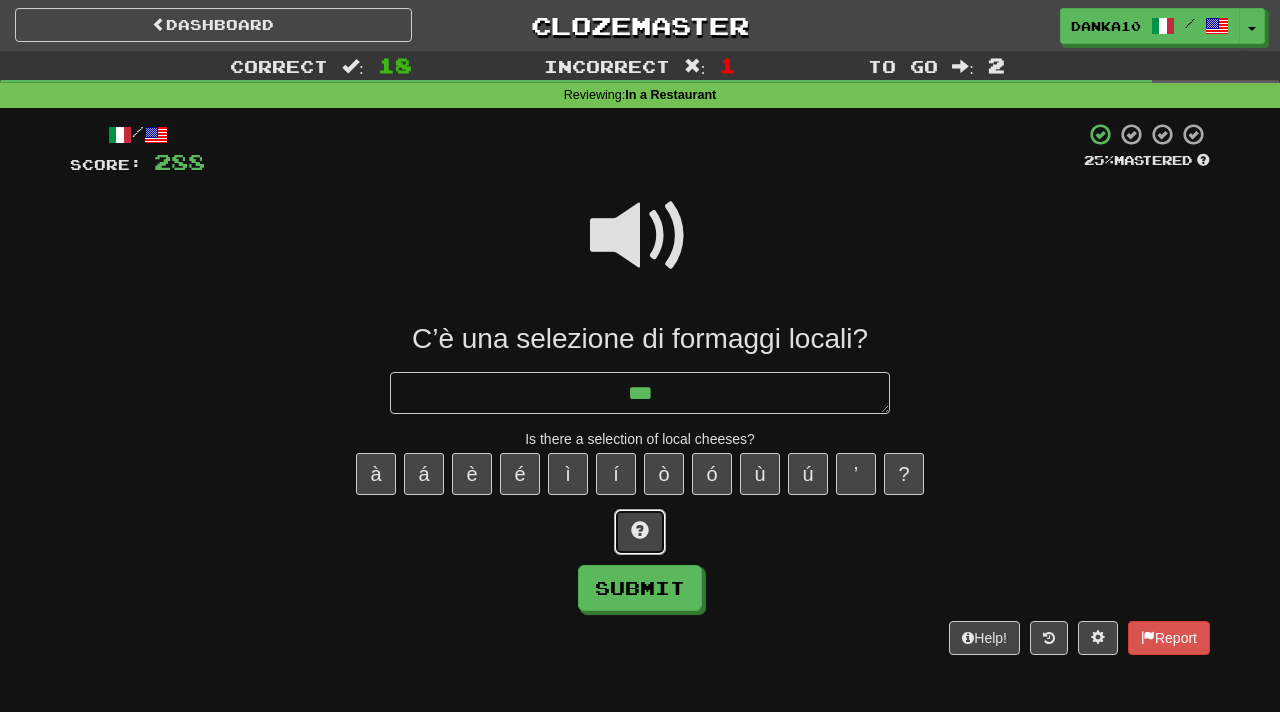 click at bounding box center [640, 530] 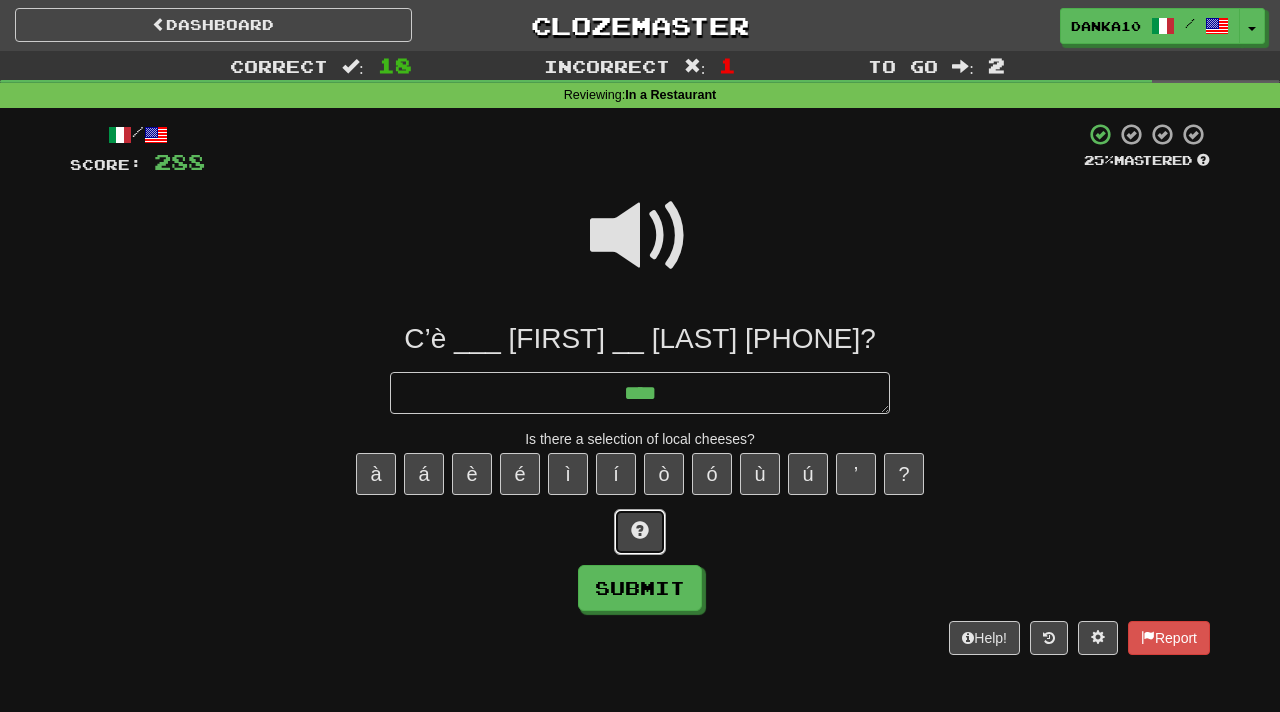 click at bounding box center (640, 530) 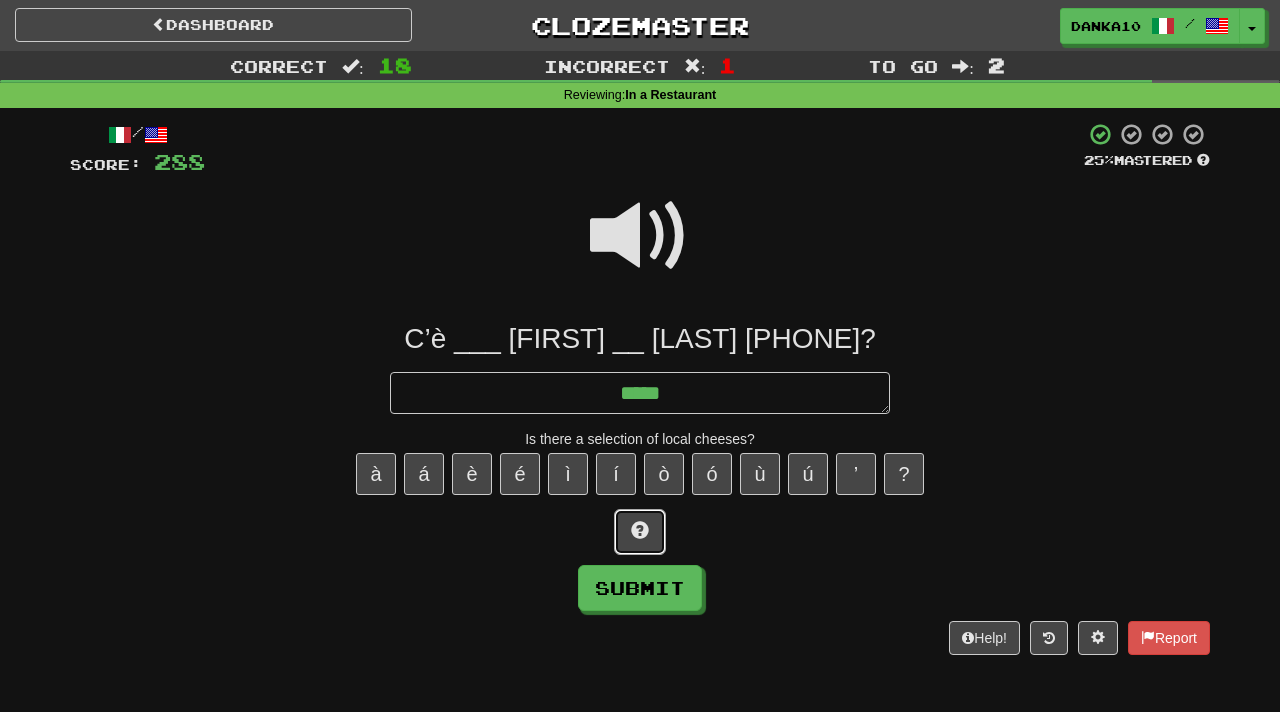 click at bounding box center [640, 530] 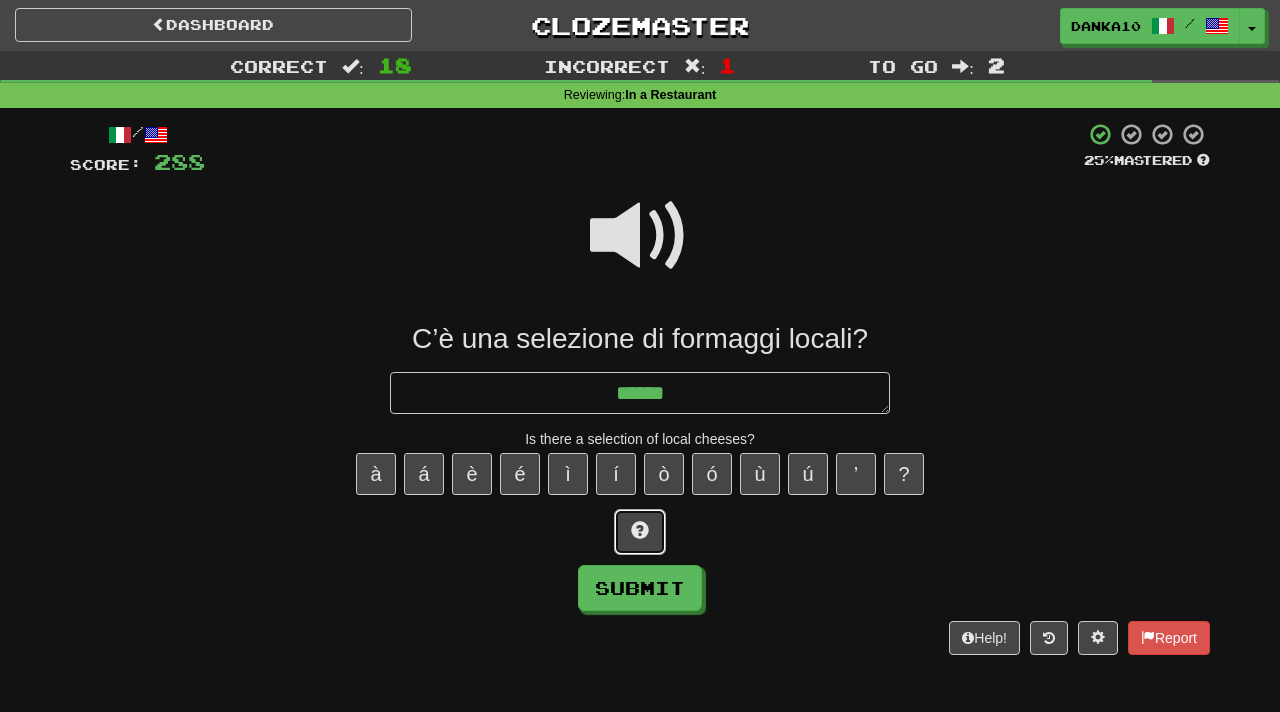 click at bounding box center [640, 530] 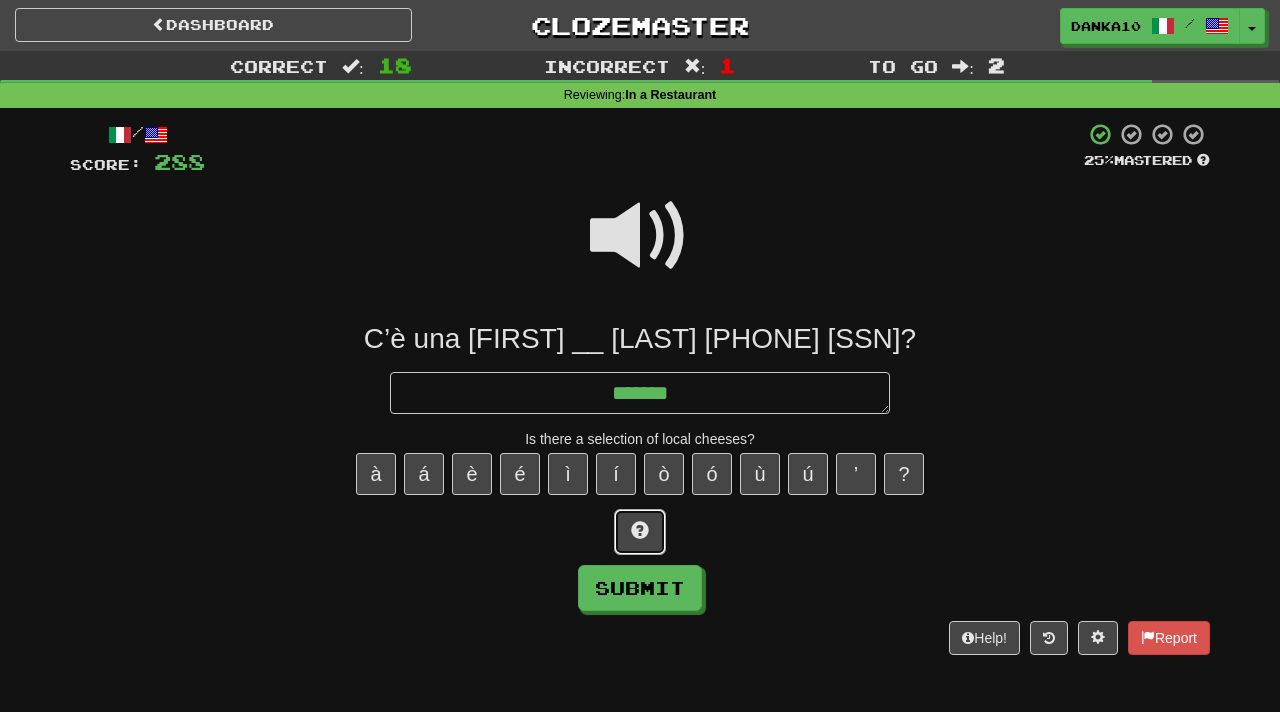 click at bounding box center (640, 530) 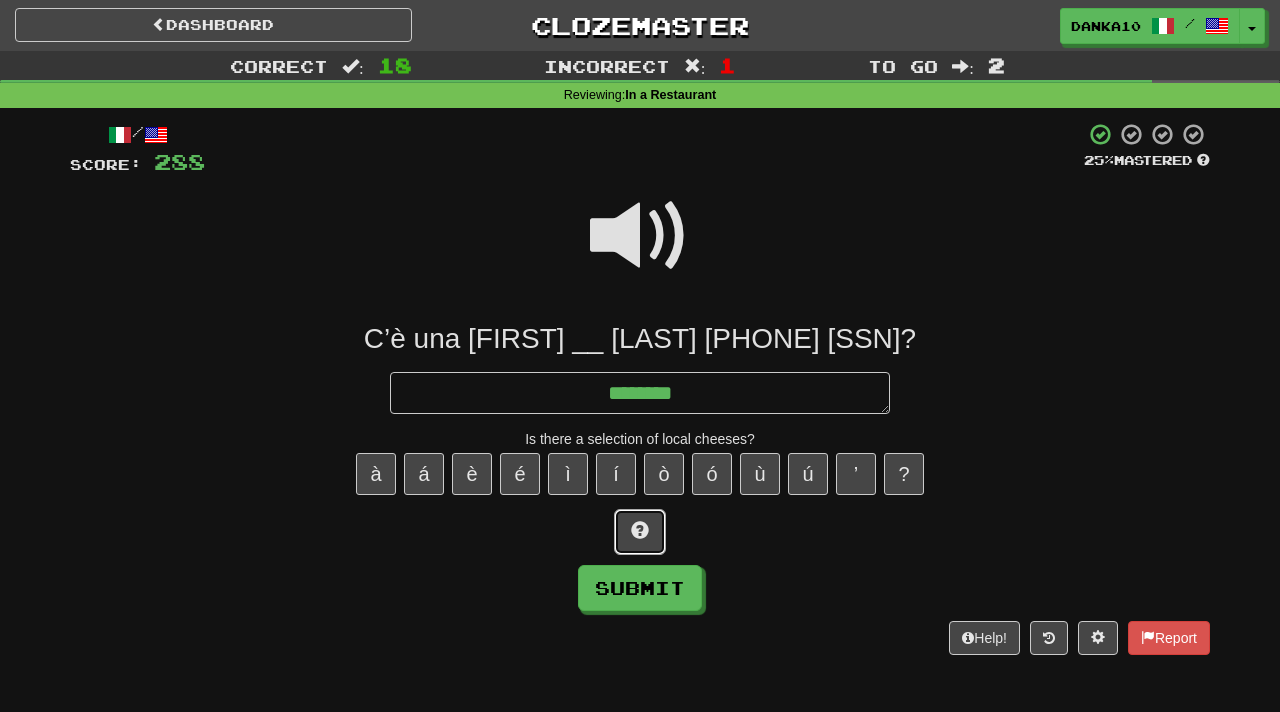 click at bounding box center [640, 530] 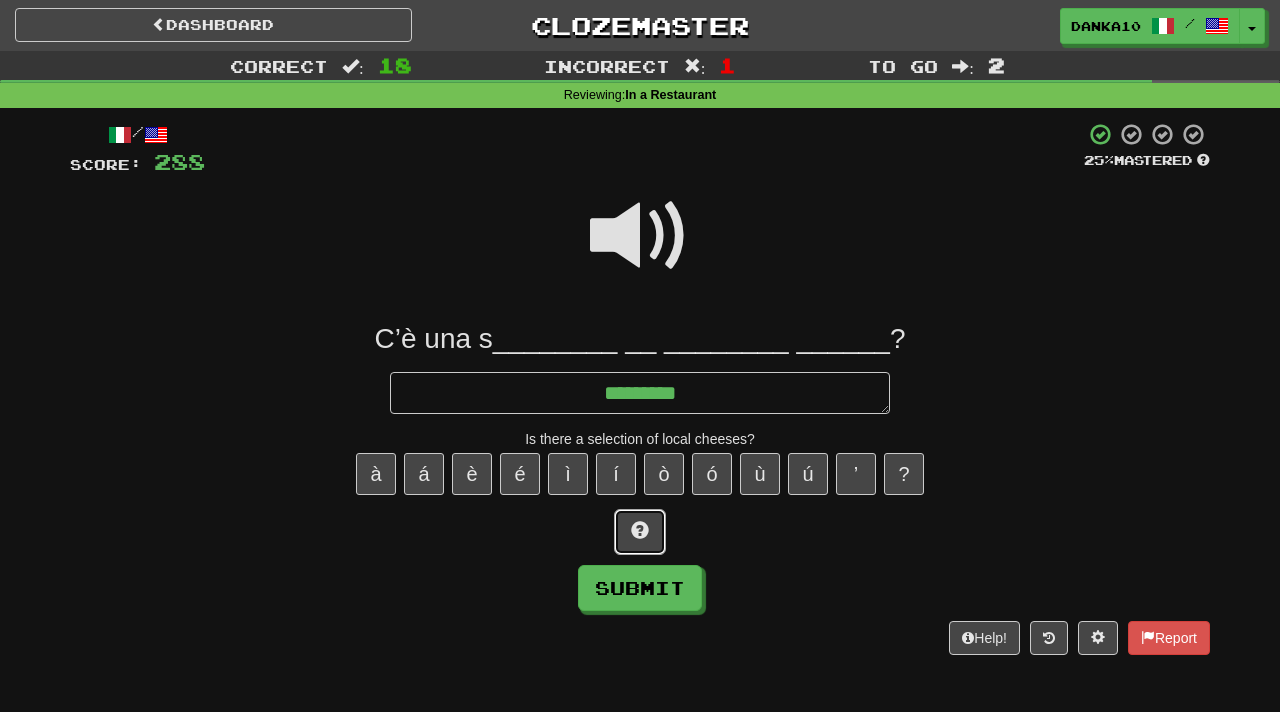 click at bounding box center [640, 530] 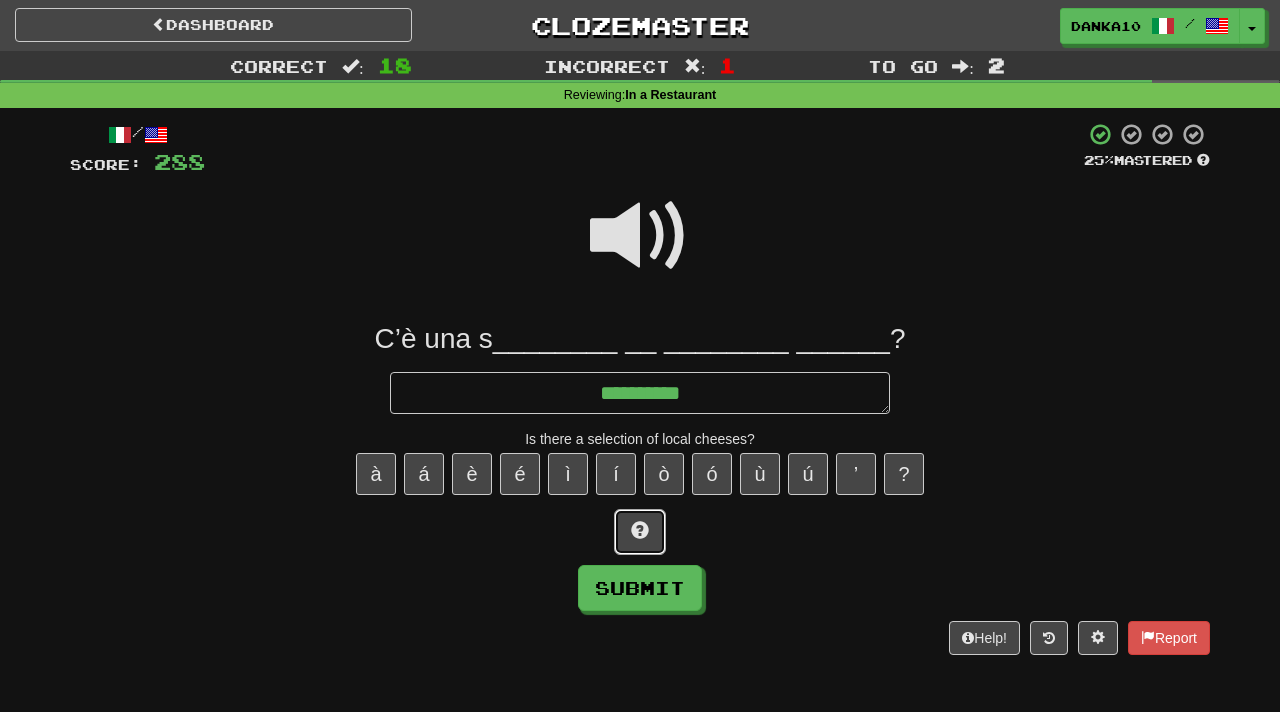 click at bounding box center [640, 530] 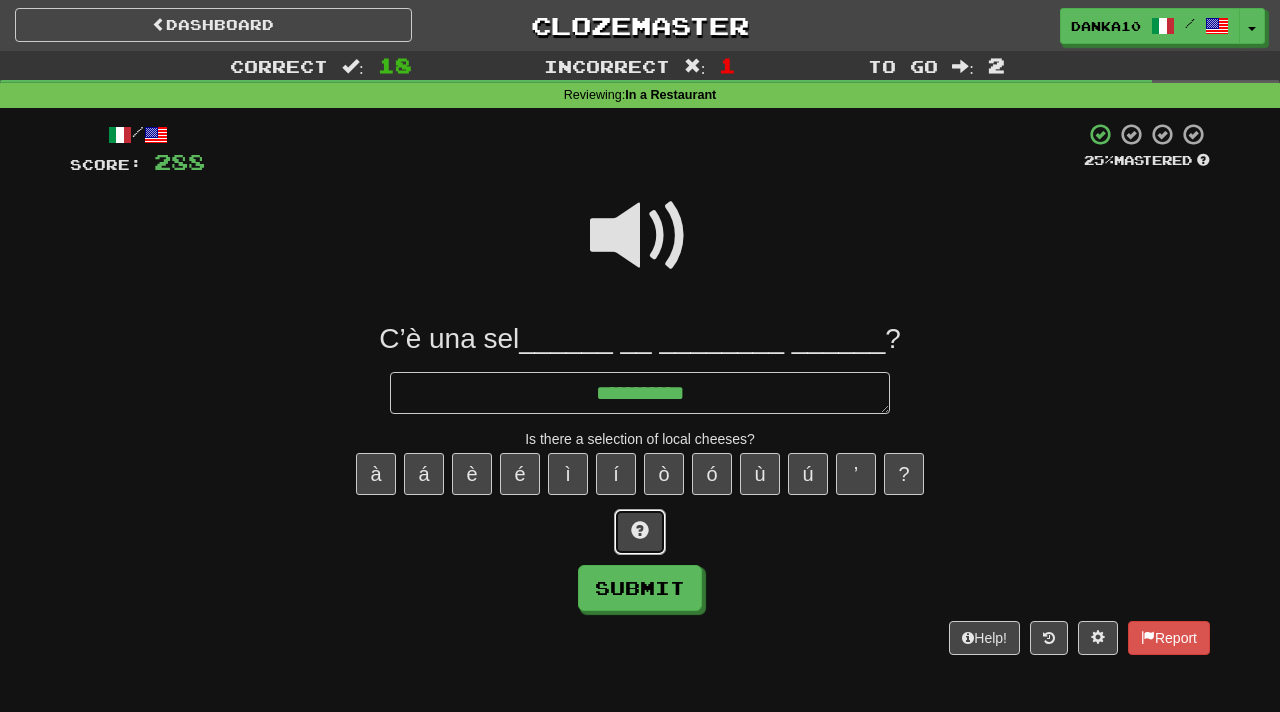 click at bounding box center [640, 530] 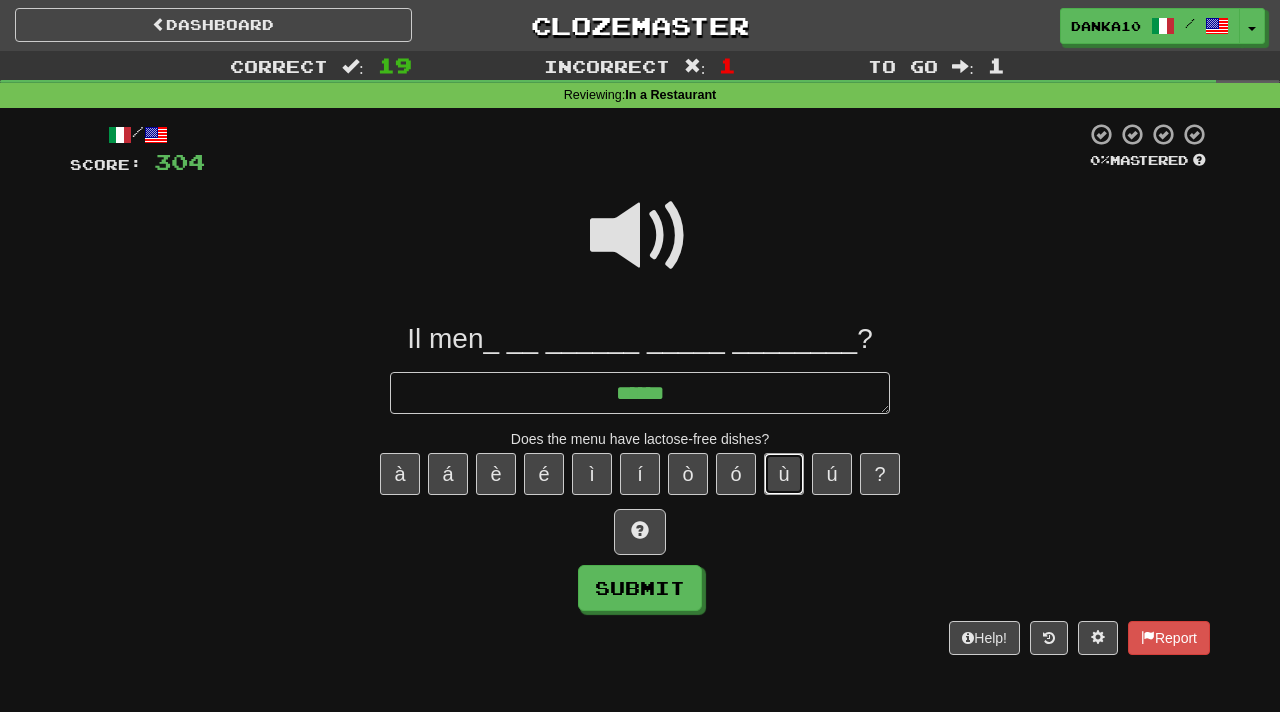 click on "ù" at bounding box center [784, 474] 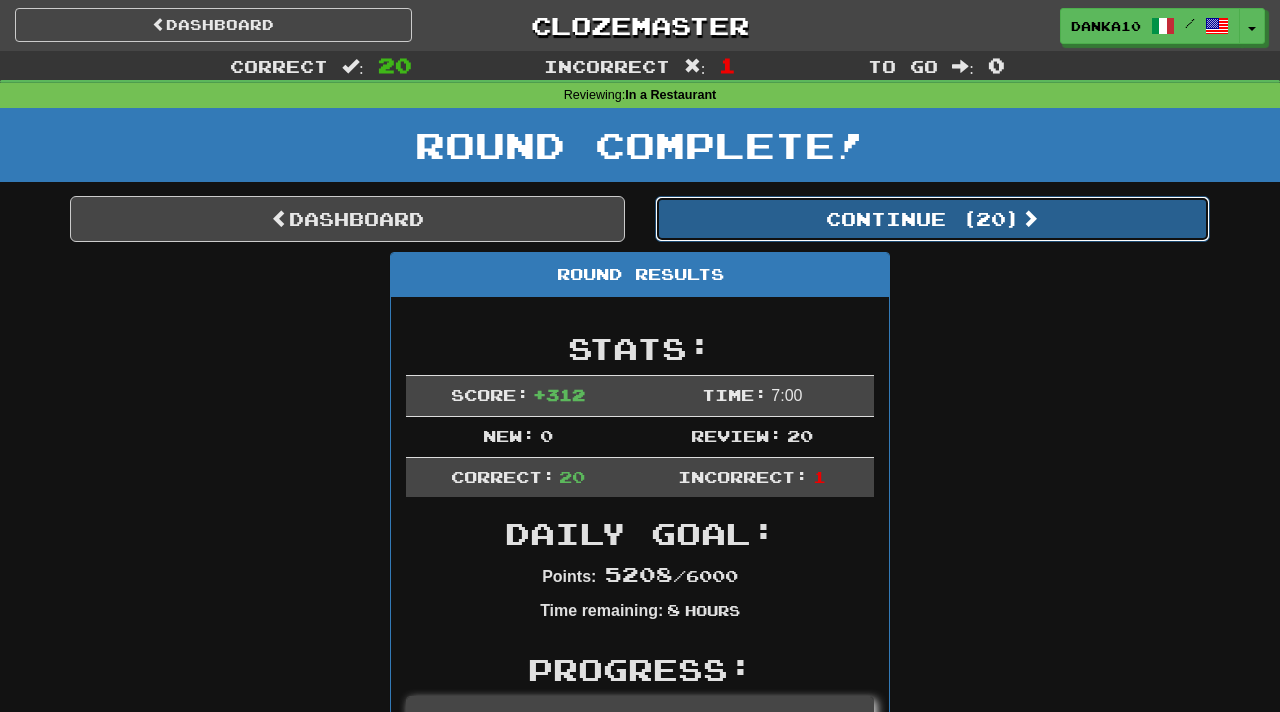 click on "Continue ( 20 )" at bounding box center (932, 219) 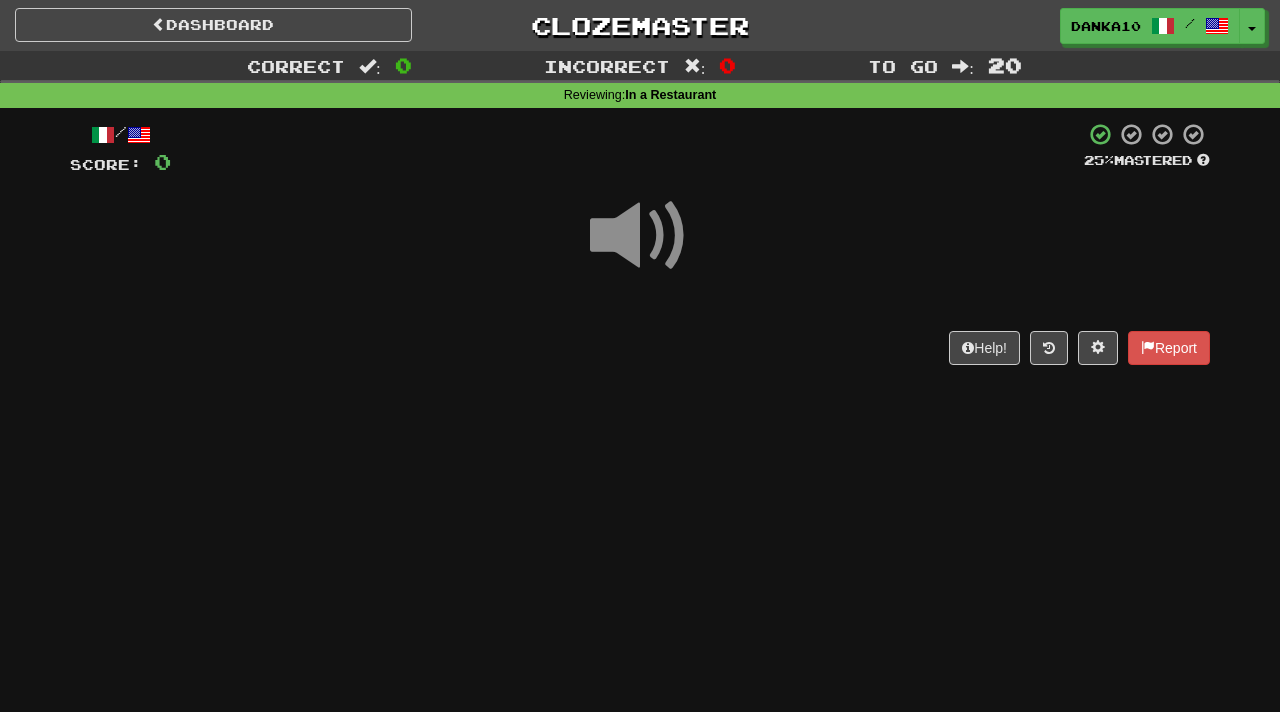 click at bounding box center (640, 236) 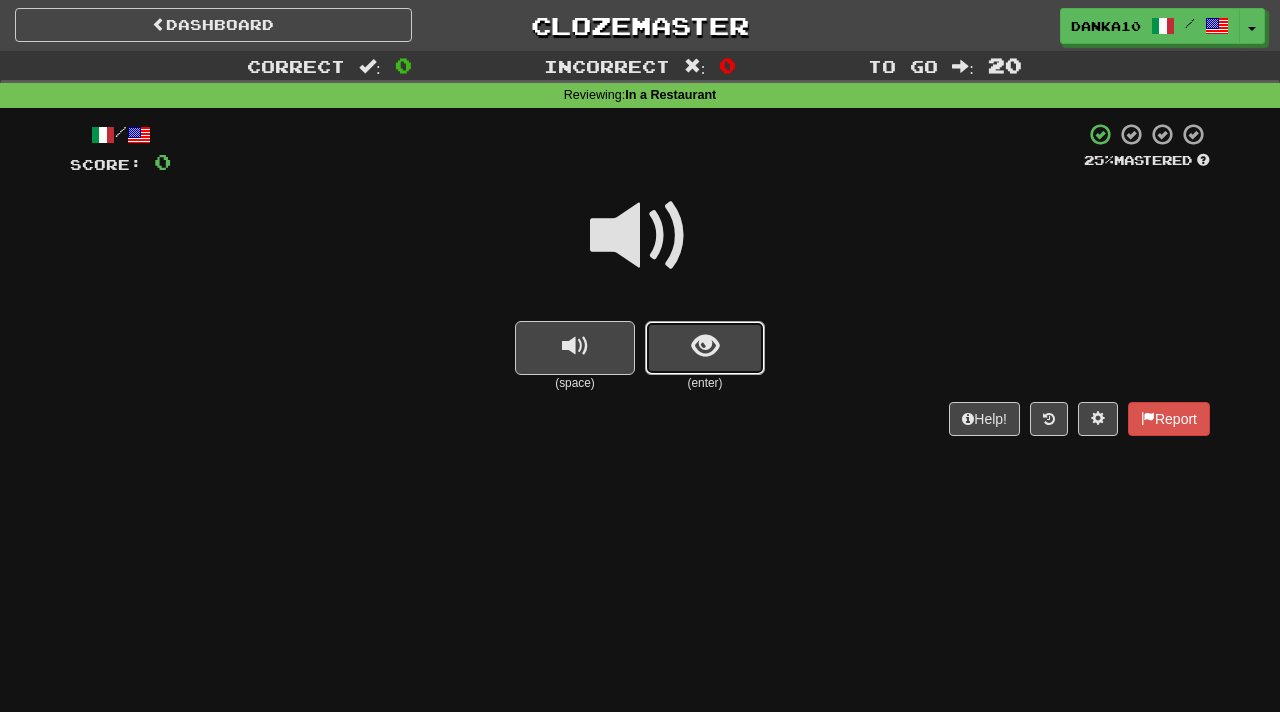 click at bounding box center (705, 348) 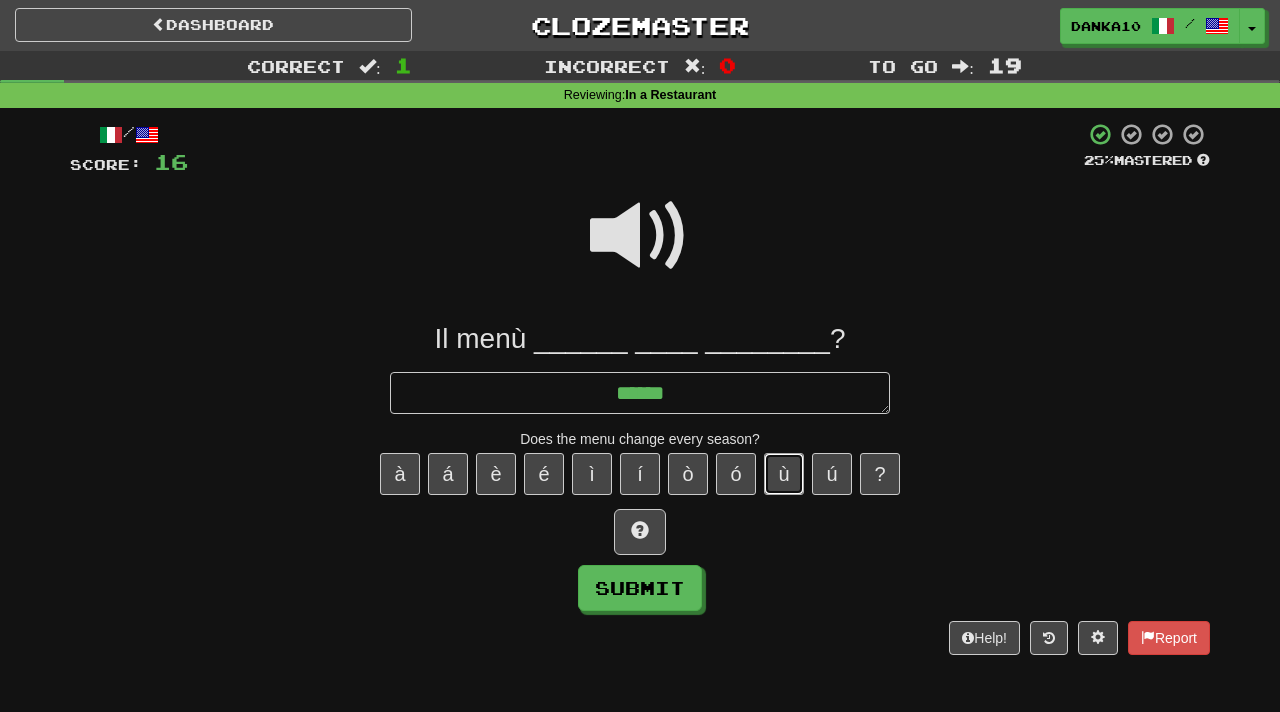 click on "ù" at bounding box center (784, 474) 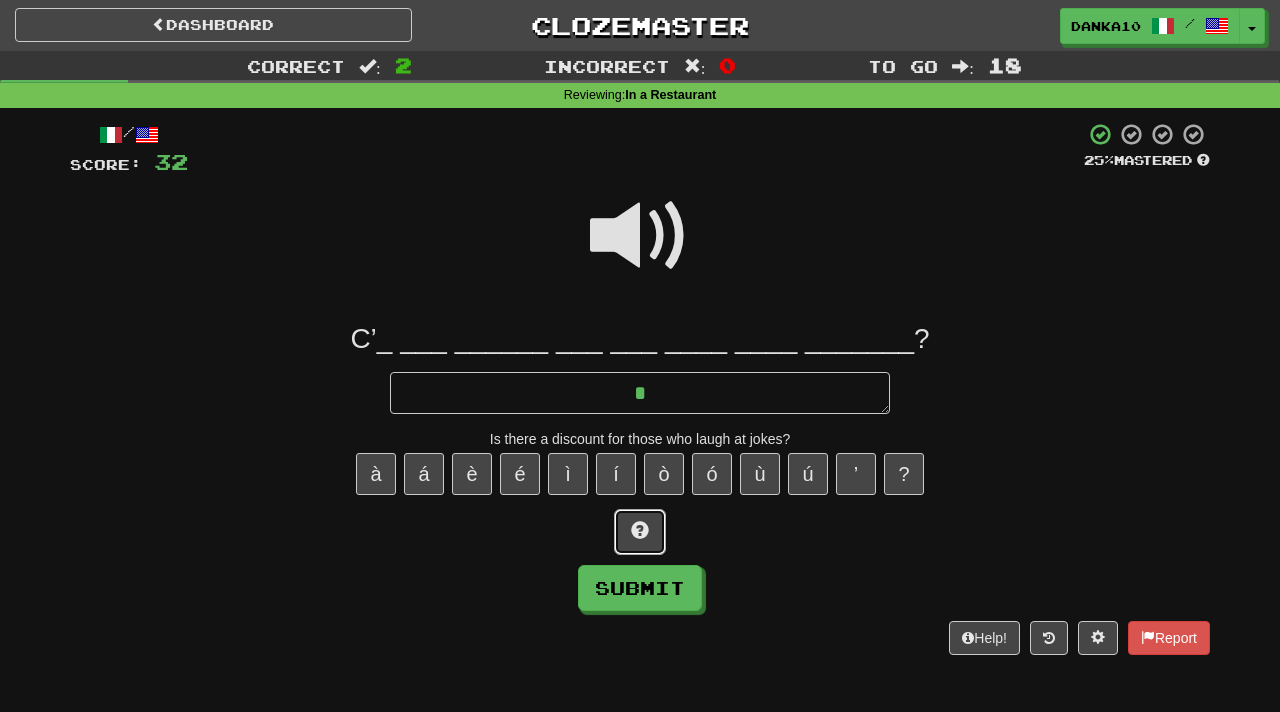click at bounding box center [640, 530] 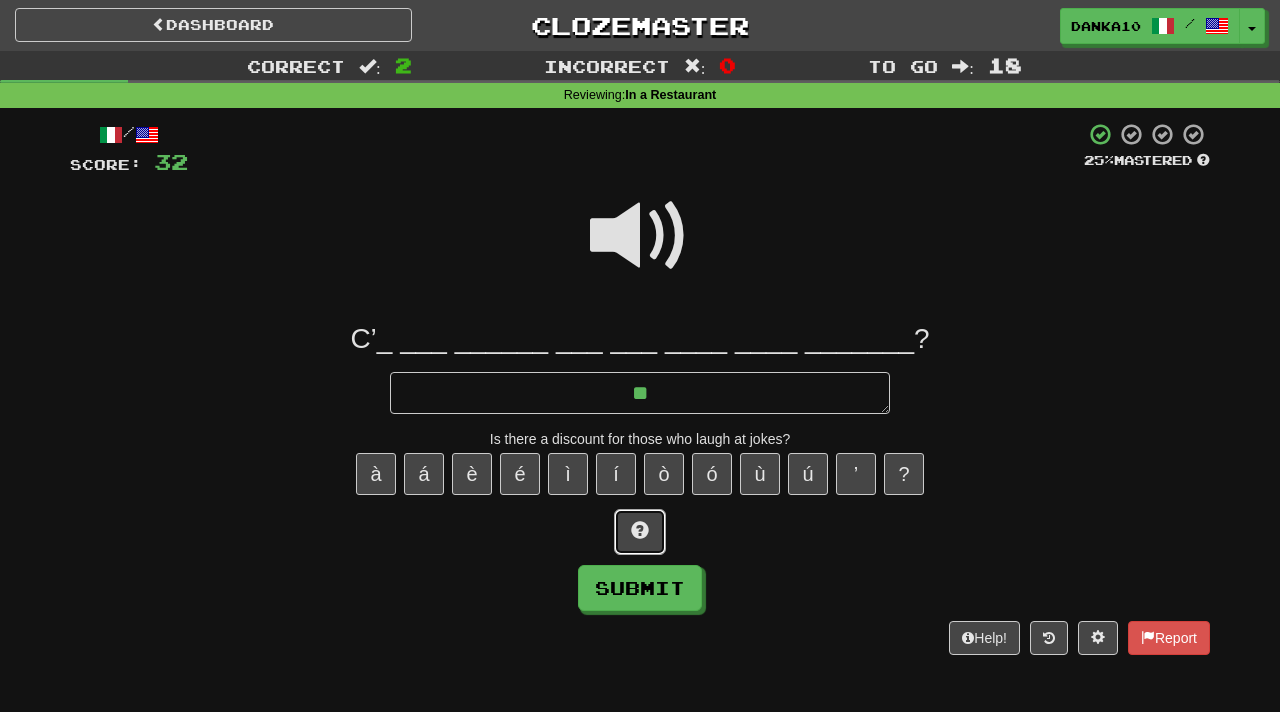 click at bounding box center (640, 530) 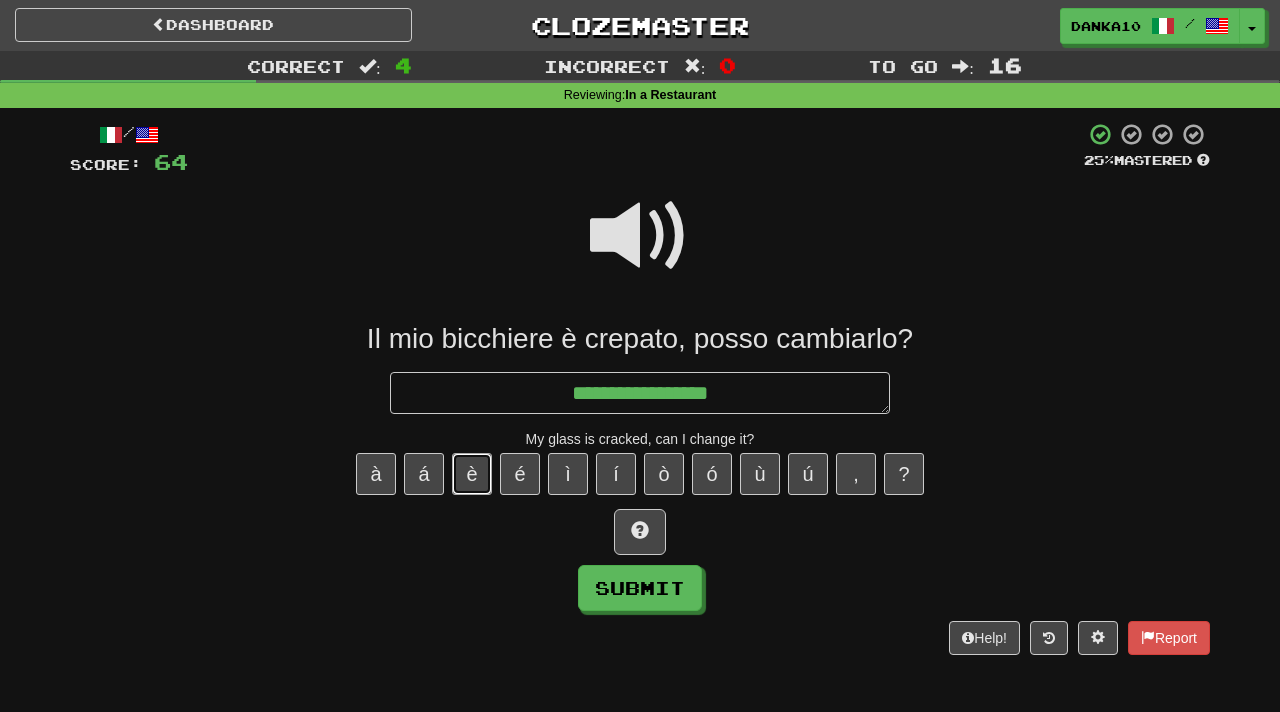 click on "è" at bounding box center [472, 474] 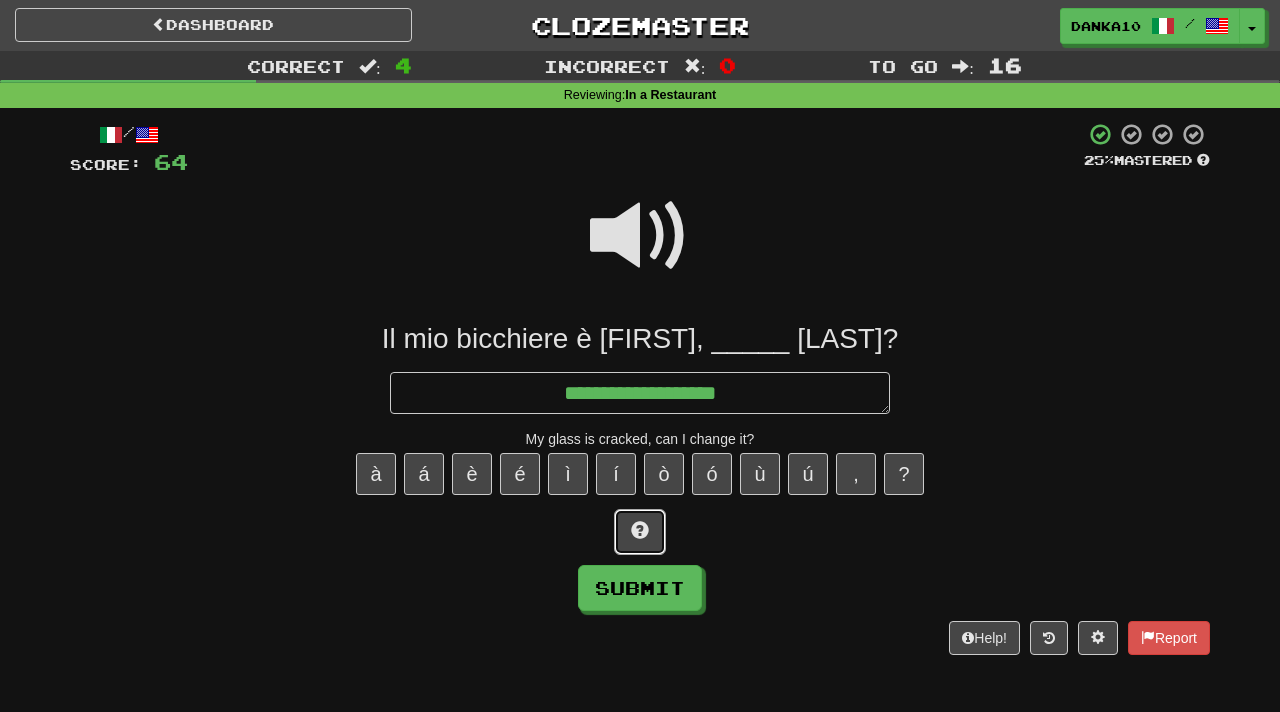 click at bounding box center [640, 532] 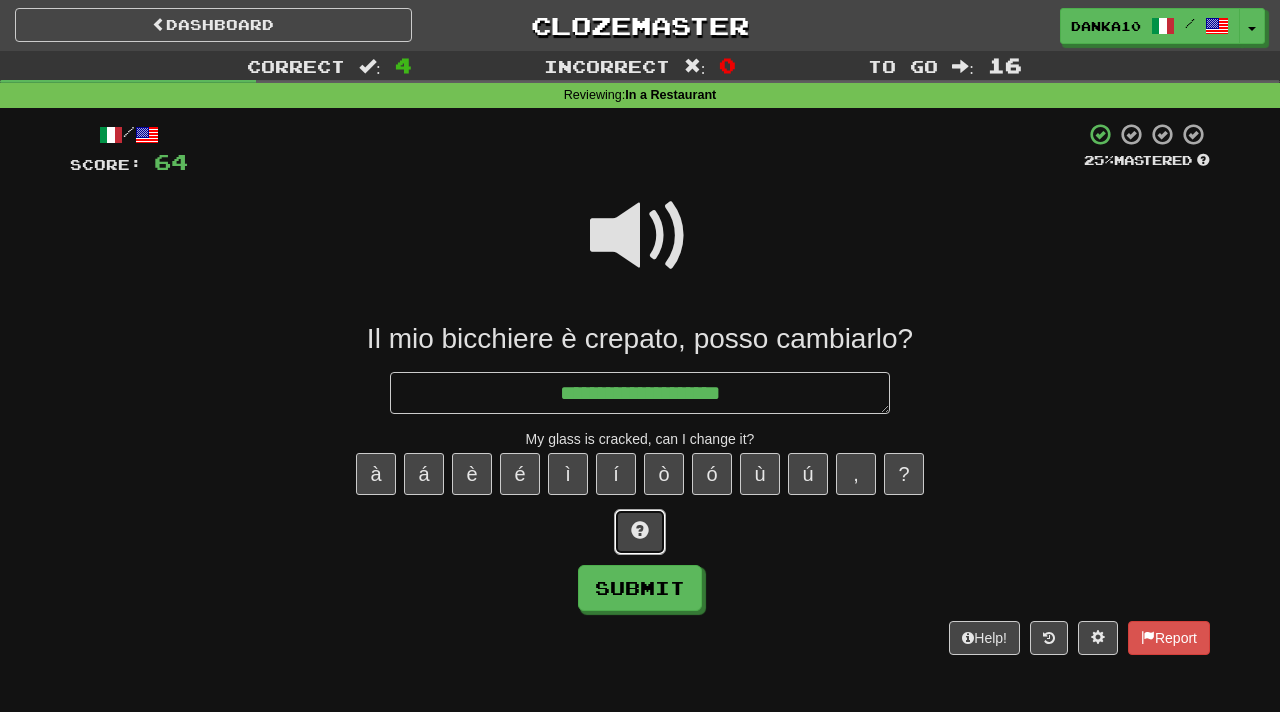 click at bounding box center (640, 532) 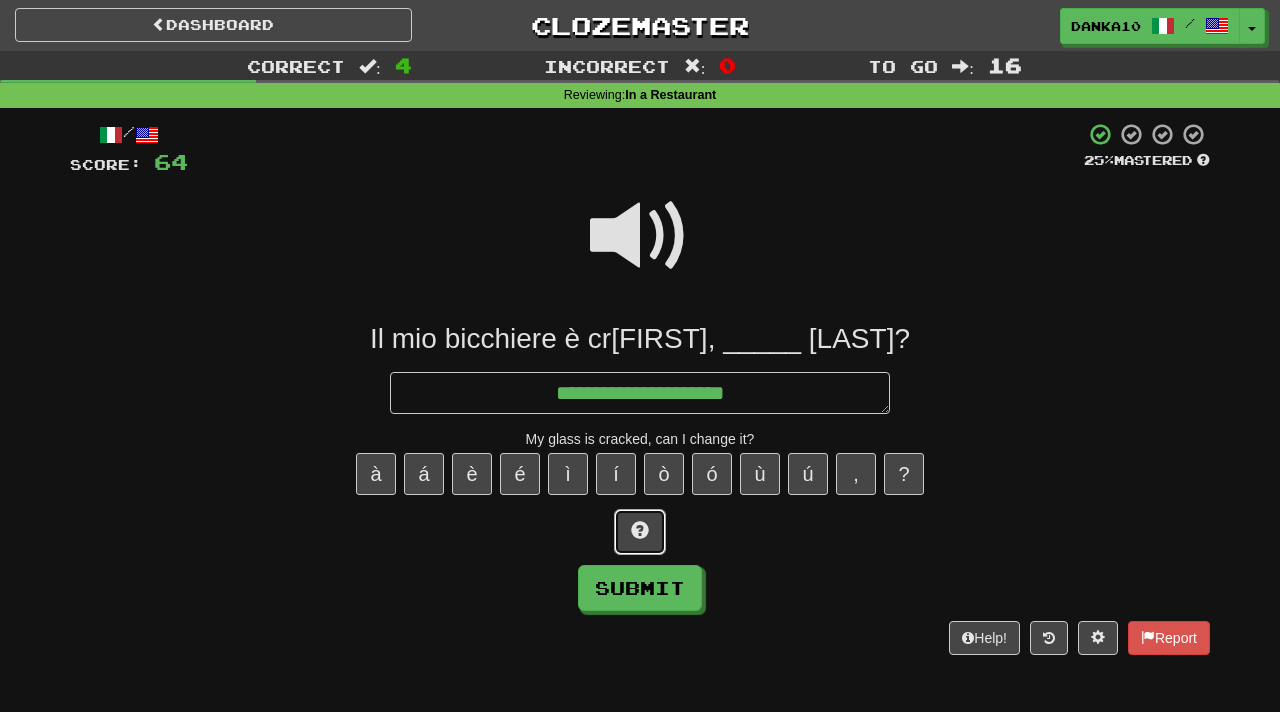 click at bounding box center (640, 532) 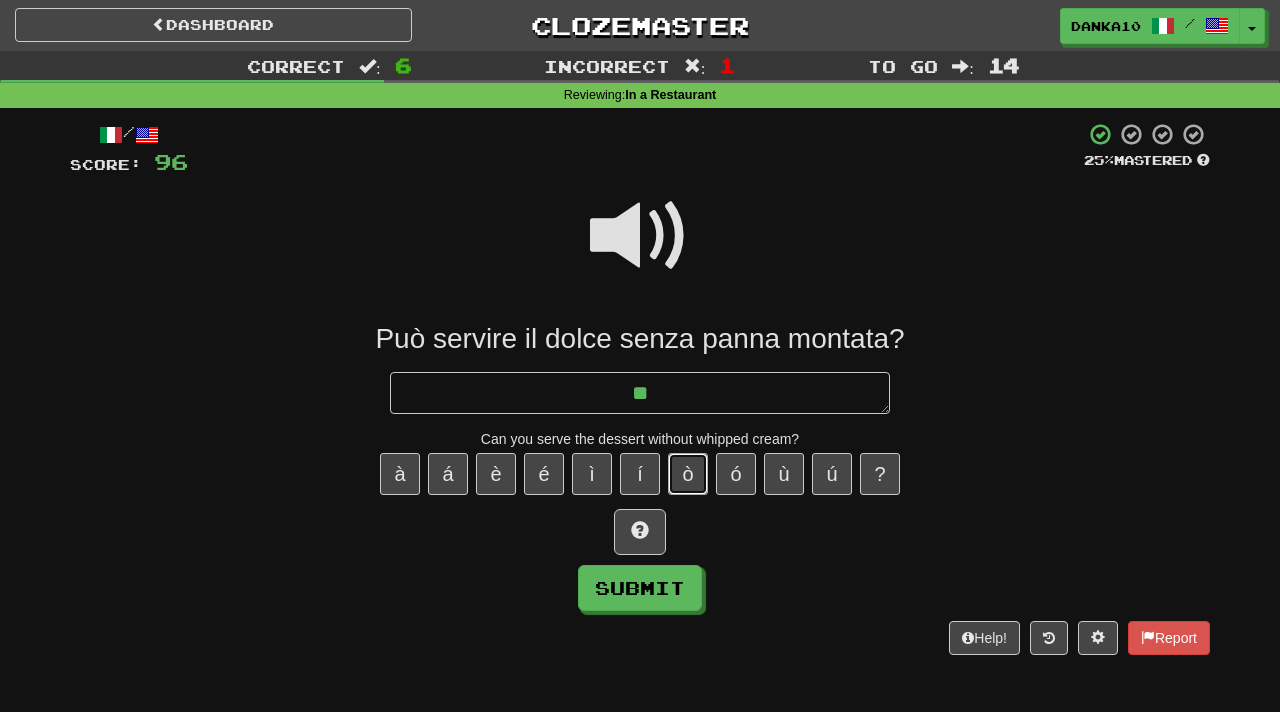 click on "ò" at bounding box center (688, 474) 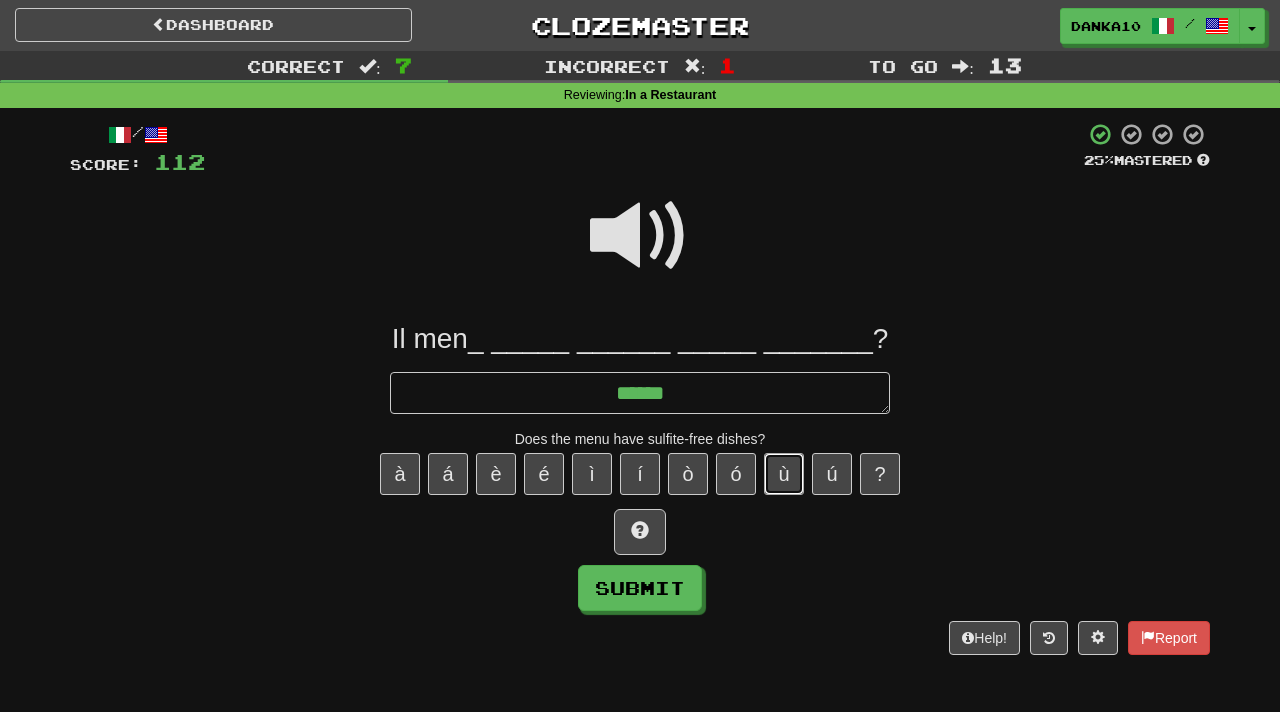click on "ù" at bounding box center [784, 474] 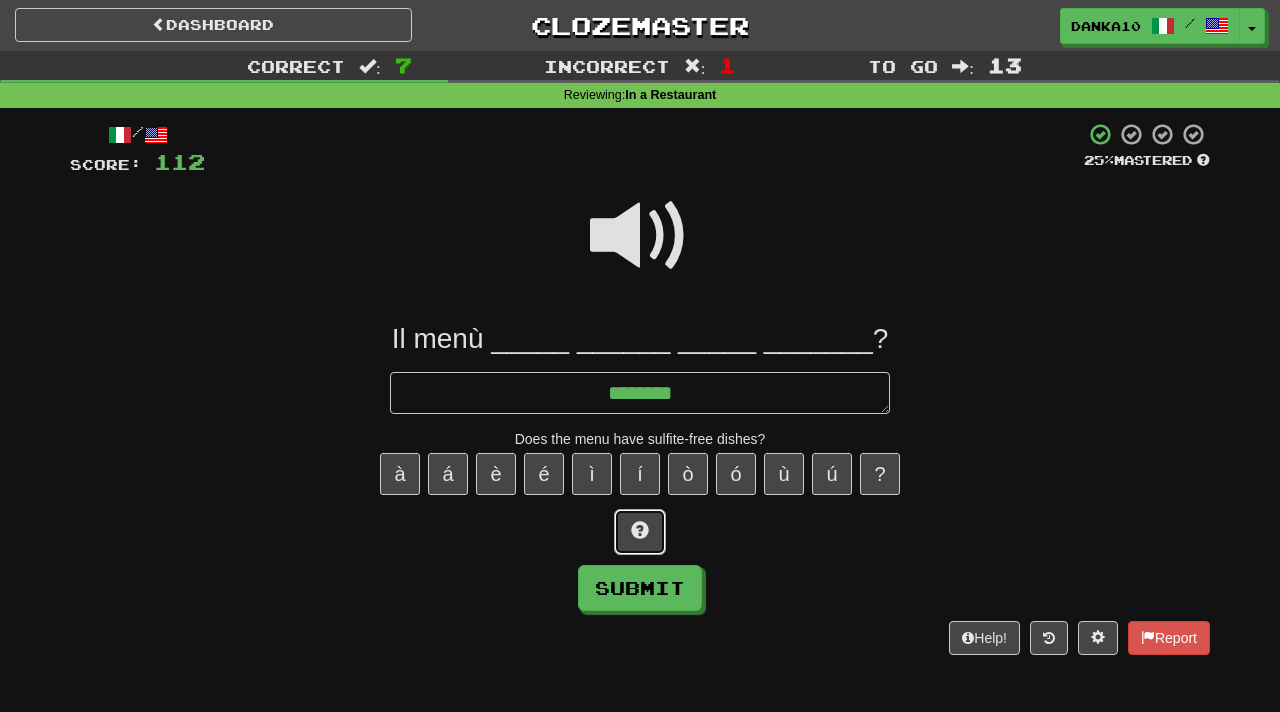 click at bounding box center [640, 530] 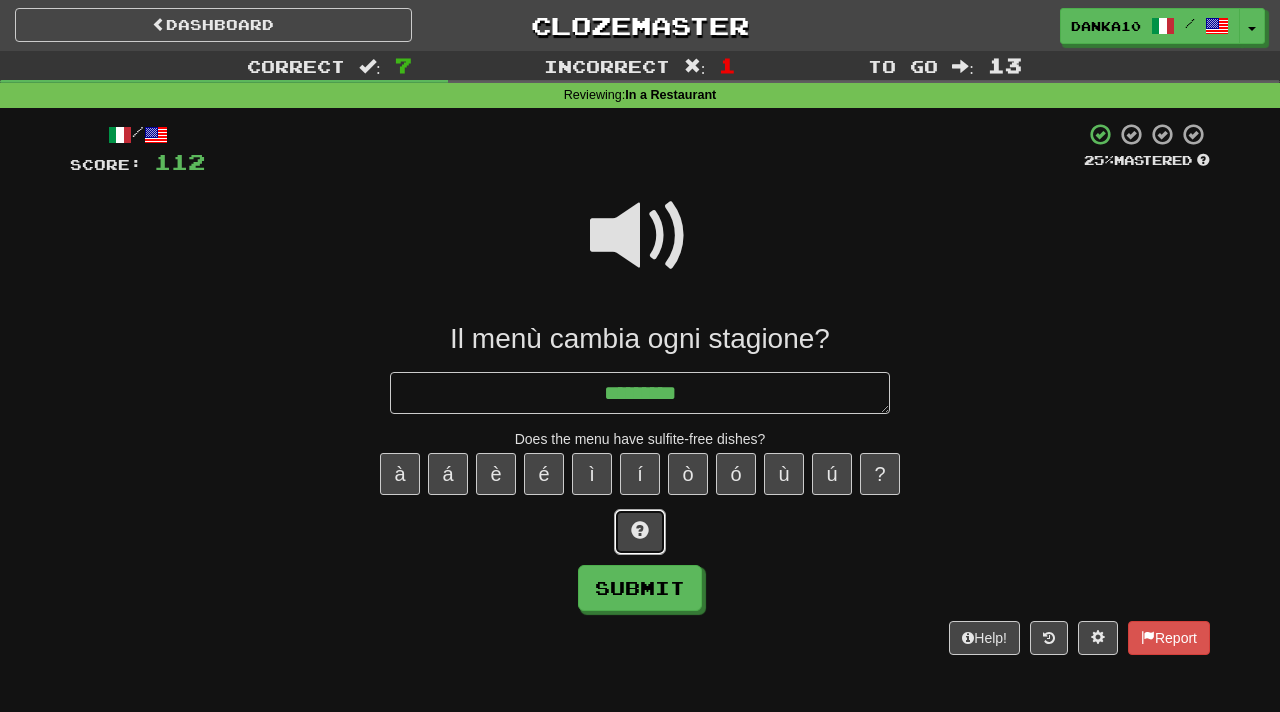 click at bounding box center [640, 530] 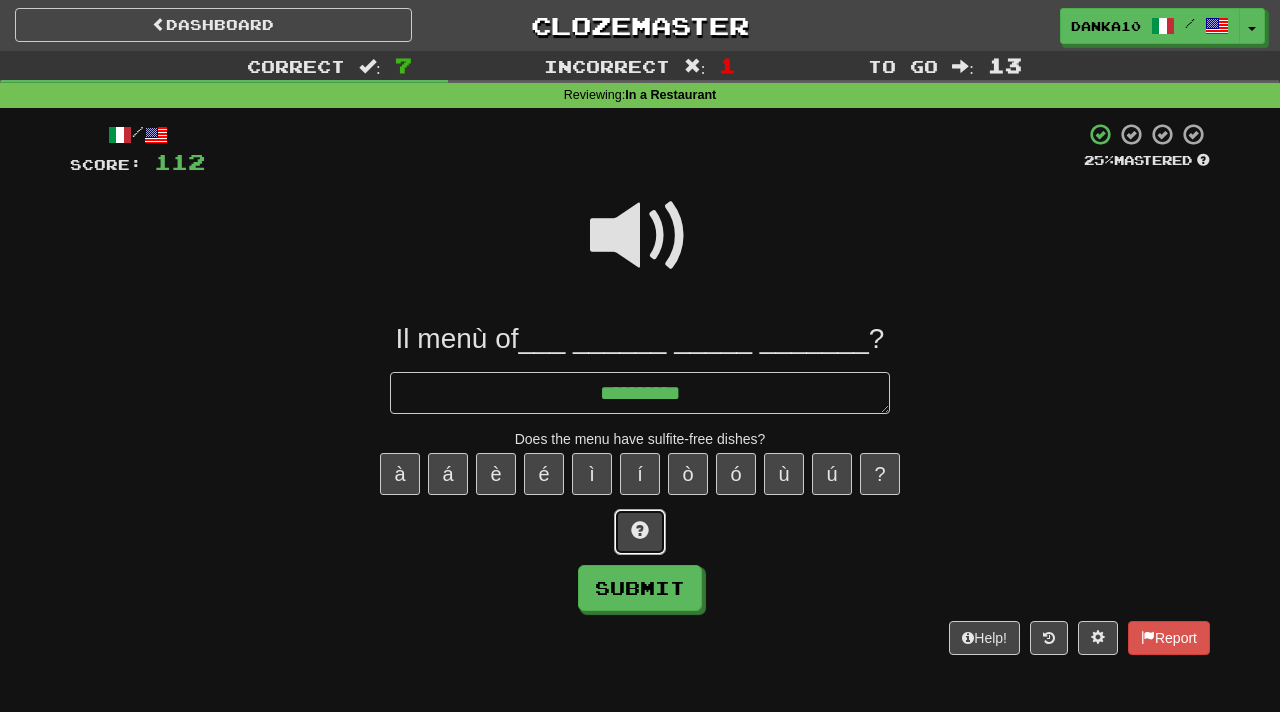 click at bounding box center [640, 530] 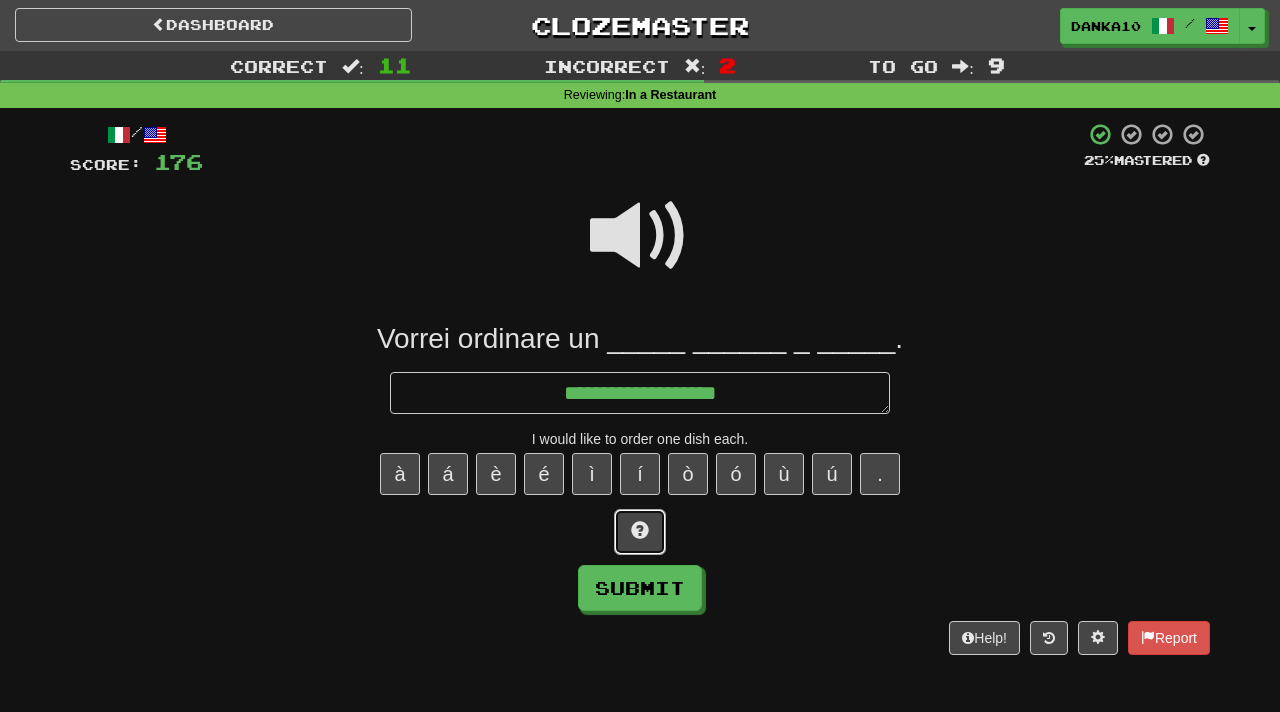 click at bounding box center (640, 532) 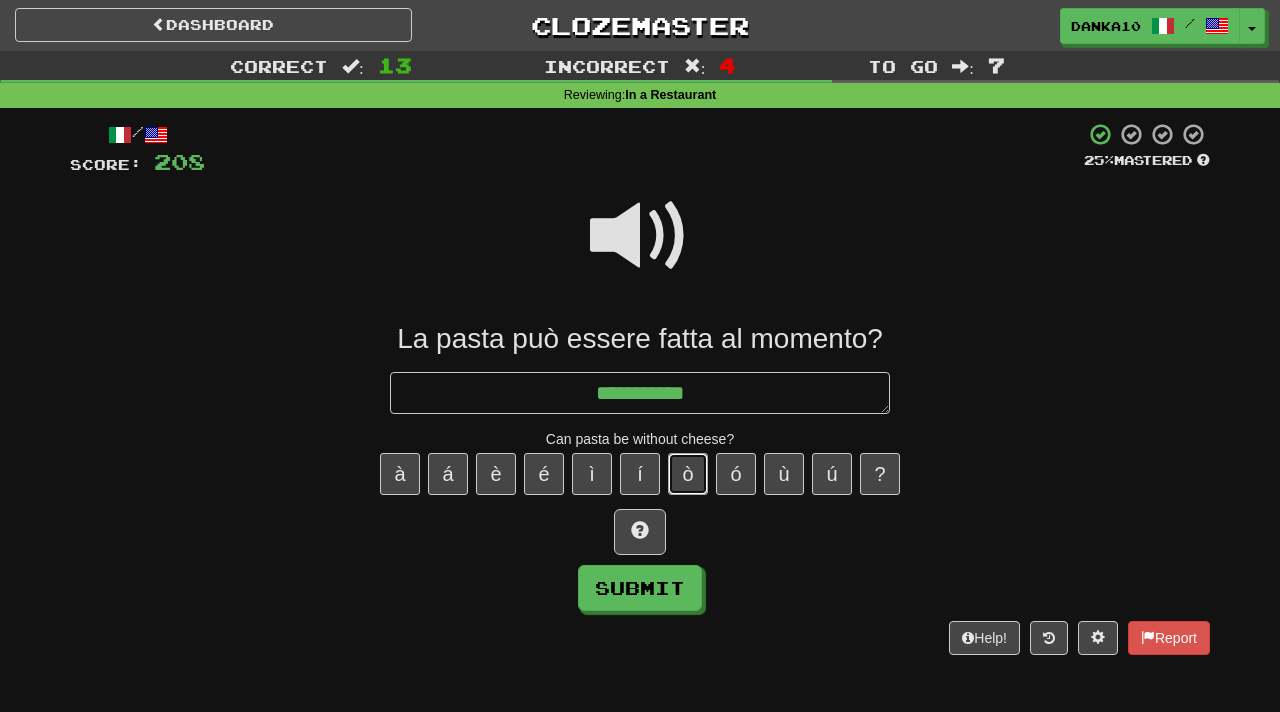 click on "ò" at bounding box center [688, 474] 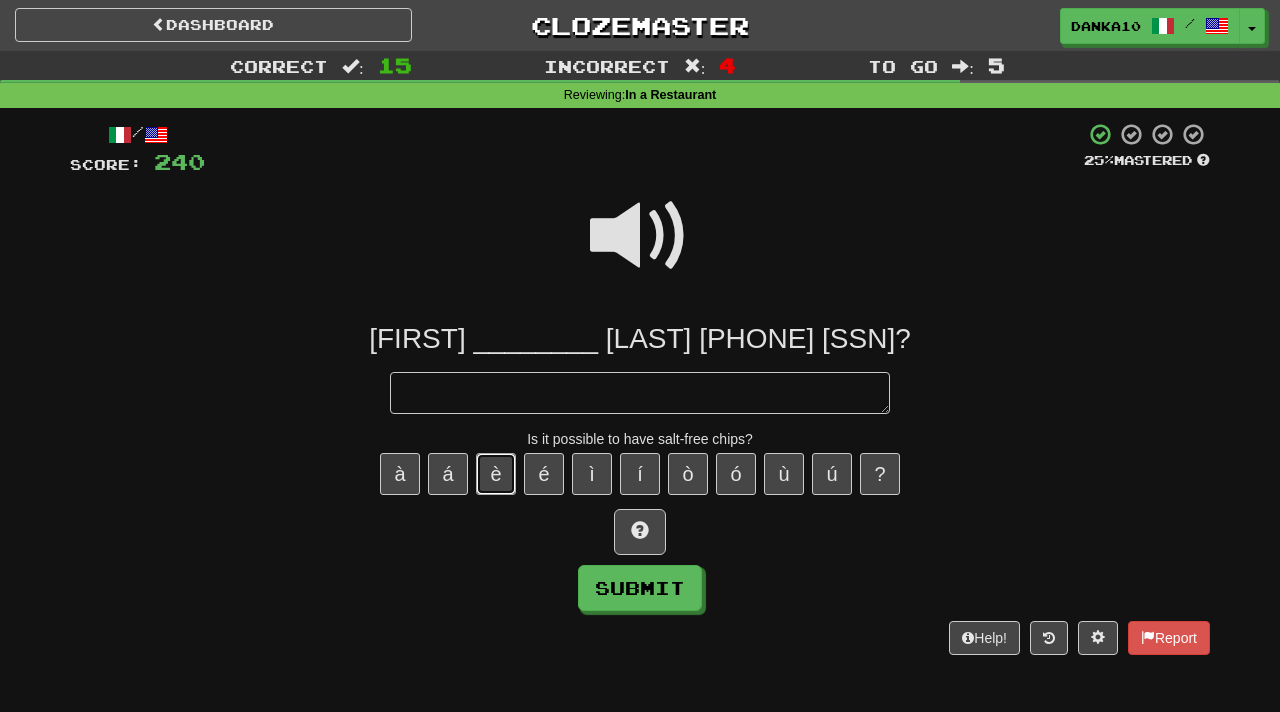click on "è" at bounding box center [496, 474] 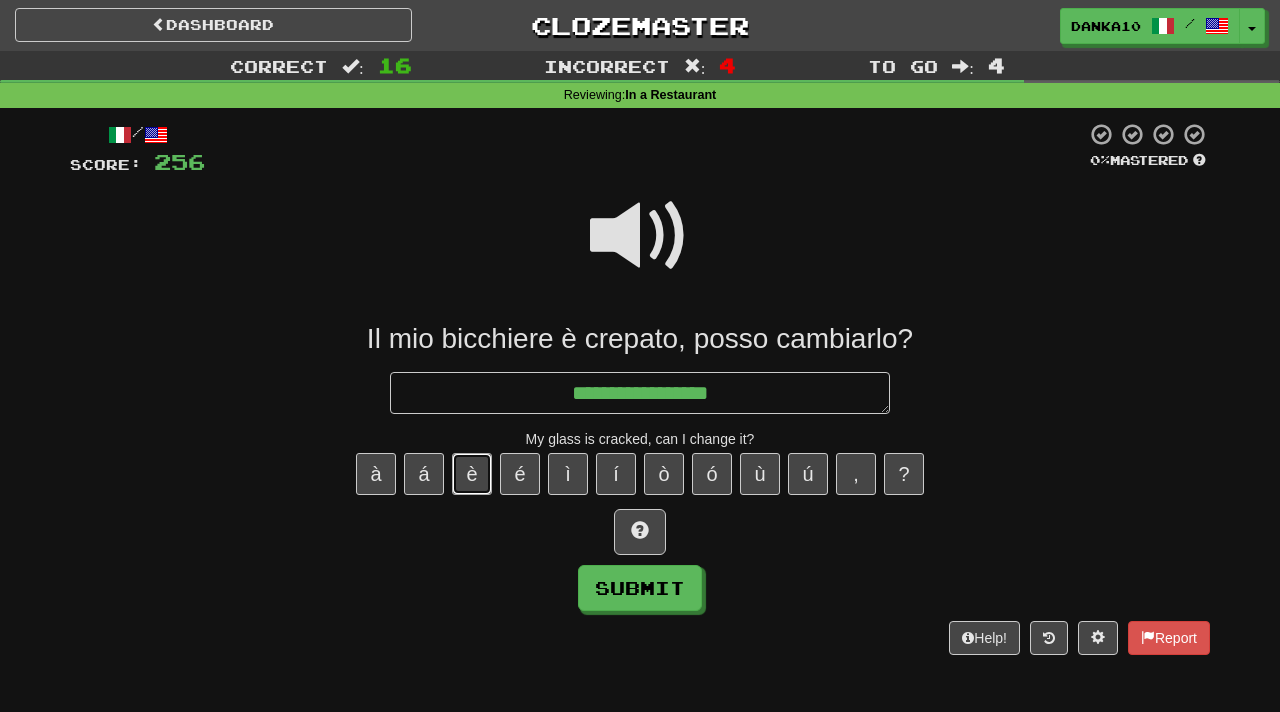 click on "è" at bounding box center [472, 474] 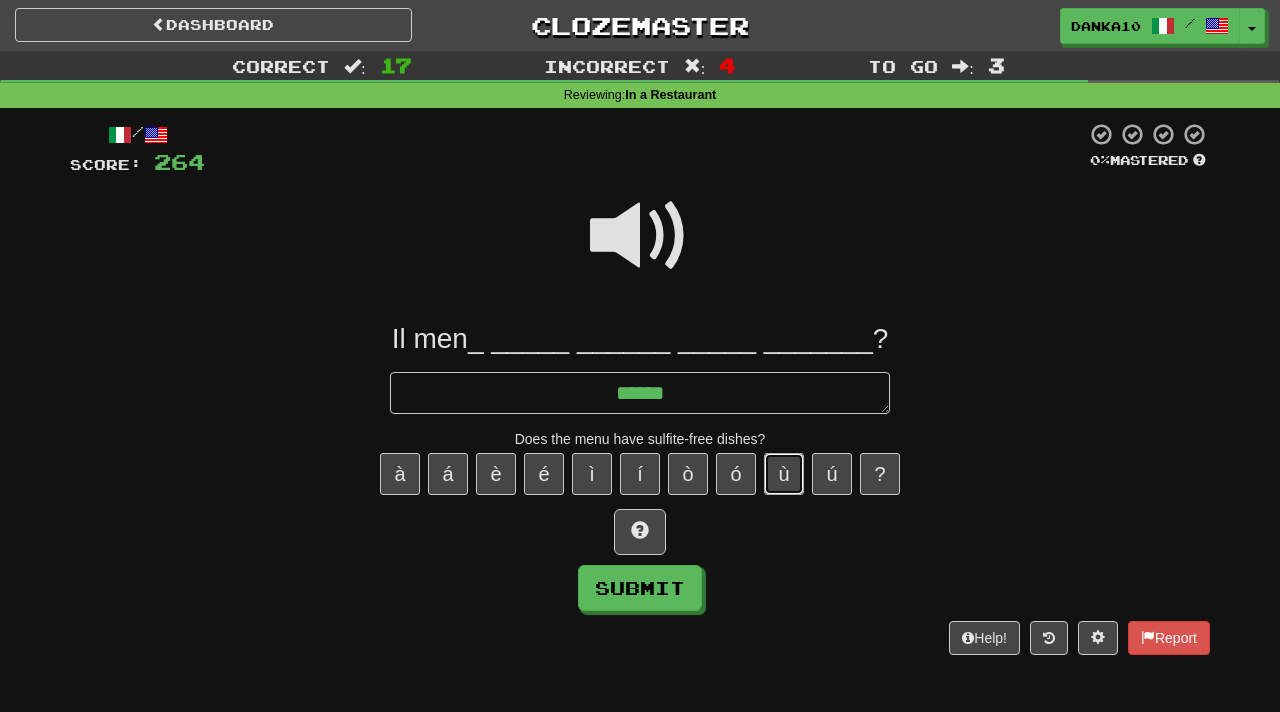 click on "ù" at bounding box center [784, 474] 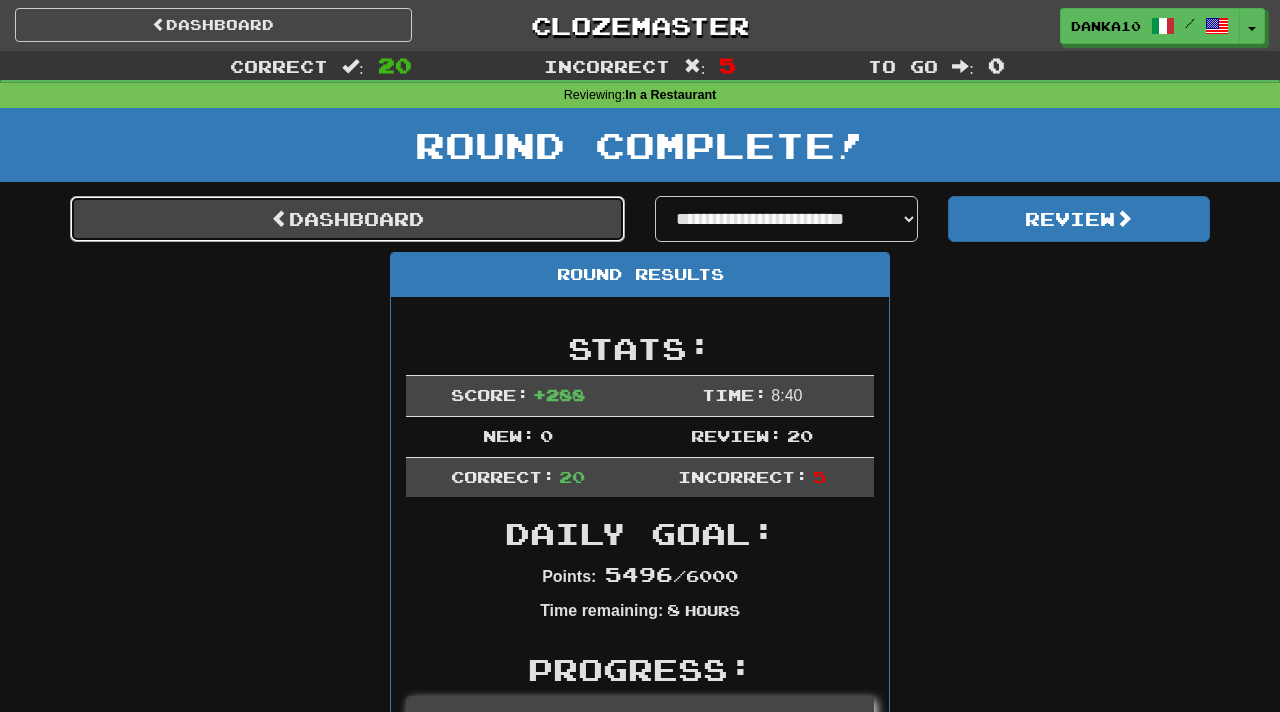 click on "Dashboard" at bounding box center (347, 219) 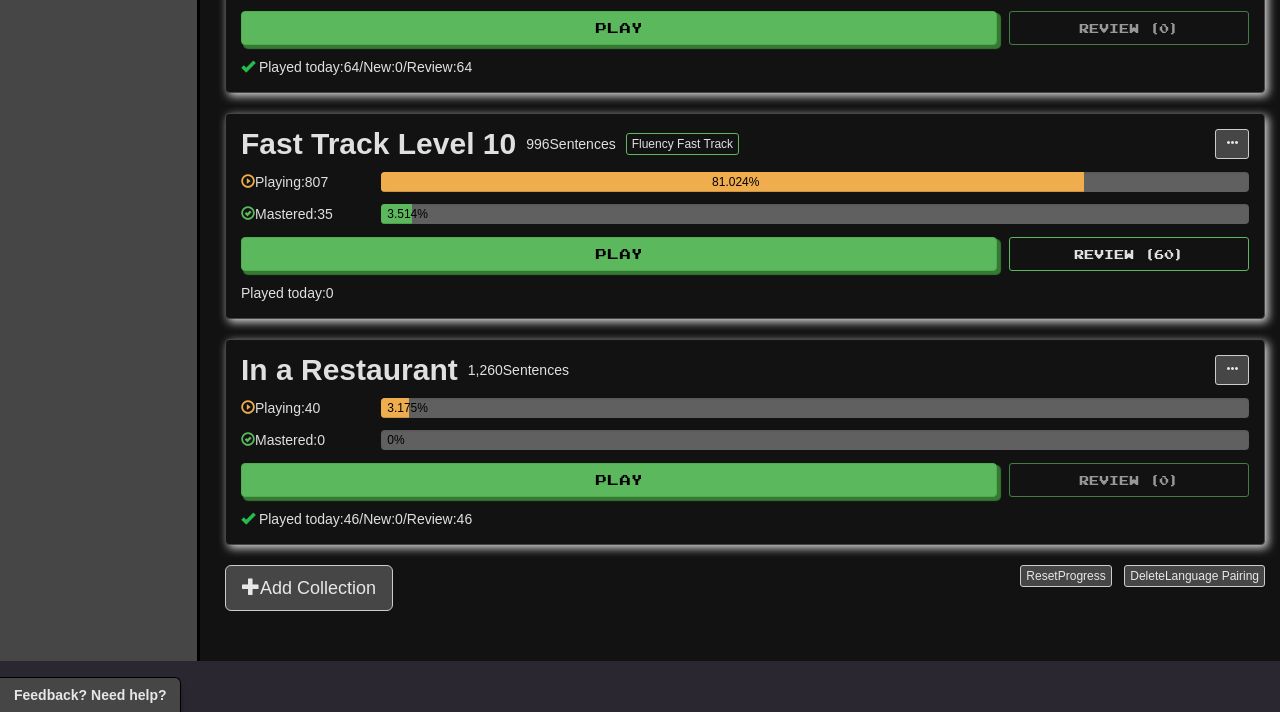 scroll, scrollTop: 1715, scrollLeft: 0, axis: vertical 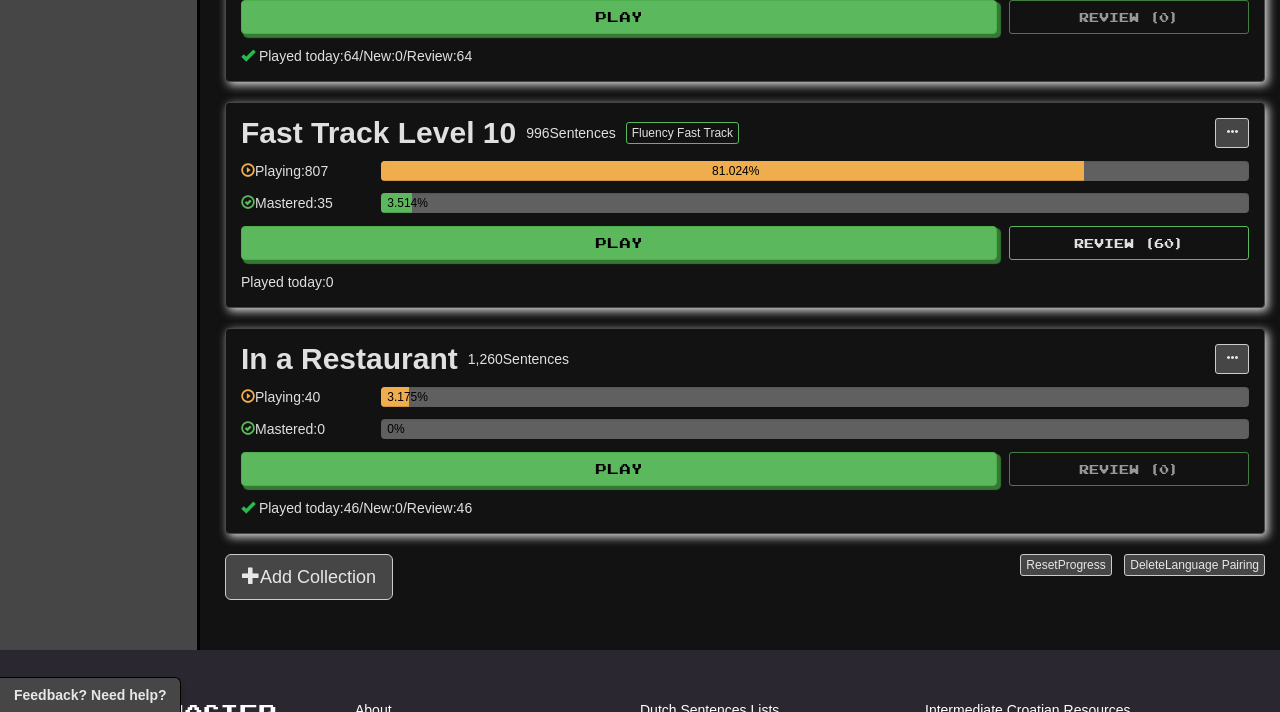 click on "In a Restaurant 1,260  Sentences Manage Sentences Unpin from Dashboard  Playing:  40 3.175%  Mastered:  0 0% Play Review ( 0 )   Played today:  46  /  New:  0  /  Review:  46" at bounding box center (745, 431) 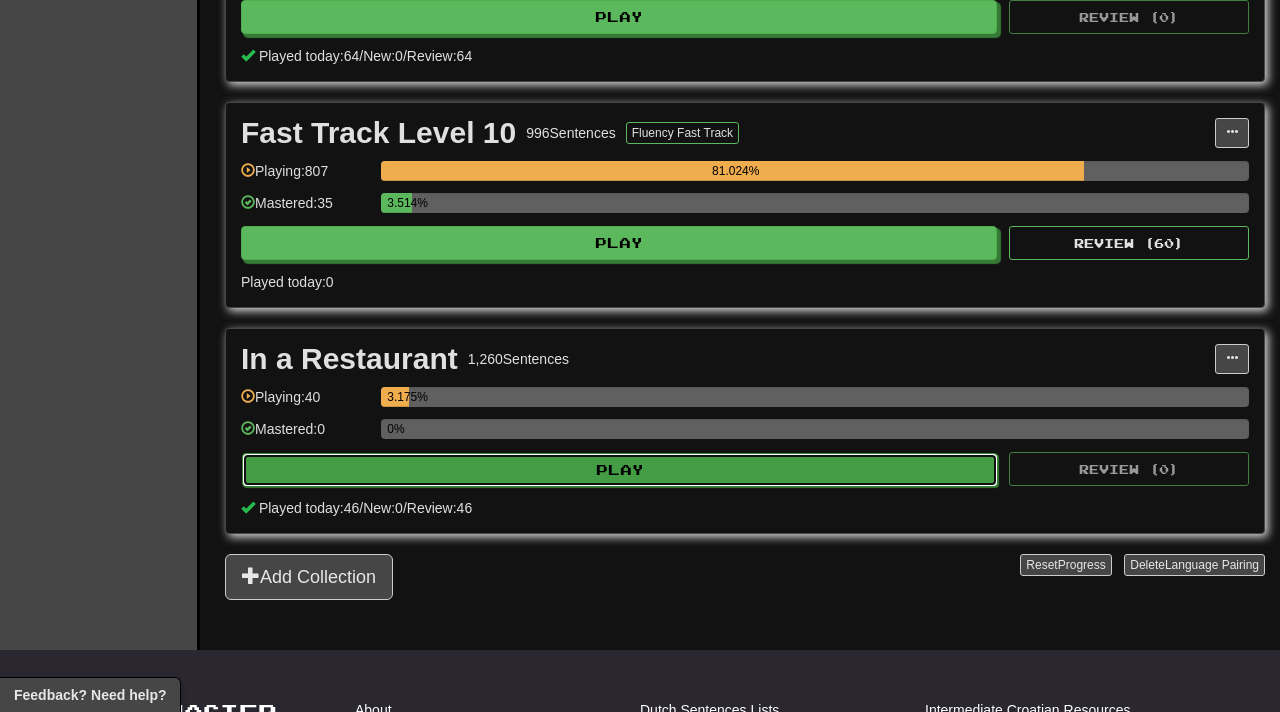 click on "Play" at bounding box center [620, 470] 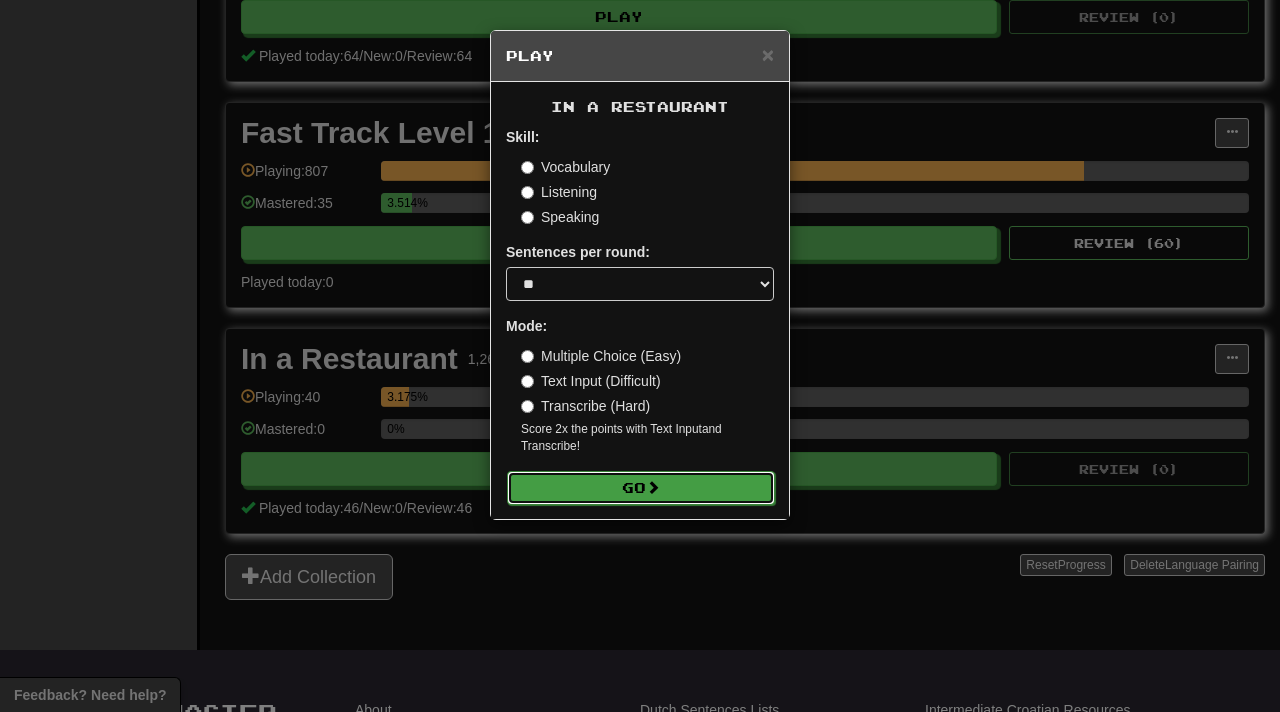 click on "Go" at bounding box center [641, 488] 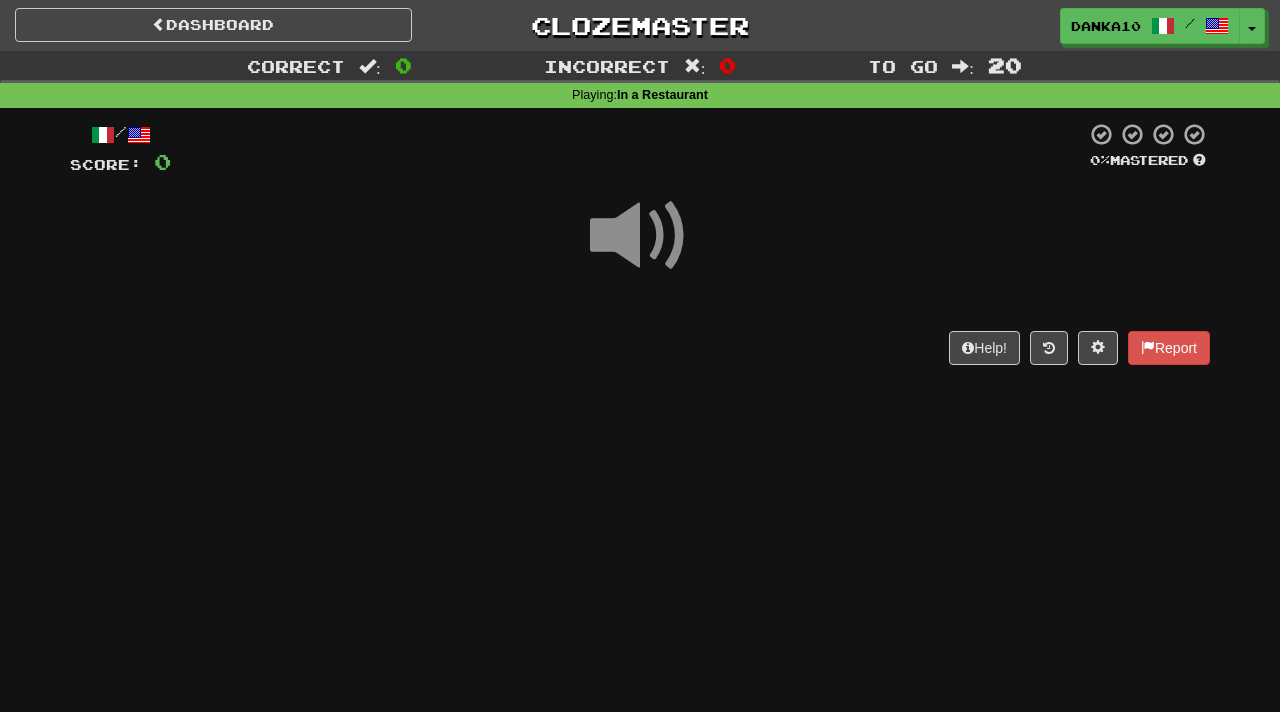 scroll, scrollTop: 0, scrollLeft: 0, axis: both 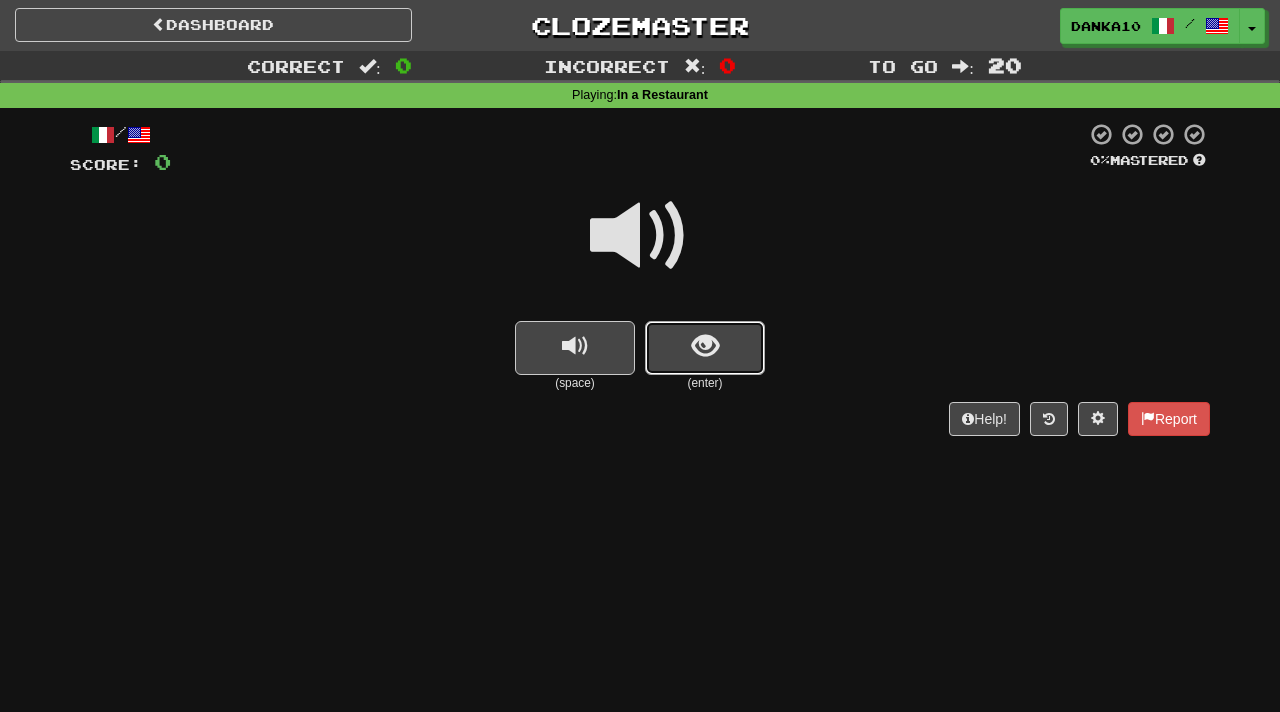 click at bounding box center [705, 348] 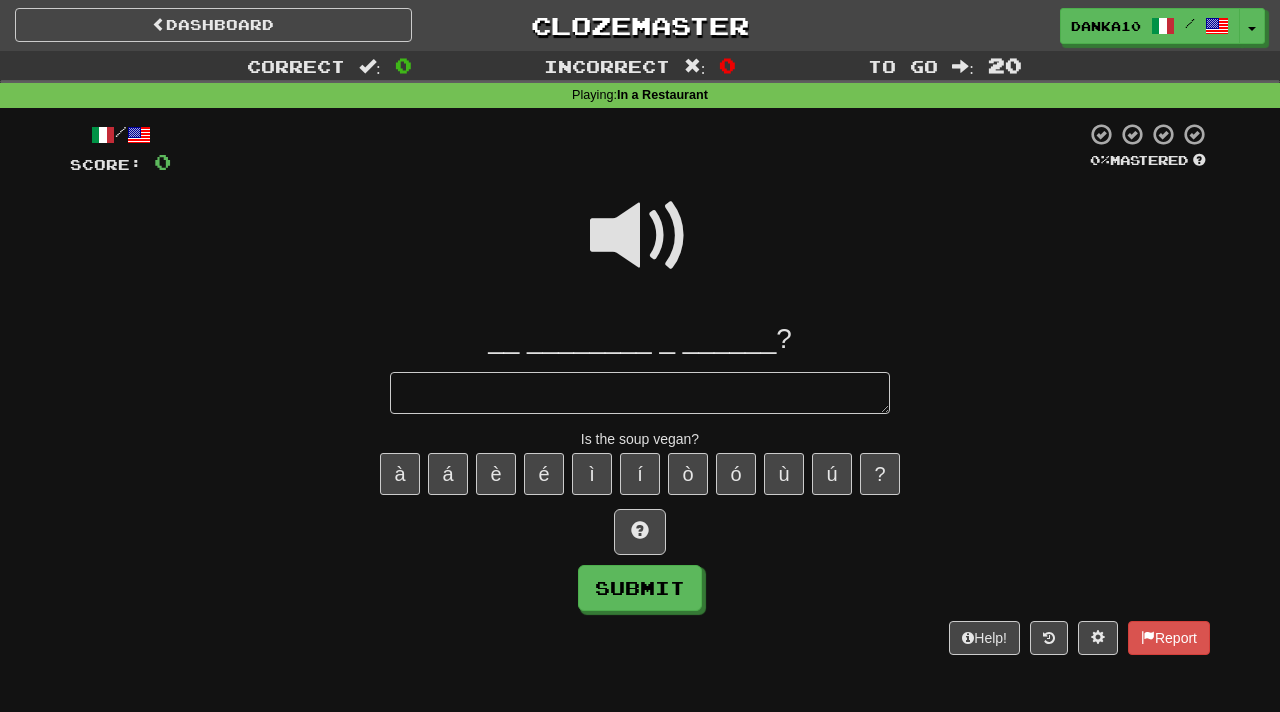 type on "*" 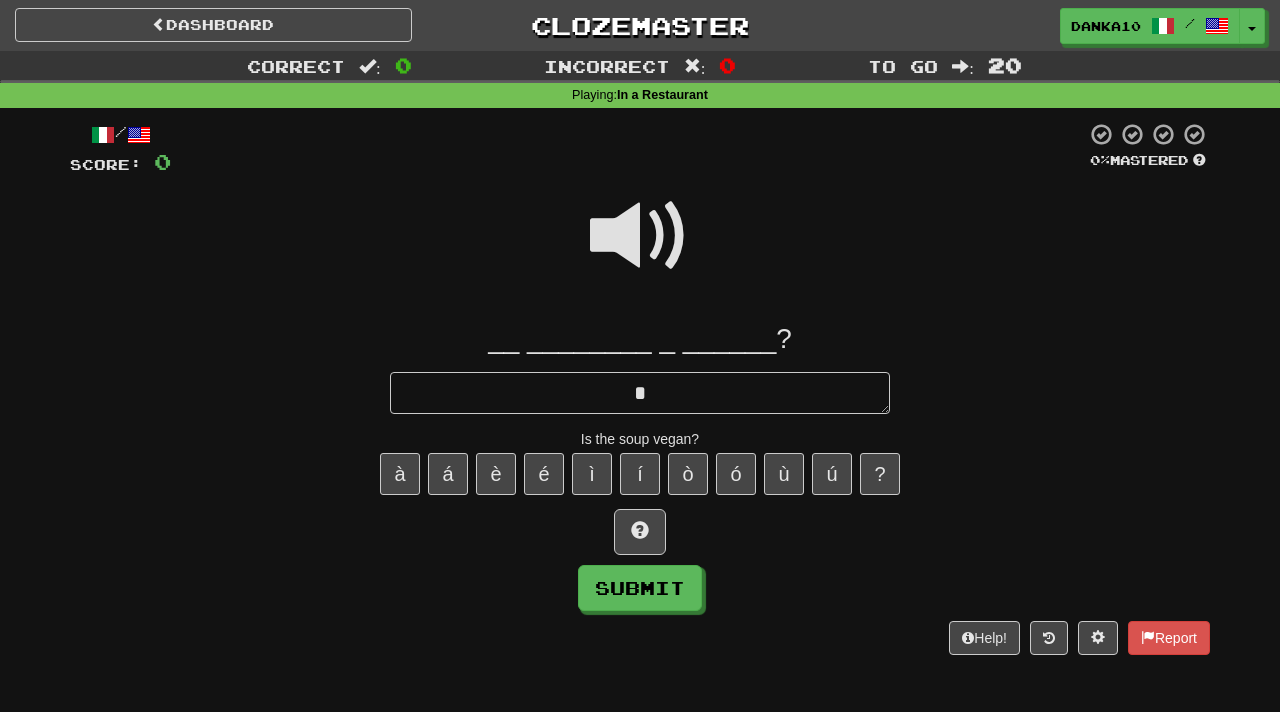 type on "*" 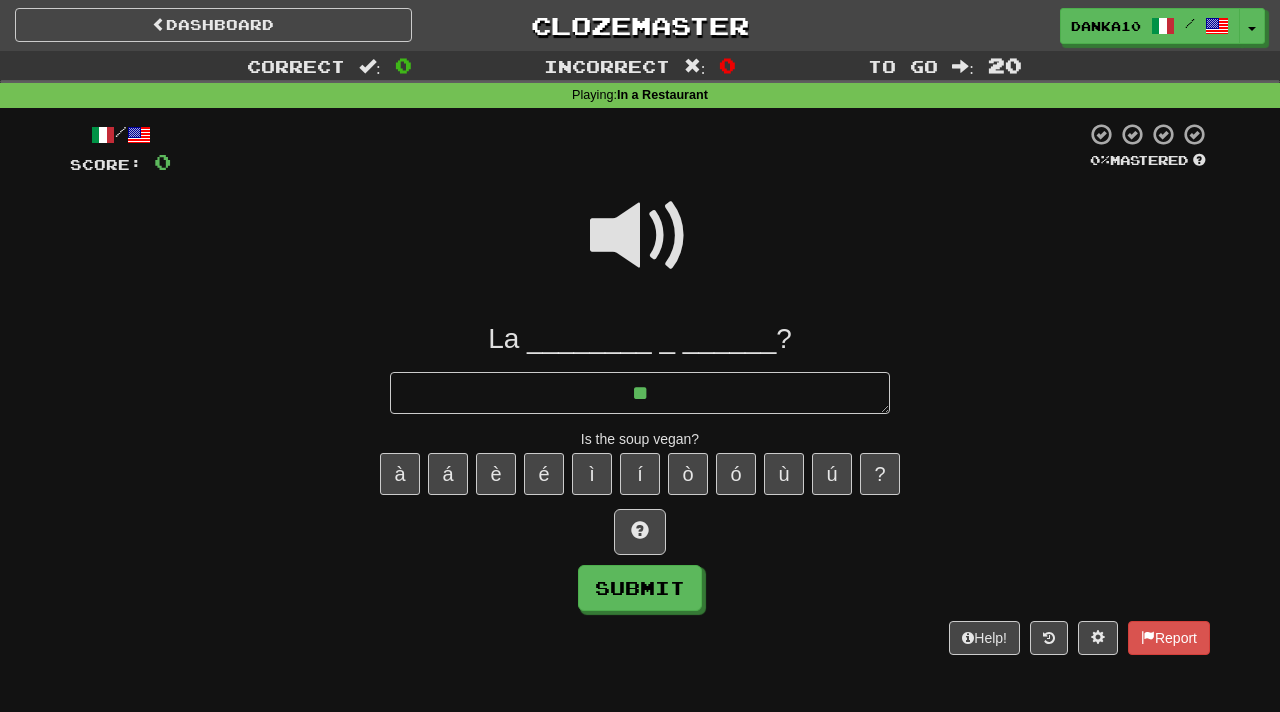 type on "*" 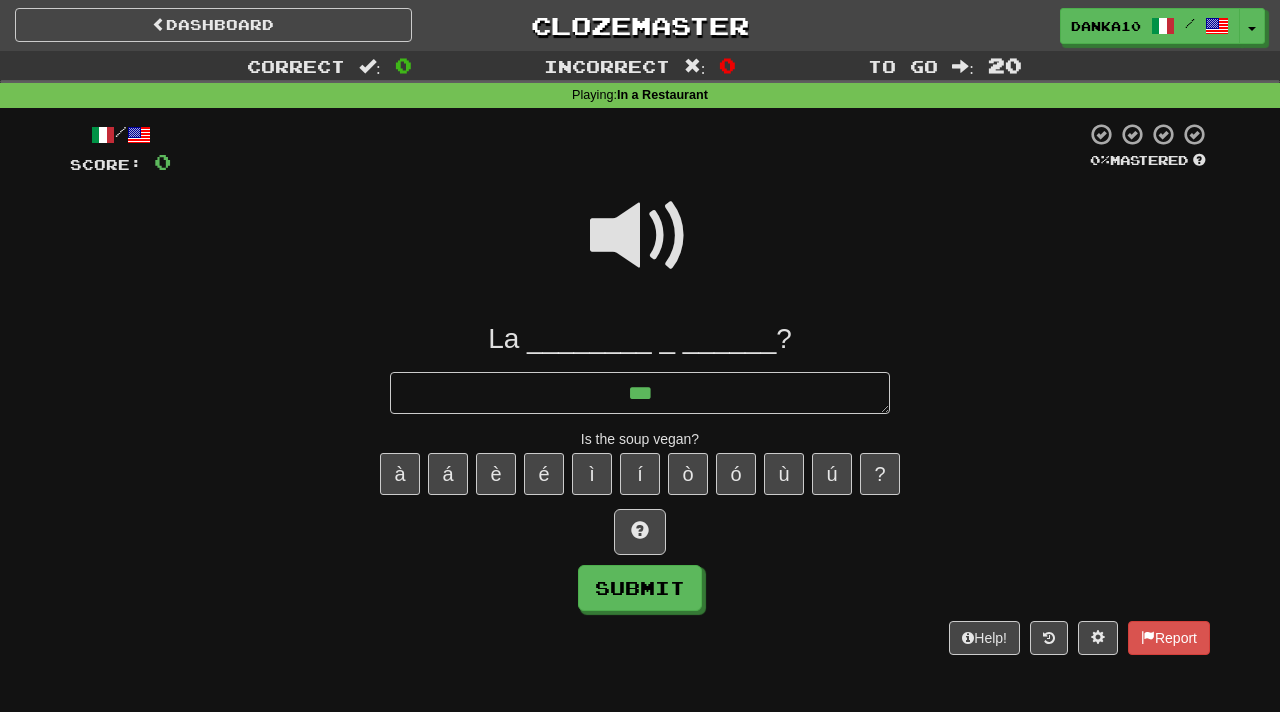 type on "*" 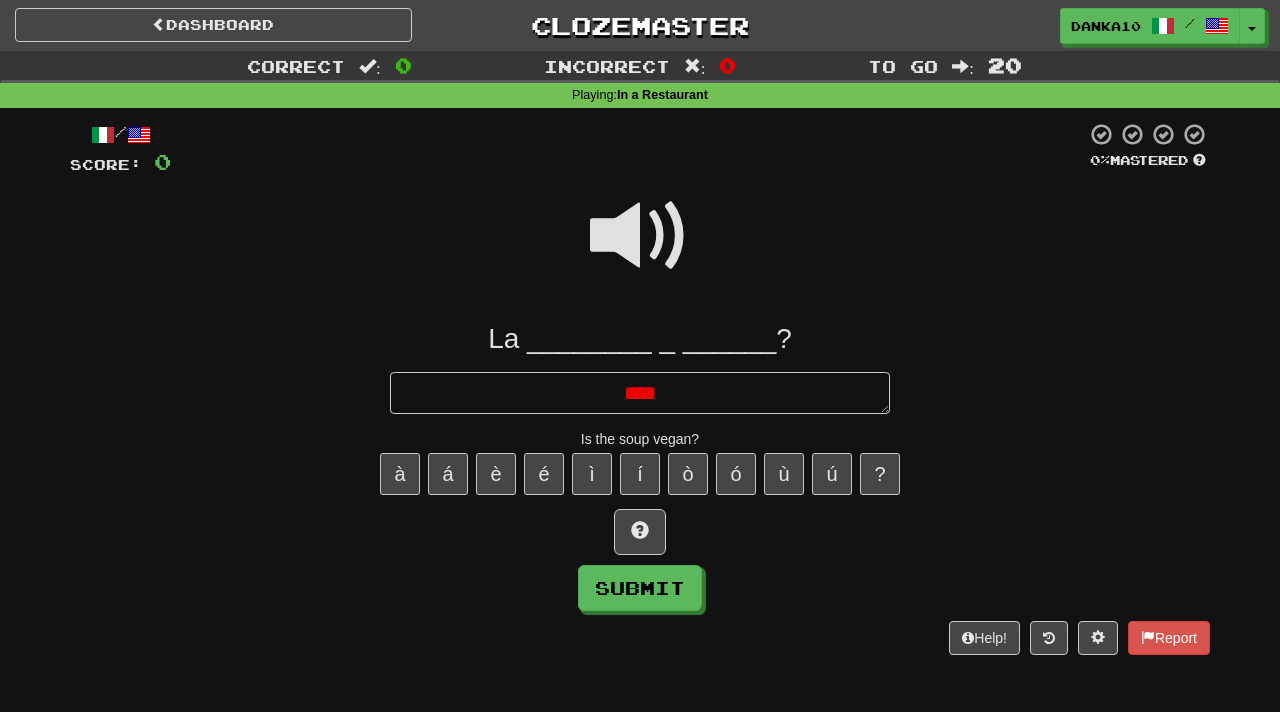 type on "*" 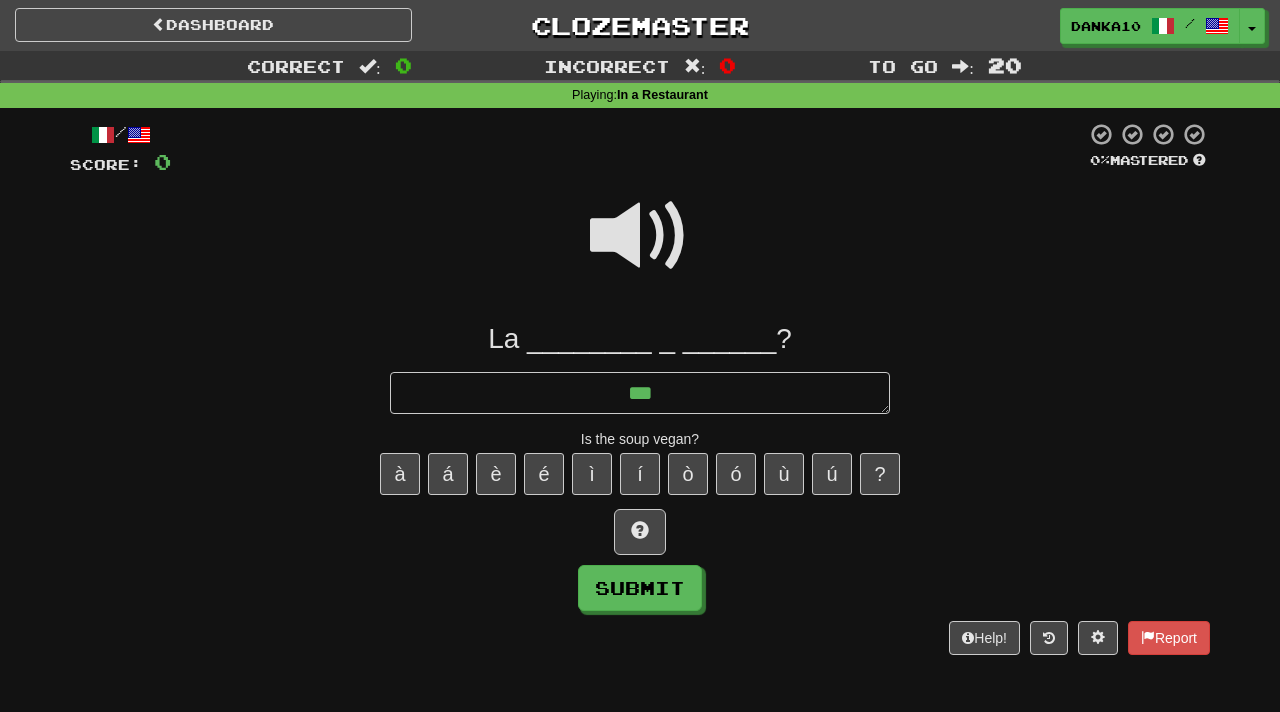 type on "*" 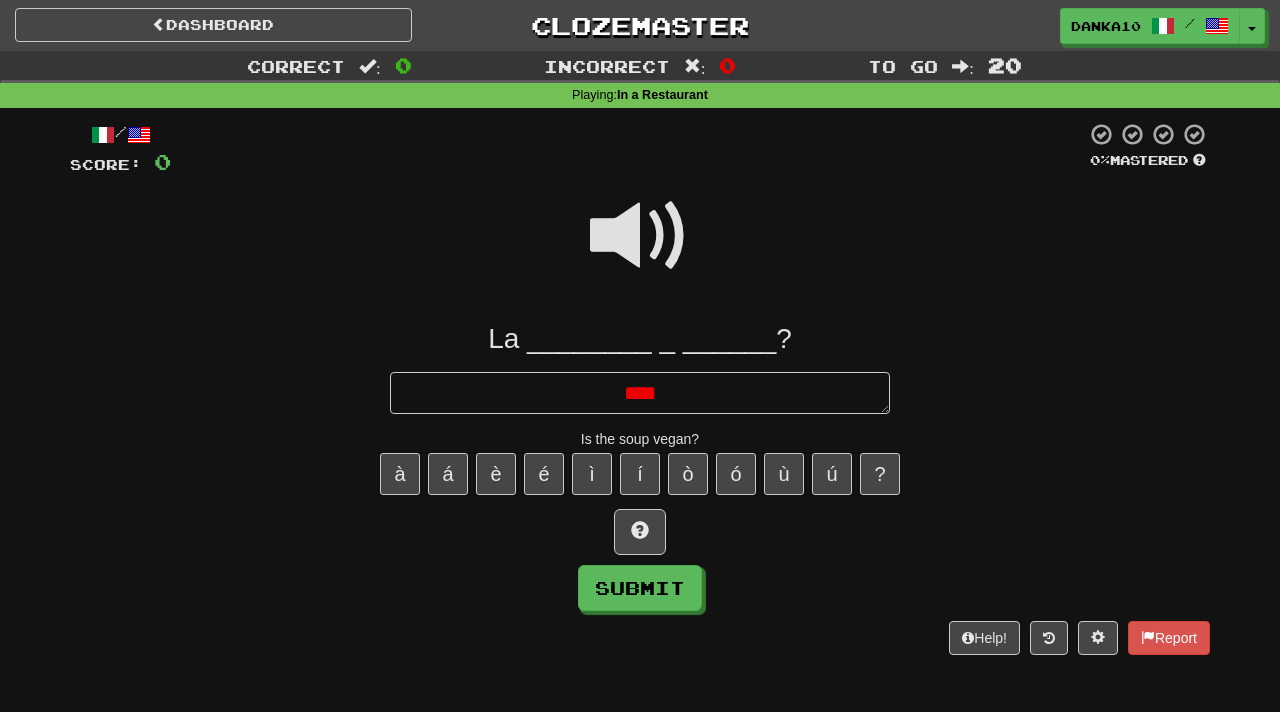 type on "*" 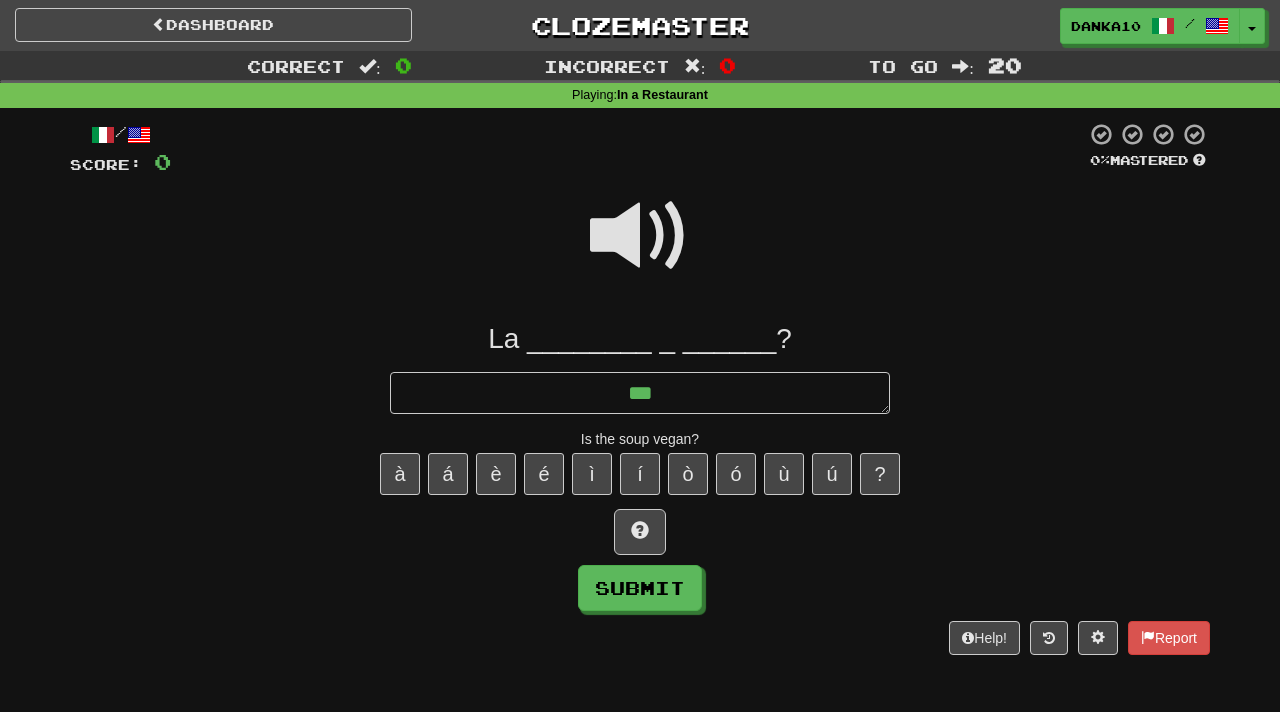 type on "*" 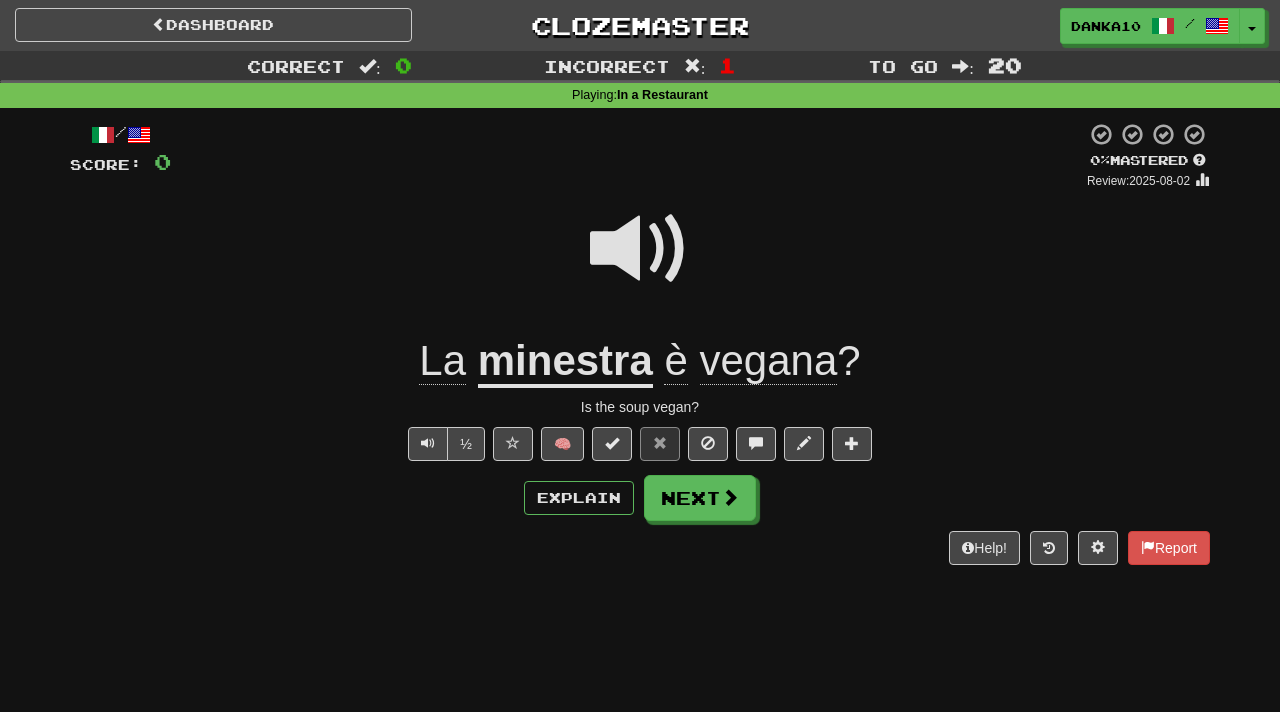click on "Explain Next" at bounding box center (640, 498) 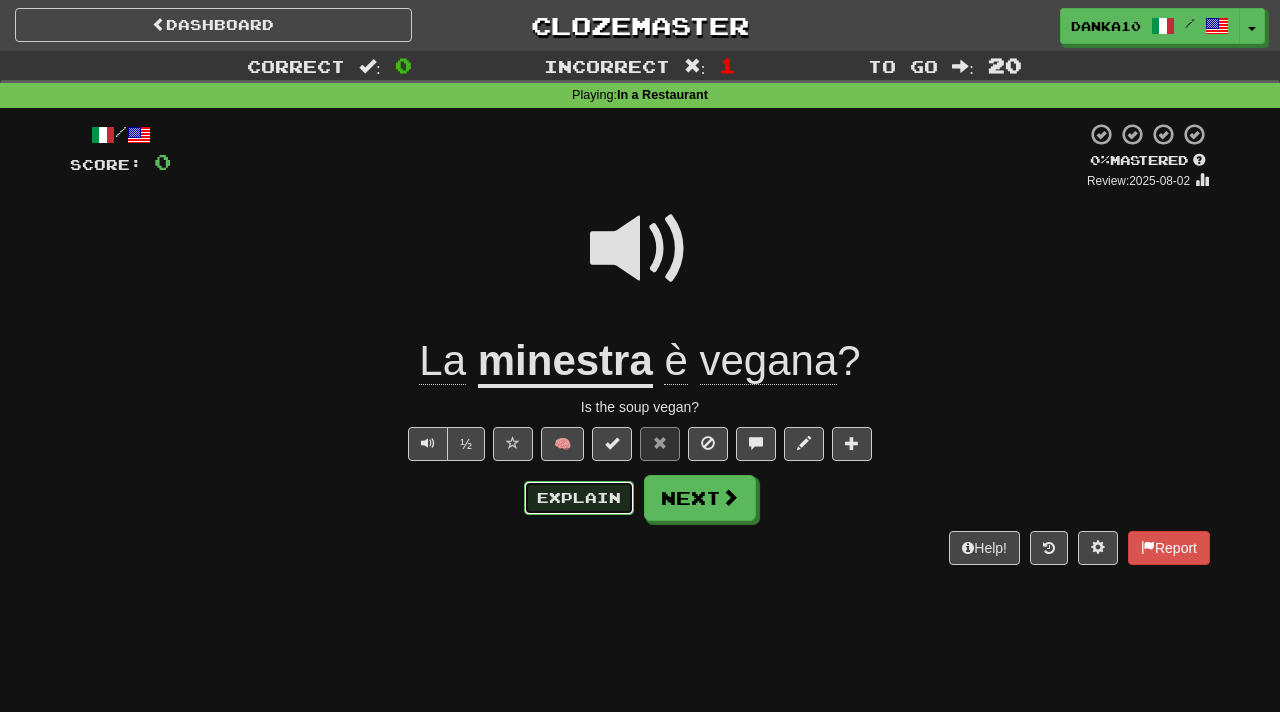 click on "Explain" at bounding box center [579, 498] 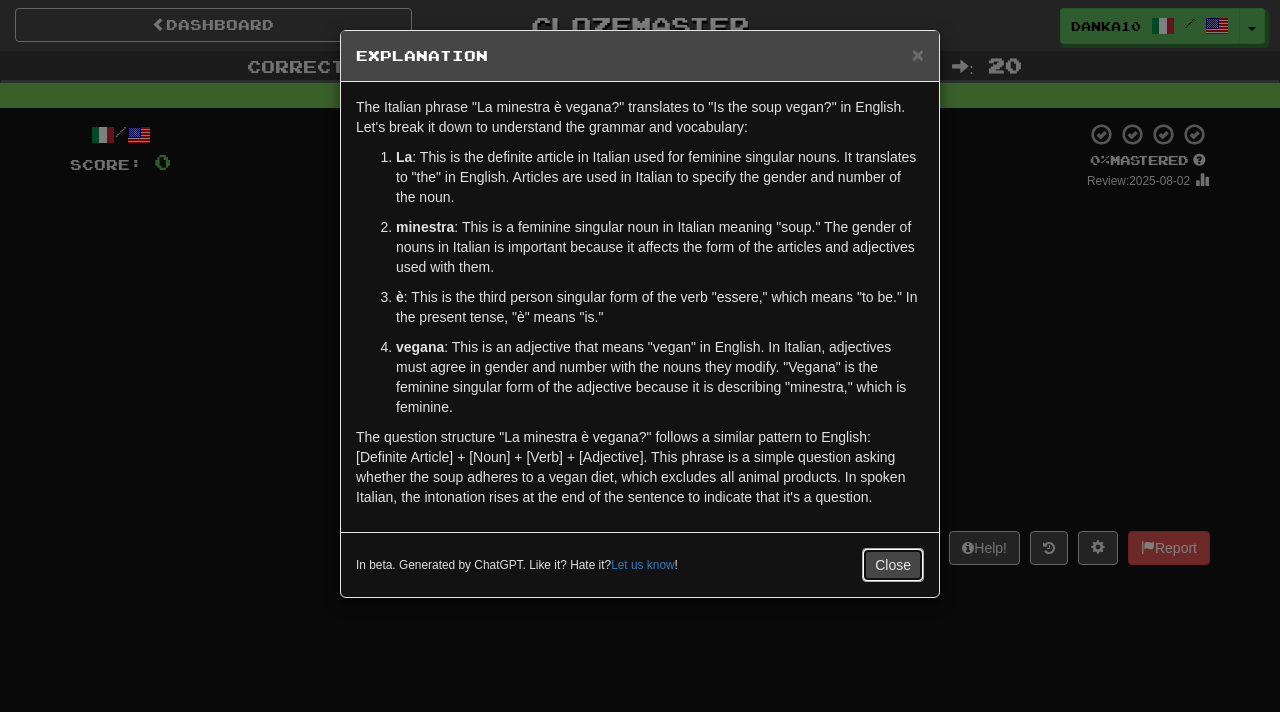 click on "Close" at bounding box center [893, 565] 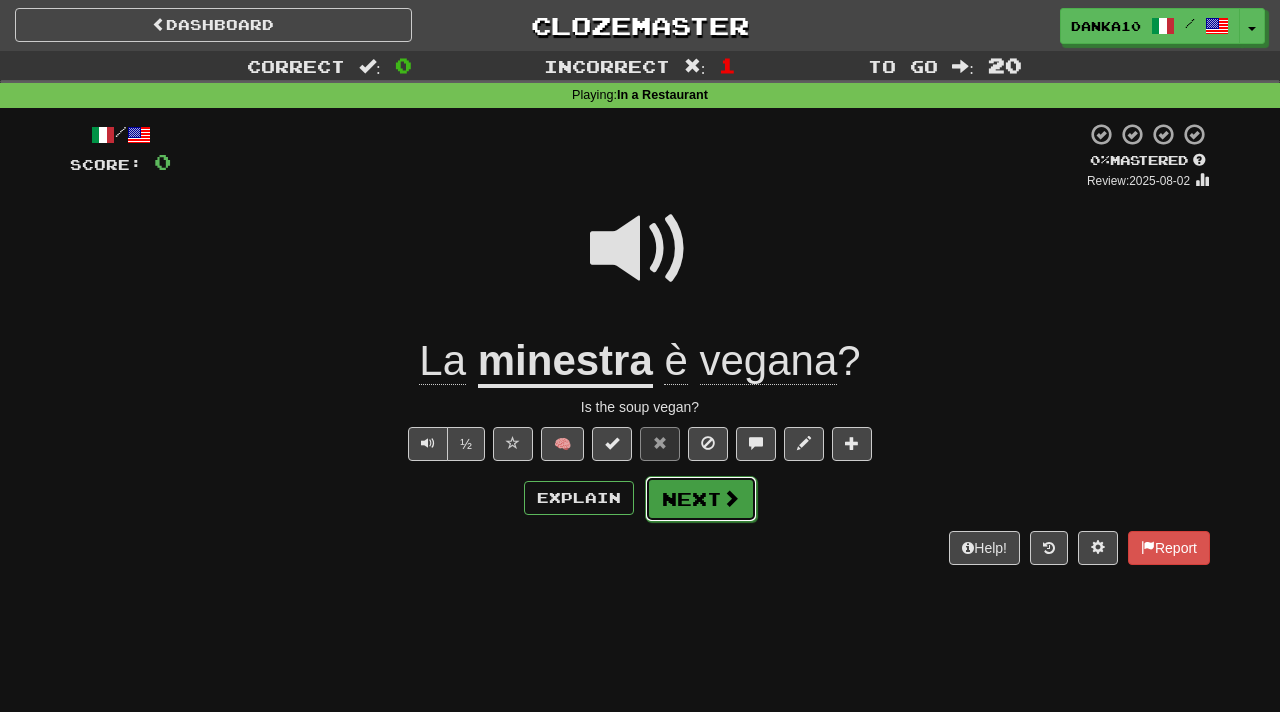 click on "Next" at bounding box center (701, 499) 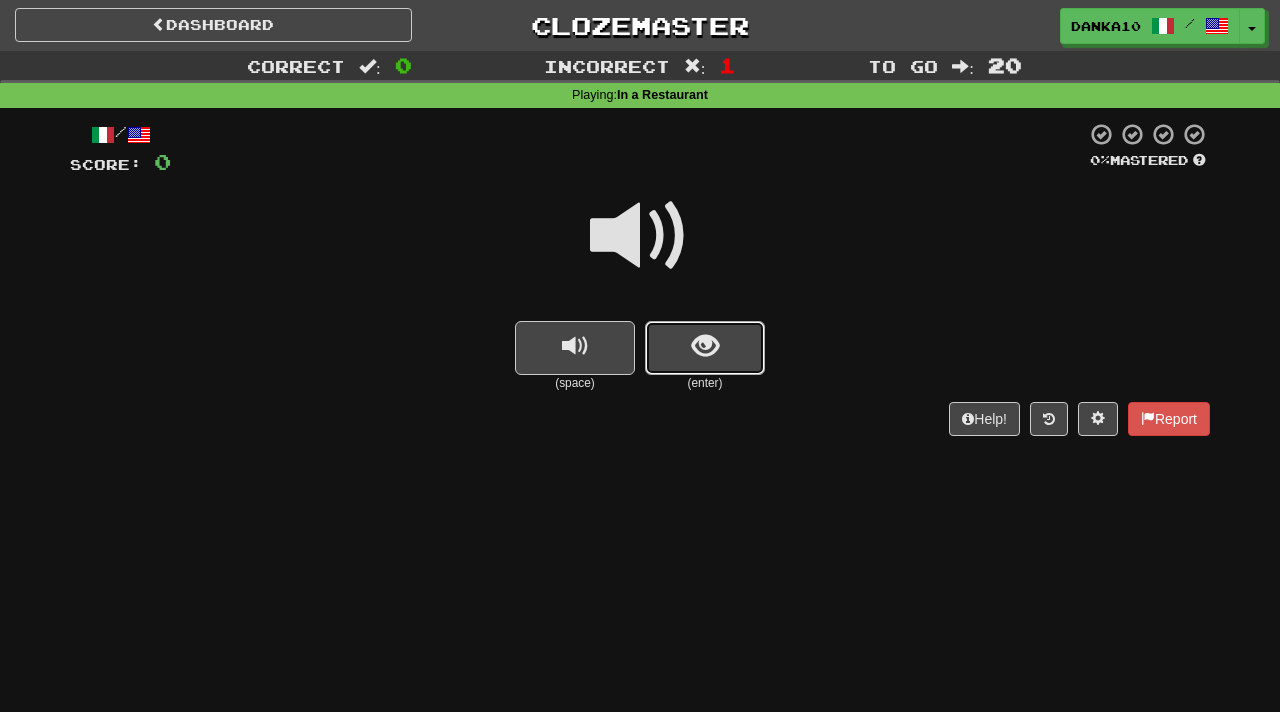 click at bounding box center (705, 348) 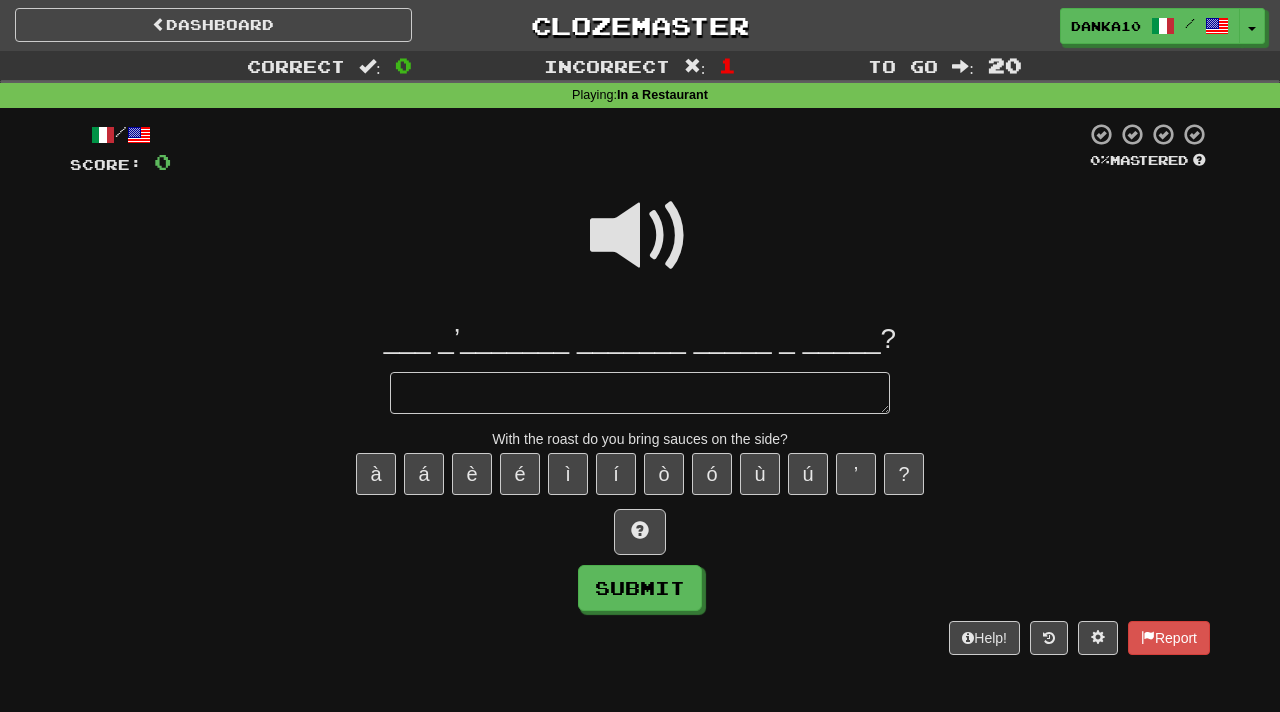 type on "*" 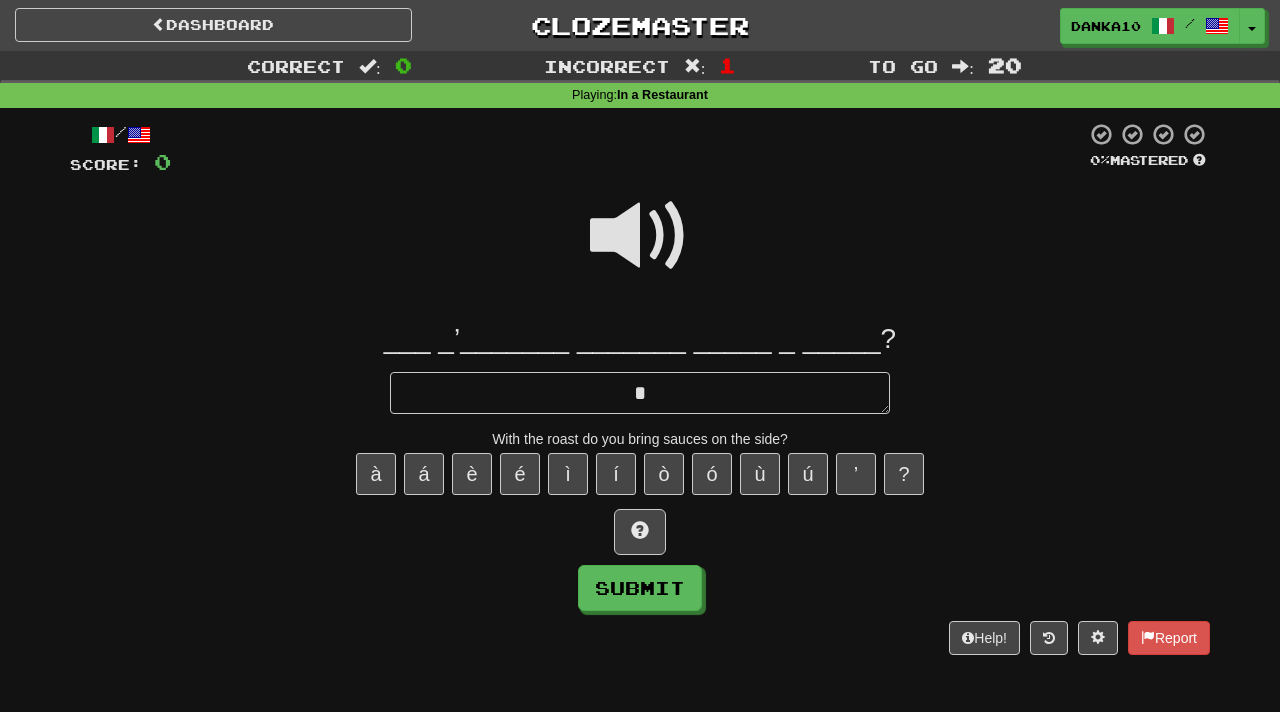 type on "*" 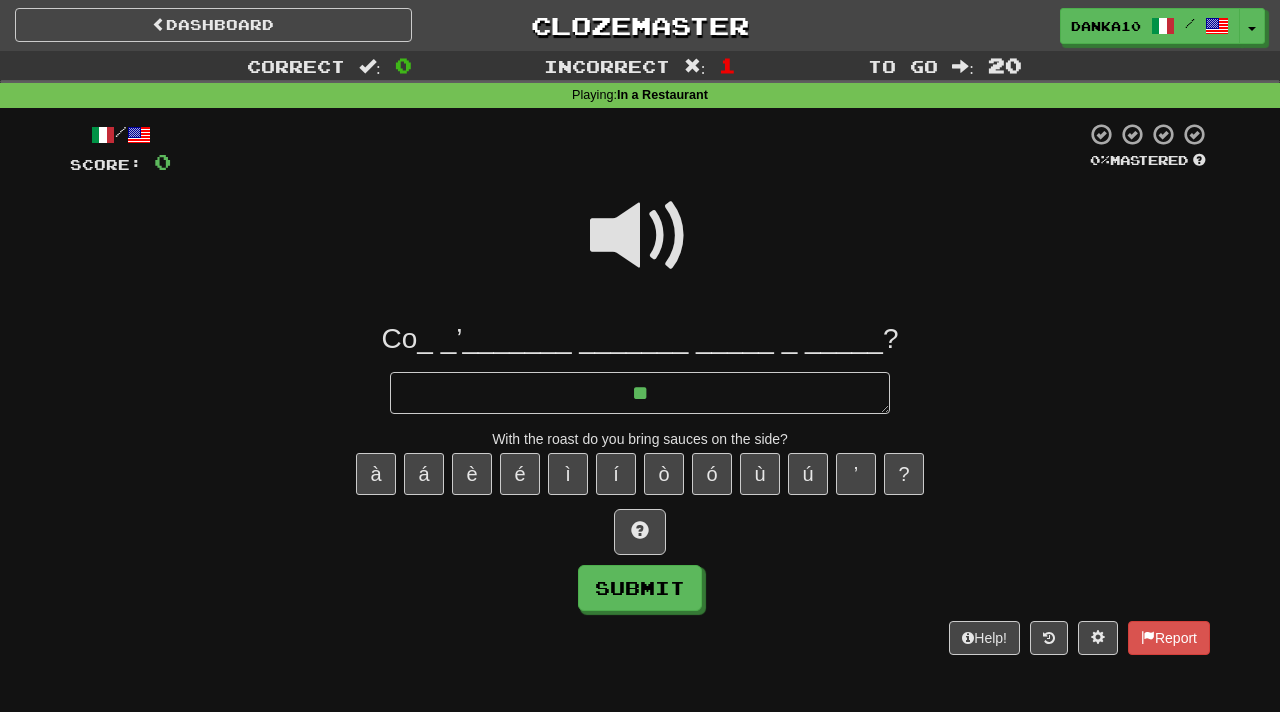 type on "*" 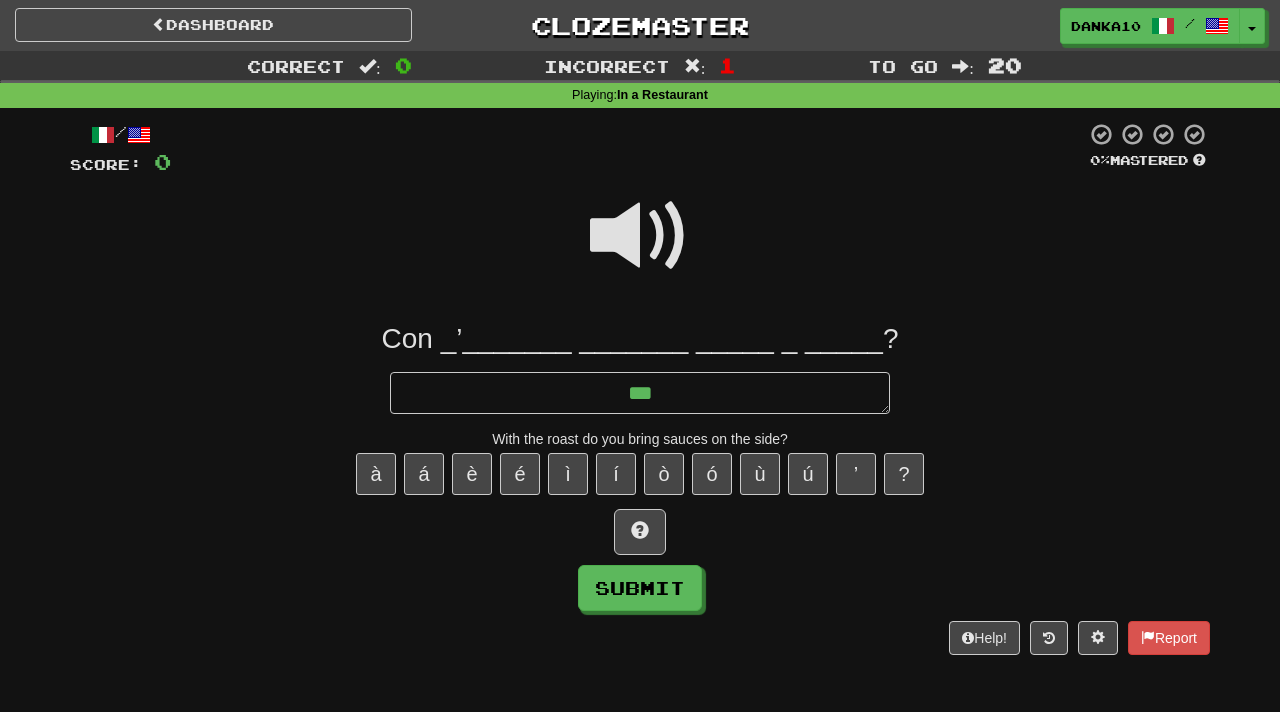 type on "*" 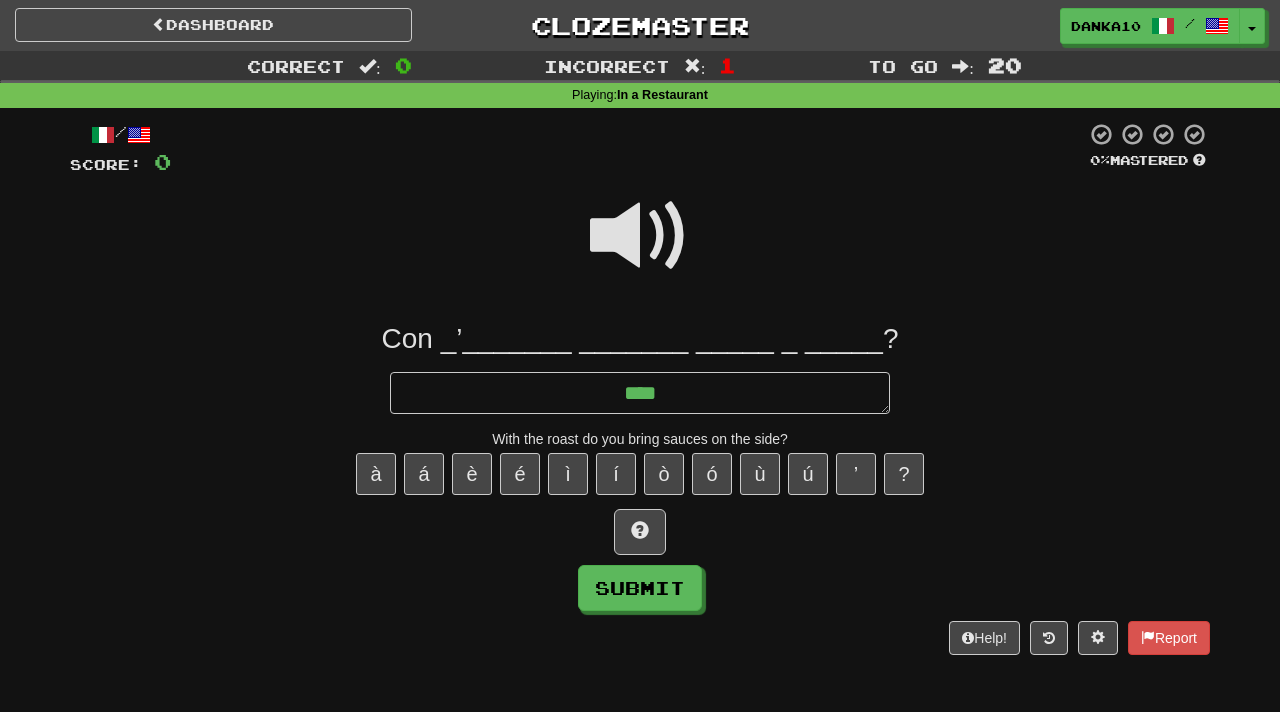 type on "*" 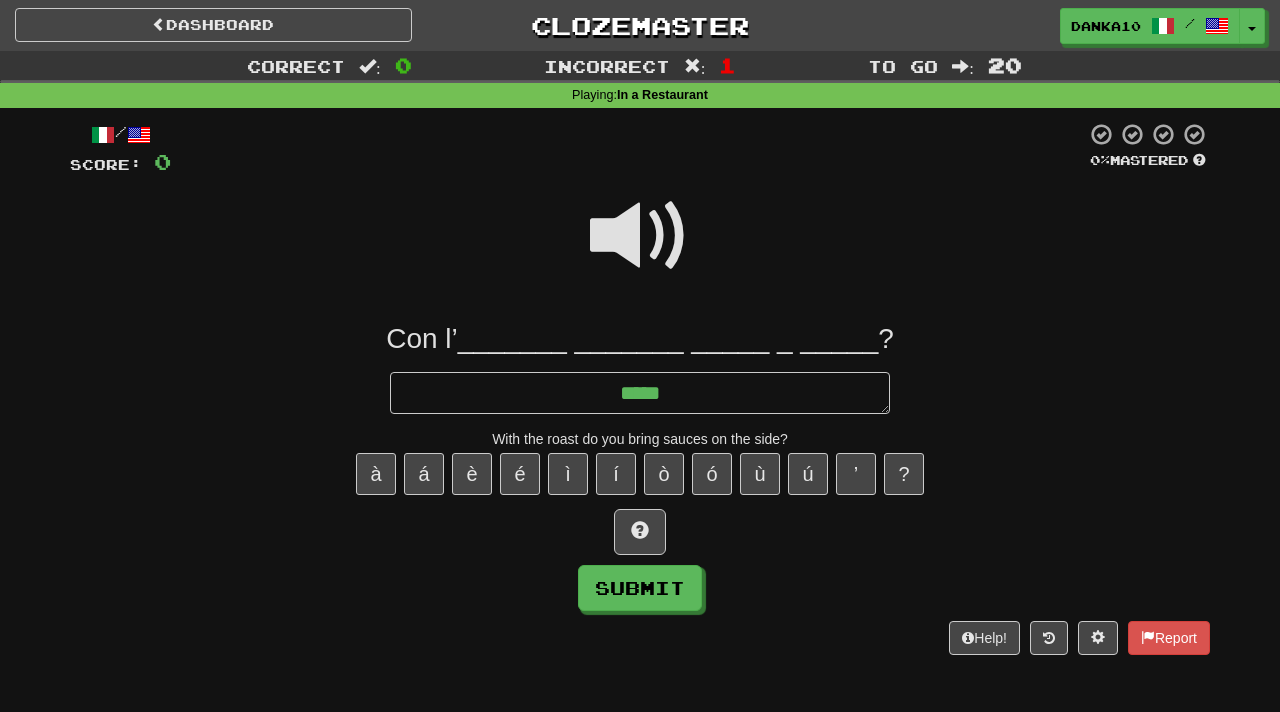 type on "*" 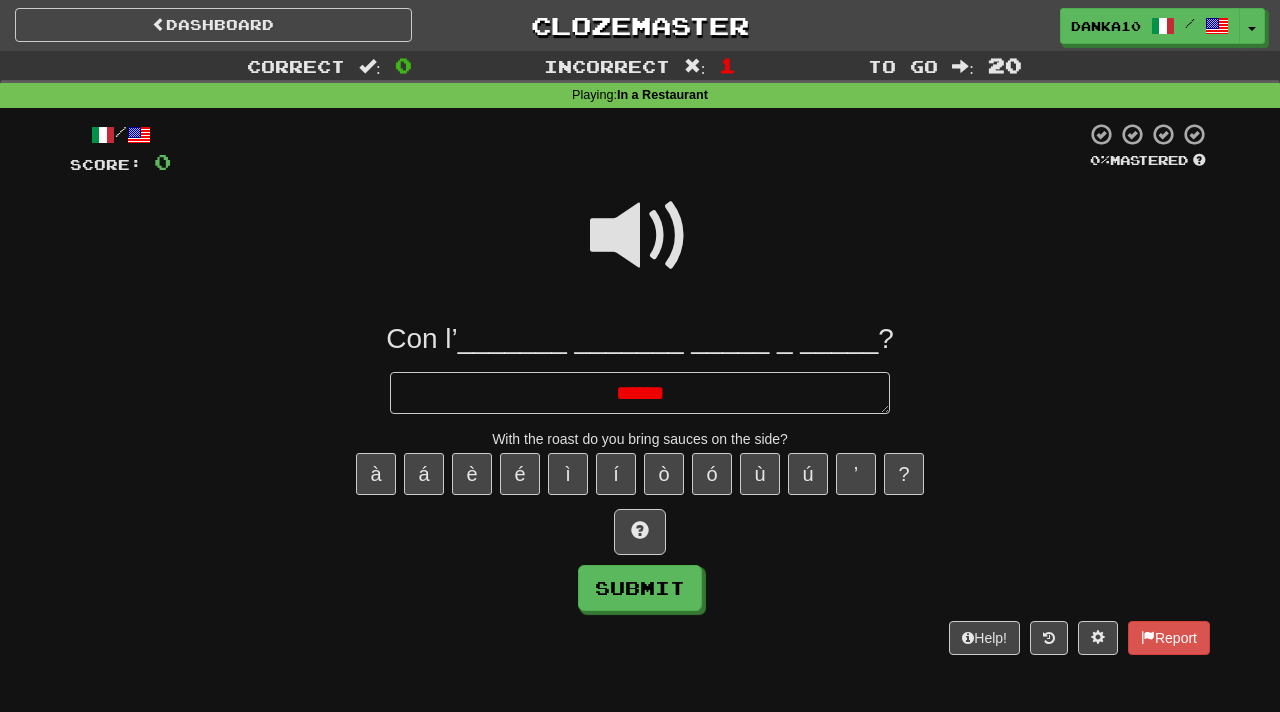 type on "*" 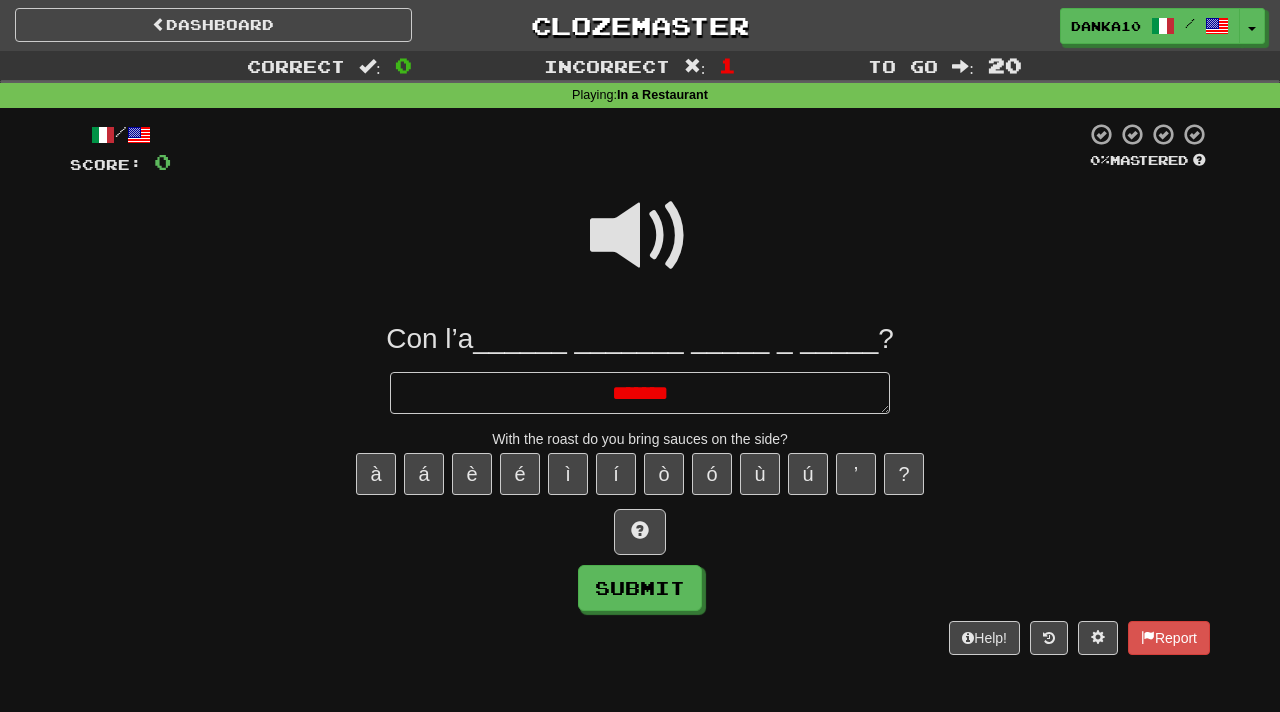 type on "*" 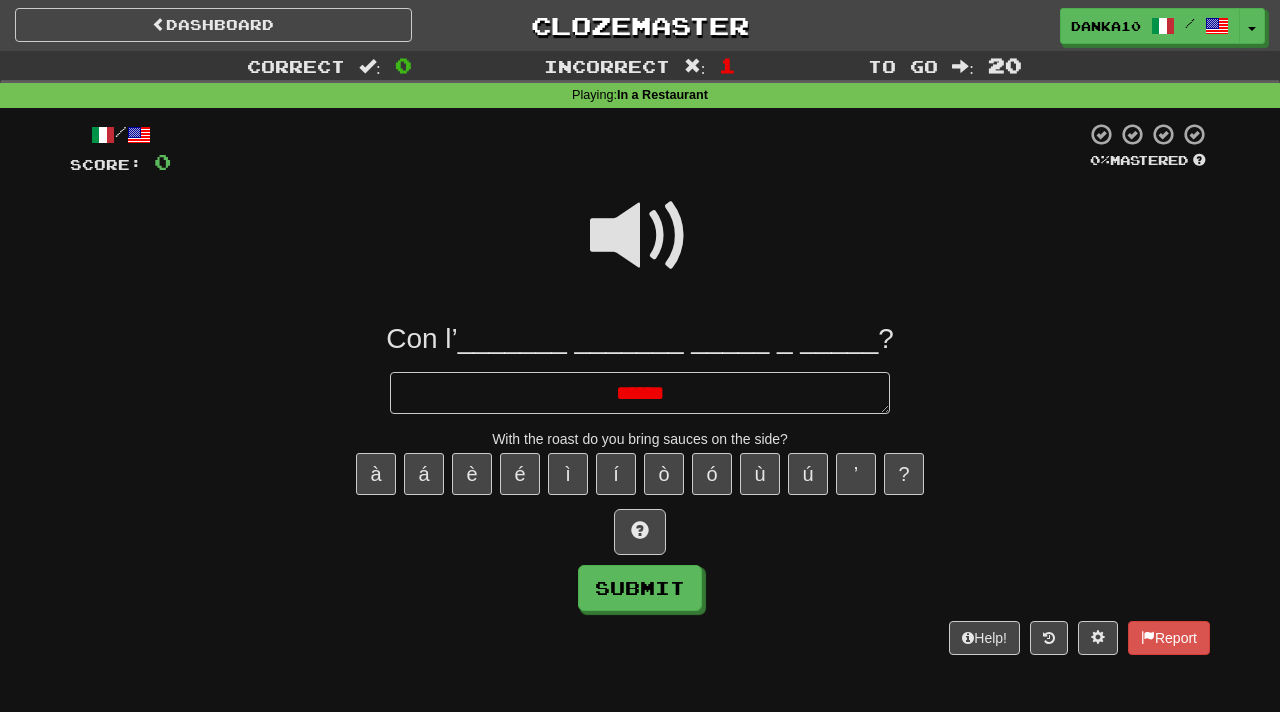 type on "*" 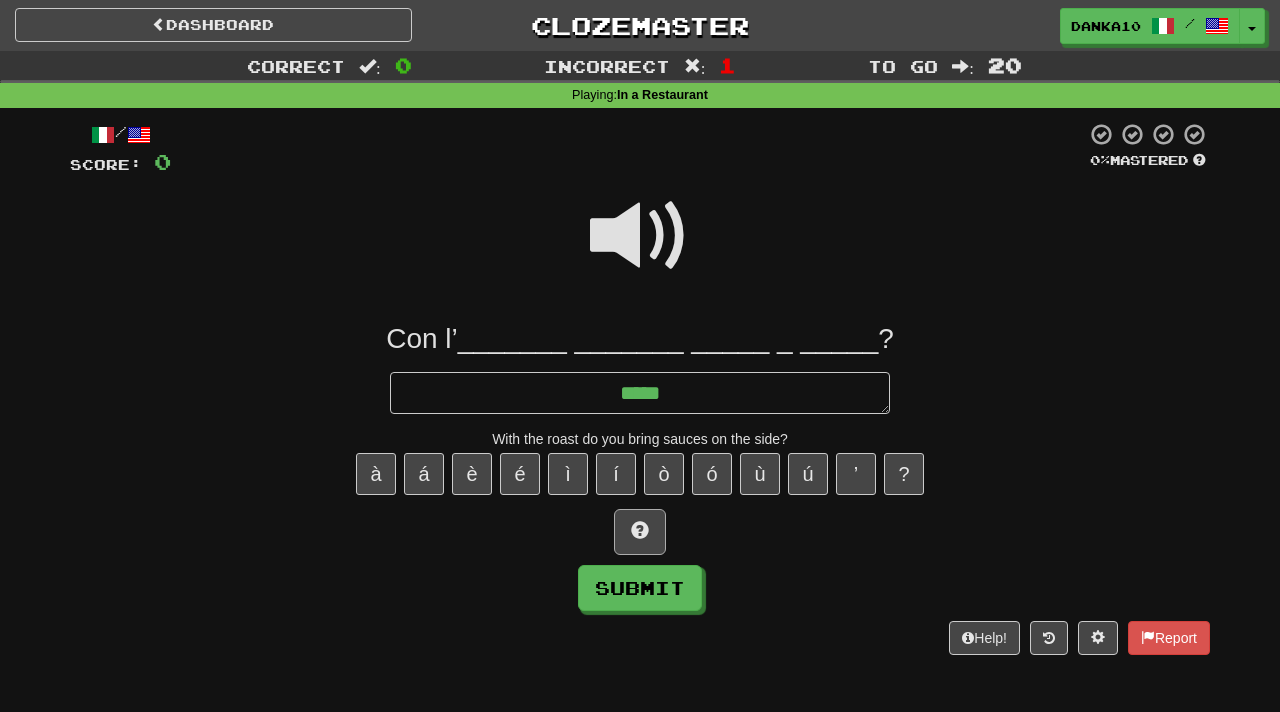 type on "*****" 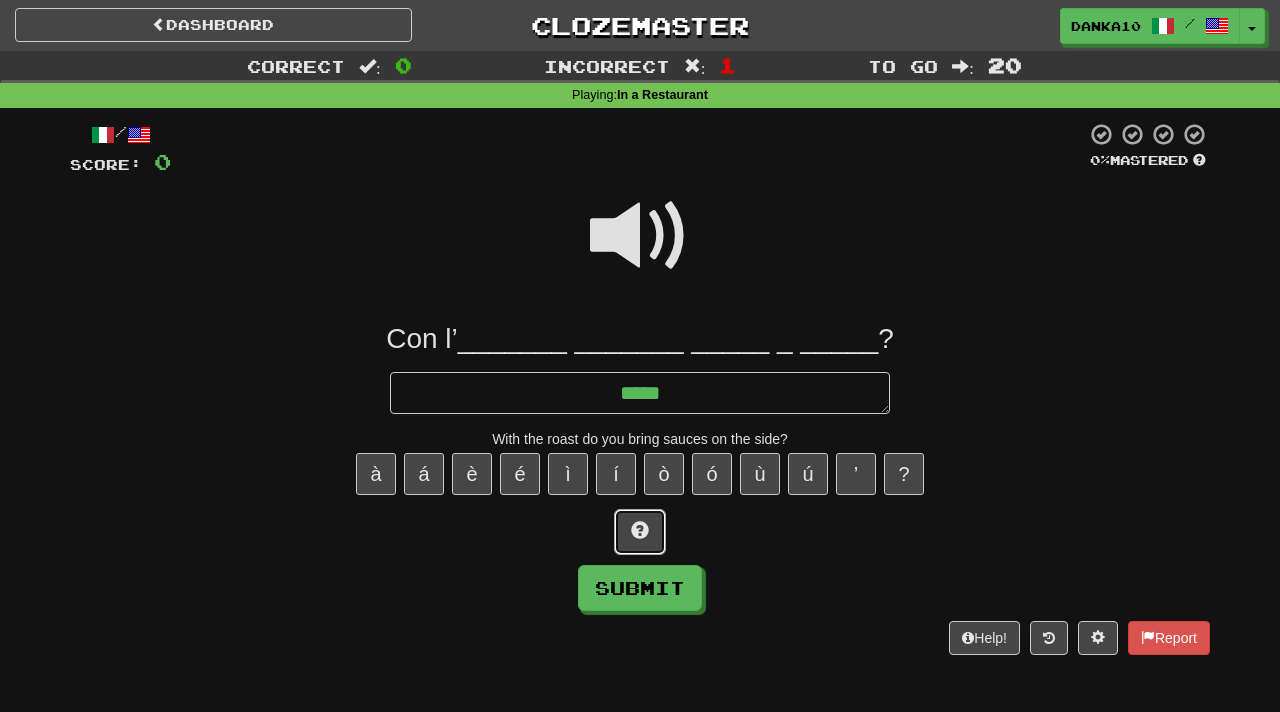 click at bounding box center (640, 530) 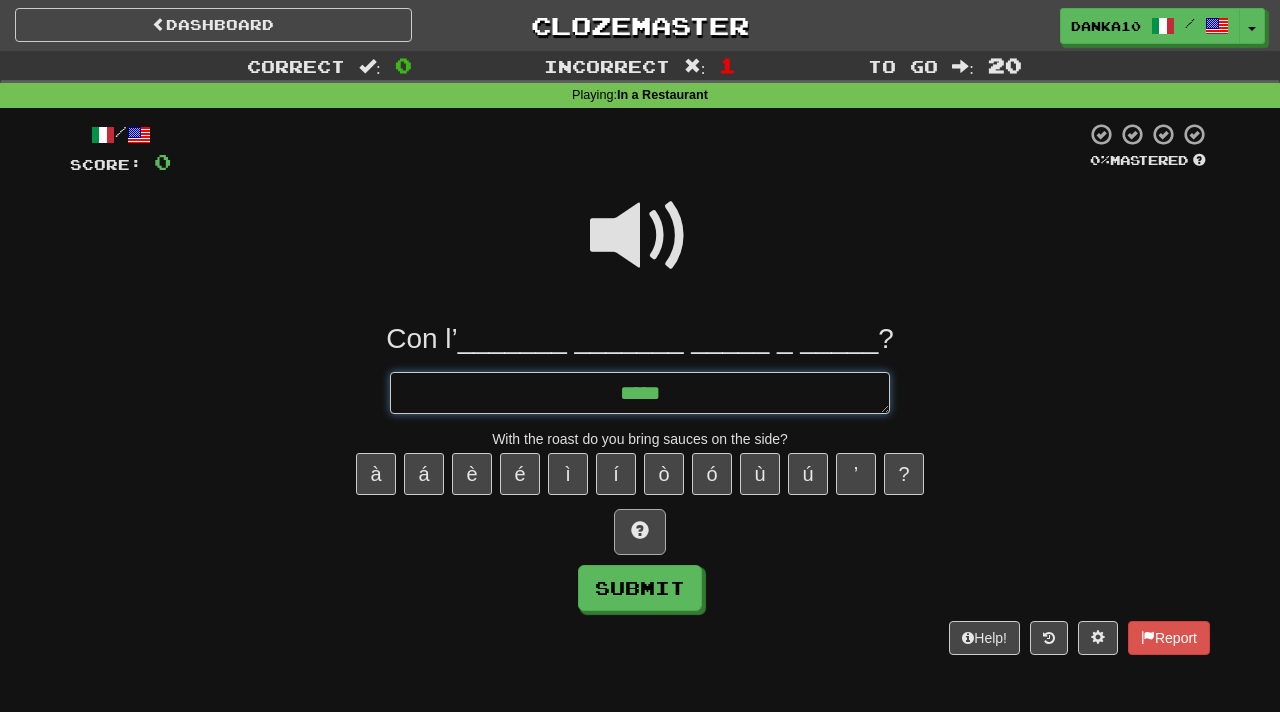type on "*" 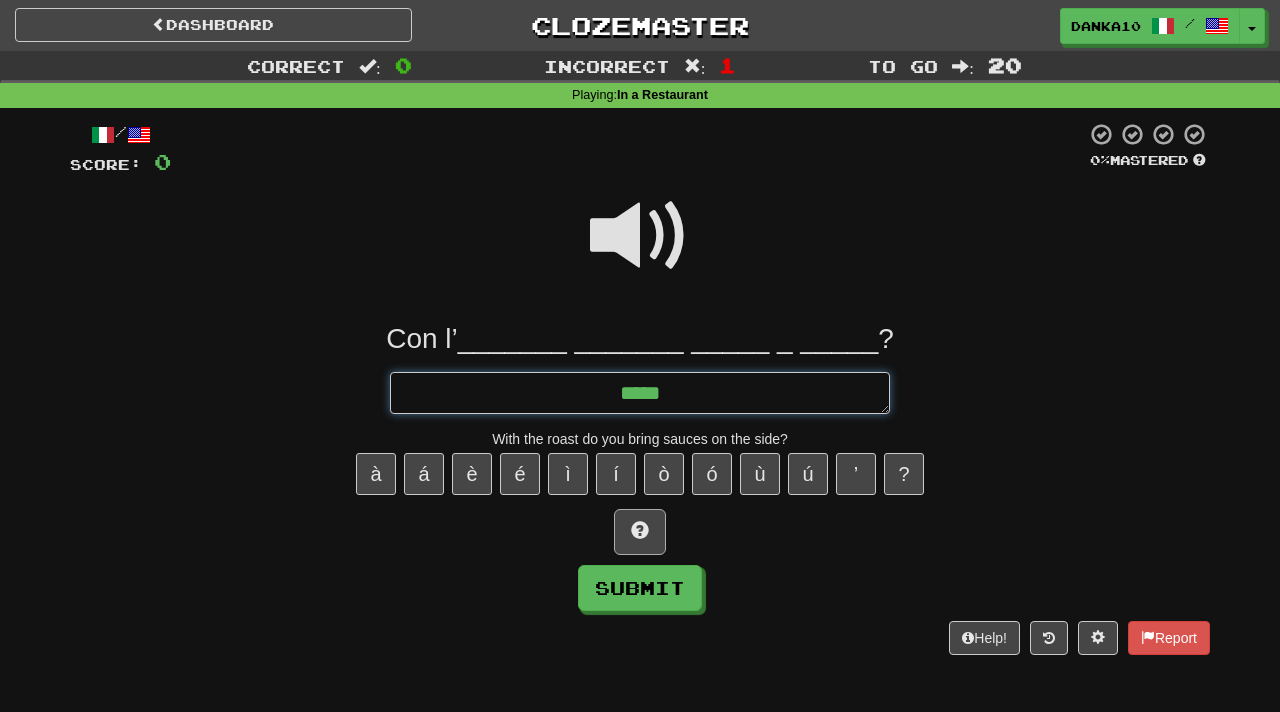 type on "******" 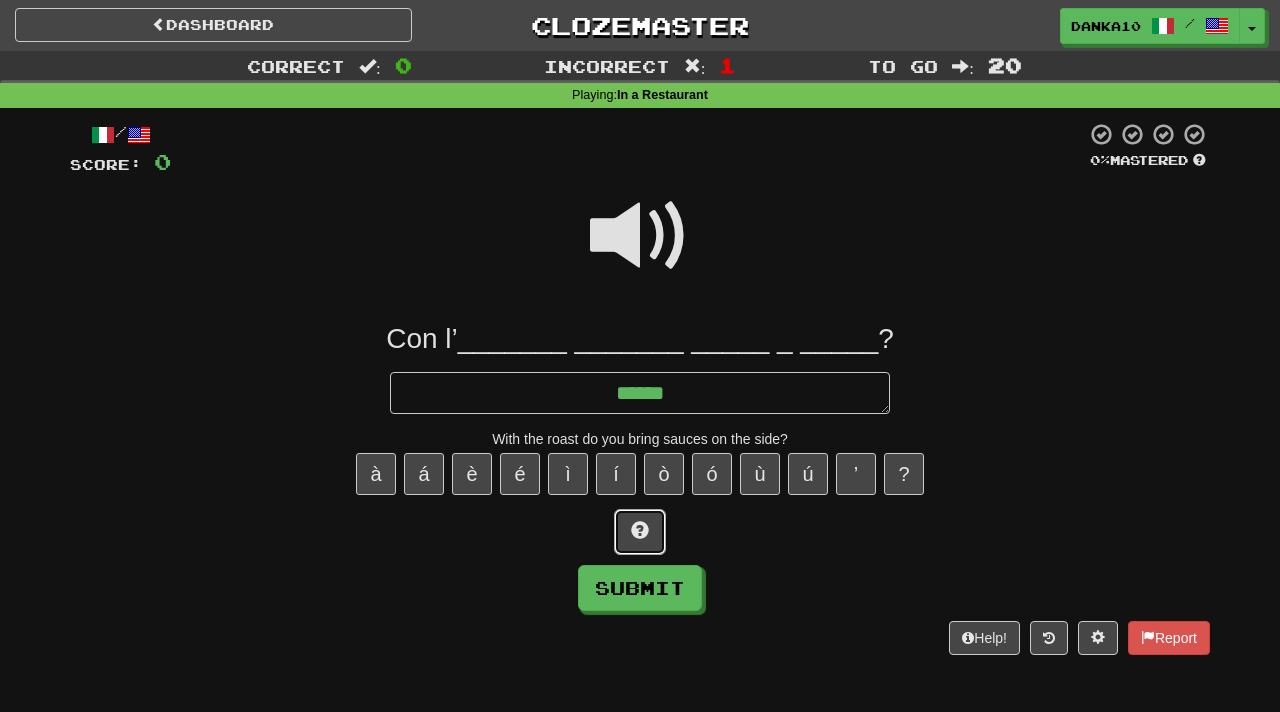 click at bounding box center (640, 530) 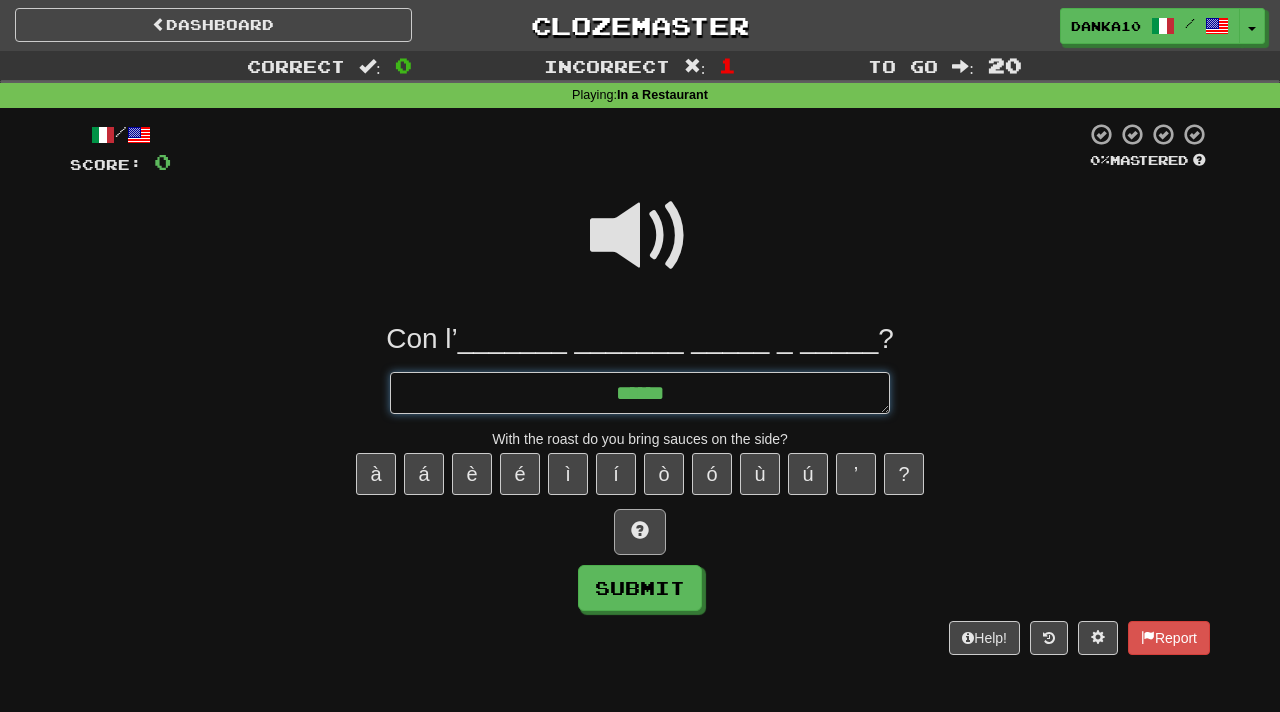 type on "*" 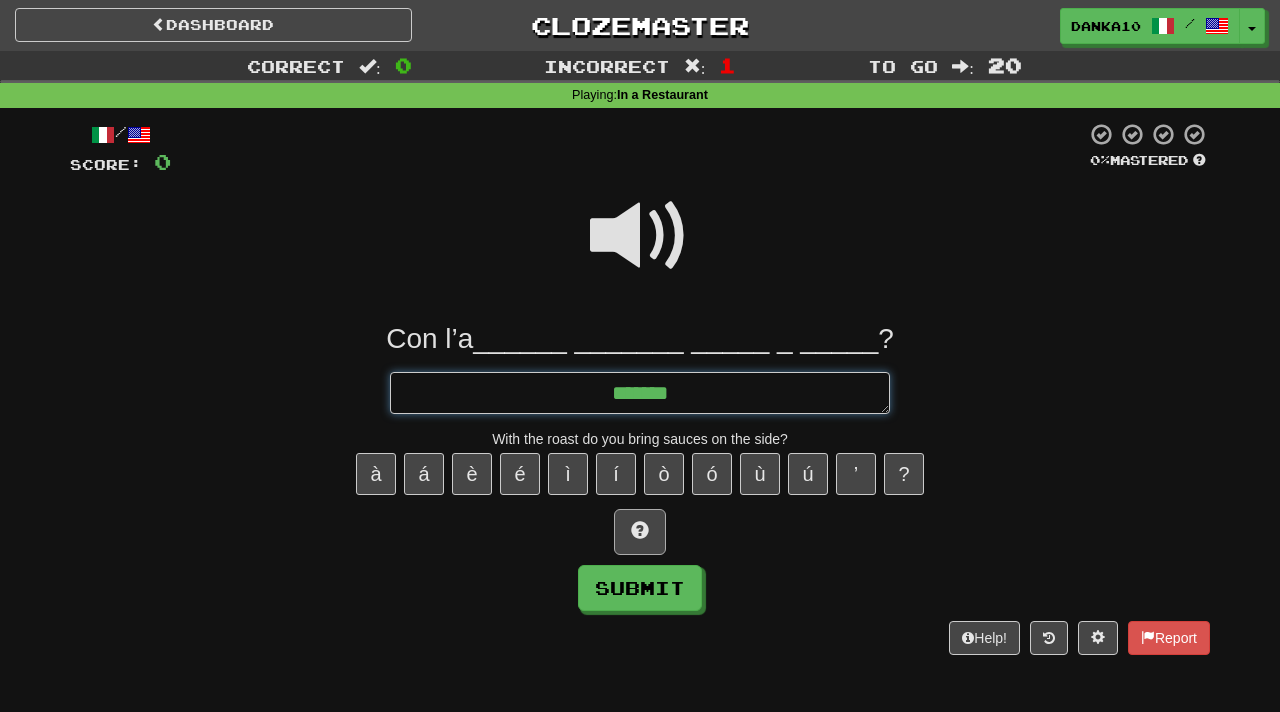 type on "*" 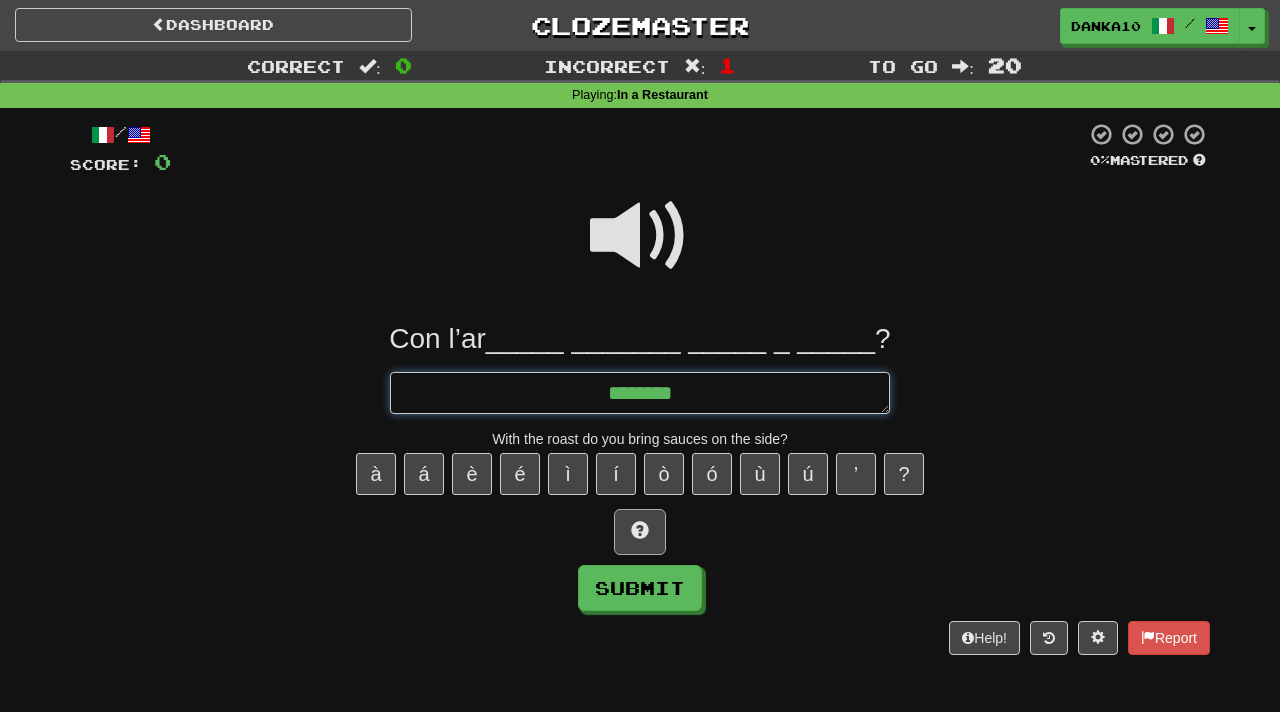 type on "*" 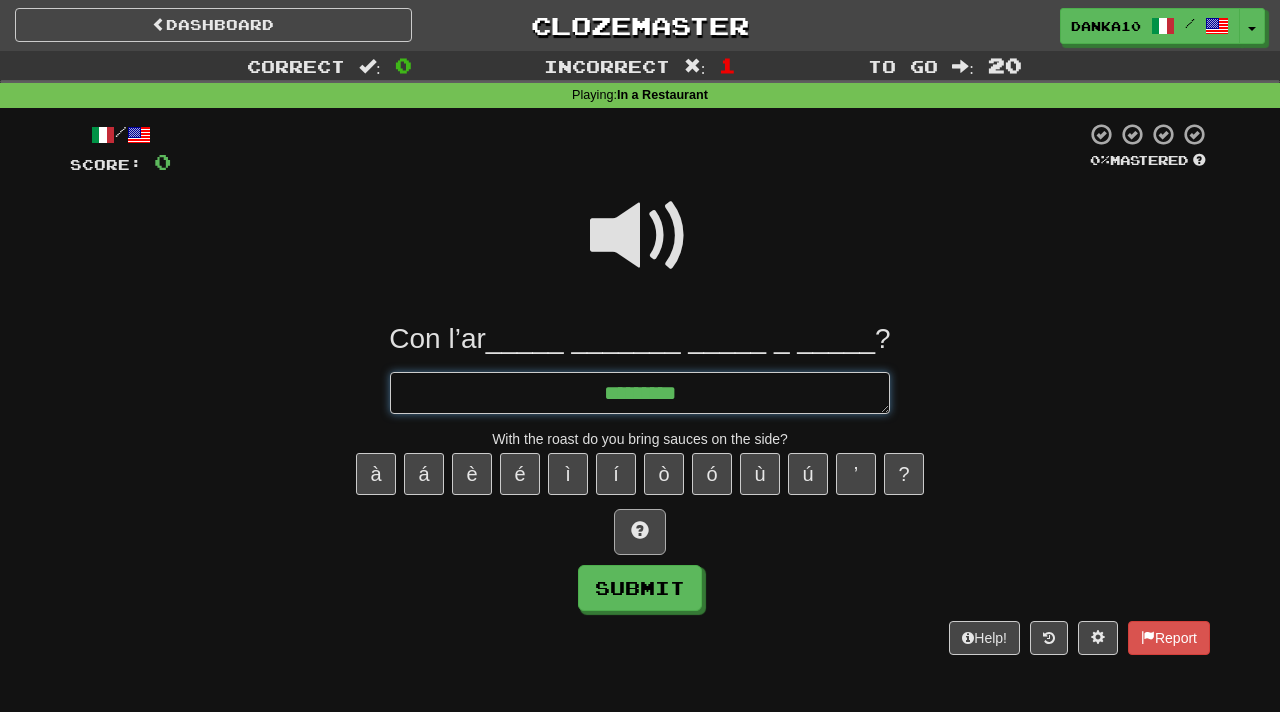 type on "*" 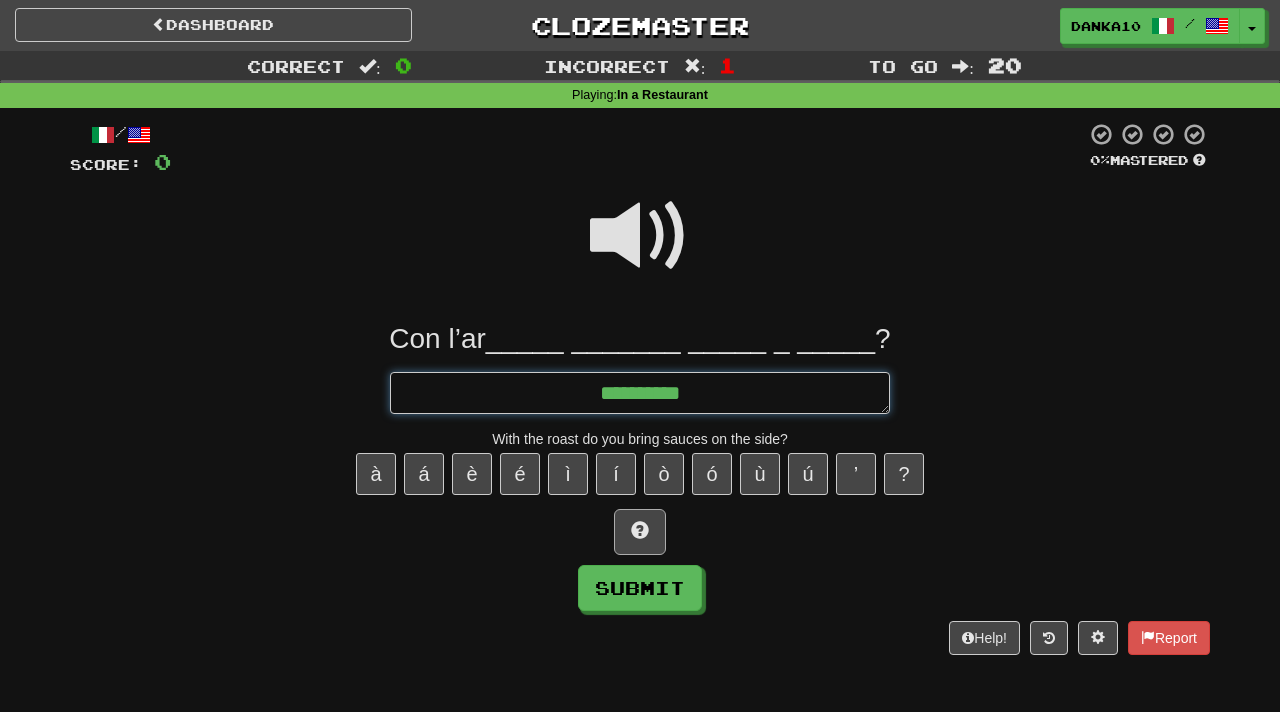 type on "*" 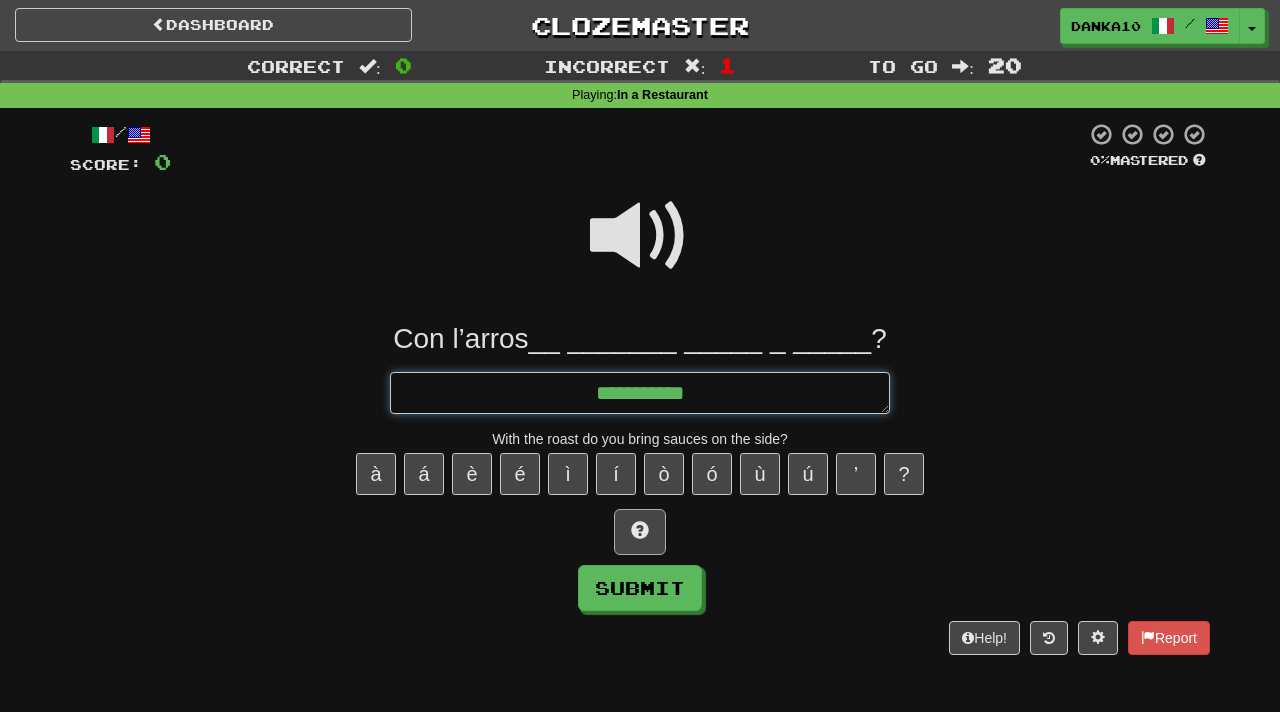 type on "*" 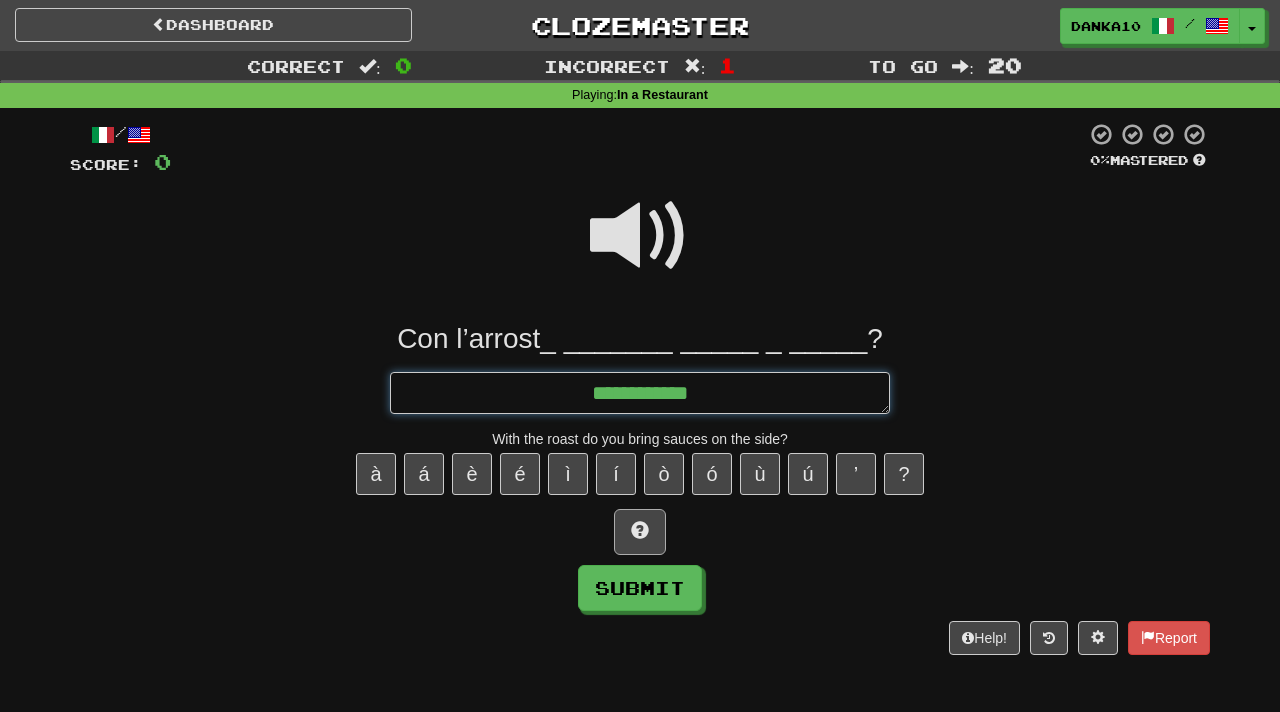 type on "**********" 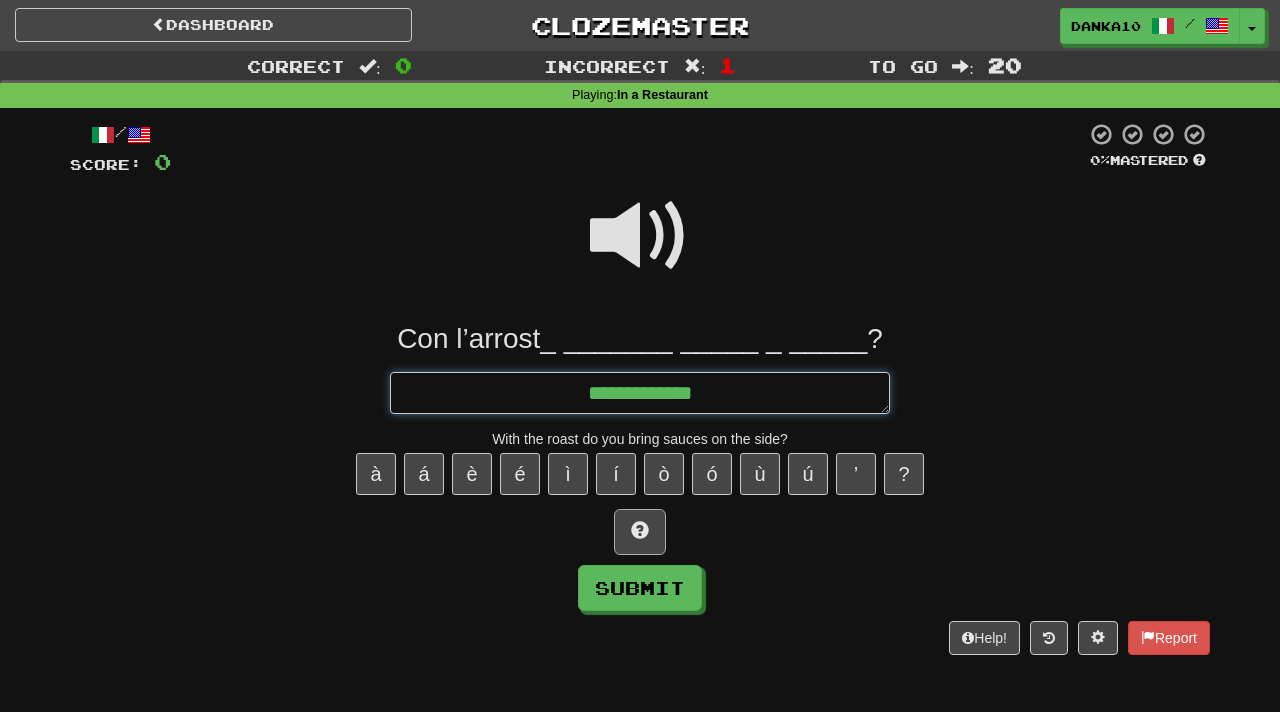 type on "*" 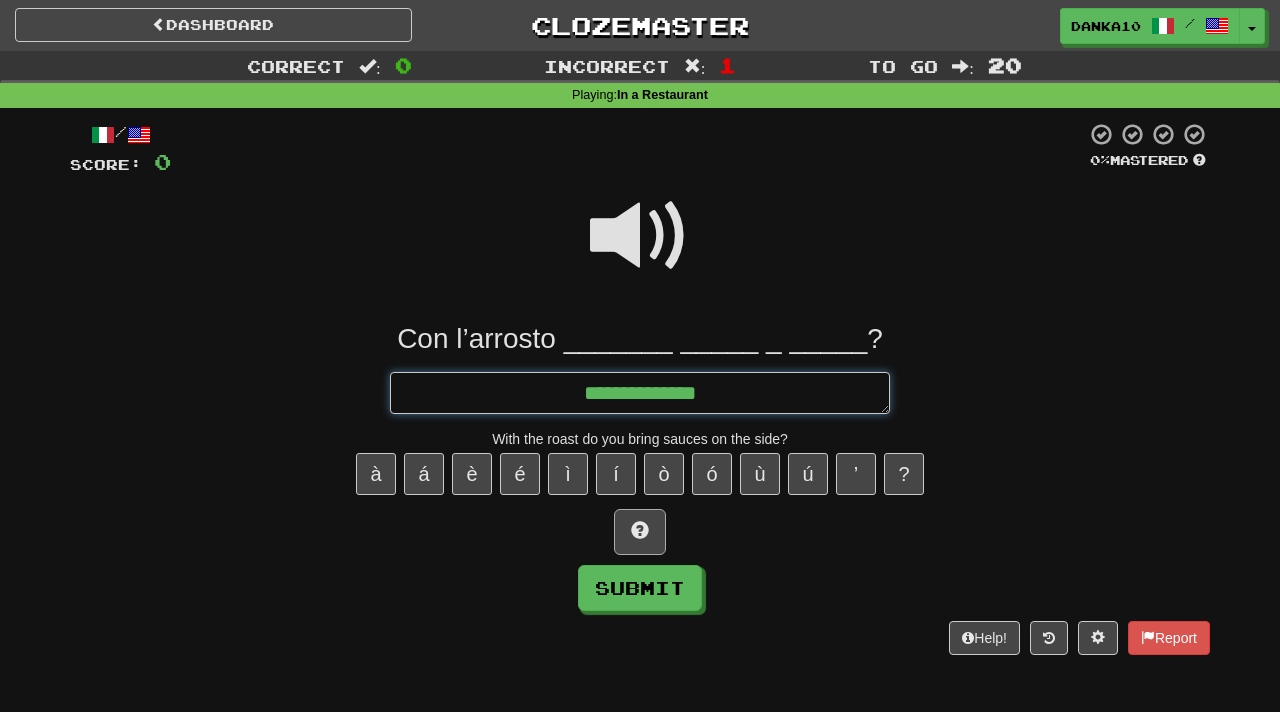 type on "*" 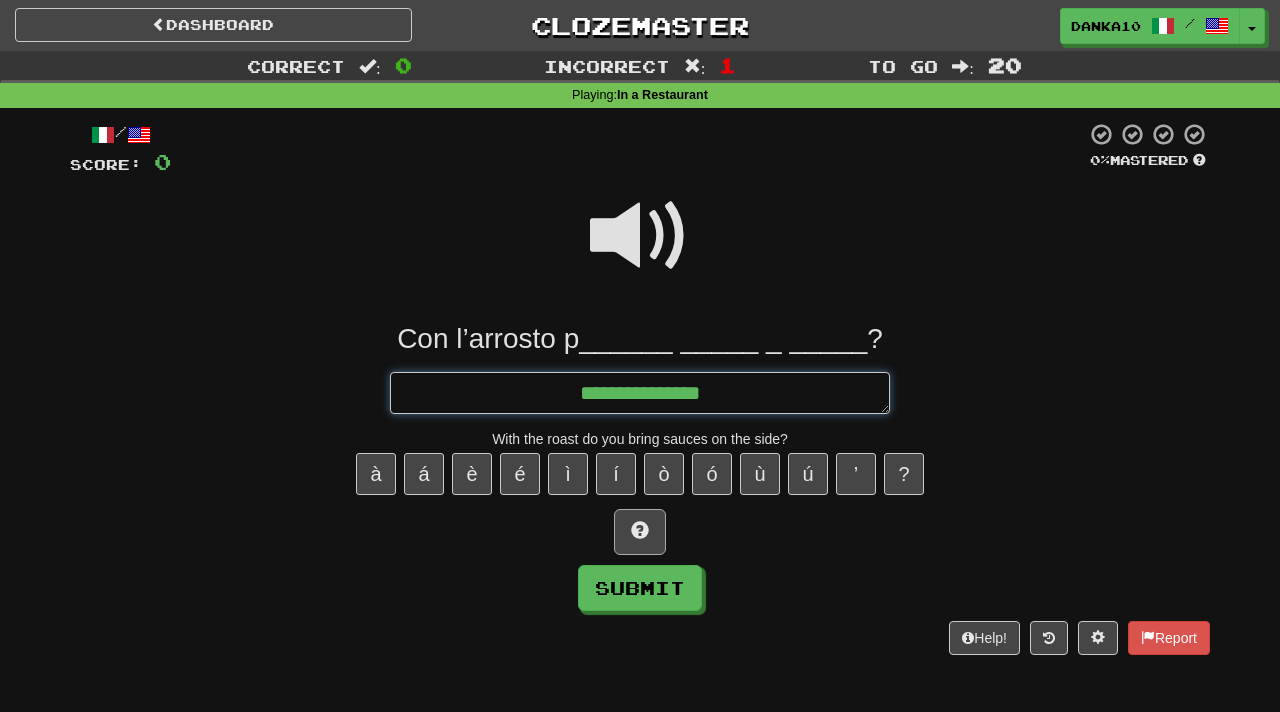 type on "*" 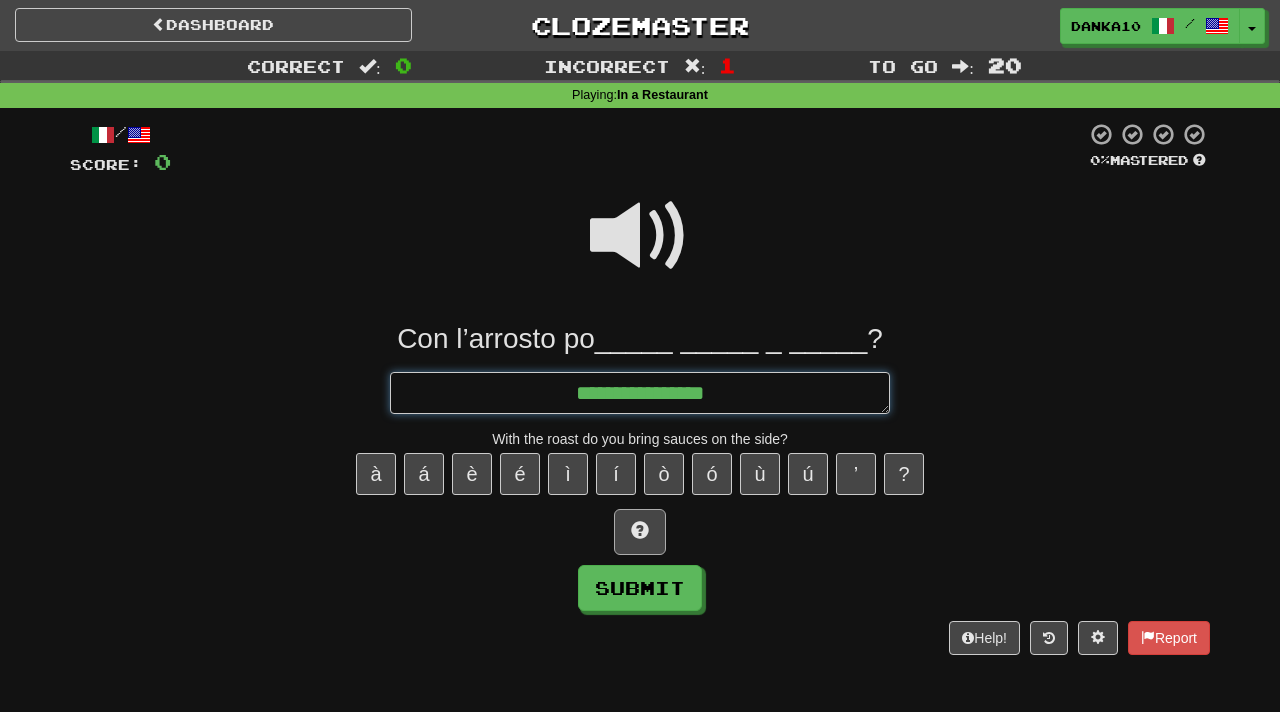 type on "*" 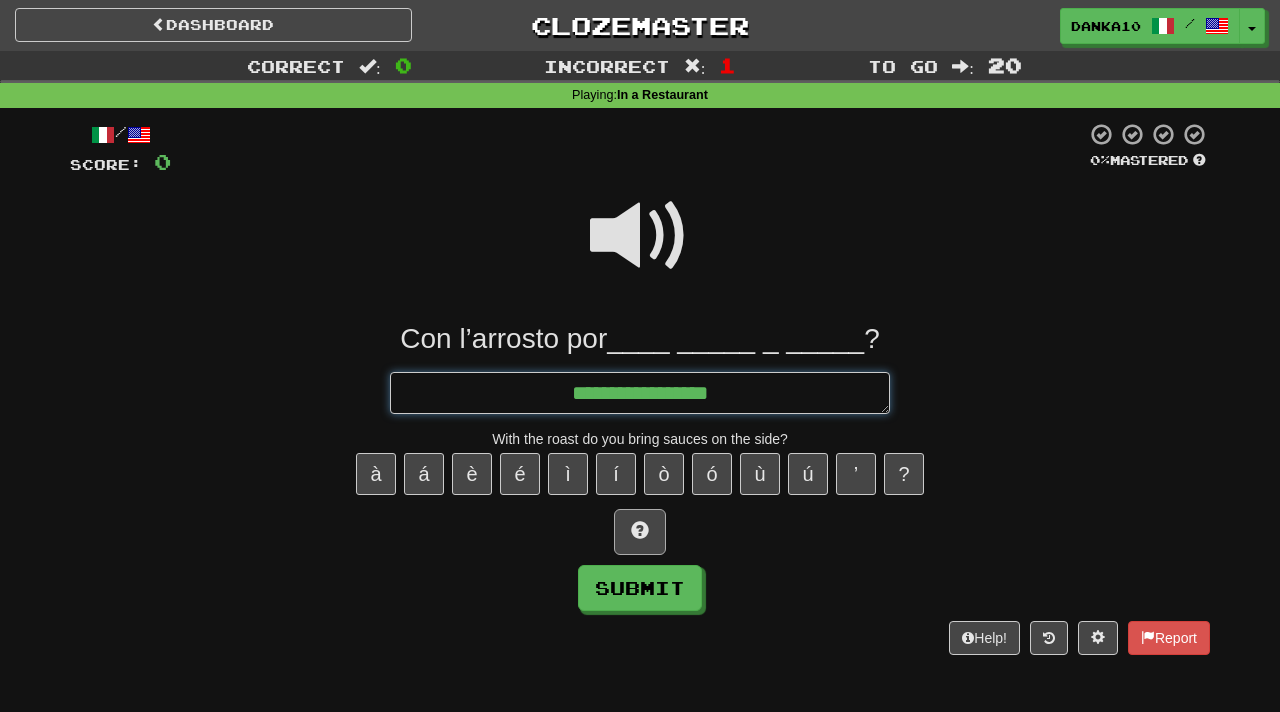 type on "*" 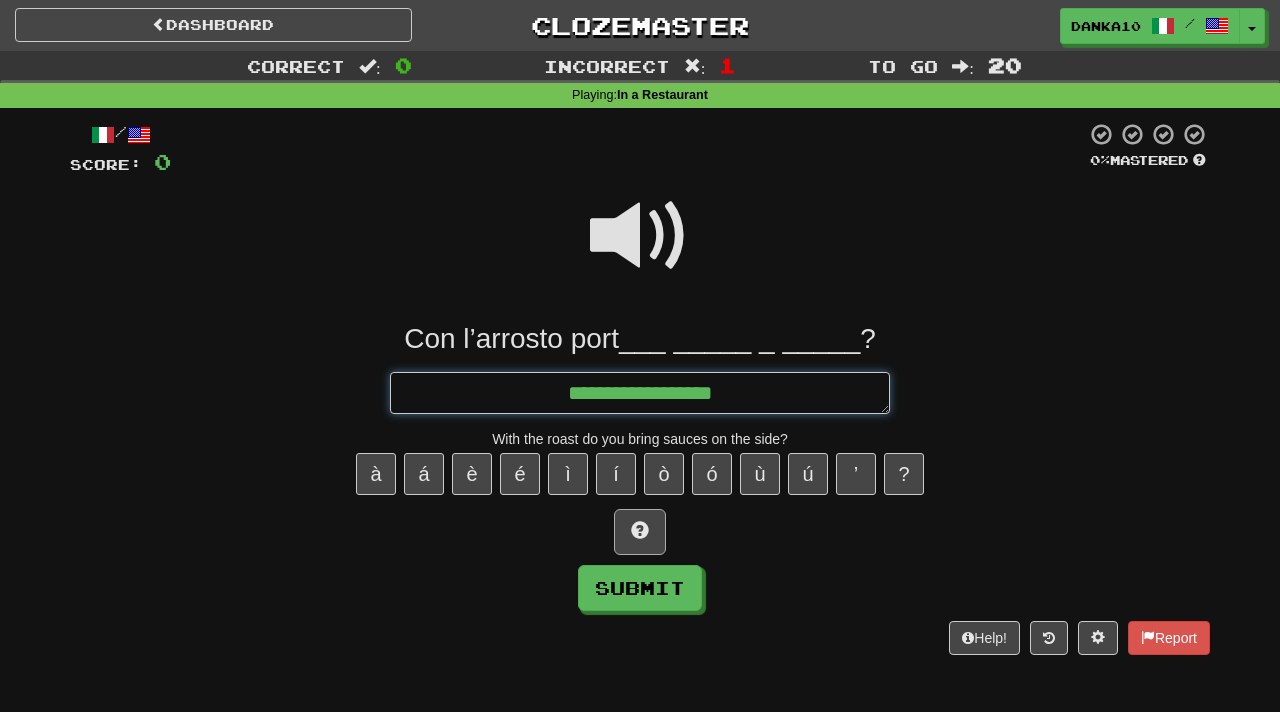 type on "*" 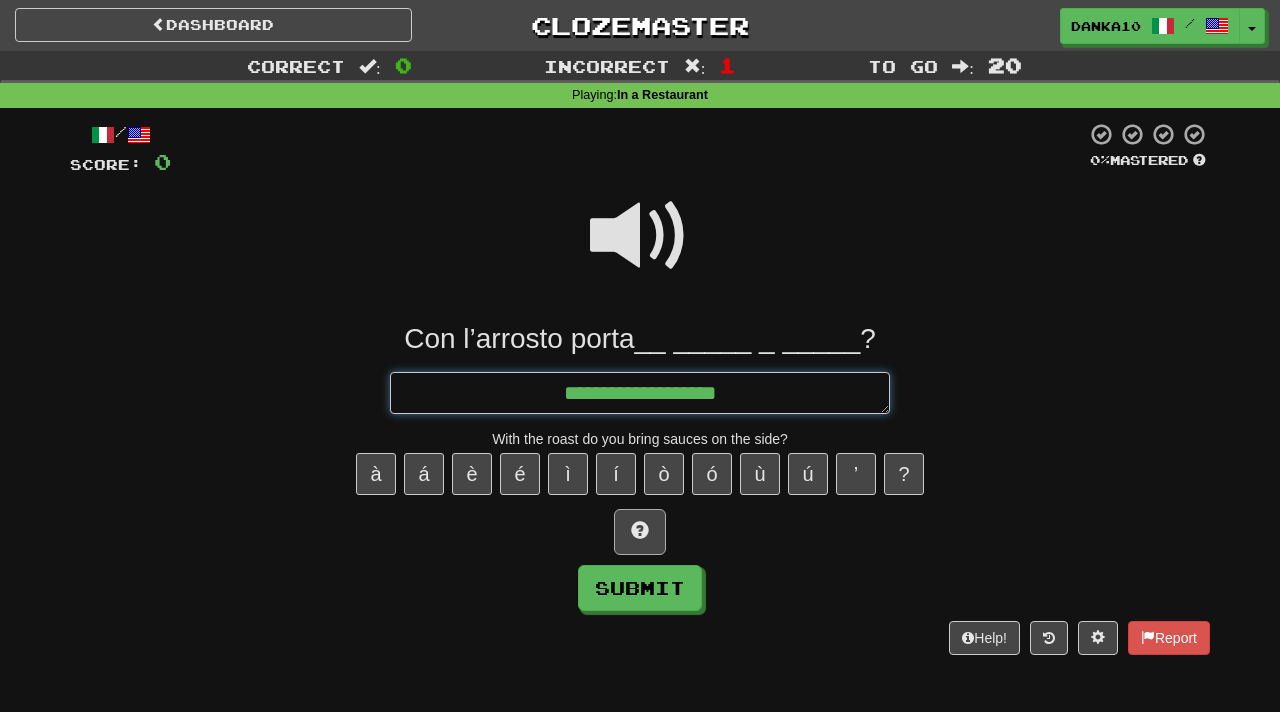 type on "*" 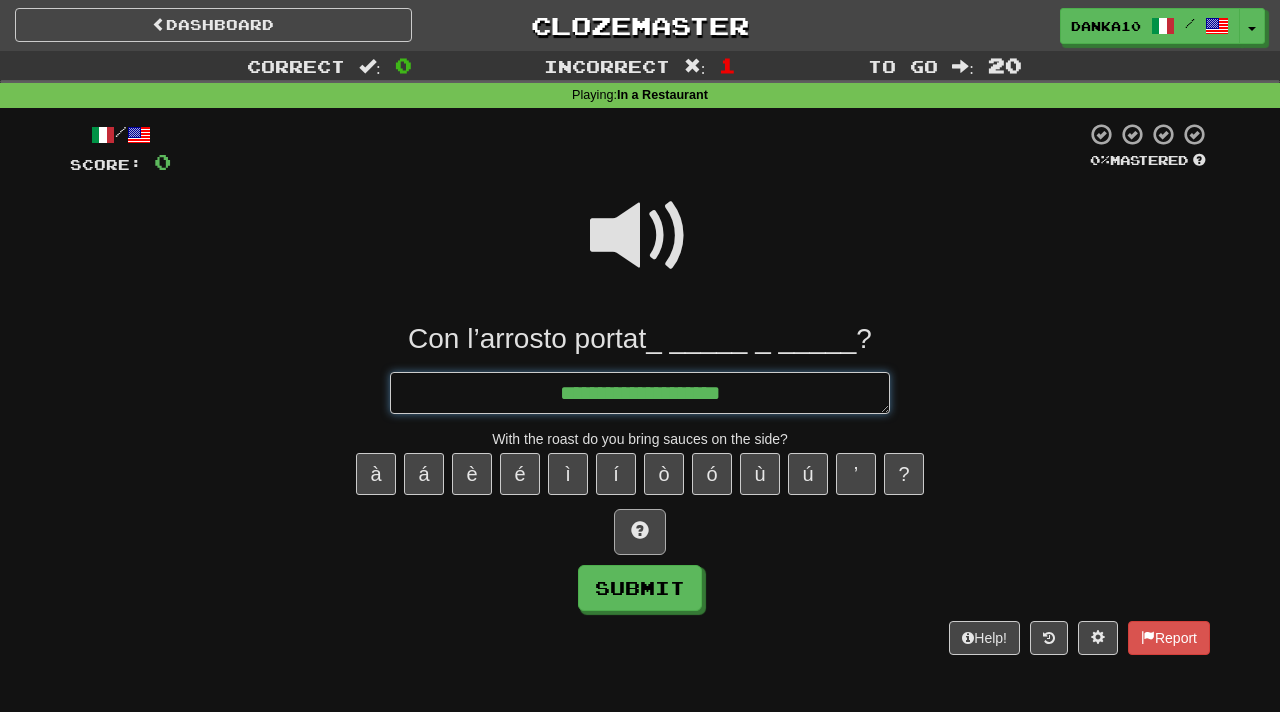 type on "*" 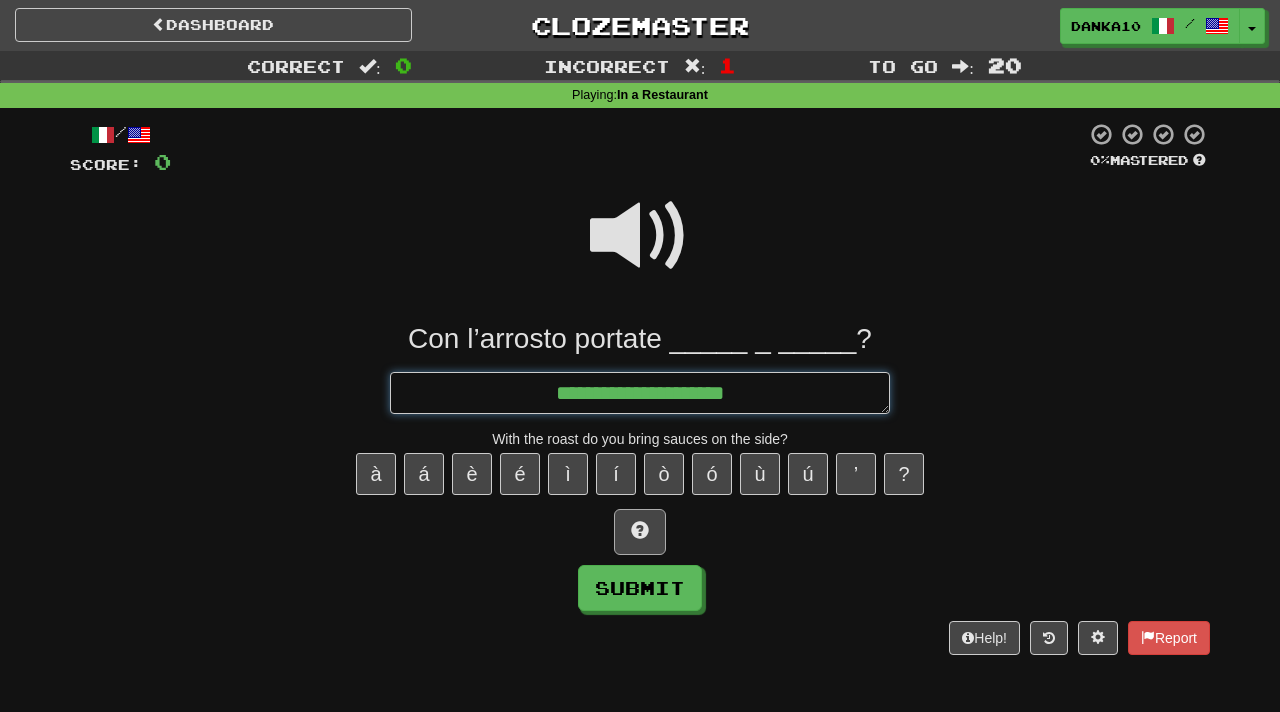 type on "*" 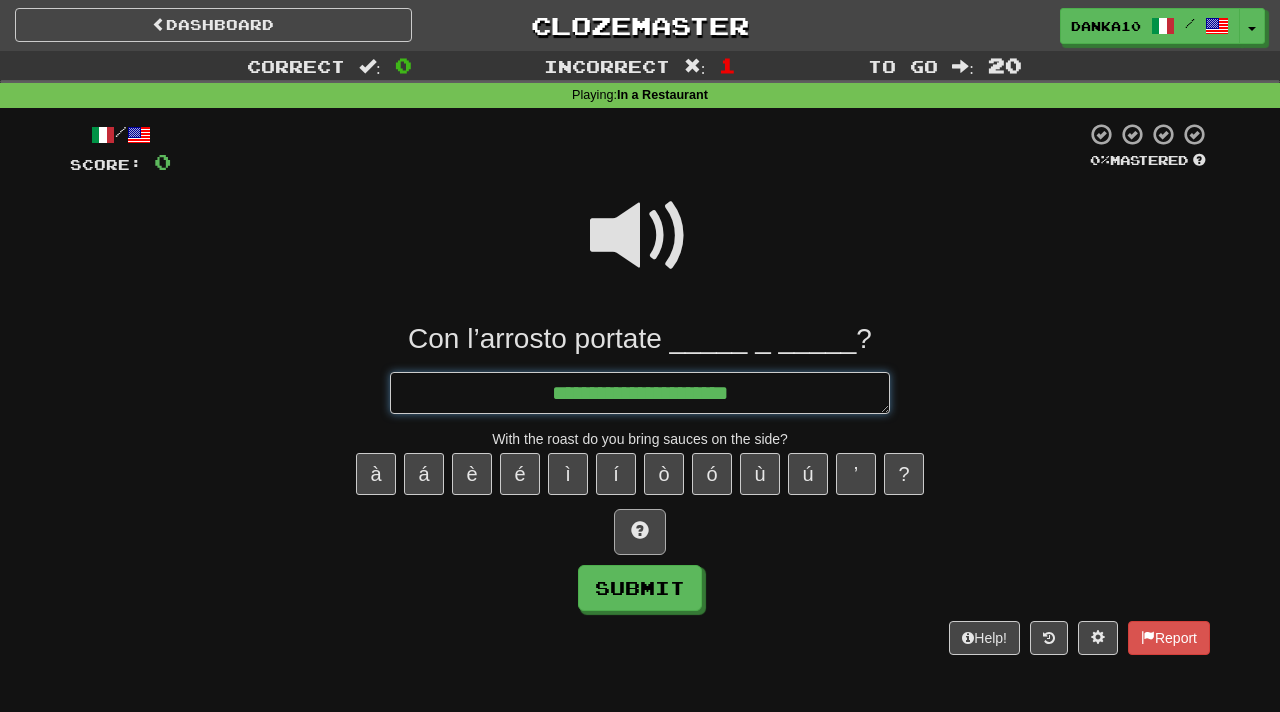 type on "*" 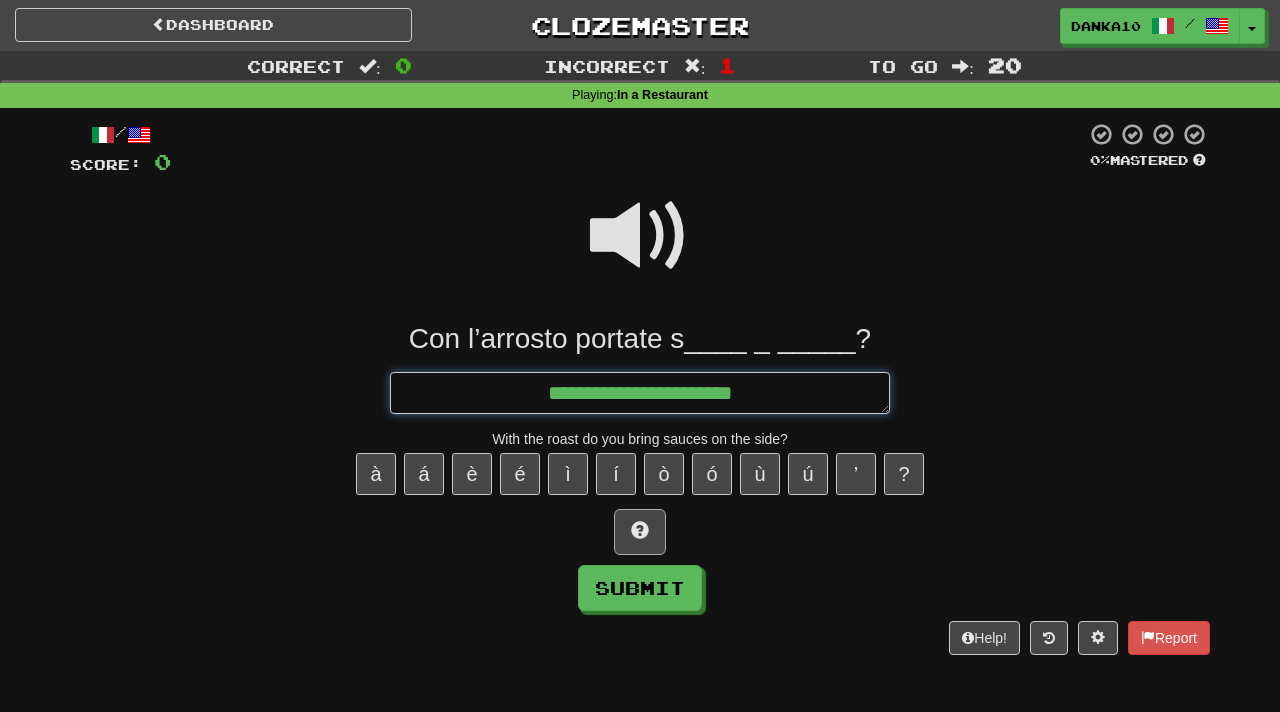 type on "*" 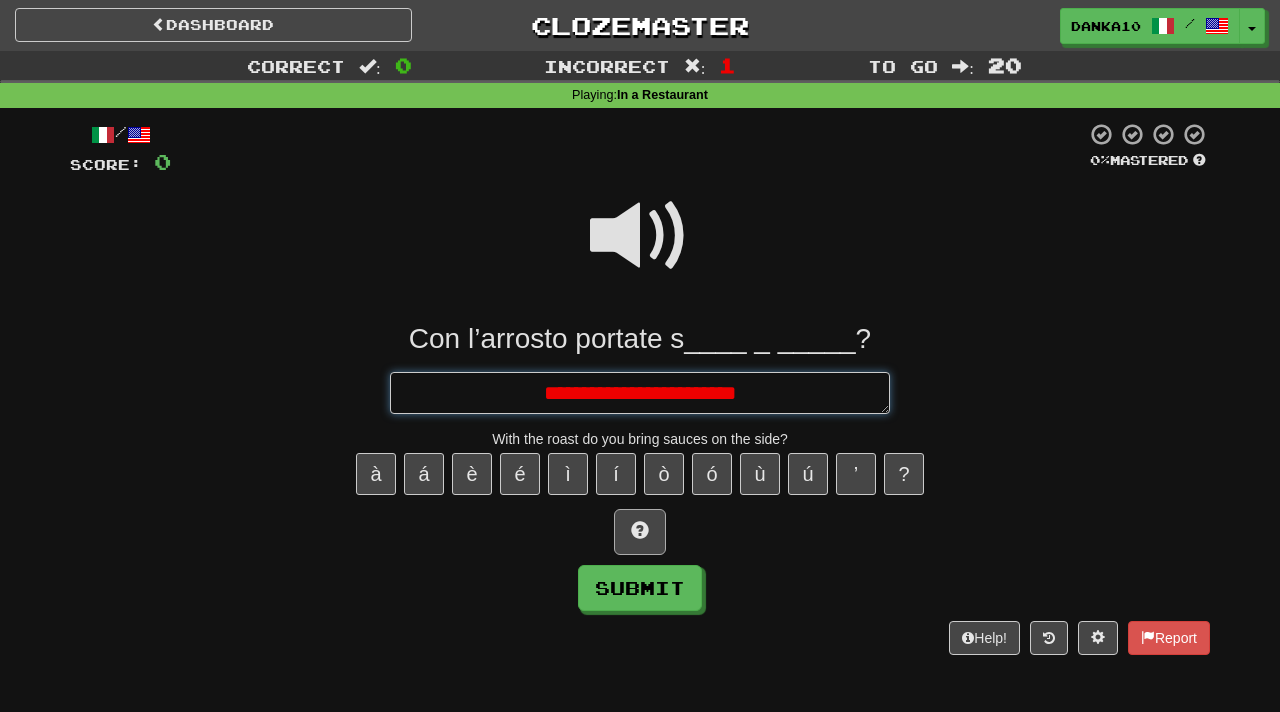 type on "*" 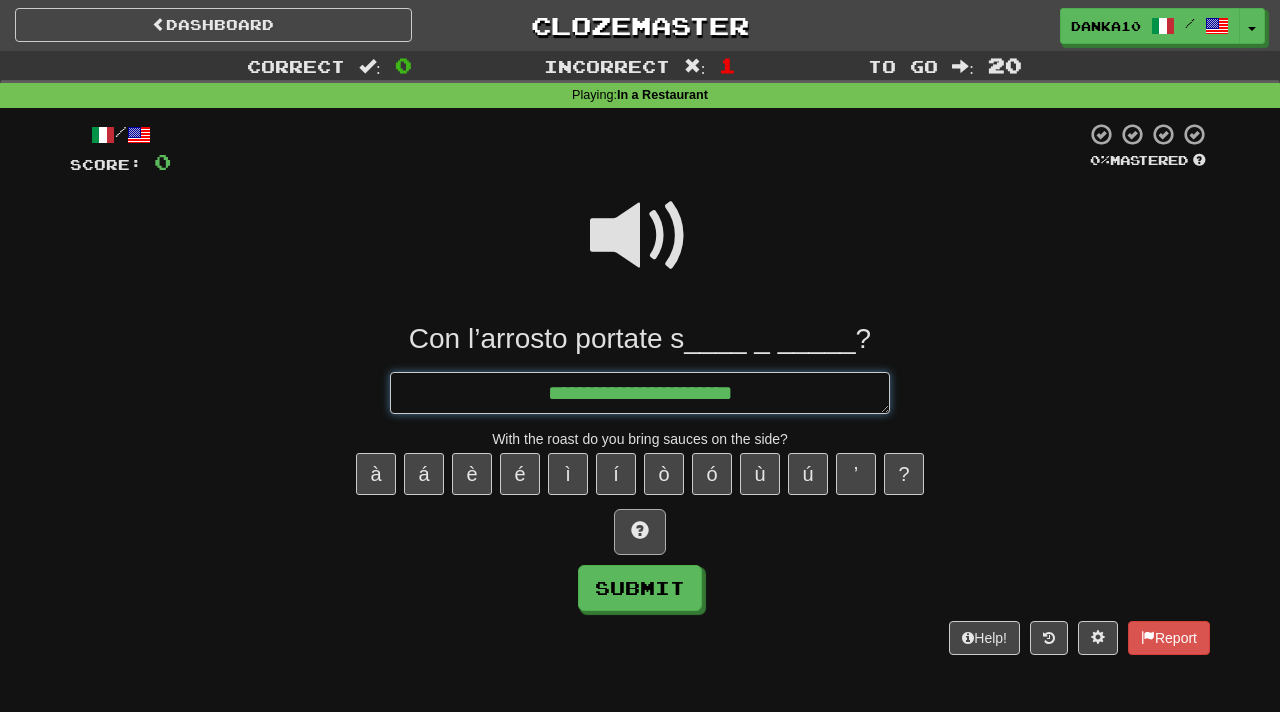 type on "*" 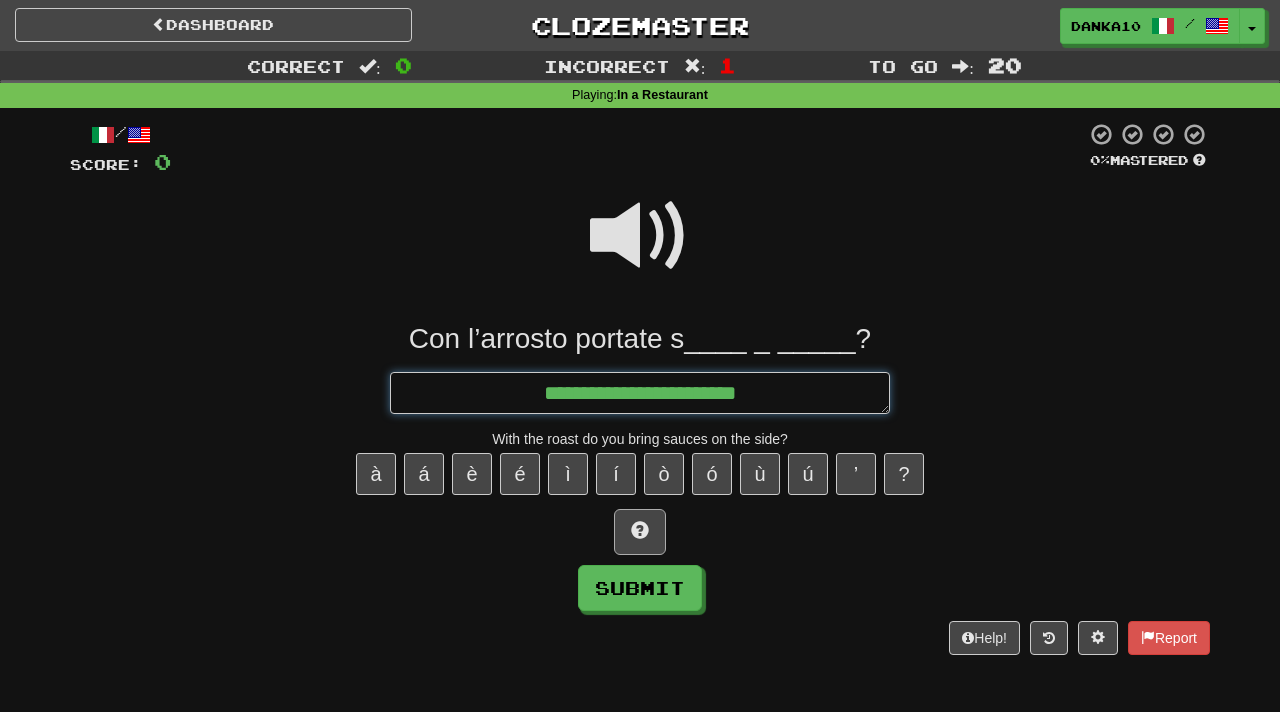 type on "*" 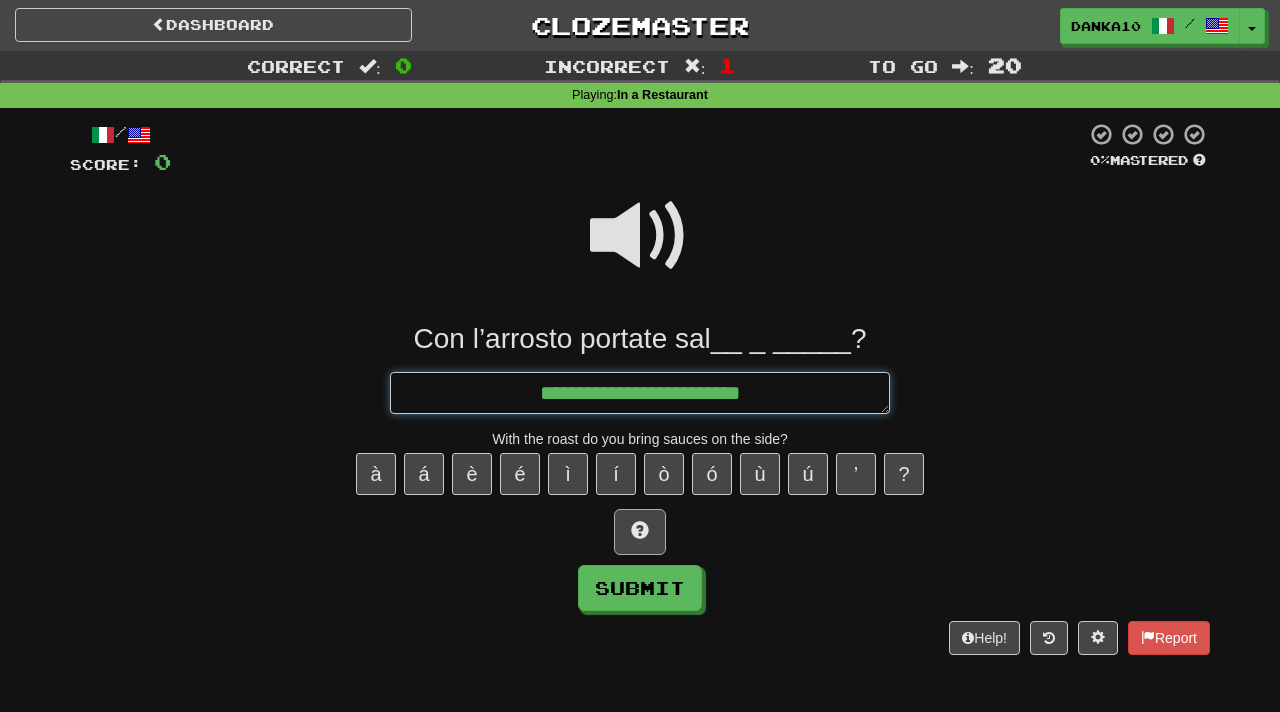 type on "*" 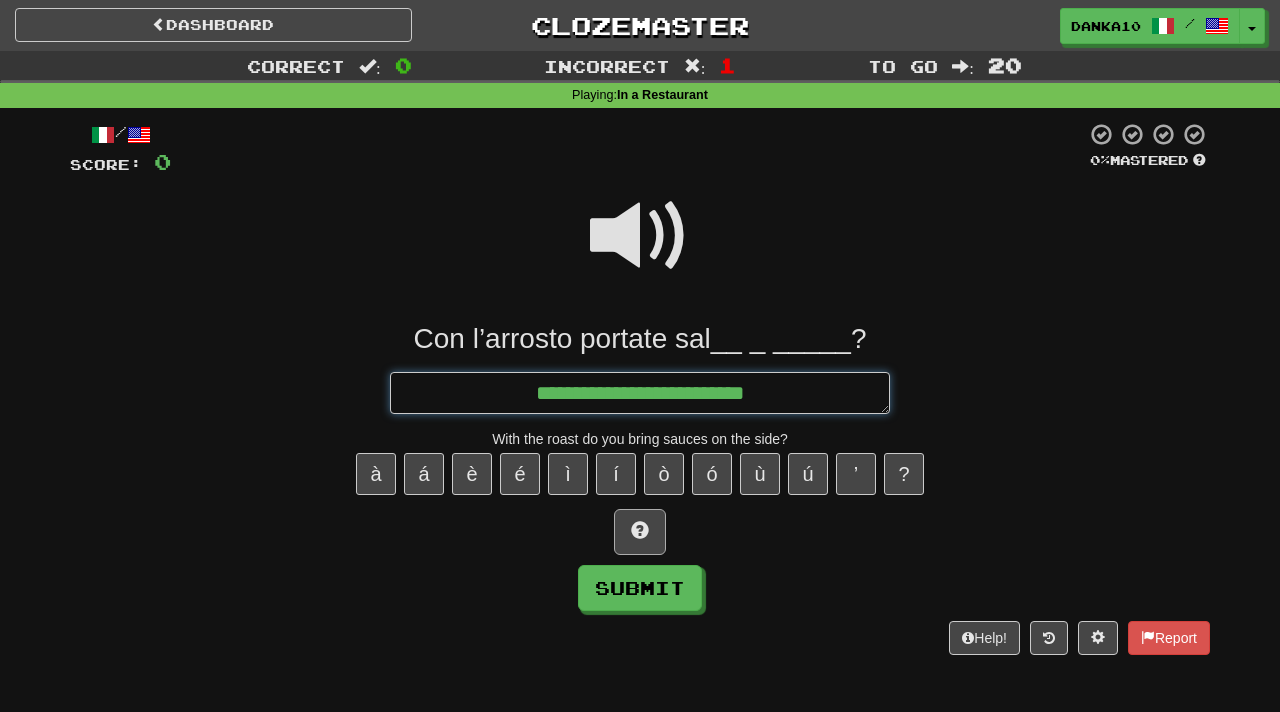 type on "*" 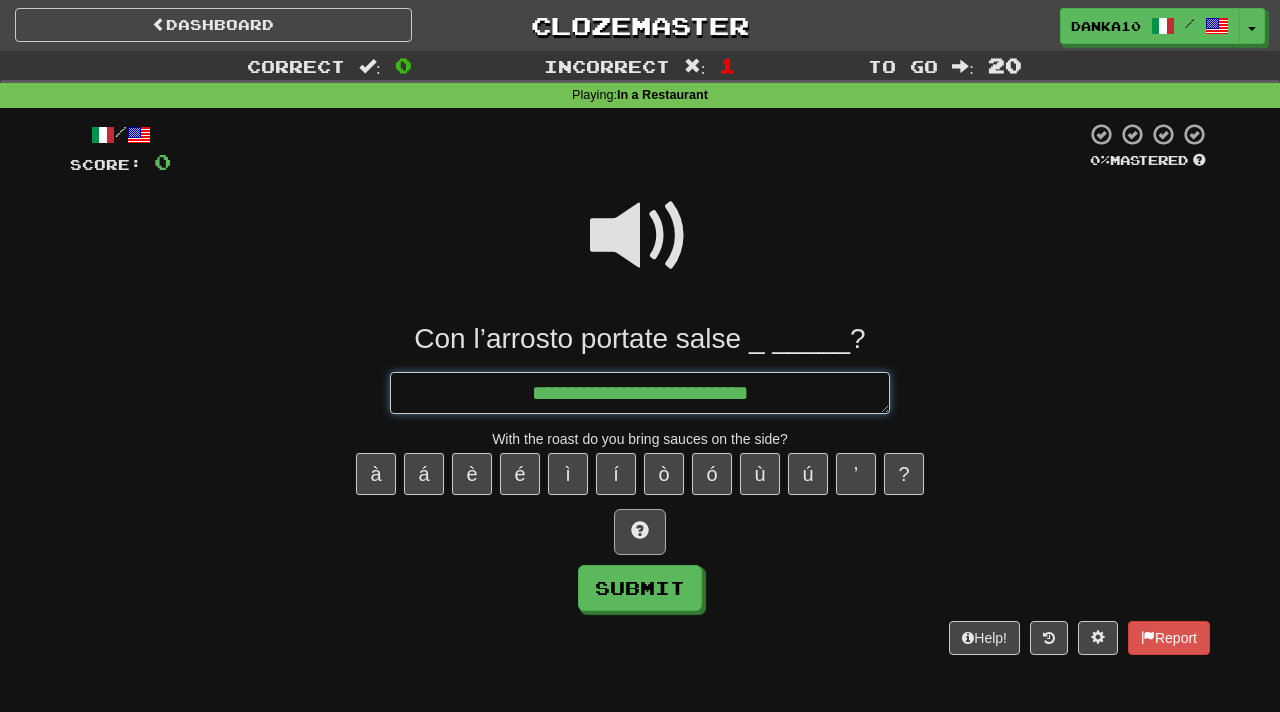 type on "*" 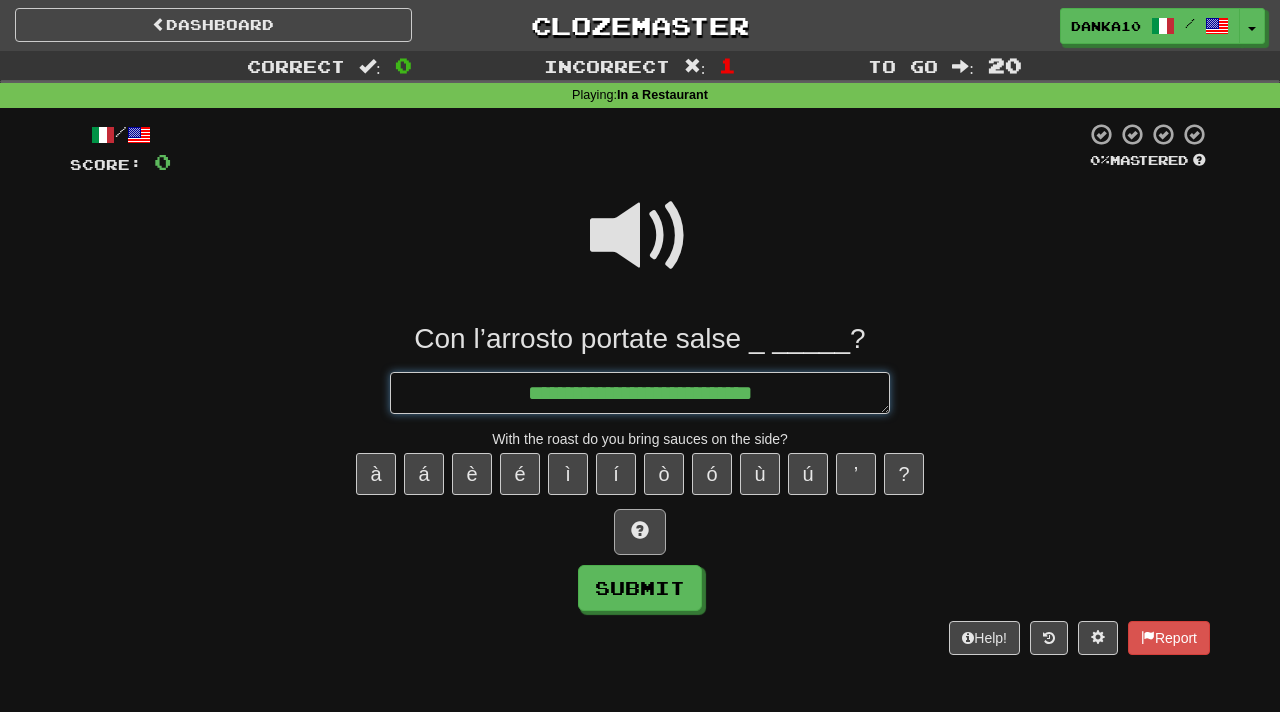 type on "*" 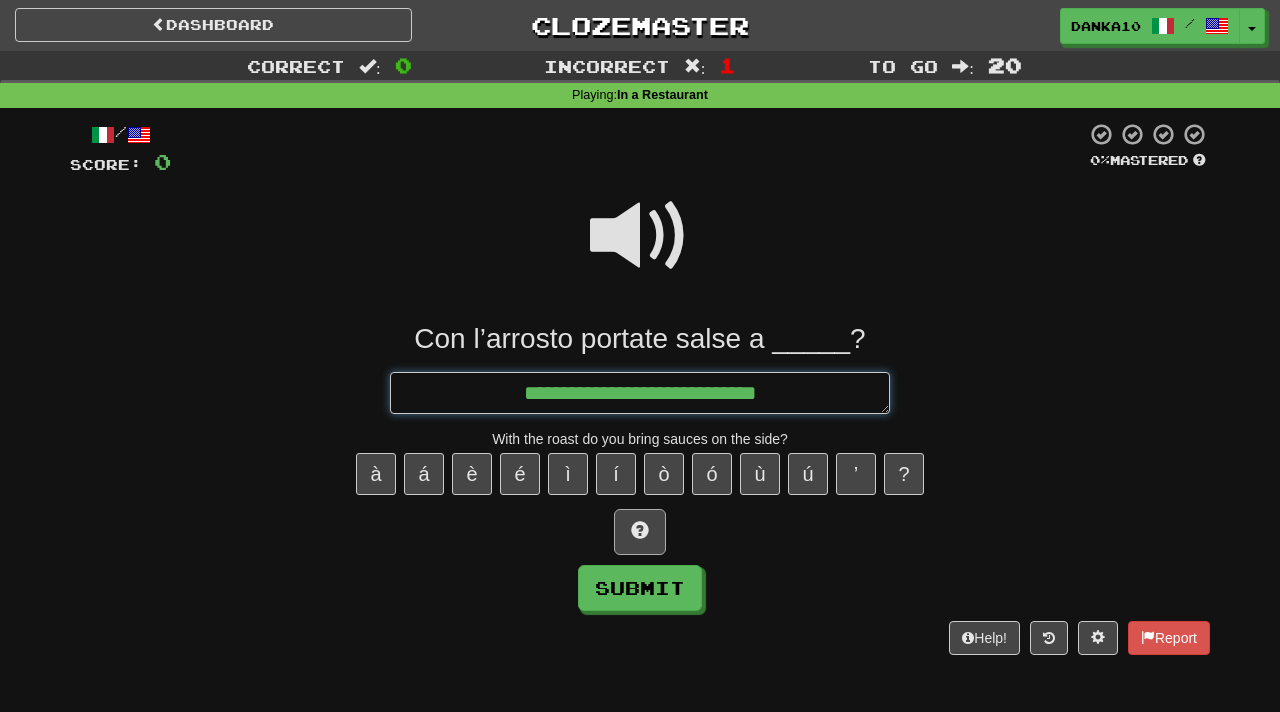 type on "*" 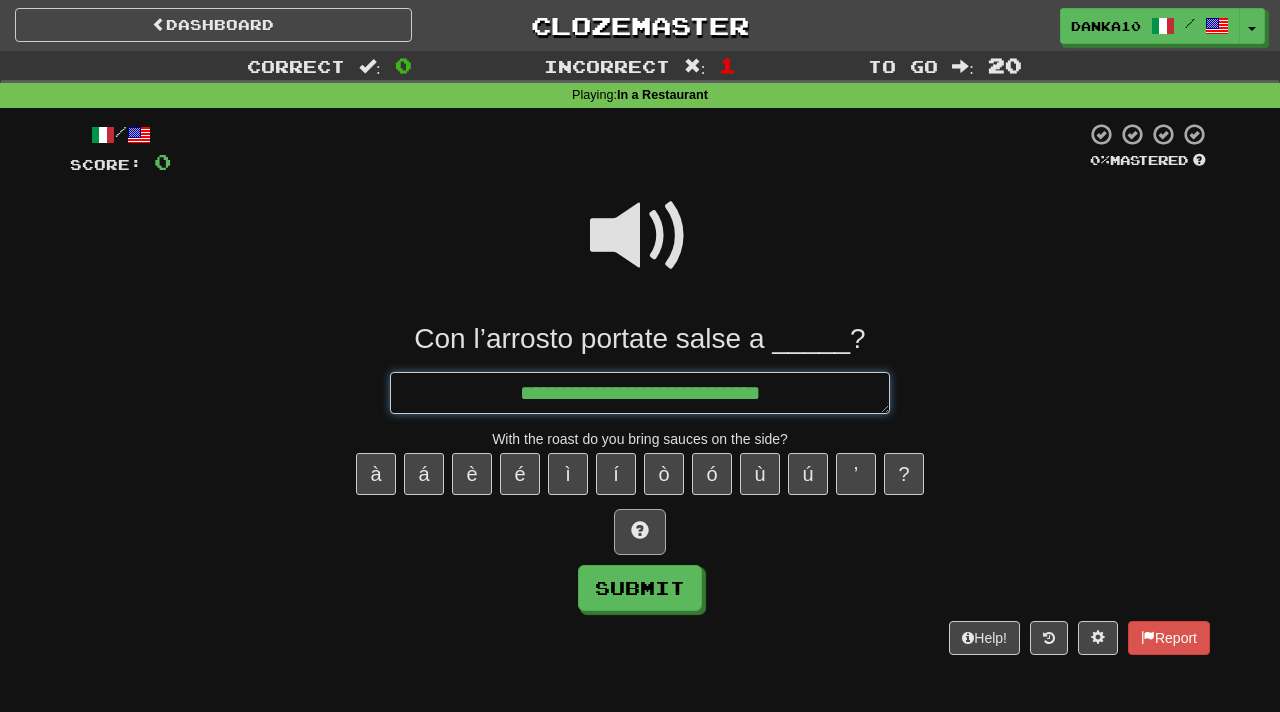type on "*" 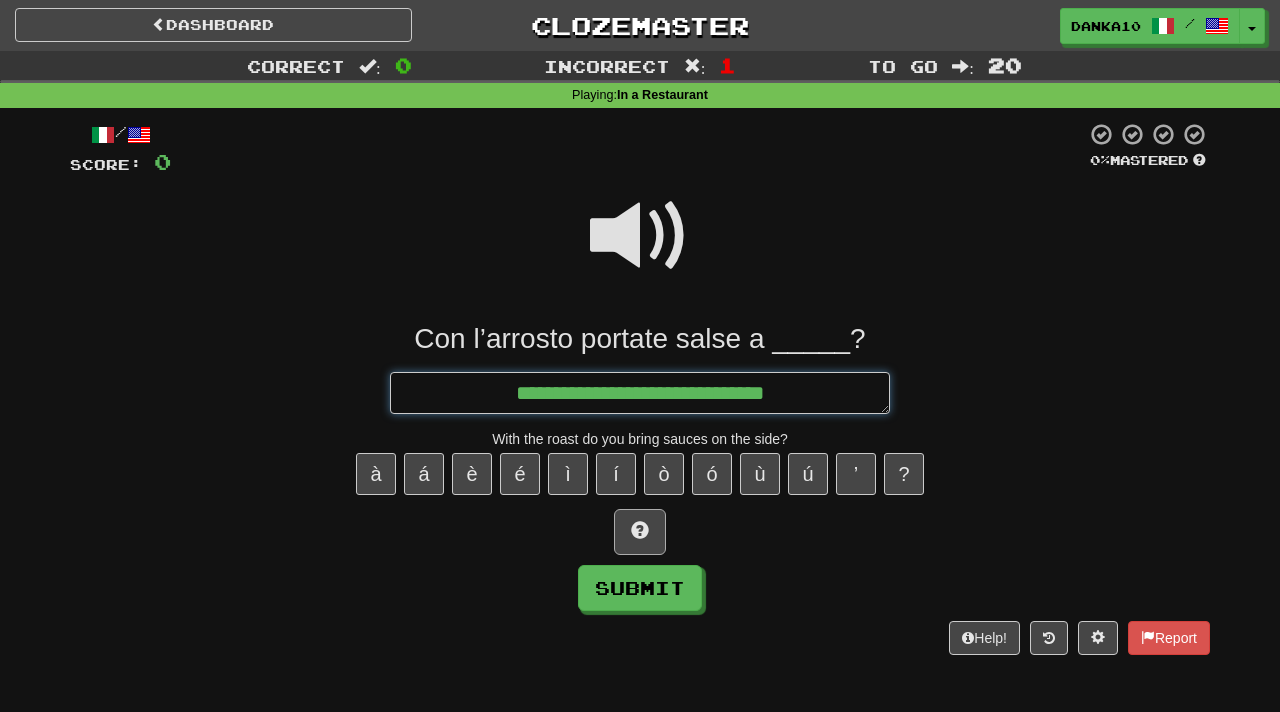 type on "*" 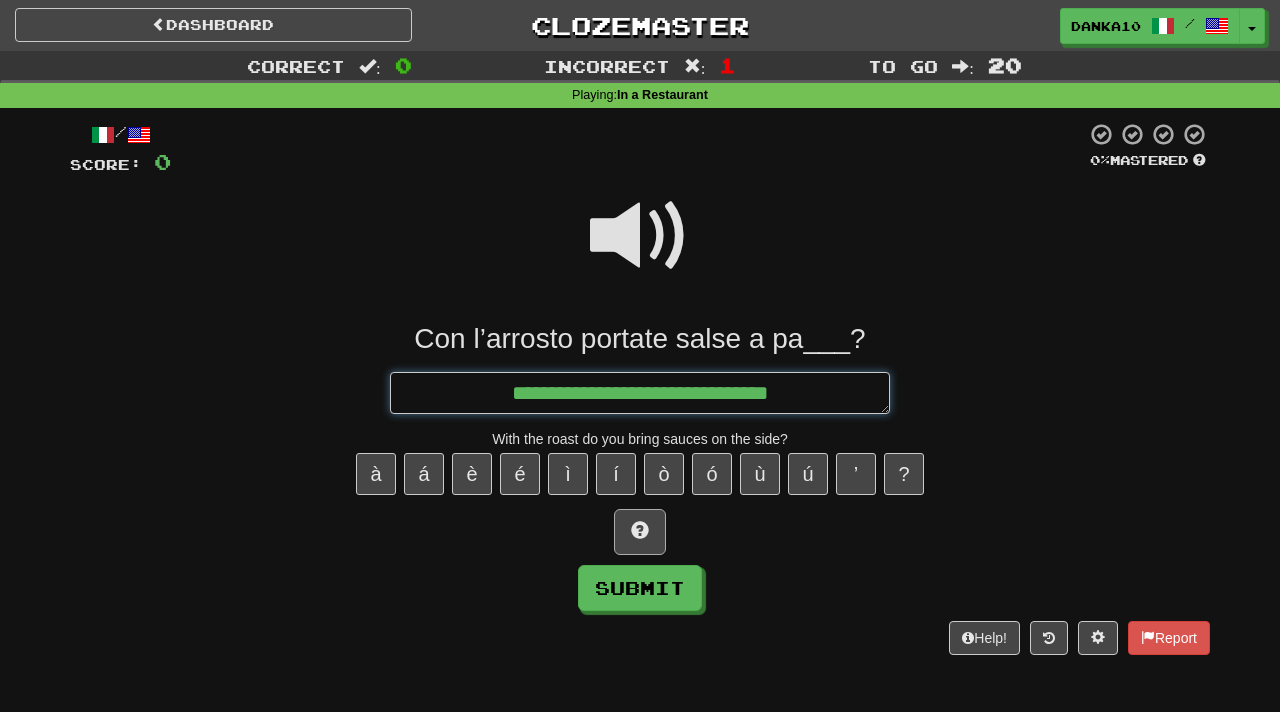 type on "*" 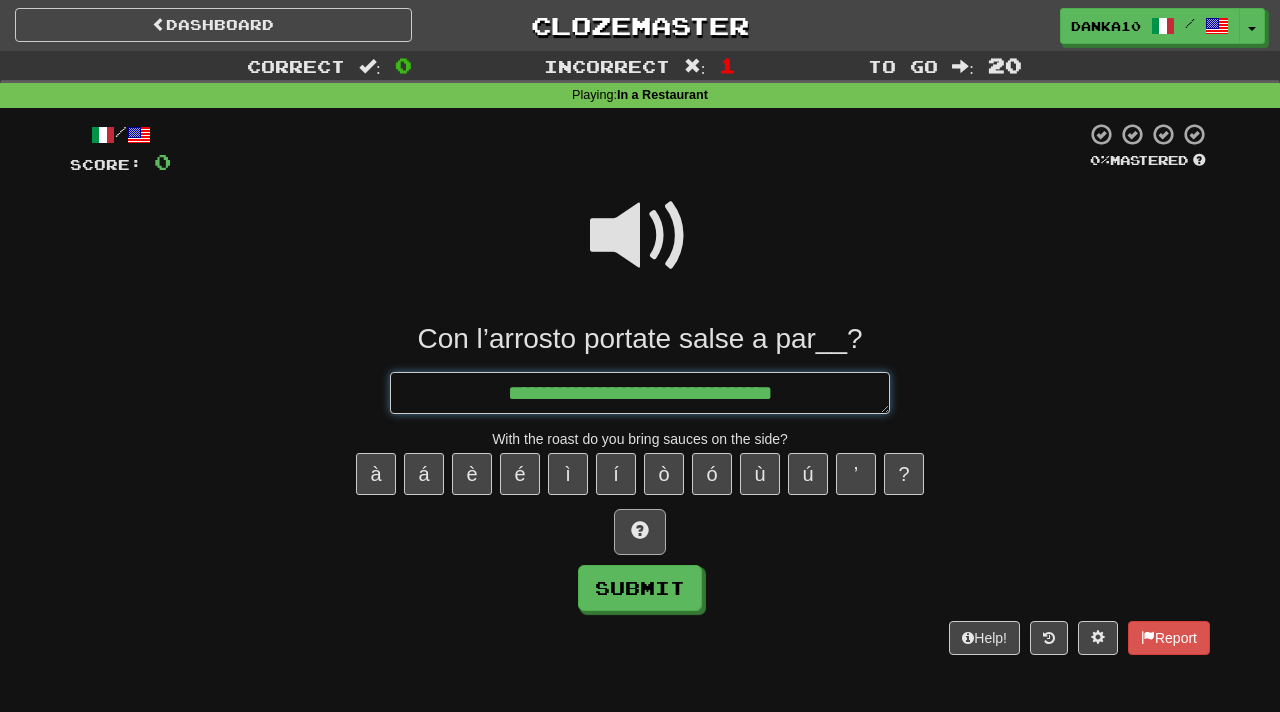 type on "*" 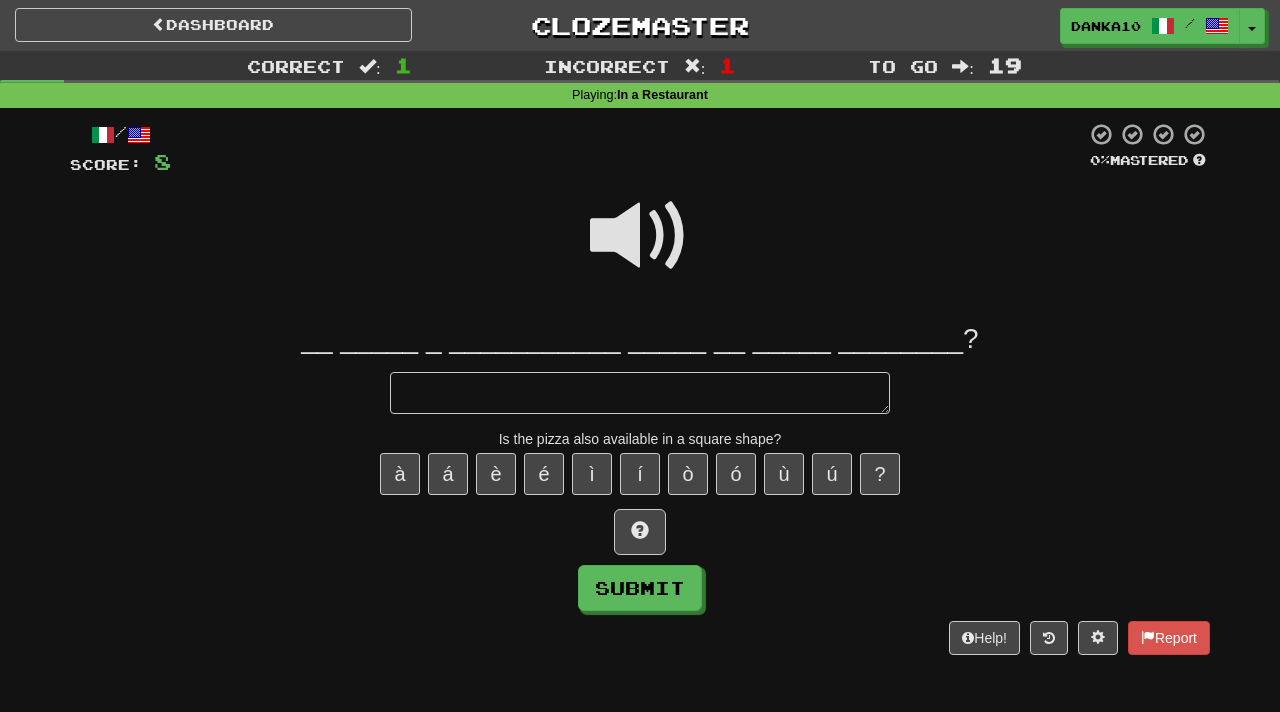 type on "*" 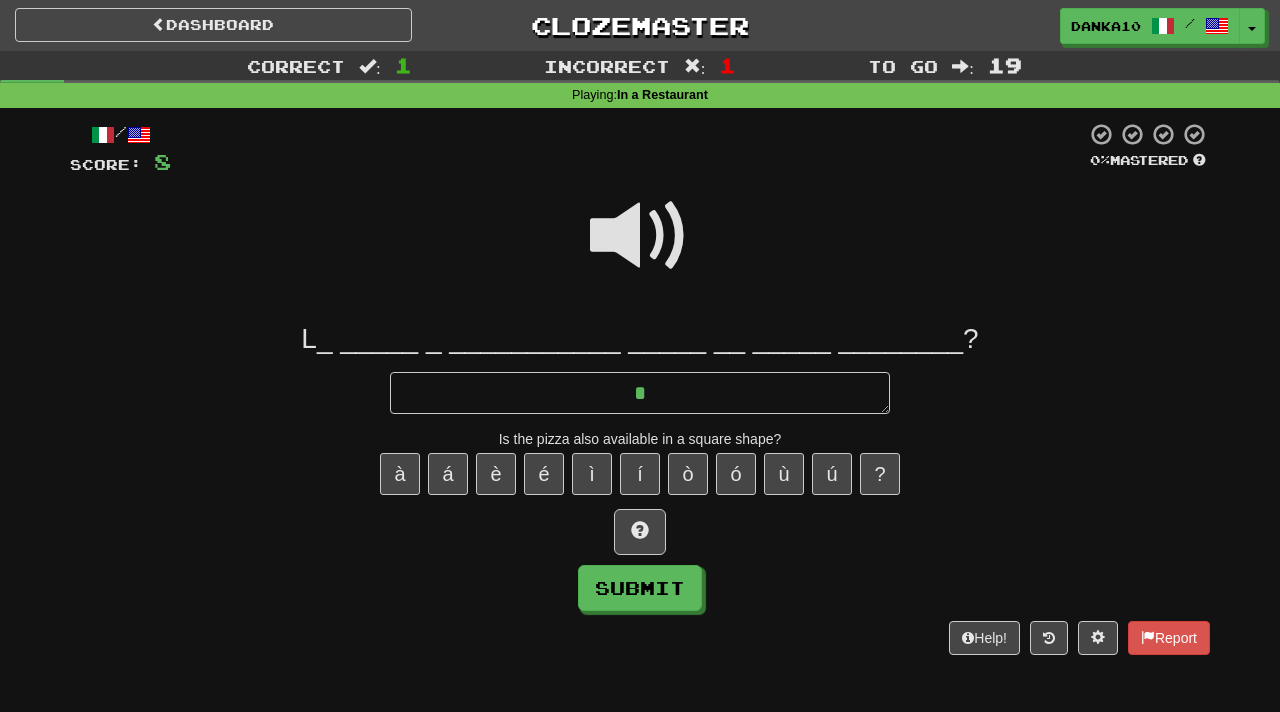 type on "*" 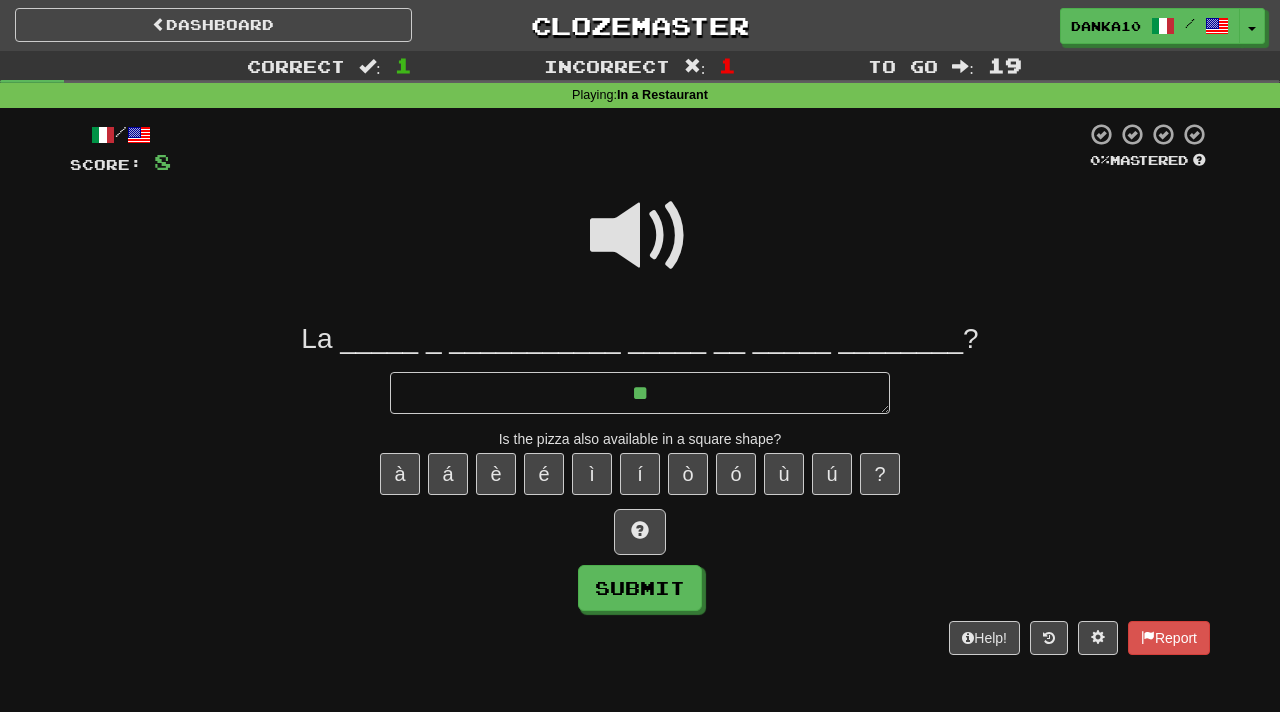 type on "*" 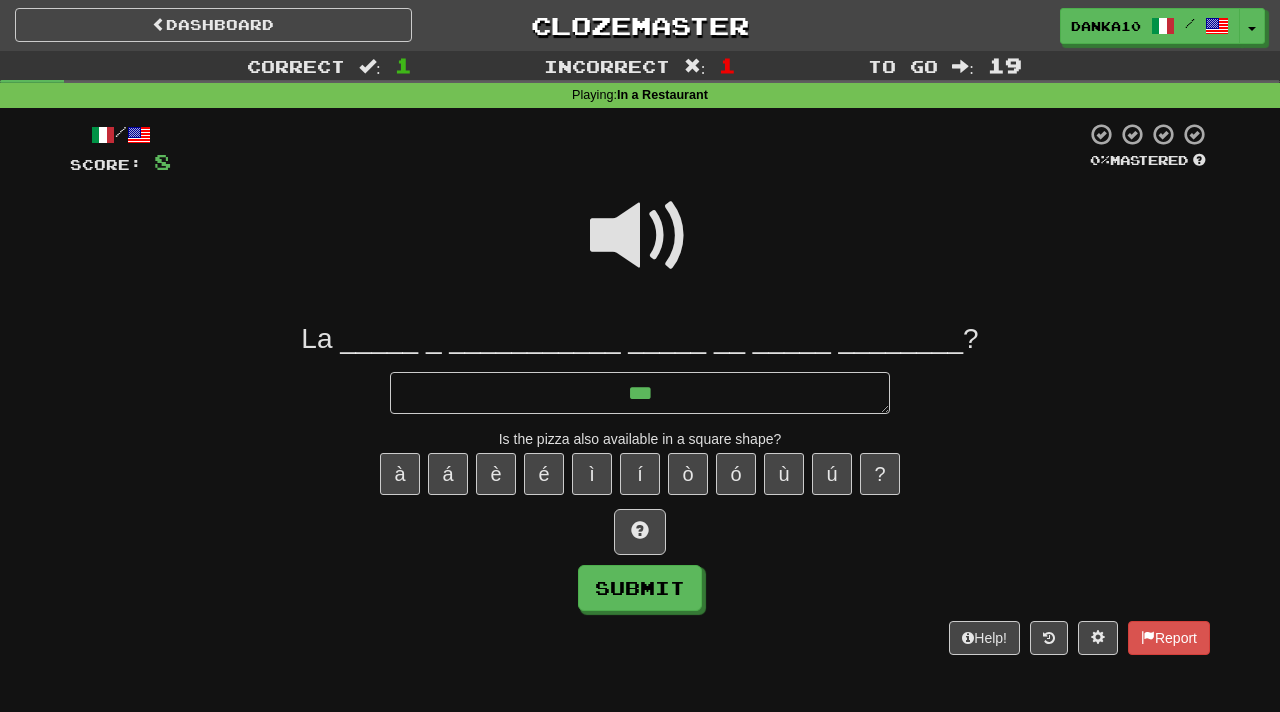 type on "*" 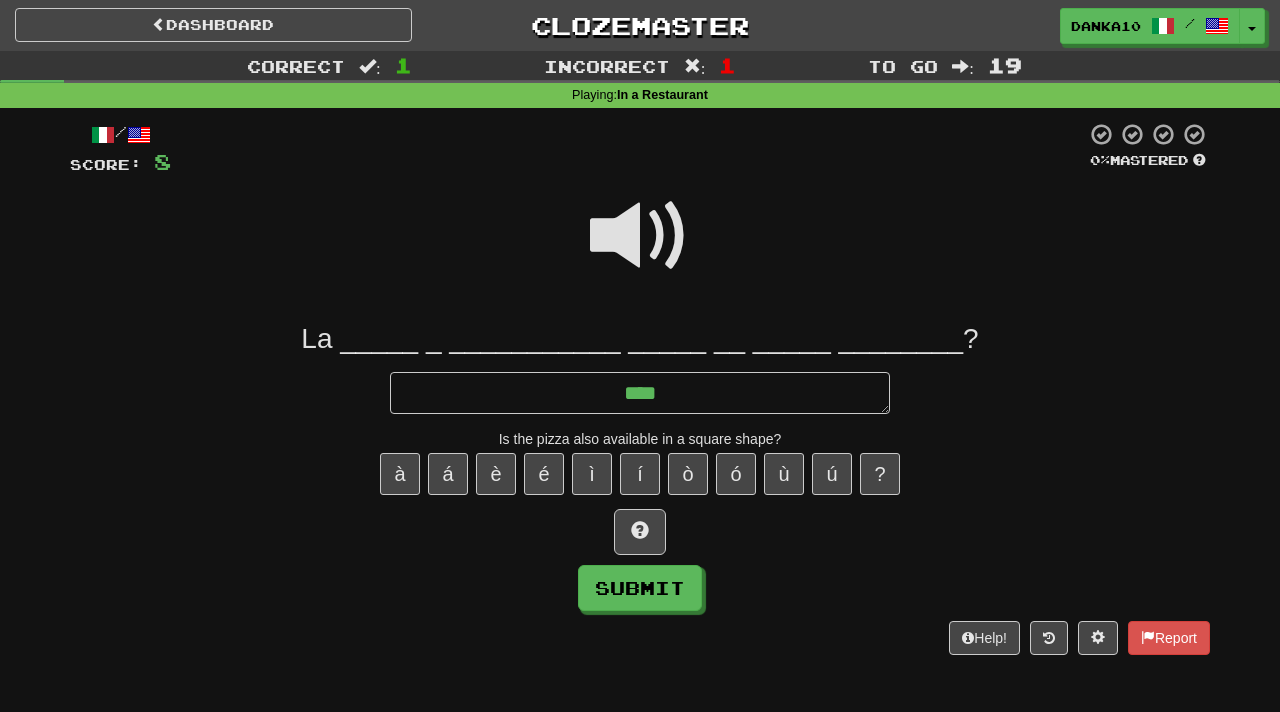 type on "*" 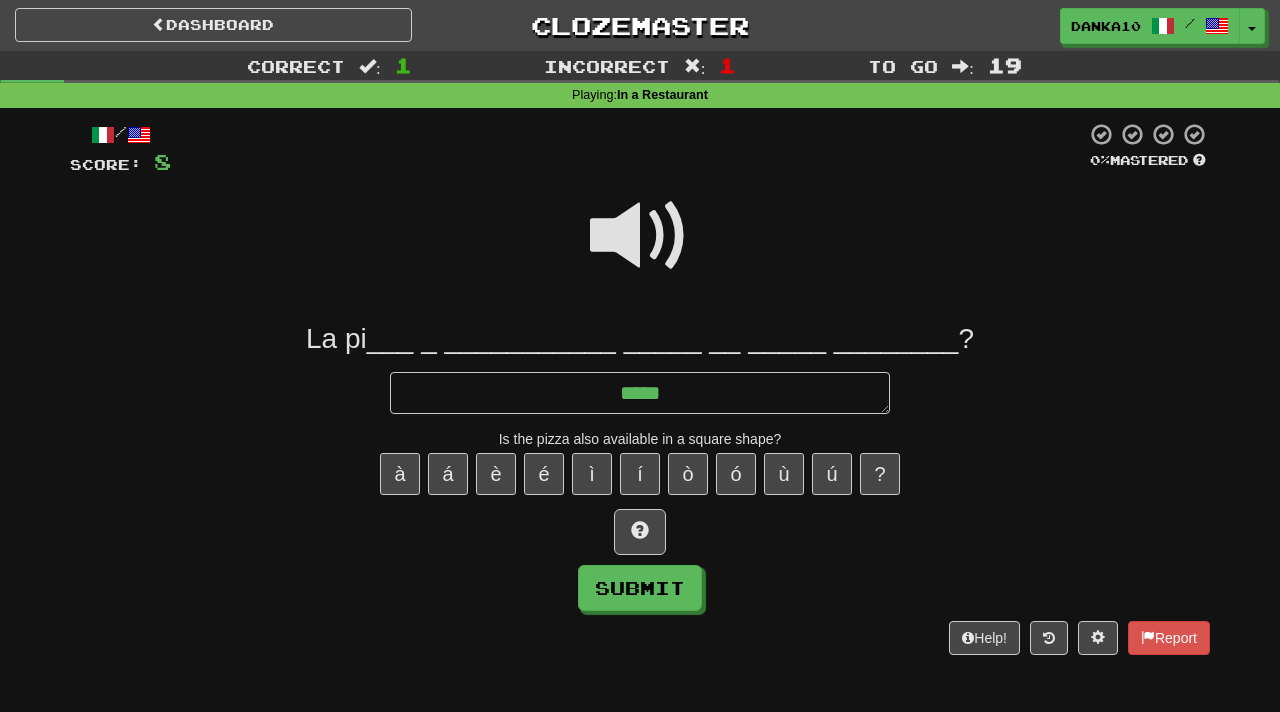 type on "*" 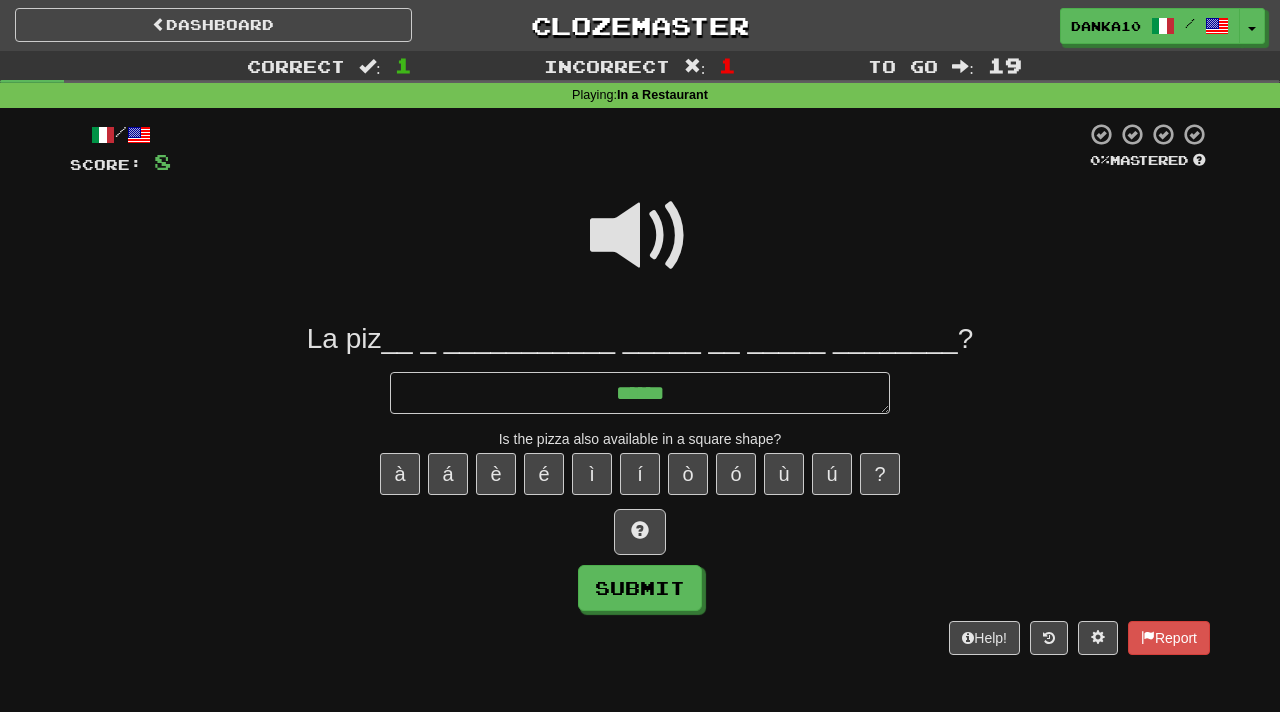 type on "*" 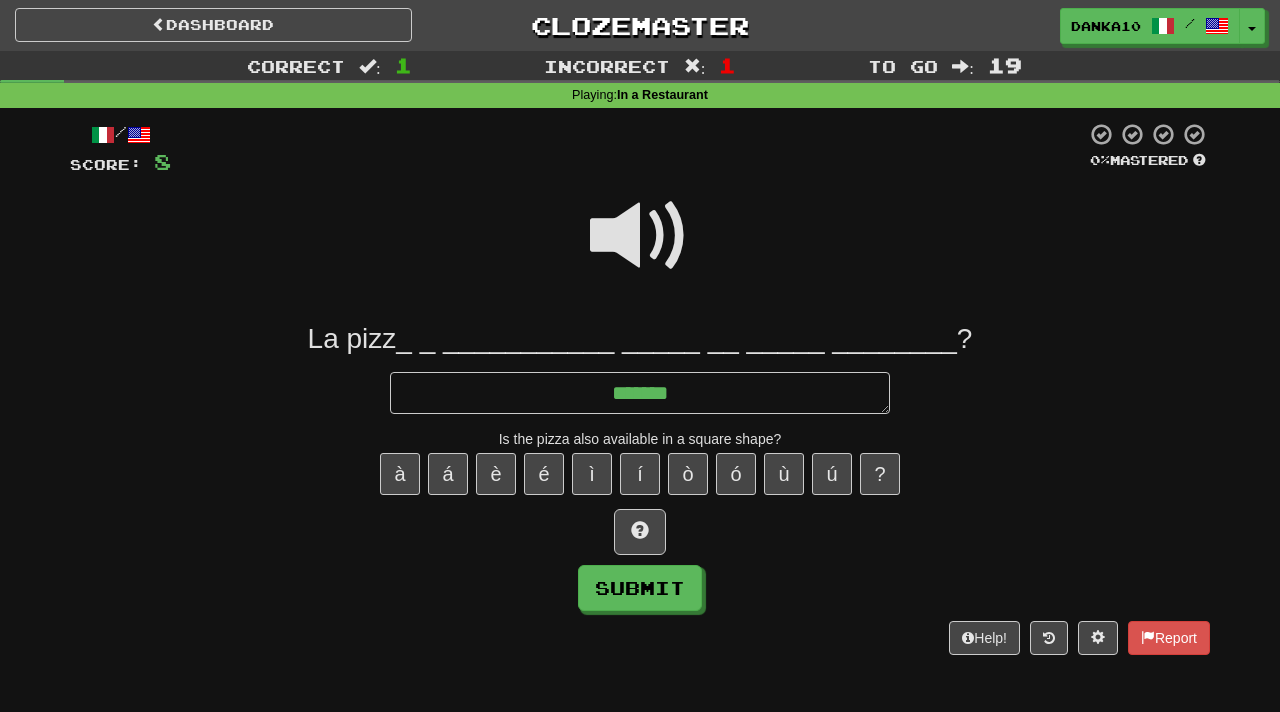 type on "*" 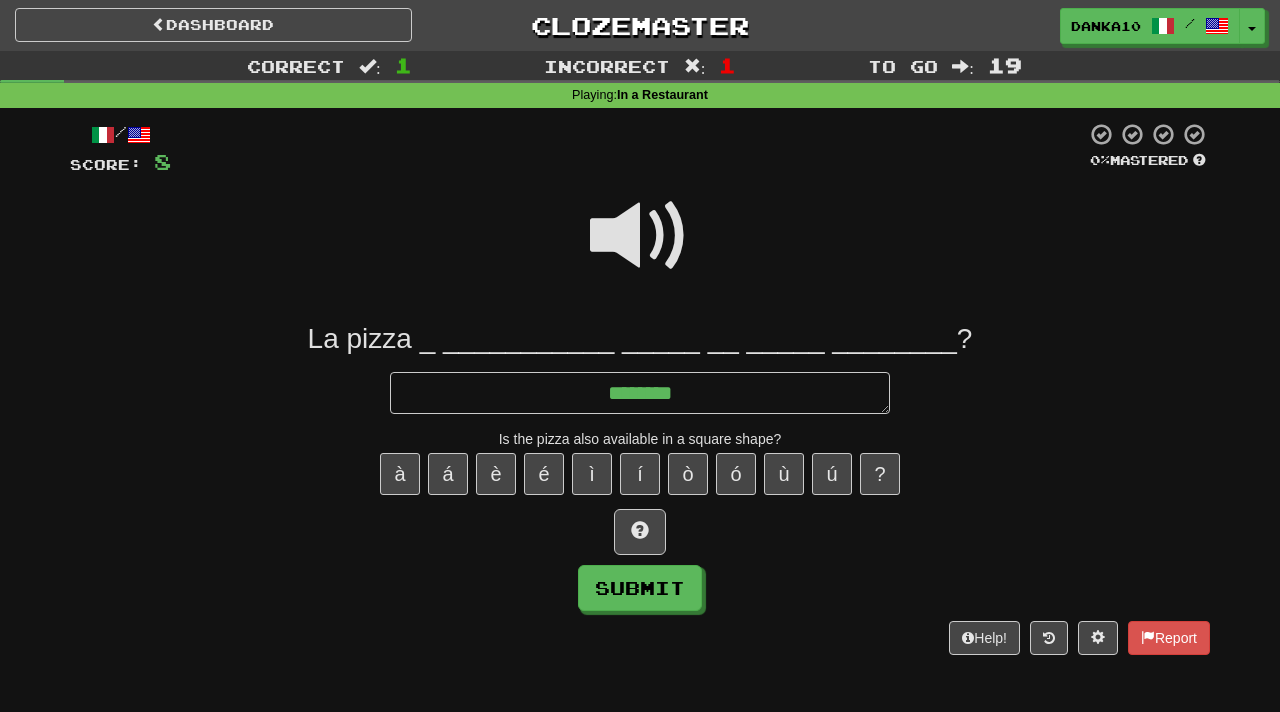 type on "*" 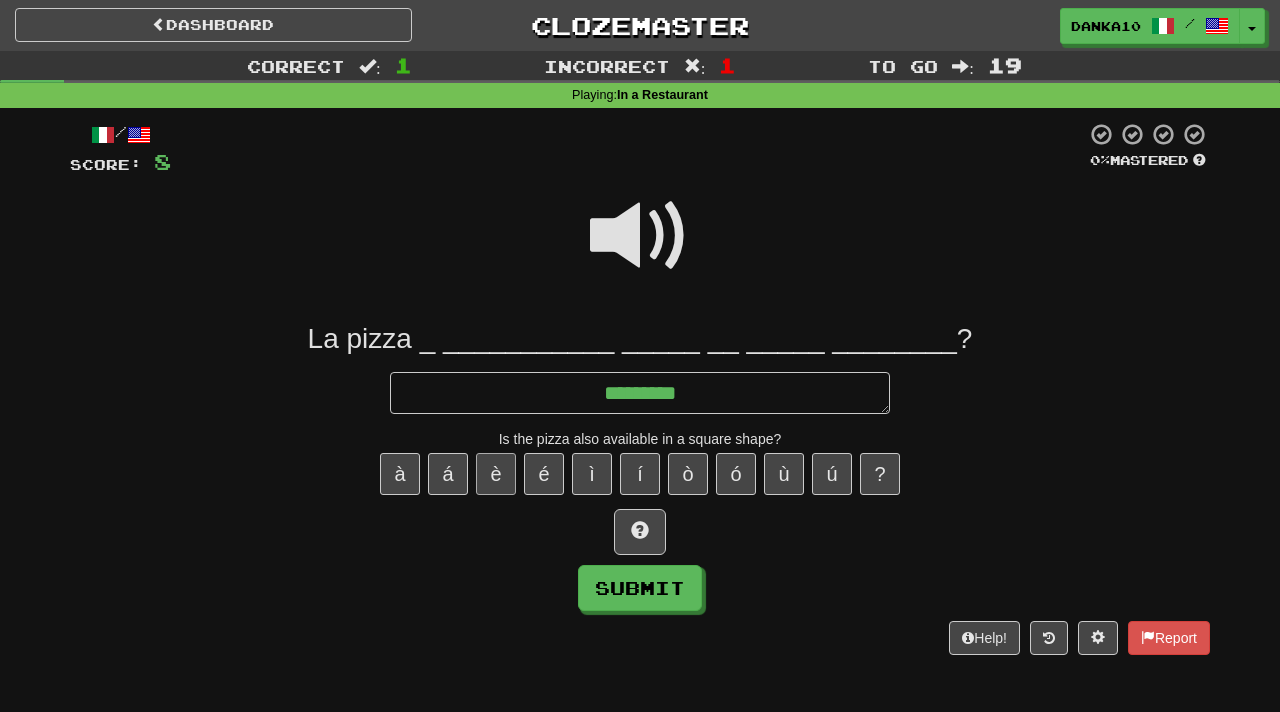 type on "********" 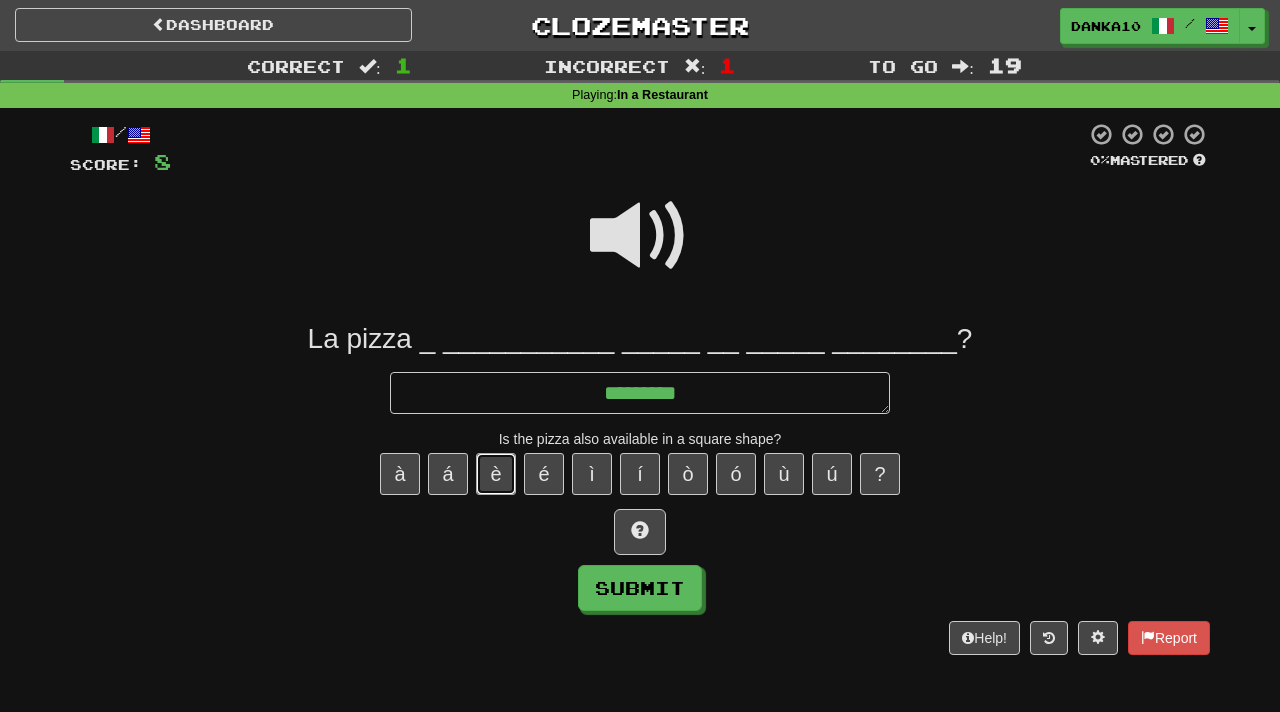 click on "è" at bounding box center (496, 474) 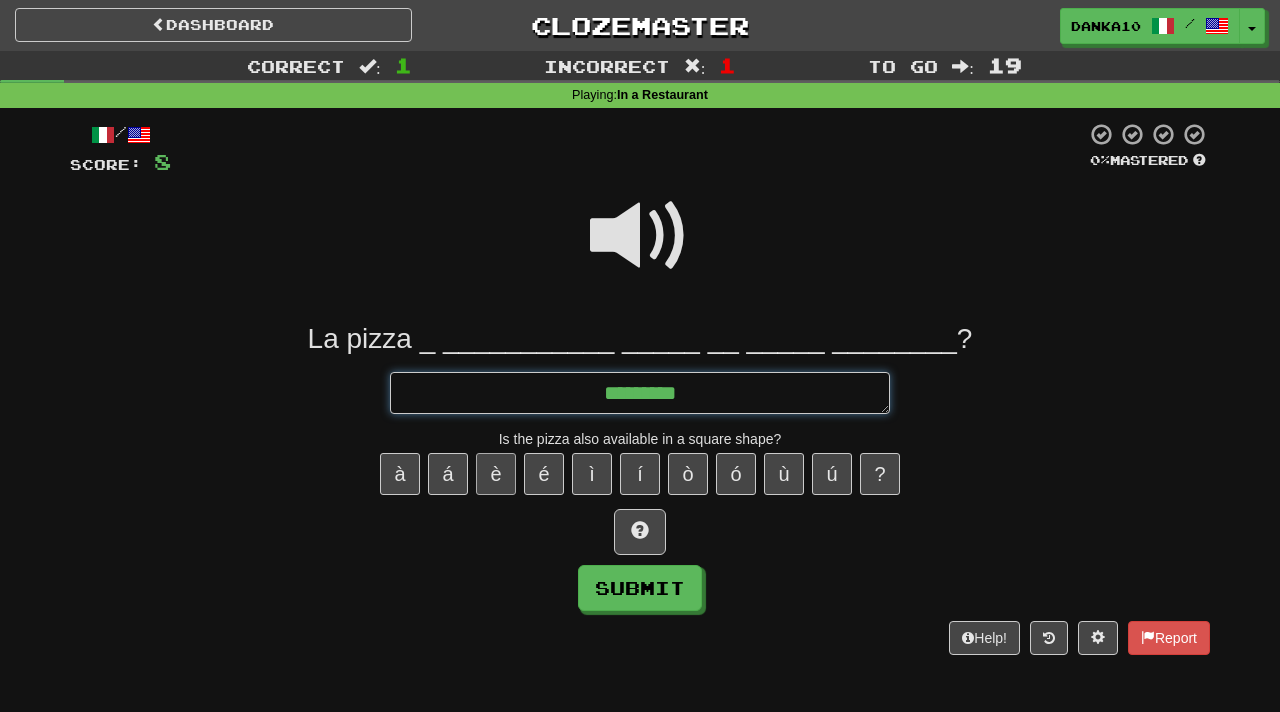 type on "*" 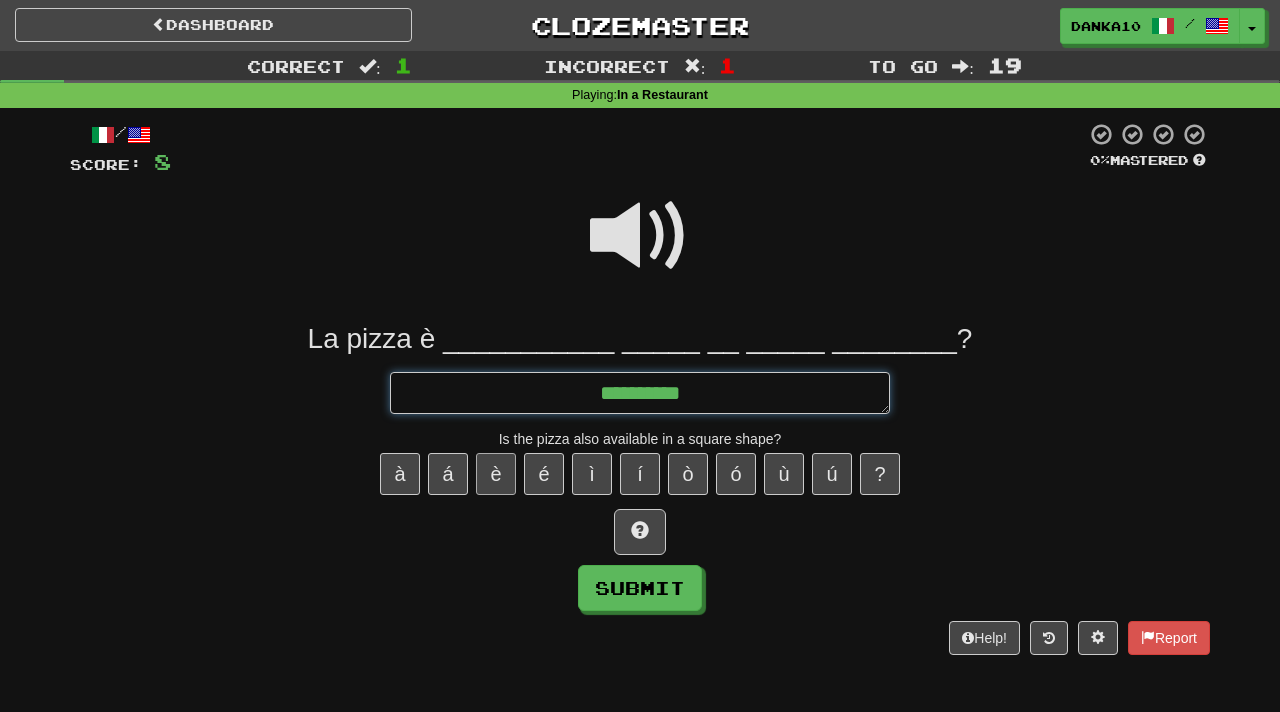 type on "*" 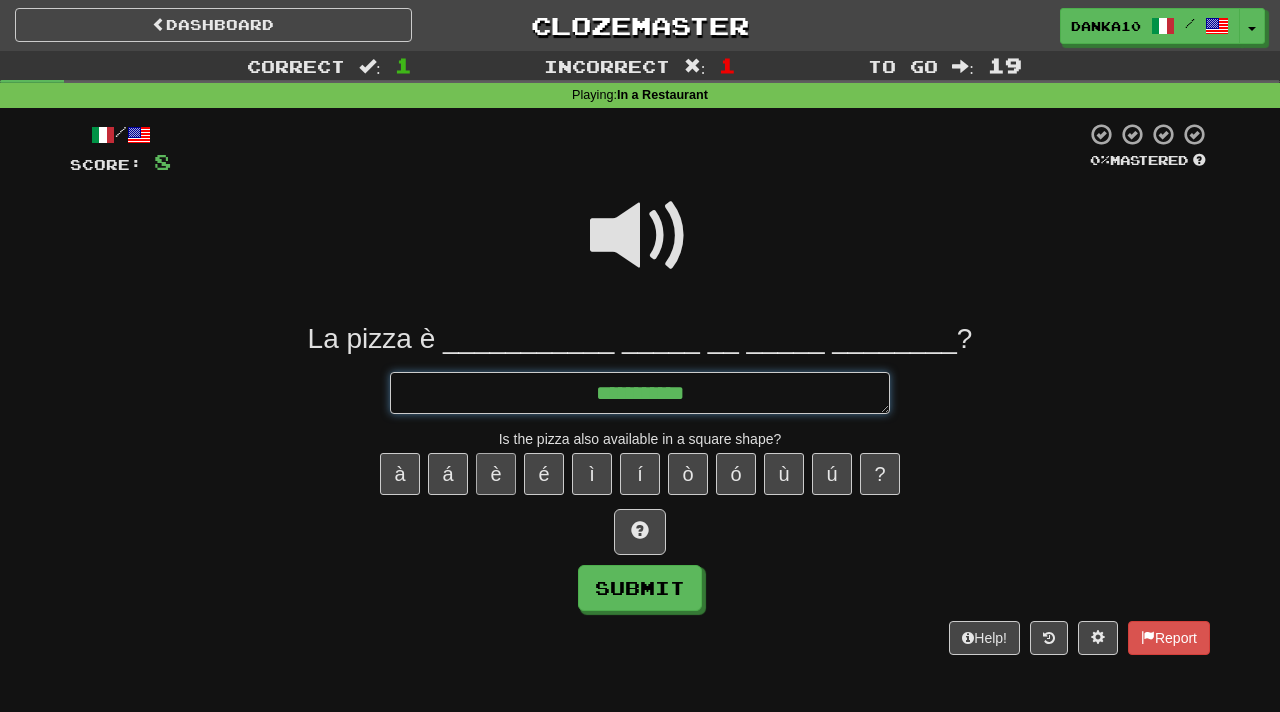 type on "*" 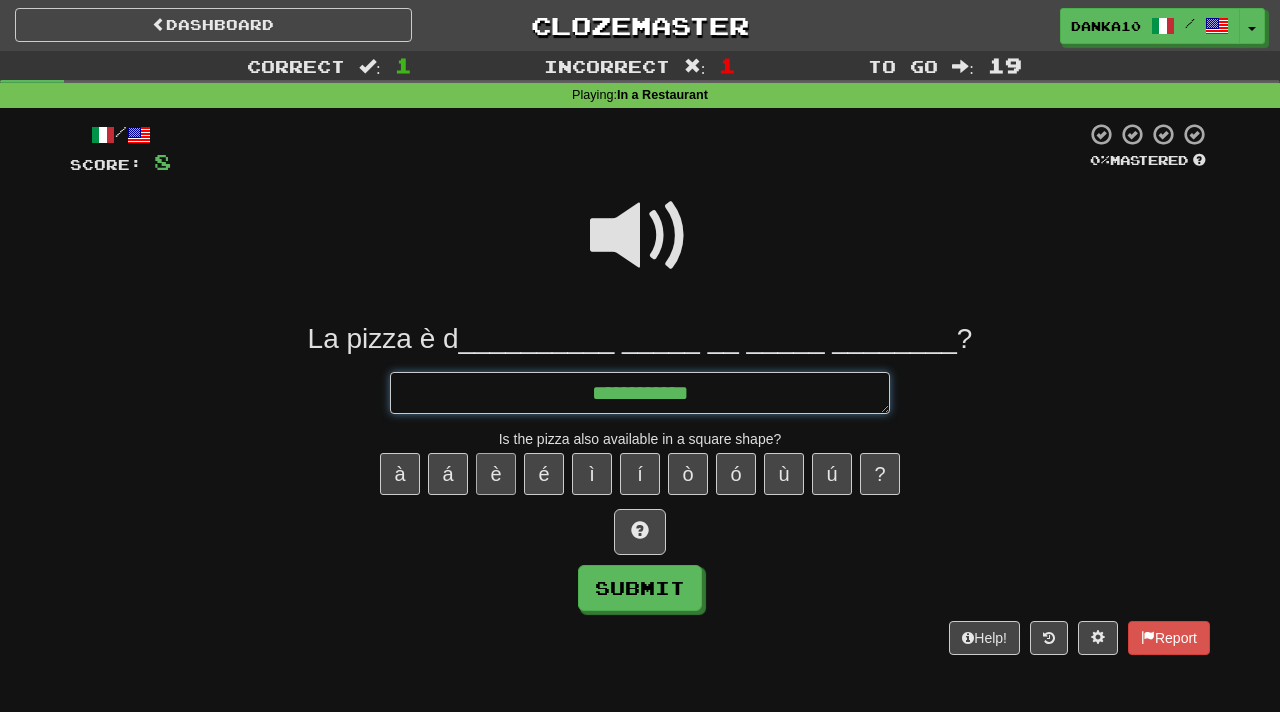 type on "*" 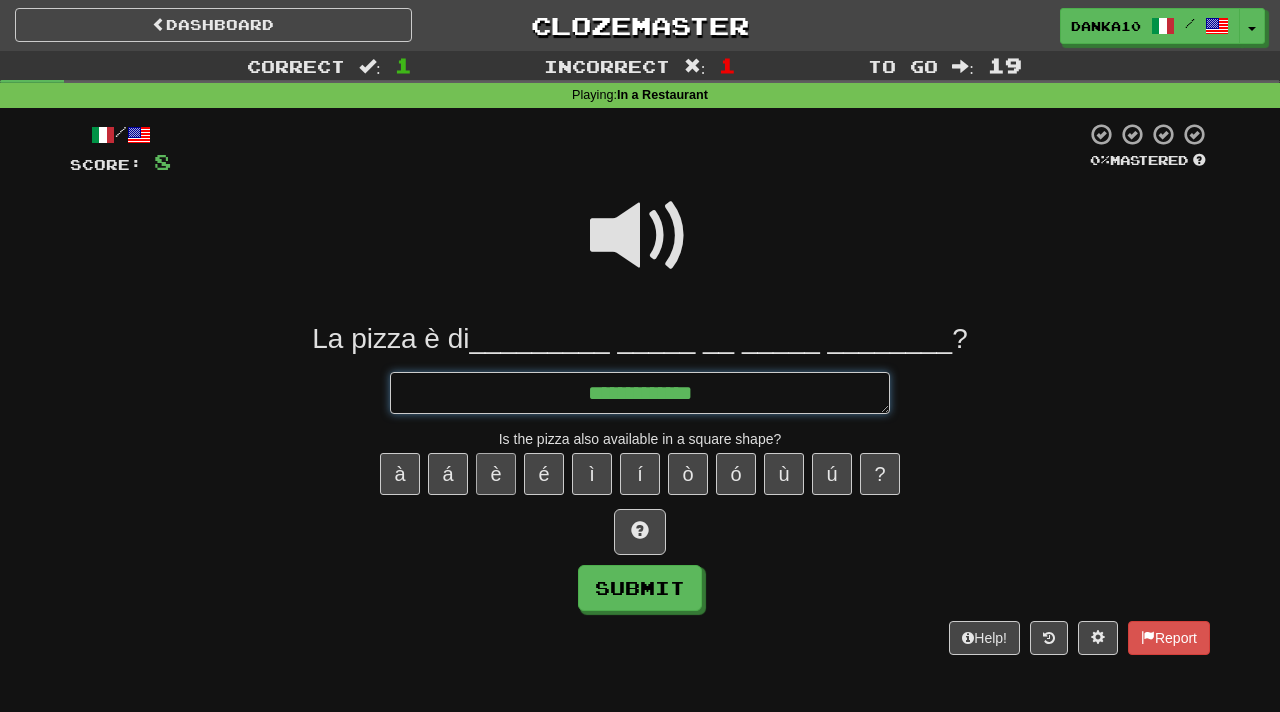 type on "*" 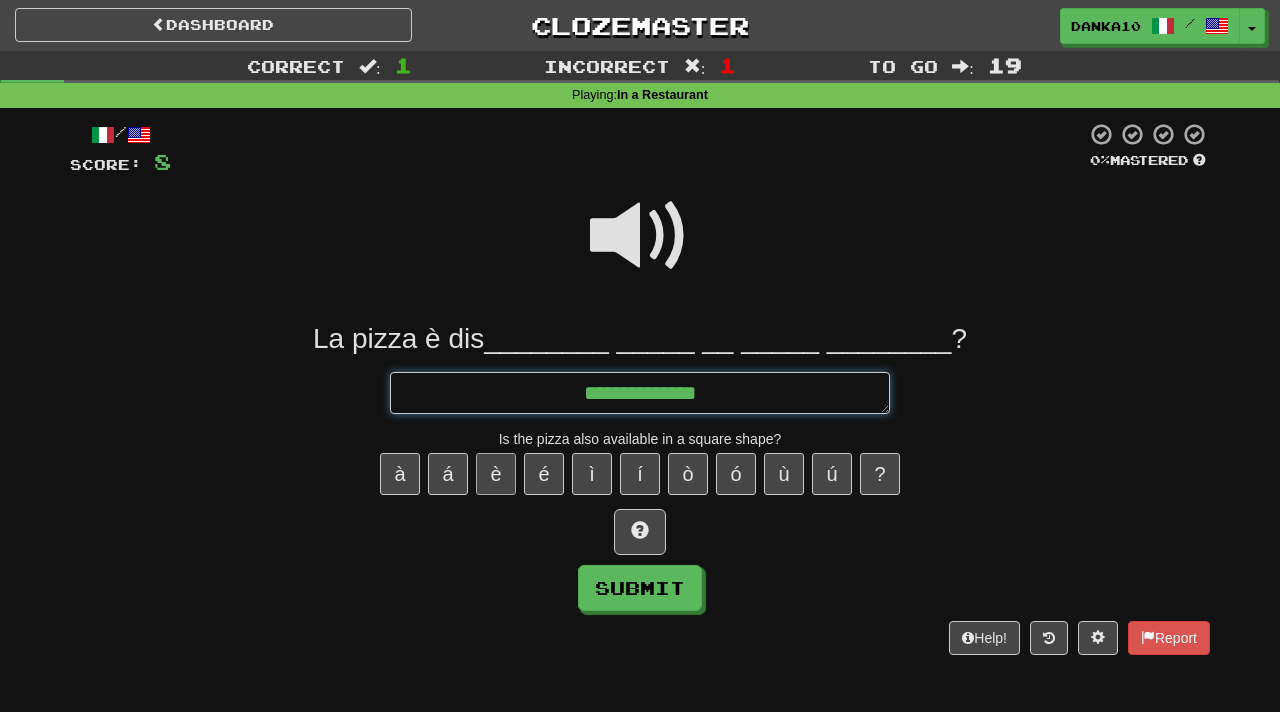 type on "*" 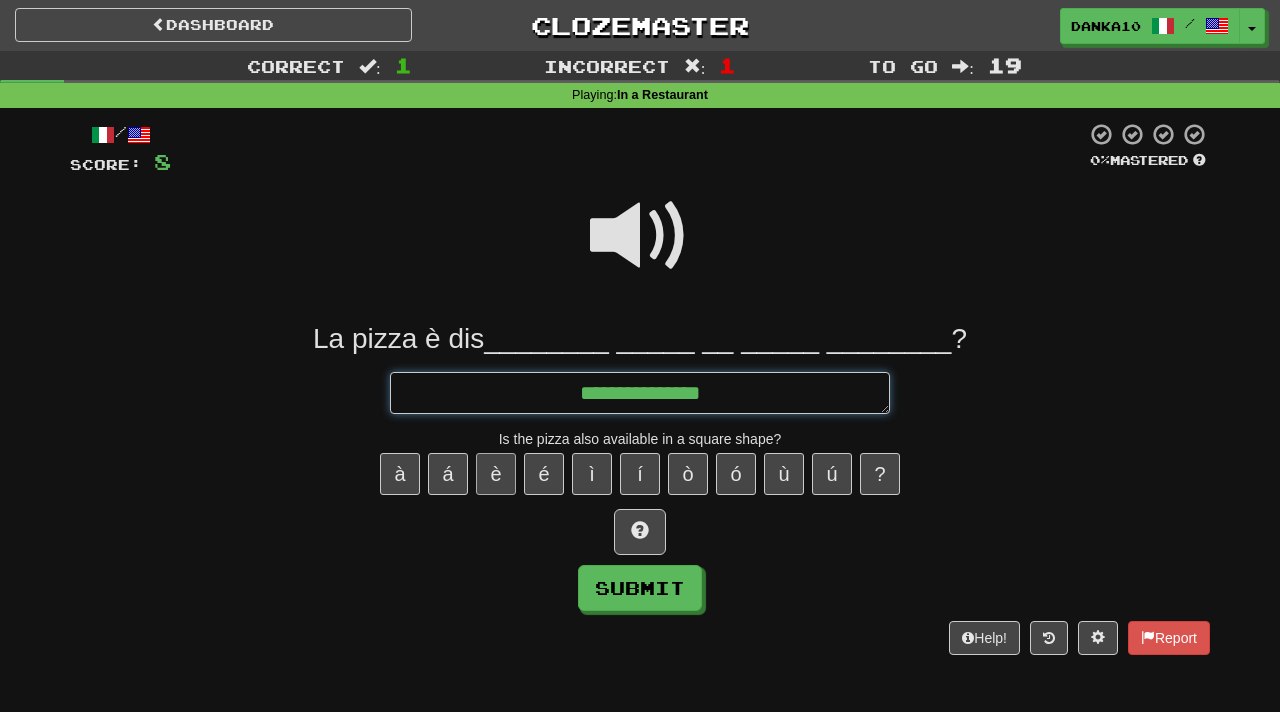 type on "*" 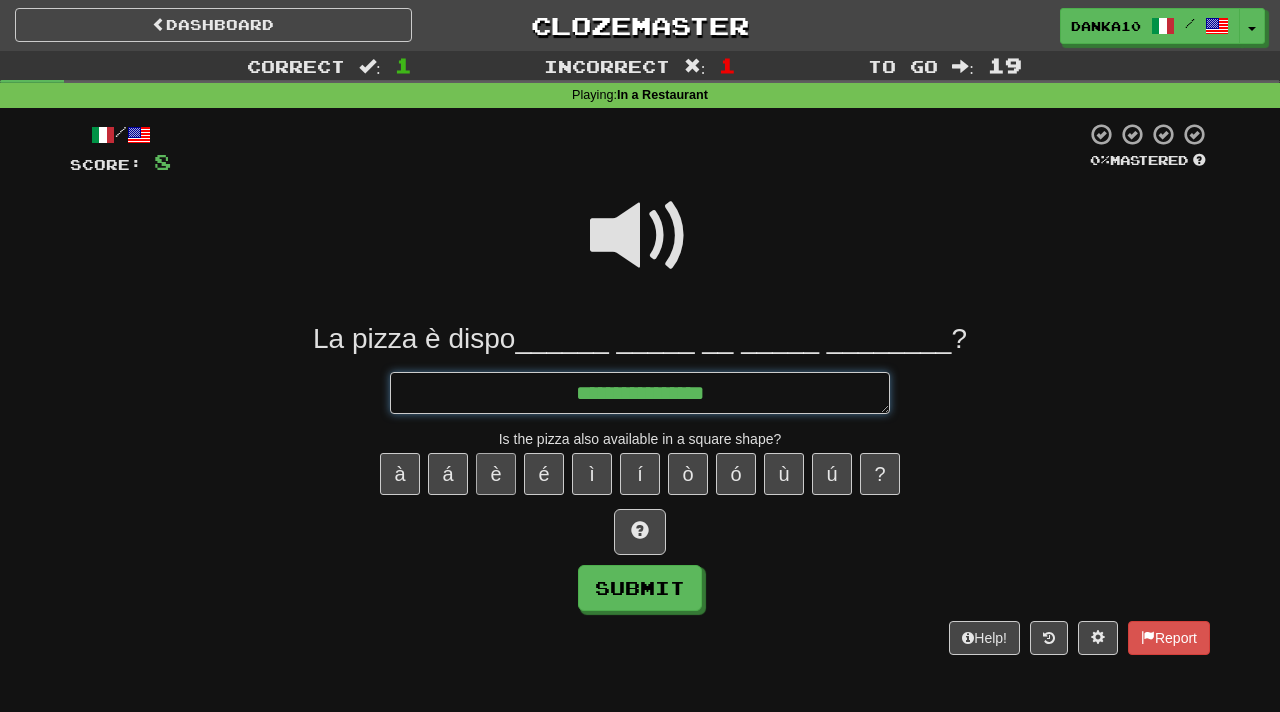 type on "*" 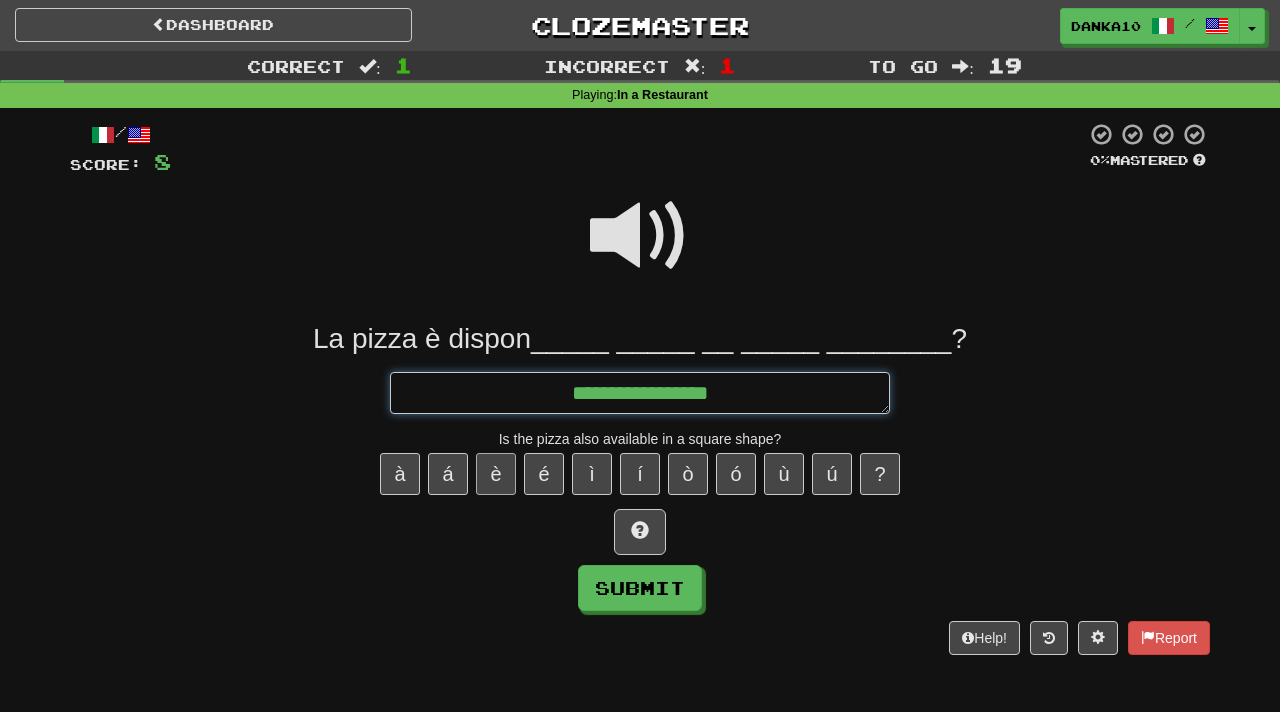 type on "*" 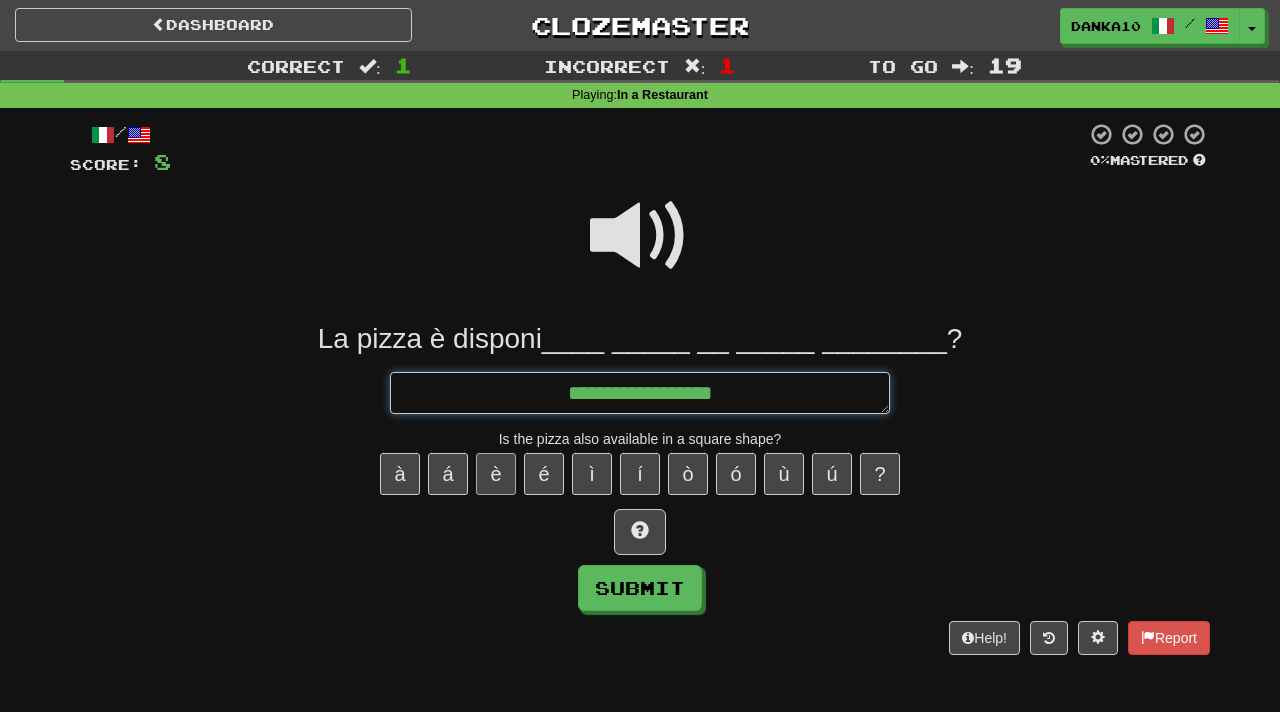 type on "*" 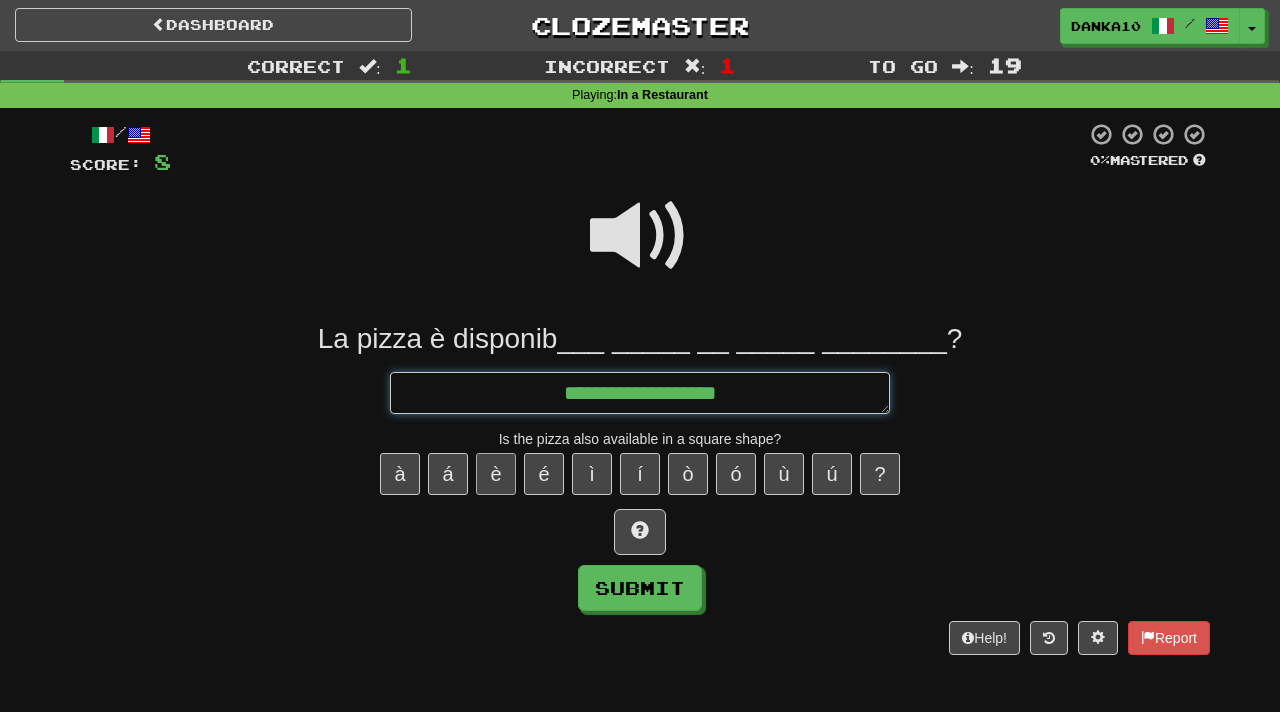 type on "*" 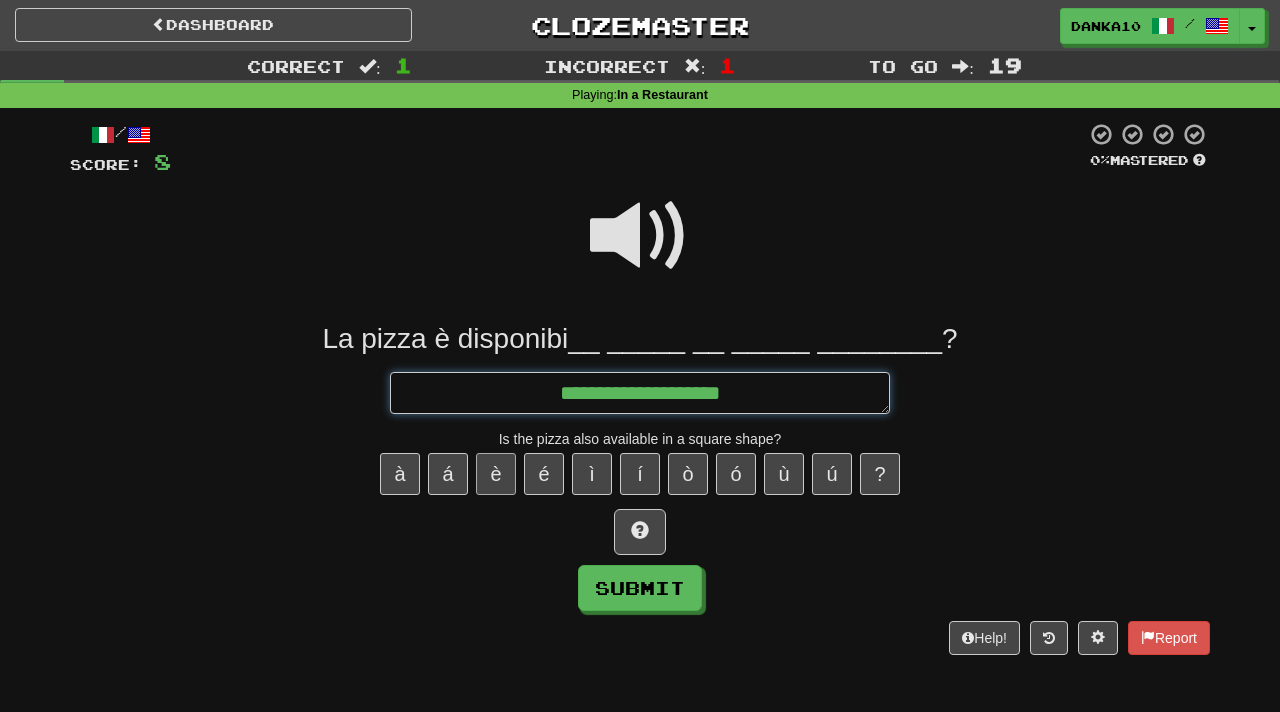 type on "*" 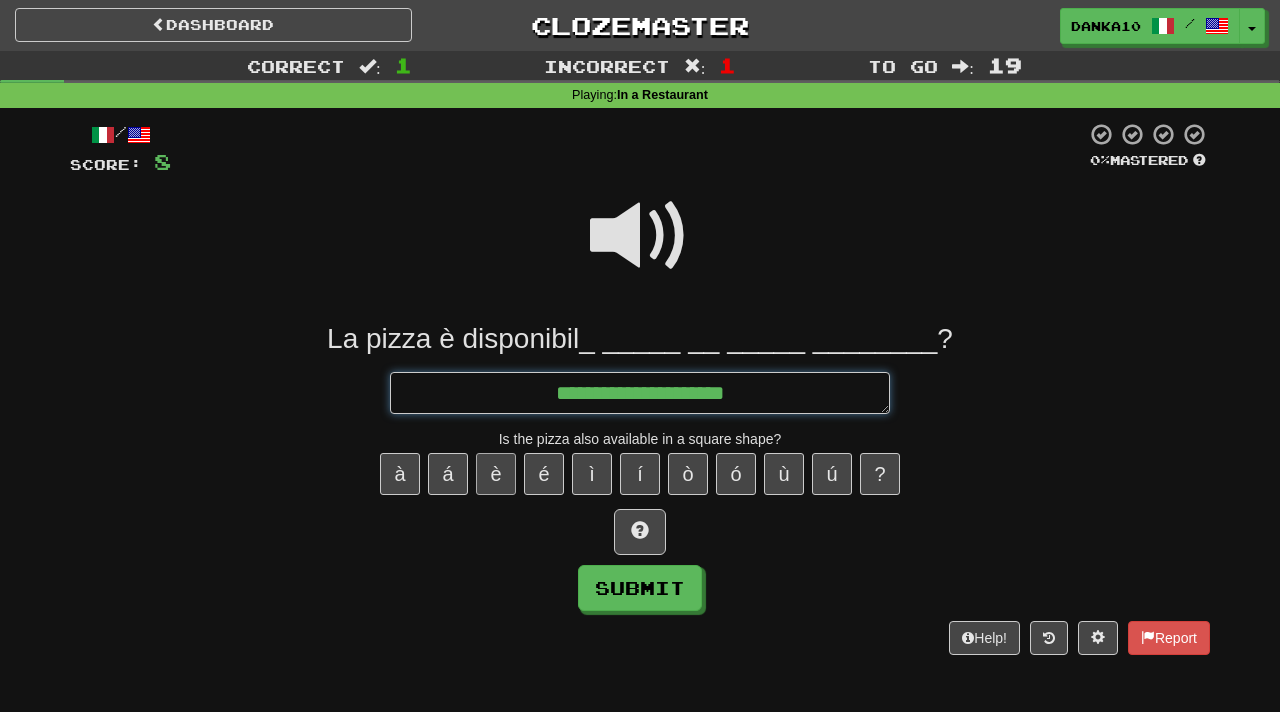type on "*" 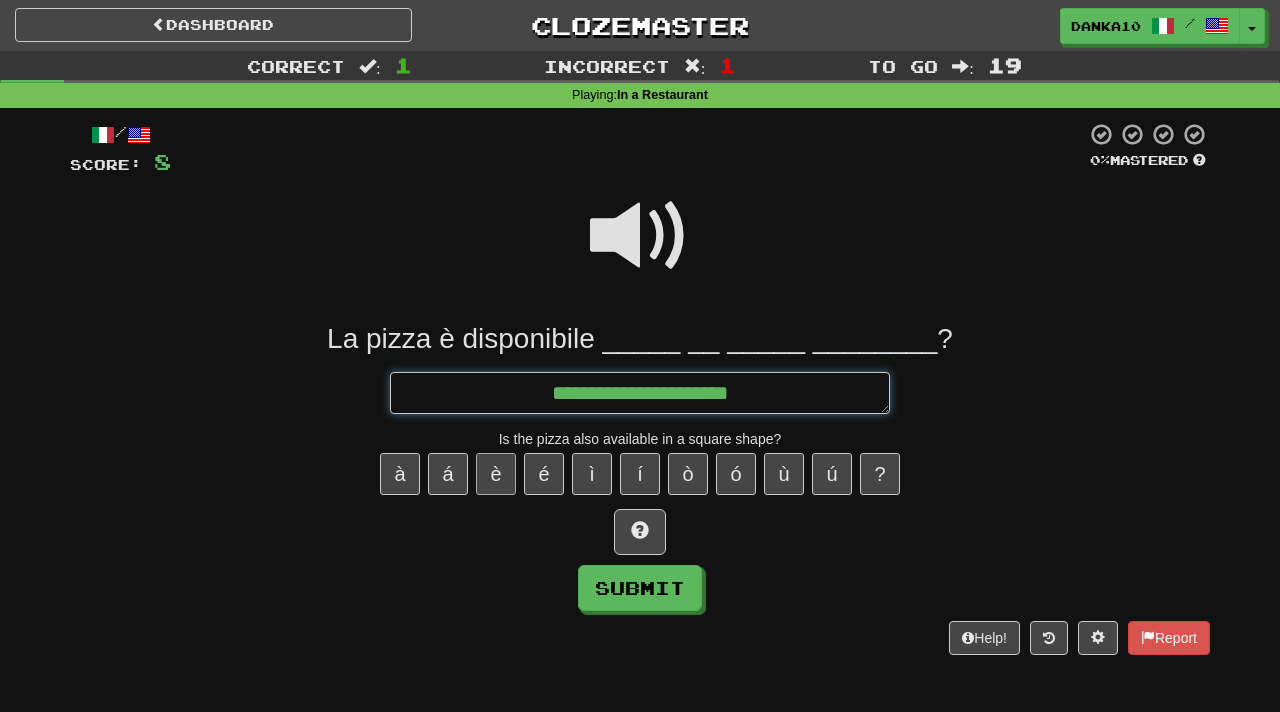 type on "*" 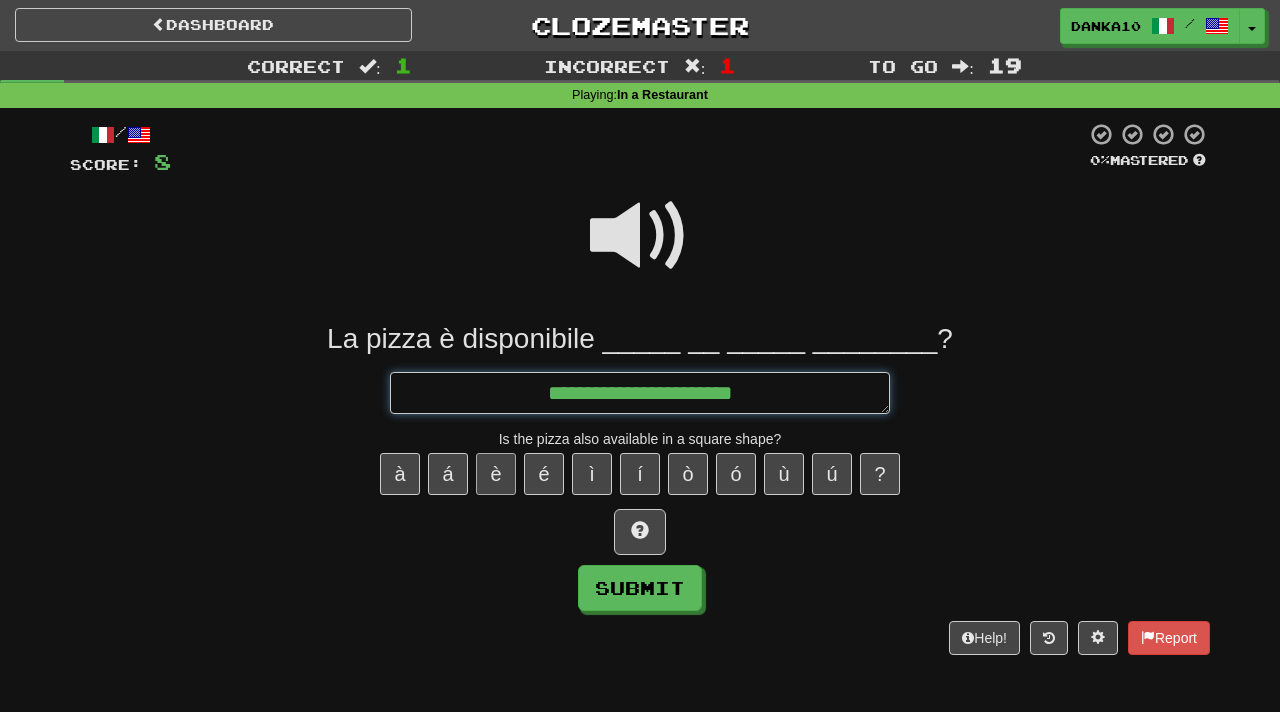 type on "*" 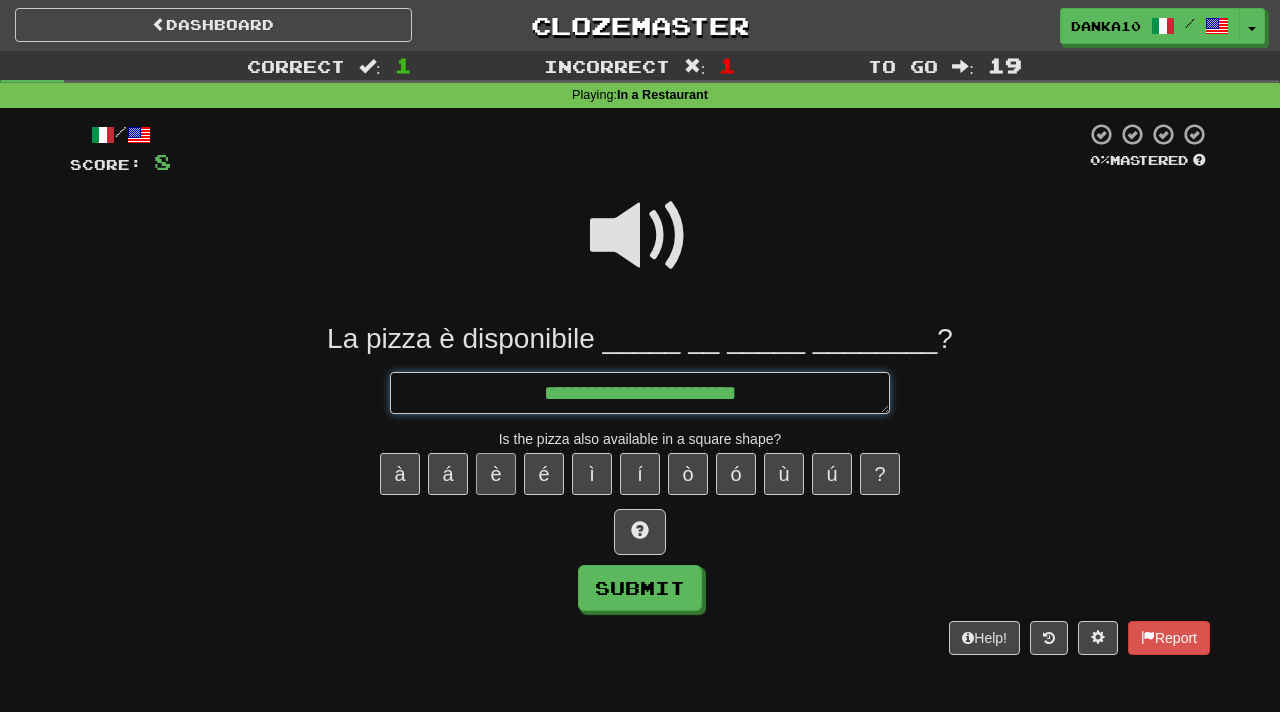 type on "*" 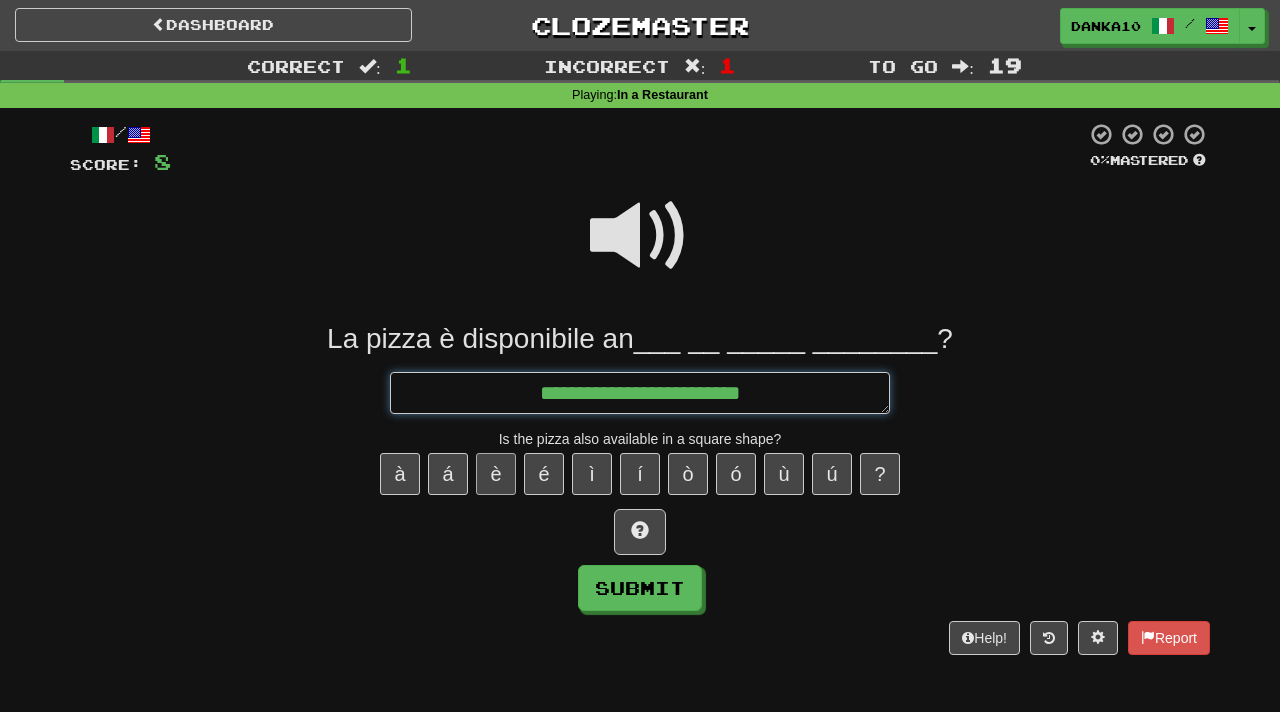 type on "*" 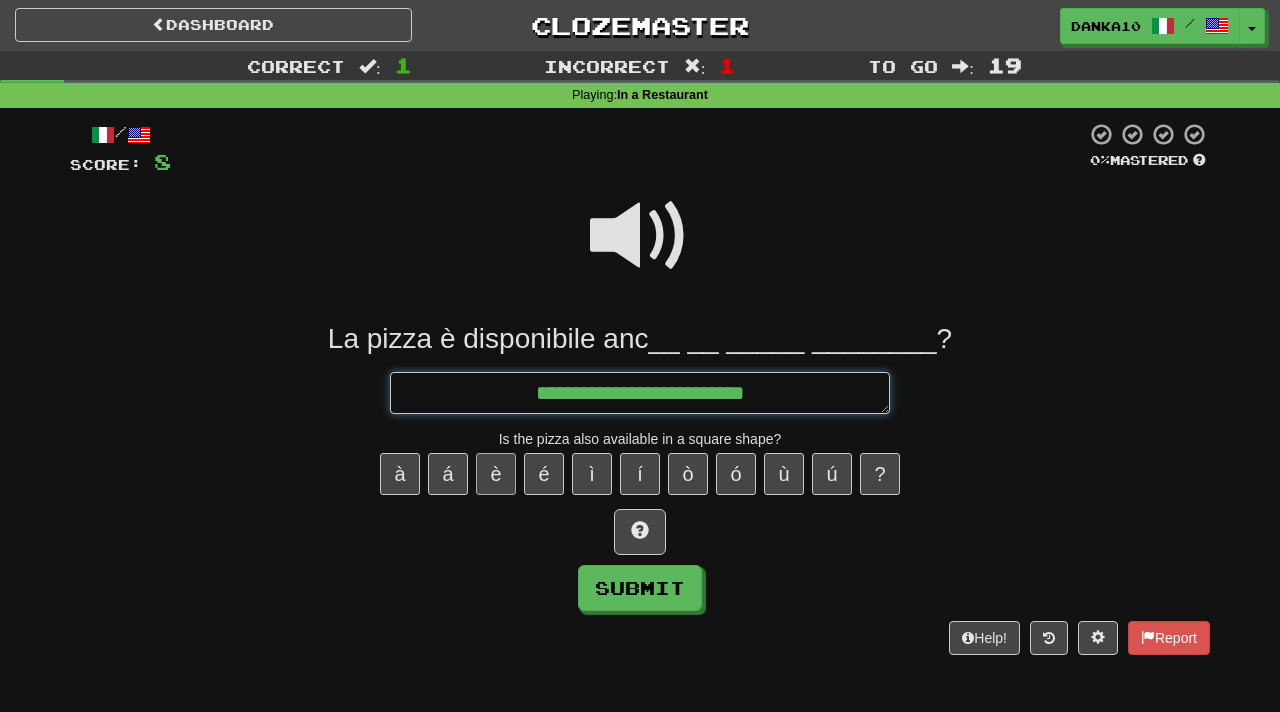 type on "*" 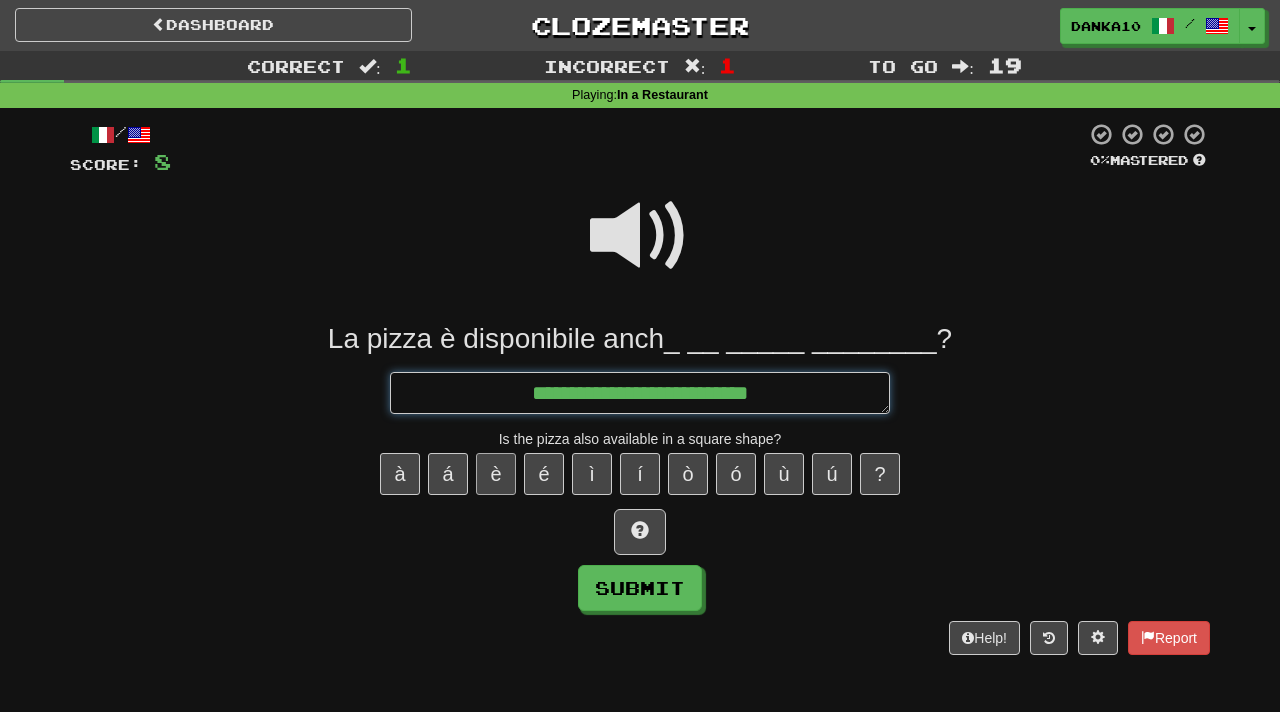 type on "*" 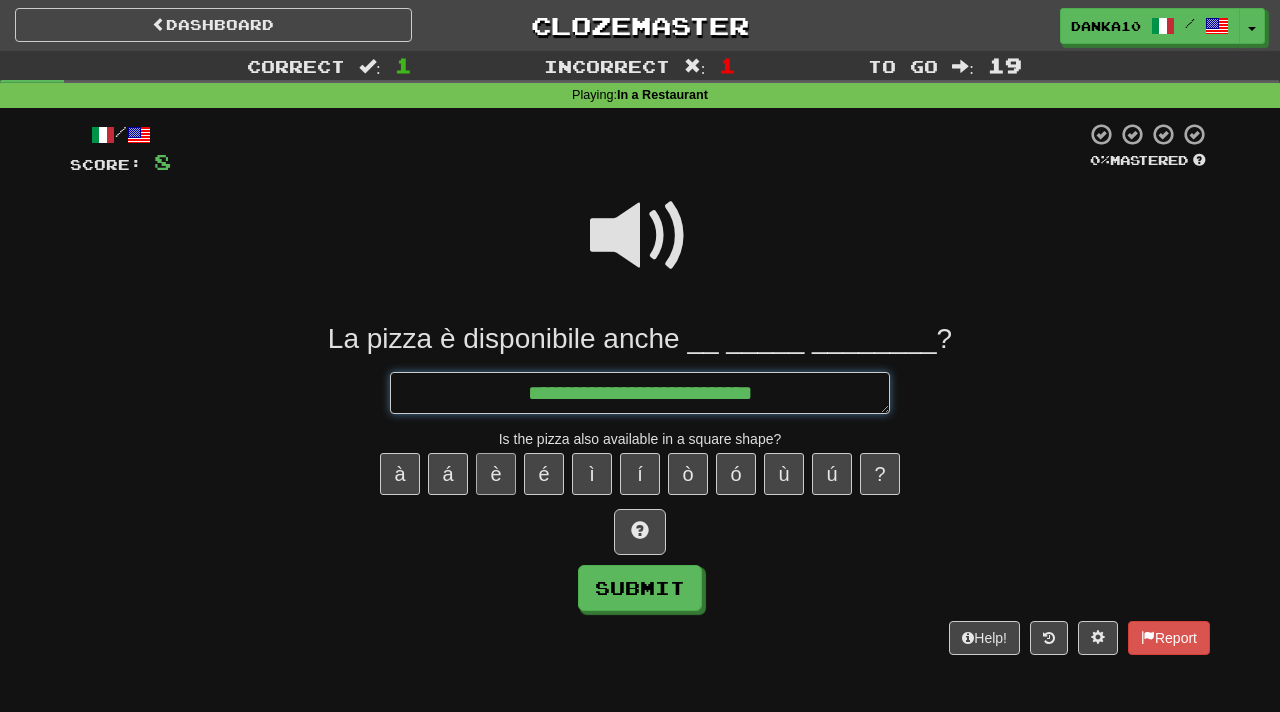 type on "*" 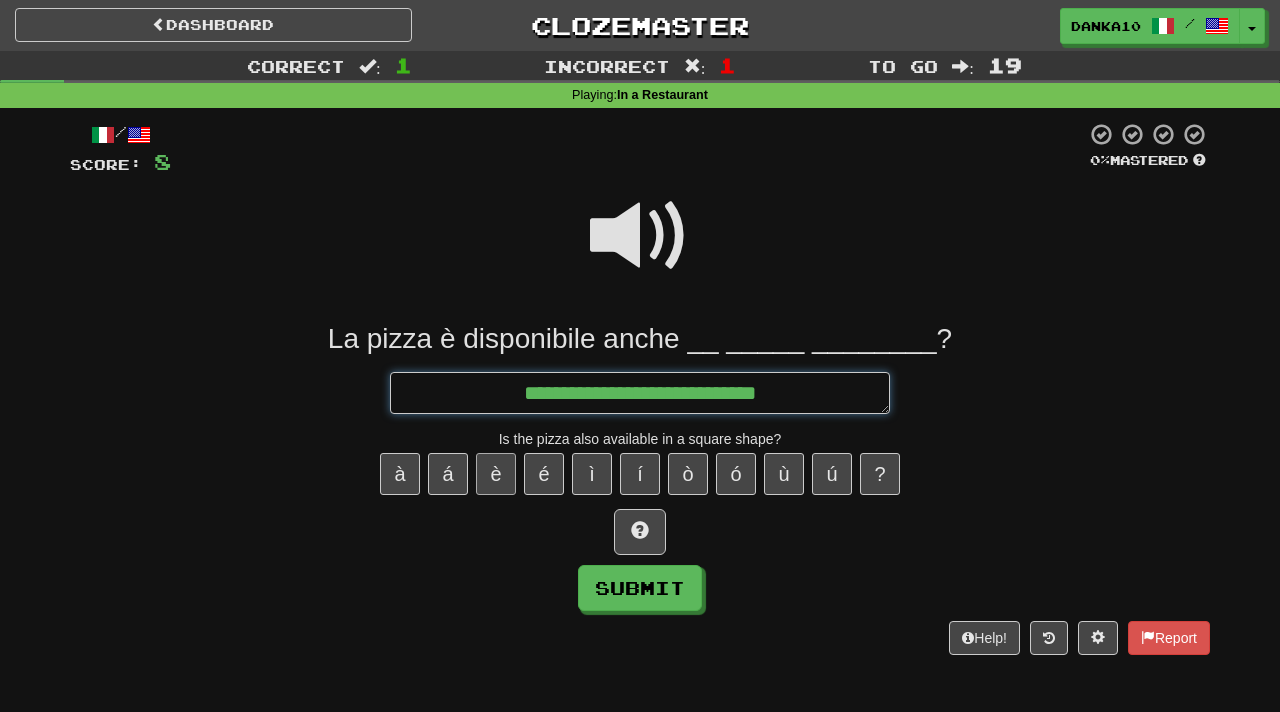 type on "*" 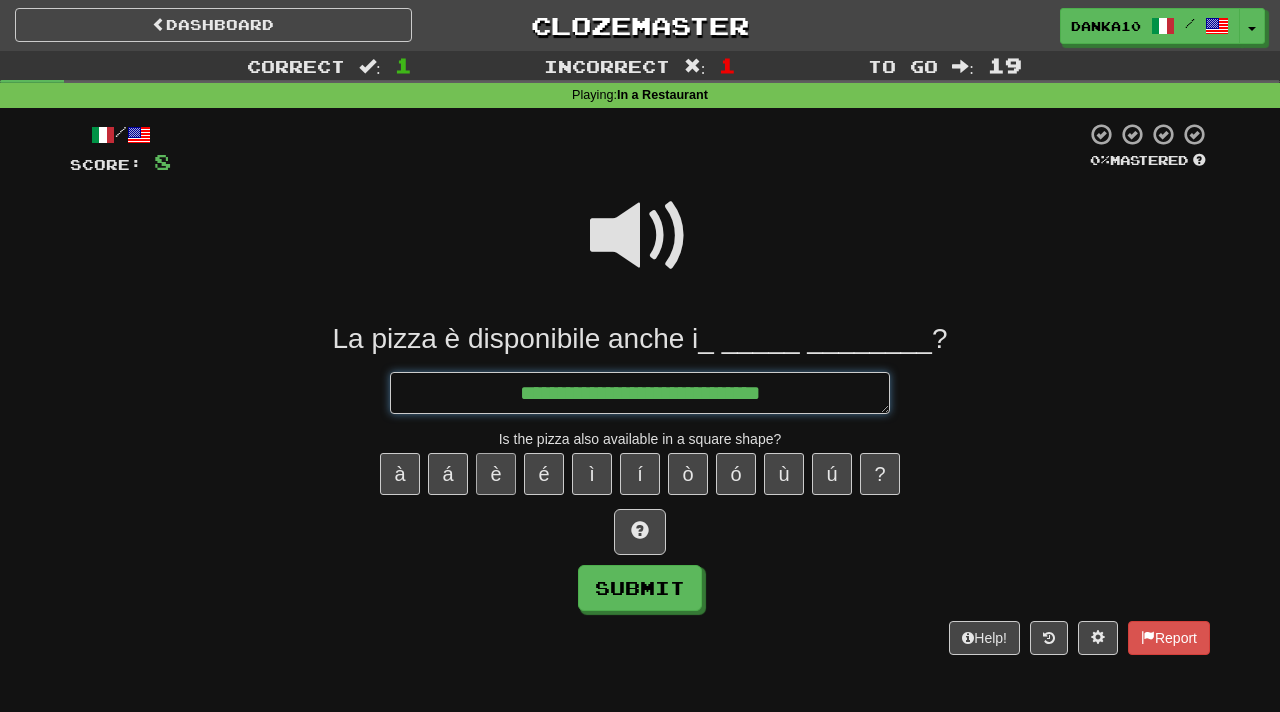 type on "*" 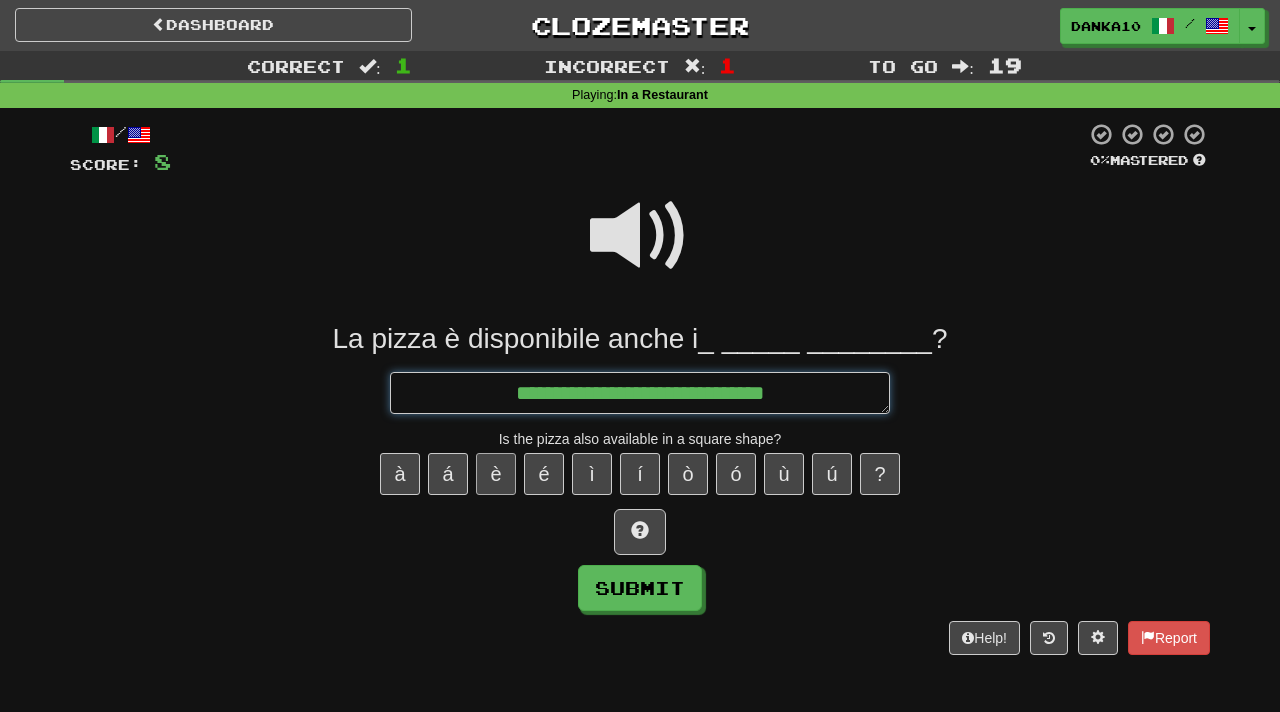 type on "*" 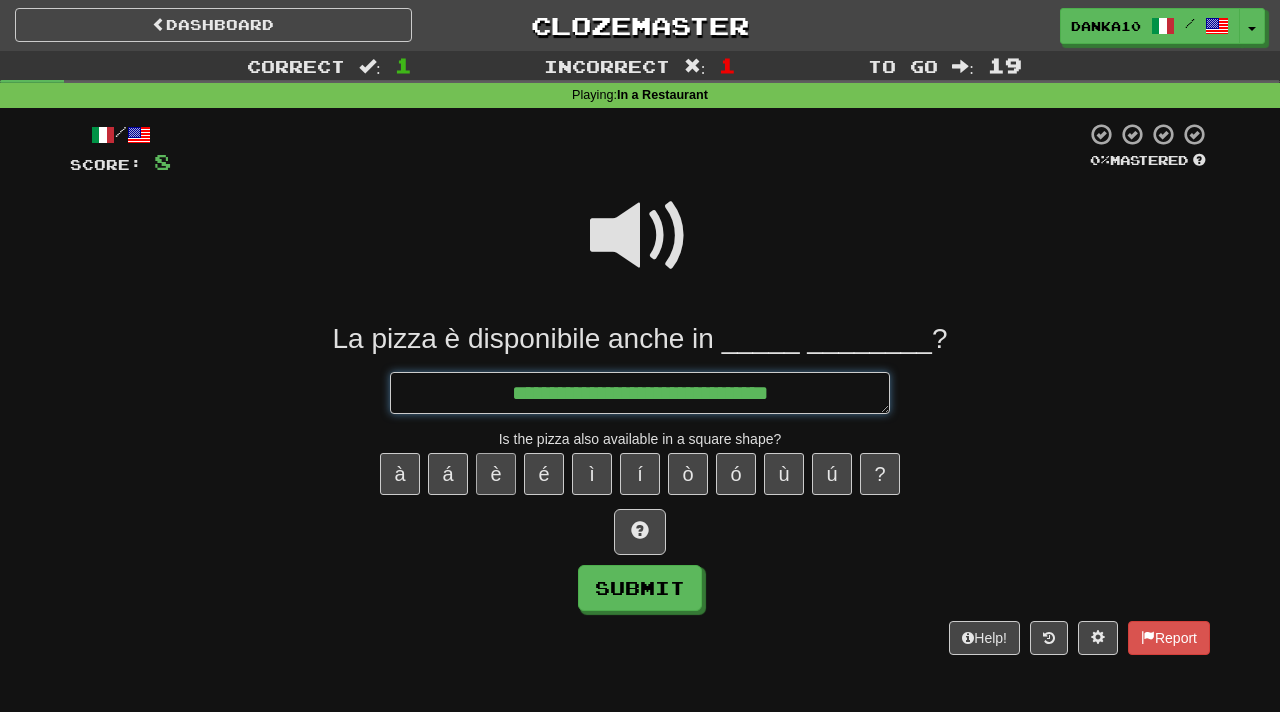 type on "*" 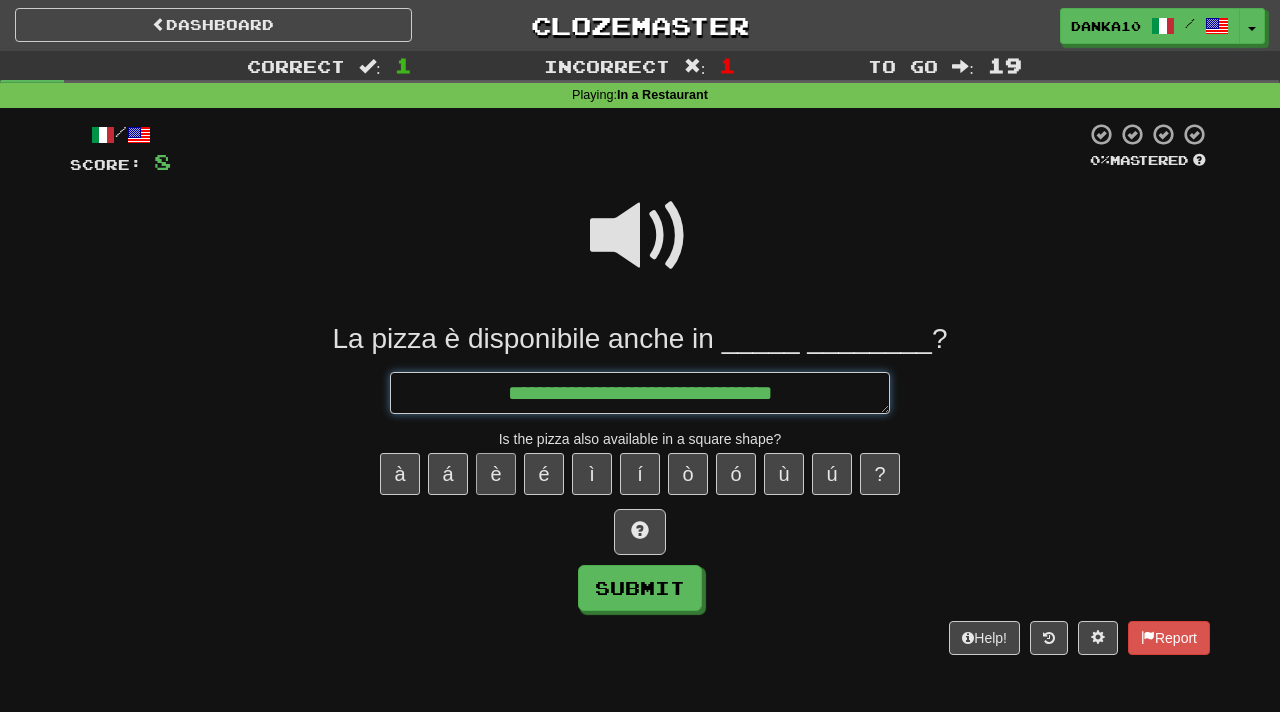 type on "*" 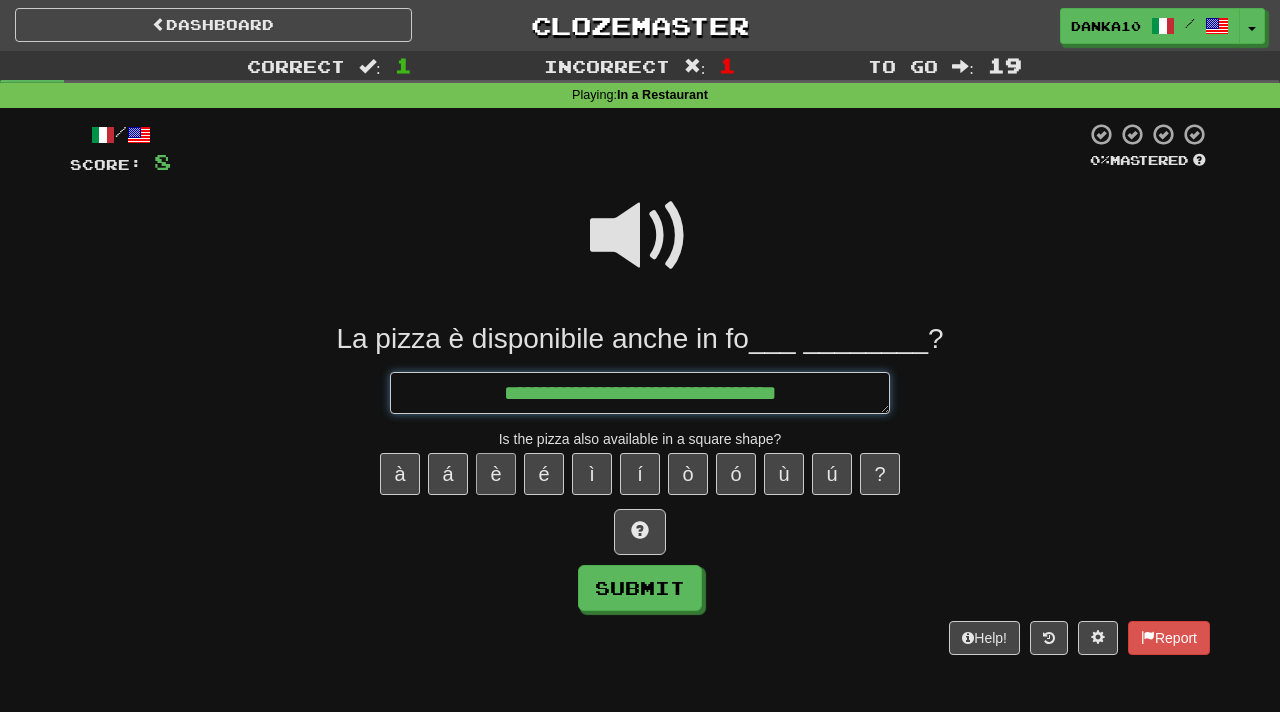 type on "*" 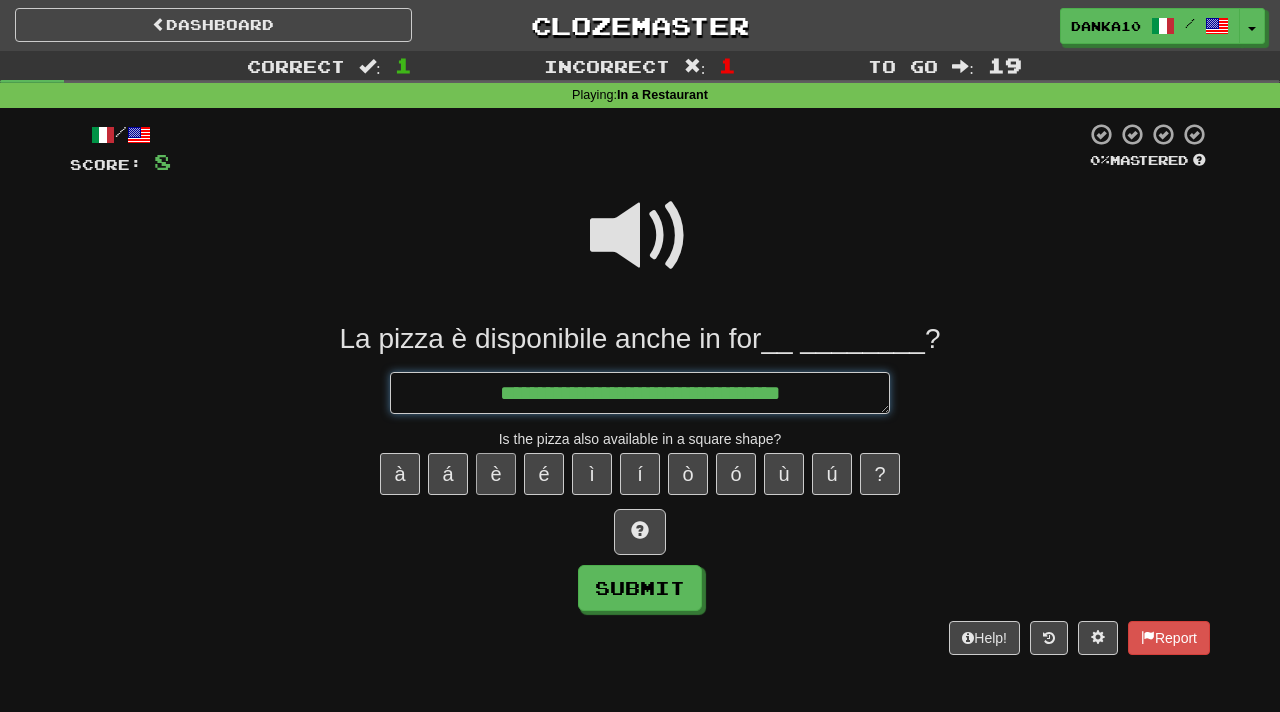 type on "*" 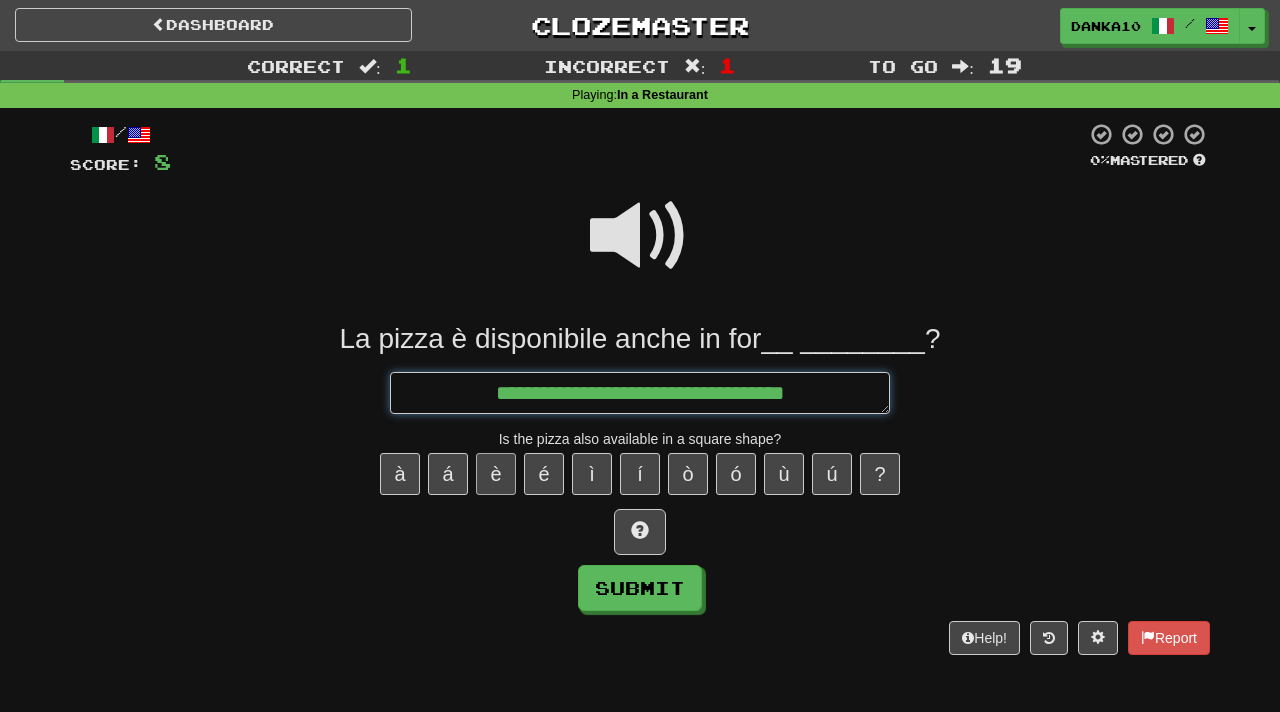 type on "**********" 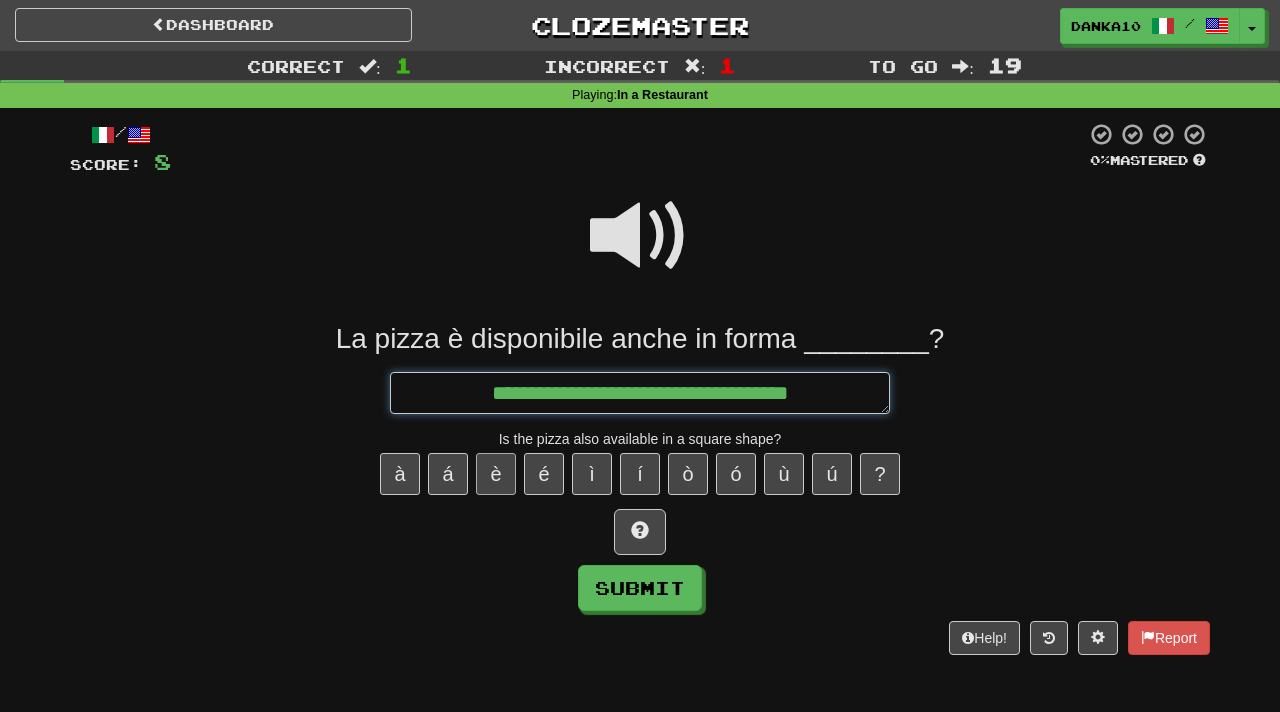 type on "*" 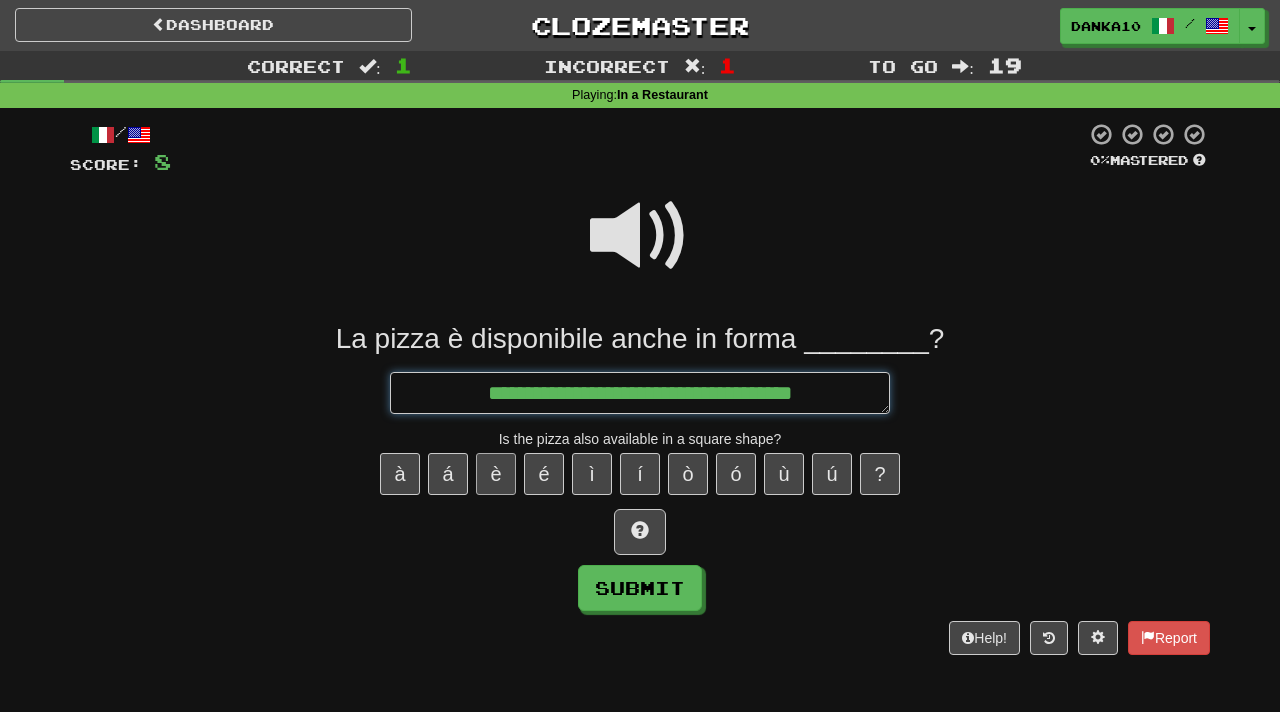 type on "*" 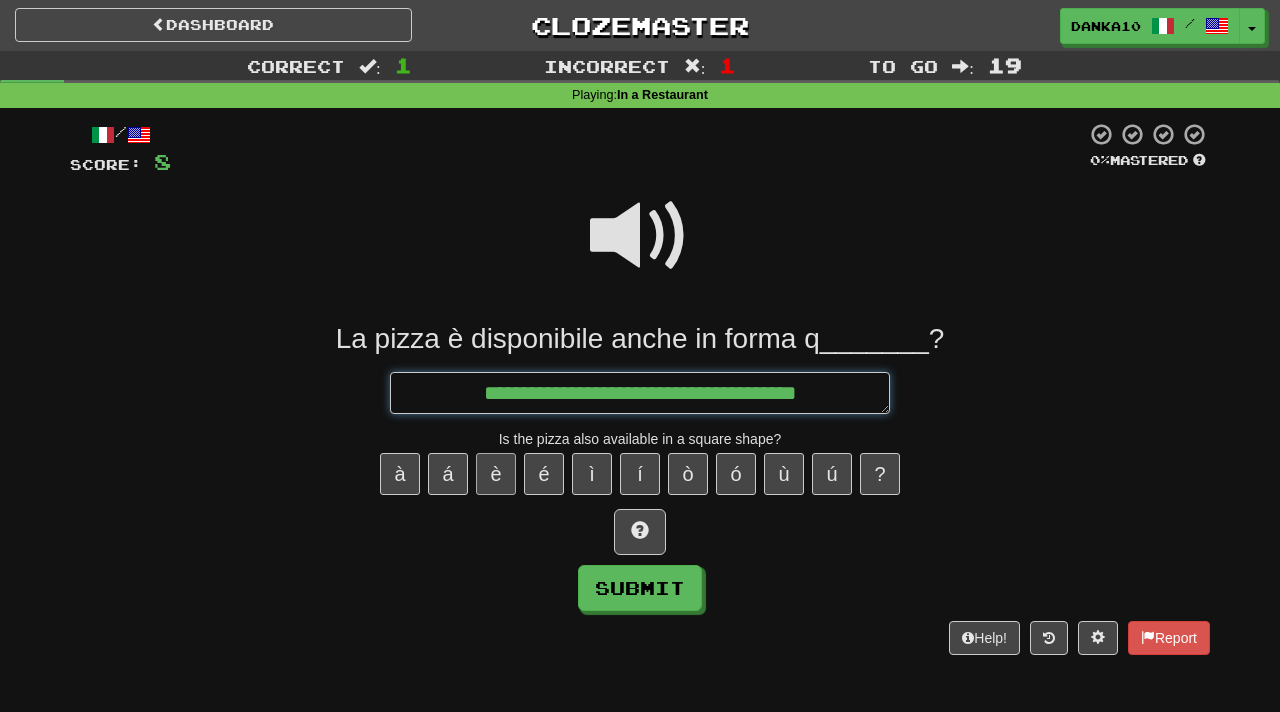 type on "*" 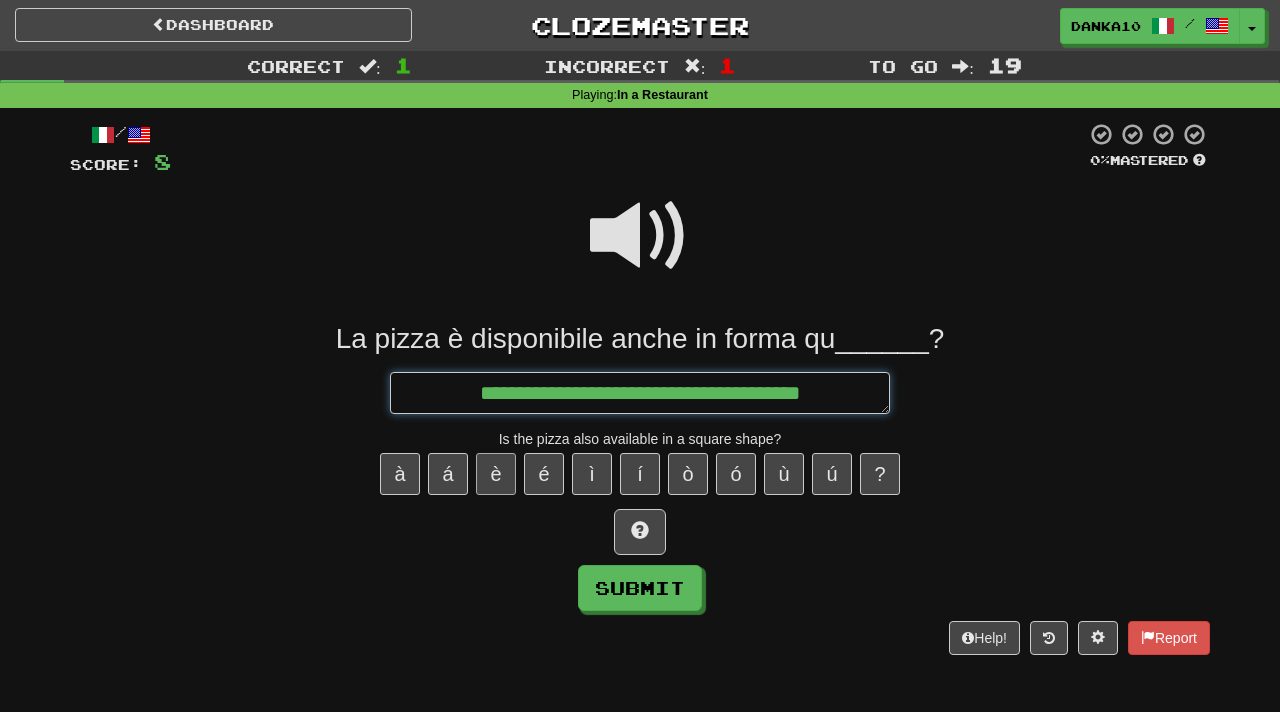type on "*" 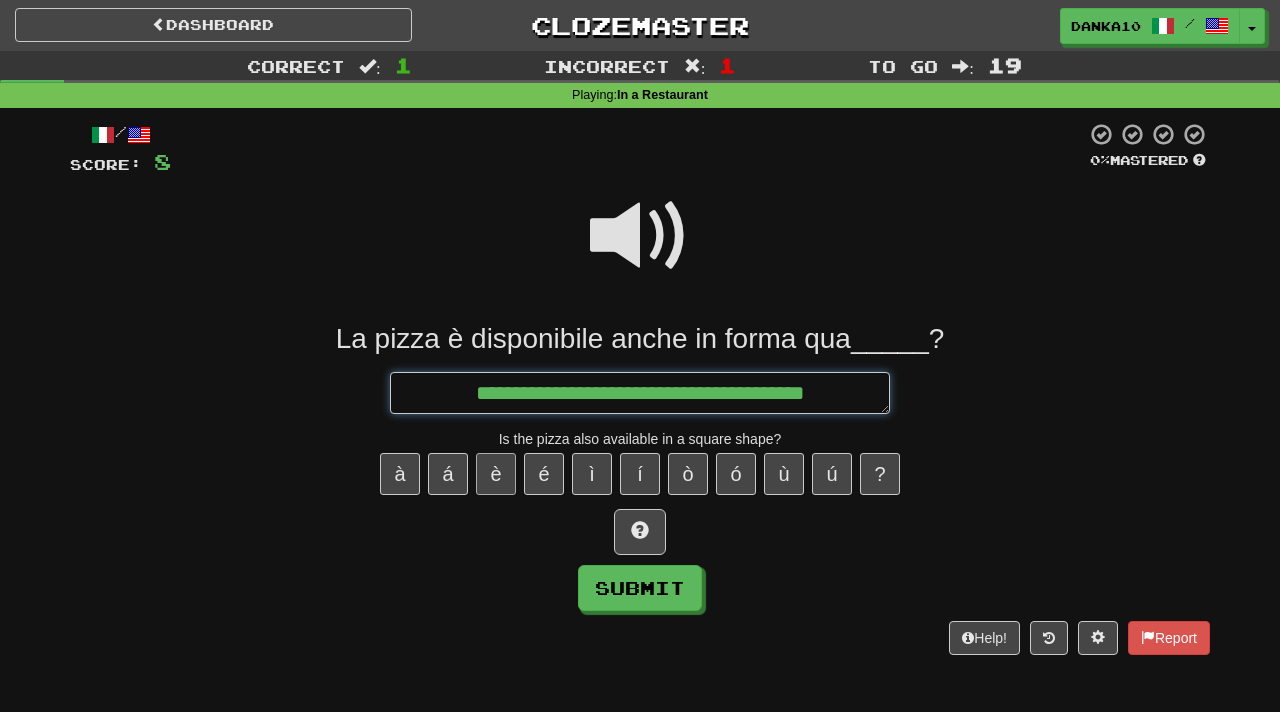 type on "*" 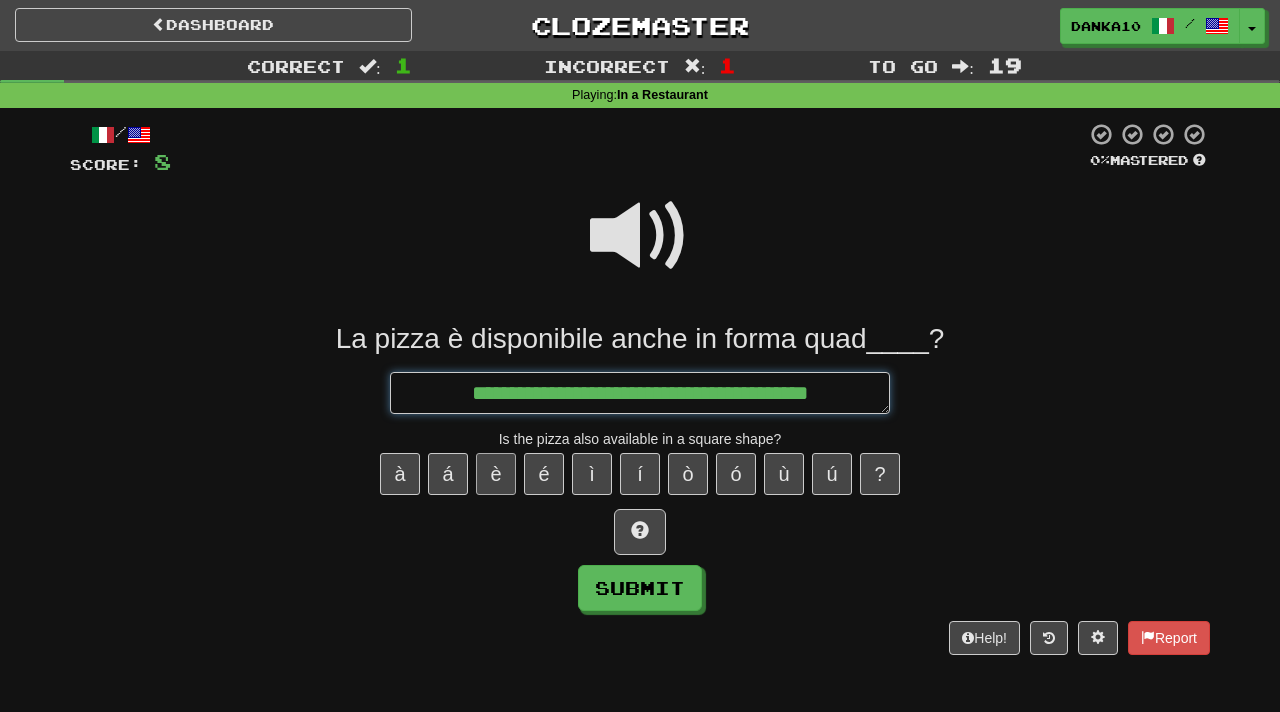 type on "*" 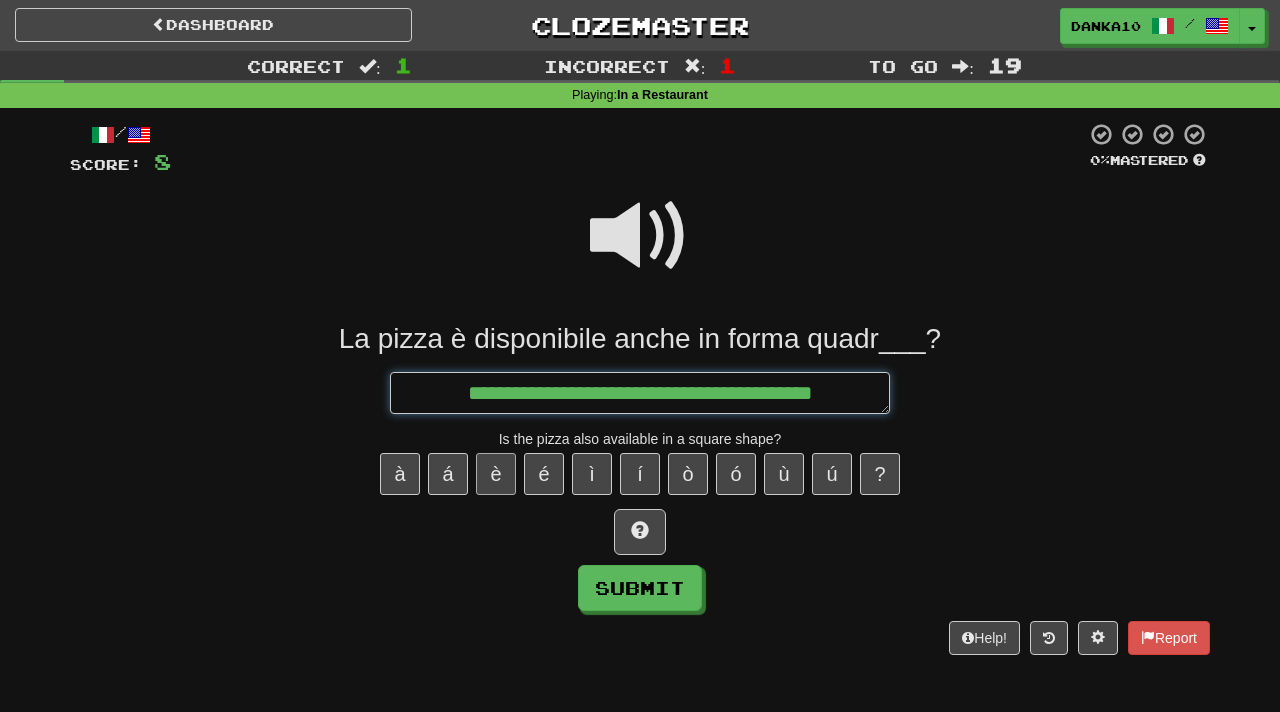 type on "*" 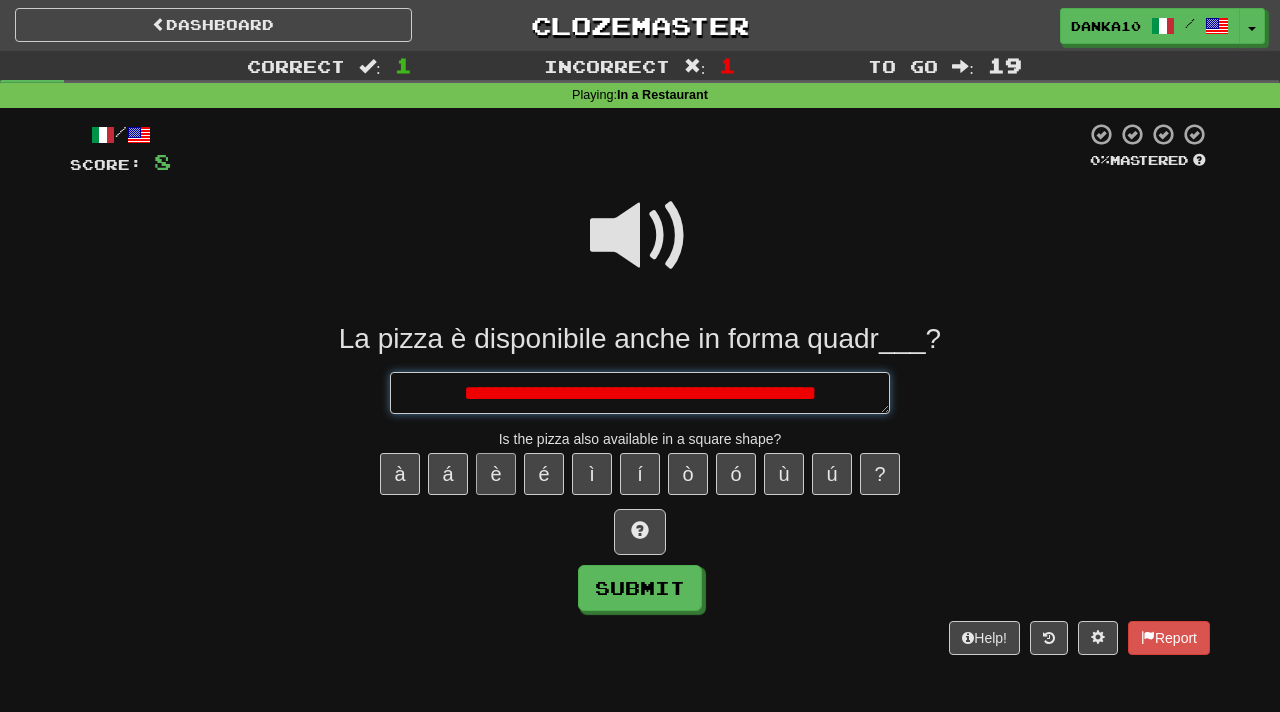 type on "*" 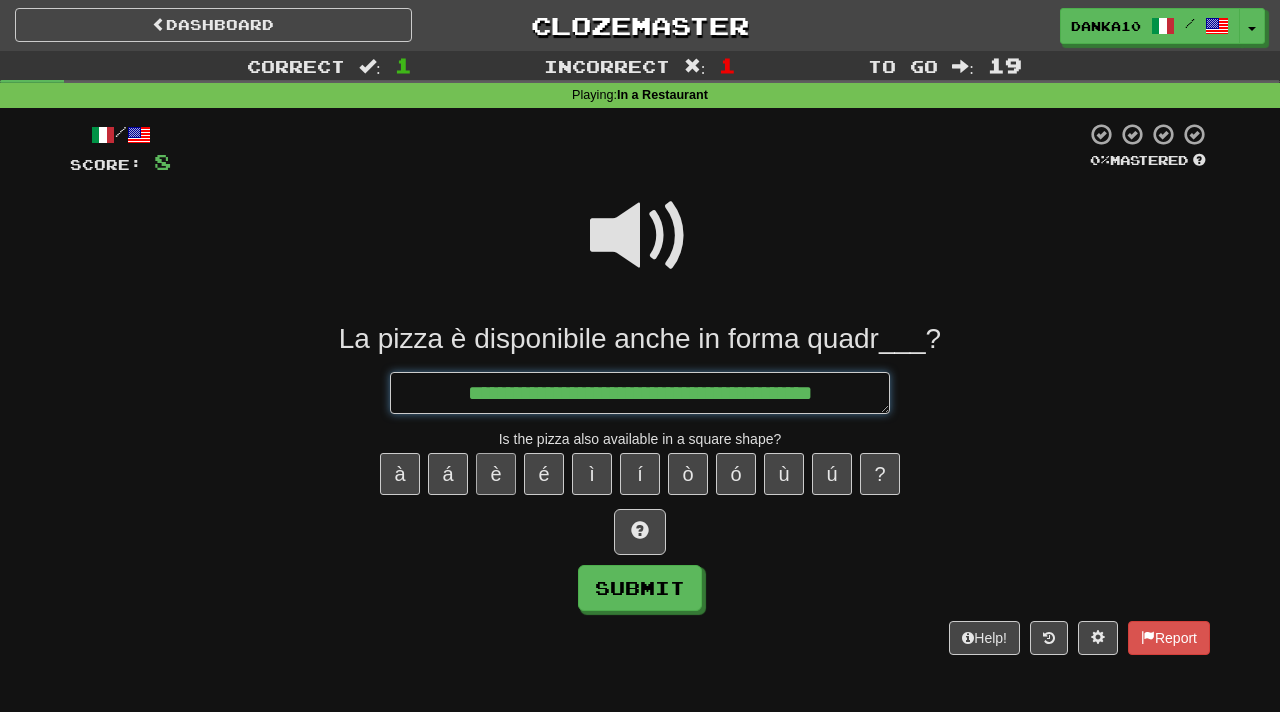 type on "*" 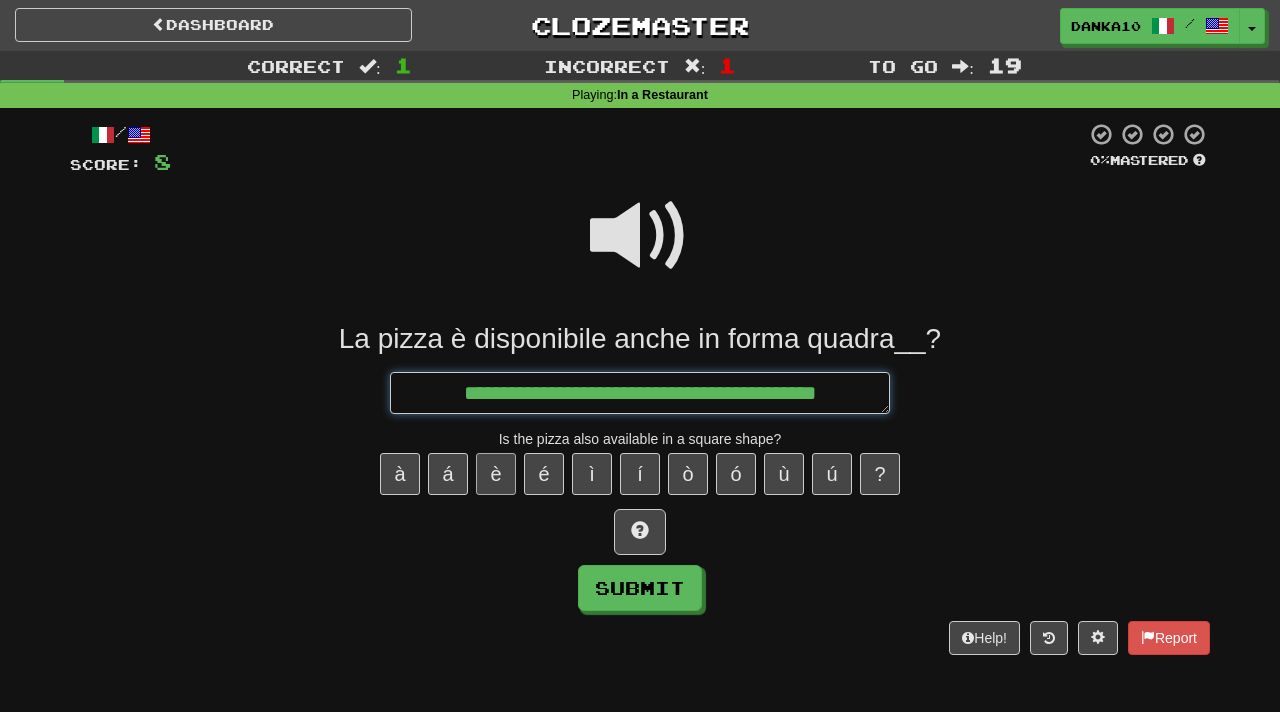 type on "*" 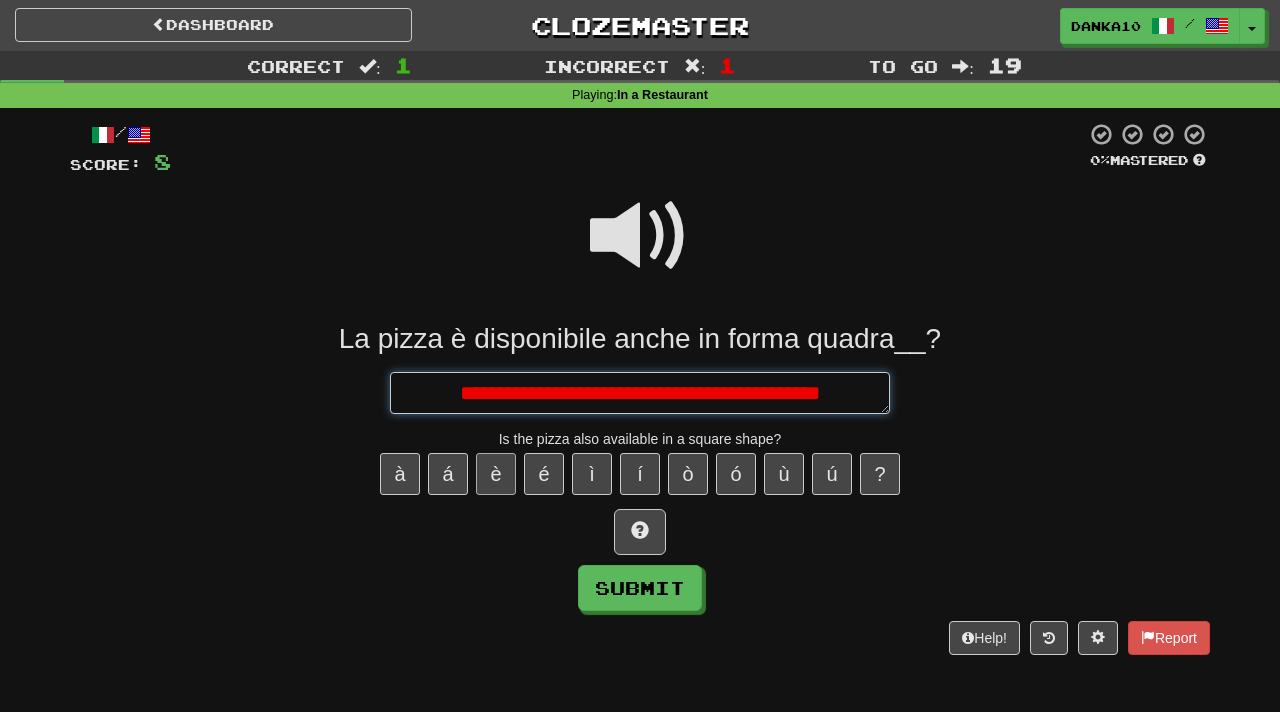 type on "*" 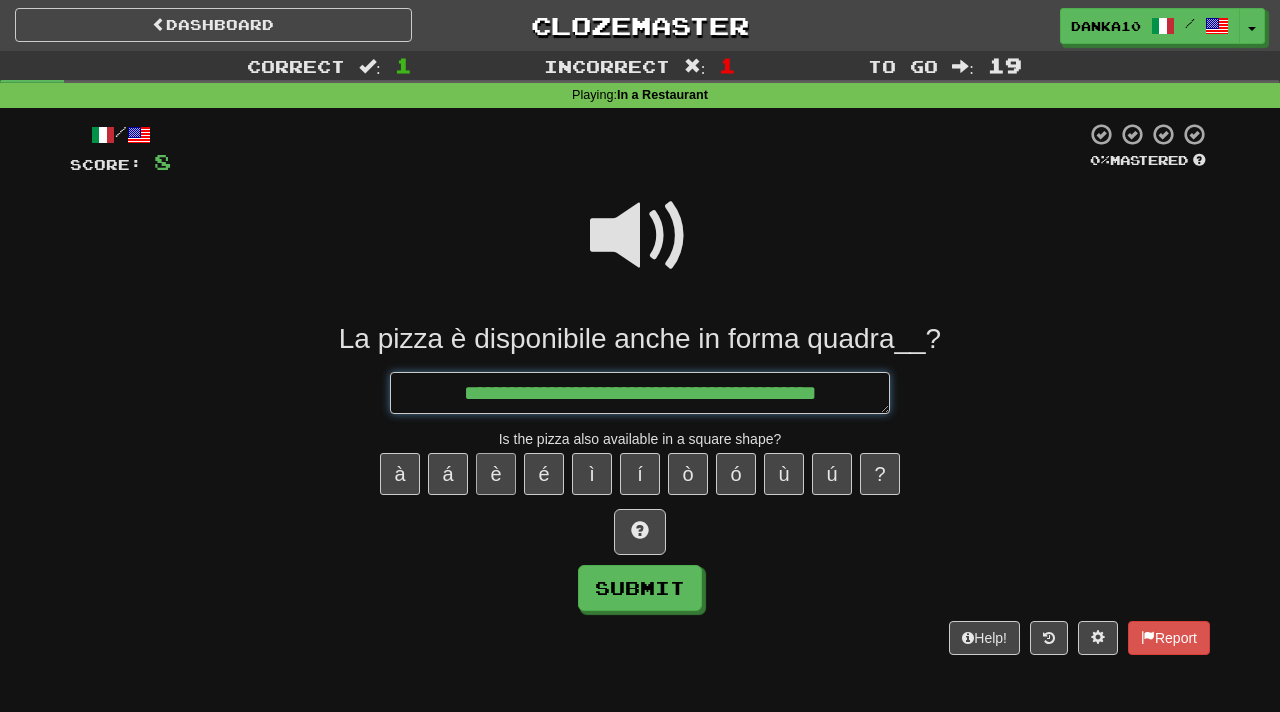 type on "*" 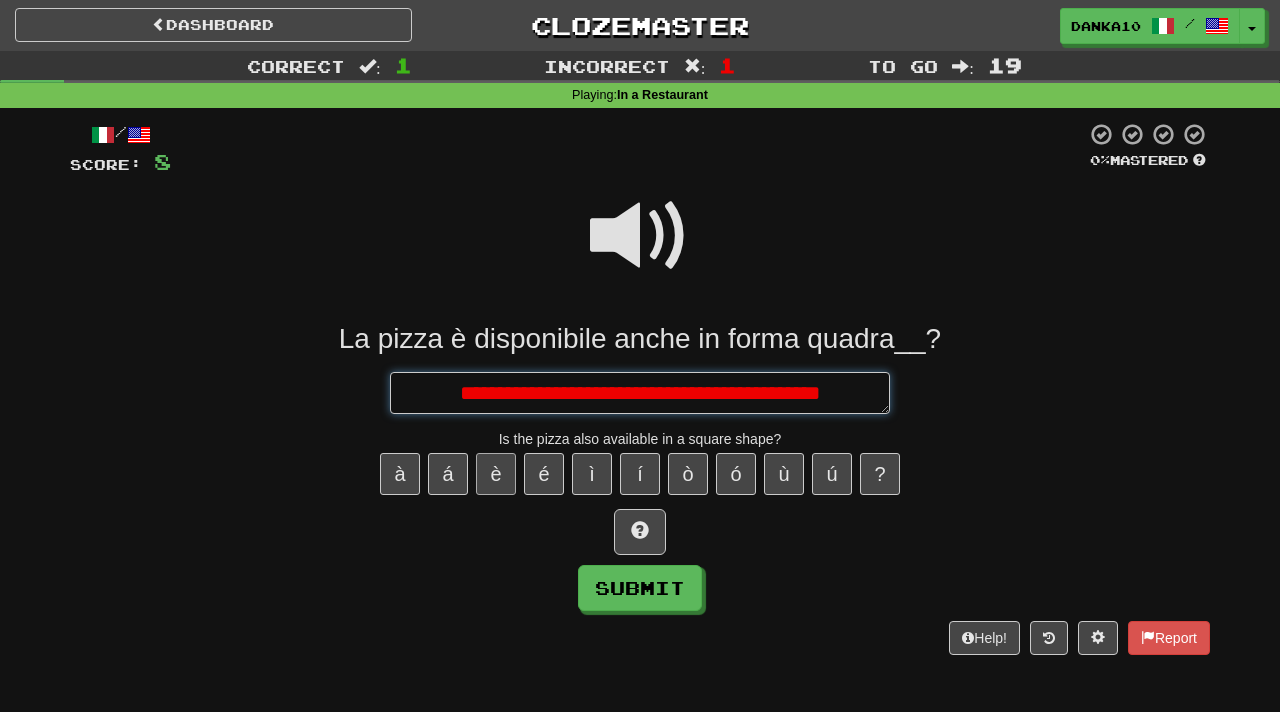 type on "*" 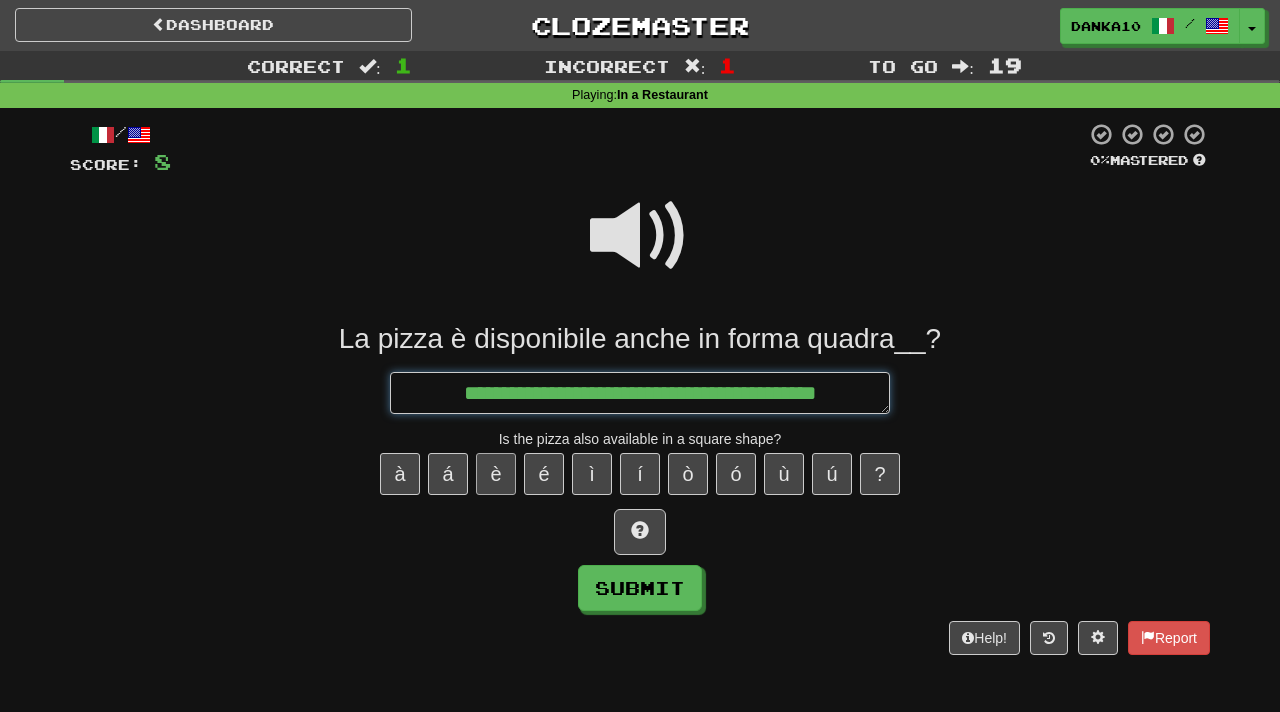 type on "*" 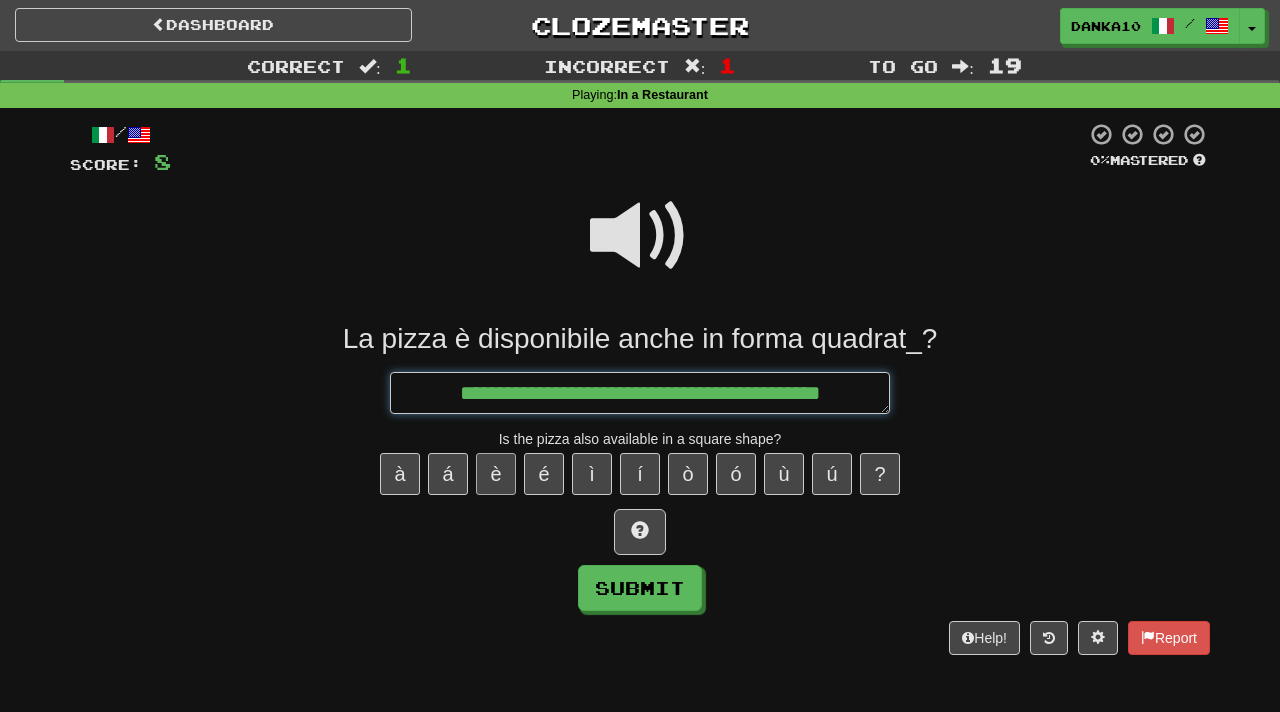 type on "*" 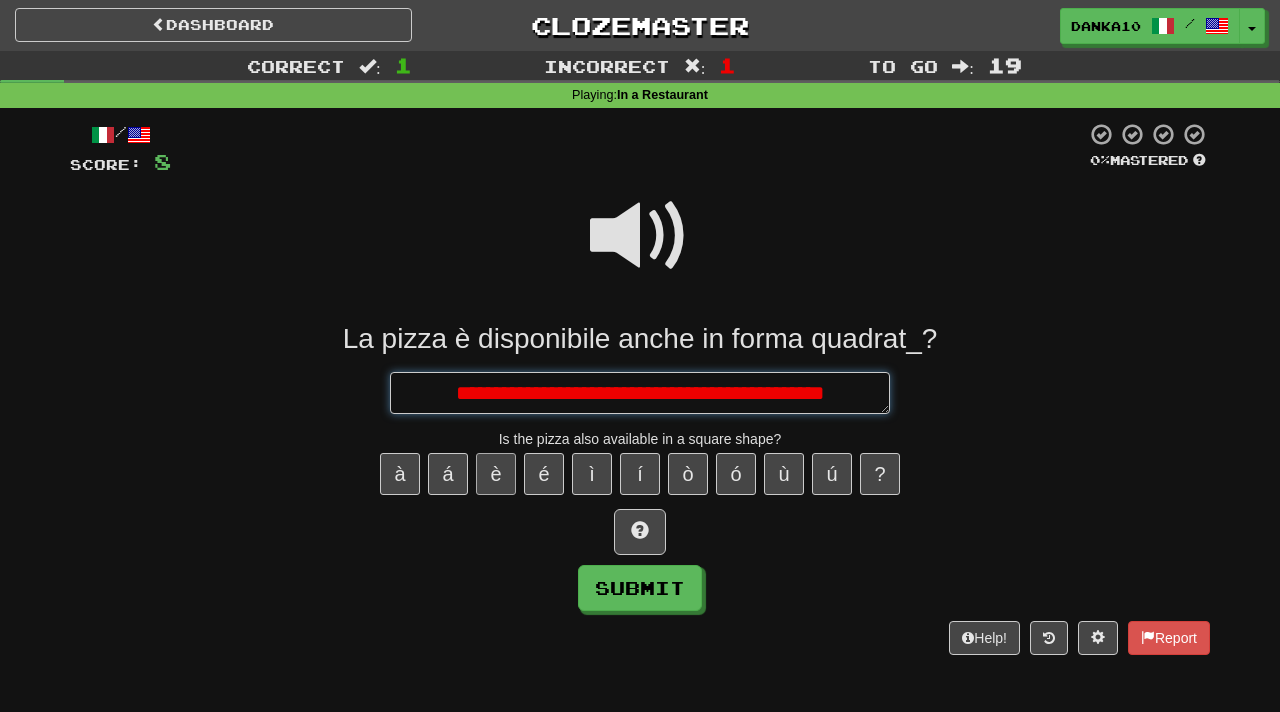 type on "*" 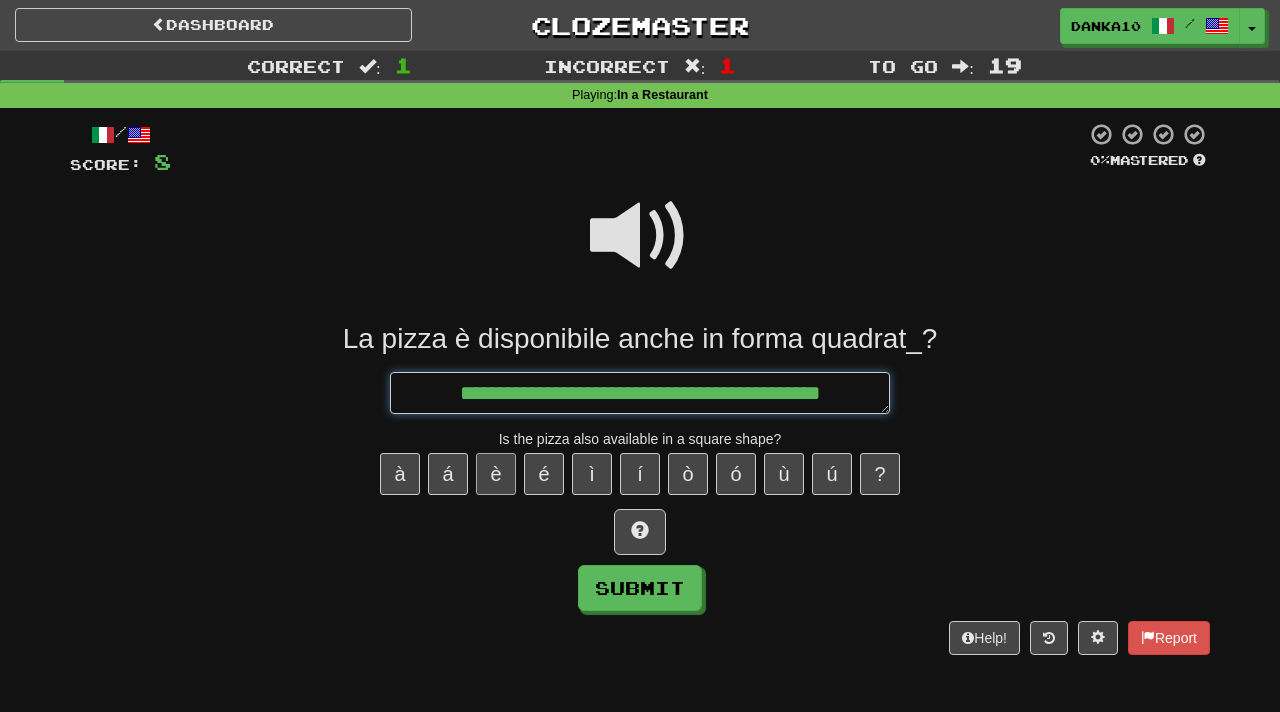 type on "*" 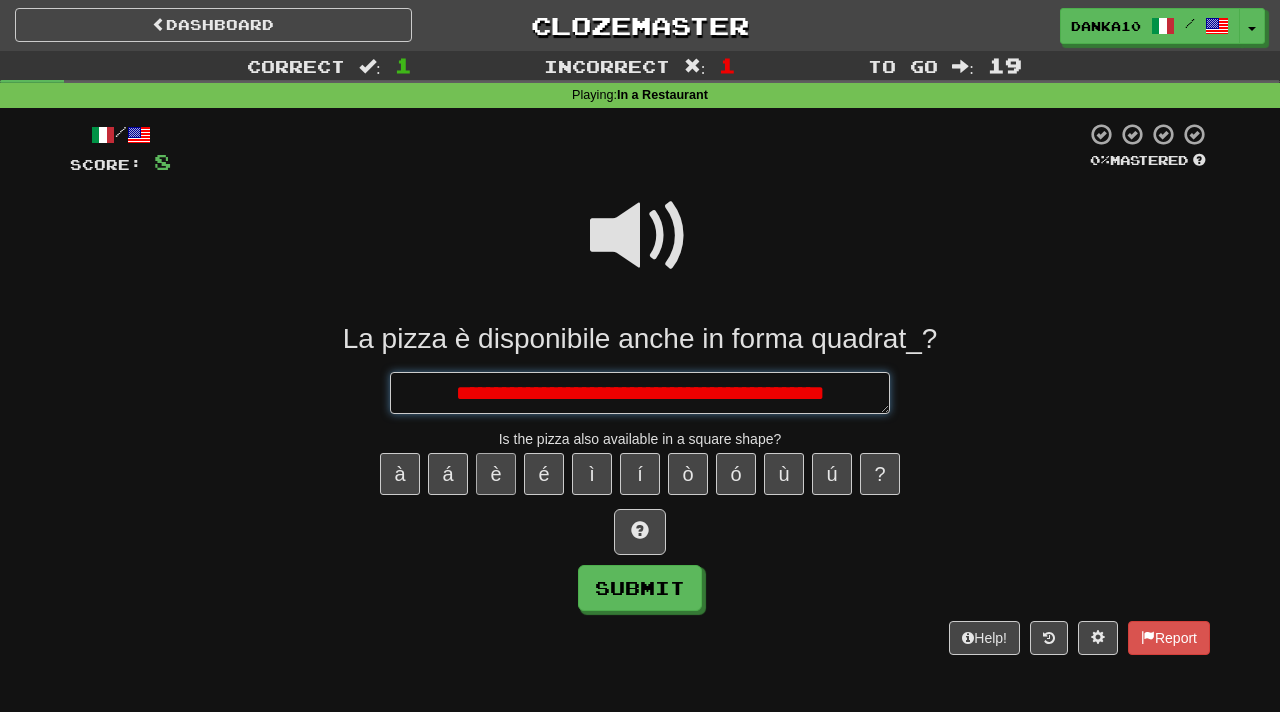 type 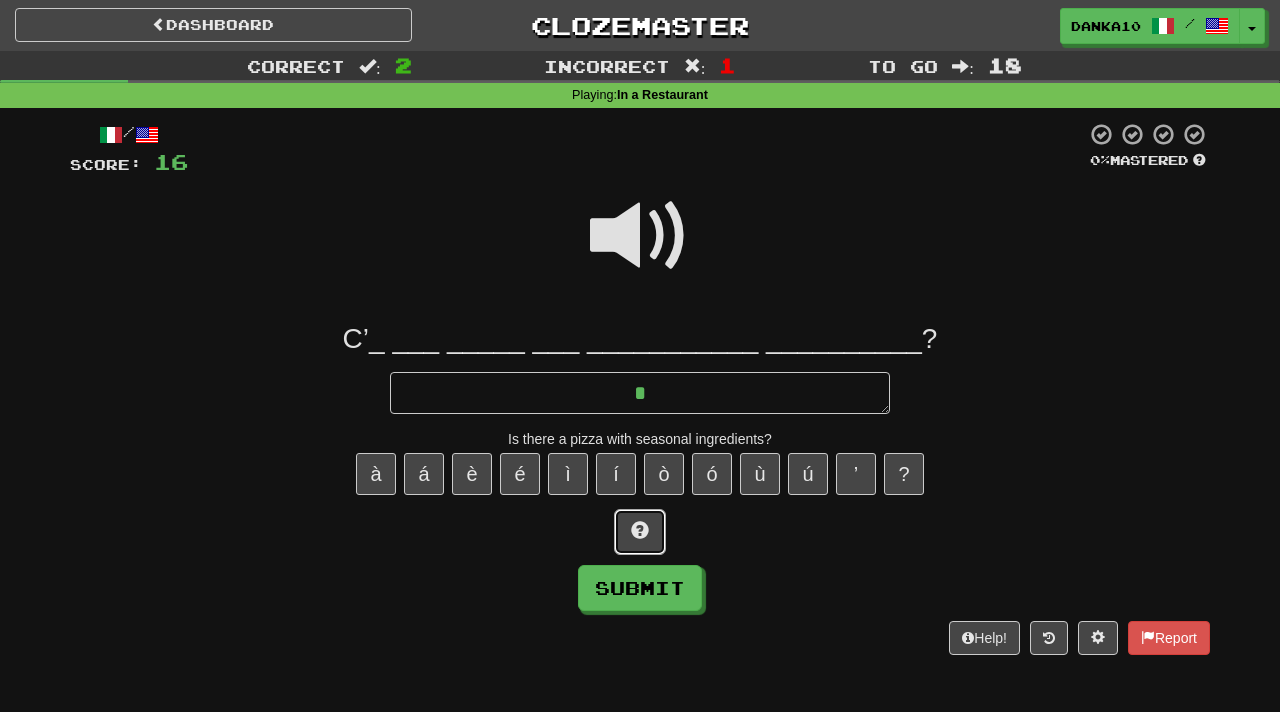 click at bounding box center [640, 530] 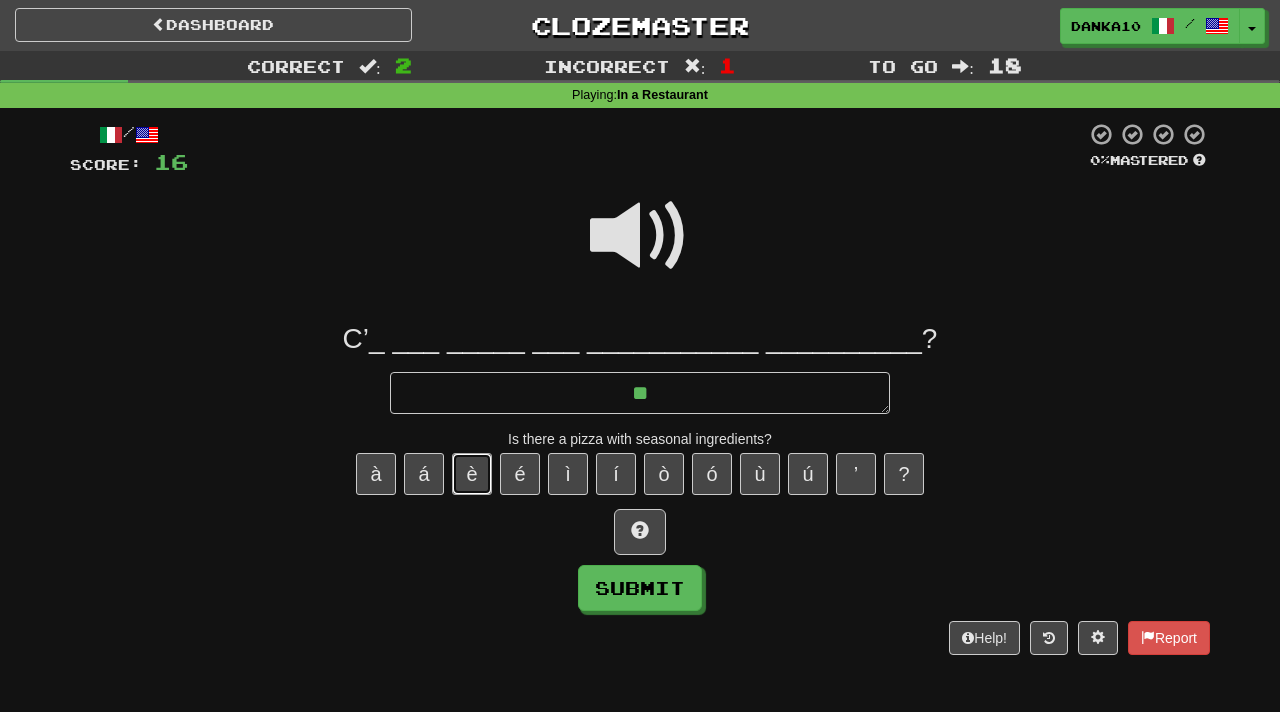 click on "è" at bounding box center (472, 474) 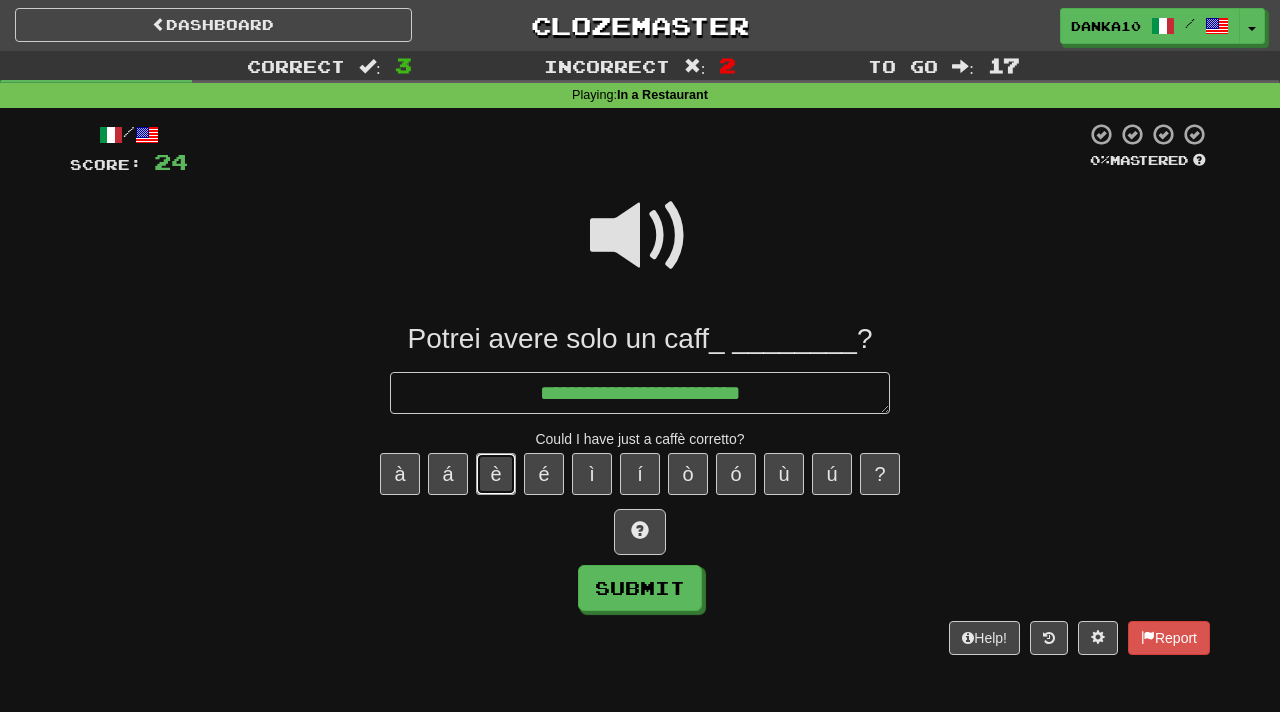 click on "è" at bounding box center (496, 474) 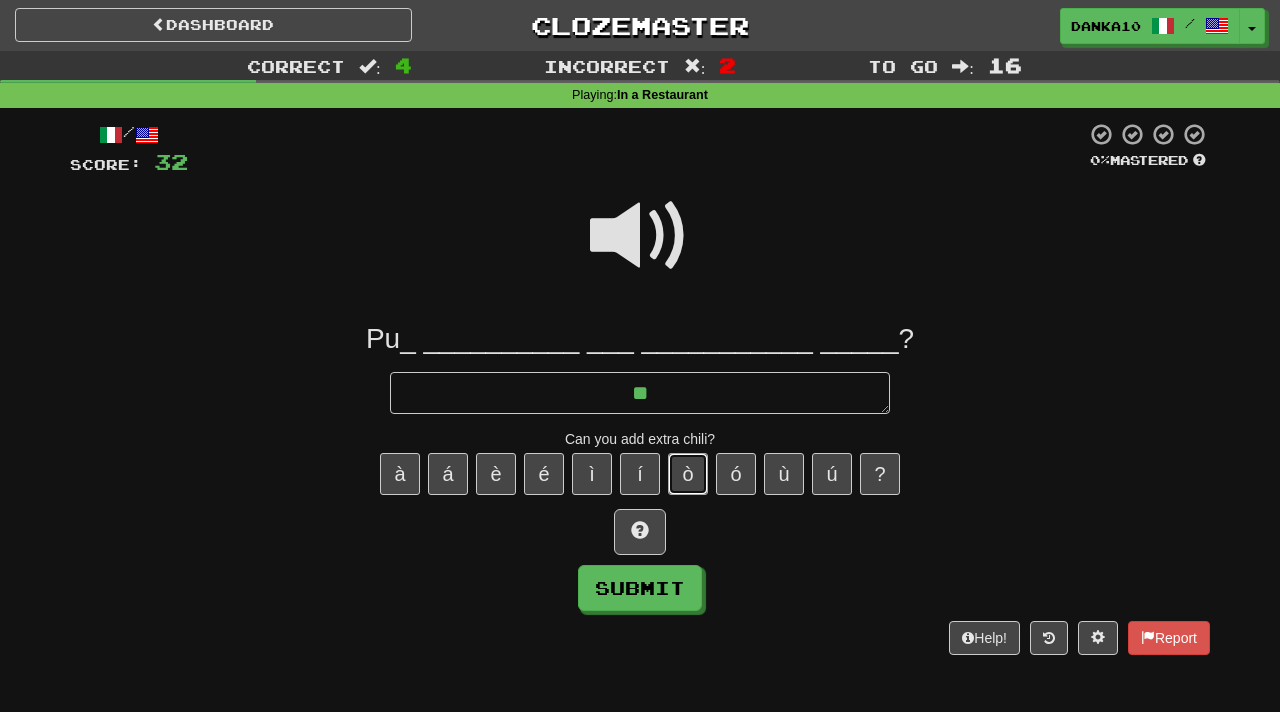 click on "ò" at bounding box center (688, 474) 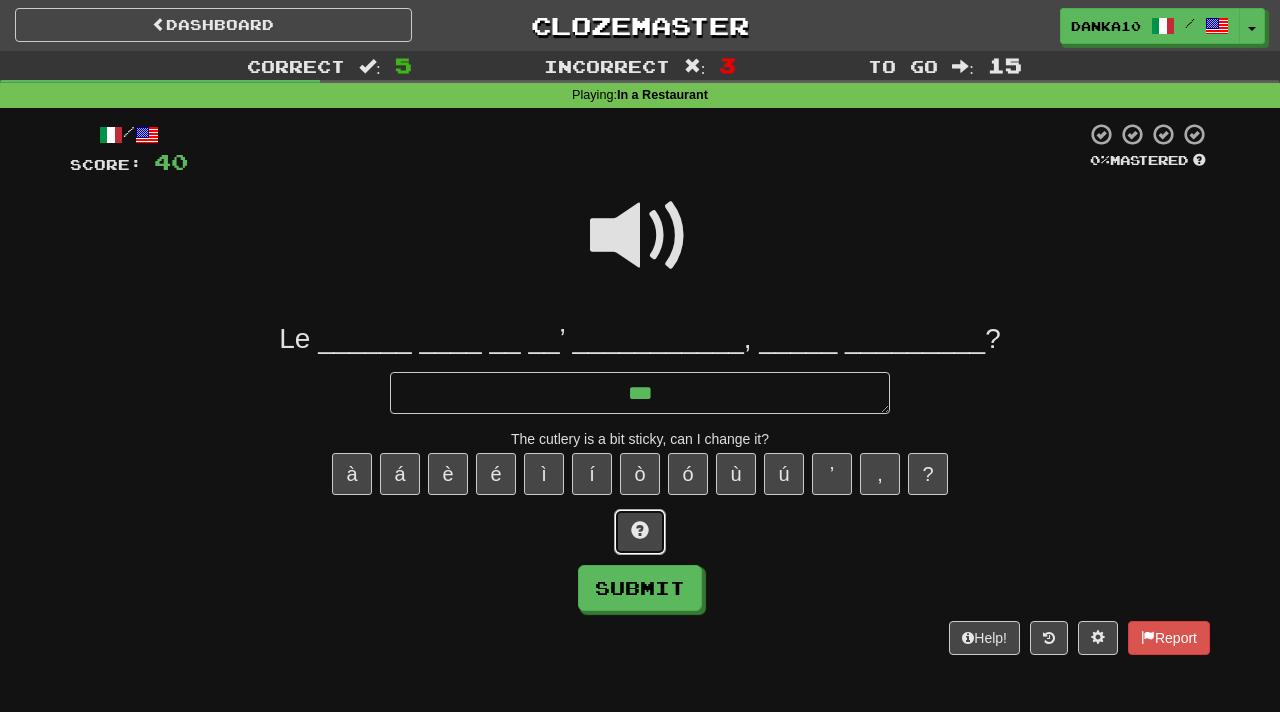 click at bounding box center [640, 530] 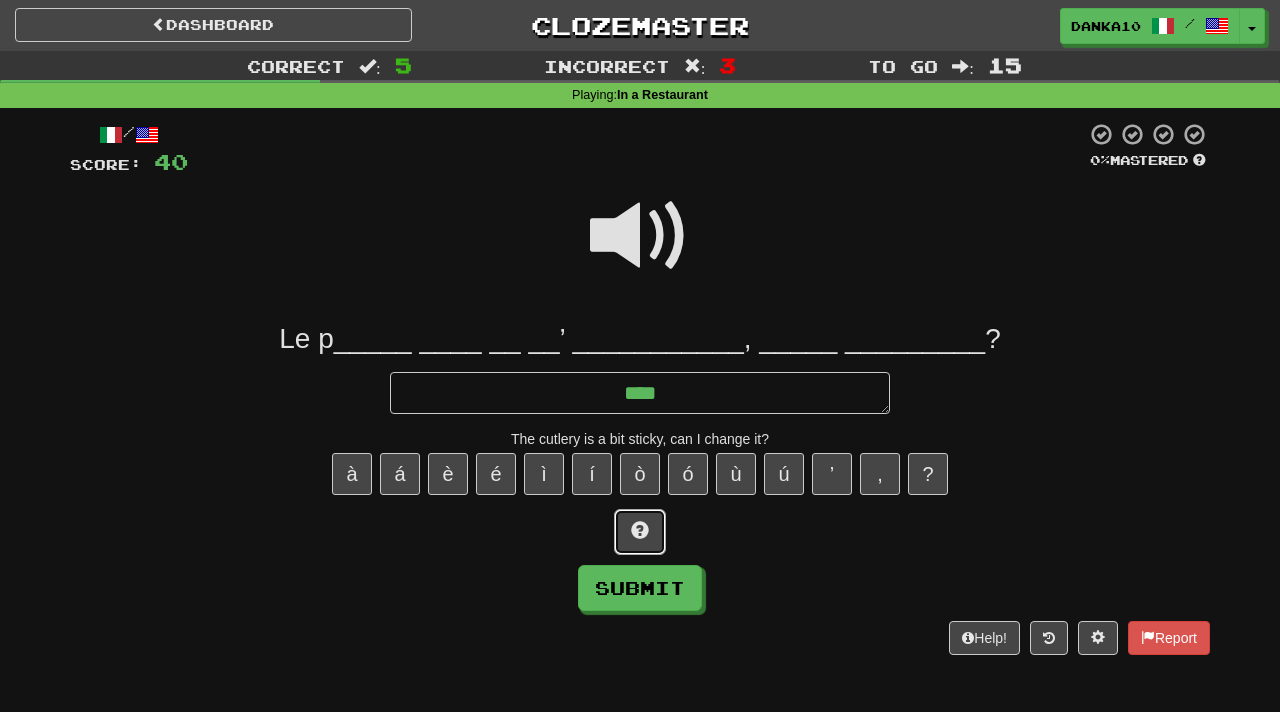 click at bounding box center (640, 530) 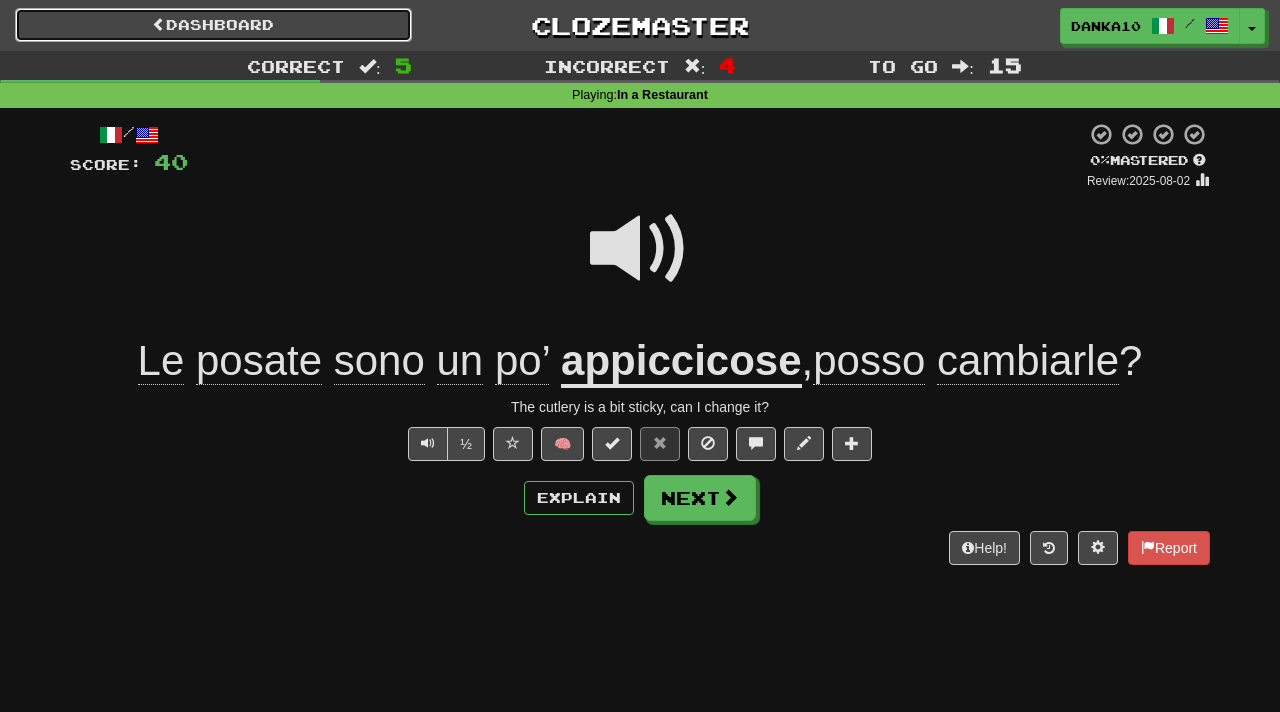 click on "Dashboard" at bounding box center (213, 25) 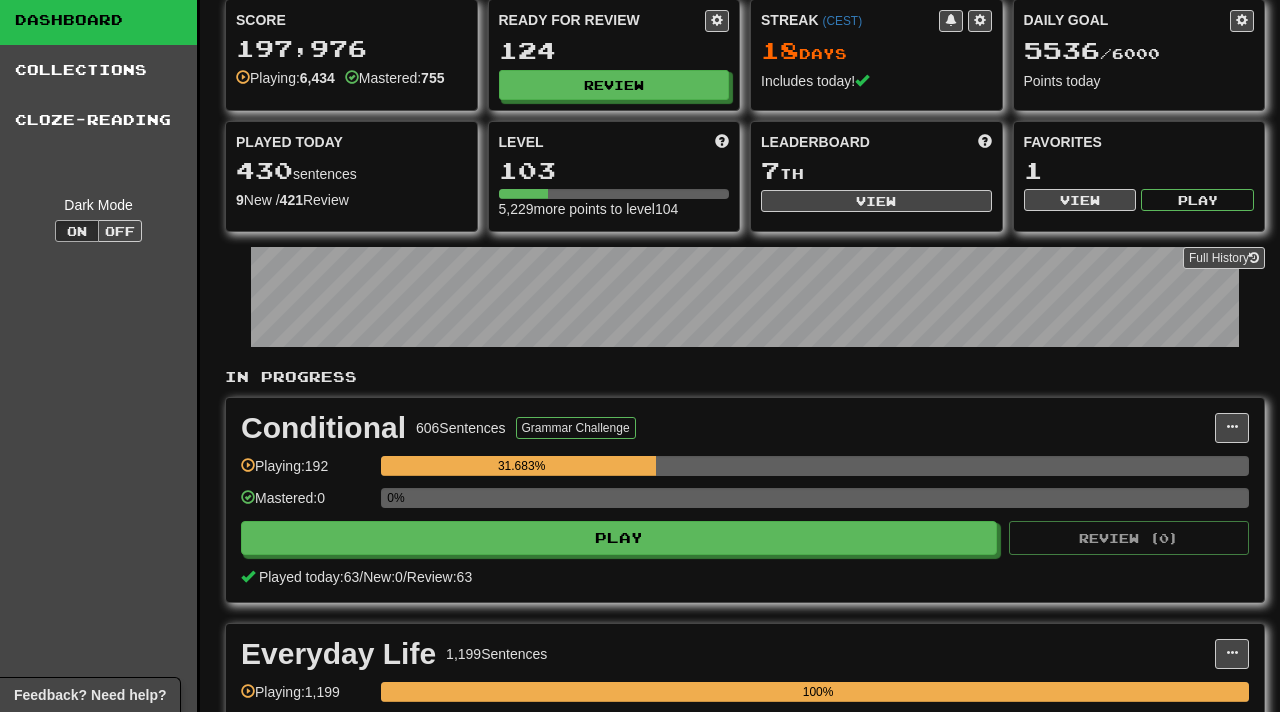 scroll, scrollTop: 66, scrollLeft: 0, axis: vertical 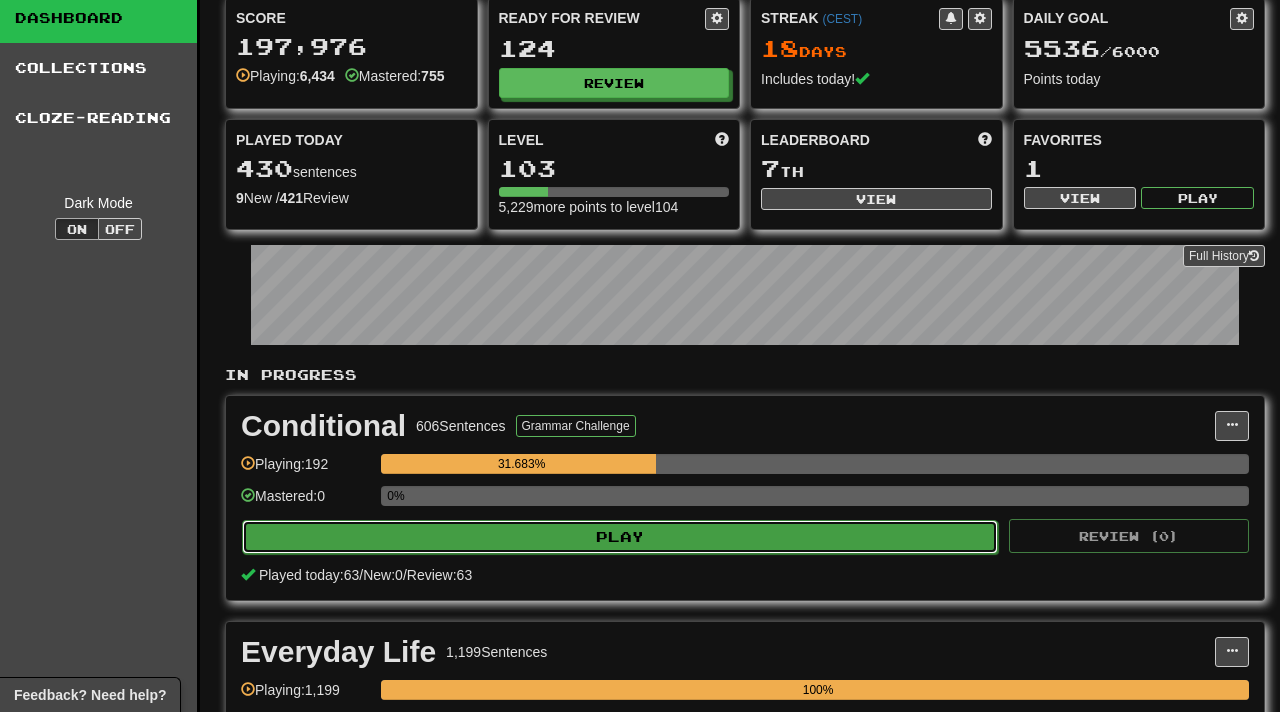 click on "Play" at bounding box center (620, 537) 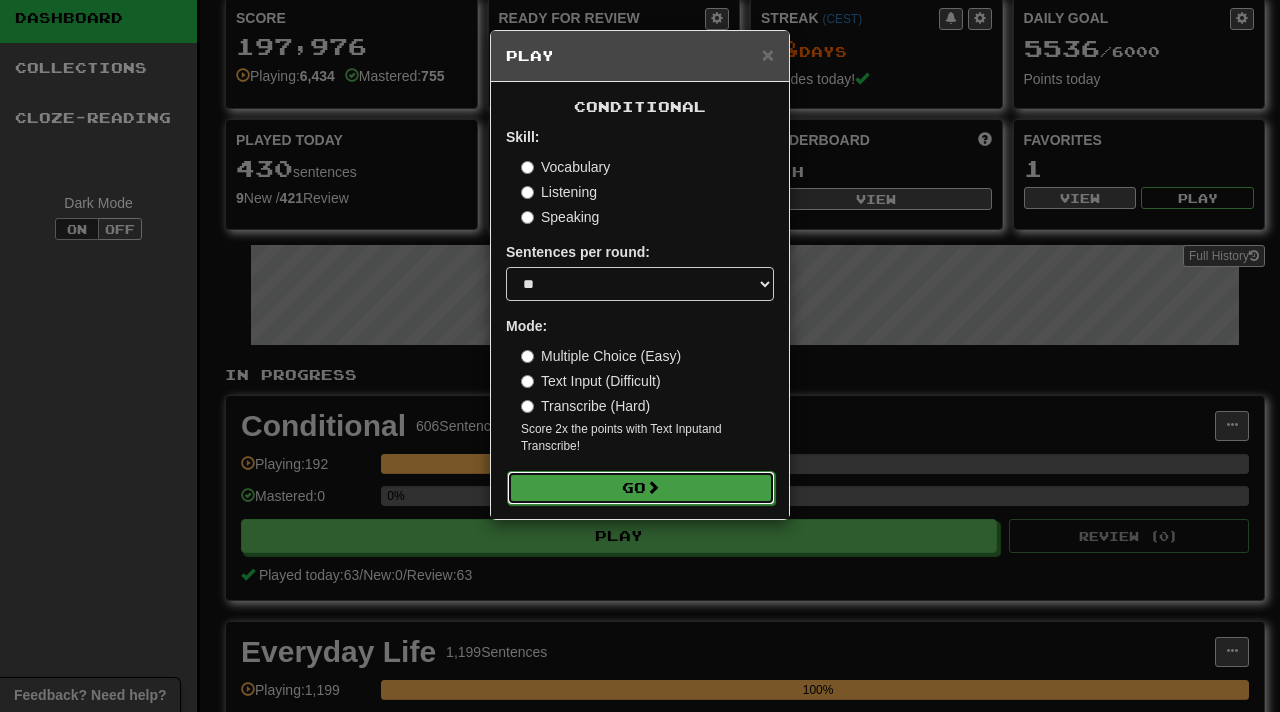 click on "Go" at bounding box center [641, 488] 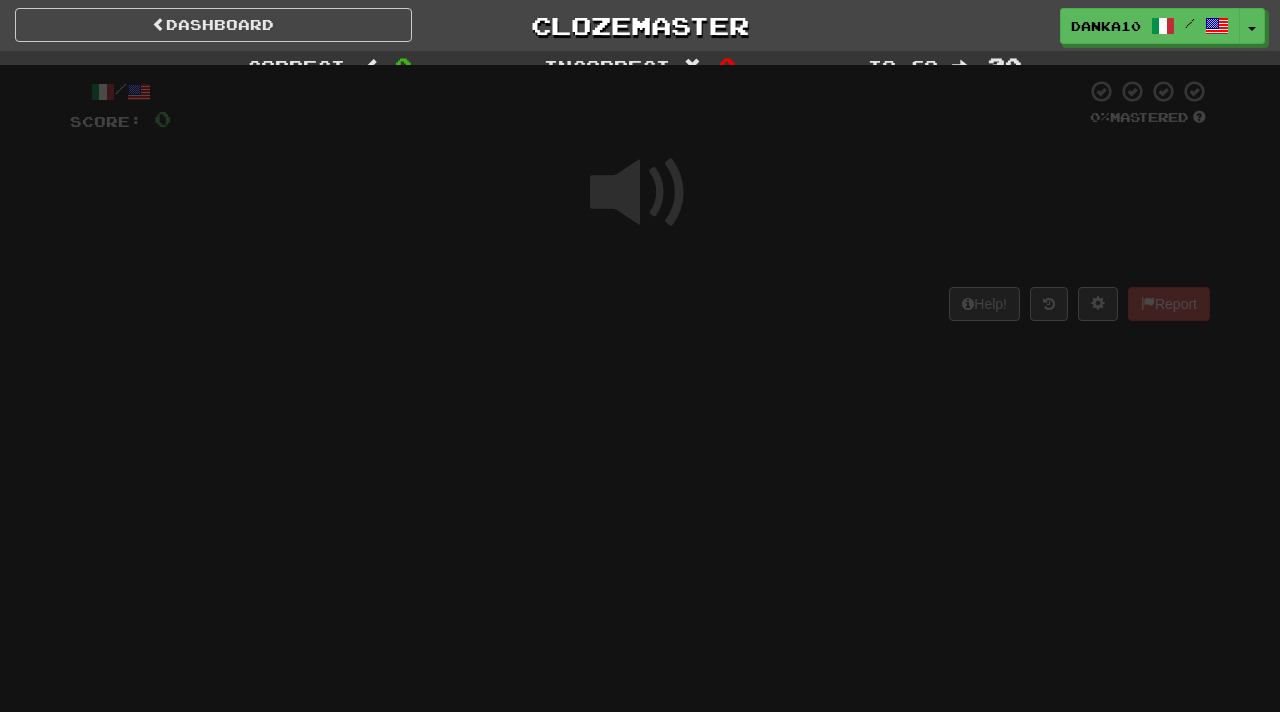 scroll, scrollTop: 0, scrollLeft: 0, axis: both 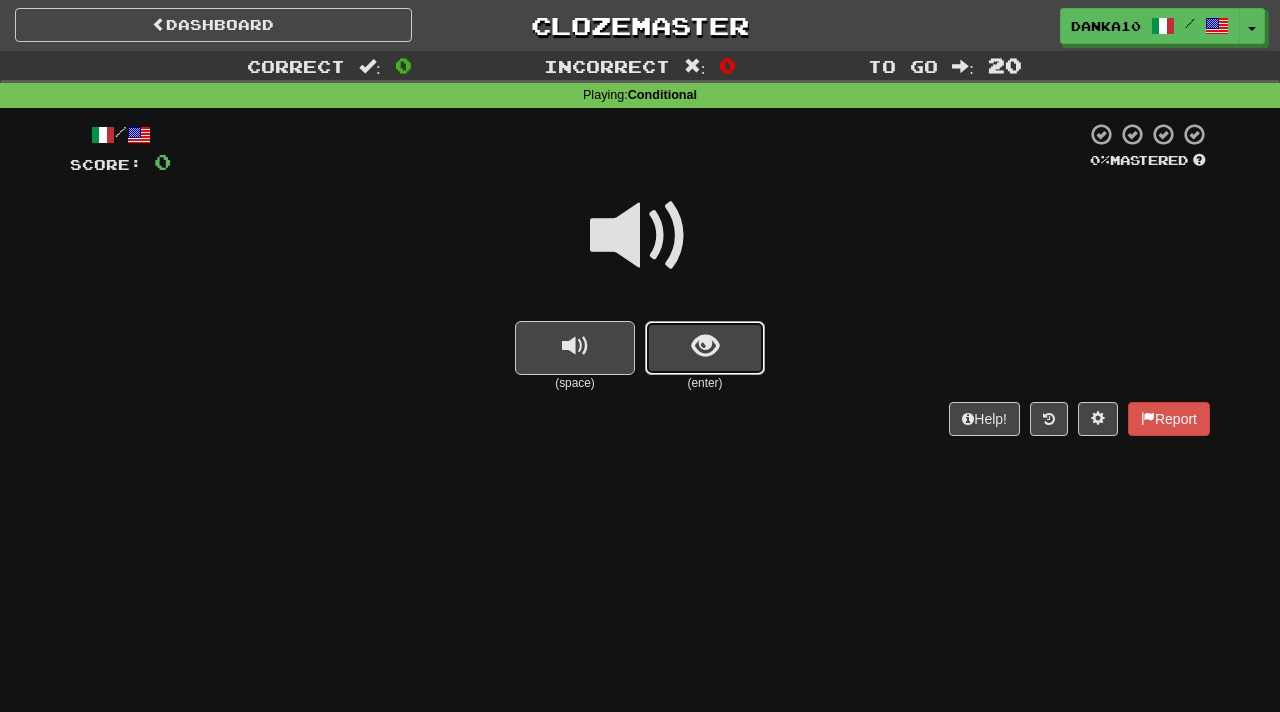 click at bounding box center [705, 348] 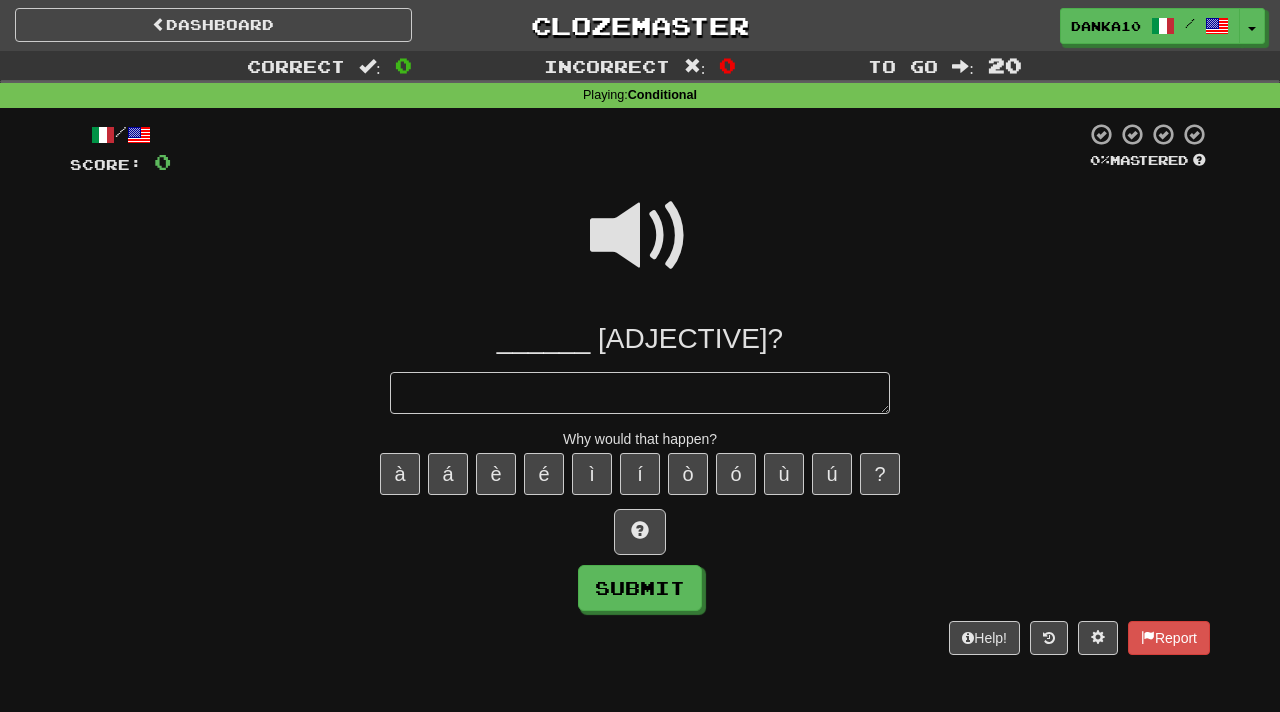 type on "*" 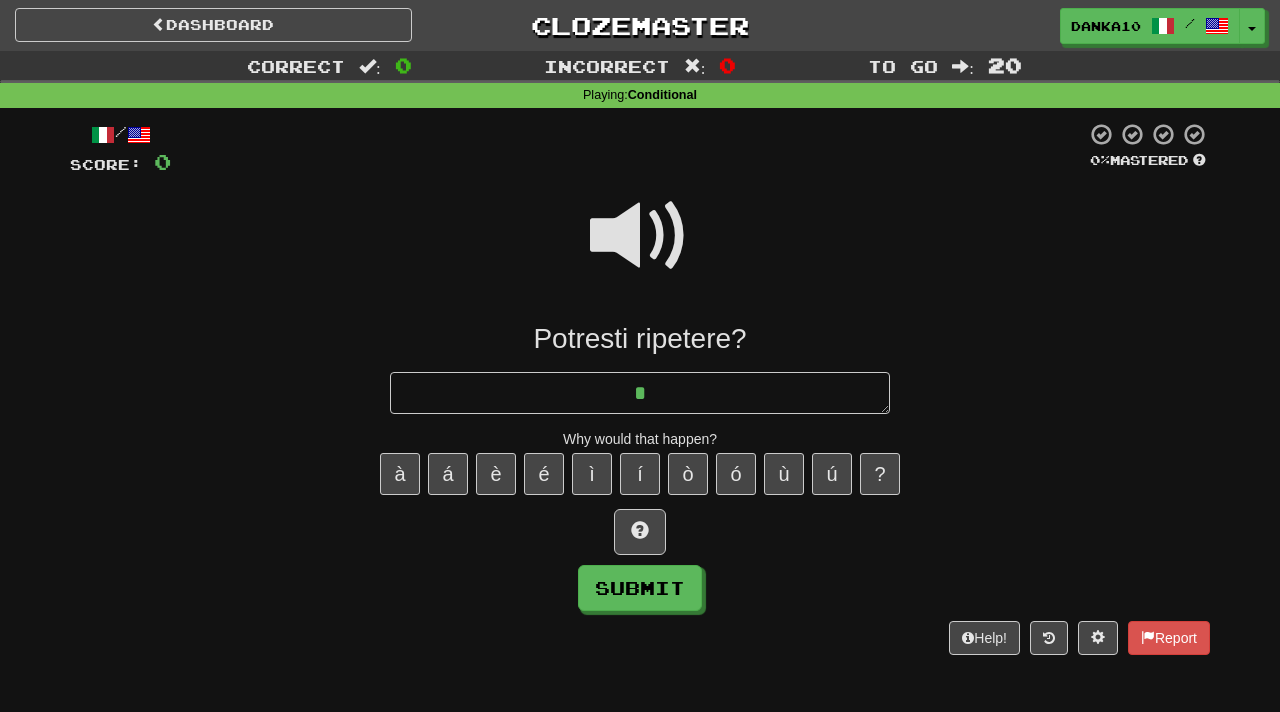 type on "*" 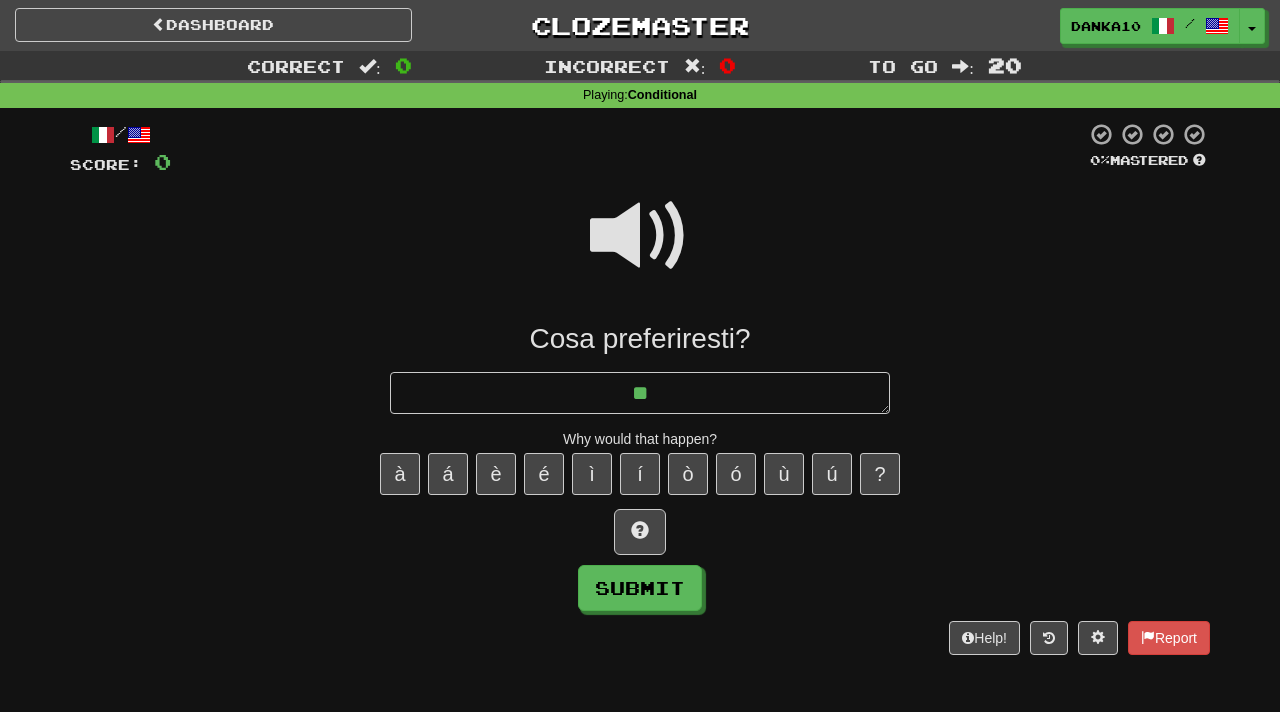 type on "*" 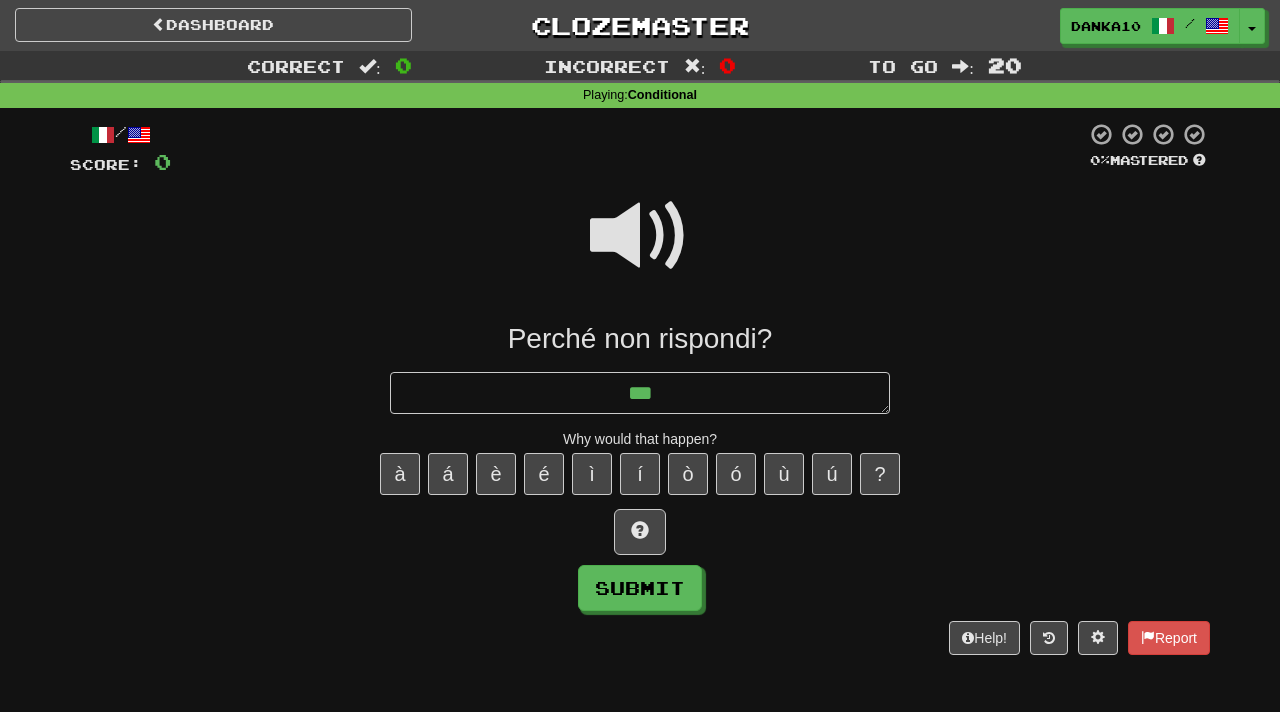 type on "*" 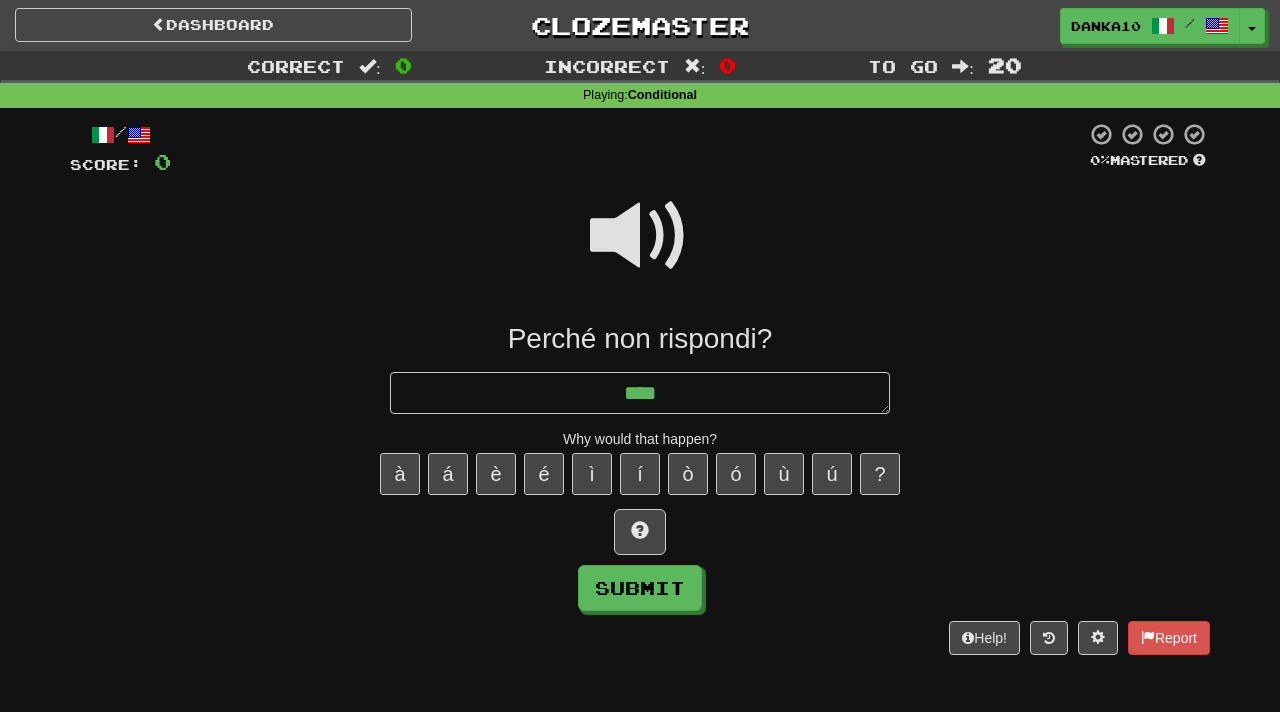 type on "*" 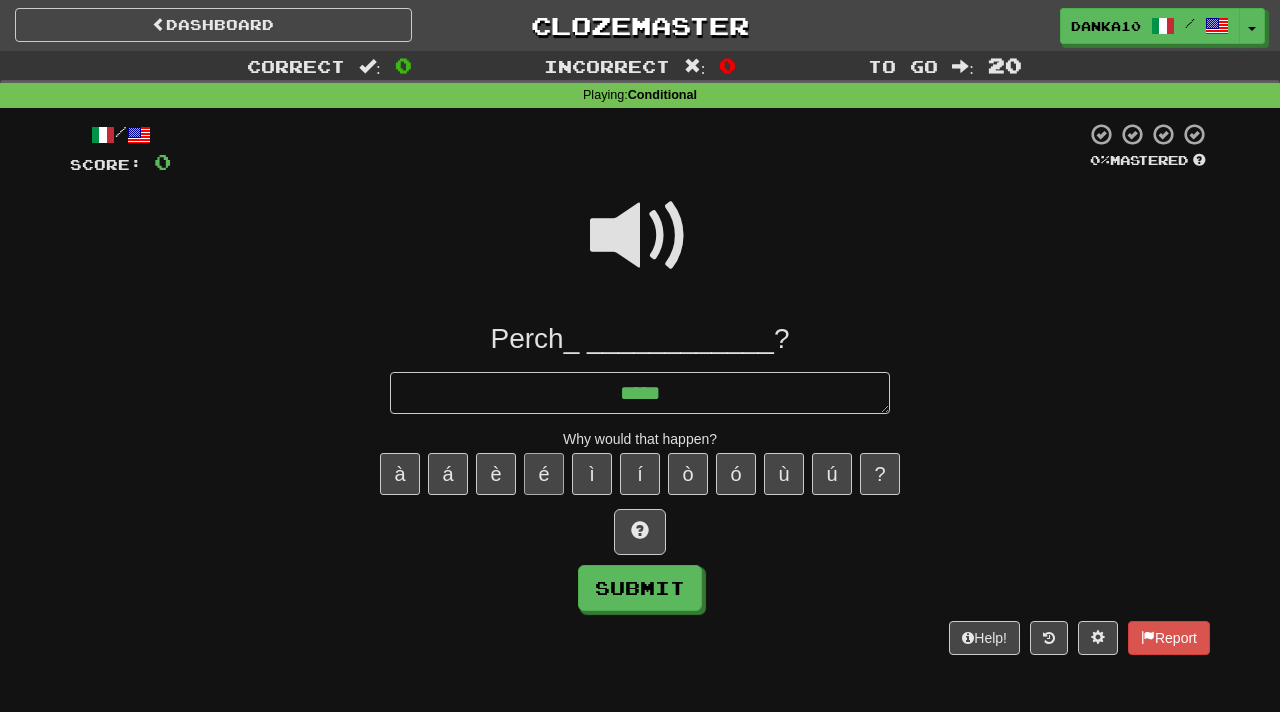 type on "*****" 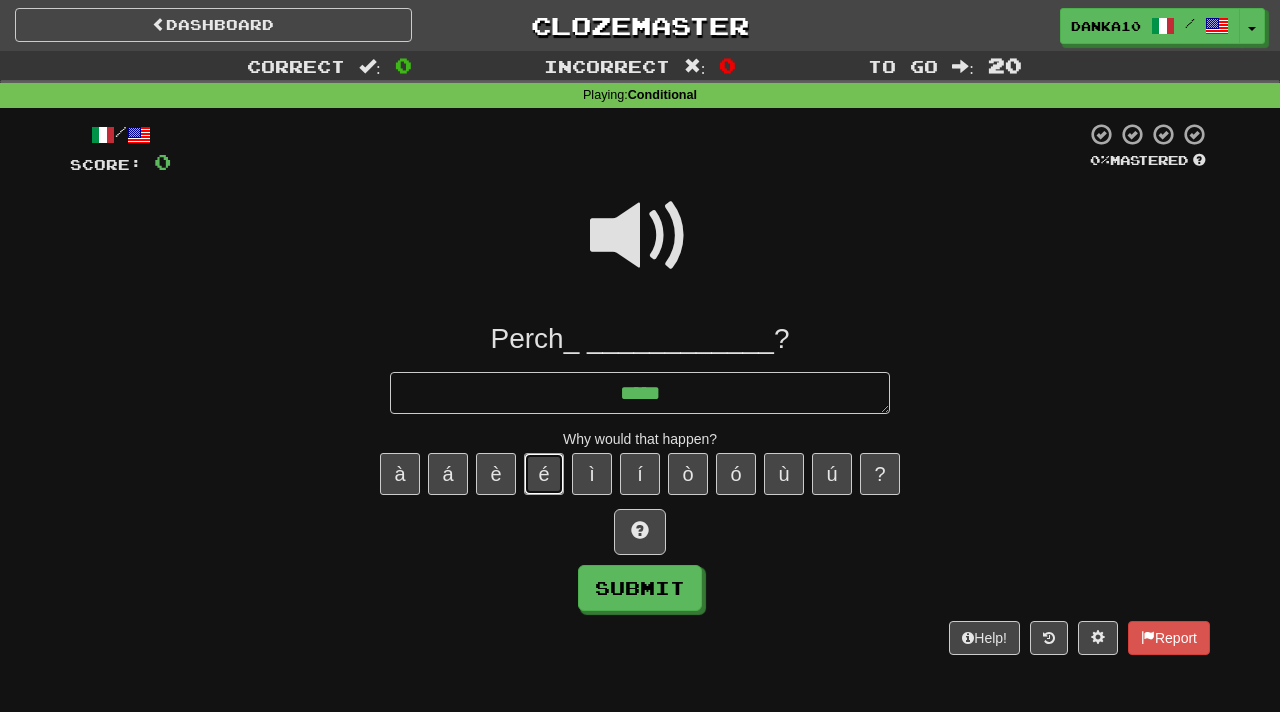 click on "é" at bounding box center (544, 474) 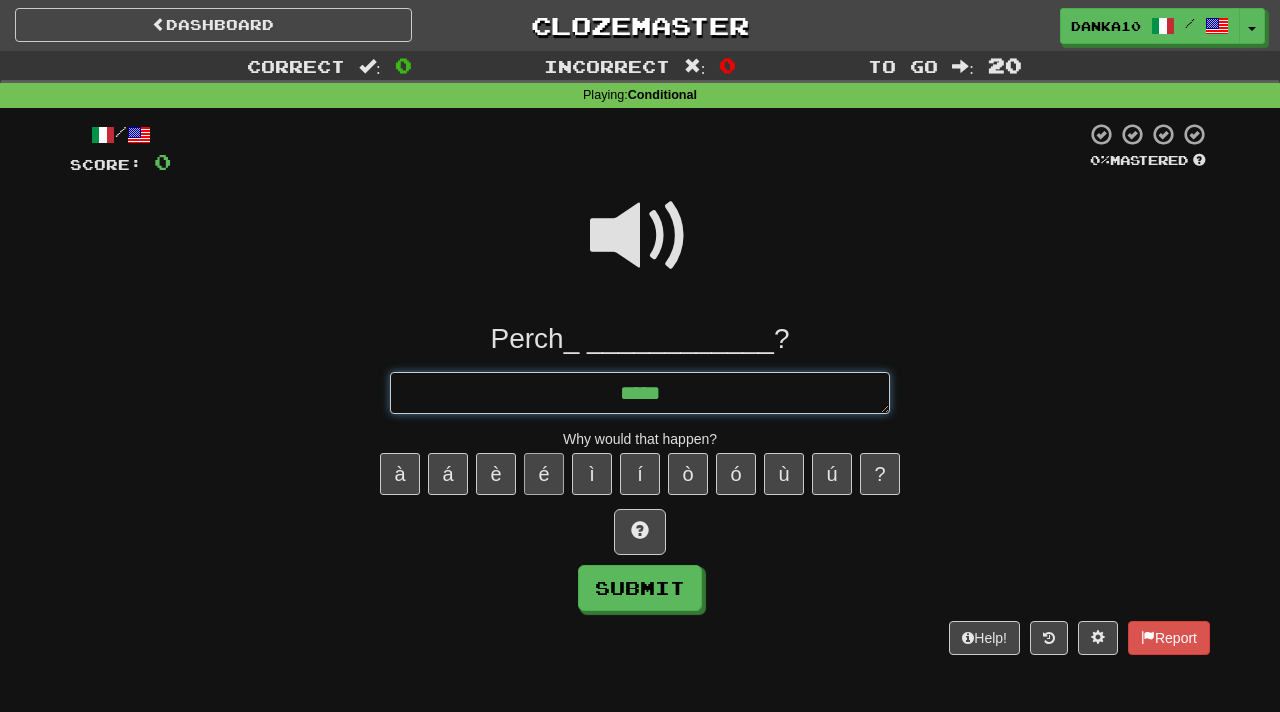 type on "*" 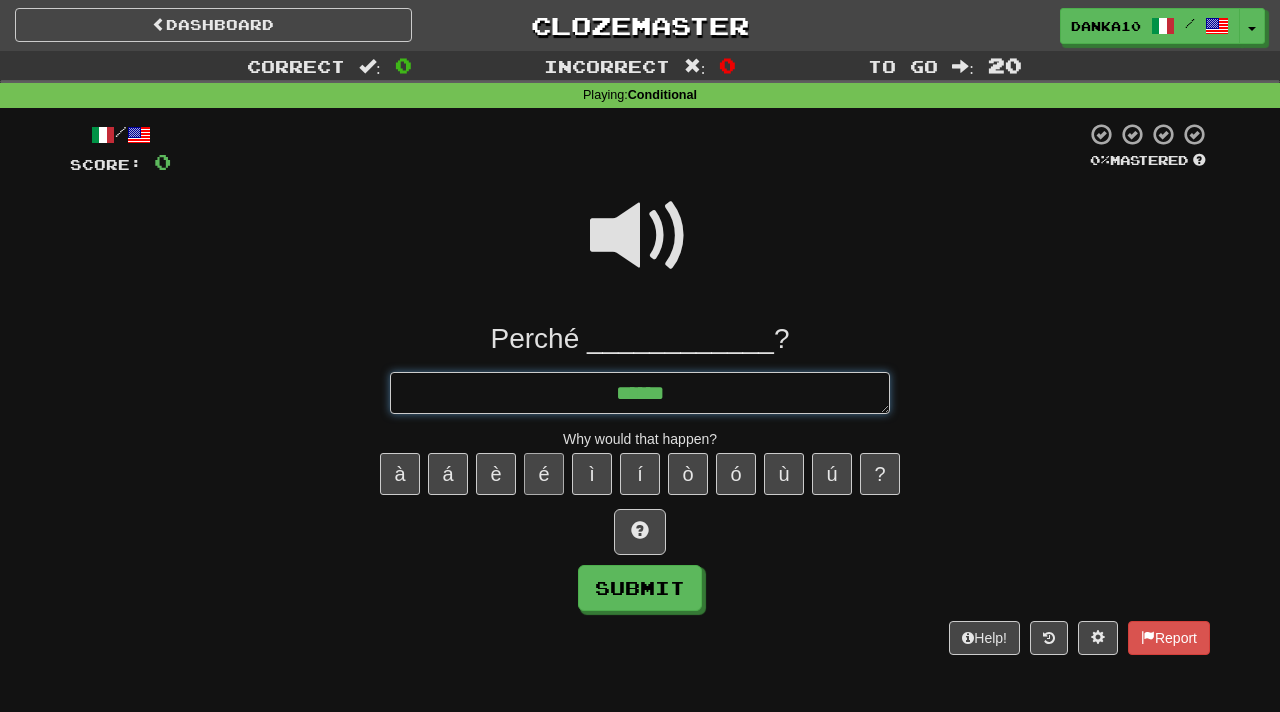 type on "*" 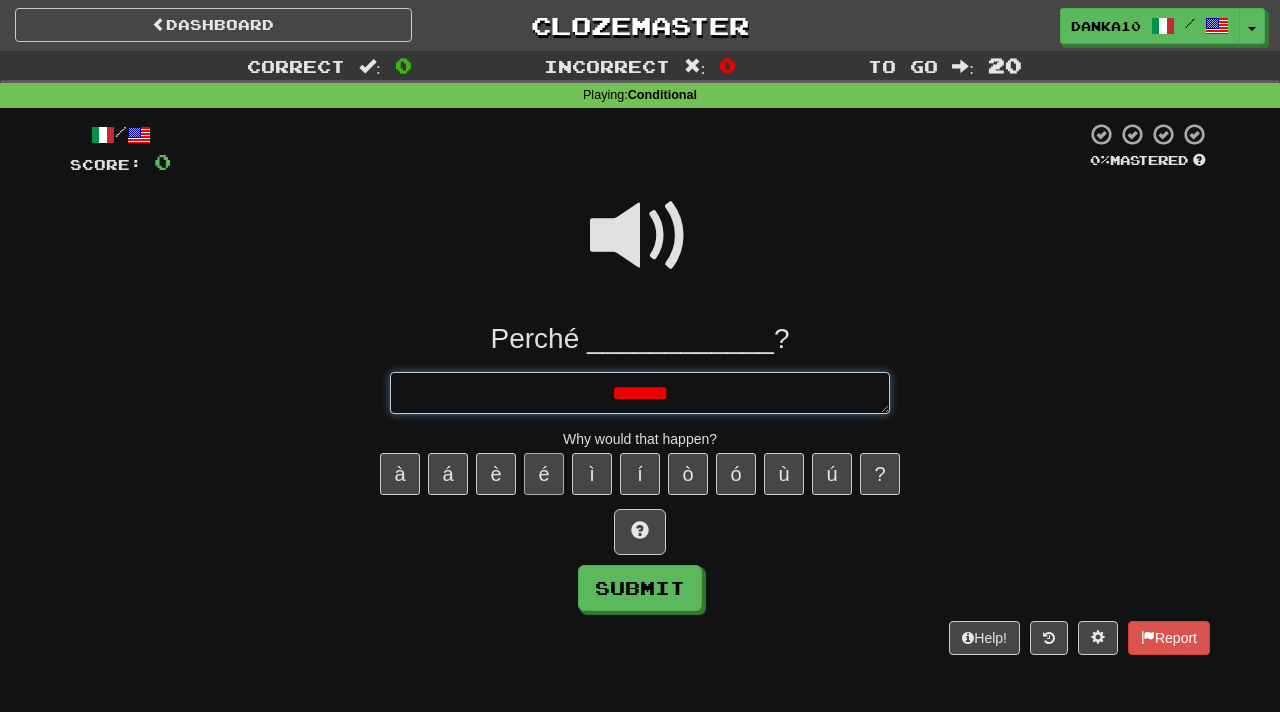 type on "*" 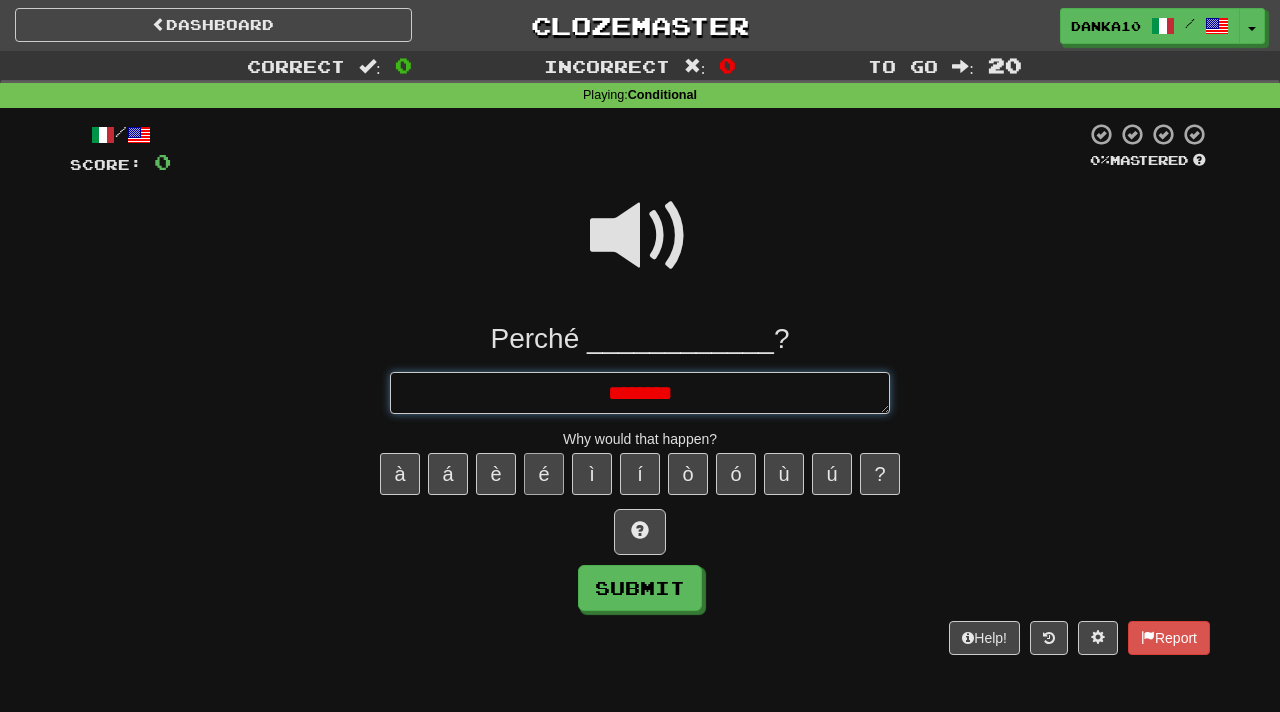 type on "*" 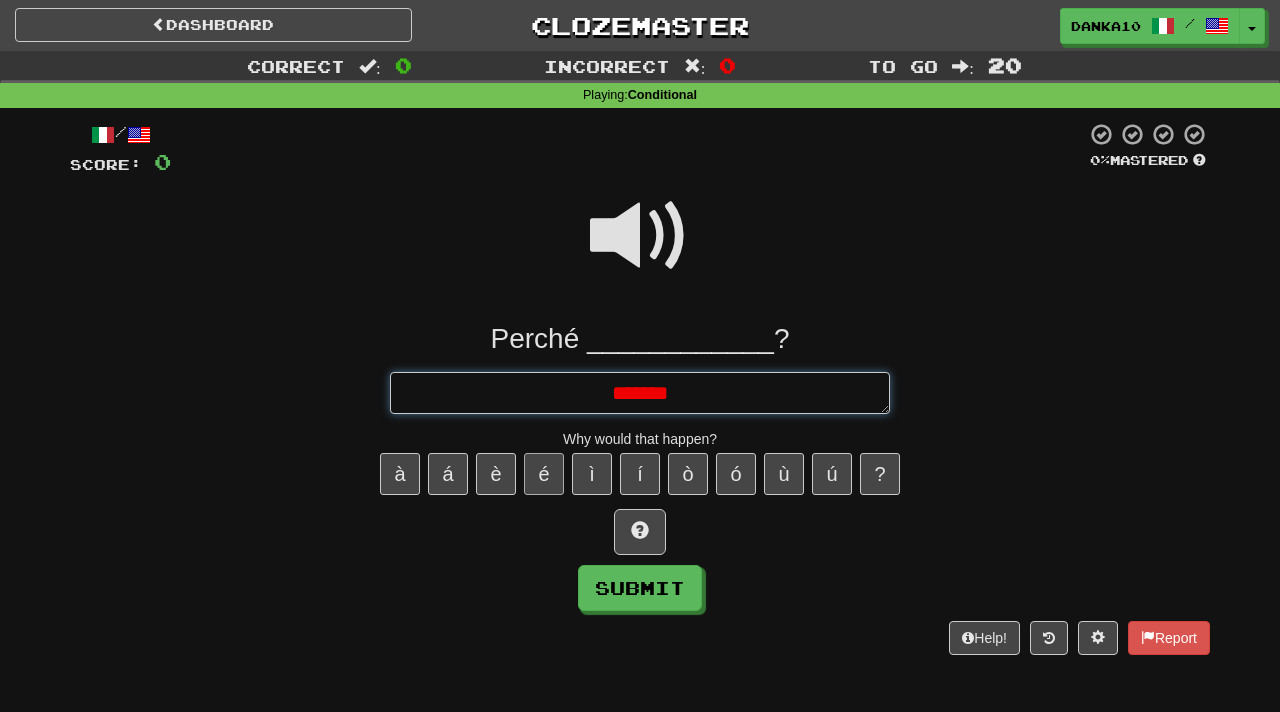 type on "*" 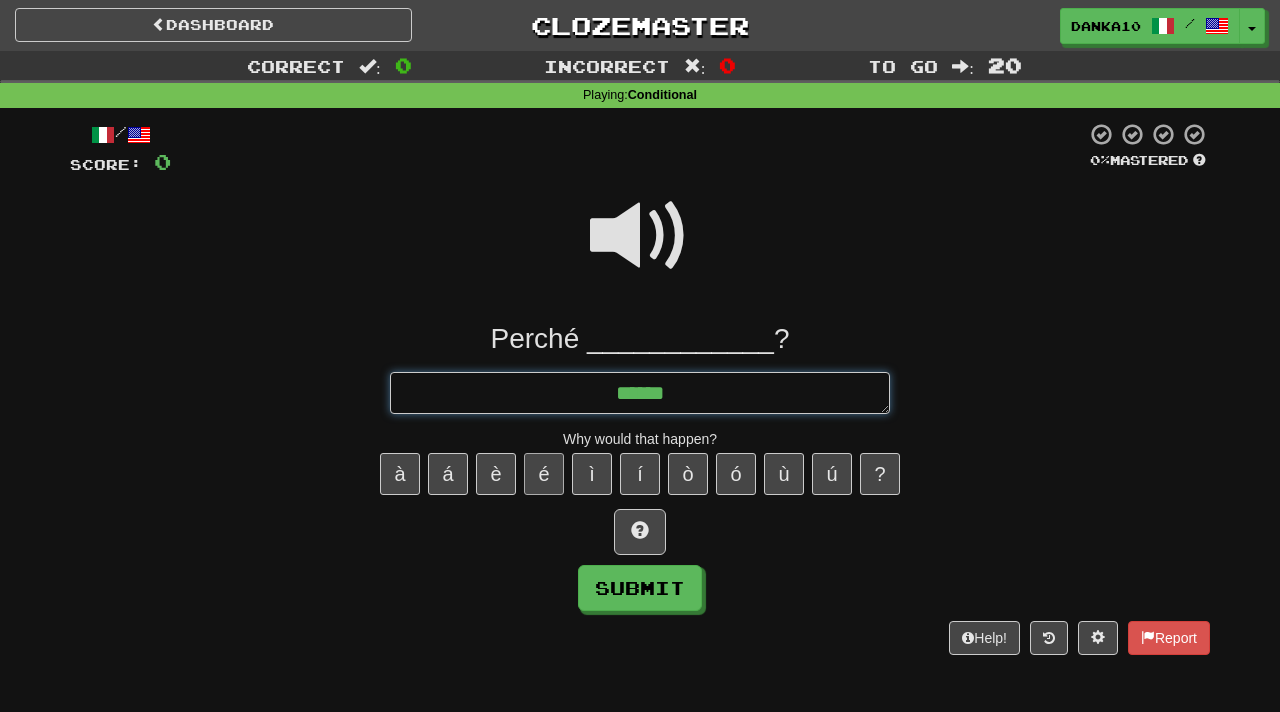 type on "*" 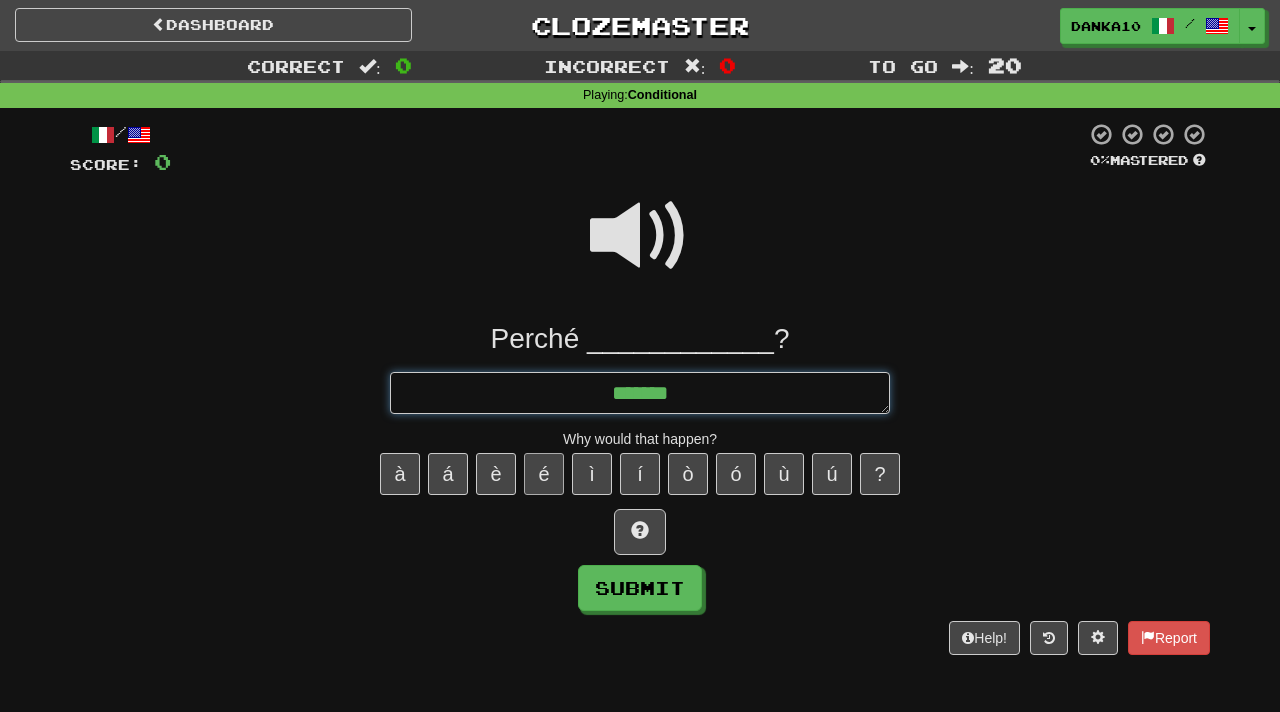 type on "*" 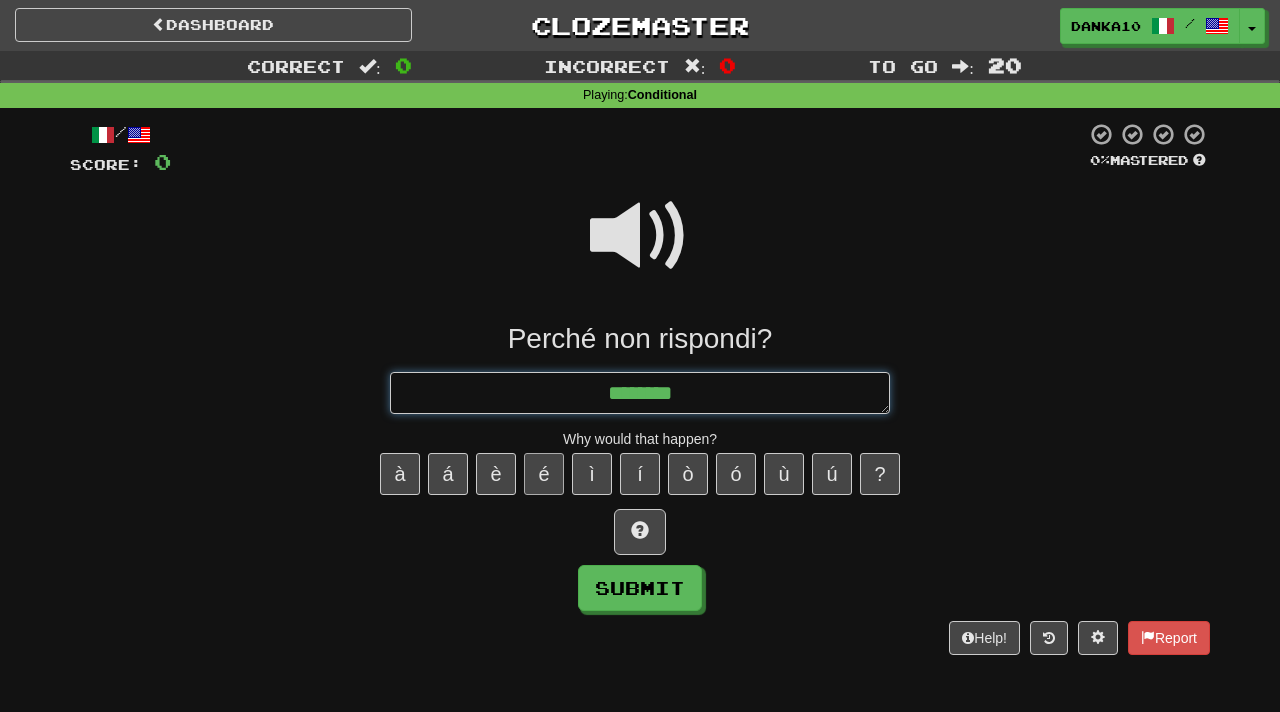 type on "*" 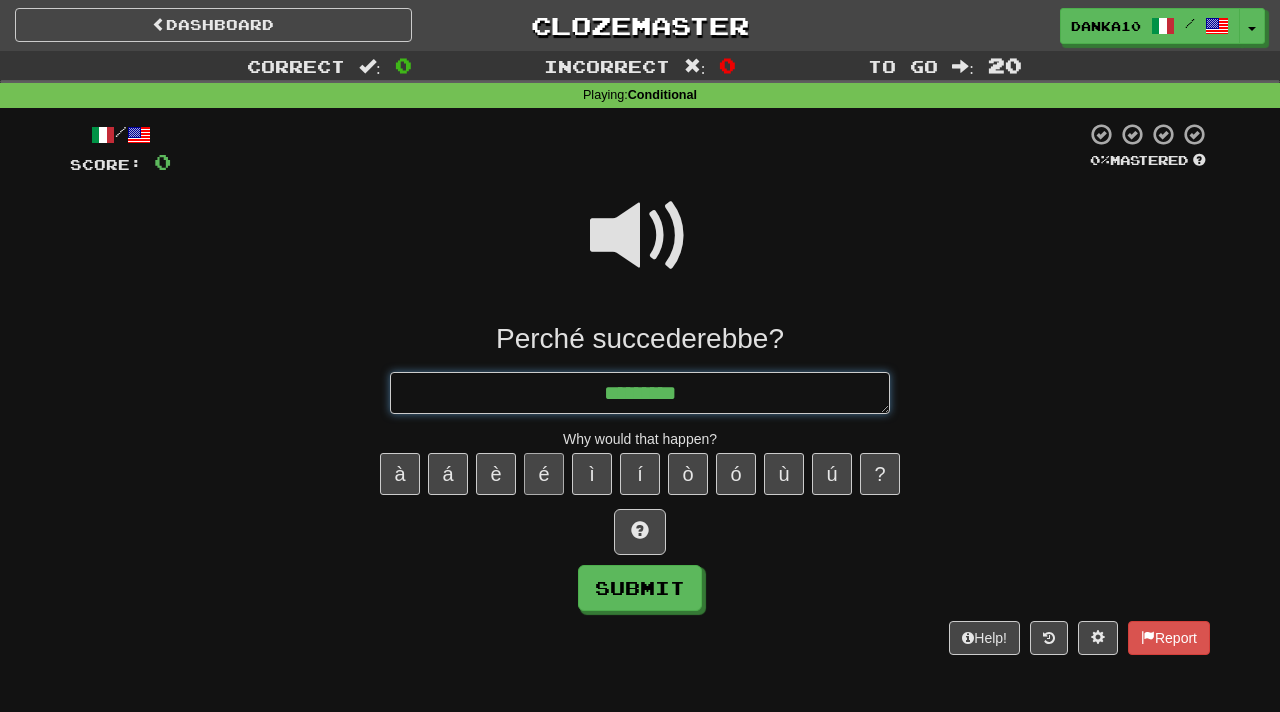 type on "*" 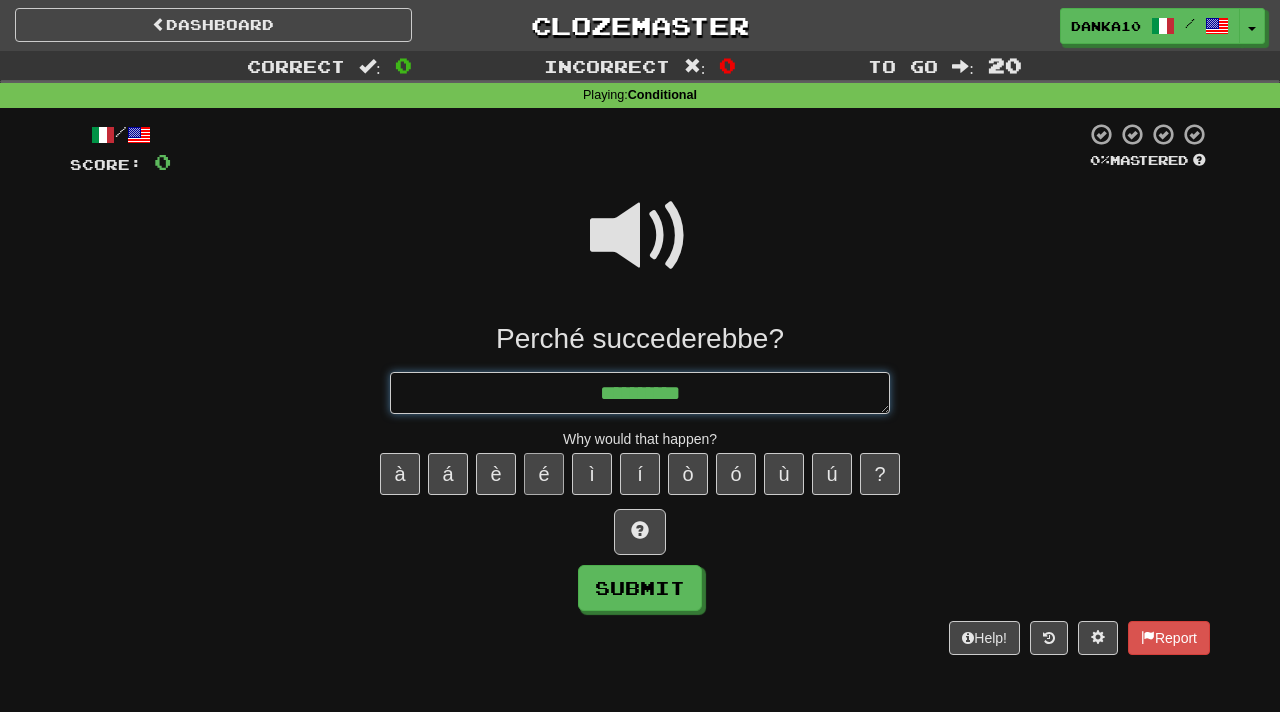 type on "*" 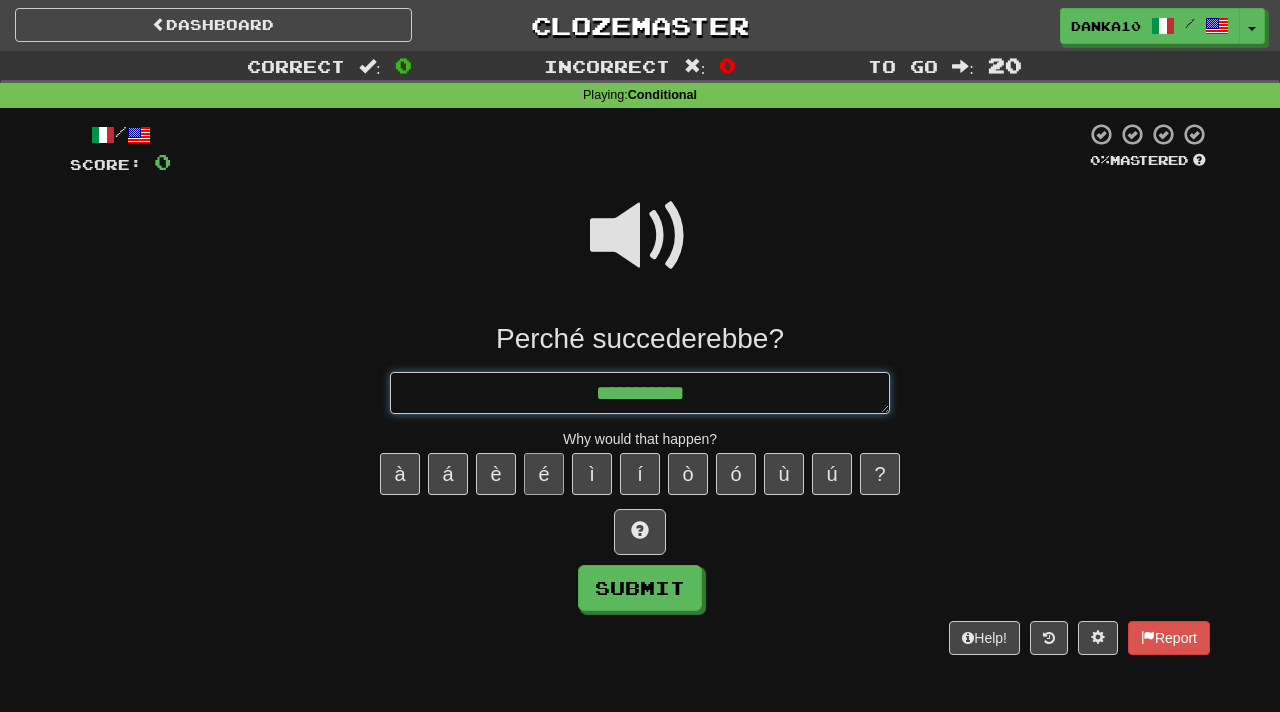 type on "*" 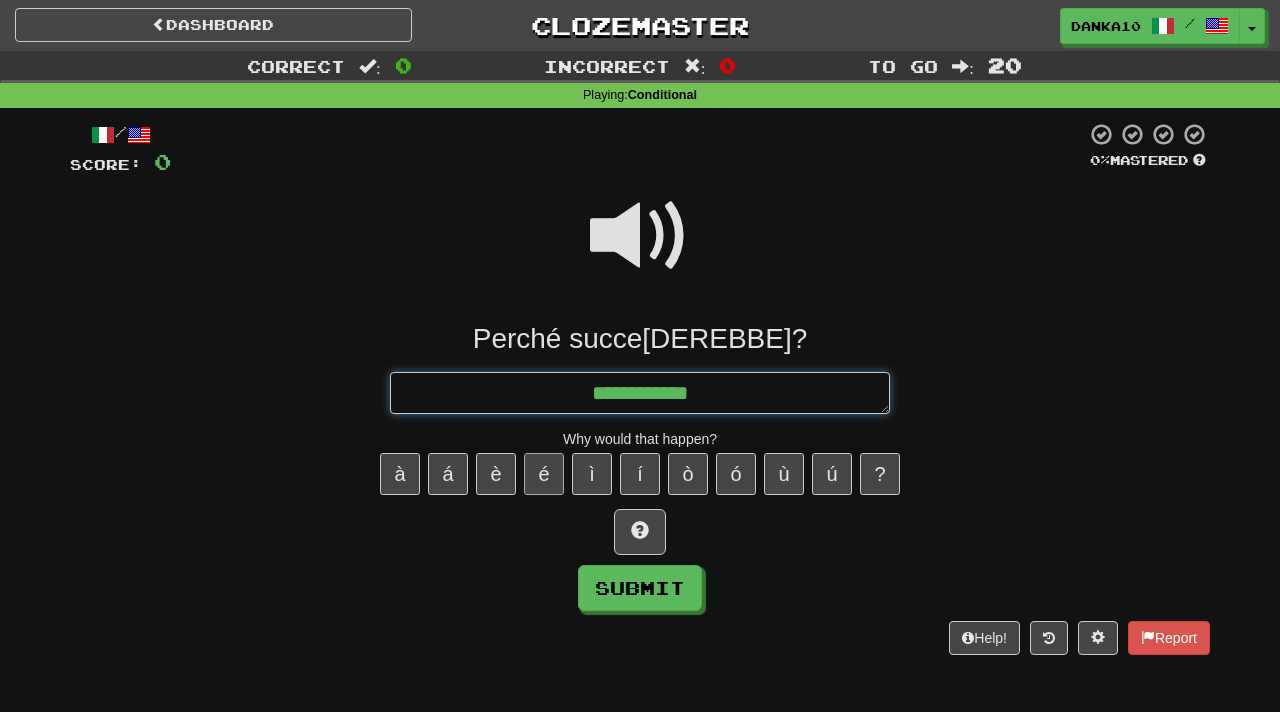 type on "*" 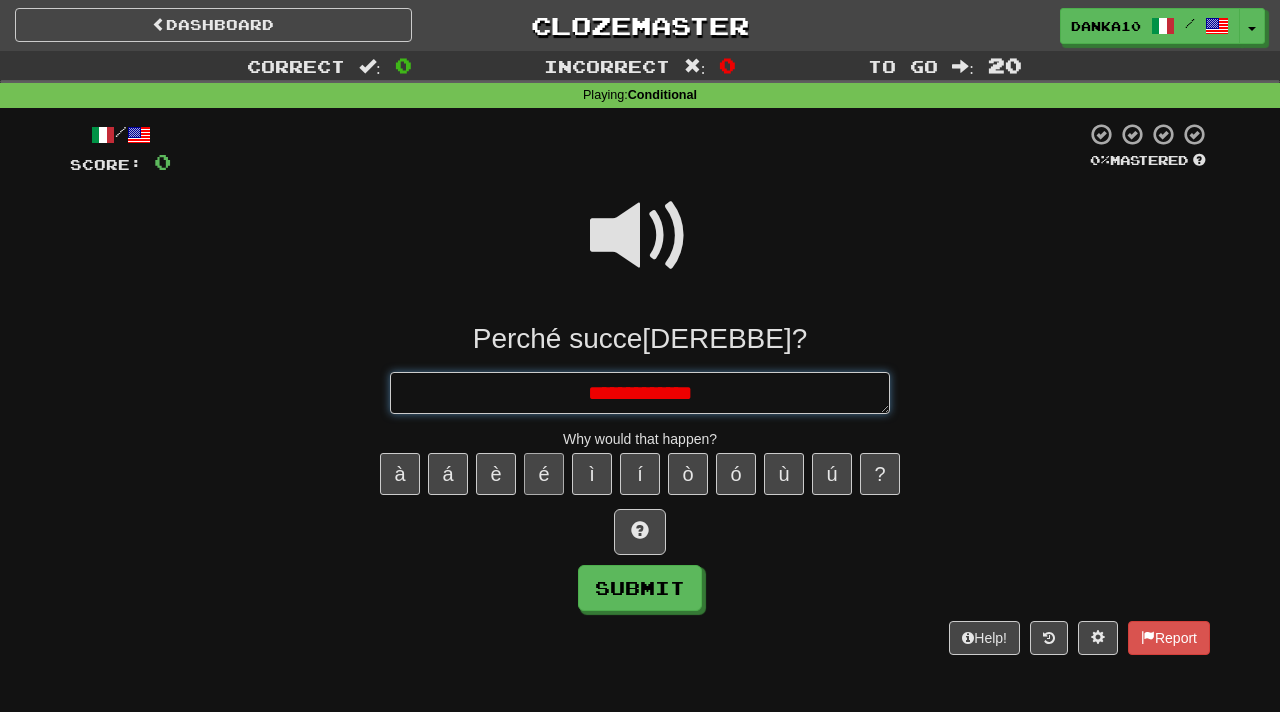type on "*" 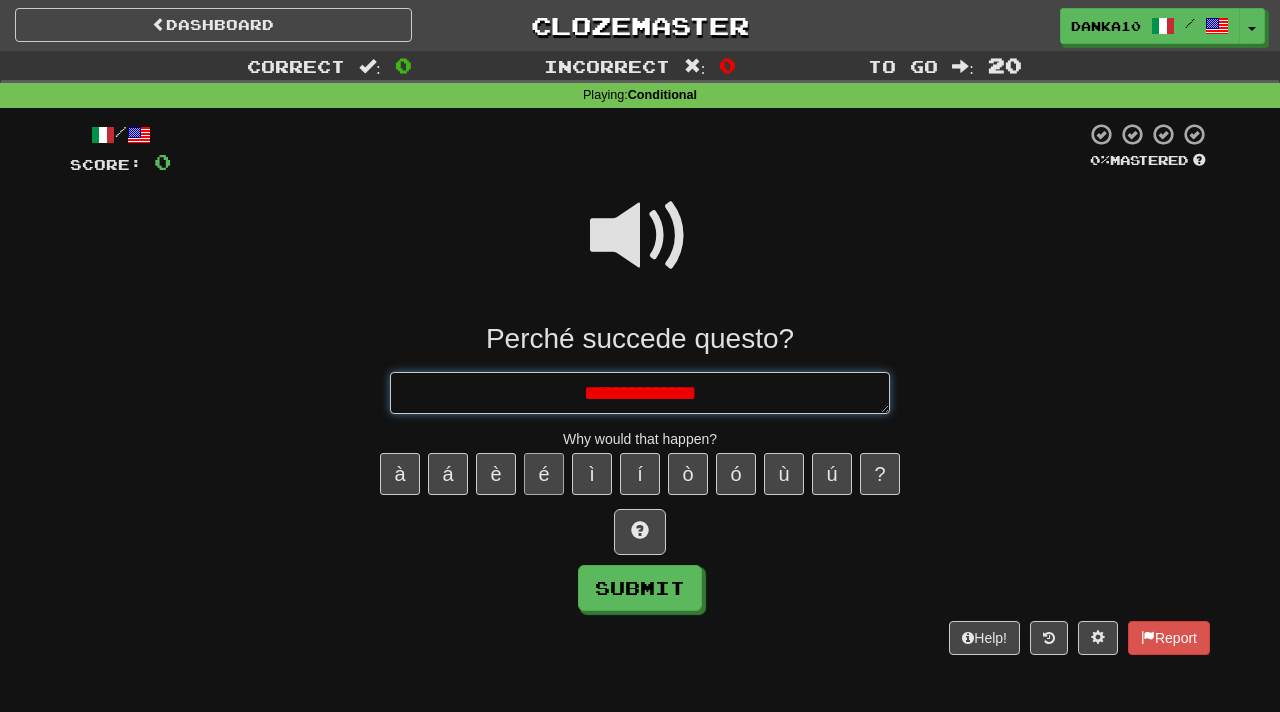 type on "*" 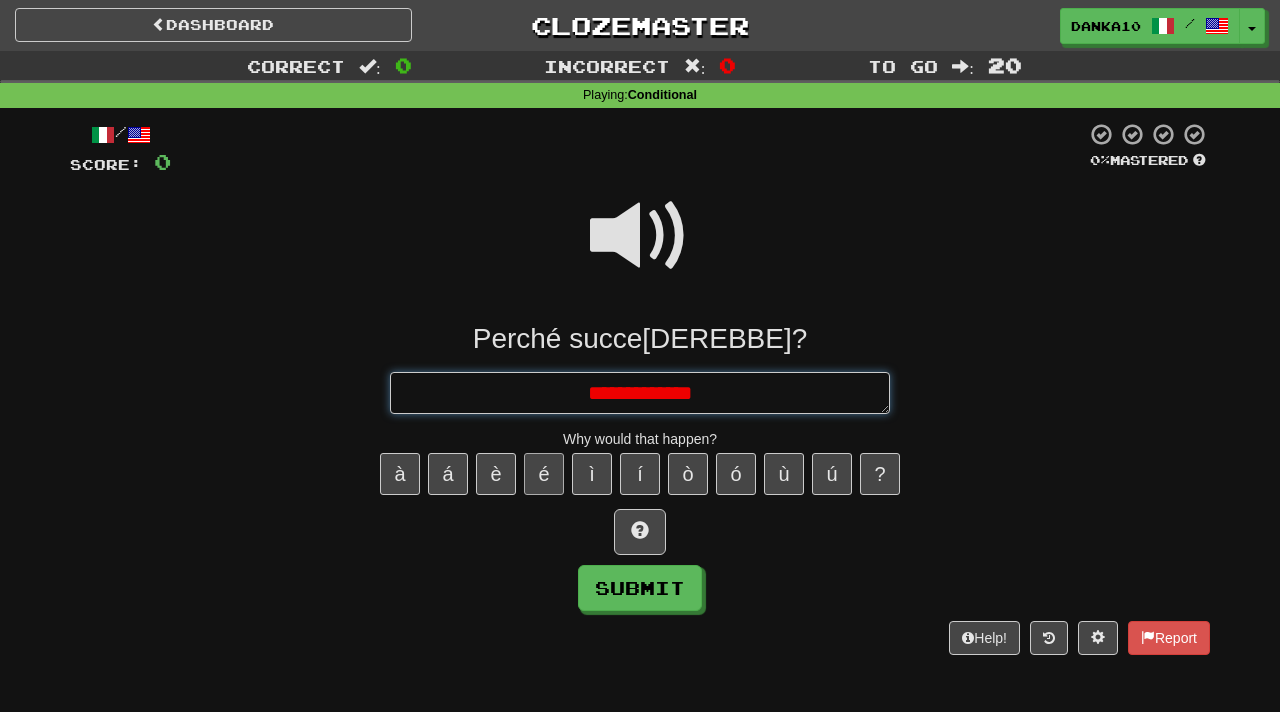 type on "*" 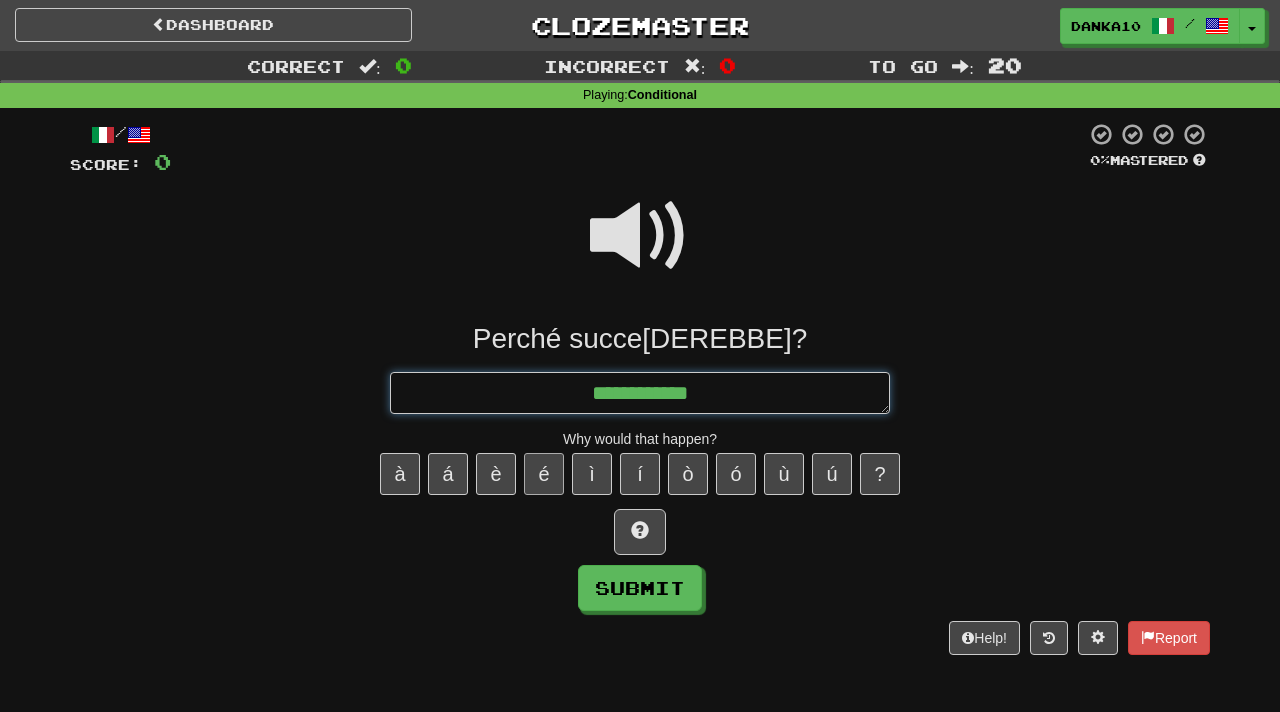 type on "*" 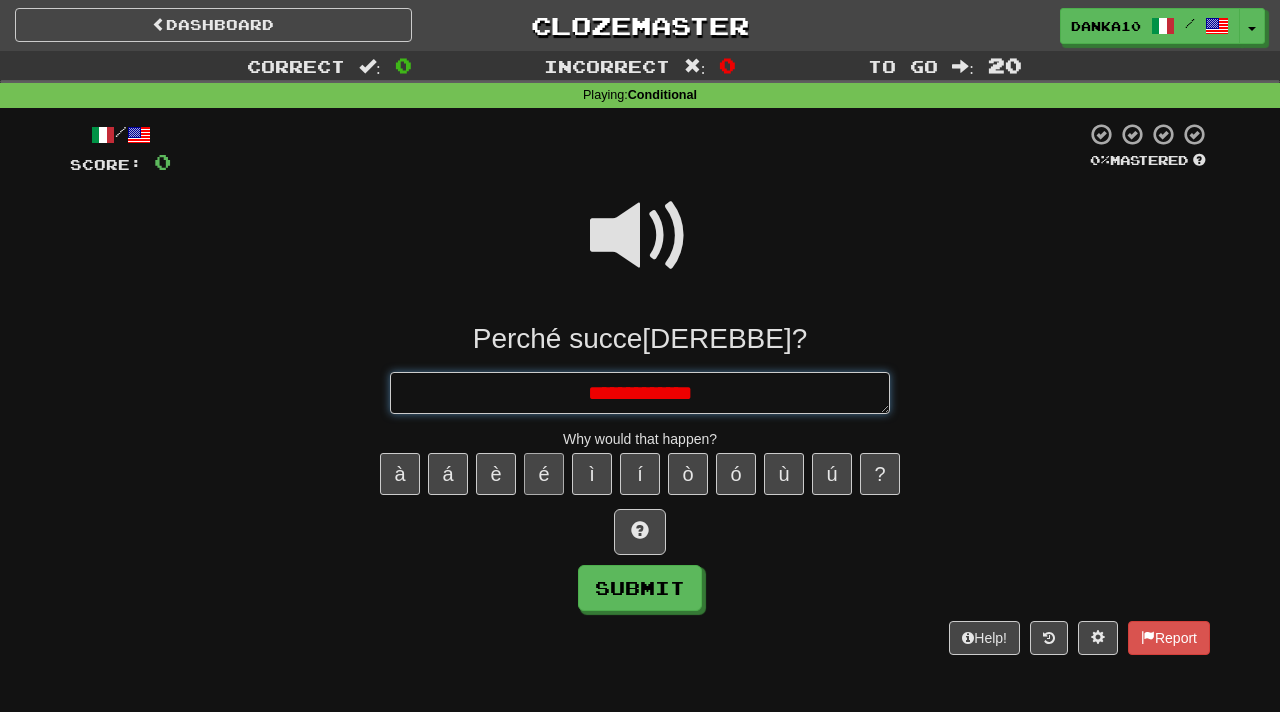 type on "*" 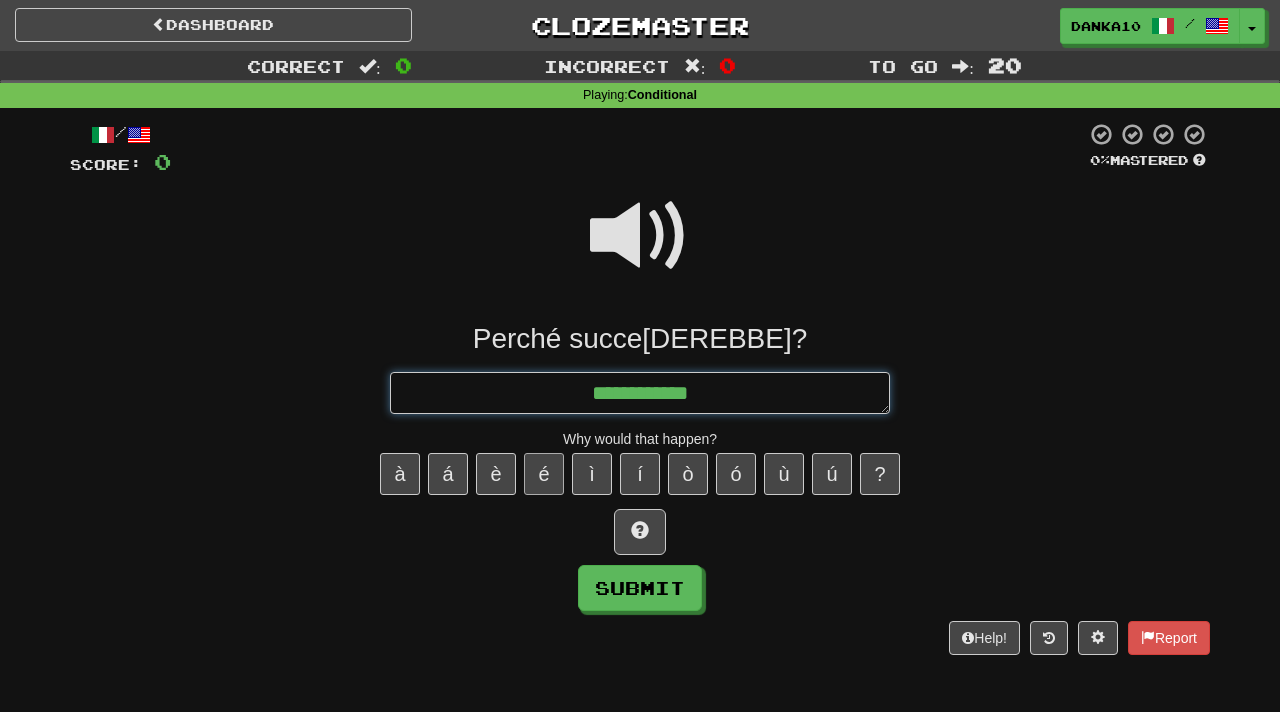 type on "*" 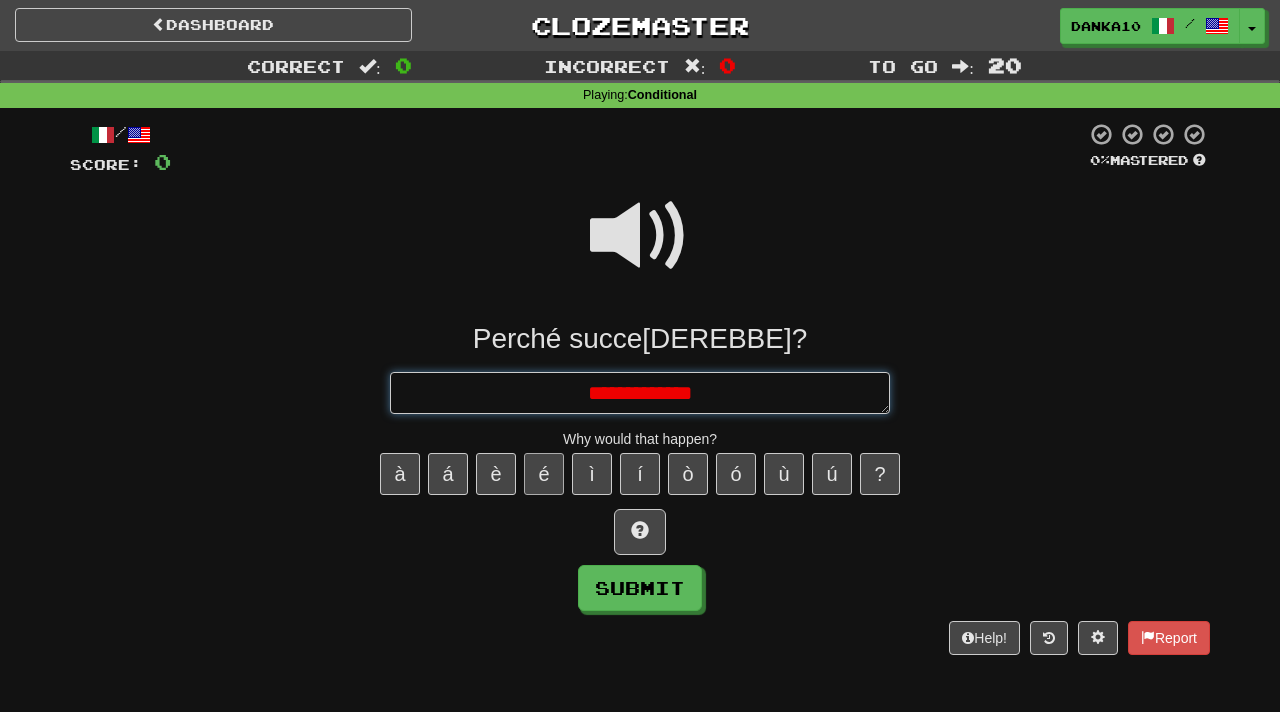type on "*" 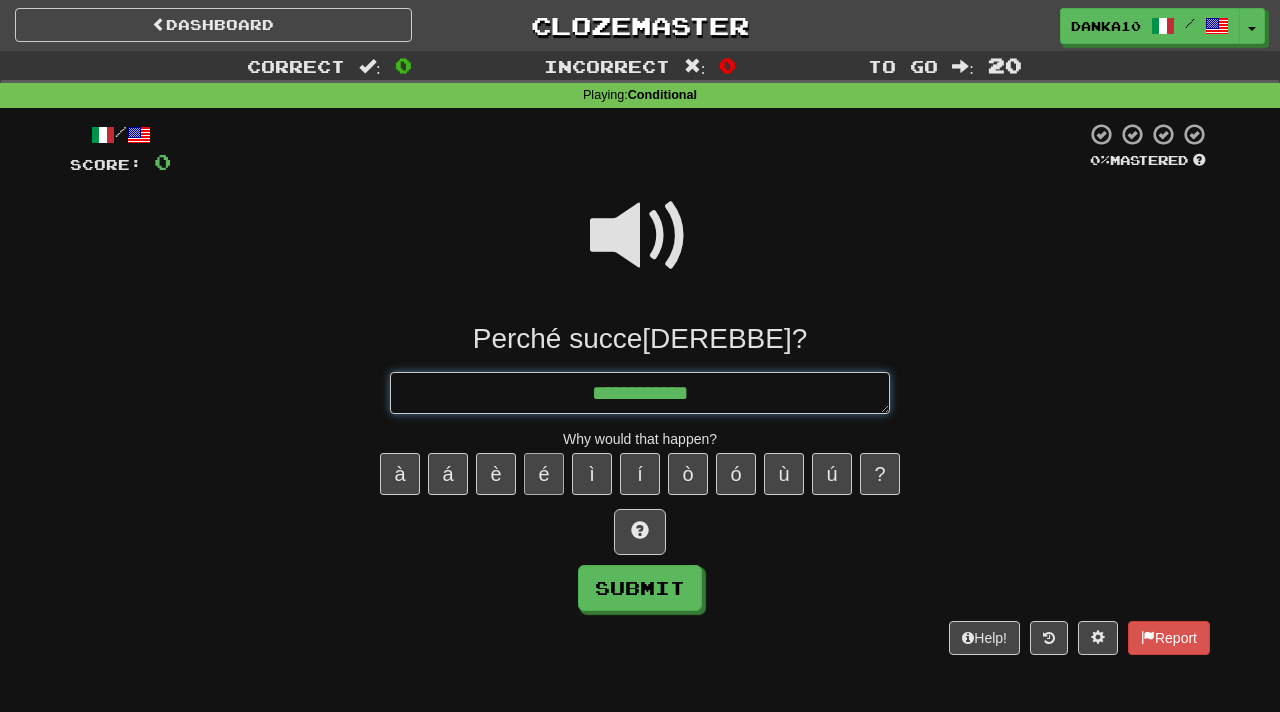 type on "*" 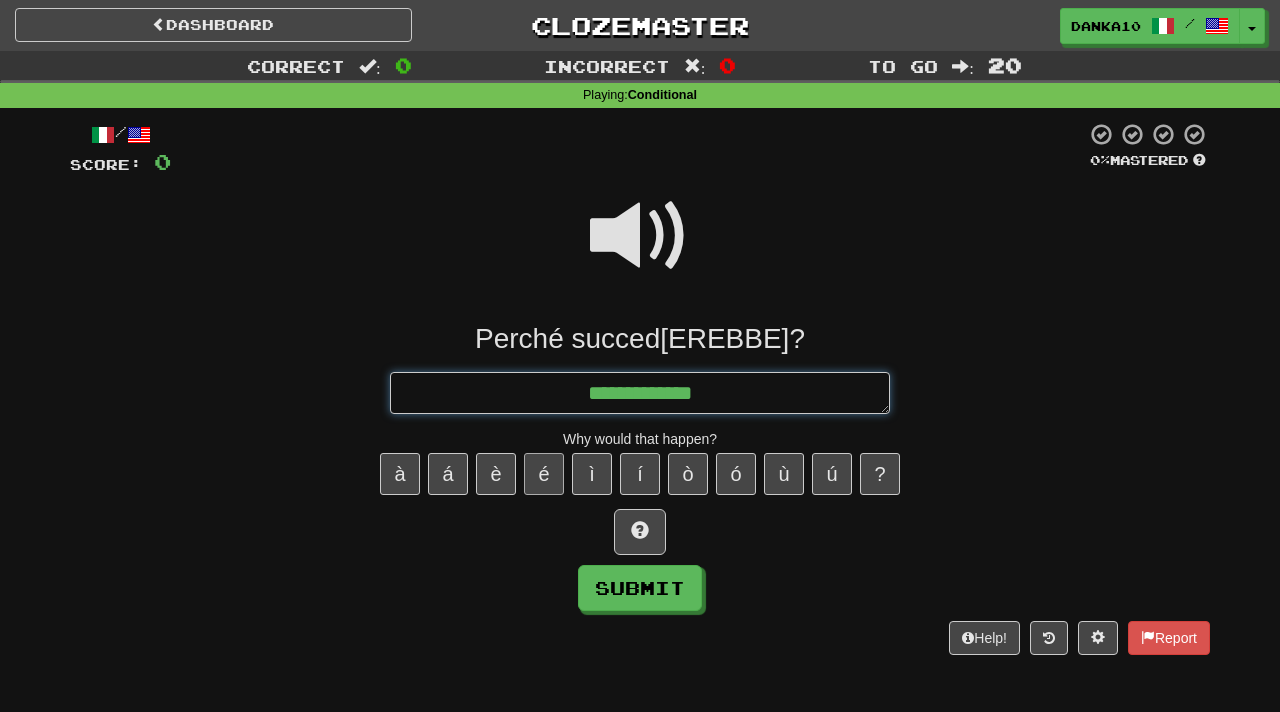 type on "*" 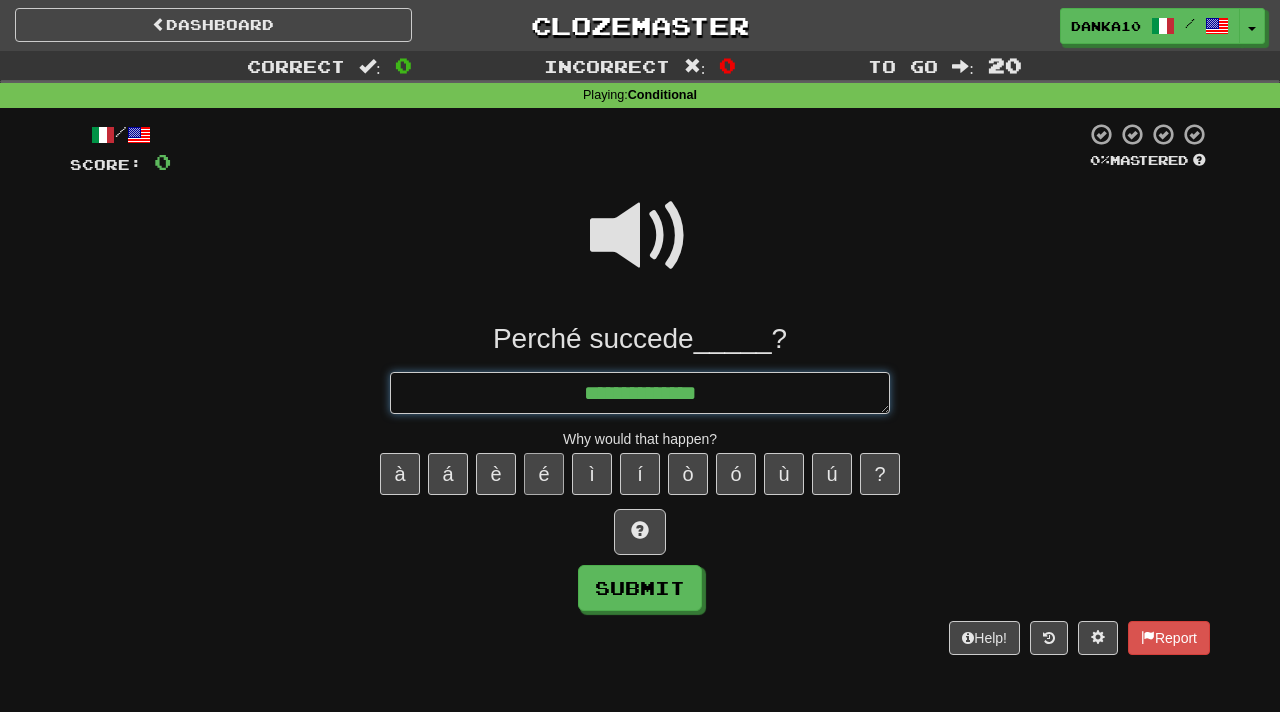 type on "*" 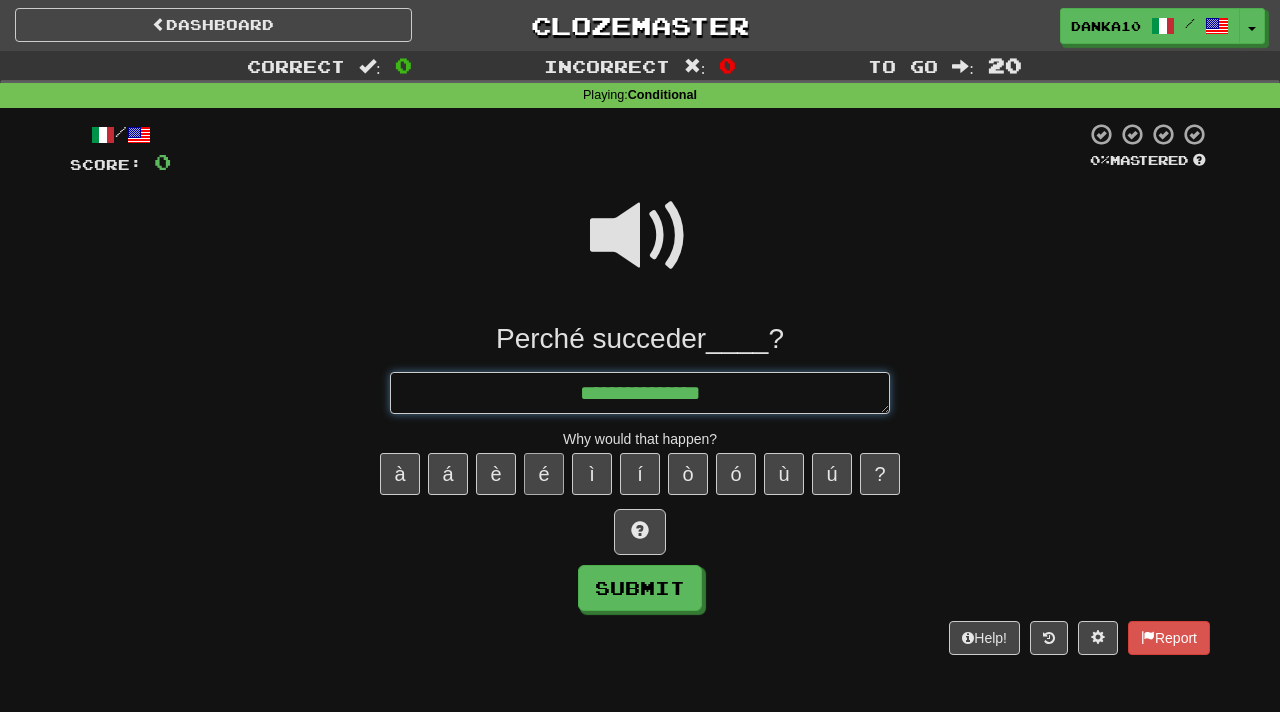 type on "*" 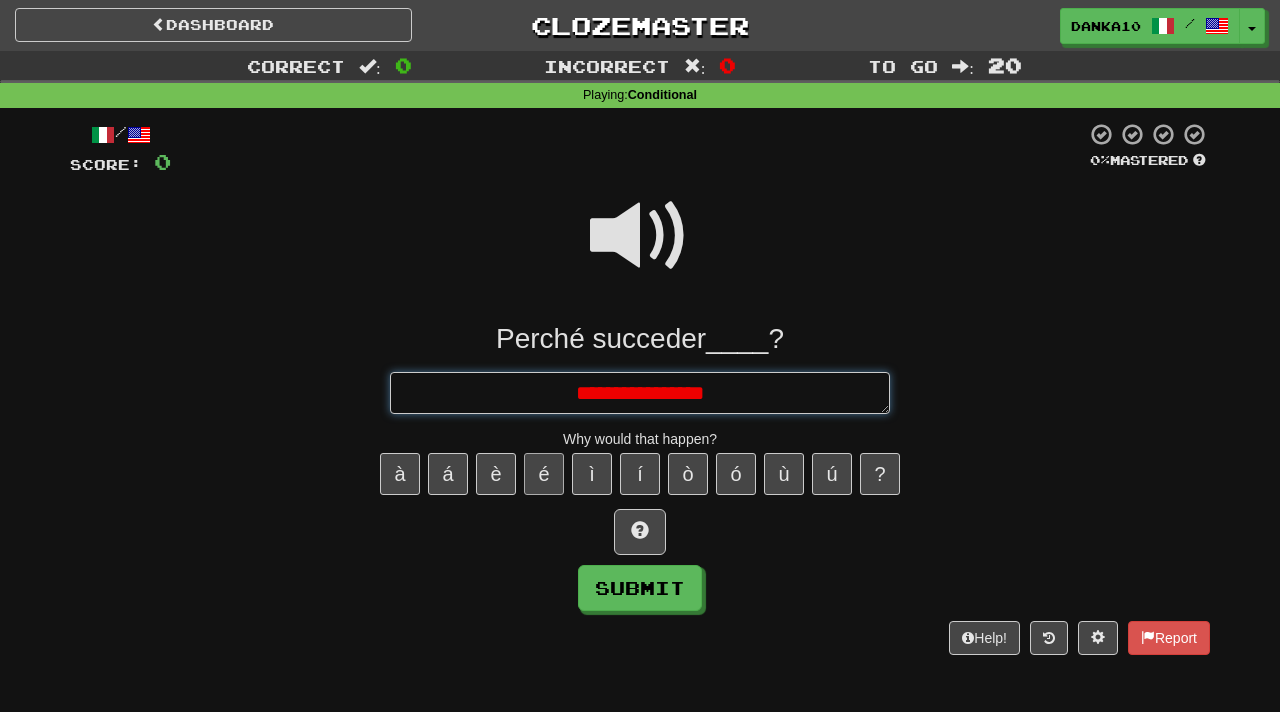 type on "*" 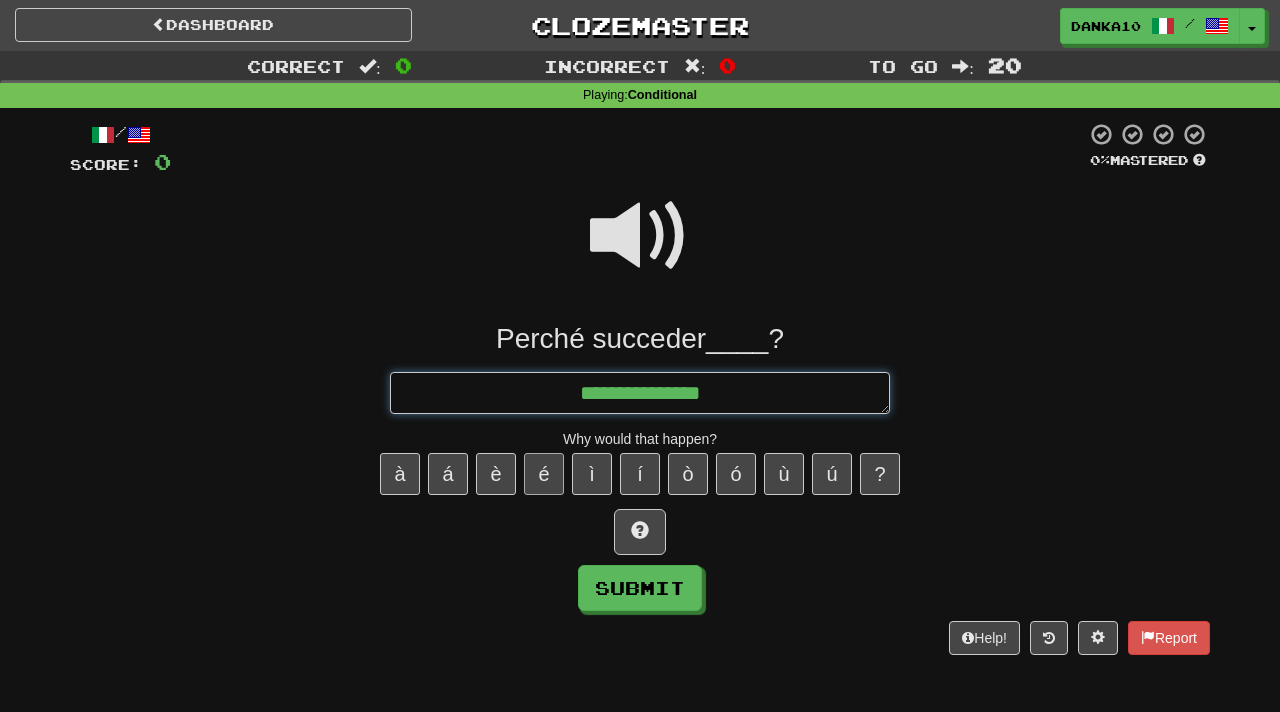 type on "*" 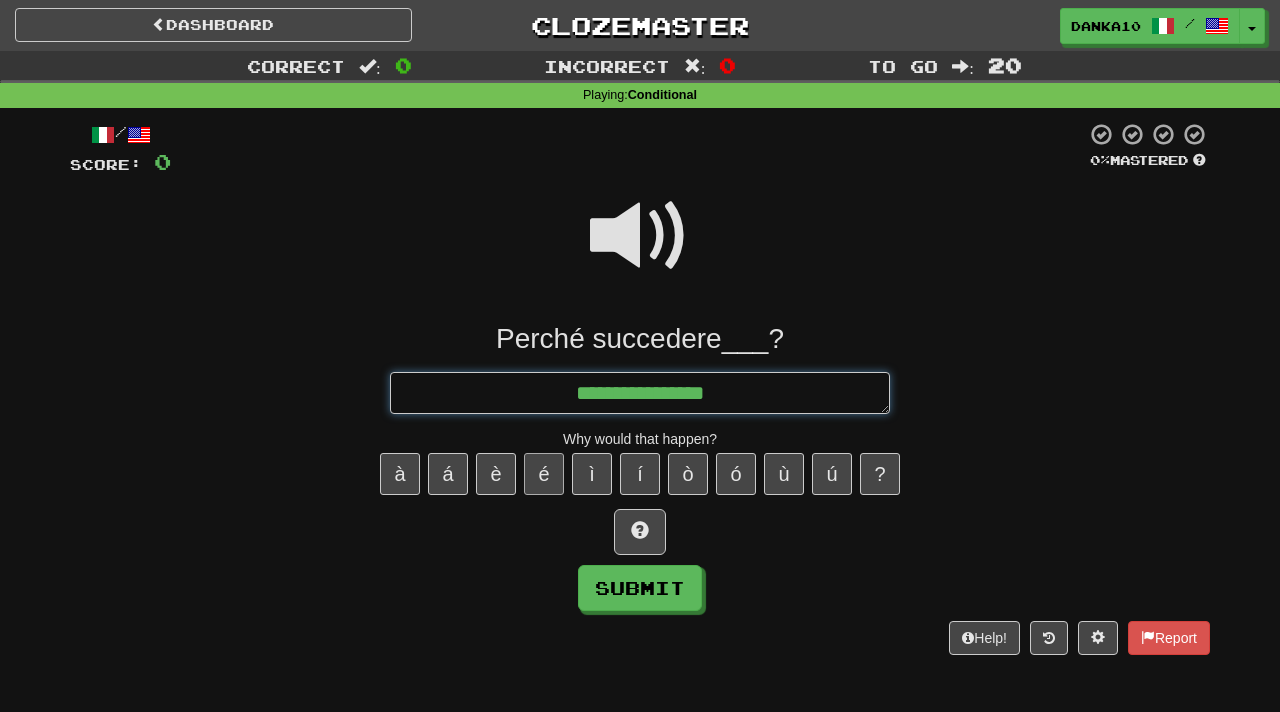 type on "*" 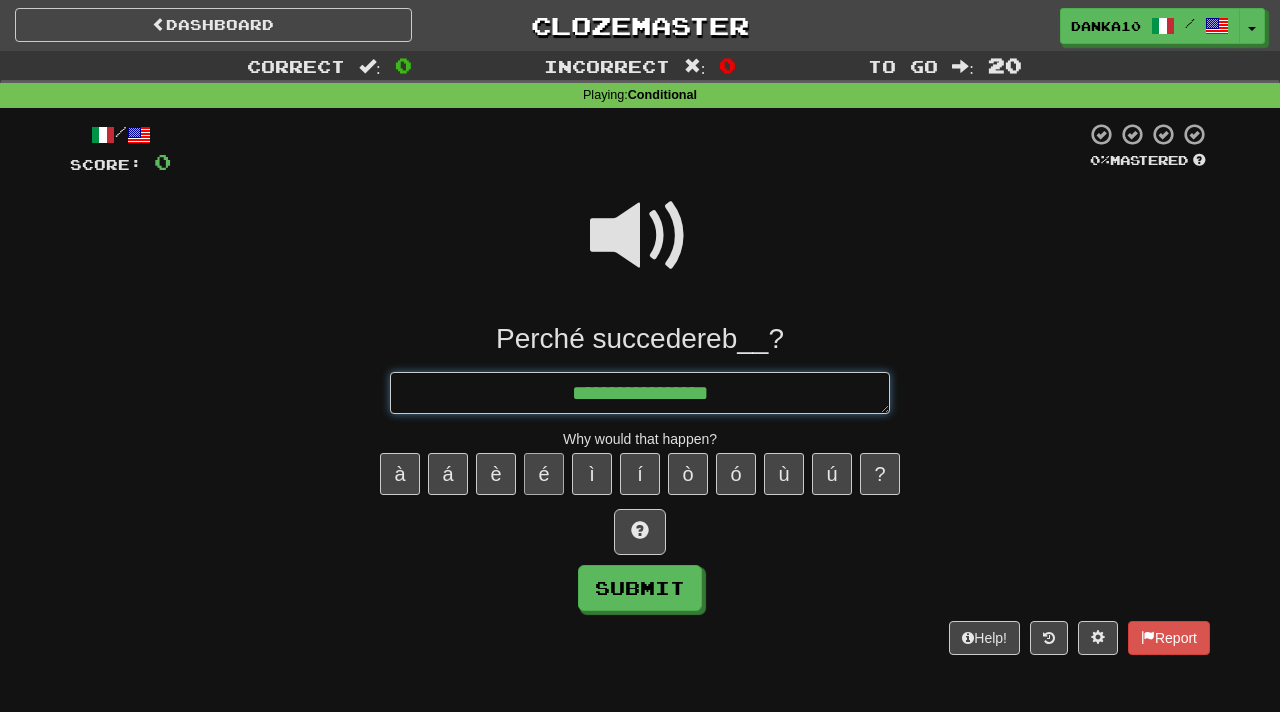 type on "*" 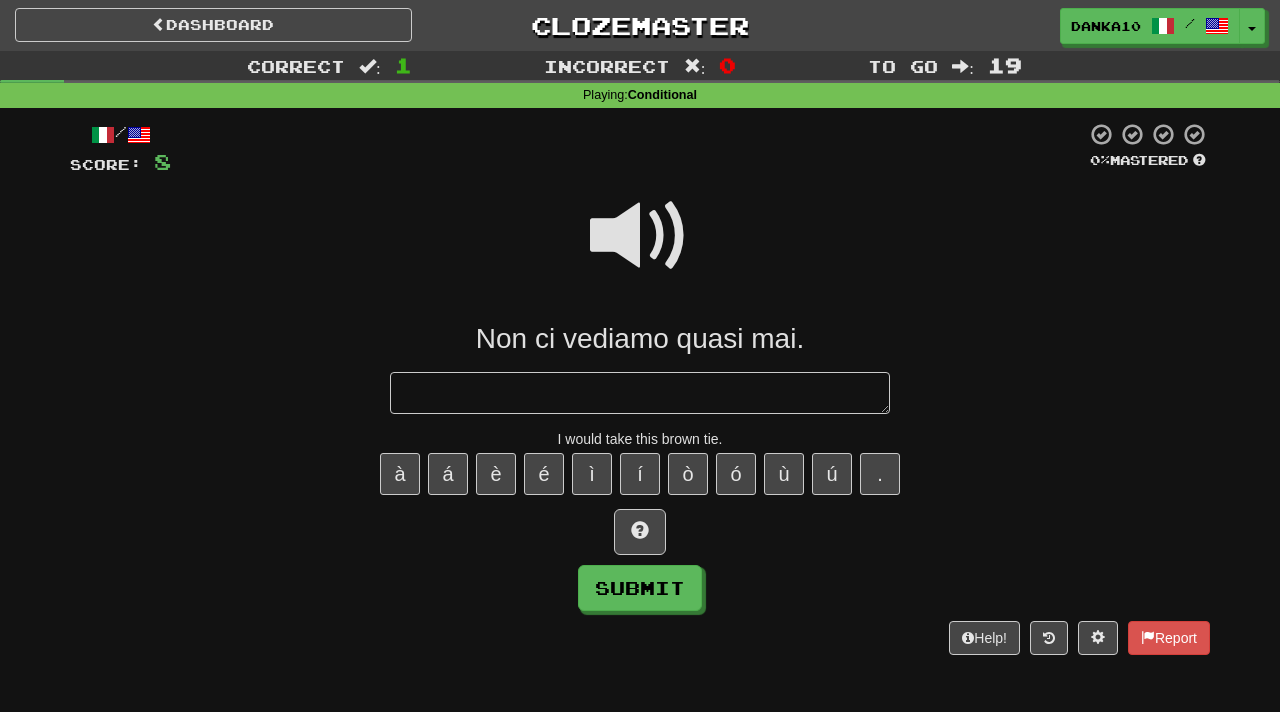 type on "*" 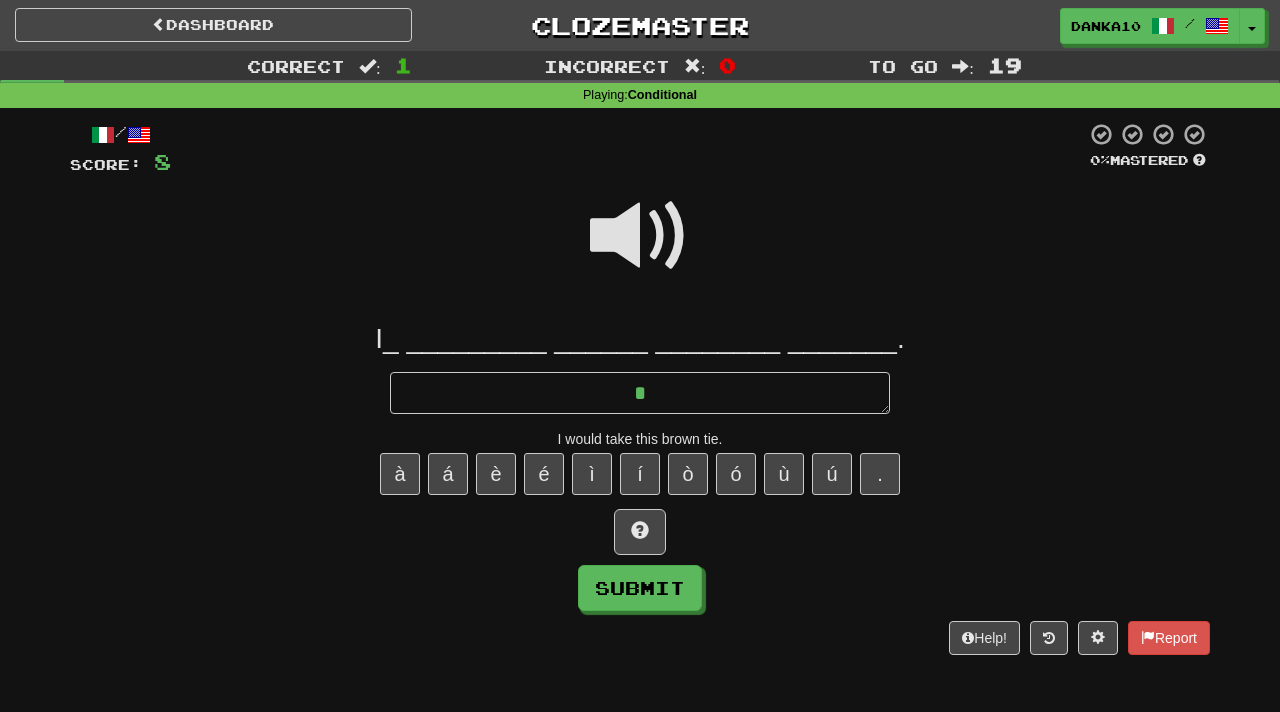 type on "*" 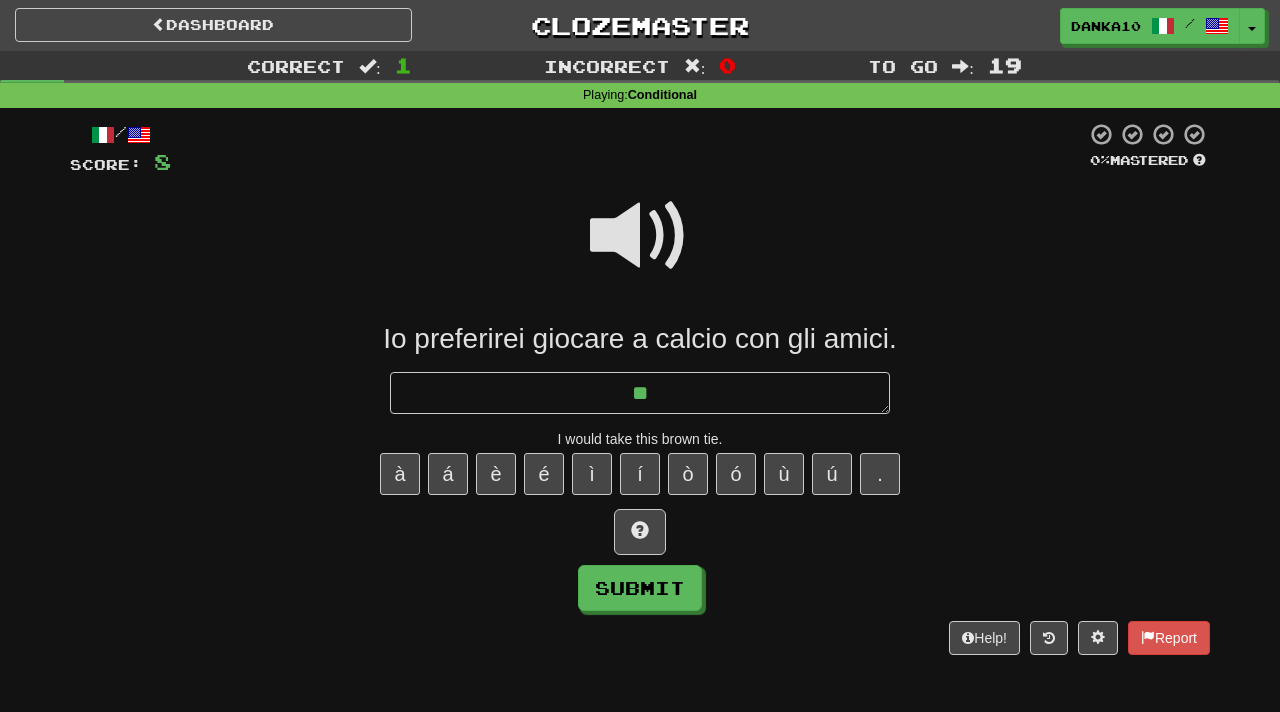 type on "*" 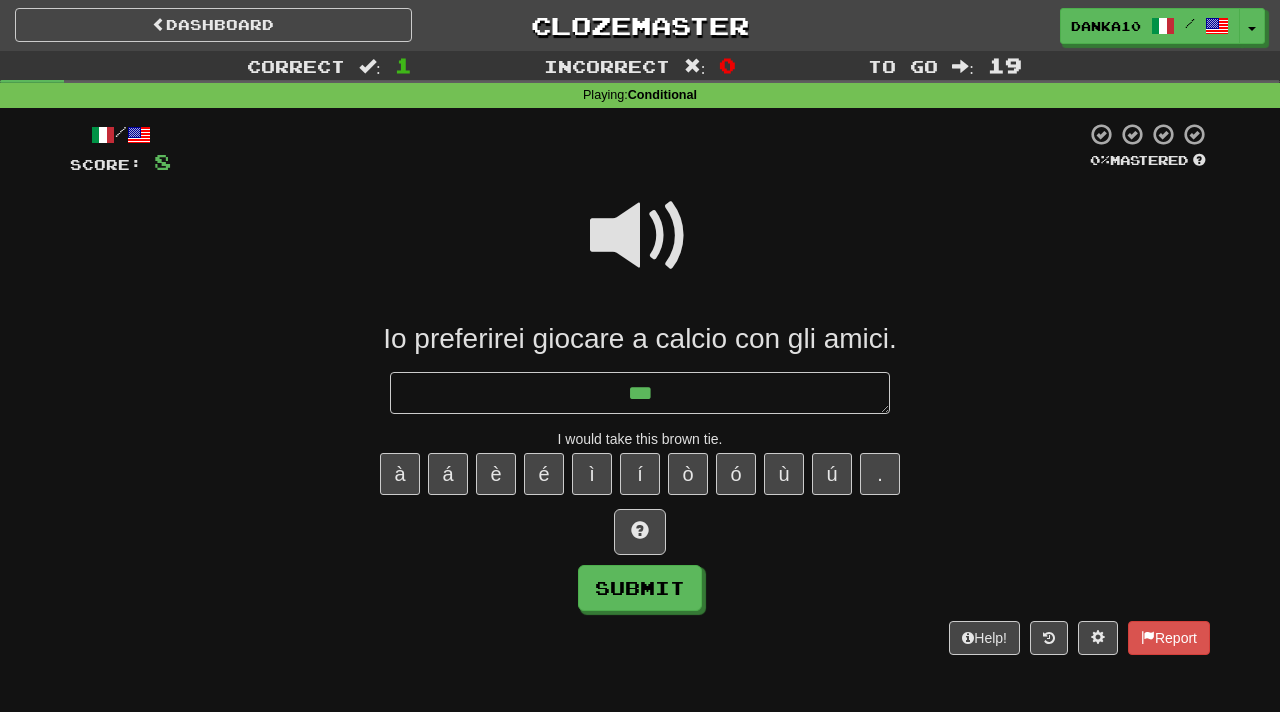 type on "*" 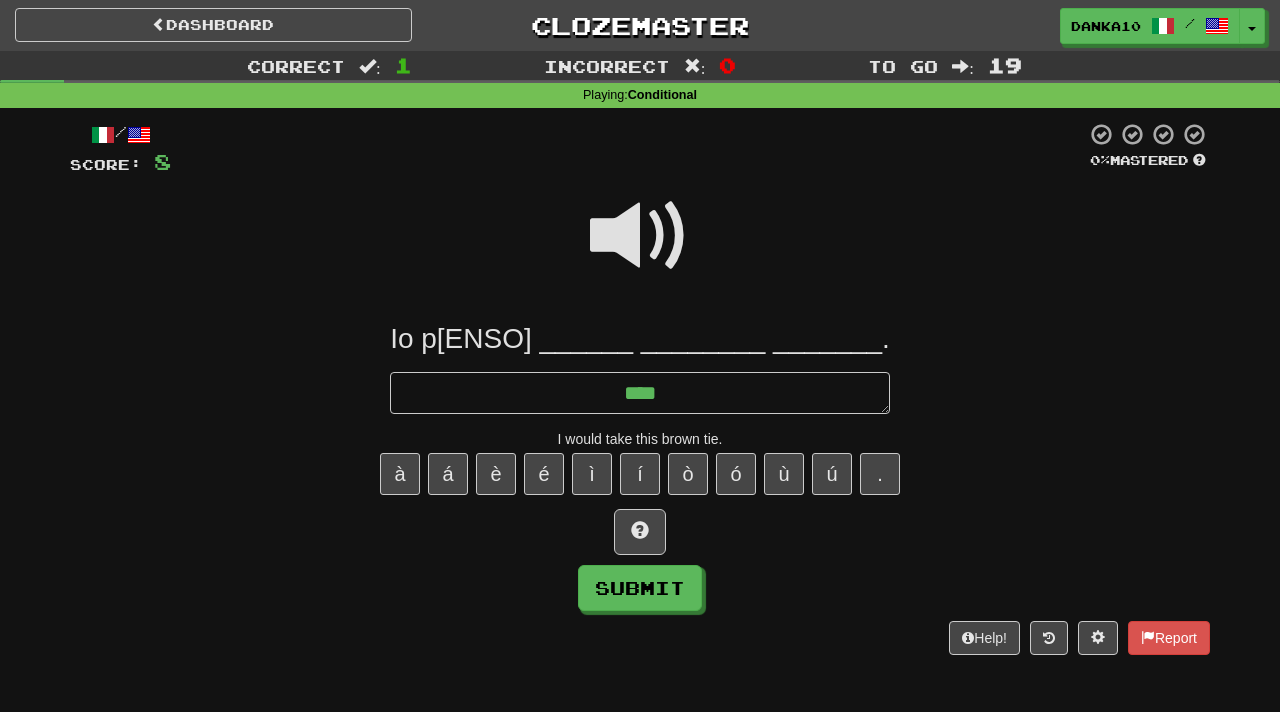 type on "*" 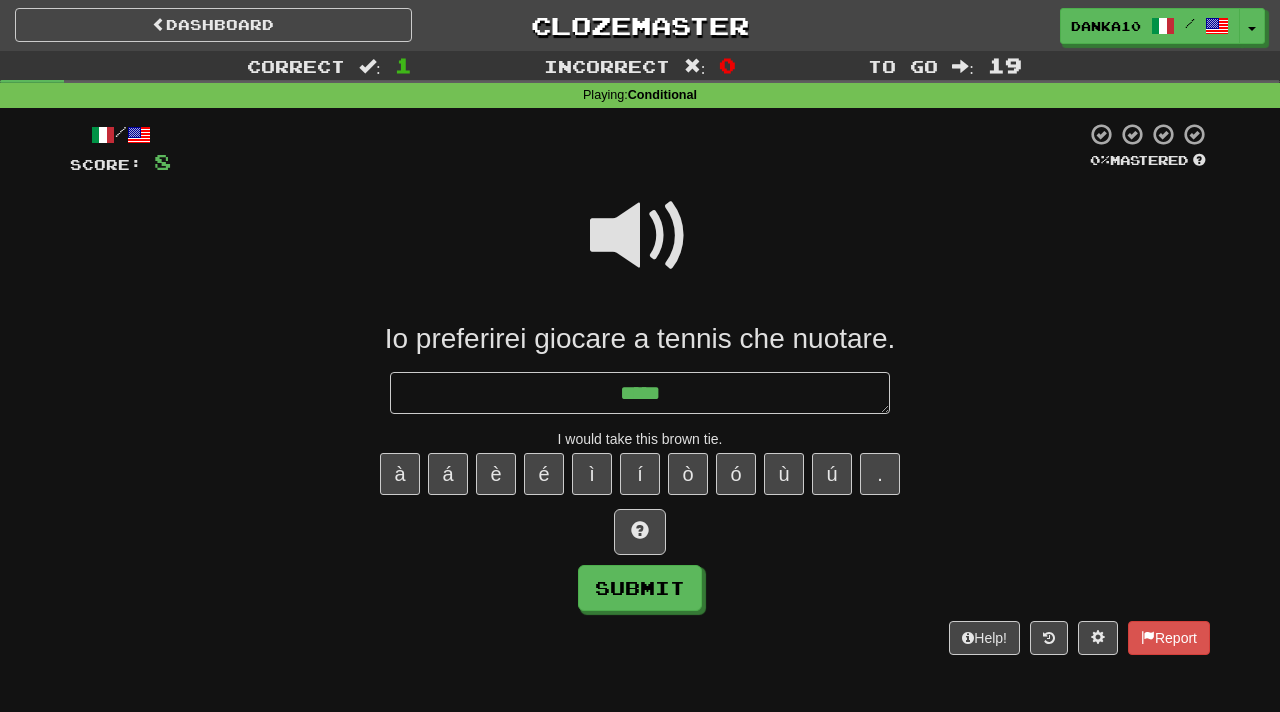 type on "*" 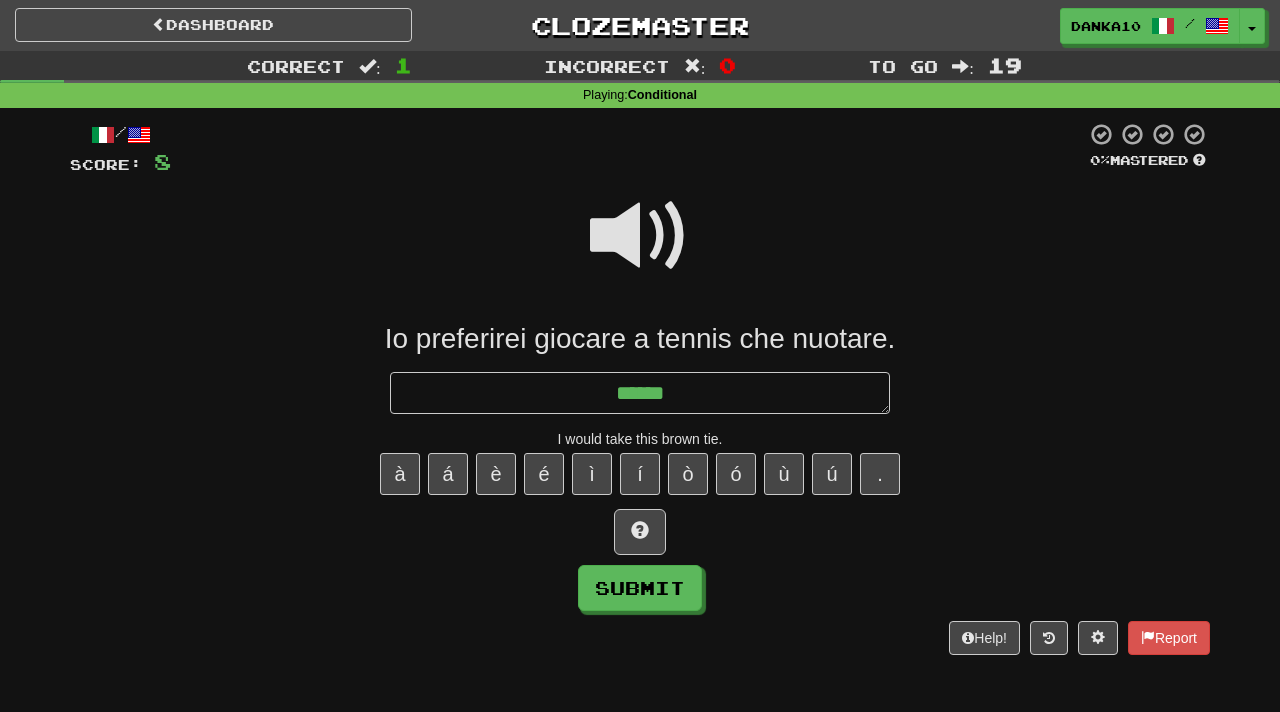 type on "*" 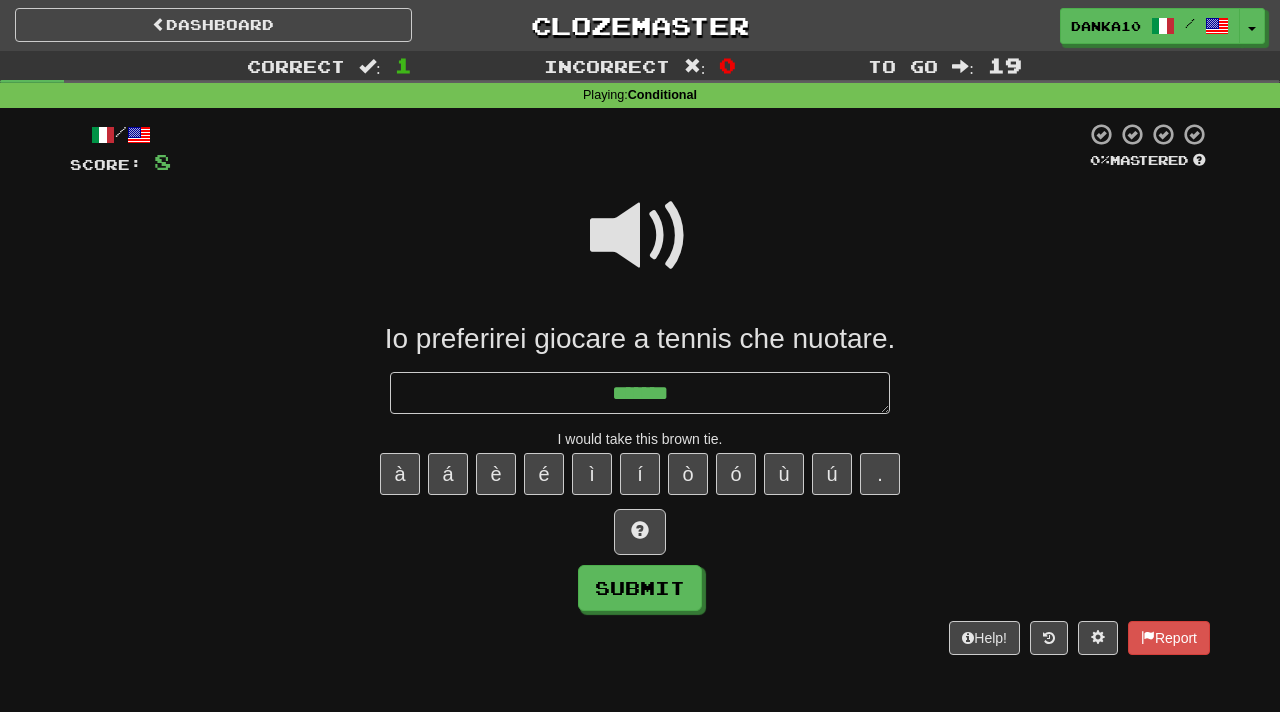 type on "*" 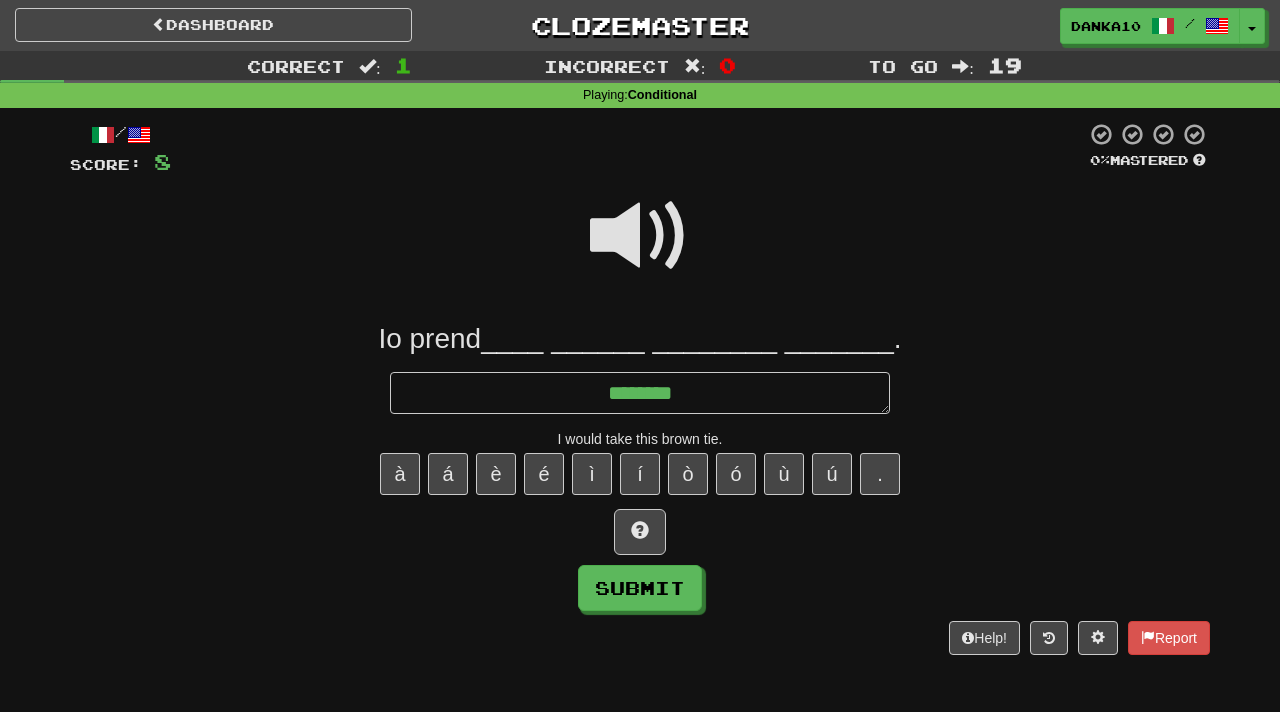 type on "*" 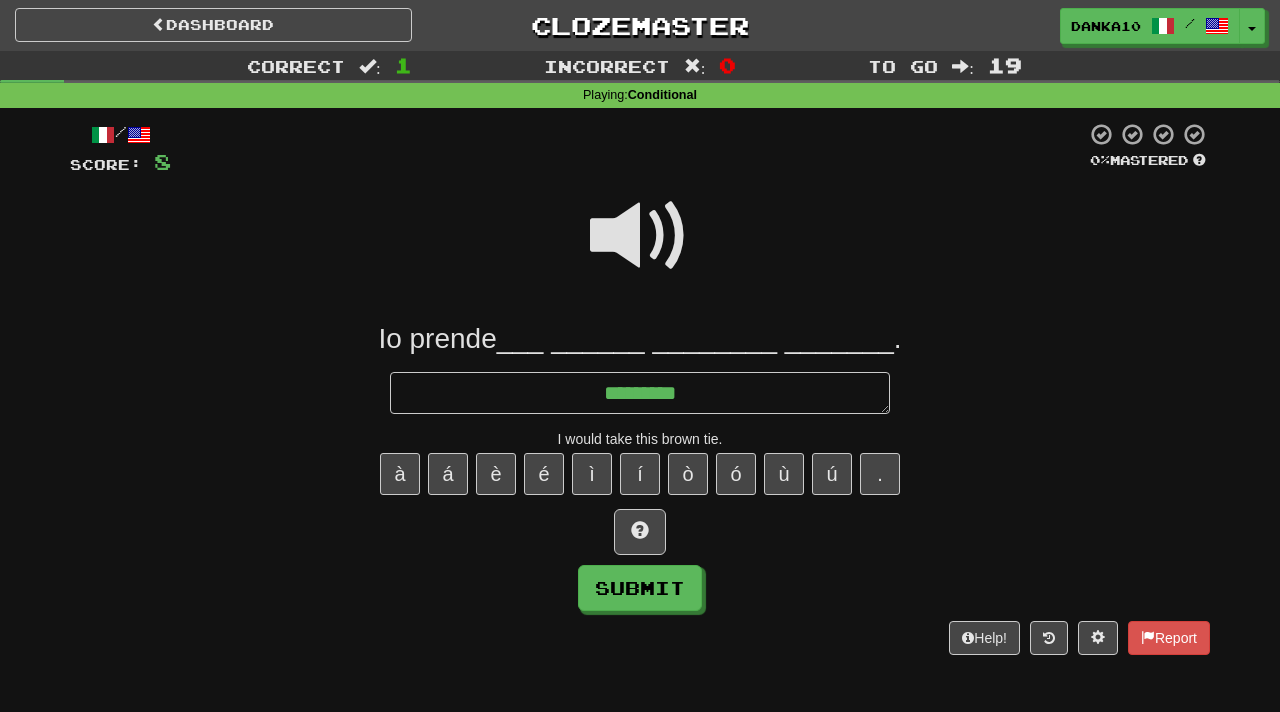type on "*" 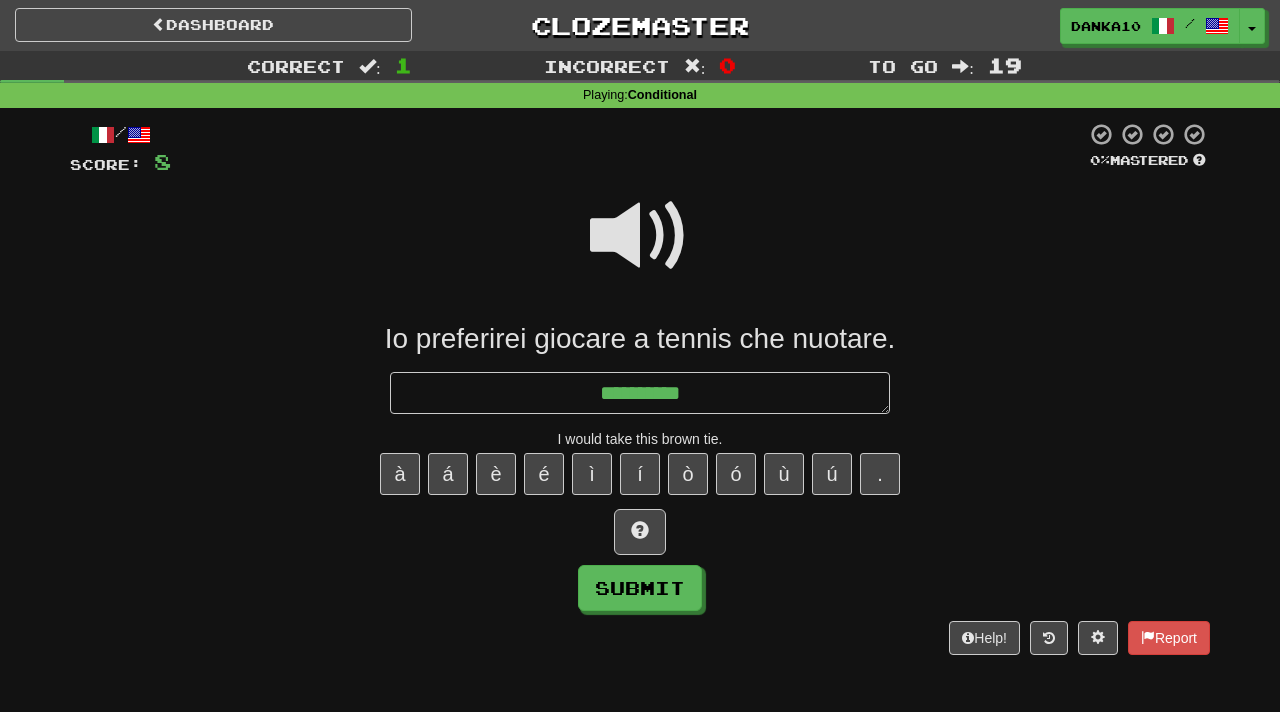 type on "**********" 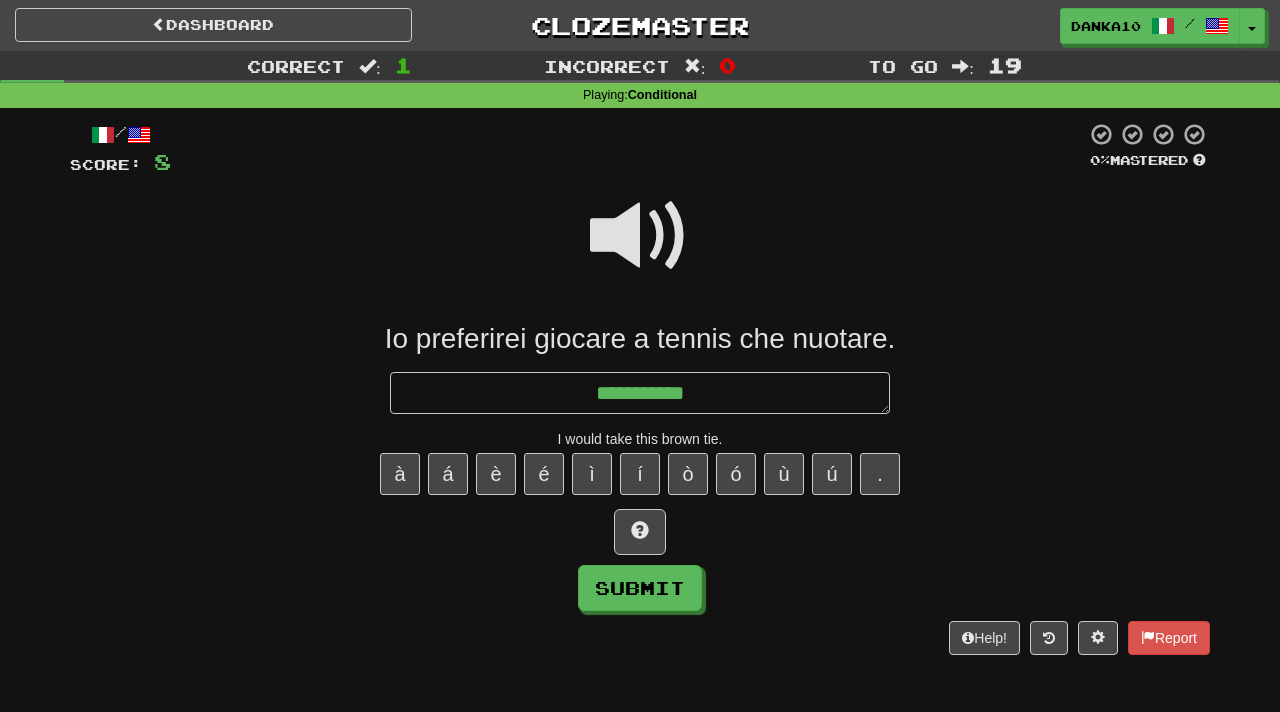 type on "*" 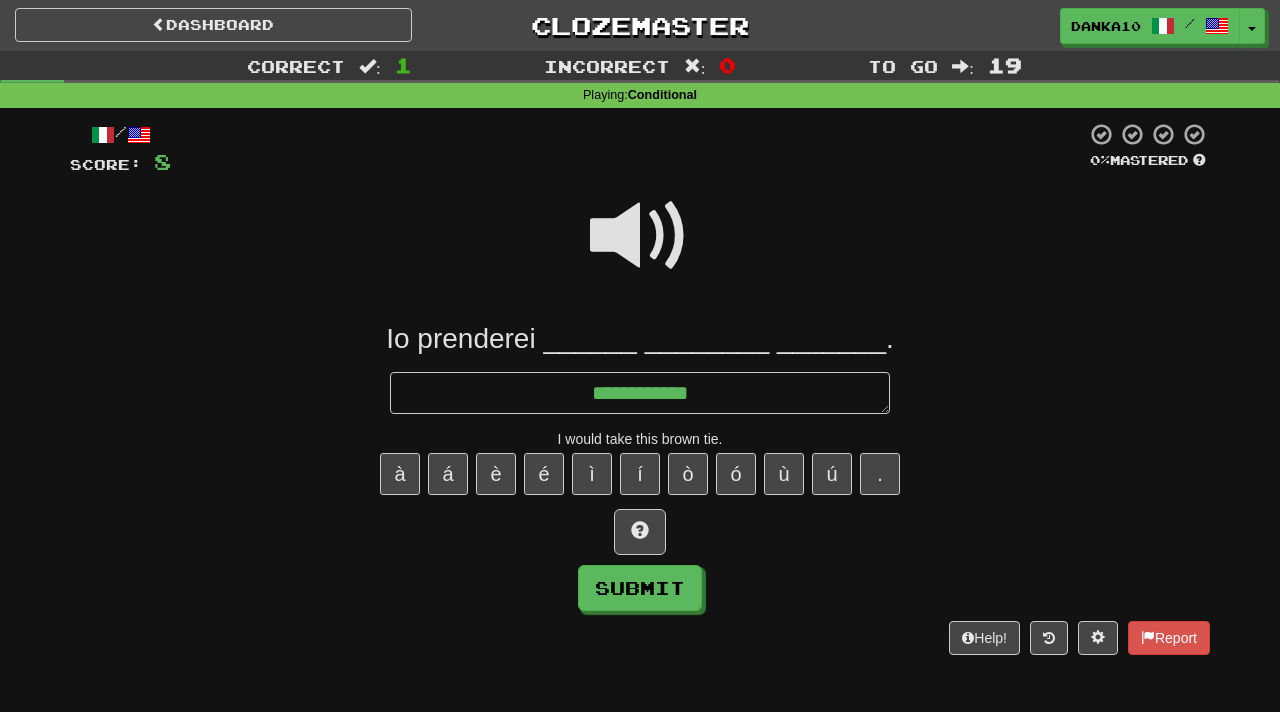 type on "*" 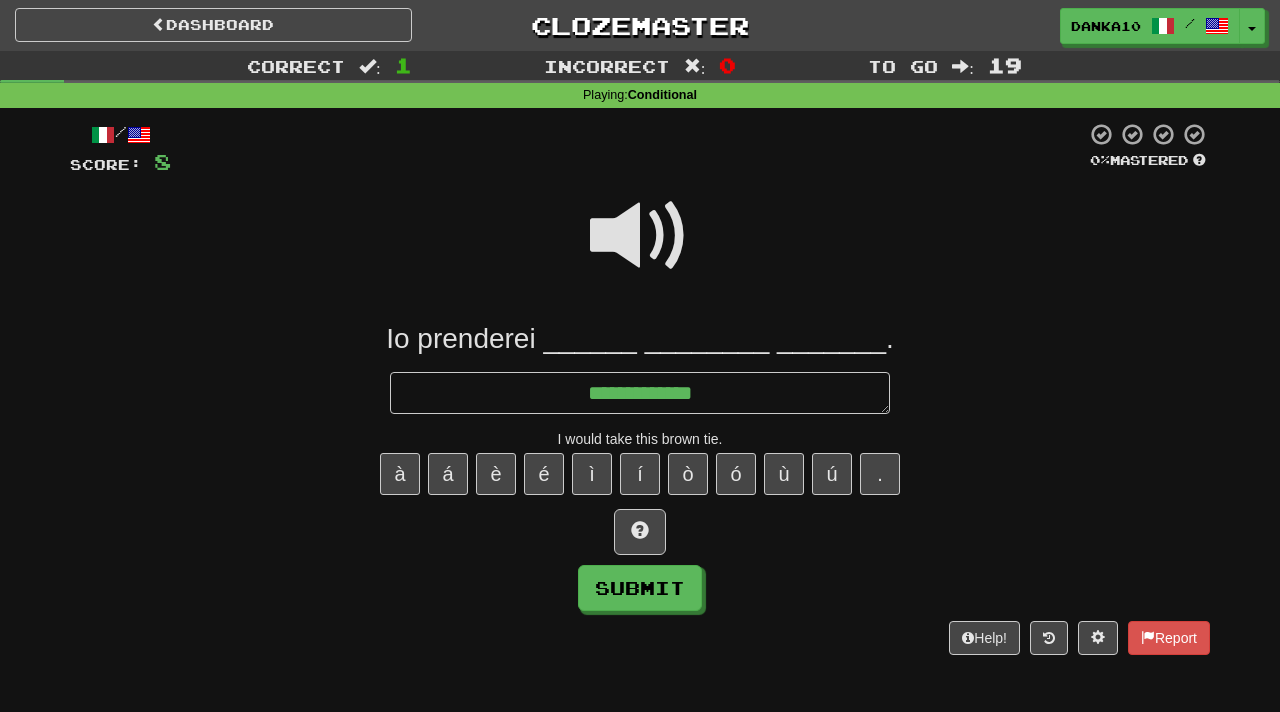 type on "*" 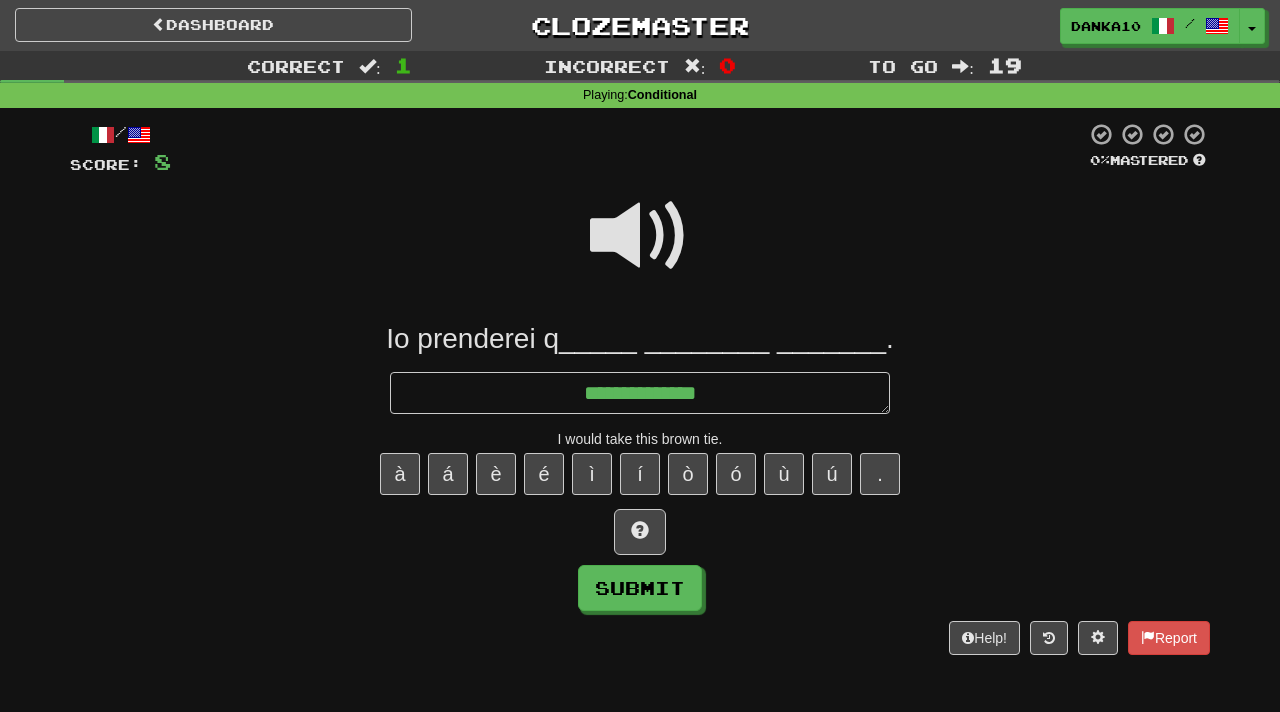 type on "**********" 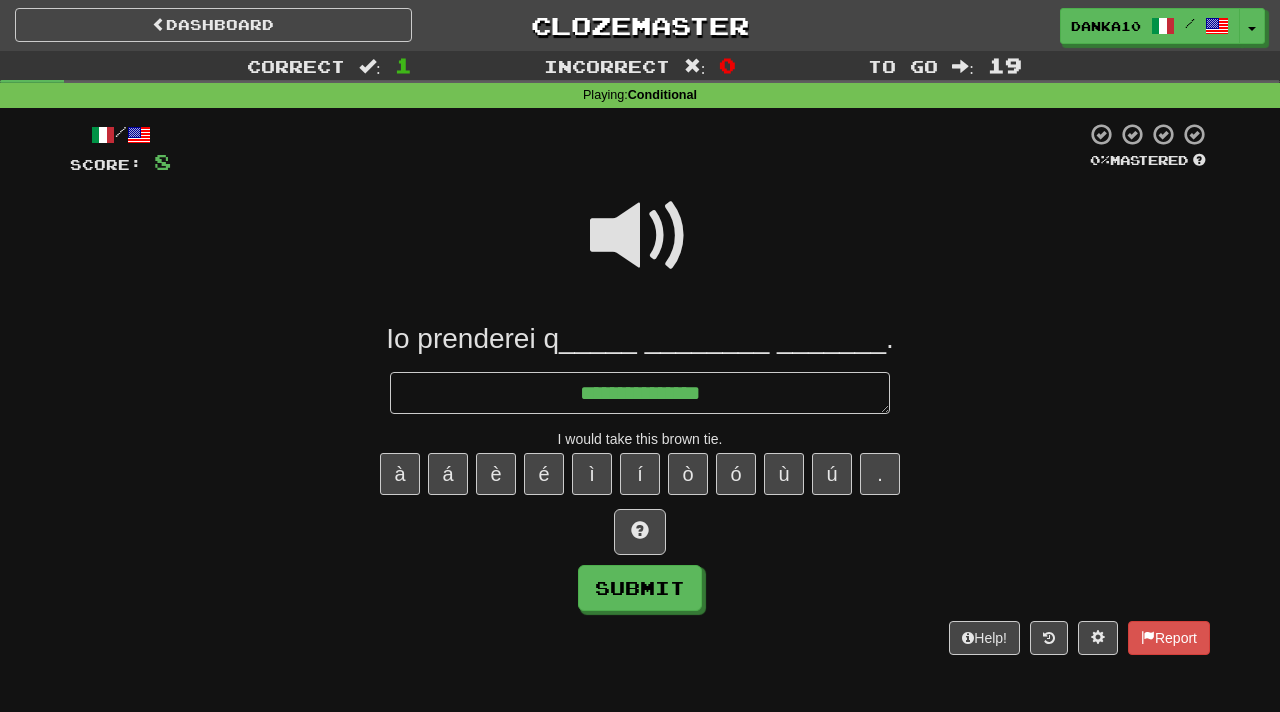 type on "*" 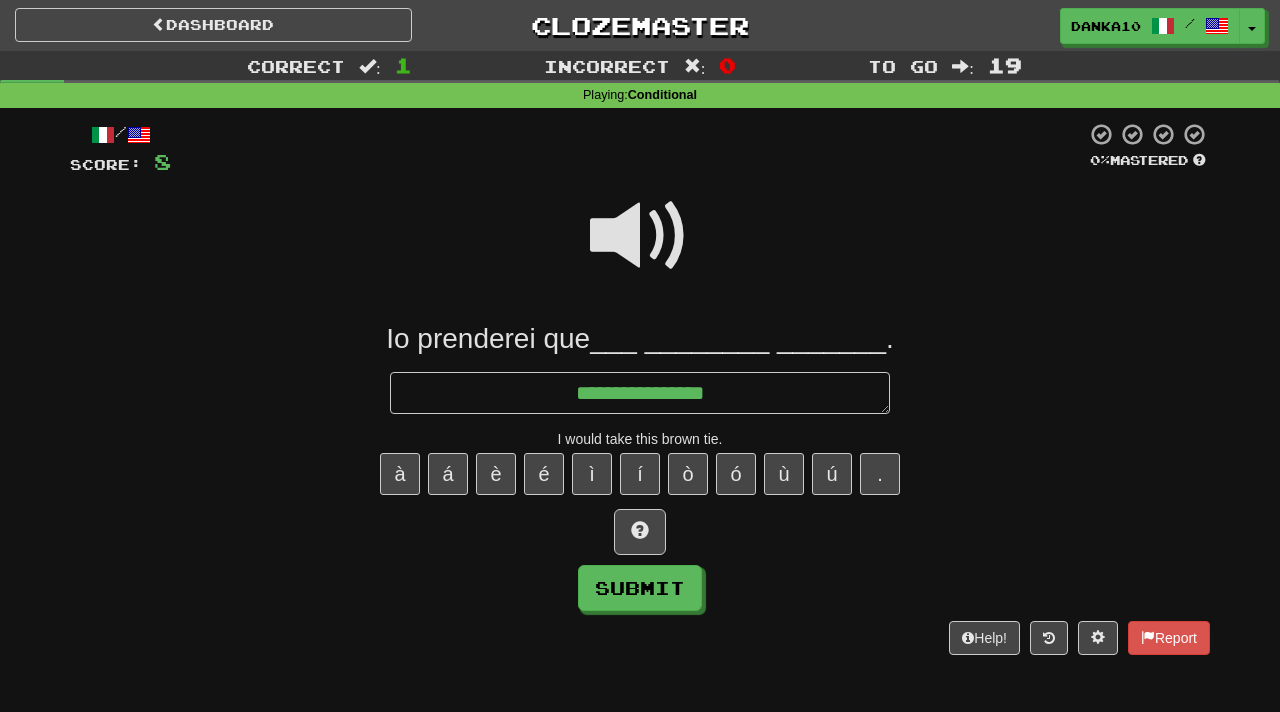 type on "*" 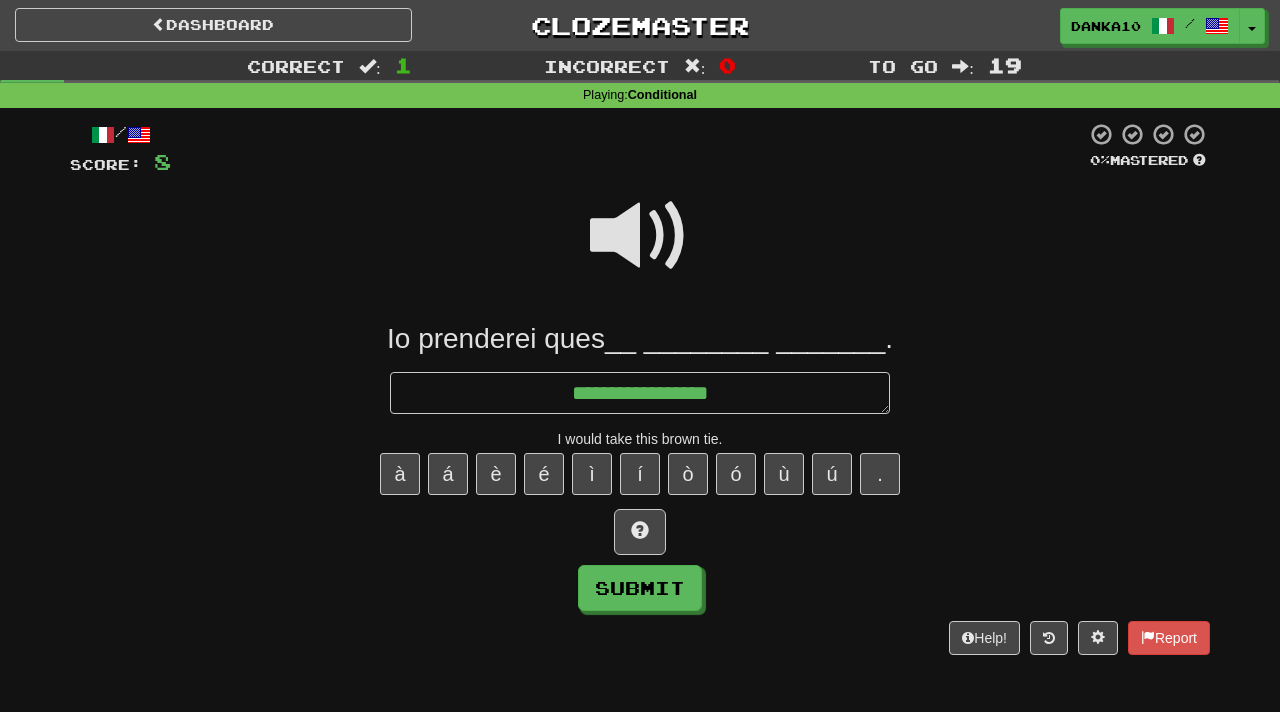 type on "*" 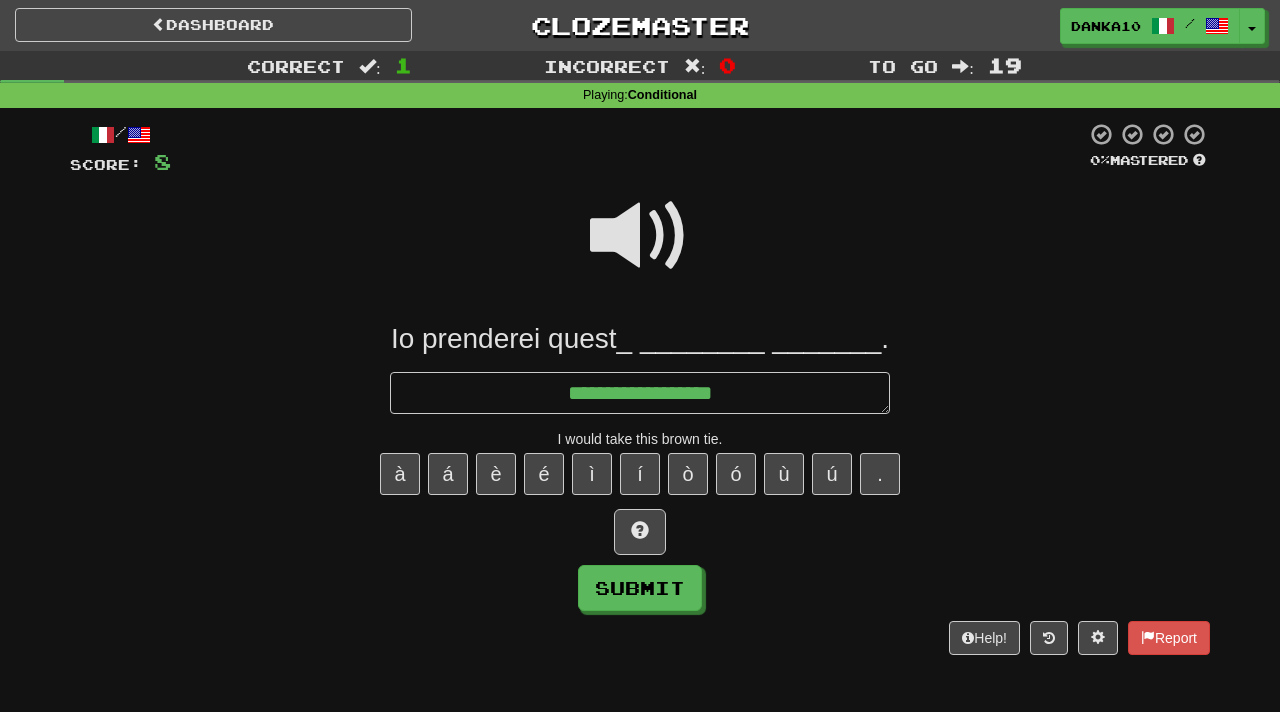 type on "*" 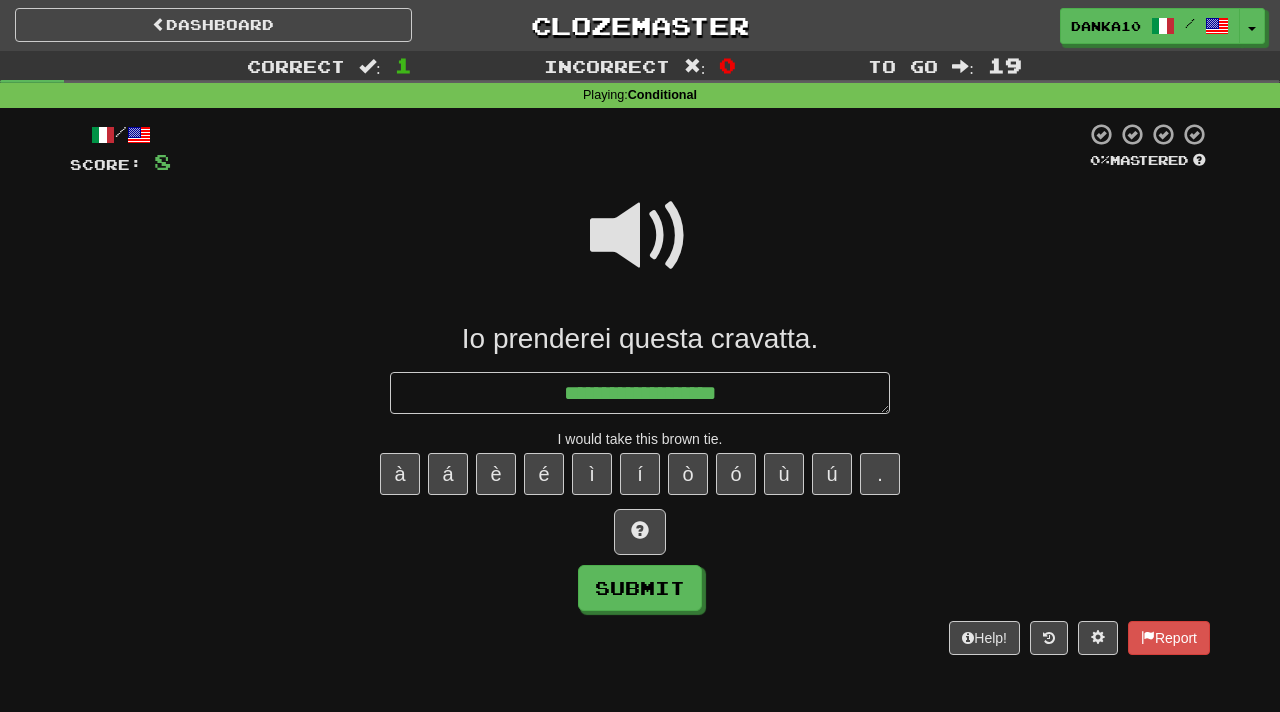 type on "*" 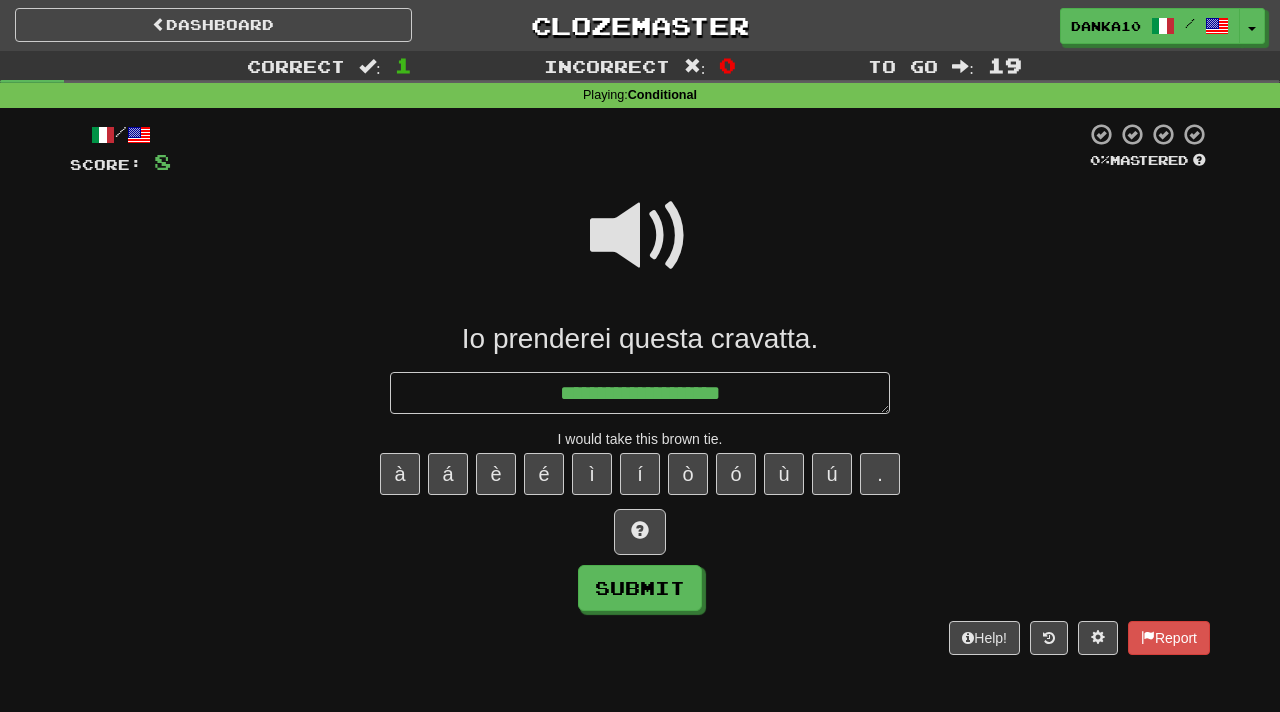 type on "*" 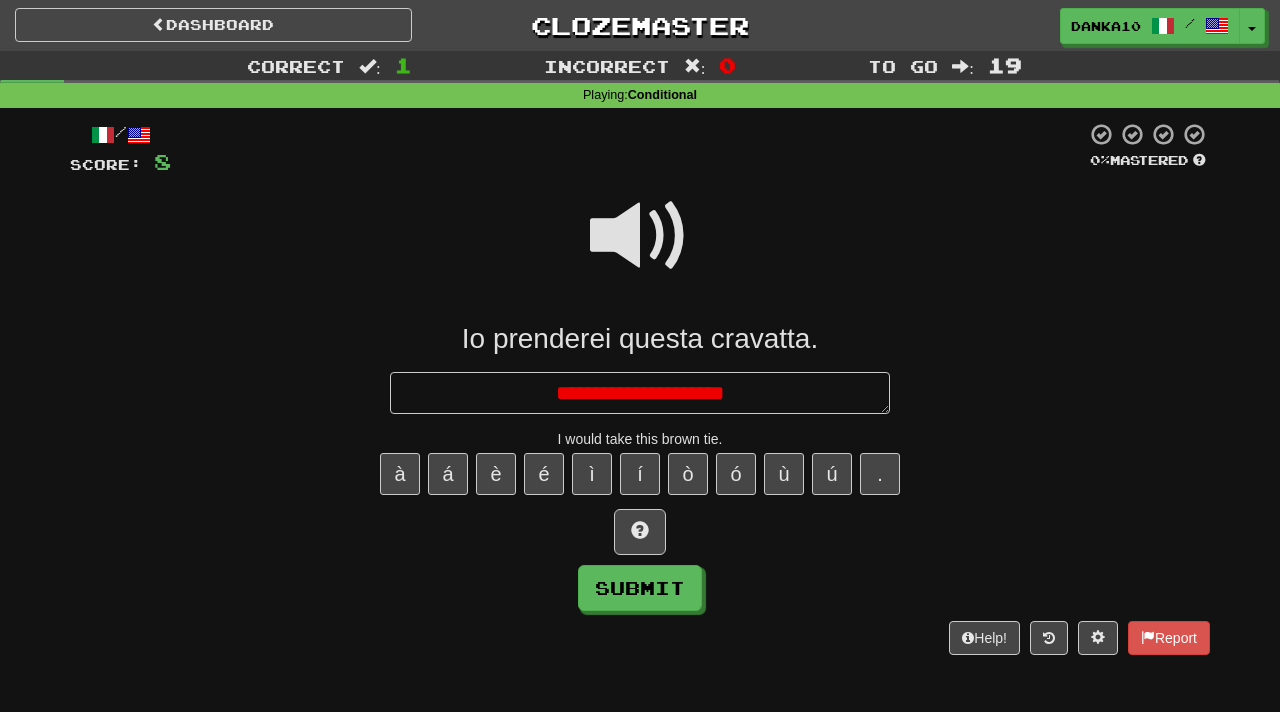 type on "*" 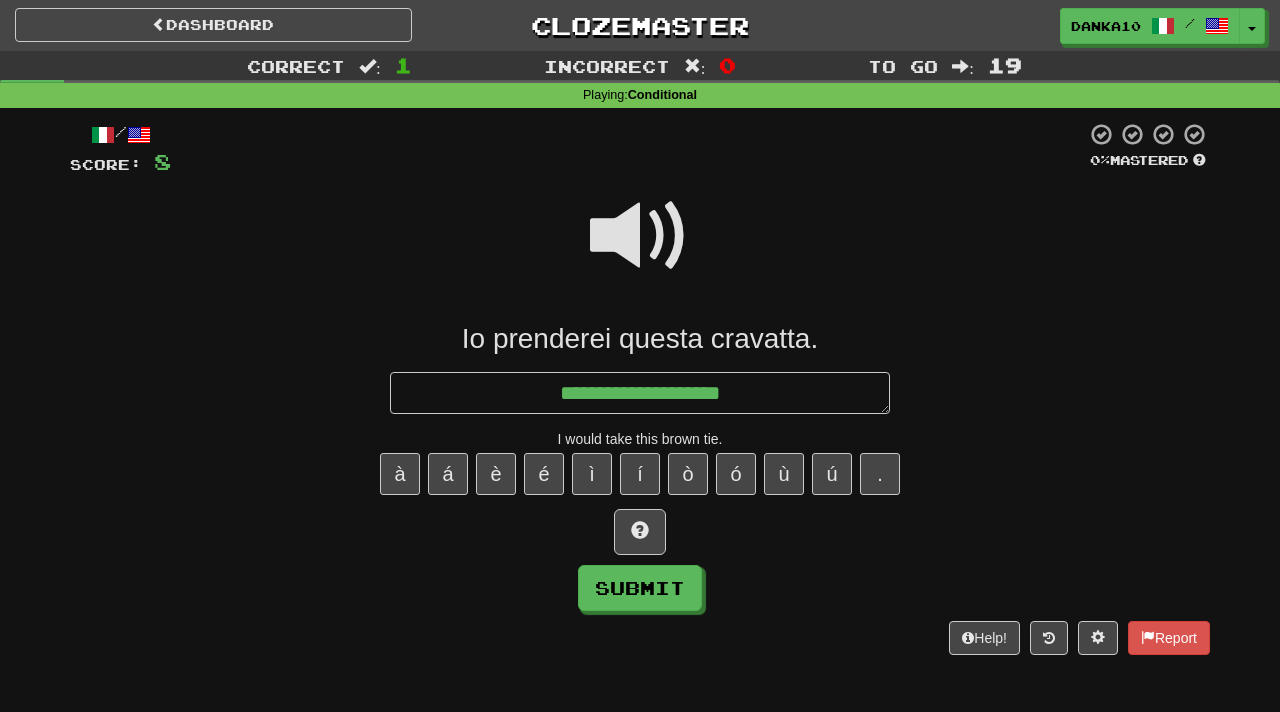 type on "*" 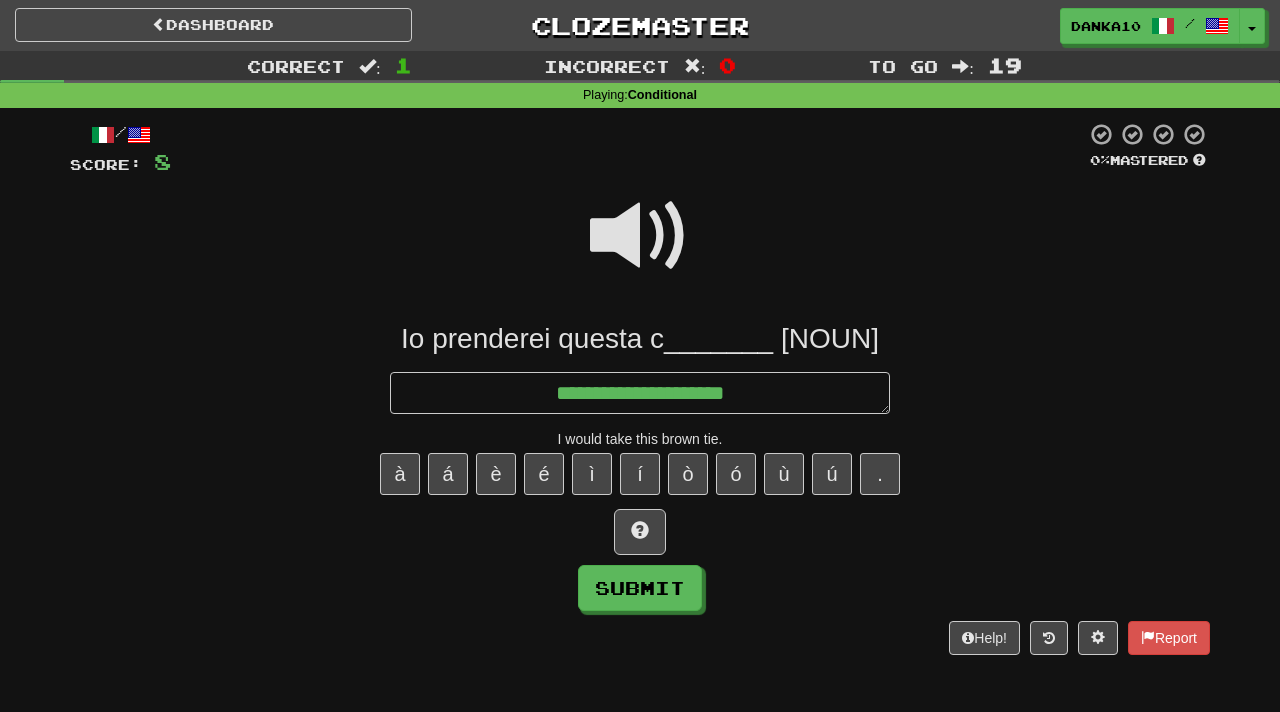 type on "*" 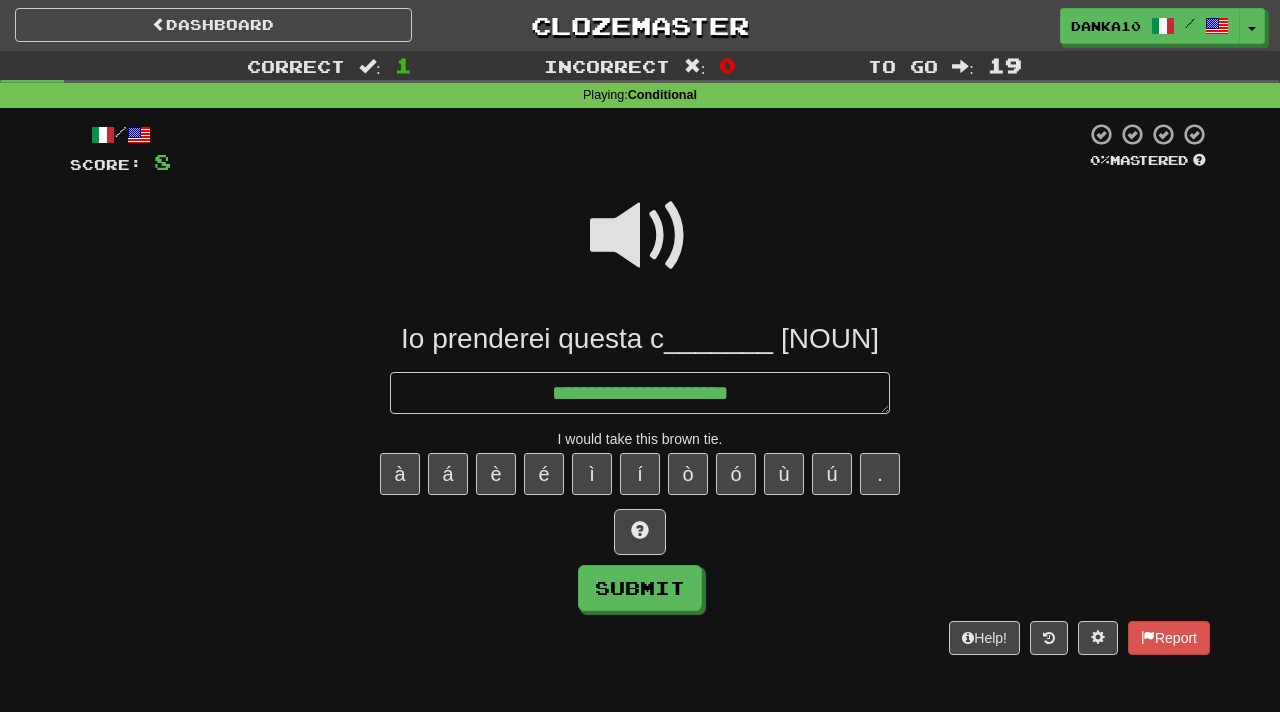 type on "*" 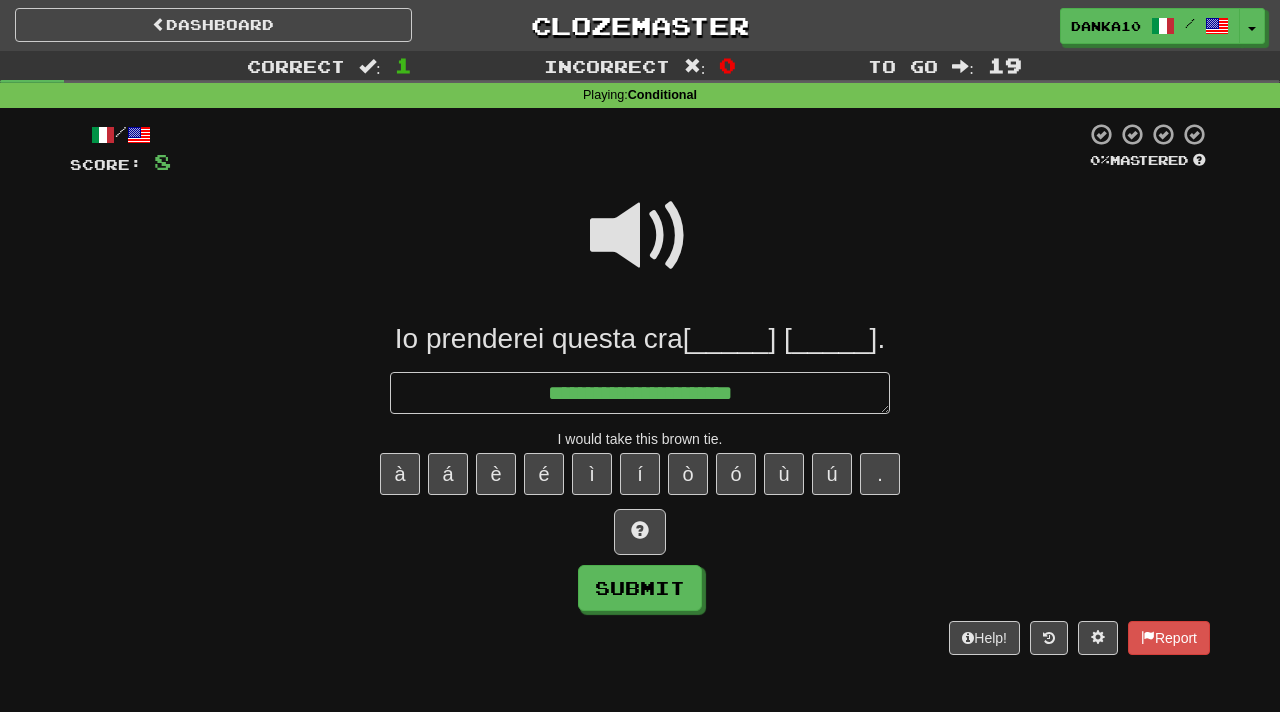 type on "*" 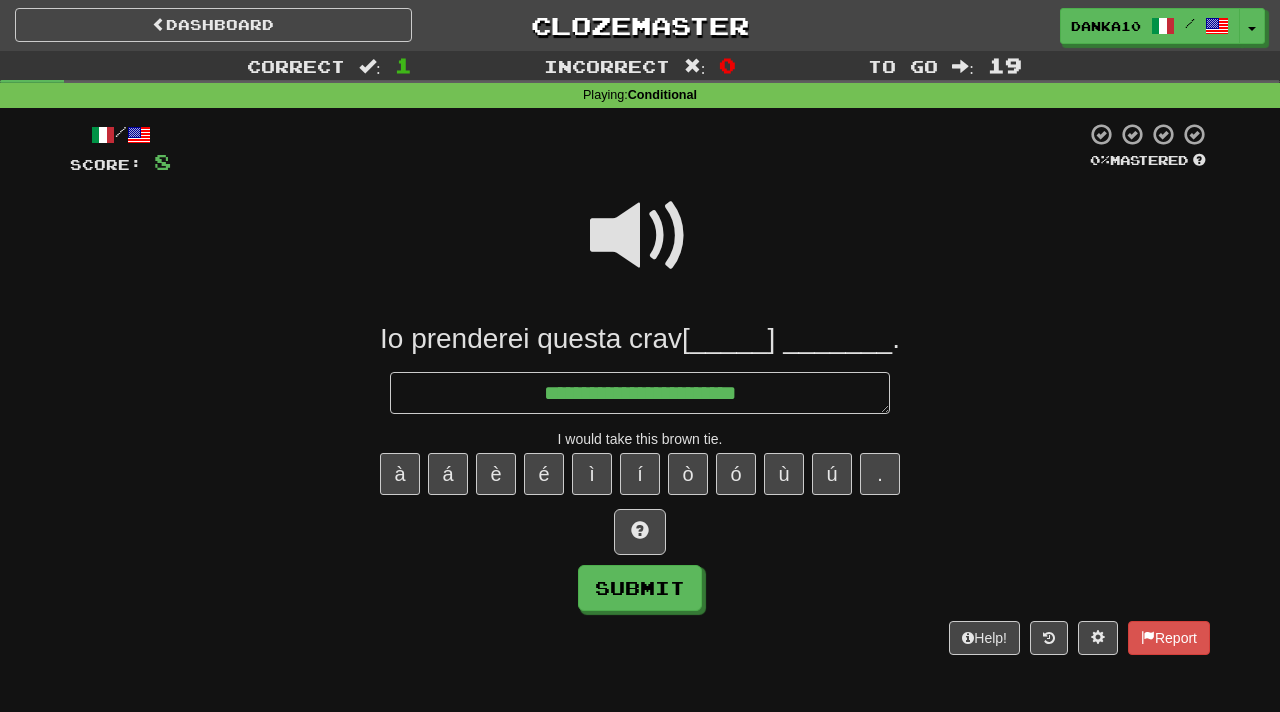 type on "**********" 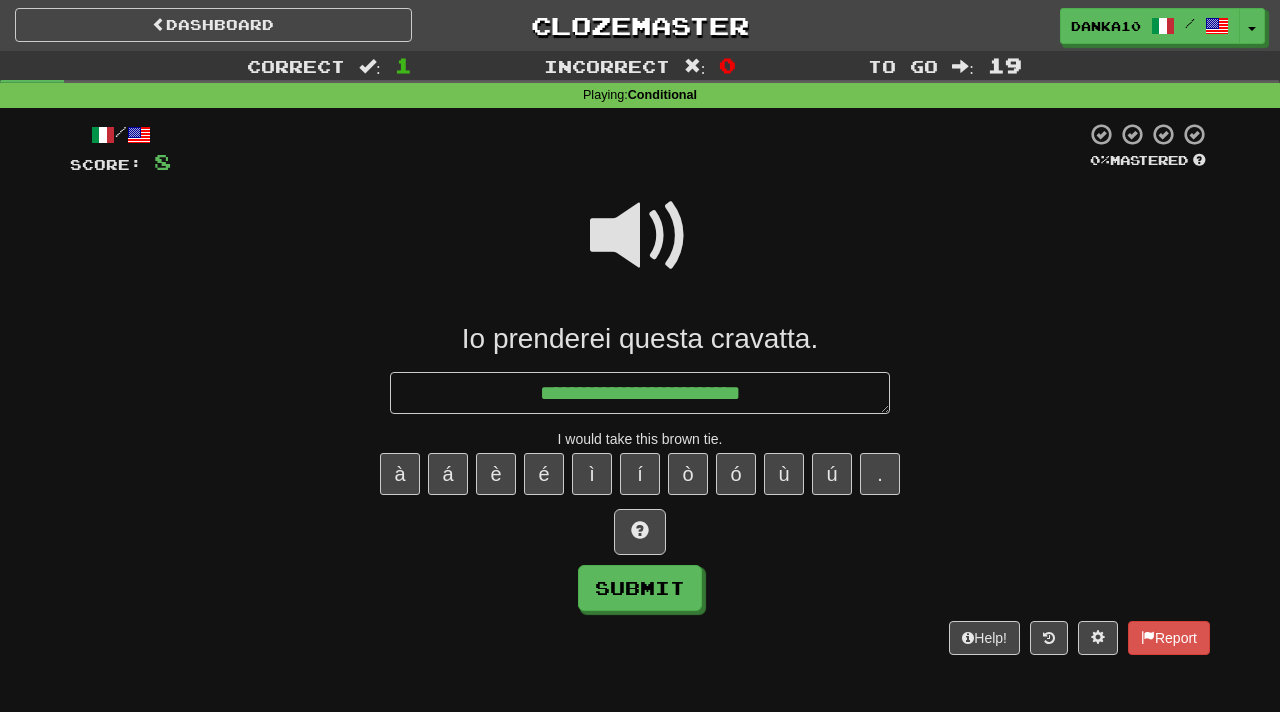 type on "*" 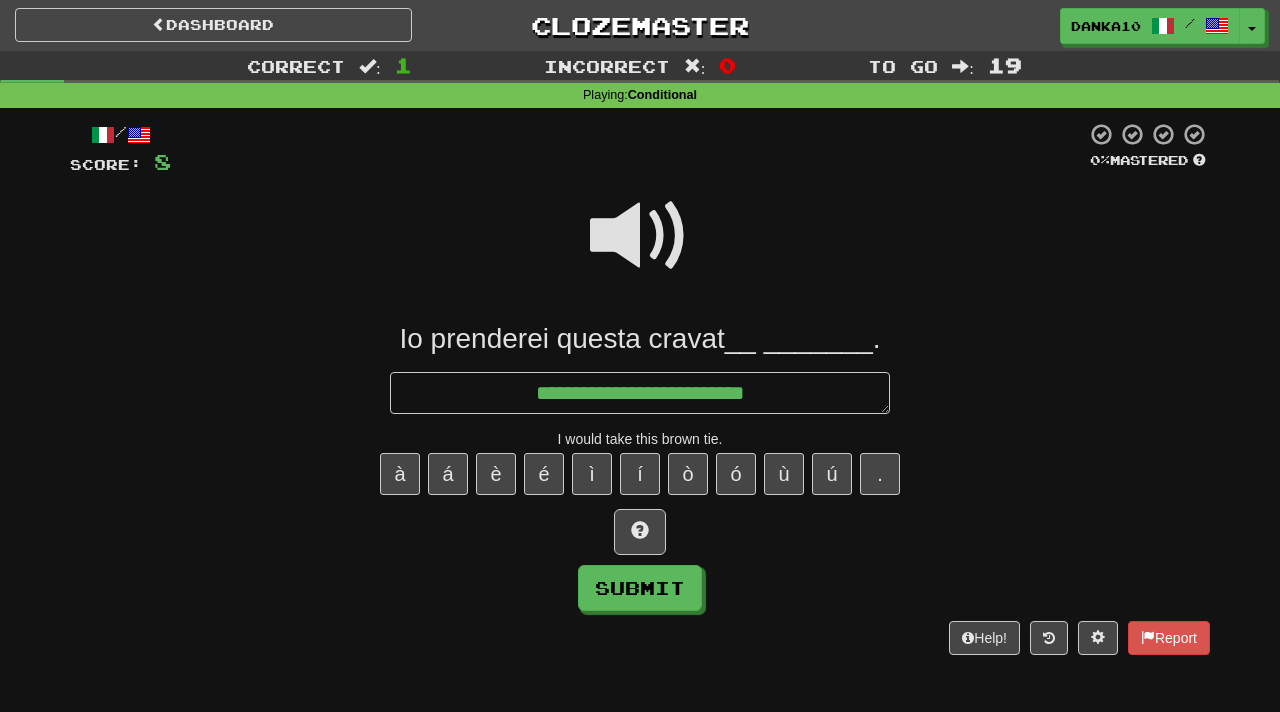 type on "*" 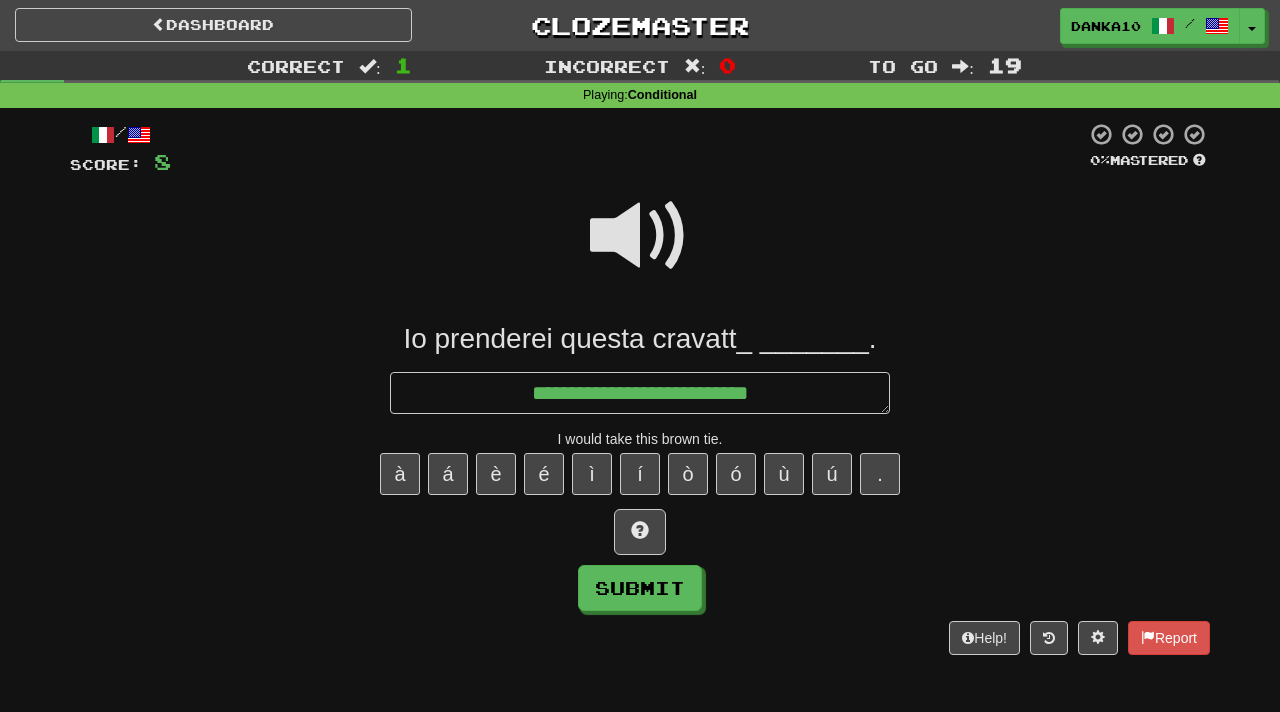 type on "*" 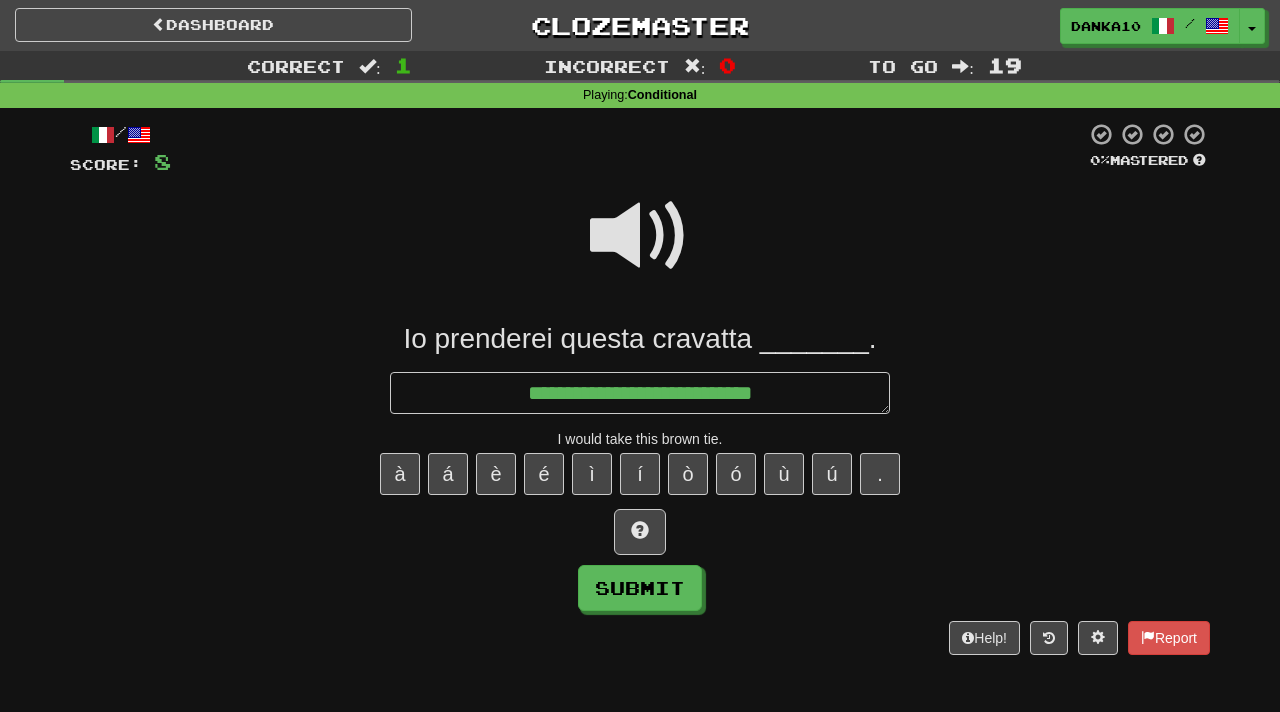 type on "*" 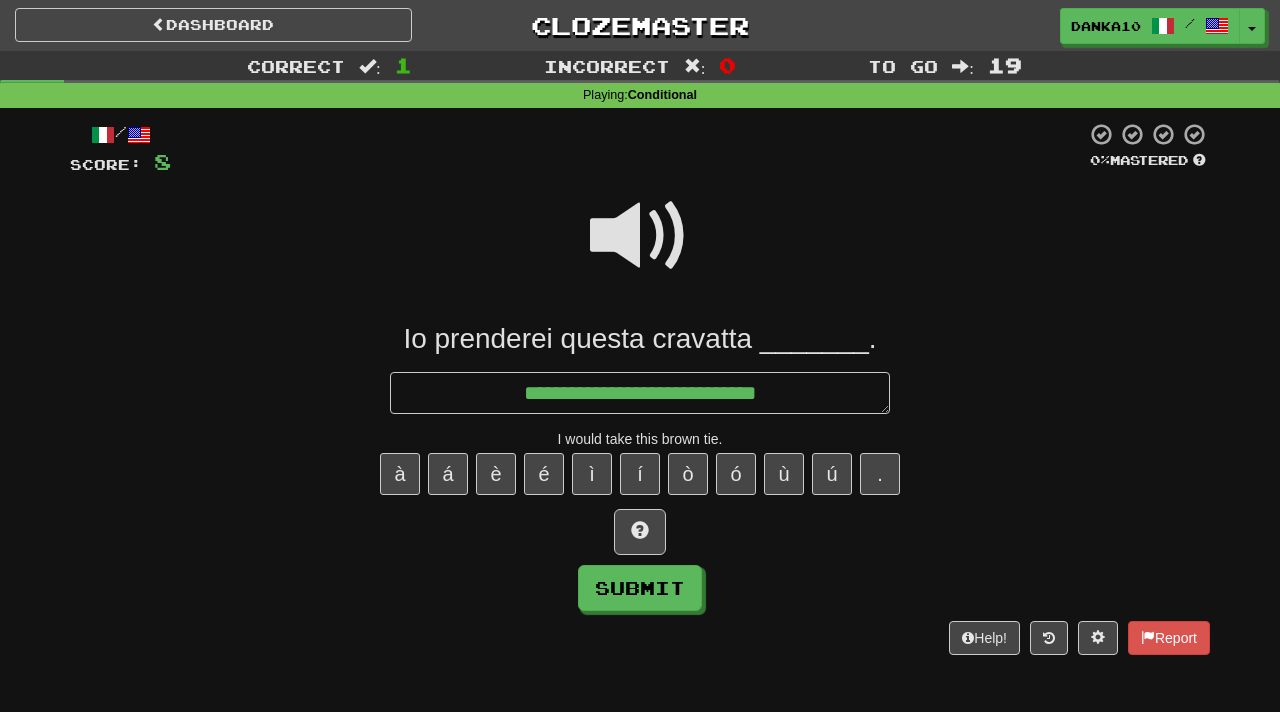 type on "*" 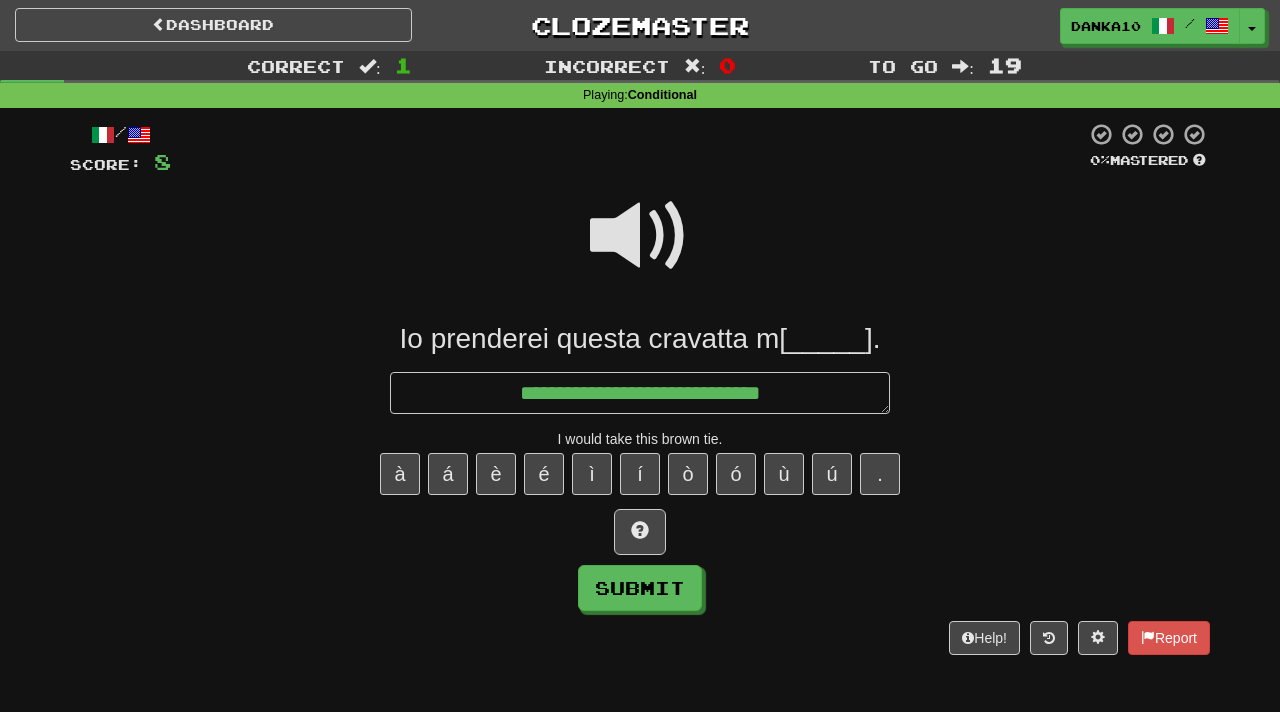 type on "*" 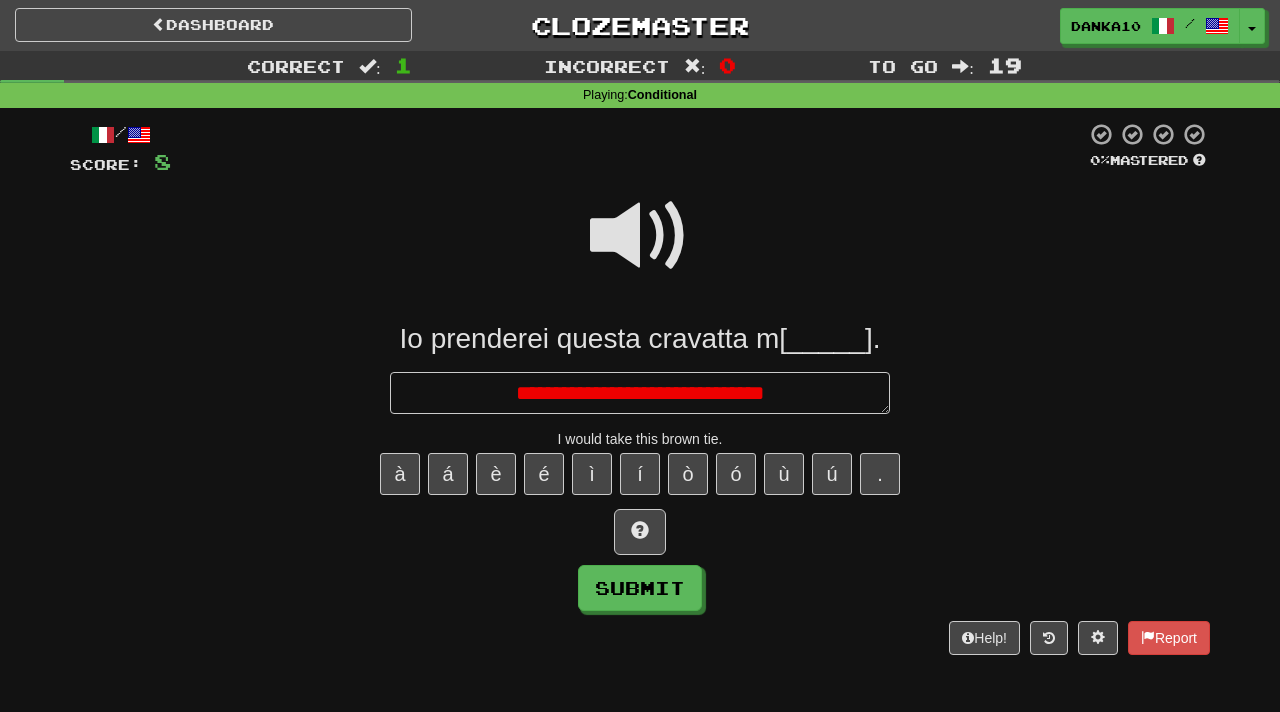 type on "*" 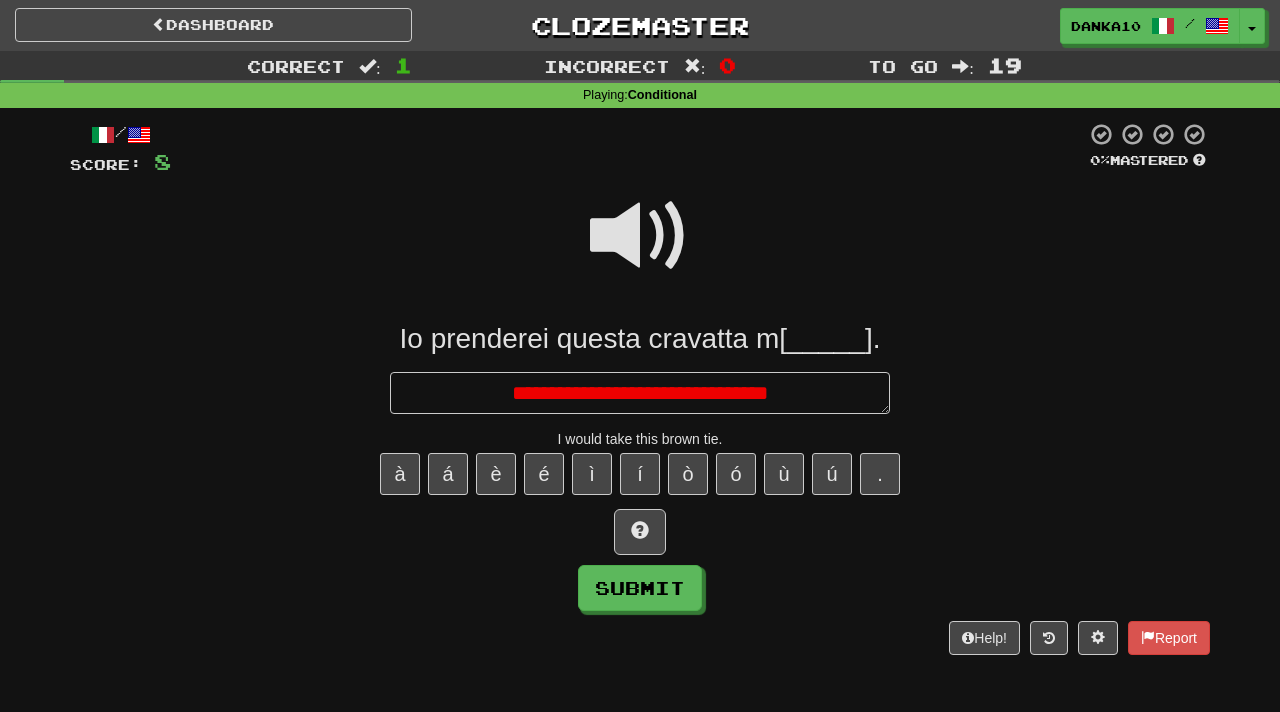 type on "*" 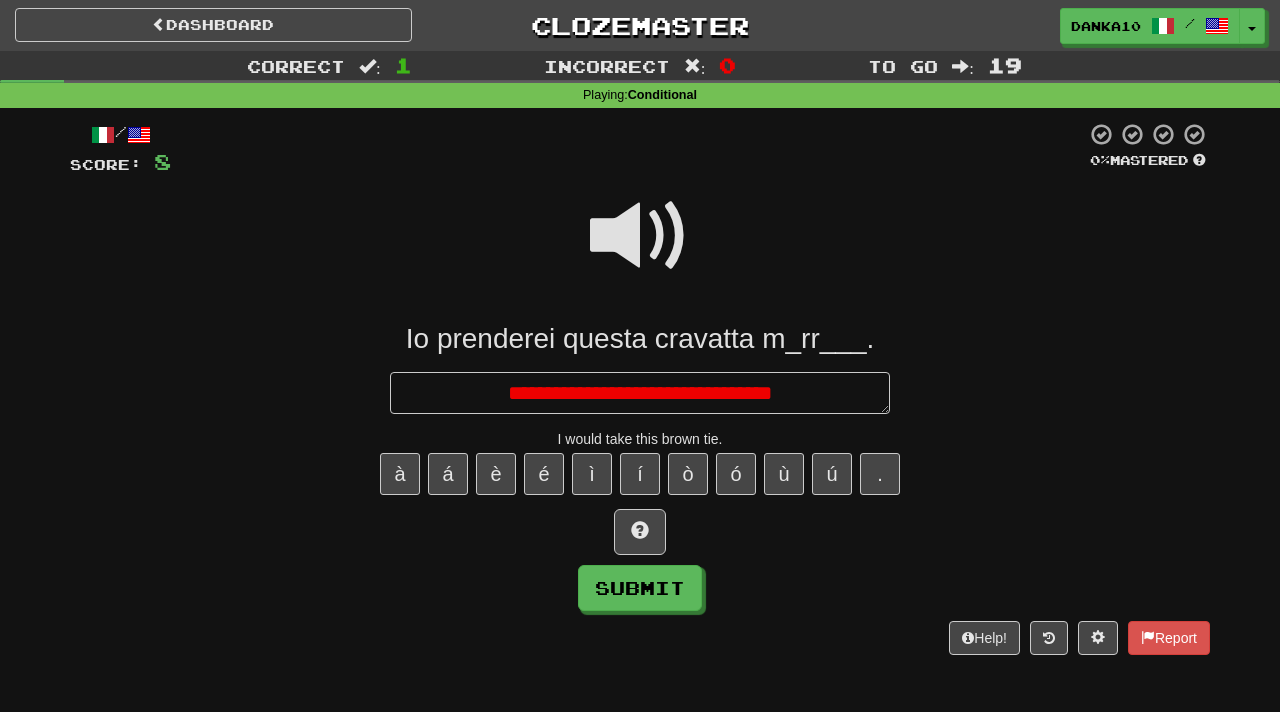 type on "*" 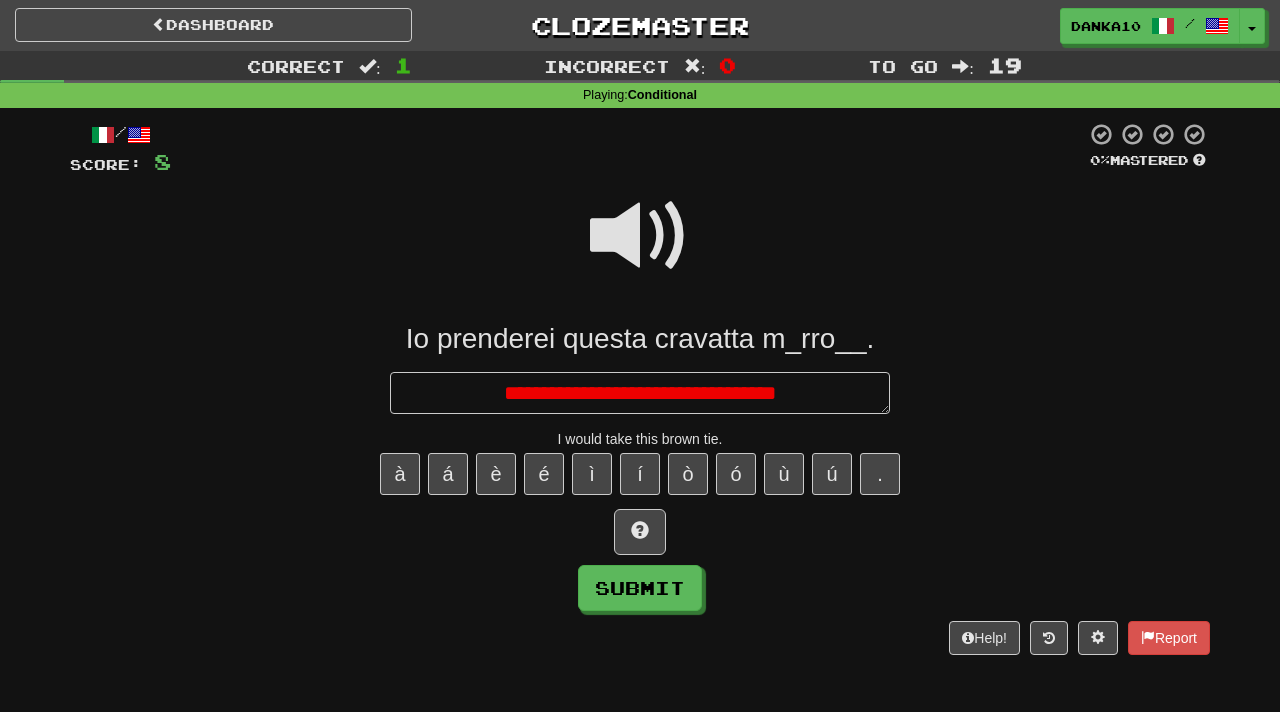 type on "*" 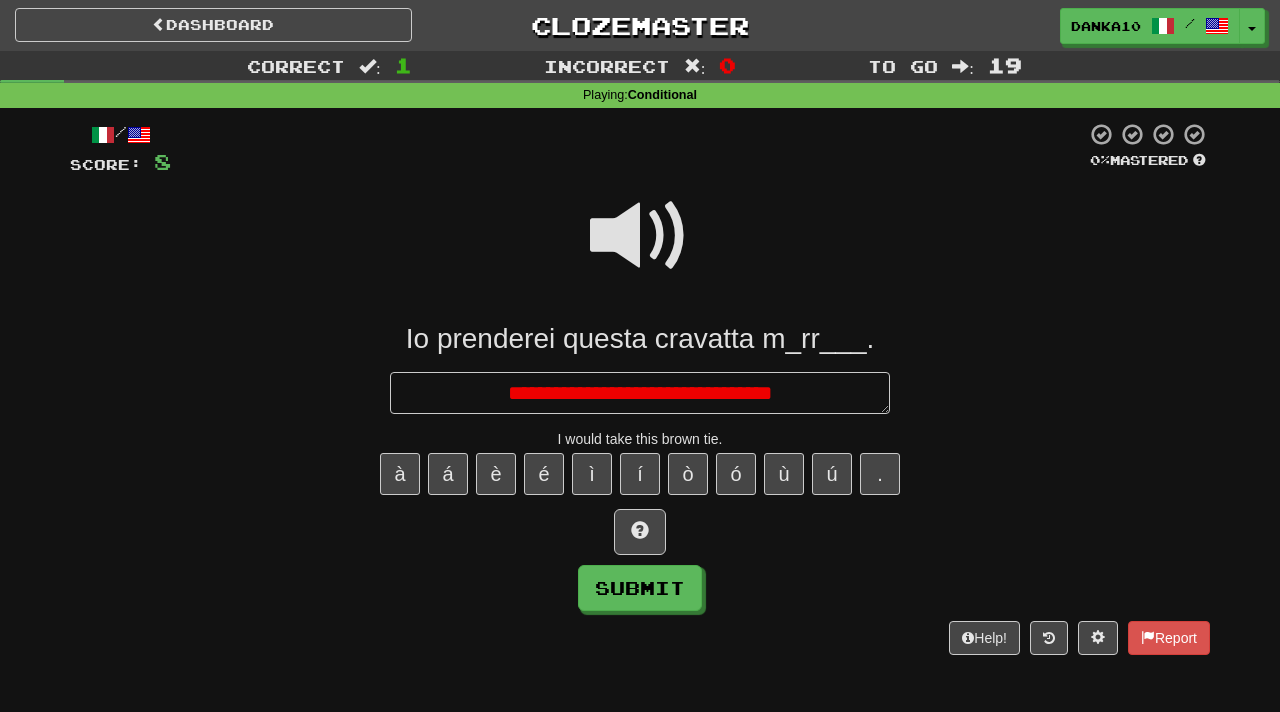 type on "*" 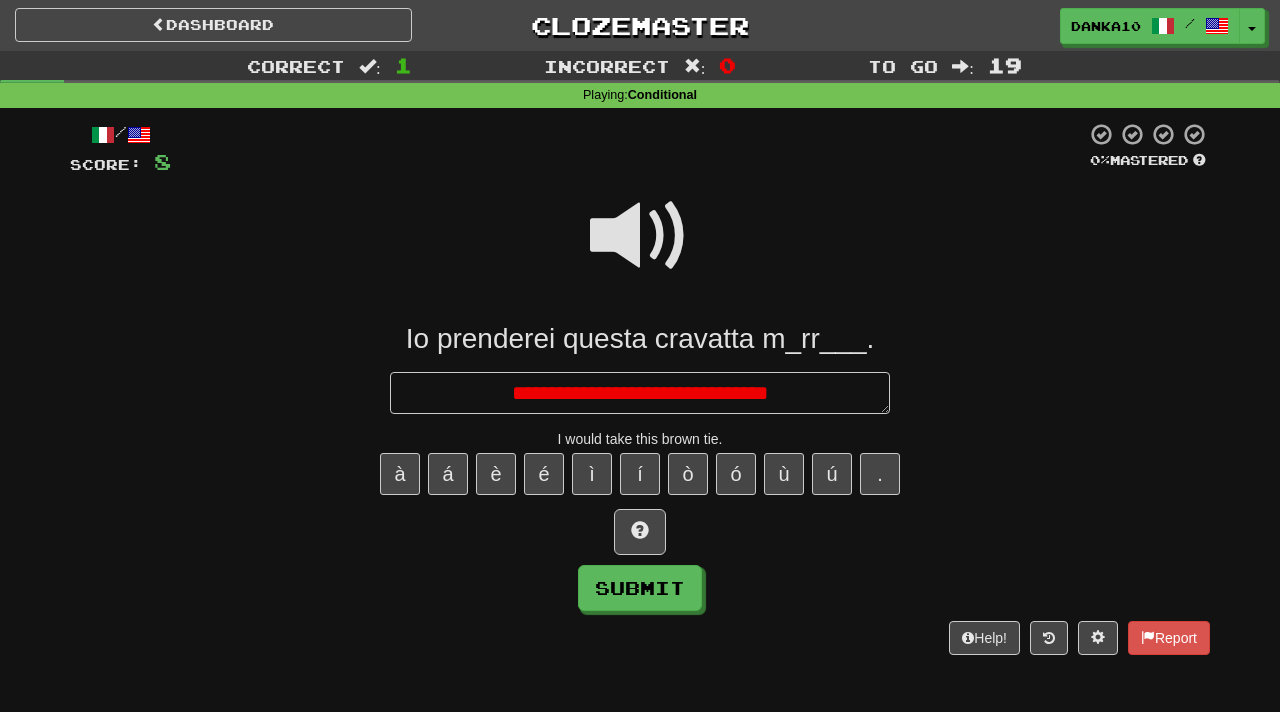 type on "*" 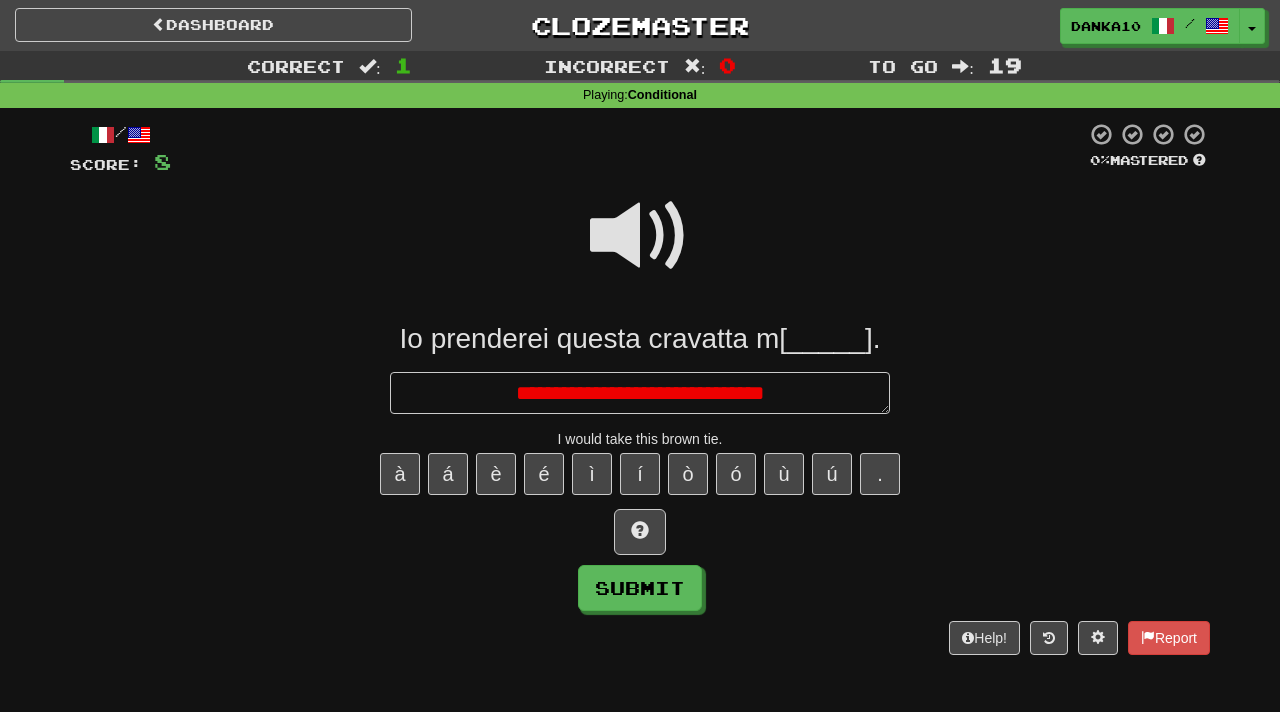 type on "*" 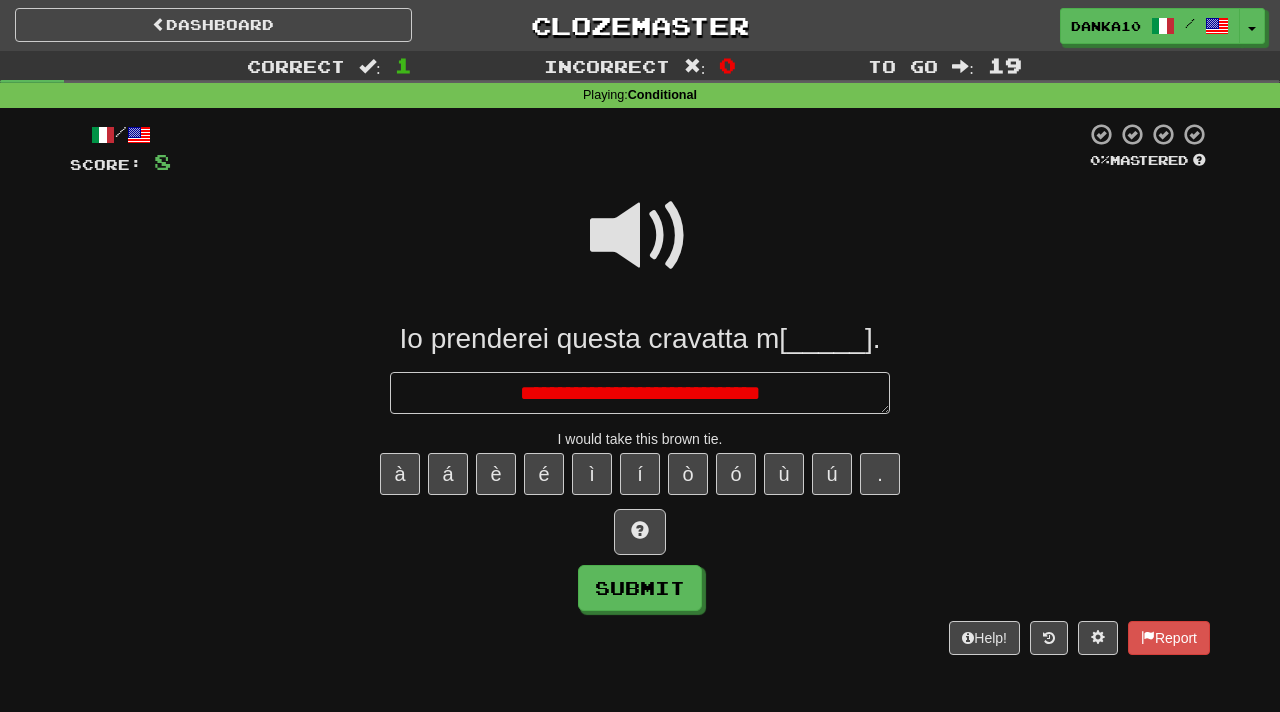 type on "*" 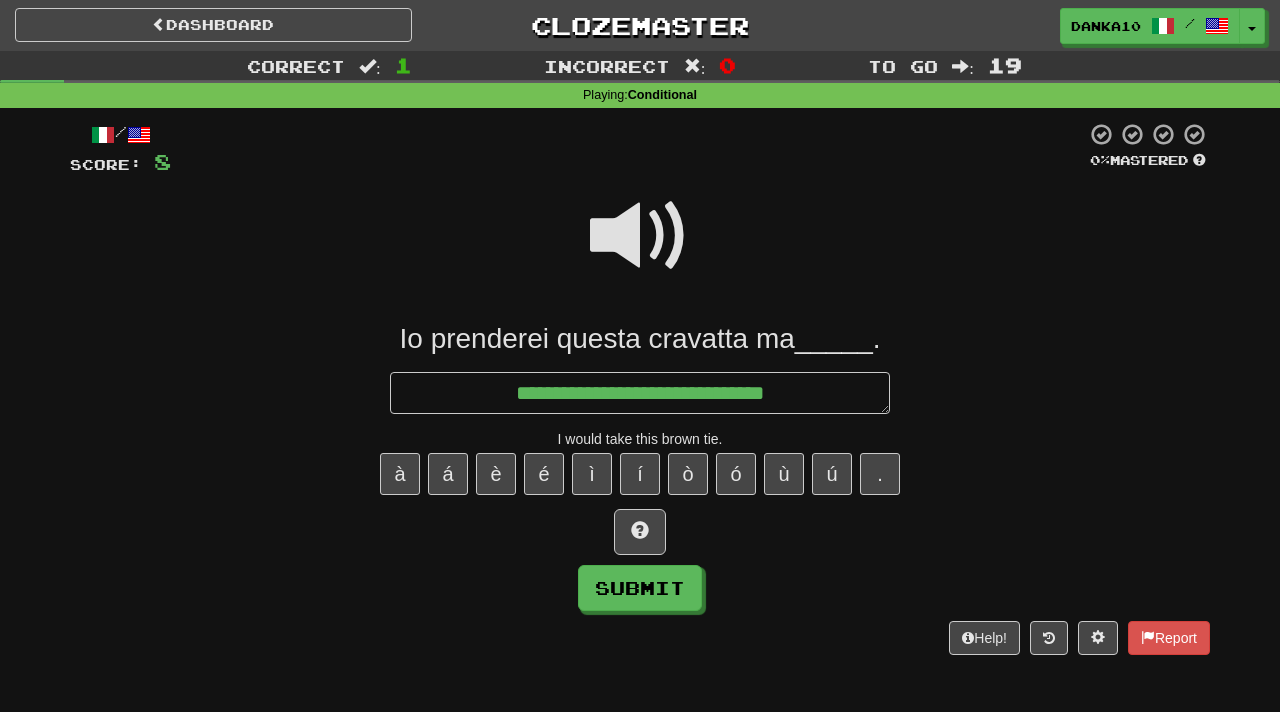 type on "*" 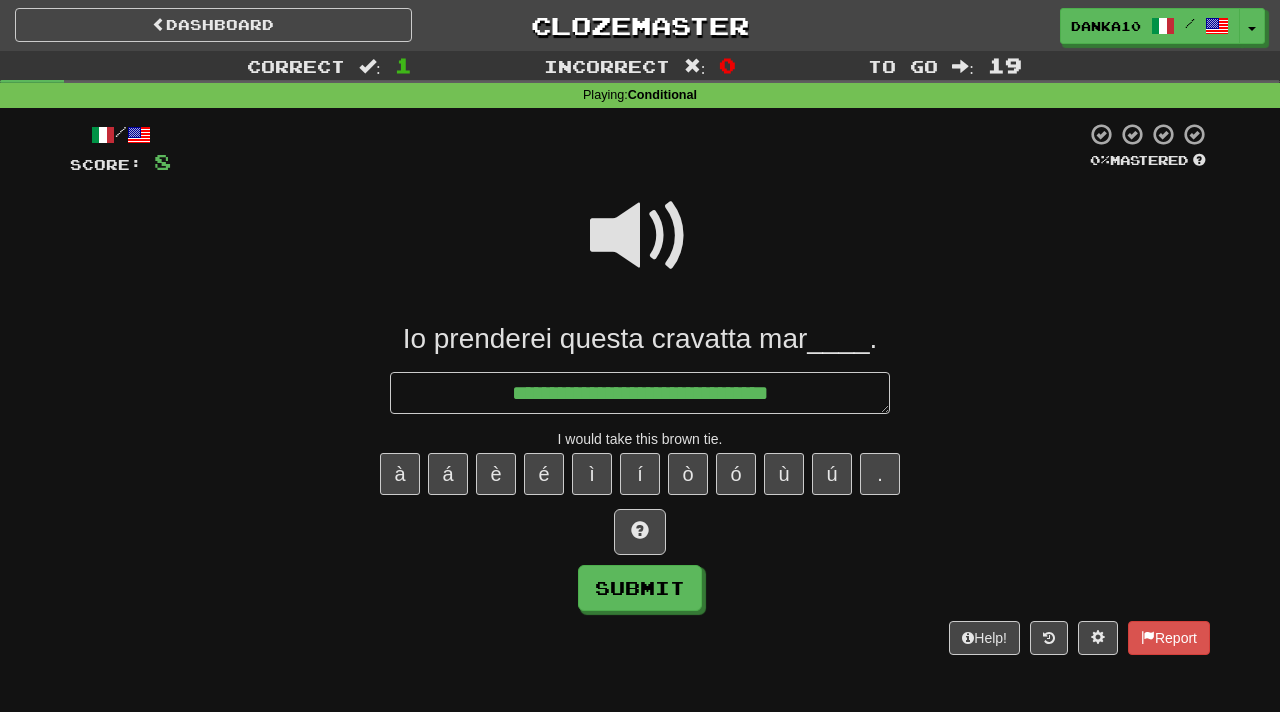 type on "*" 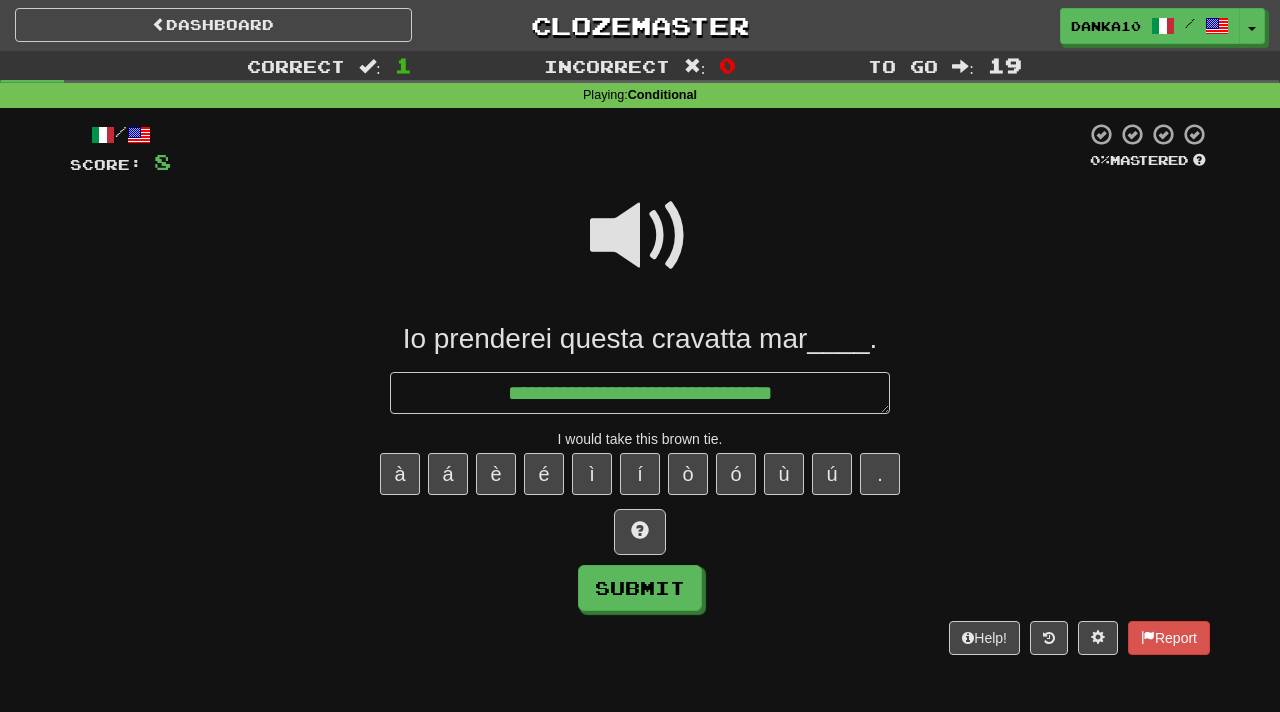 type on "*" 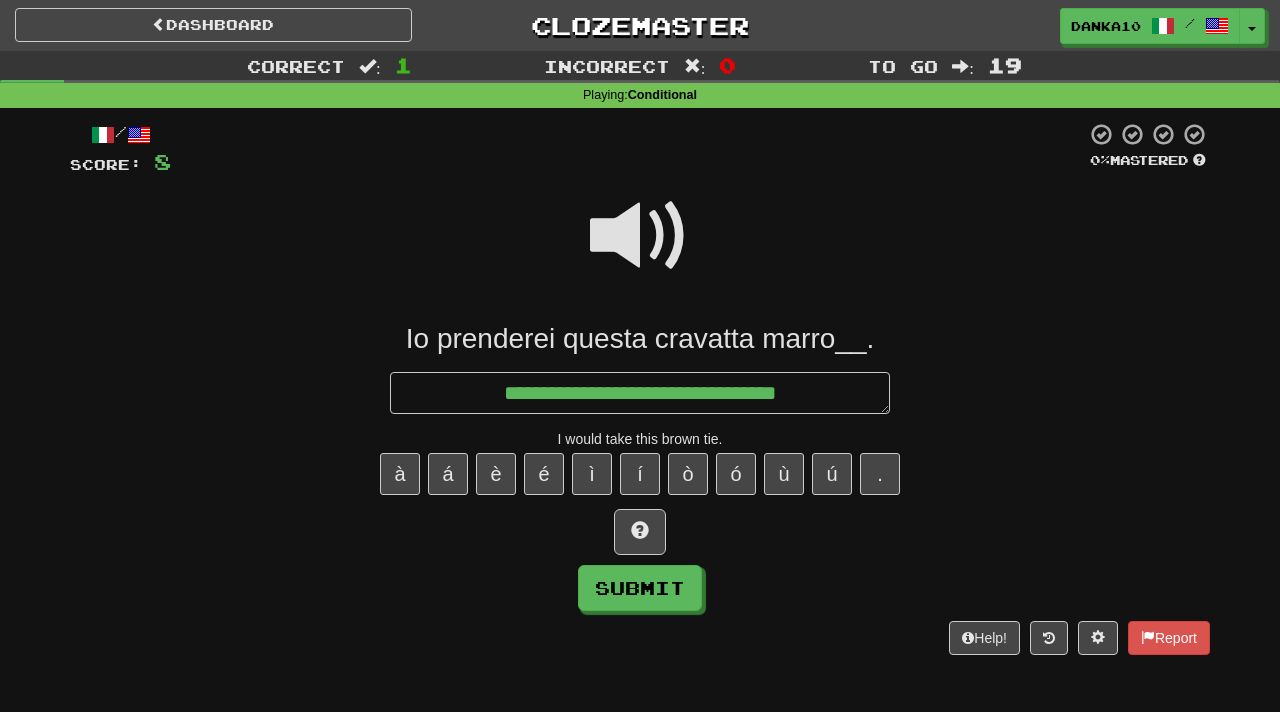 type on "**********" 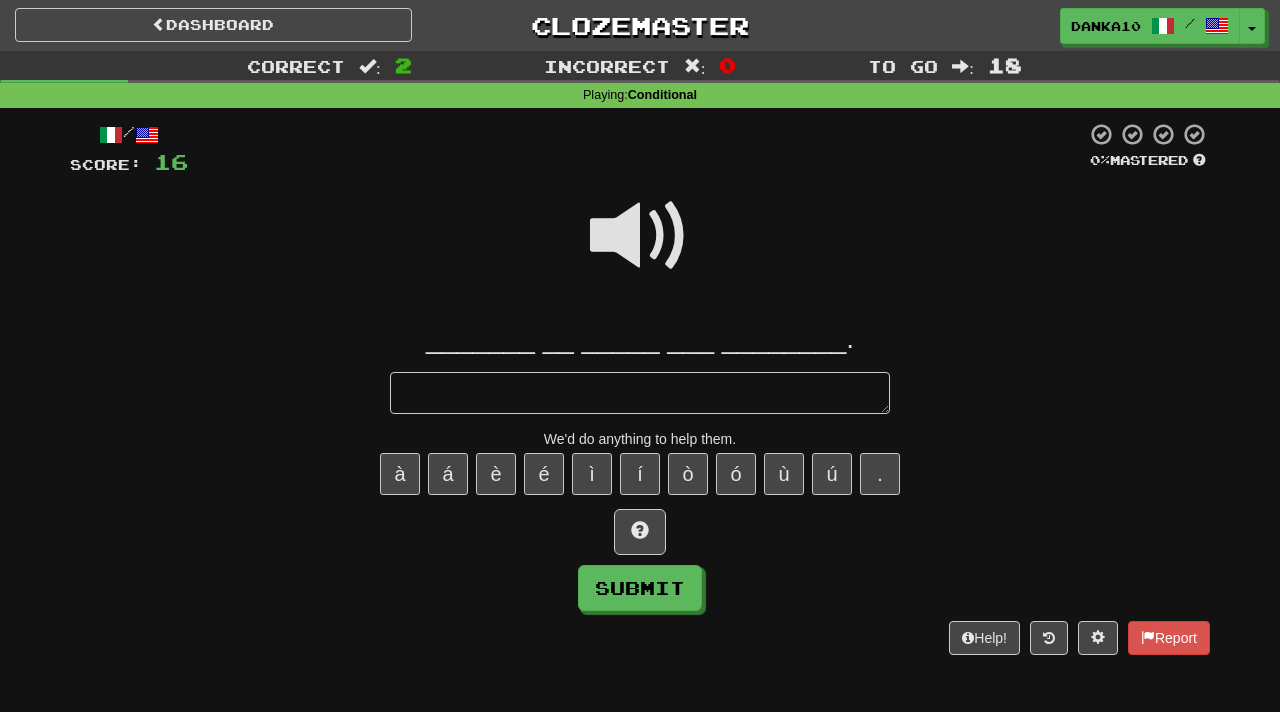 type on "*" 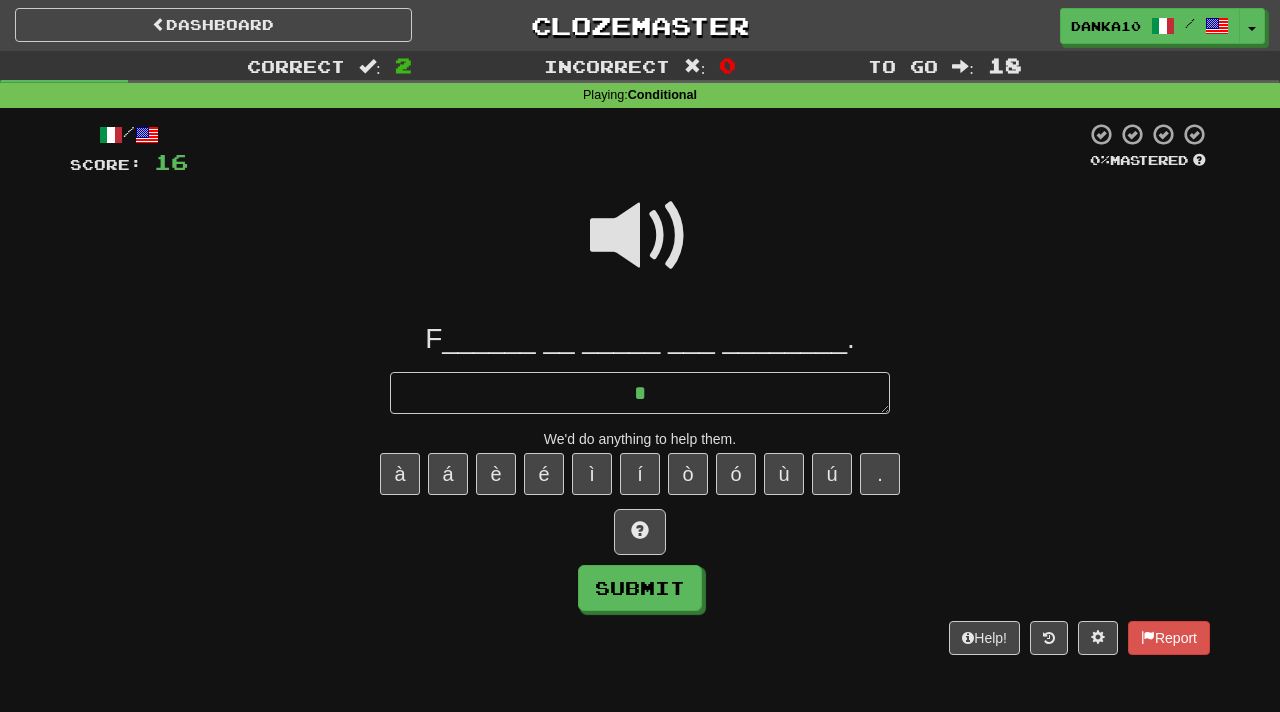 type on "*" 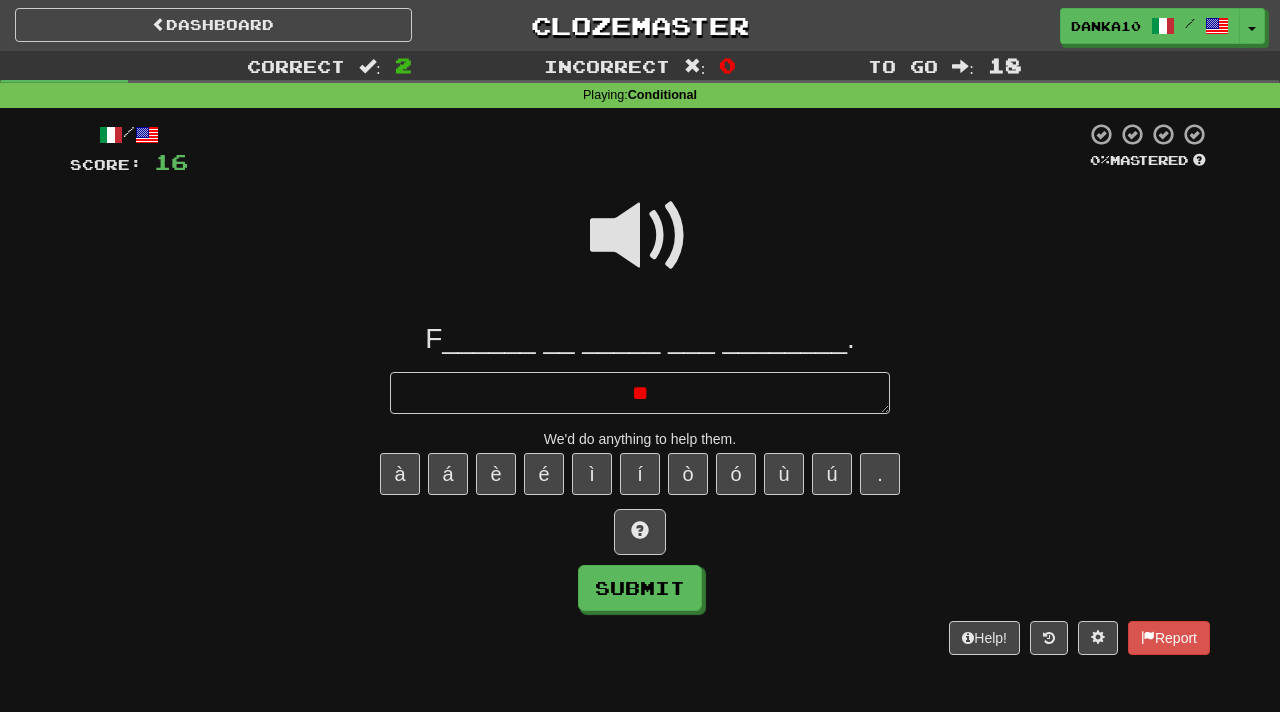 type on "*" 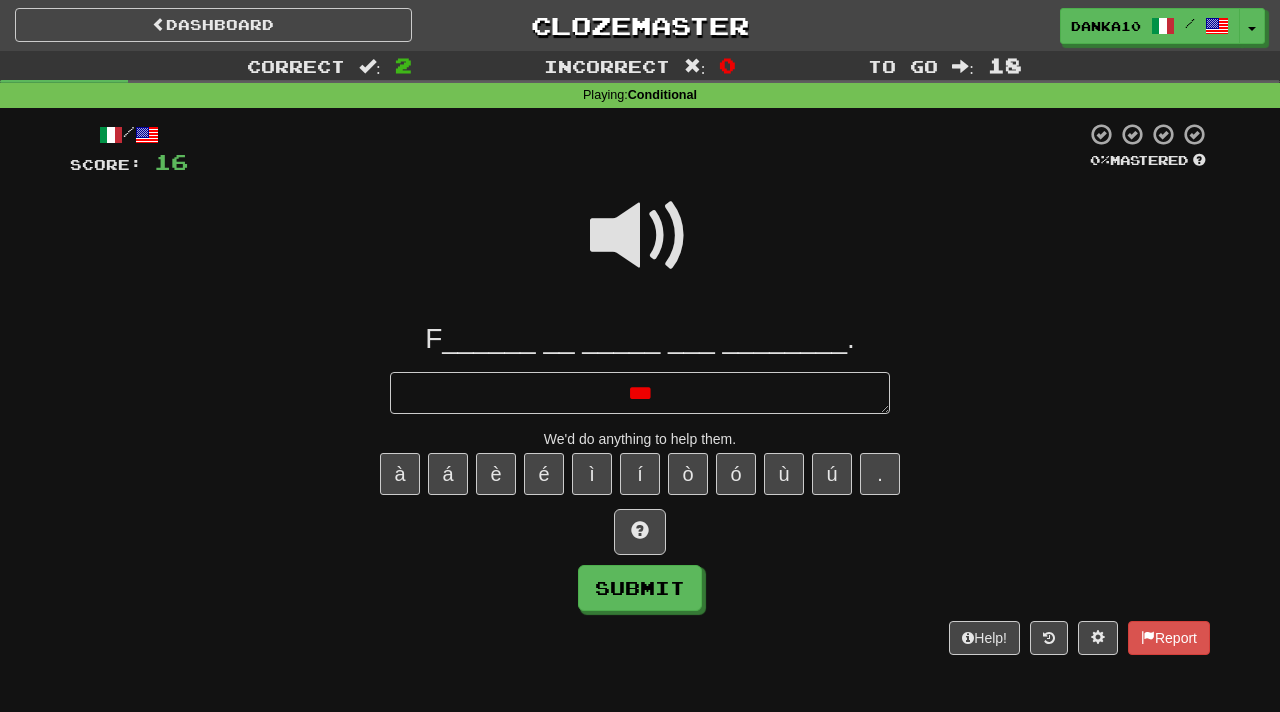 type on "*" 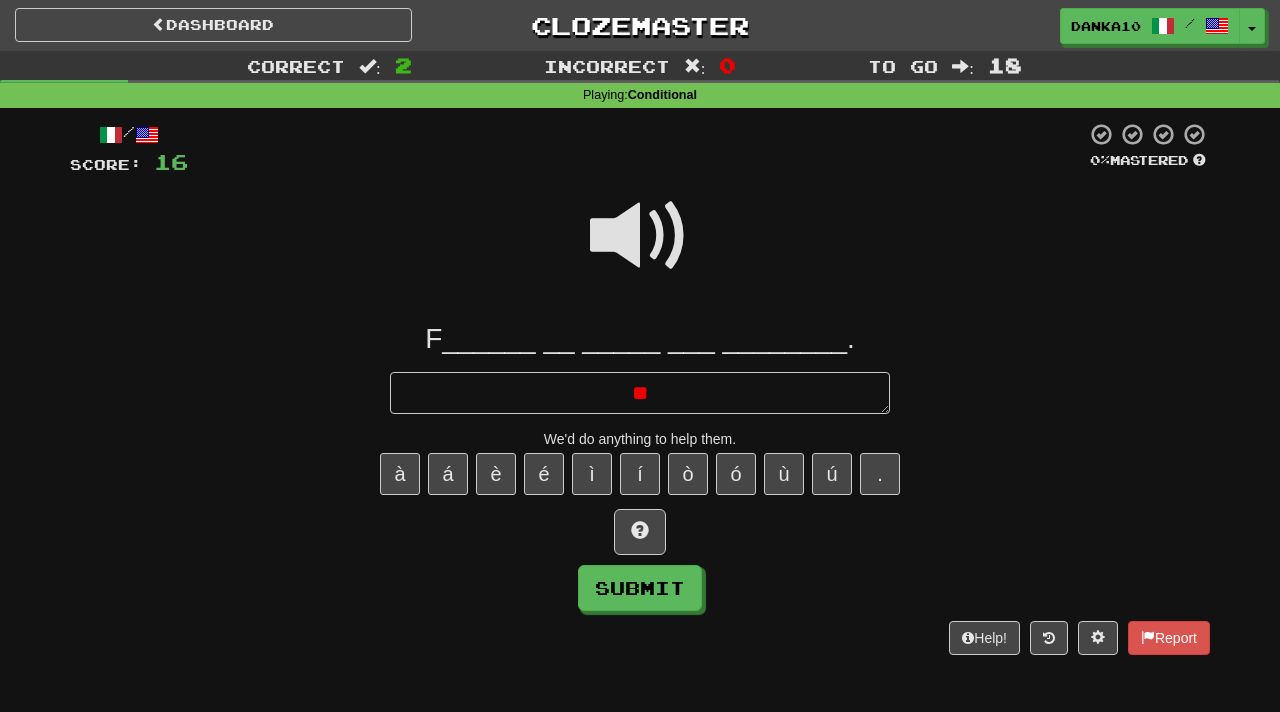 type on "*" 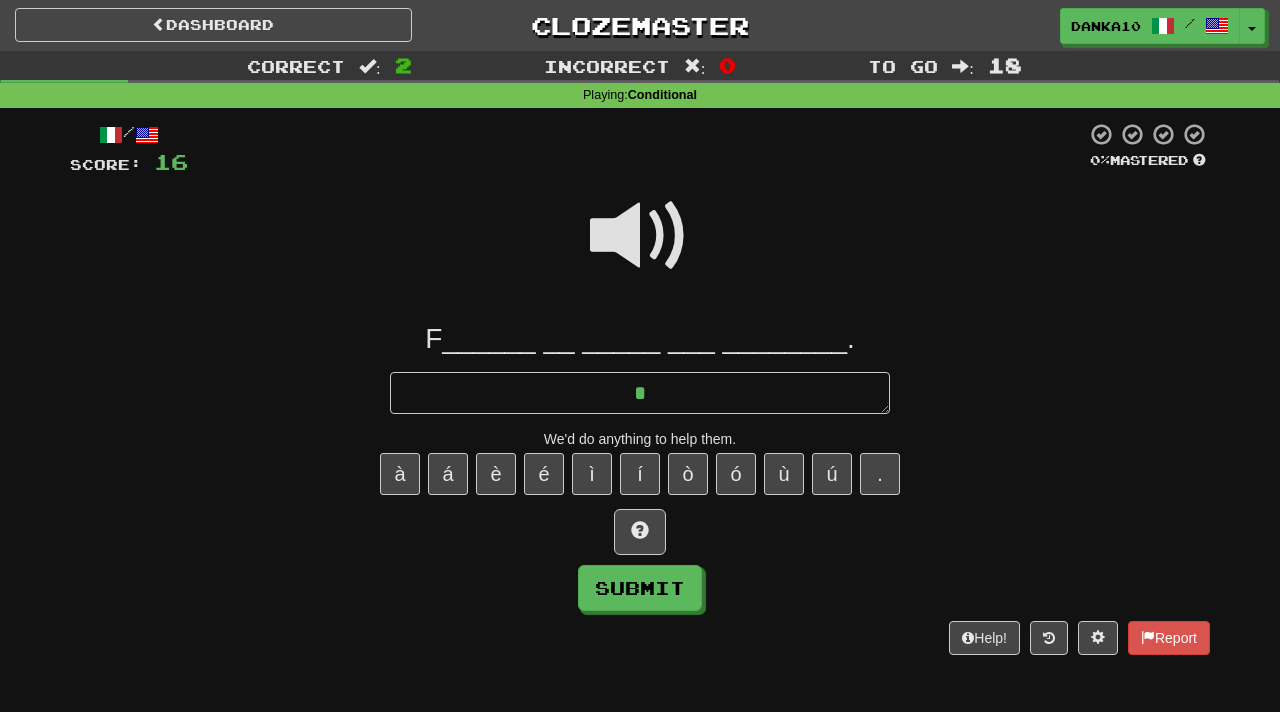 type on "*" 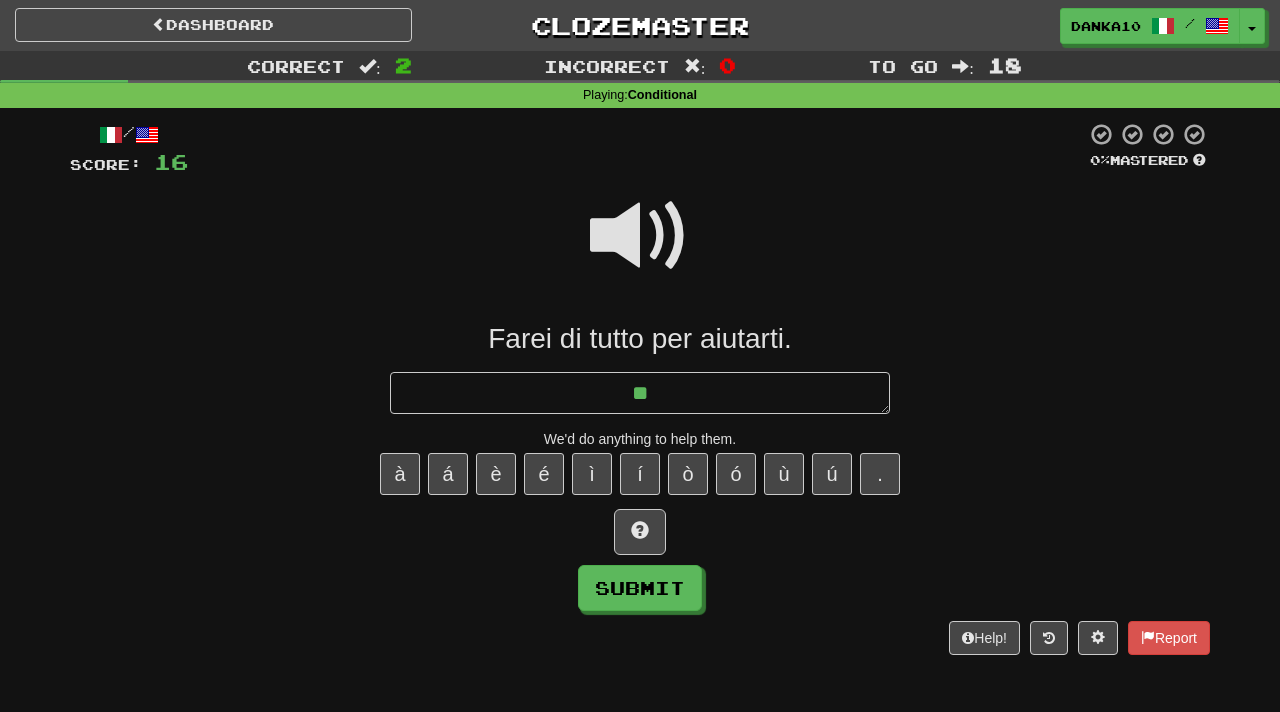 type on "*" 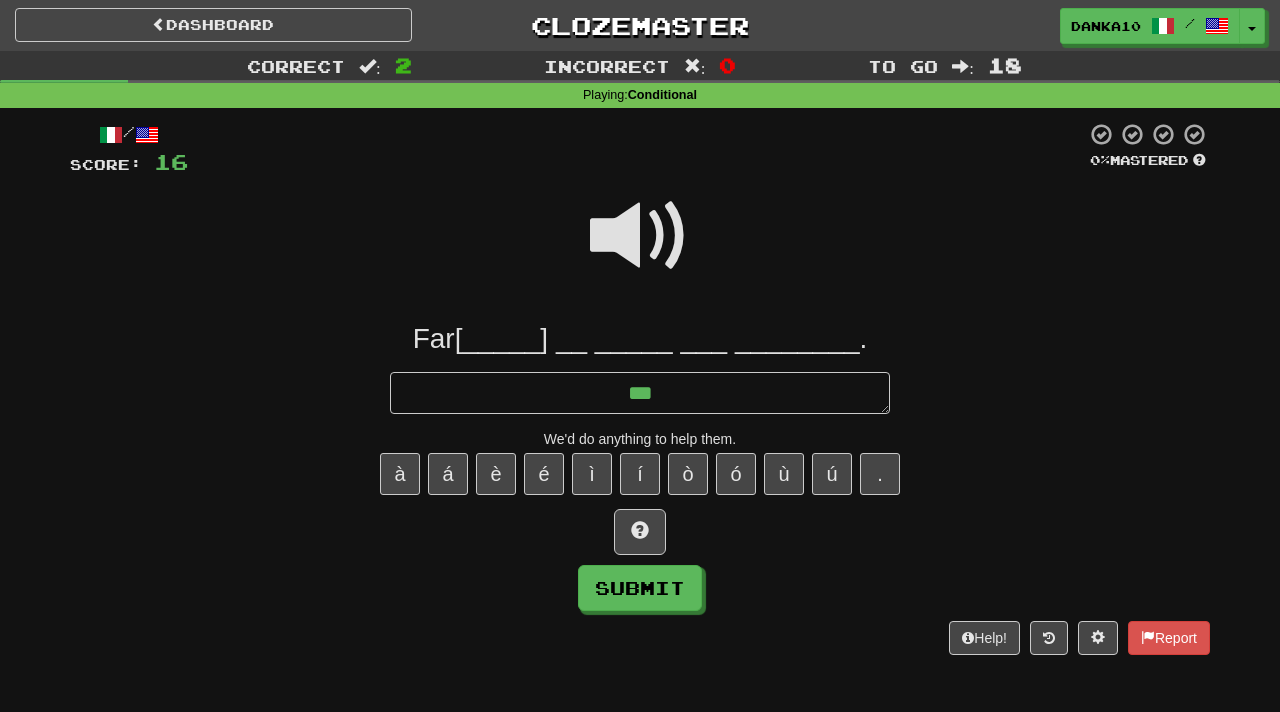 type on "*" 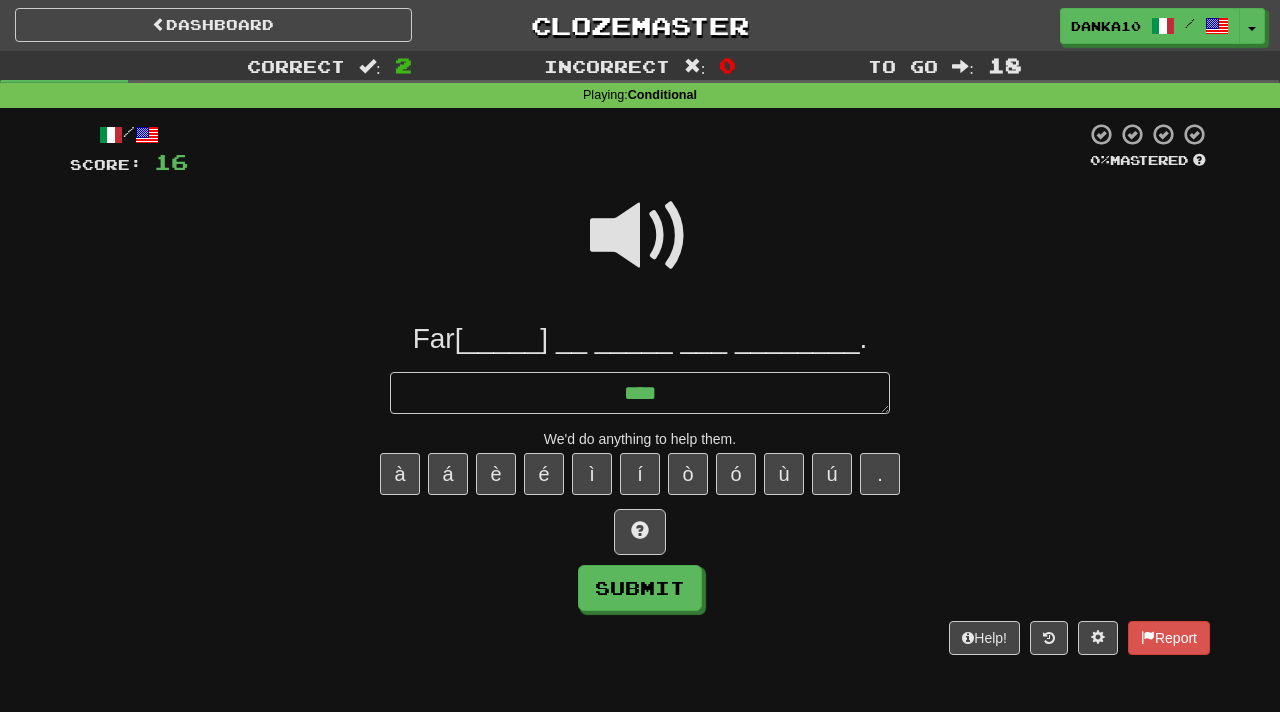 type on "*" 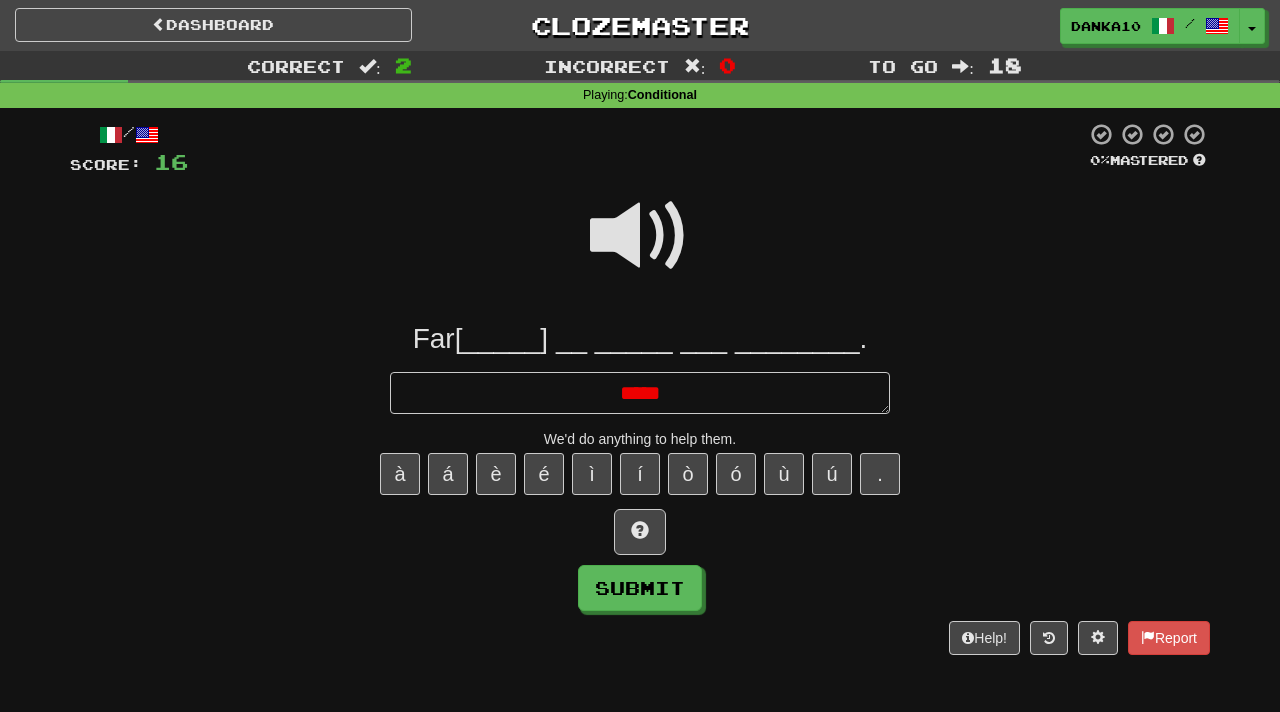 type on "*" 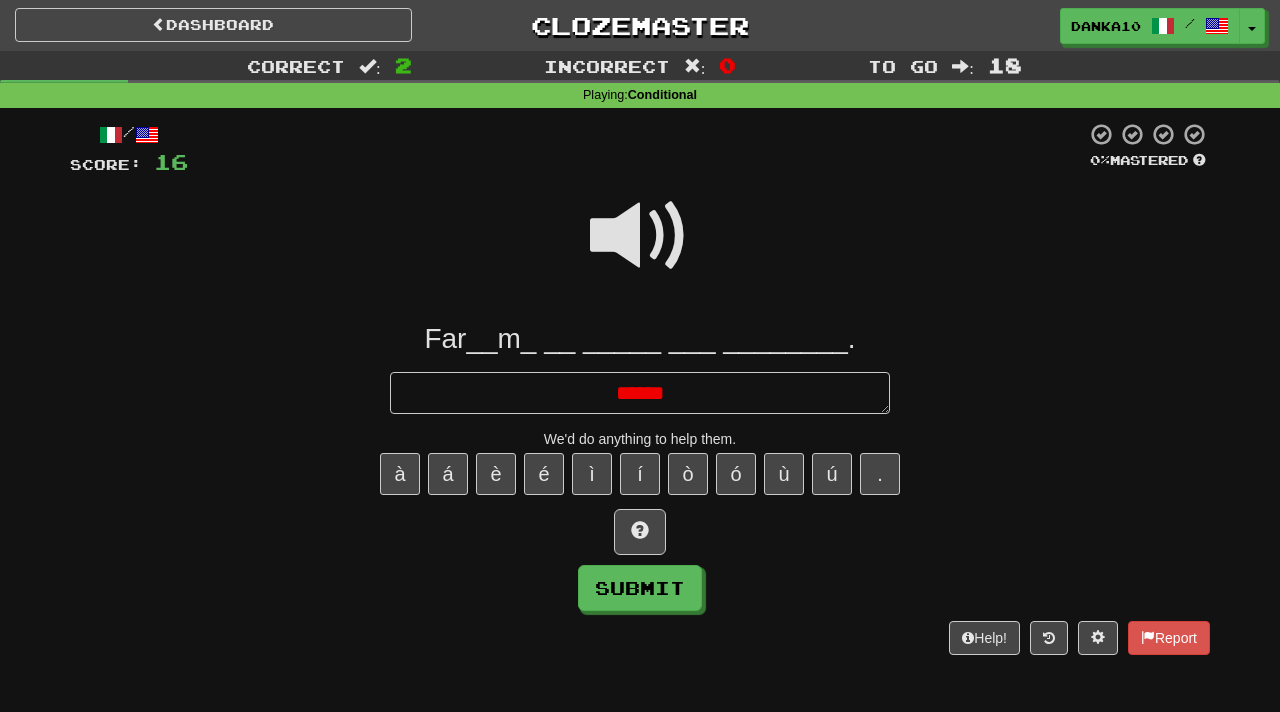 type on "*" 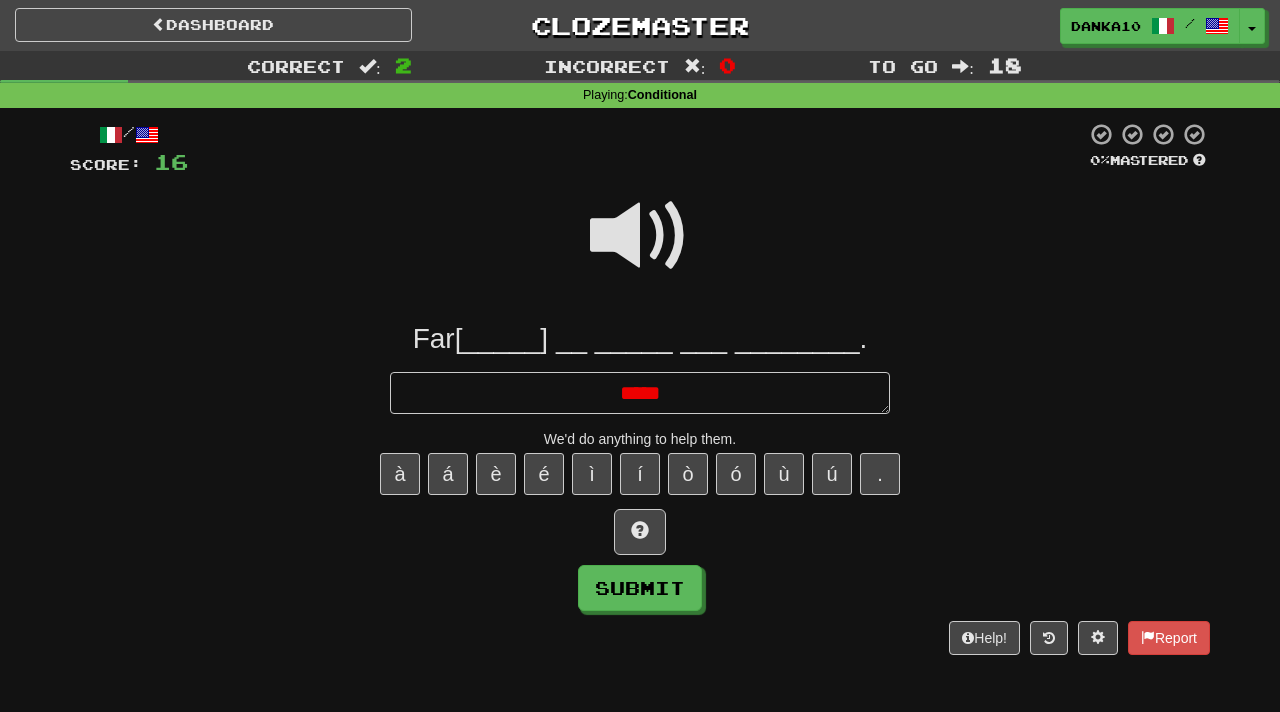 type on "*" 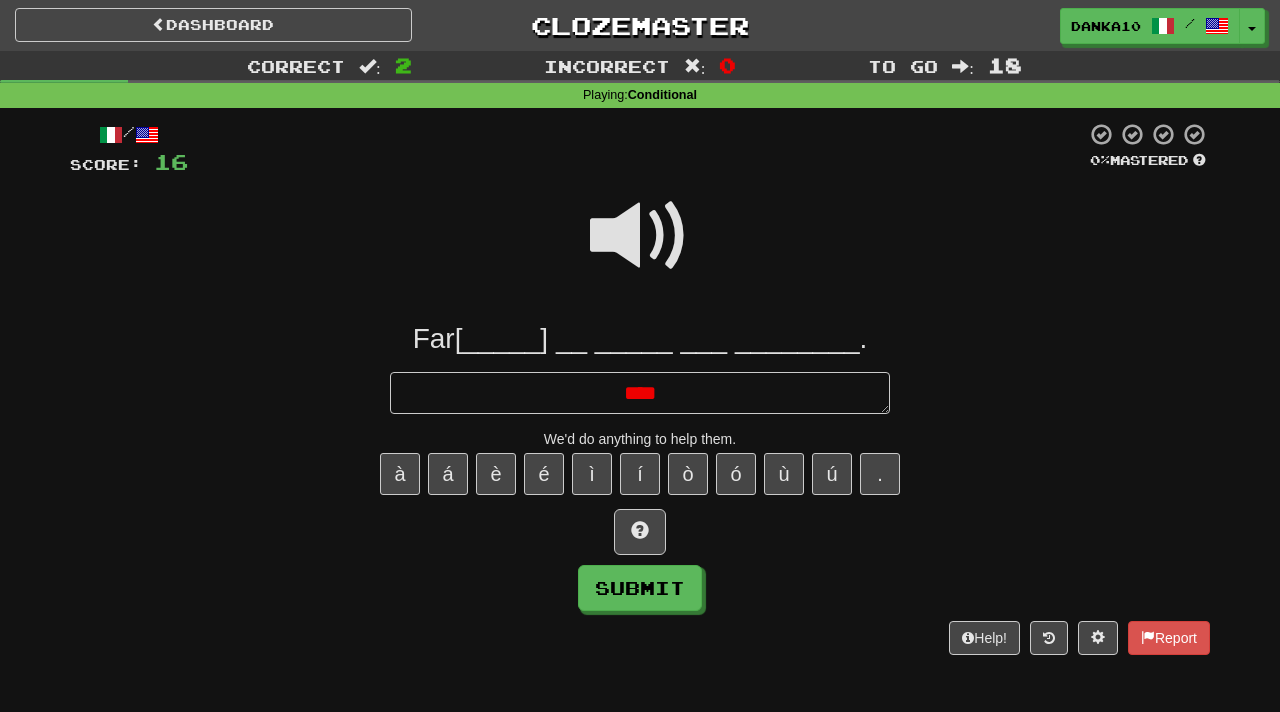 type on "*" 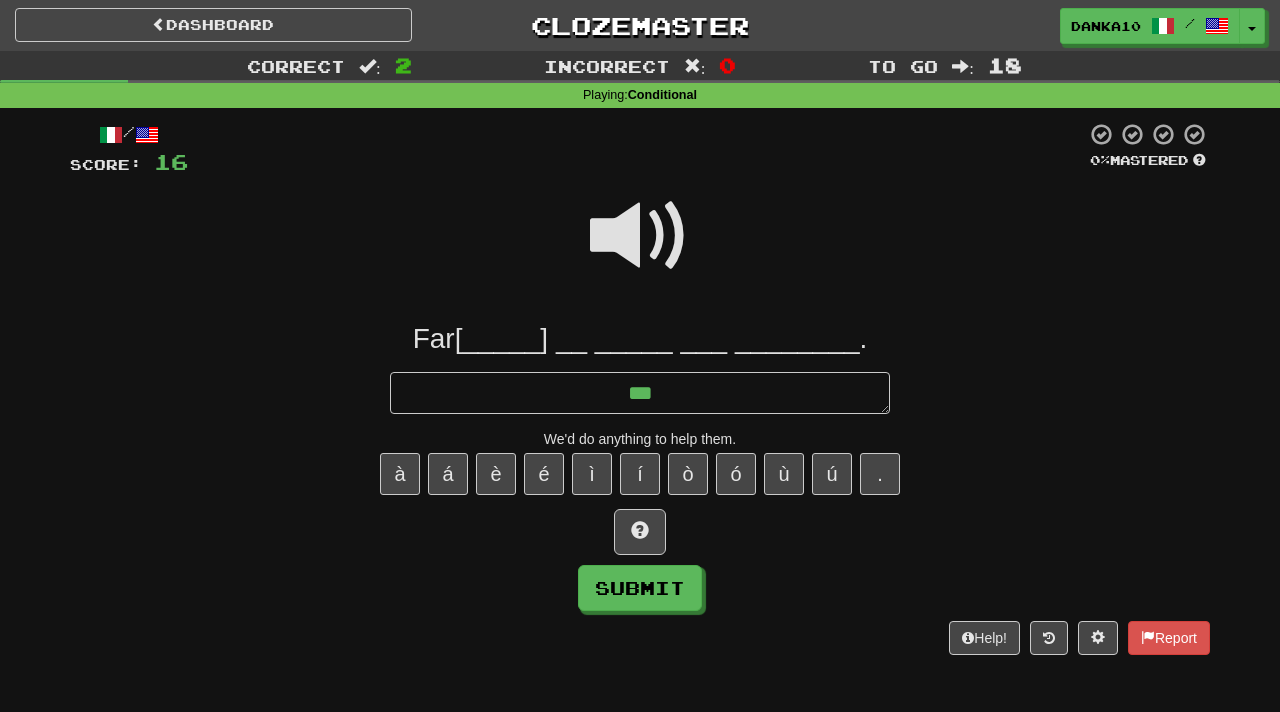 type on "*" 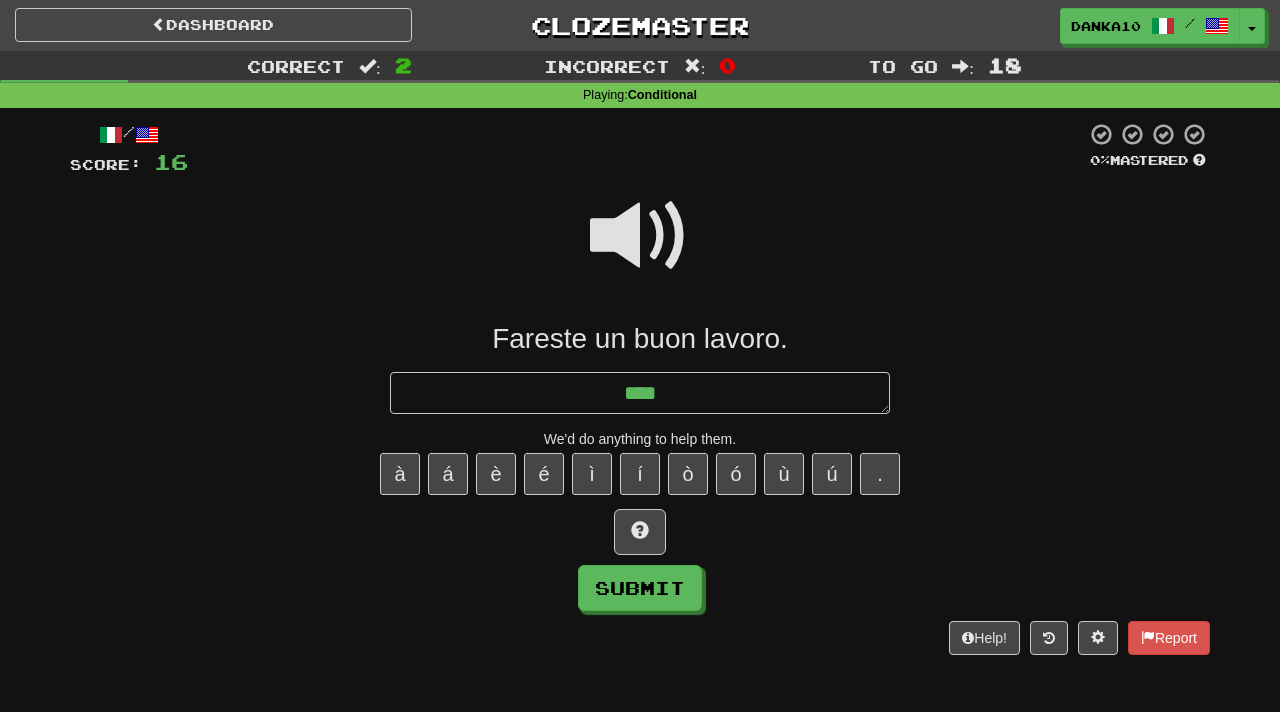 type on "*" 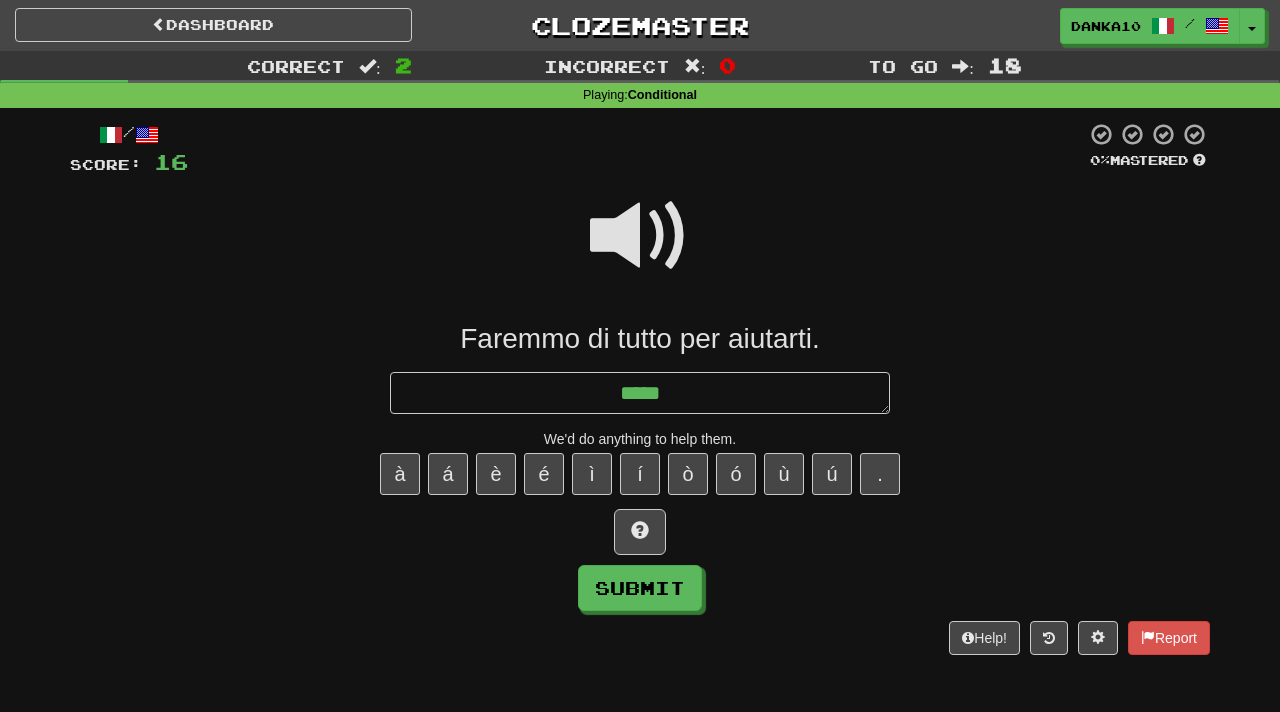type on "*" 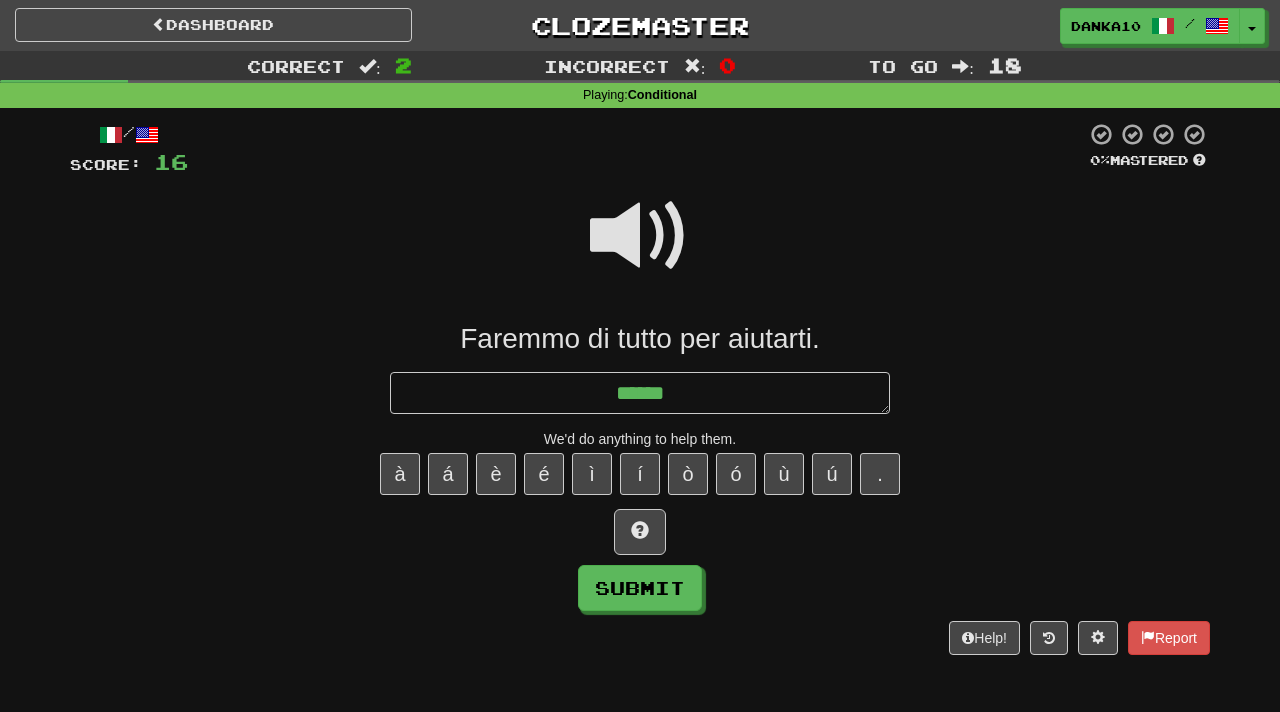 type on "*" 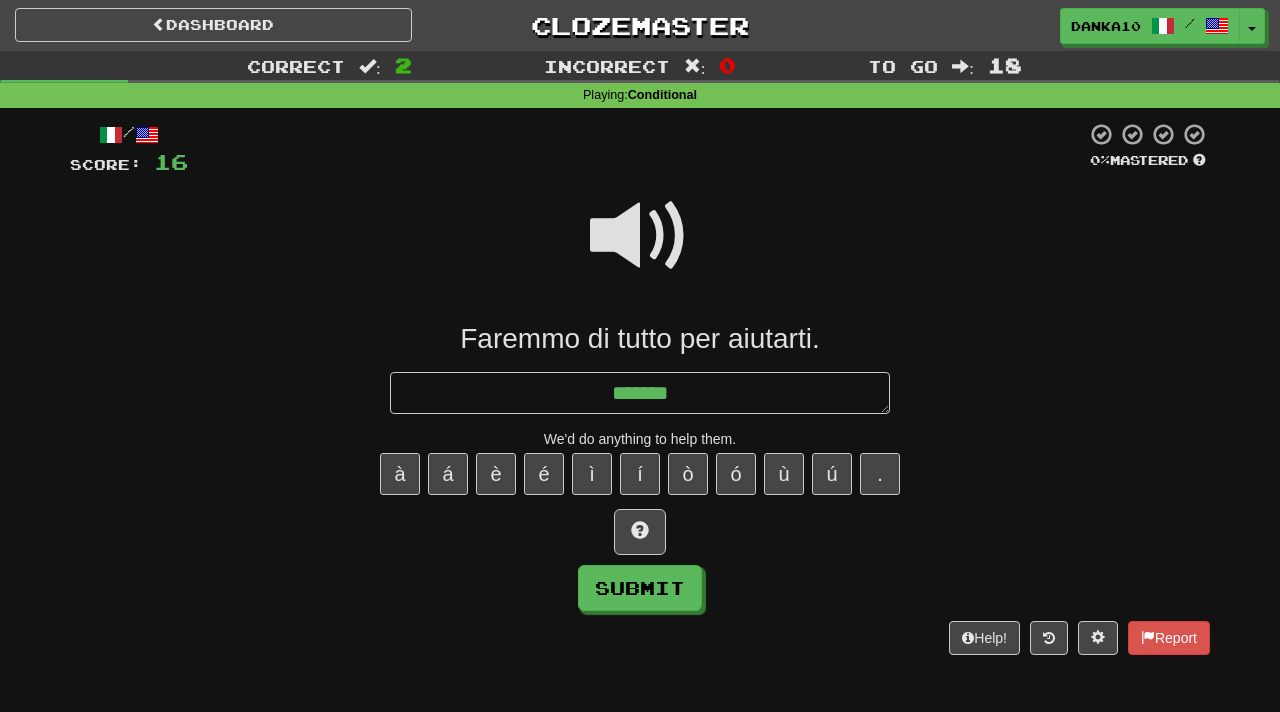 type on "*" 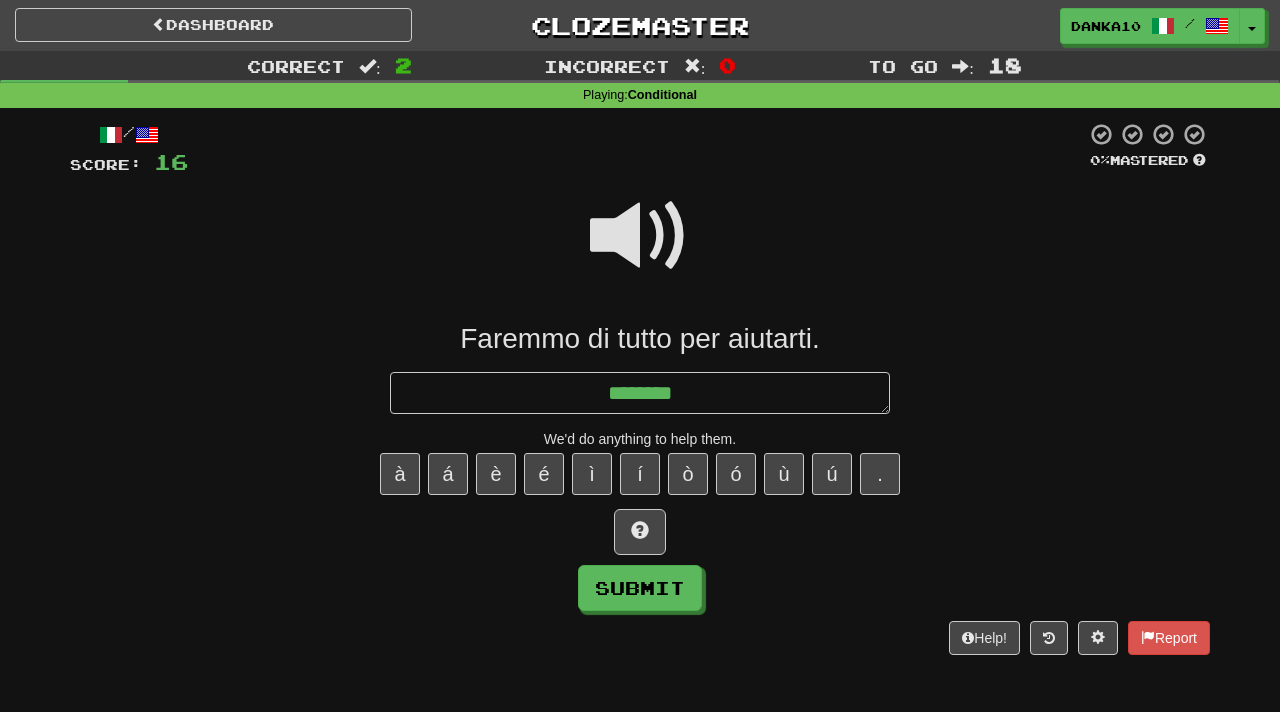 type on "*" 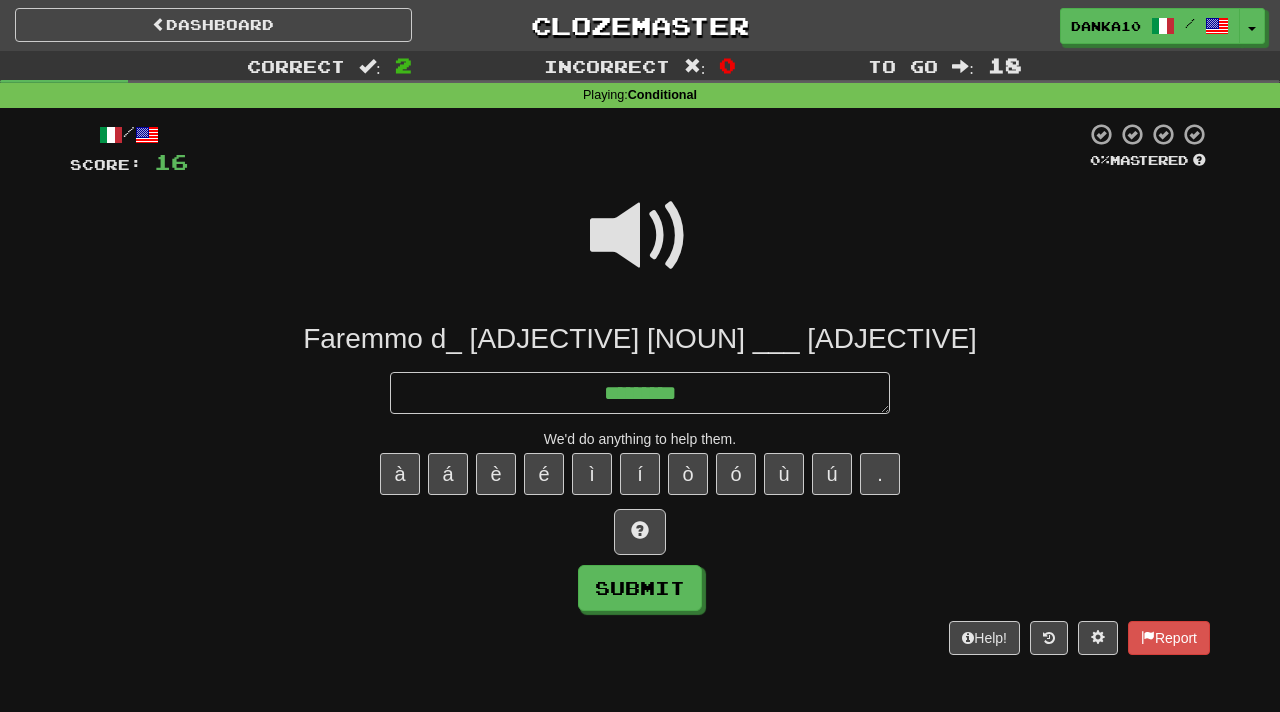 type on "*" 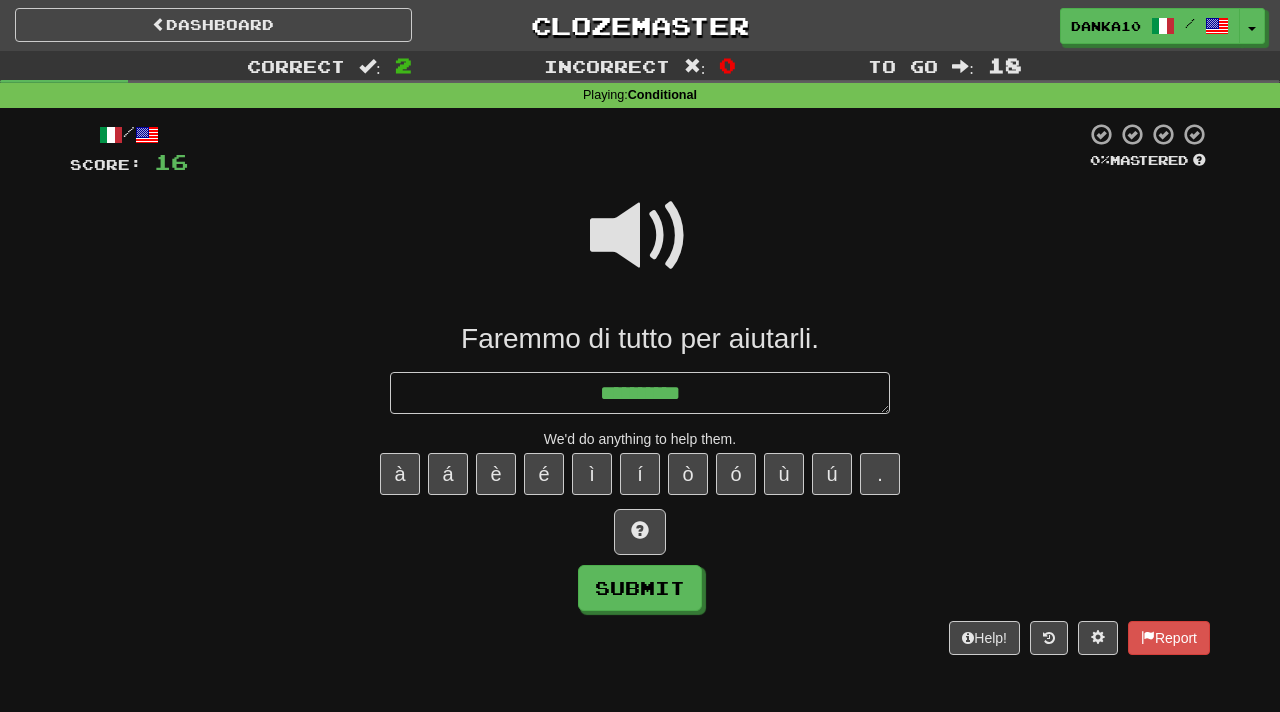 type on "*" 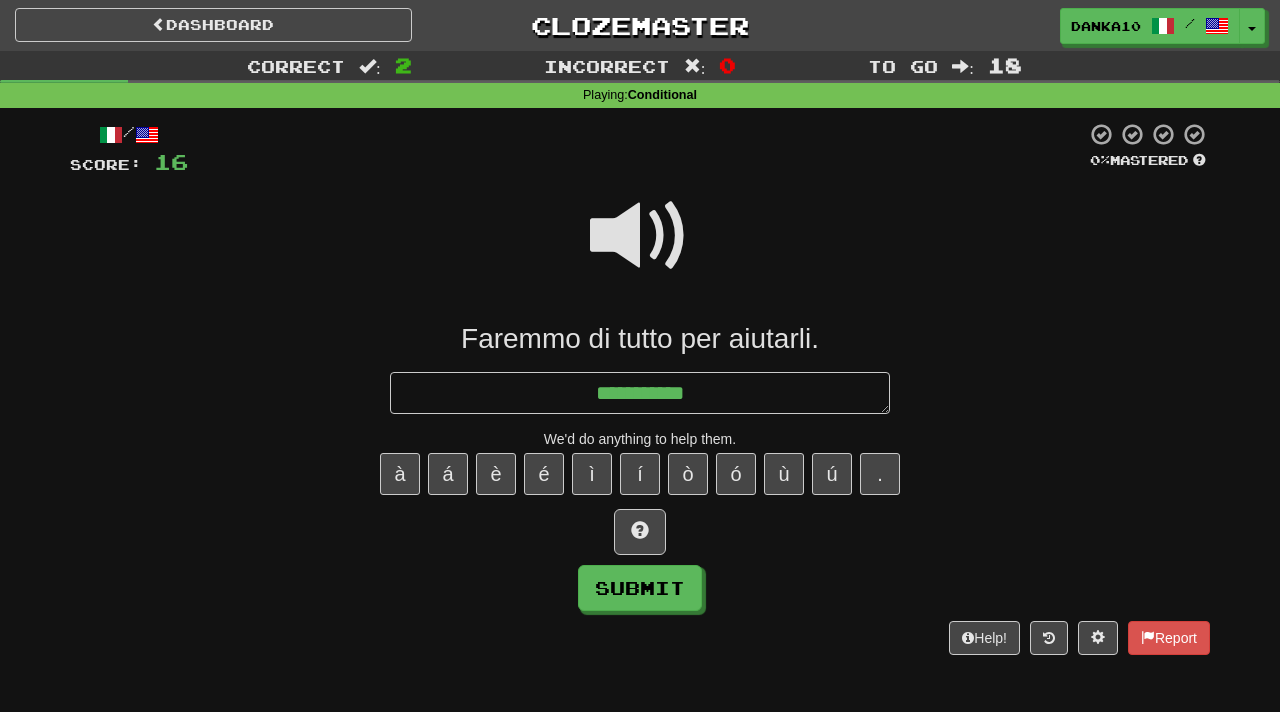 type on "*" 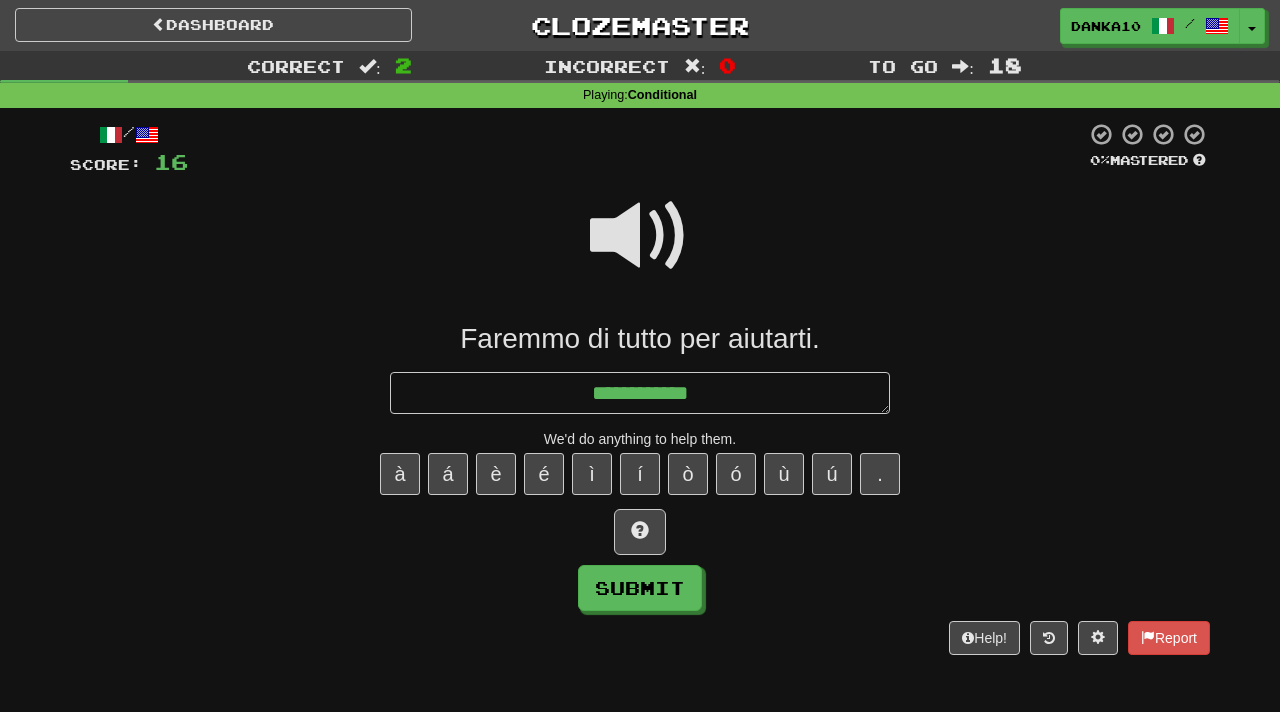 type on "*" 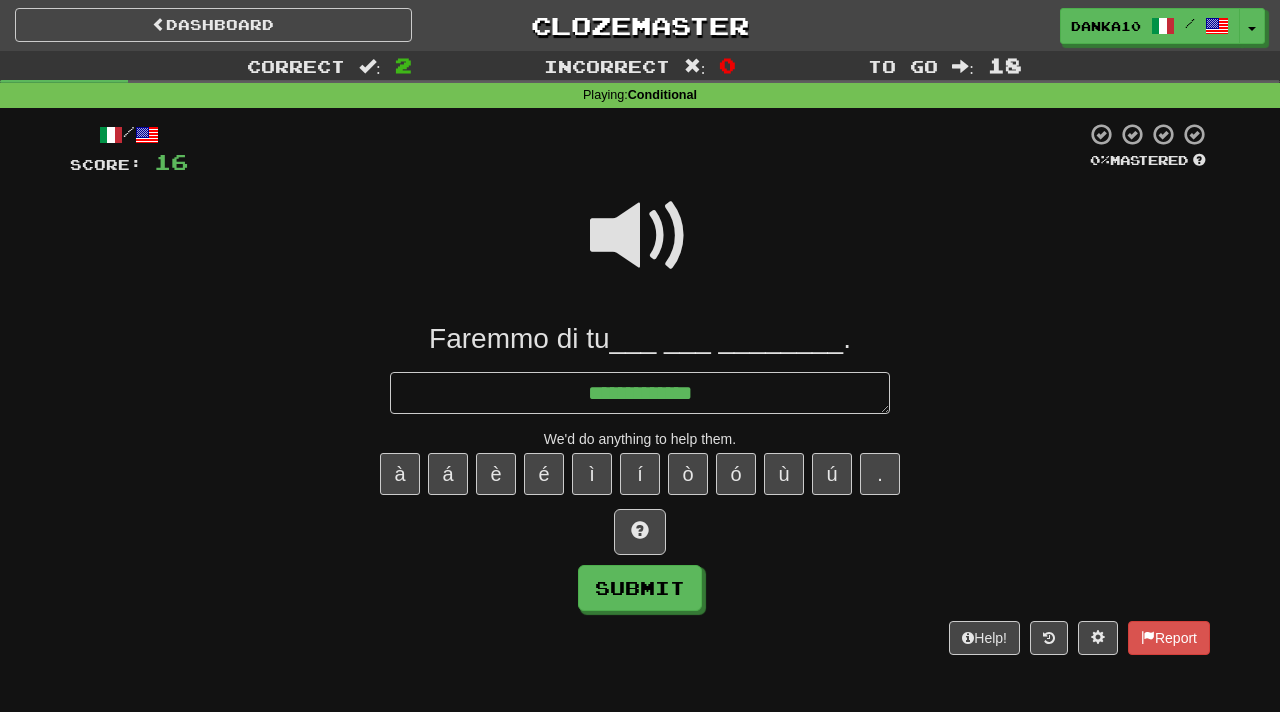 type on "*" 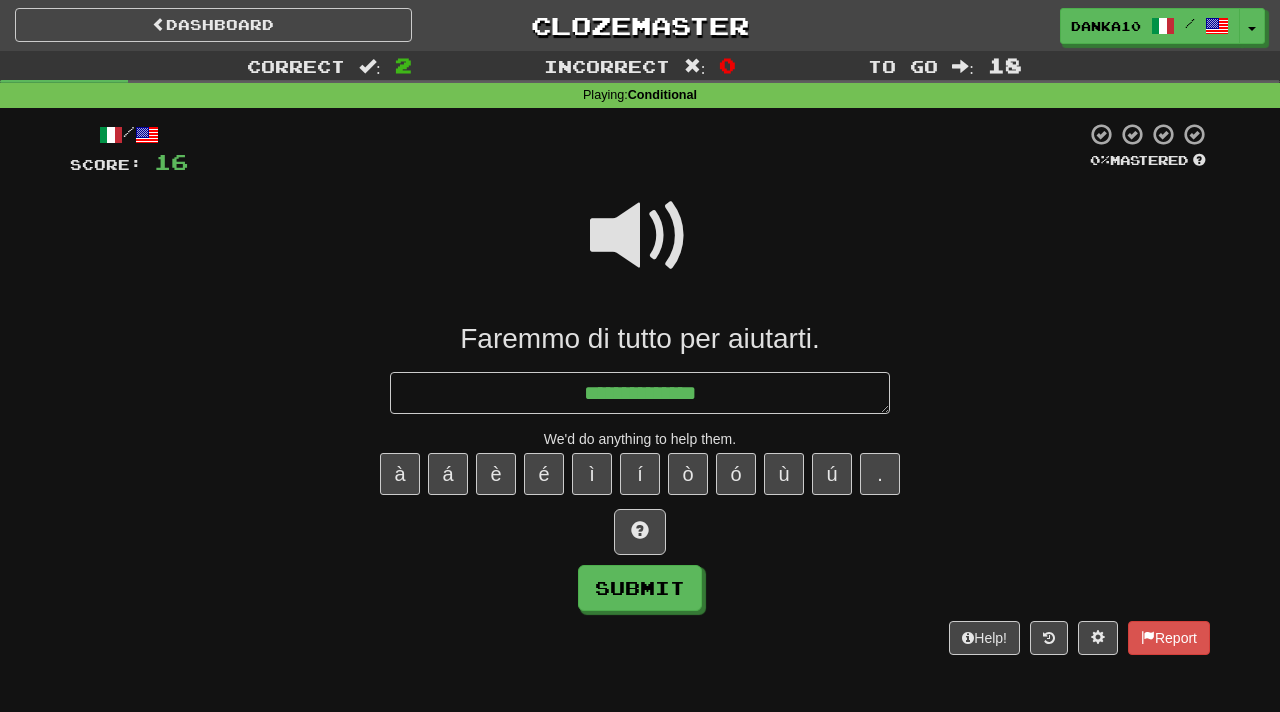 type on "*" 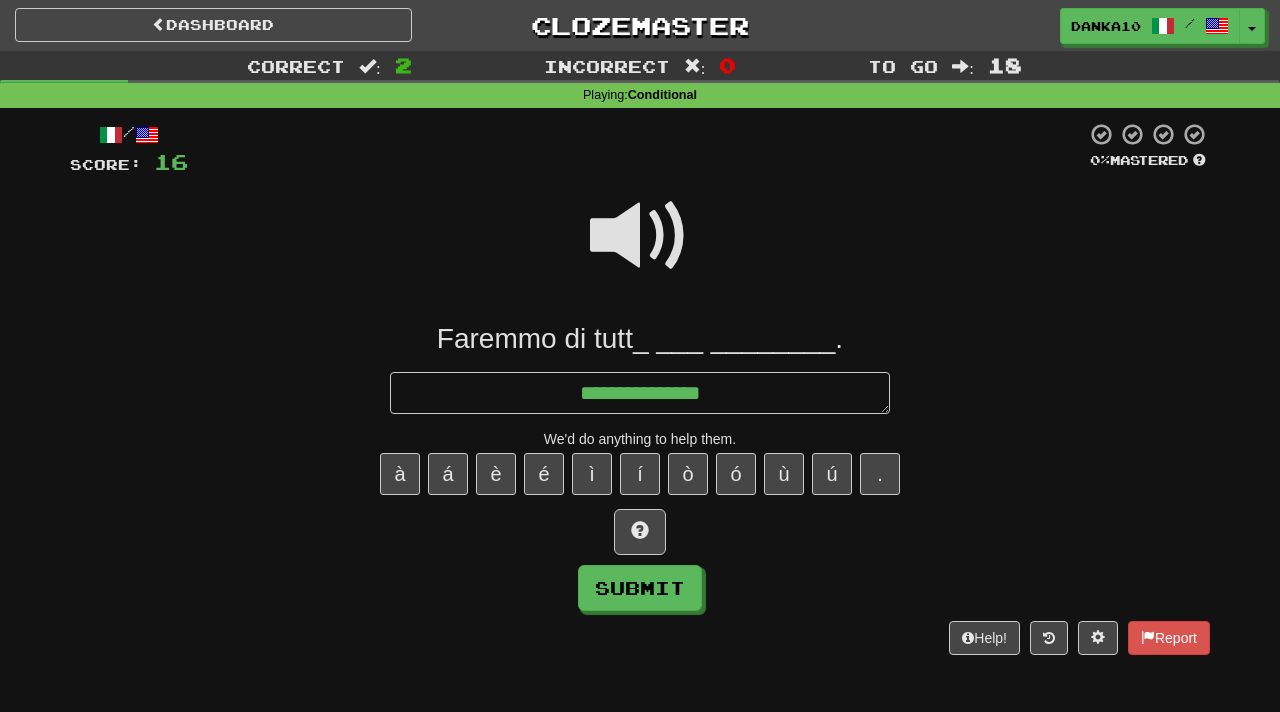 type on "*" 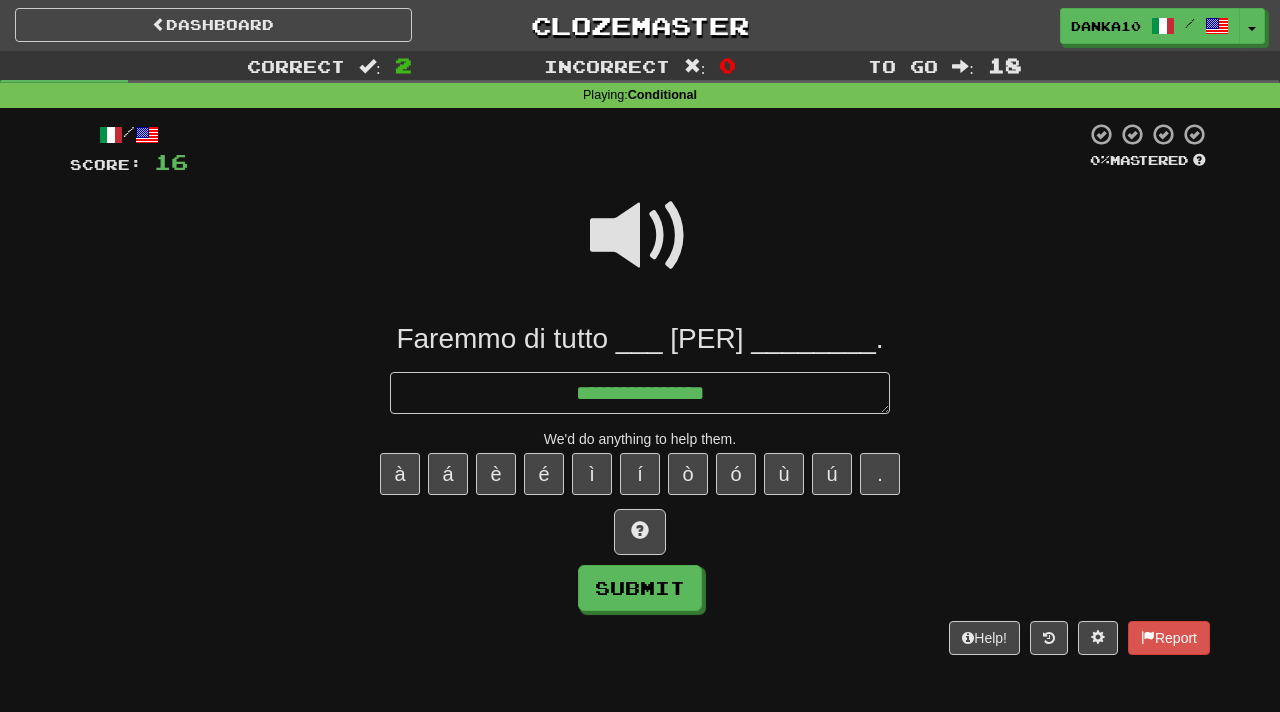 type on "*" 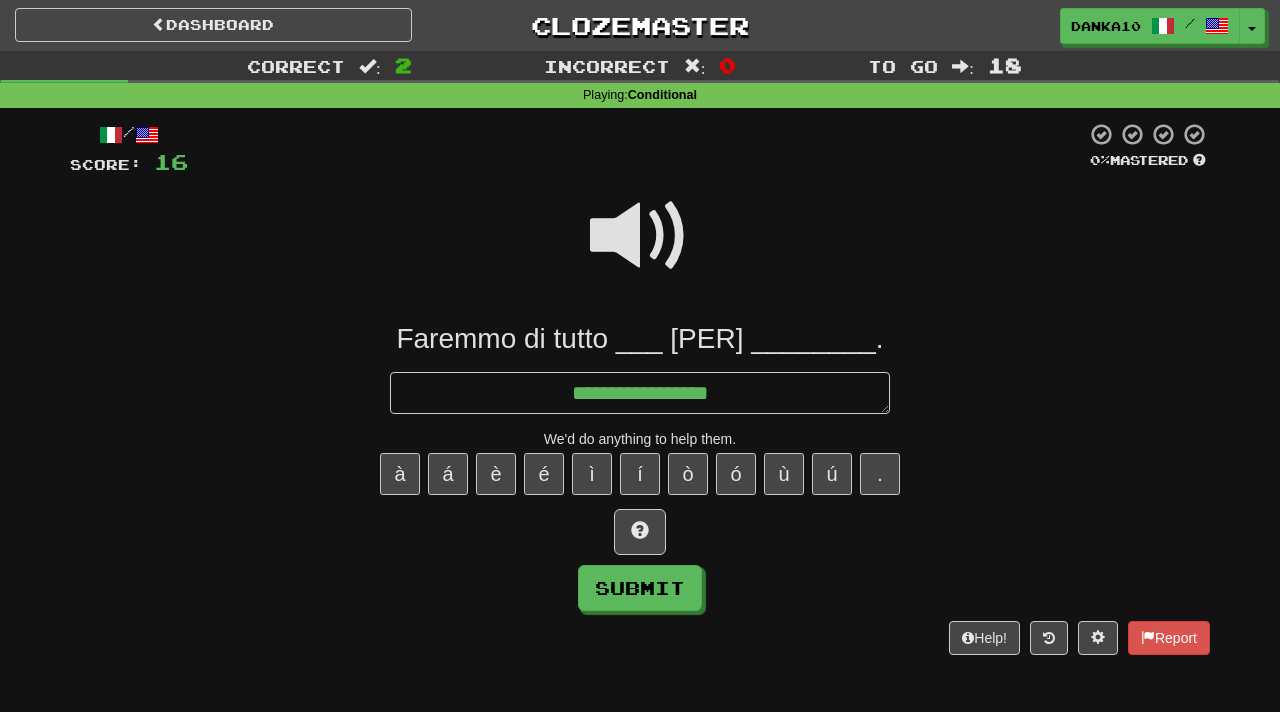 type 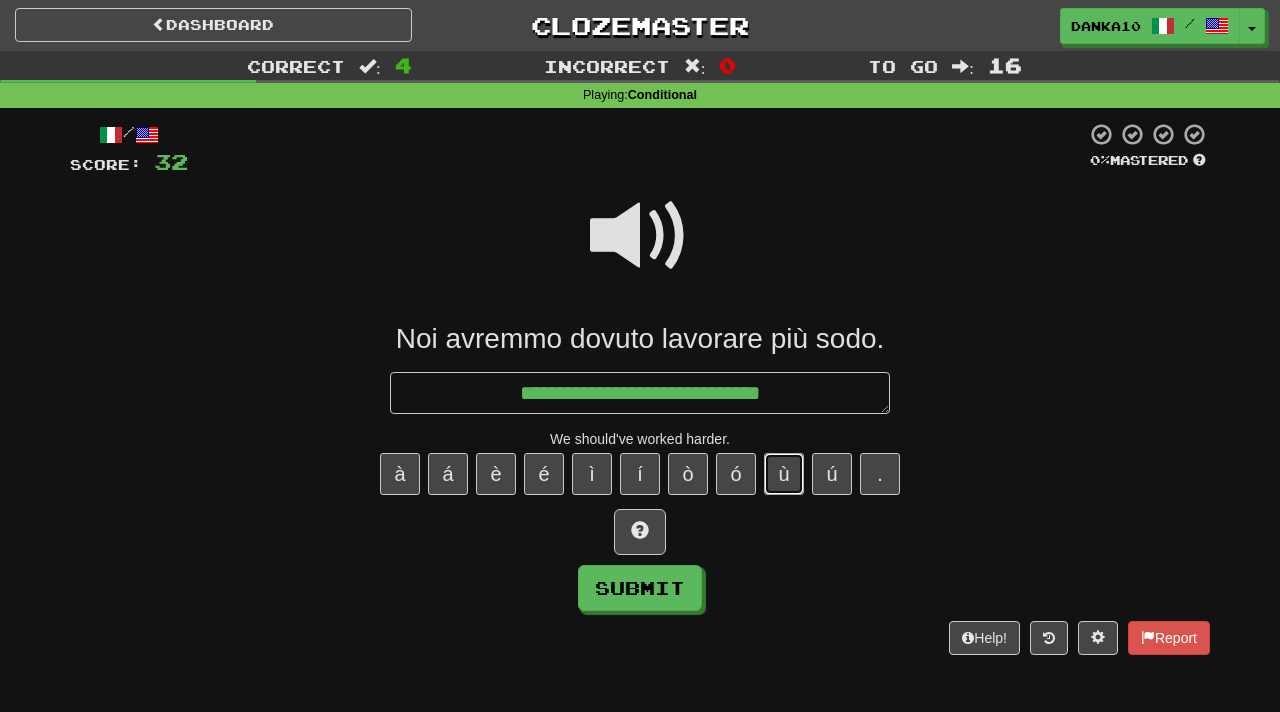 click on "ù" at bounding box center (784, 474) 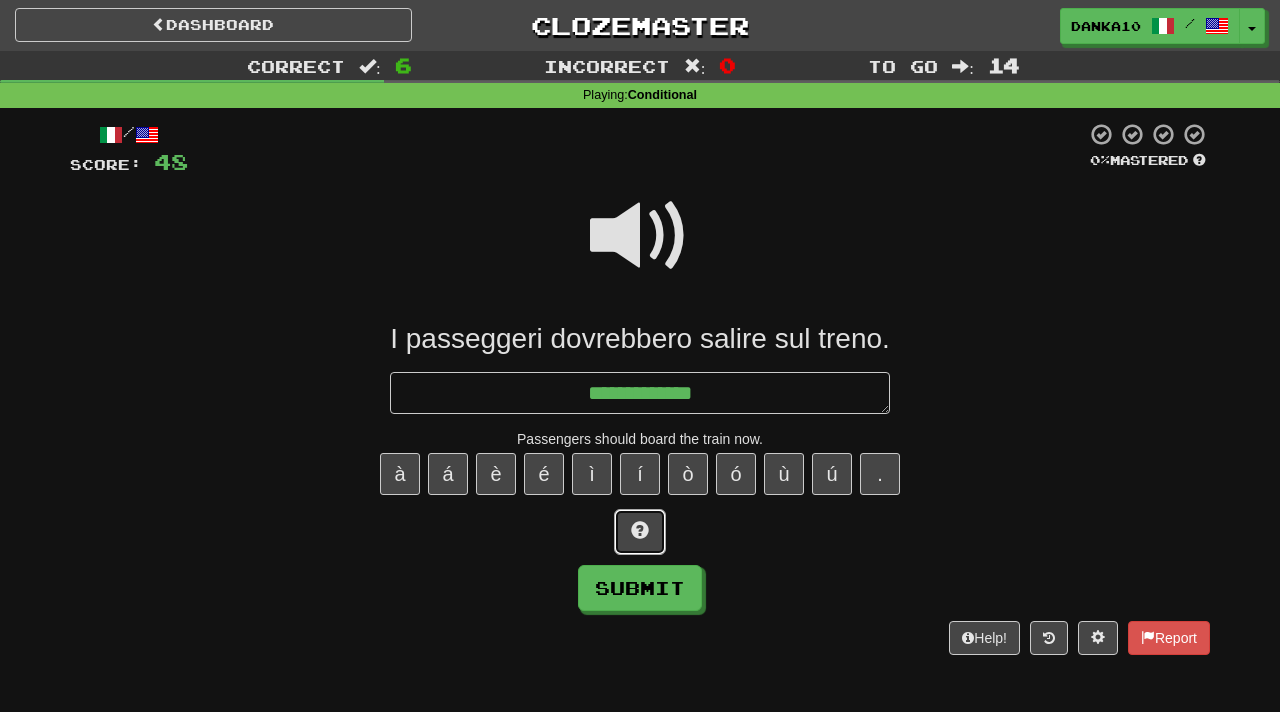 click at bounding box center (640, 532) 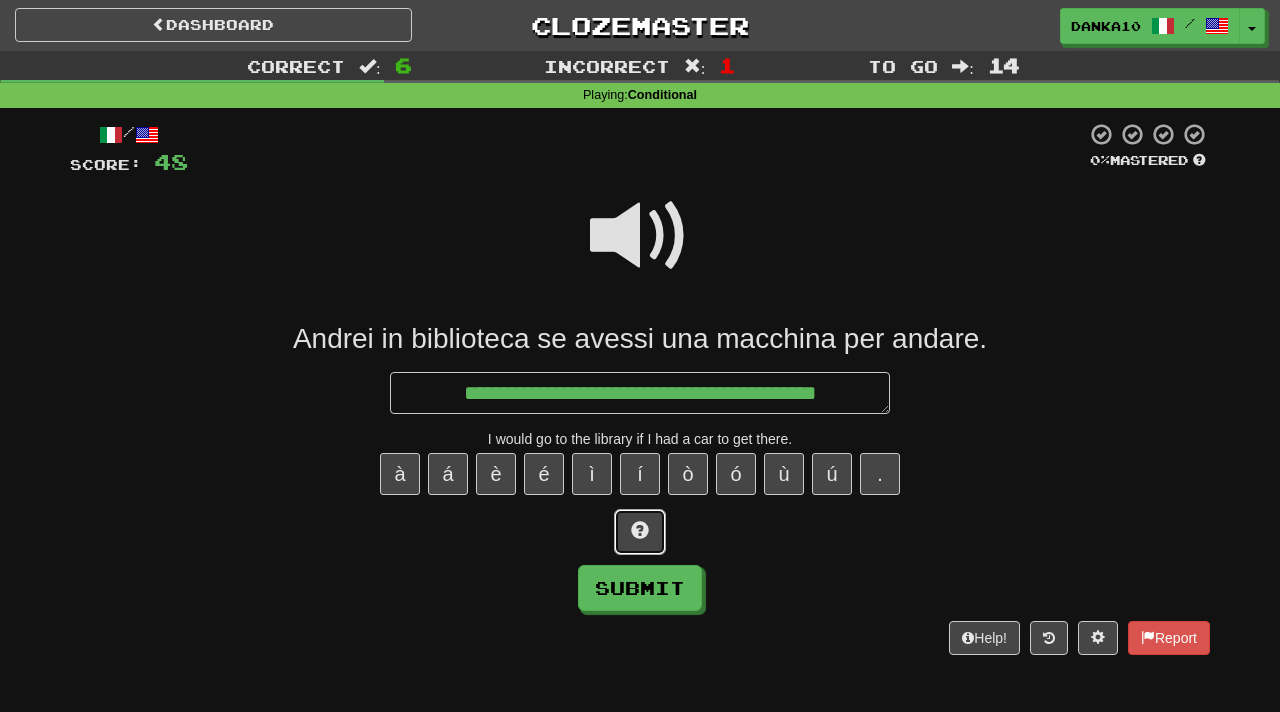 click at bounding box center (640, 530) 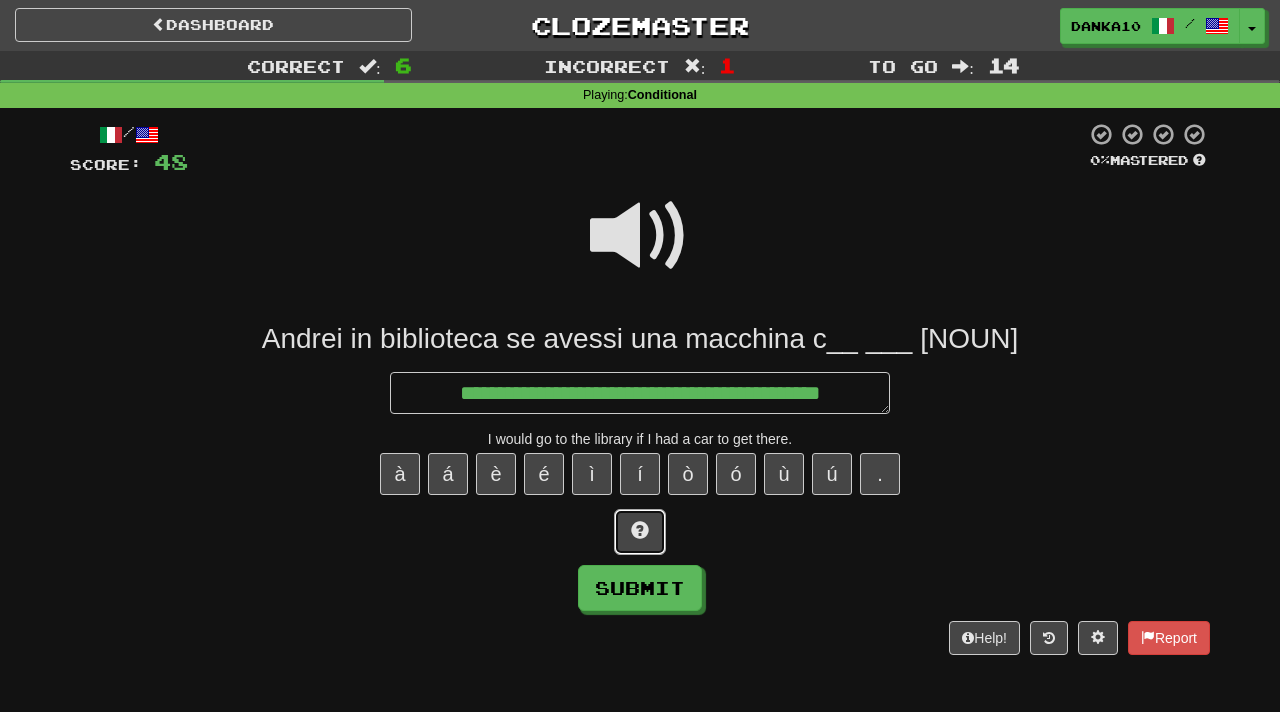 click at bounding box center (640, 530) 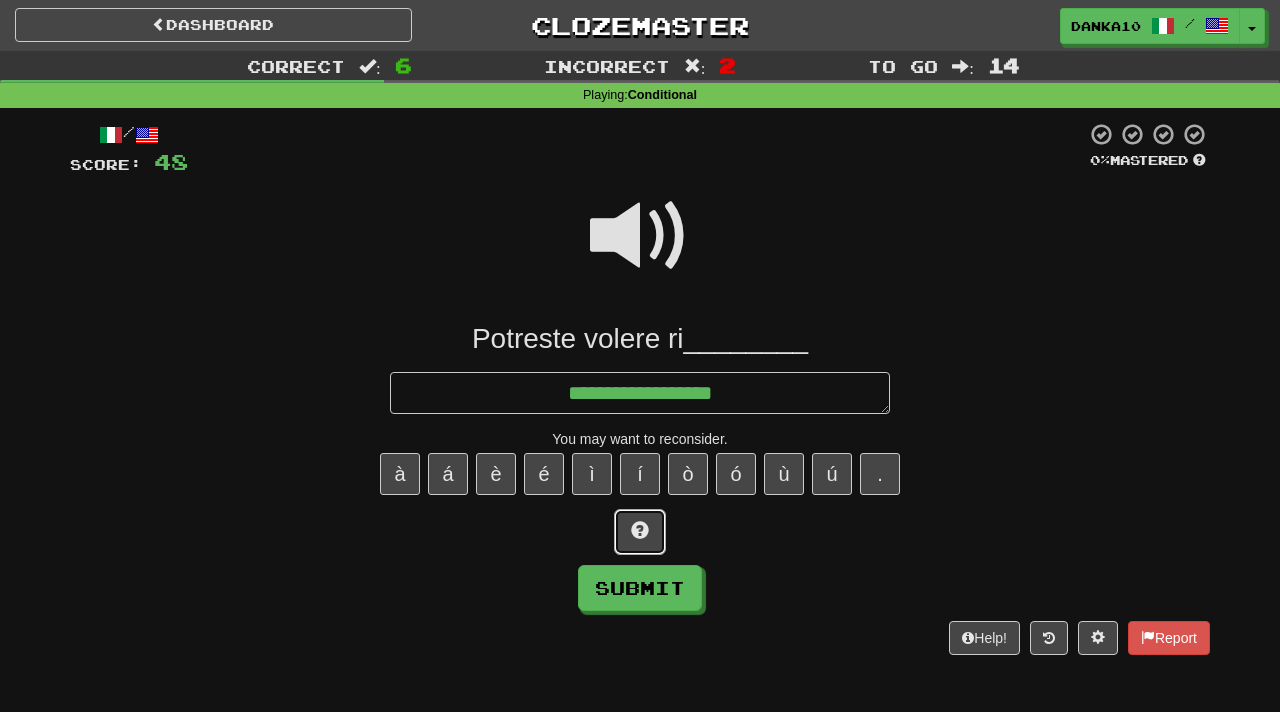 click at bounding box center (640, 532) 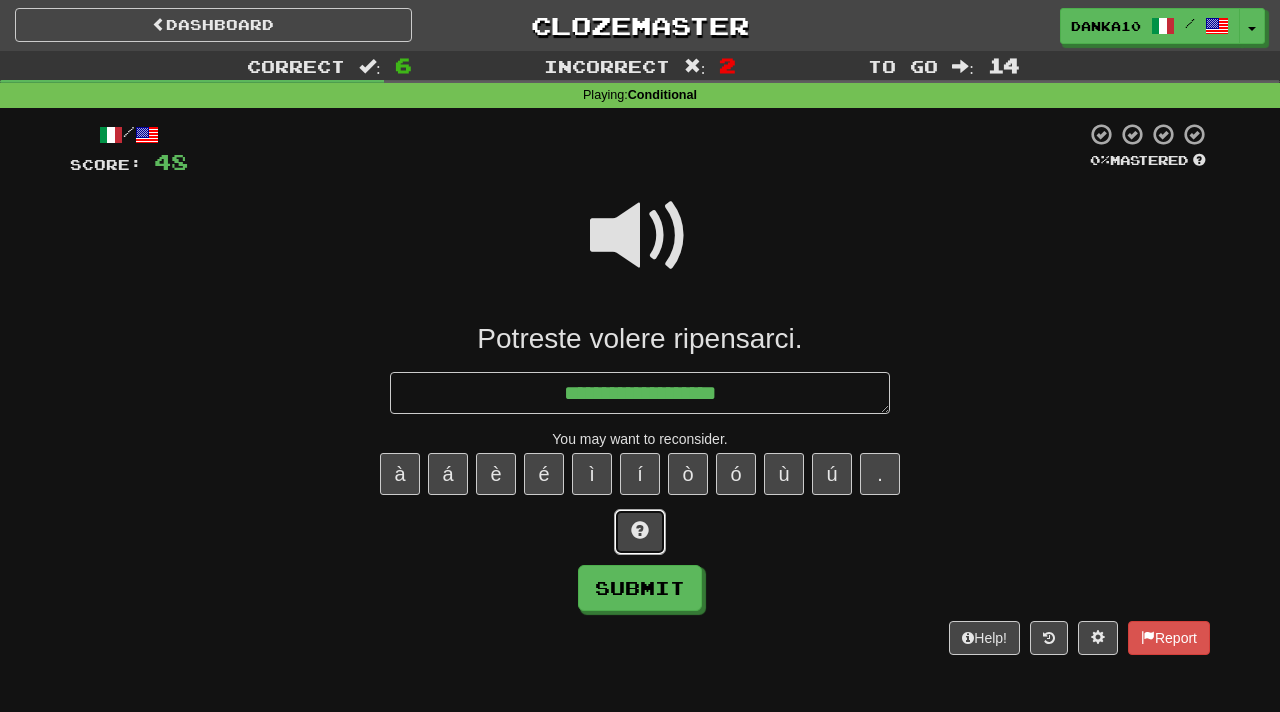 click at bounding box center [640, 530] 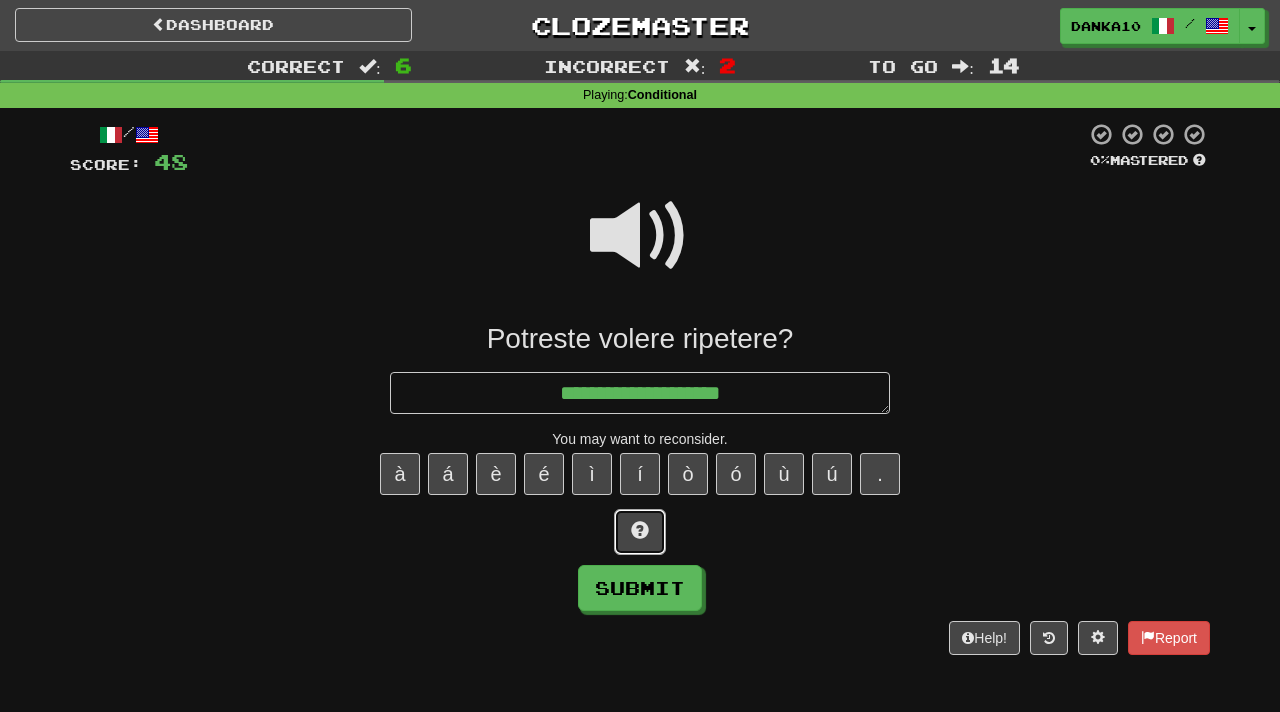 click at bounding box center [640, 530] 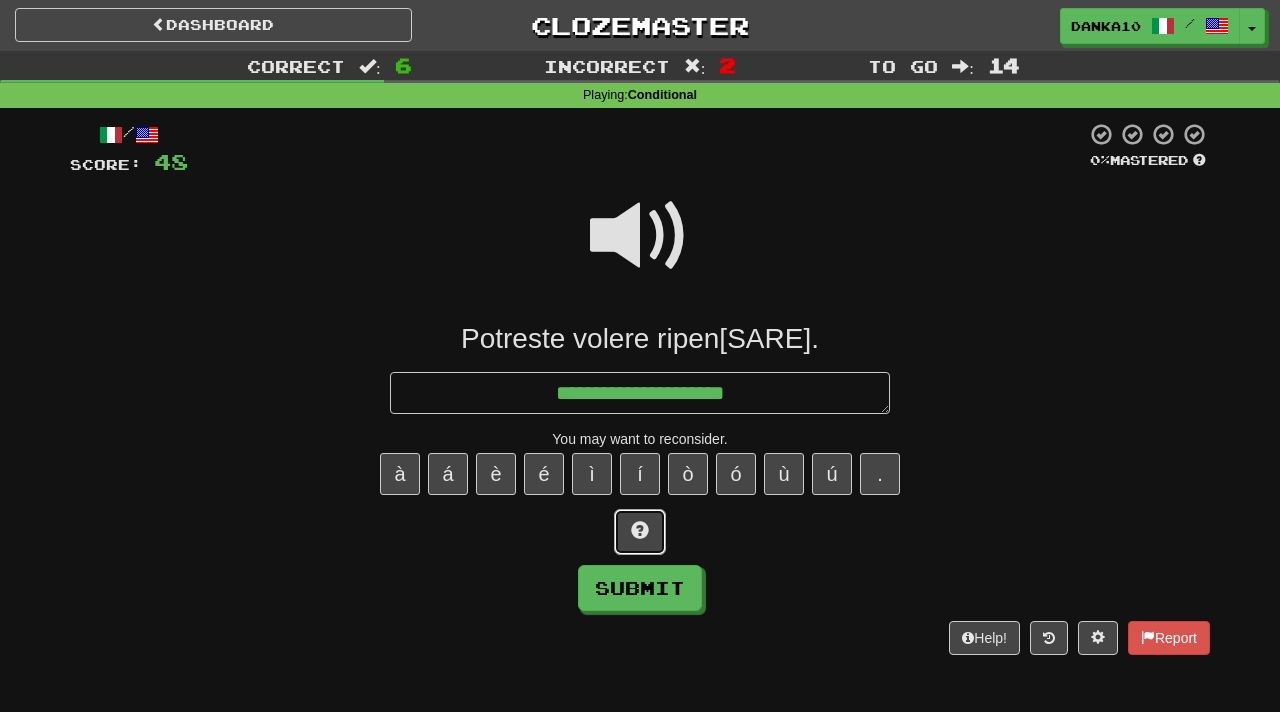 click at bounding box center [640, 530] 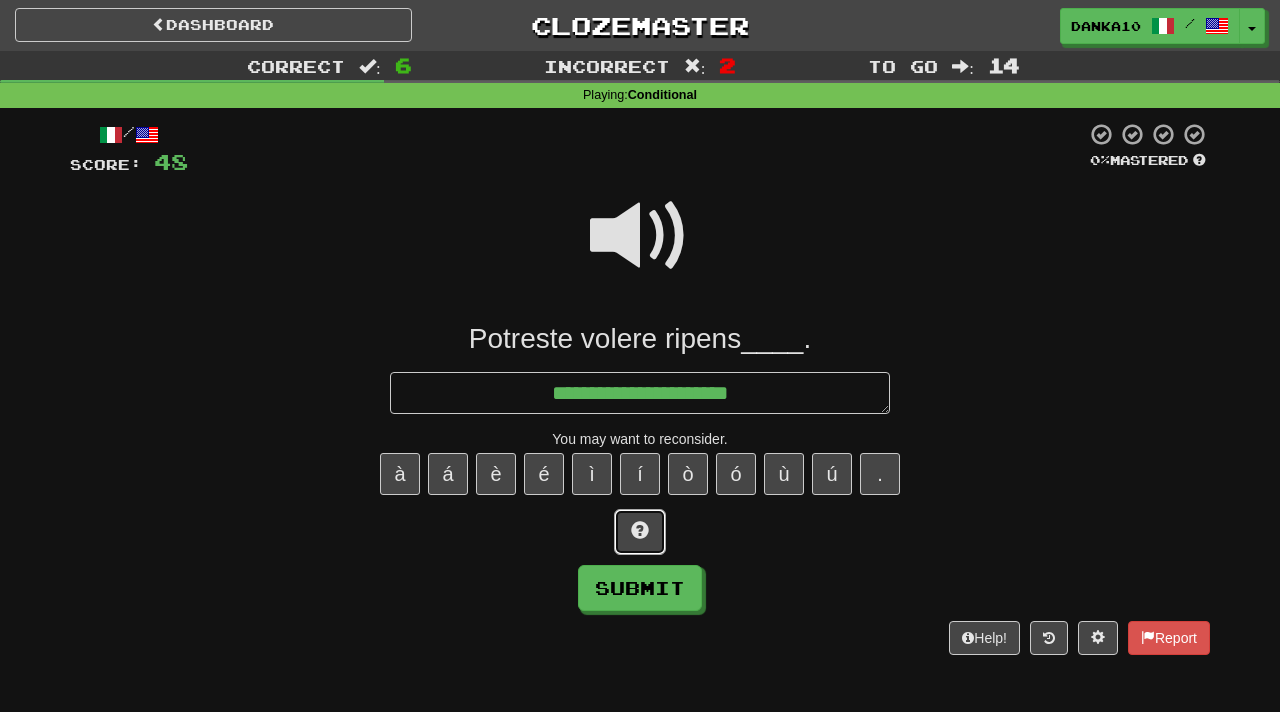 click at bounding box center [640, 530] 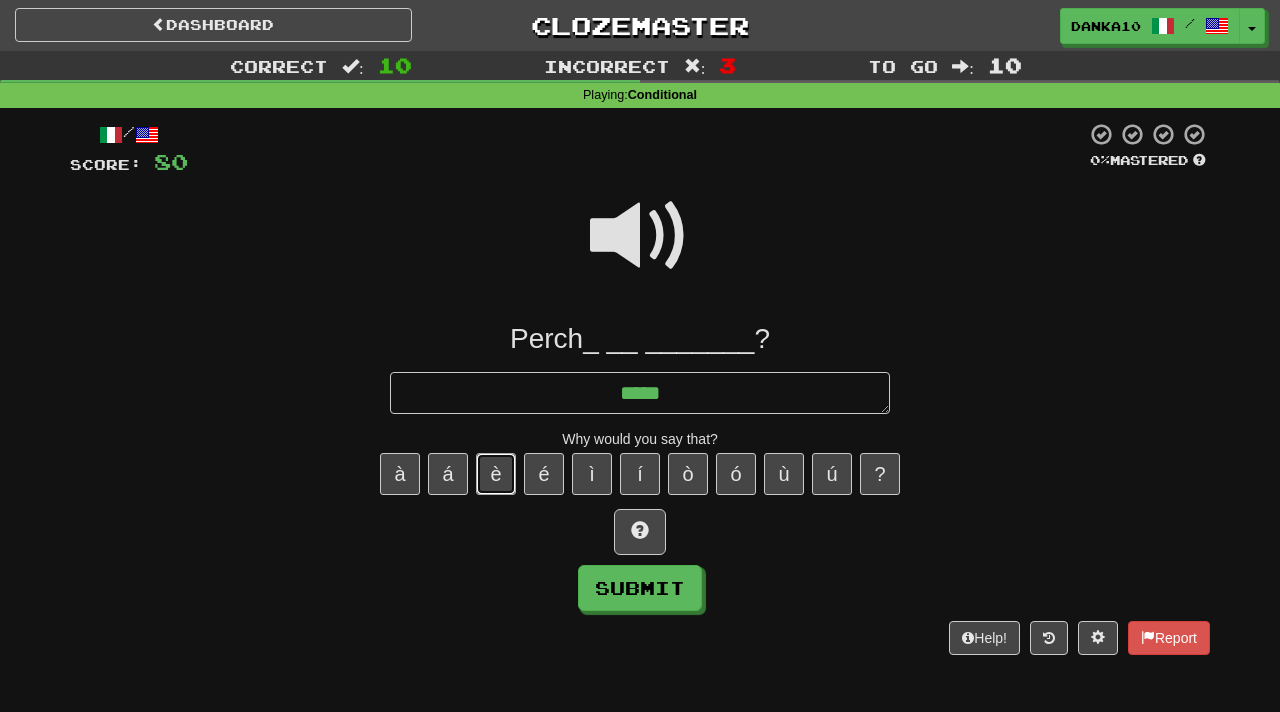 click on "è" at bounding box center [496, 474] 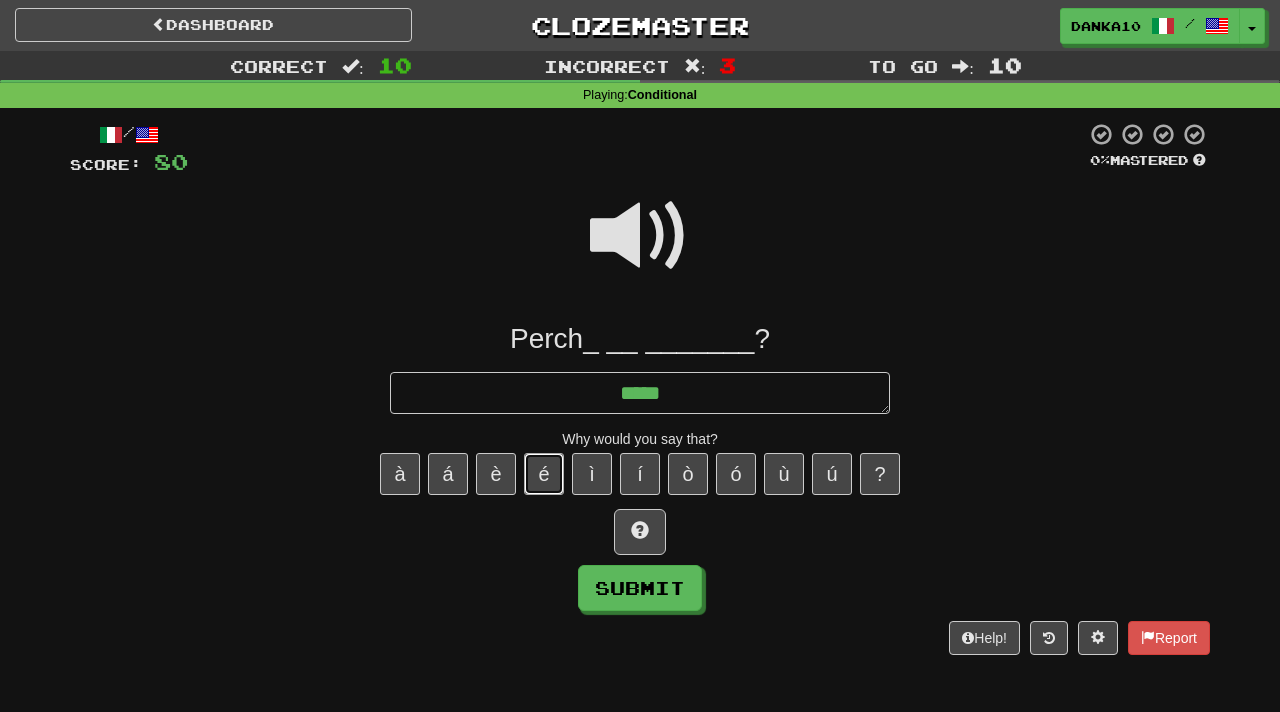 click on "é" at bounding box center (544, 474) 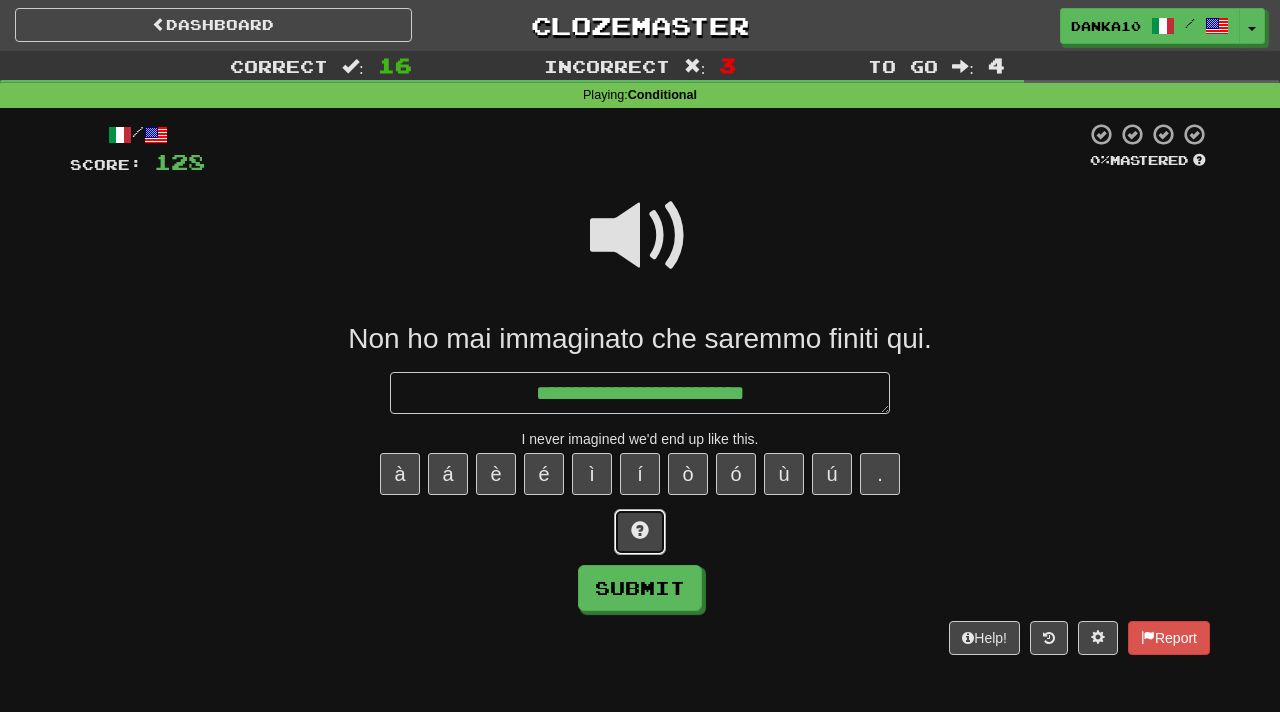 click at bounding box center (640, 530) 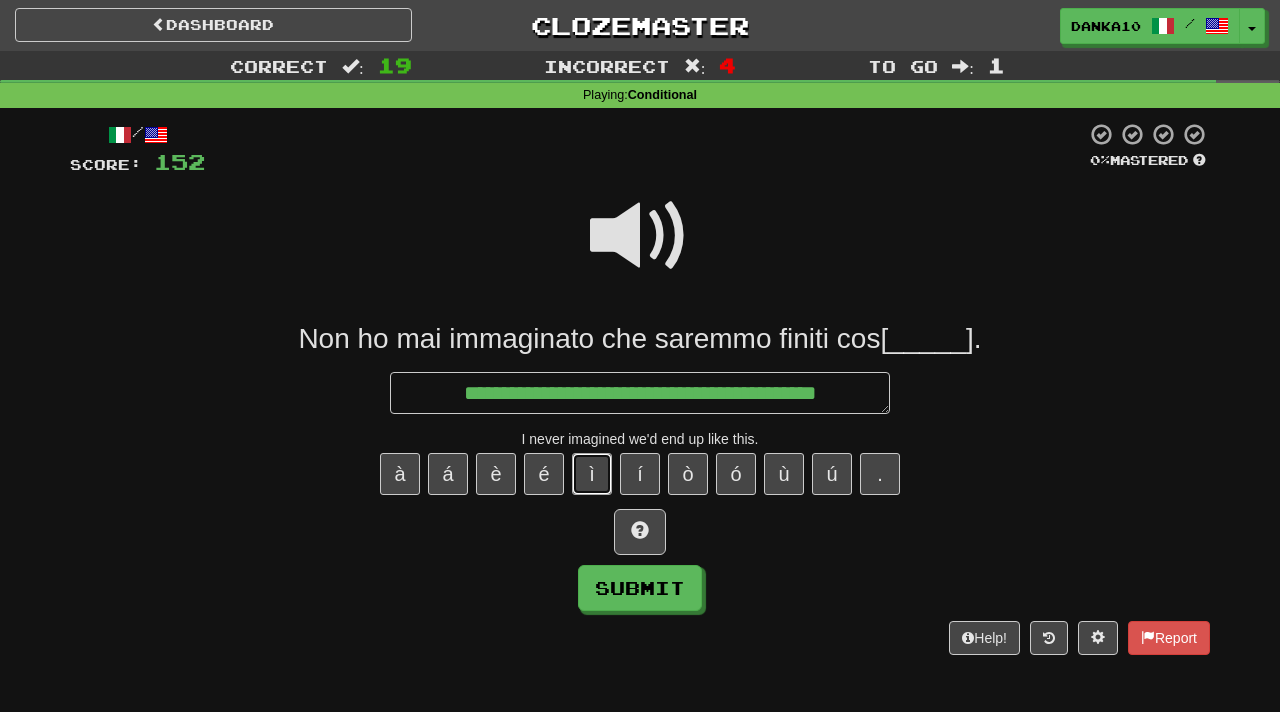 click on "ì" at bounding box center [592, 474] 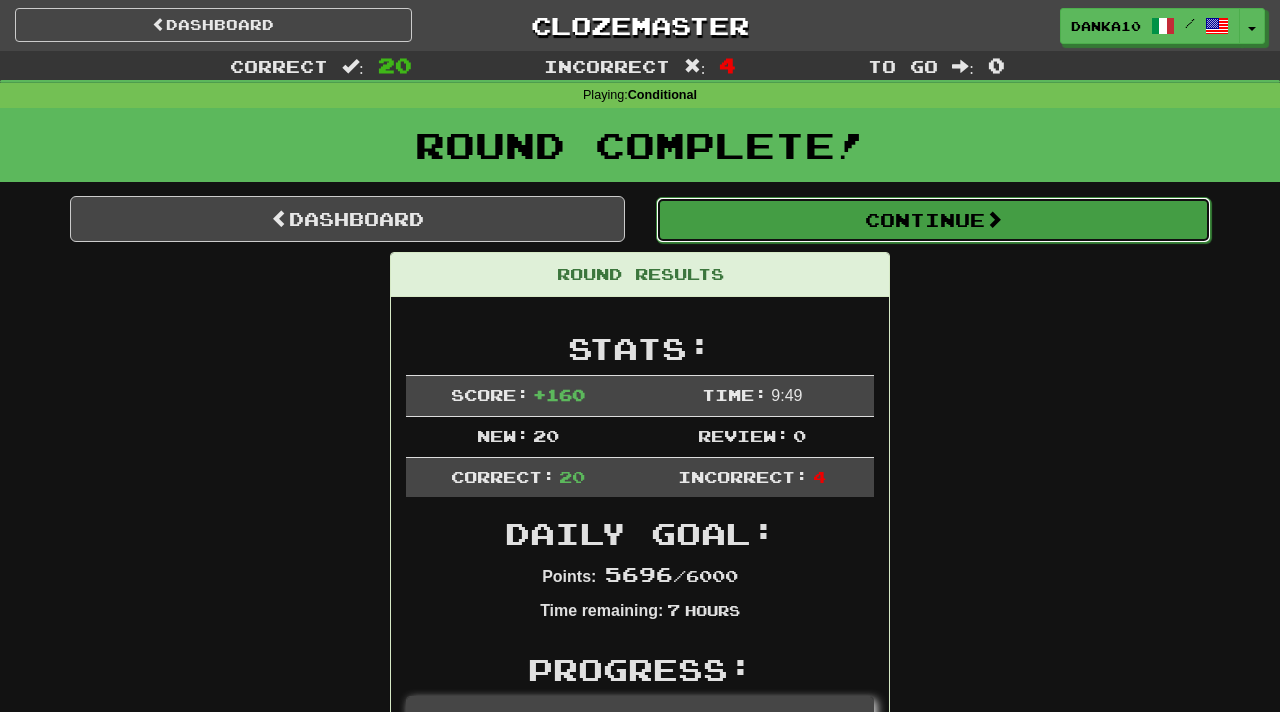 click on "Continue" at bounding box center (933, 220) 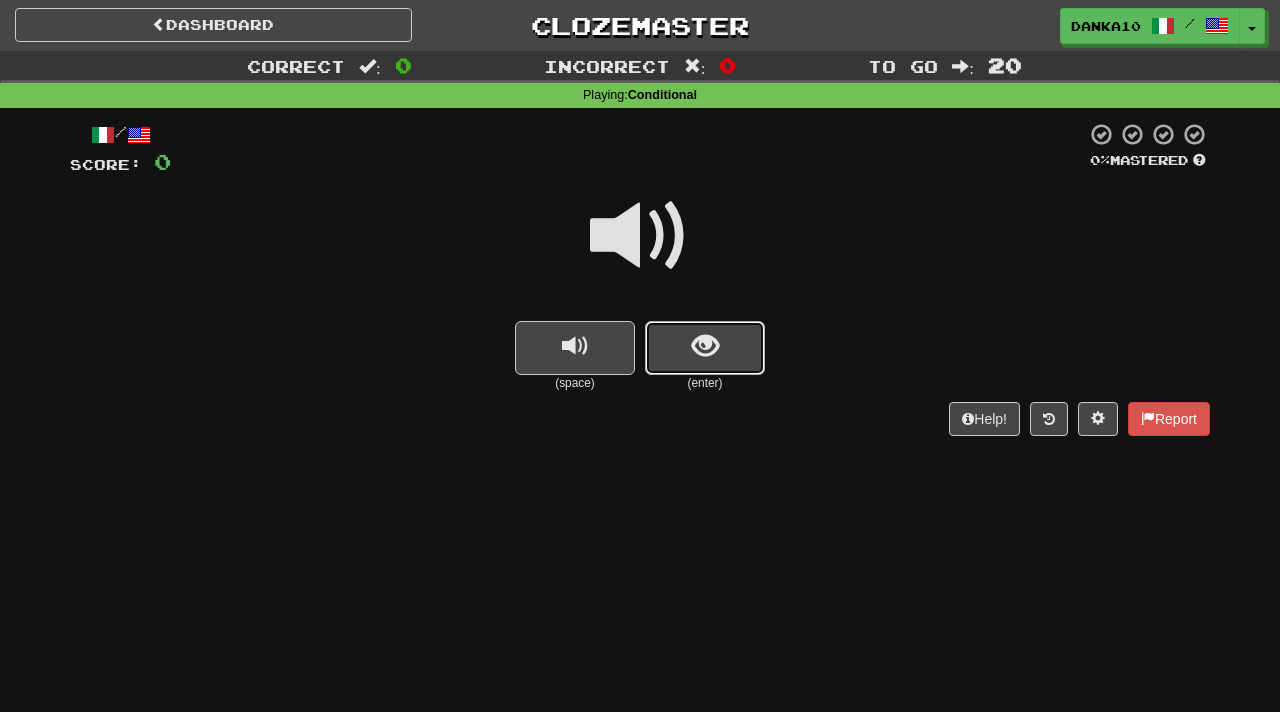 click at bounding box center (705, 348) 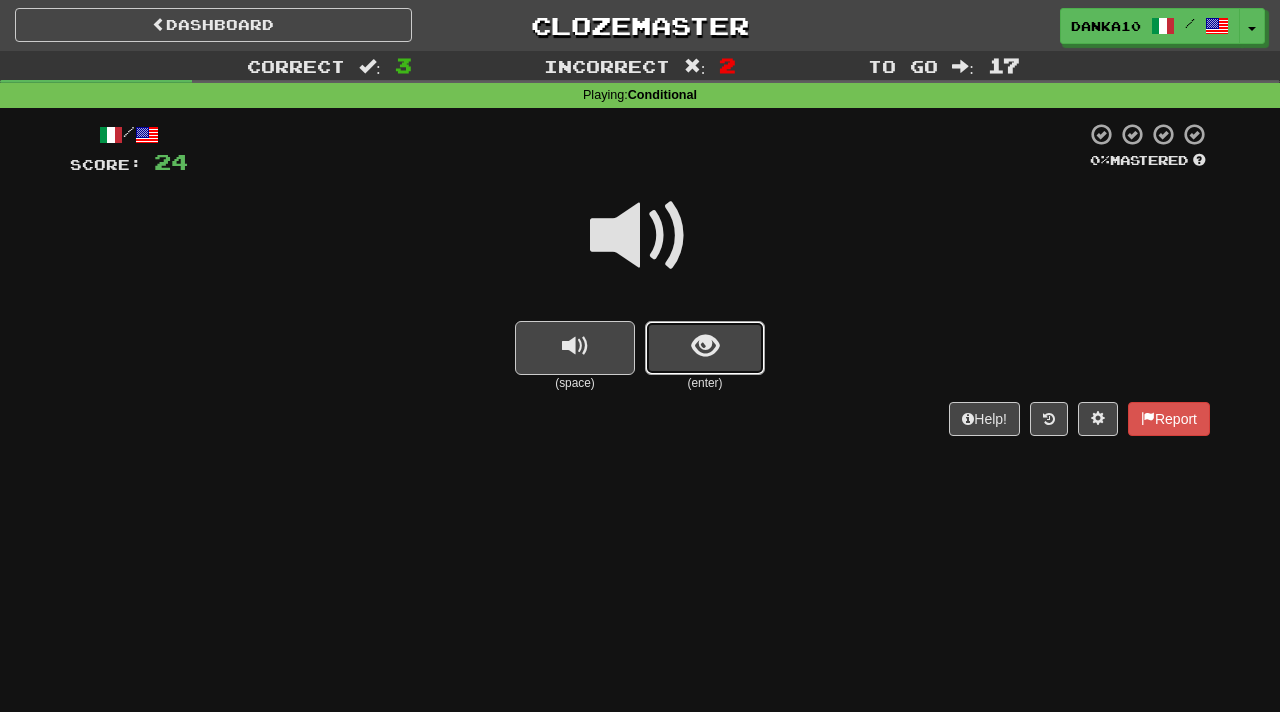 click at bounding box center (705, 348) 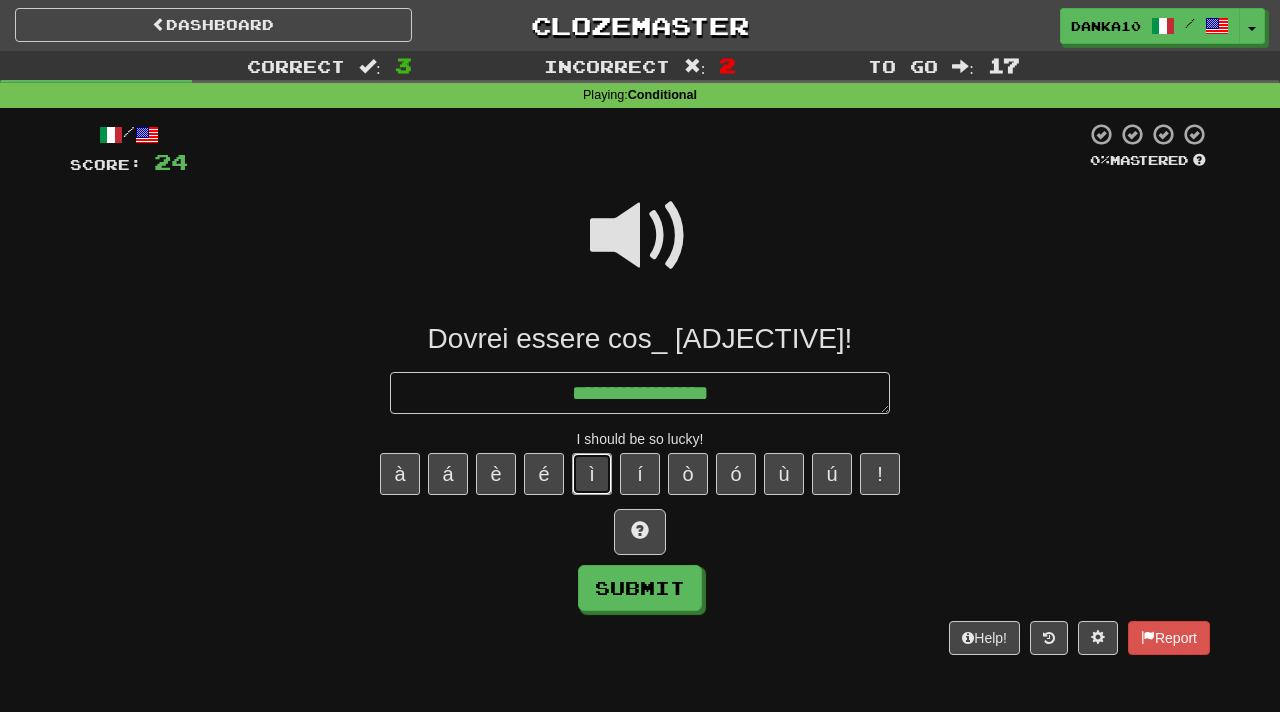 click on "ì" at bounding box center [592, 474] 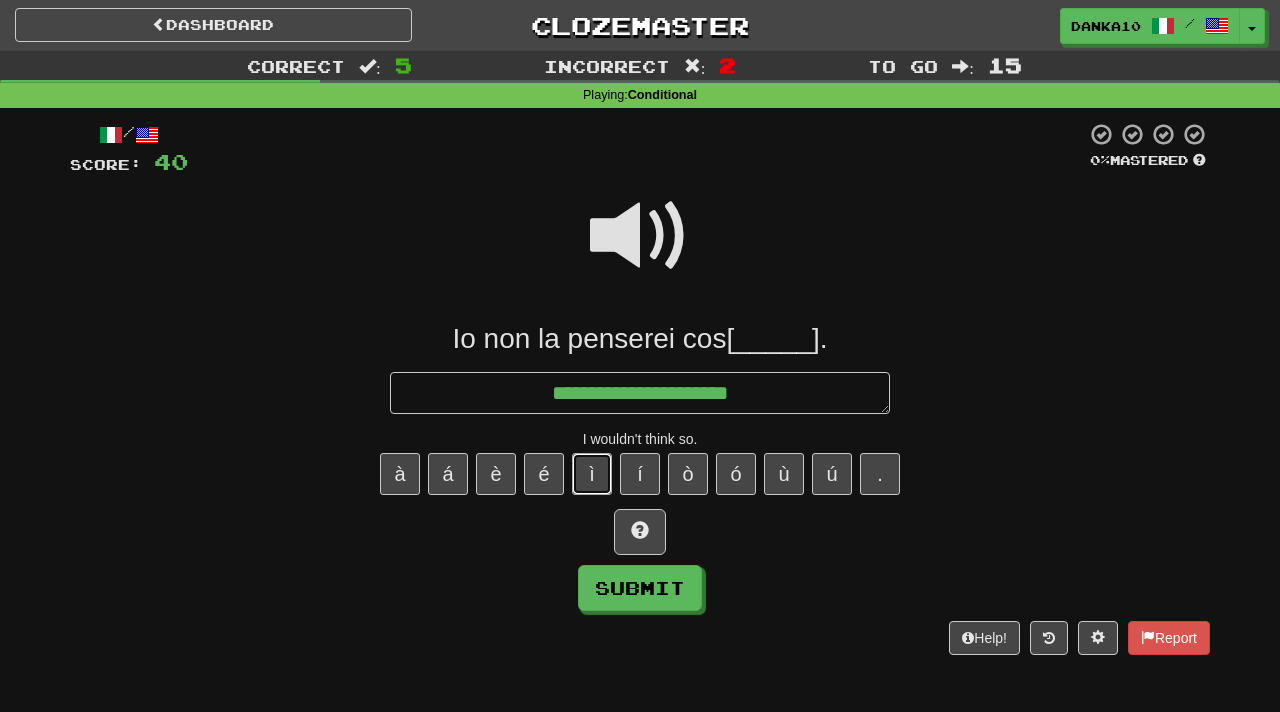 click on "ì" at bounding box center [592, 474] 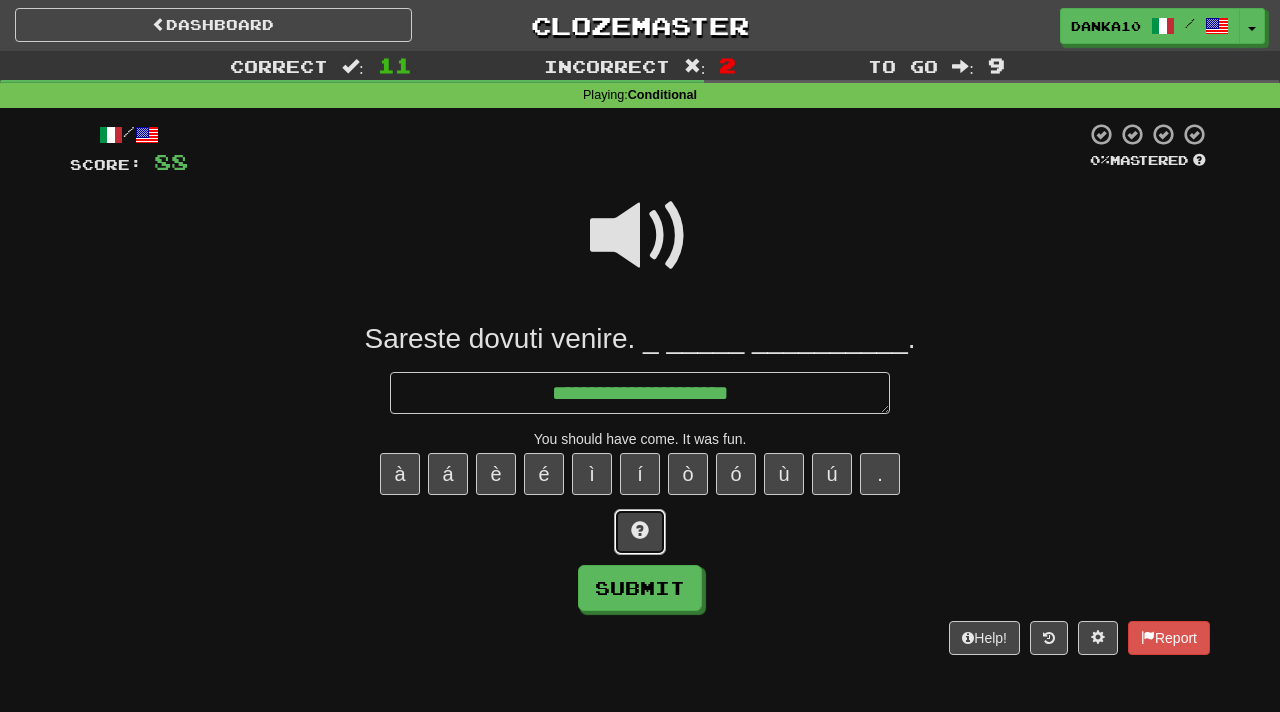 click at bounding box center [640, 530] 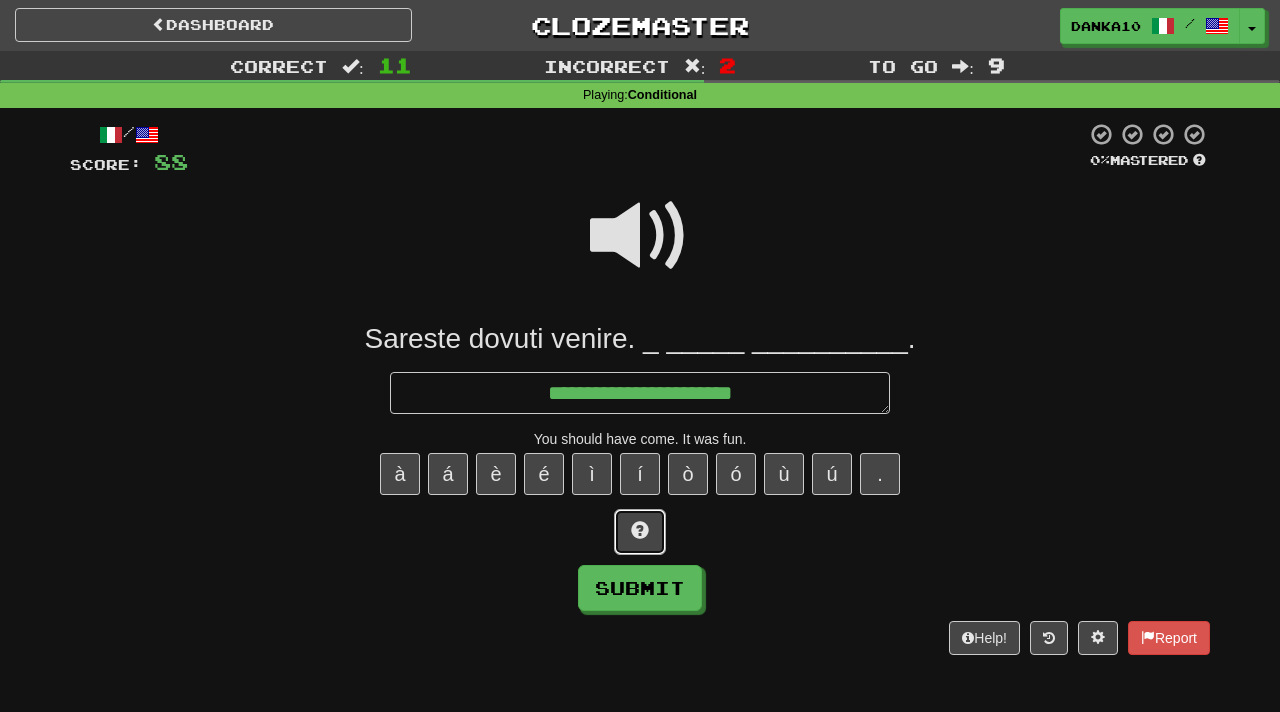 click at bounding box center [640, 530] 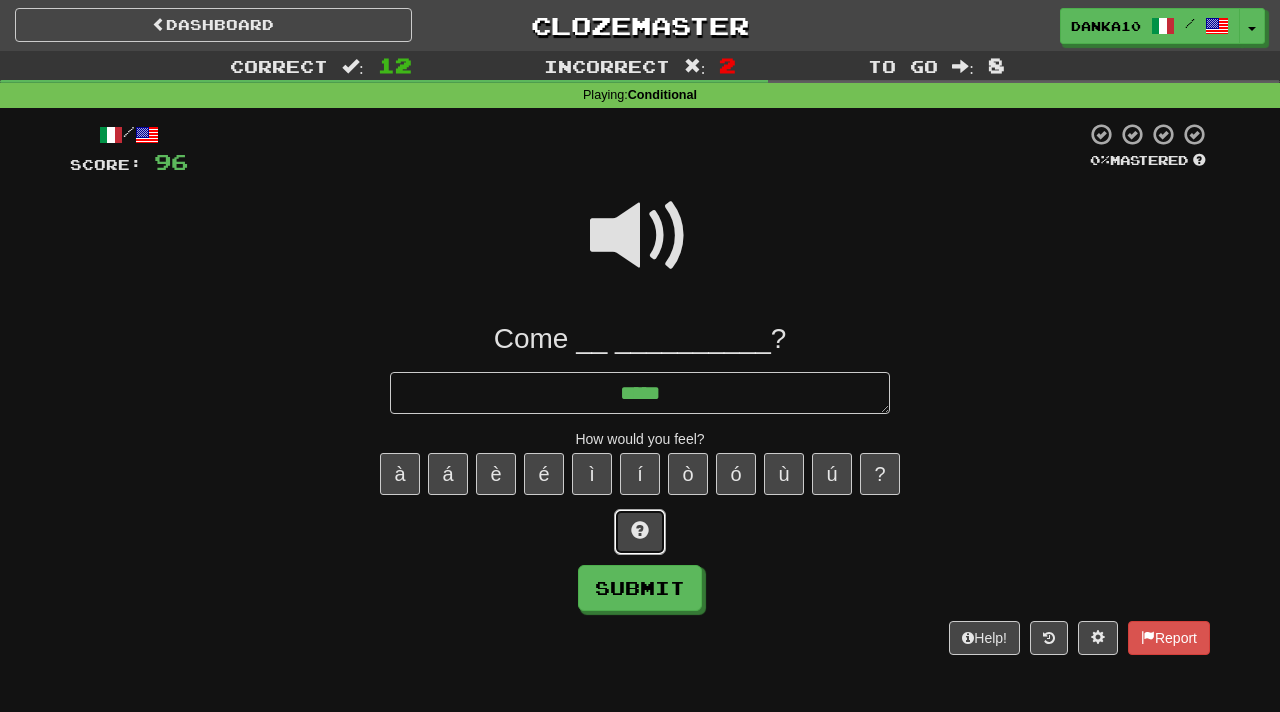 click at bounding box center [640, 530] 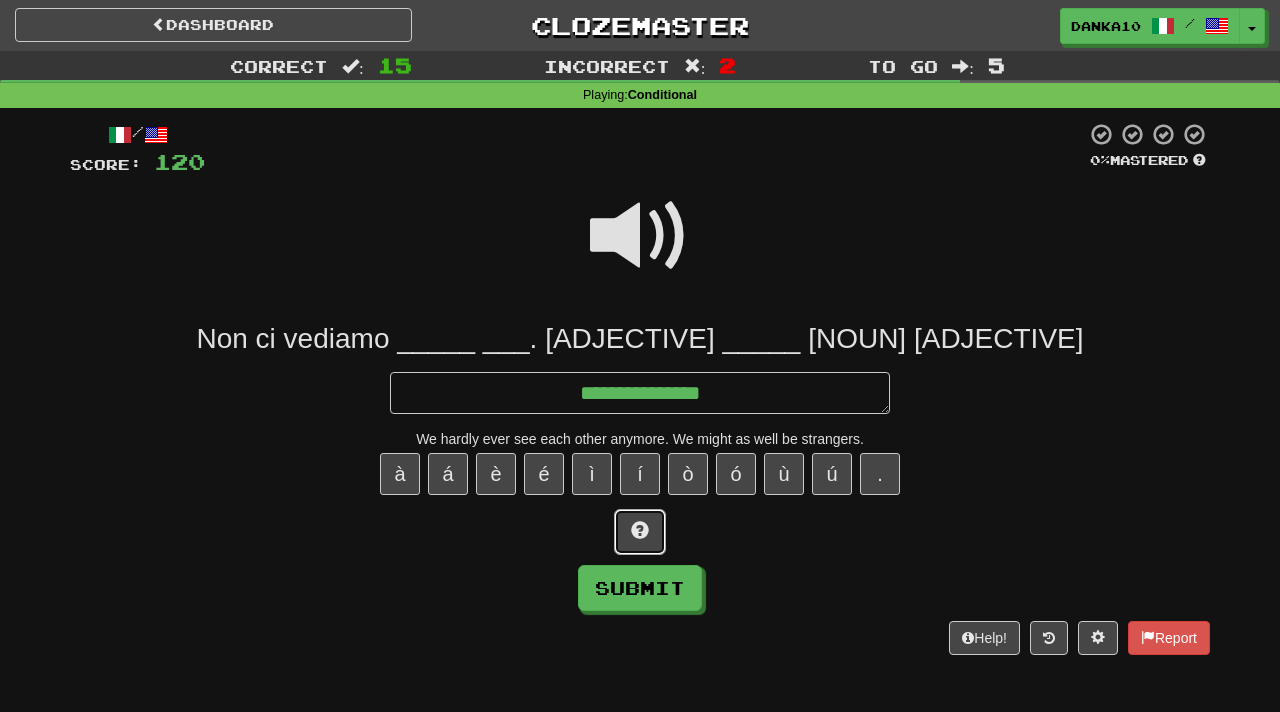 click at bounding box center (640, 530) 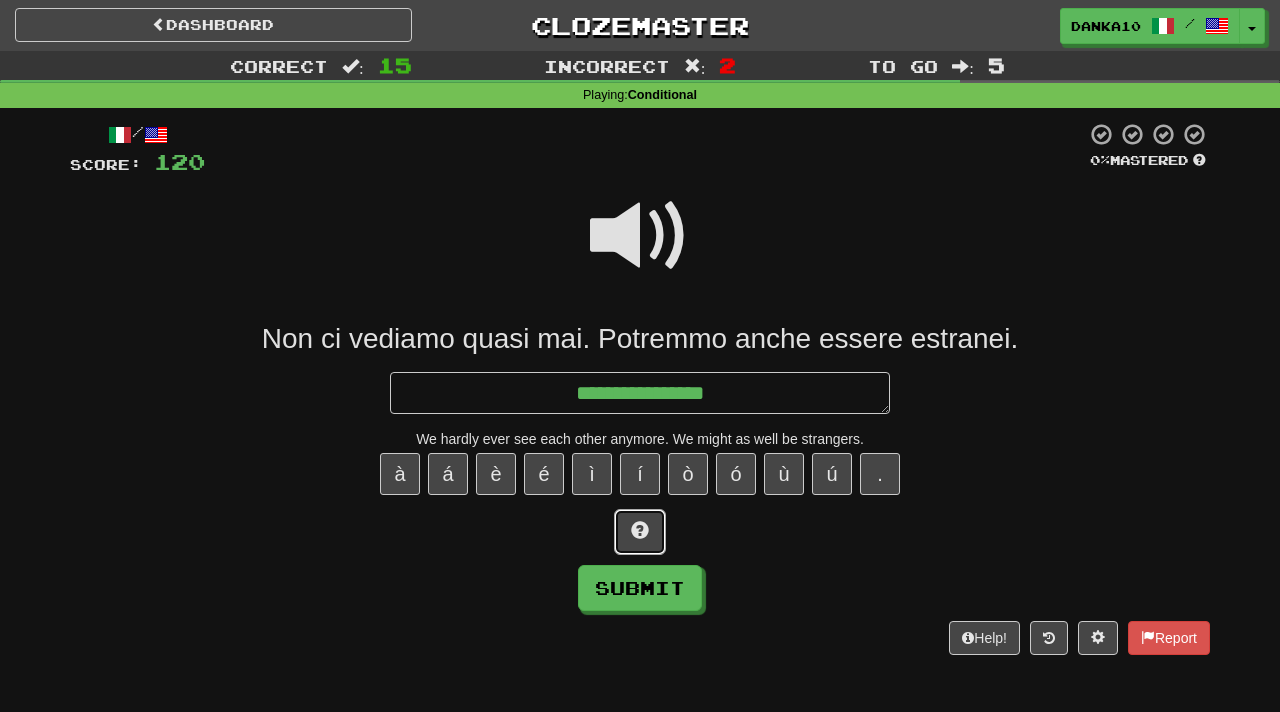 click at bounding box center [640, 530] 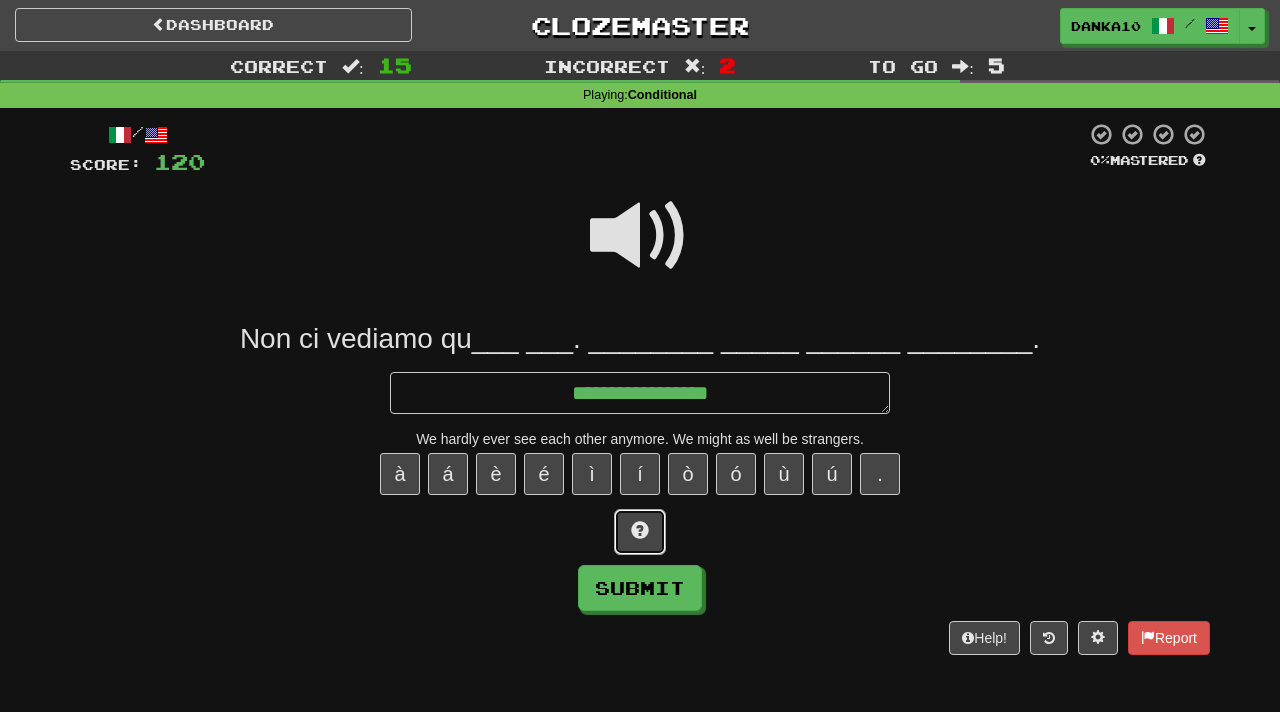 click at bounding box center [640, 530] 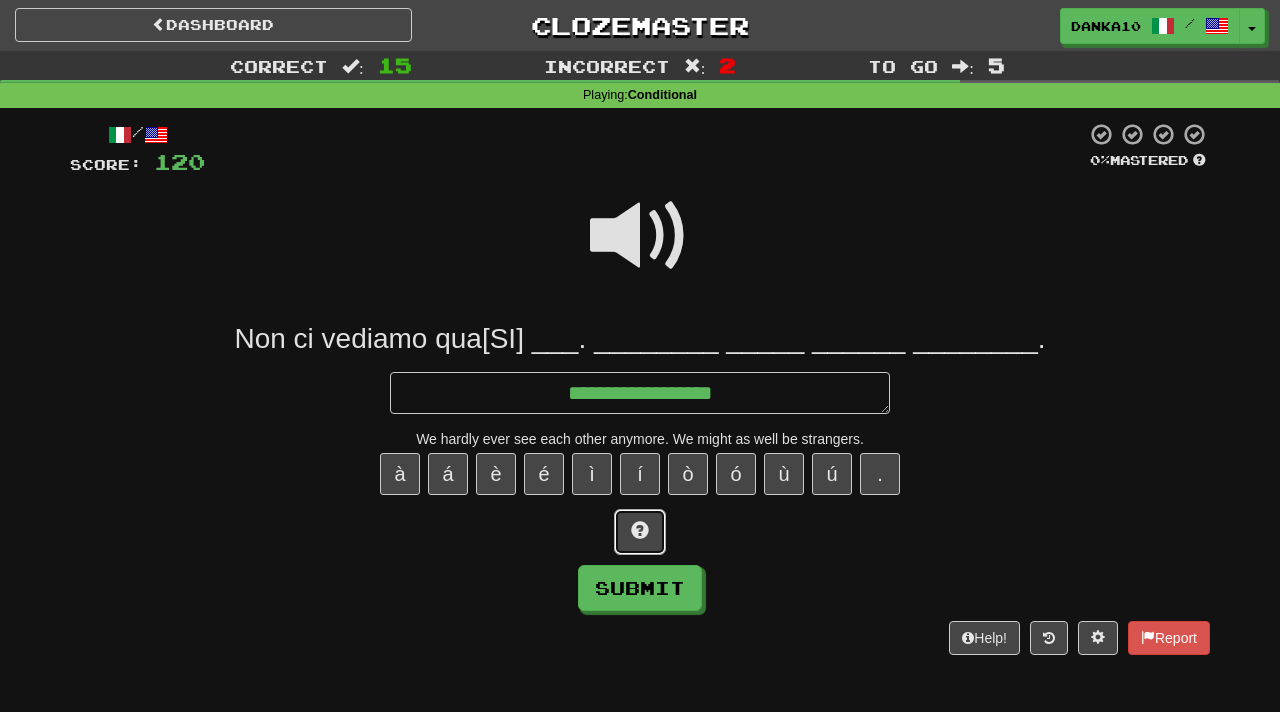 click at bounding box center [640, 530] 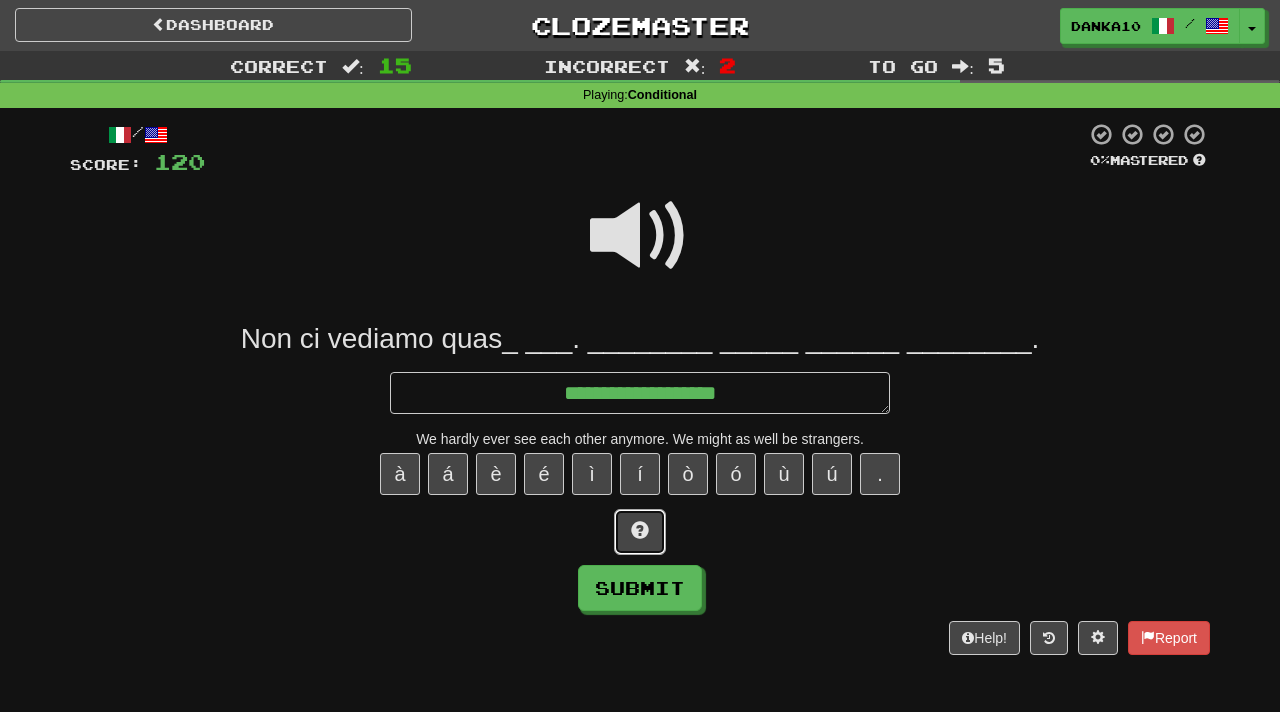 click at bounding box center (640, 530) 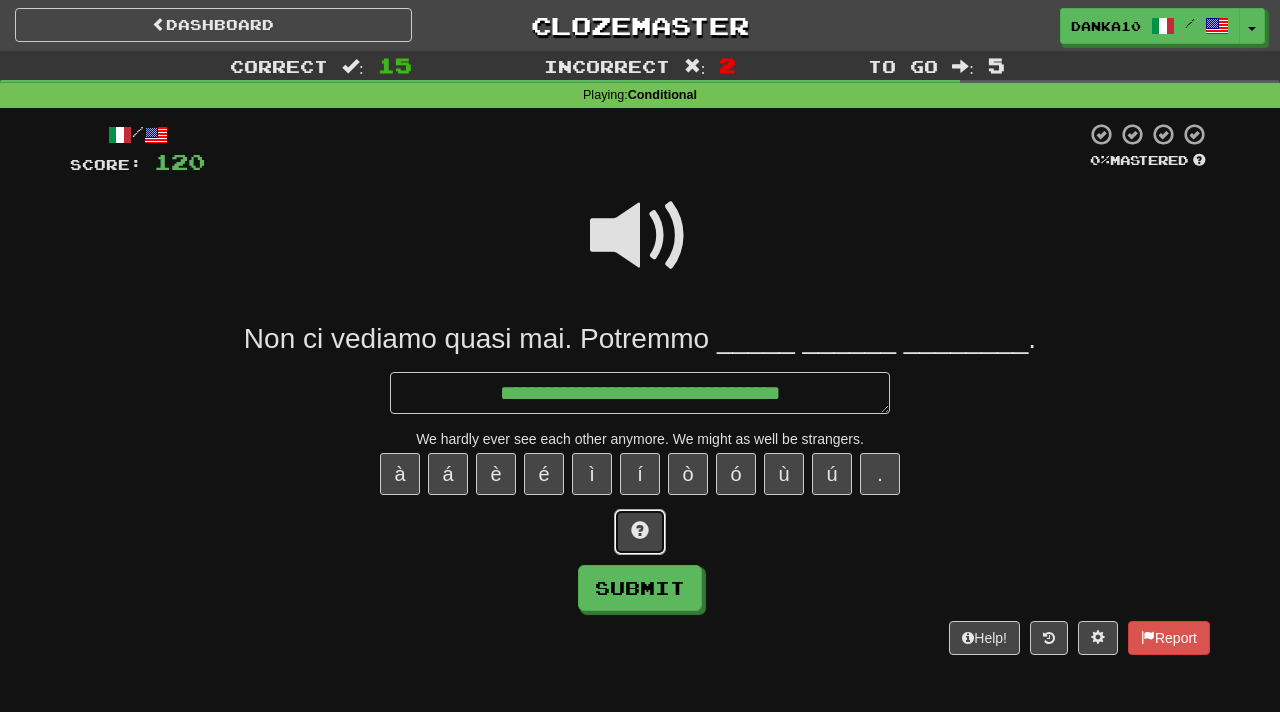click at bounding box center [640, 532] 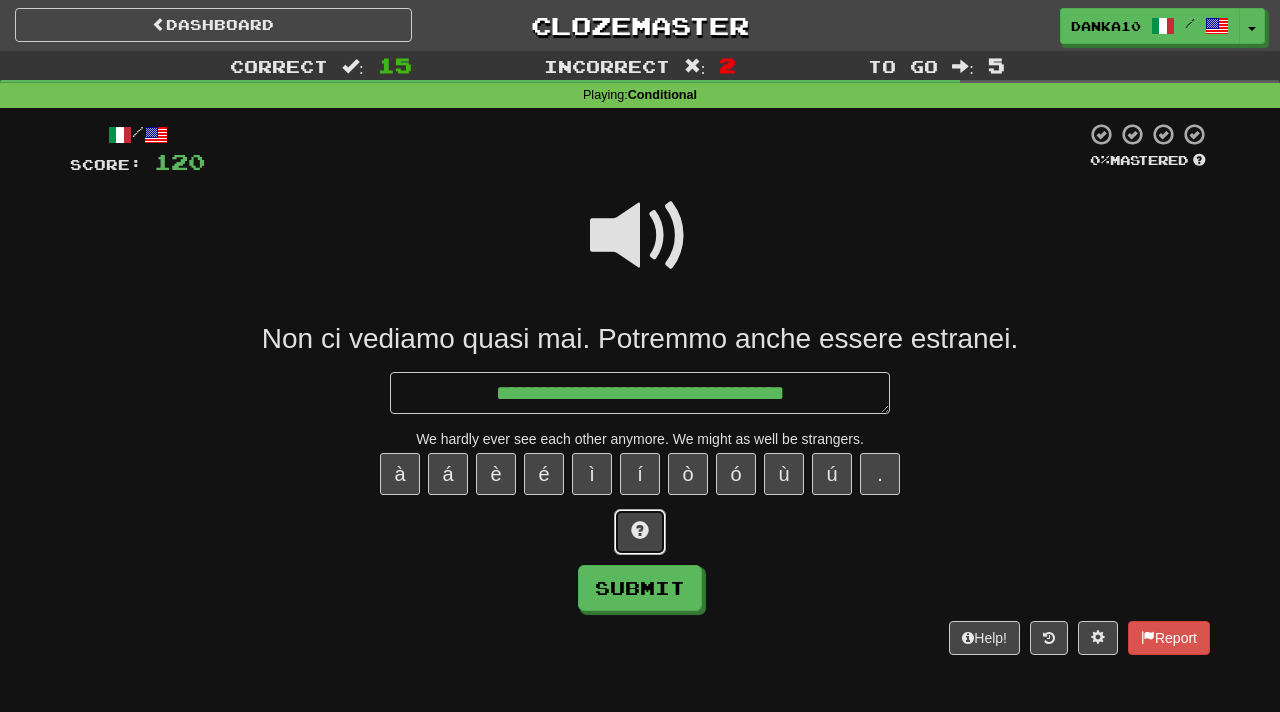 click at bounding box center [640, 532] 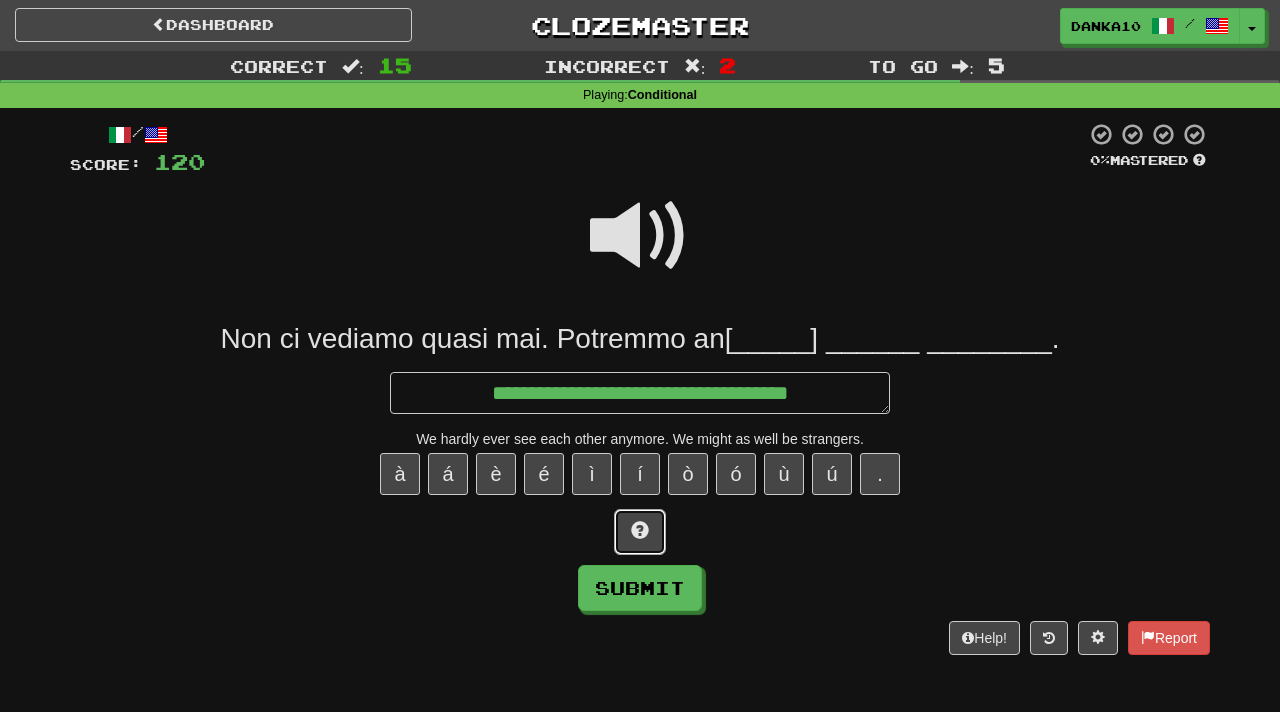 click at bounding box center (640, 532) 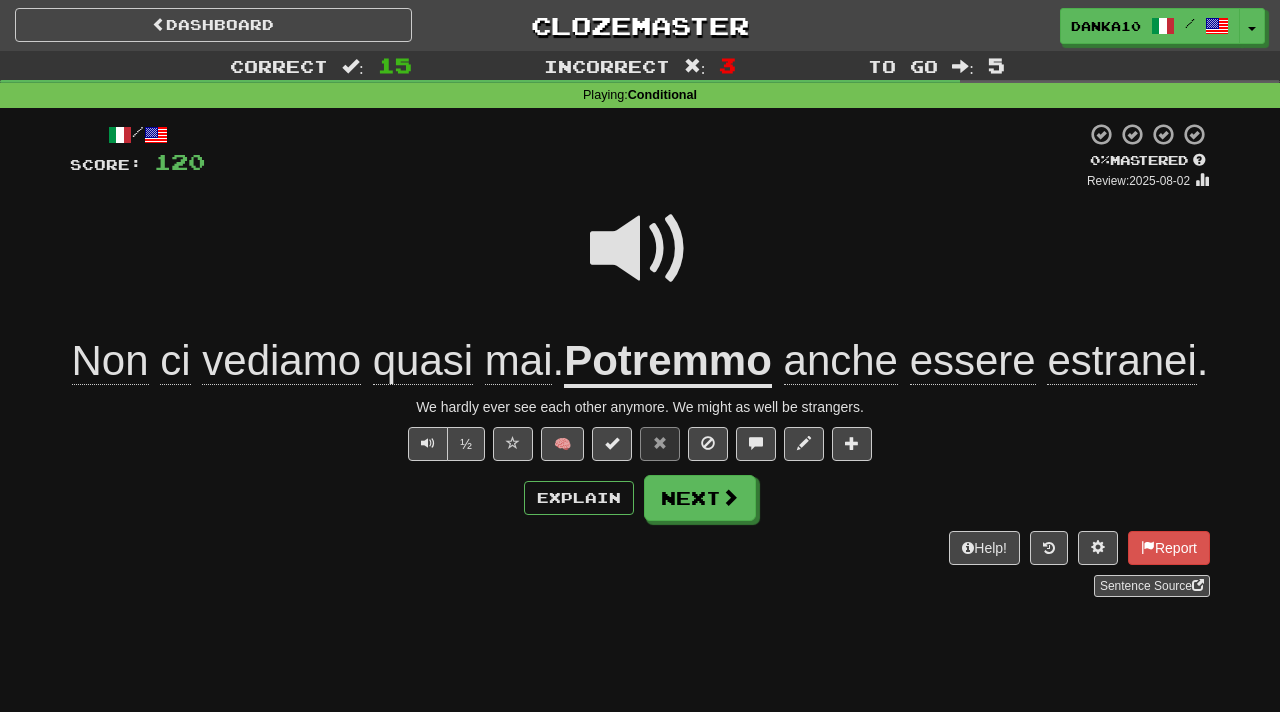 click on "Explain Next" at bounding box center (640, 498) 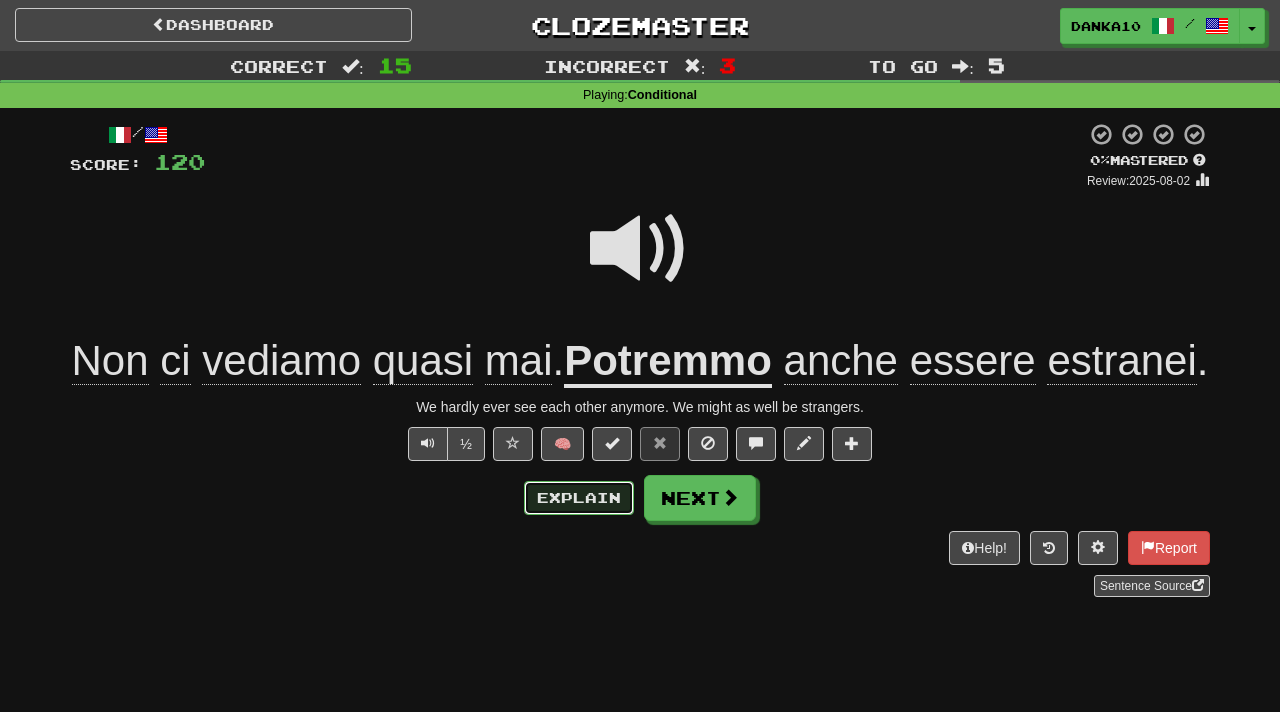click on "Explain" at bounding box center [579, 498] 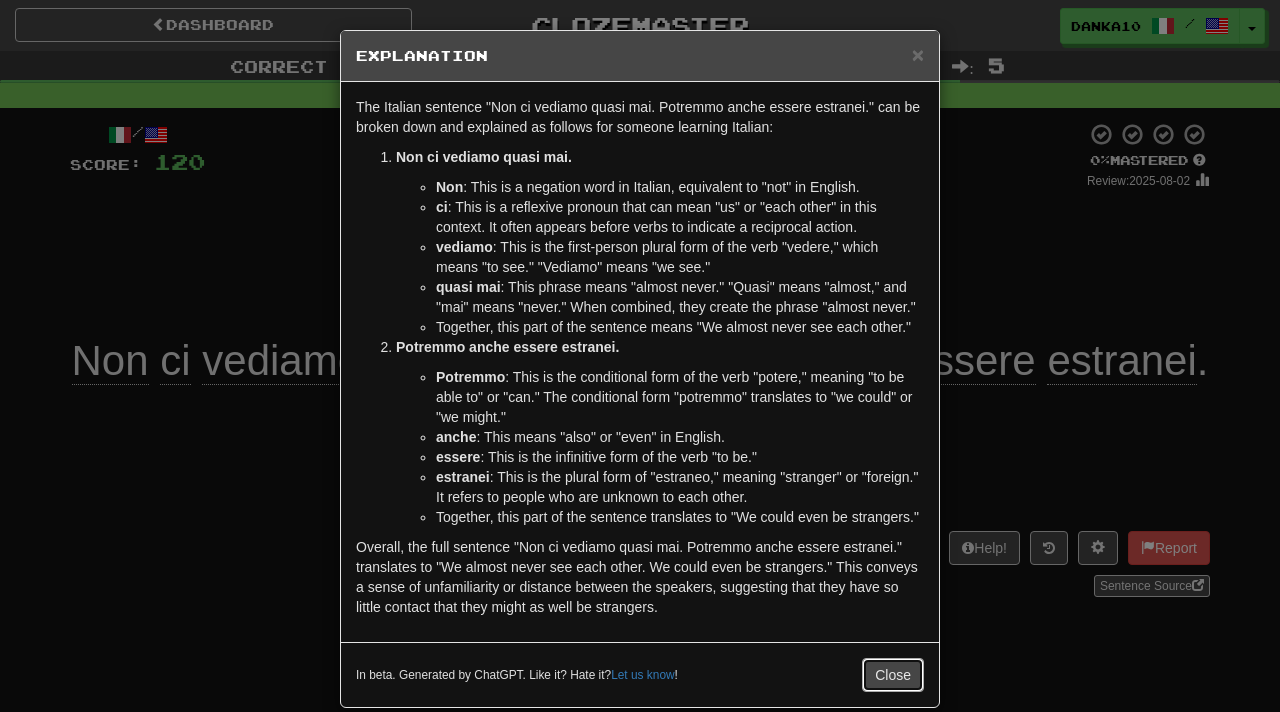 click on "Close" at bounding box center (893, 675) 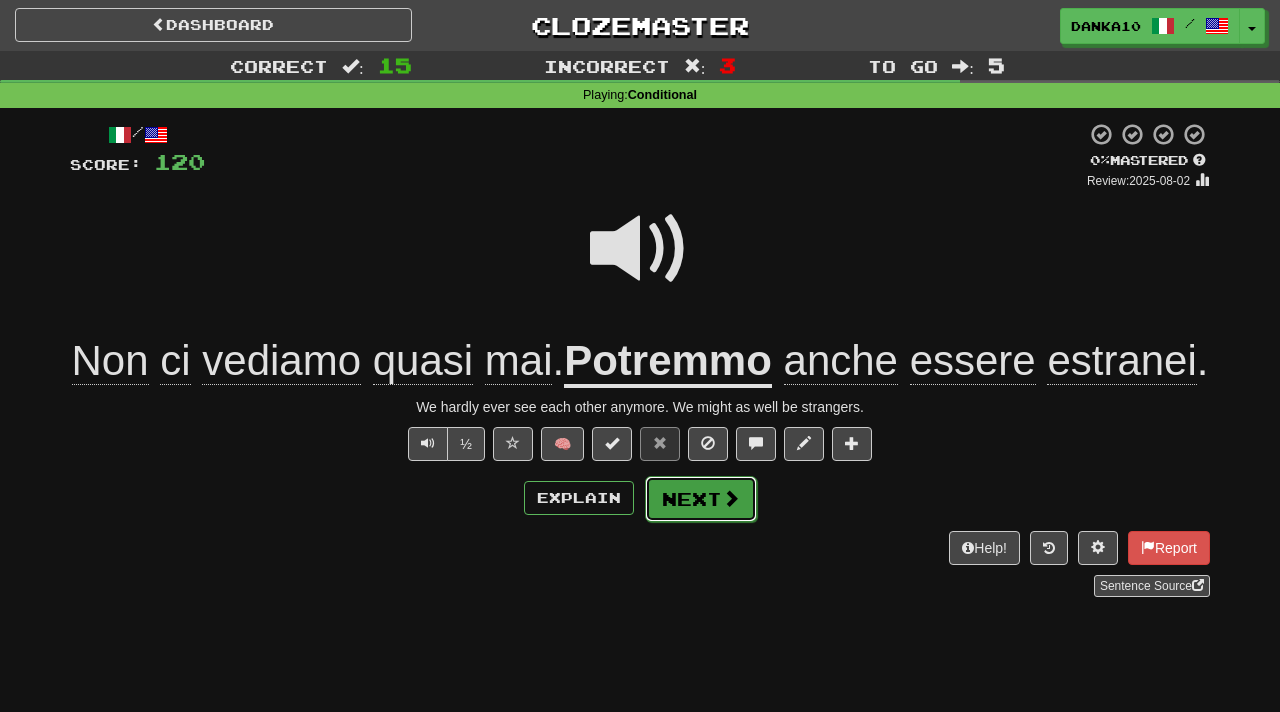 click on "Next" at bounding box center [701, 499] 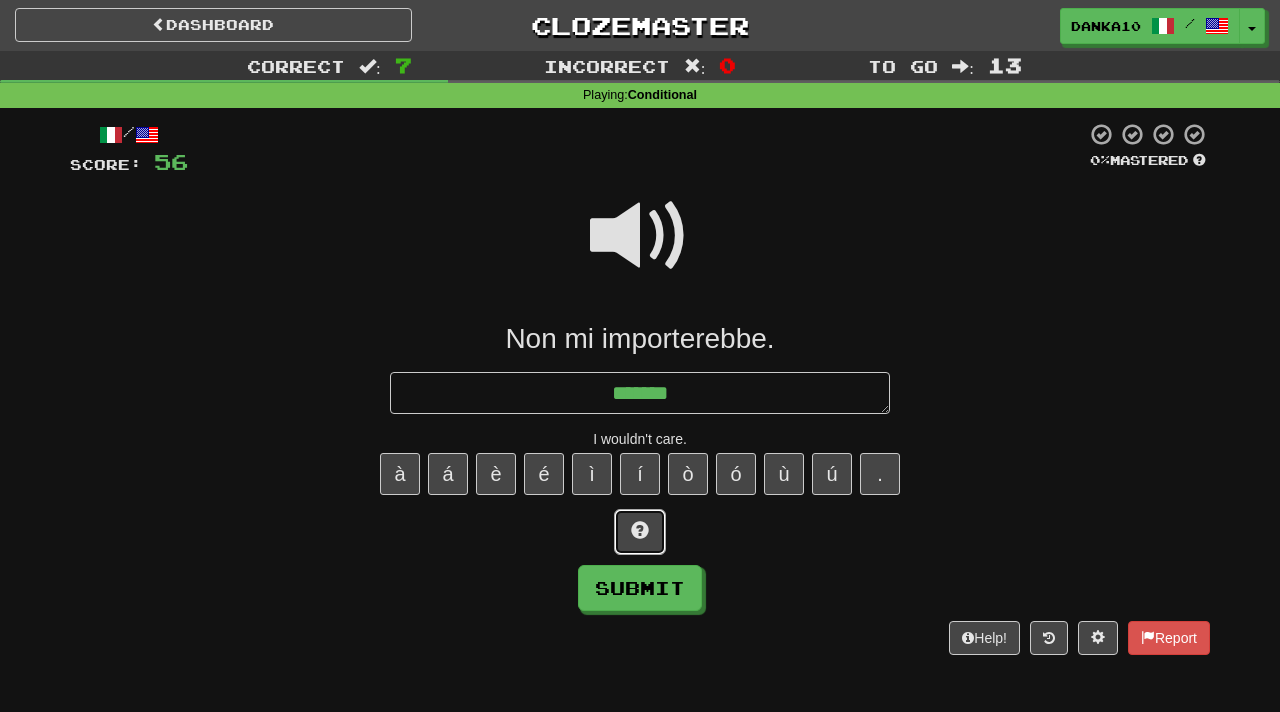 click at bounding box center [640, 530] 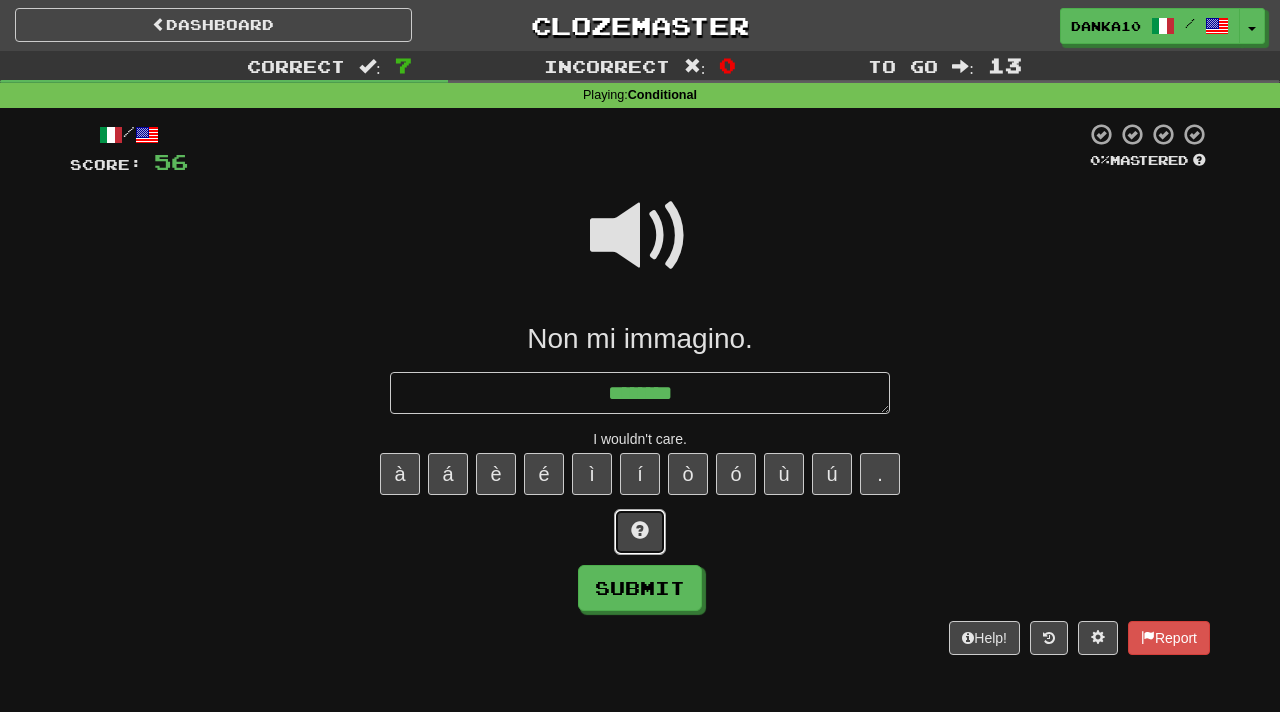 click at bounding box center (640, 530) 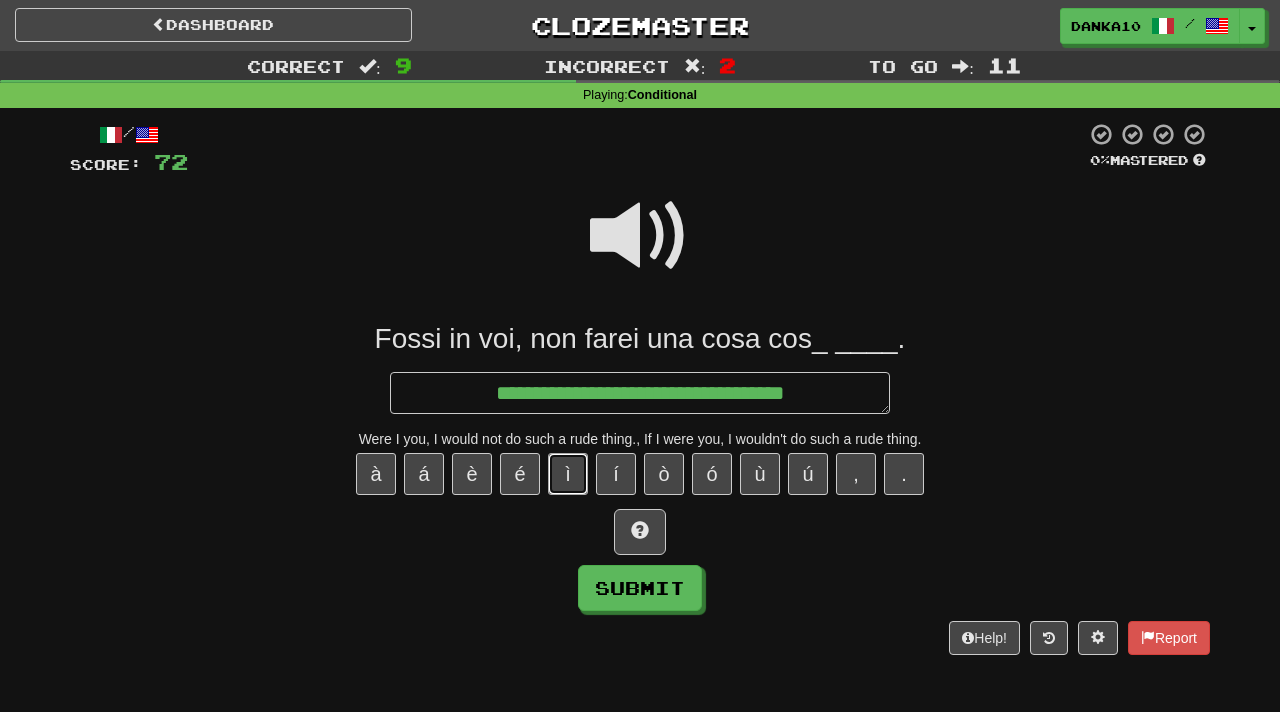 click on "ì" at bounding box center [568, 474] 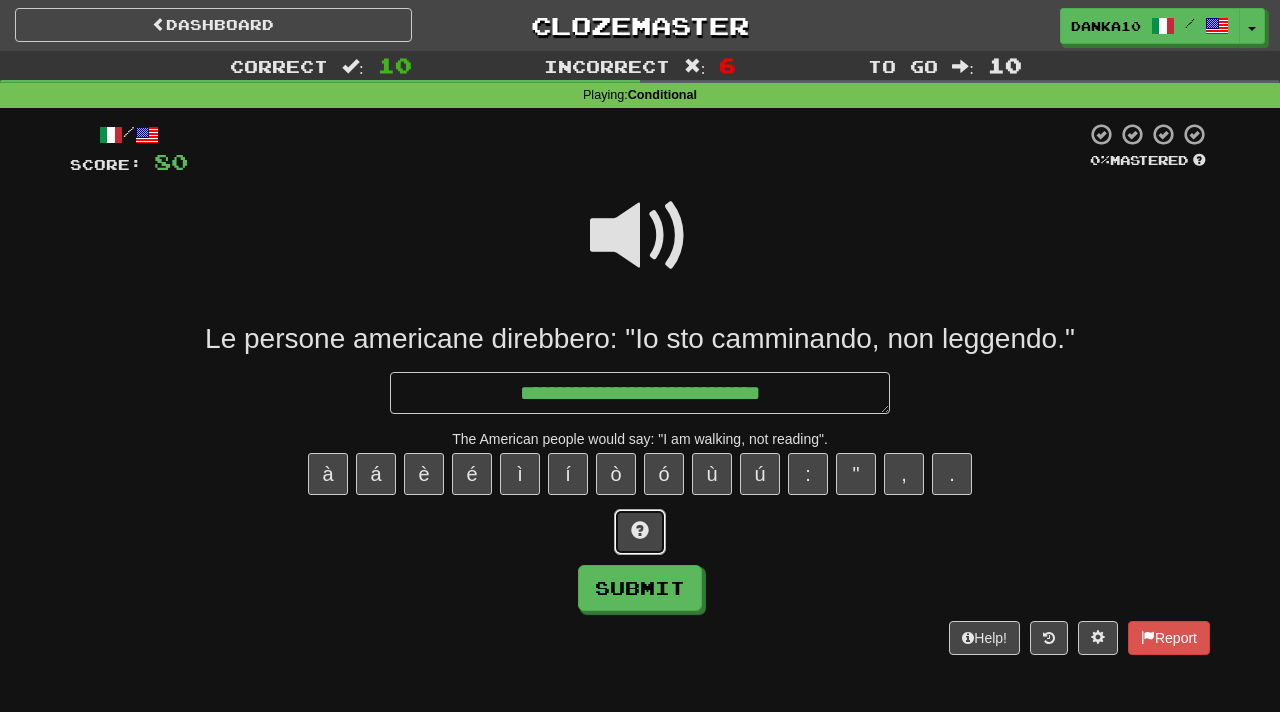 click at bounding box center [640, 532] 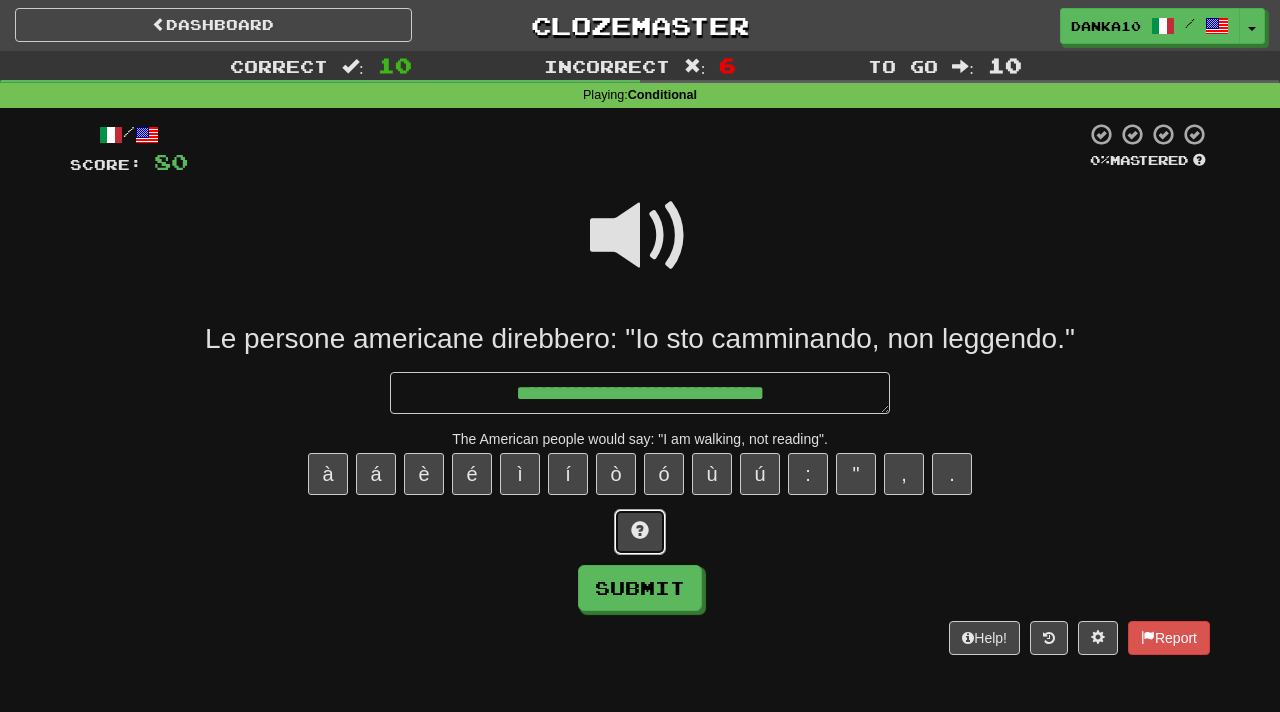 click at bounding box center [640, 532] 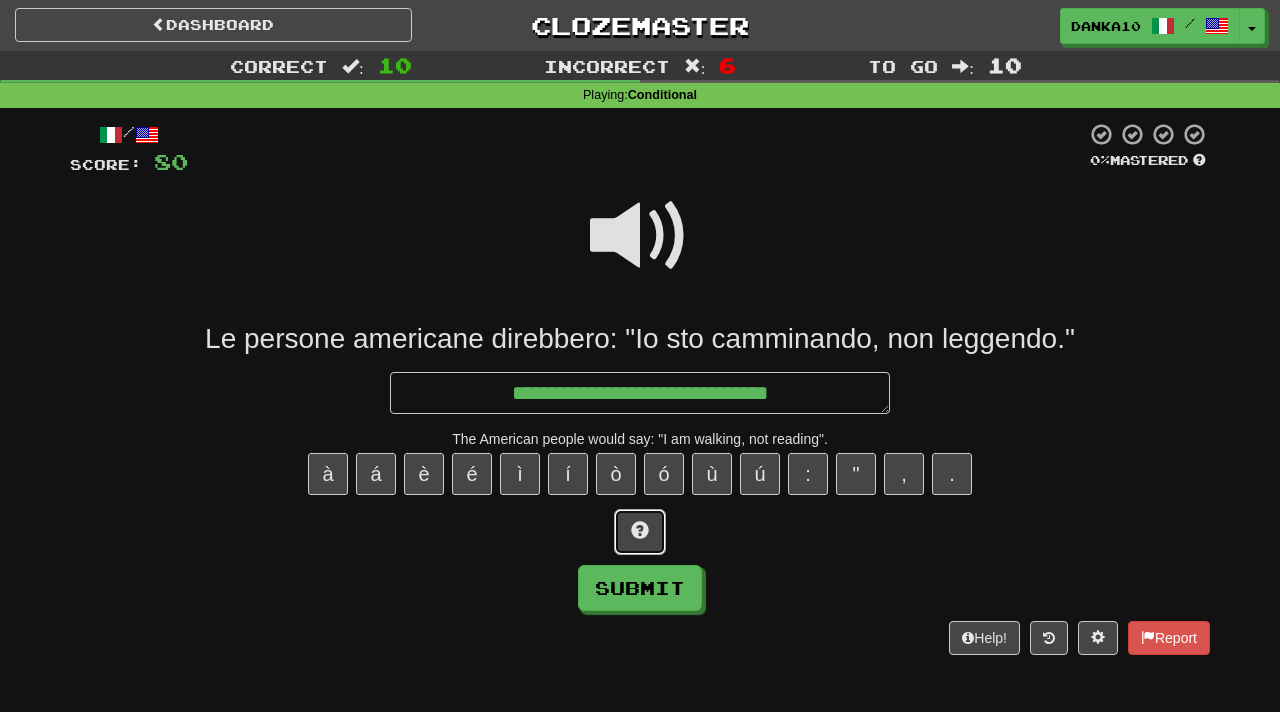 click at bounding box center (640, 532) 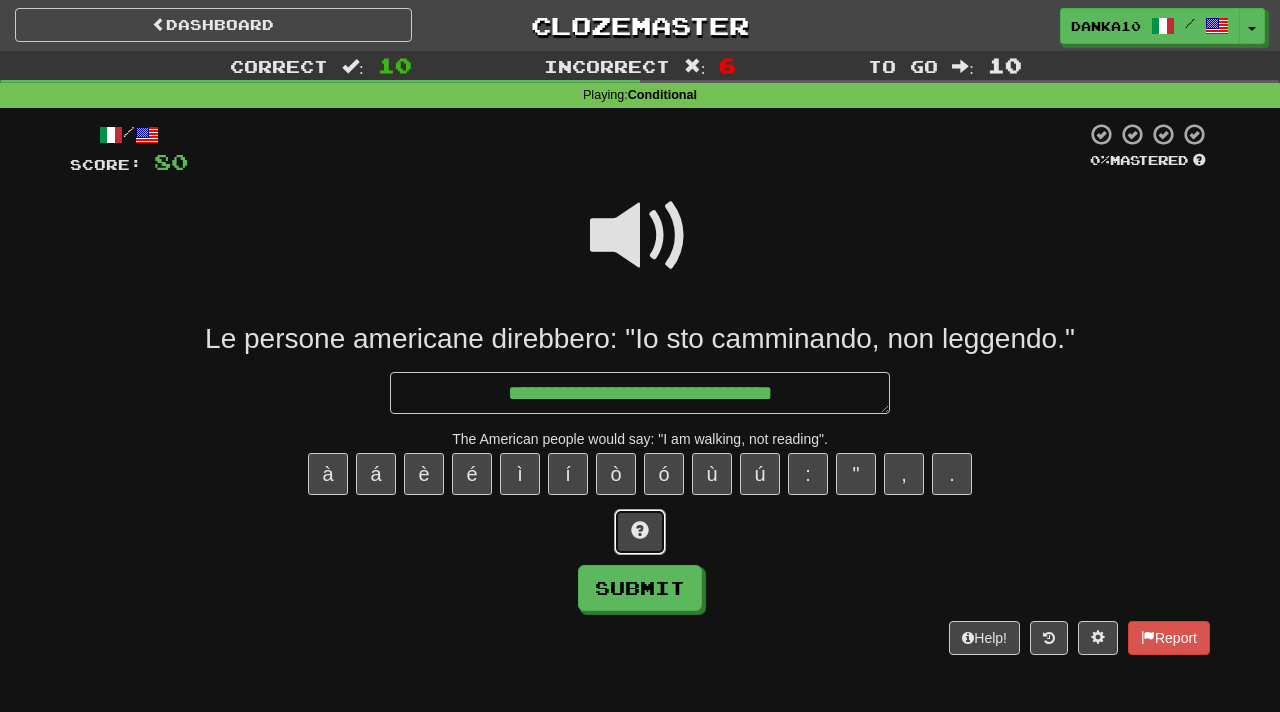 click at bounding box center (640, 532) 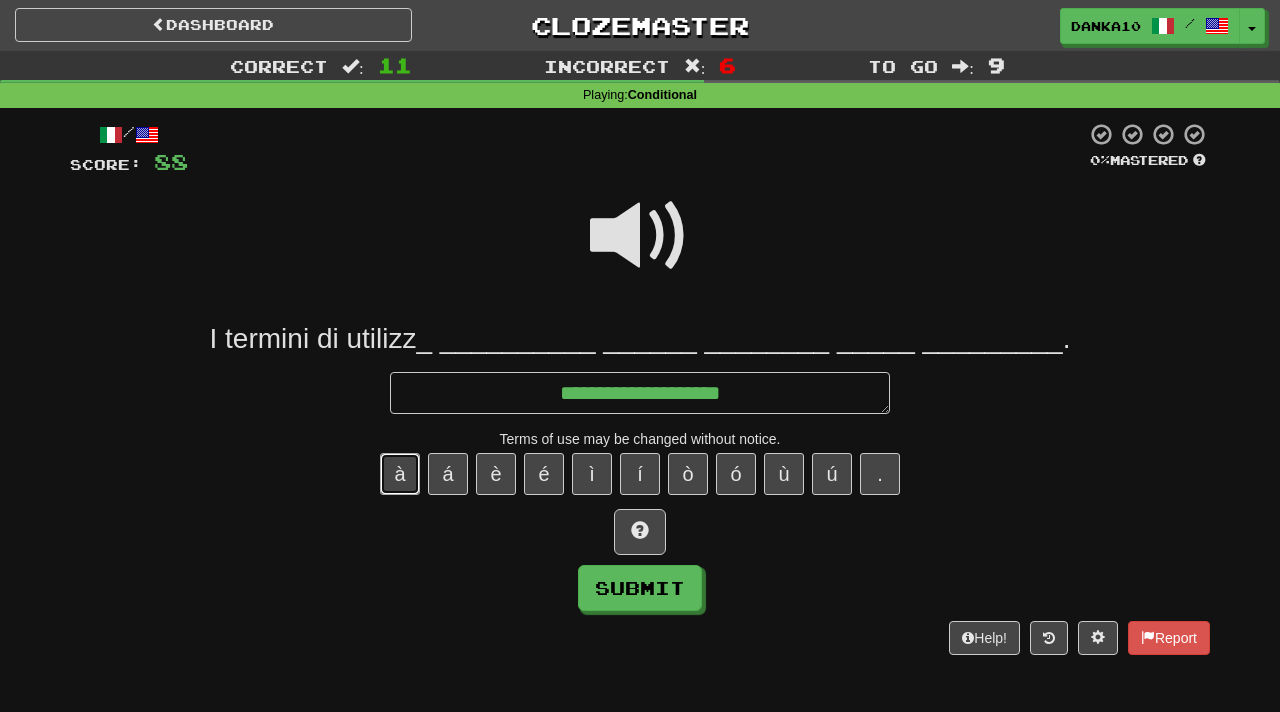 click on "à" at bounding box center (400, 474) 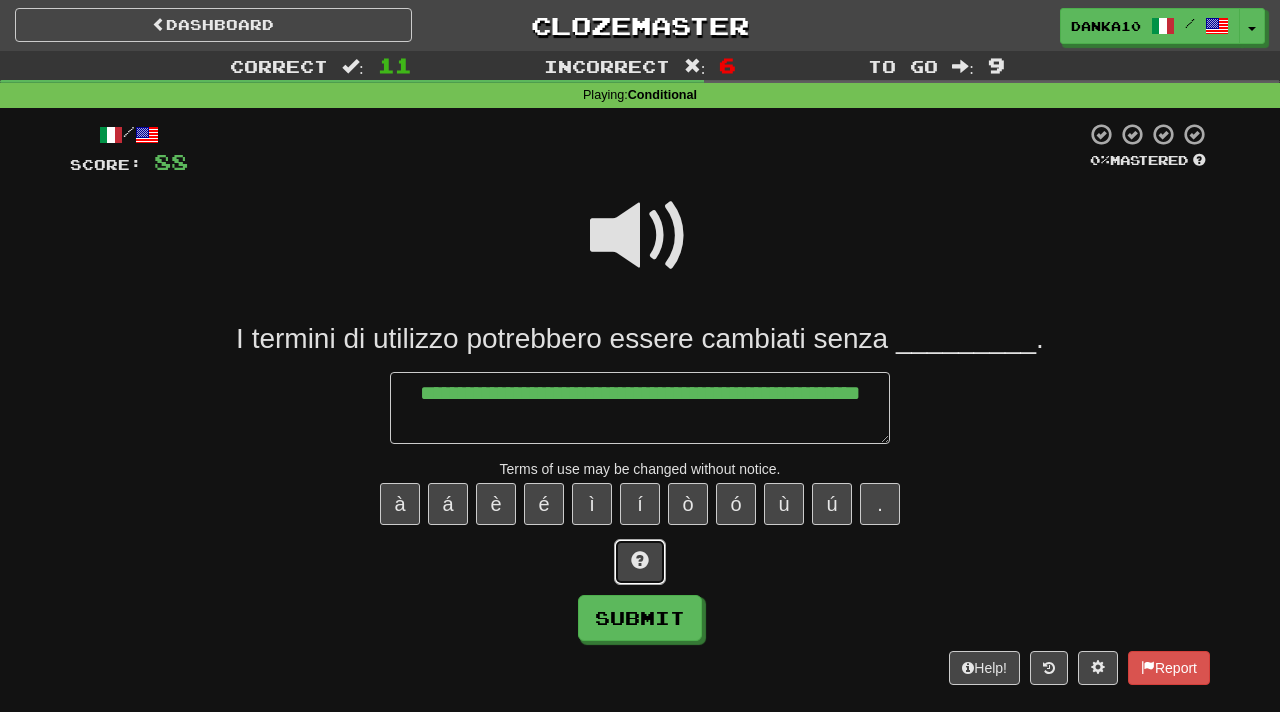click at bounding box center [640, 562] 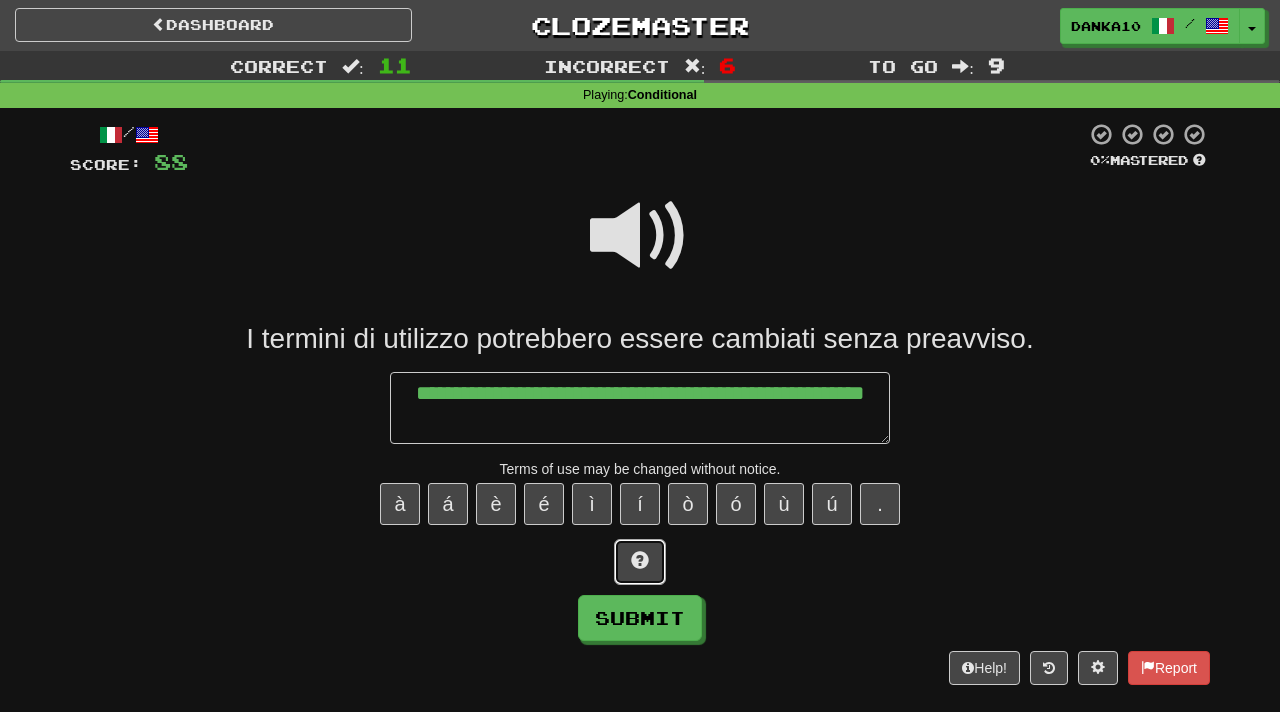 click at bounding box center [640, 562] 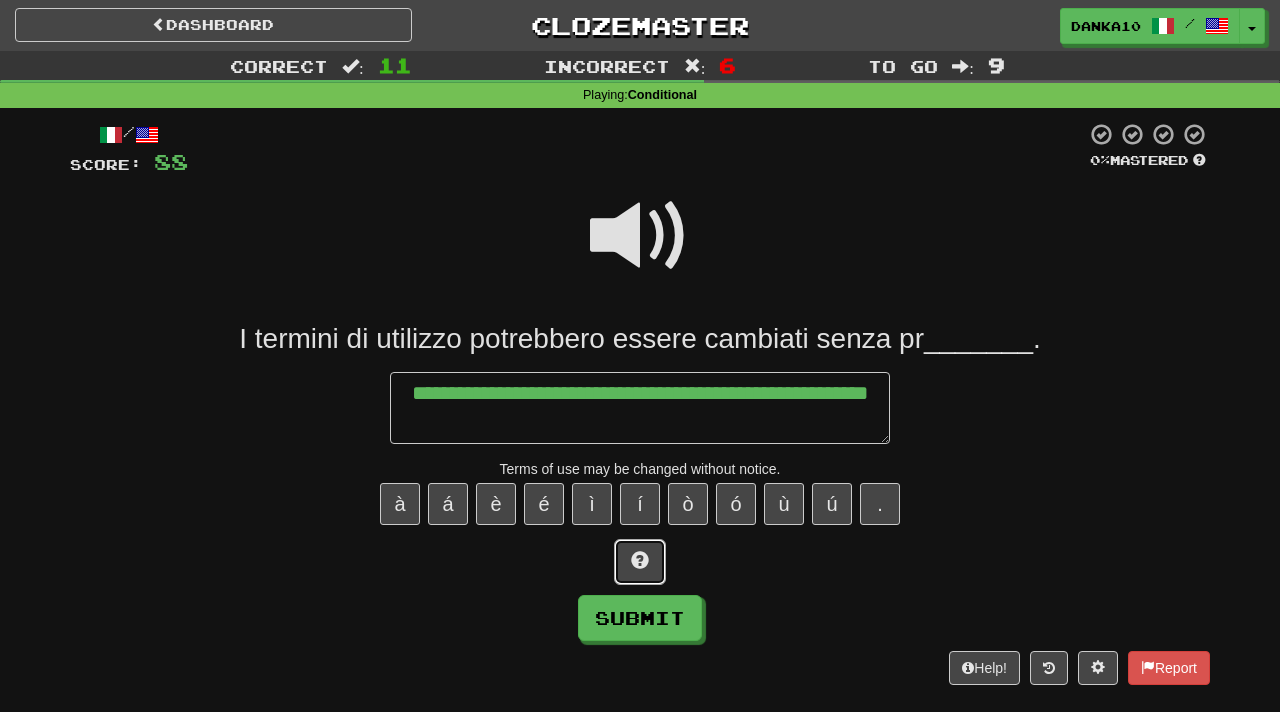 click at bounding box center (640, 562) 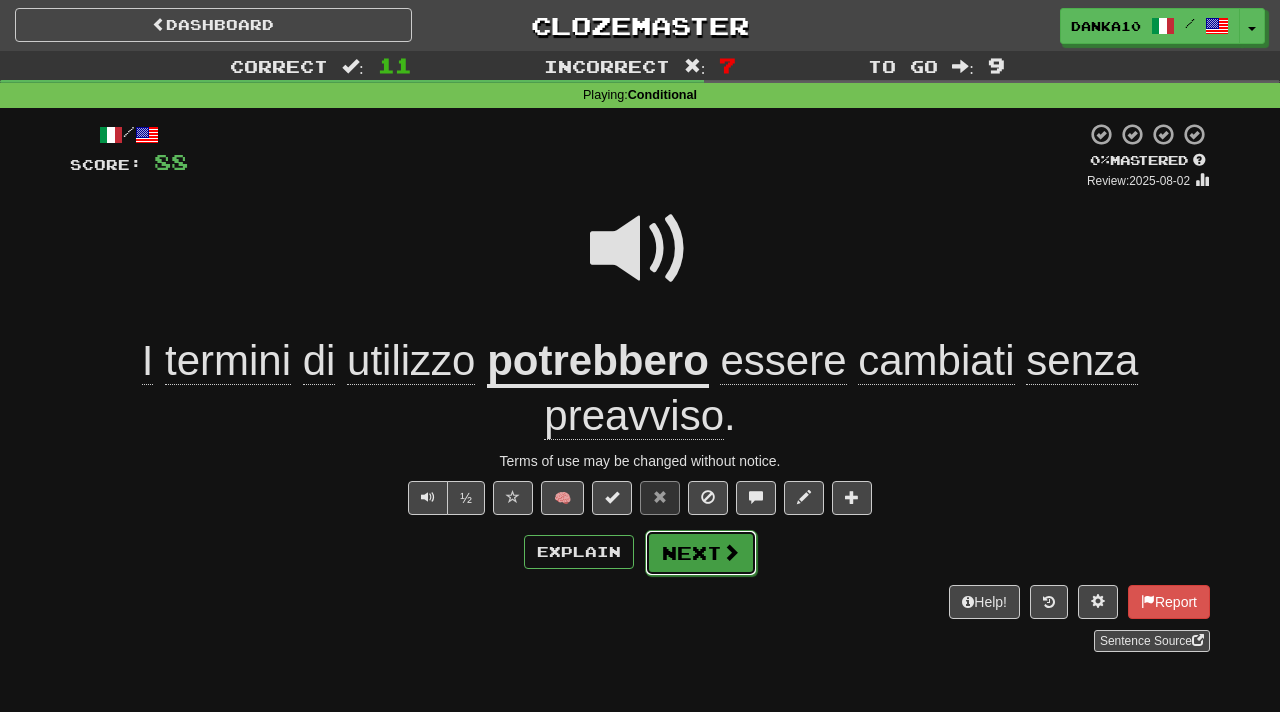 click on "Next" at bounding box center (701, 553) 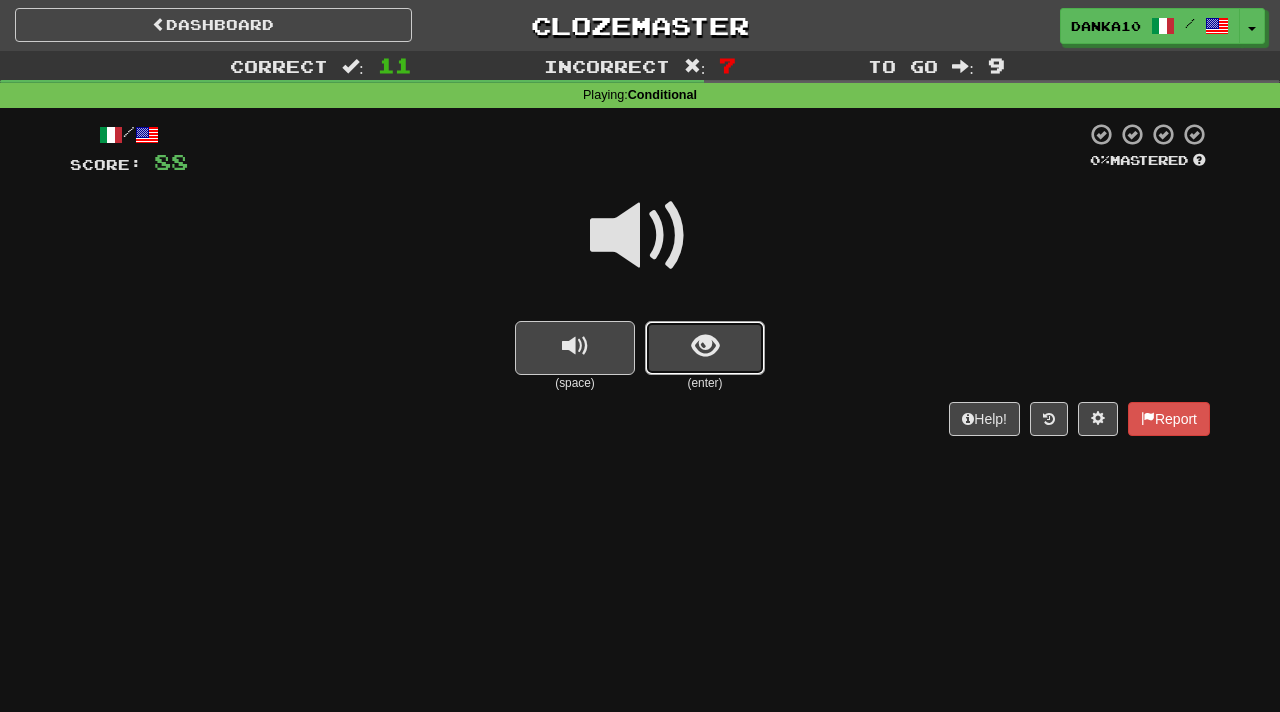 click at bounding box center (705, 348) 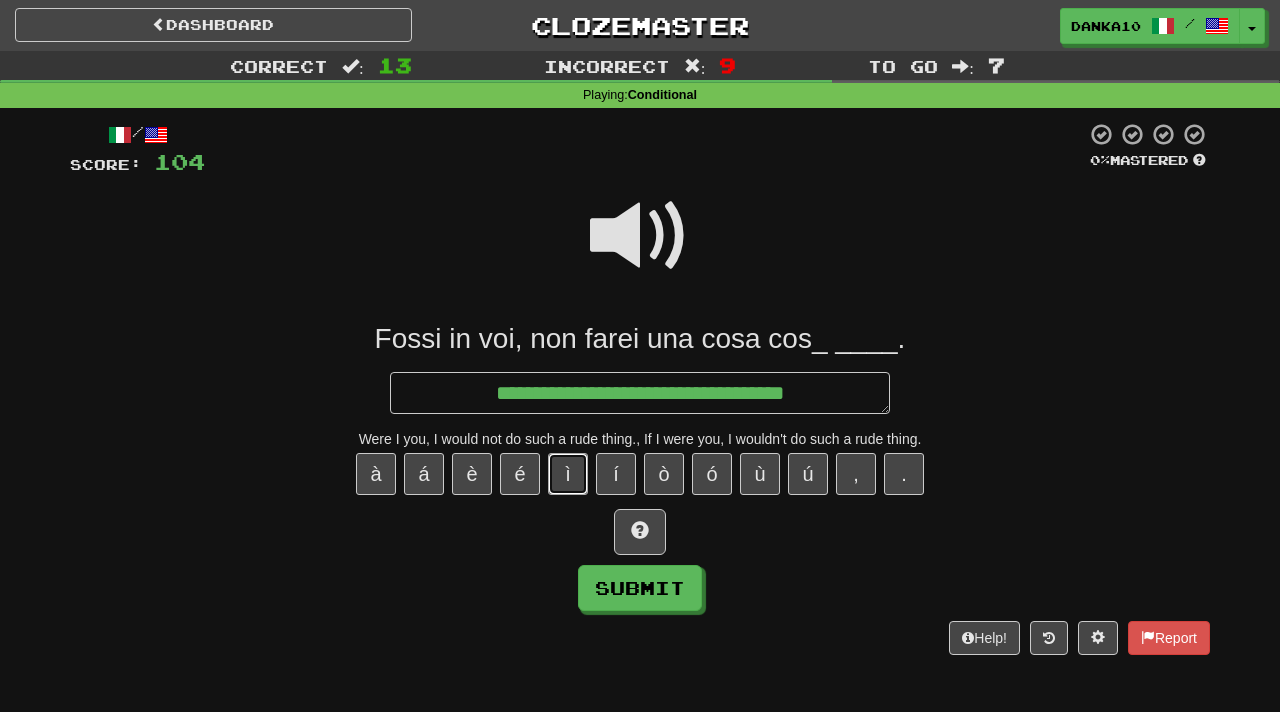 click on "ì" at bounding box center [568, 474] 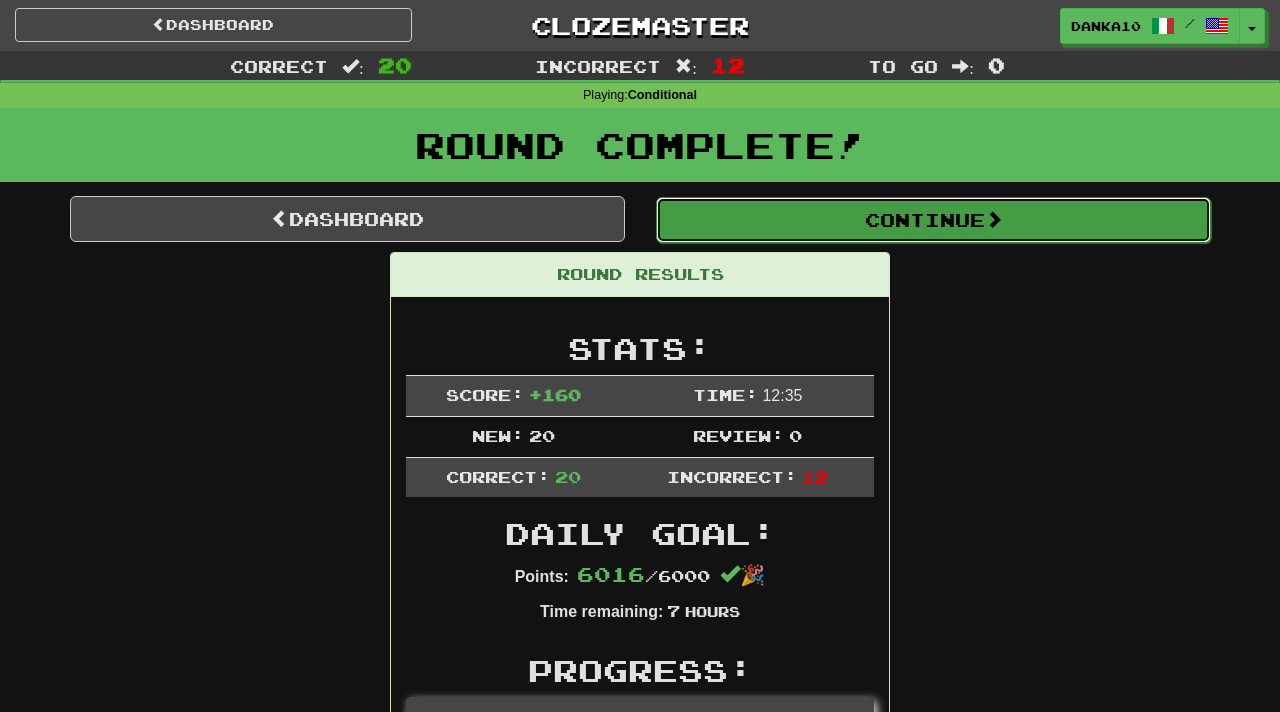 click on "Continue" at bounding box center [933, 220] 